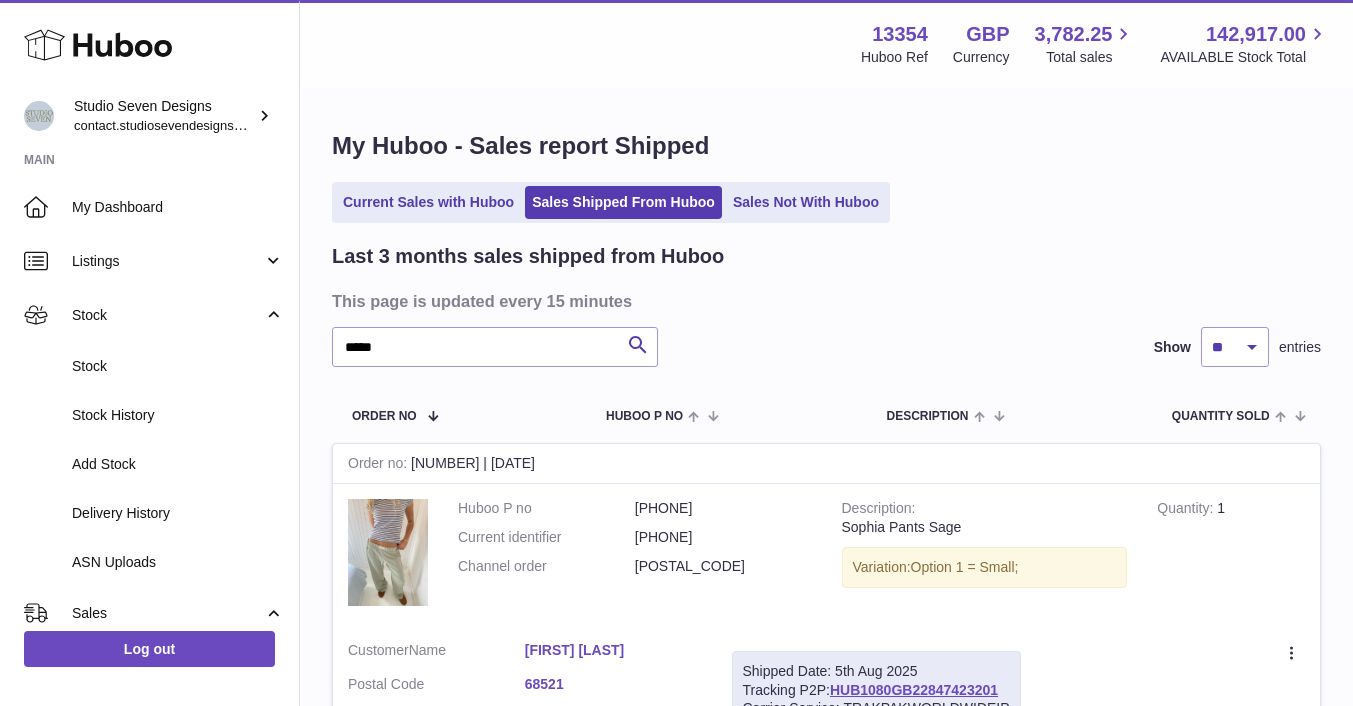 scroll, scrollTop: 0, scrollLeft: 0, axis: both 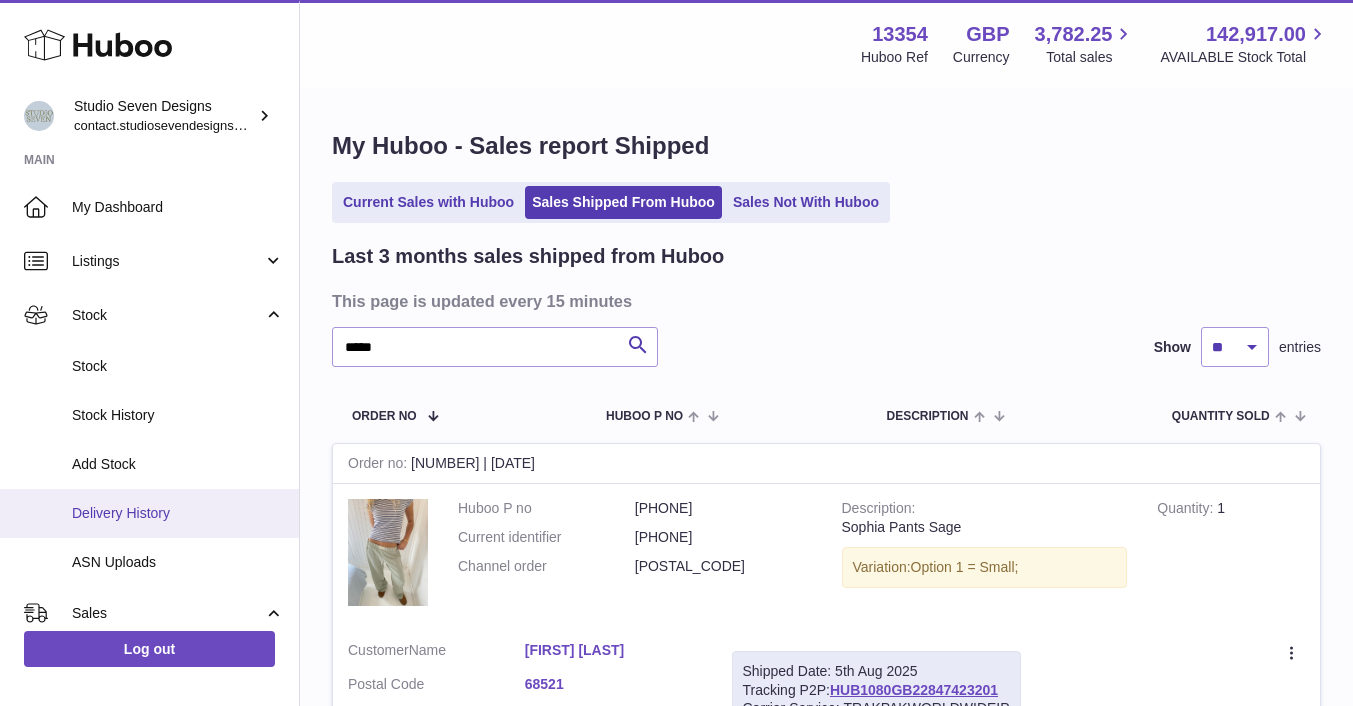 click on "Delivery History" at bounding box center (178, 513) 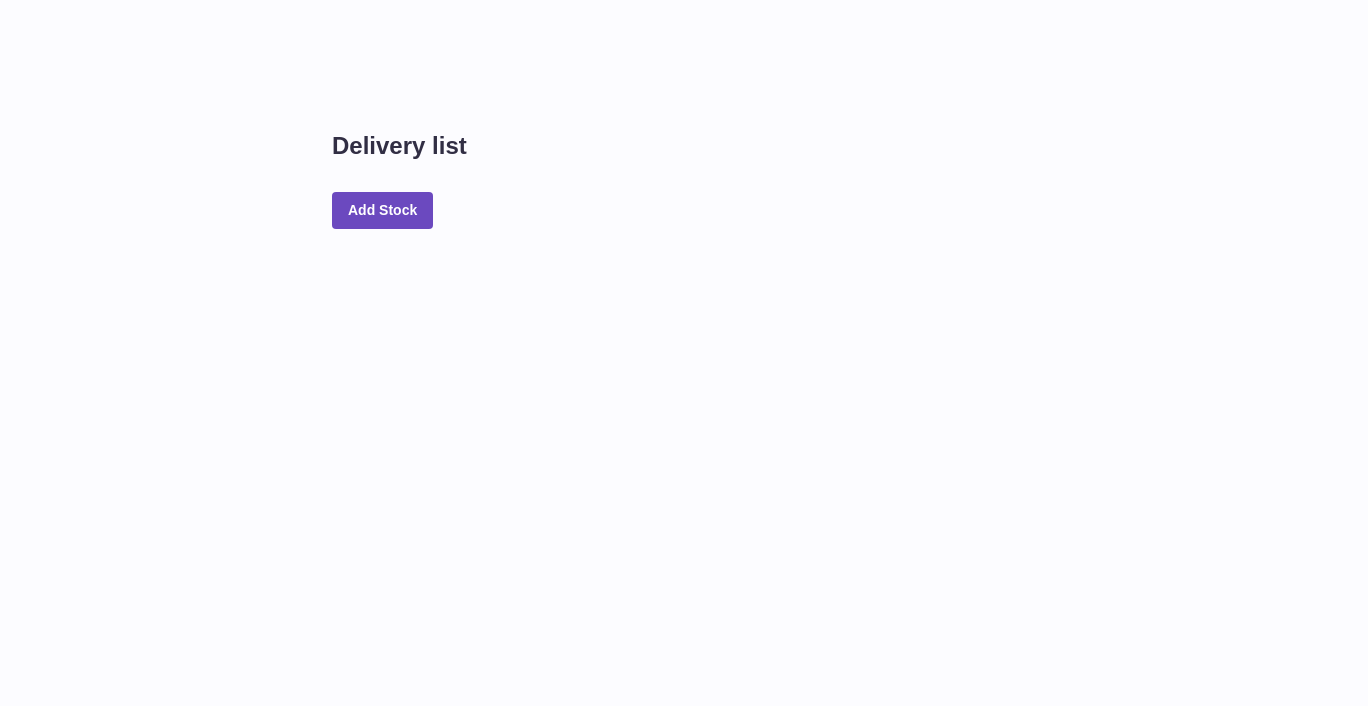 scroll, scrollTop: 0, scrollLeft: 0, axis: both 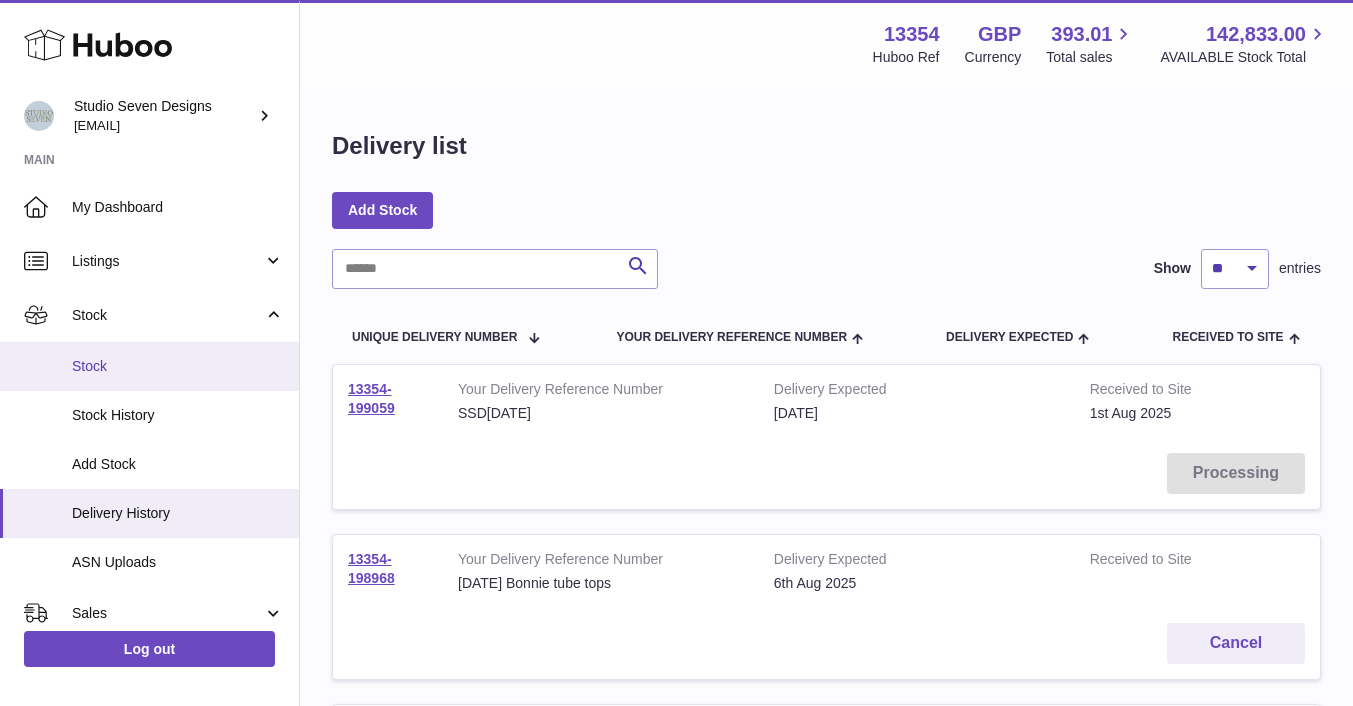 click on "Stock" at bounding box center [178, 366] 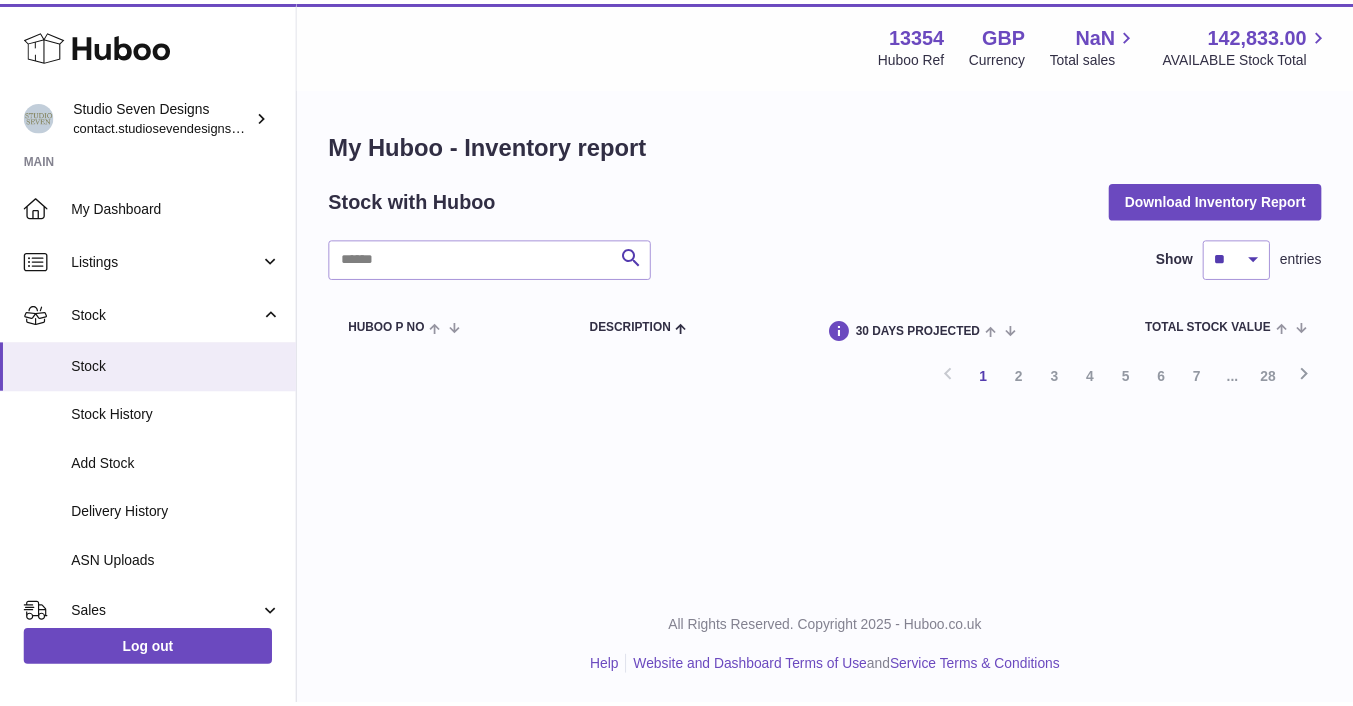 scroll, scrollTop: 0, scrollLeft: 0, axis: both 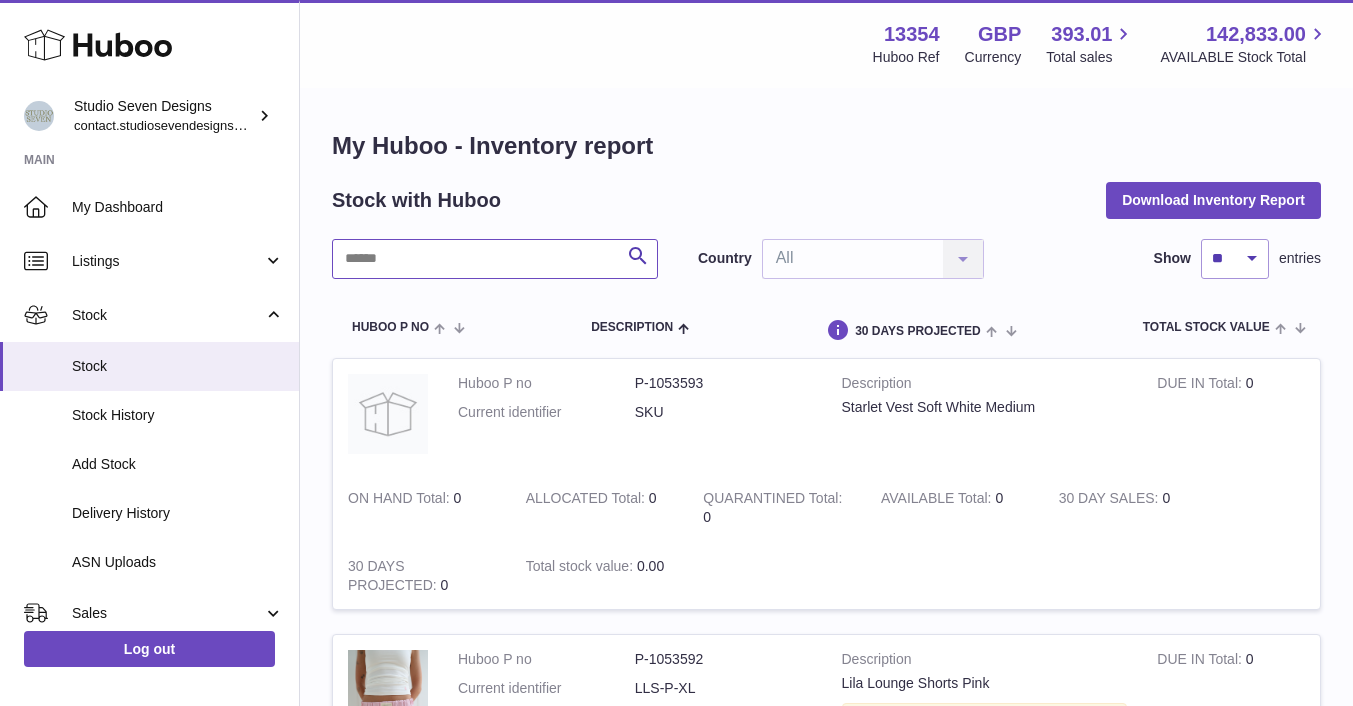 click at bounding box center [495, 259] 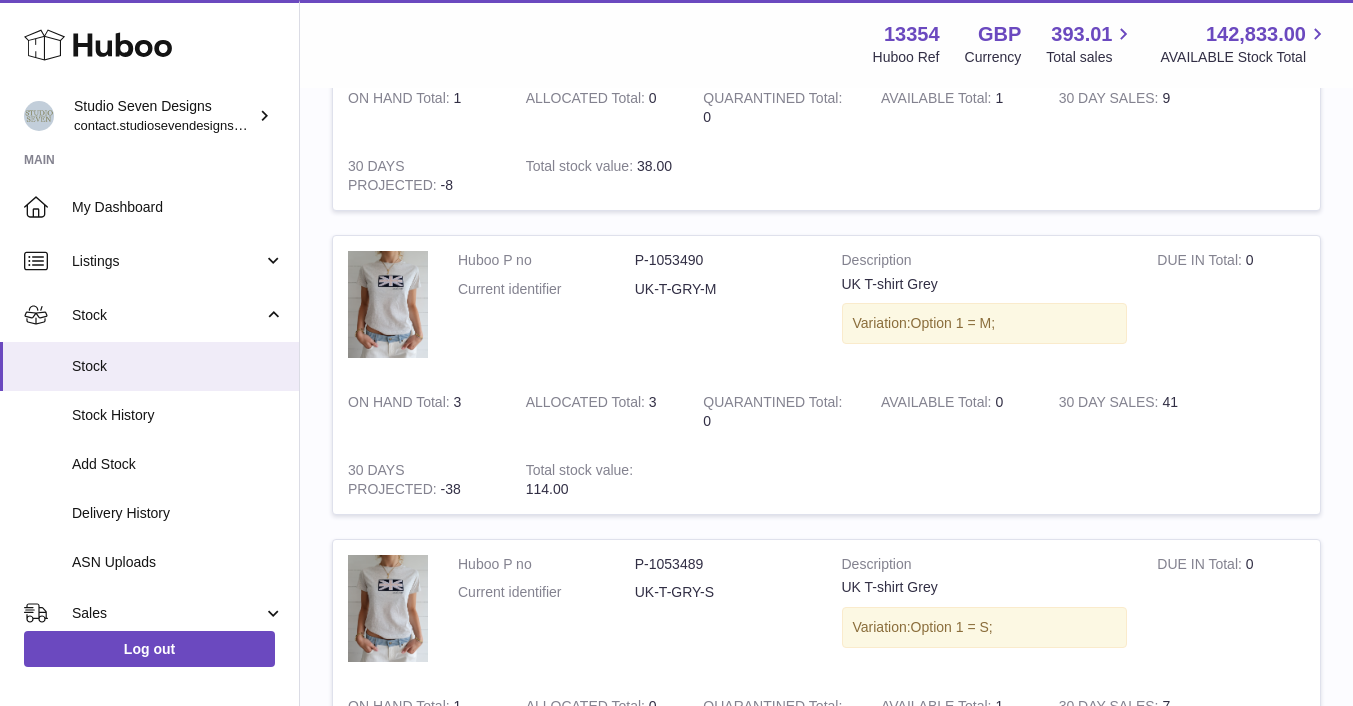 scroll, scrollTop: 730, scrollLeft: 0, axis: vertical 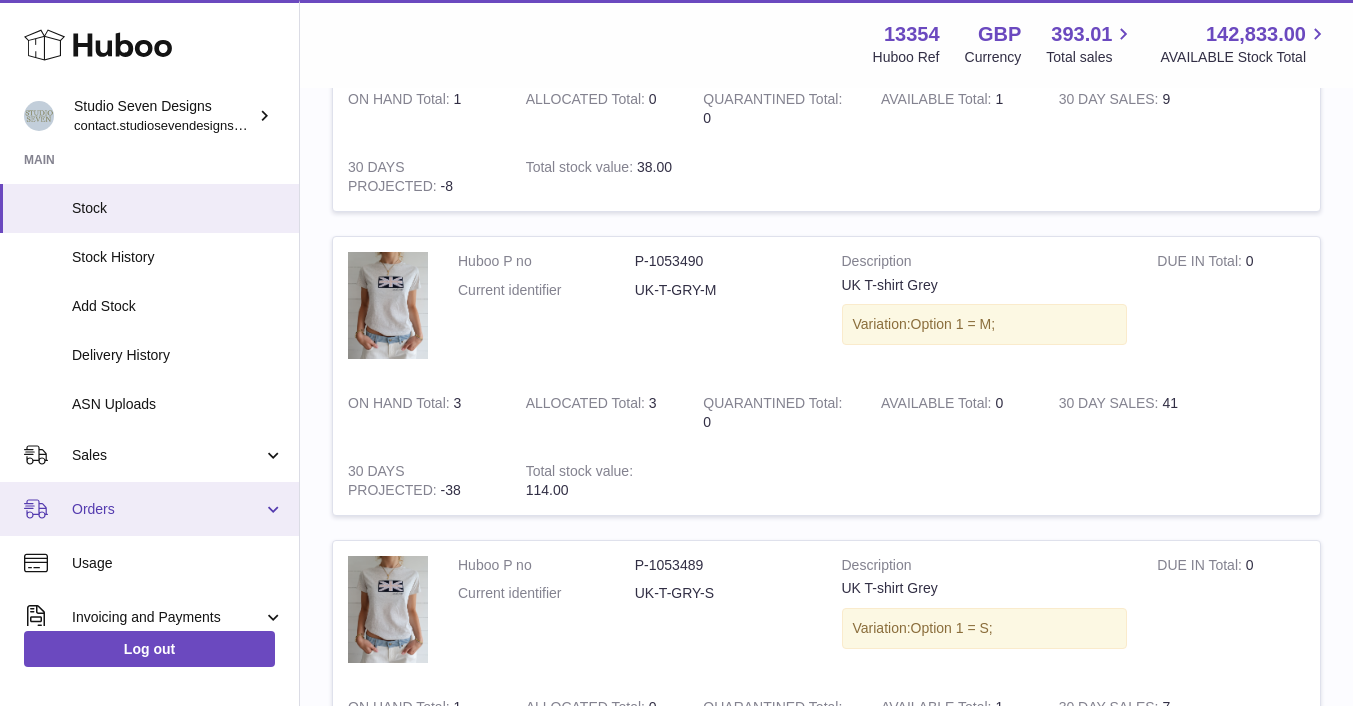 type on "**" 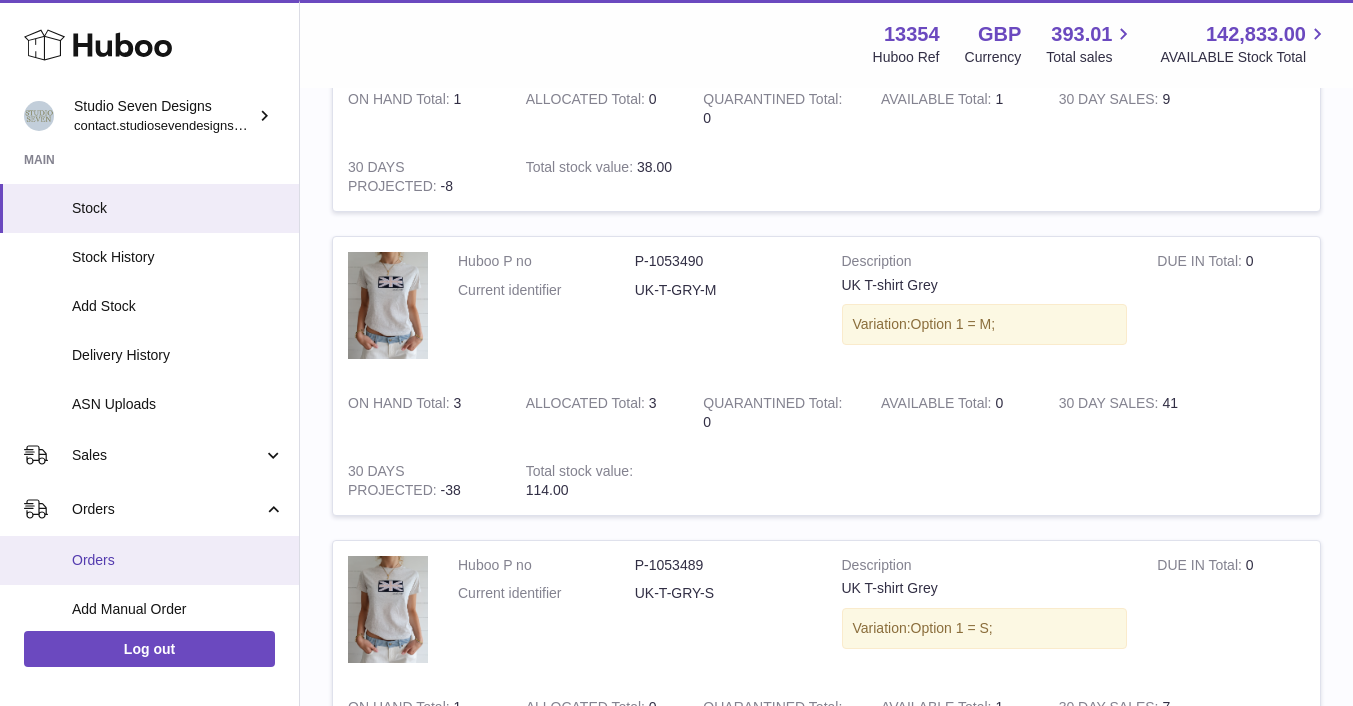 click on "Orders" at bounding box center (178, 560) 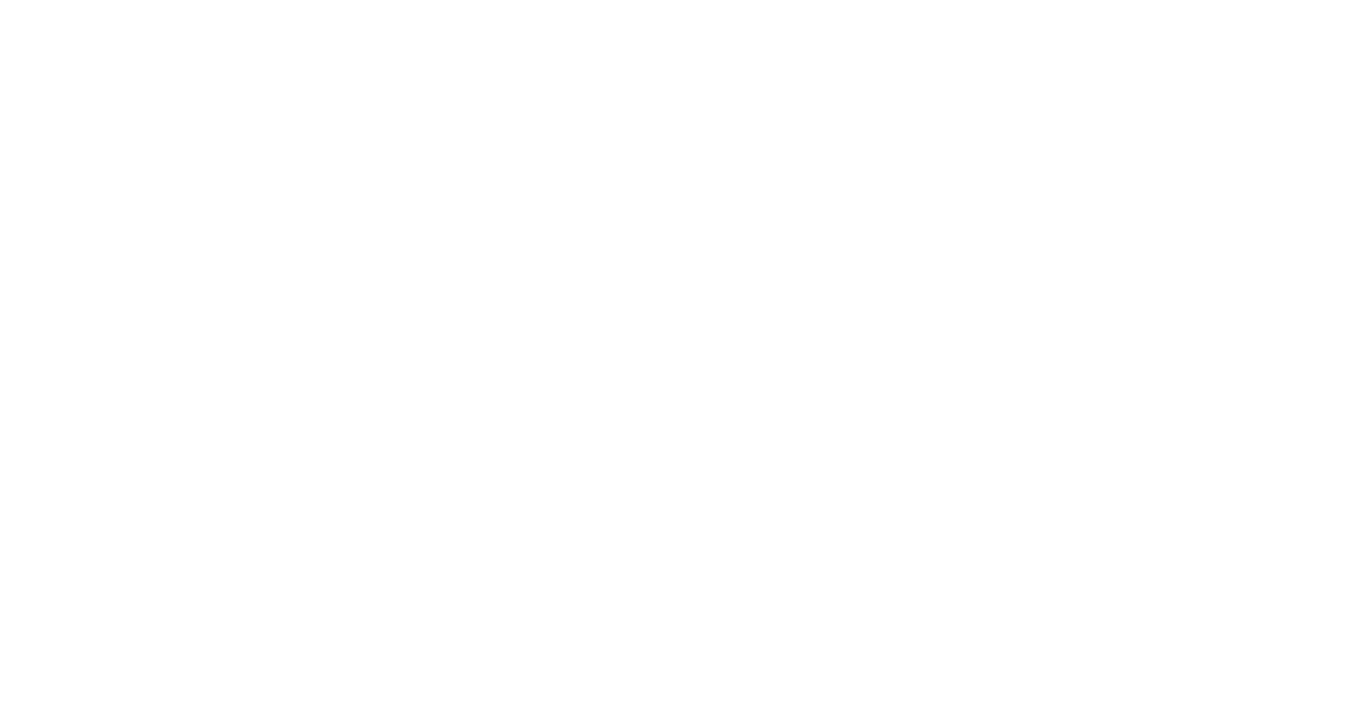 scroll, scrollTop: 0, scrollLeft: 0, axis: both 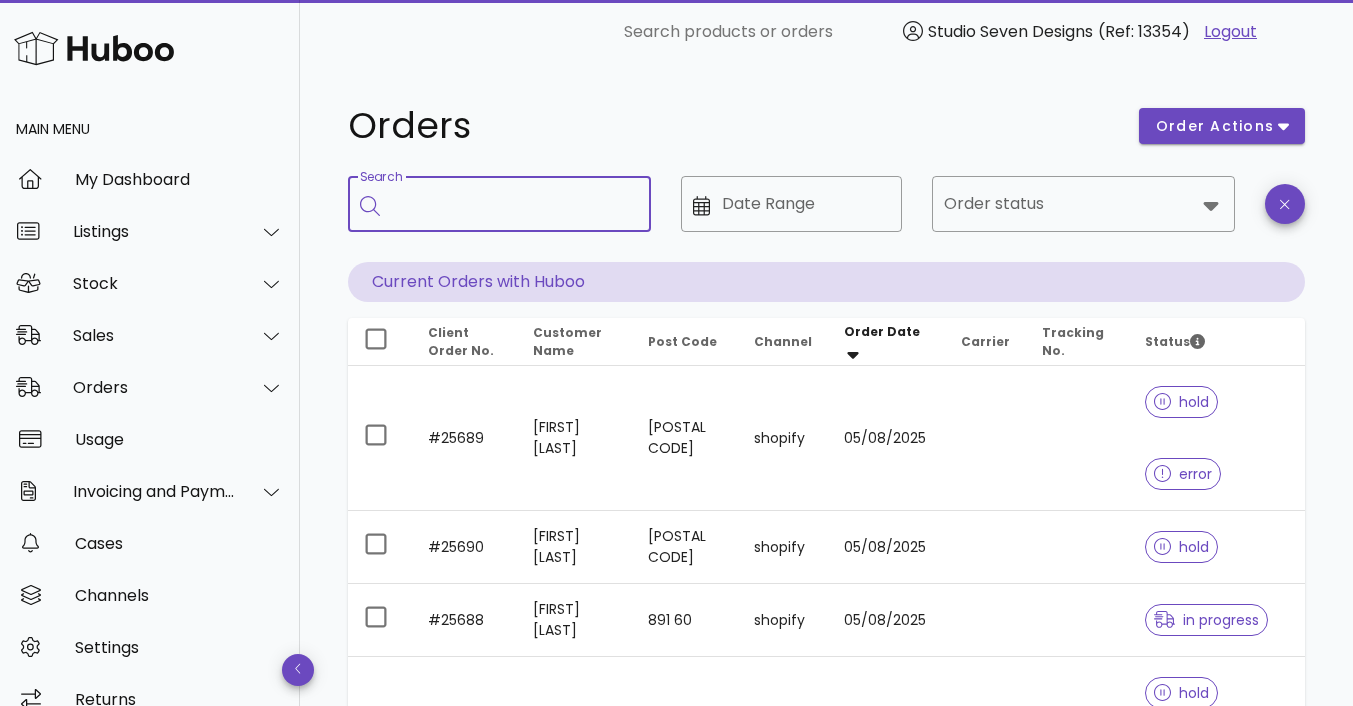 click on "Search" at bounding box center [513, 204] 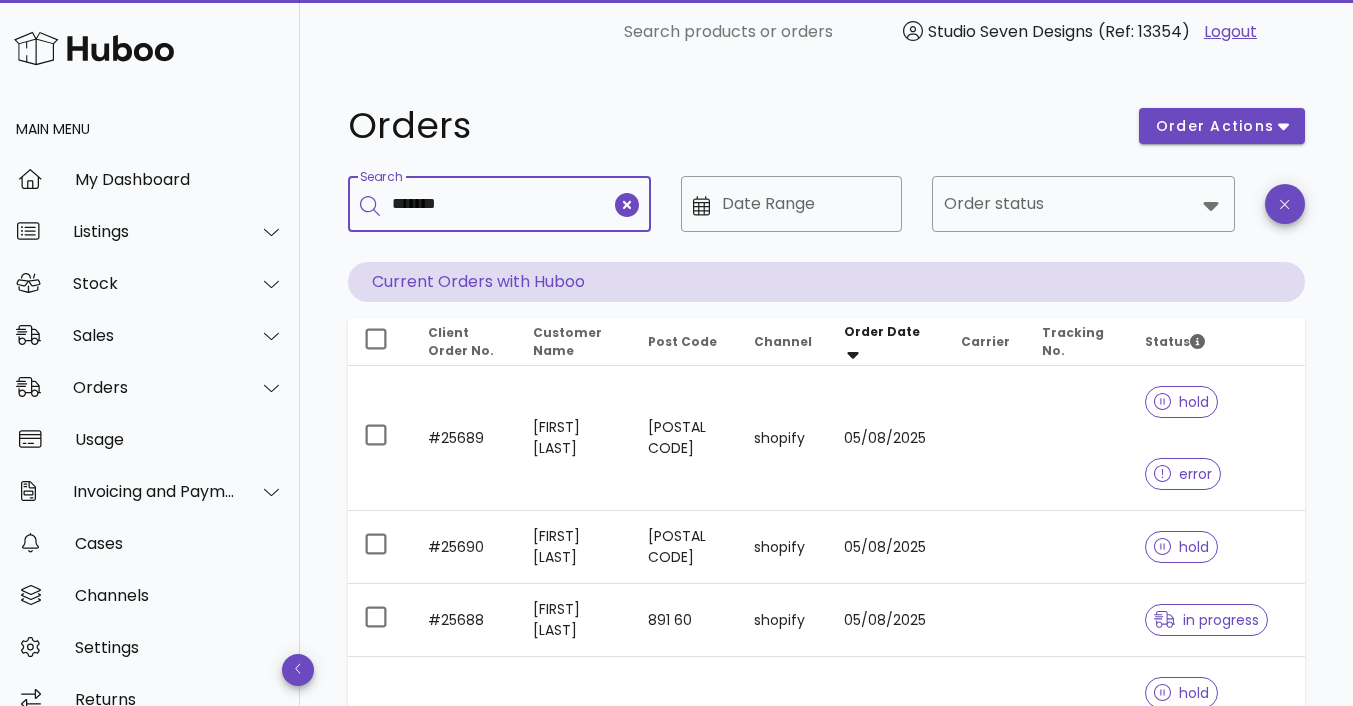 type on "*******" 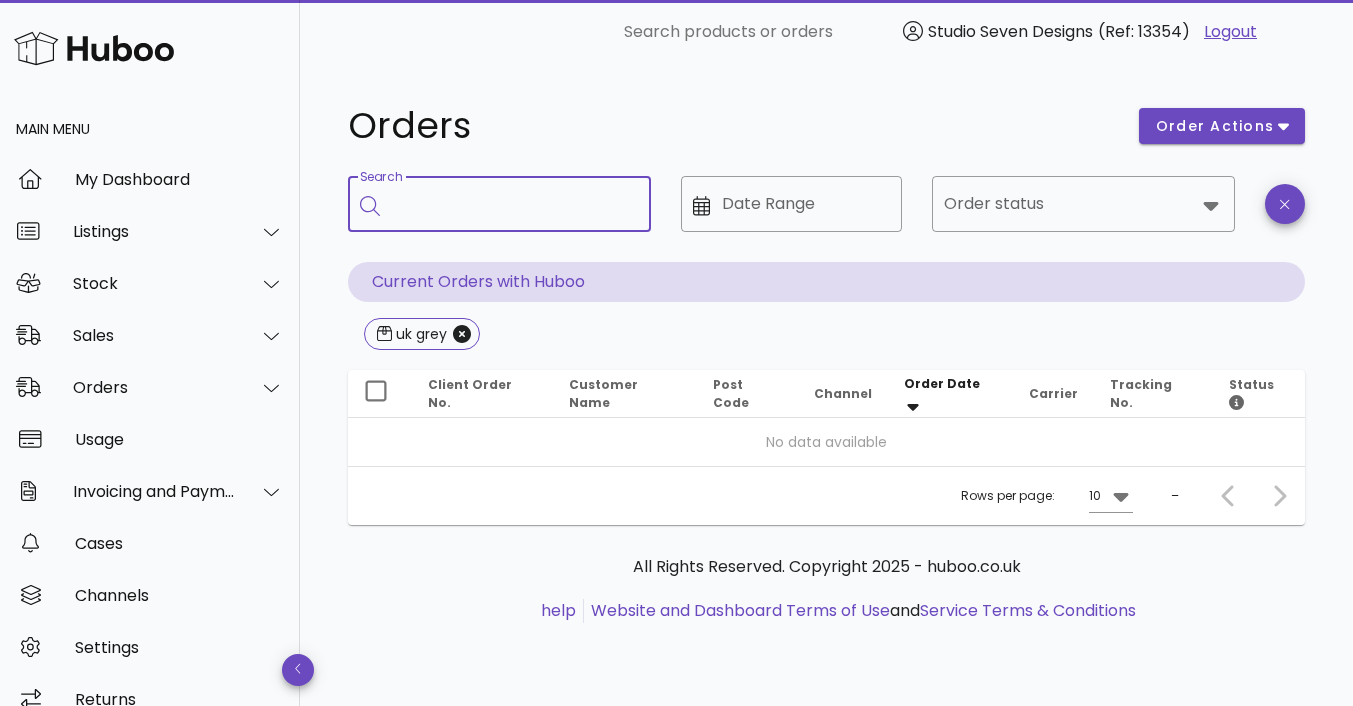 click on "Search" at bounding box center (513, 204) 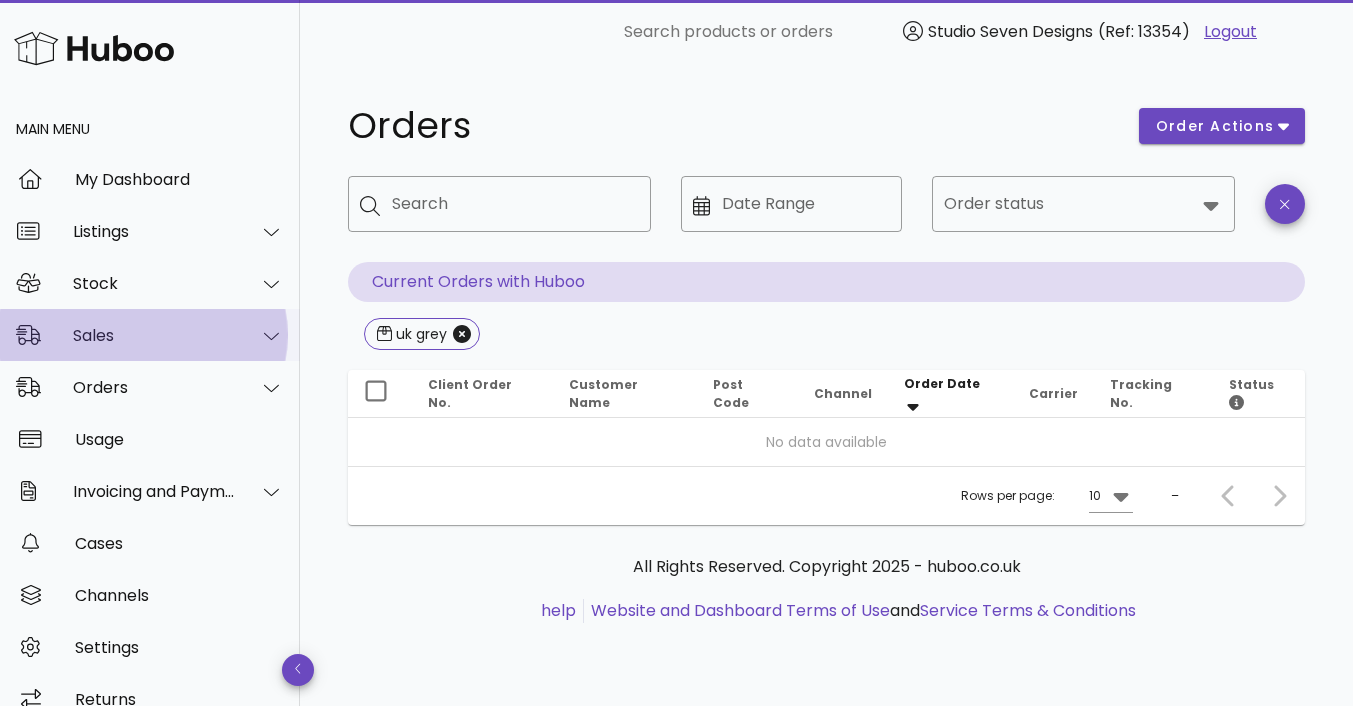 click on "Sales" at bounding box center (154, 335) 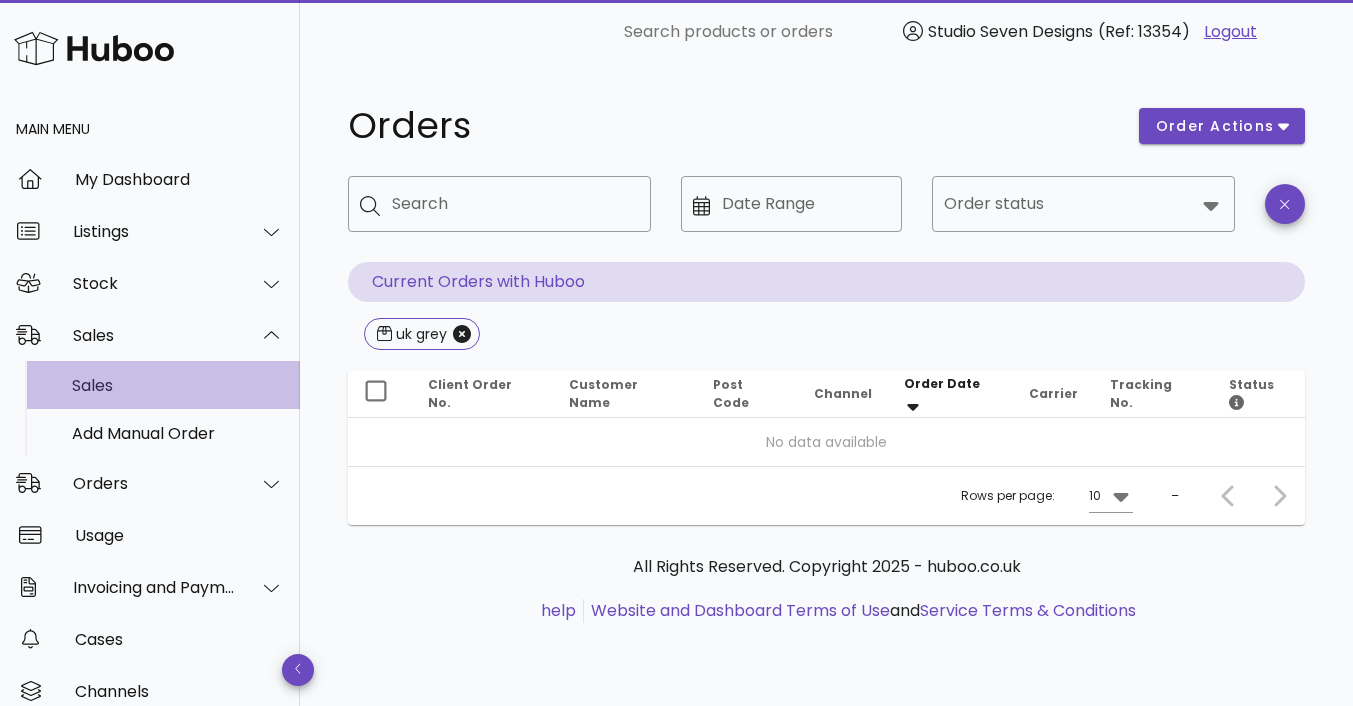 click on "Sales" at bounding box center (178, 385) 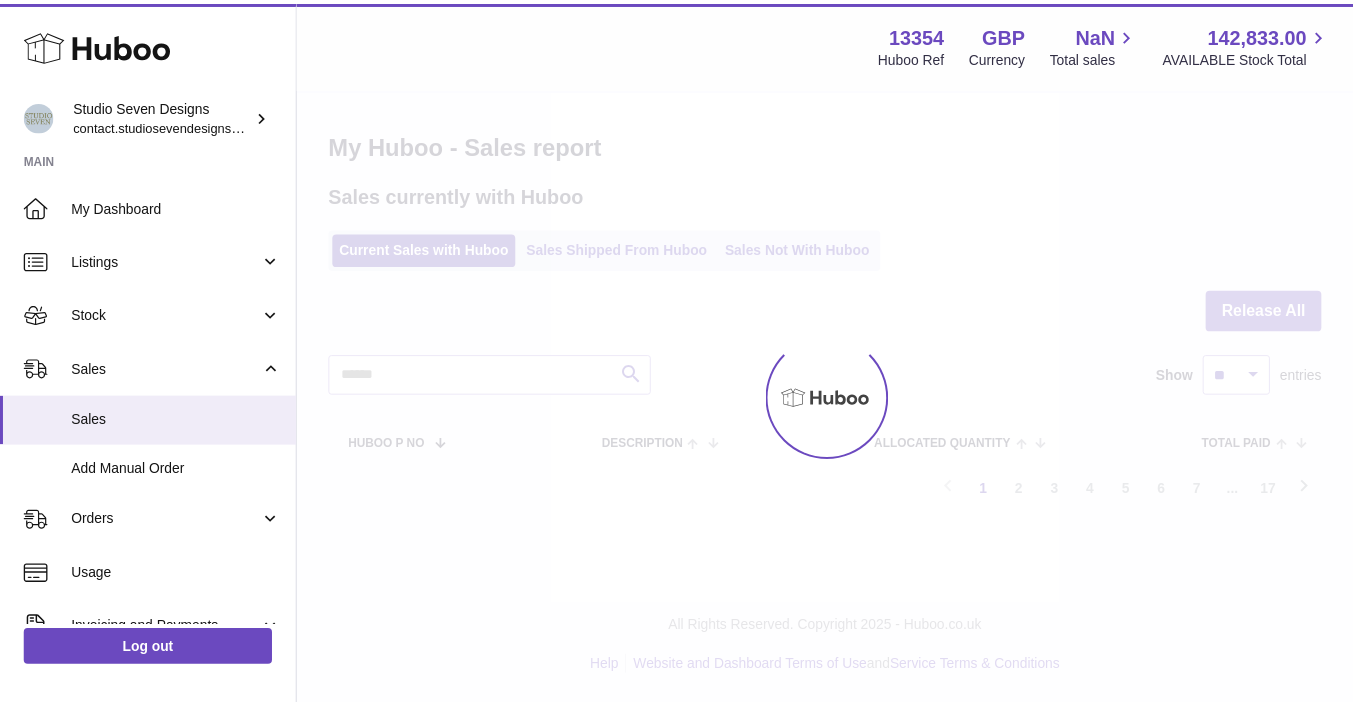 scroll, scrollTop: 0, scrollLeft: 0, axis: both 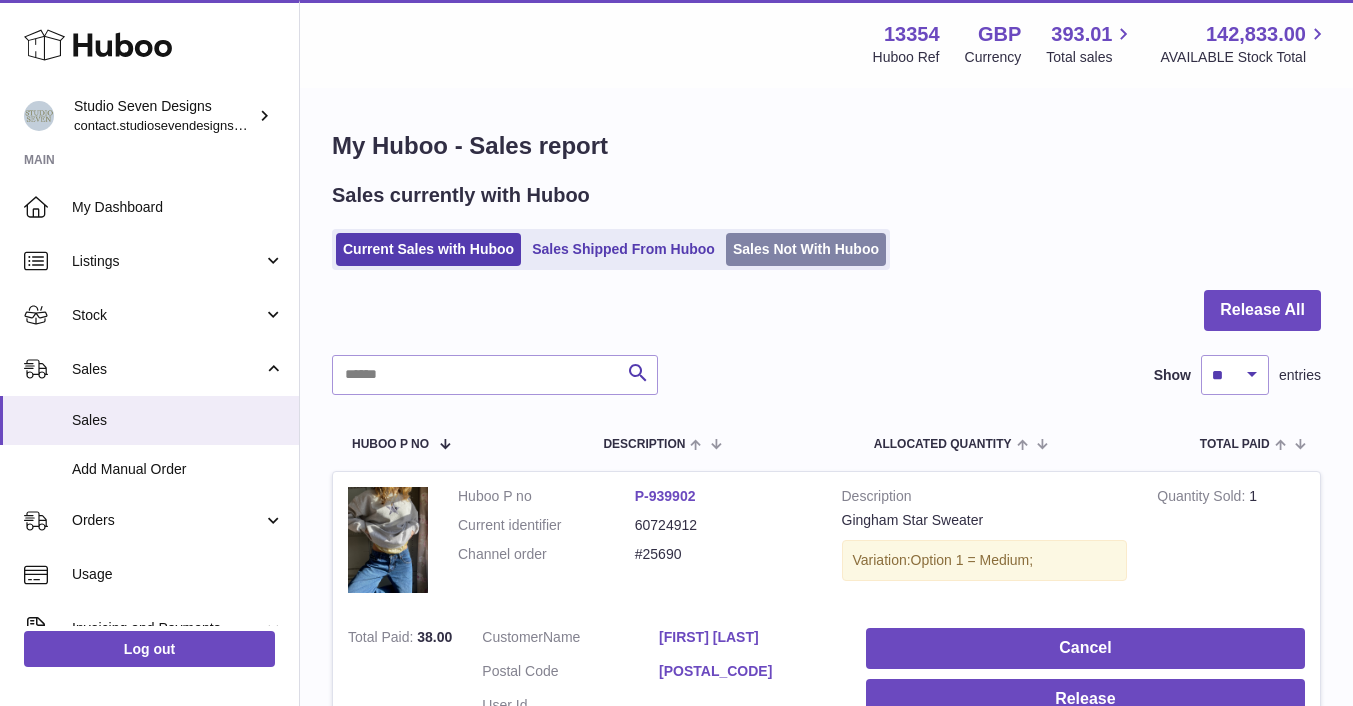 click on "Sales Not With Huboo" at bounding box center [806, 249] 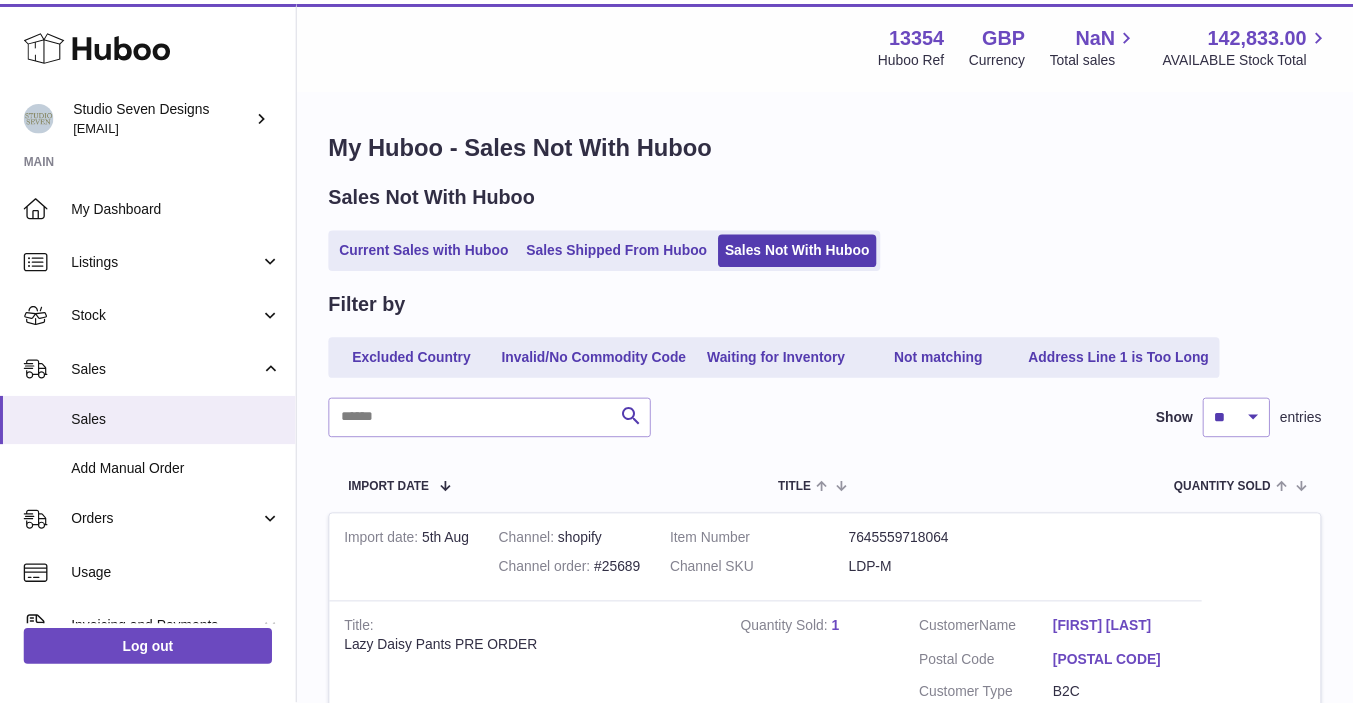 scroll, scrollTop: 0, scrollLeft: 0, axis: both 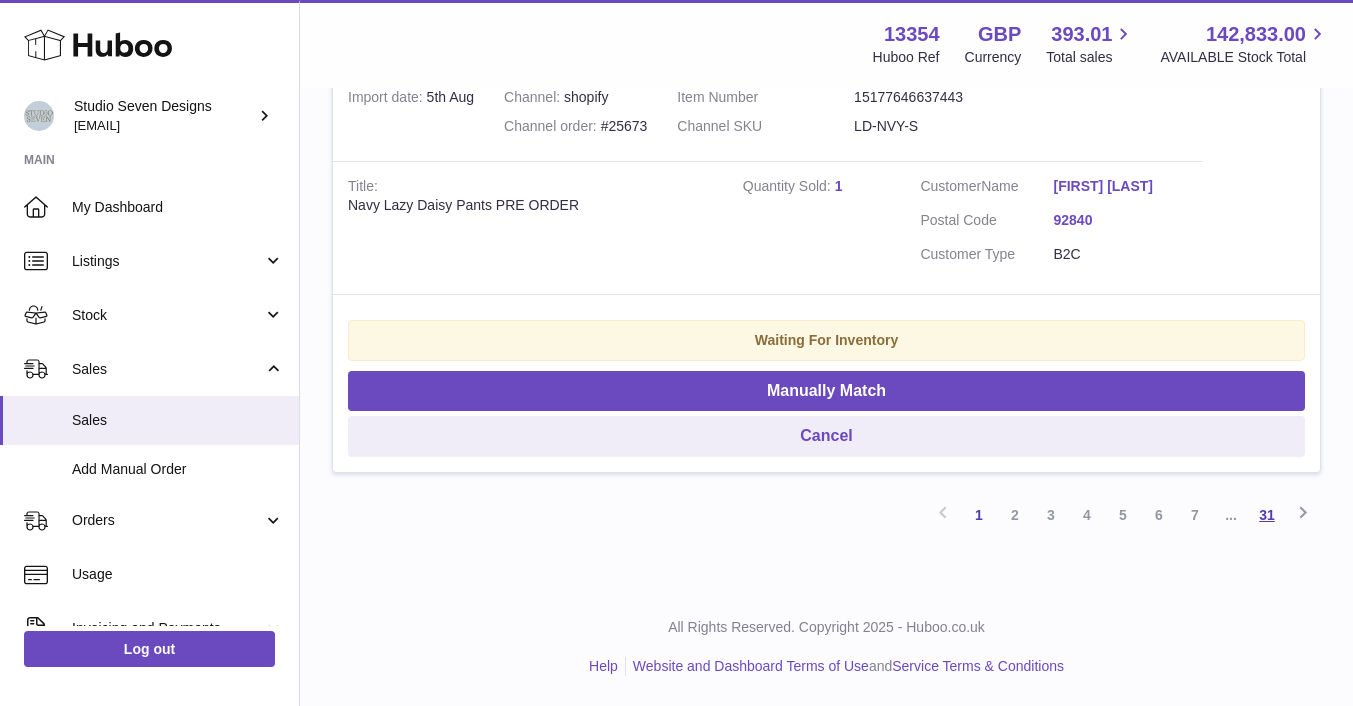 click on "31" at bounding box center [1267, 515] 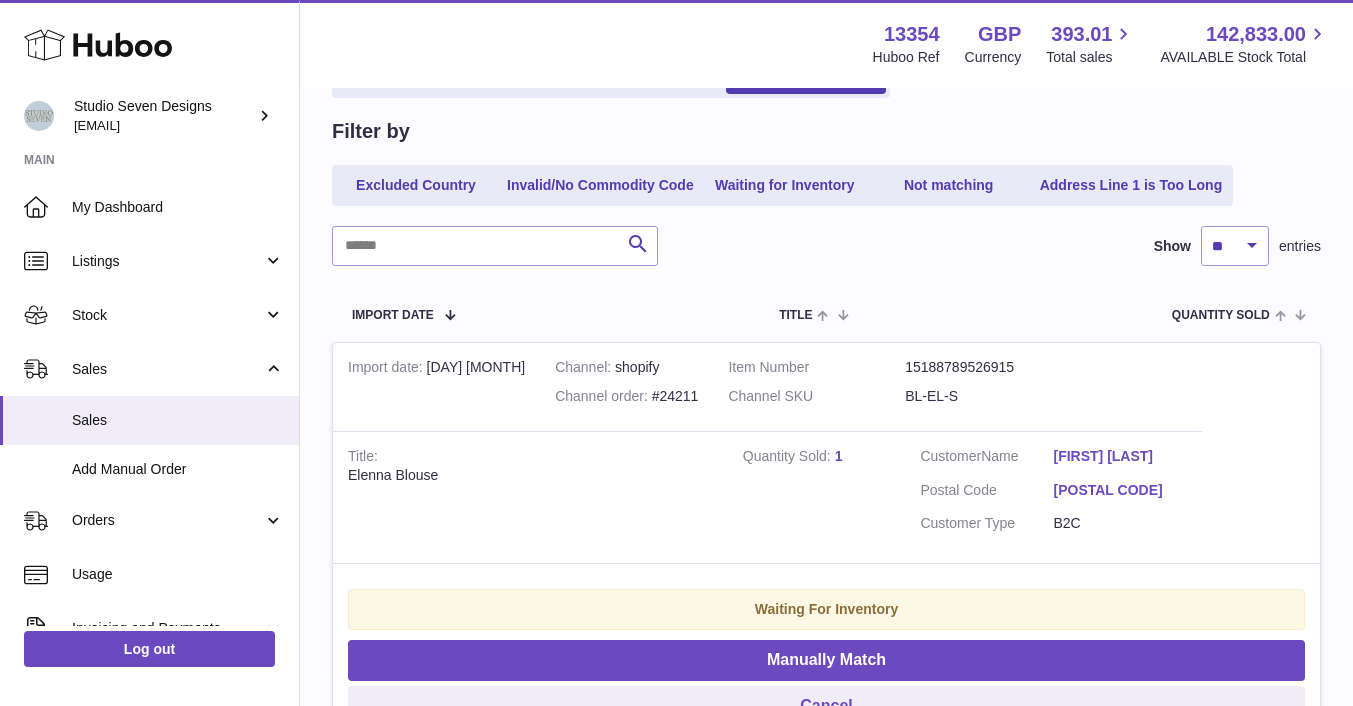 scroll, scrollTop: 0, scrollLeft: 0, axis: both 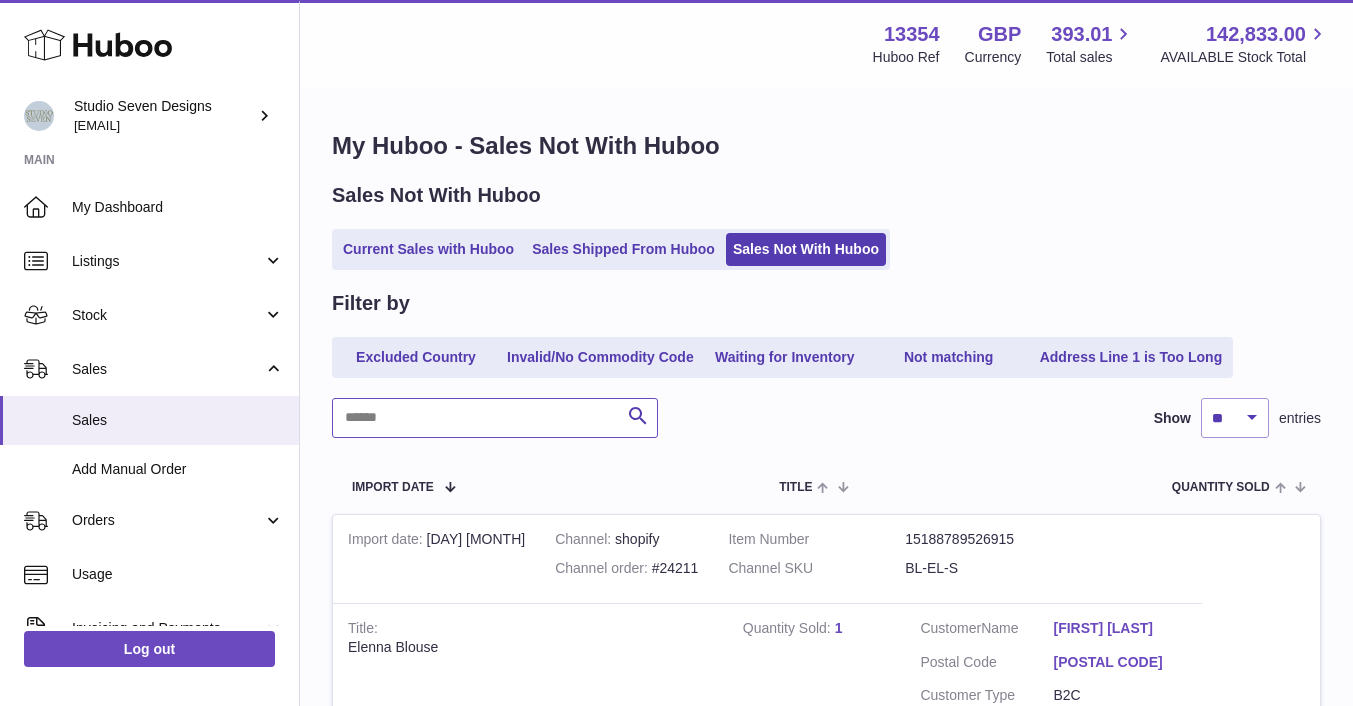 click at bounding box center [495, 418] 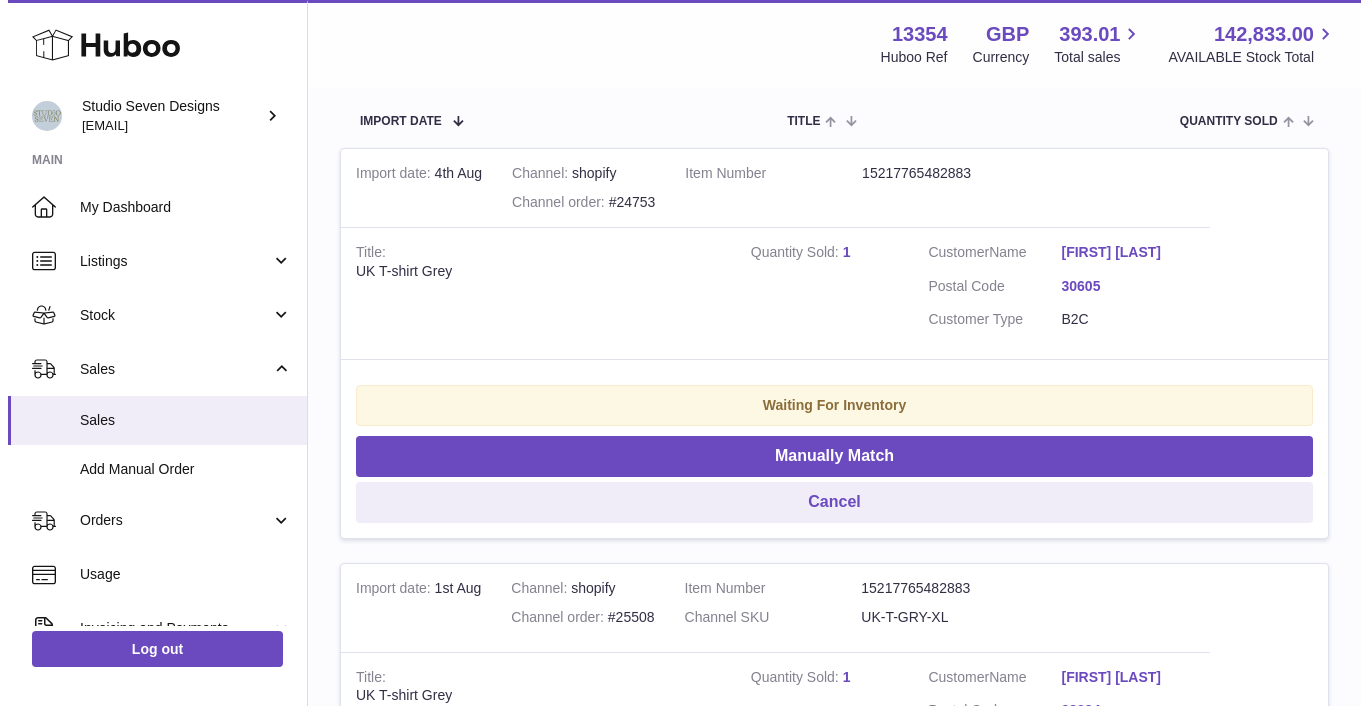 scroll, scrollTop: 373, scrollLeft: 0, axis: vertical 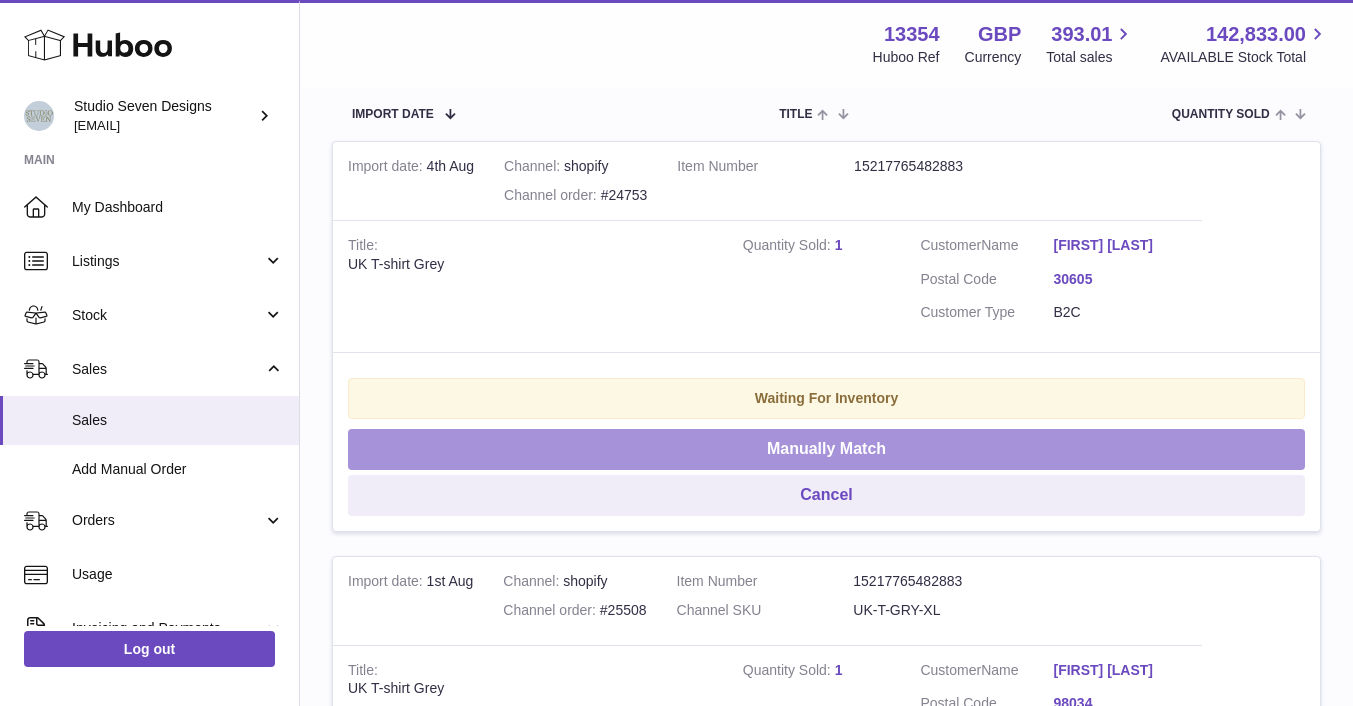 type on "**" 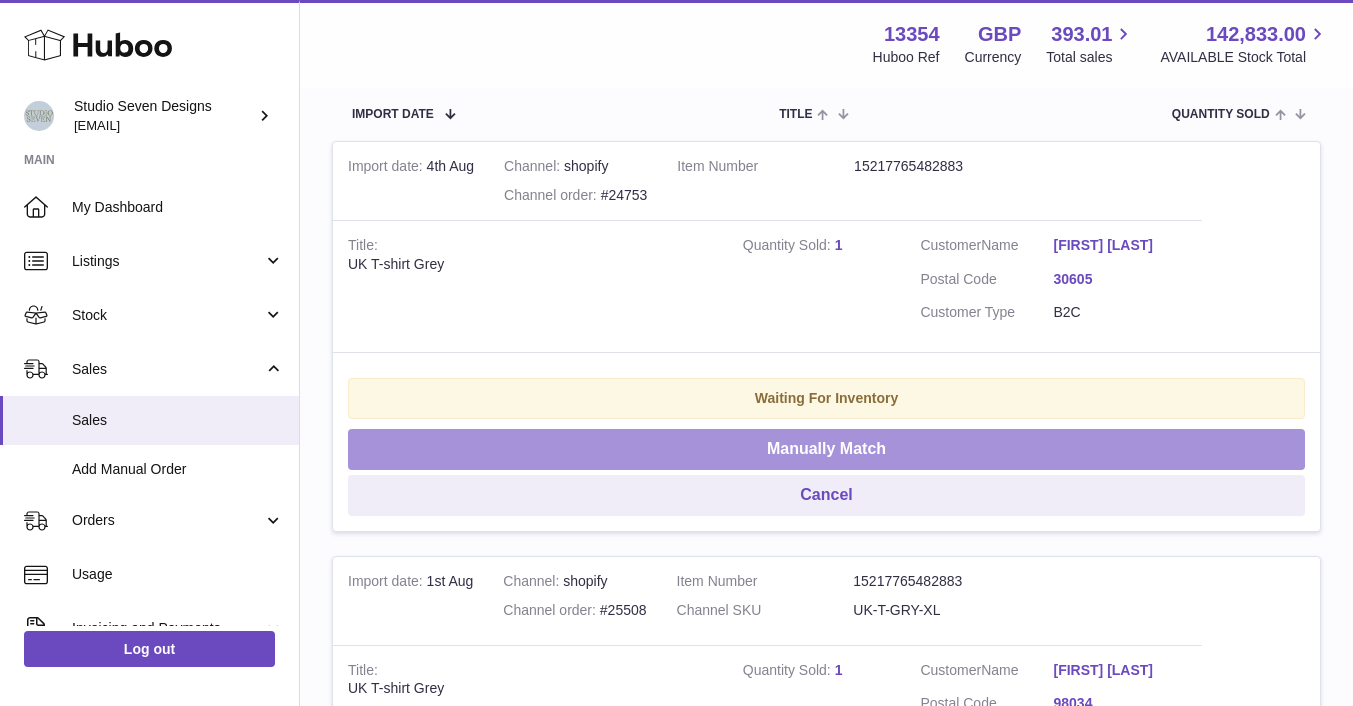 click on "Manually Match" at bounding box center [826, 449] 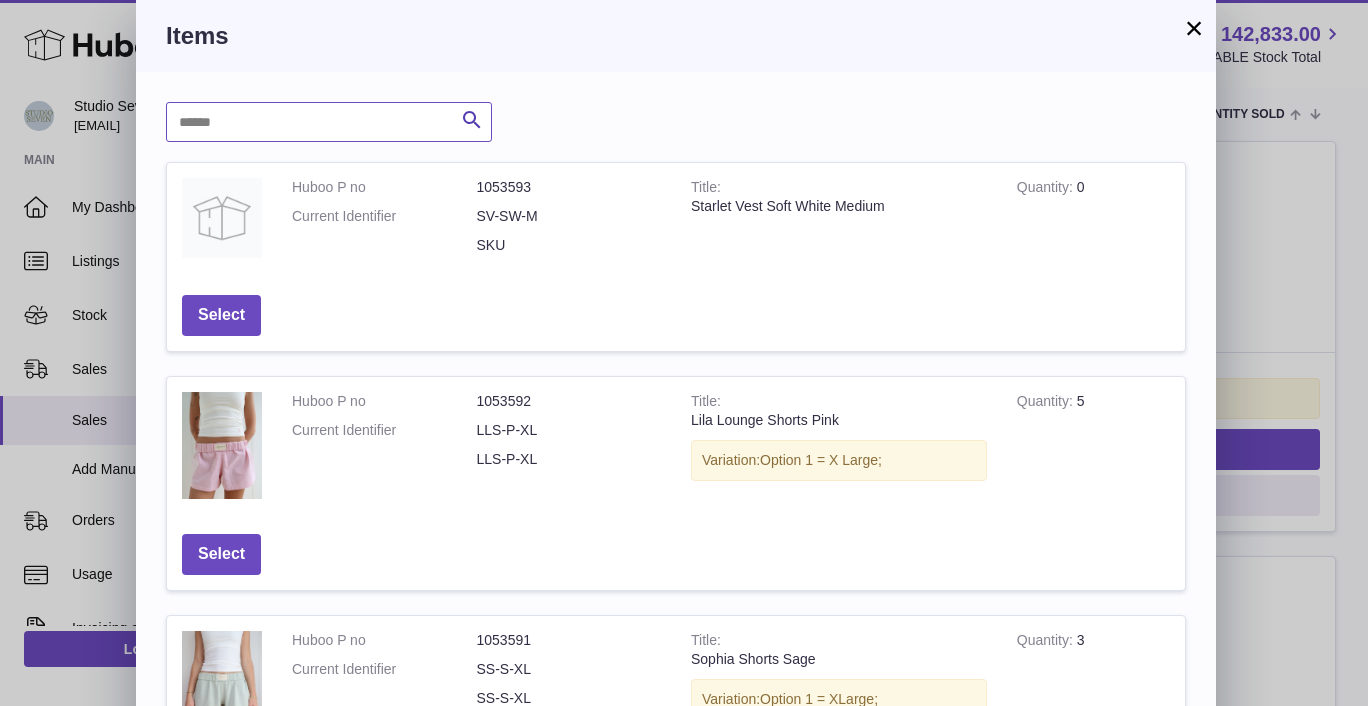 click at bounding box center (329, 122) 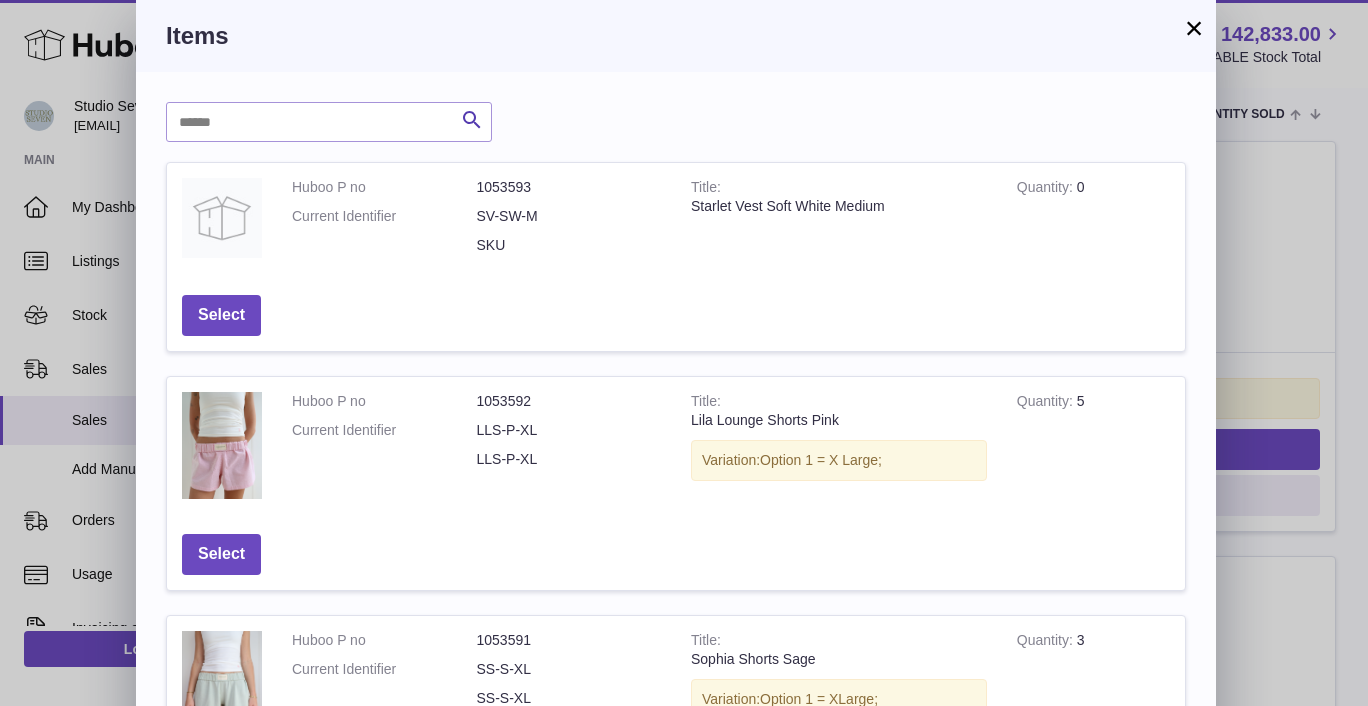 click on "×" at bounding box center (1194, 28) 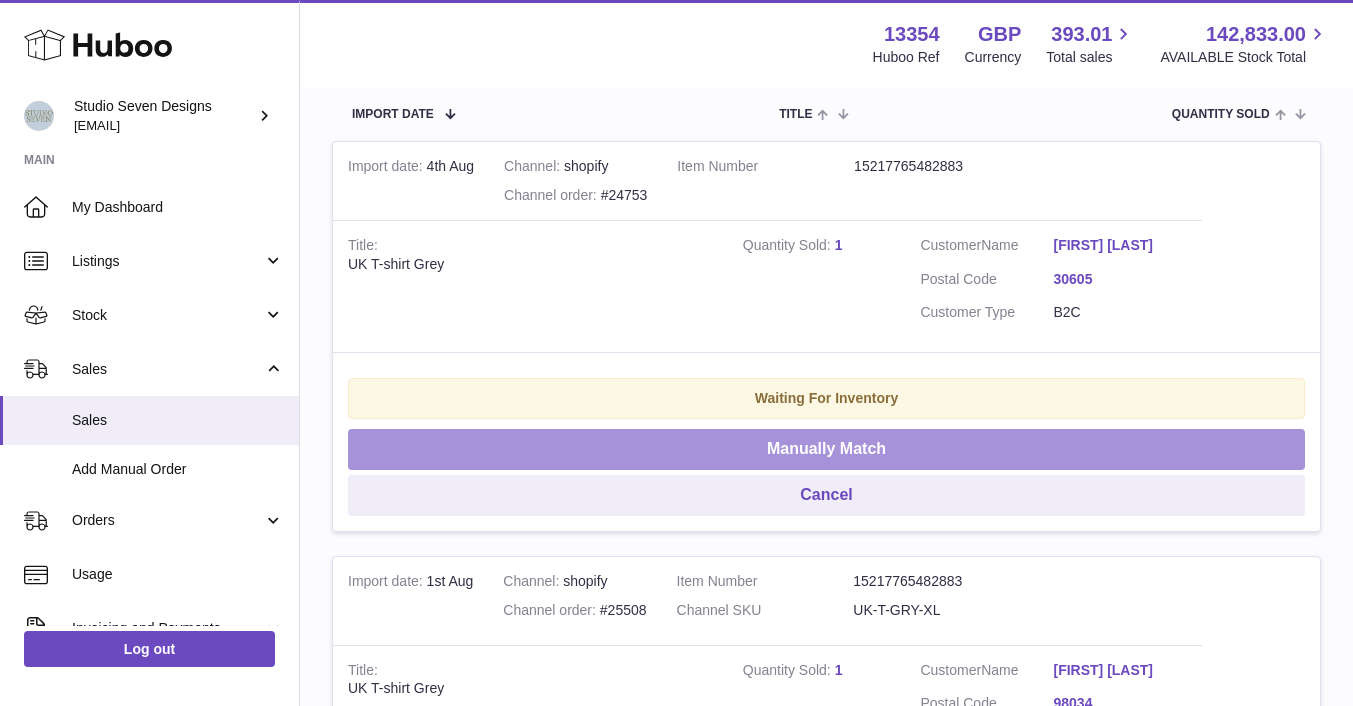 click on "Manually Match" at bounding box center (826, 449) 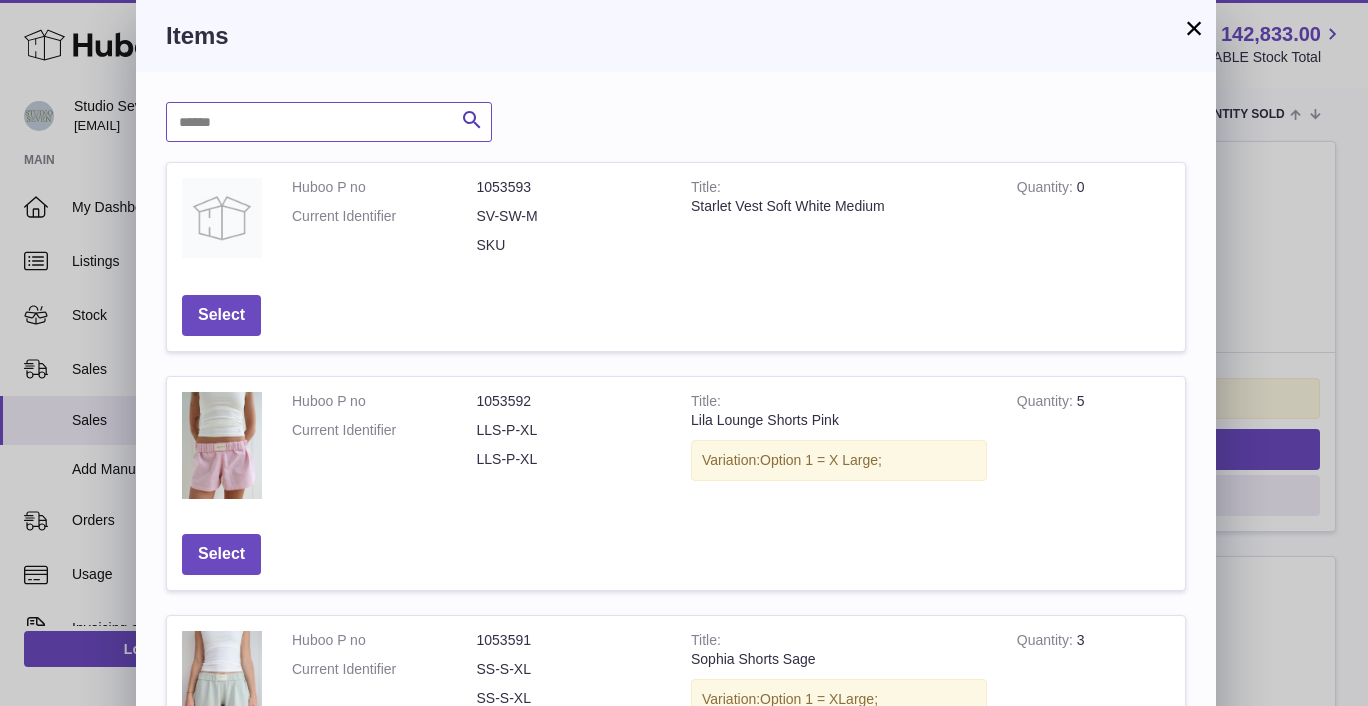 click at bounding box center (329, 122) 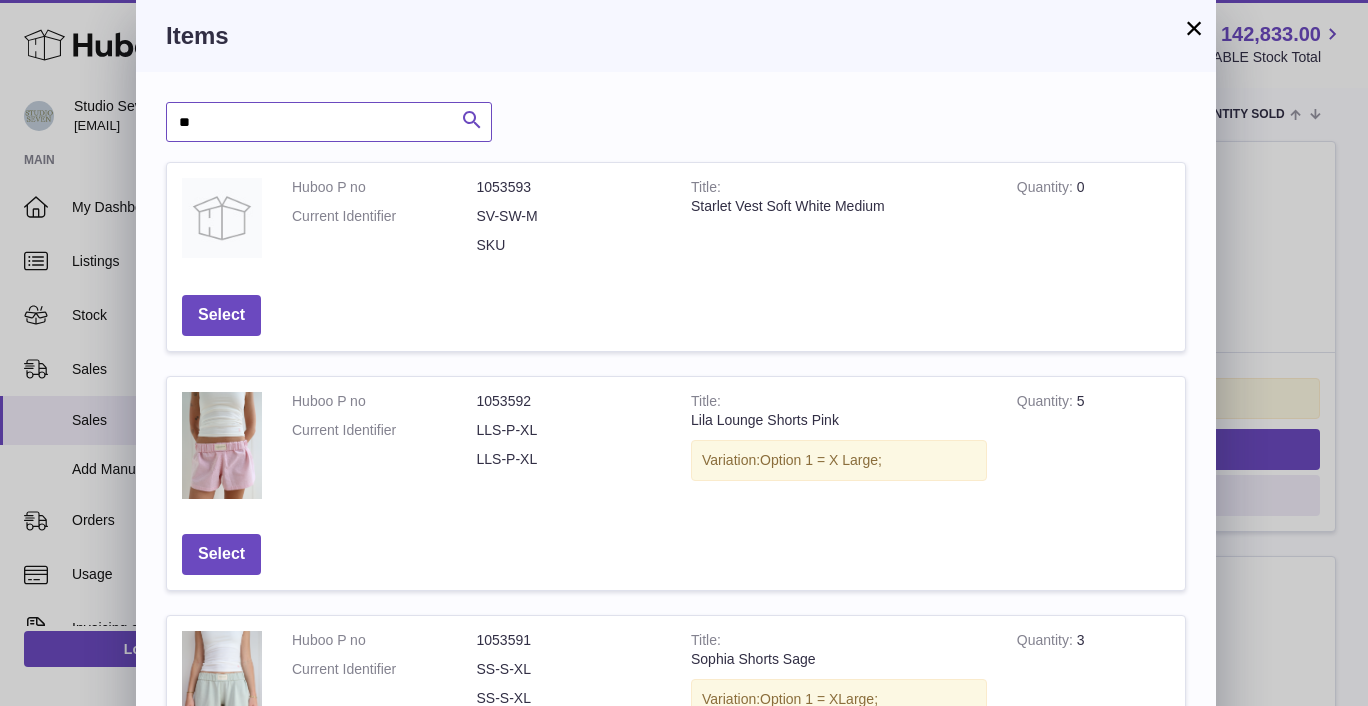 type on "**" 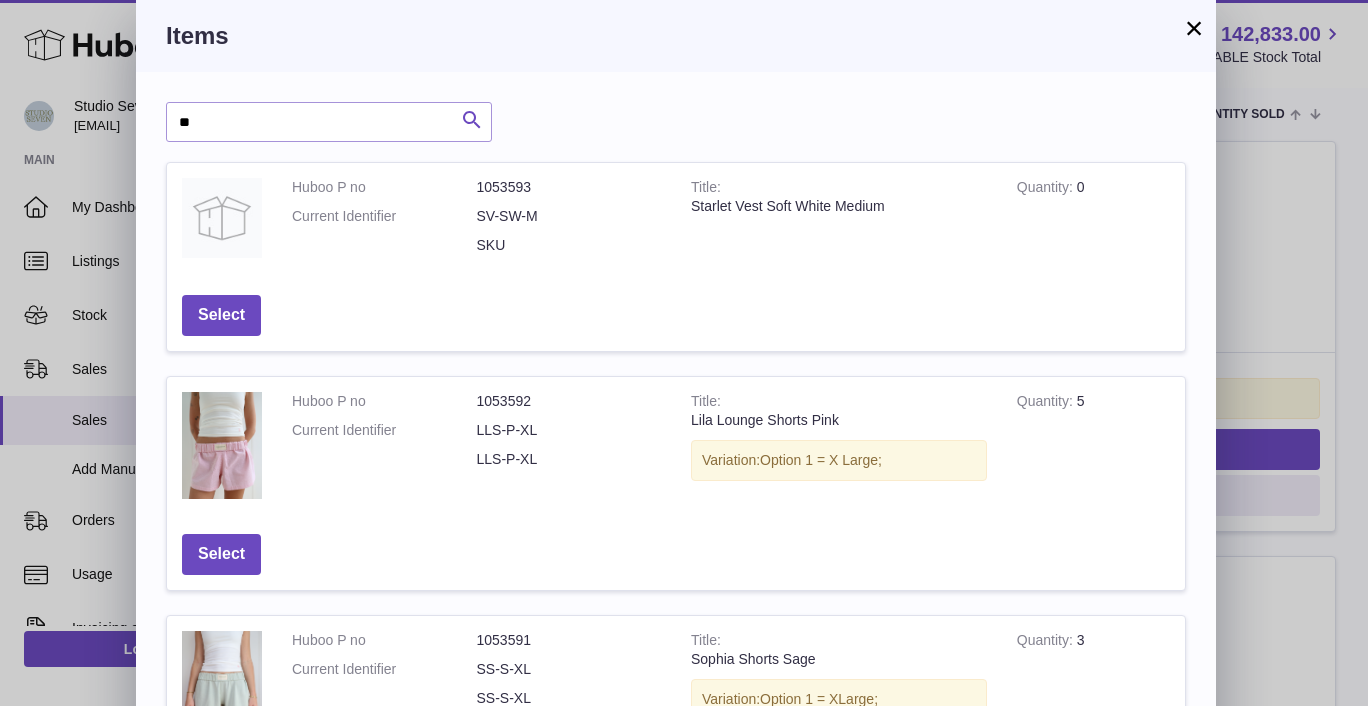 click at bounding box center (472, 120) 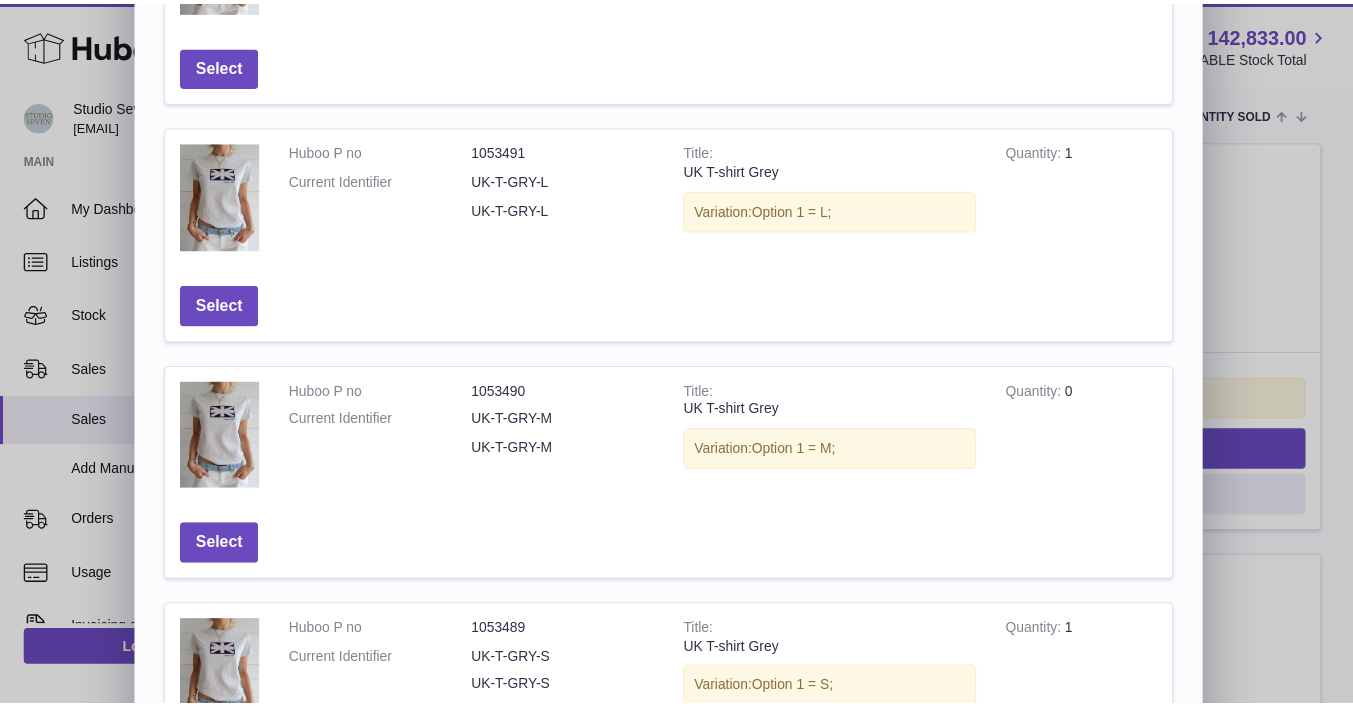 scroll, scrollTop: 281, scrollLeft: 0, axis: vertical 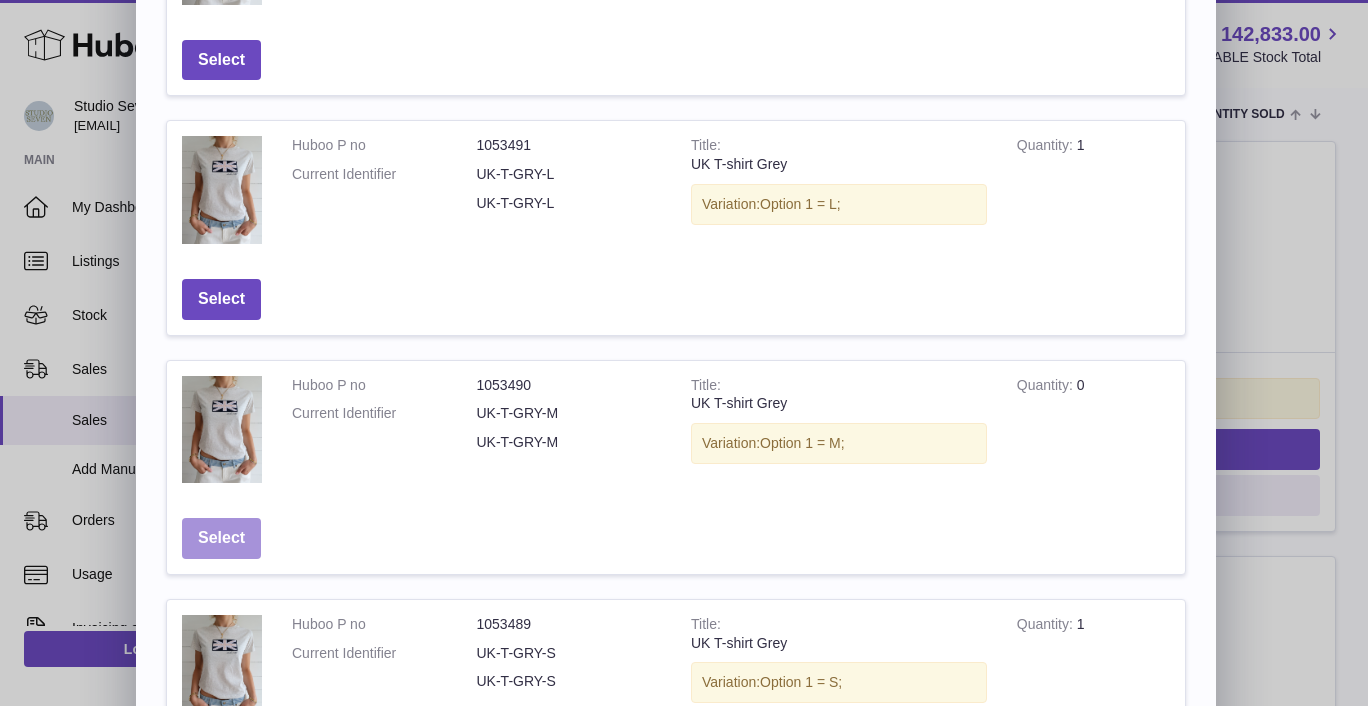 click on "Select" at bounding box center [221, 538] 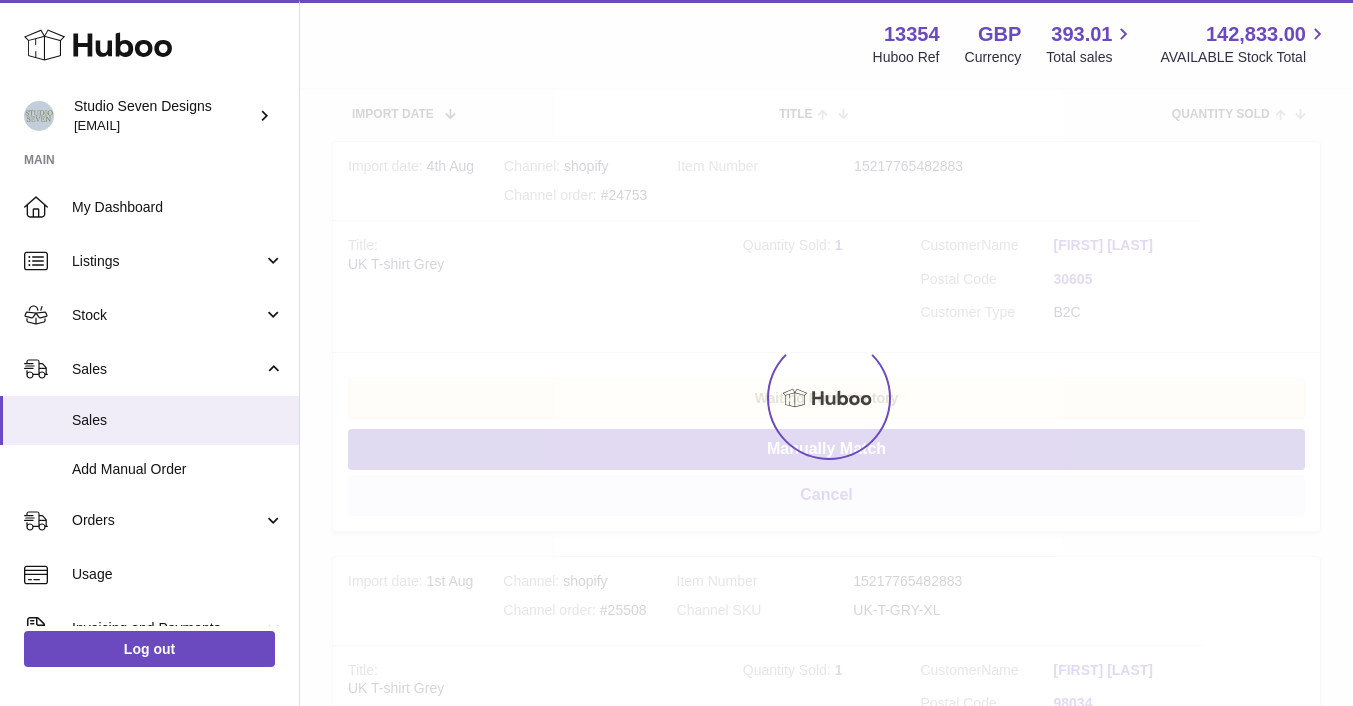 scroll, scrollTop: 0, scrollLeft: 0, axis: both 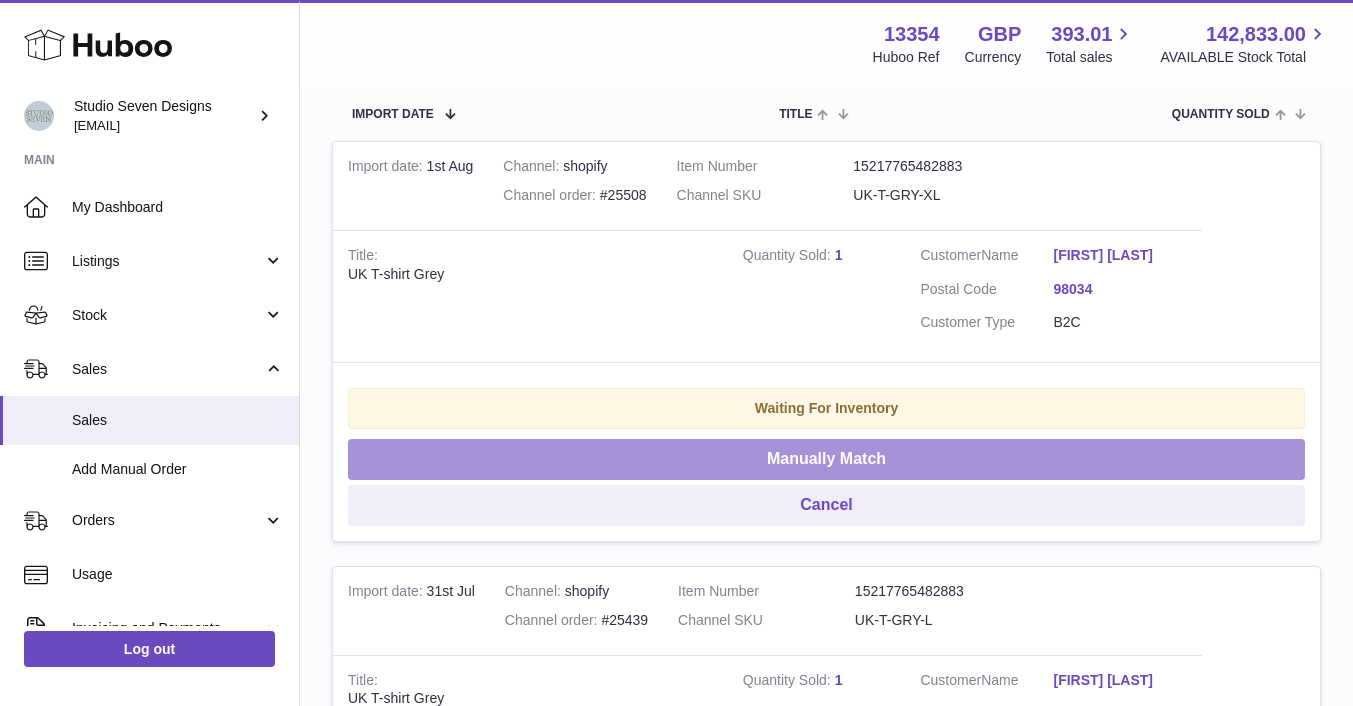 click on "Manually Match" at bounding box center [826, 459] 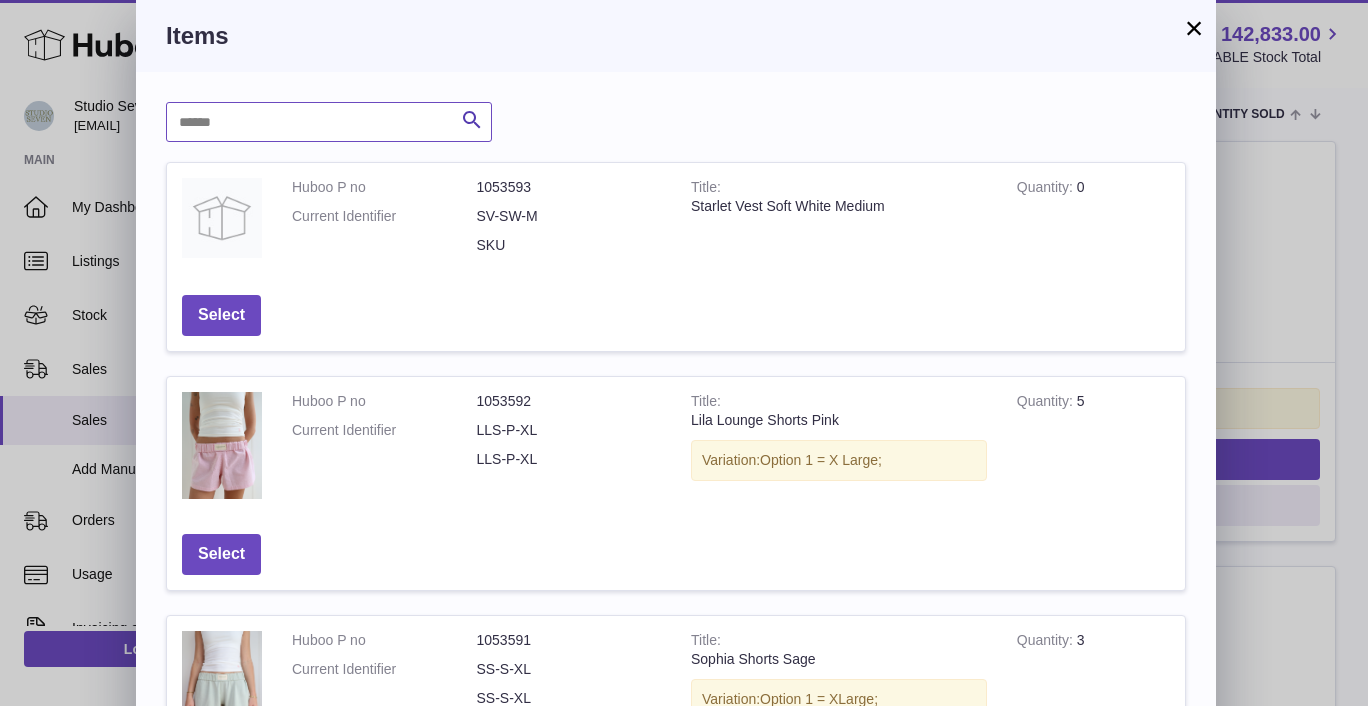 click at bounding box center [329, 122] 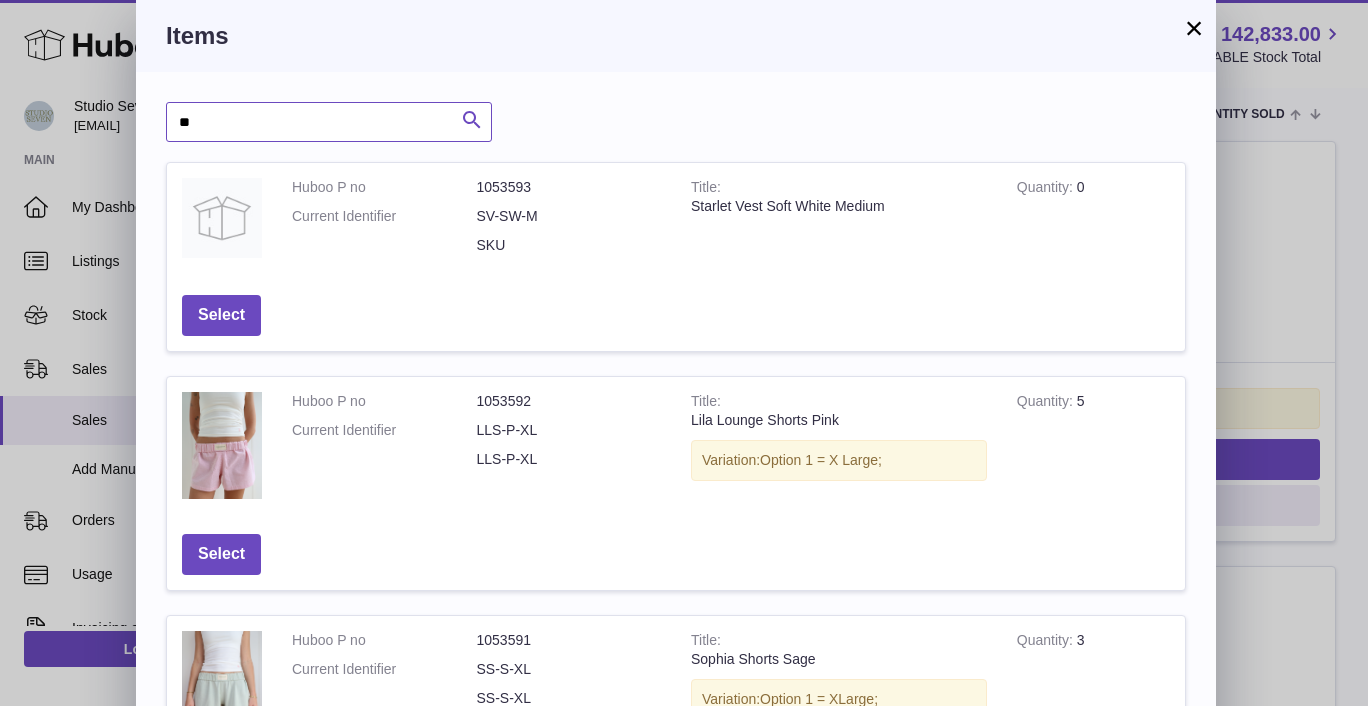 type on "**" 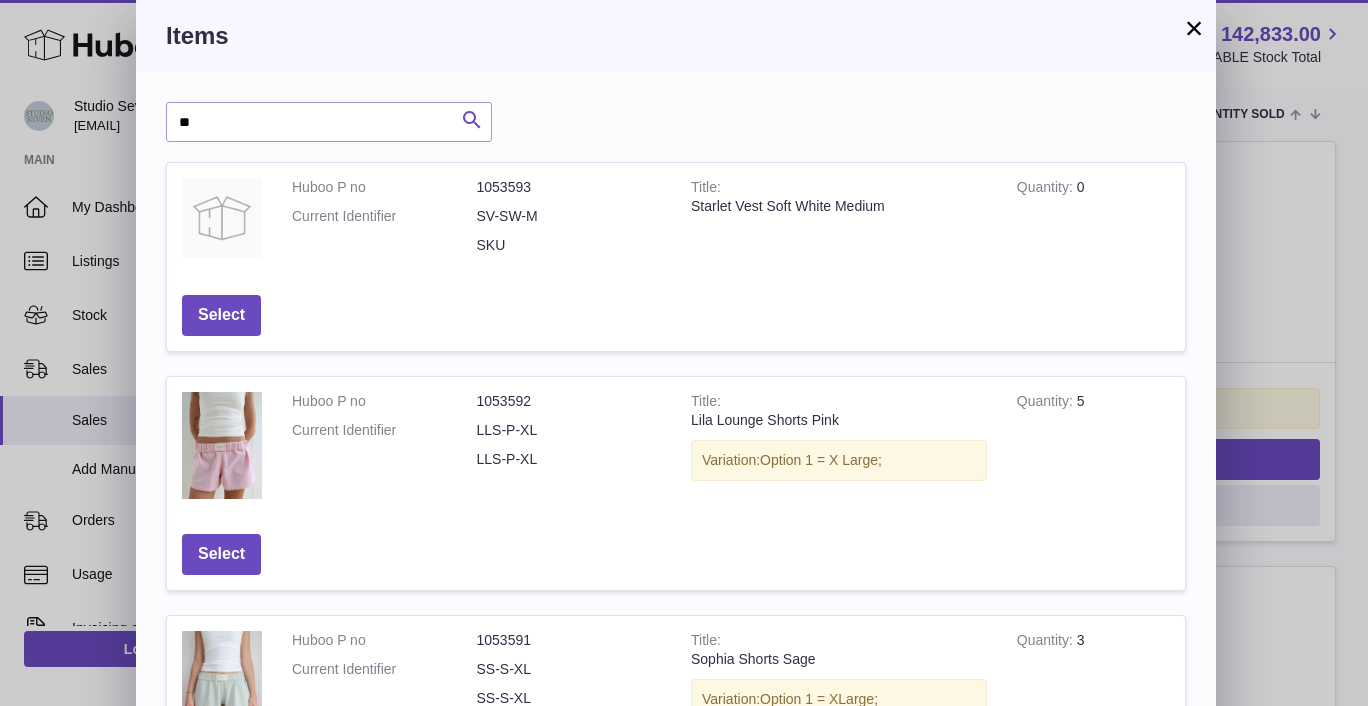 click at bounding box center [472, 120] 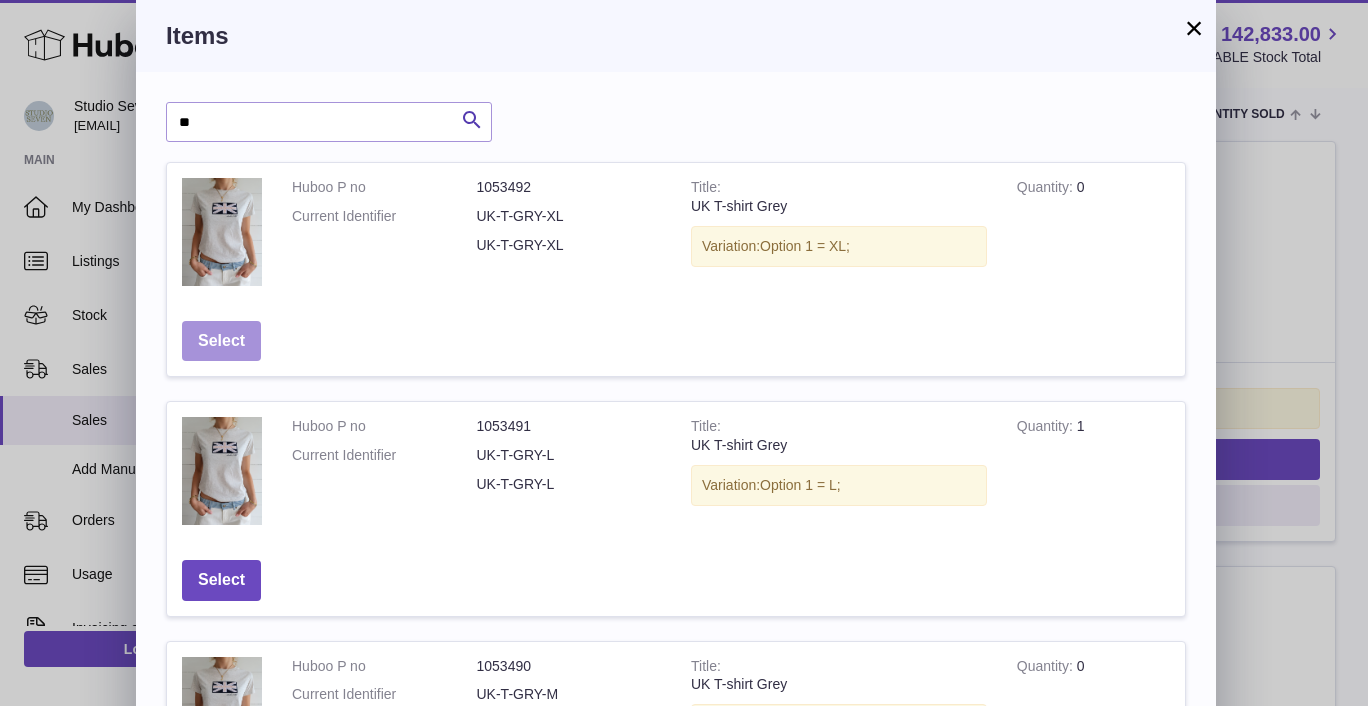 click on "Select" at bounding box center (221, 341) 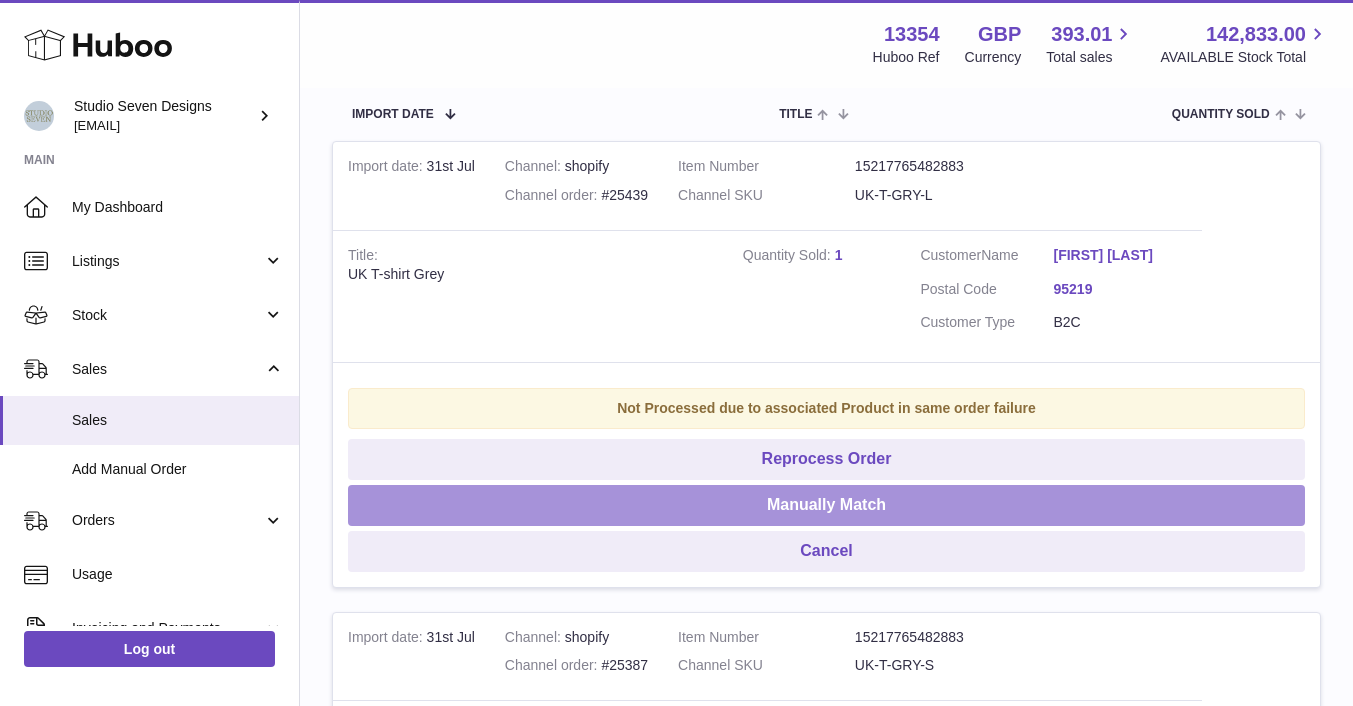 click on "Manually Match" at bounding box center (826, 505) 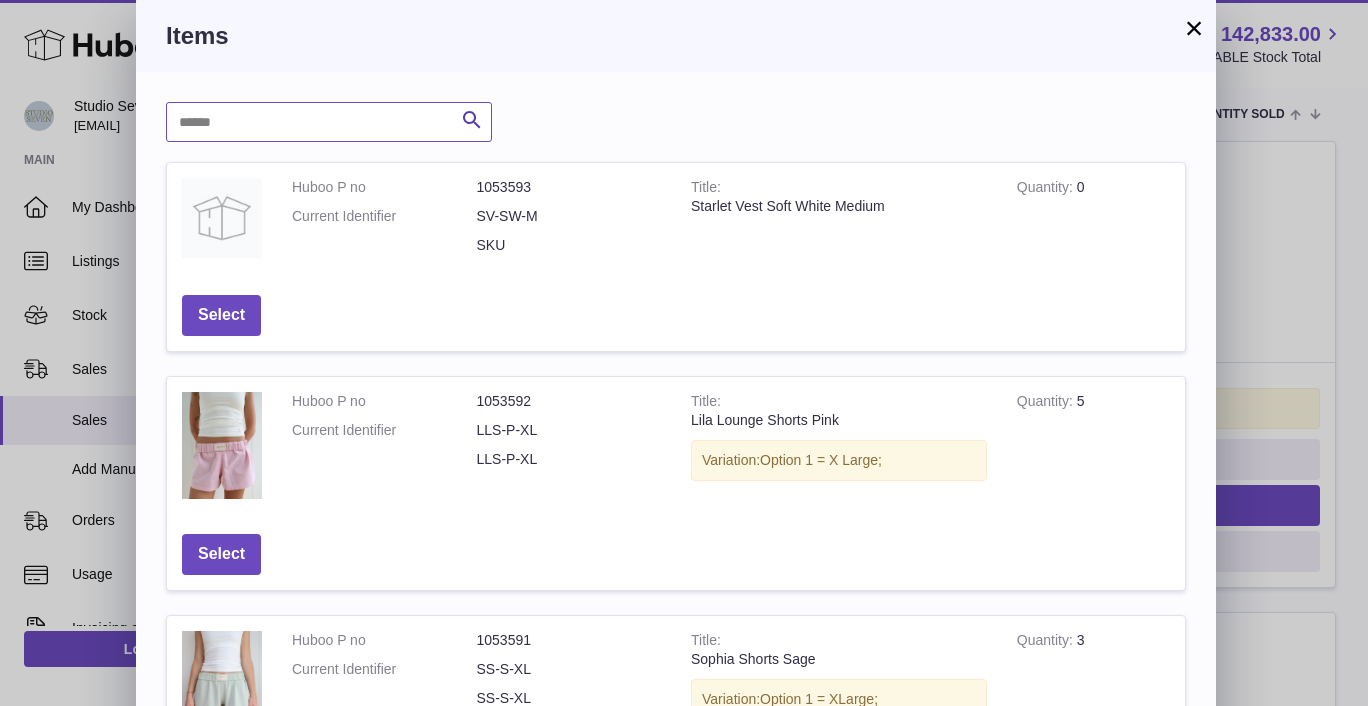click at bounding box center [329, 122] 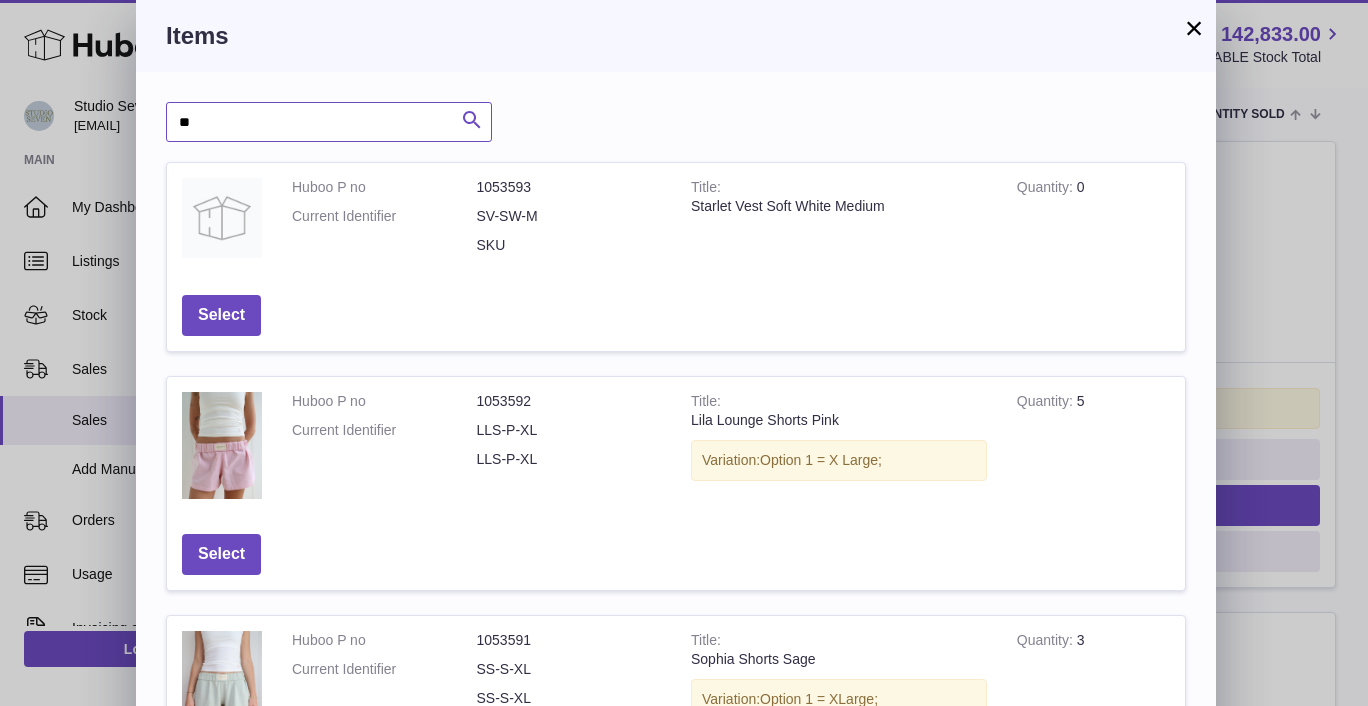 type on "**" 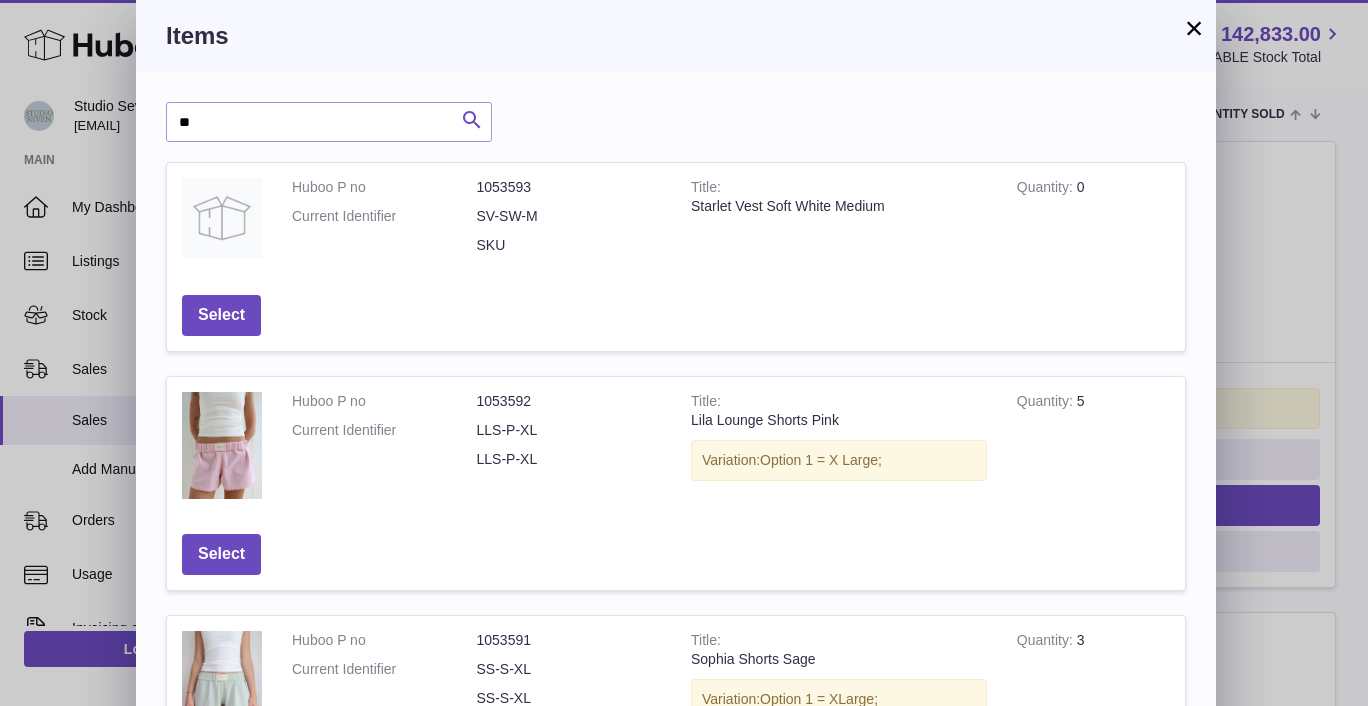 click at bounding box center (472, 120) 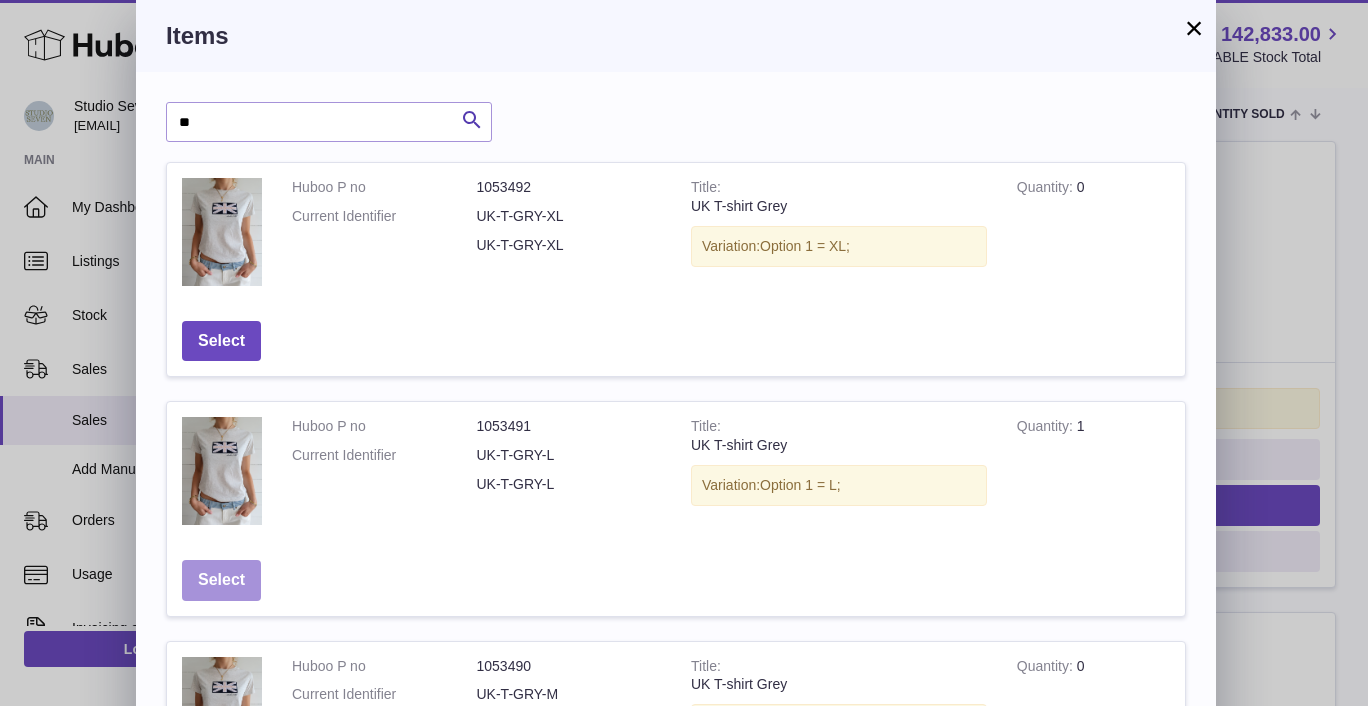 click on "Select" at bounding box center (221, 580) 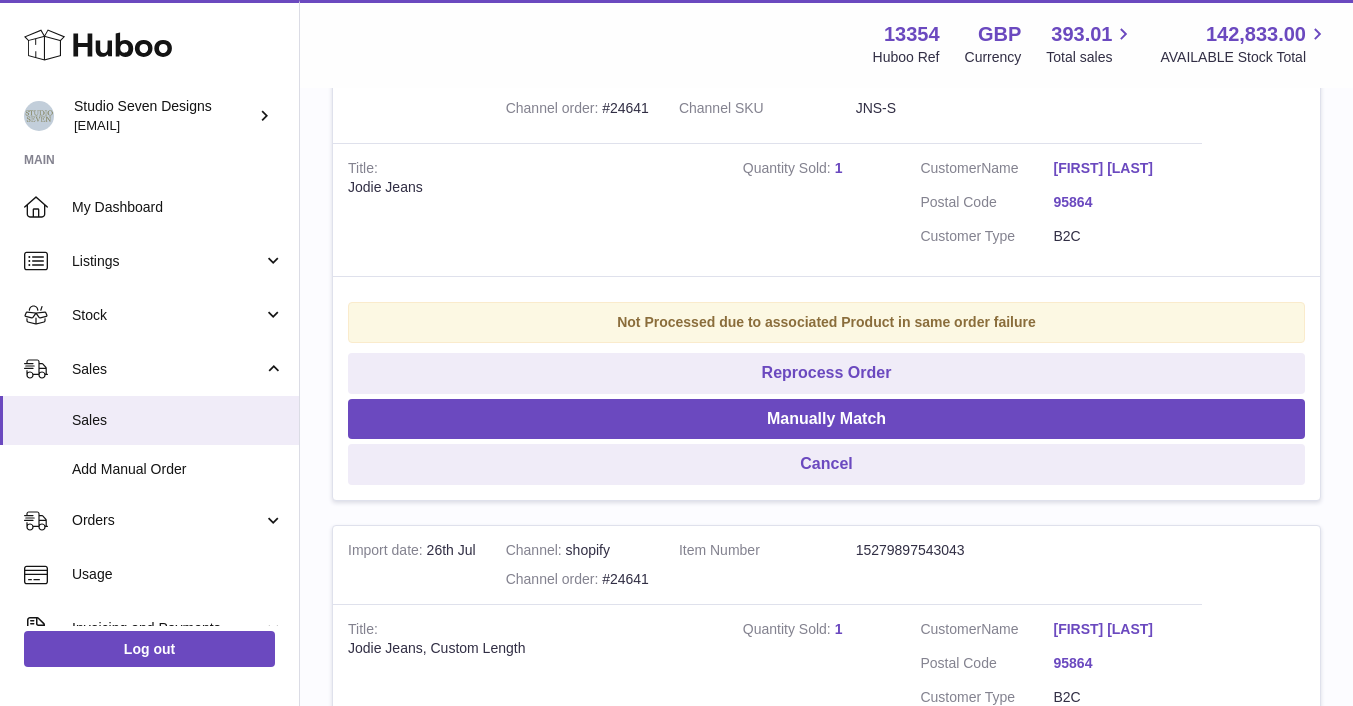 scroll, scrollTop: 4041, scrollLeft: 0, axis: vertical 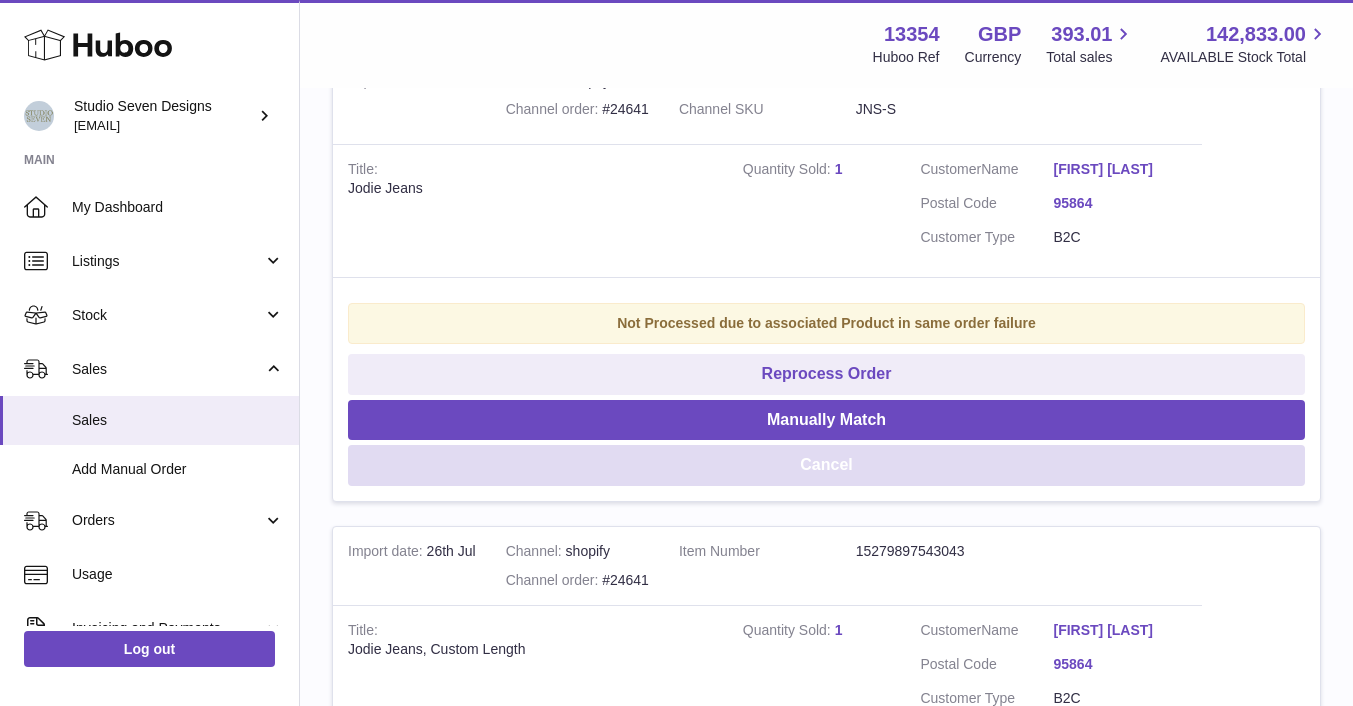 click on "Cancel" at bounding box center [826, 465] 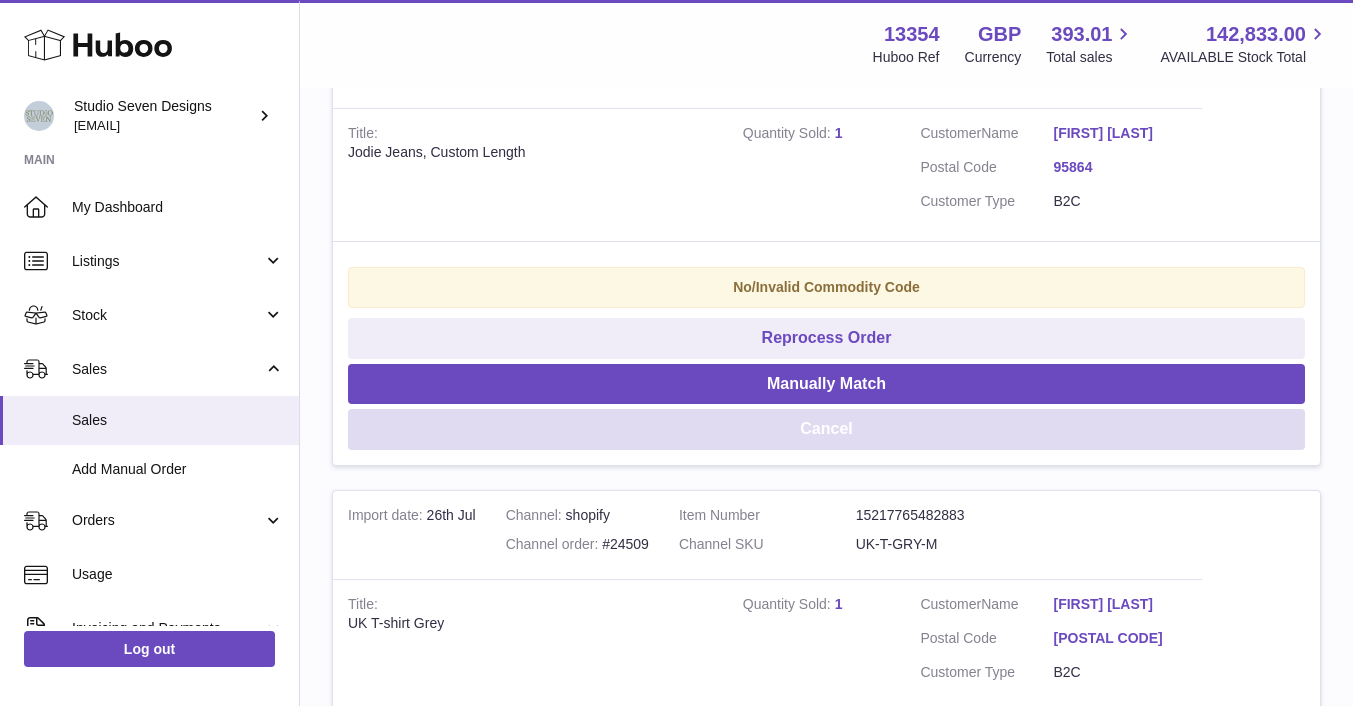 scroll, scrollTop: 4012, scrollLeft: 0, axis: vertical 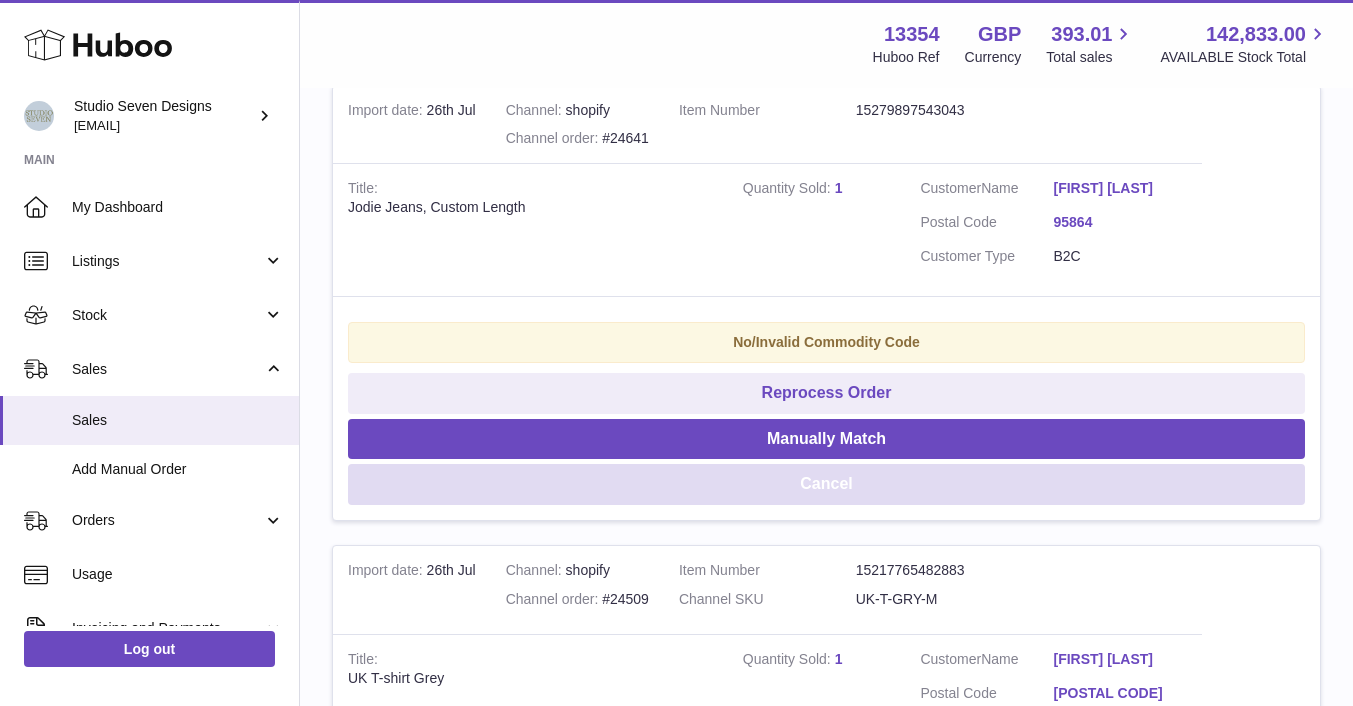 click on "Cancel" at bounding box center (826, 484) 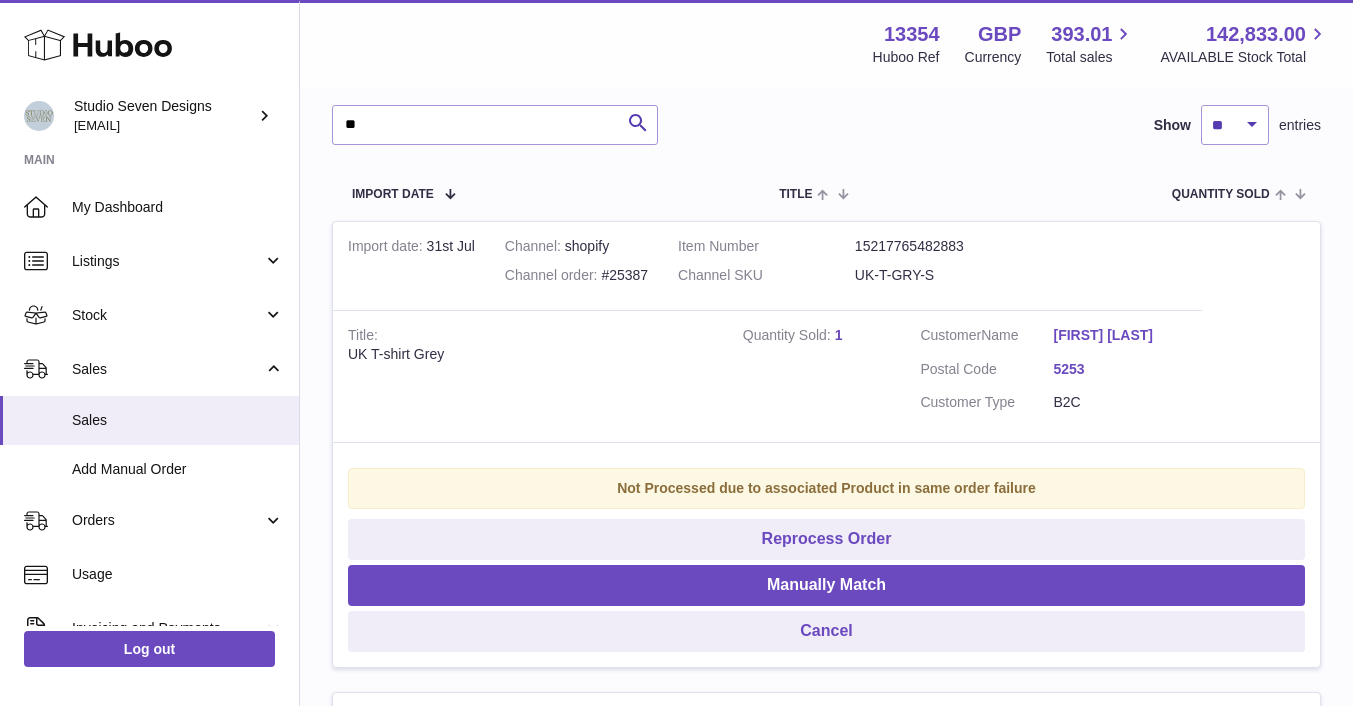 scroll, scrollTop: 299, scrollLeft: 0, axis: vertical 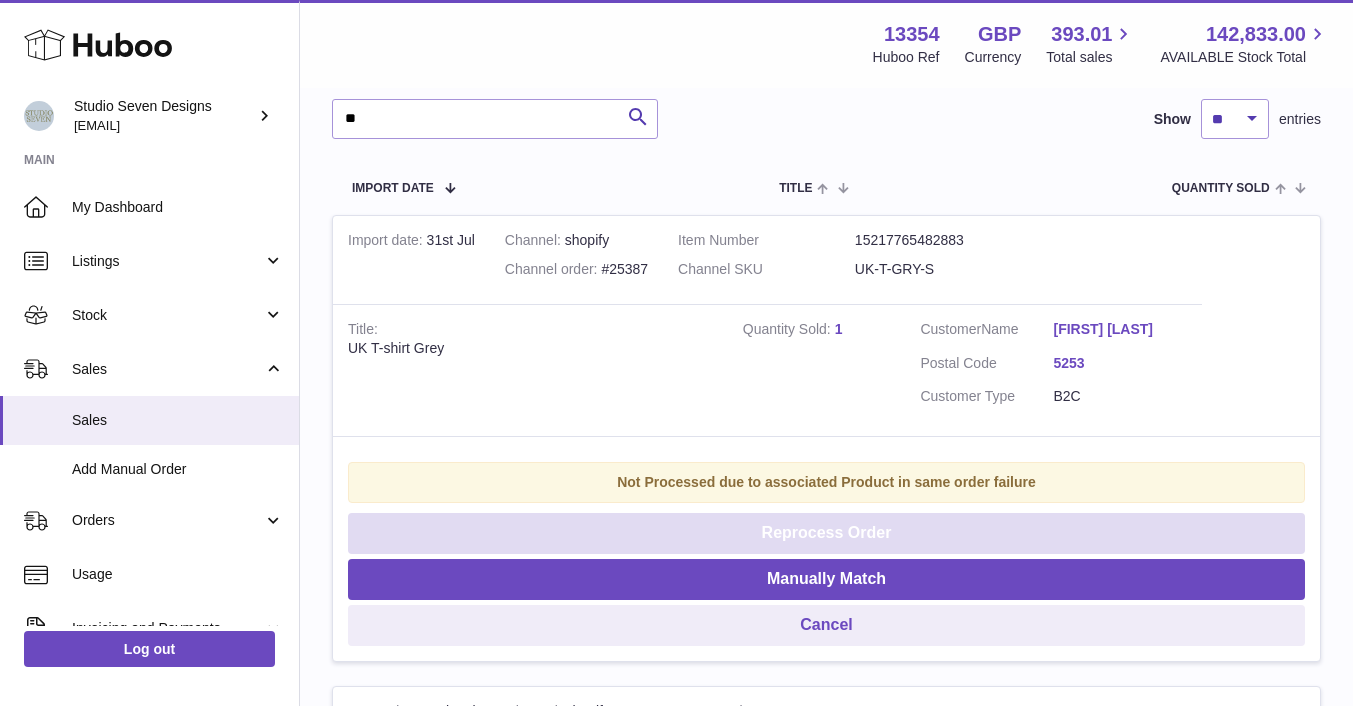 click on "Reprocess Order" at bounding box center [826, 533] 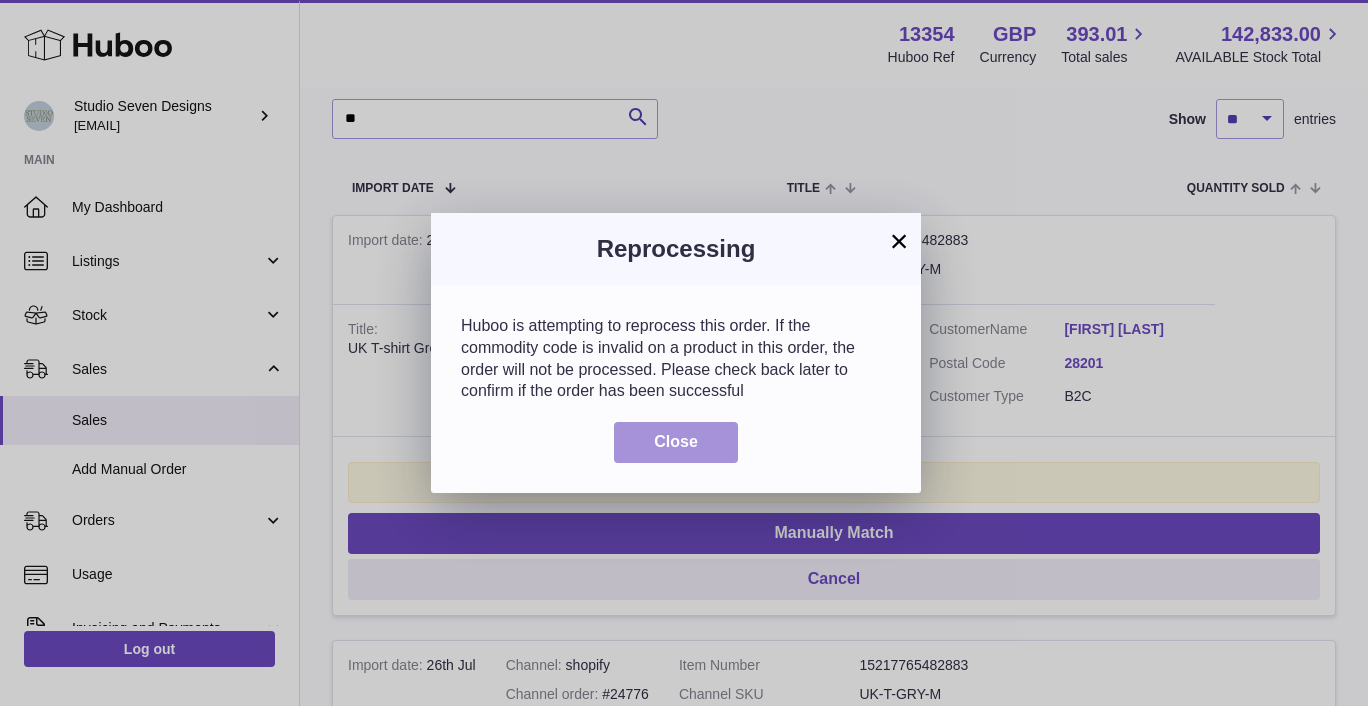 click on "Close" at bounding box center (676, 441) 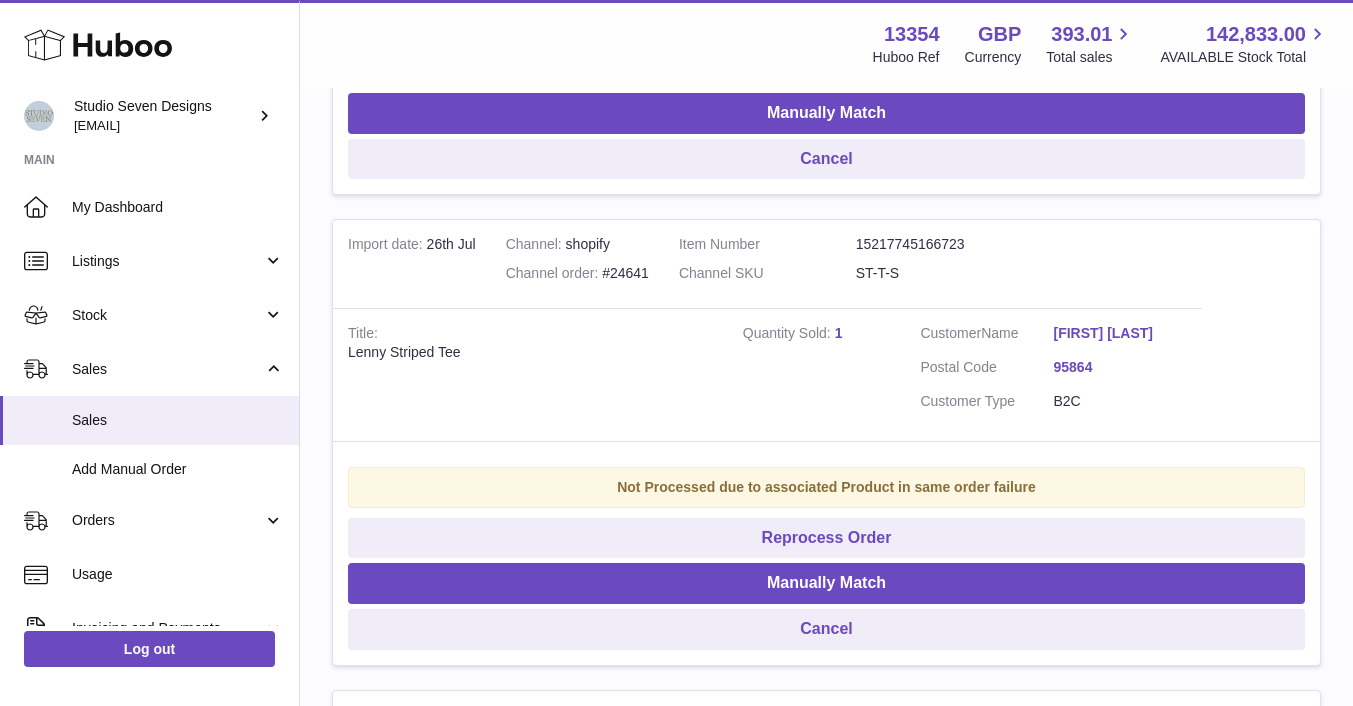 scroll, scrollTop: 2483, scrollLeft: 0, axis: vertical 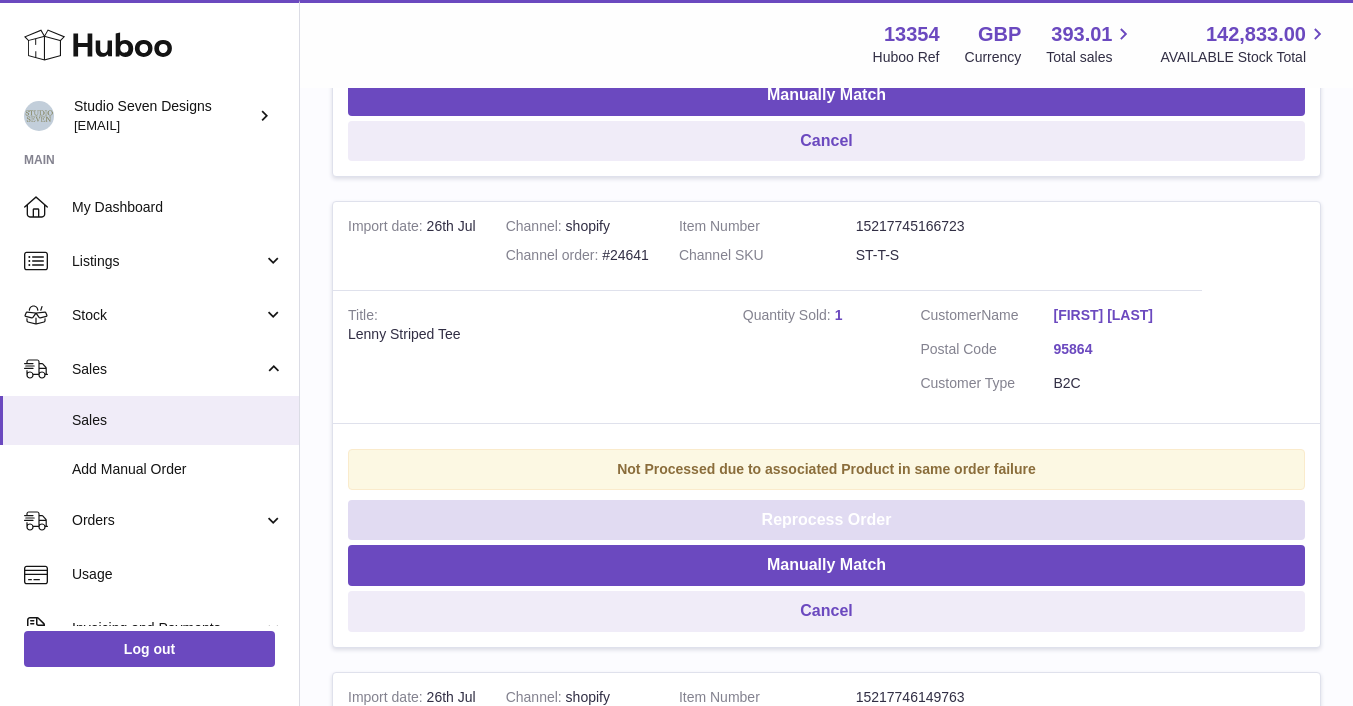 click on "Reprocess Order" at bounding box center (826, 520) 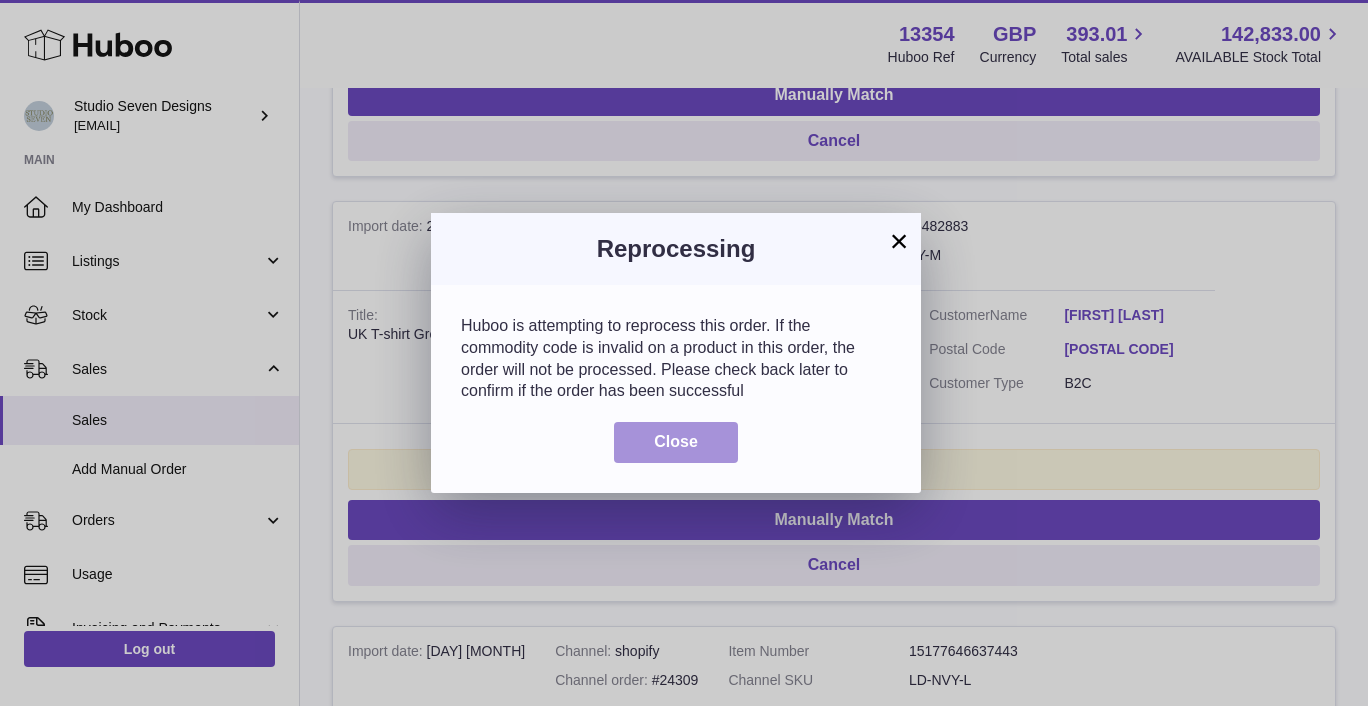click on "Close" at bounding box center (676, 442) 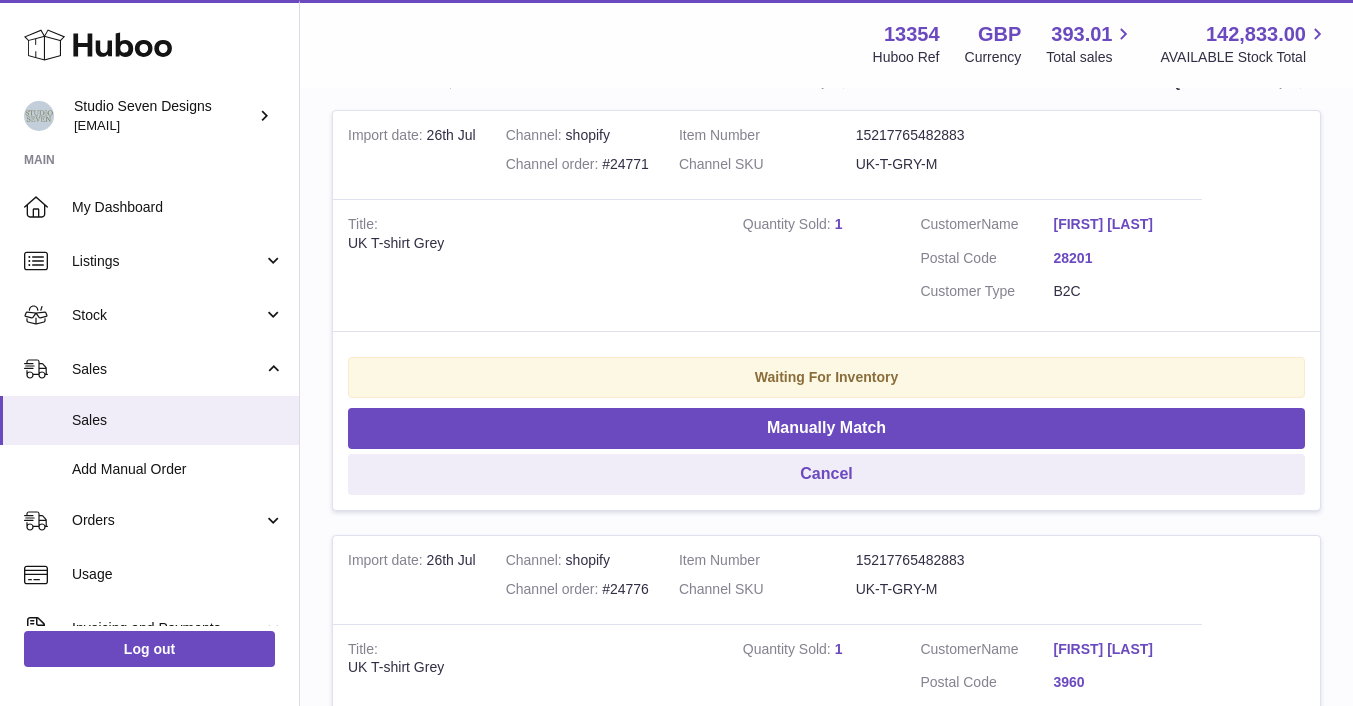 scroll, scrollTop: 0, scrollLeft: 0, axis: both 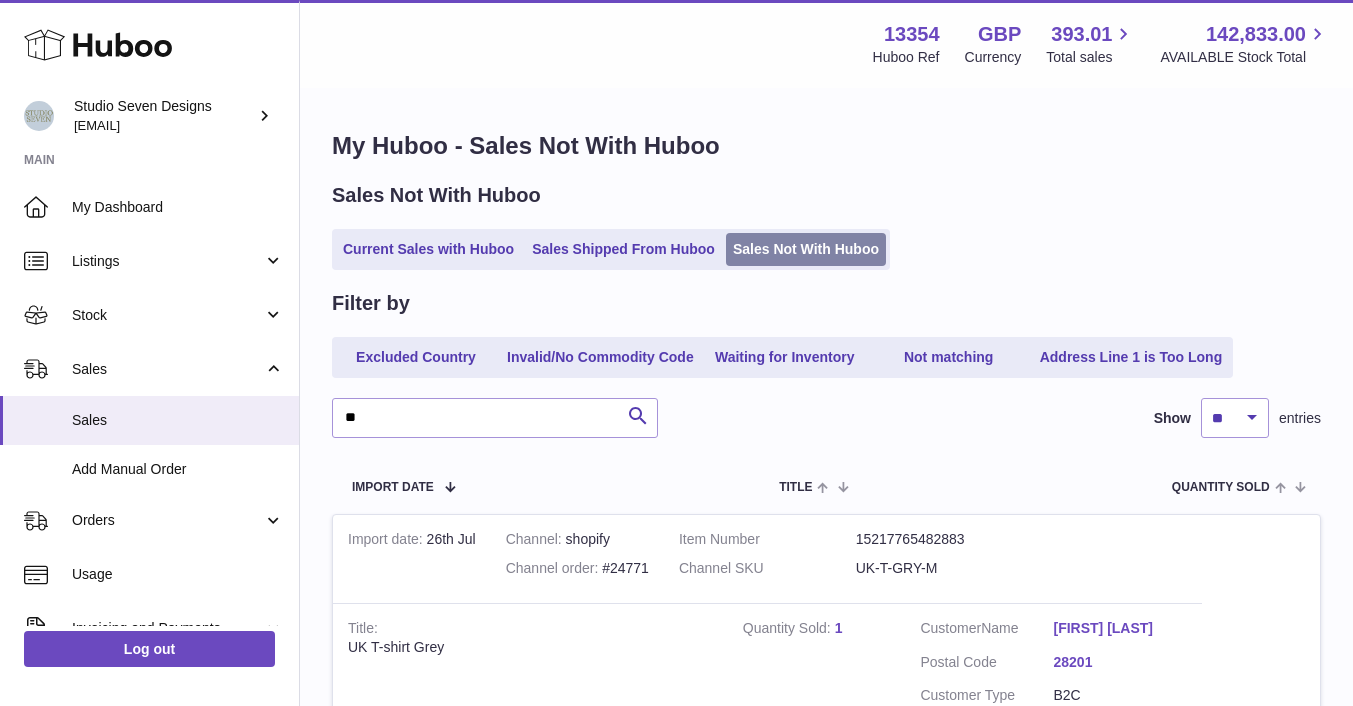 click on "Sales Not With Huboo" at bounding box center (806, 249) 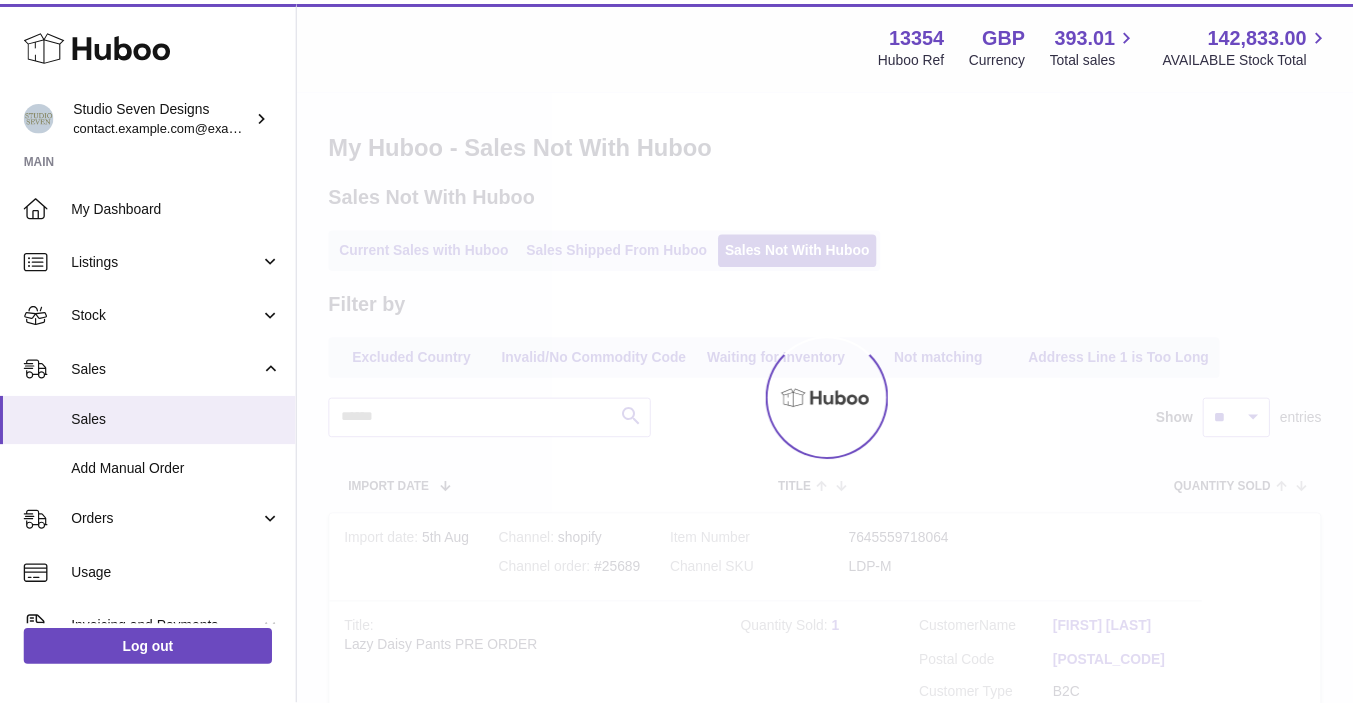 scroll, scrollTop: 0, scrollLeft: 0, axis: both 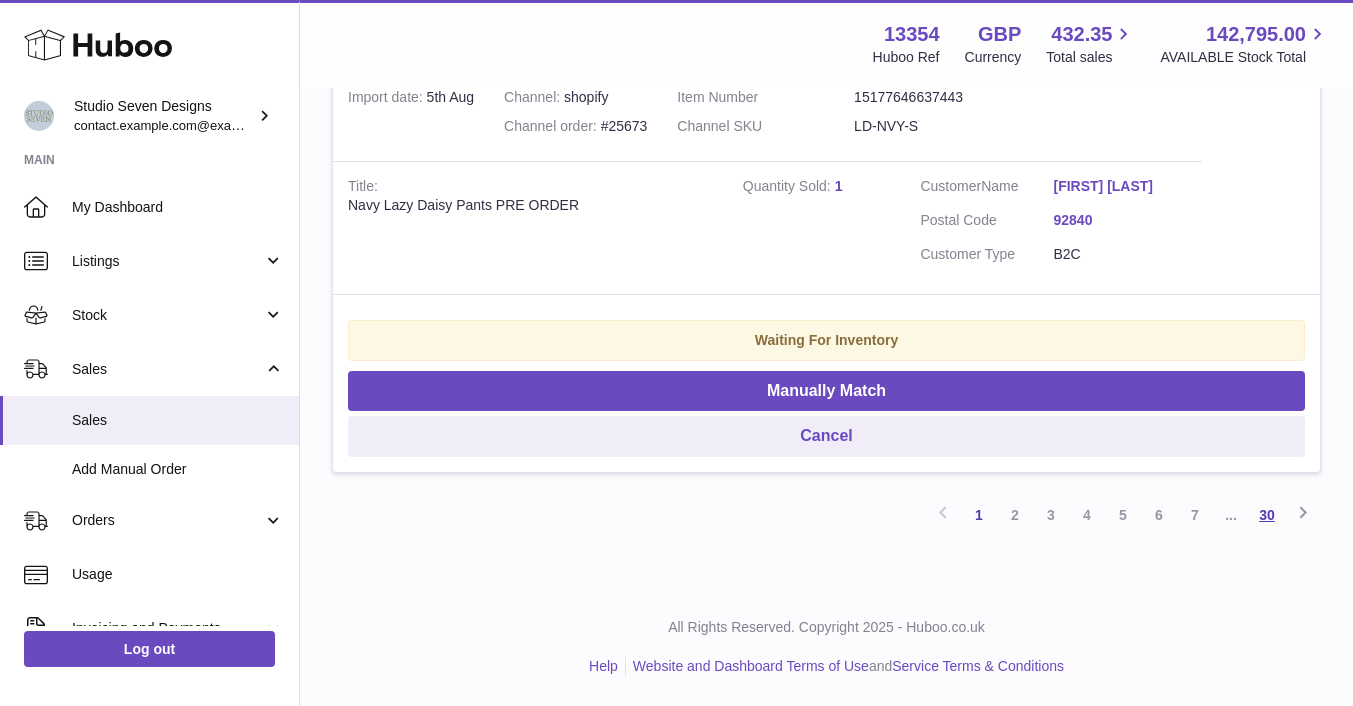 click on "30" at bounding box center [1267, 515] 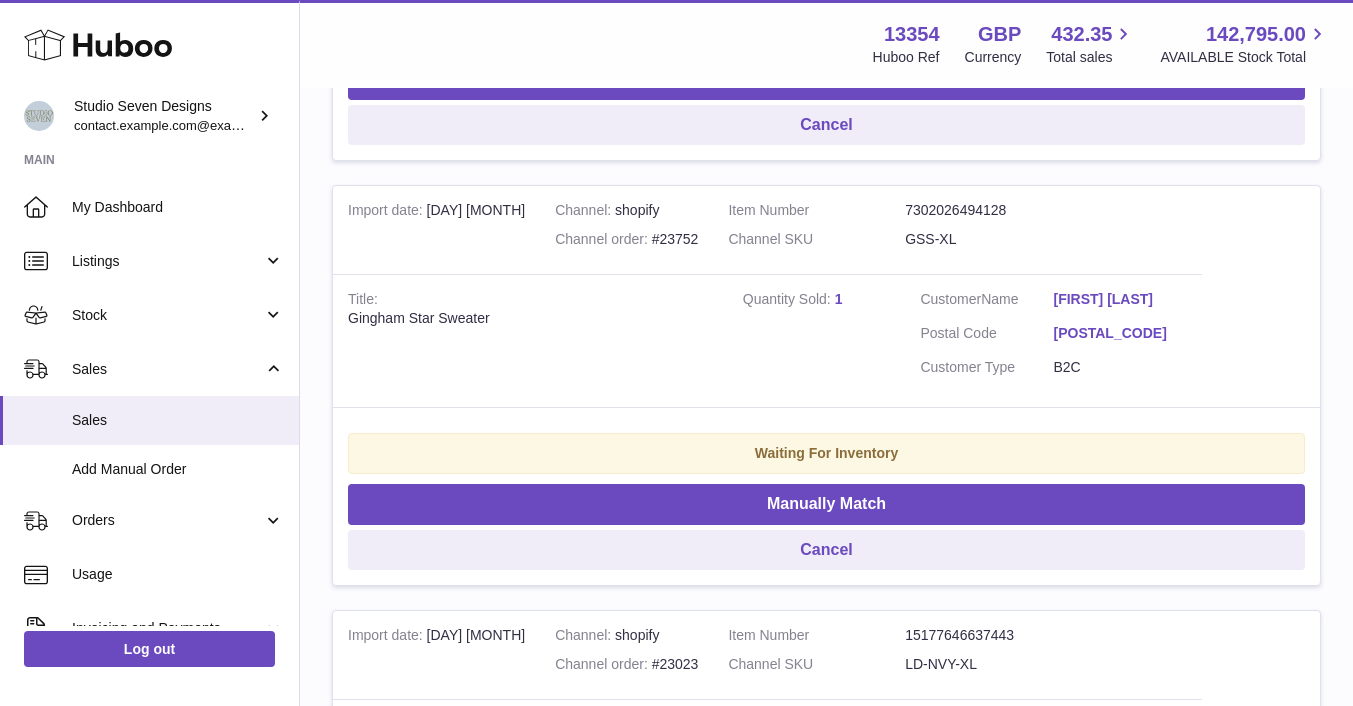 scroll, scrollTop: 3416, scrollLeft: 0, axis: vertical 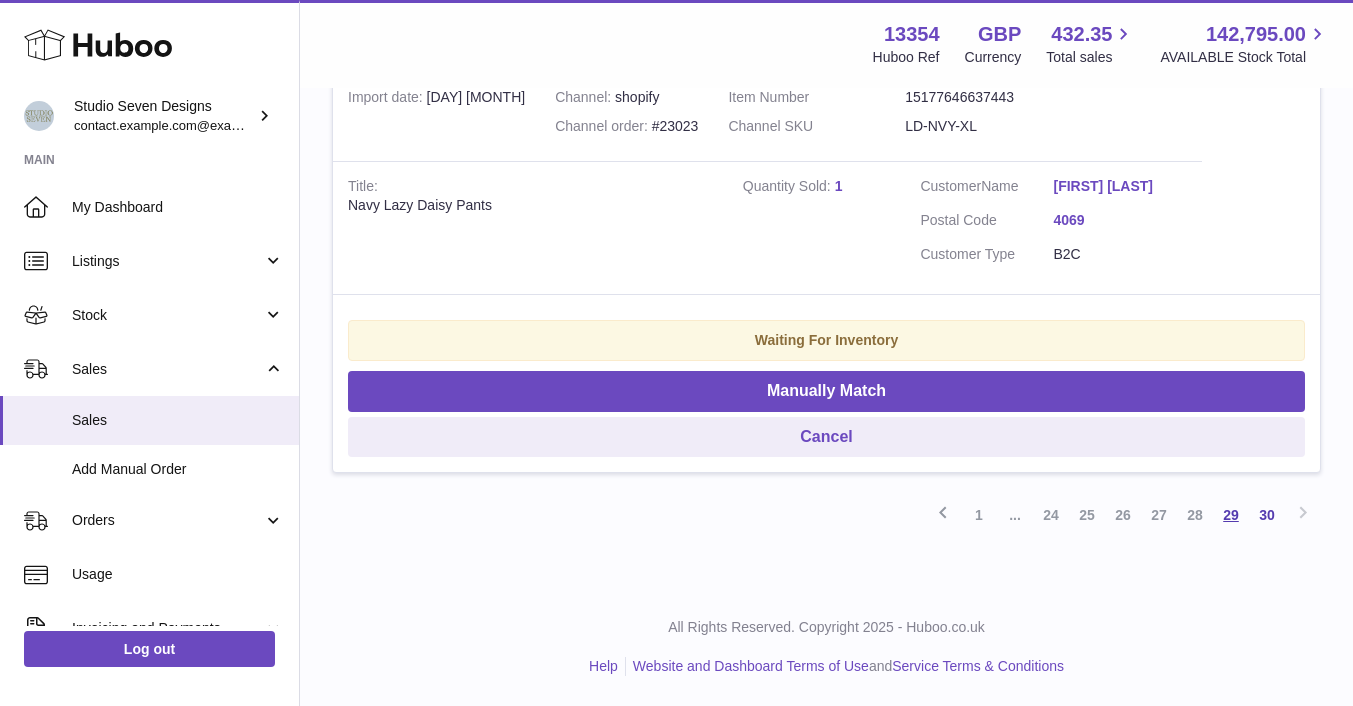 click on "29" at bounding box center [1231, 515] 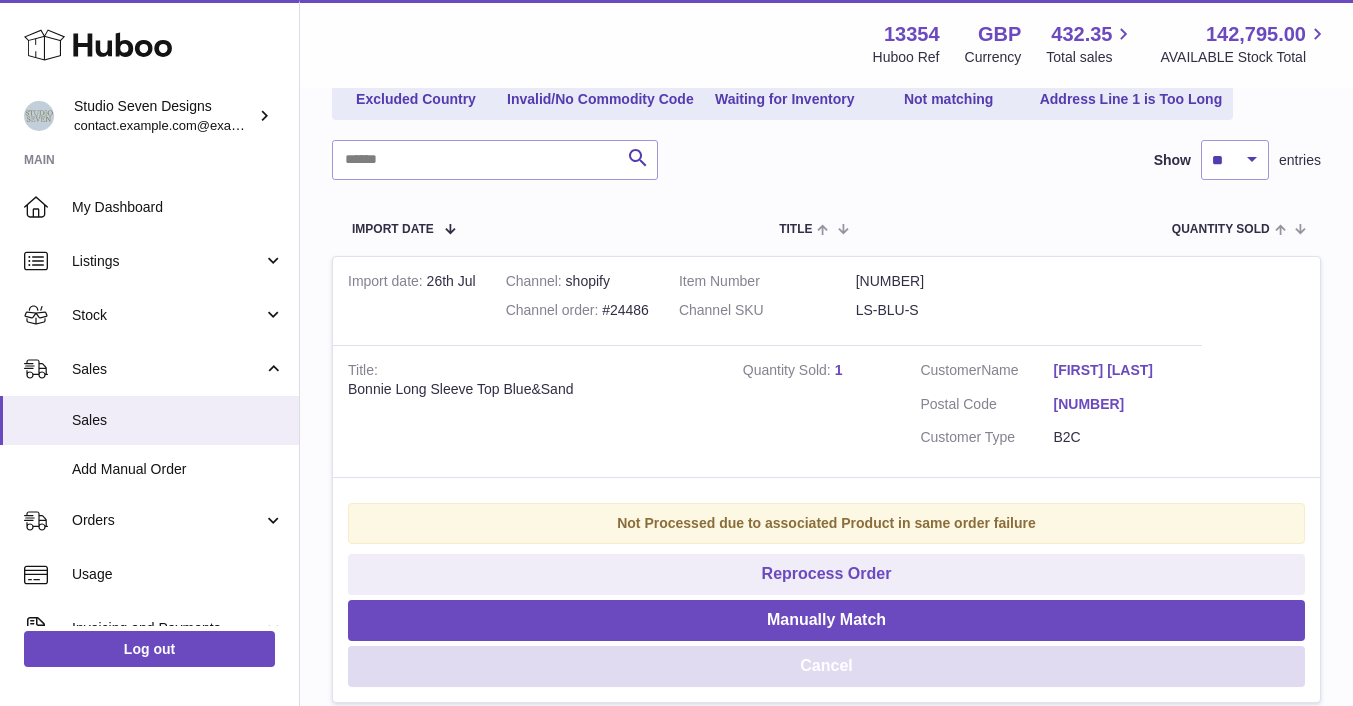 scroll, scrollTop: 257, scrollLeft: 0, axis: vertical 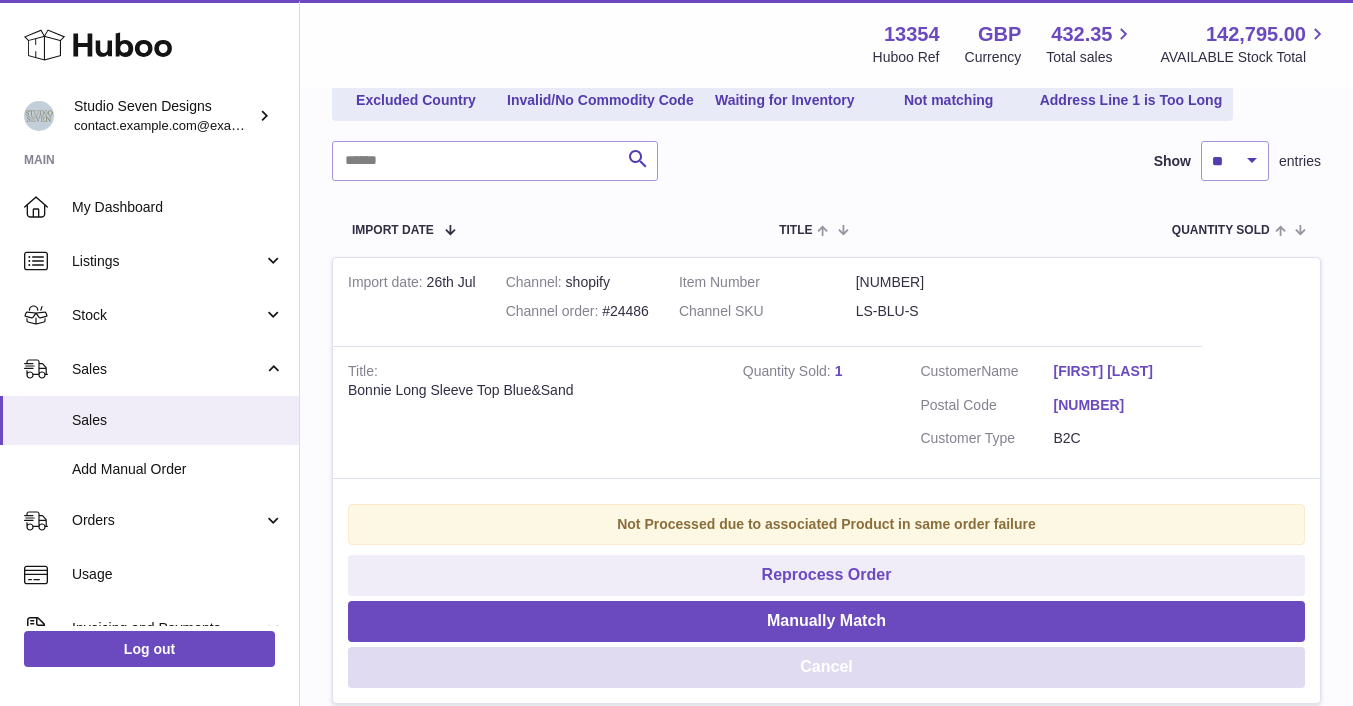 click on "Cancel" at bounding box center (826, 667) 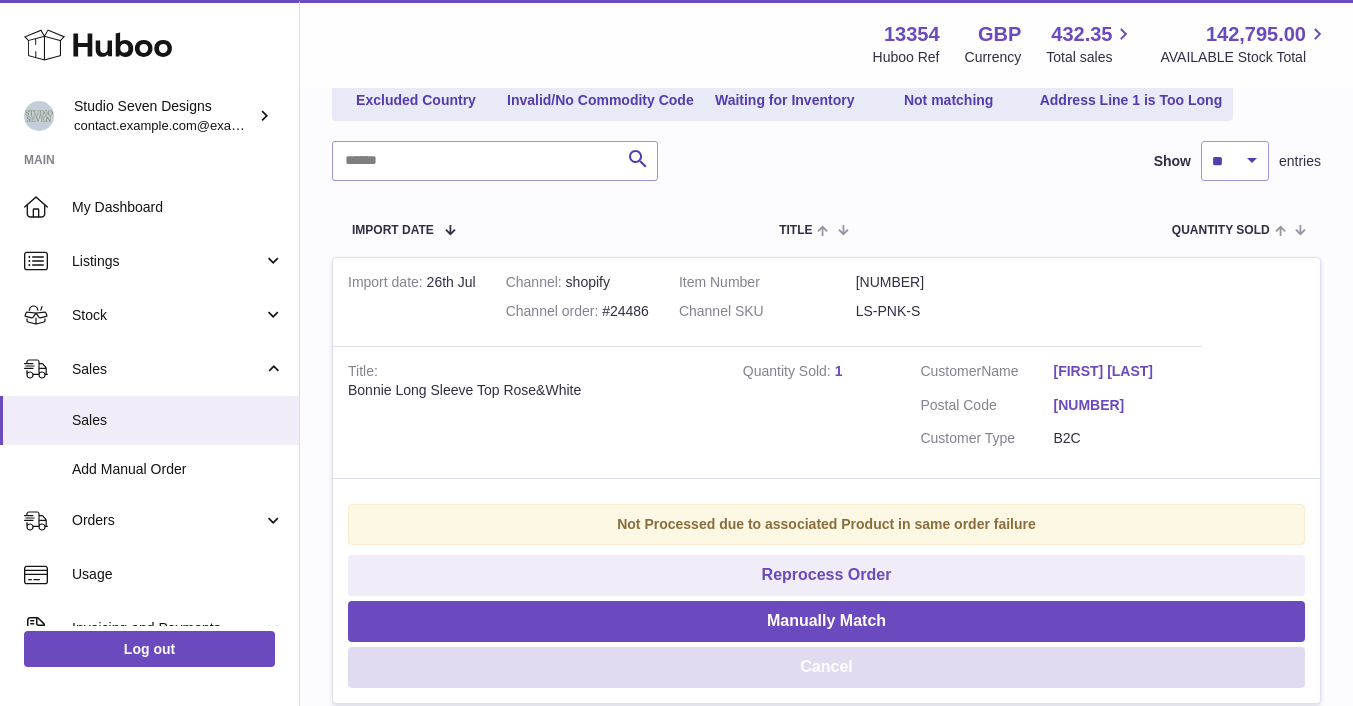 click on "Cancel" at bounding box center (826, 667) 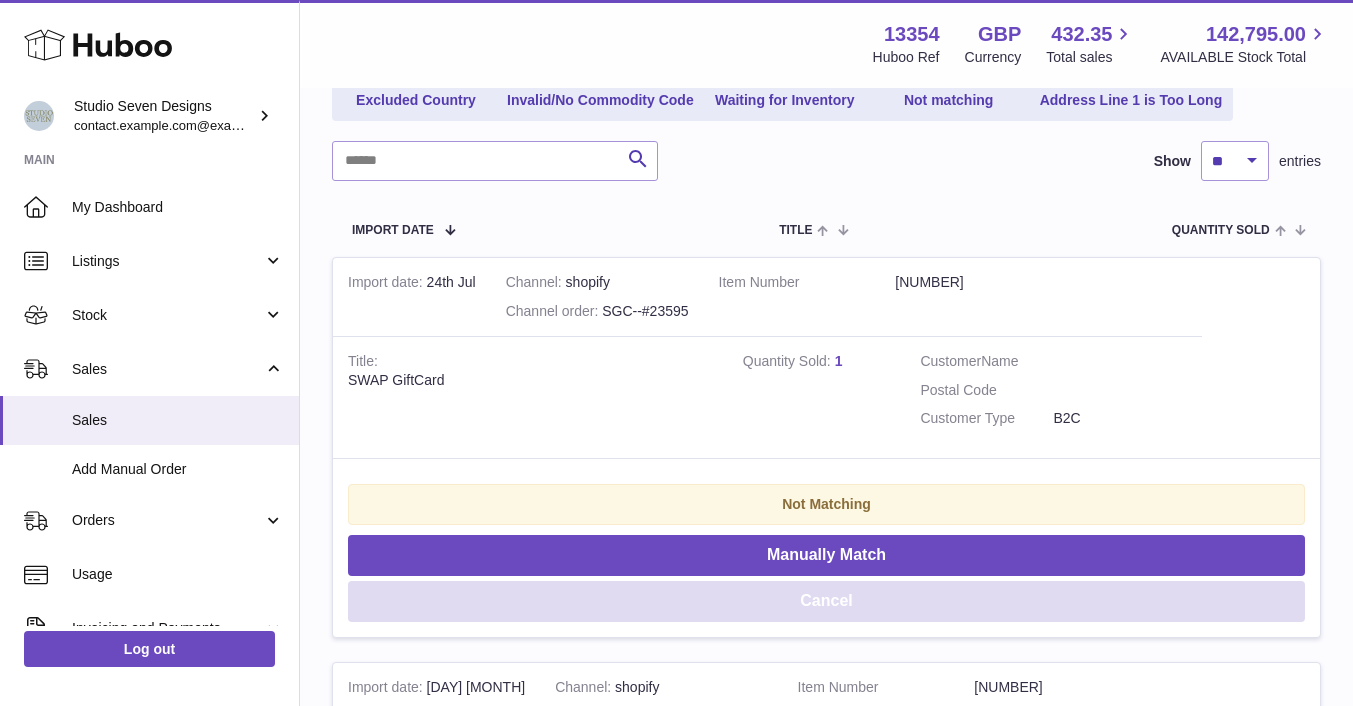 click on "Cancel" at bounding box center [826, 601] 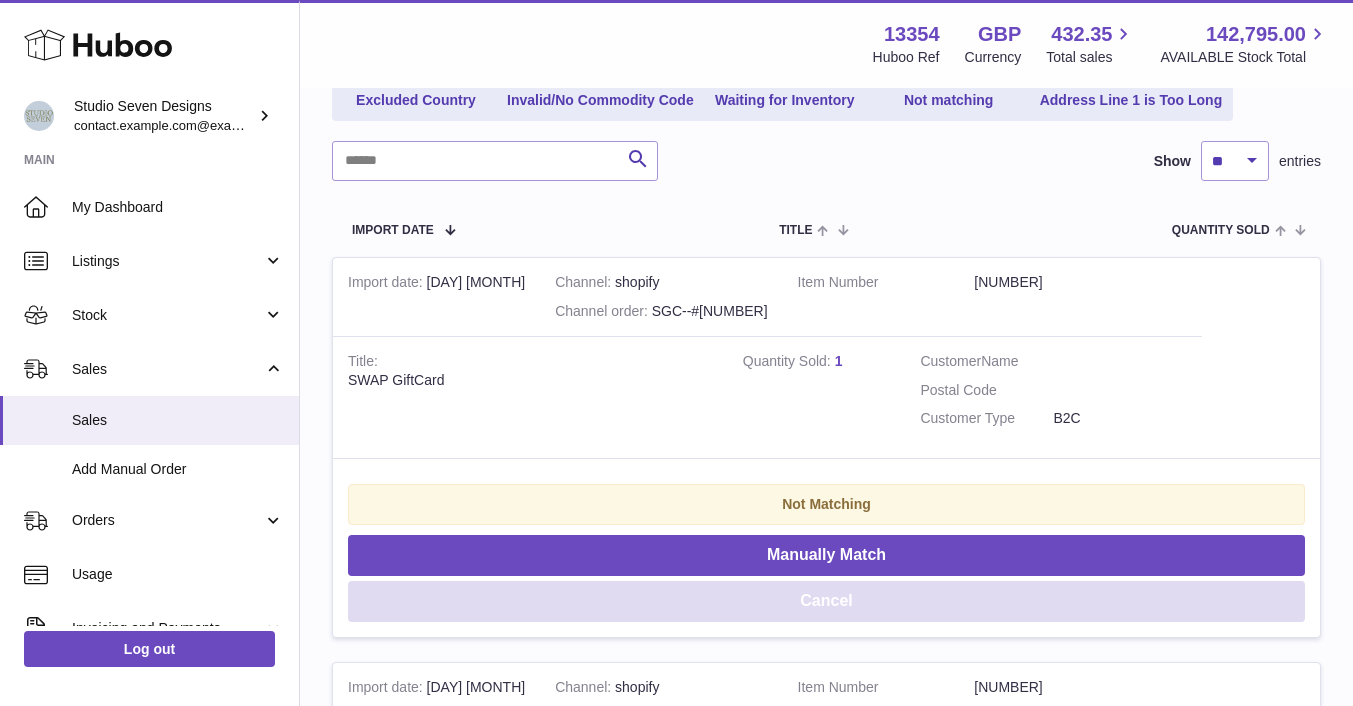 click on "Cancel" at bounding box center (826, 601) 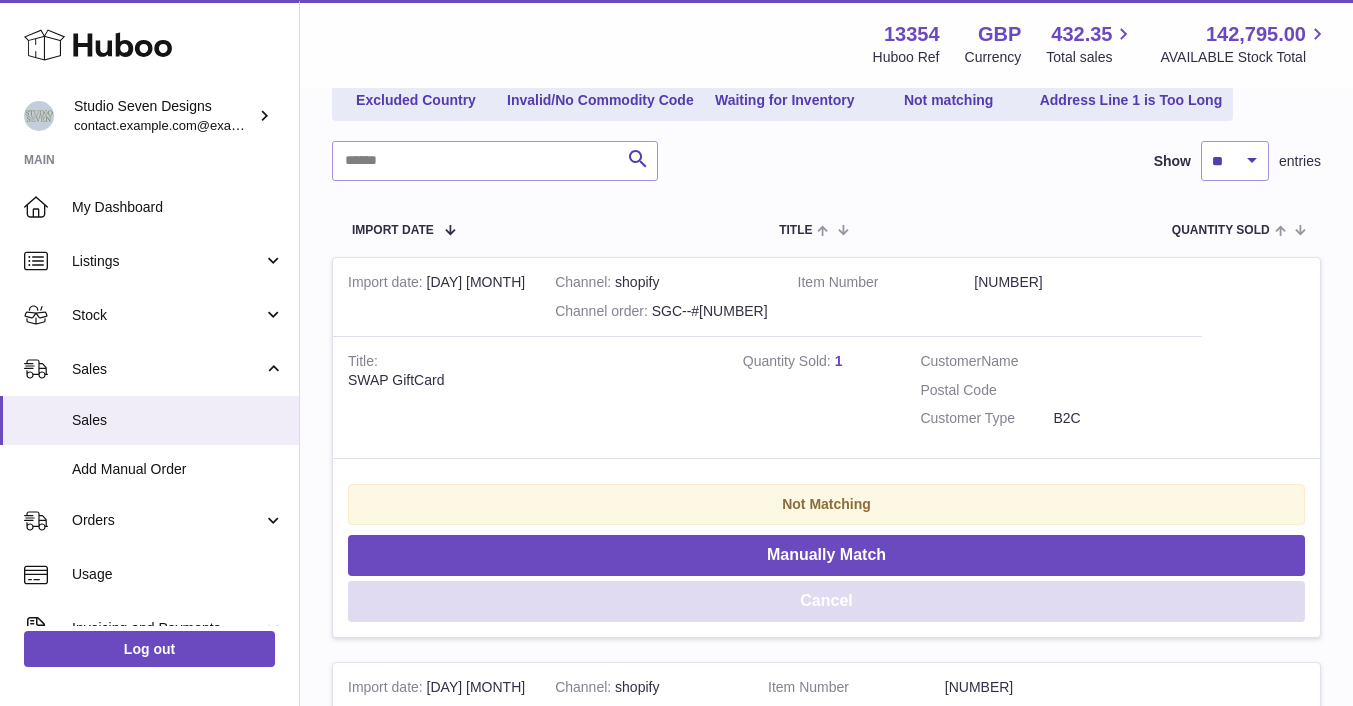 click on "Cancel" at bounding box center (826, 601) 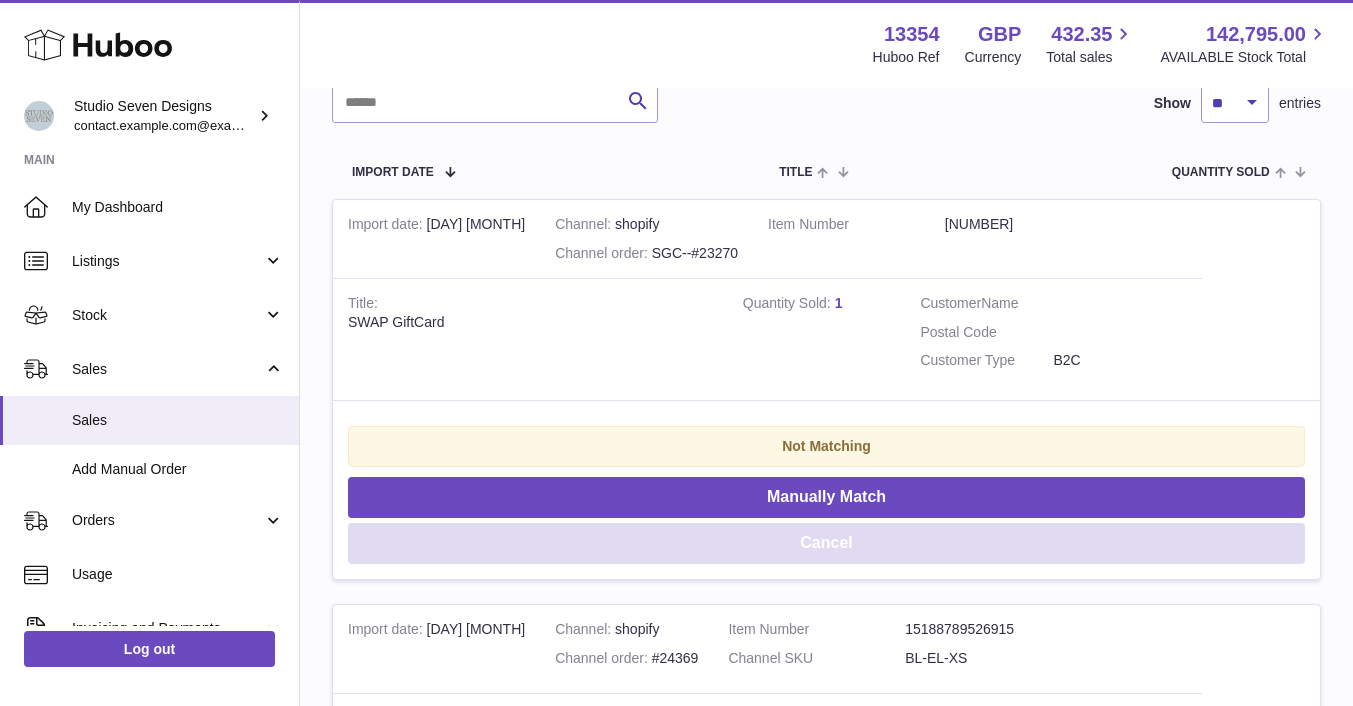 scroll, scrollTop: 359, scrollLeft: 0, axis: vertical 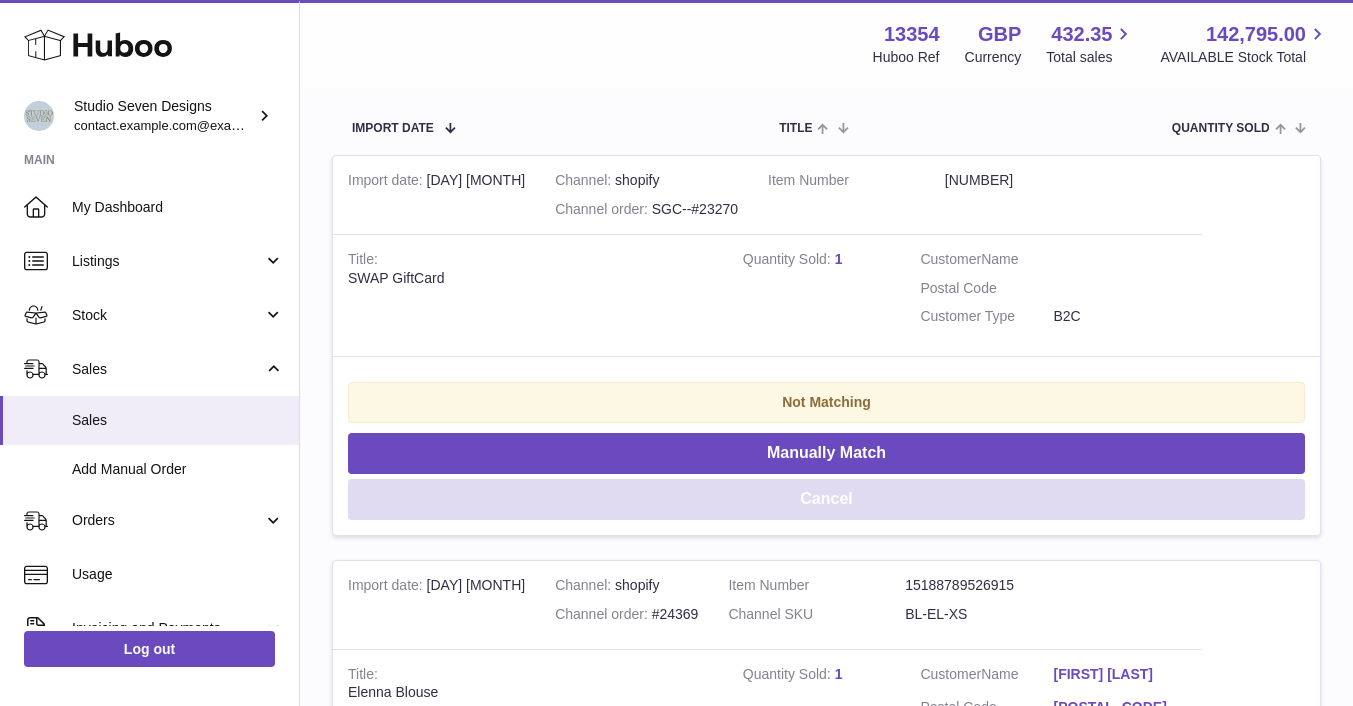click on "Cancel" at bounding box center (826, 499) 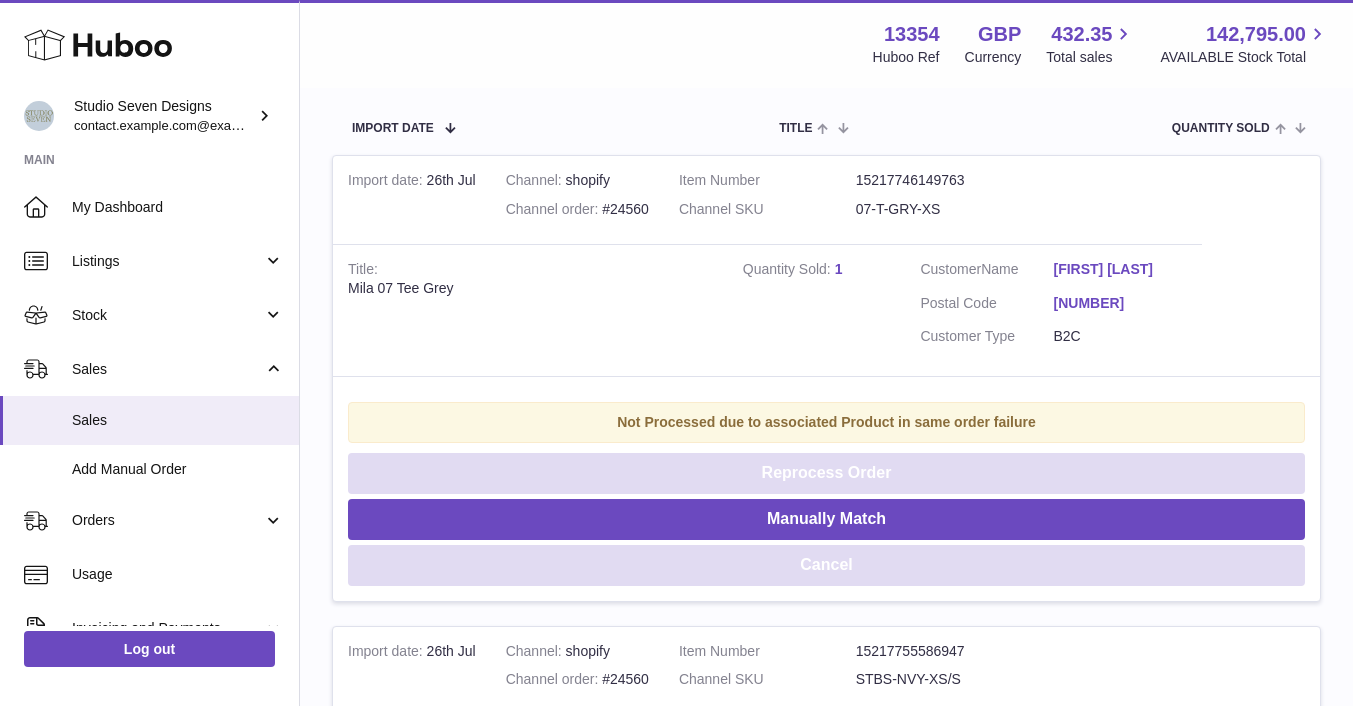 click on "Reprocess Order" at bounding box center [826, 473] 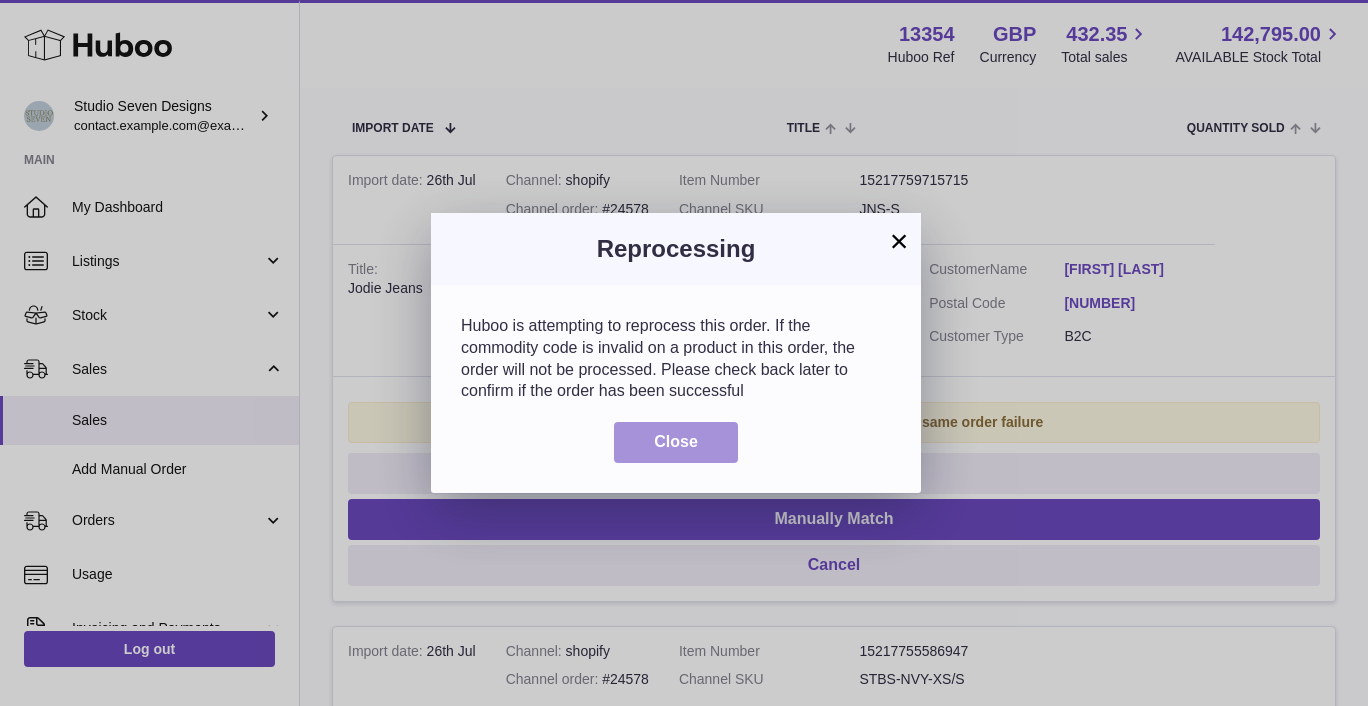click on "Close" at bounding box center [676, 441] 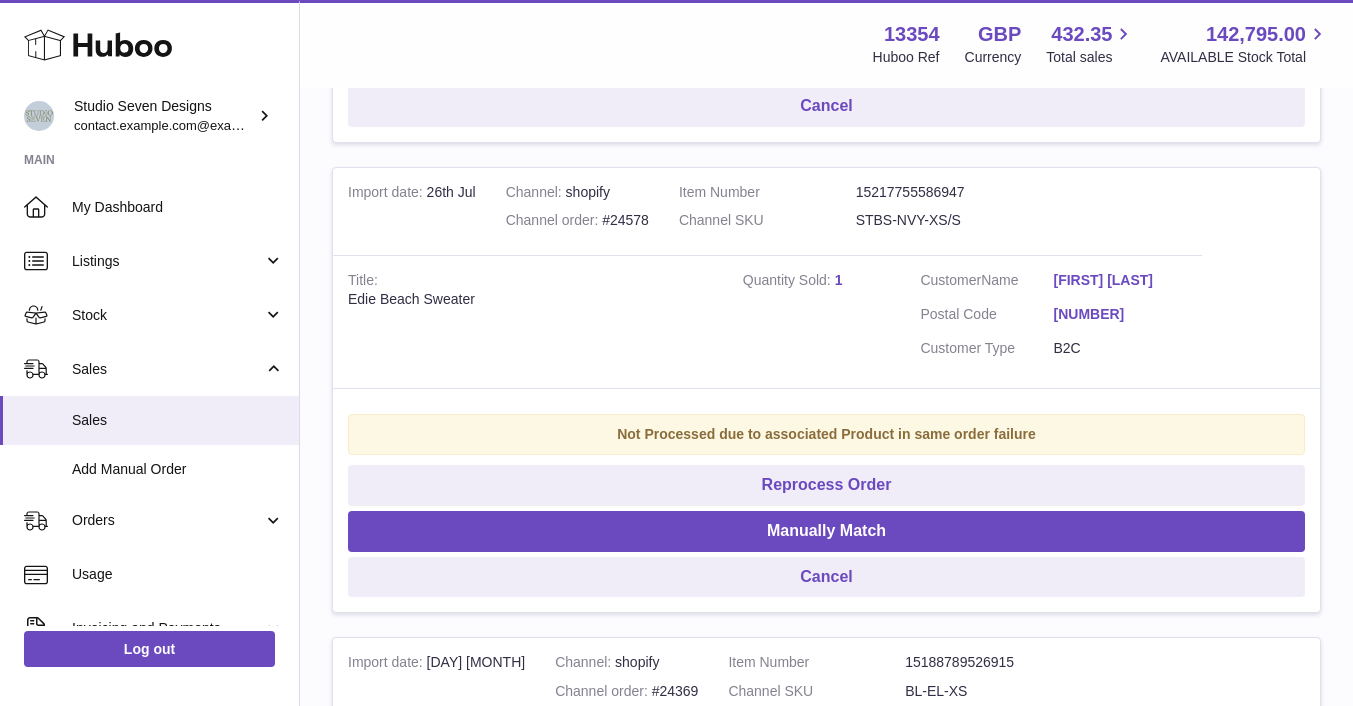 scroll, scrollTop: 819, scrollLeft: 0, axis: vertical 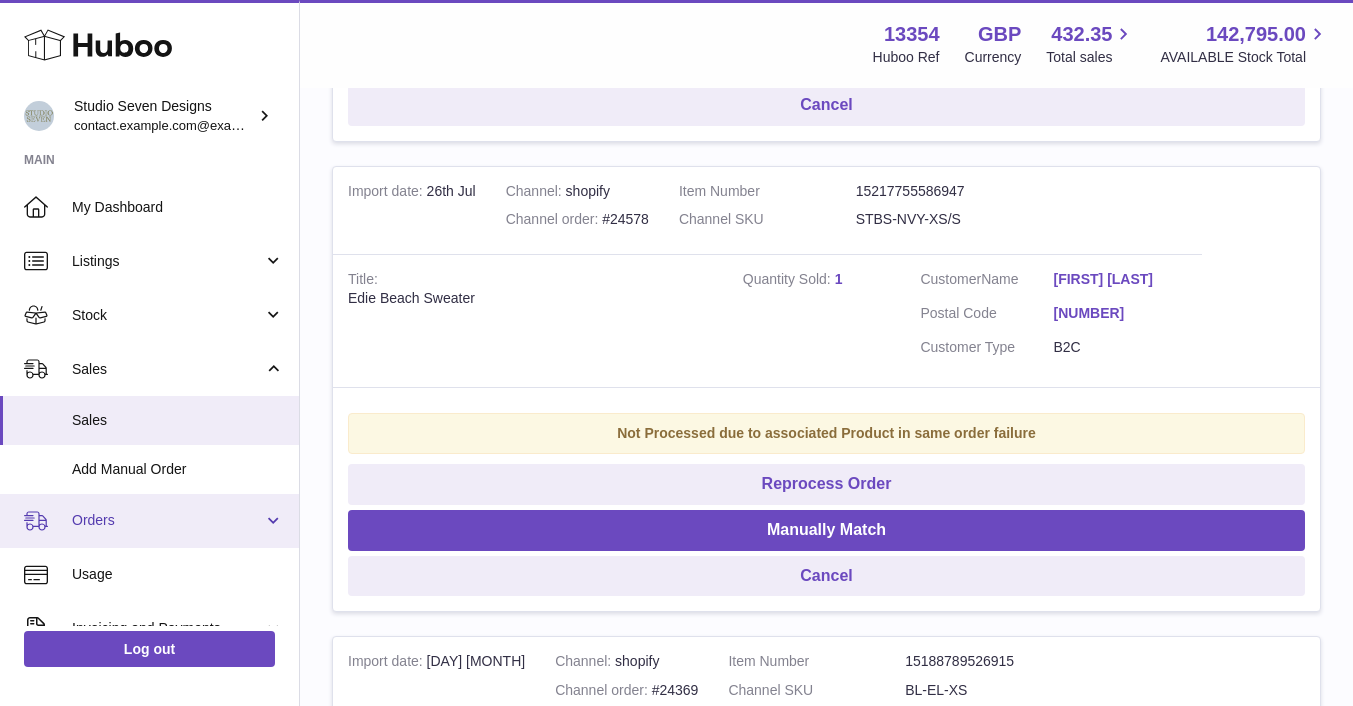 click on "Orders" at bounding box center (167, 520) 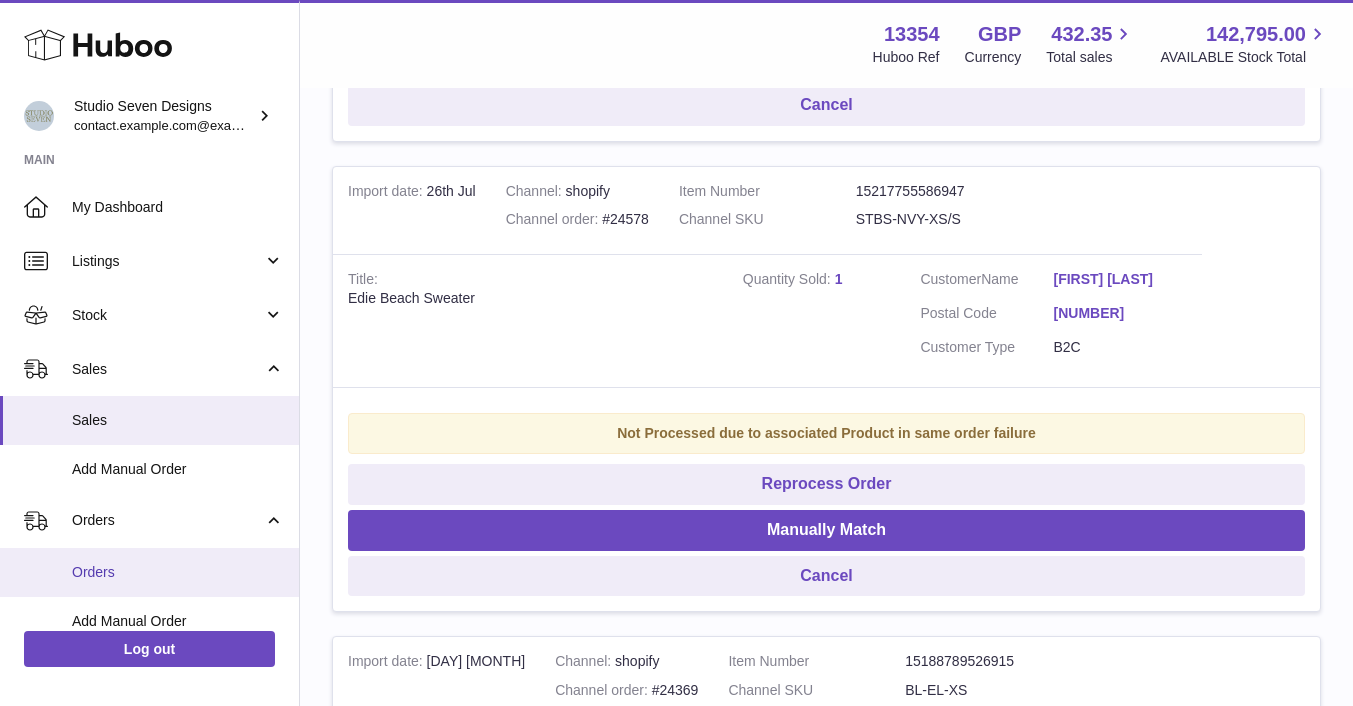 click on "Orders" at bounding box center [178, 572] 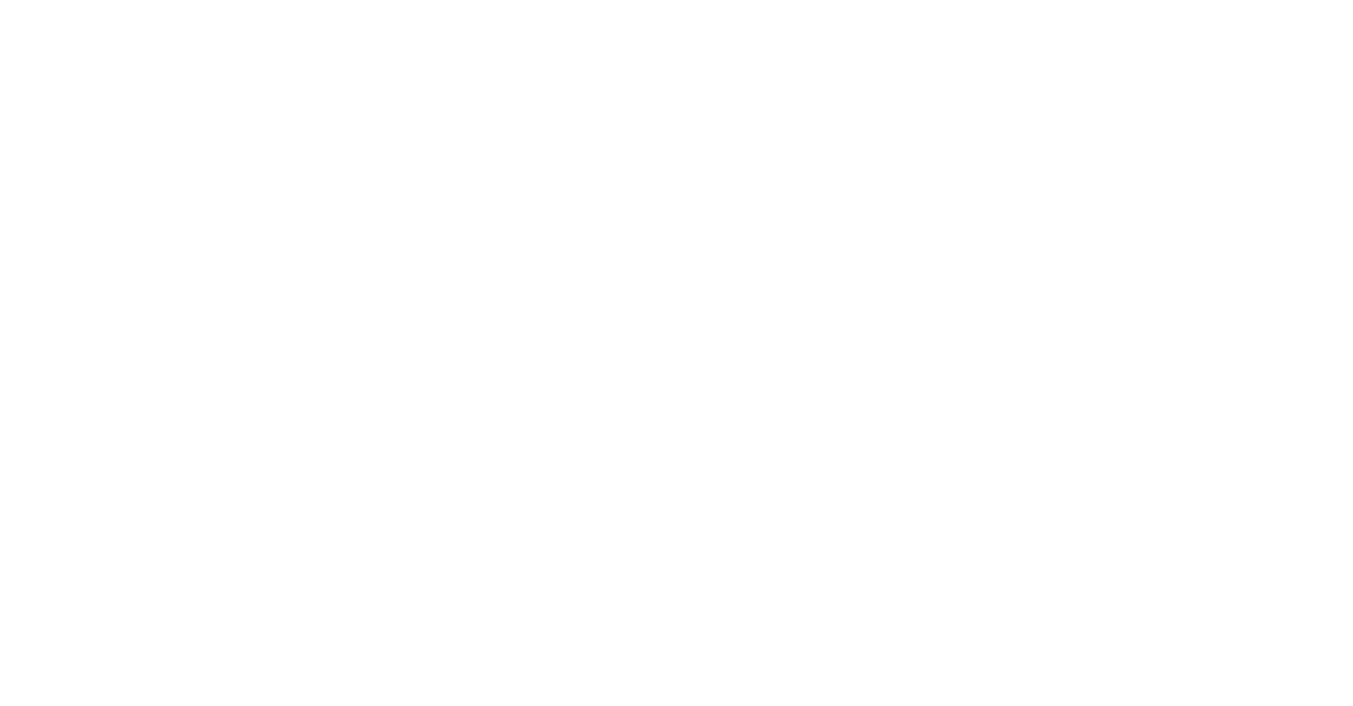 scroll, scrollTop: 0, scrollLeft: 0, axis: both 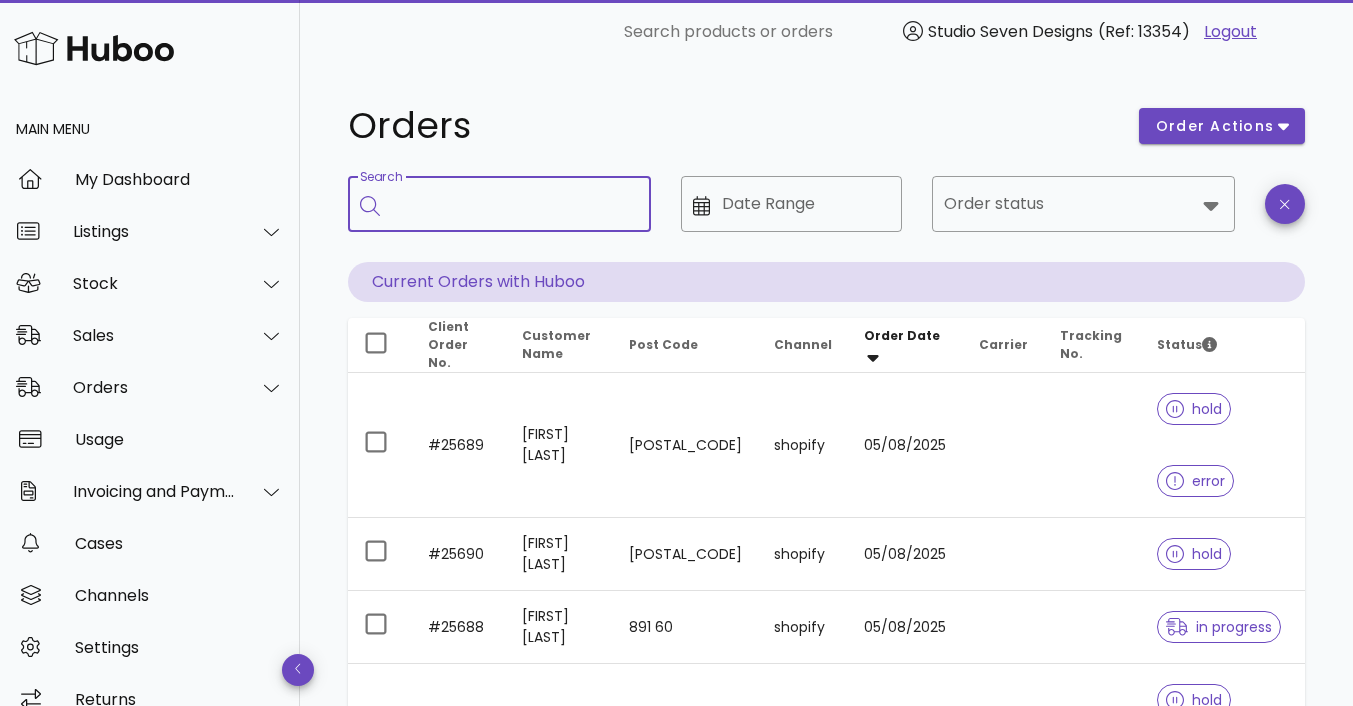 click on "Search" at bounding box center [513, 204] 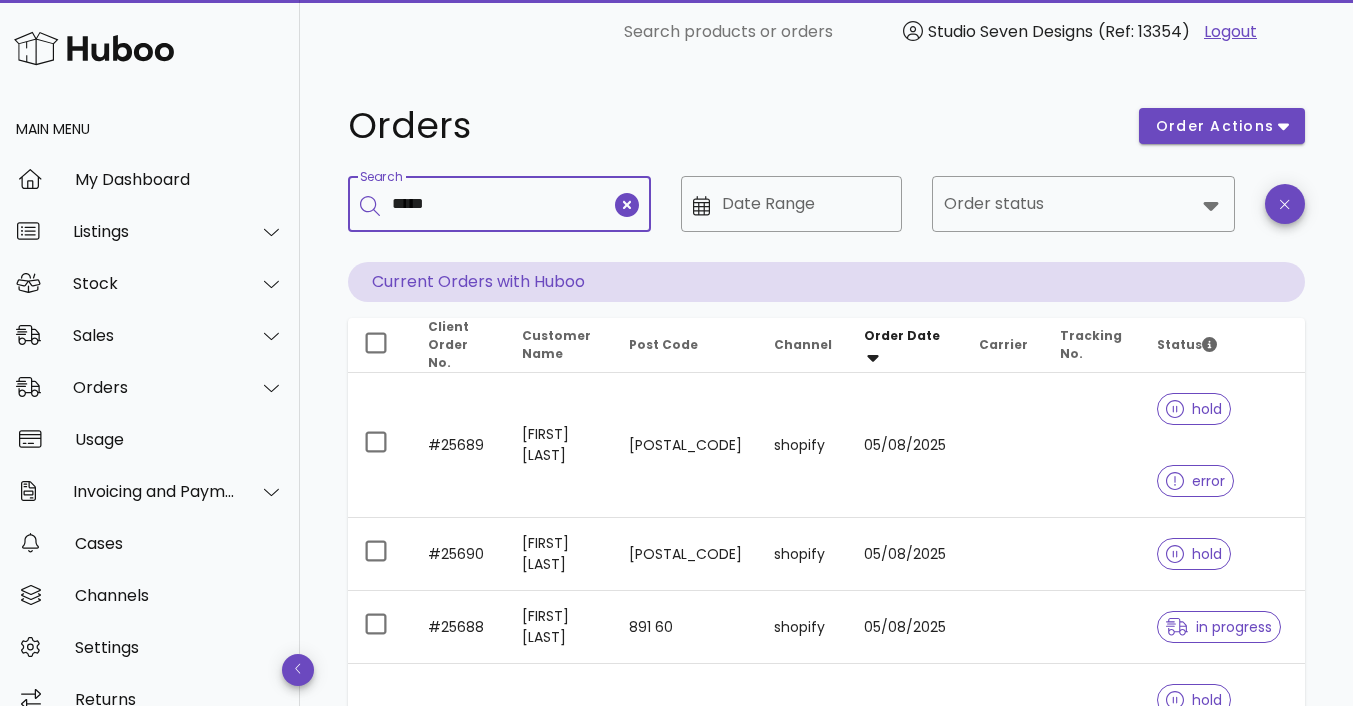 type on "*****" 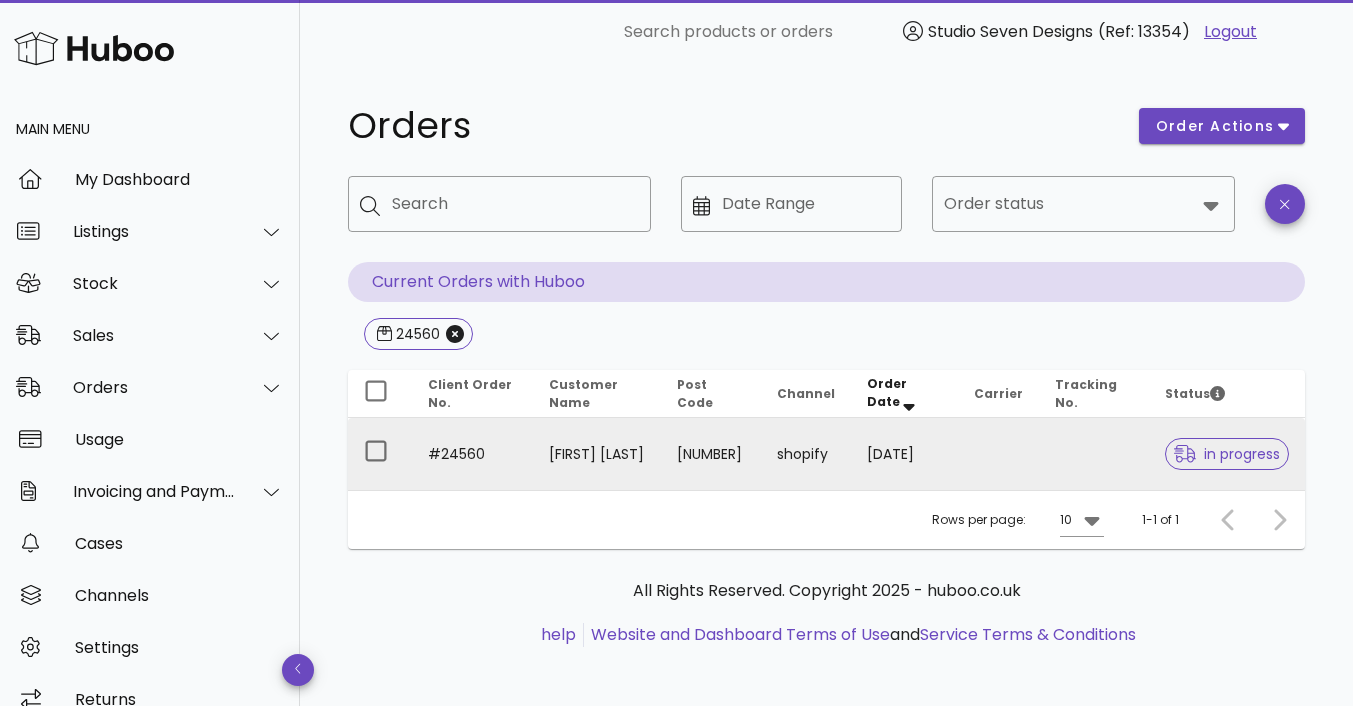 click on "[FIRST] [LAST]" at bounding box center [597, 454] 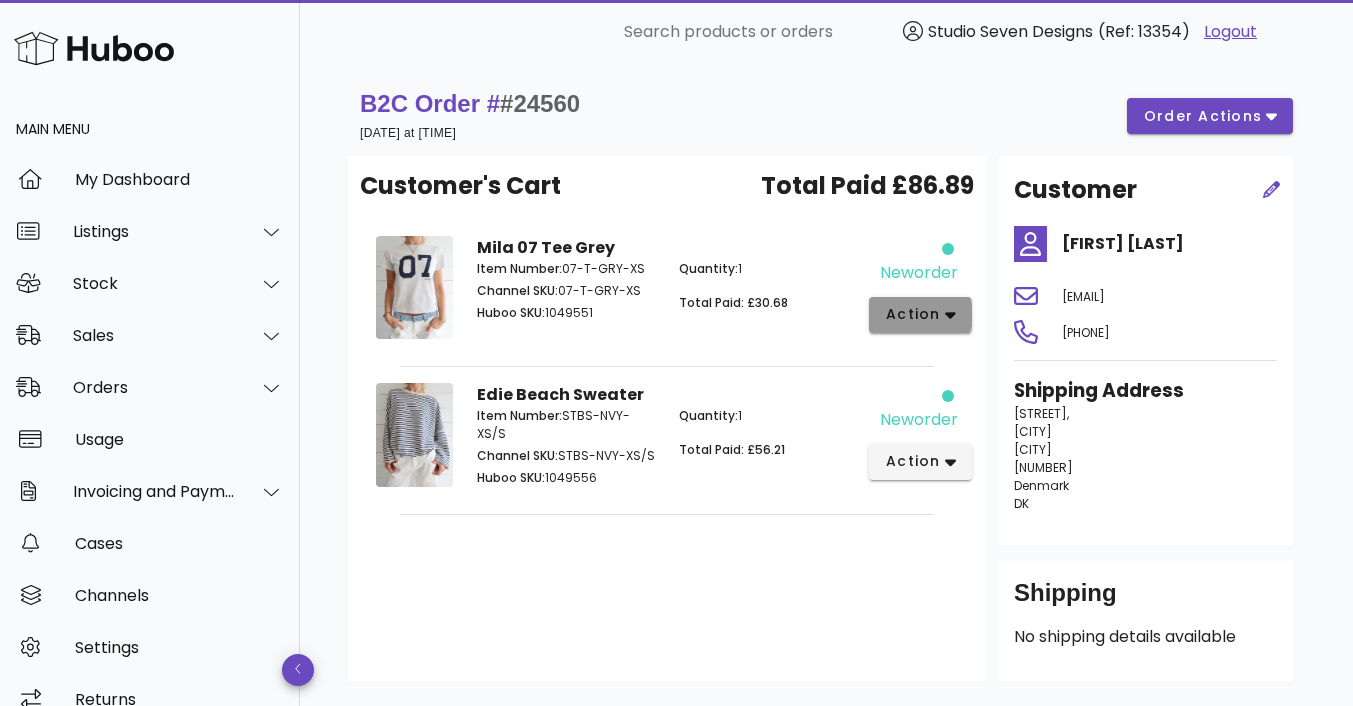 click 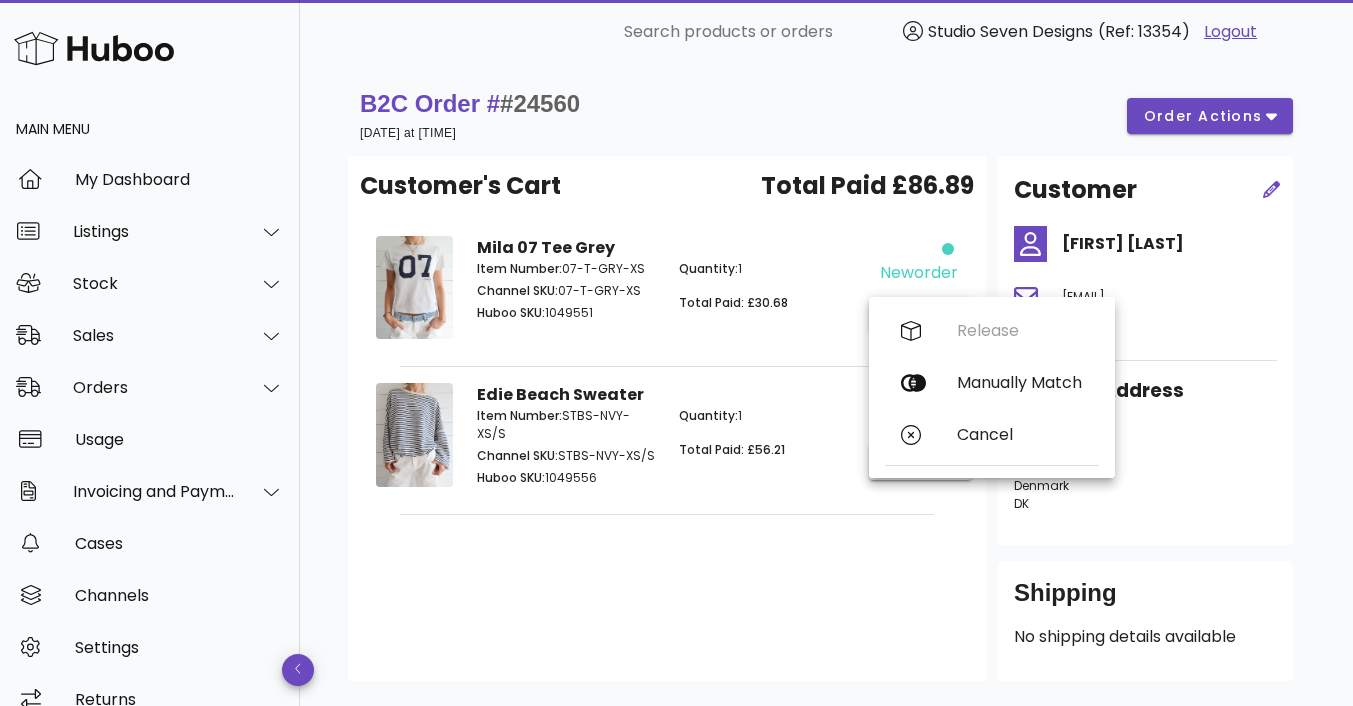 click on "Quantity:  1 Total Paid: £30.68" at bounding box center [768, 294] 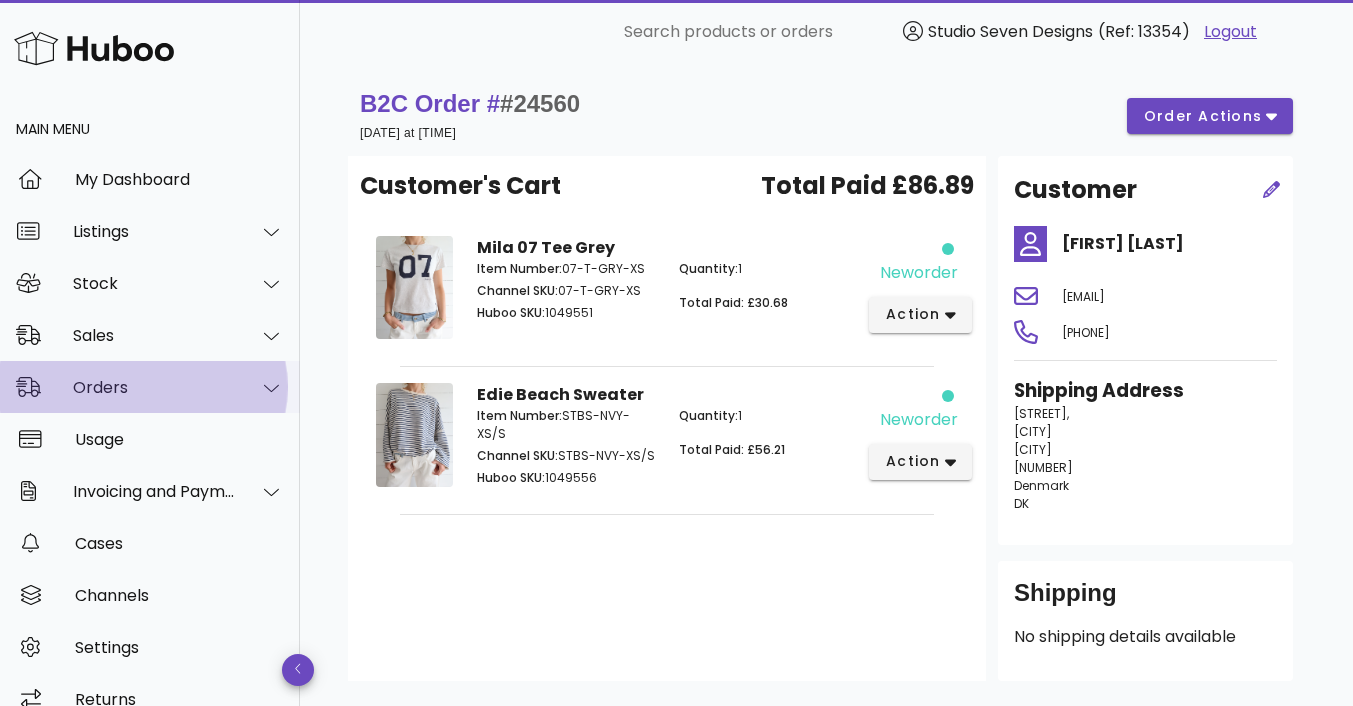 click on "Orders" at bounding box center (154, 387) 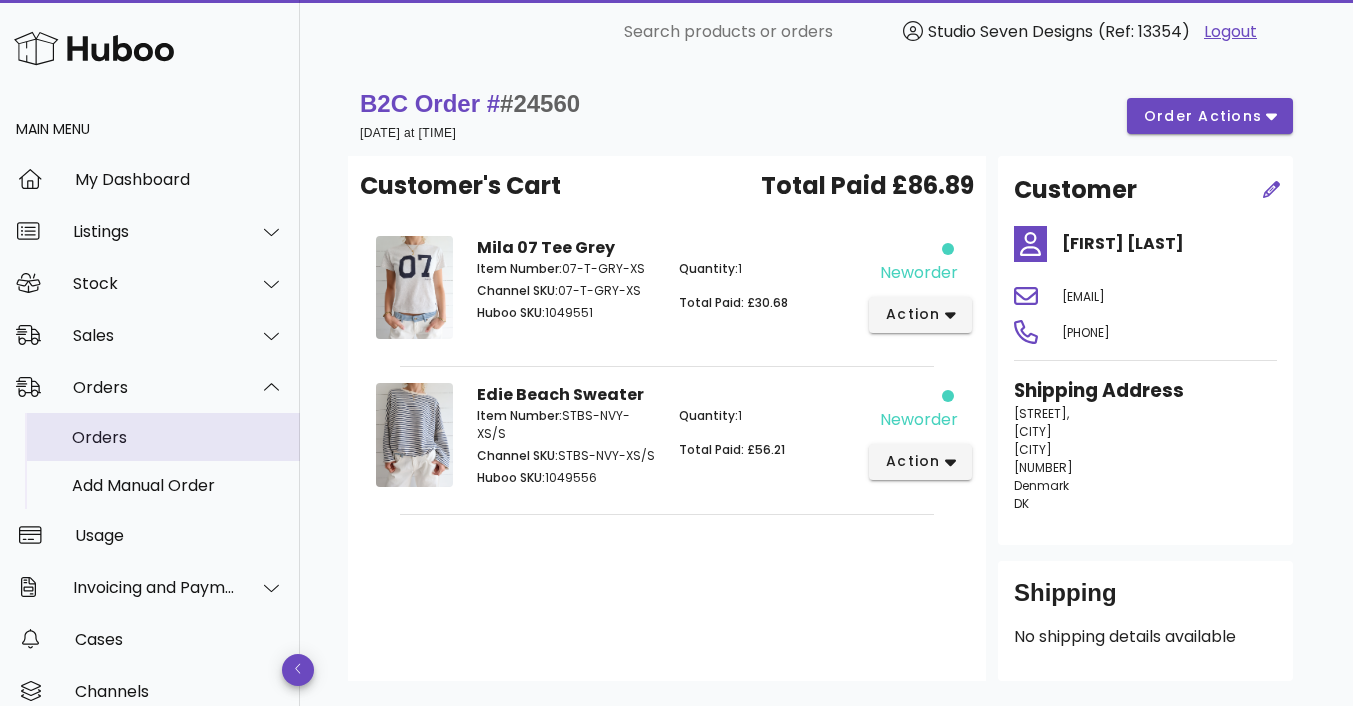 click on "Orders" at bounding box center (178, 437) 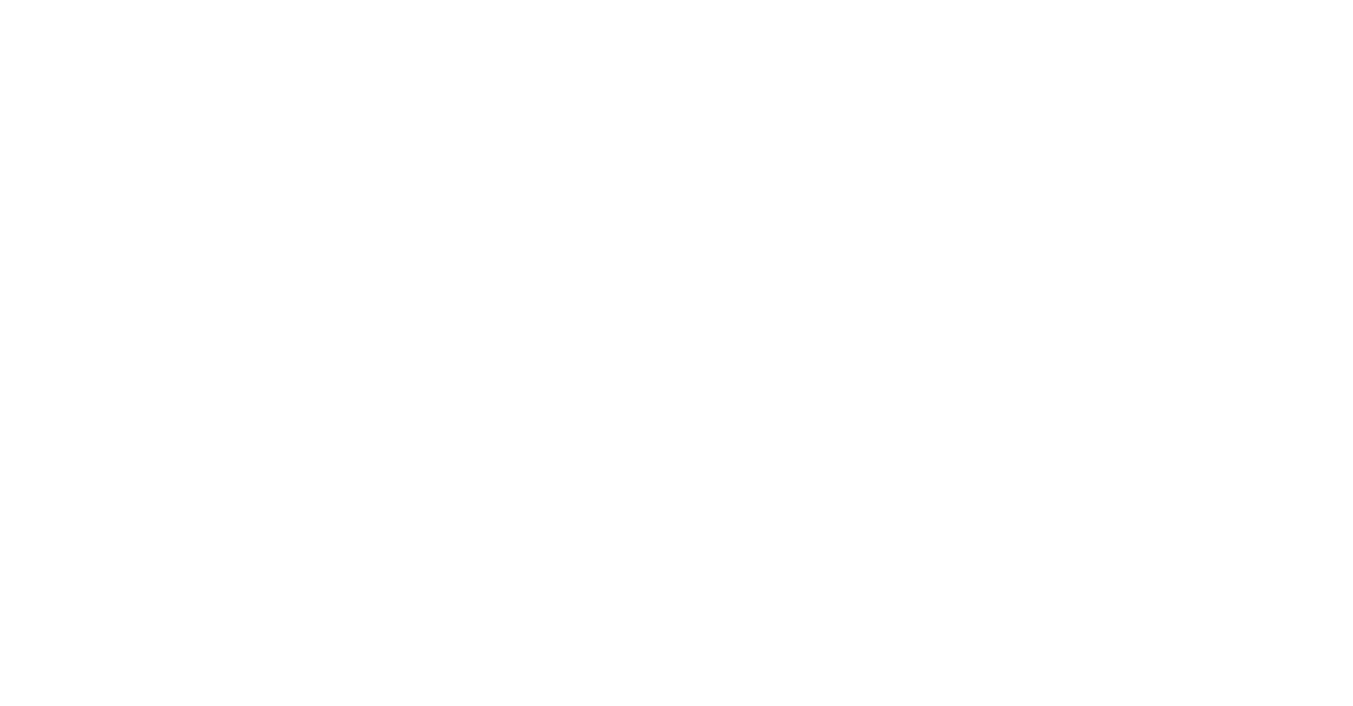 scroll, scrollTop: 0, scrollLeft: 0, axis: both 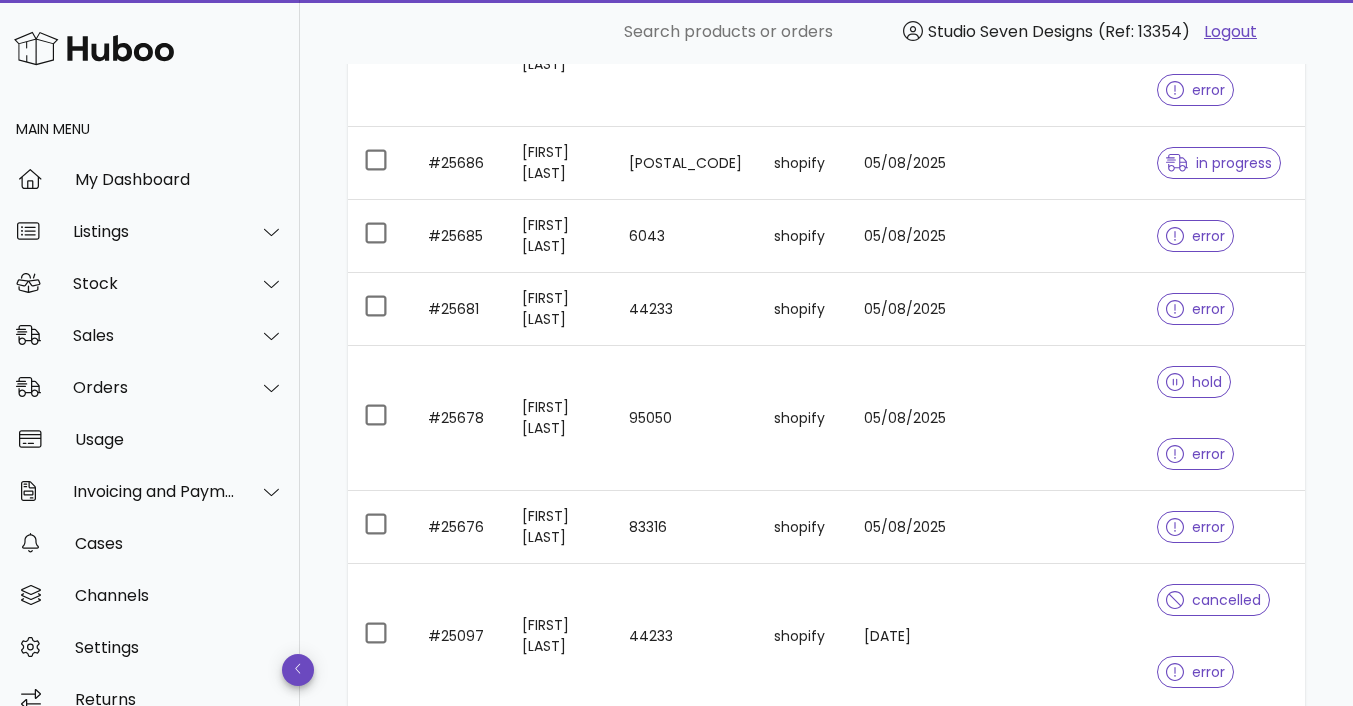 click on "Rows per page: 10 1-10 of 622" at bounding box center [826, 737] 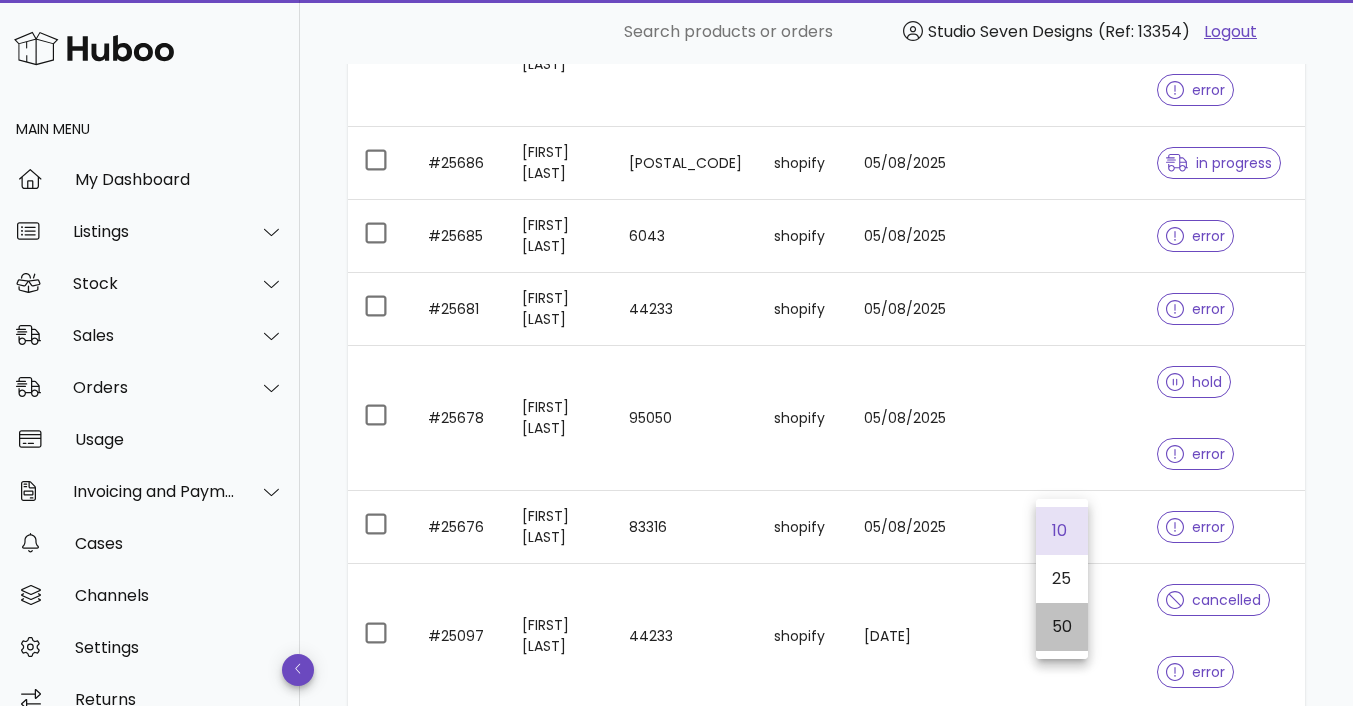 click on "50" at bounding box center (1062, 626) 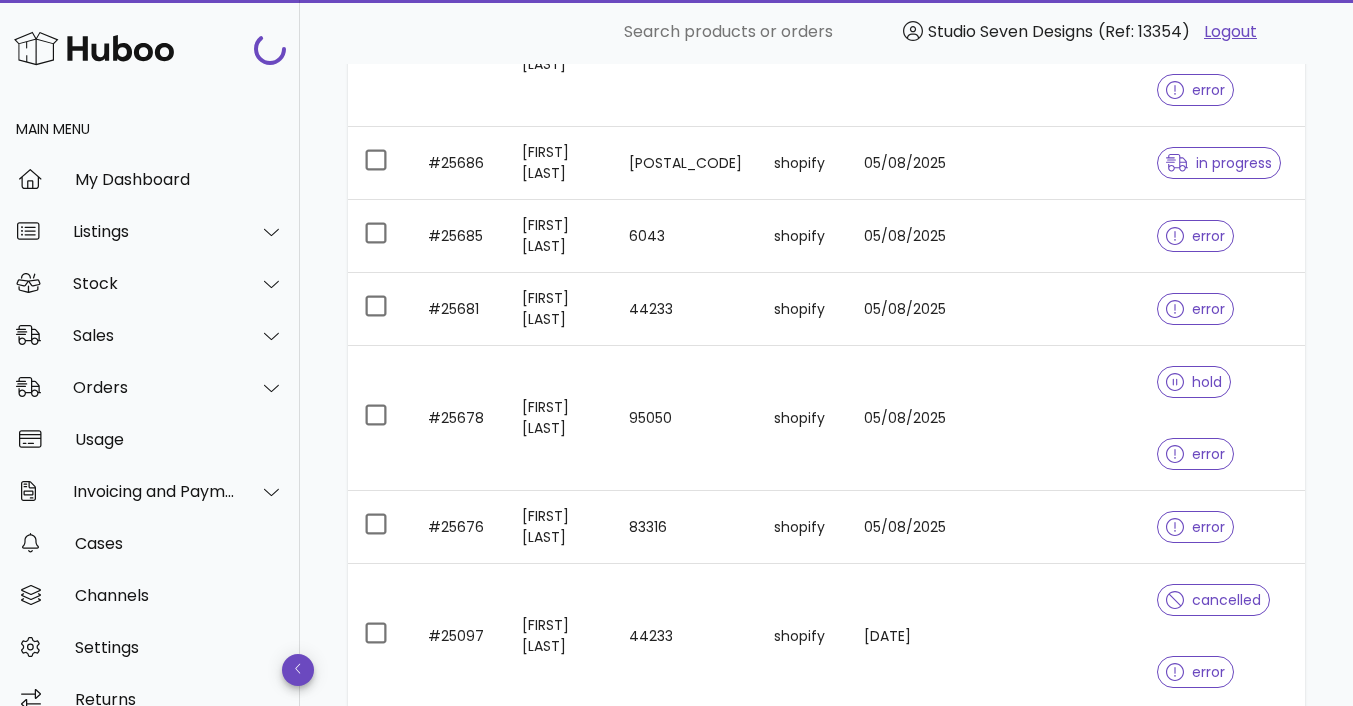 click 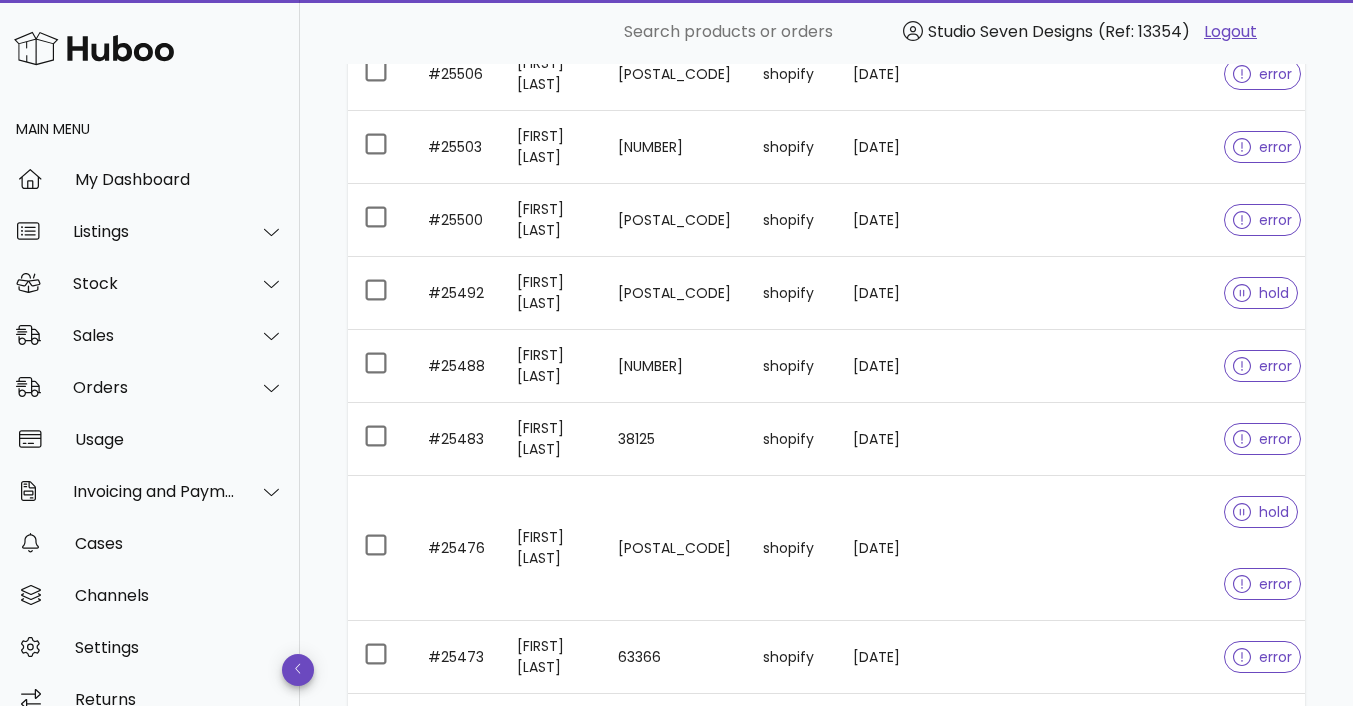 scroll, scrollTop: 4610, scrollLeft: 0, axis: vertical 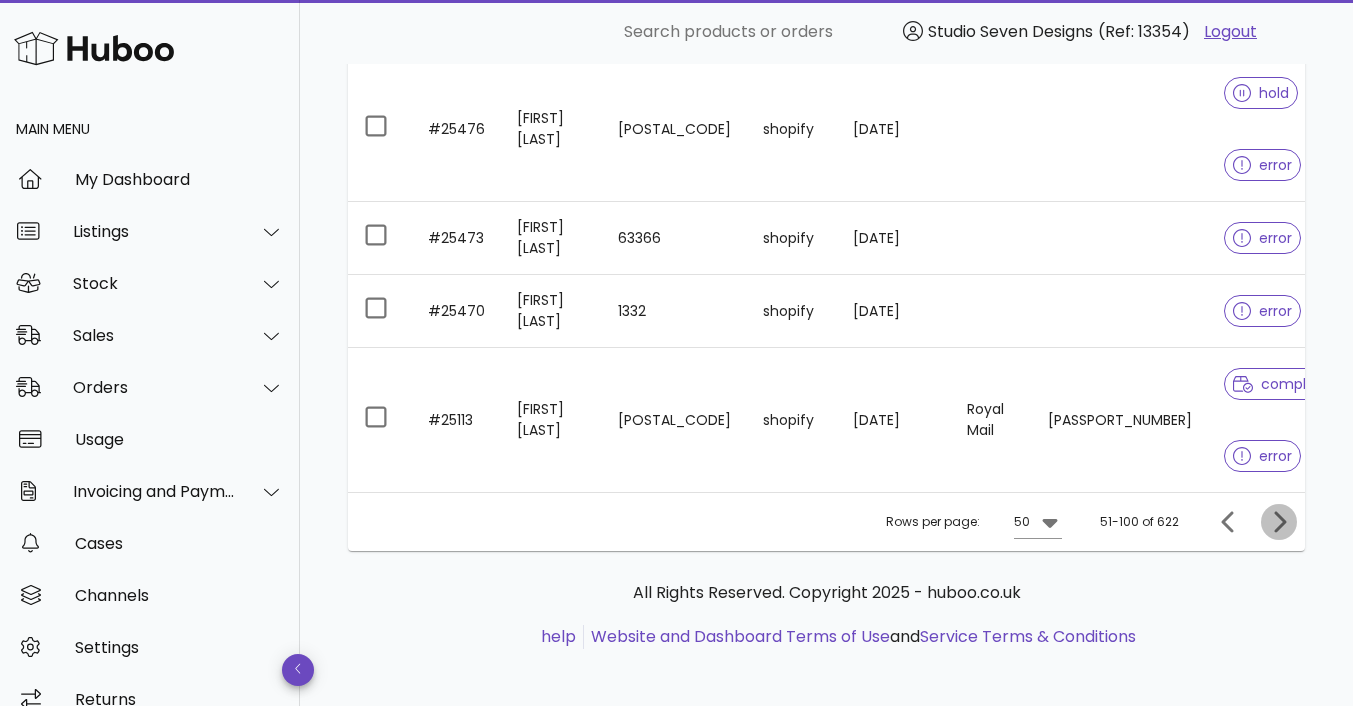 click 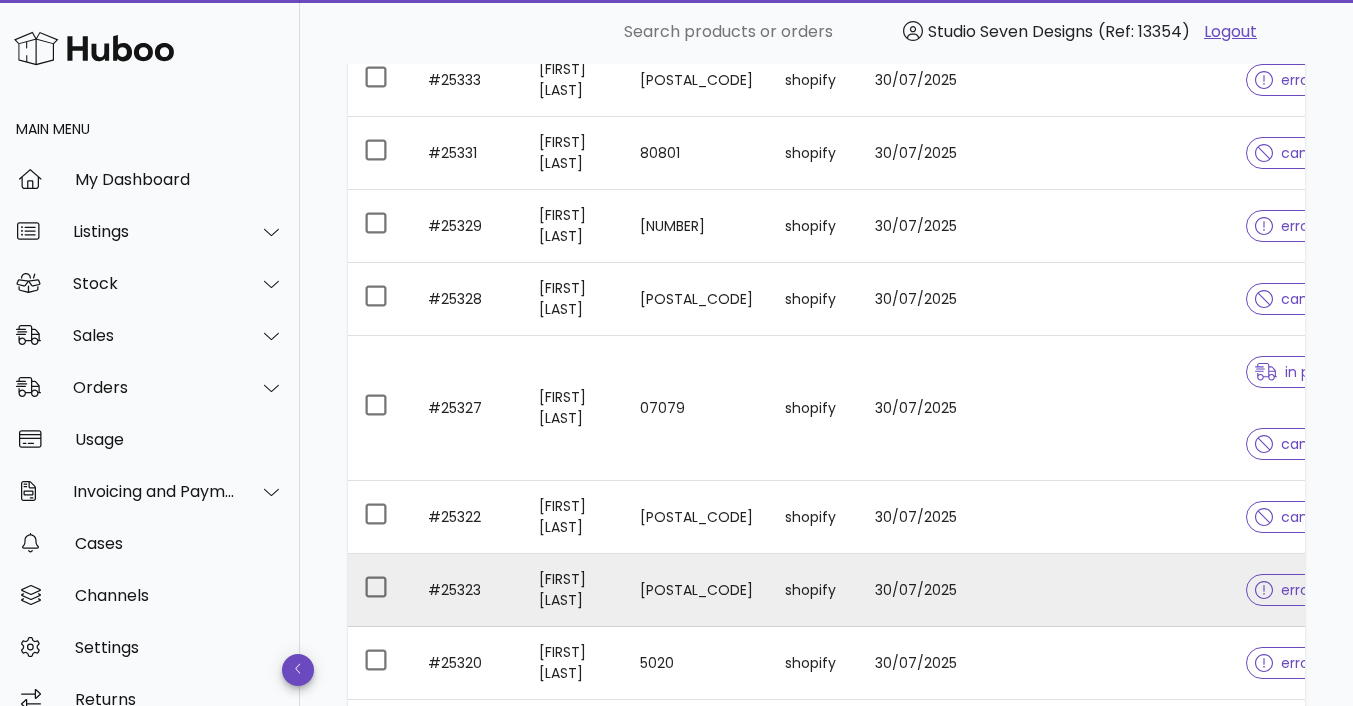 scroll, scrollTop: 5064, scrollLeft: 0, axis: vertical 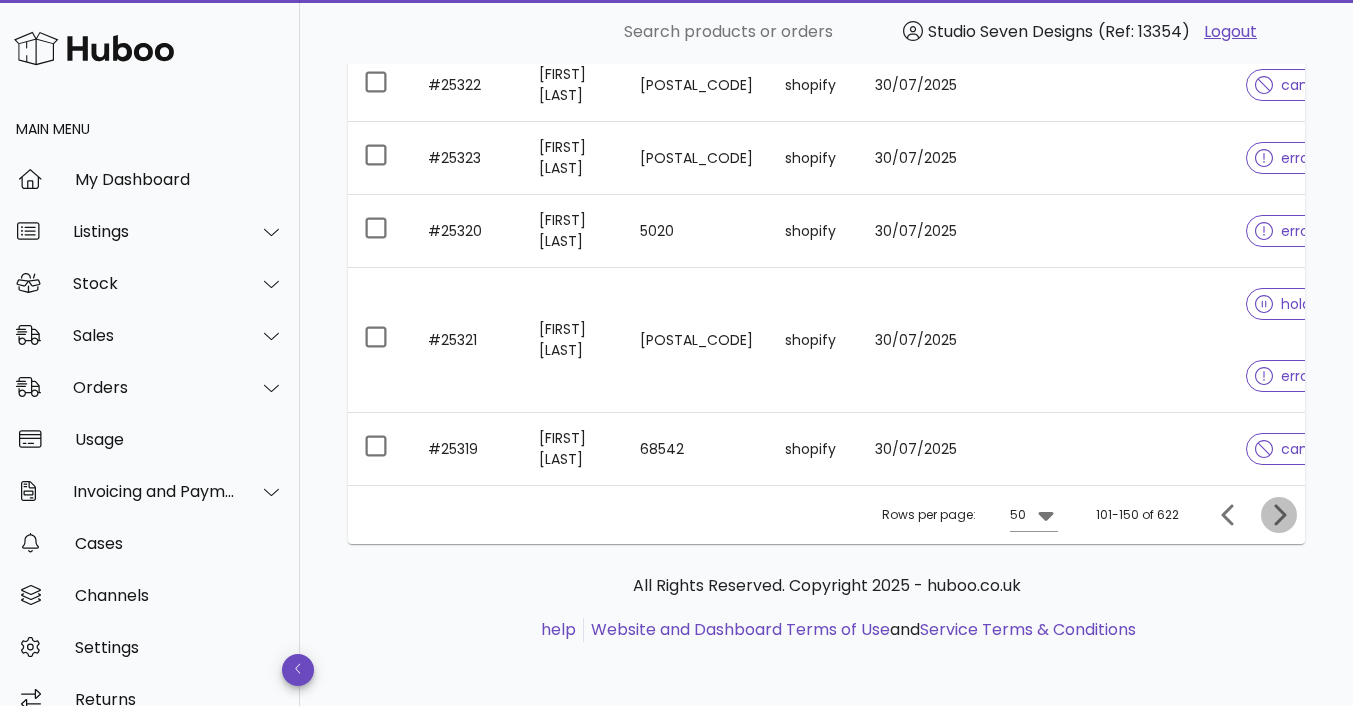 click 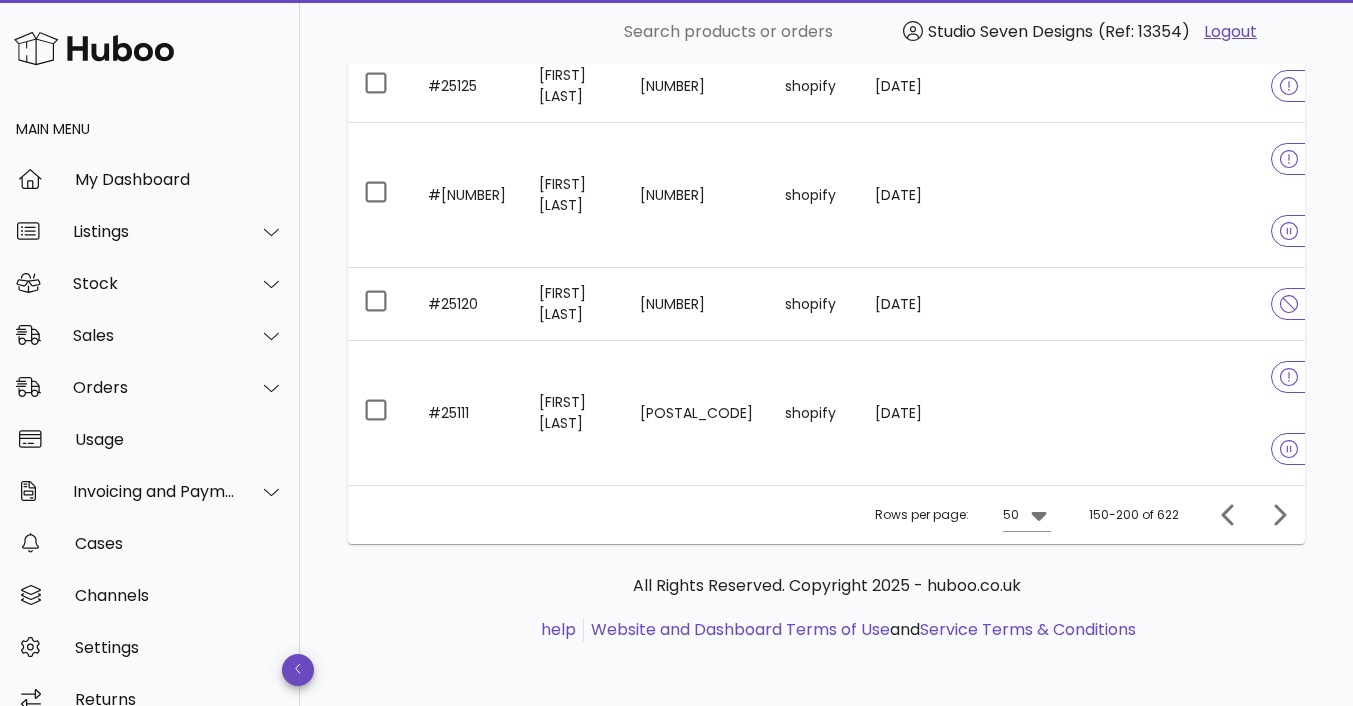 click on "Rows per page: 50 151-200 of 622" at bounding box center [826, 514] 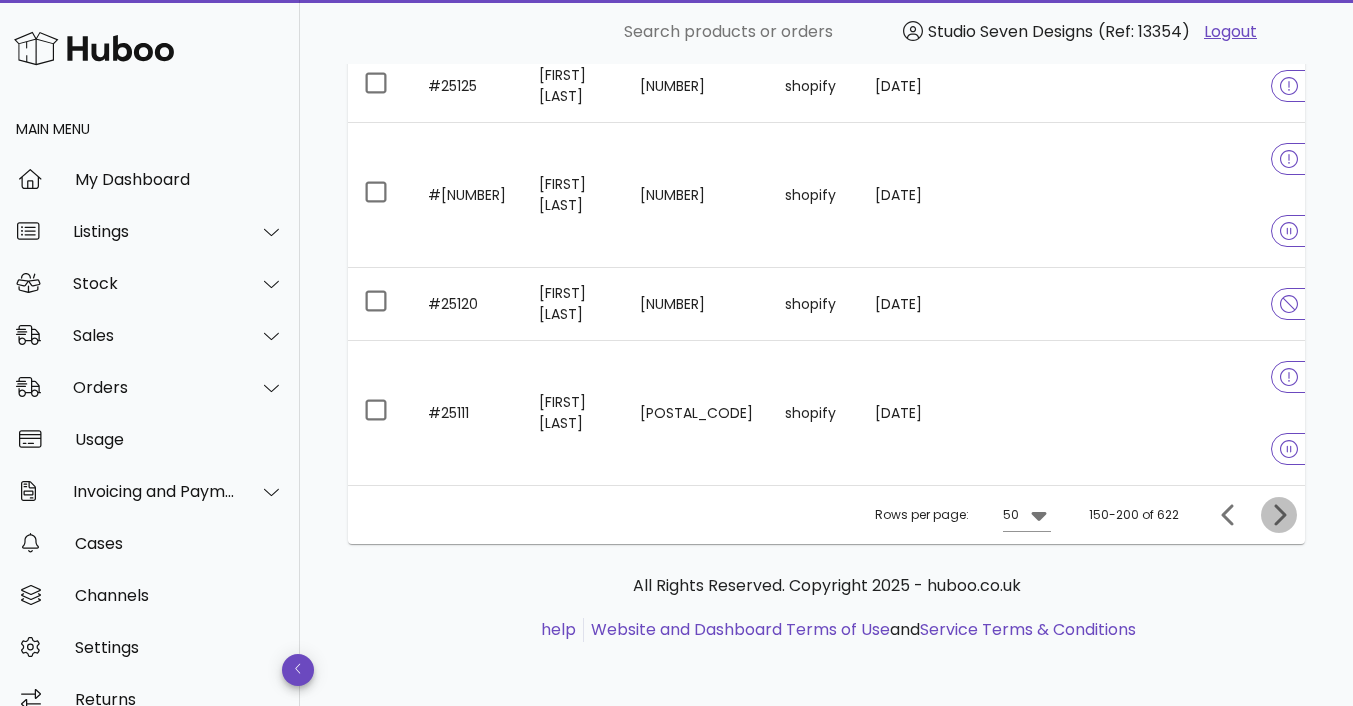click 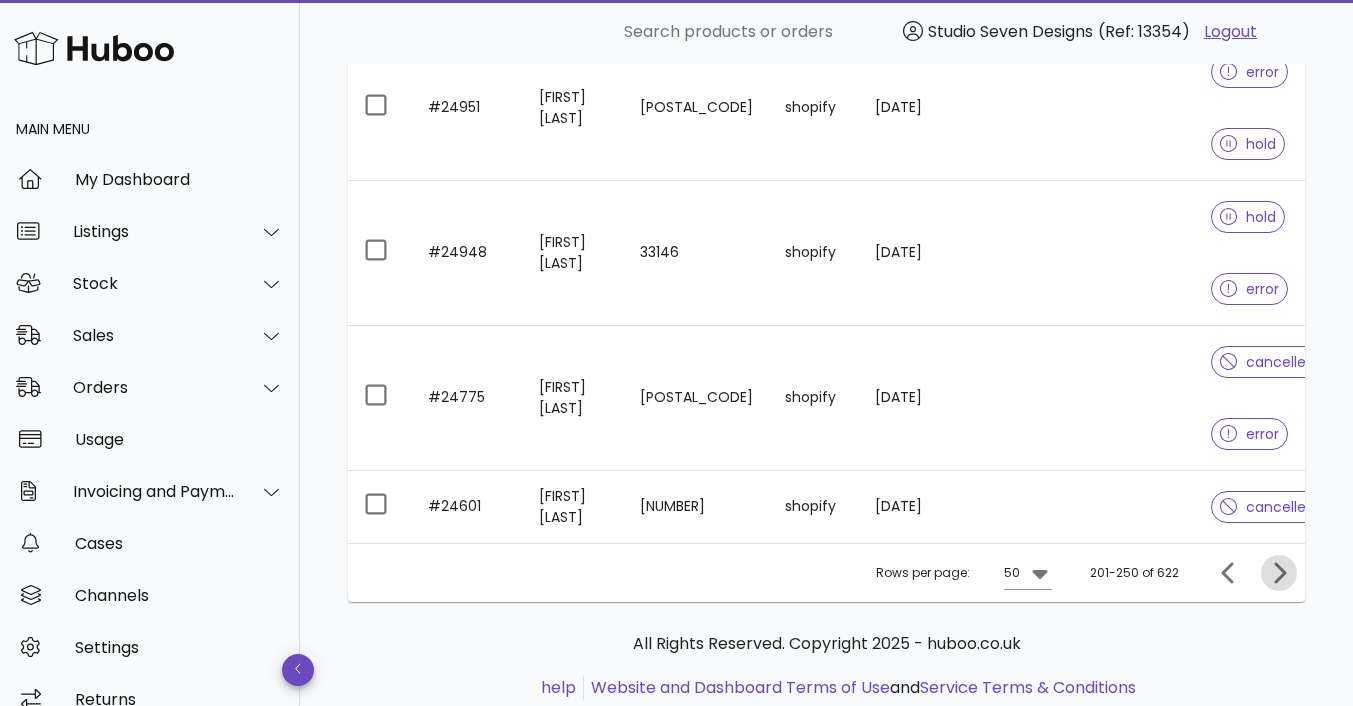 click 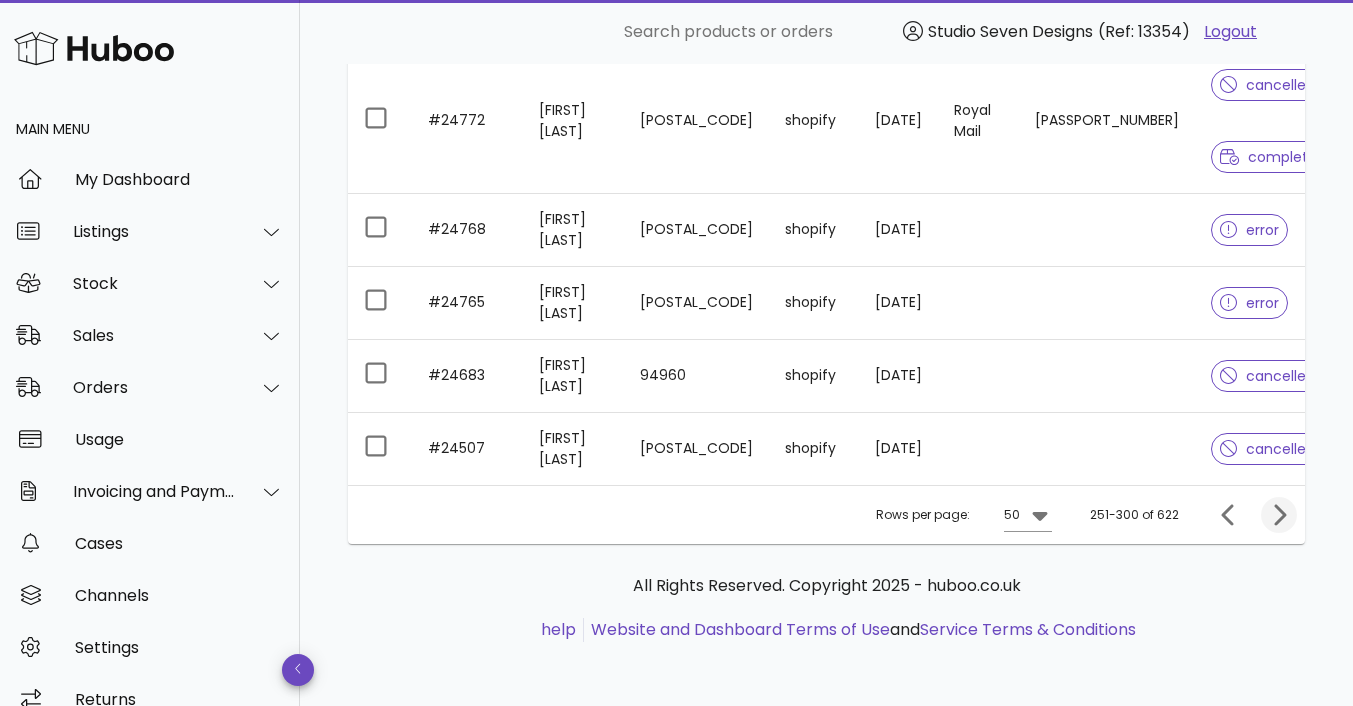 scroll, scrollTop: 4920, scrollLeft: 0, axis: vertical 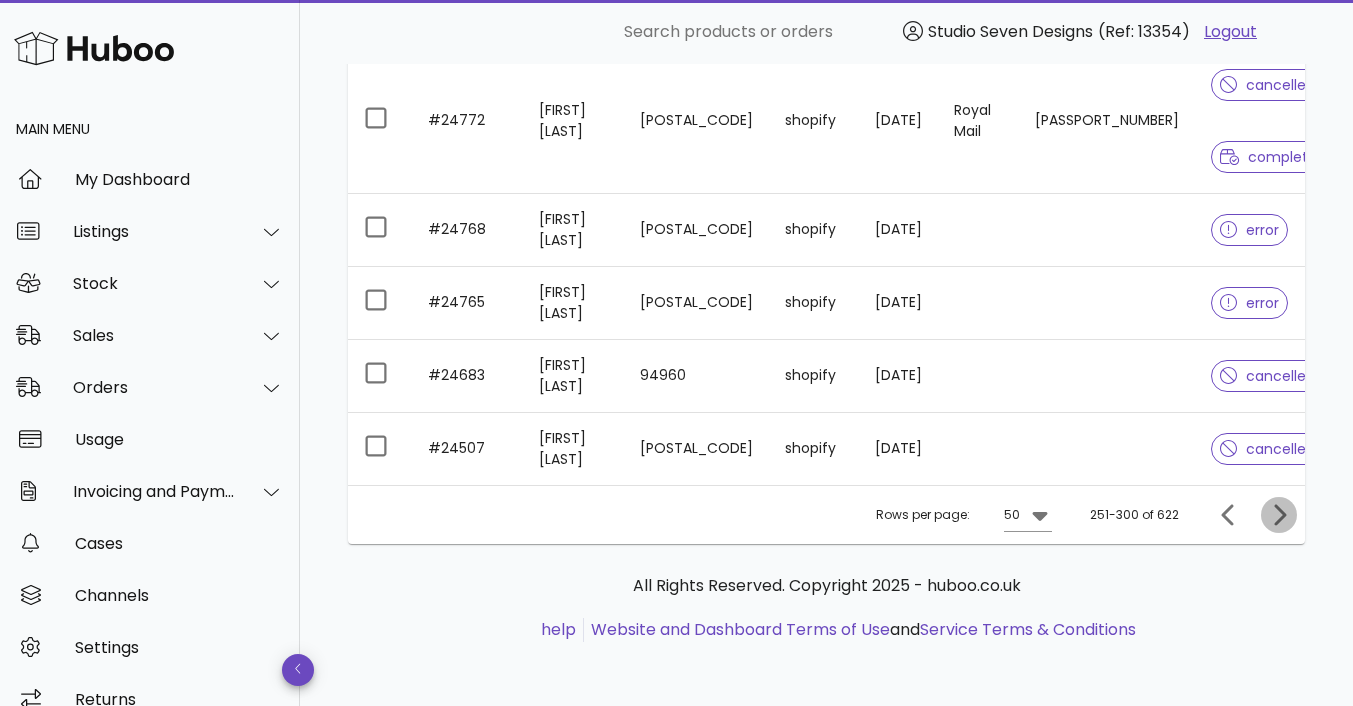 click 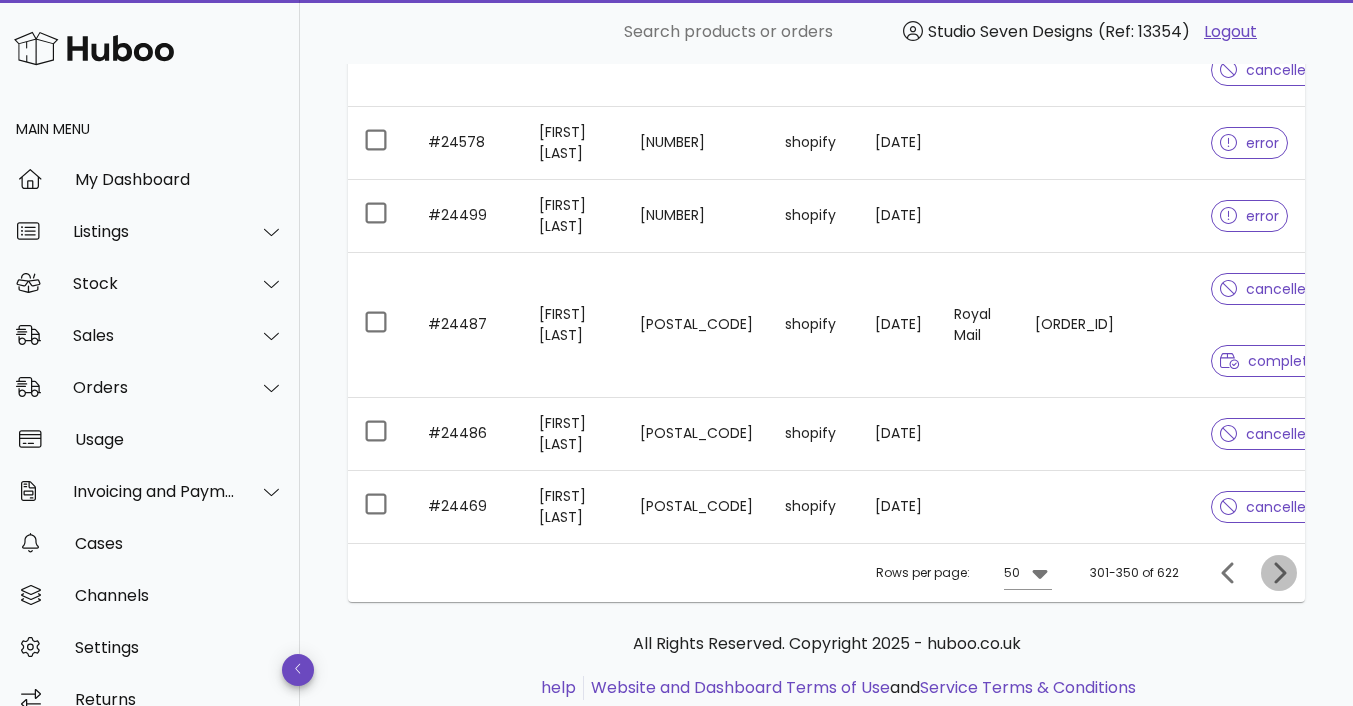 click 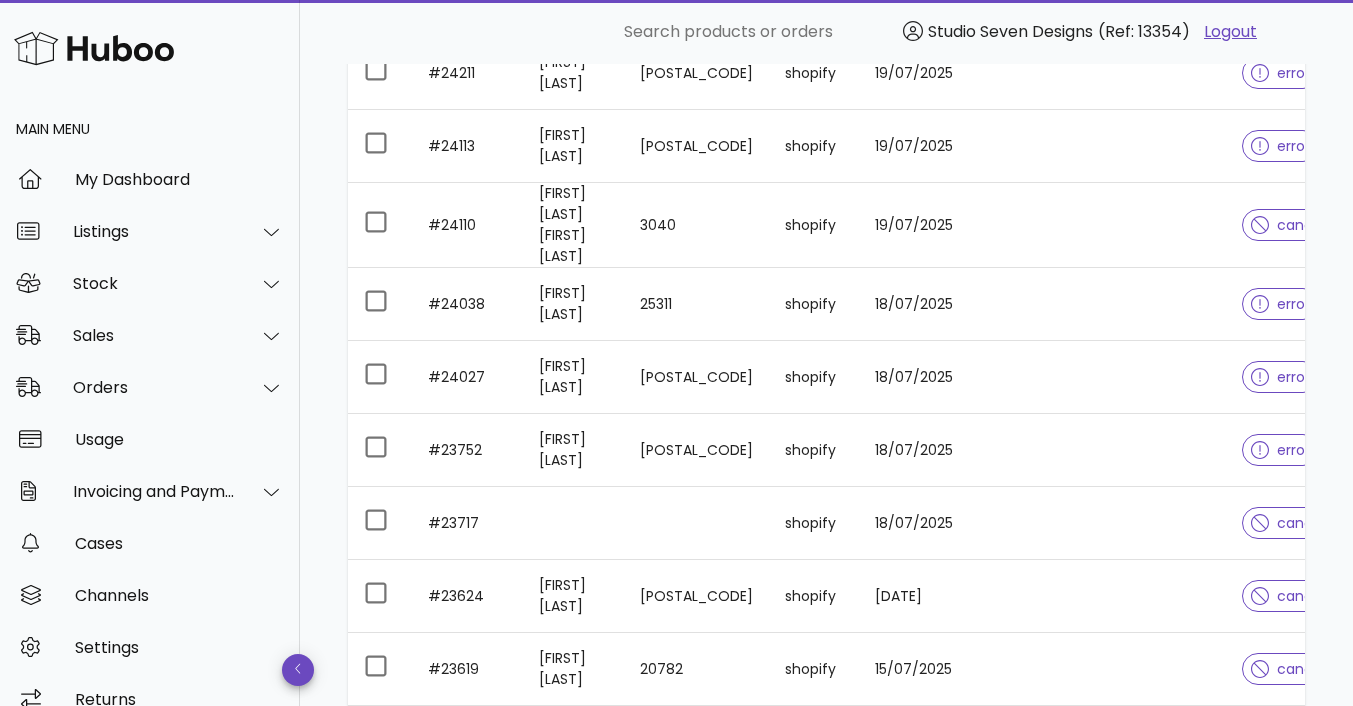 scroll, scrollTop: 1934, scrollLeft: 0, axis: vertical 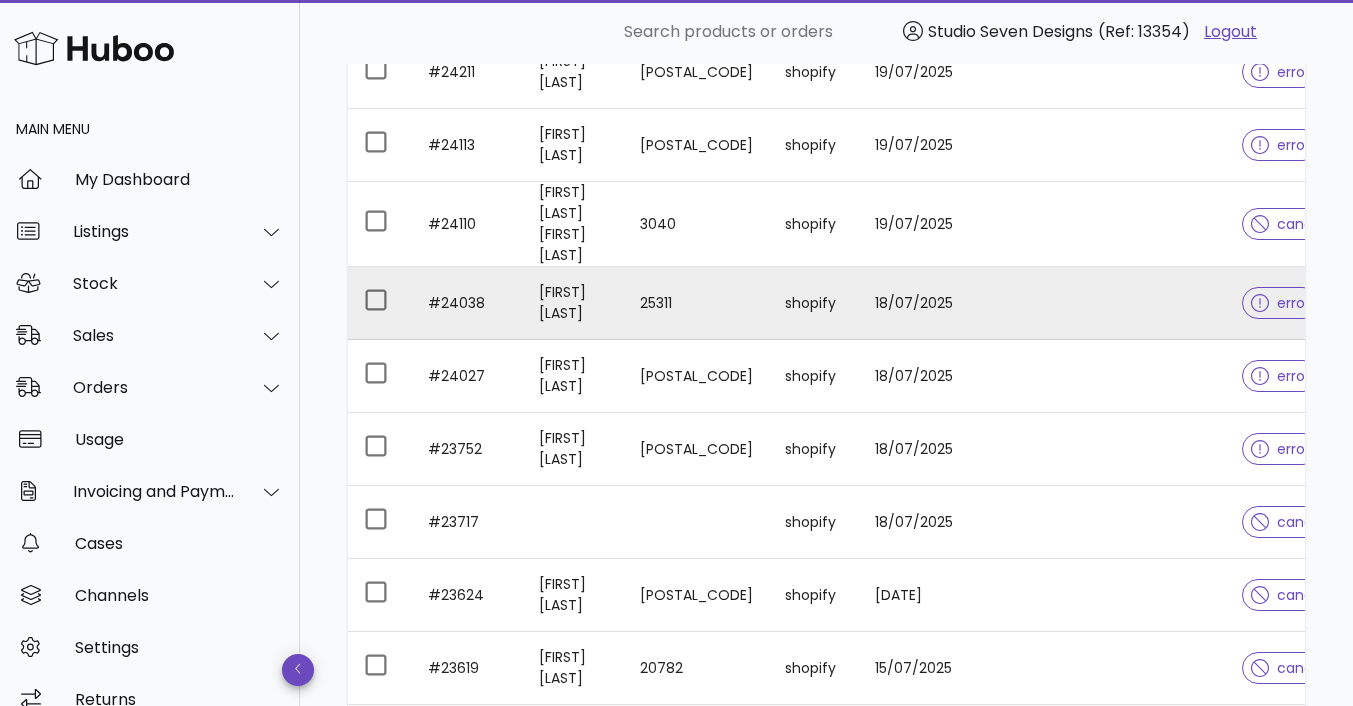 click on "18/07/2025" at bounding box center [914, 303] 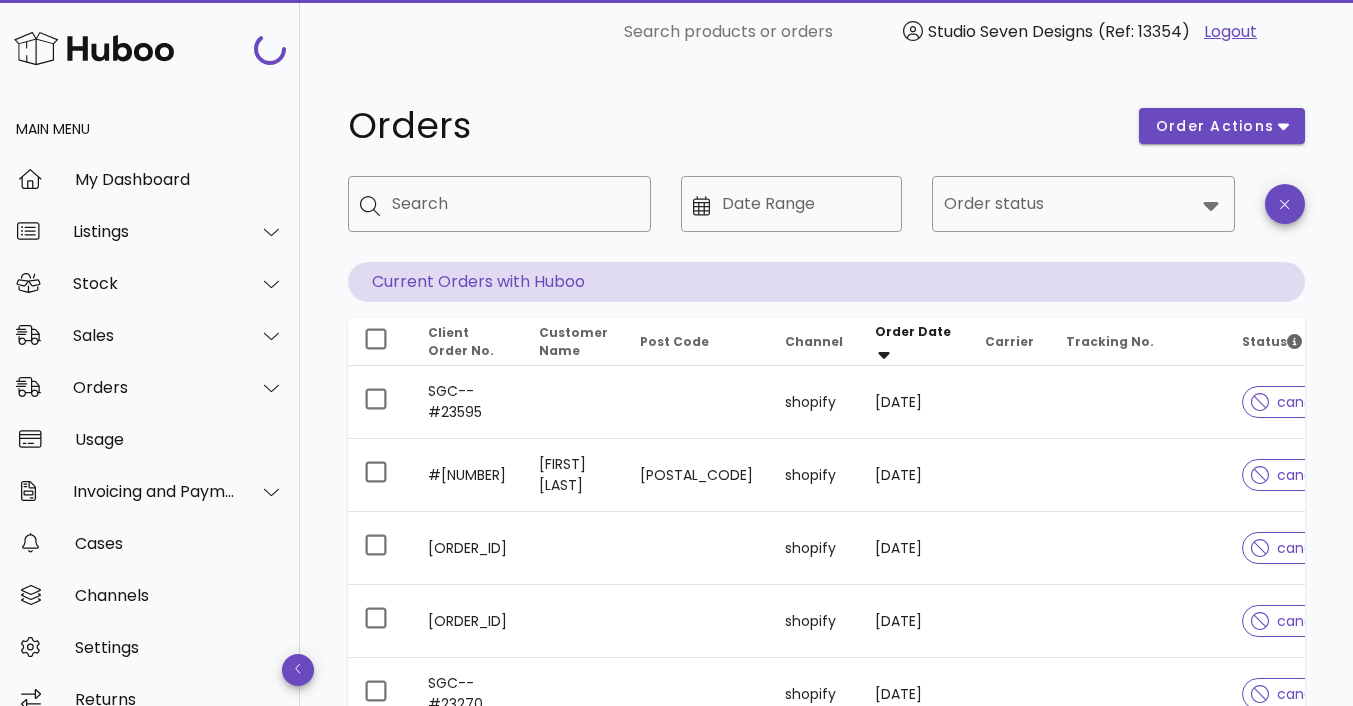 scroll, scrollTop: 1934, scrollLeft: 0, axis: vertical 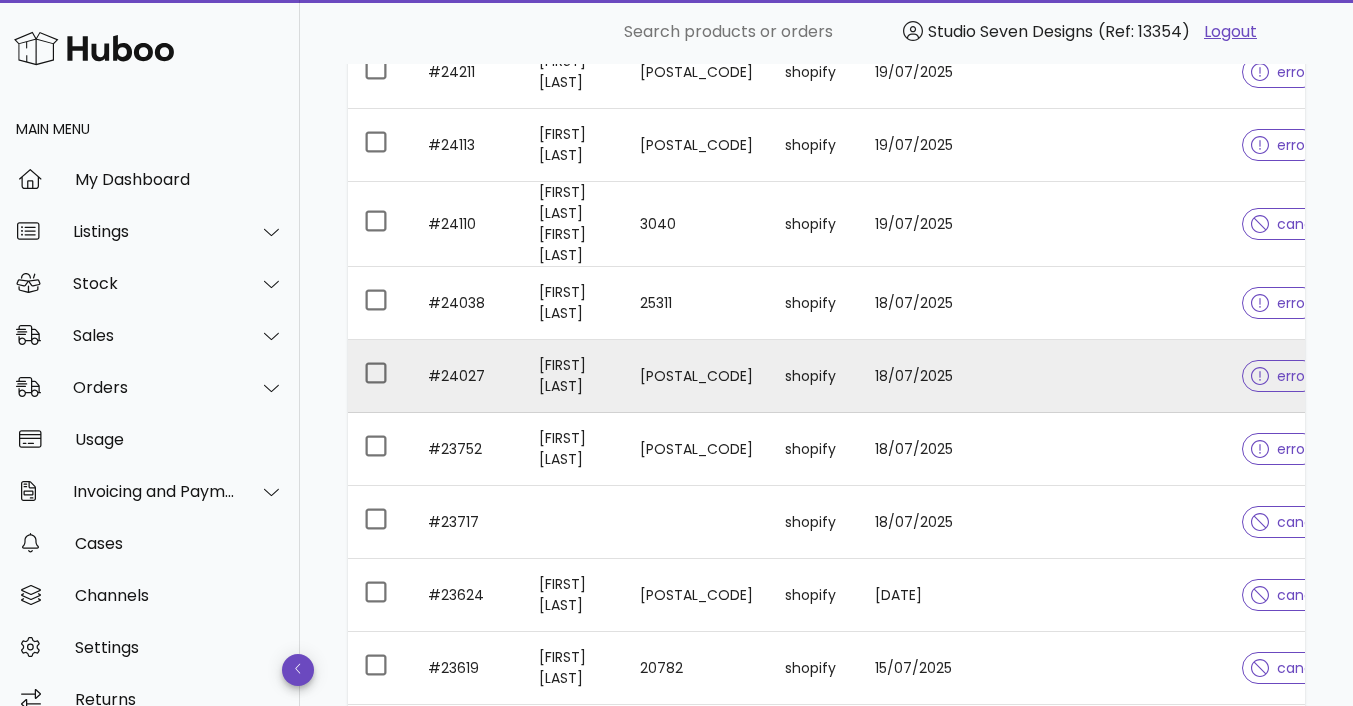 click on "18/07/2025" at bounding box center [914, 376] 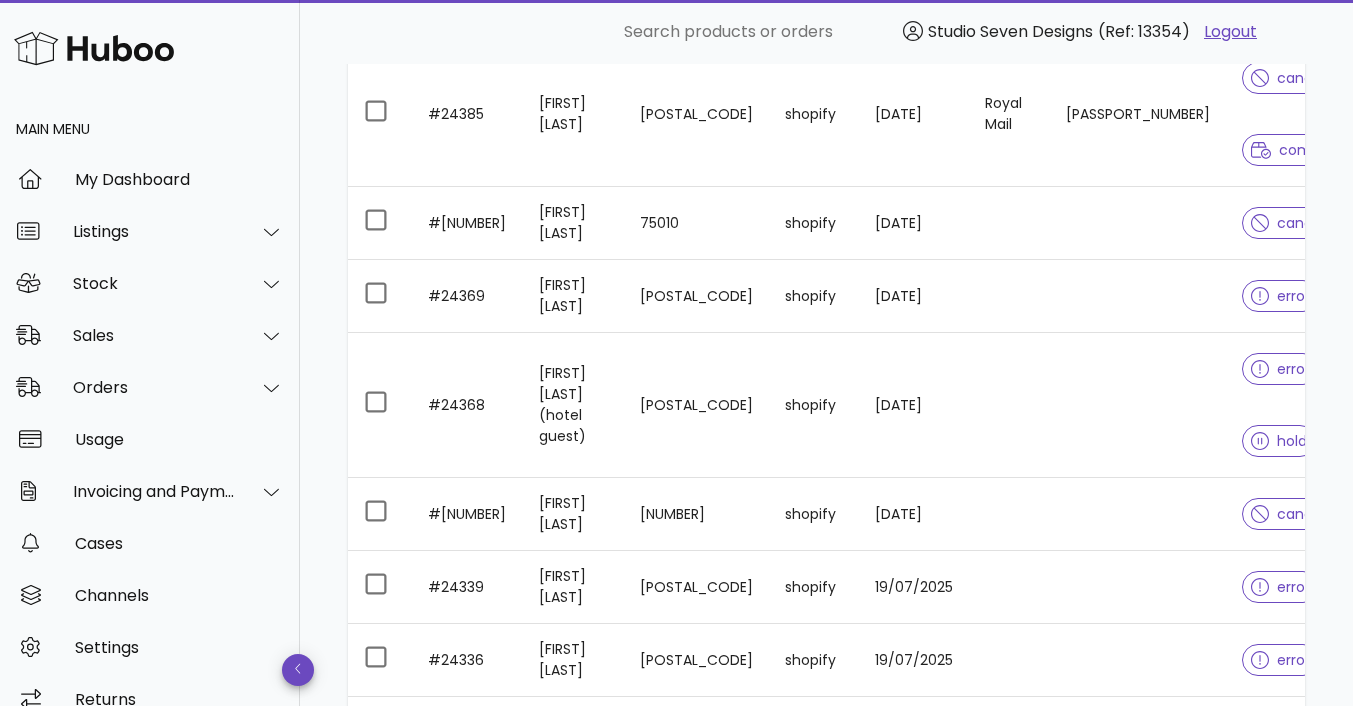 scroll, scrollTop: 1053, scrollLeft: 0, axis: vertical 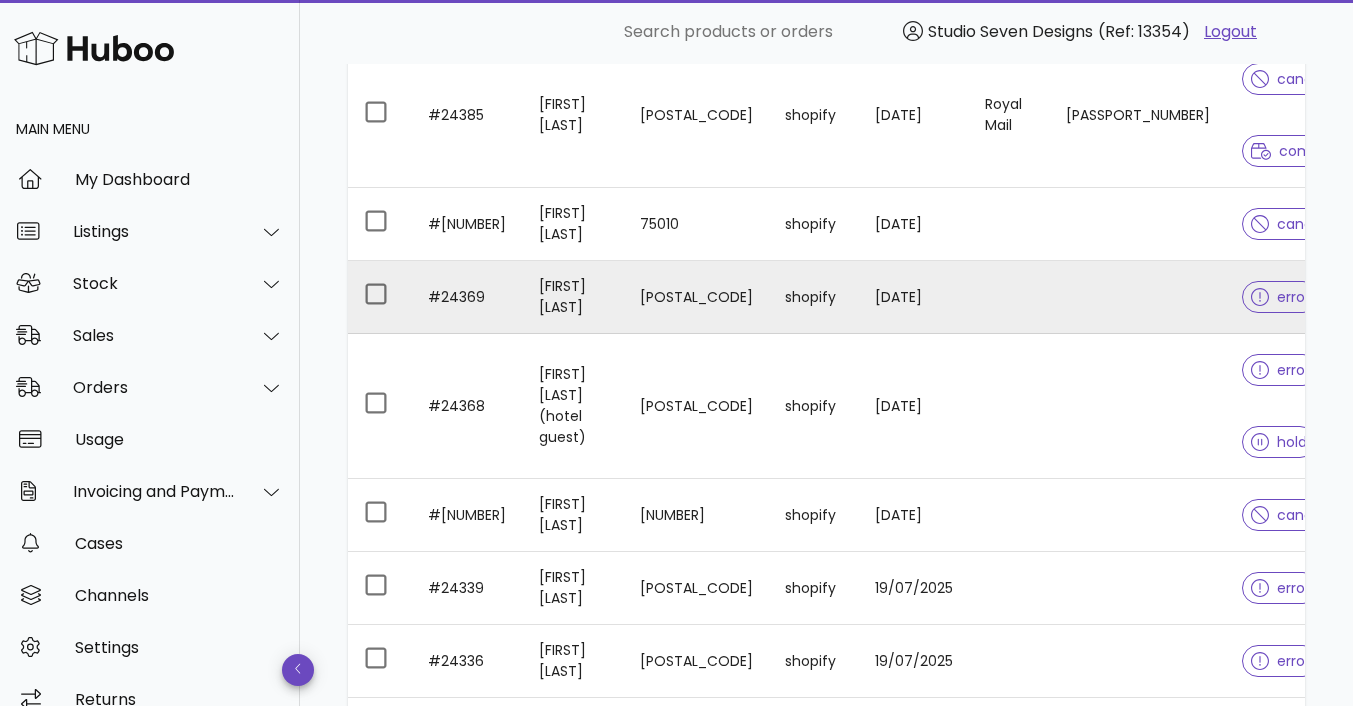 click at bounding box center [1138, 297] 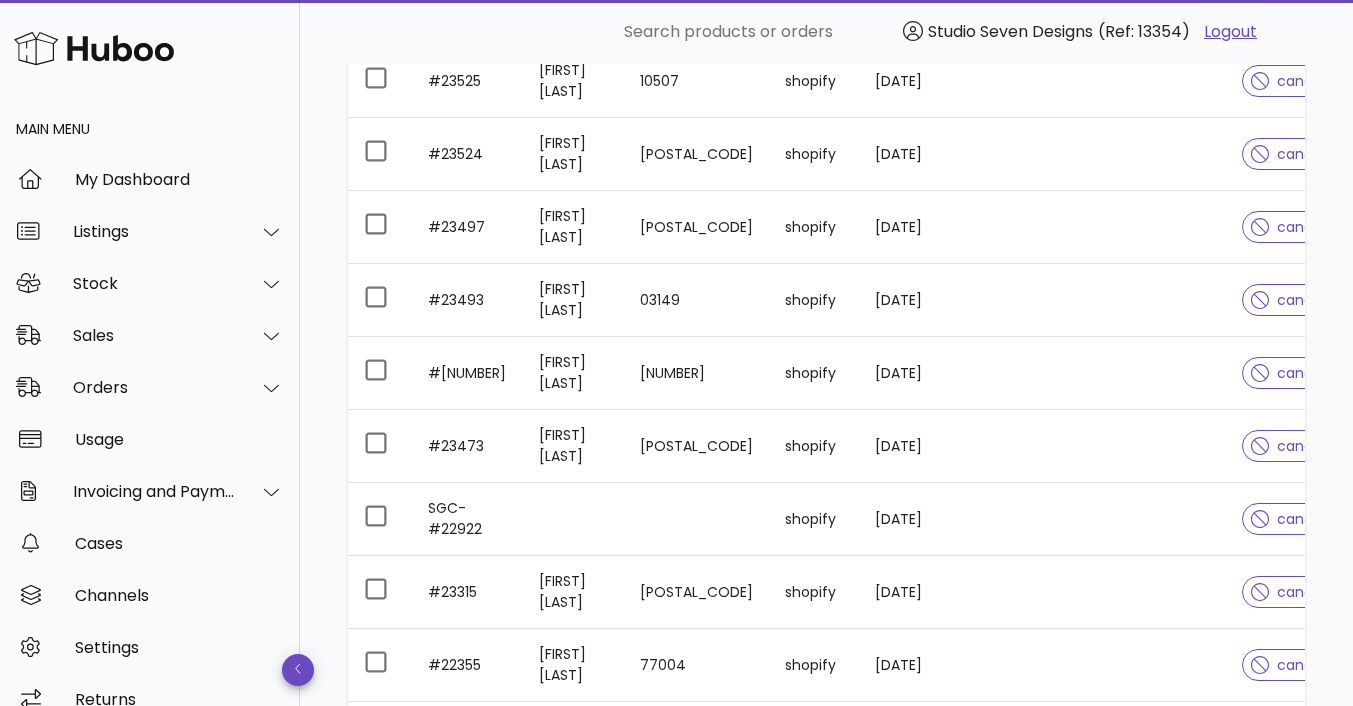 scroll, scrollTop: 3768, scrollLeft: 0, axis: vertical 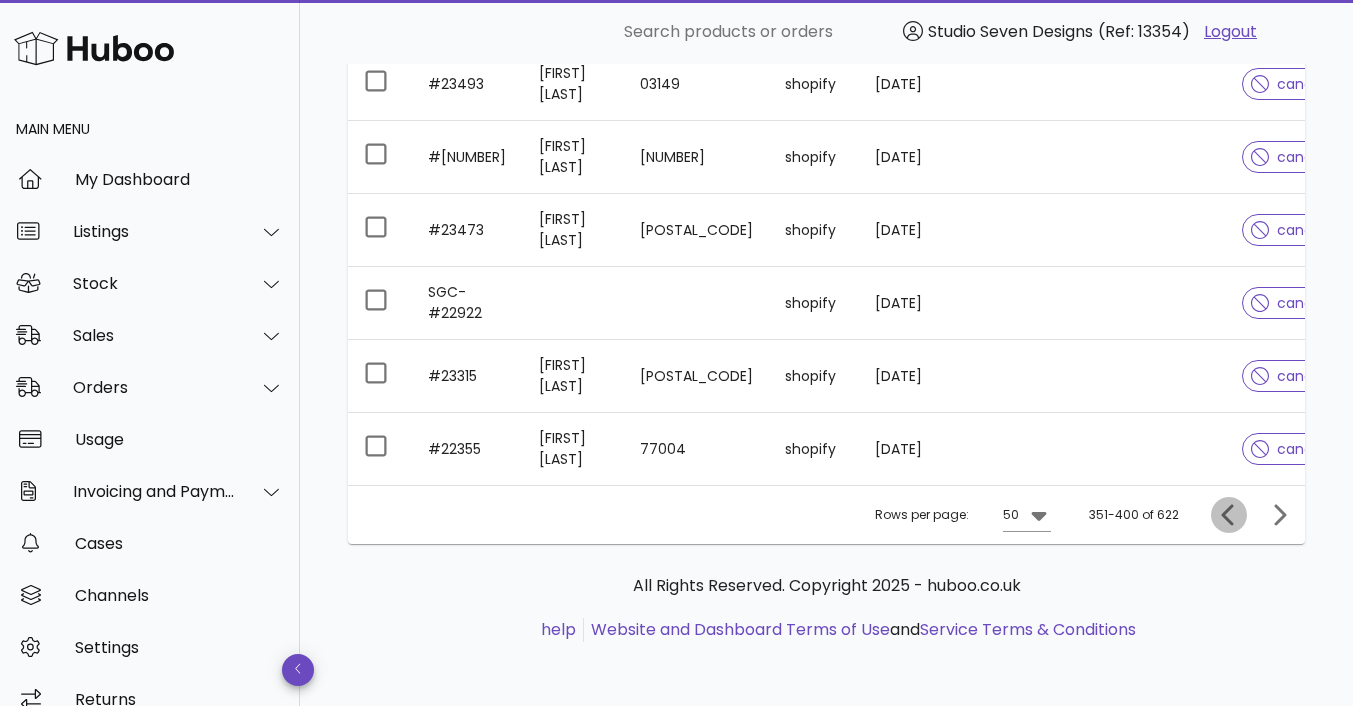 click 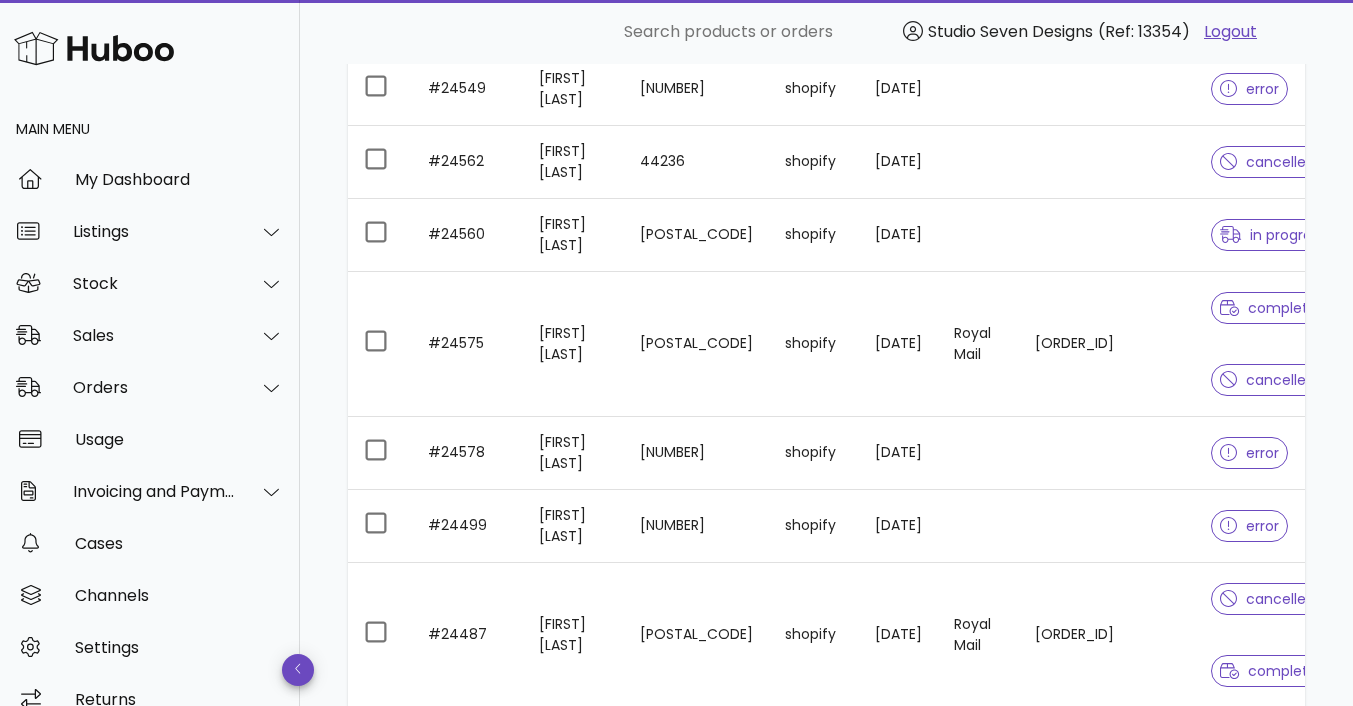scroll, scrollTop: 4609, scrollLeft: 0, axis: vertical 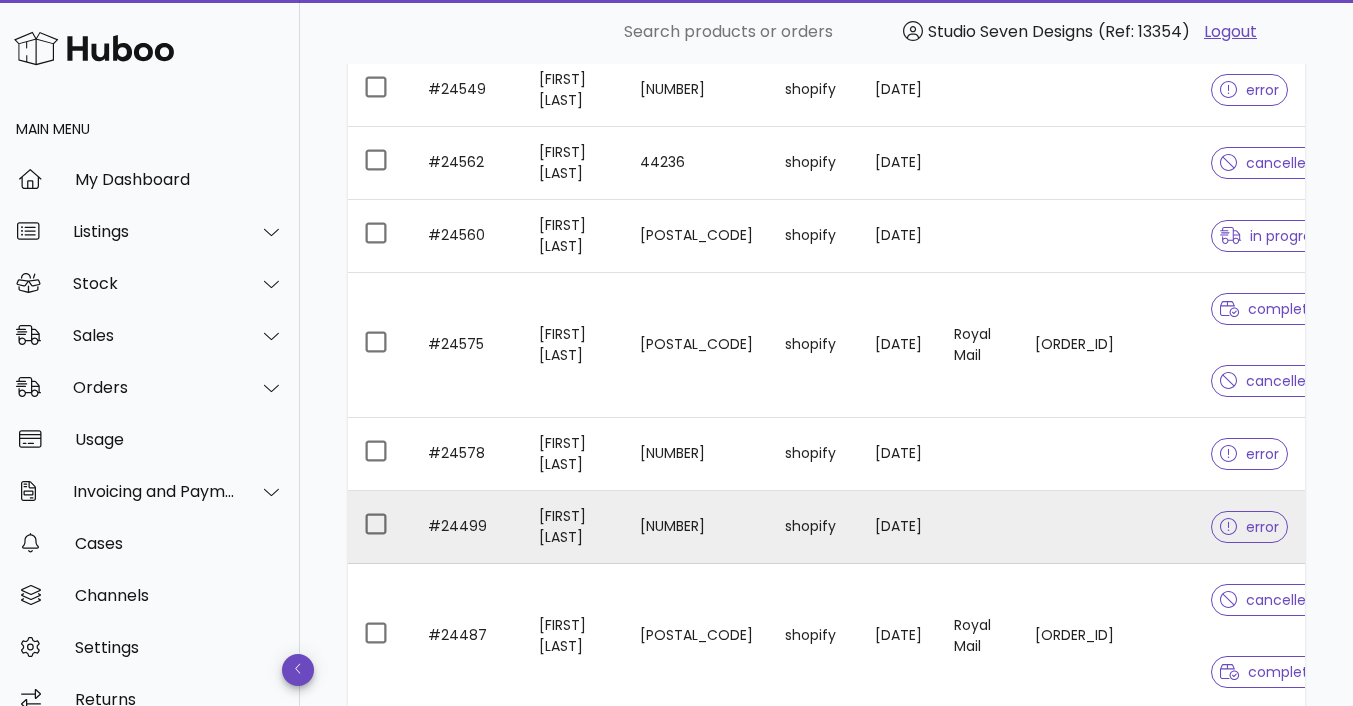click at bounding box center (1107, 527) 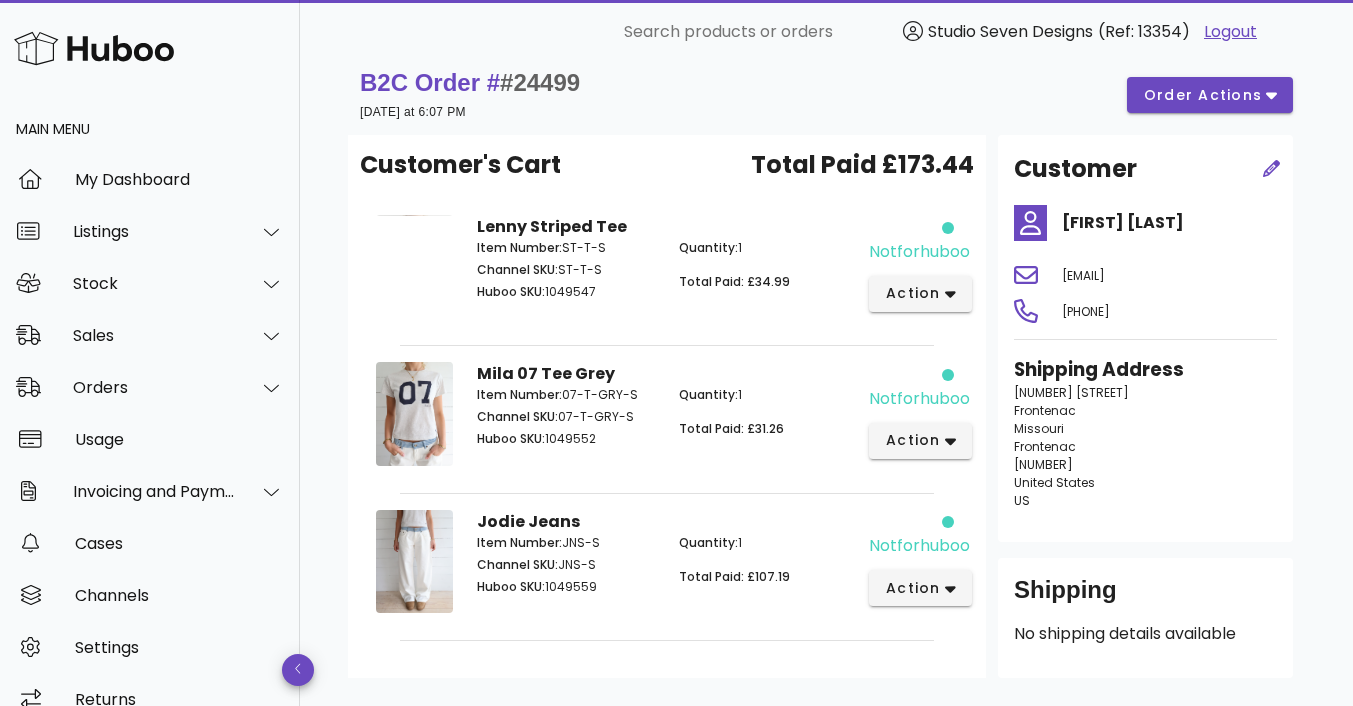 scroll, scrollTop: 0, scrollLeft: 0, axis: both 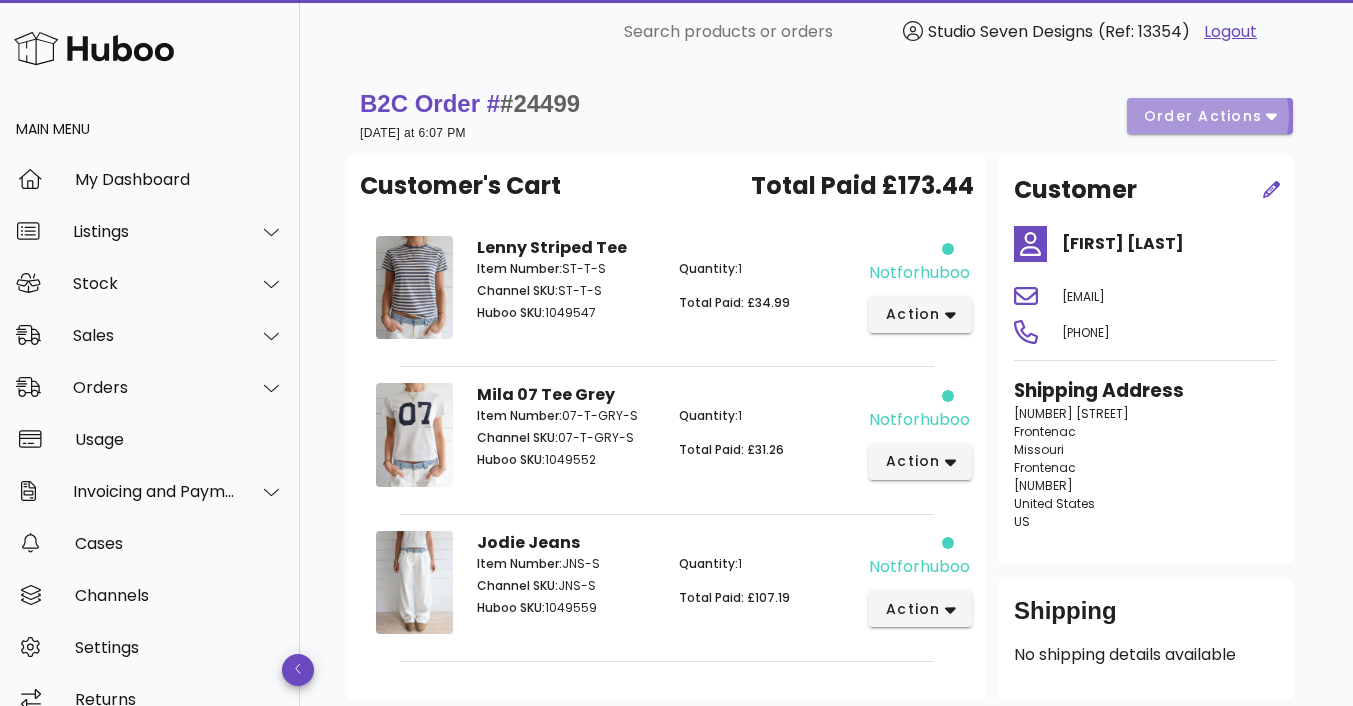 click 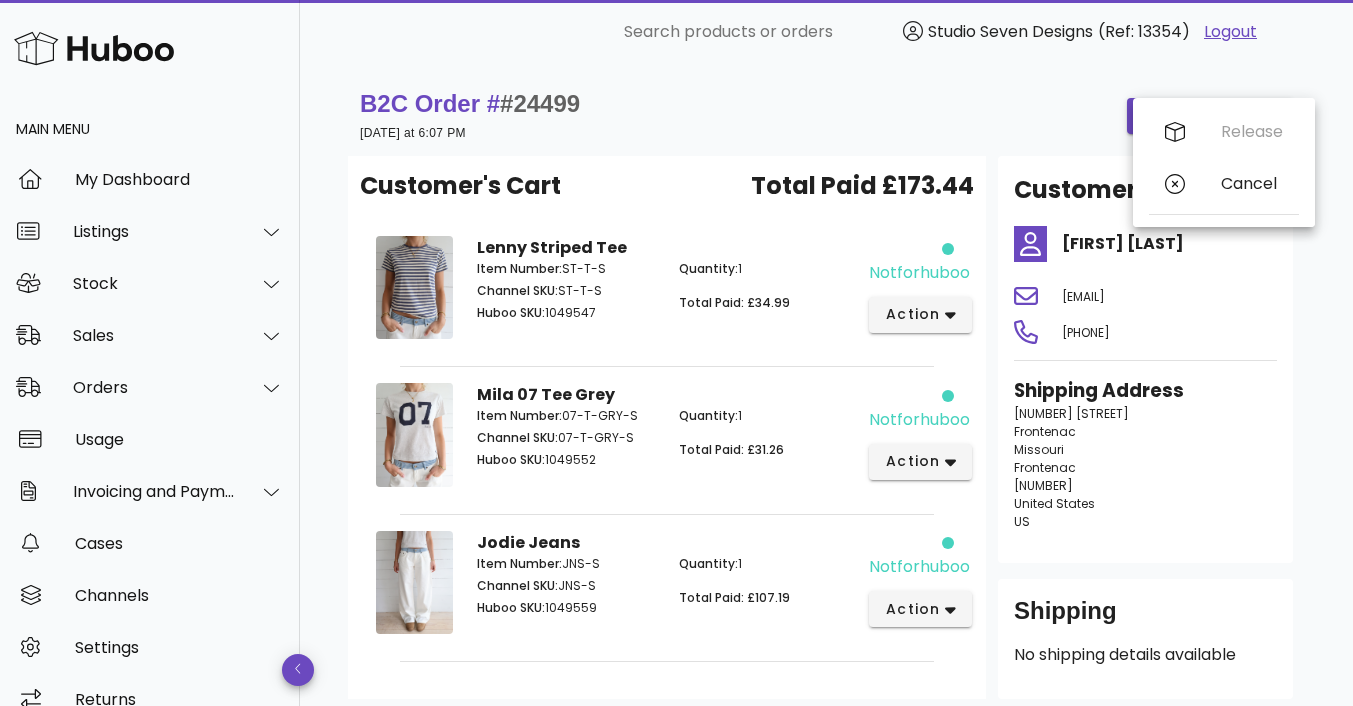 click on "B2C Order #  #24499 26 July 2025 at 6:07 PM order actions" at bounding box center [826, 116] 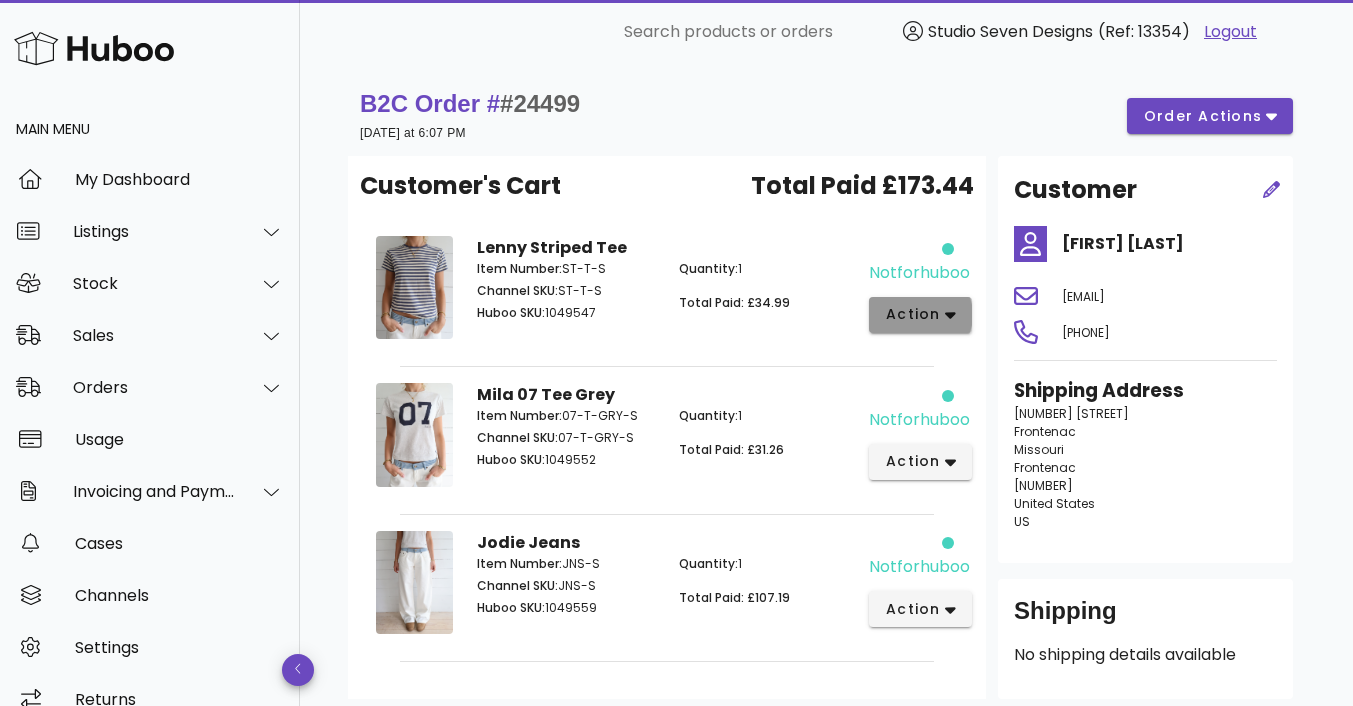 click 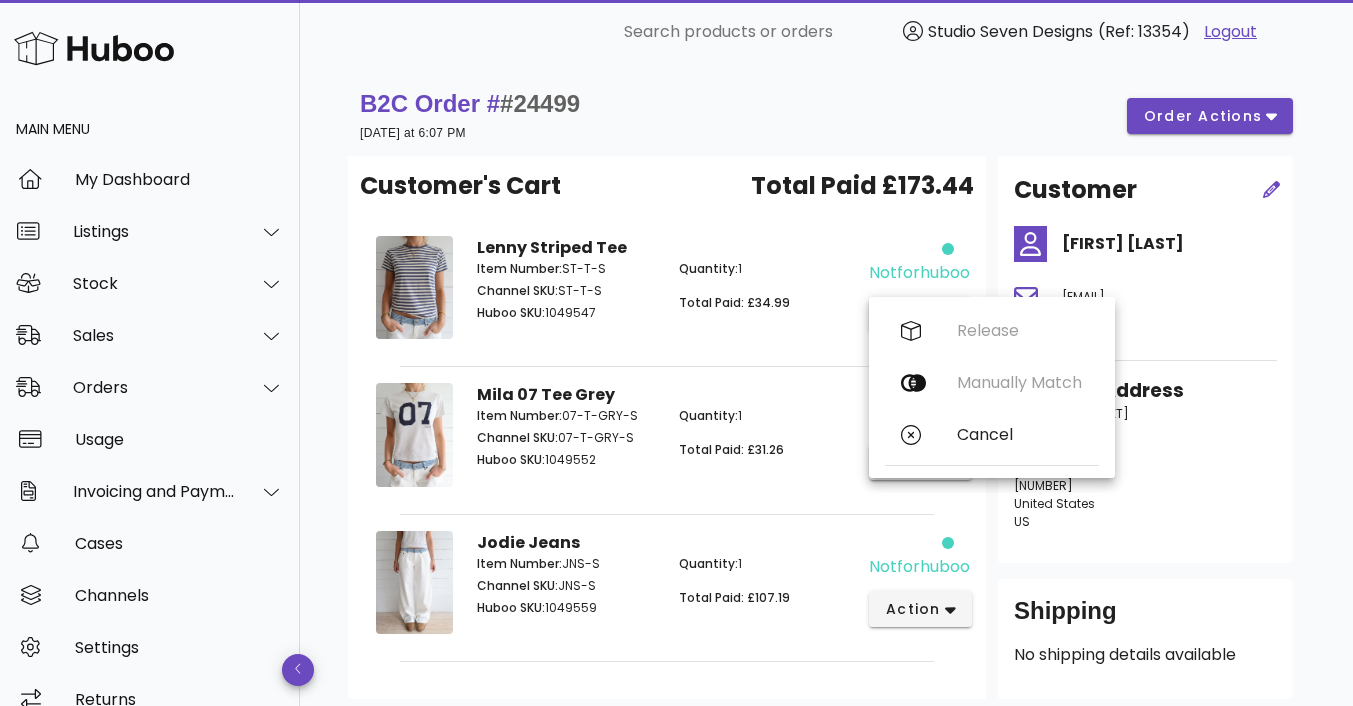click on "Quantity:  1 Total Paid: £34.99" at bounding box center [768, 294] 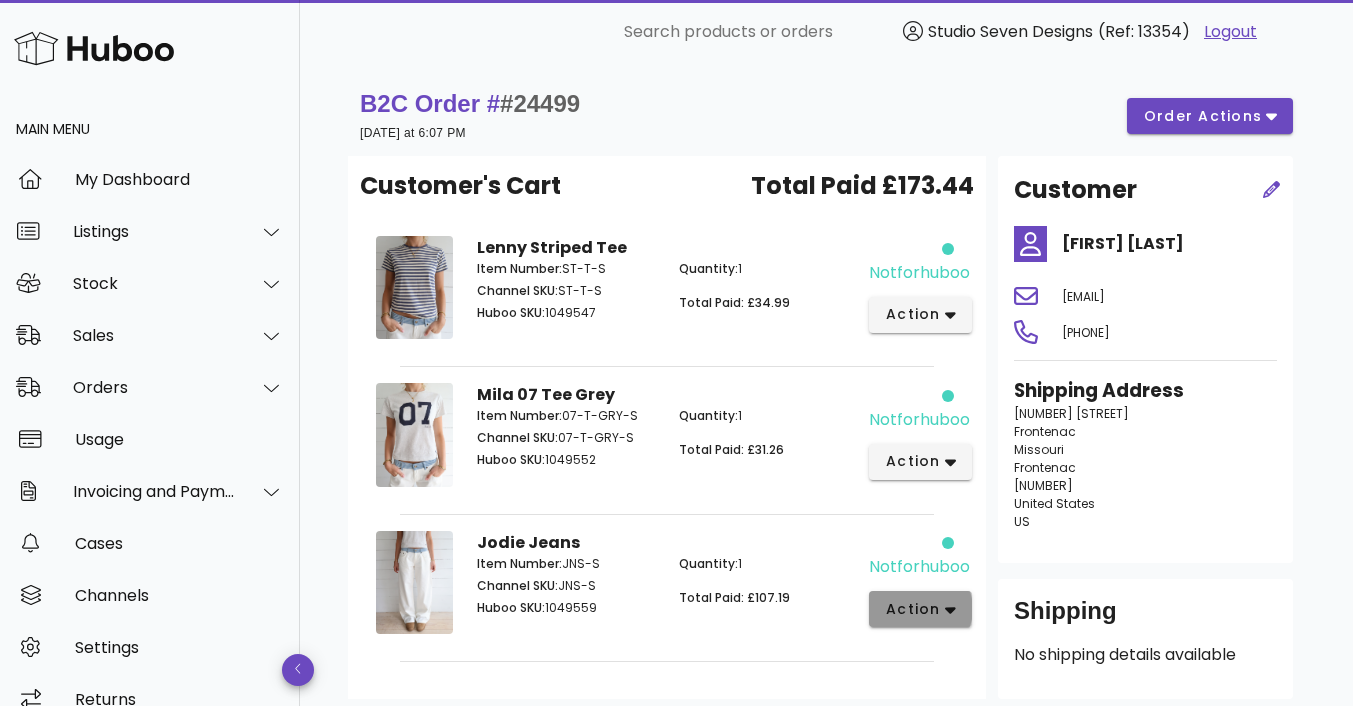 click 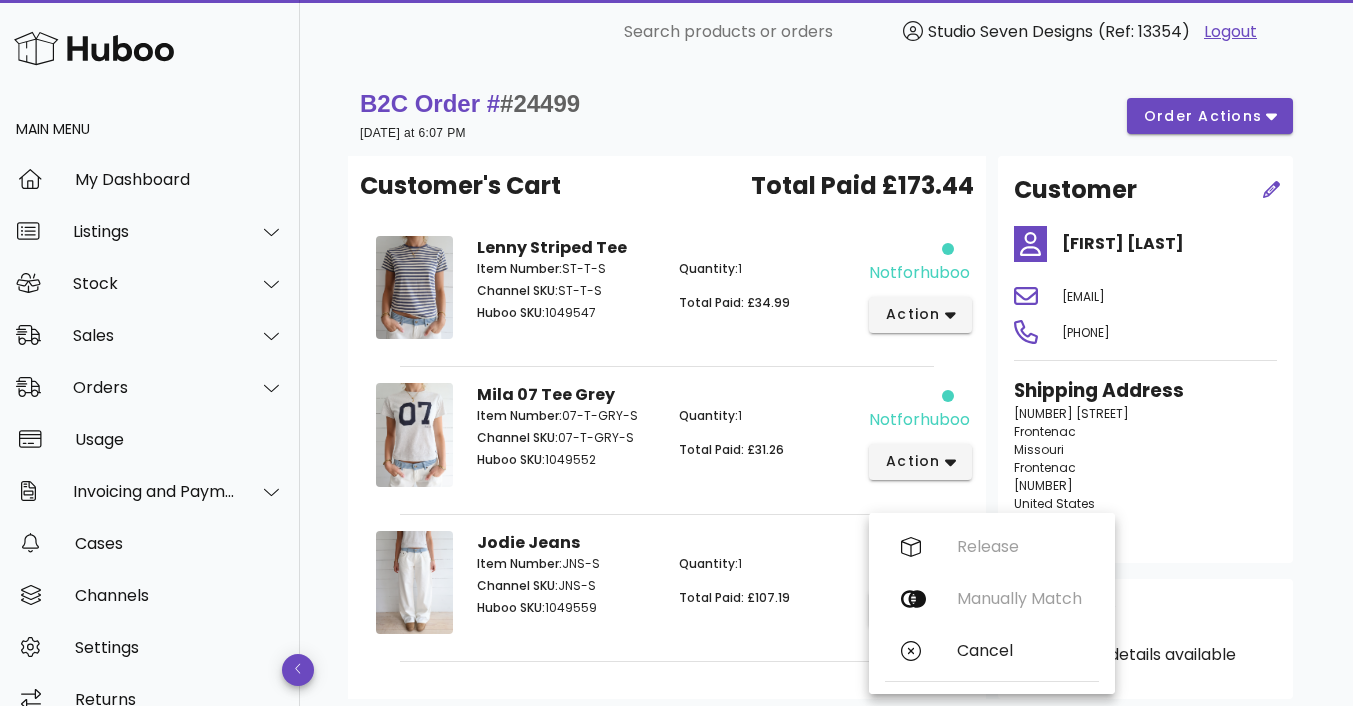 click on "Jodie Jeans Item Number:  JNS-S  Channel SKU:  JNS-S  Huboo SKU:  1049559  Quantity:  1 Total Paid: £107.19" at bounding box center (667, 586) 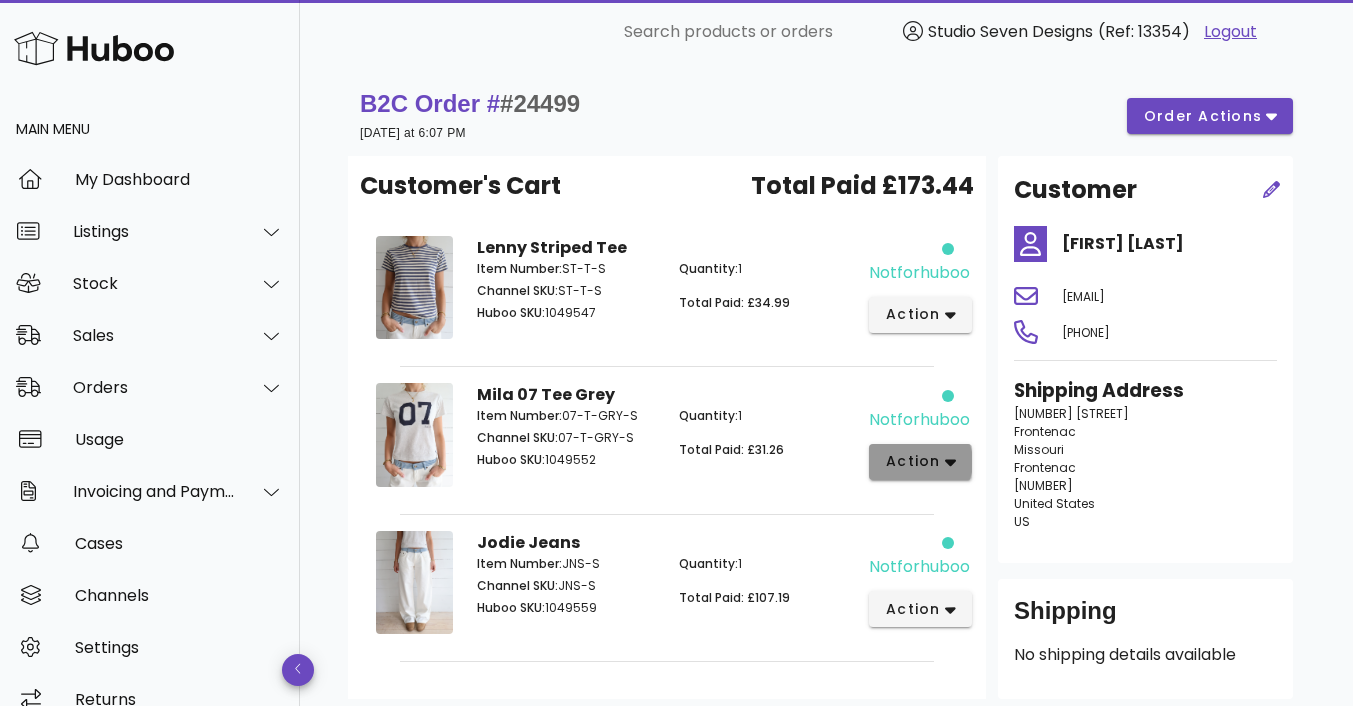 click on "action" at bounding box center (920, 462) 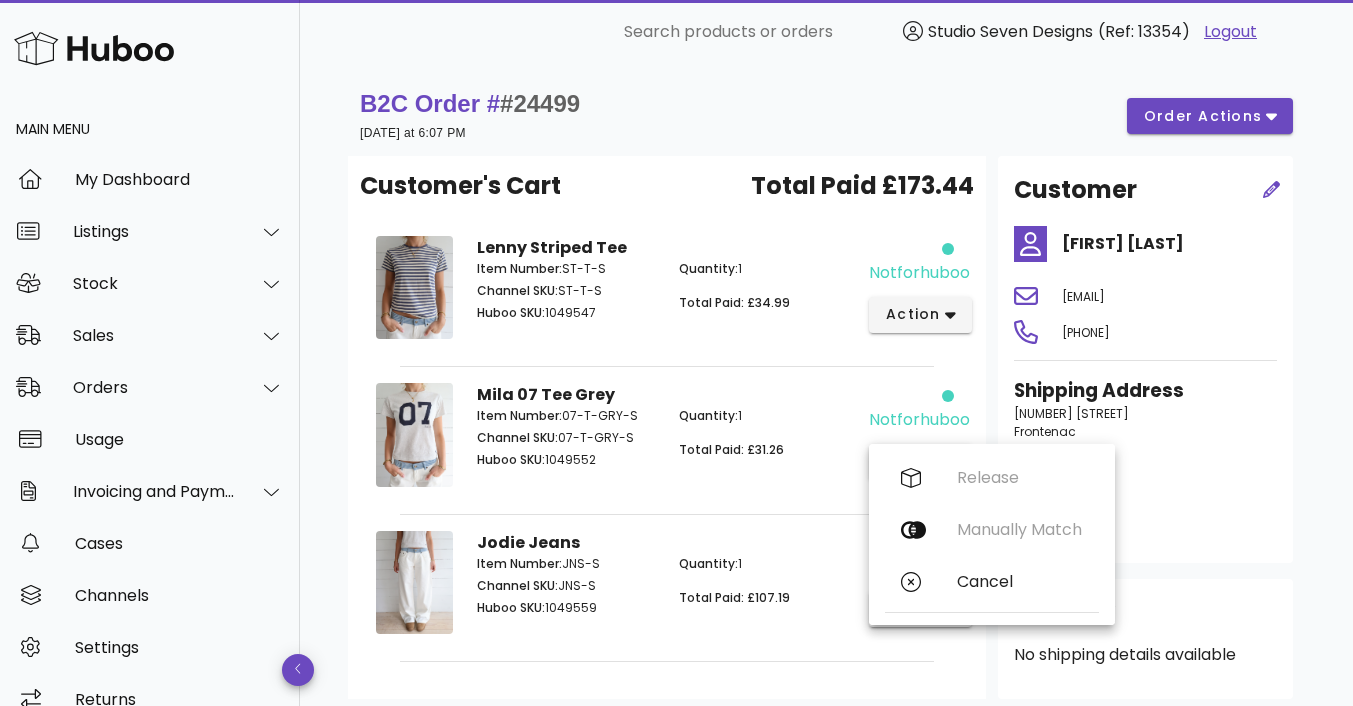 click on "Total Paid: £31.26" at bounding box center [768, 450] 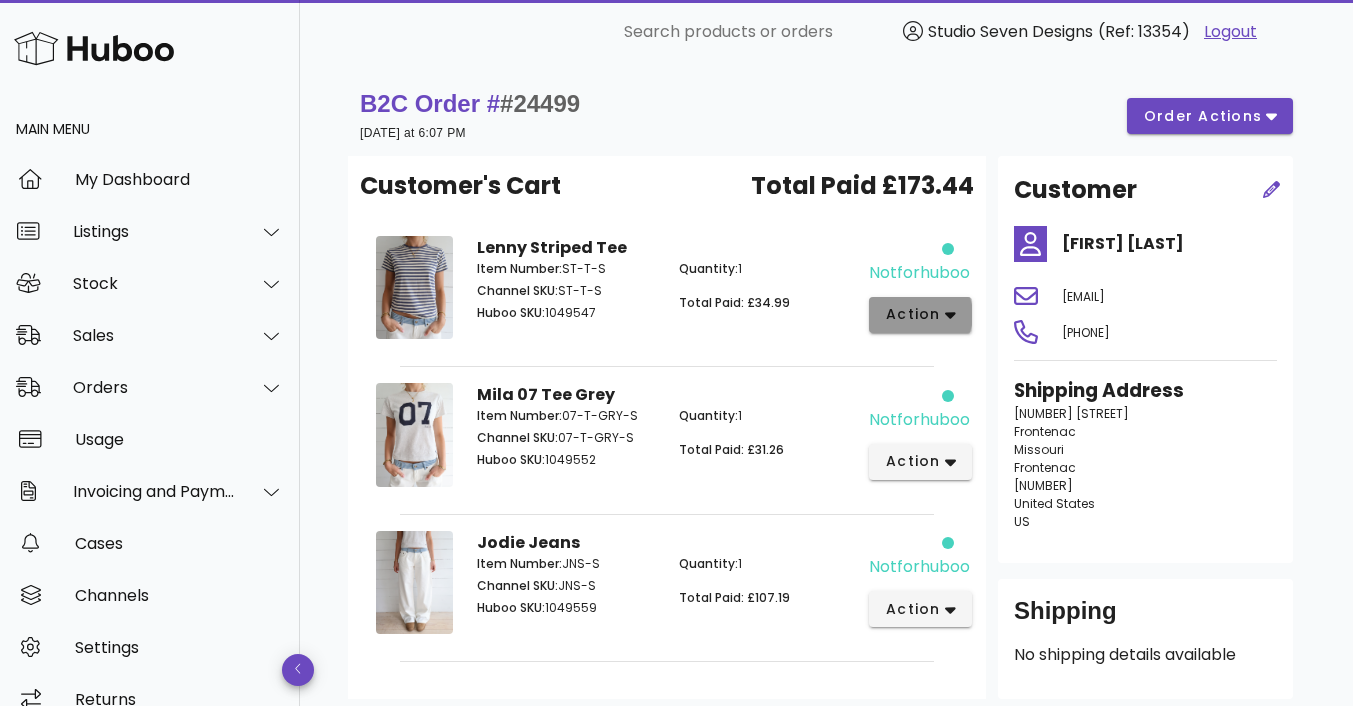 click 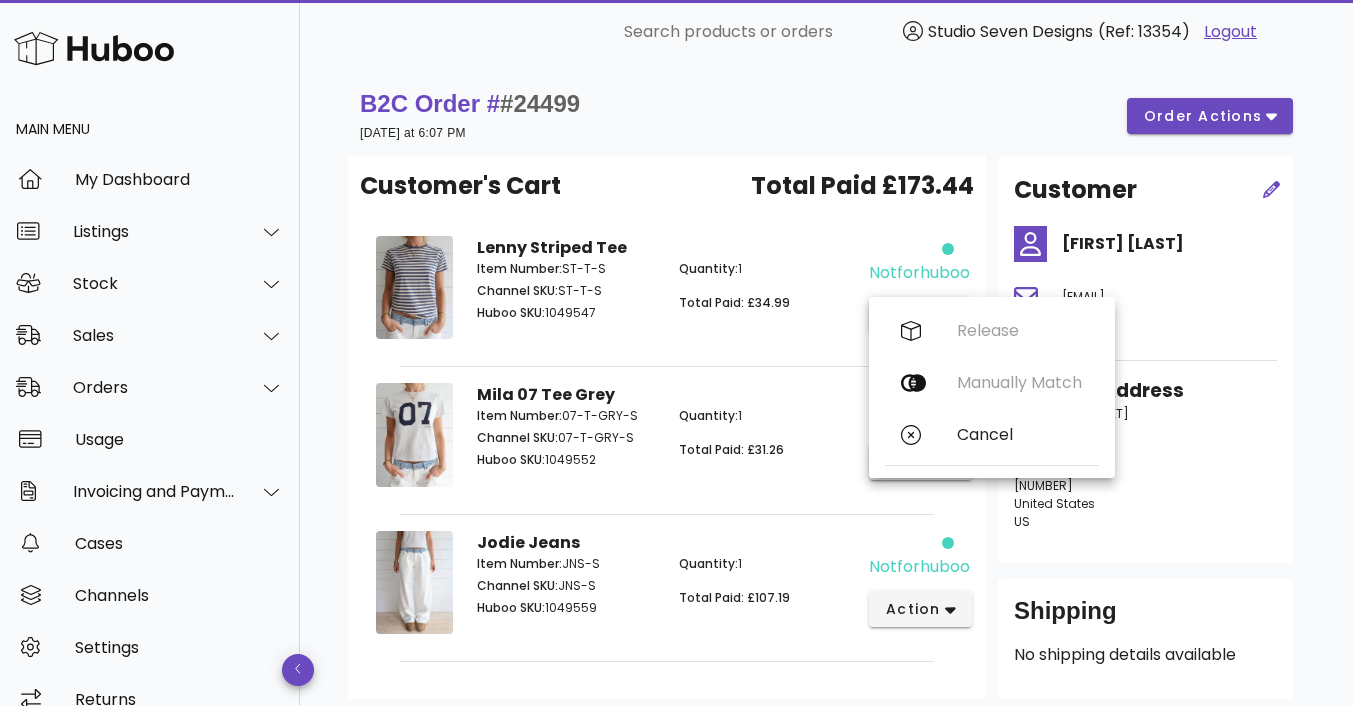click on "Total Paid: £34.99" at bounding box center (768, 303) 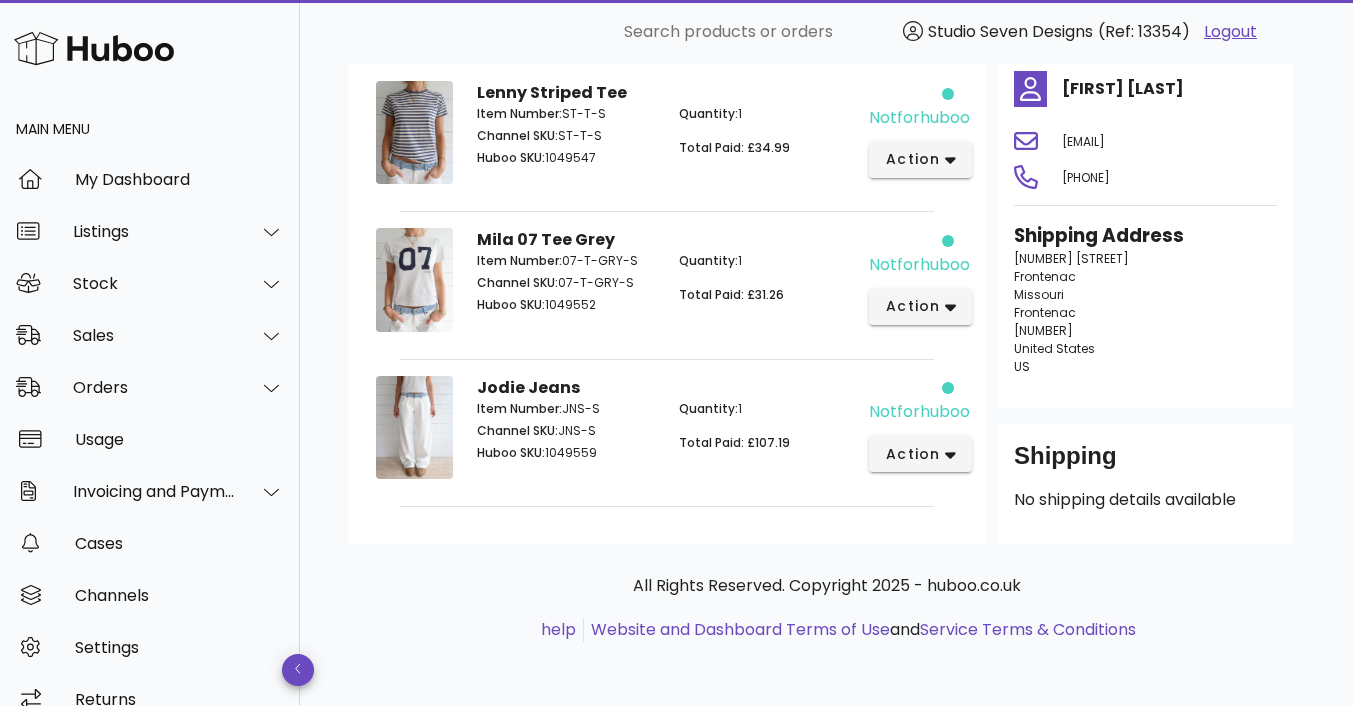 scroll, scrollTop: 0, scrollLeft: 0, axis: both 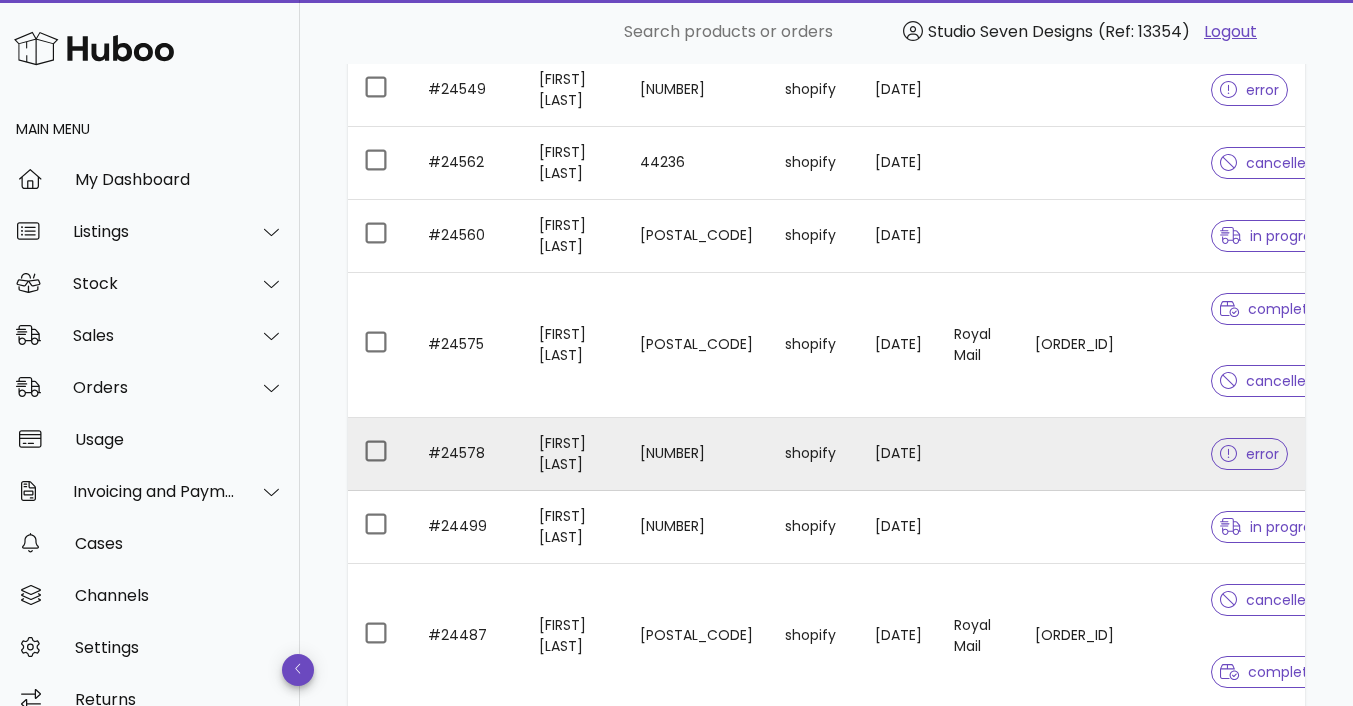 click at bounding box center (978, 454) 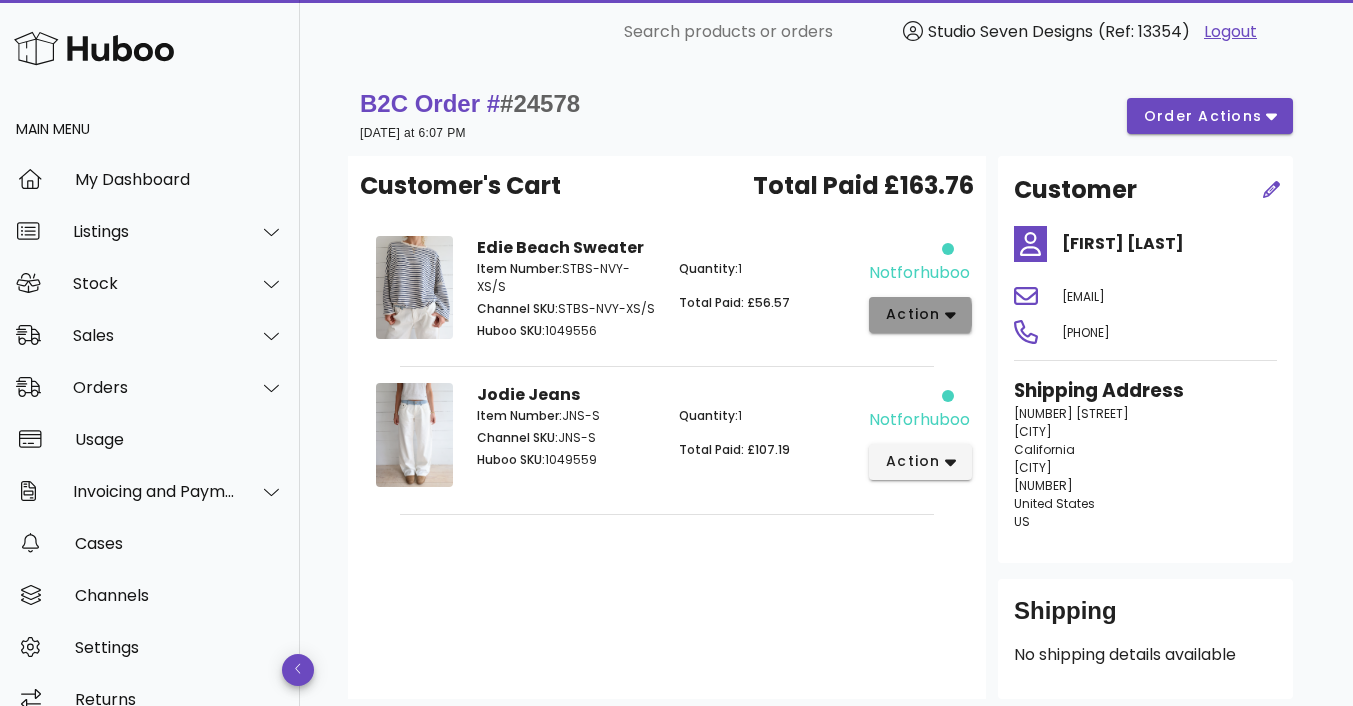 click 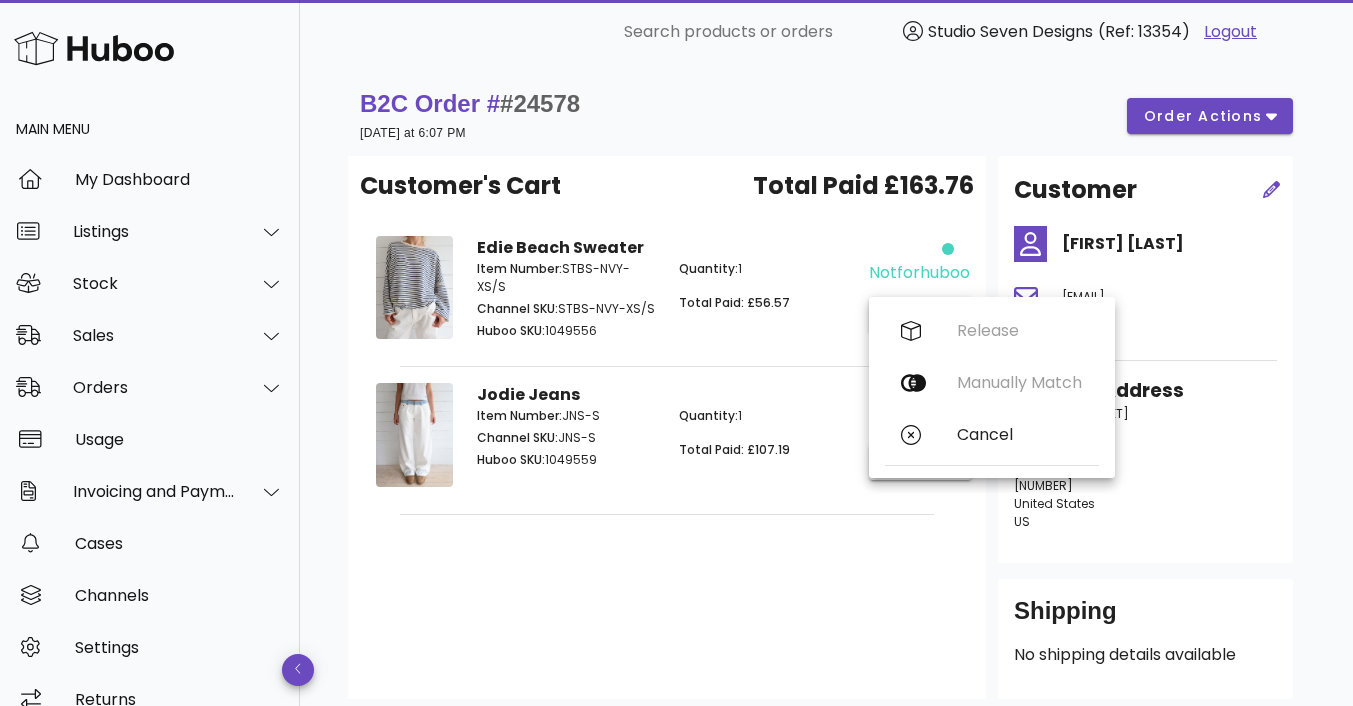 click on "Quantity:  1 Total Paid: £56.57" at bounding box center [768, 302] 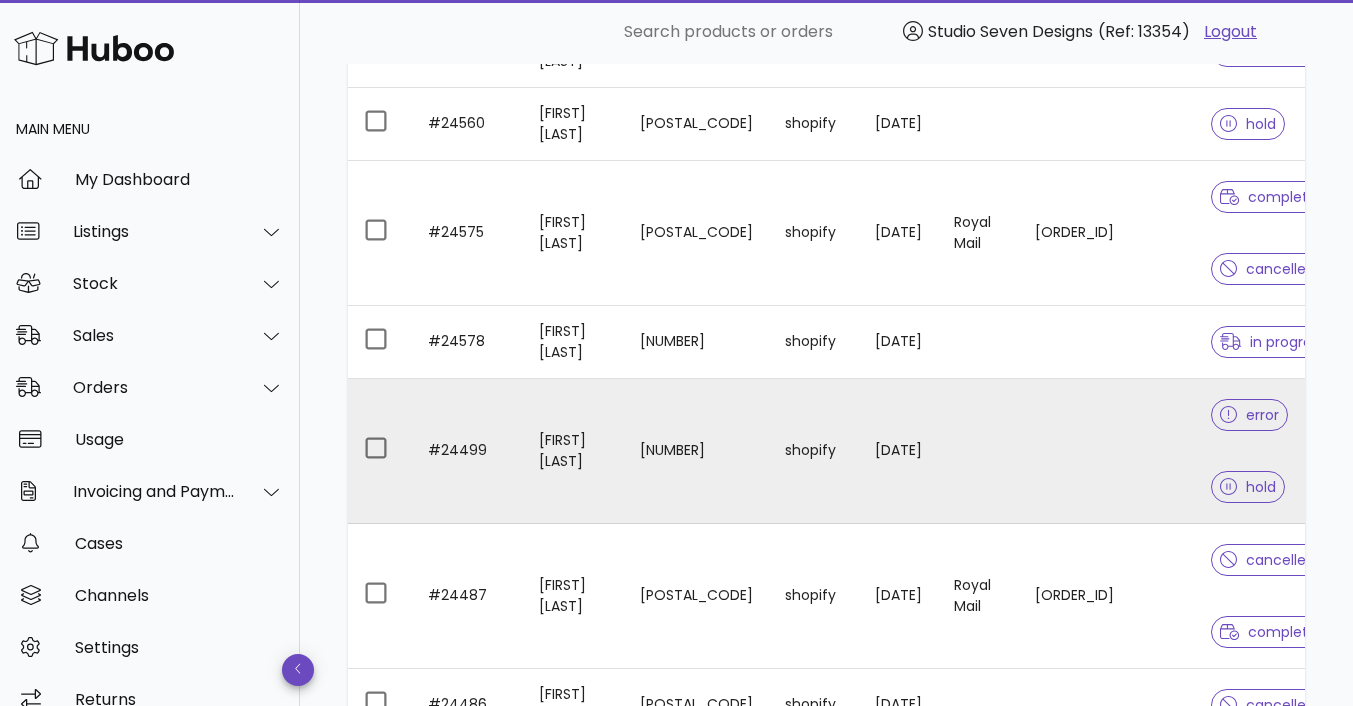 scroll, scrollTop: 4723, scrollLeft: 0, axis: vertical 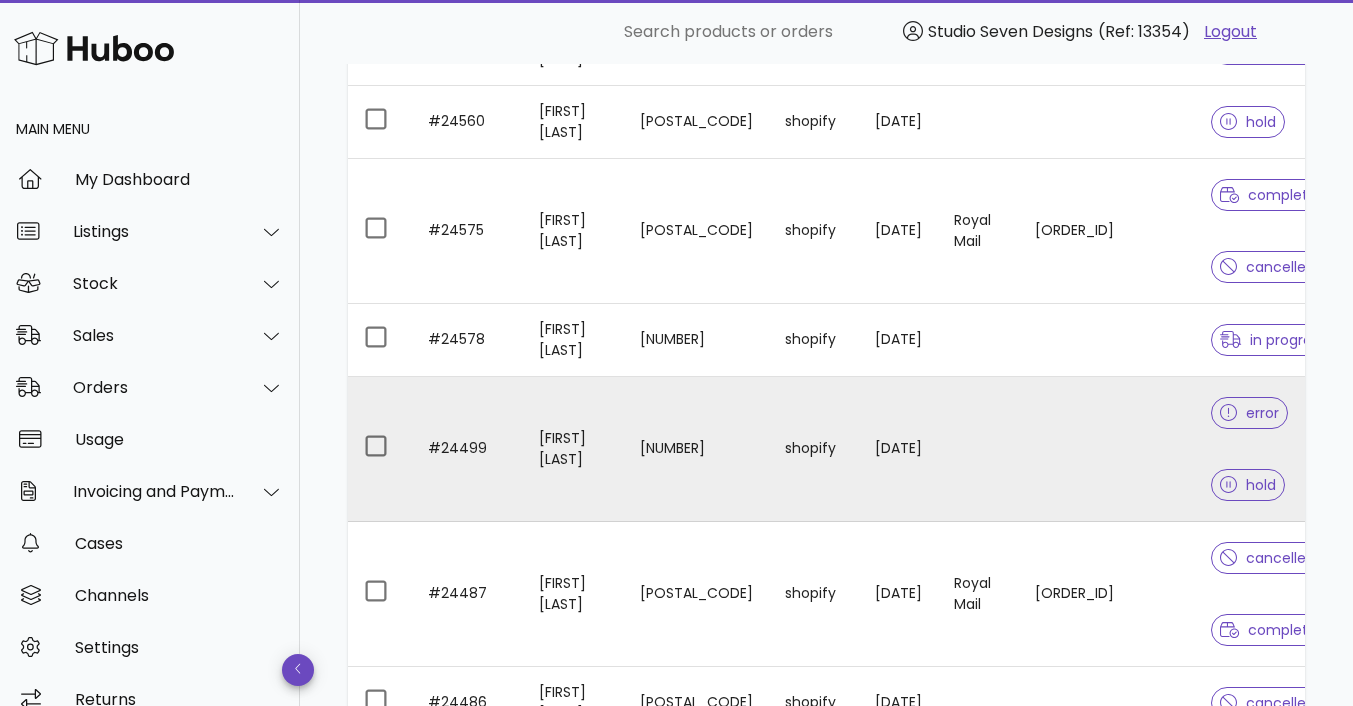 click at bounding box center (1107, 449) 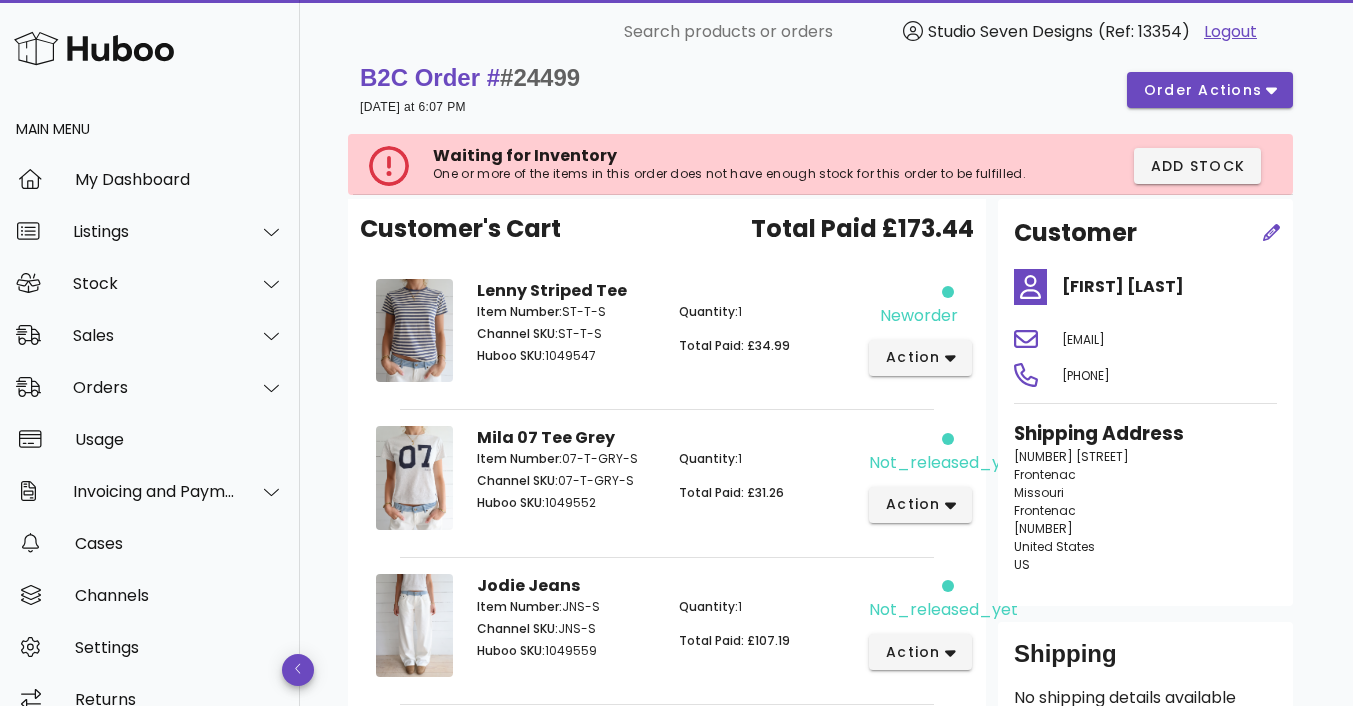scroll, scrollTop: 25, scrollLeft: 0, axis: vertical 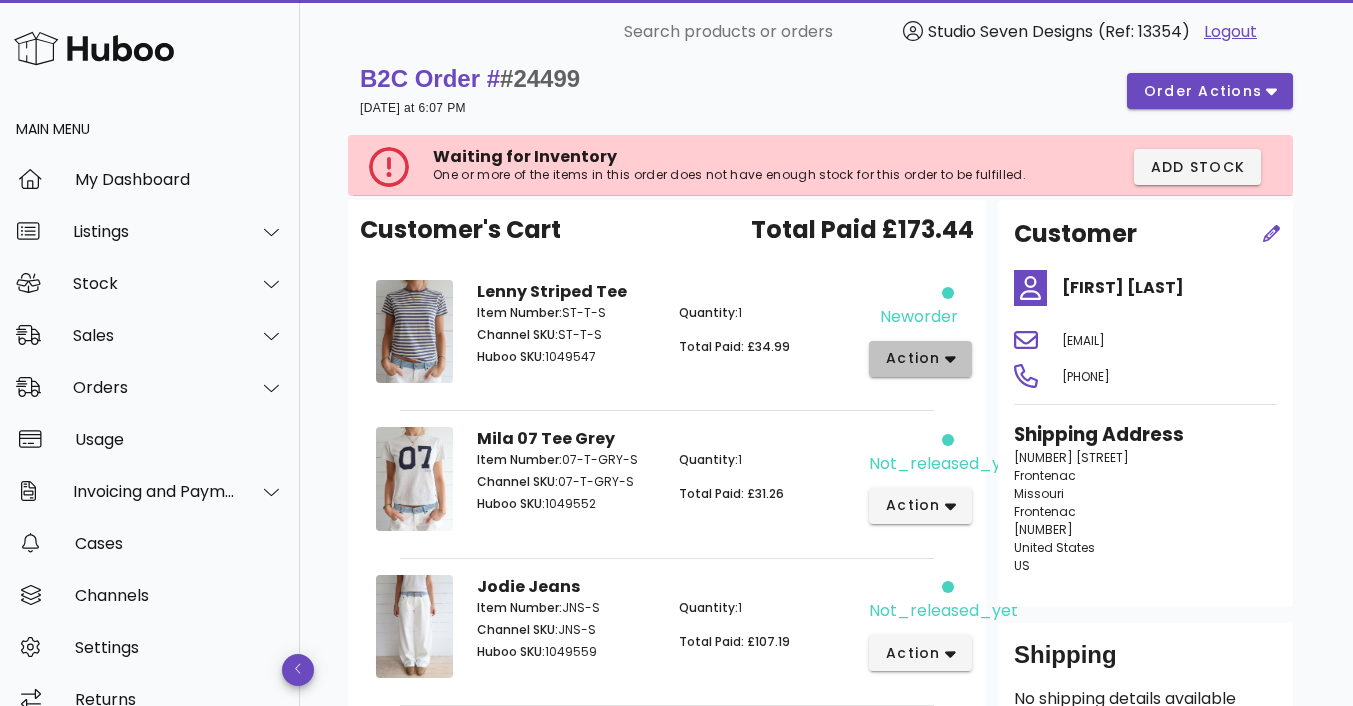 click 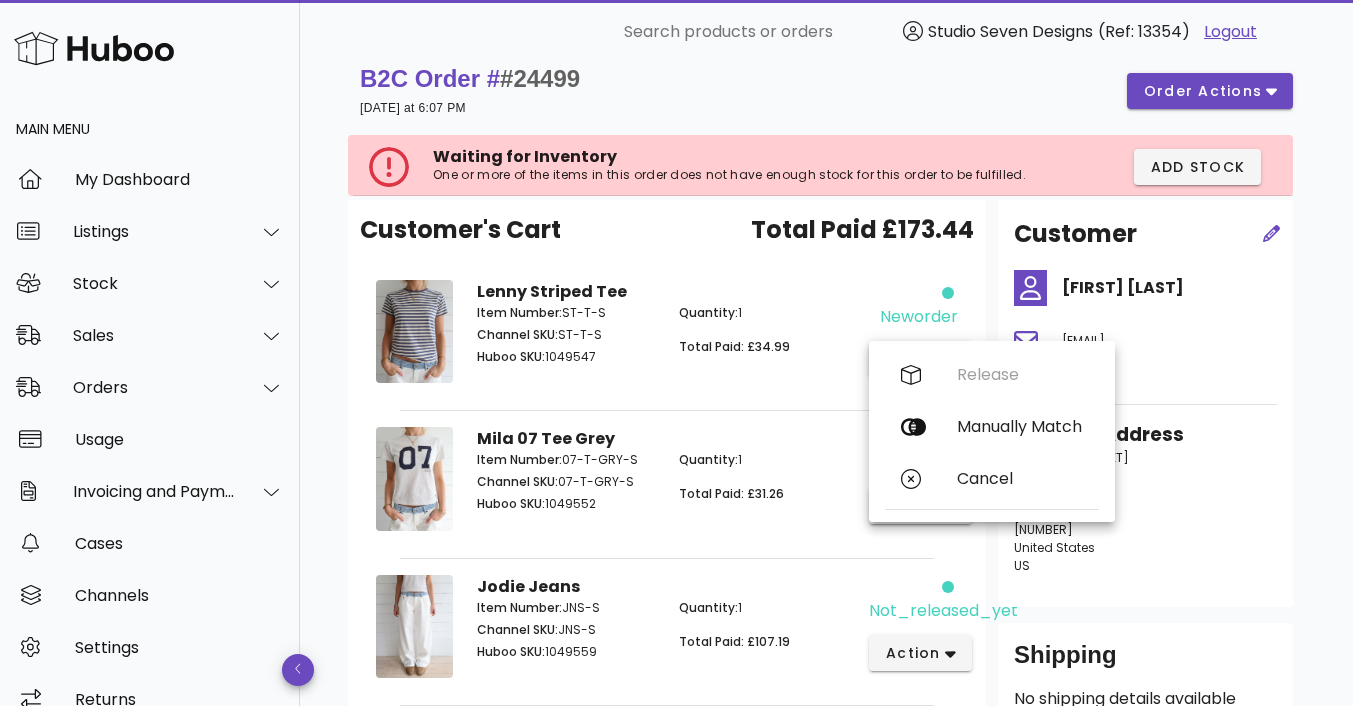 click on "Quantity:  1 Total Paid: £34.99" at bounding box center [768, 338] 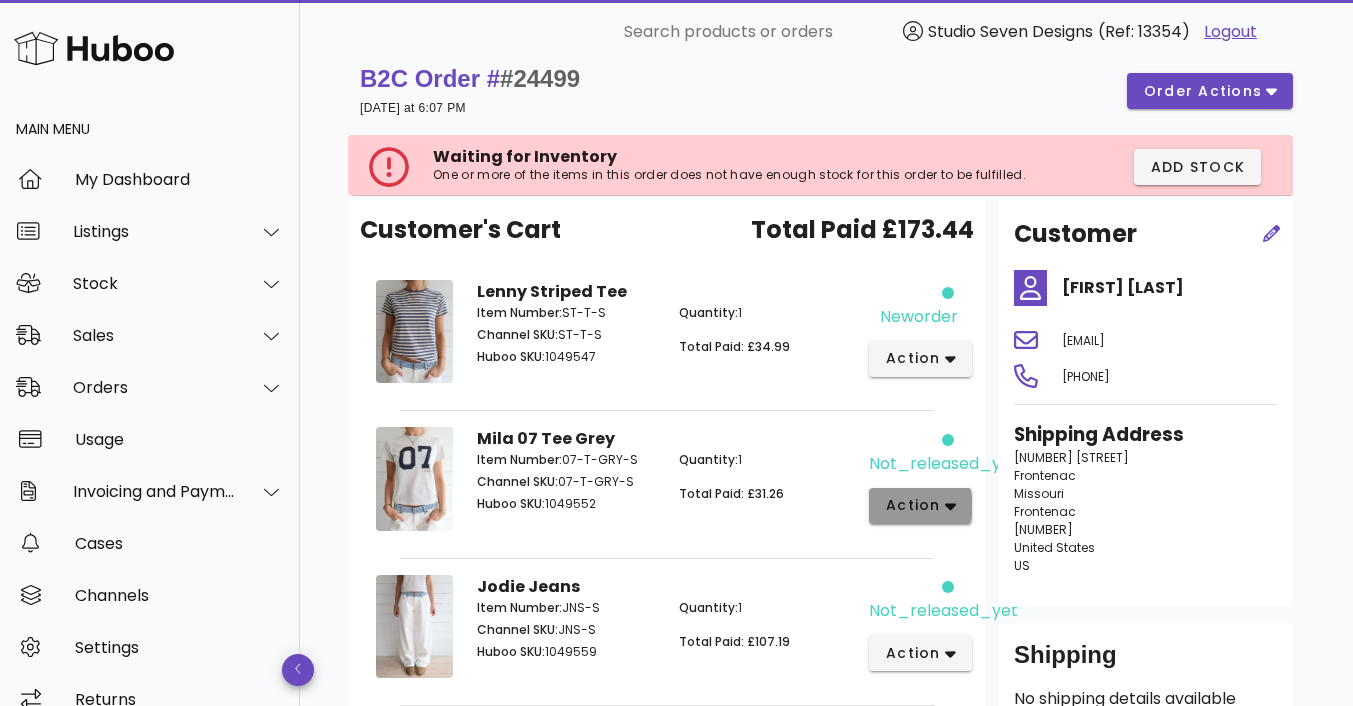 click on "action" at bounding box center (920, 505) 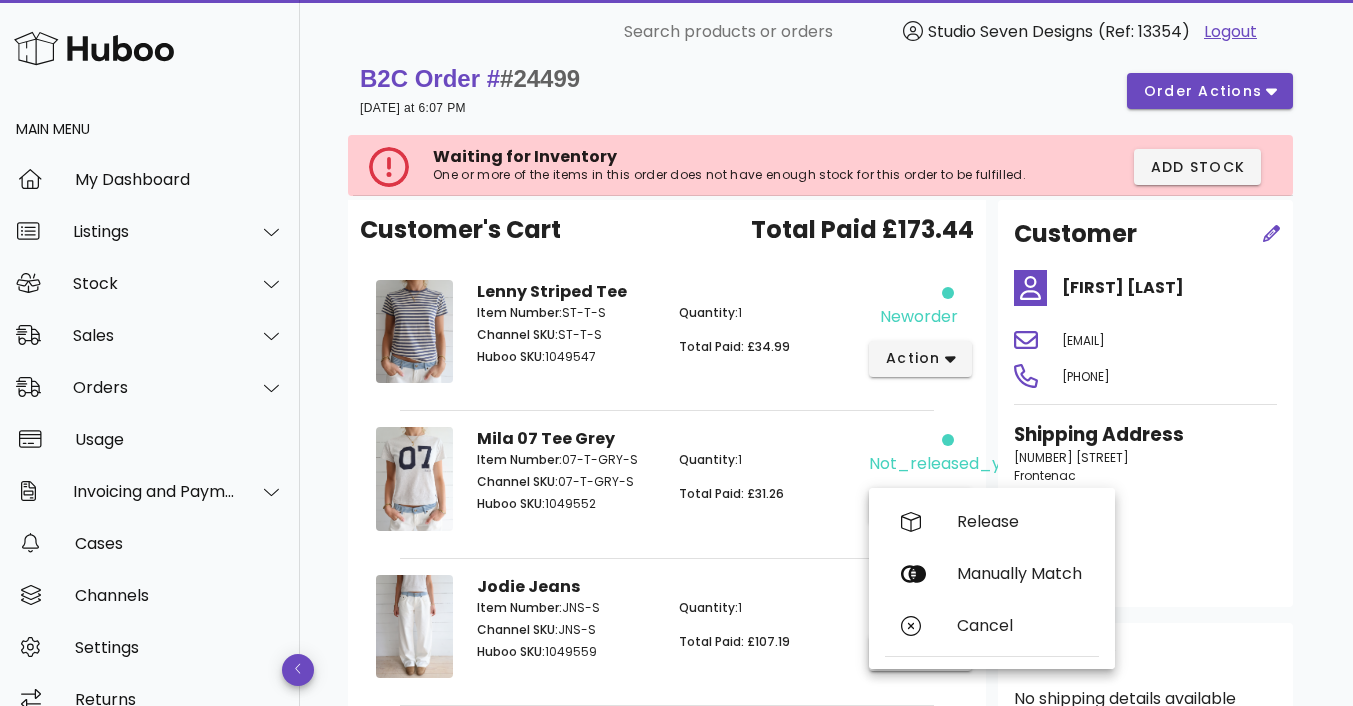 click on "Quantity:  1 Total Paid: £34.99" at bounding box center (768, 338) 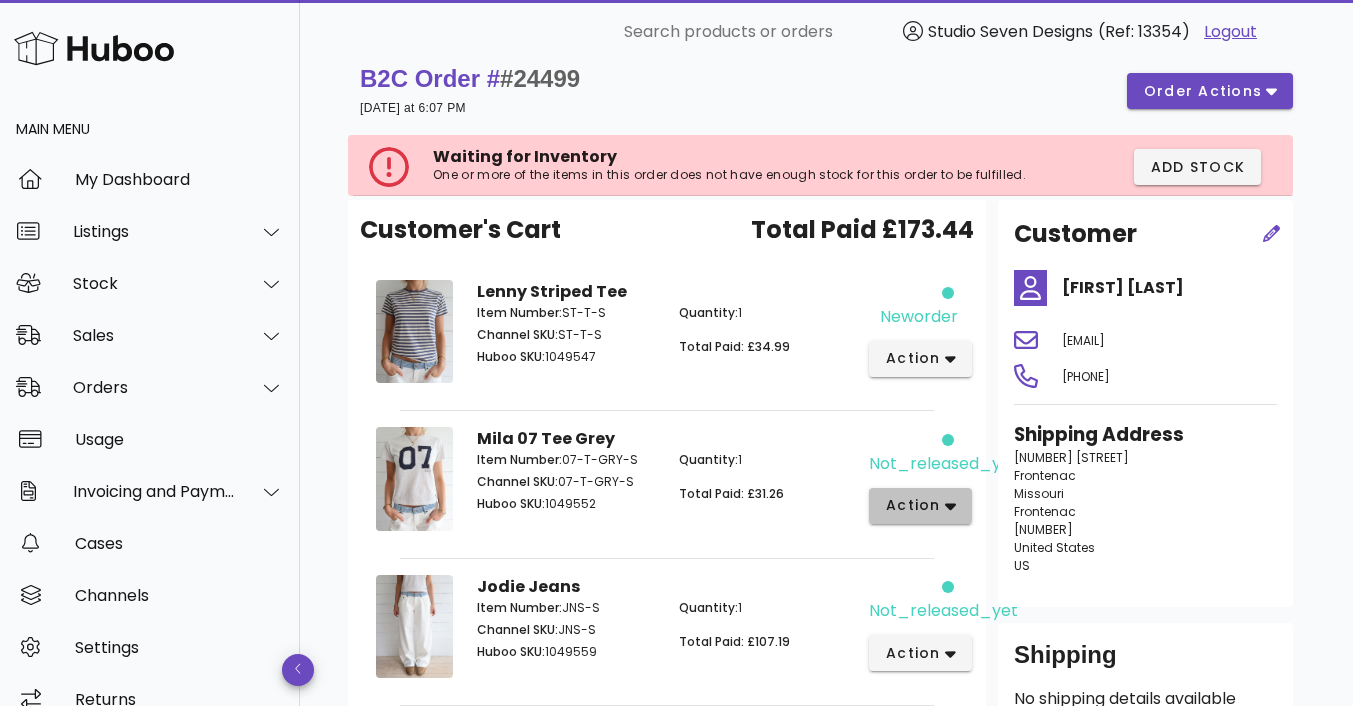 click on "action" at bounding box center (920, 506) 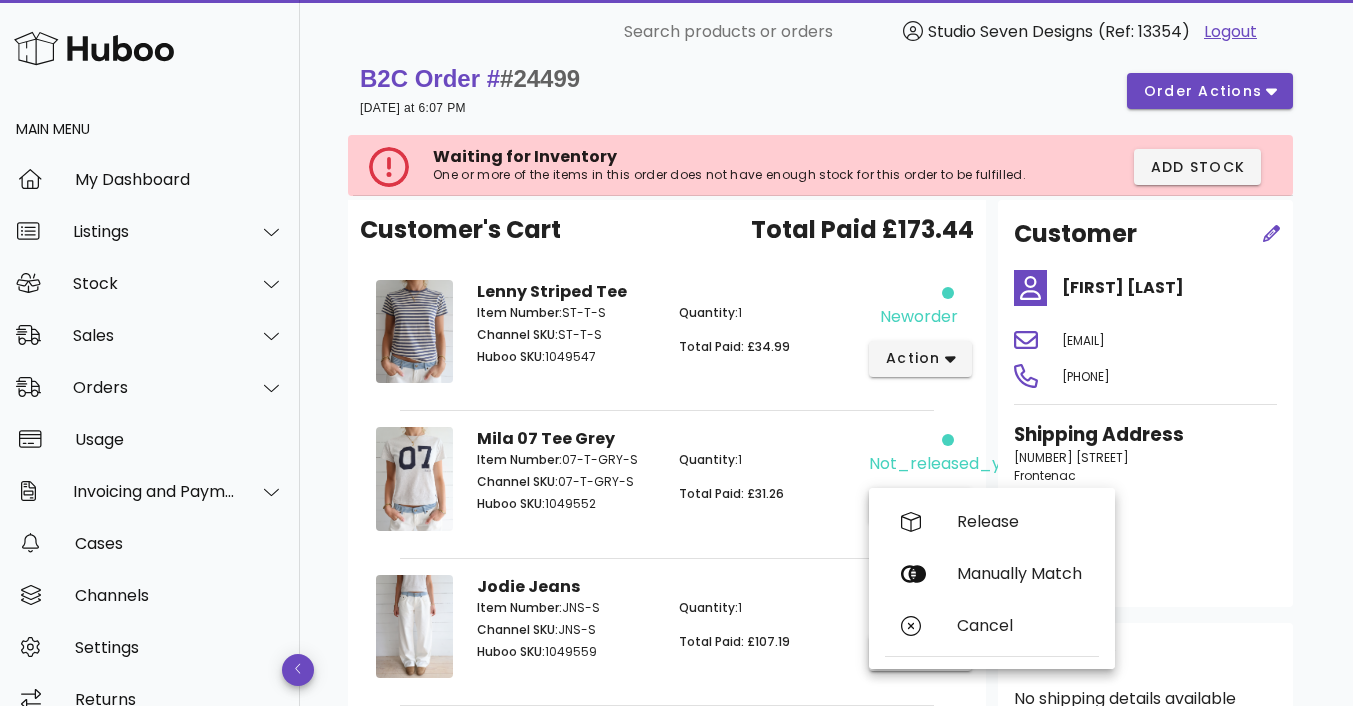 click on "Quantity:  1 Total Paid: £107.19" at bounding box center (768, 633) 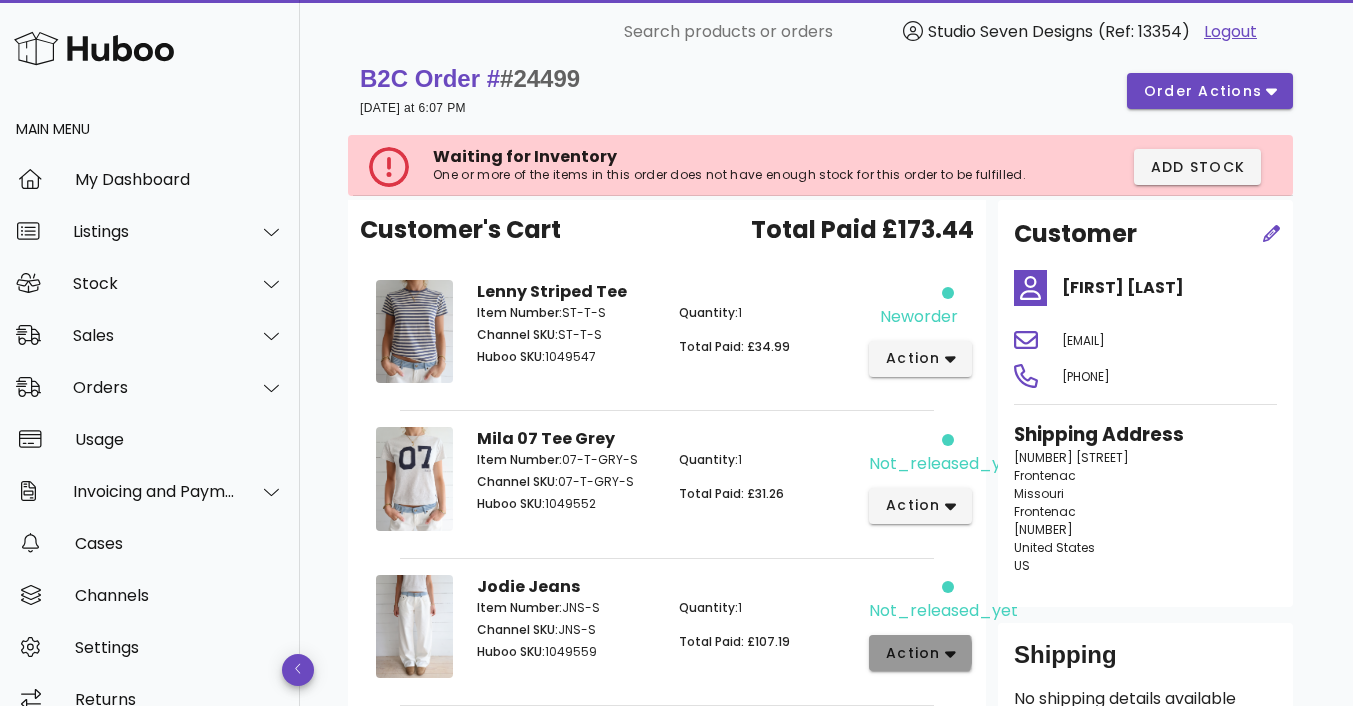 click on "action" at bounding box center [920, 653] 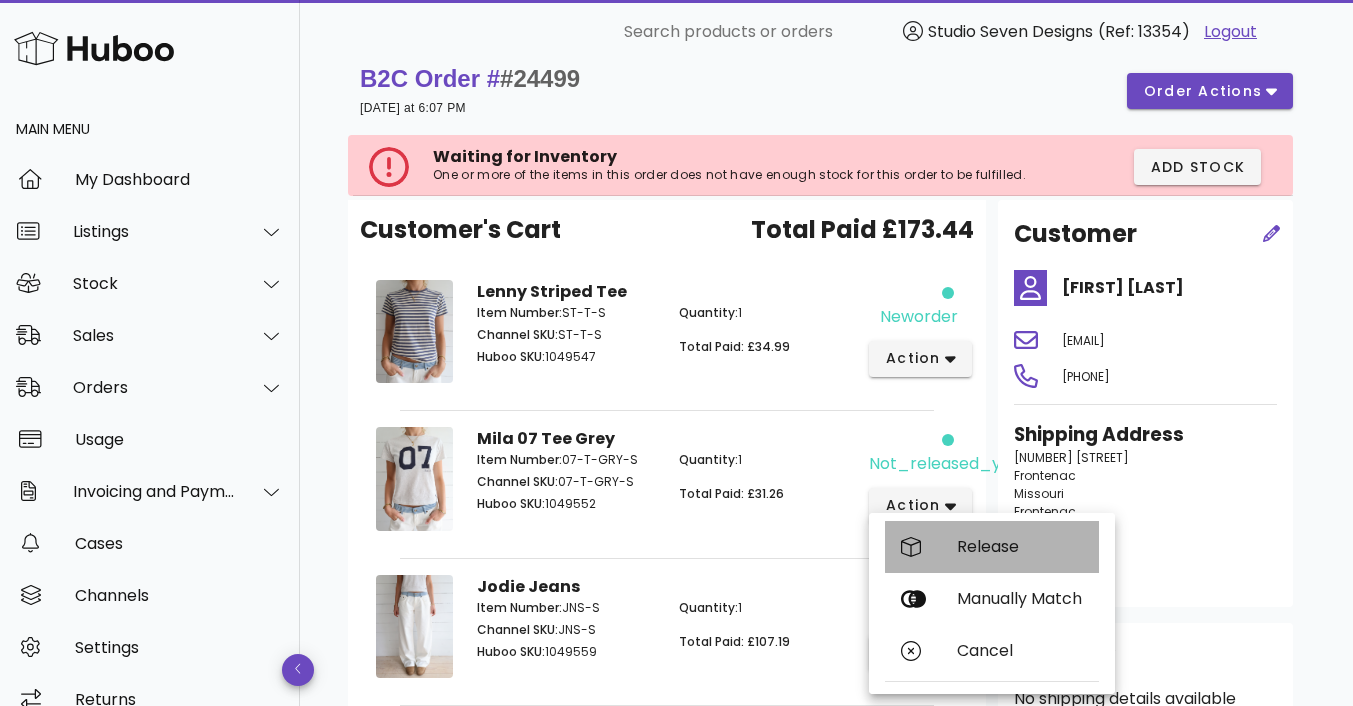 click on "Release" at bounding box center (1020, 546) 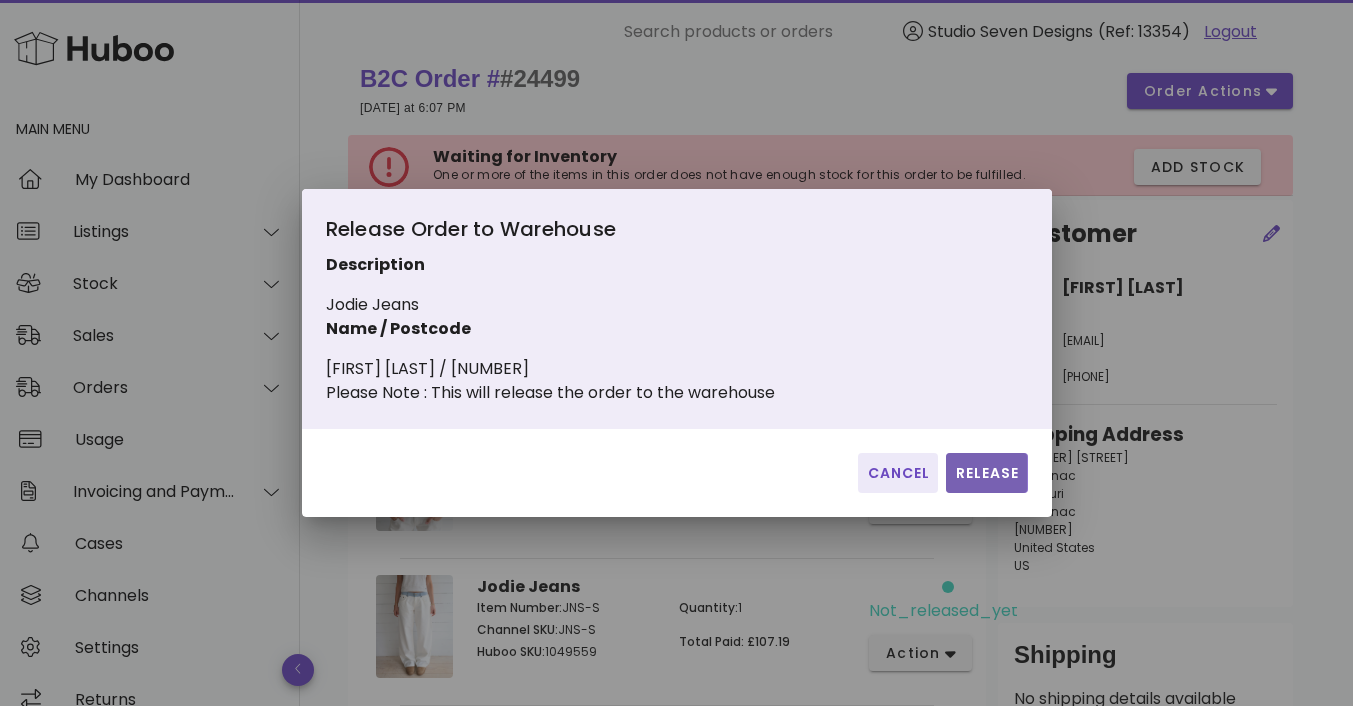 click on "Release" at bounding box center [986, 473] 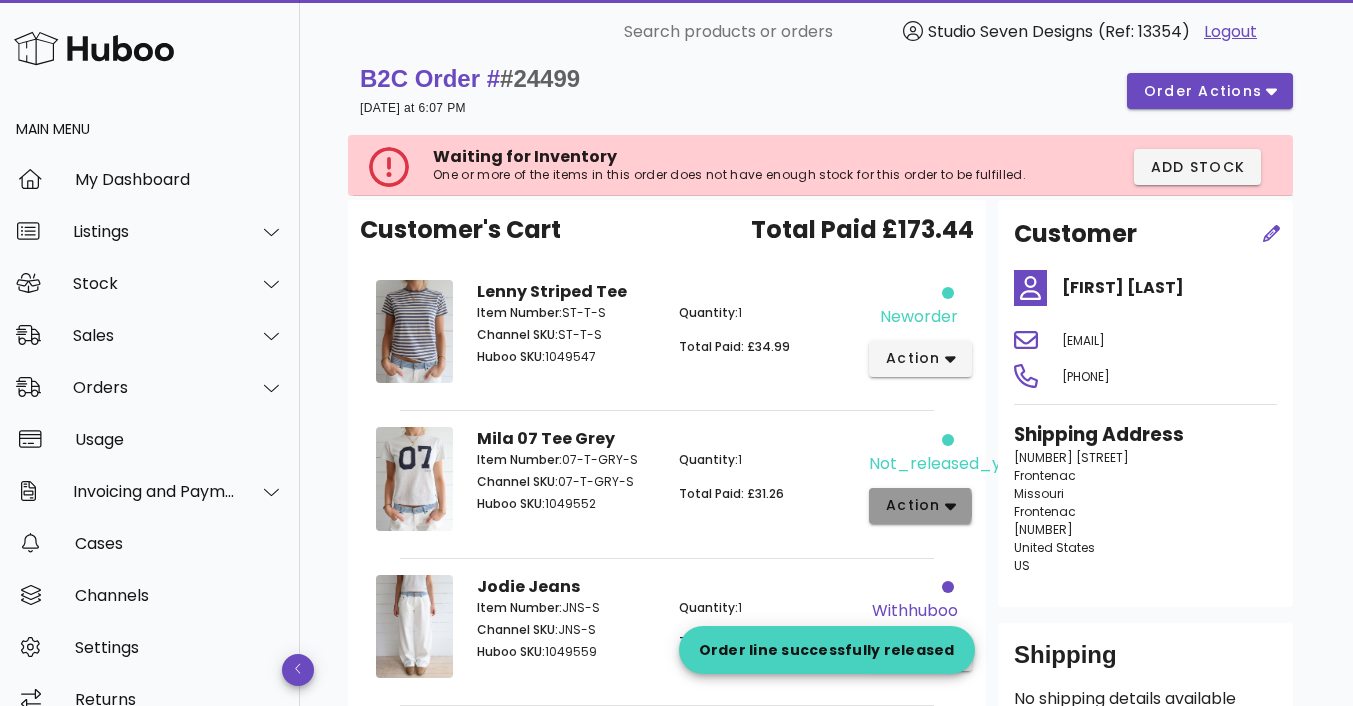 click 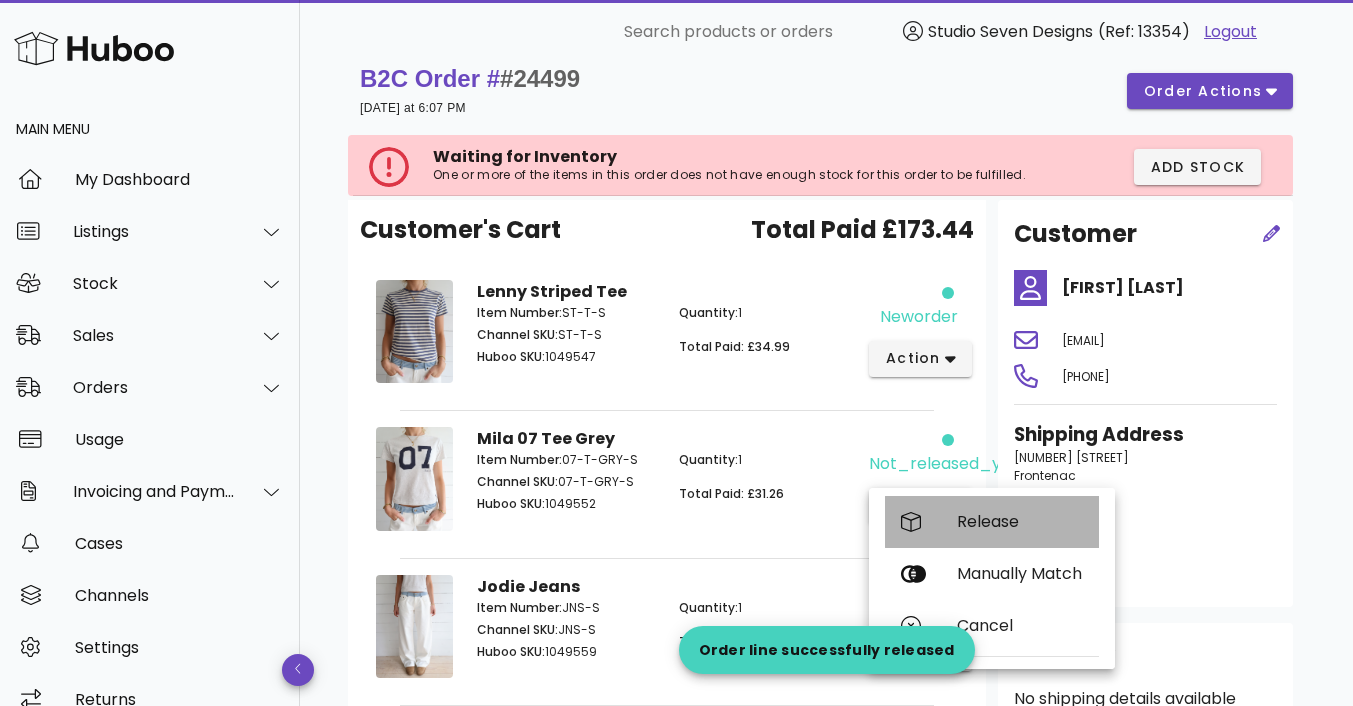 click on "Release" at bounding box center (1020, 521) 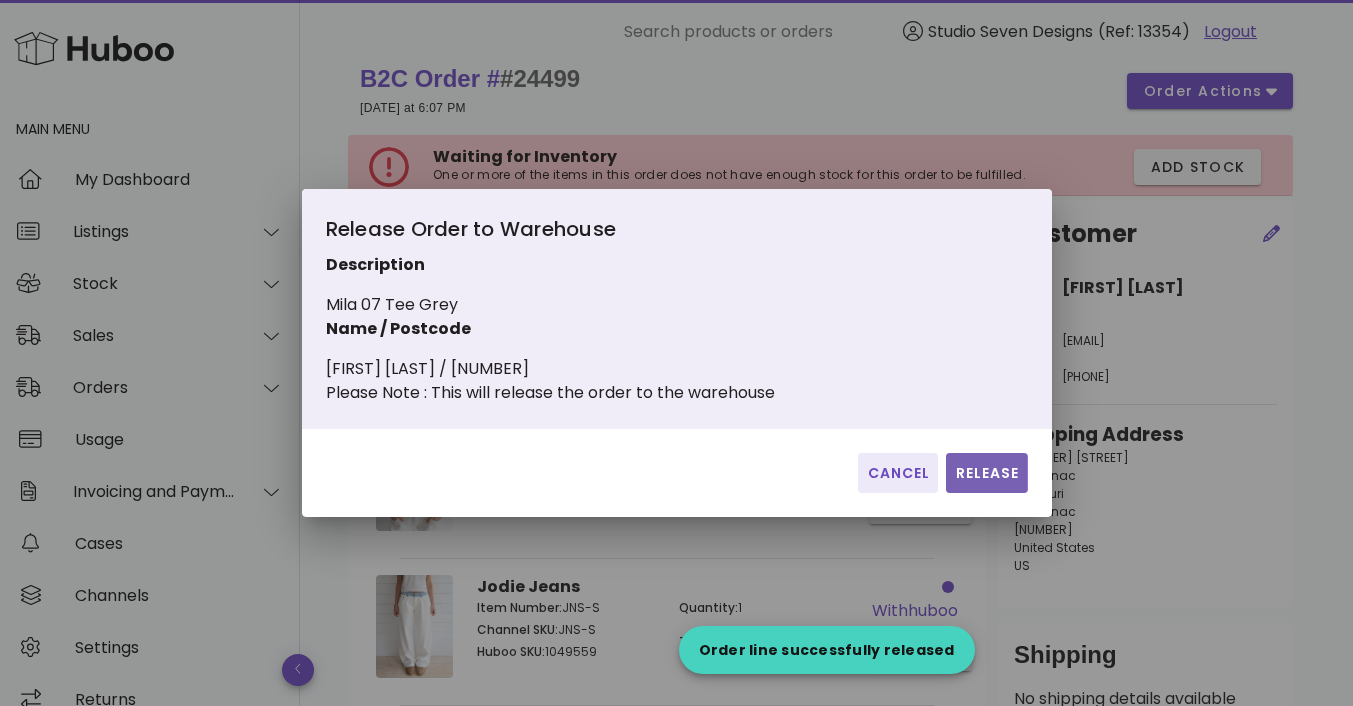 click on "Release" at bounding box center [986, 473] 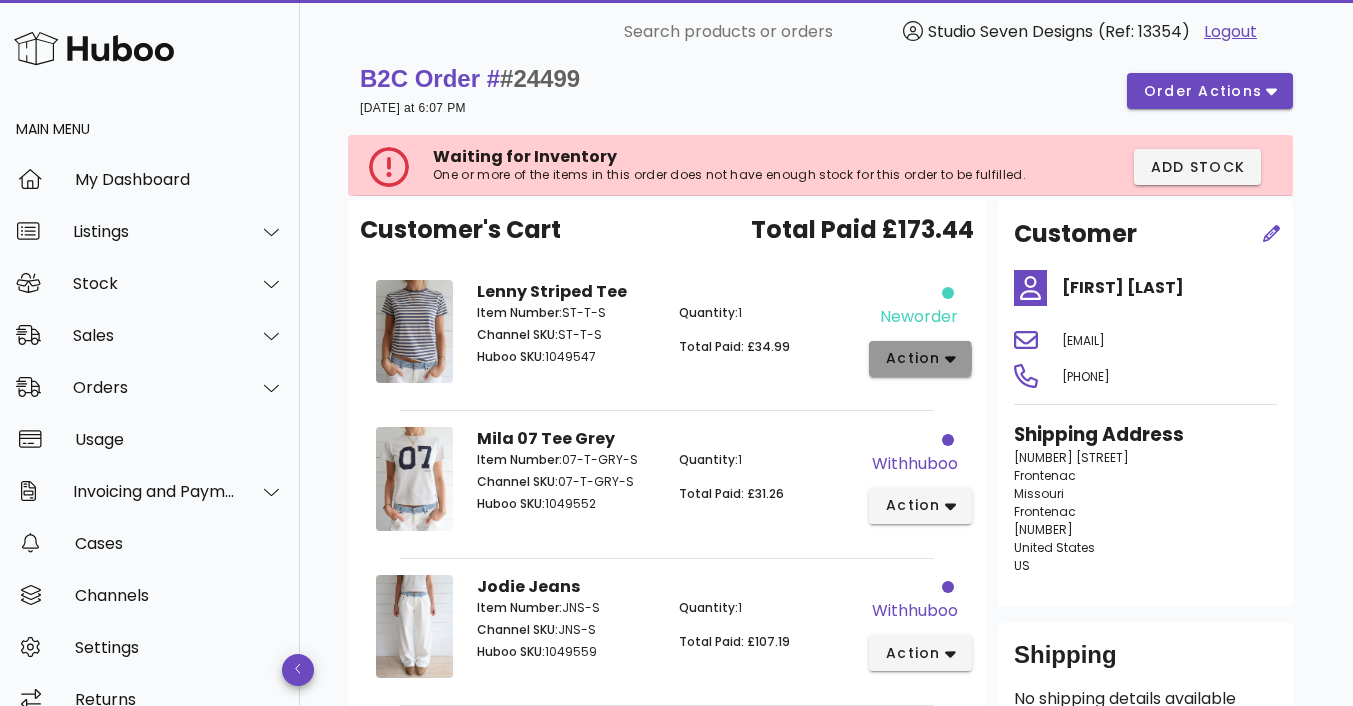click 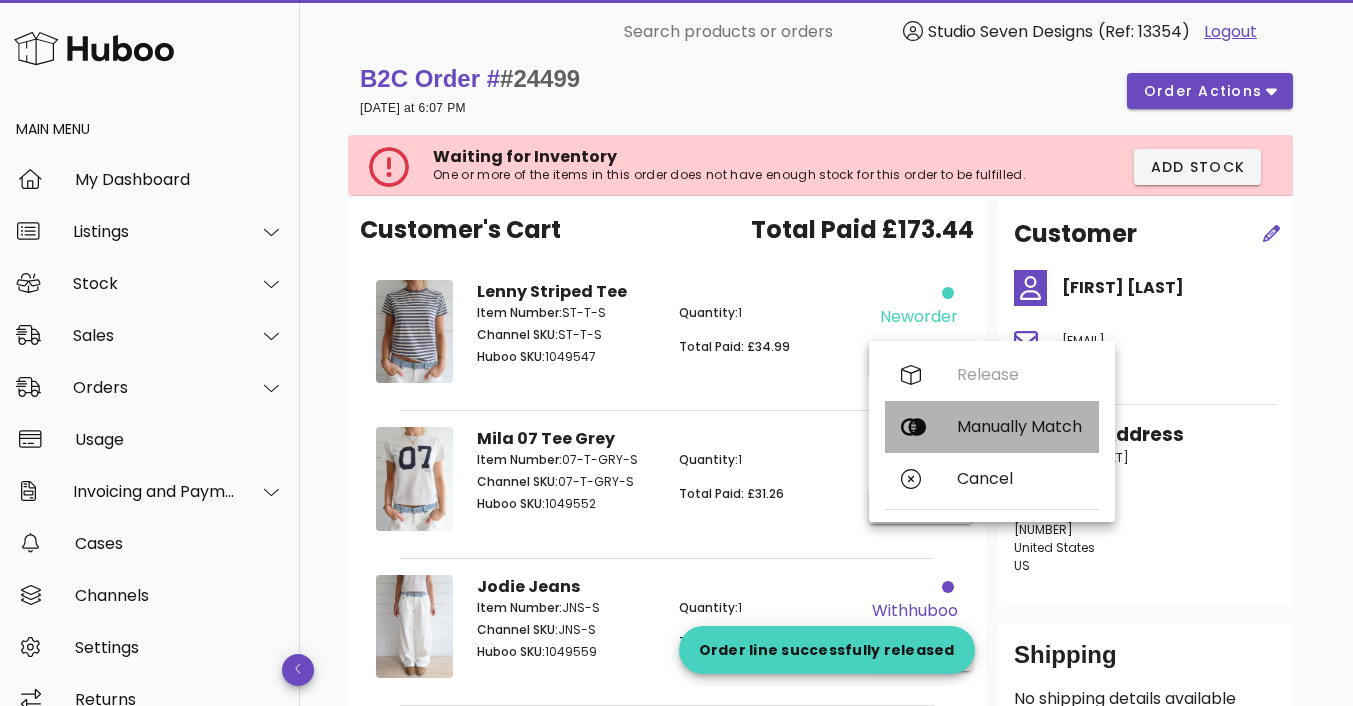 click on "Manually Match" at bounding box center [1020, 426] 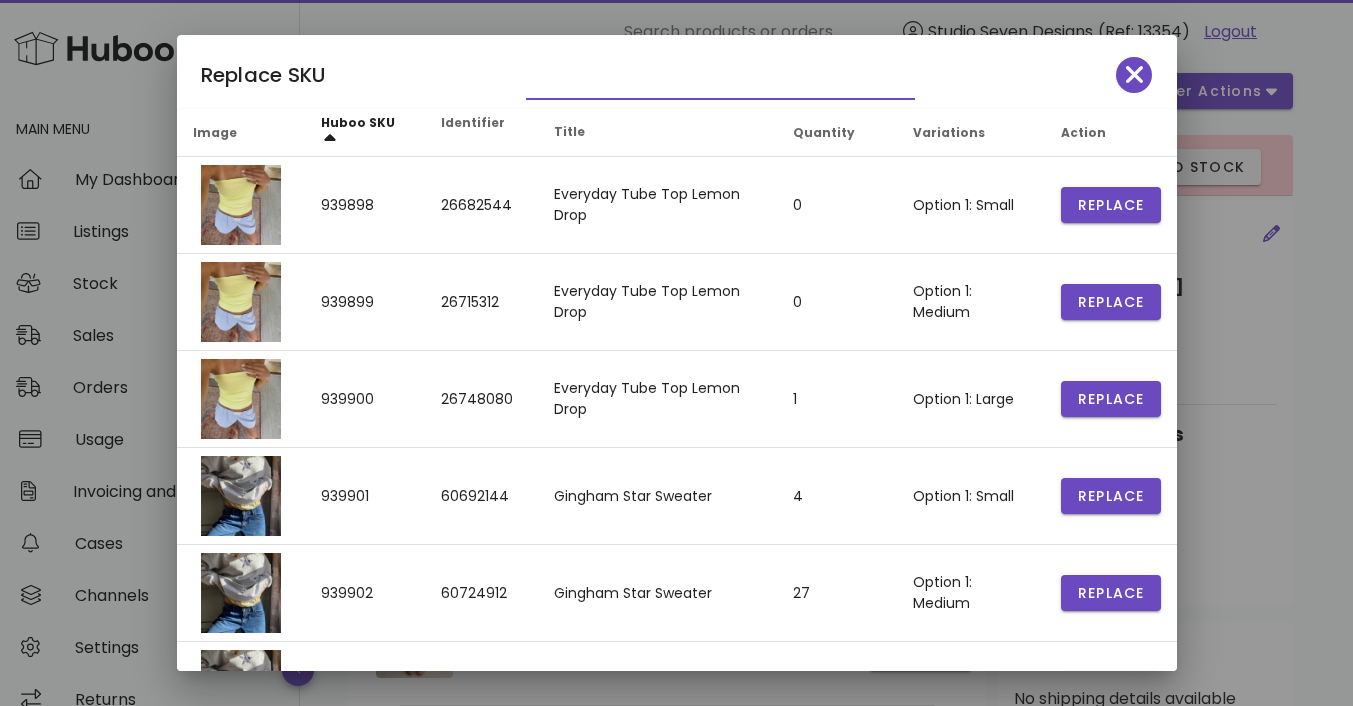 click at bounding box center (706, 83) 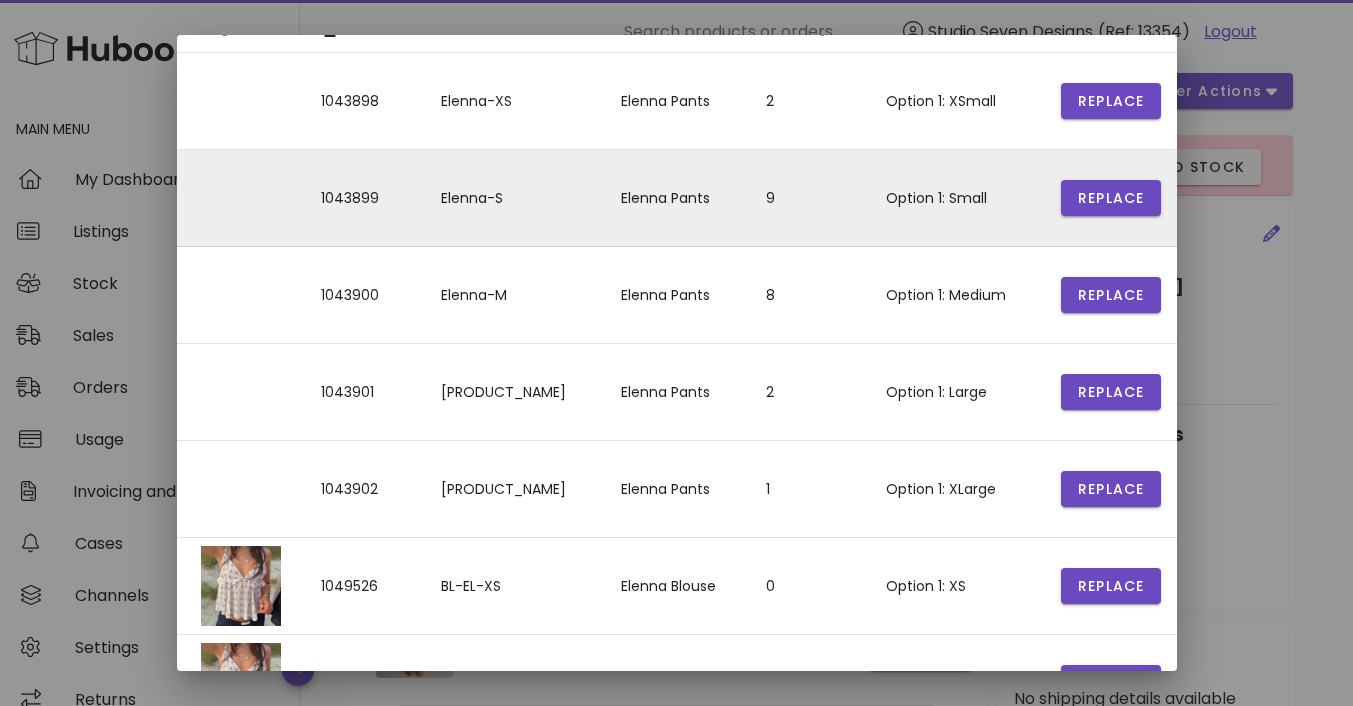 scroll, scrollTop: 0, scrollLeft: 0, axis: both 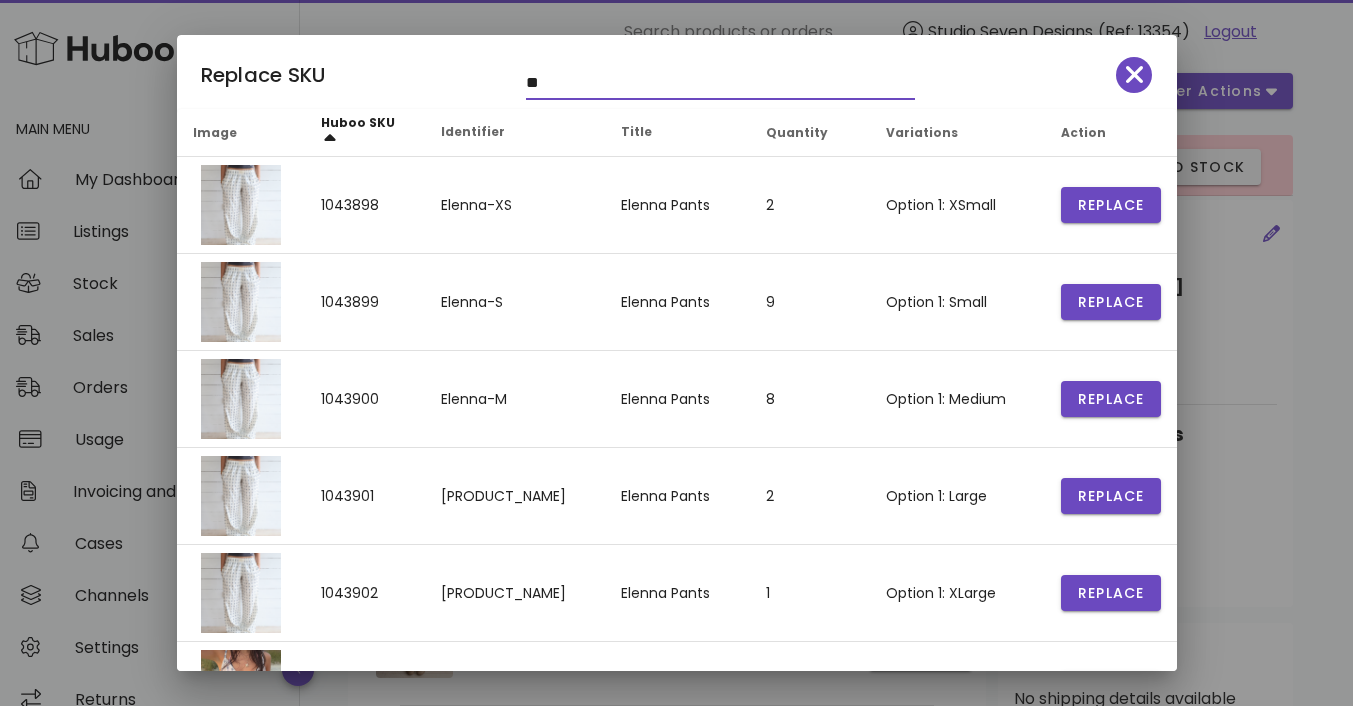 type on "*" 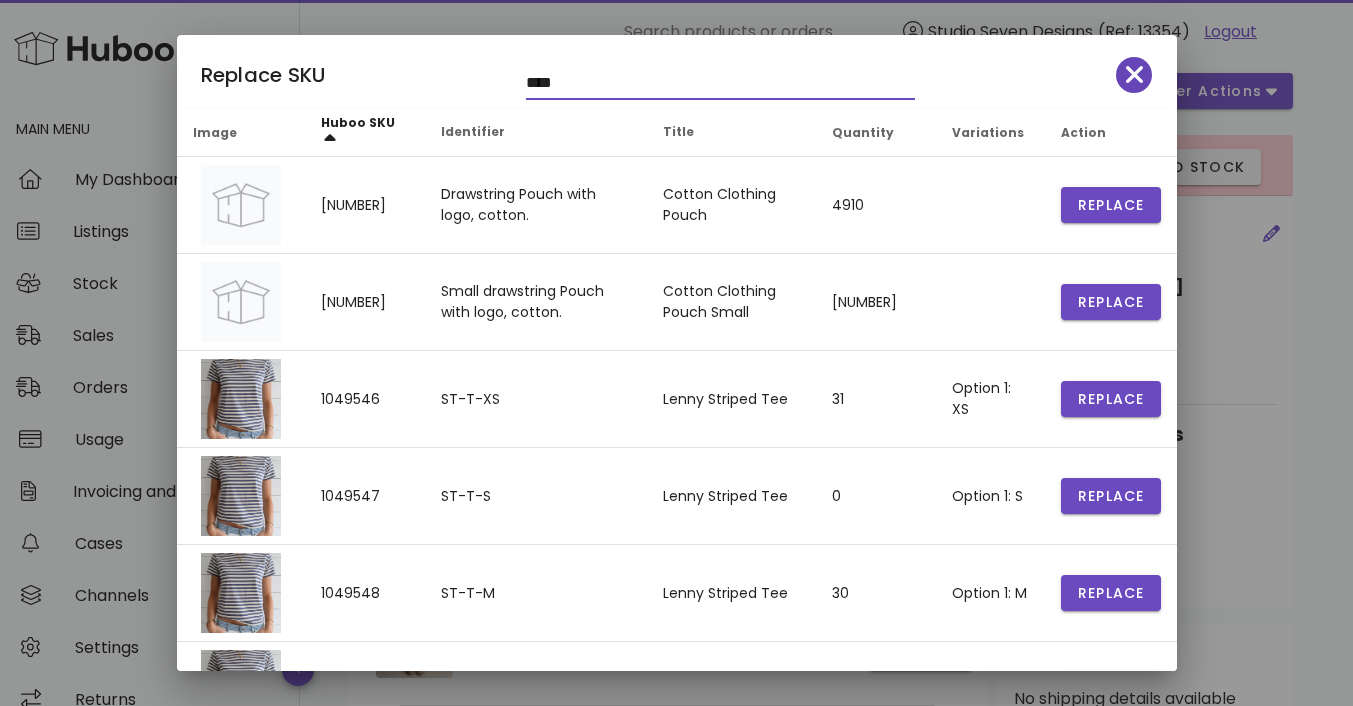 type on "****" 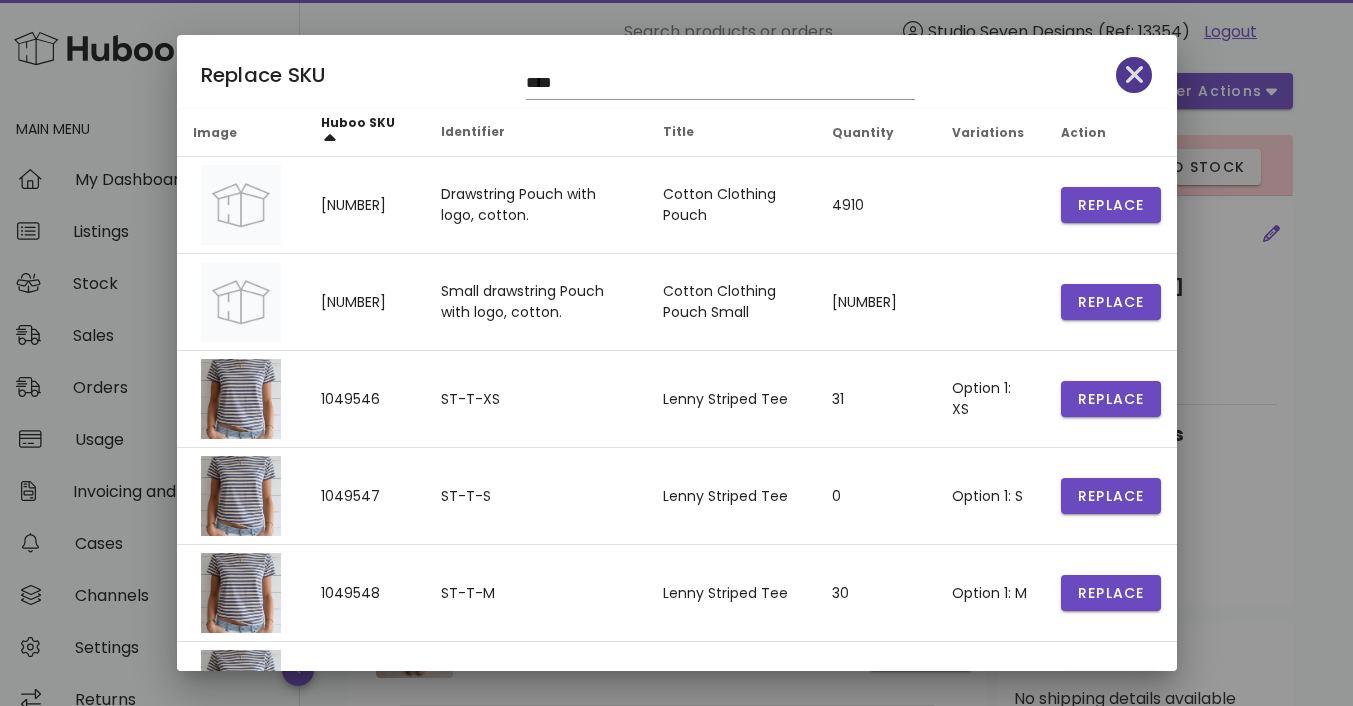click 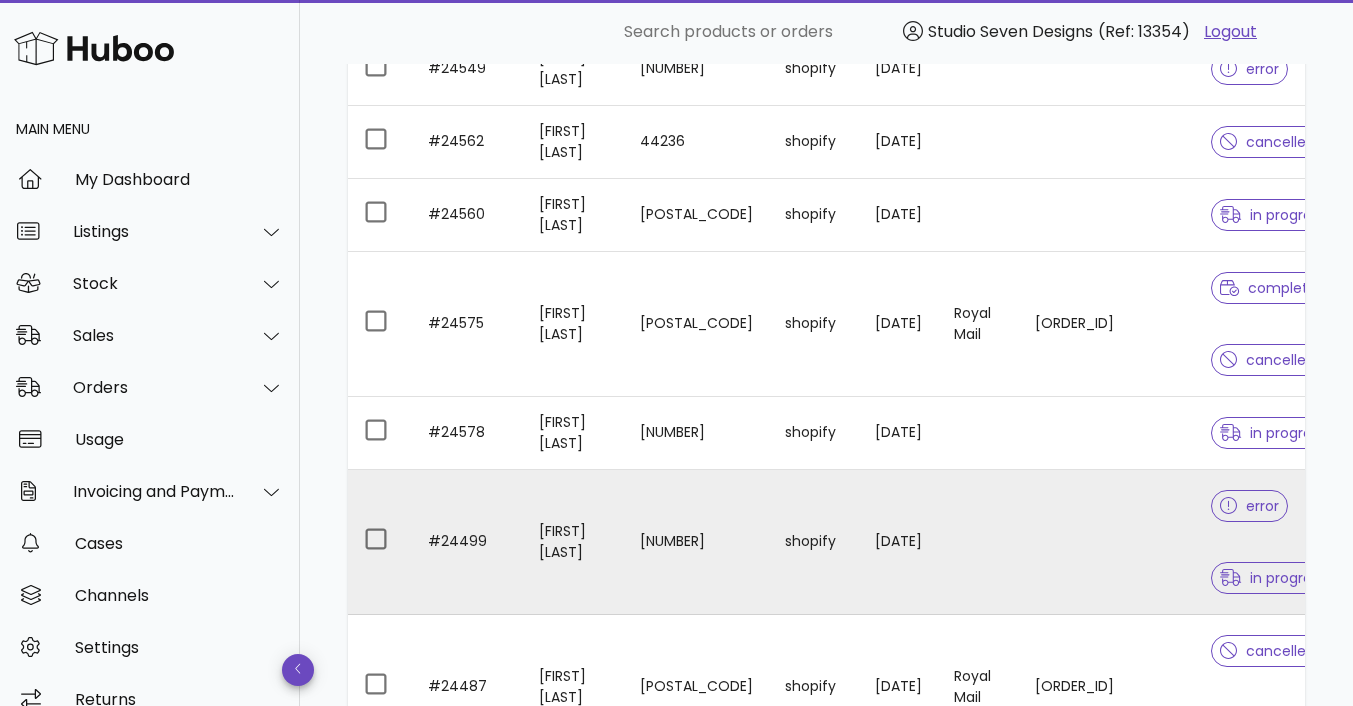 scroll, scrollTop: 4629, scrollLeft: 0, axis: vertical 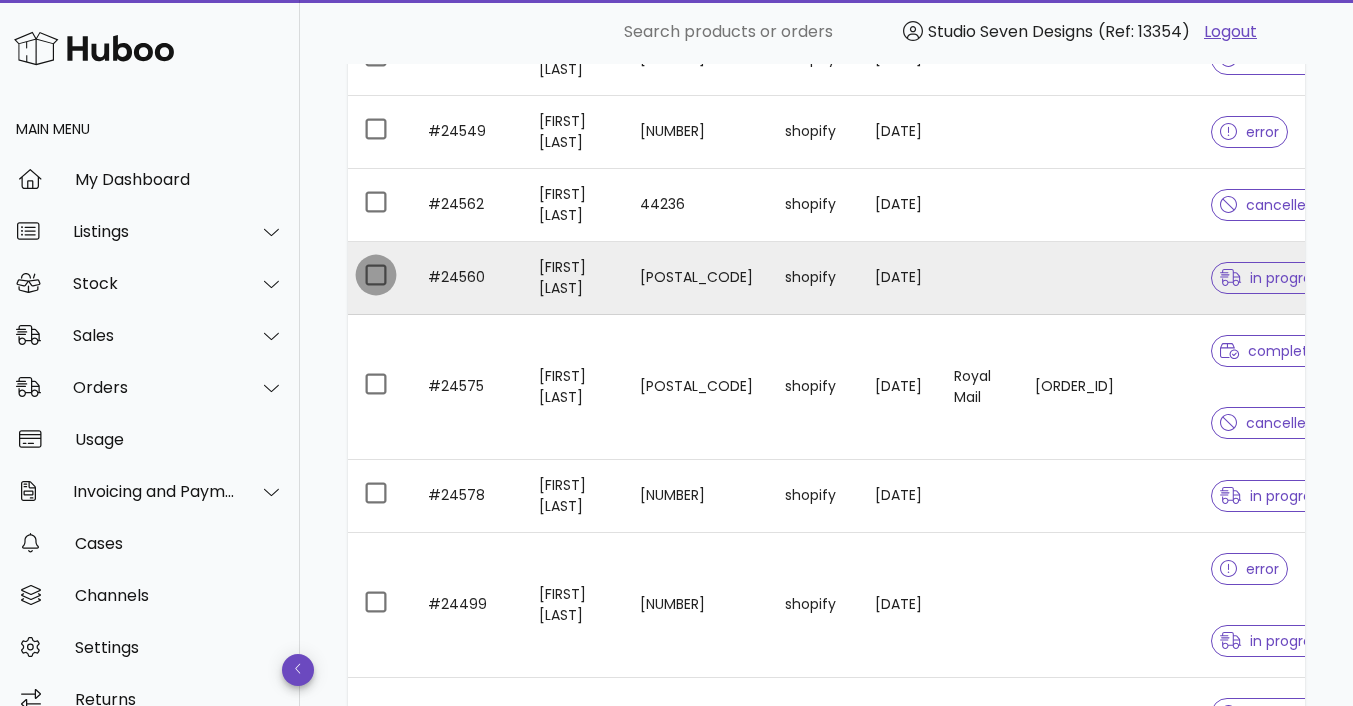 drag, startPoint x: 924, startPoint y: 347, endPoint x: 381, endPoint y: 265, distance: 549.1566 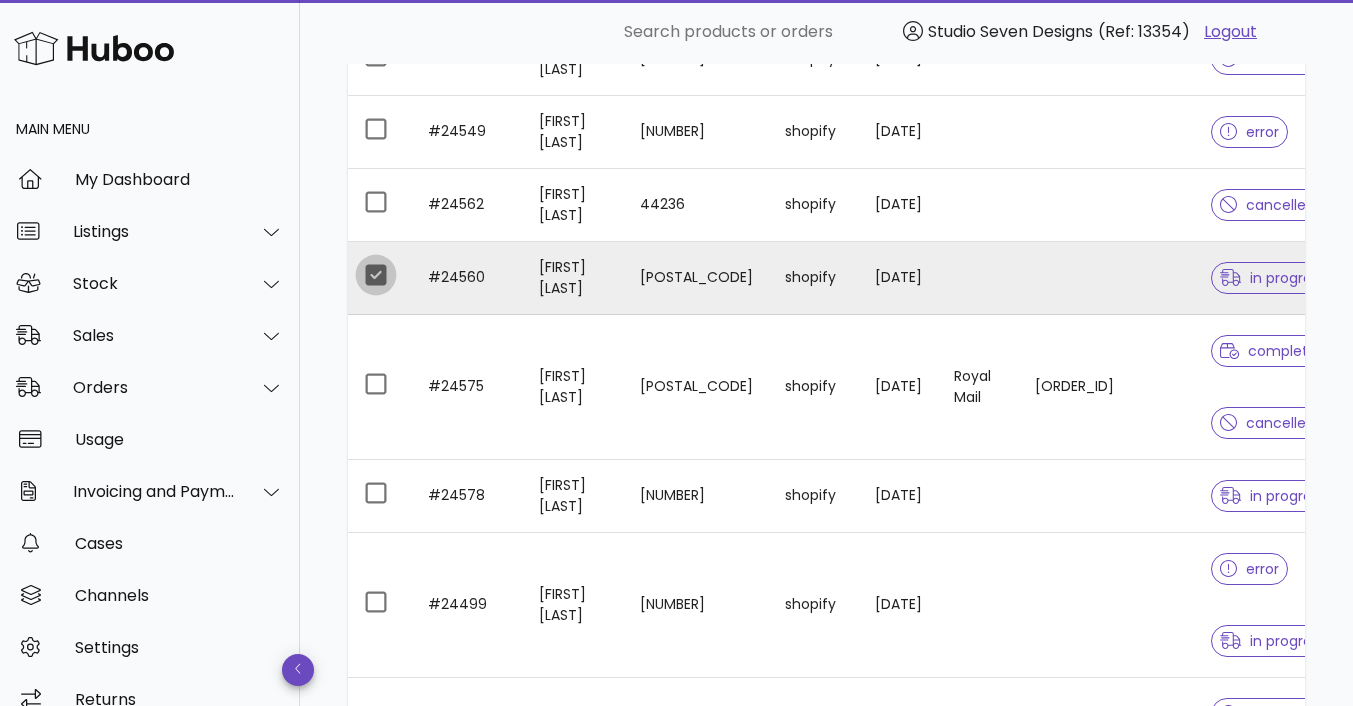 click at bounding box center (376, 275) 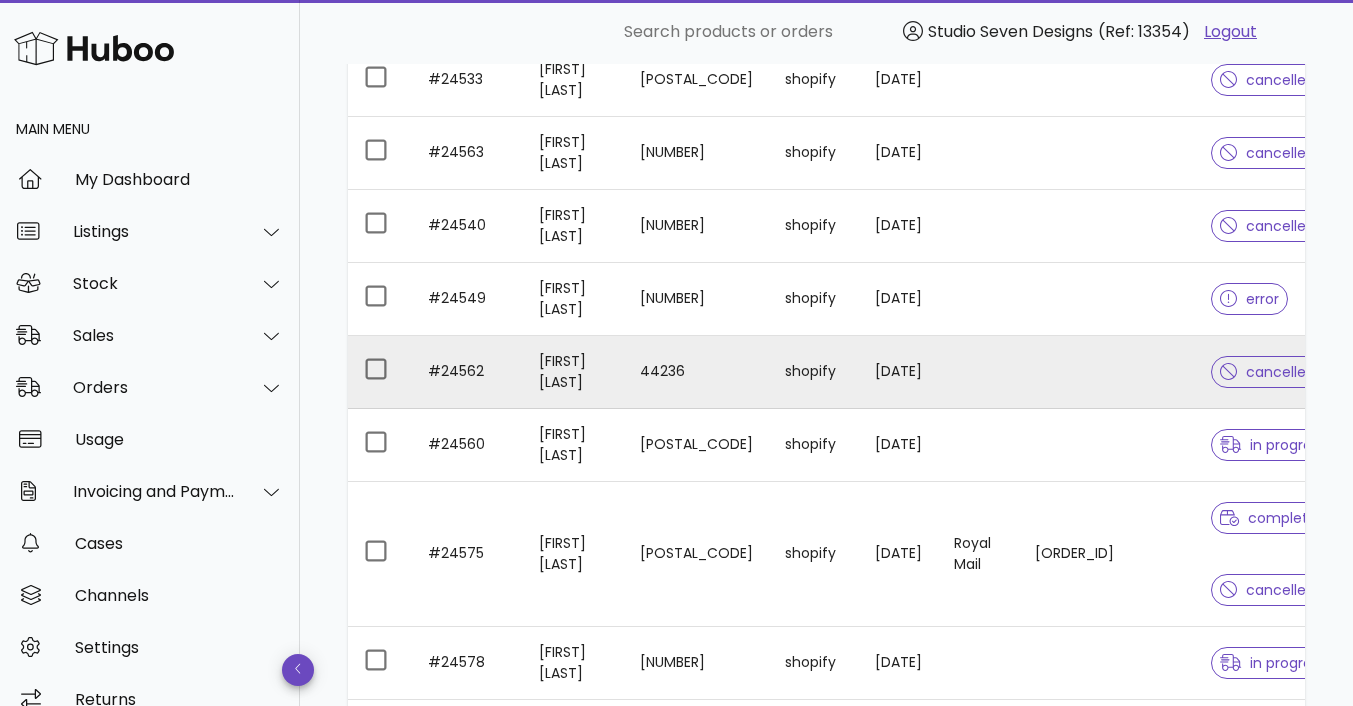 scroll, scrollTop: 4401, scrollLeft: 0, axis: vertical 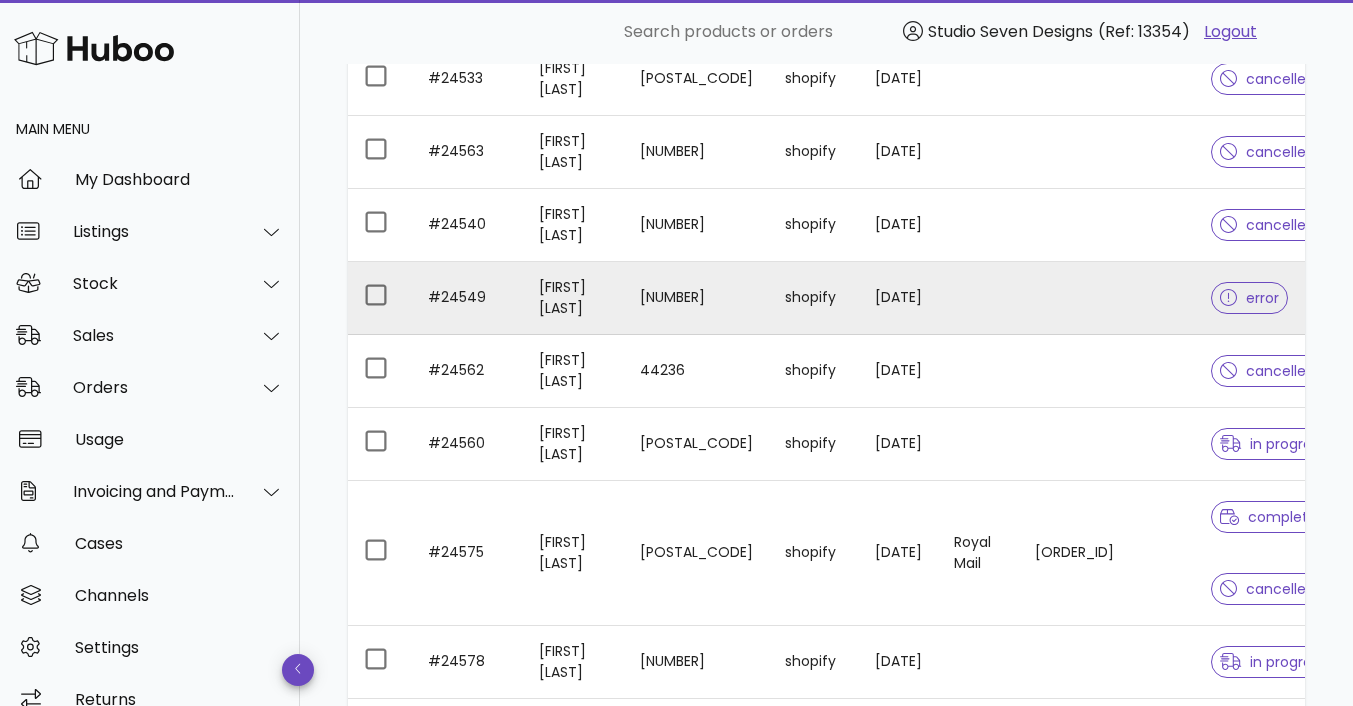 click on "26/07/2025" at bounding box center (898, 298) 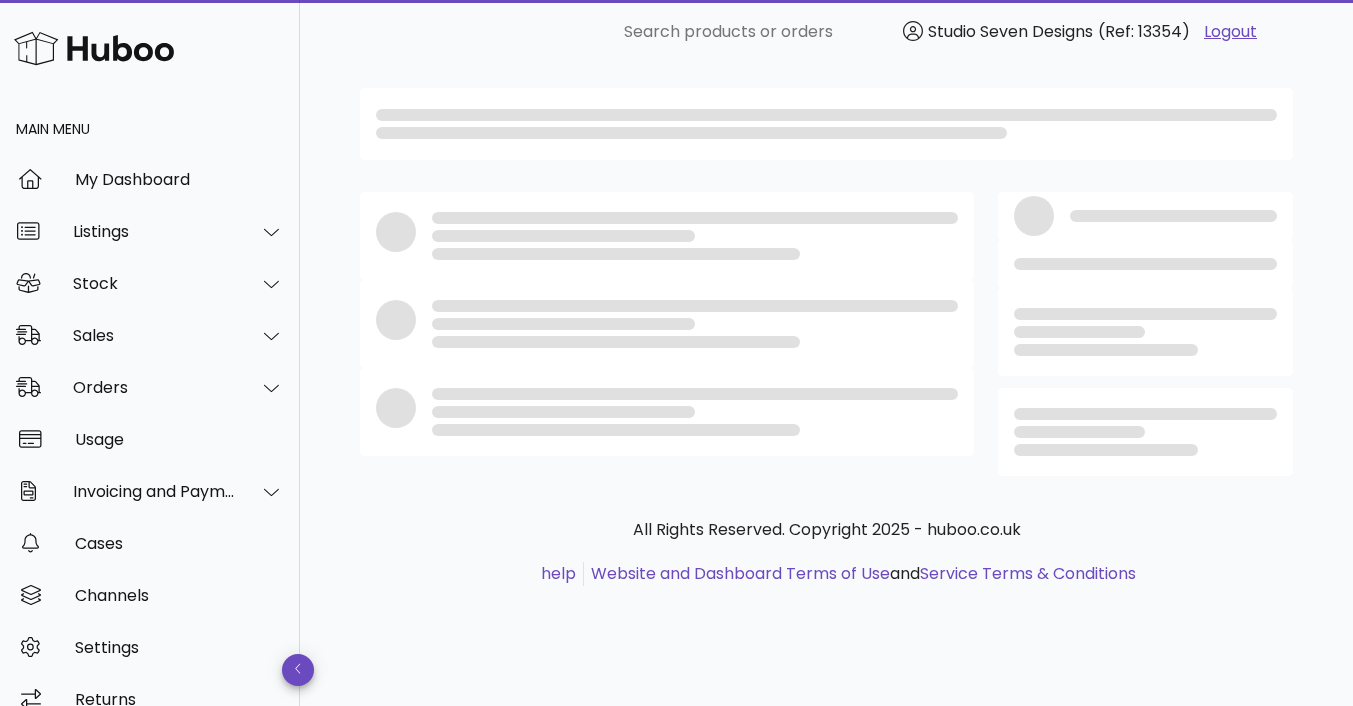 scroll, scrollTop: 0, scrollLeft: 0, axis: both 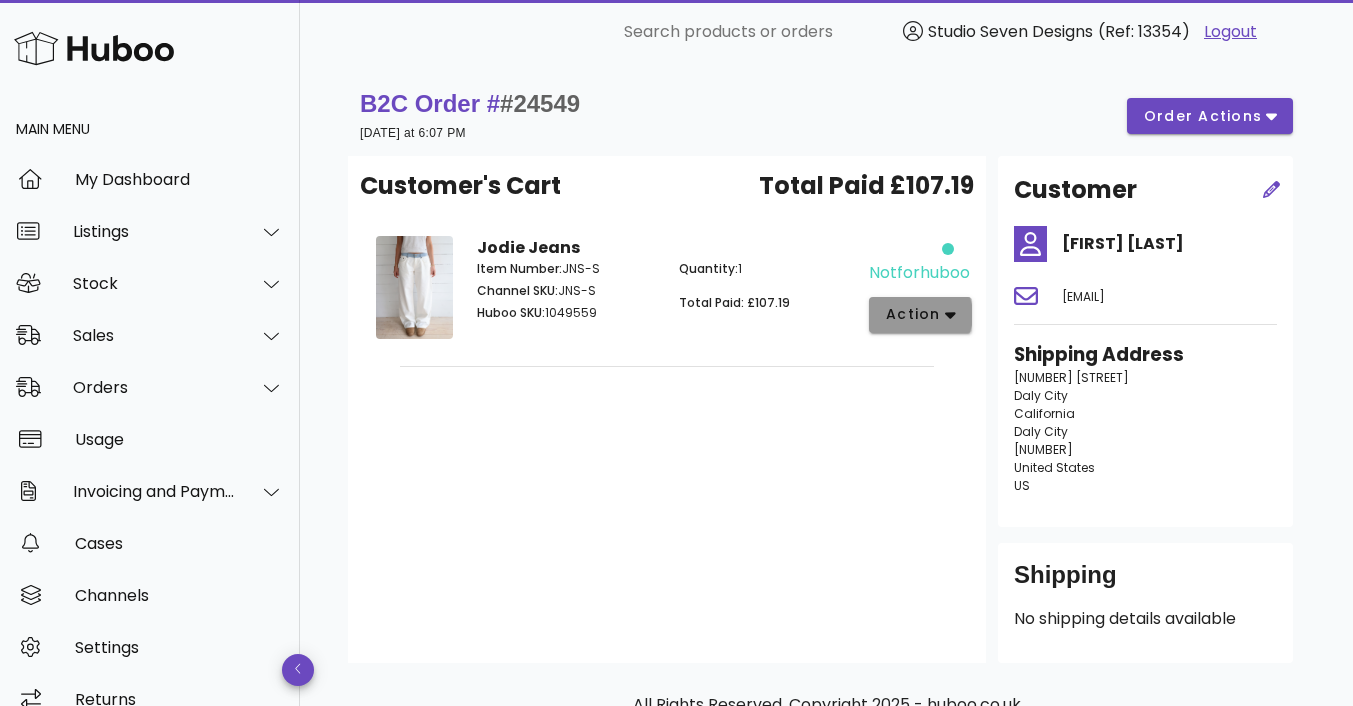 click 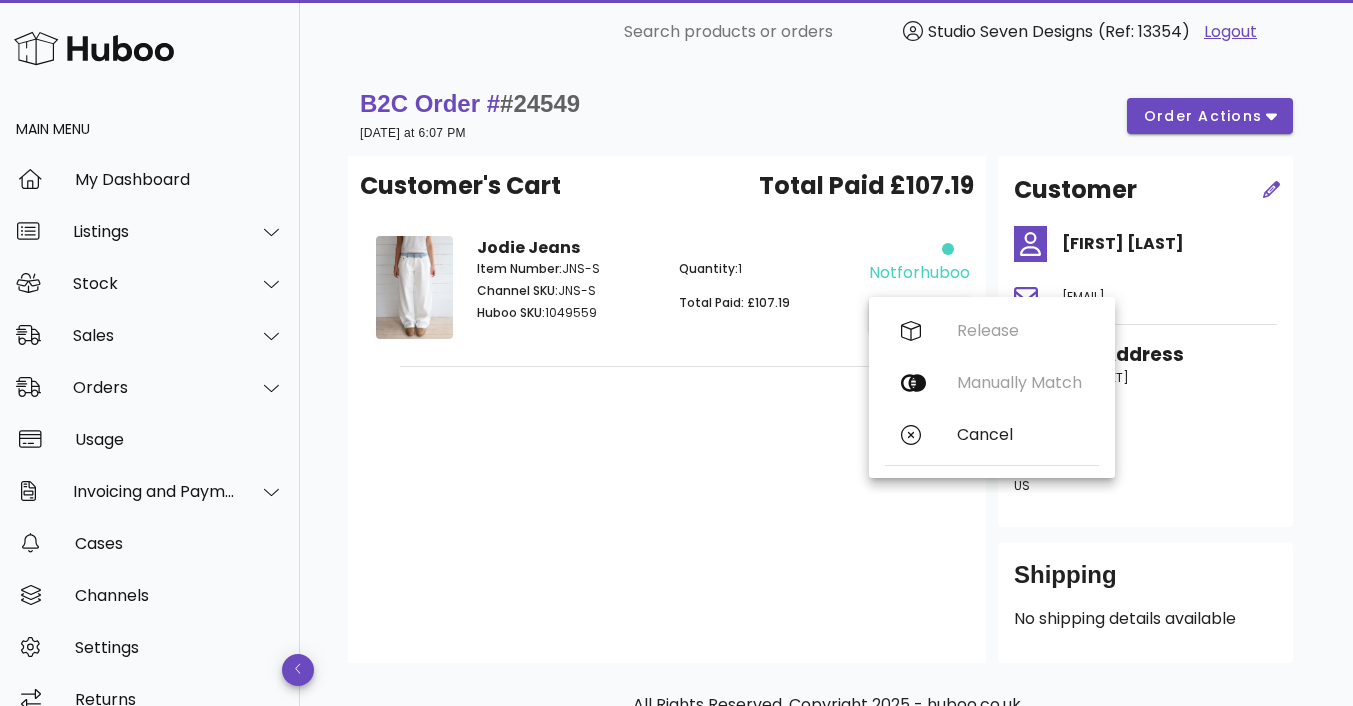 click on "Customer's Cart Total Paid £107.19 Jodie Jeans Item Number:  JNS-S  Channel SKU:  JNS-S  Huboo SKU:  1049559  Quantity:  1 Total Paid: £107.19  notforhuboo  action" at bounding box center (667, 409) 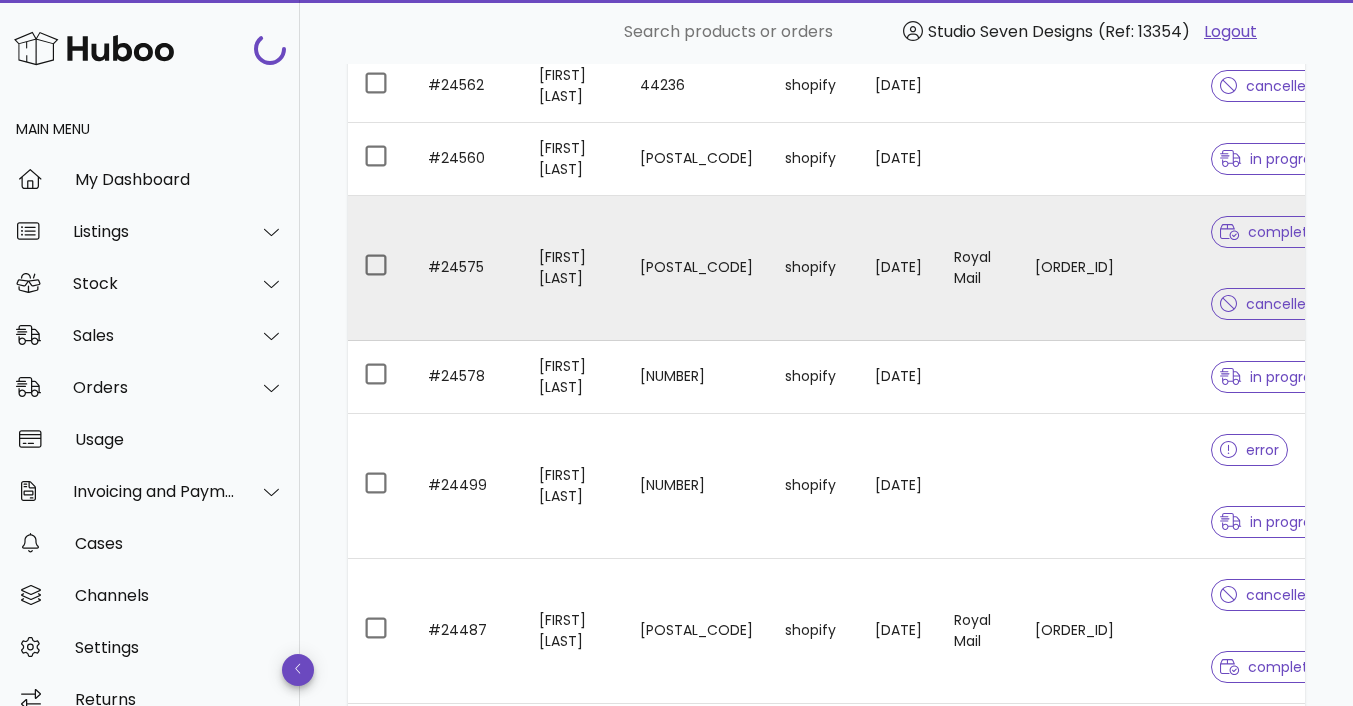 scroll, scrollTop: 4687, scrollLeft: 0, axis: vertical 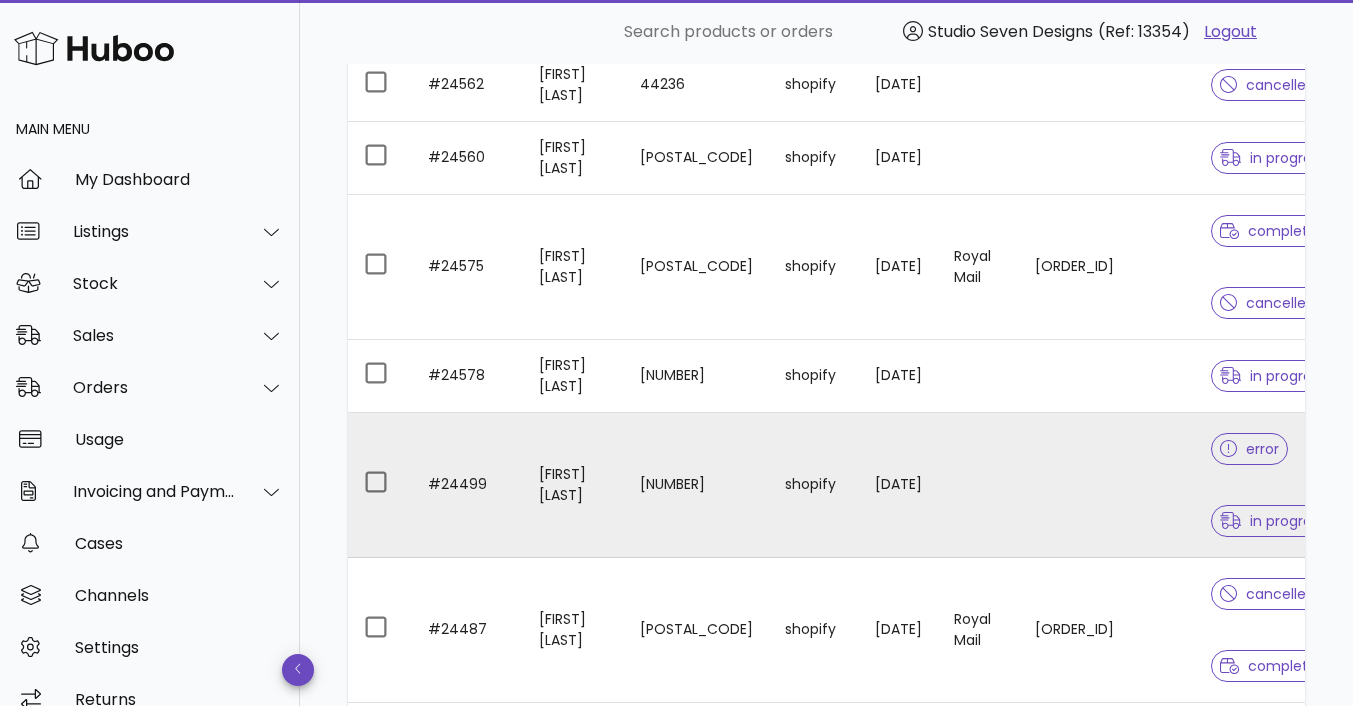 click on "26/07/2025" at bounding box center (898, 485) 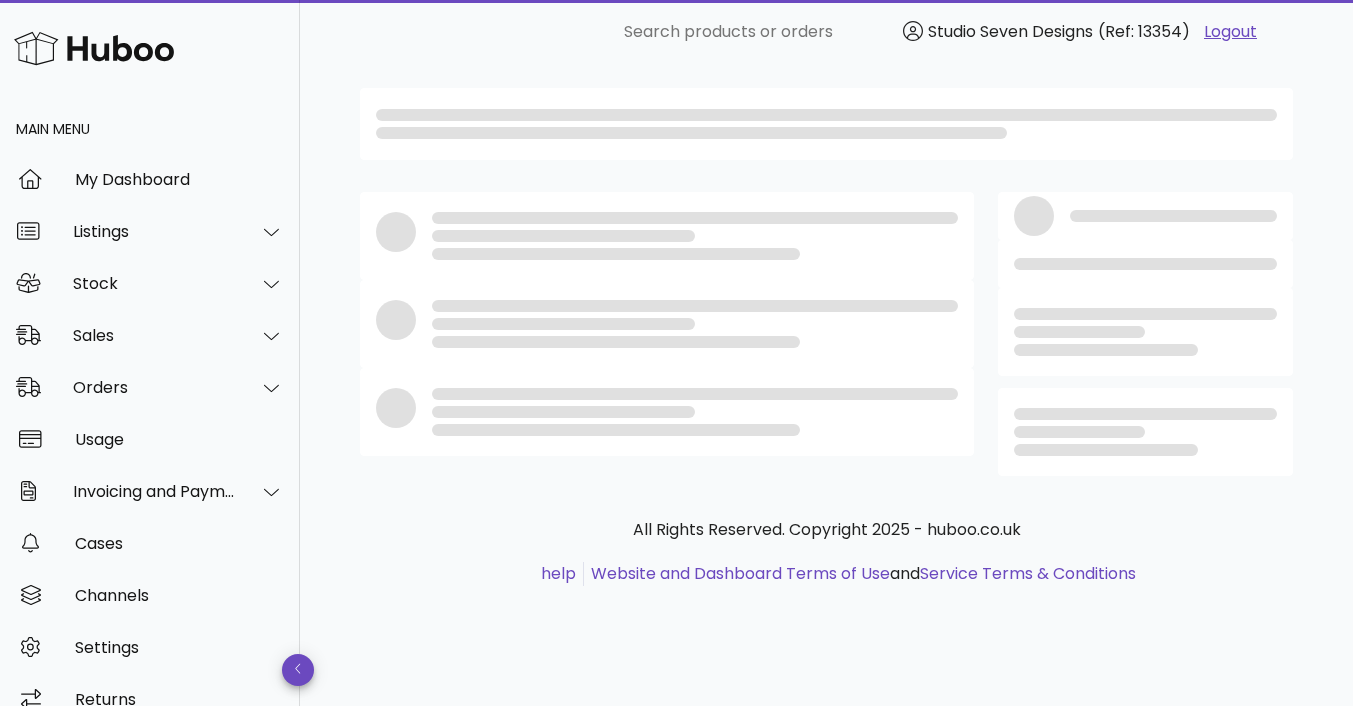 scroll, scrollTop: 0, scrollLeft: 0, axis: both 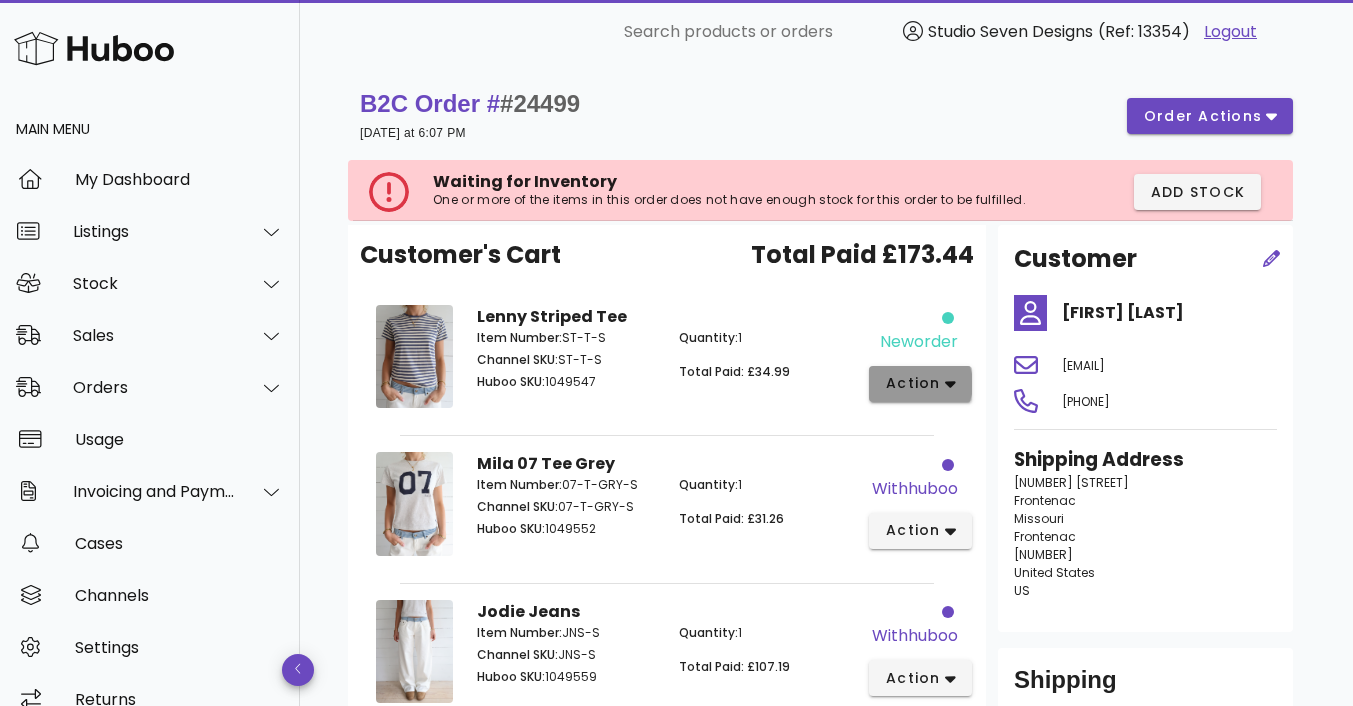 click on "action" at bounding box center [920, 384] 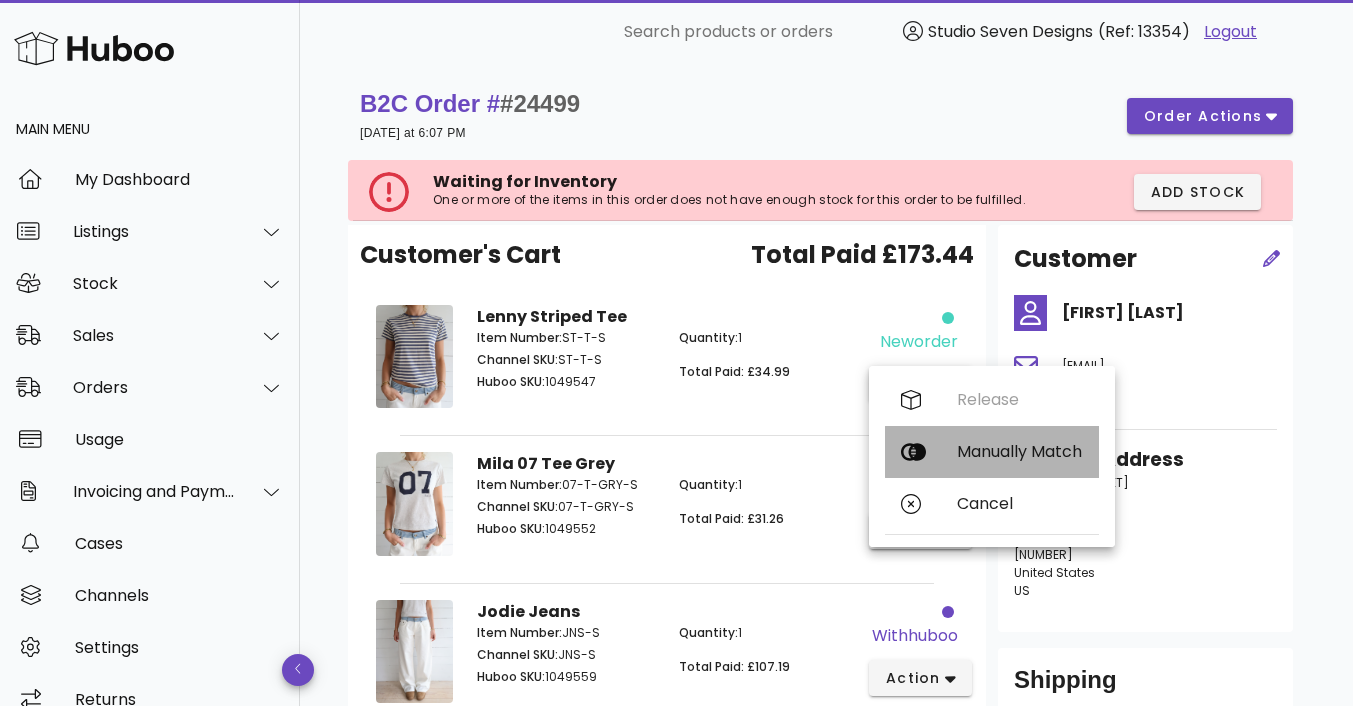 click on "Manually Match" at bounding box center [1020, 451] 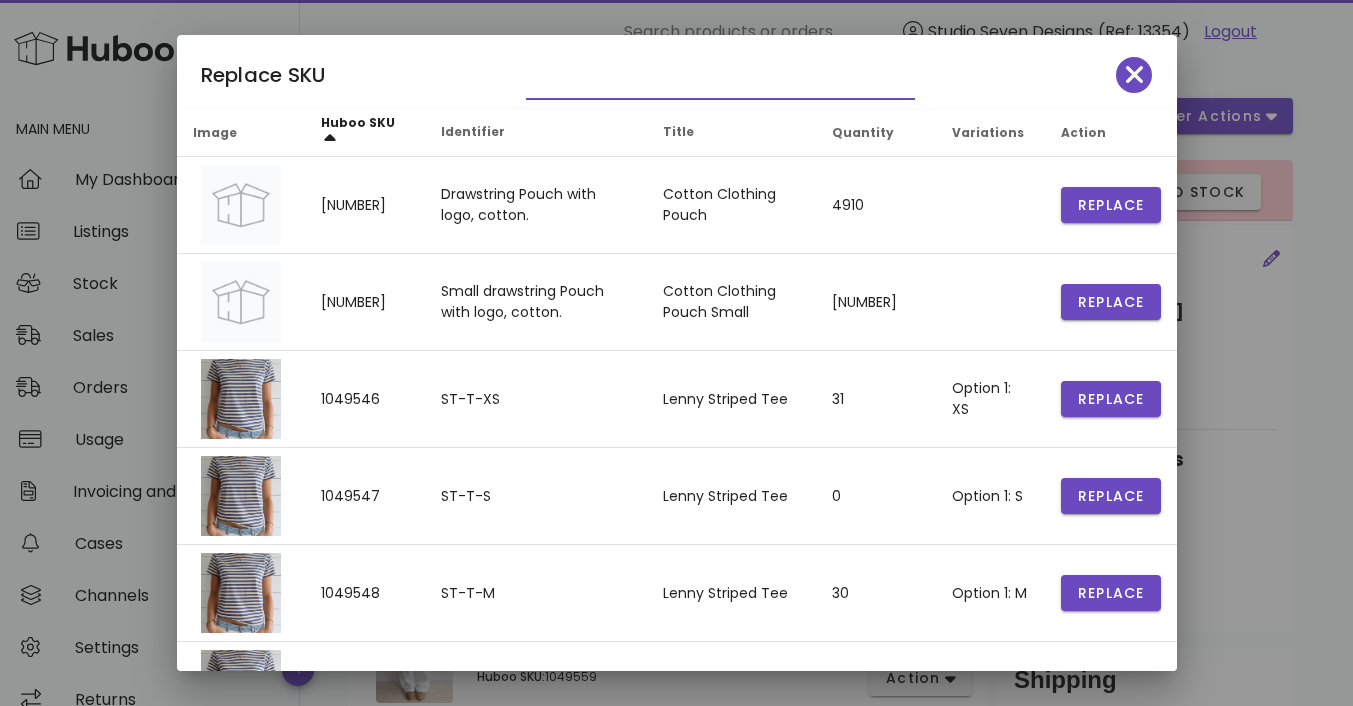 click at bounding box center [706, 83] 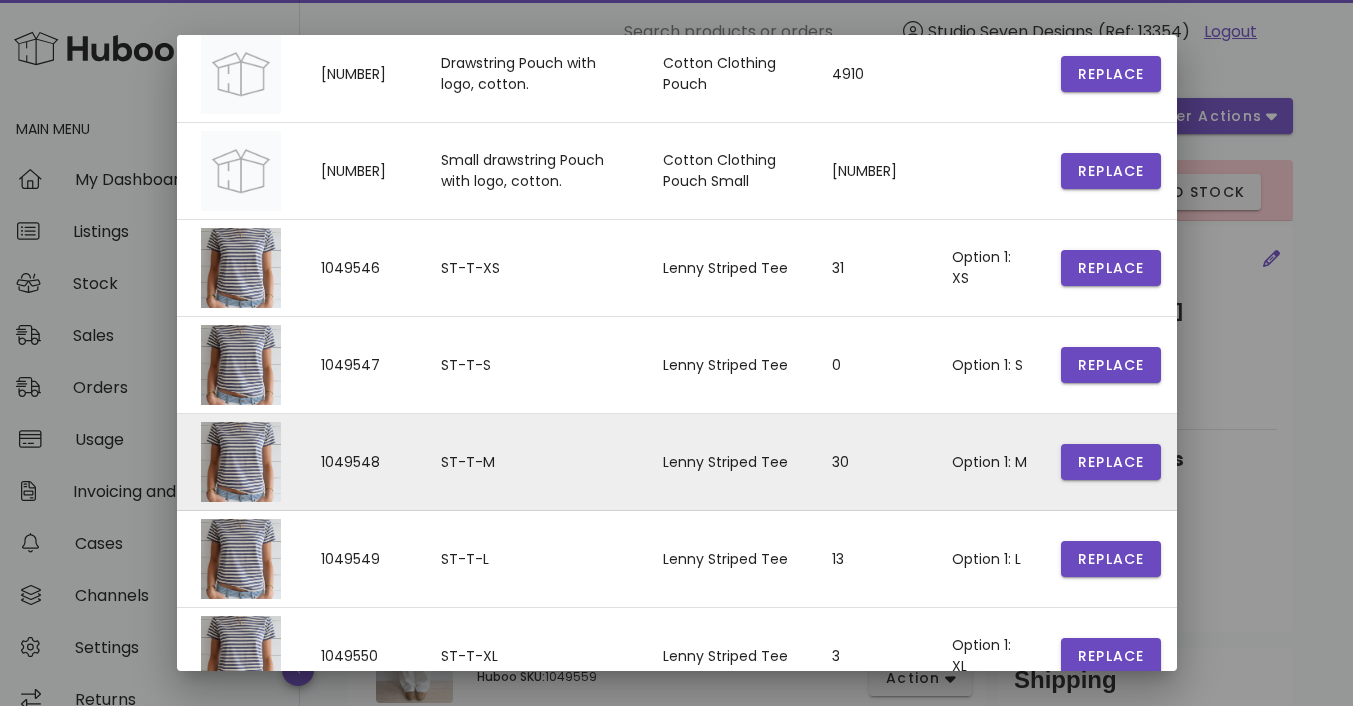 scroll, scrollTop: 127, scrollLeft: 0, axis: vertical 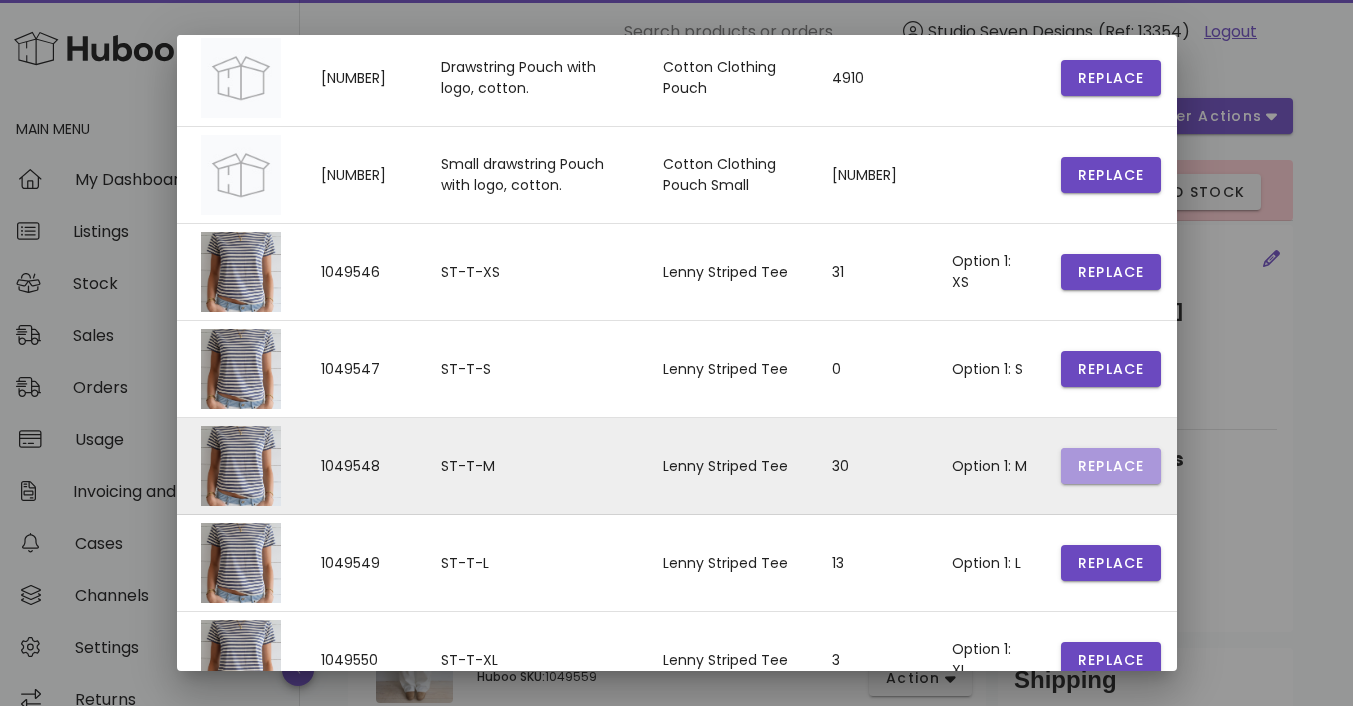 click on "Replace" at bounding box center (1111, 78) 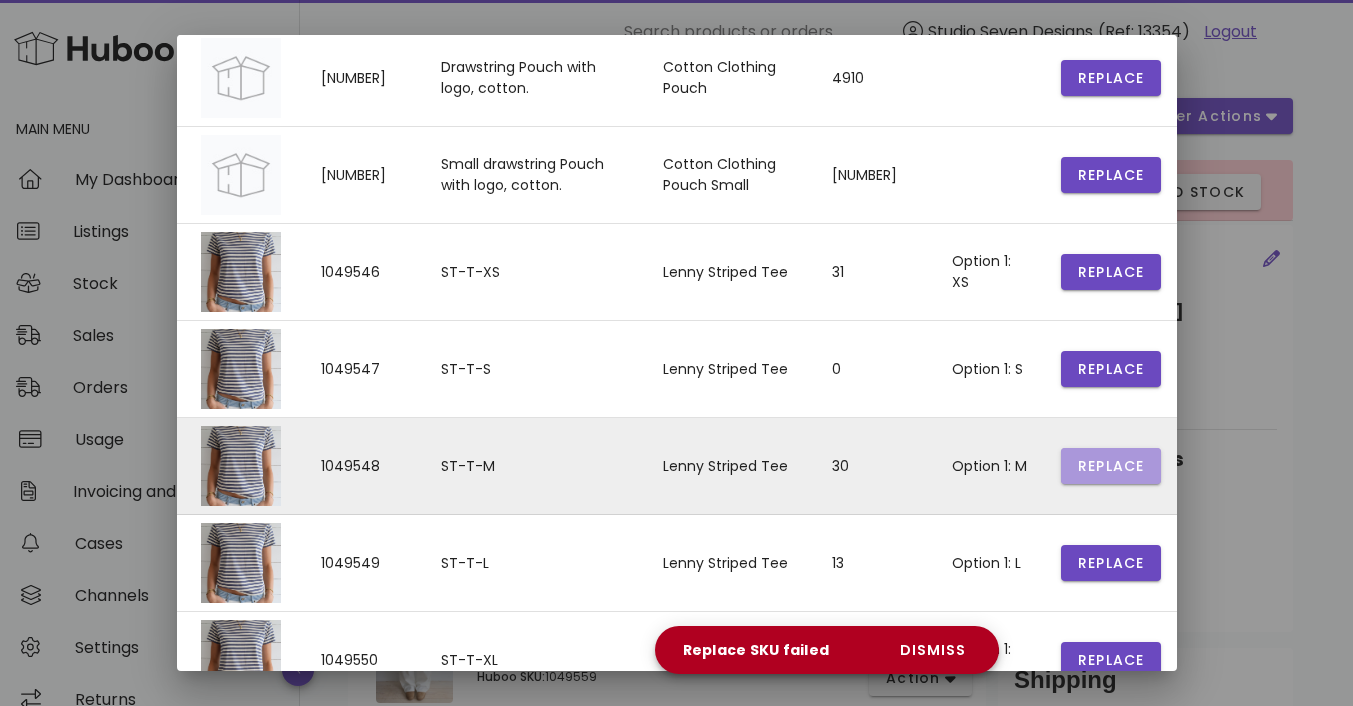 click on "Replace" at bounding box center (1111, 78) 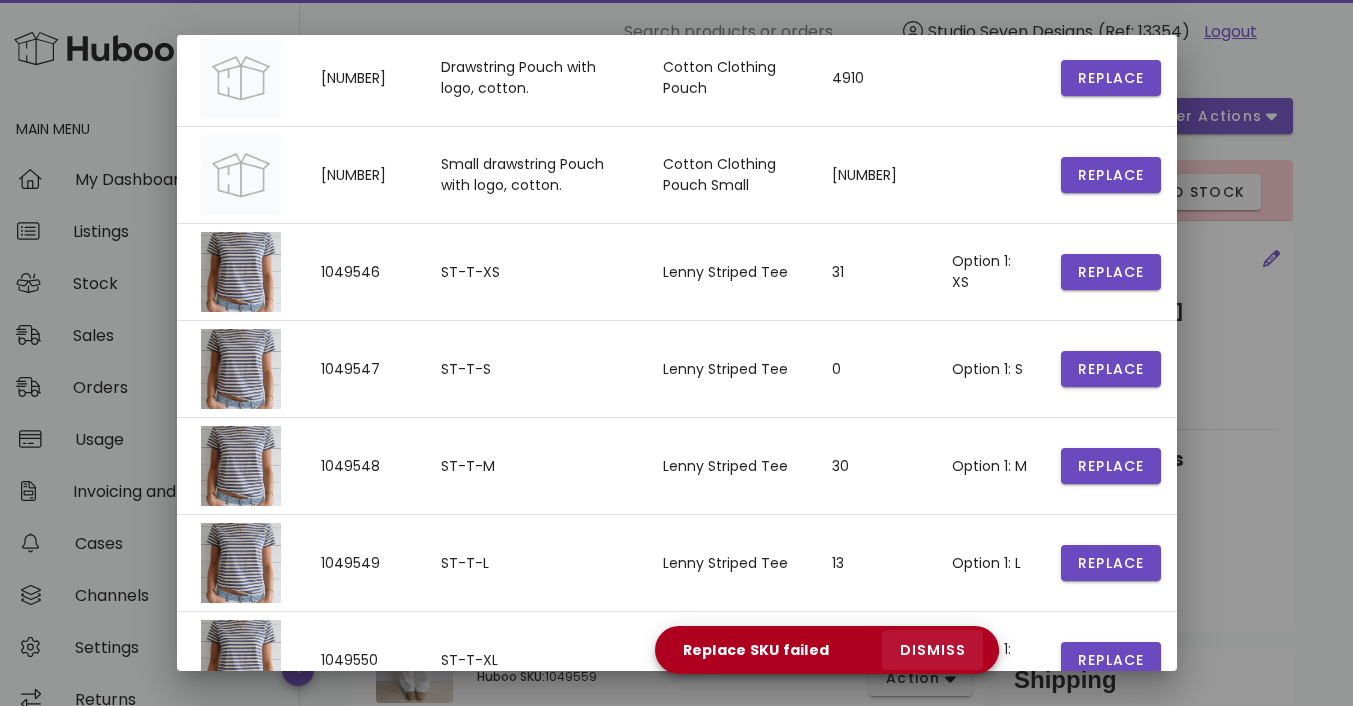 scroll, scrollTop: 0, scrollLeft: 0, axis: both 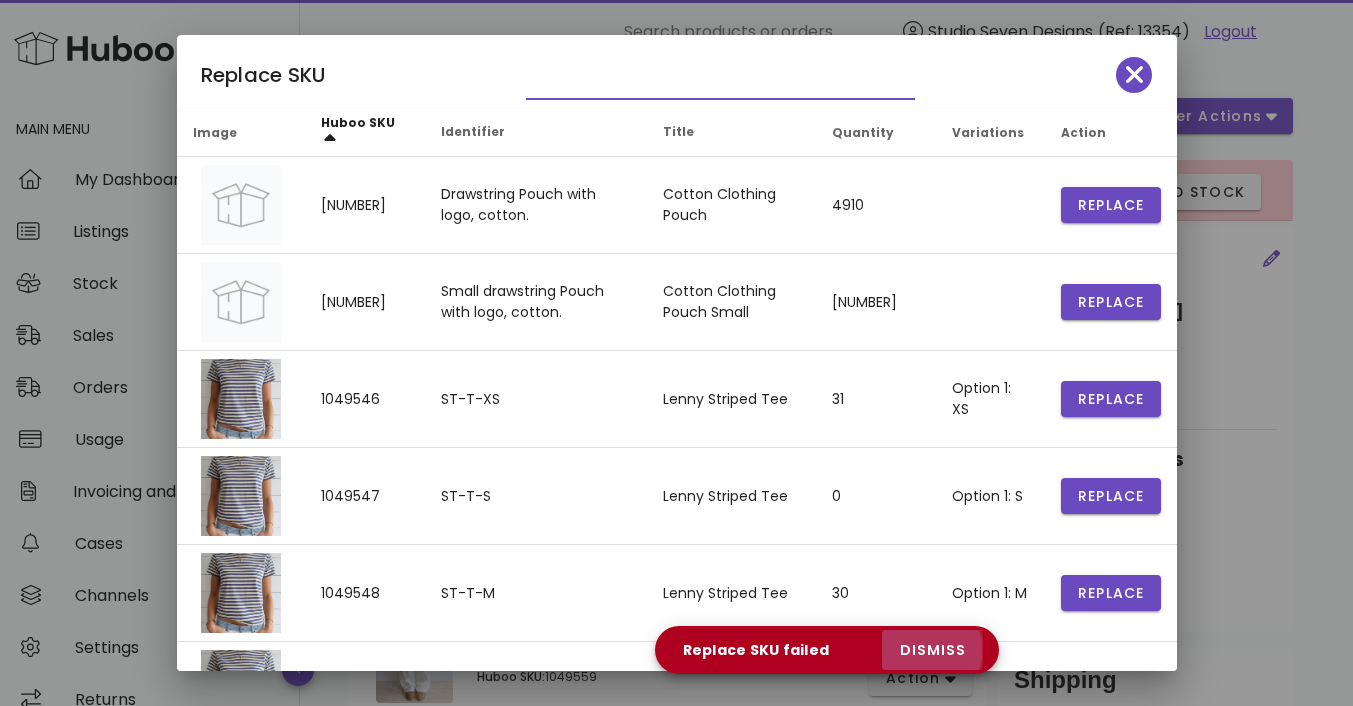 click on "dismiss" at bounding box center (932, 650) 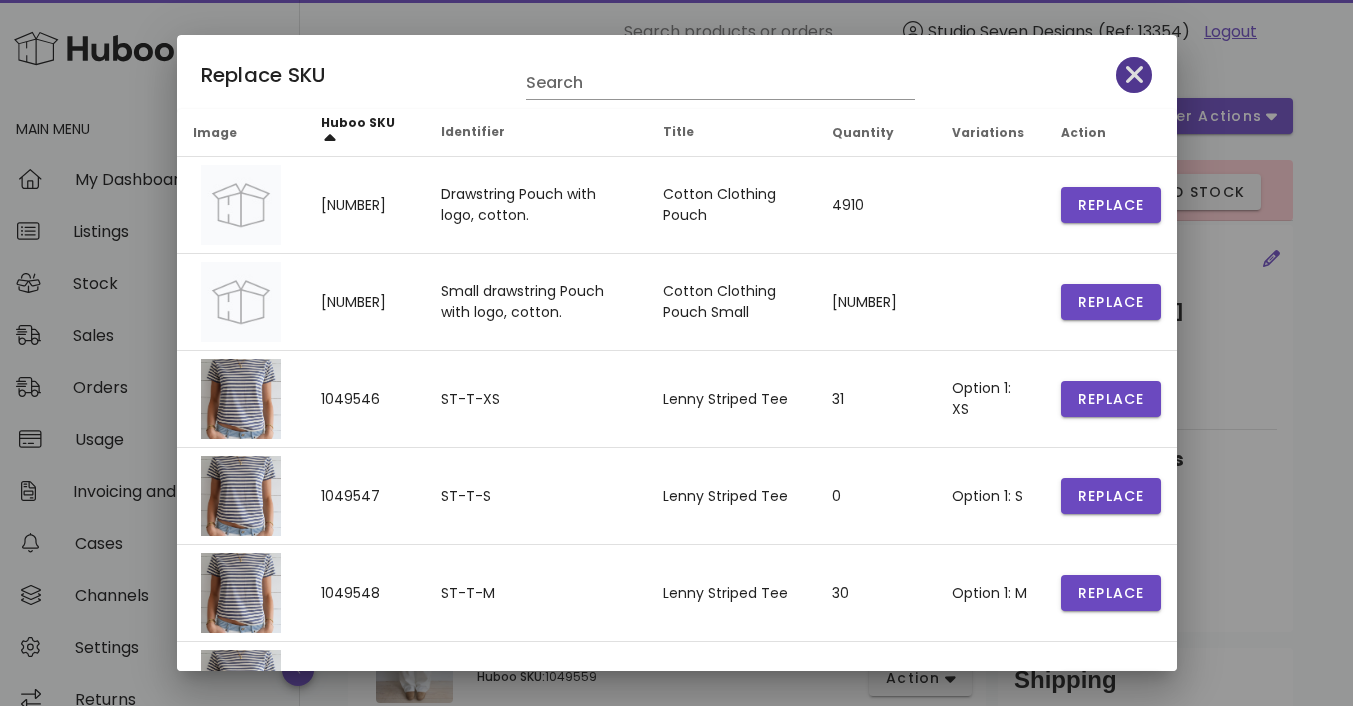 click 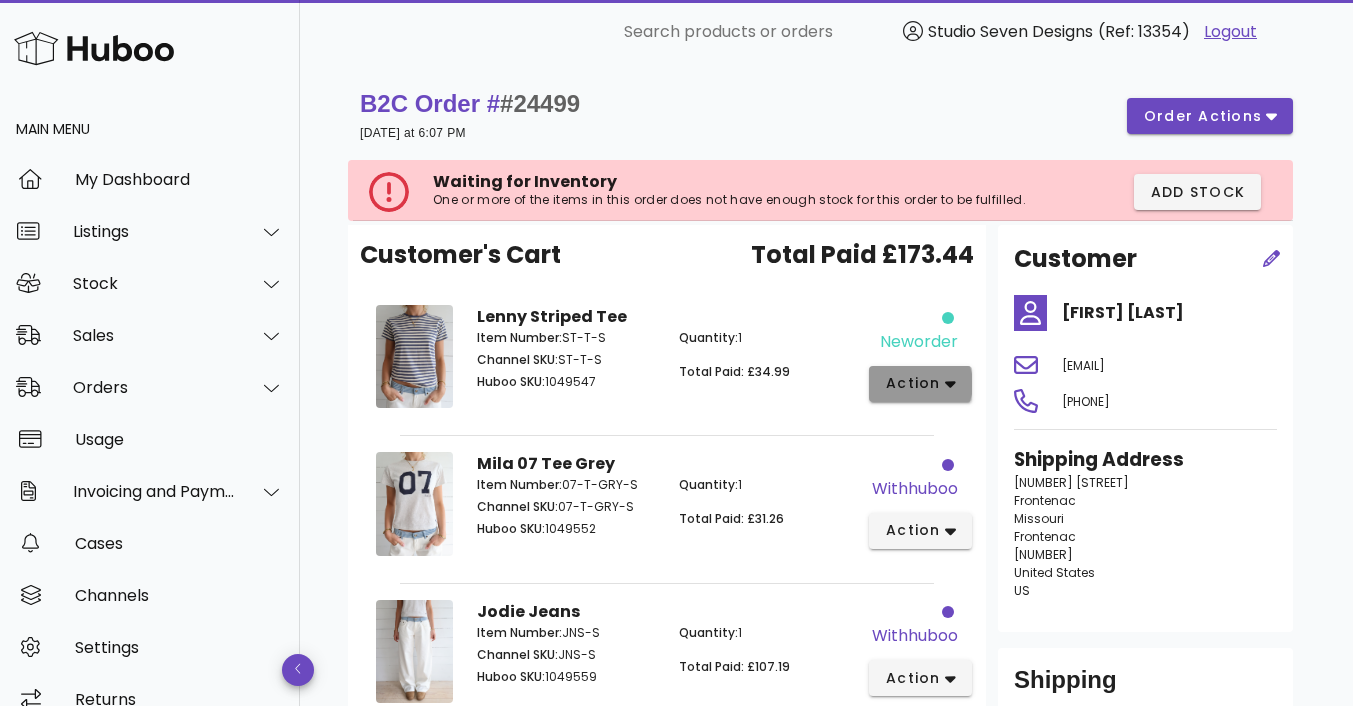 click 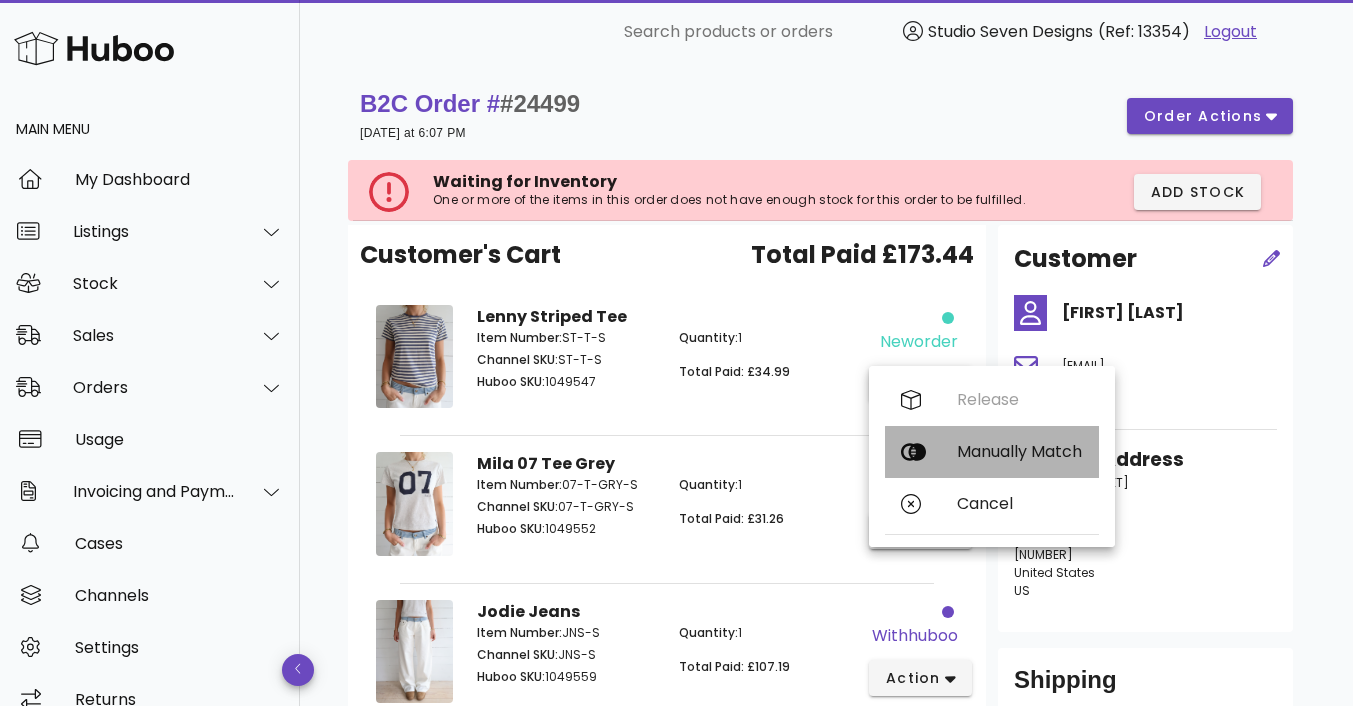 click on "Manually Match" at bounding box center (1020, 451) 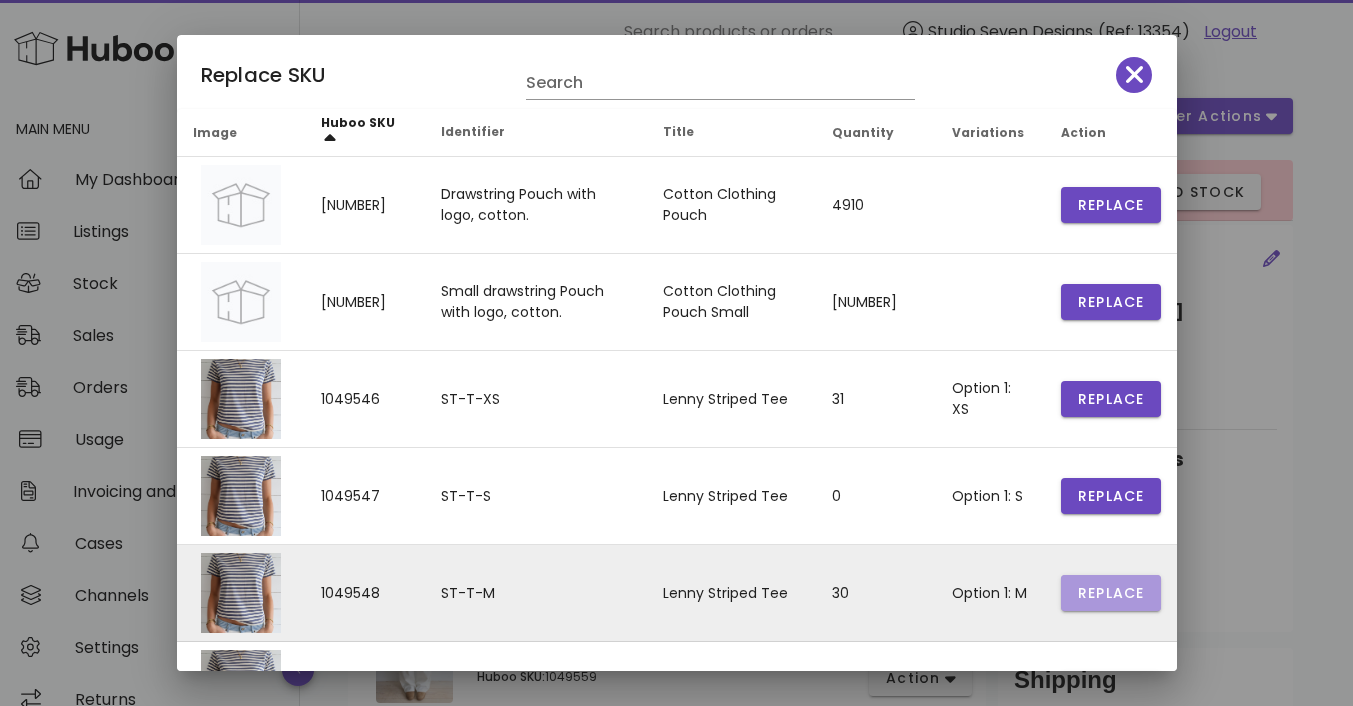 click on "Replace" at bounding box center (1111, 205) 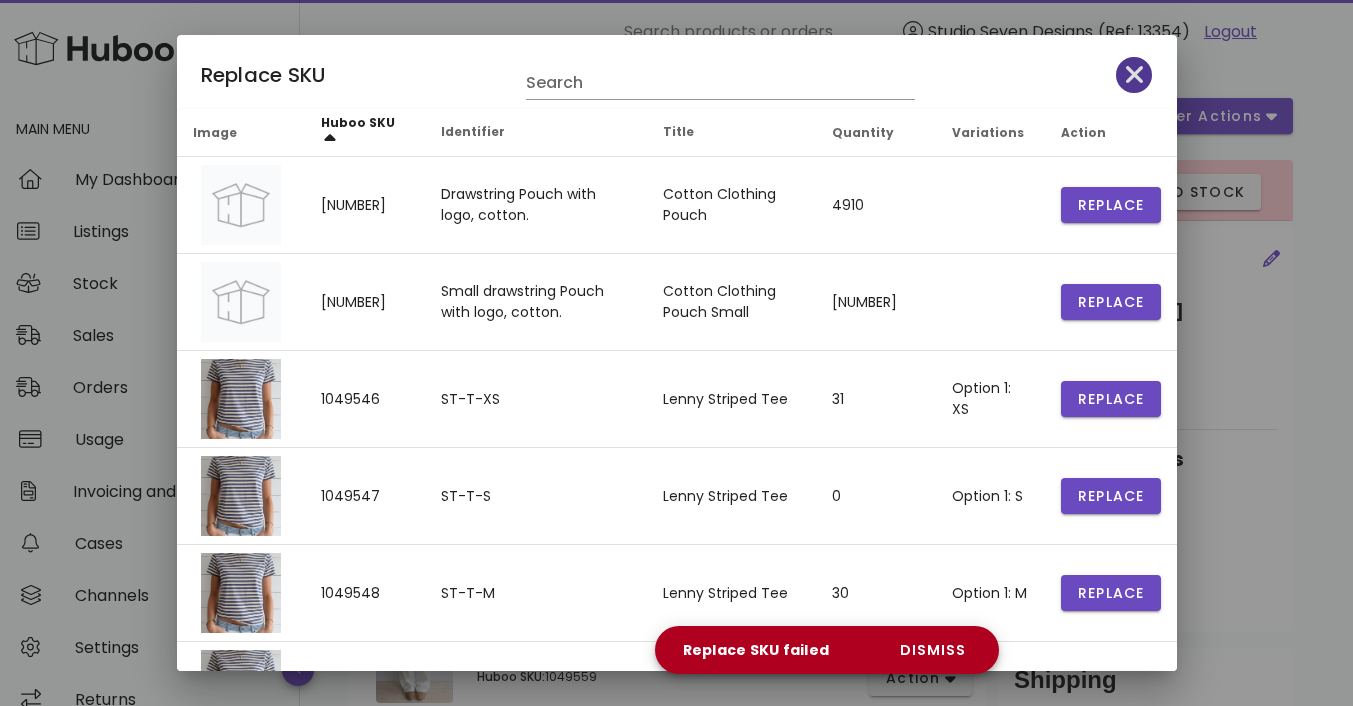 click 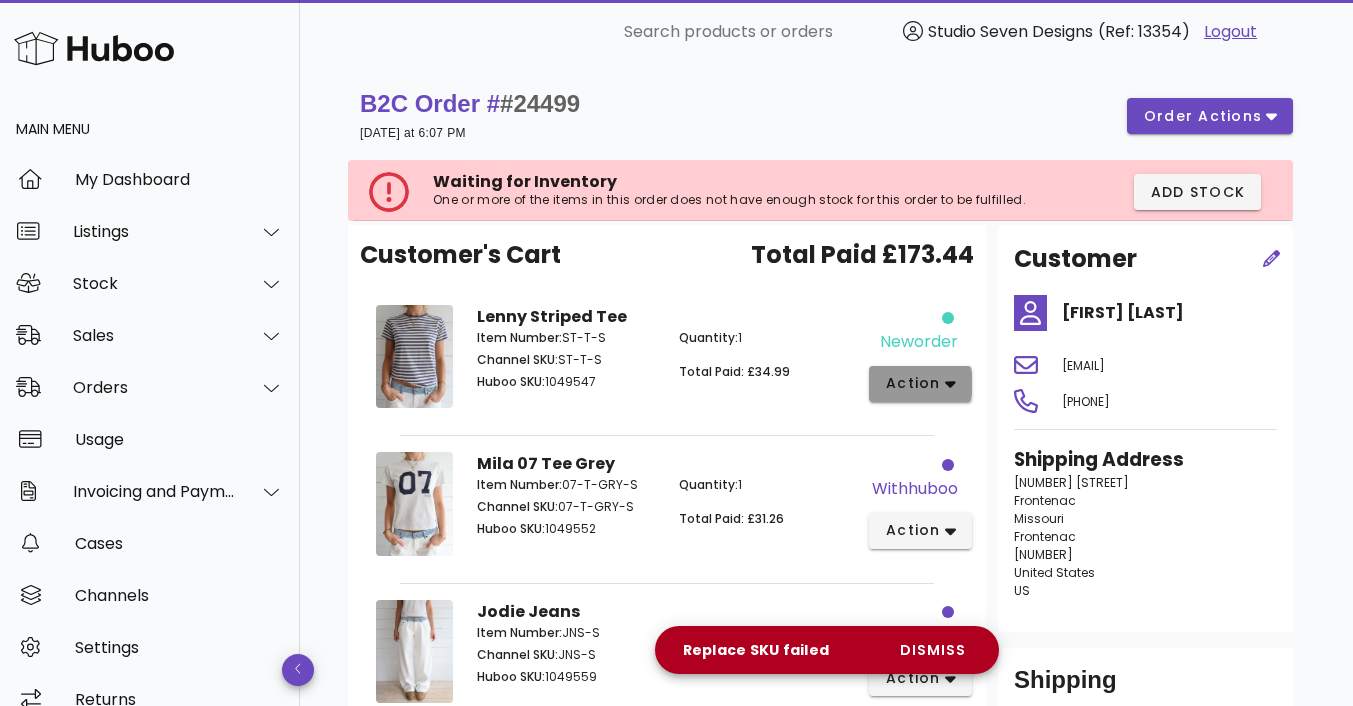 click 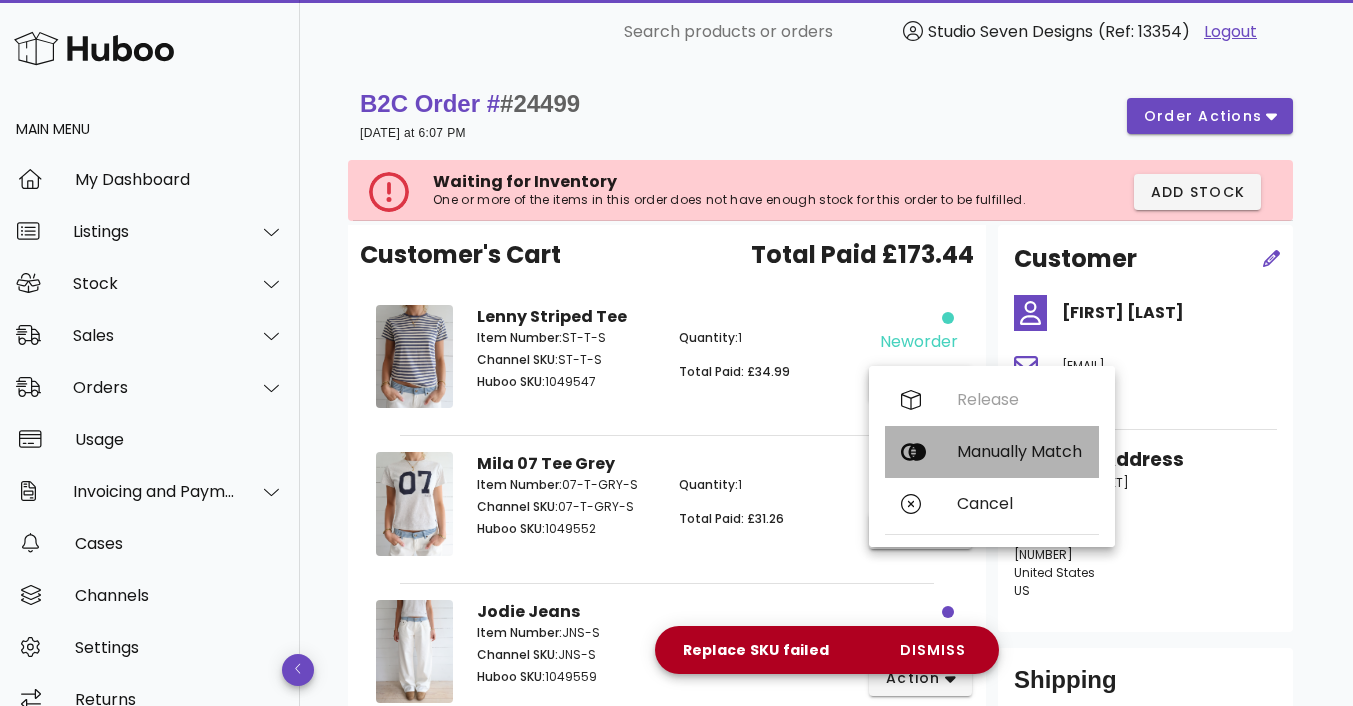 click on "Manually Match" at bounding box center (1020, 451) 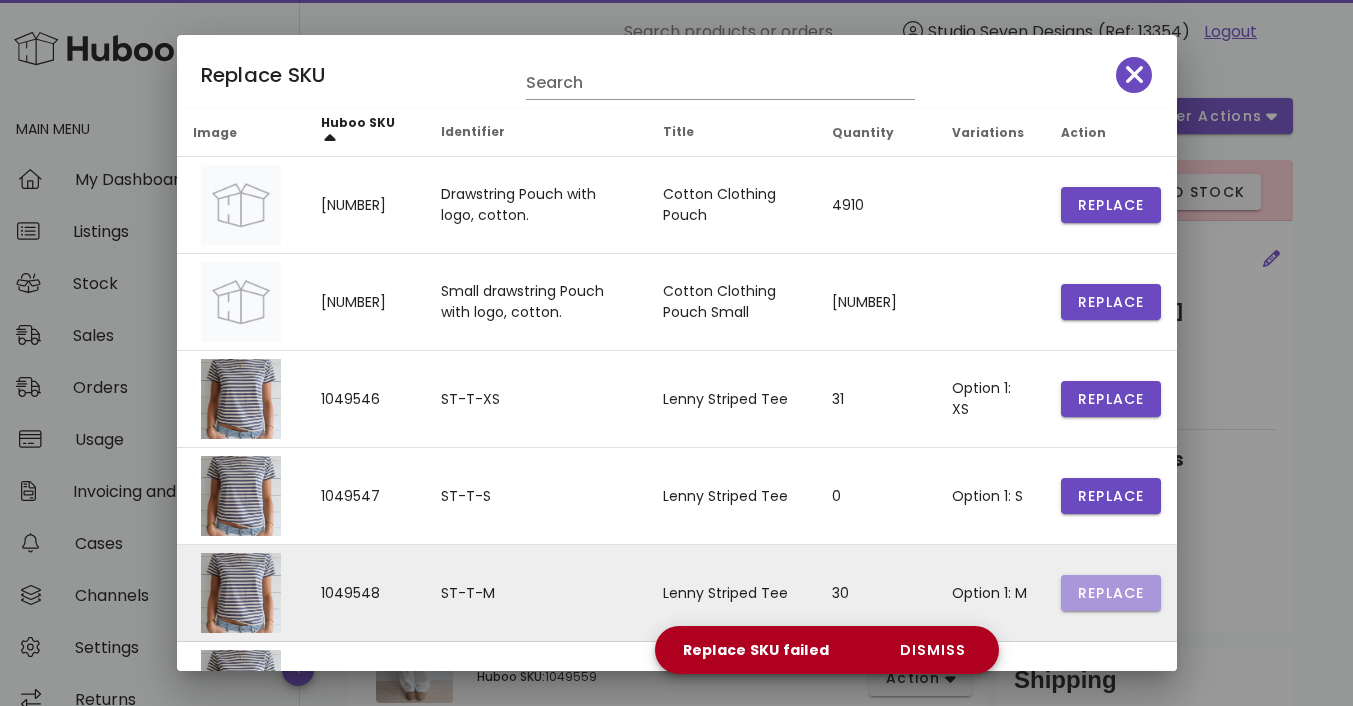 click on "Replace" at bounding box center [1111, 205] 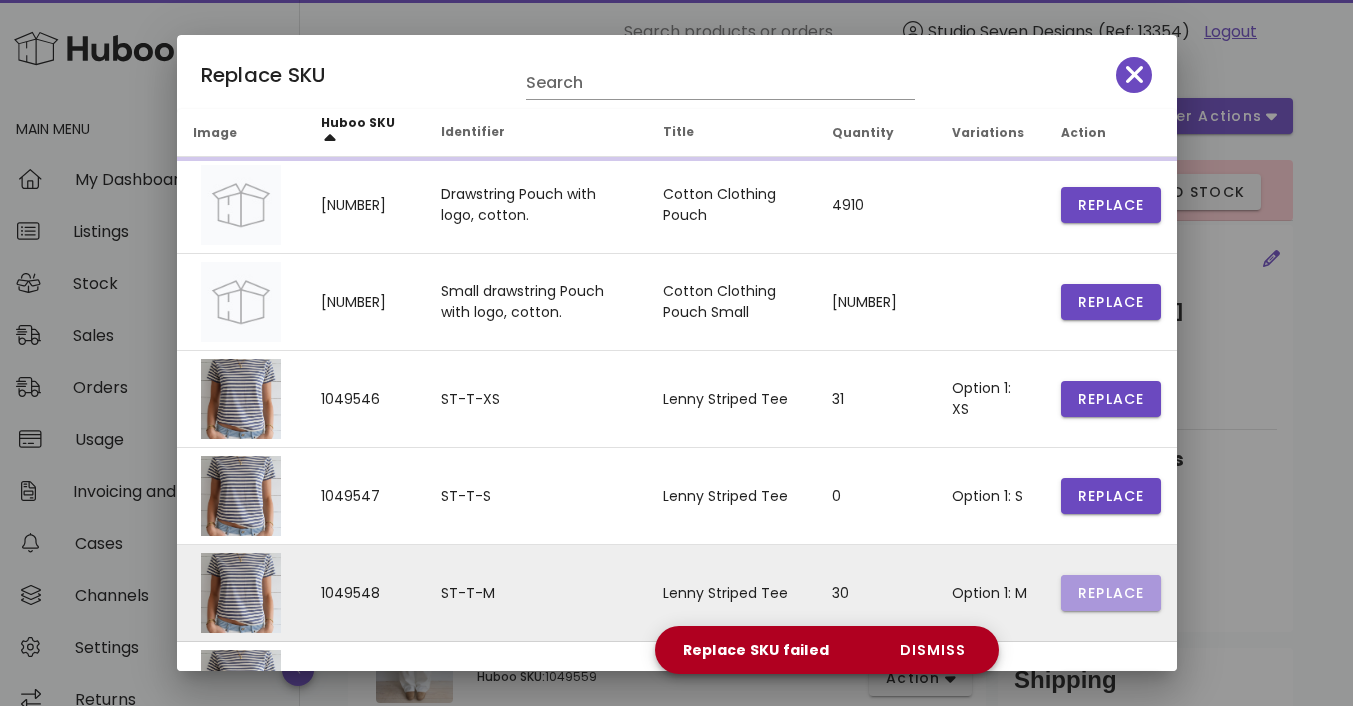 click on "Replace" at bounding box center (1111, 205) 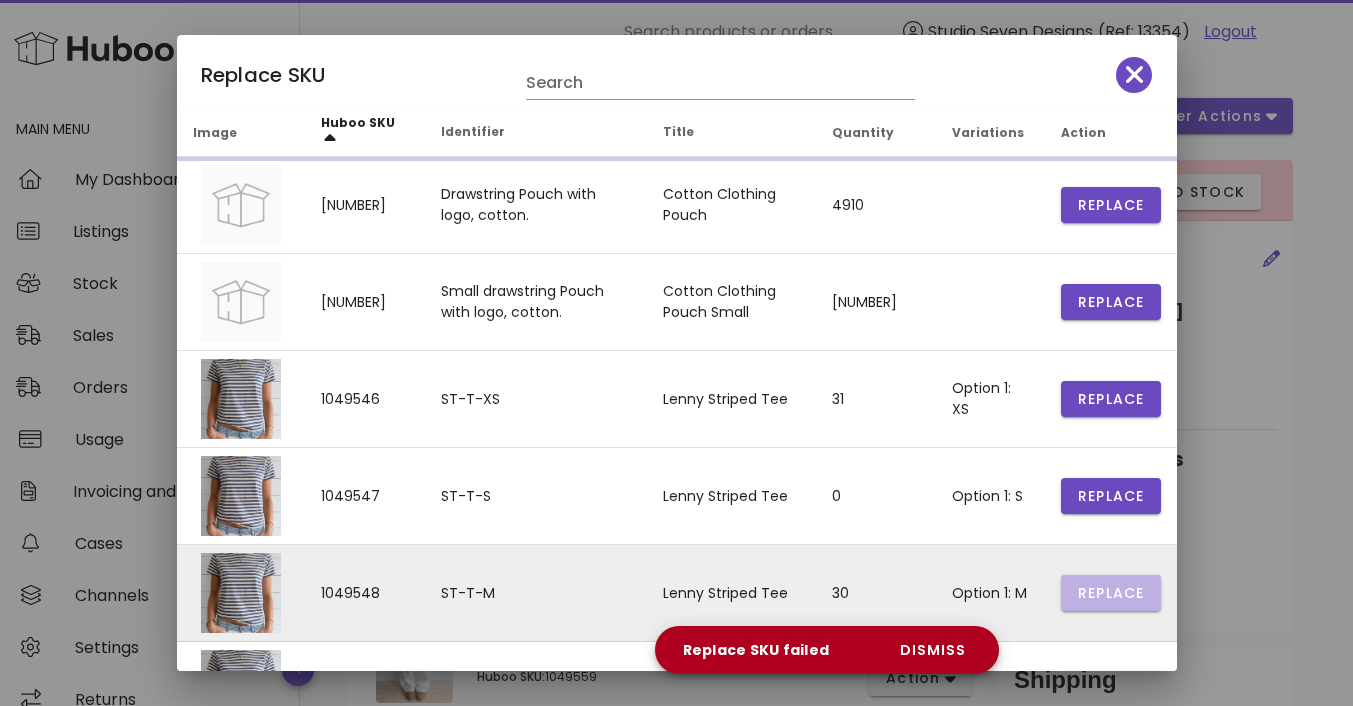 click on "Replace" at bounding box center (1111, 205) 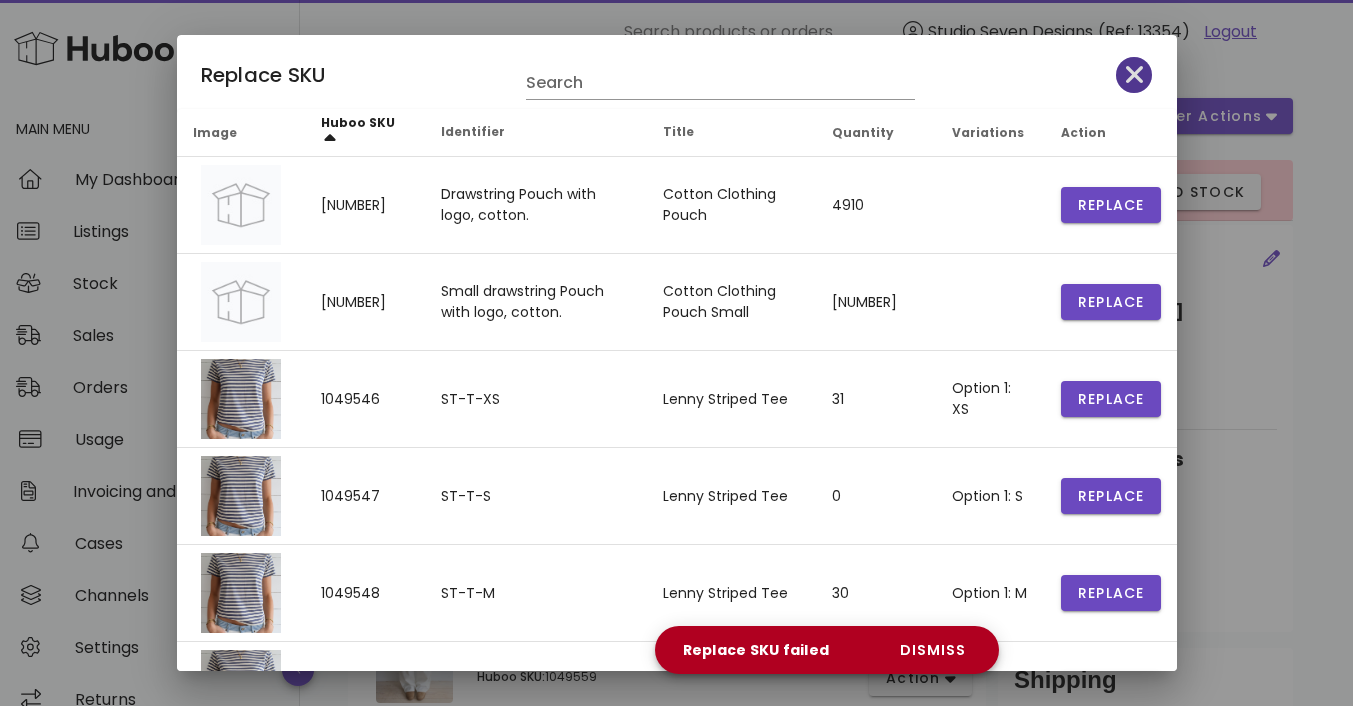 click 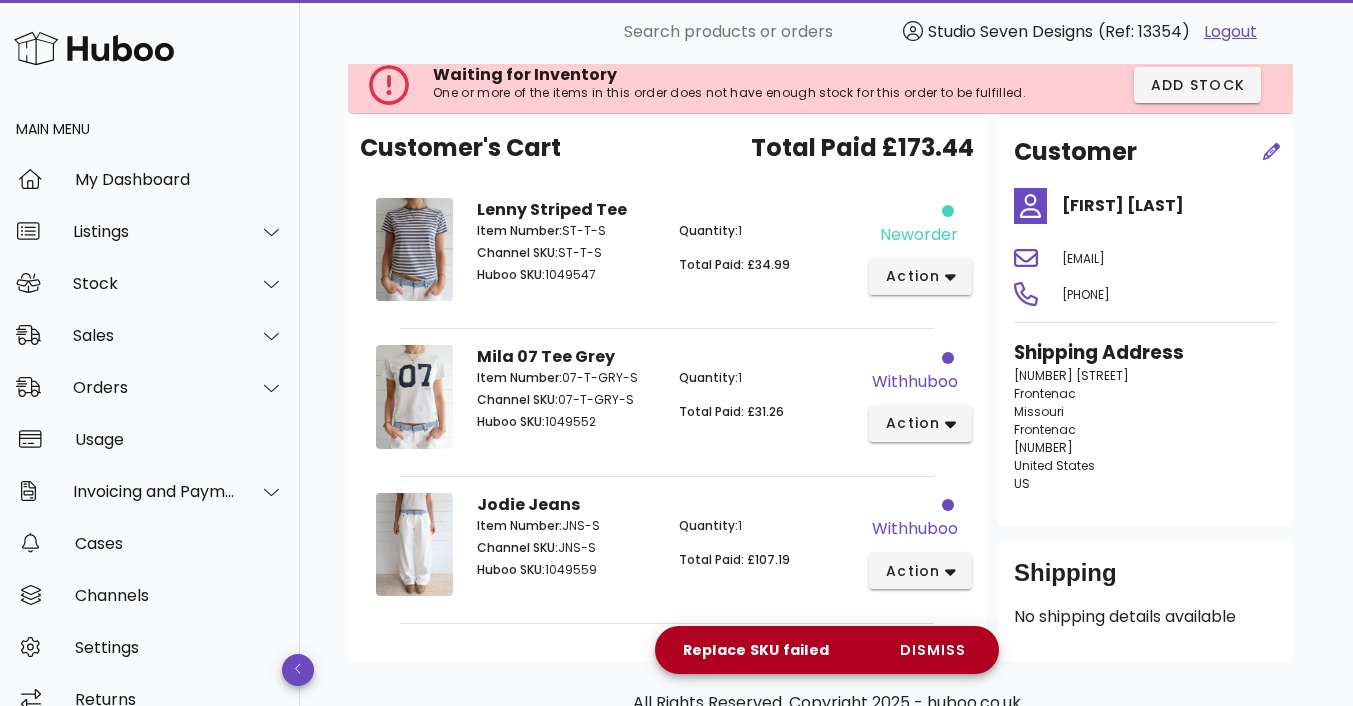 scroll, scrollTop: 107, scrollLeft: 0, axis: vertical 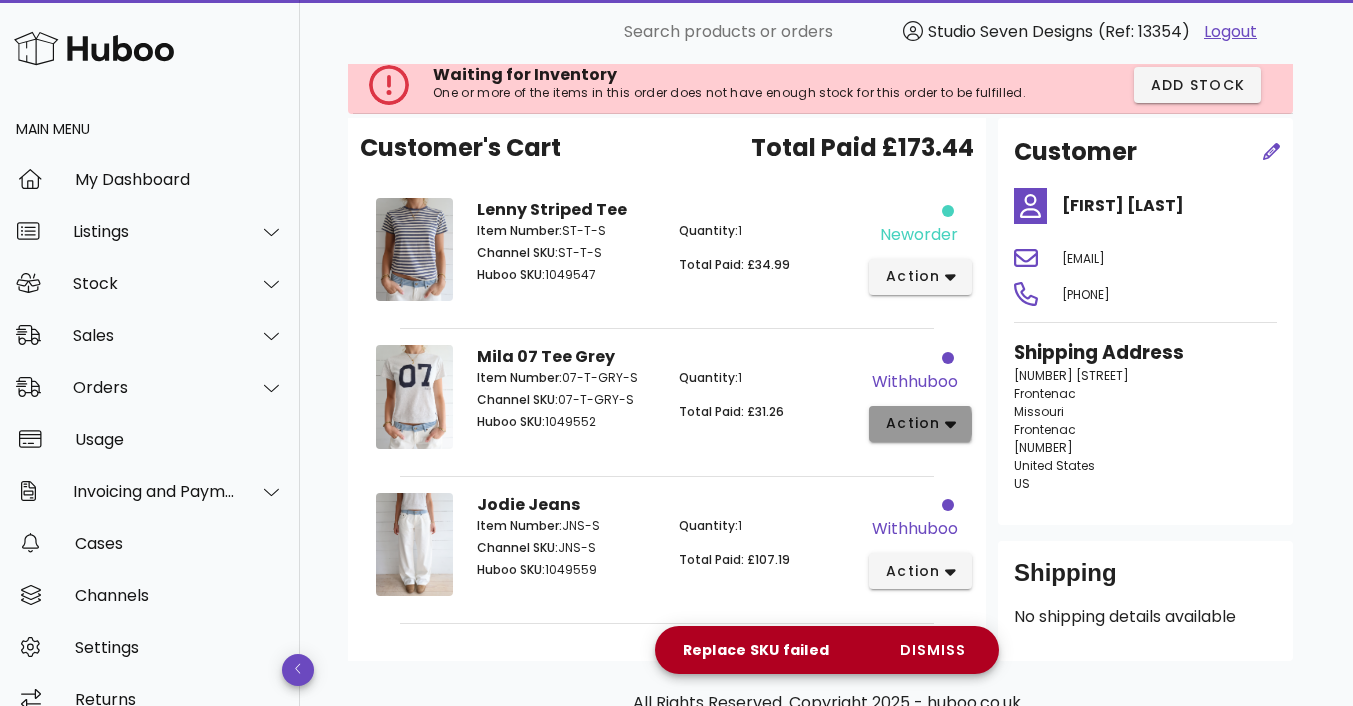 click on "action" at bounding box center [920, 424] 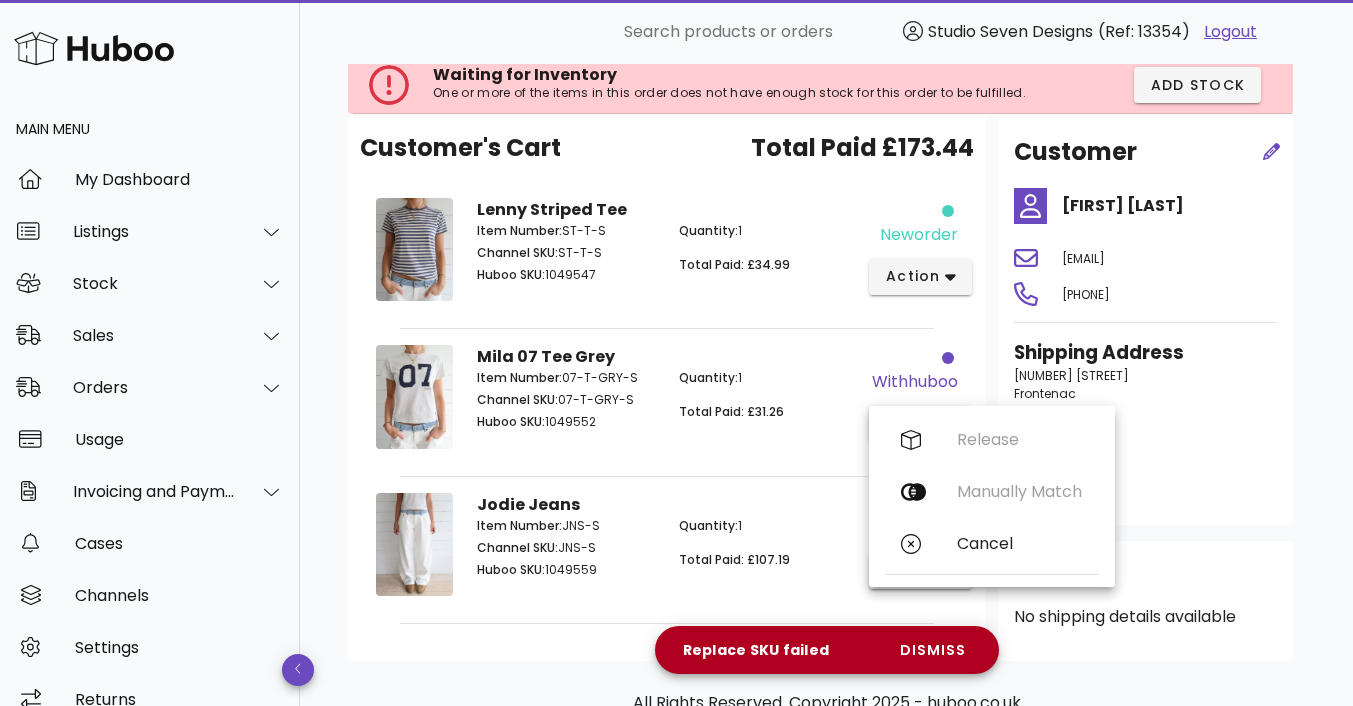 click on "Total Paid: £31.26" at bounding box center (731, 411) 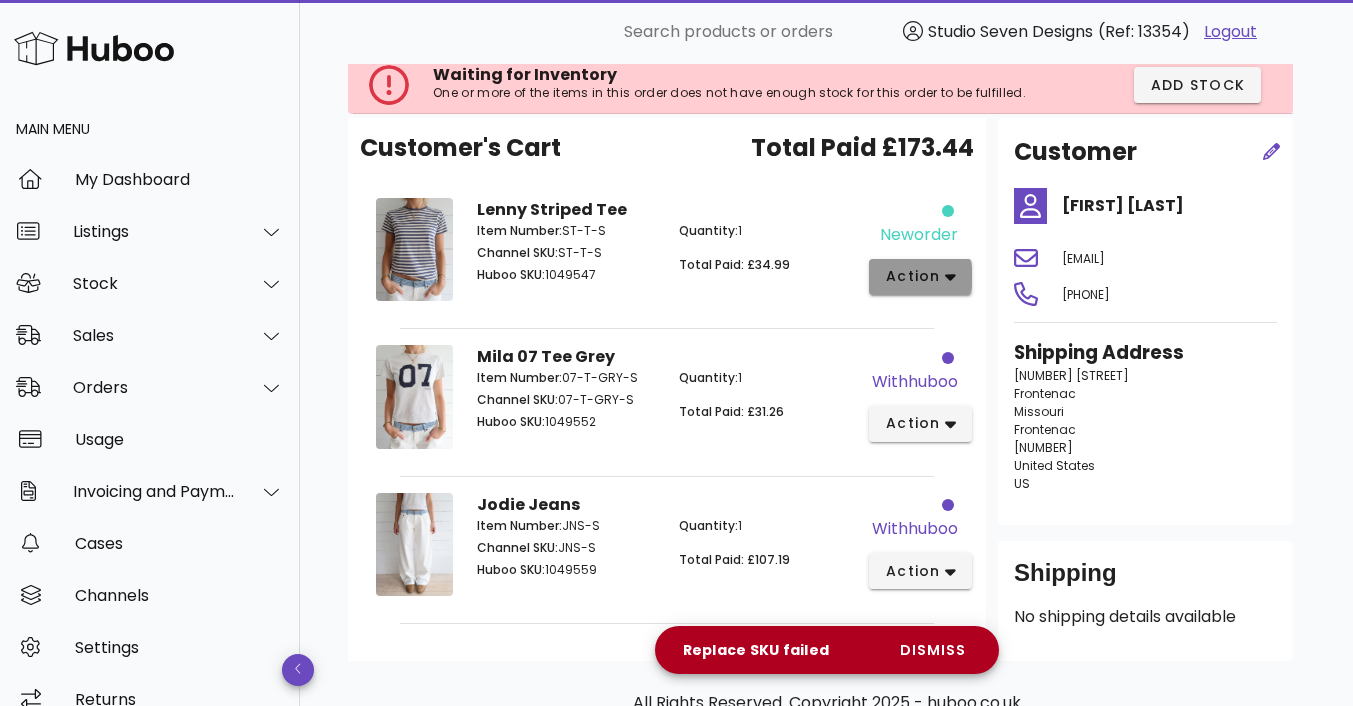 click on "action" at bounding box center [920, 277] 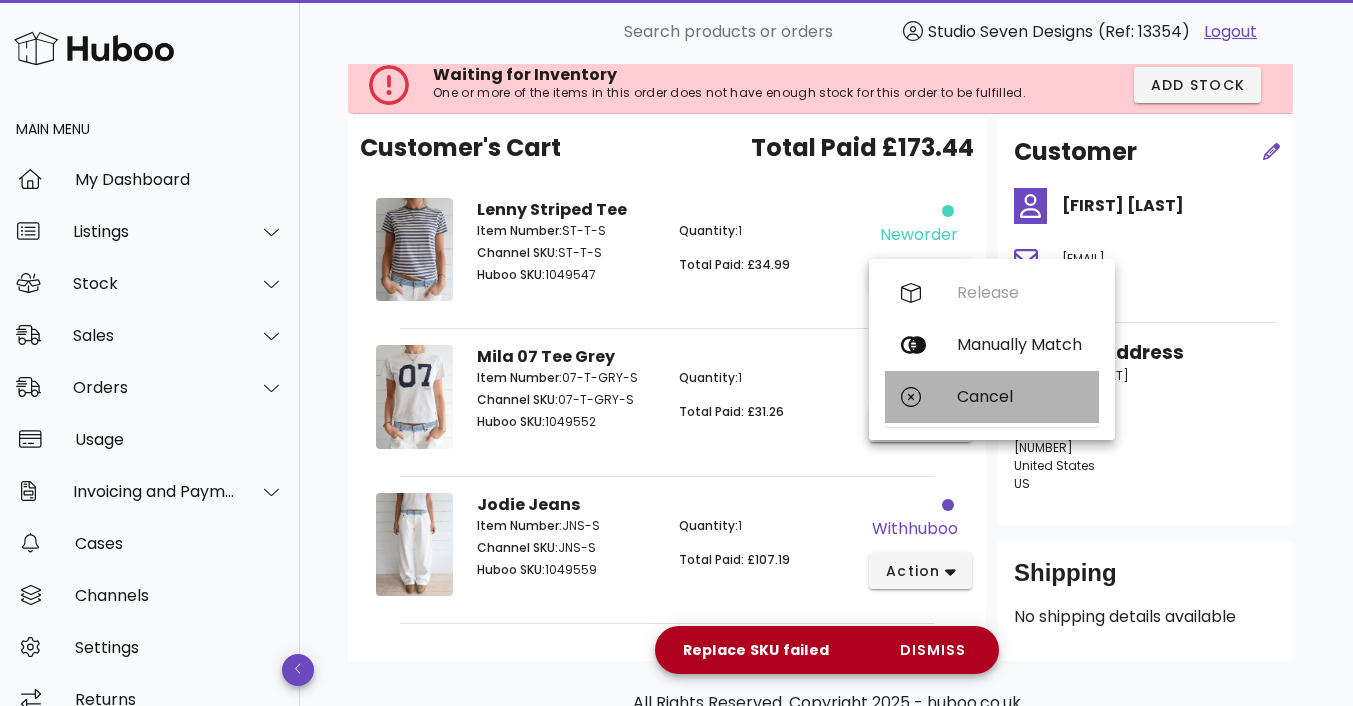 click on "Cancel" at bounding box center [1020, 396] 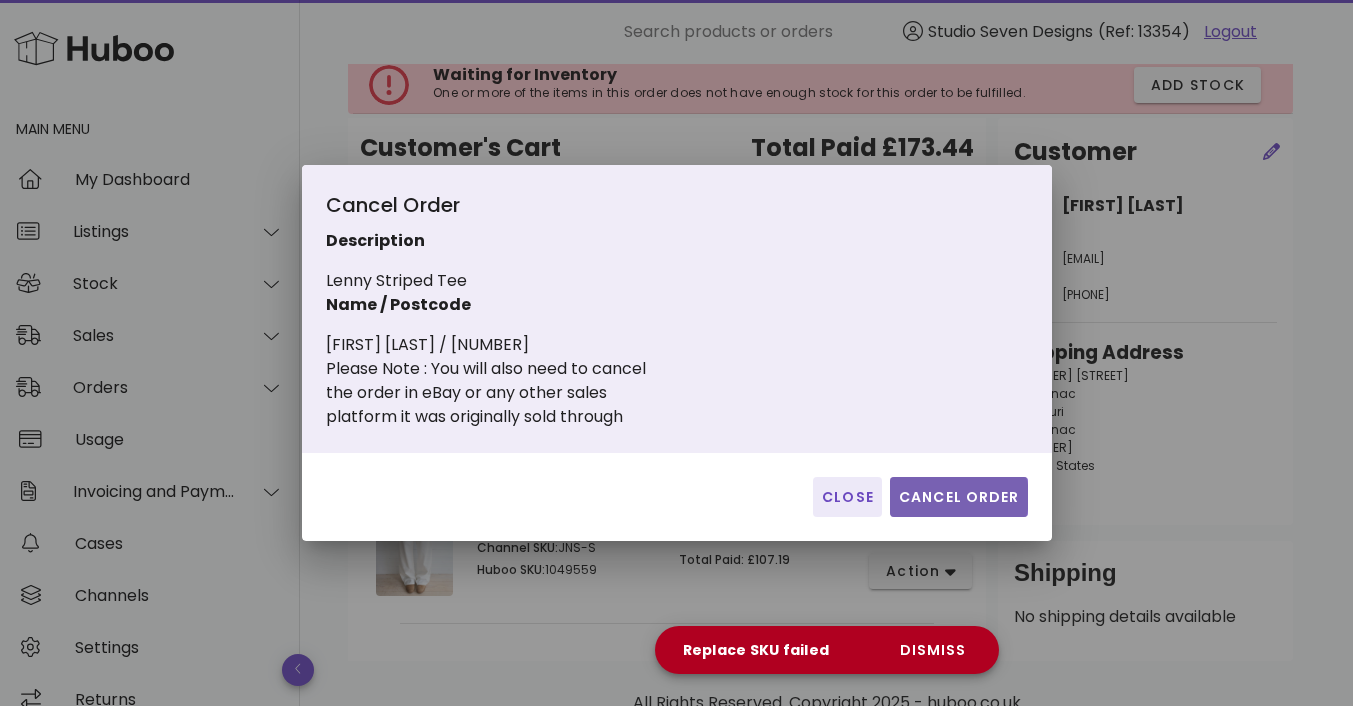 click on "Cancel Order" at bounding box center [959, 497] 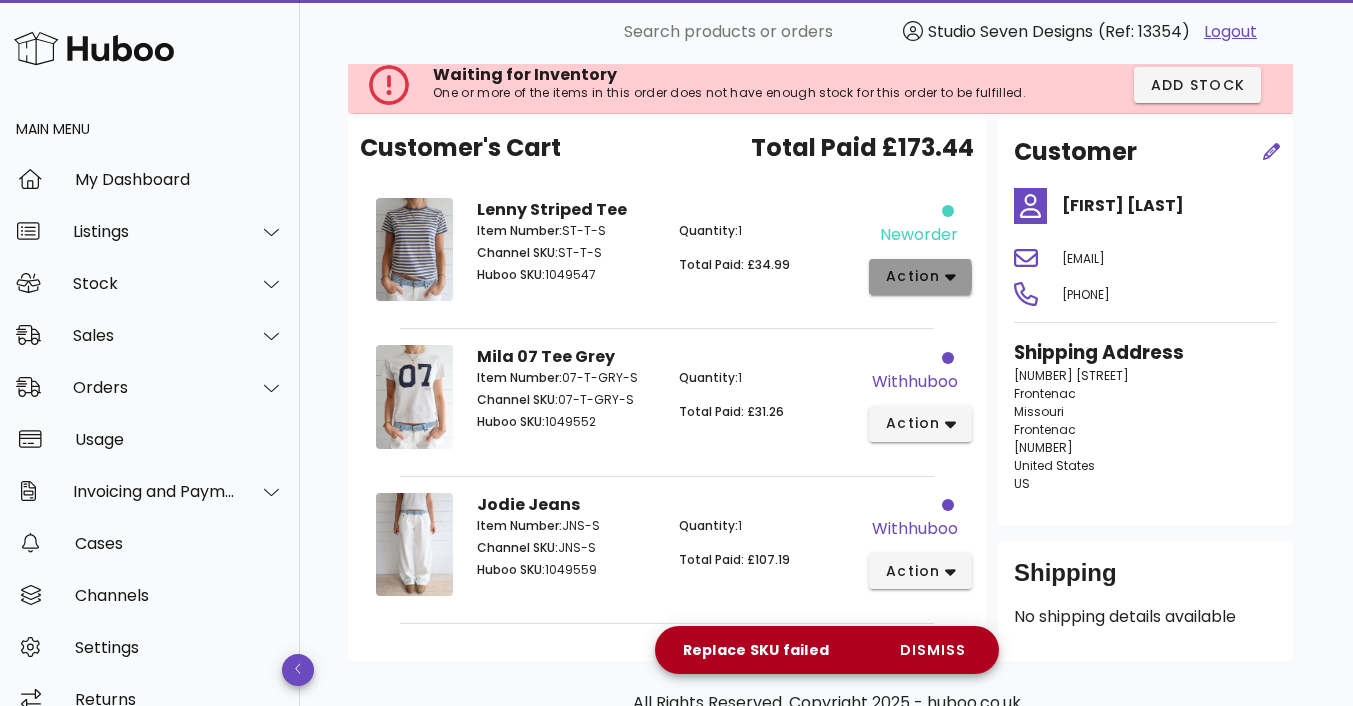 click on "action" at bounding box center (920, 277) 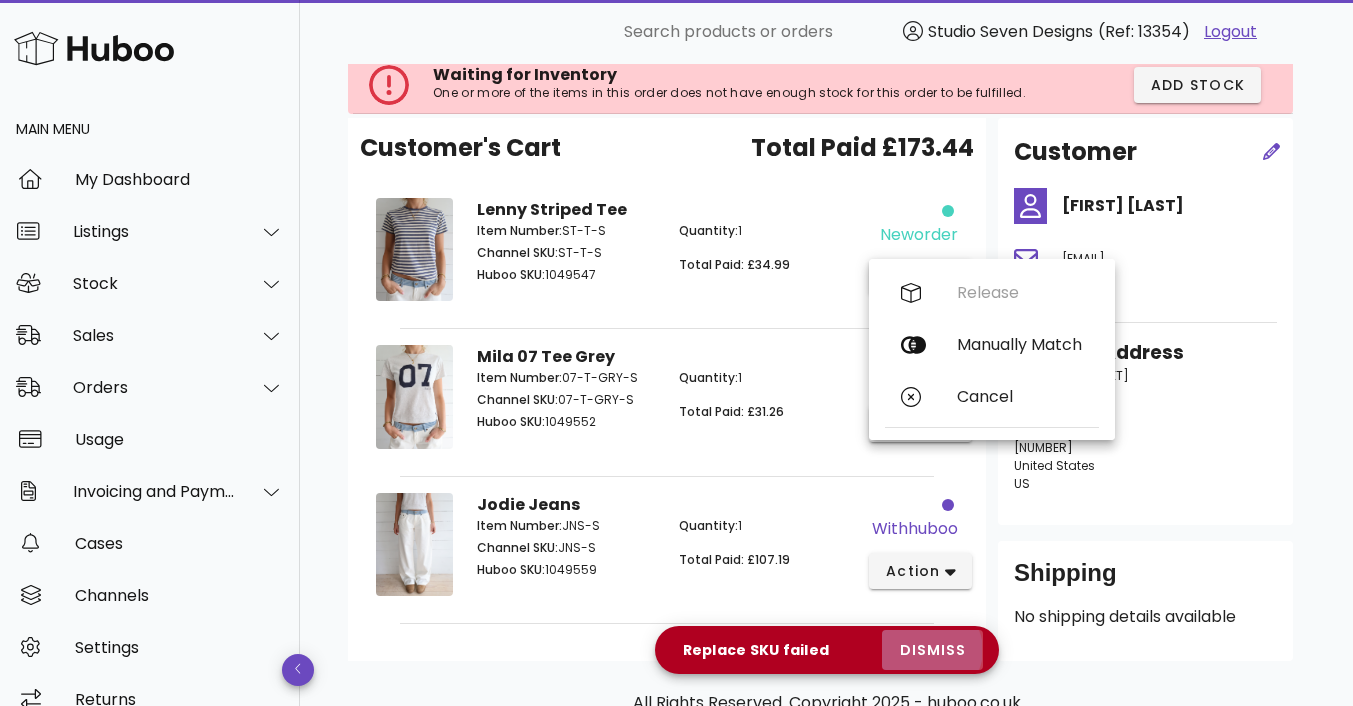 click on "dismiss" at bounding box center [932, 650] 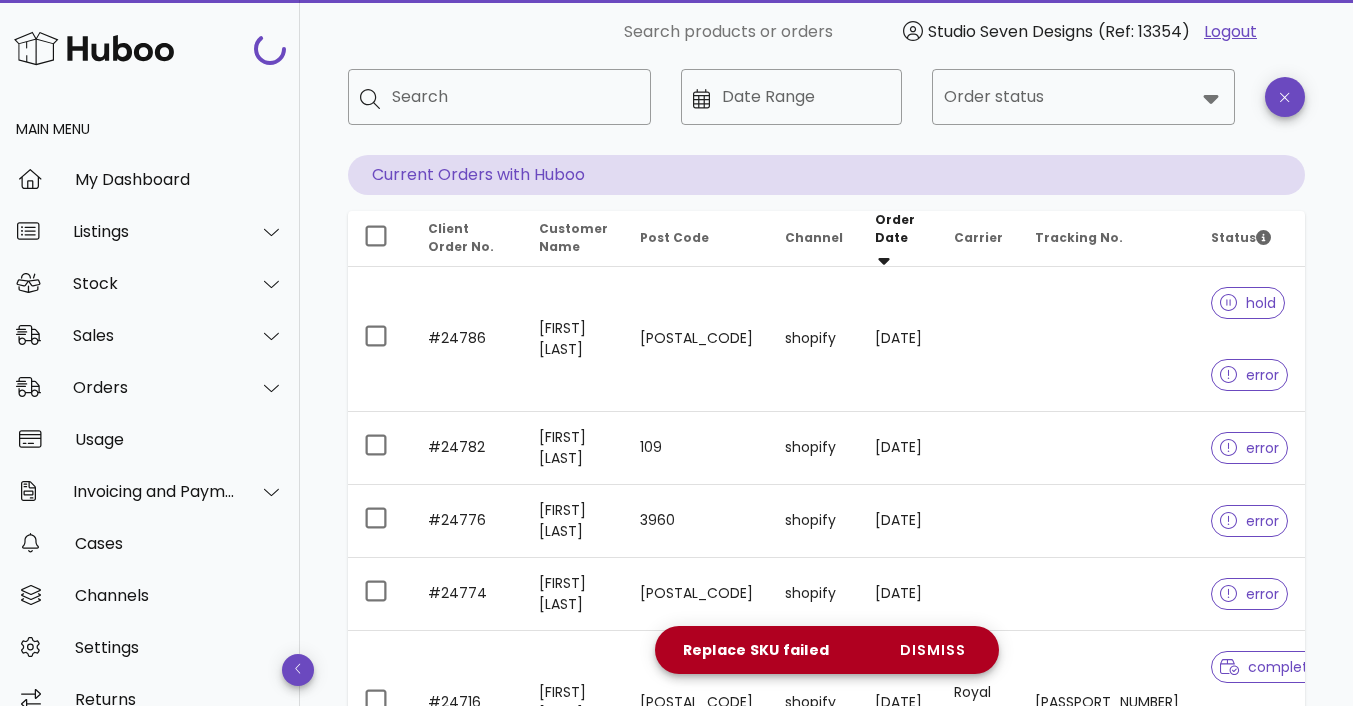 scroll, scrollTop: 4687, scrollLeft: 0, axis: vertical 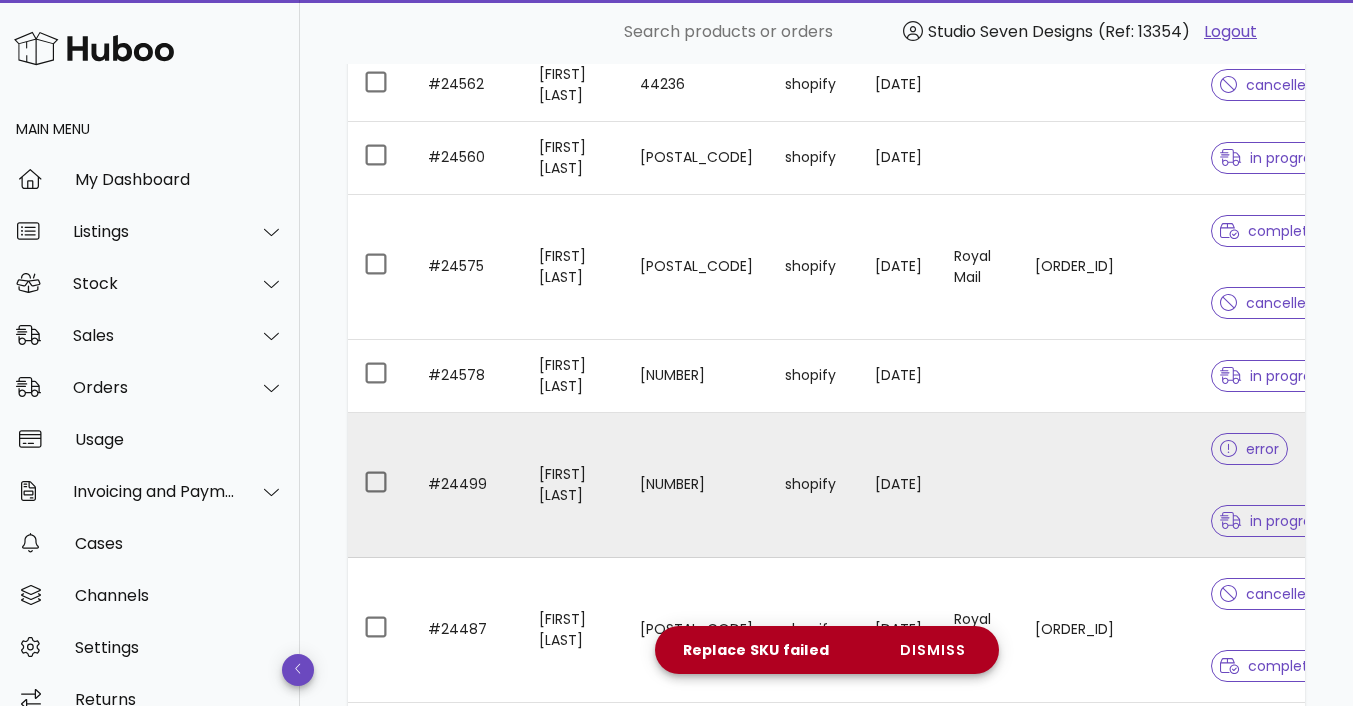 click on "error" at bounding box center [1249, 449] 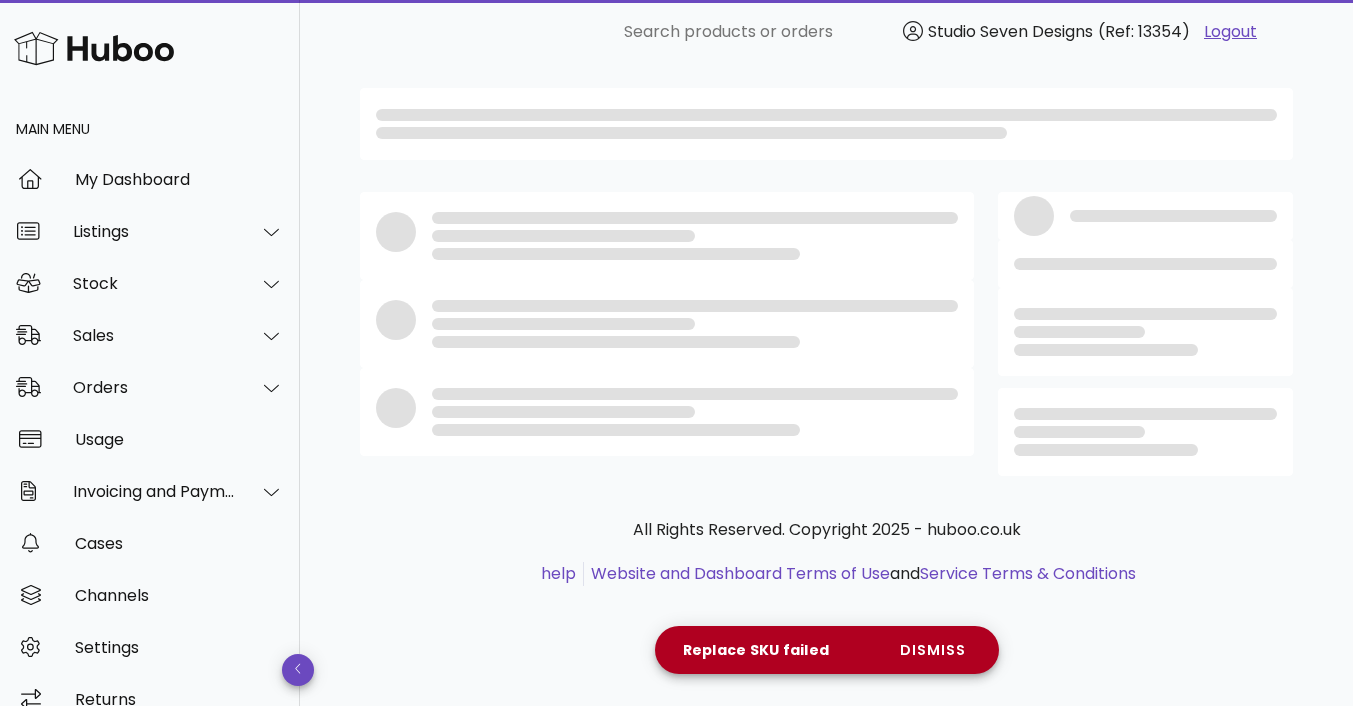 scroll, scrollTop: 0, scrollLeft: 0, axis: both 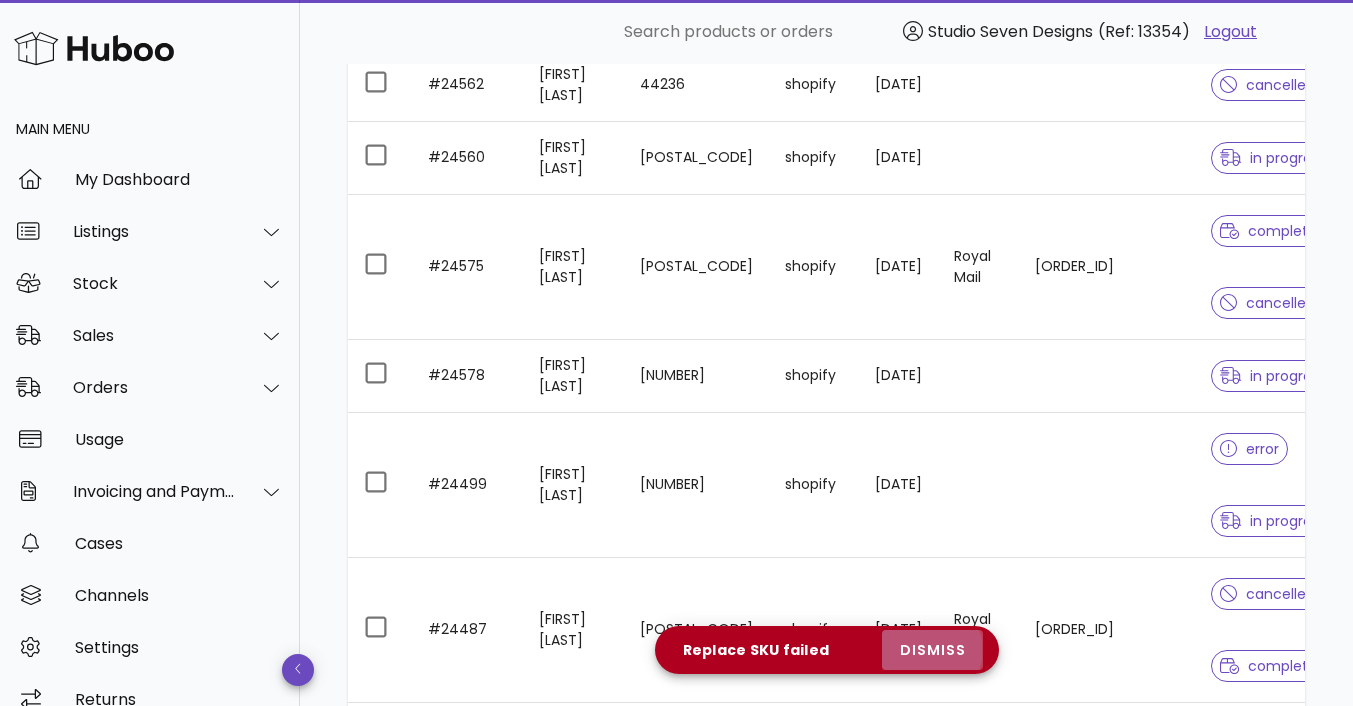 click on "dismiss" at bounding box center (932, 650) 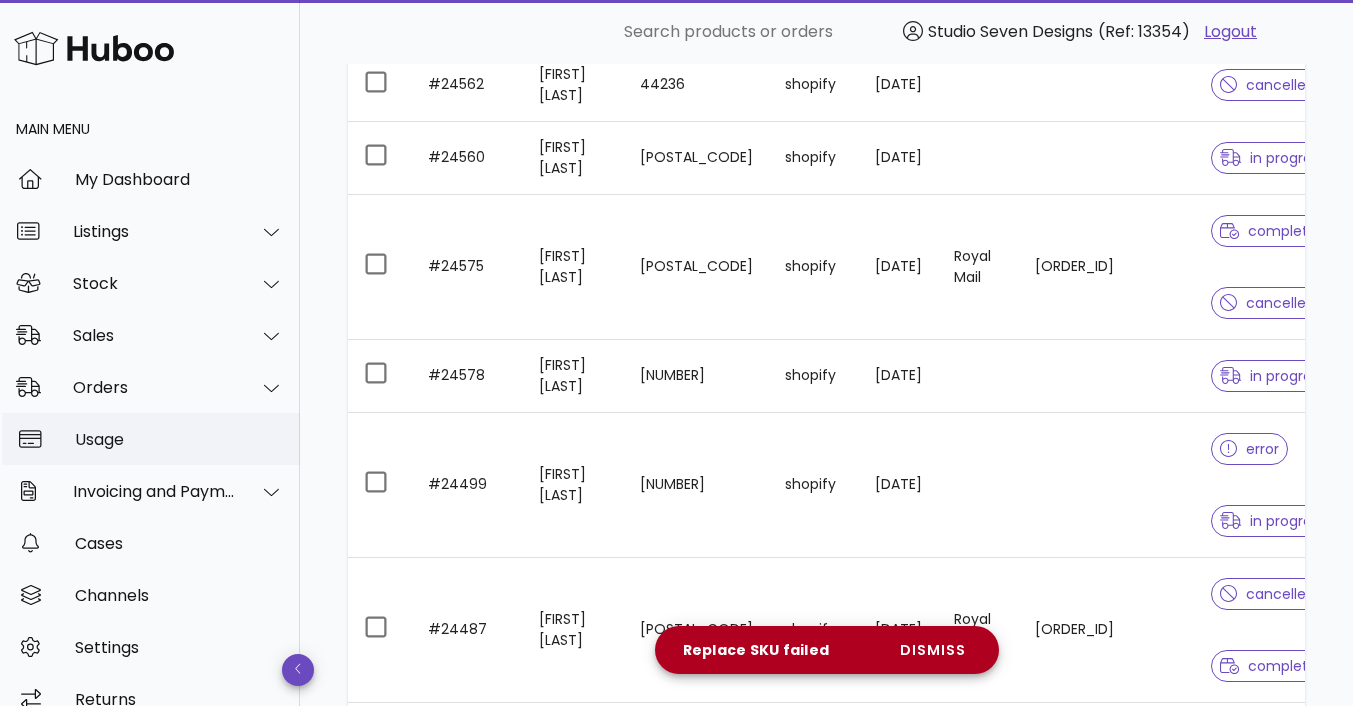 scroll, scrollTop: 27, scrollLeft: 0, axis: vertical 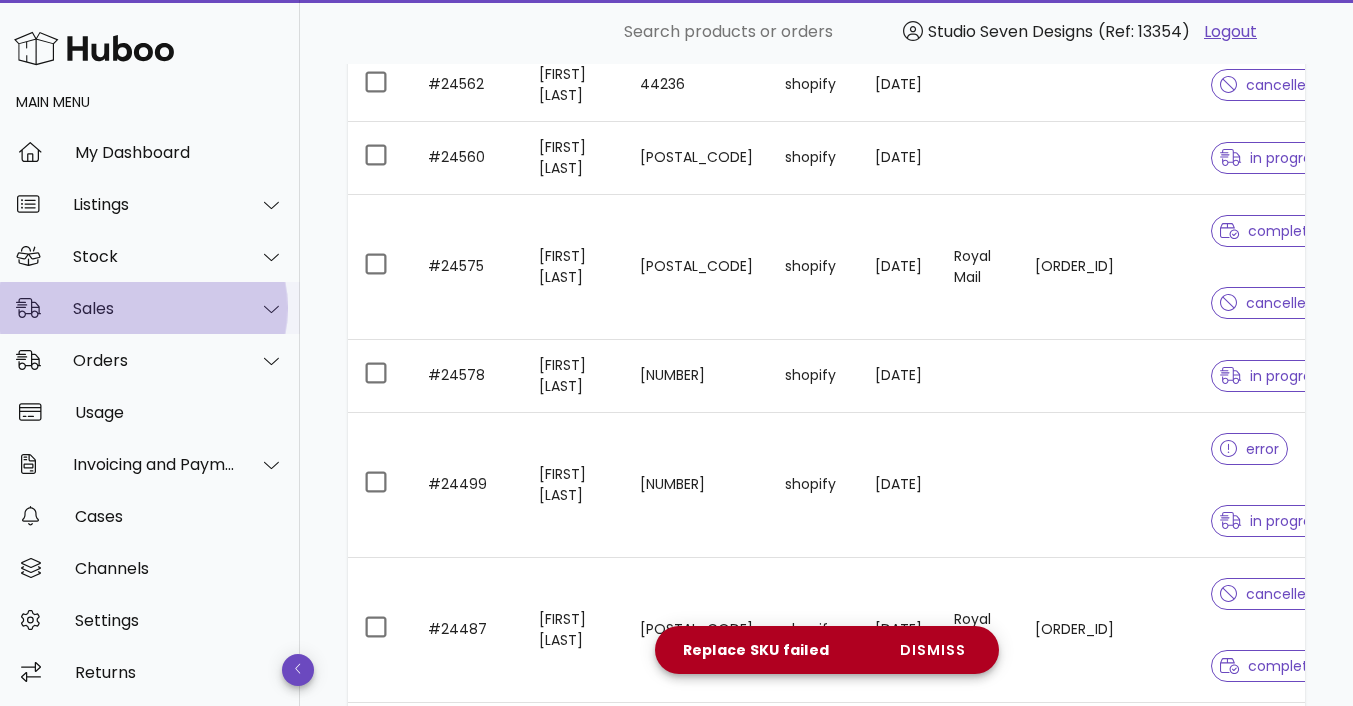 click on "Sales" at bounding box center (154, 308) 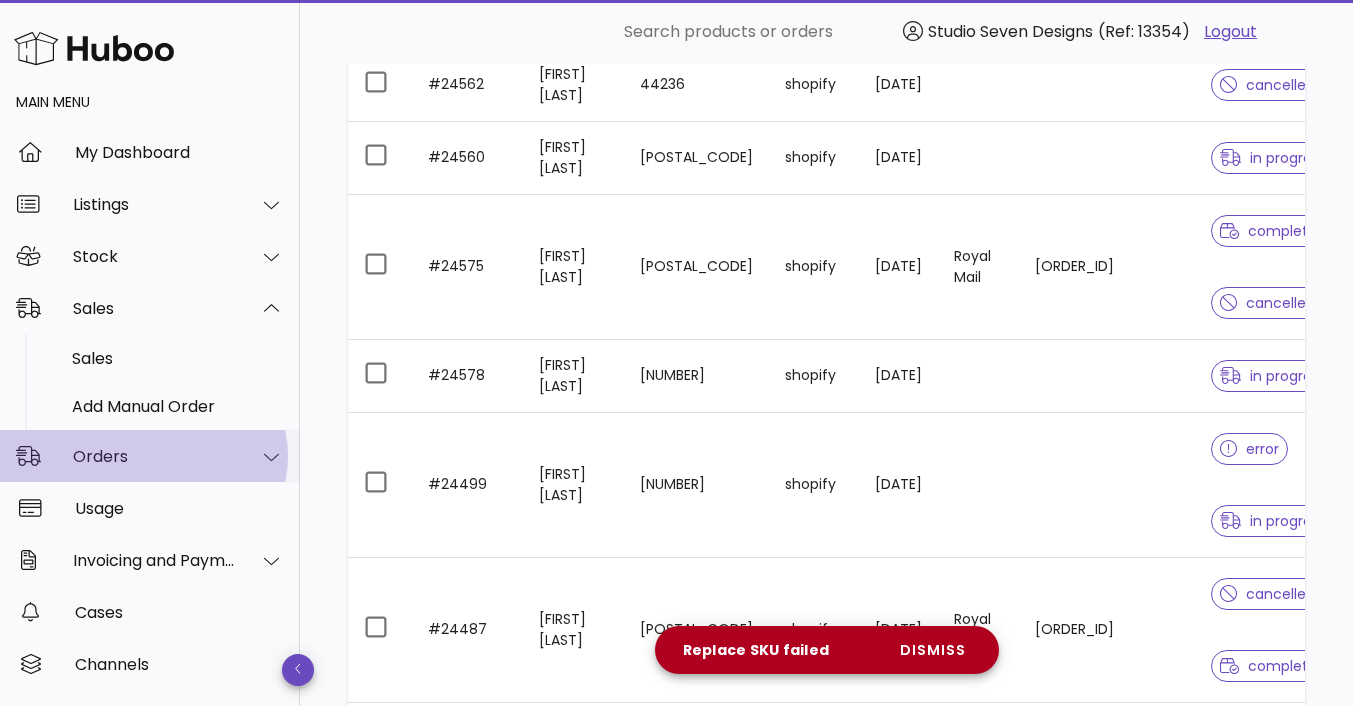 click on "Orders" at bounding box center (154, 456) 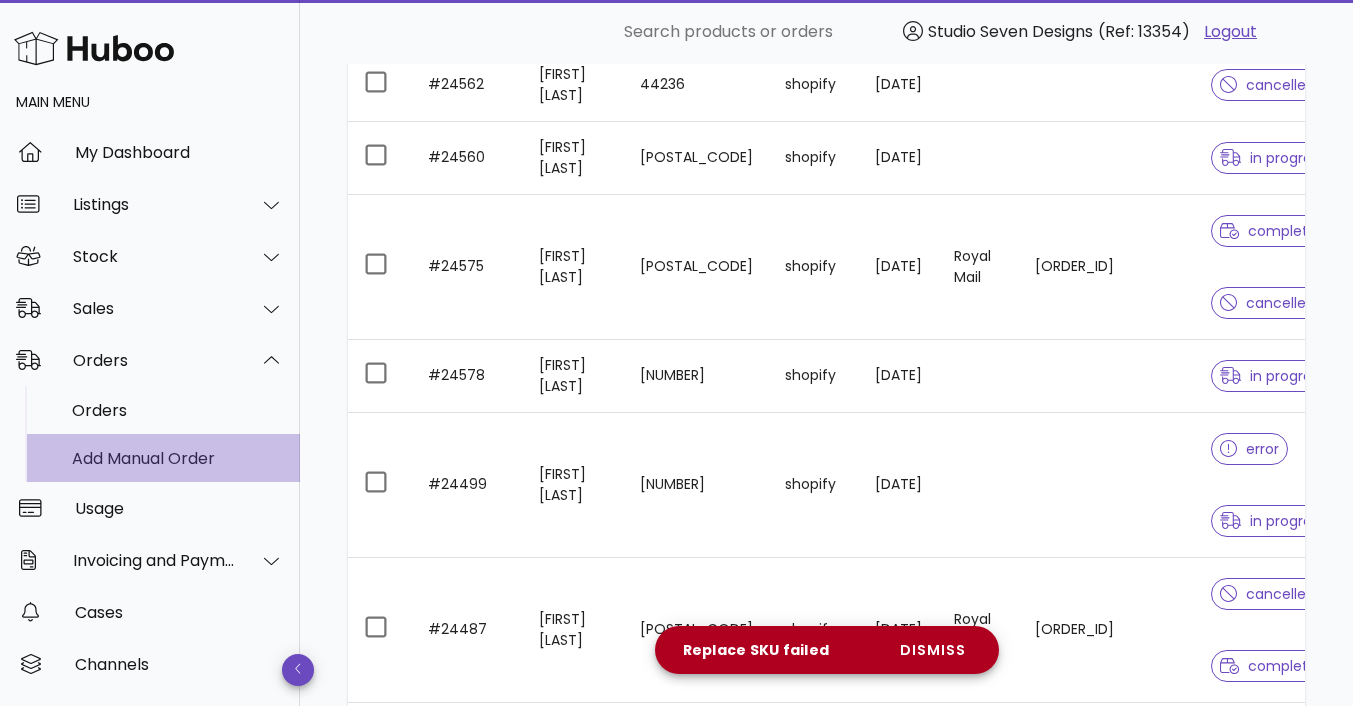 click on "Add Manual Order" at bounding box center [178, 458] 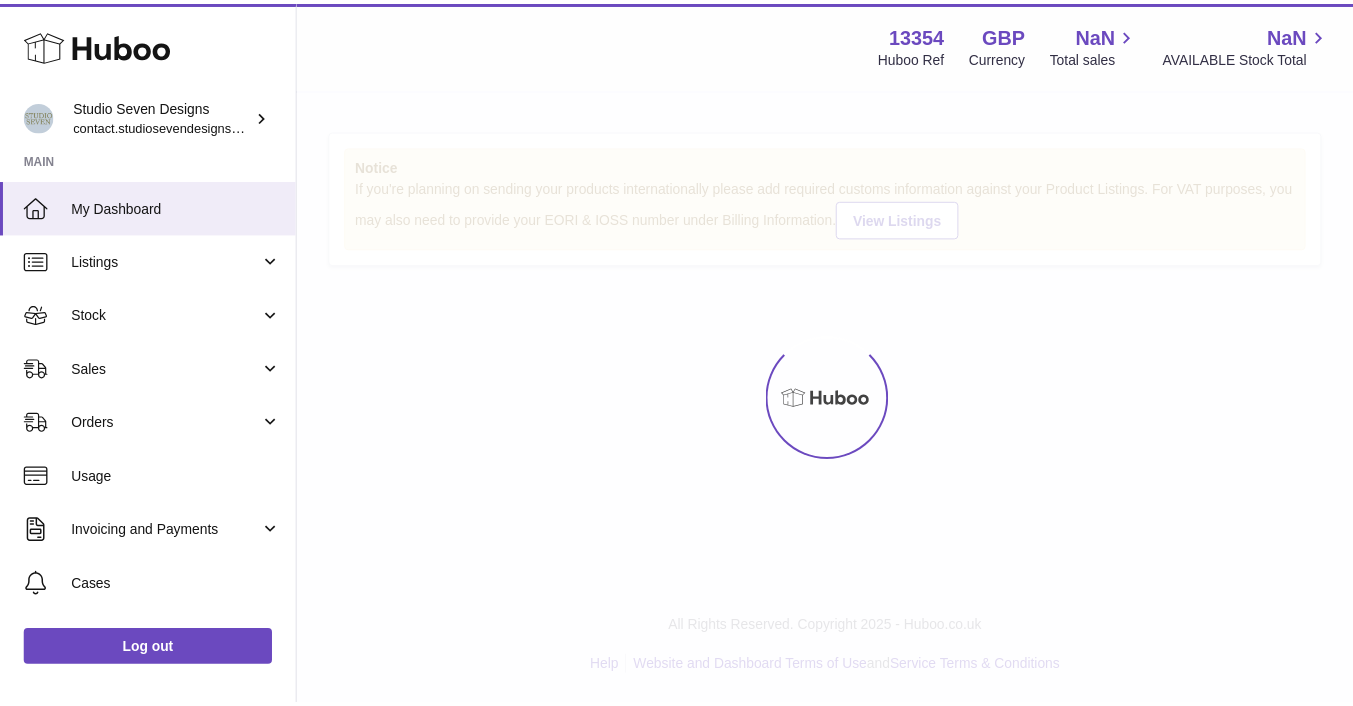 scroll, scrollTop: 0, scrollLeft: 0, axis: both 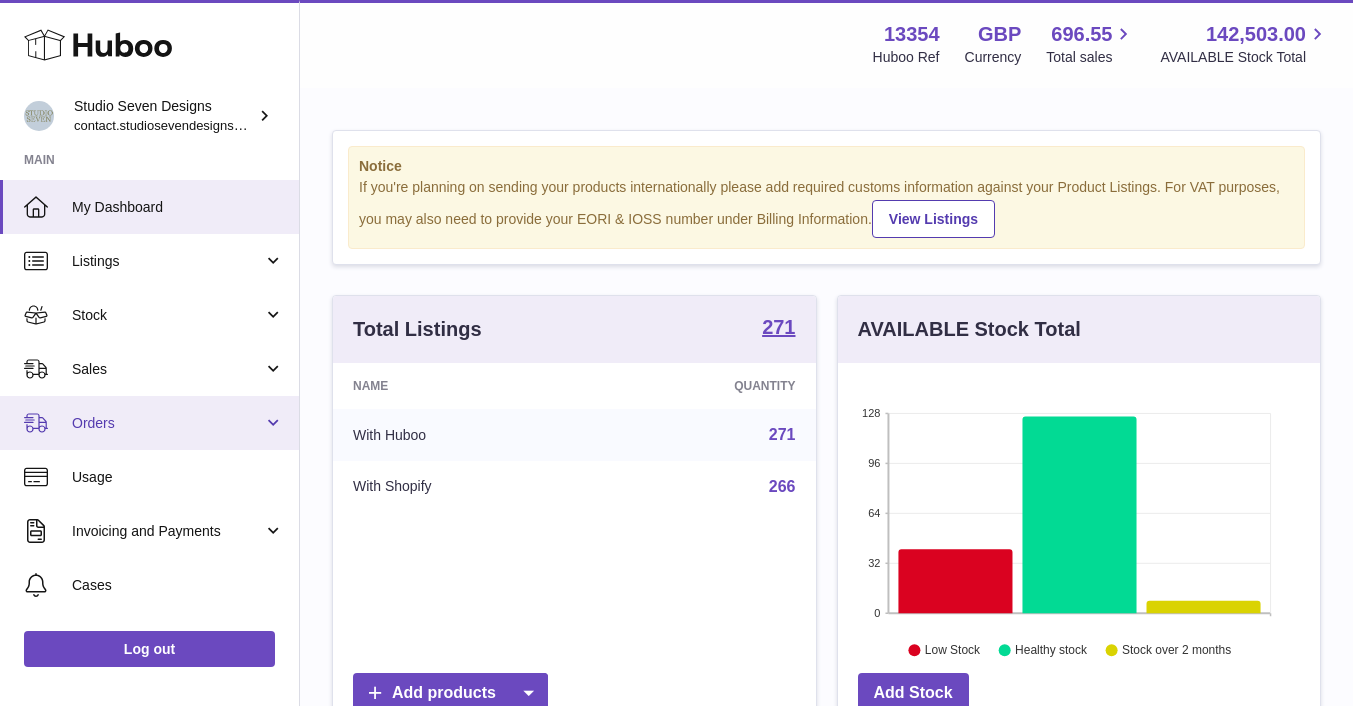 click on "Orders" at bounding box center [167, 423] 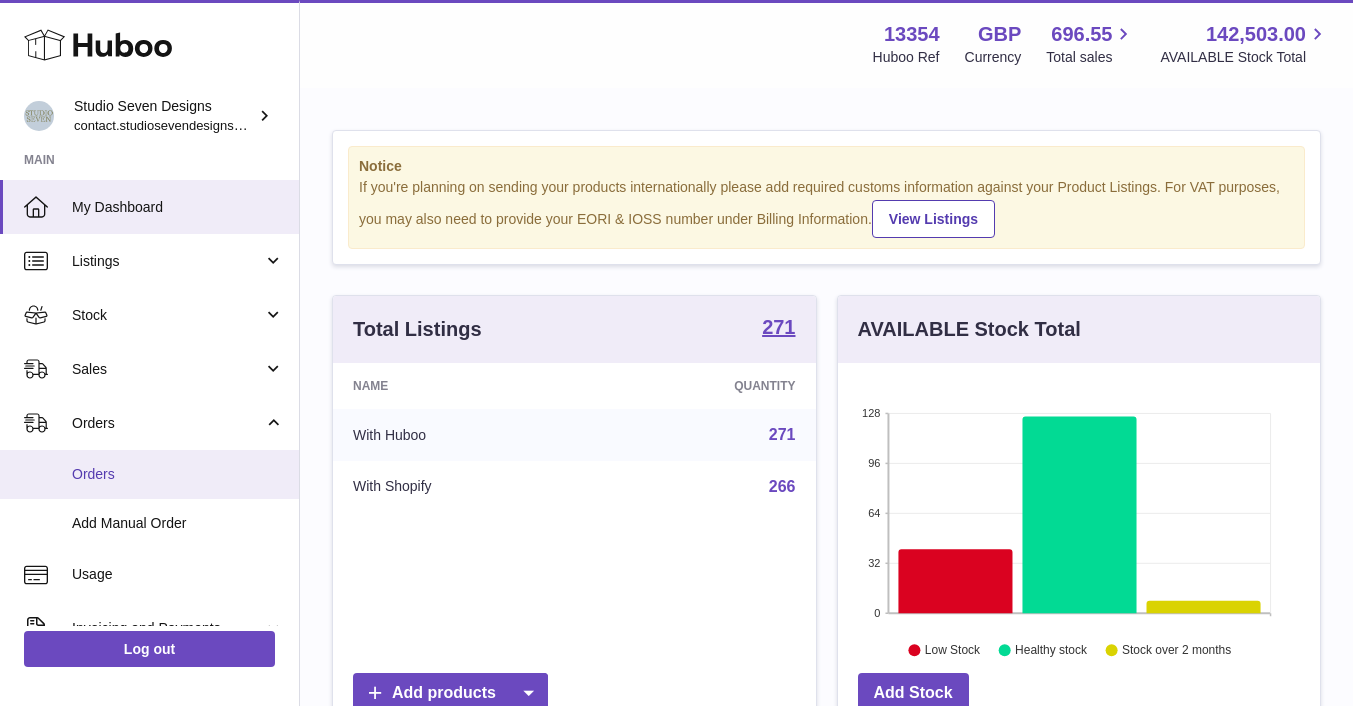 click on "Orders" at bounding box center [178, 474] 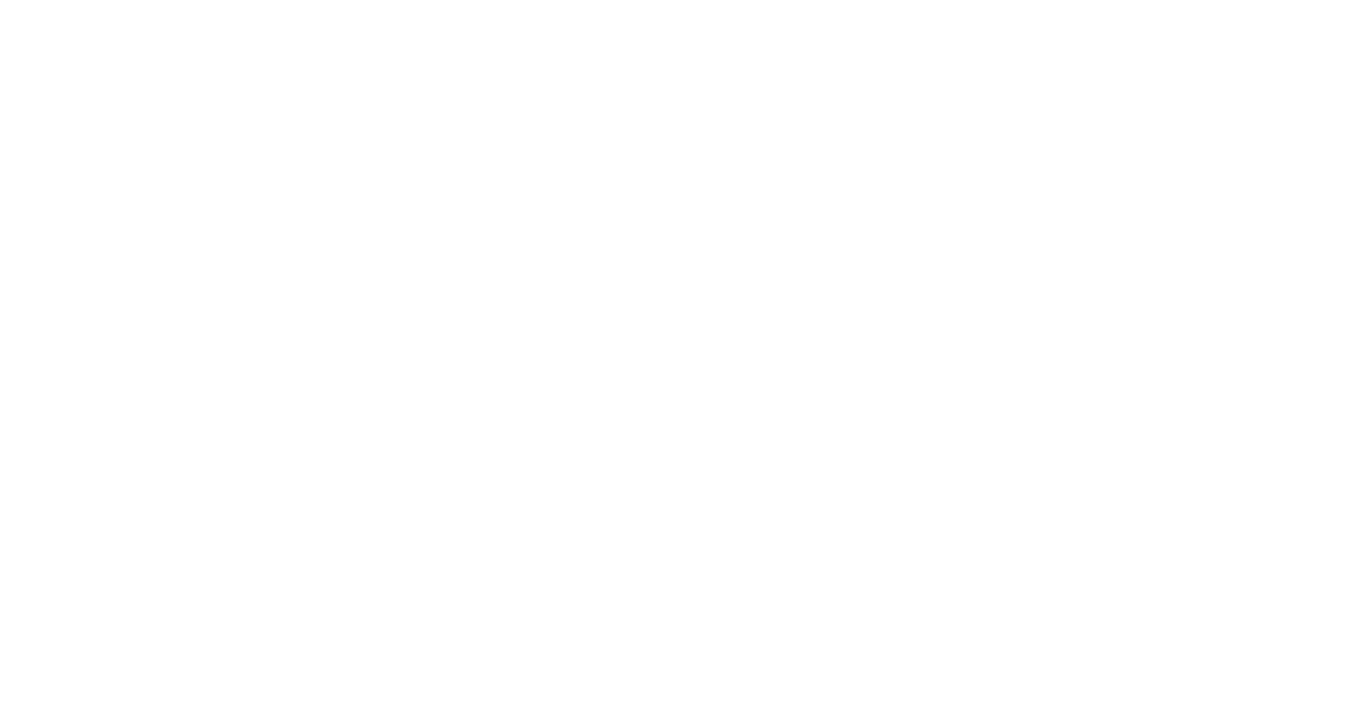scroll, scrollTop: 0, scrollLeft: 0, axis: both 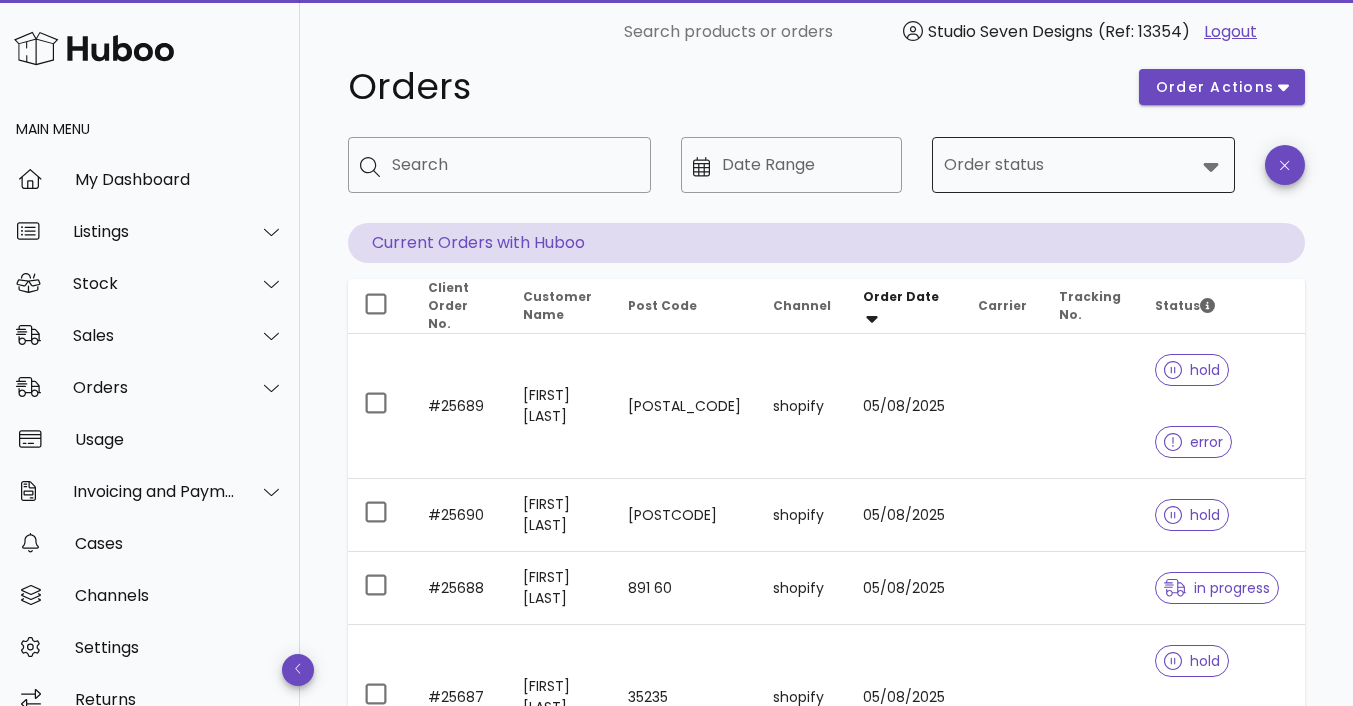 click 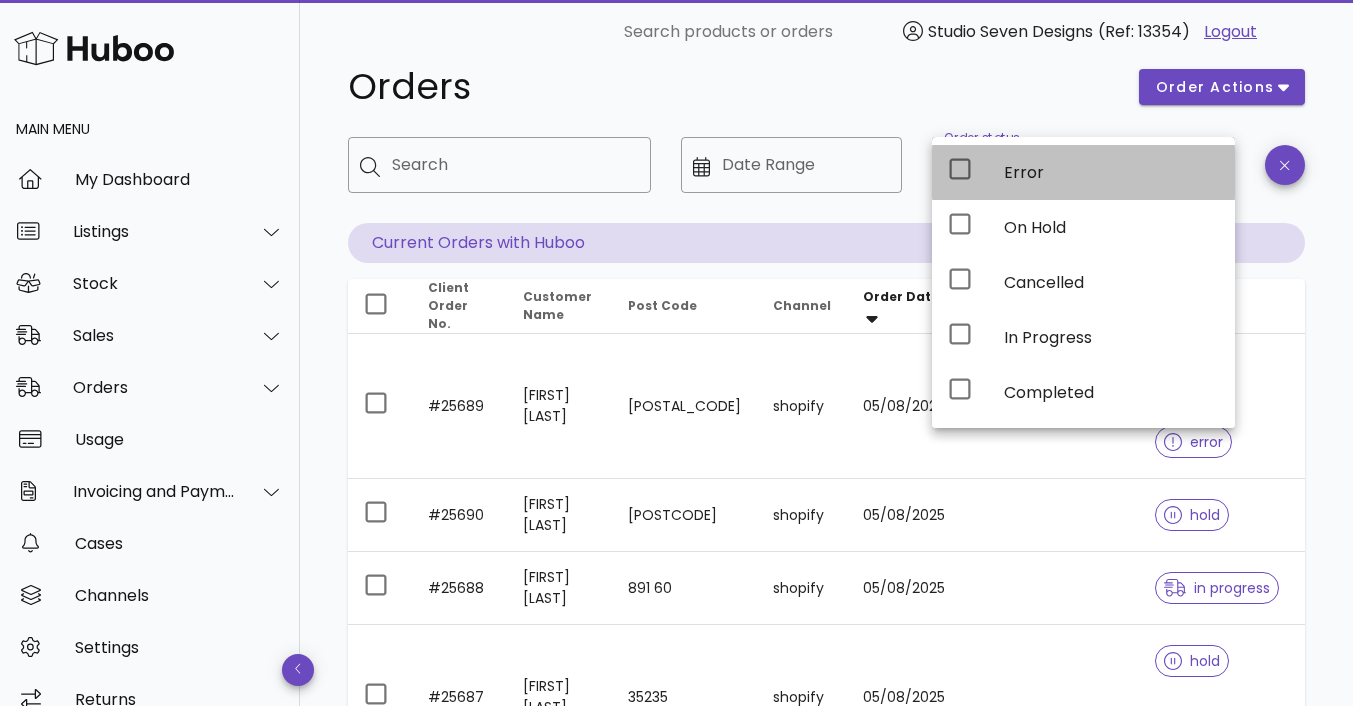 click on "Error" at bounding box center [1111, 172] 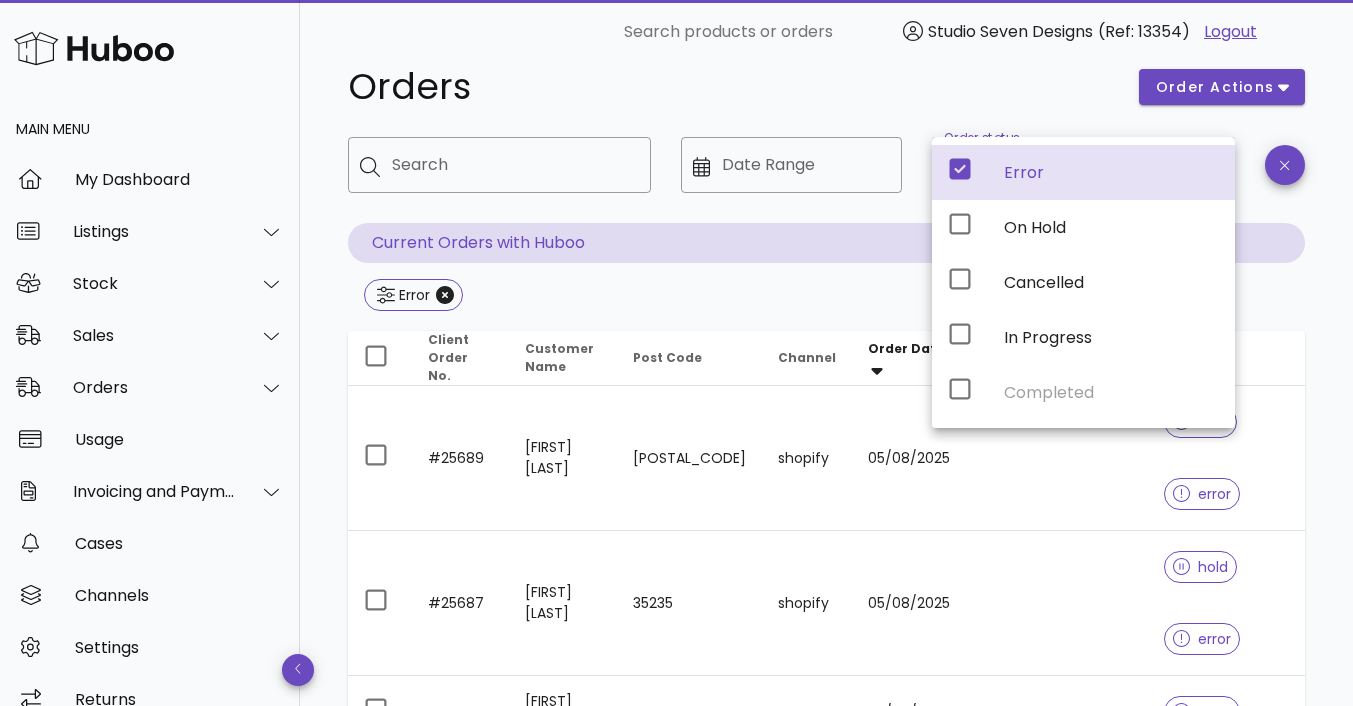 click on "Orders" at bounding box center [731, 87] 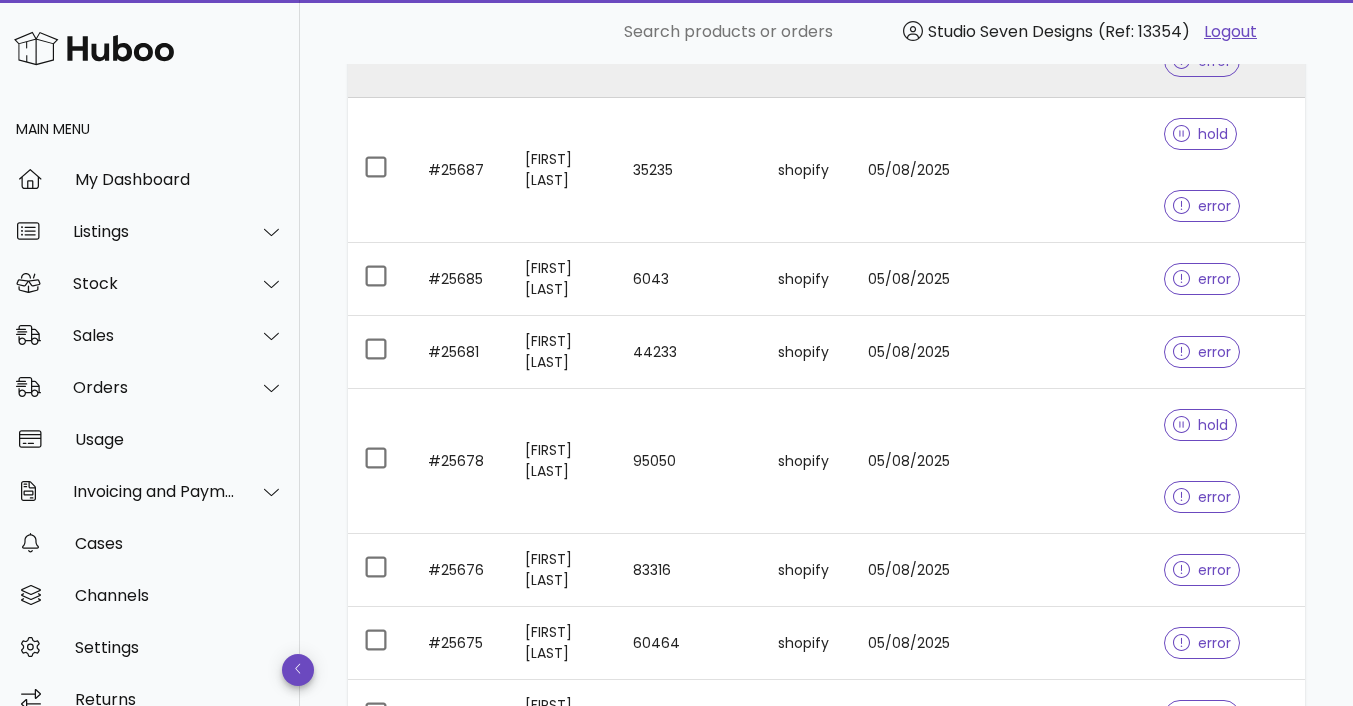 scroll, scrollTop: 734, scrollLeft: 0, axis: vertical 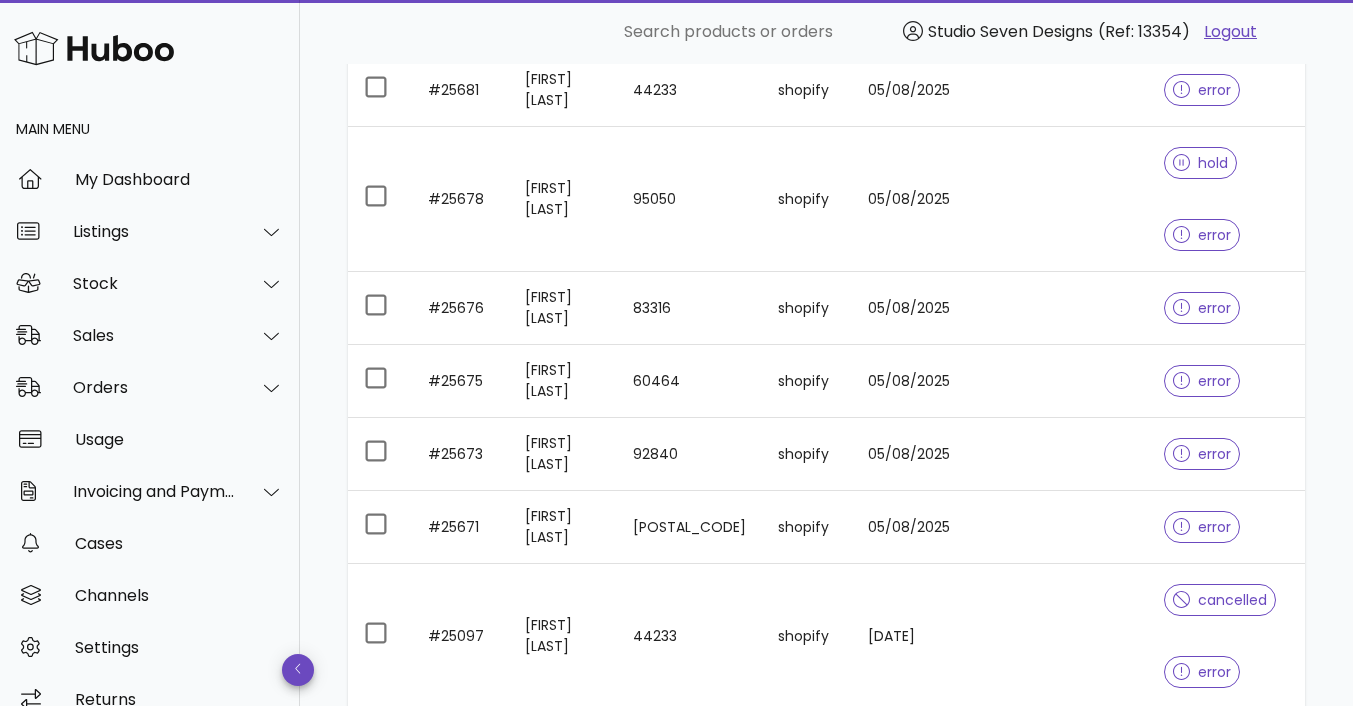 click 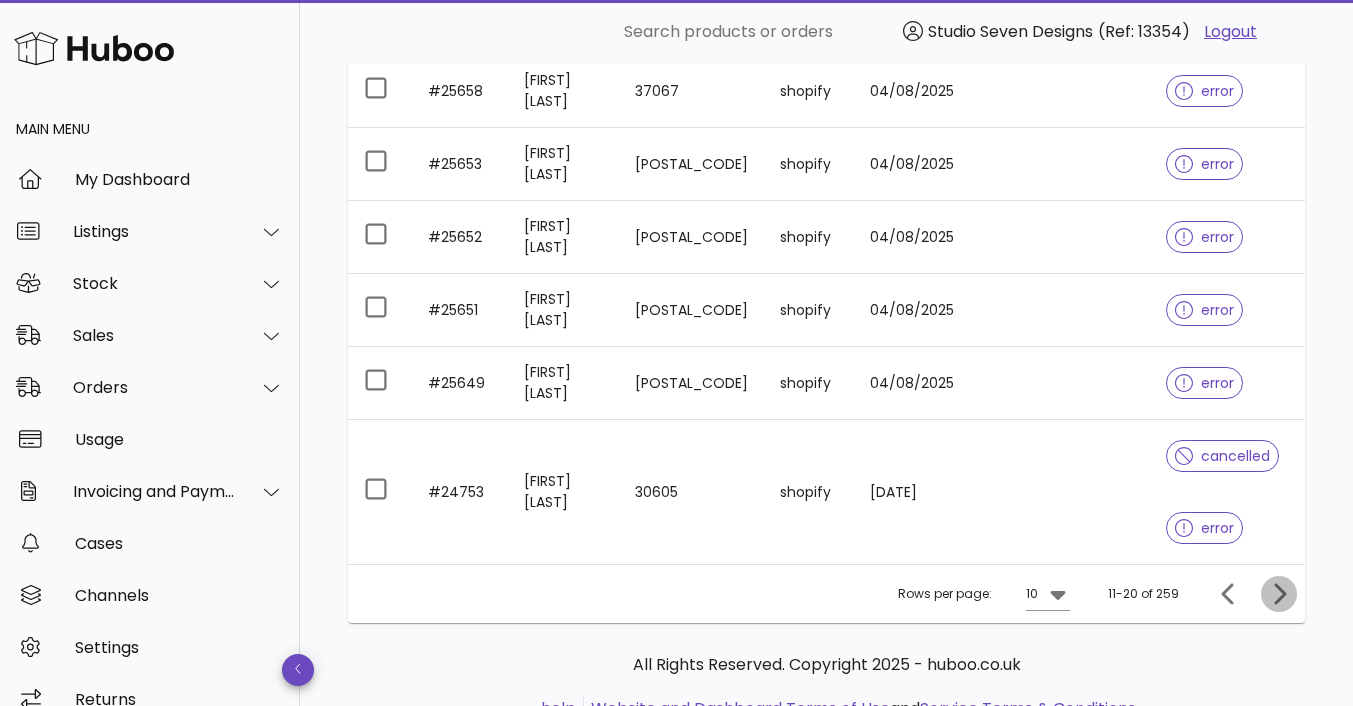 click 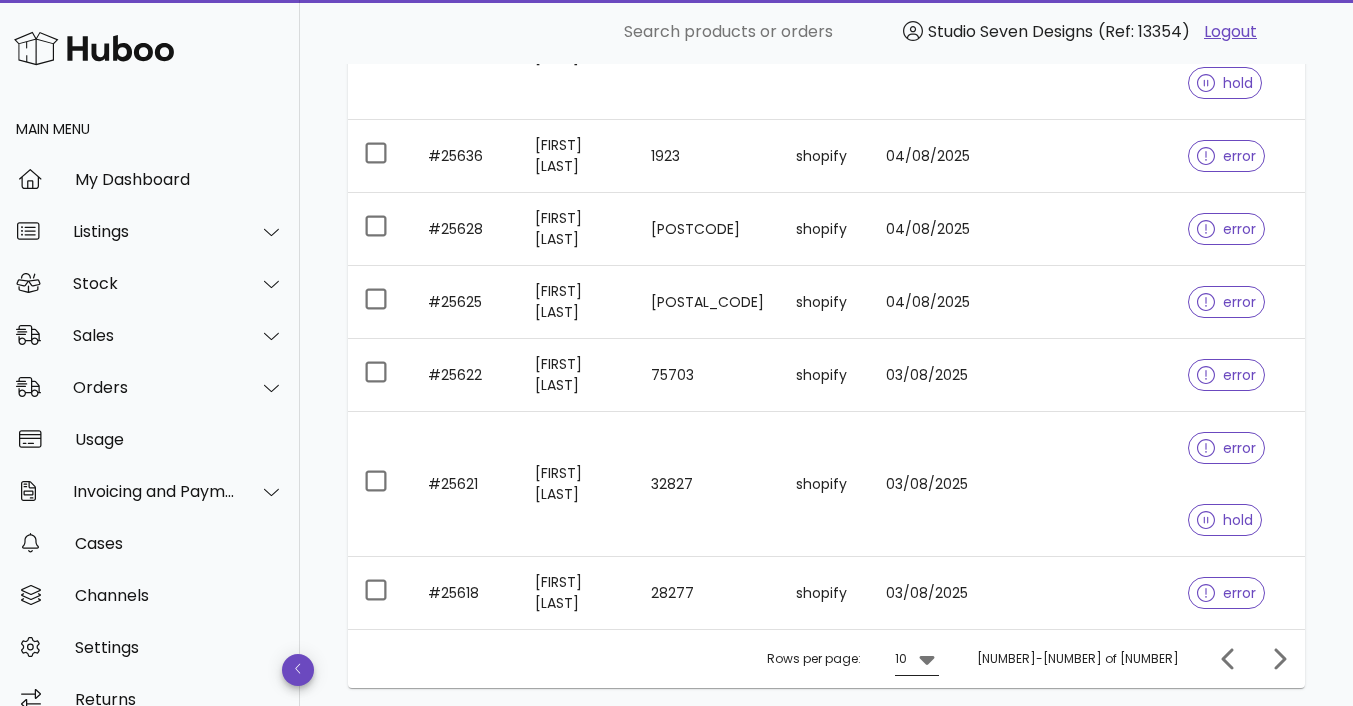click 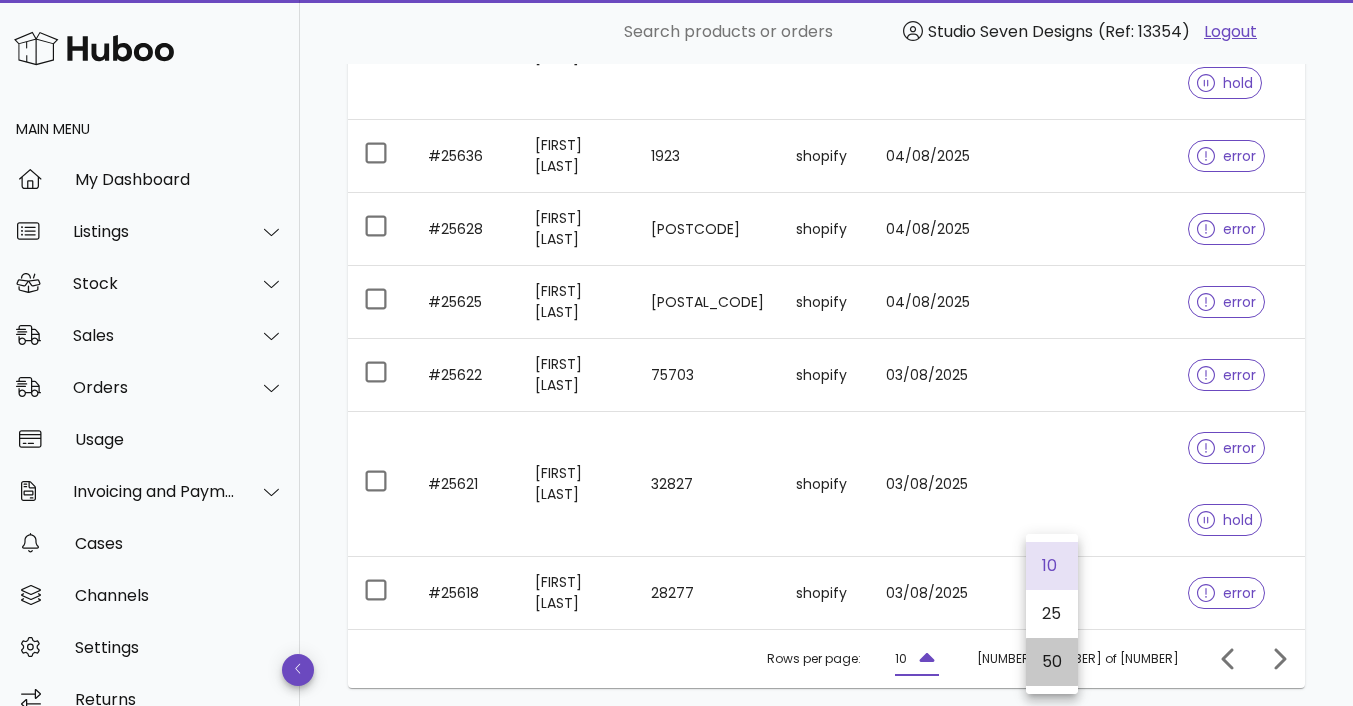 click on "50" at bounding box center [1052, 661] 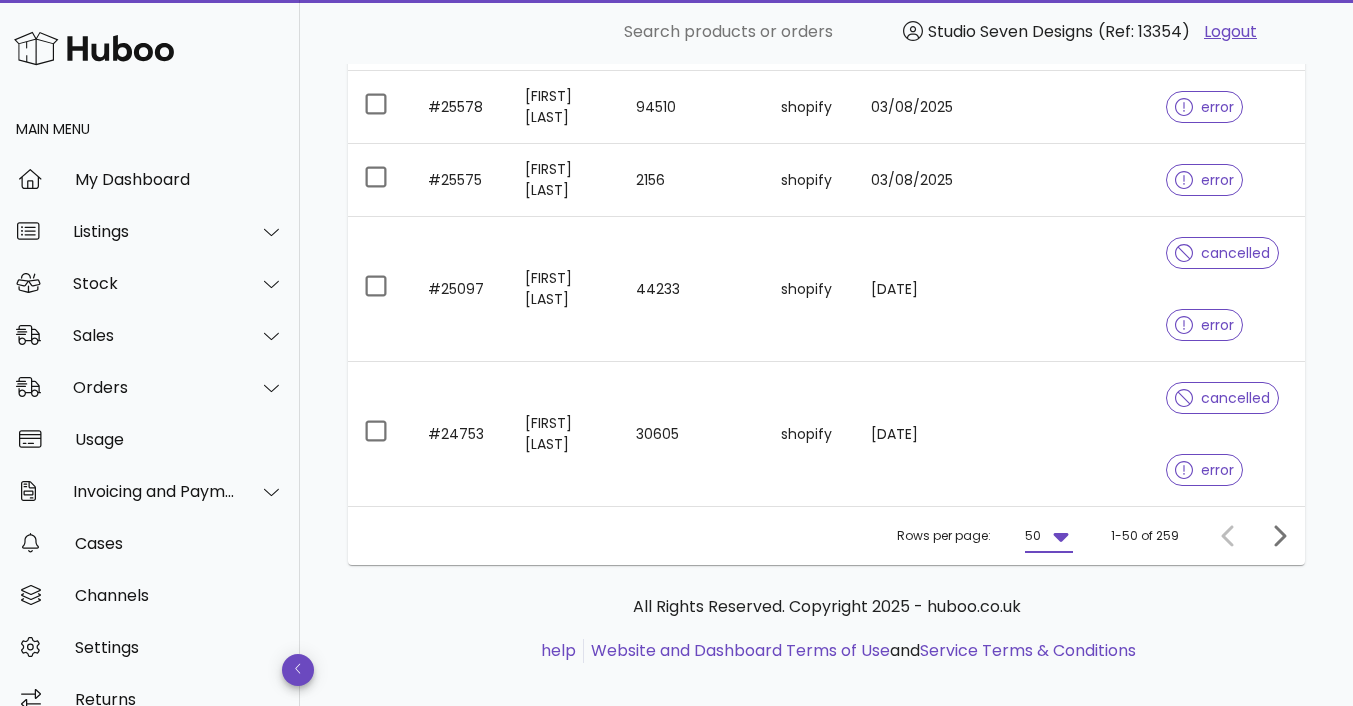 scroll, scrollTop: 4590, scrollLeft: 0, axis: vertical 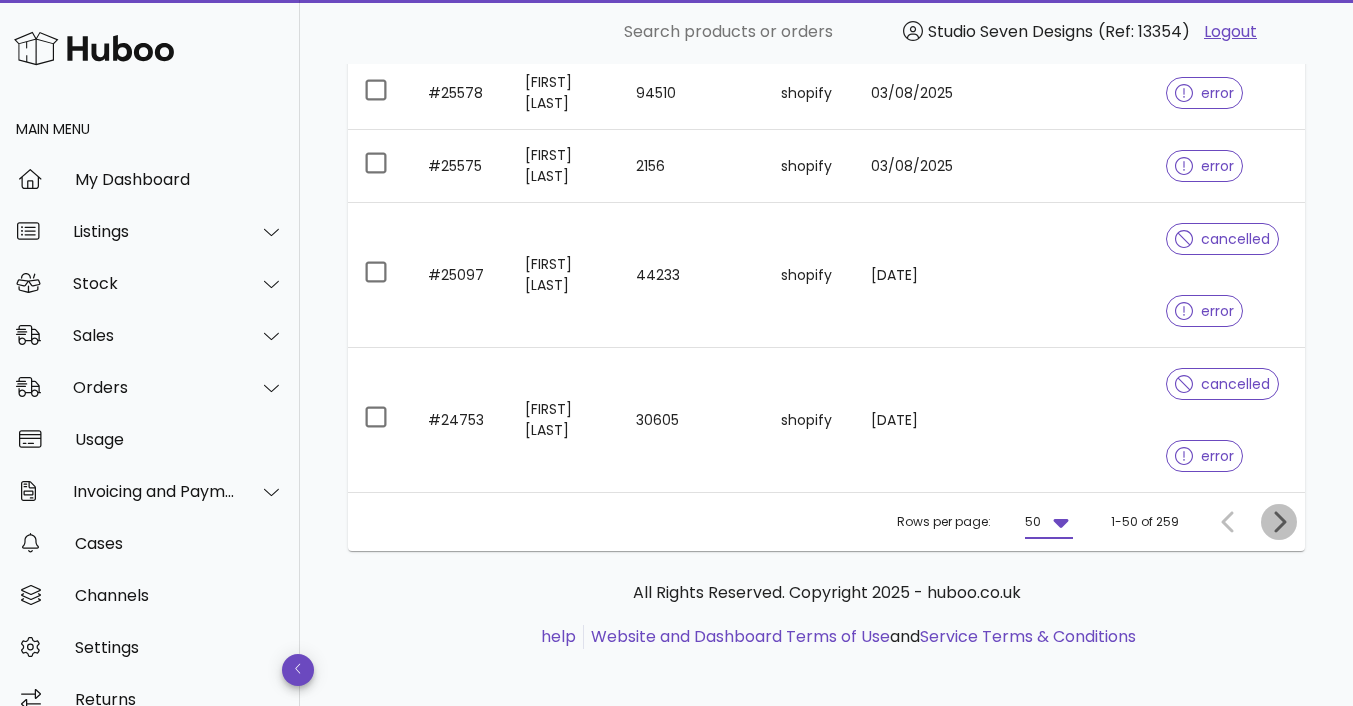 click 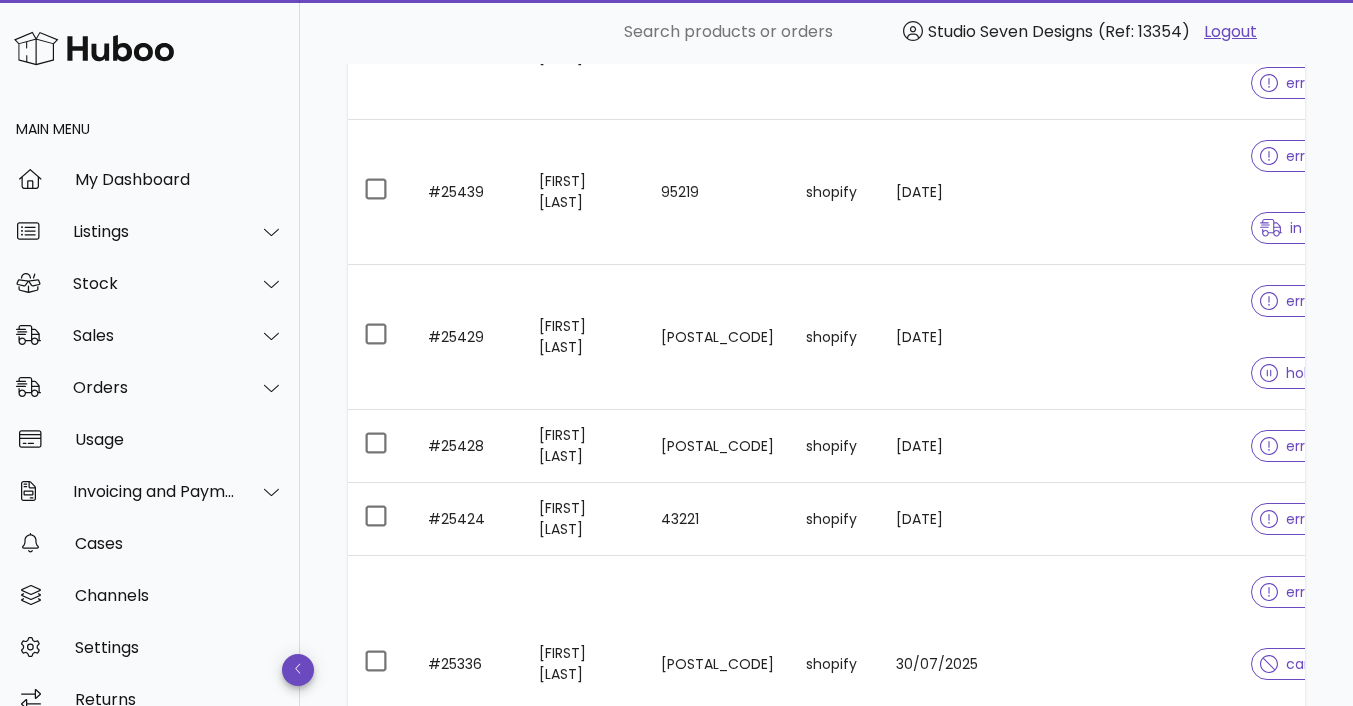 scroll, scrollTop: 5022, scrollLeft: 0, axis: vertical 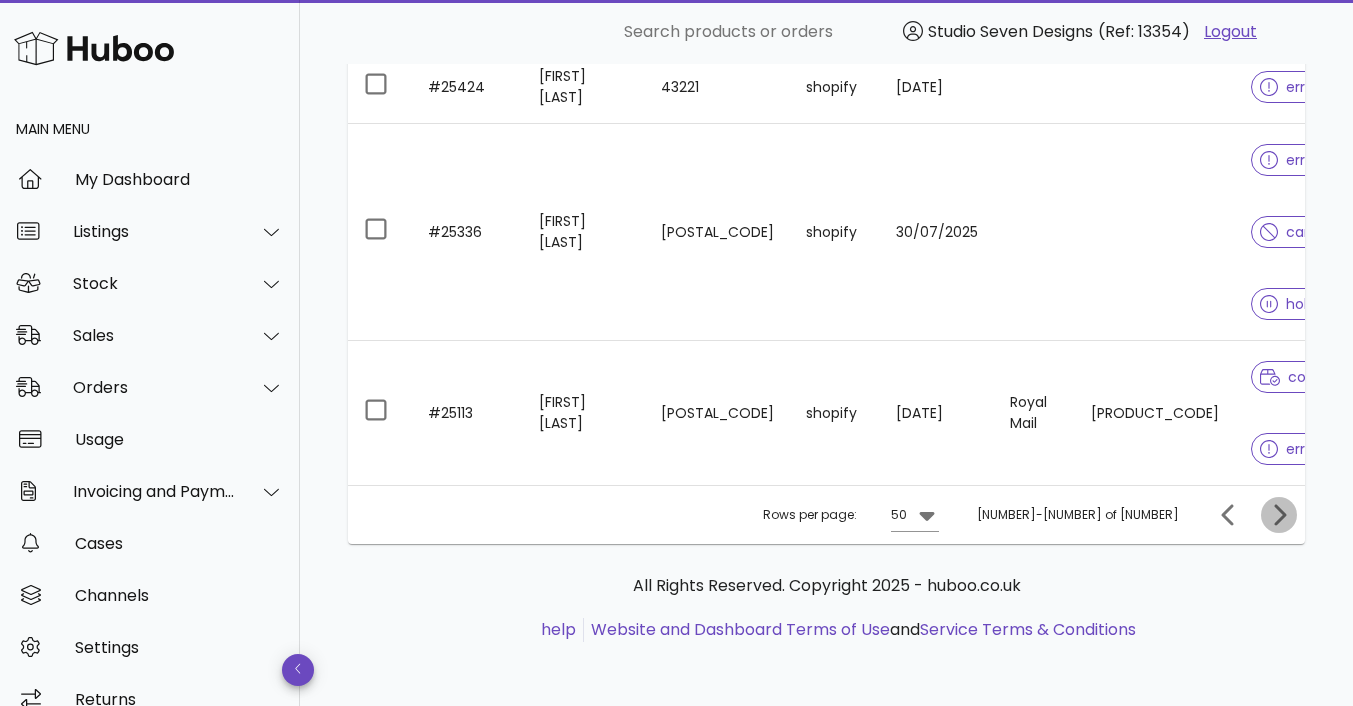 click 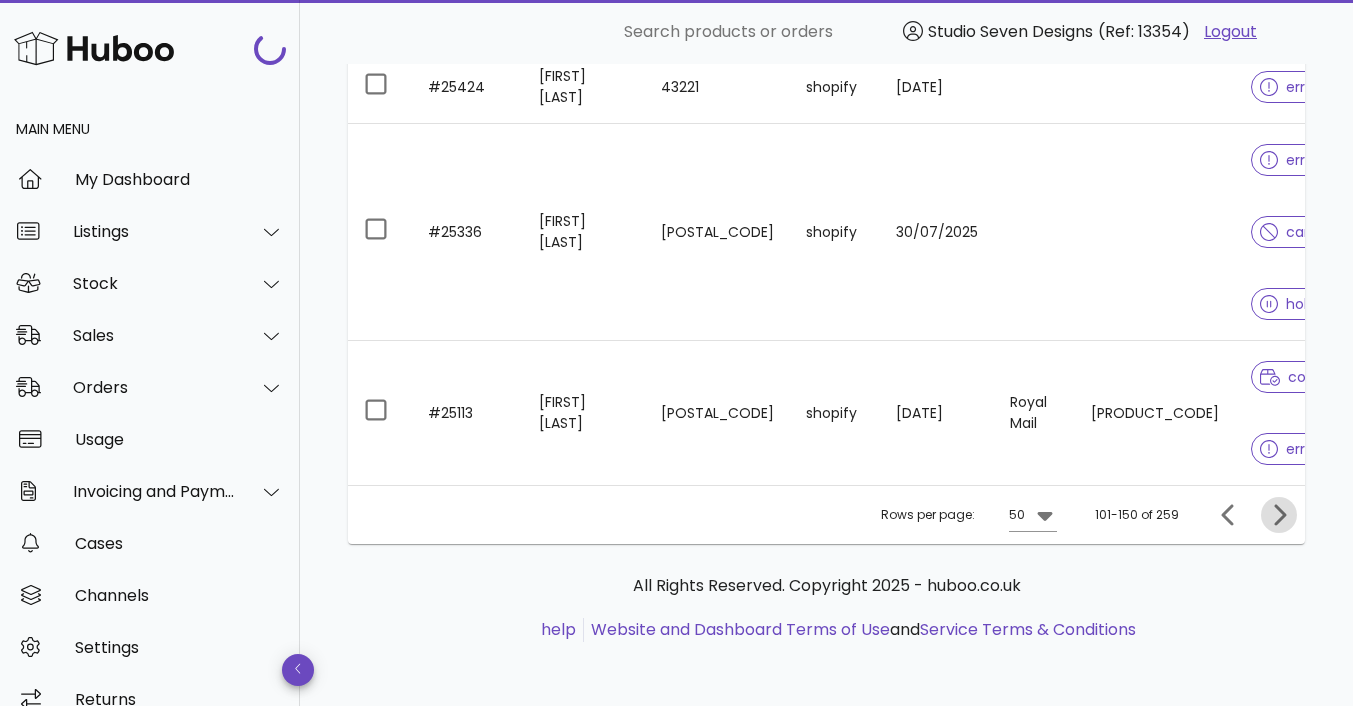click on "Client Order No. Customer Name Post Code Channel Order Date Carrier Tracking No.  Status  #25572 Jo Frost SW13 0BT shopify 03/08/2025  error   hold  #25571 Dani Kettrick 92019 shopify 03/08/2025  error  #25570 Gemma Luu 77433 shopify 02/08/2025  error   hold  #25569 Eryn Volpone 98115 shopify 02/08/2025  hold   error  #25567 Veronica Rogers 19610 shopify 02/08/2025  hold   error  #25564 deling chen 55127 shopify 02/08/2025  hold   error  #25557 Caitie Croft SO32 1QF shopify 02/08/2025  error  #25556 Payal Roy 08844 shopify 02/08/2025  error  #25555 raida haque 92692 shopify 02/08/2025  error  #25554 Laurence Reynolds EH10 5ET shopify 02/08/2025  error  #25551 Holly Doyle CM2 7LL shopify 02/08/2025  error  #25550 Linsey Saitowitz NW3 7QX shopify 02/08/2025  error  #25549 Kristin Leeds 33156 shopify 02/08/2025  error  #25540 Bea Slora CV35 9AN shopify 02/08/2025  error  #25535 Laurine Jeanpierre 42450 shopify 02/08/2025  error  #25530 Yi chun Tsai 92602 shopify 02/08/2025  hold   error  #25527 Toni Brown 4178" at bounding box center (826, -2054) 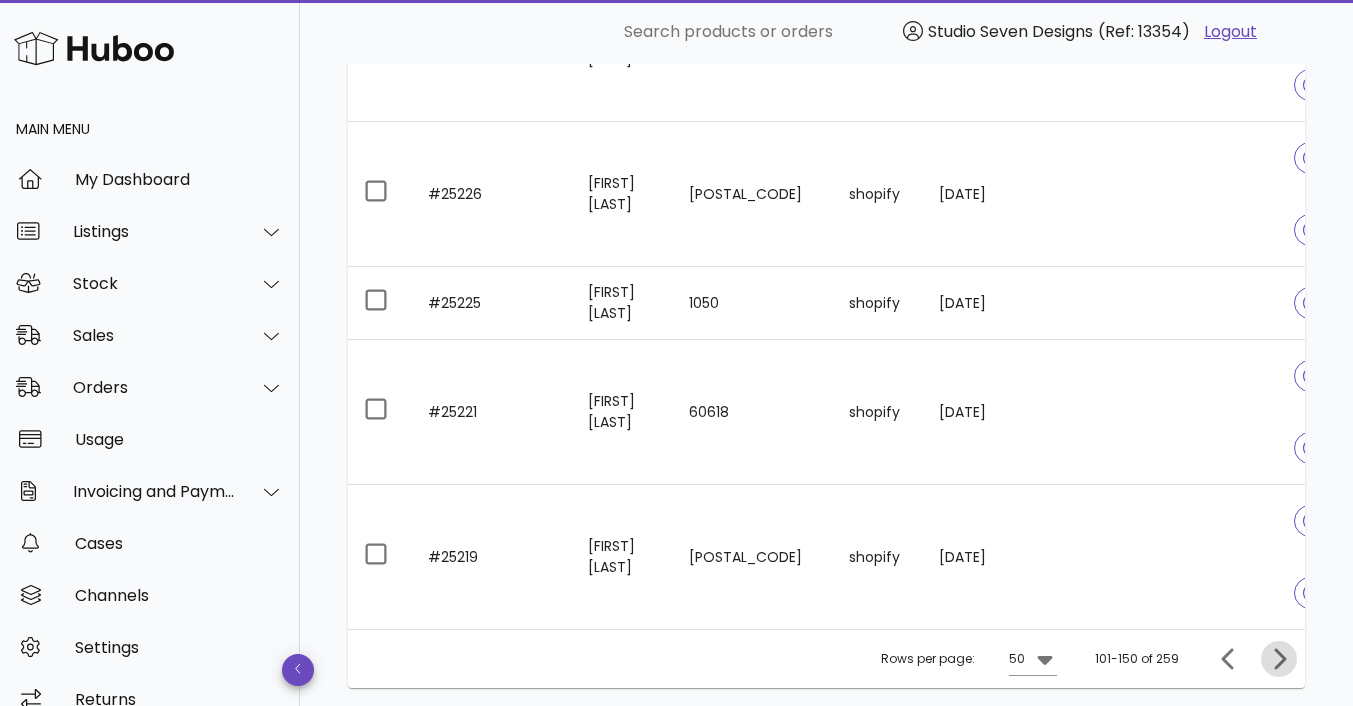 scroll, scrollTop: 5188, scrollLeft: 0, axis: vertical 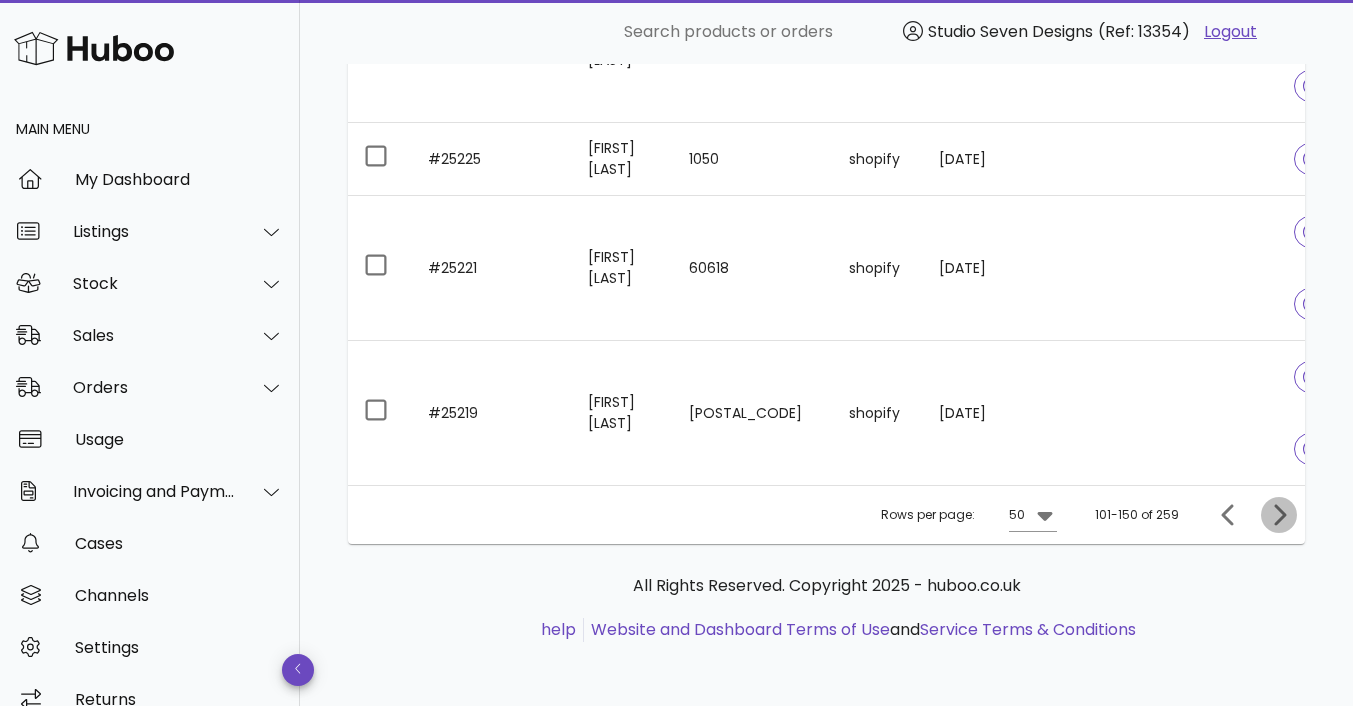 click 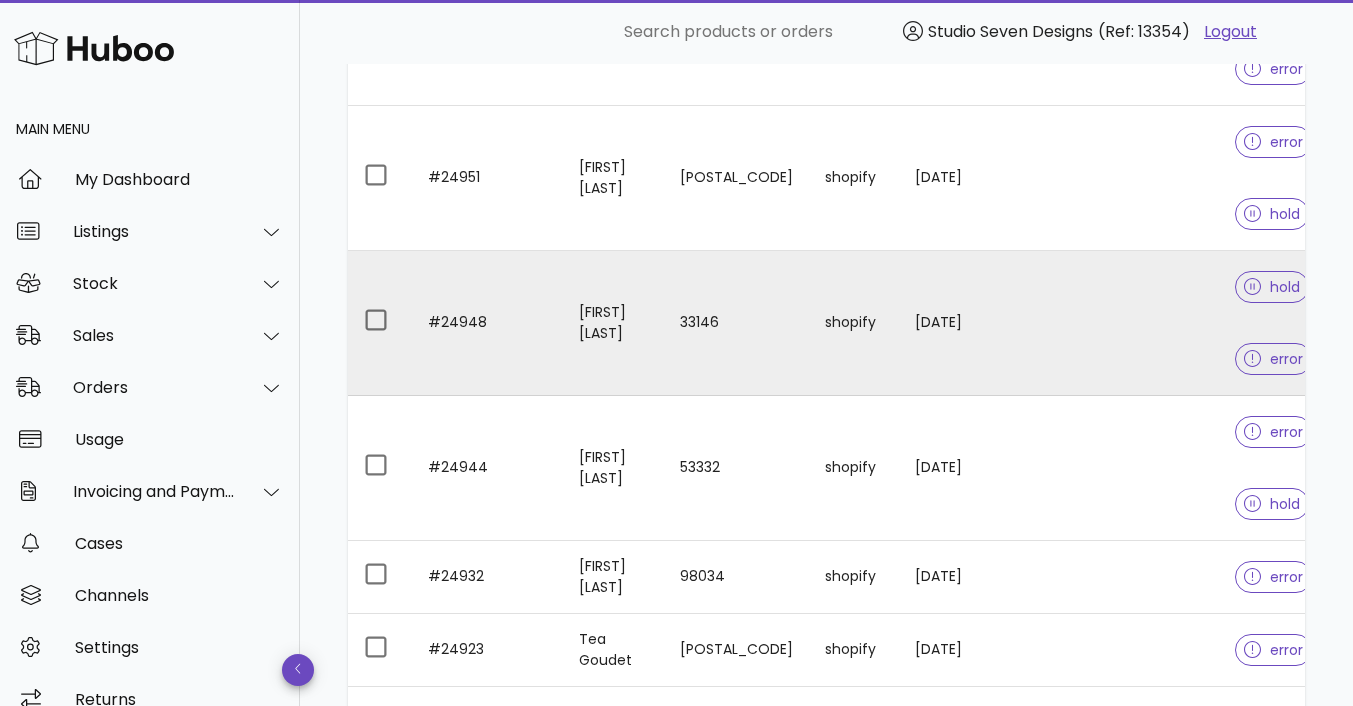 scroll, scrollTop: 5526, scrollLeft: 0, axis: vertical 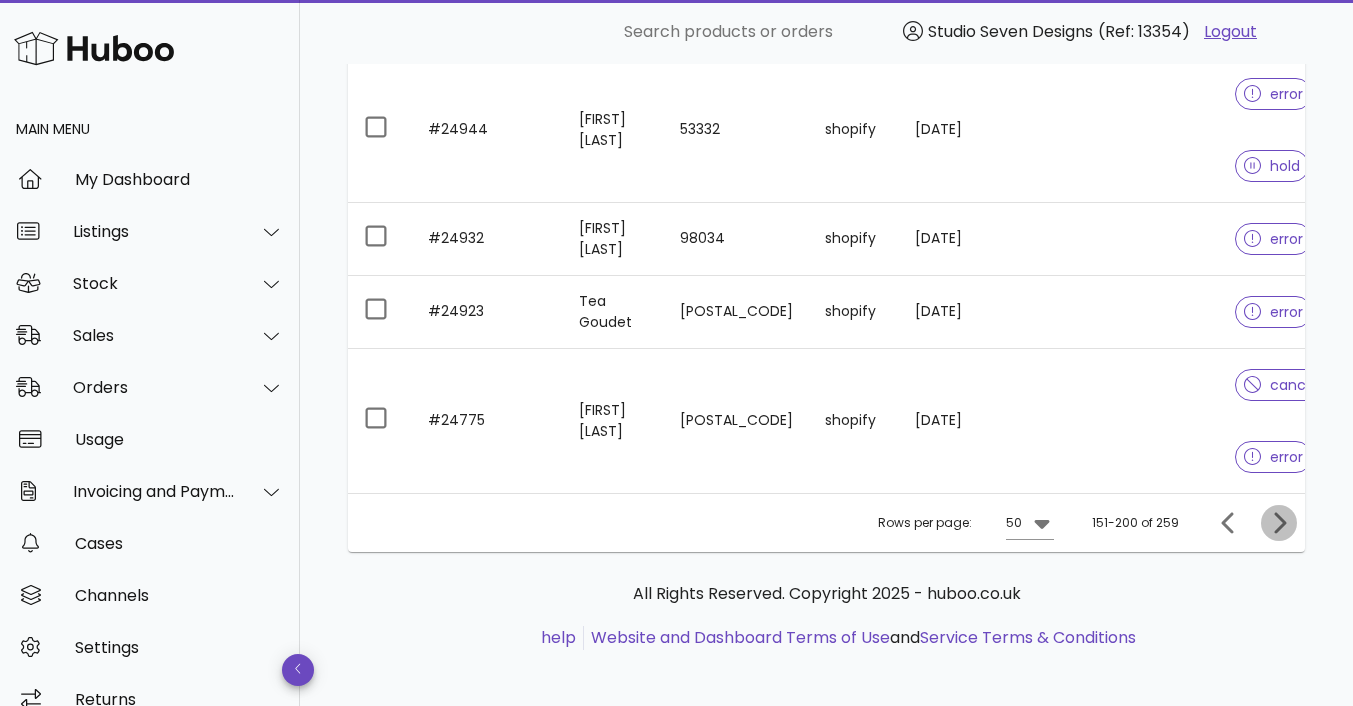 click 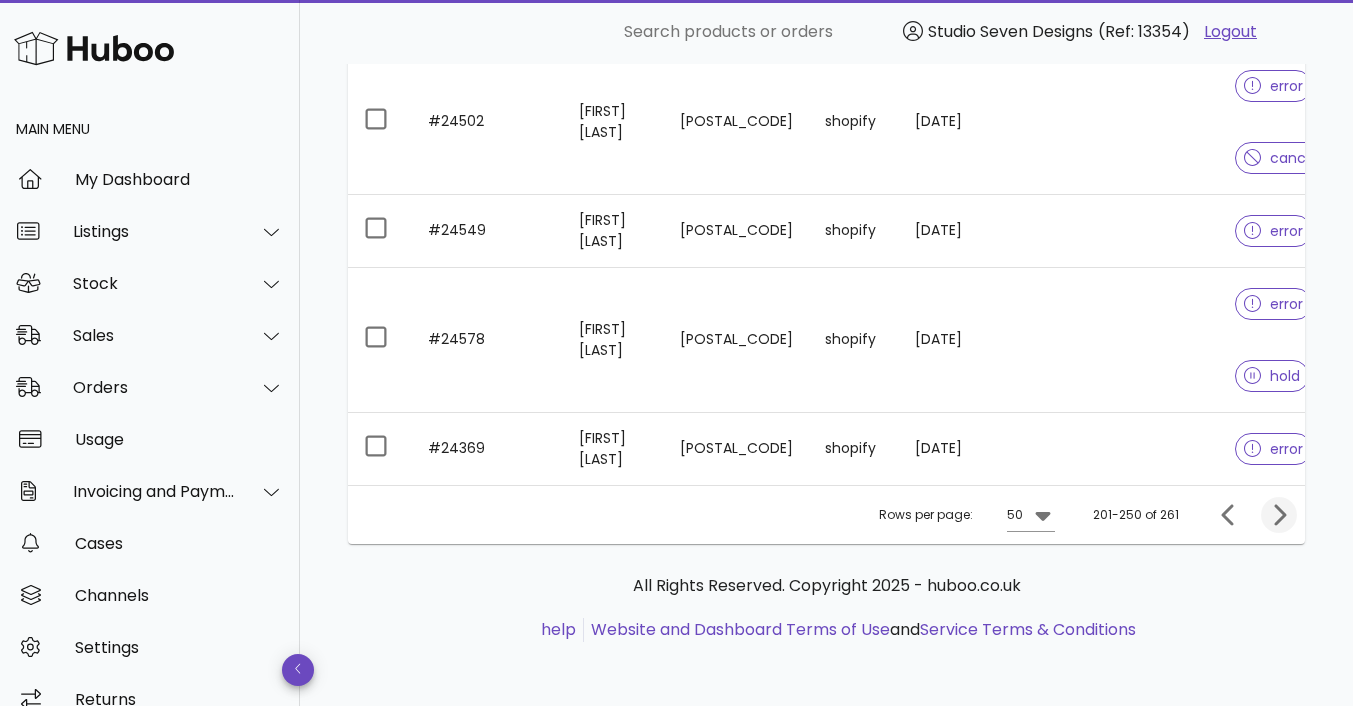 scroll, scrollTop: 5317, scrollLeft: 0, axis: vertical 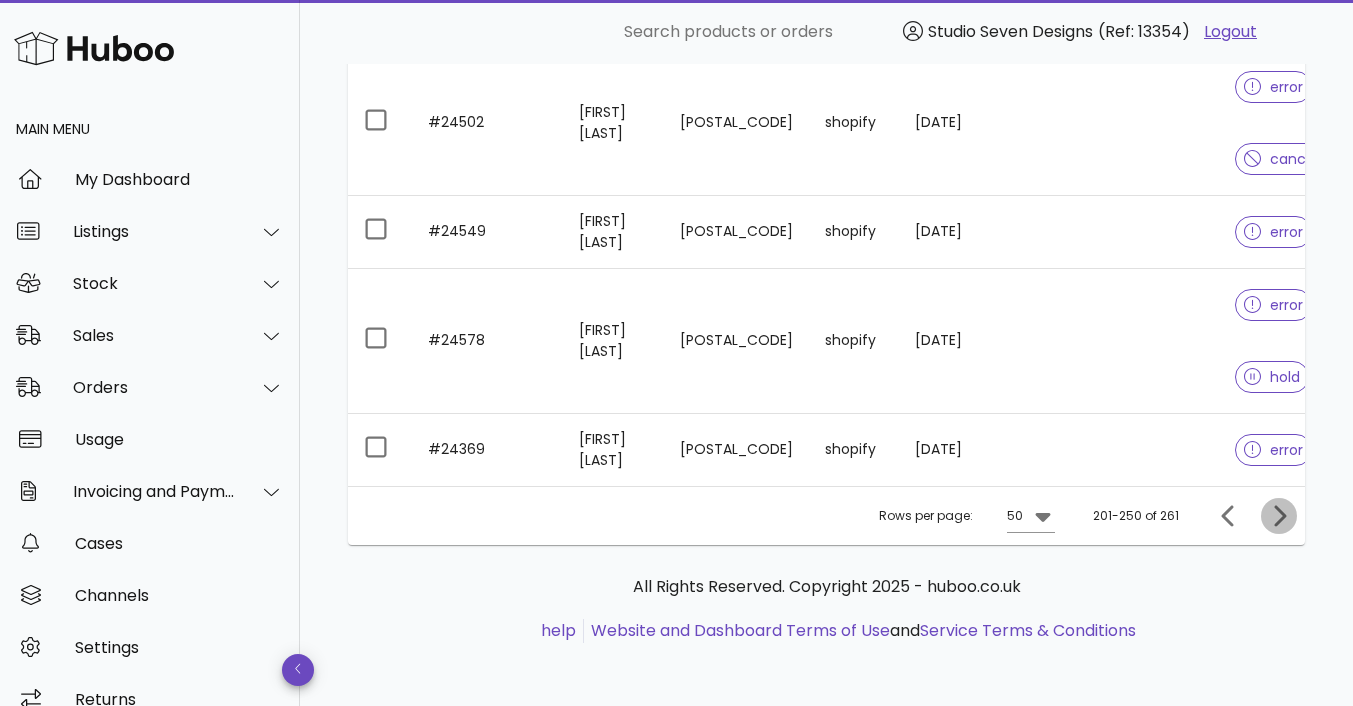 click at bounding box center [1279, 516] 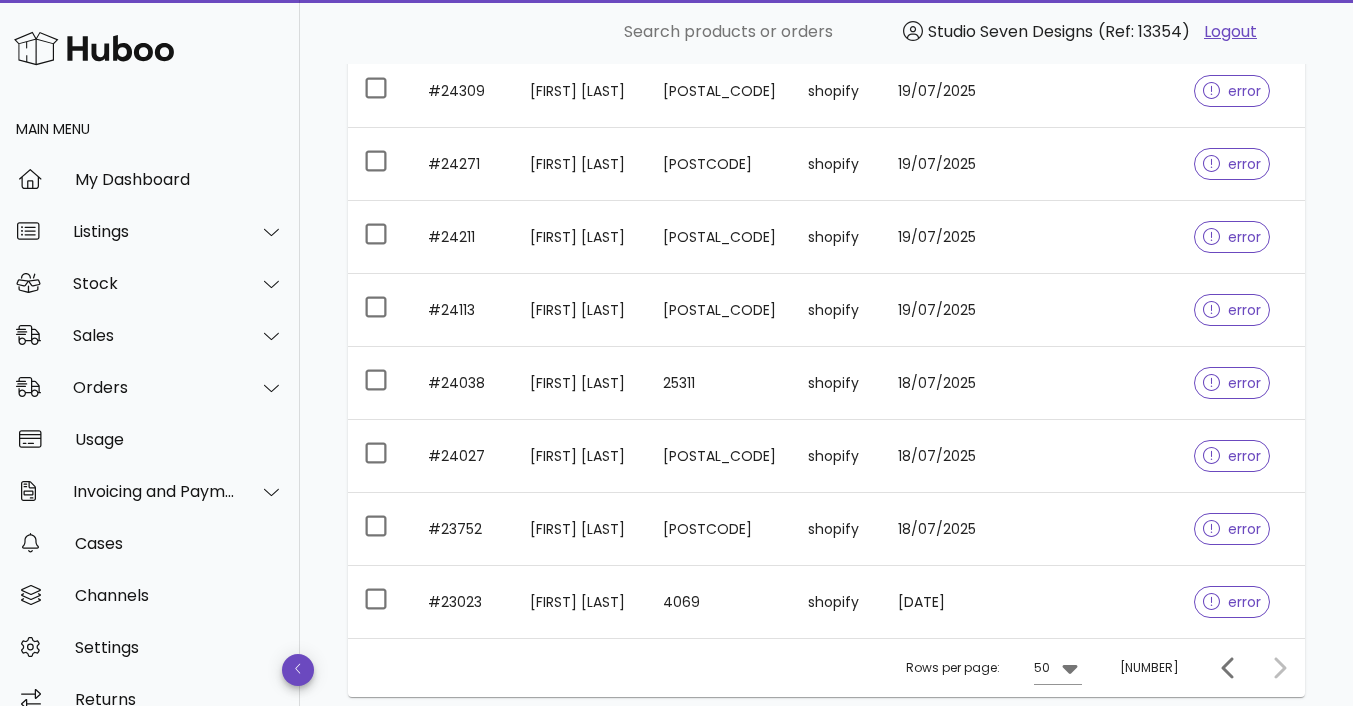 scroll, scrollTop: 807, scrollLeft: 0, axis: vertical 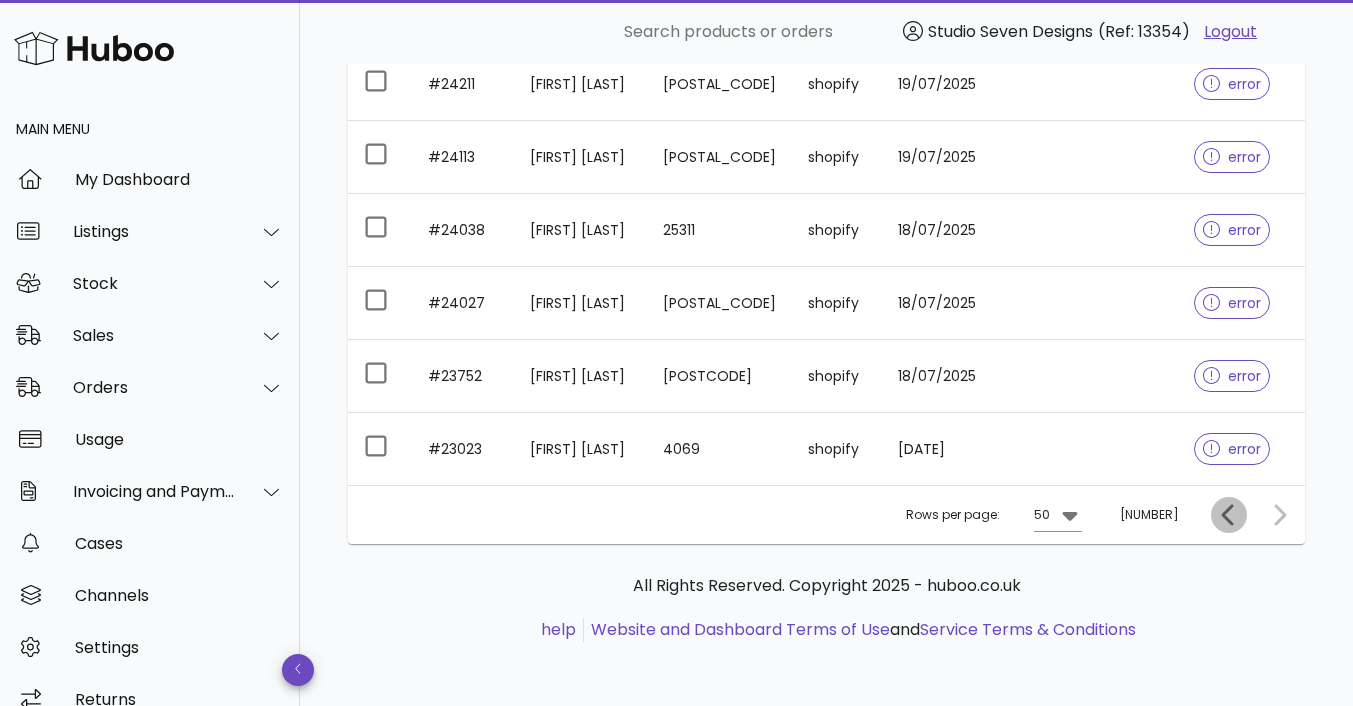click 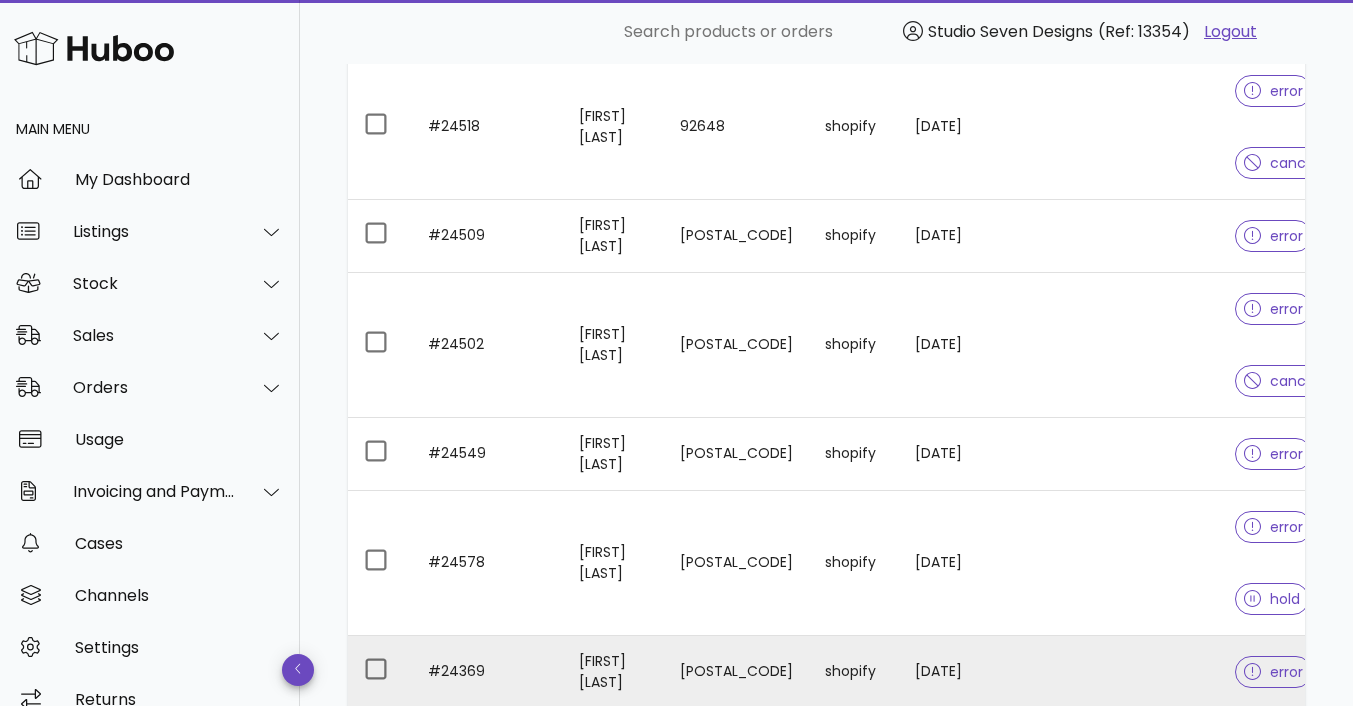 scroll, scrollTop: 5317, scrollLeft: 0, axis: vertical 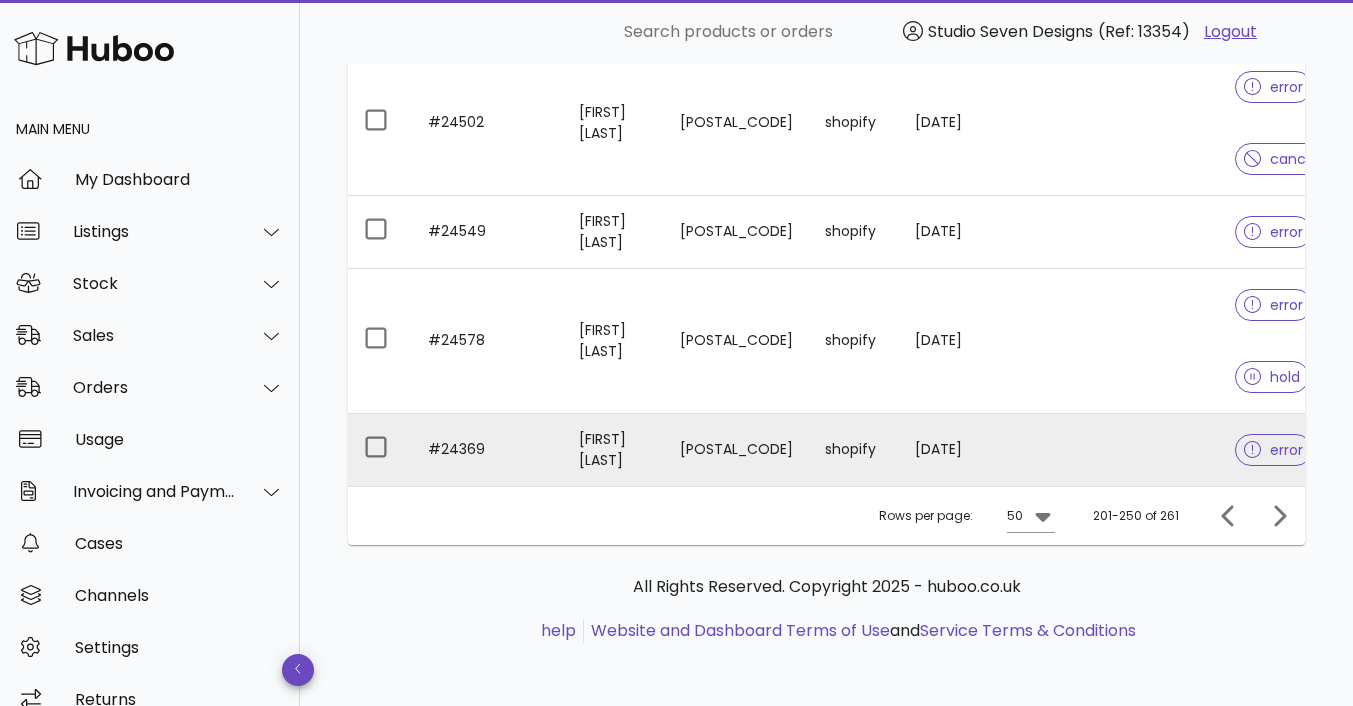 click at bounding box center [1139, 450] 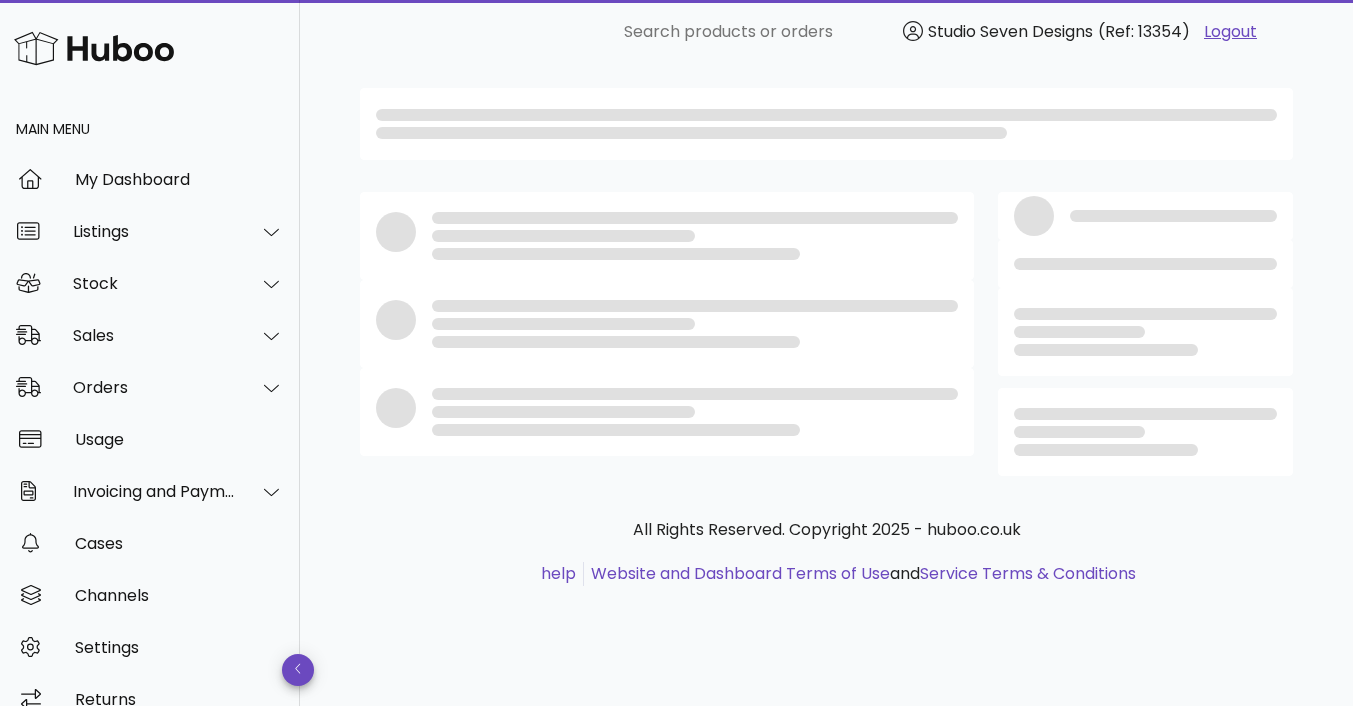 scroll, scrollTop: 0, scrollLeft: 0, axis: both 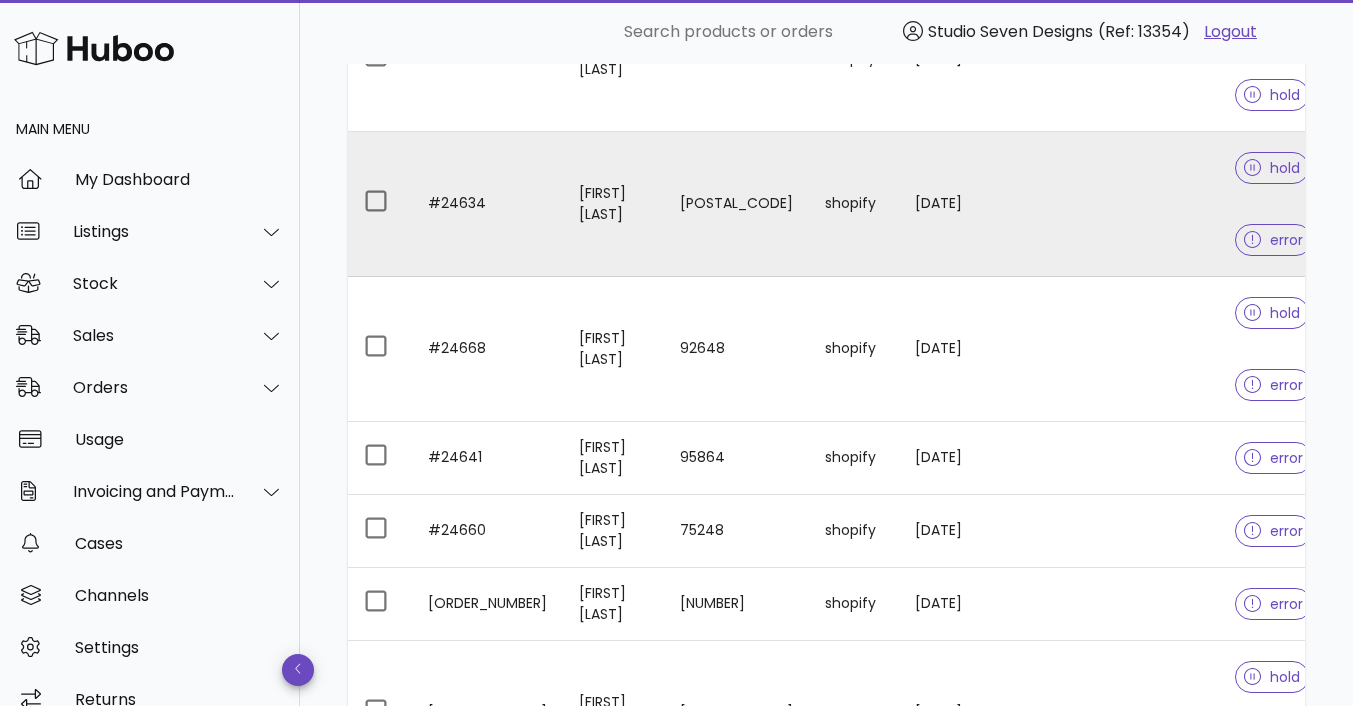 click at bounding box center [1139, 204] 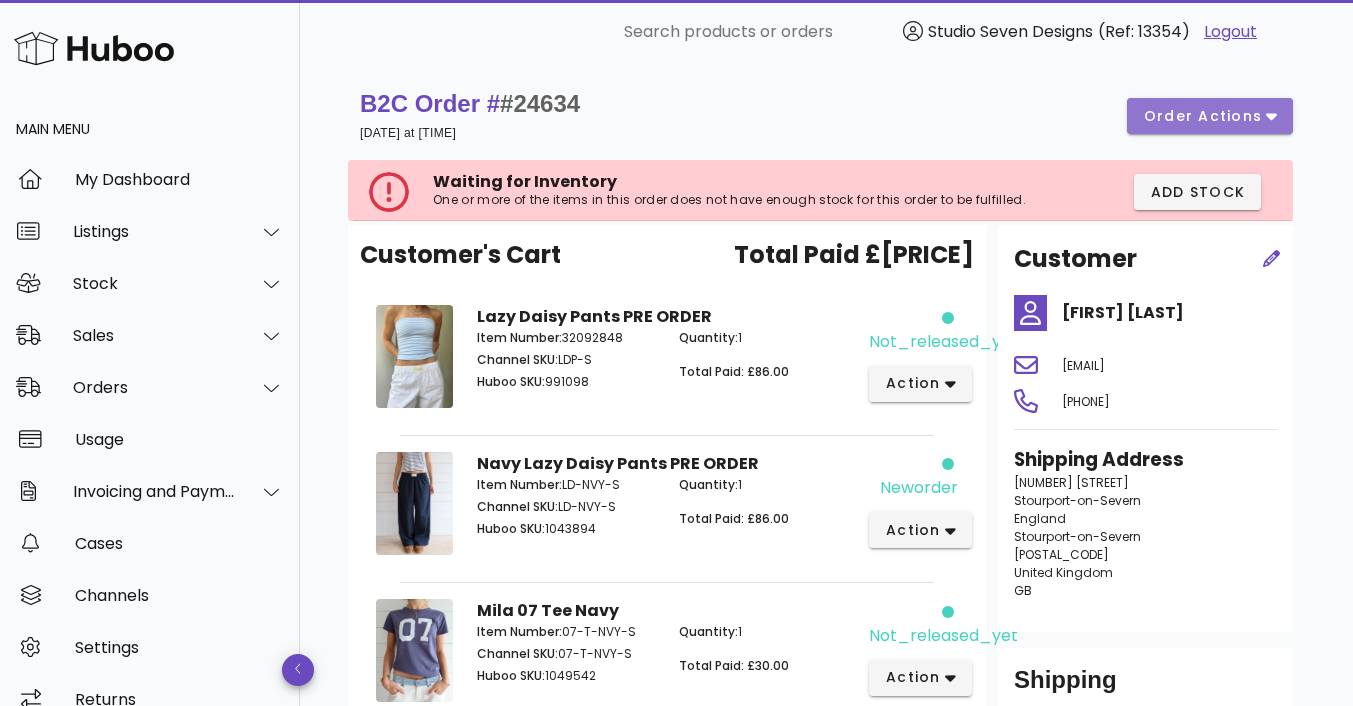 click on "order actions" at bounding box center (1210, 116) 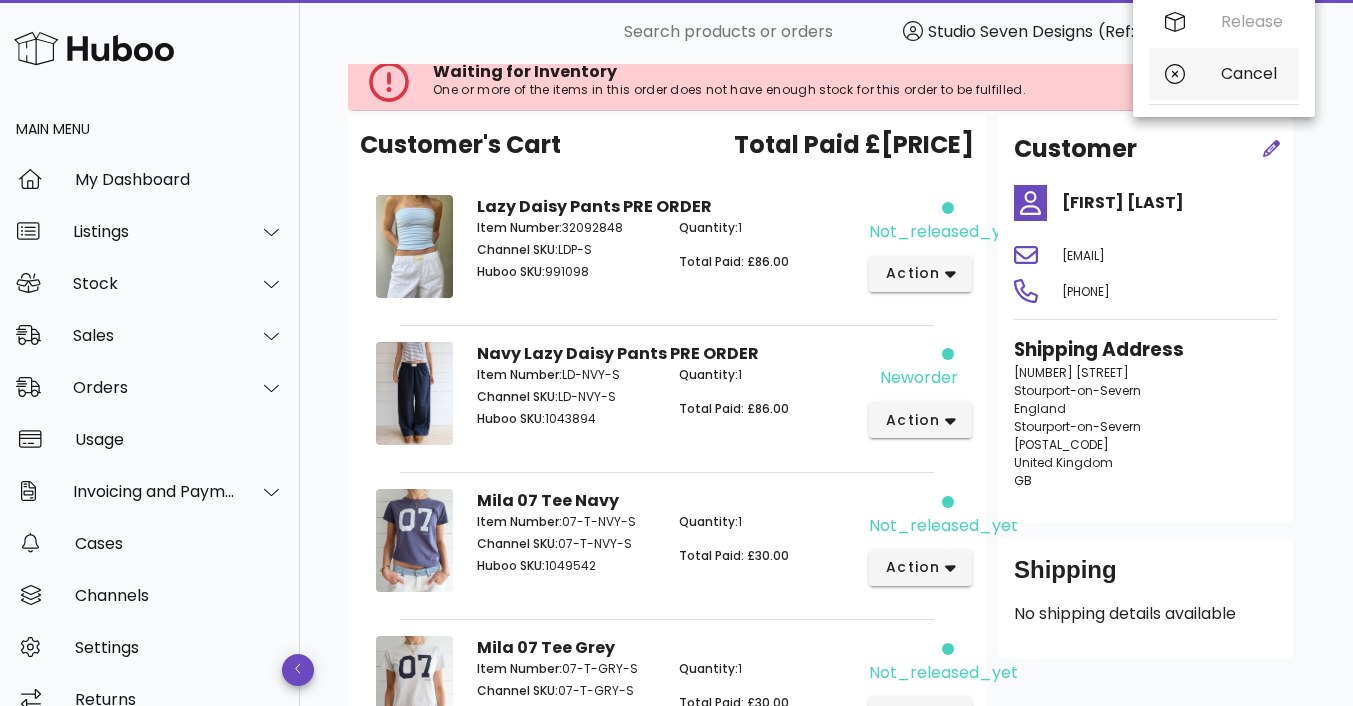 scroll, scrollTop: 109, scrollLeft: 0, axis: vertical 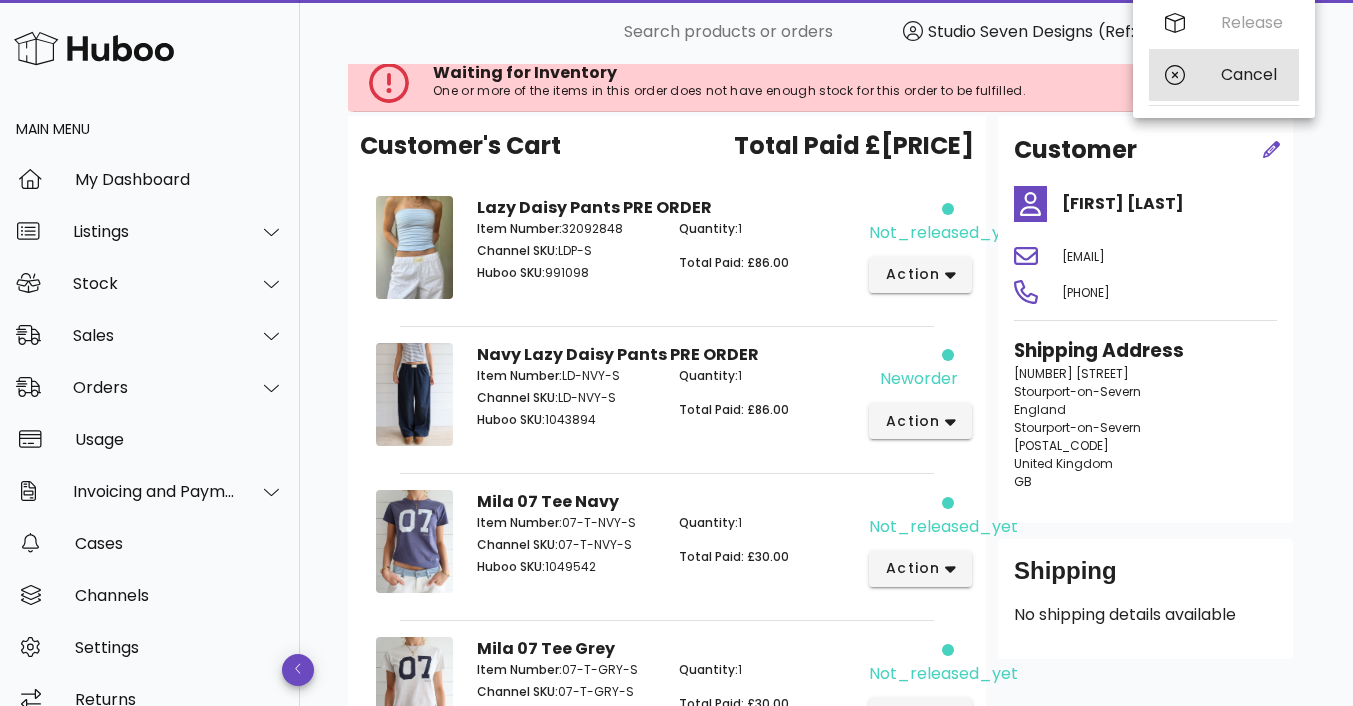 click on "Cancel" at bounding box center [1252, 74] 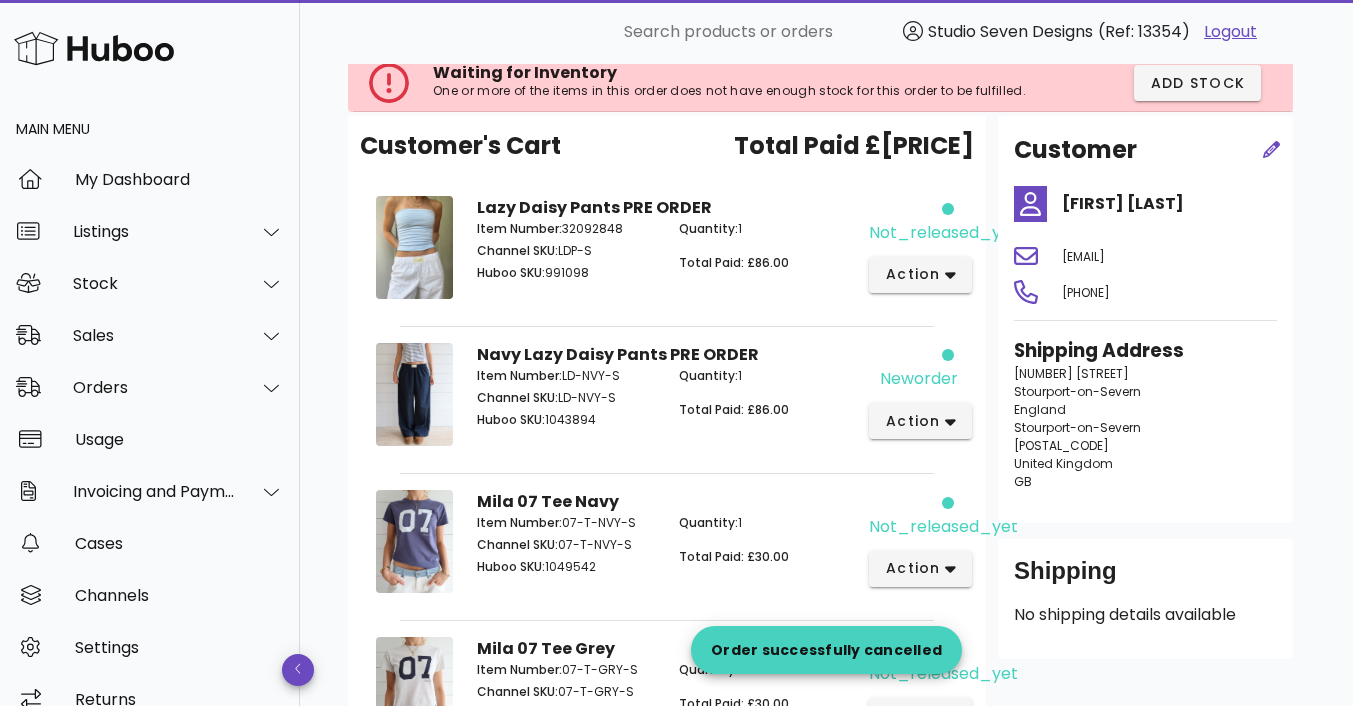 scroll, scrollTop: 0, scrollLeft: 0, axis: both 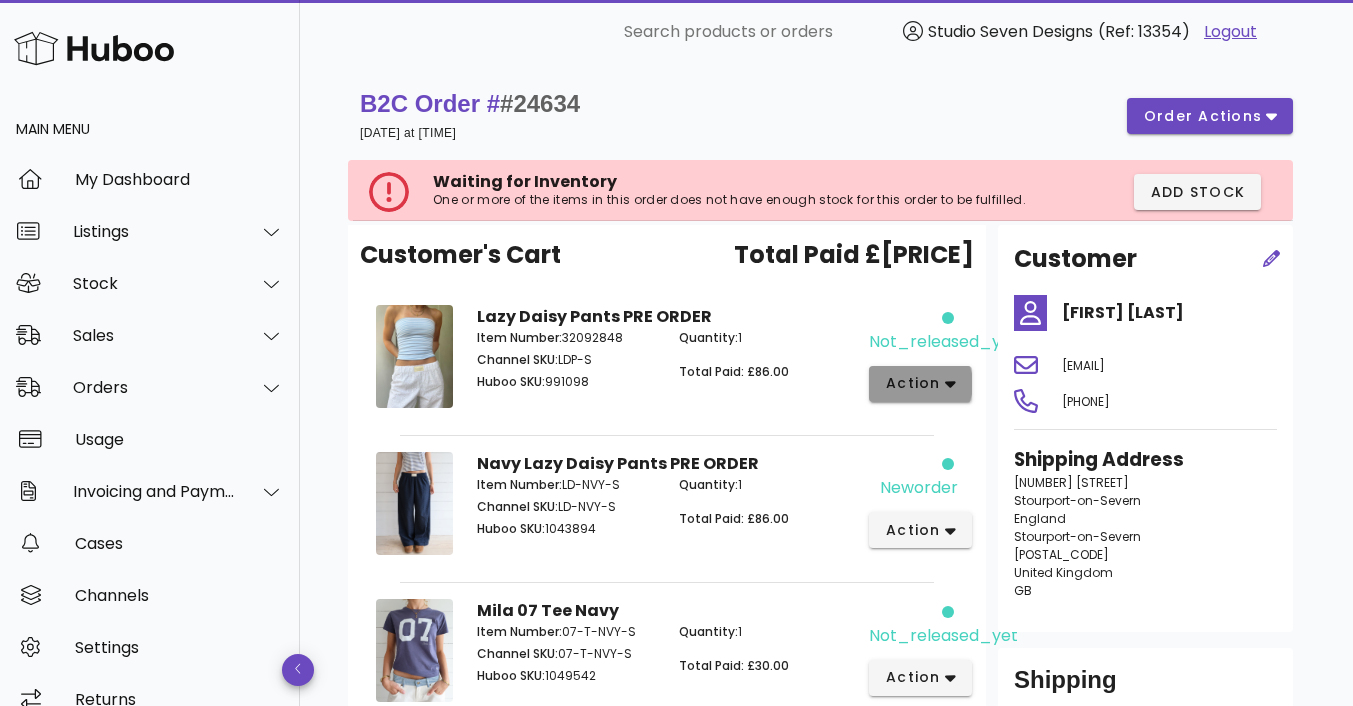 click 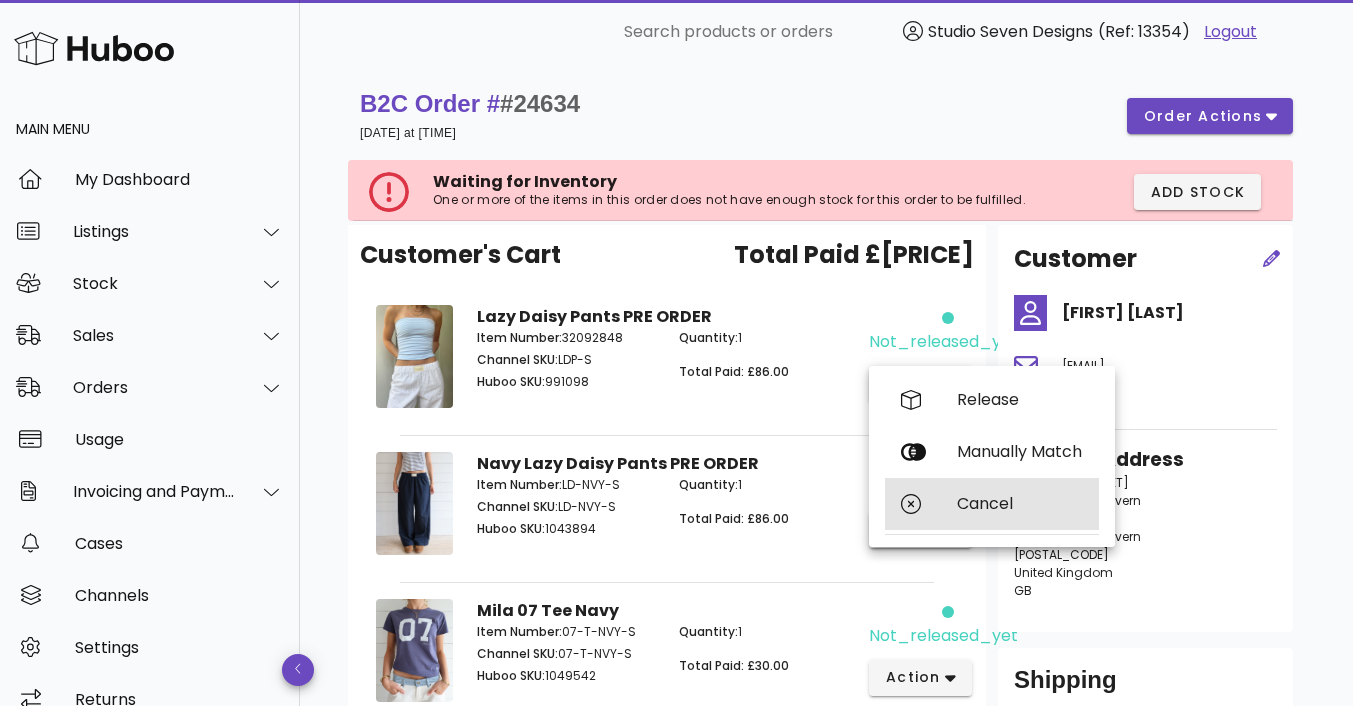 click on "Cancel" at bounding box center (1020, 503) 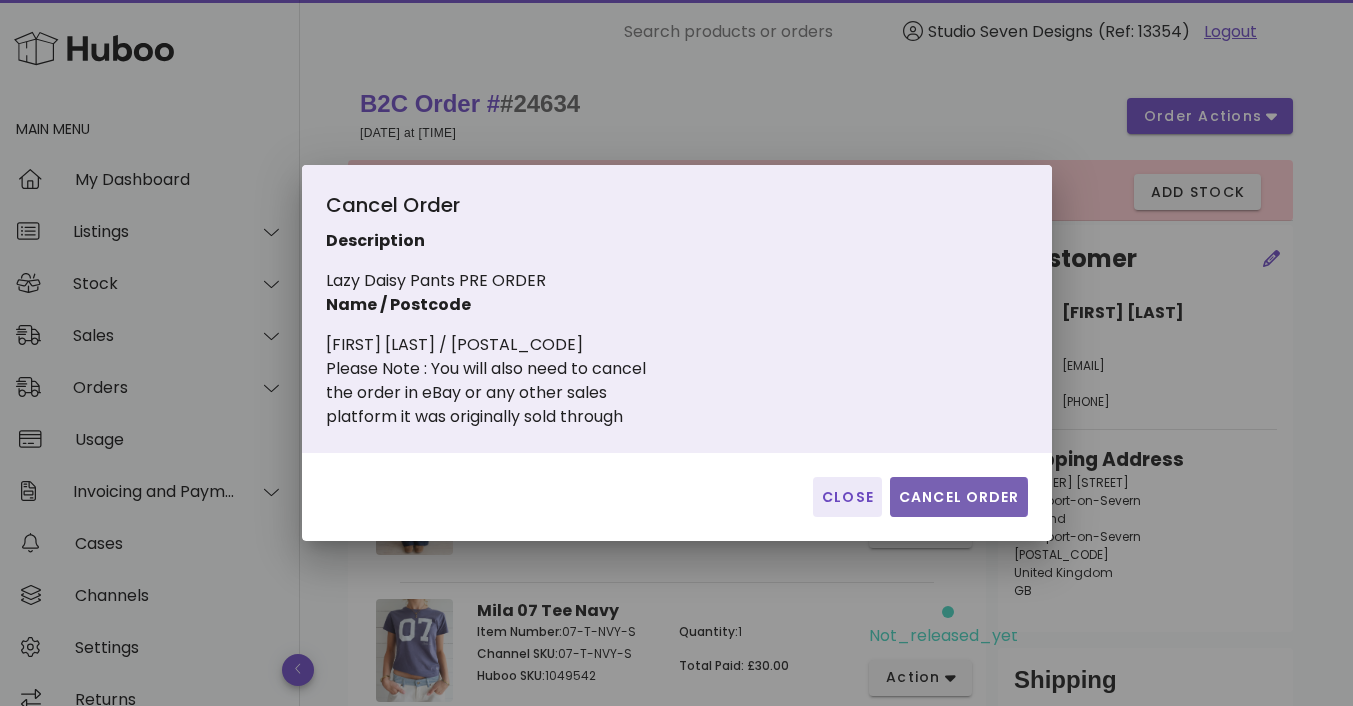 click on "Cancel Order" at bounding box center (959, 497) 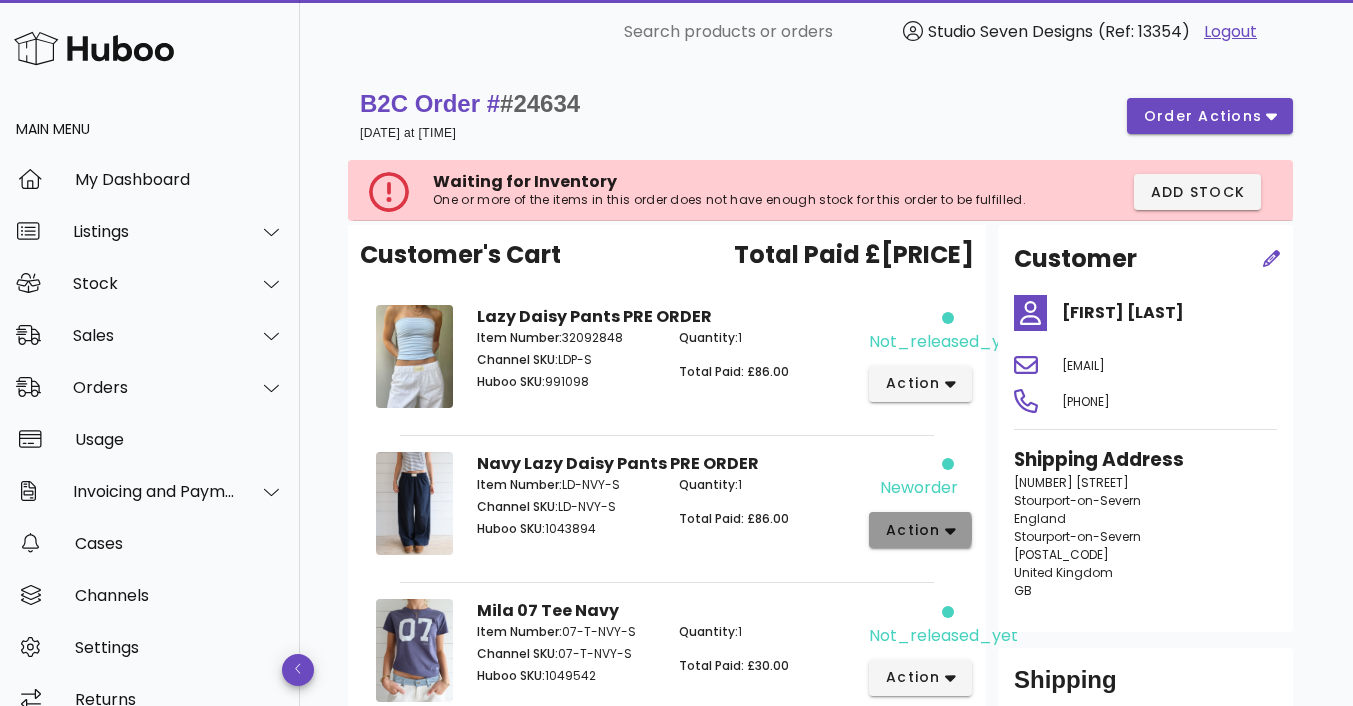 click on "action" at bounding box center [920, 530] 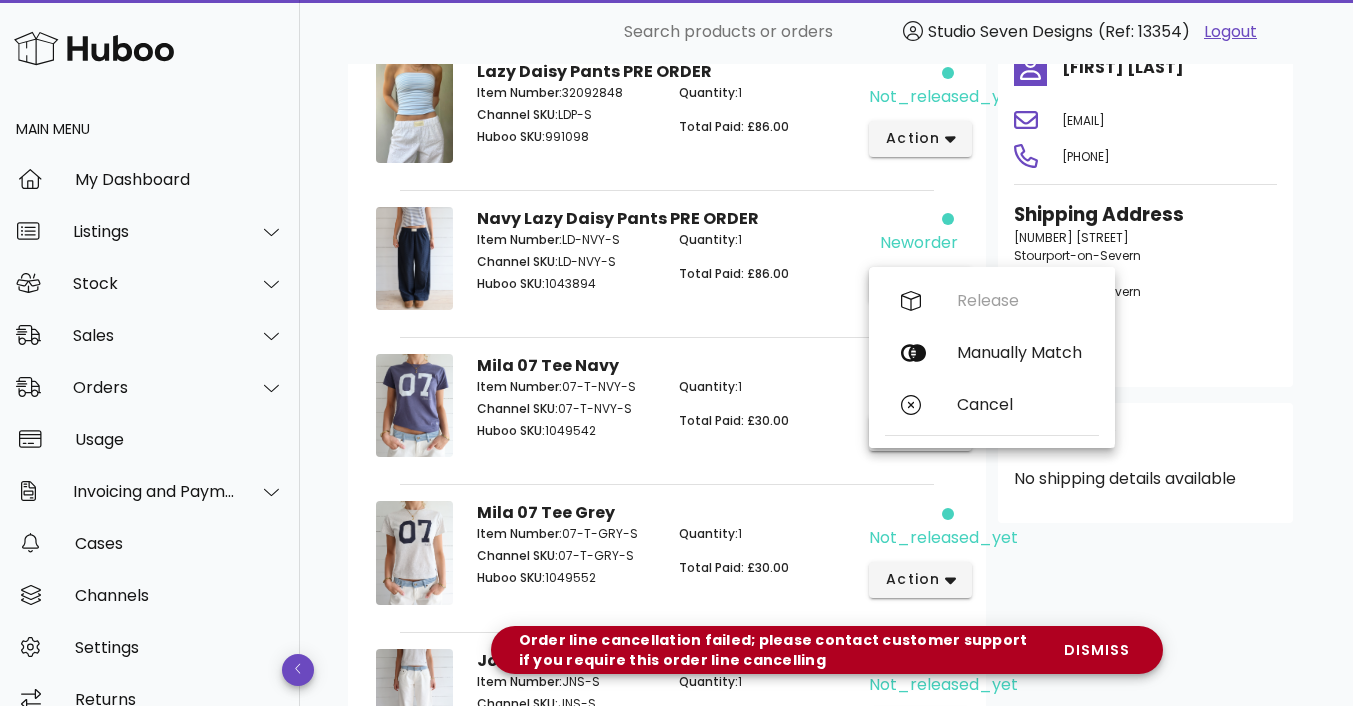 scroll, scrollTop: 0, scrollLeft: 0, axis: both 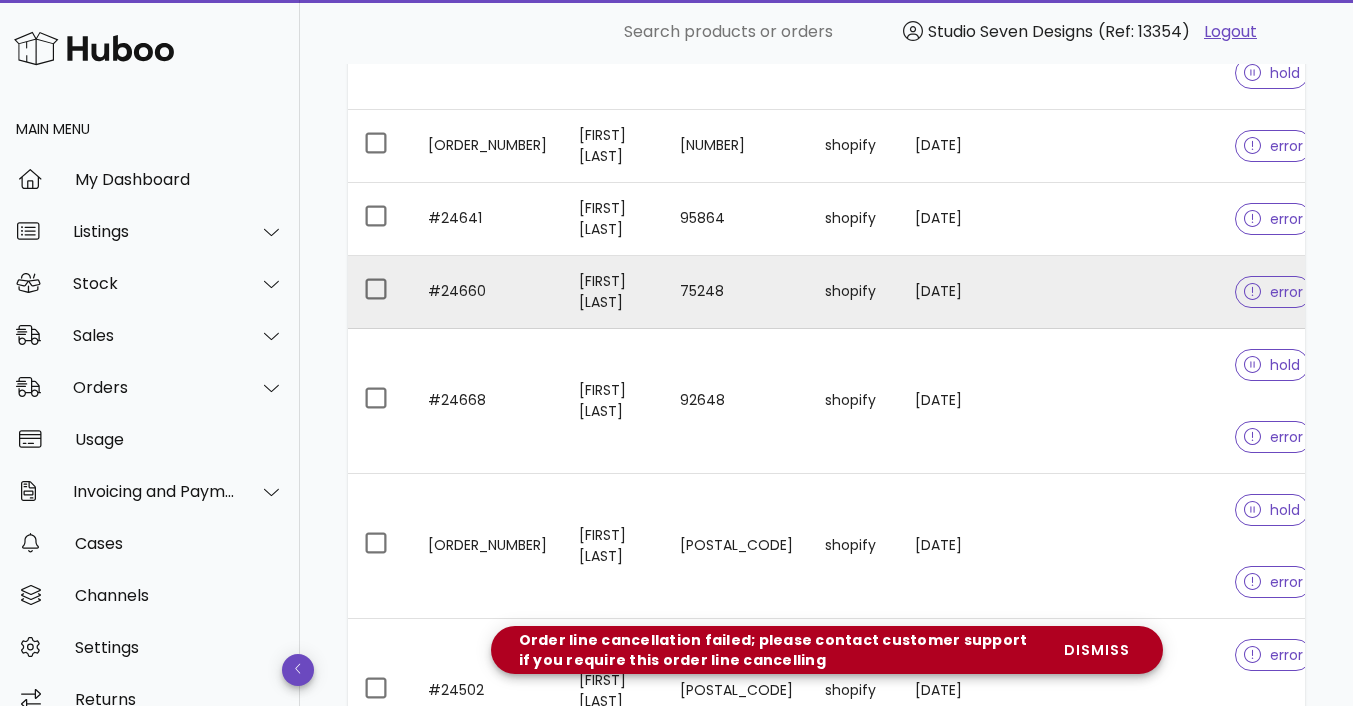 click at bounding box center (1139, 292) 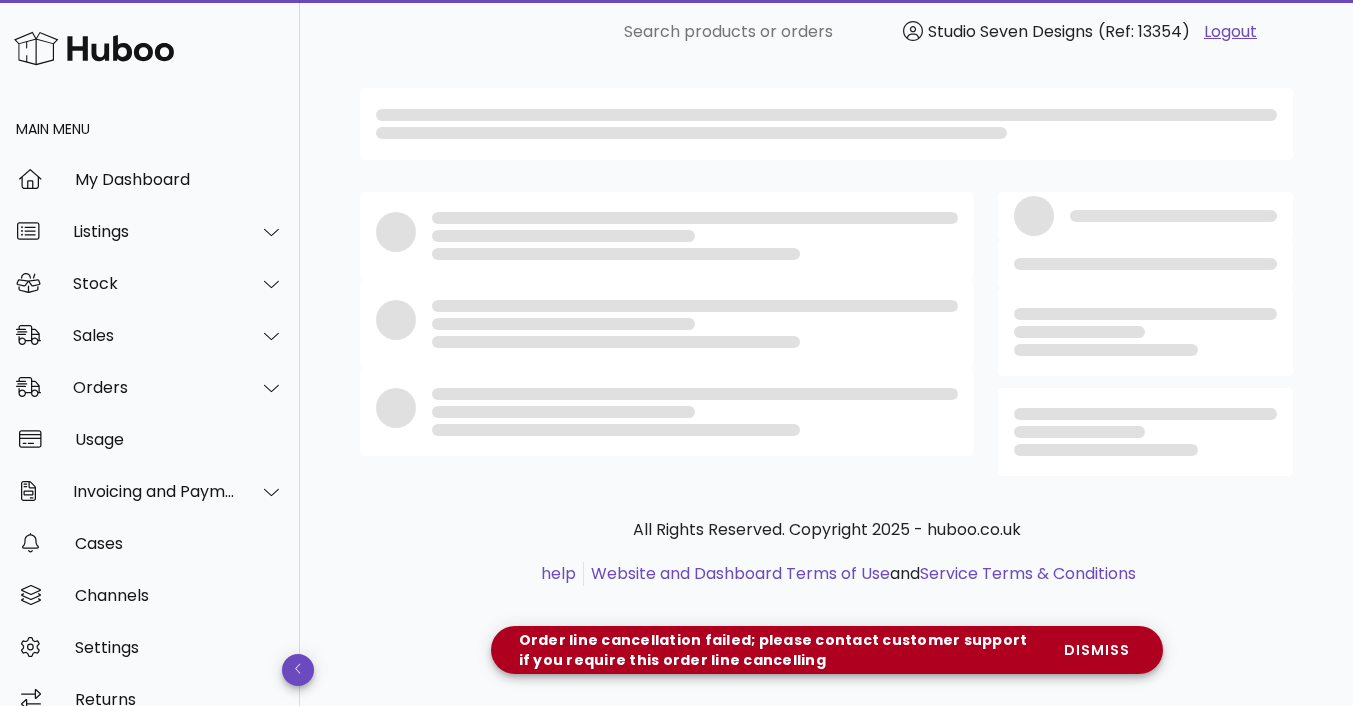 scroll, scrollTop: 0, scrollLeft: 0, axis: both 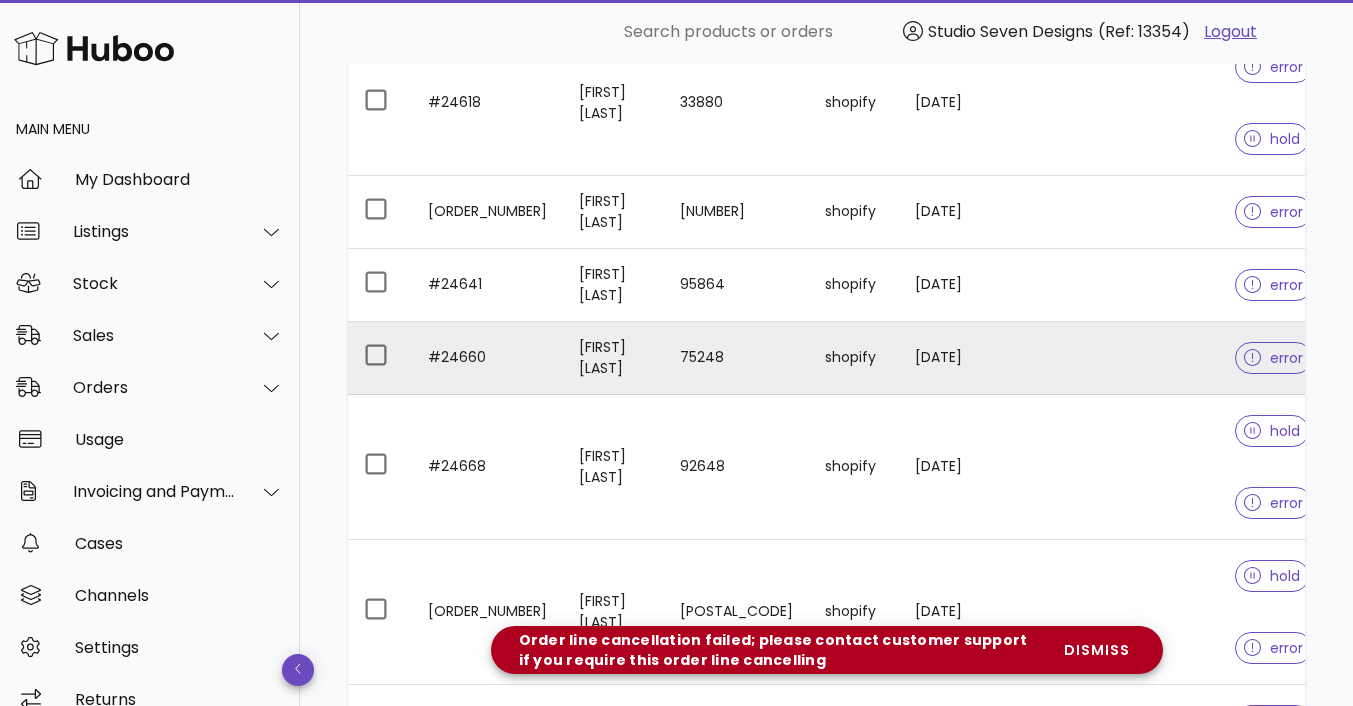 click at bounding box center [1018, 358] 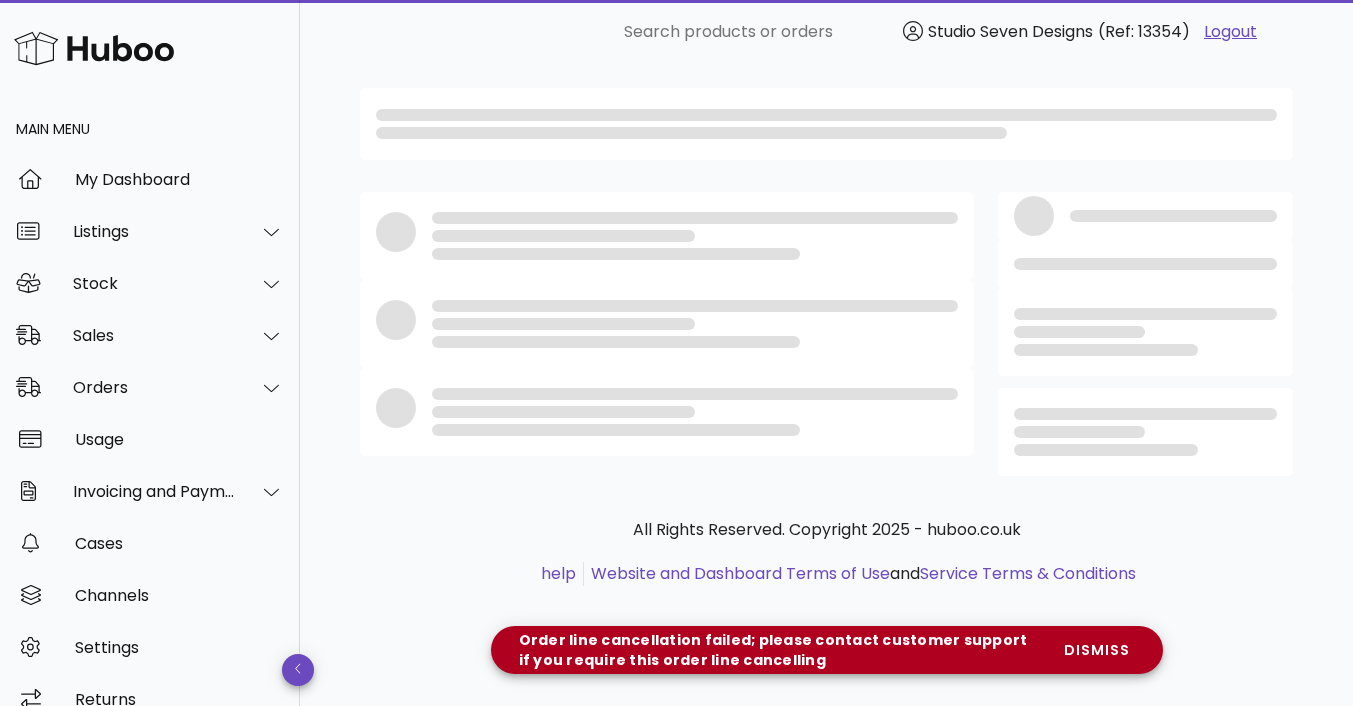 scroll, scrollTop: 0, scrollLeft: 0, axis: both 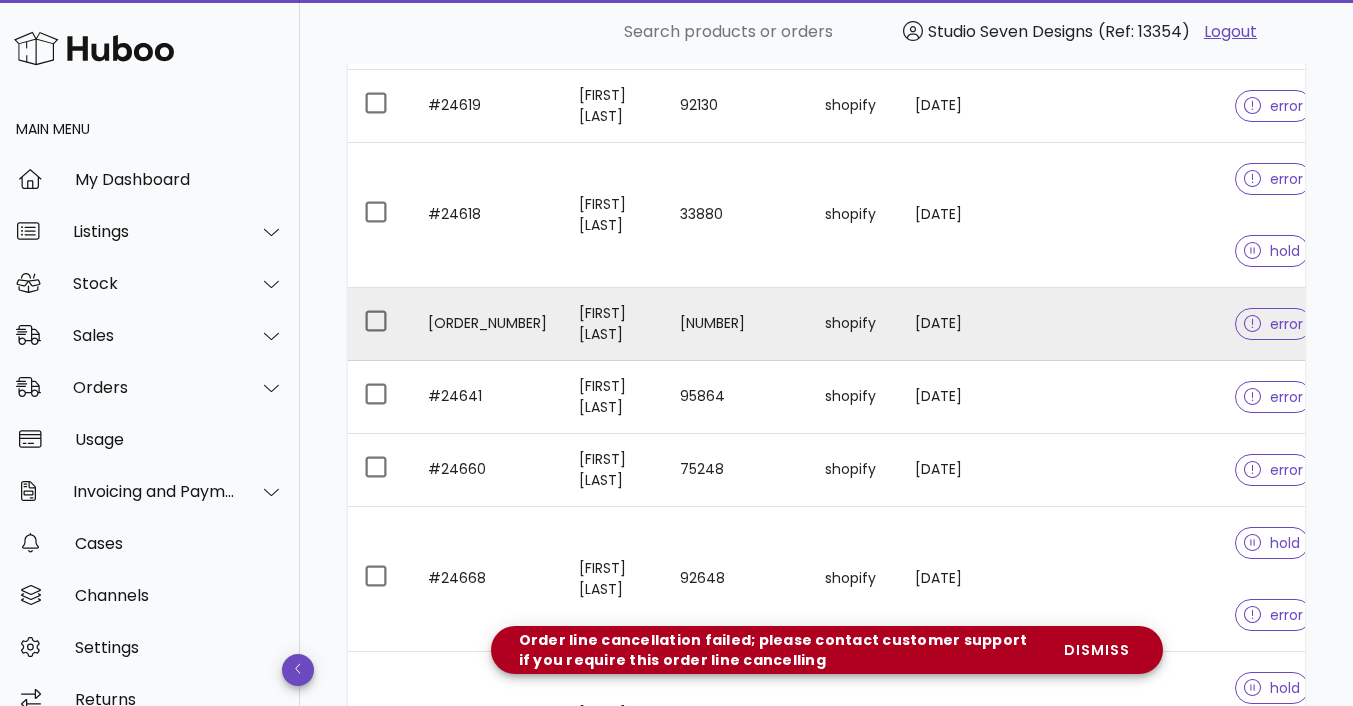 click at bounding box center [1018, 324] 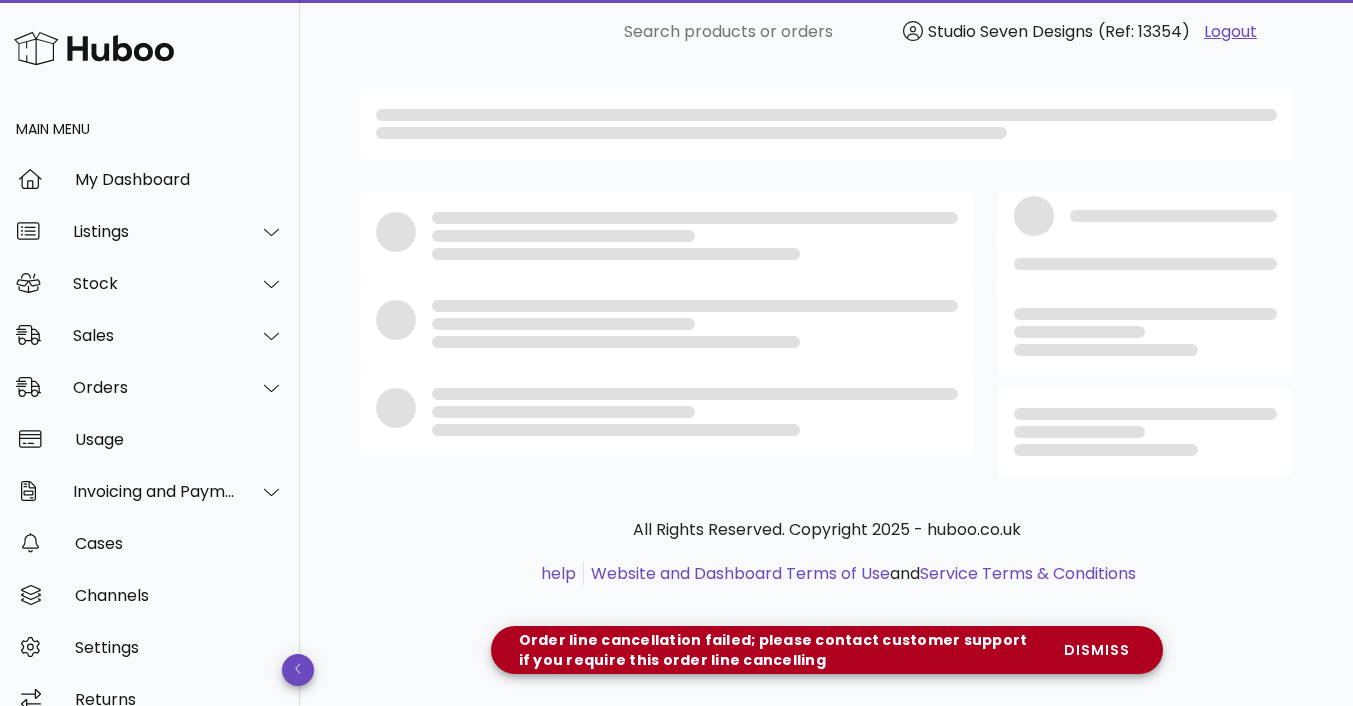 scroll, scrollTop: 0, scrollLeft: 0, axis: both 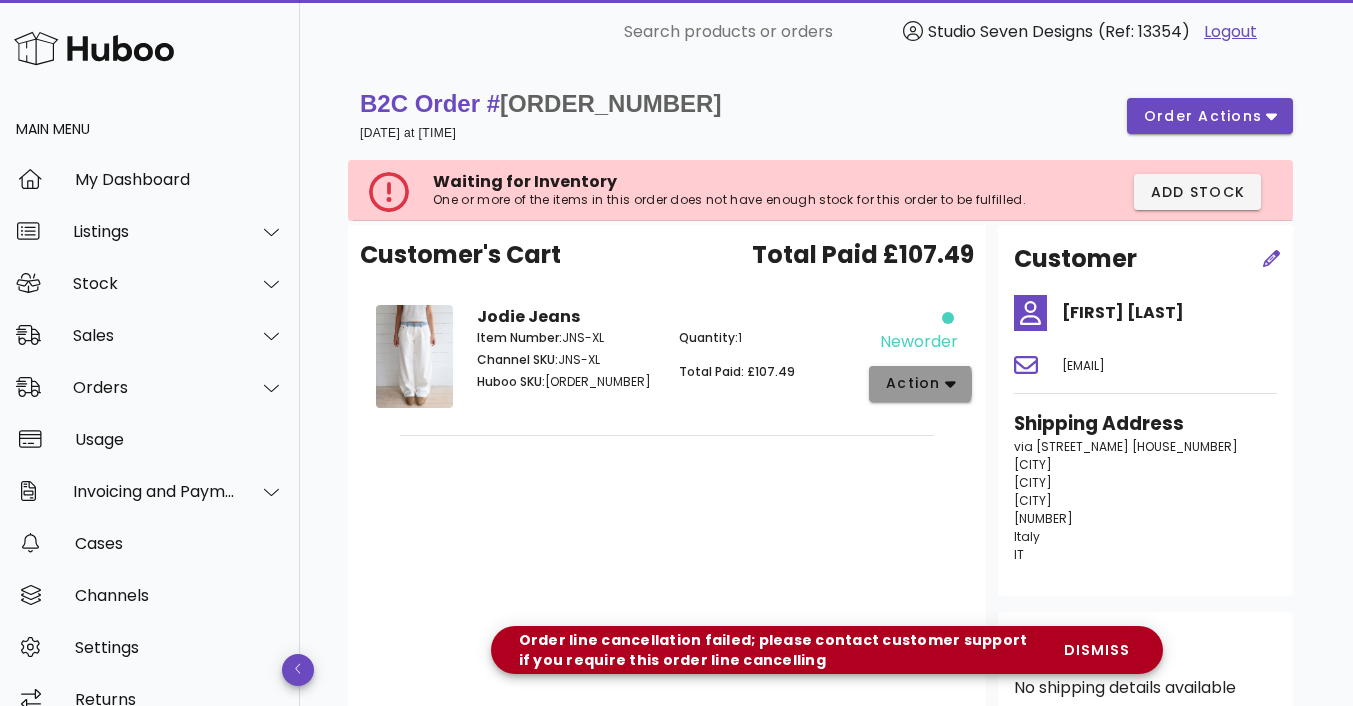 click on "action" at bounding box center (920, 384) 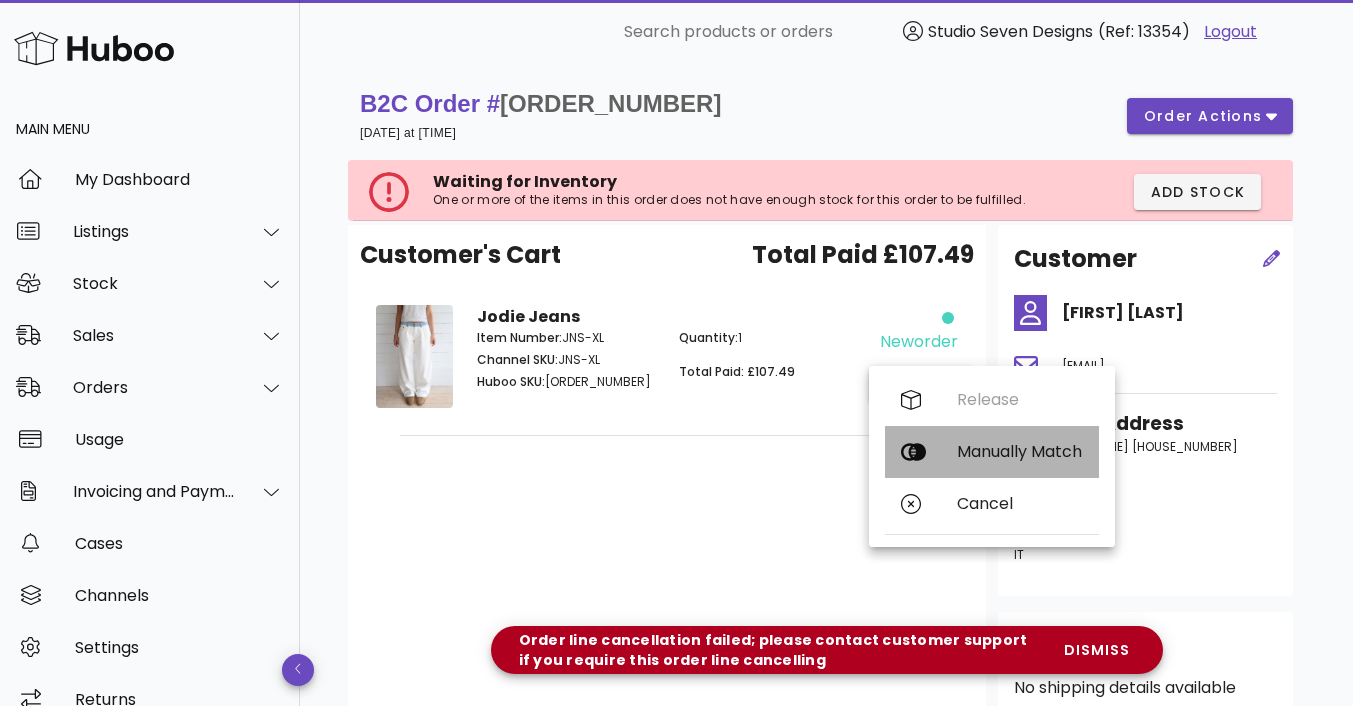 click on "Manually Match" at bounding box center (1020, 451) 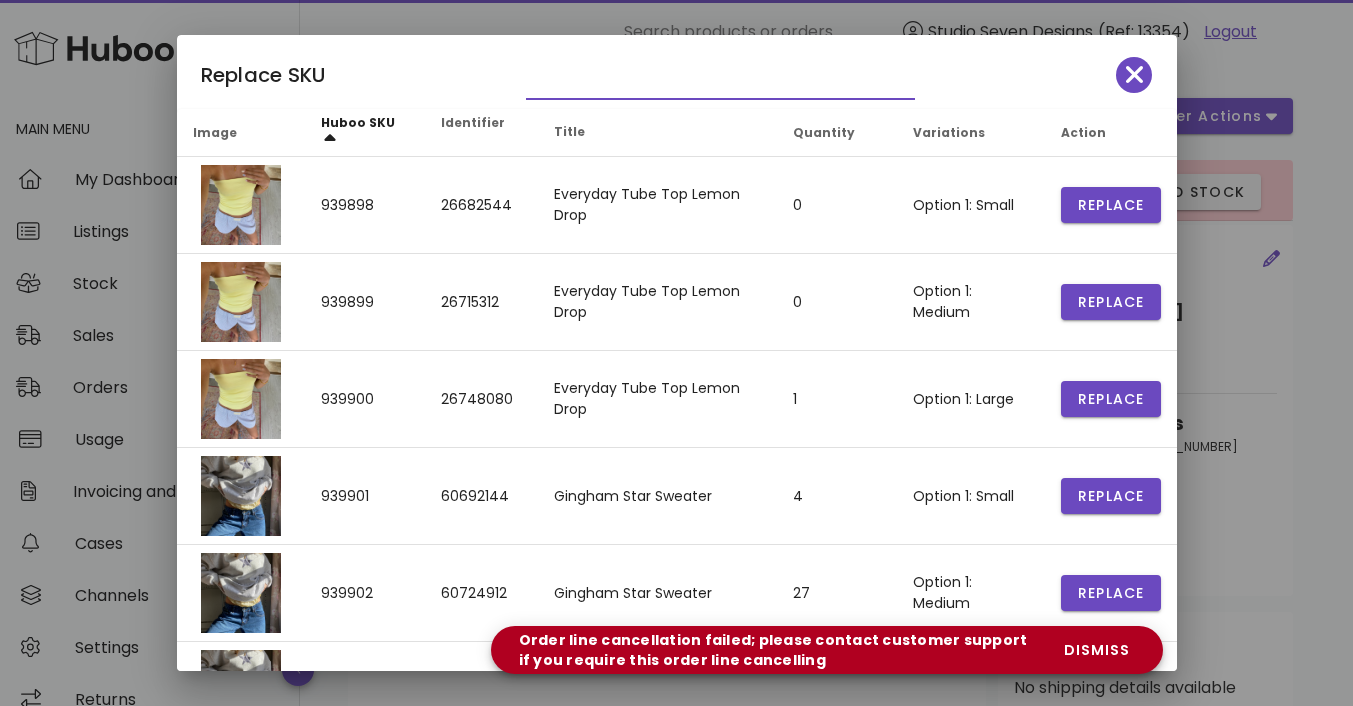 click at bounding box center (706, 83) 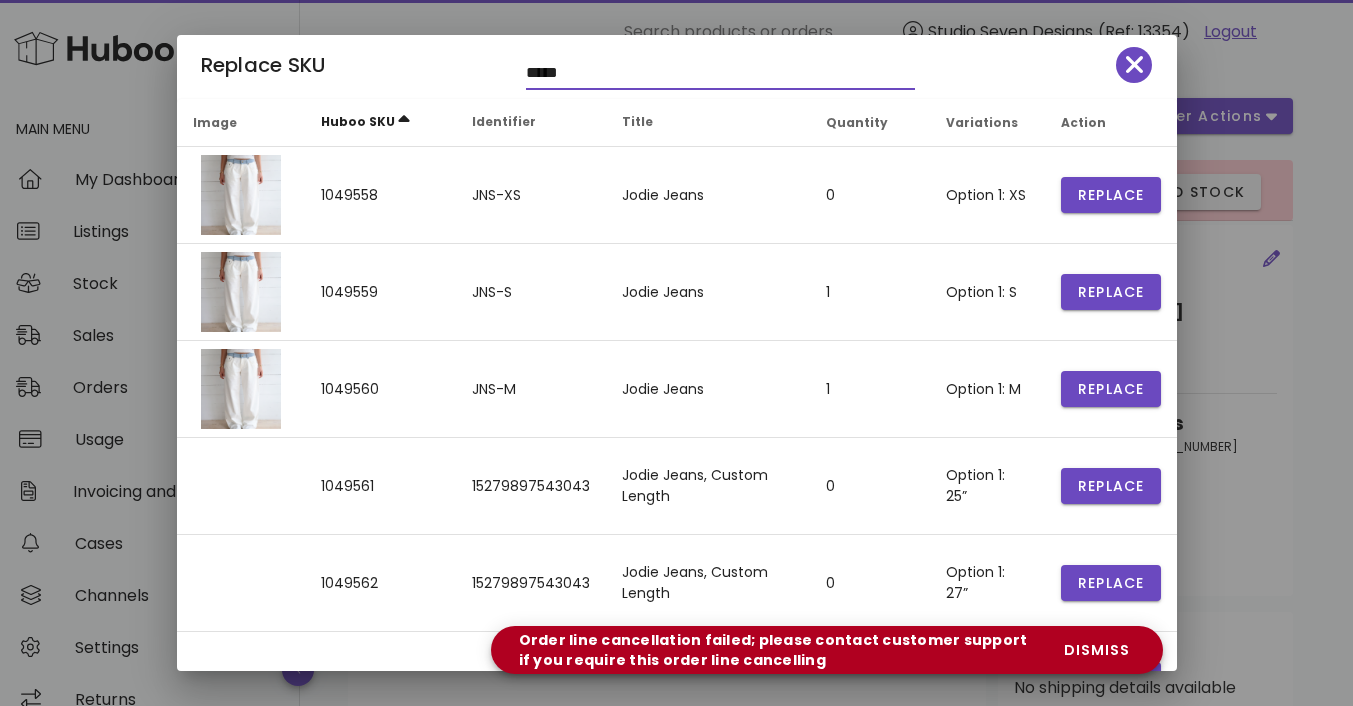 scroll, scrollTop: 0, scrollLeft: 0, axis: both 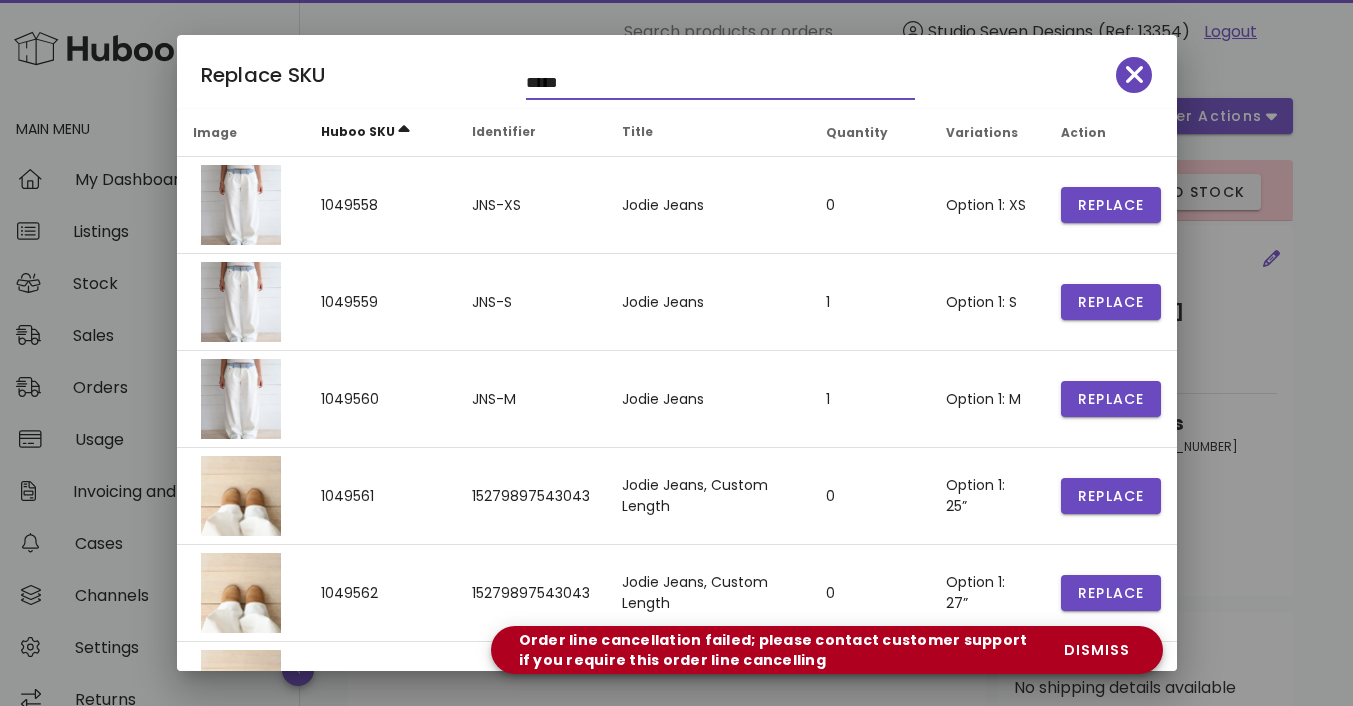 type on "*****" 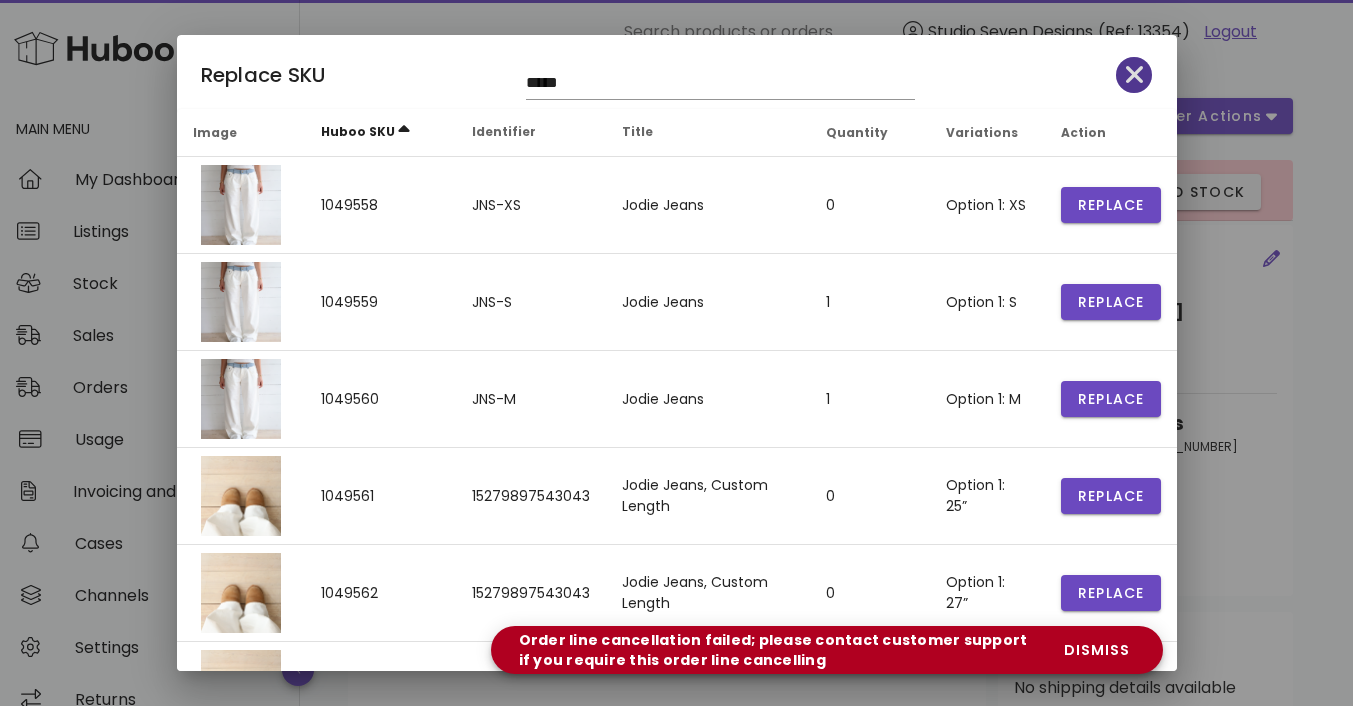 click 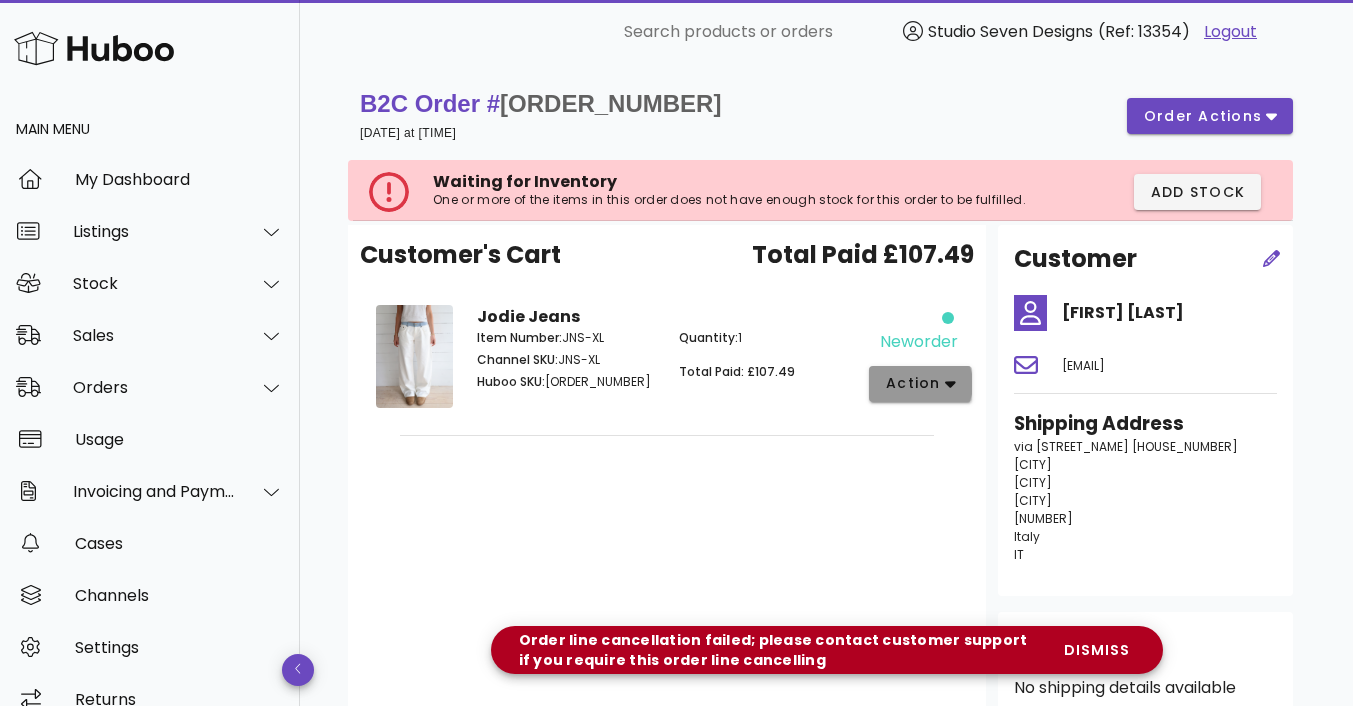 click 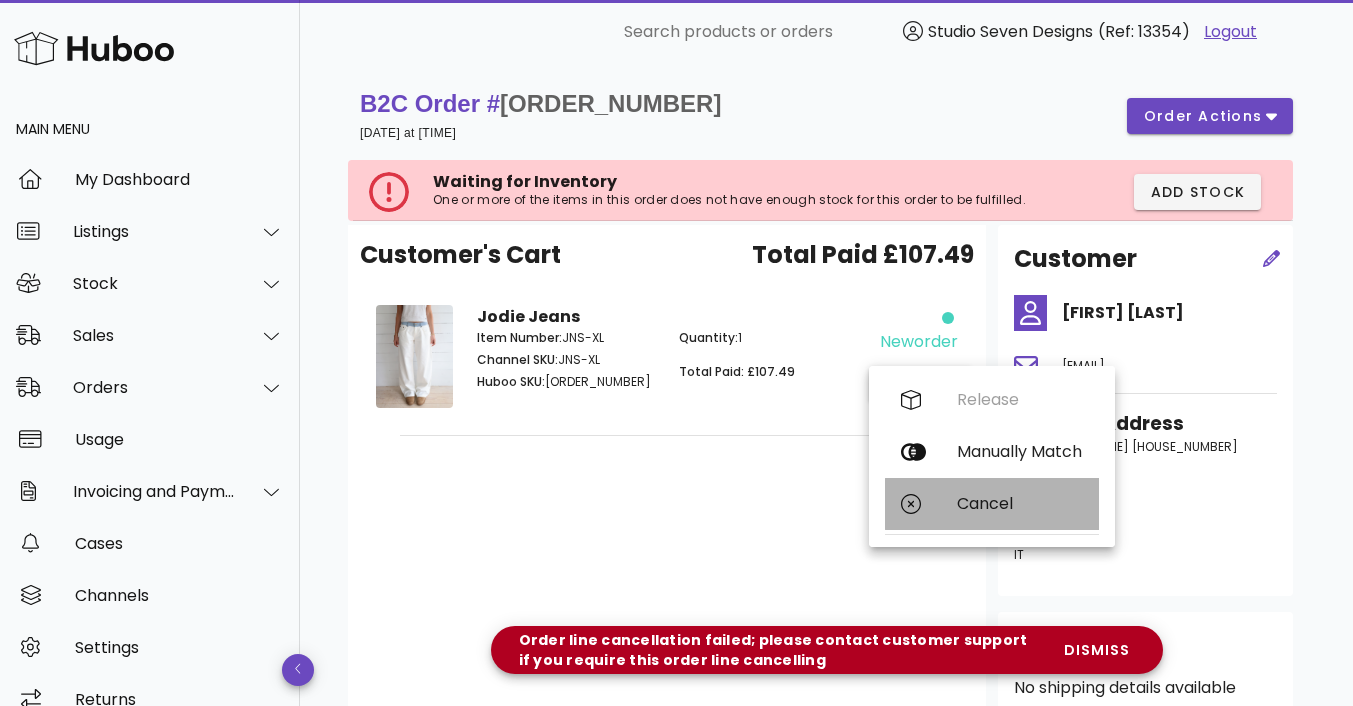 click on "Cancel" at bounding box center (1020, 503) 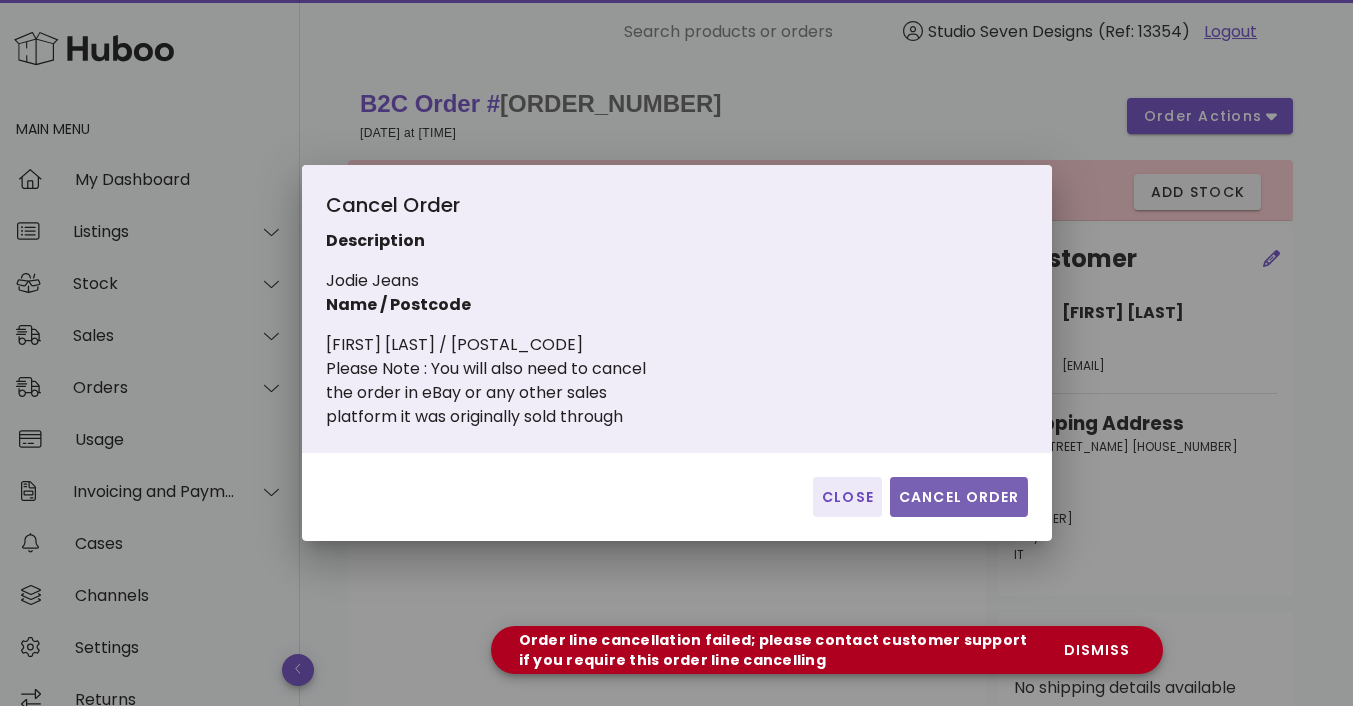 click on "Cancel Order" at bounding box center [959, 497] 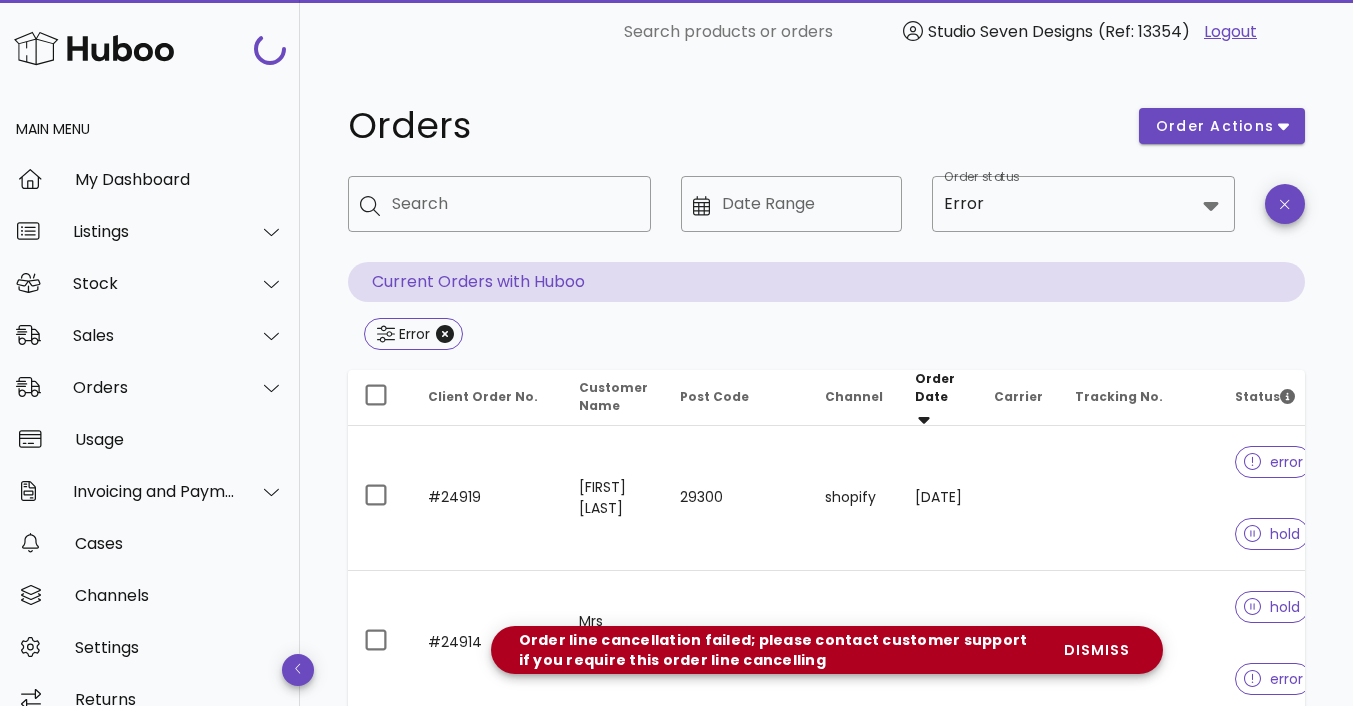 scroll, scrollTop: 4208, scrollLeft: 0, axis: vertical 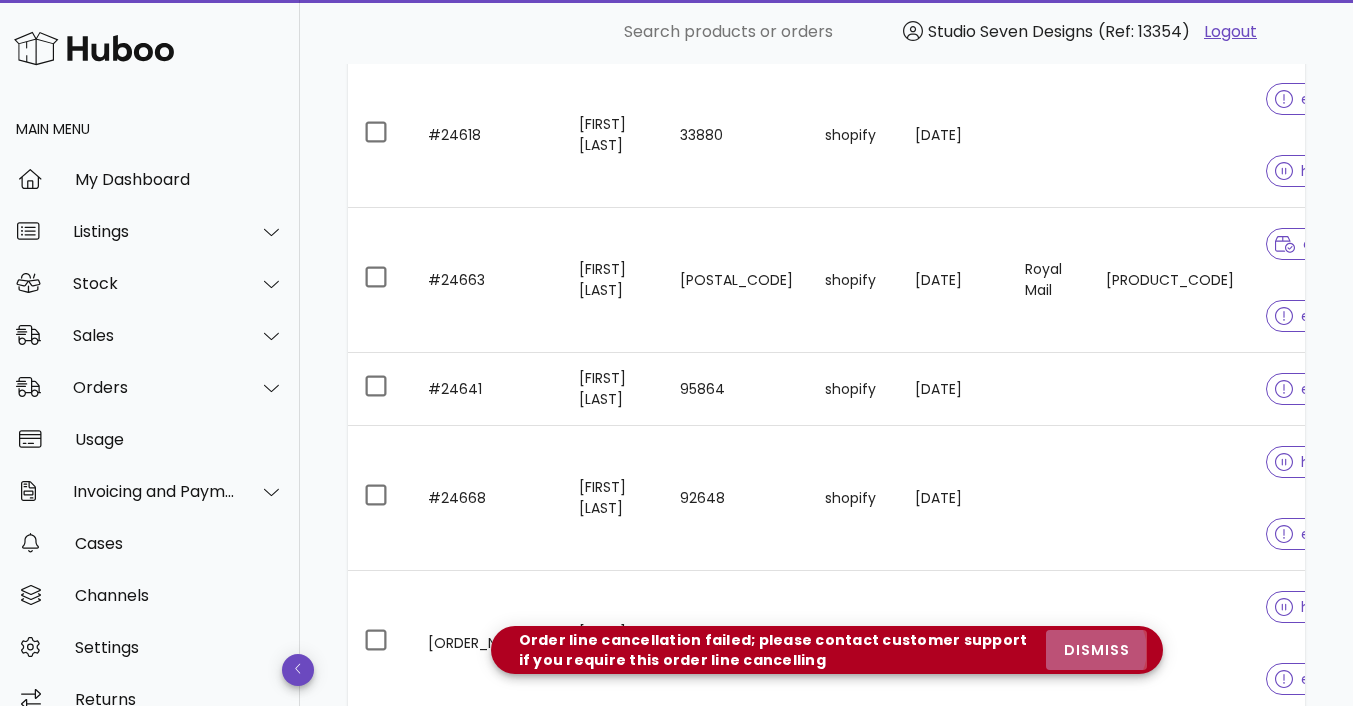 click on "dismiss" at bounding box center [1096, 650] 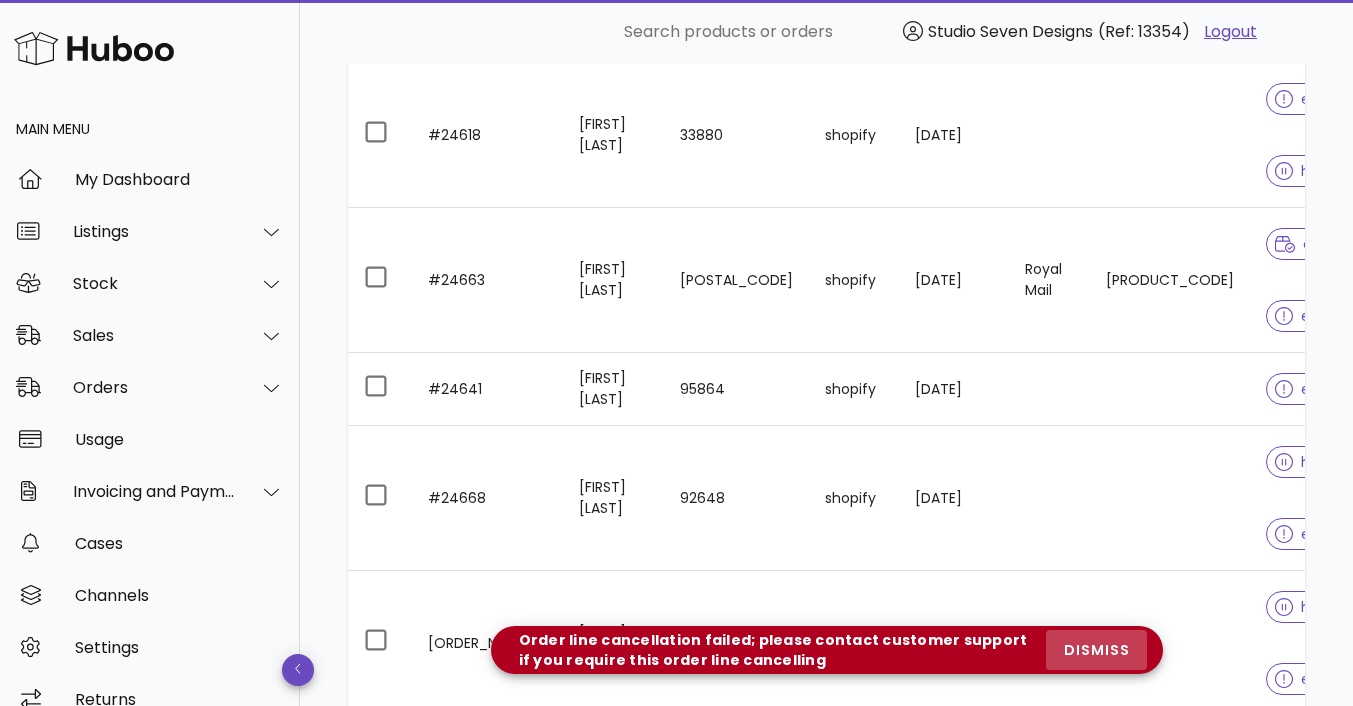 click on "dismiss" at bounding box center (1096, 650) 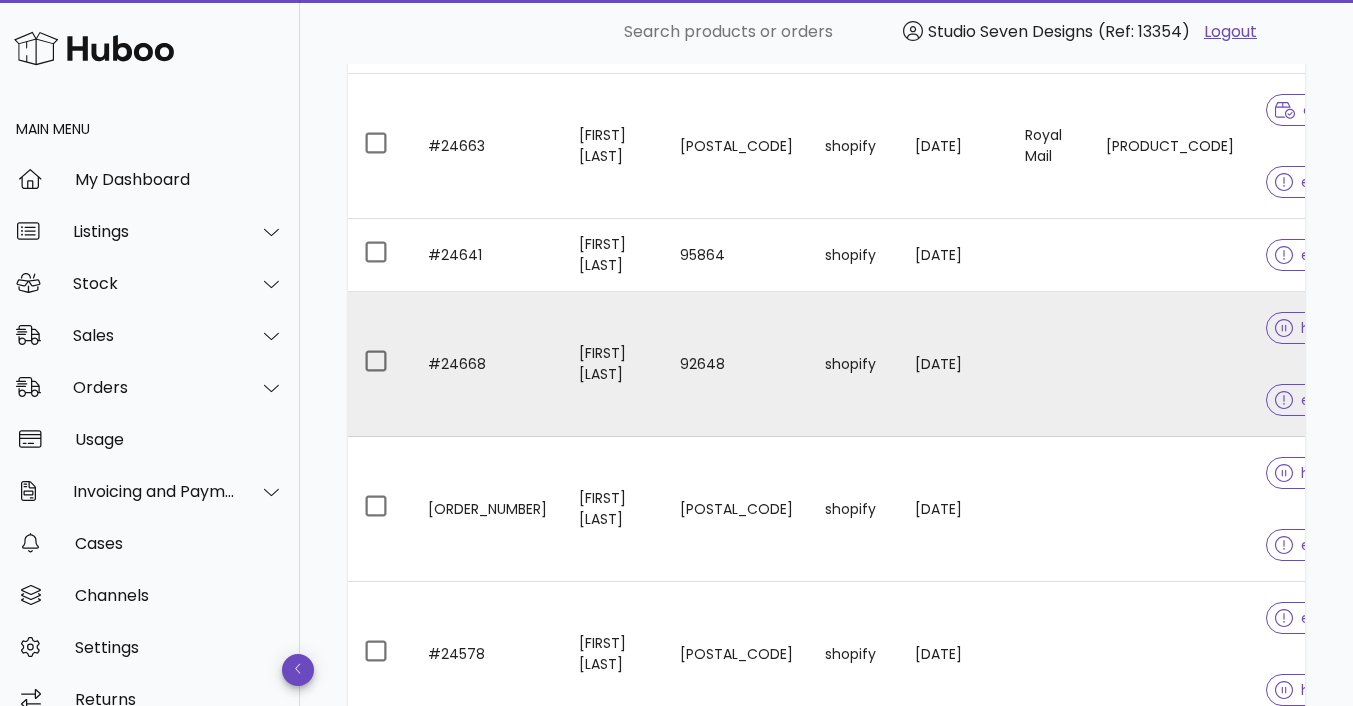 scroll, scrollTop: 4306, scrollLeft: 0, axis: vertical 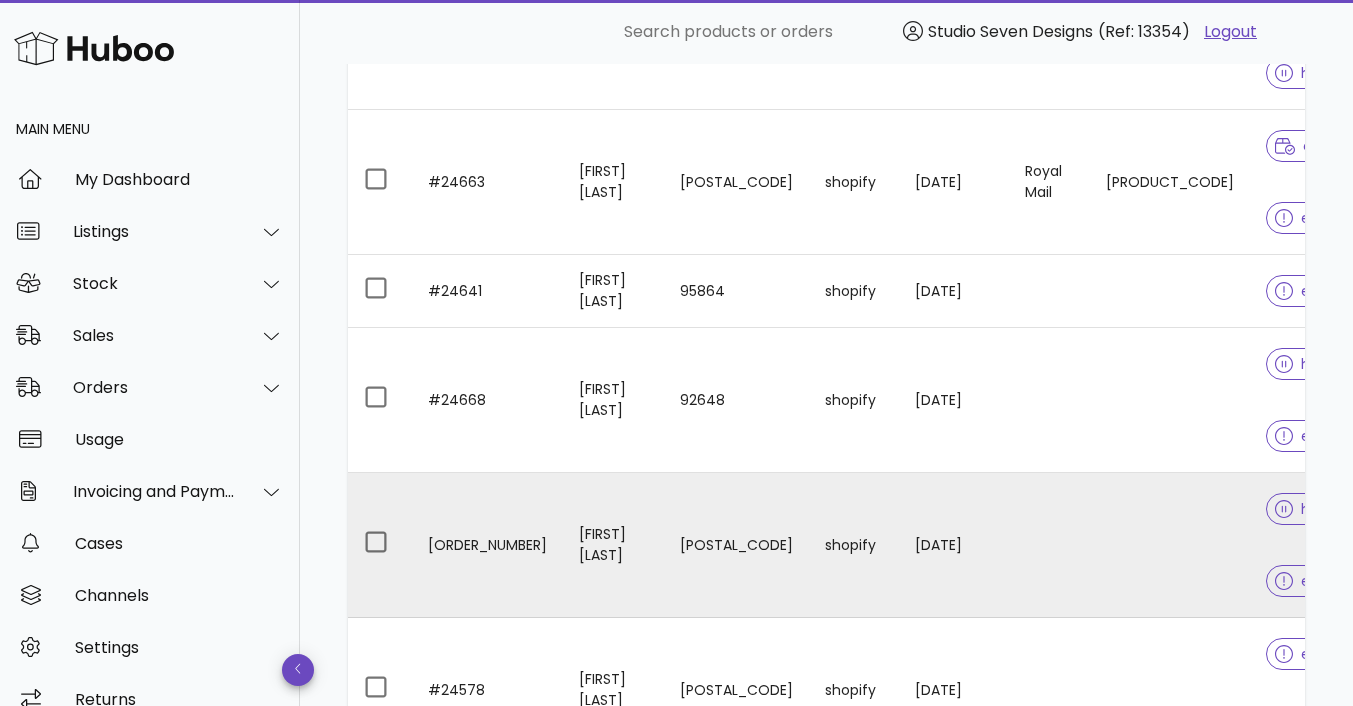 click at bounding box center (1170, 545) 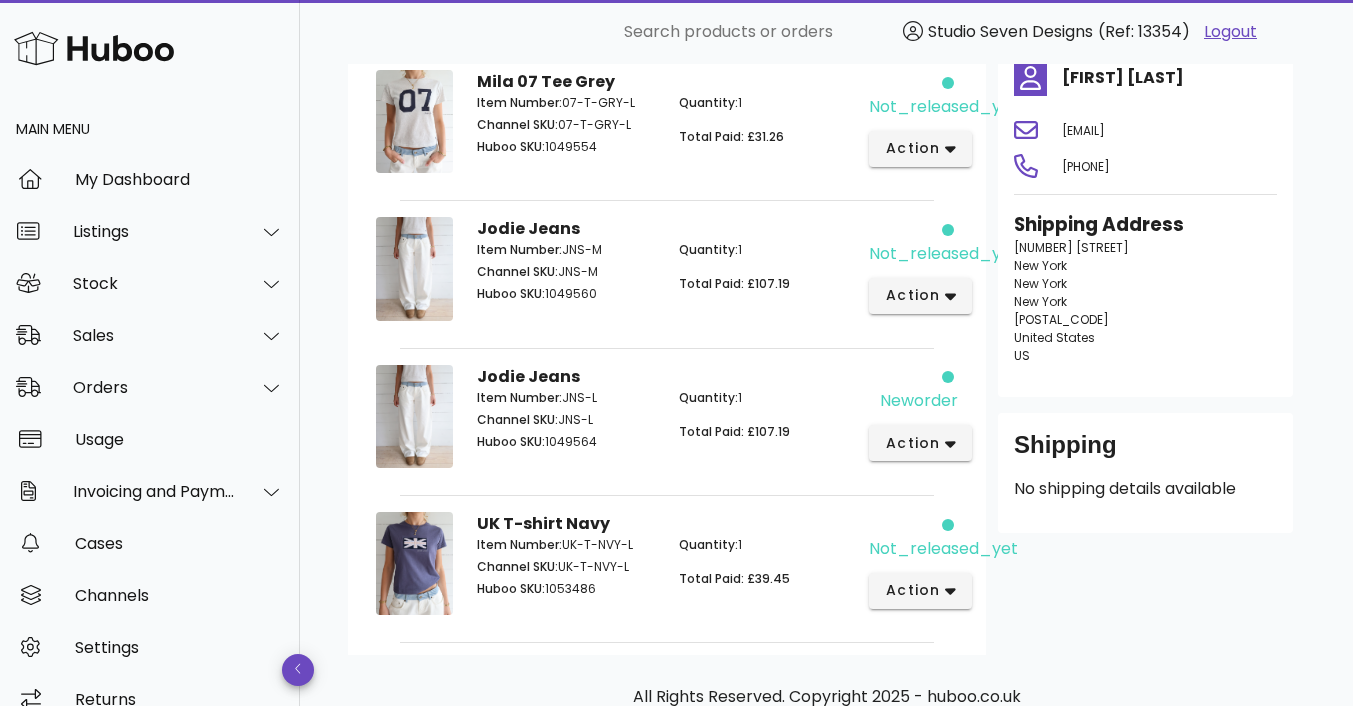 scroll, scrollTop: 241, scrollLeft: 0, axis: vertical 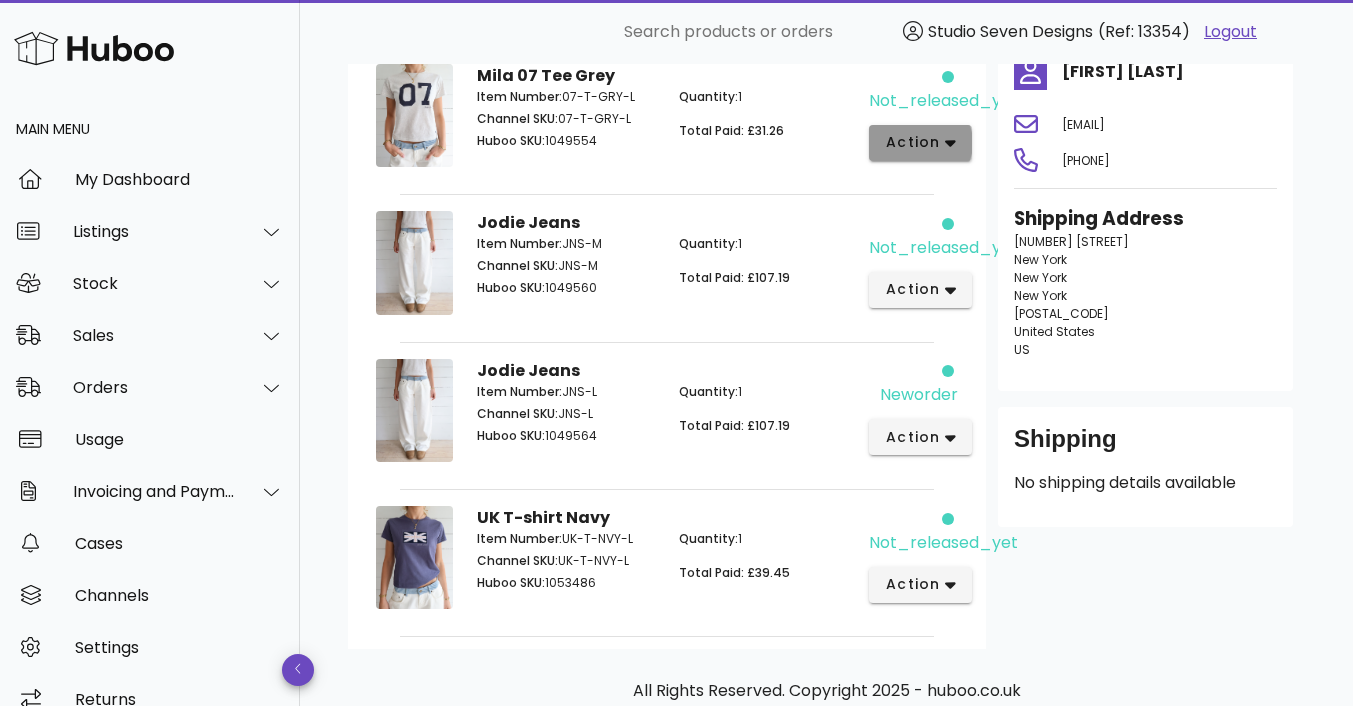 click on "action" at bounding box center [920, 143] 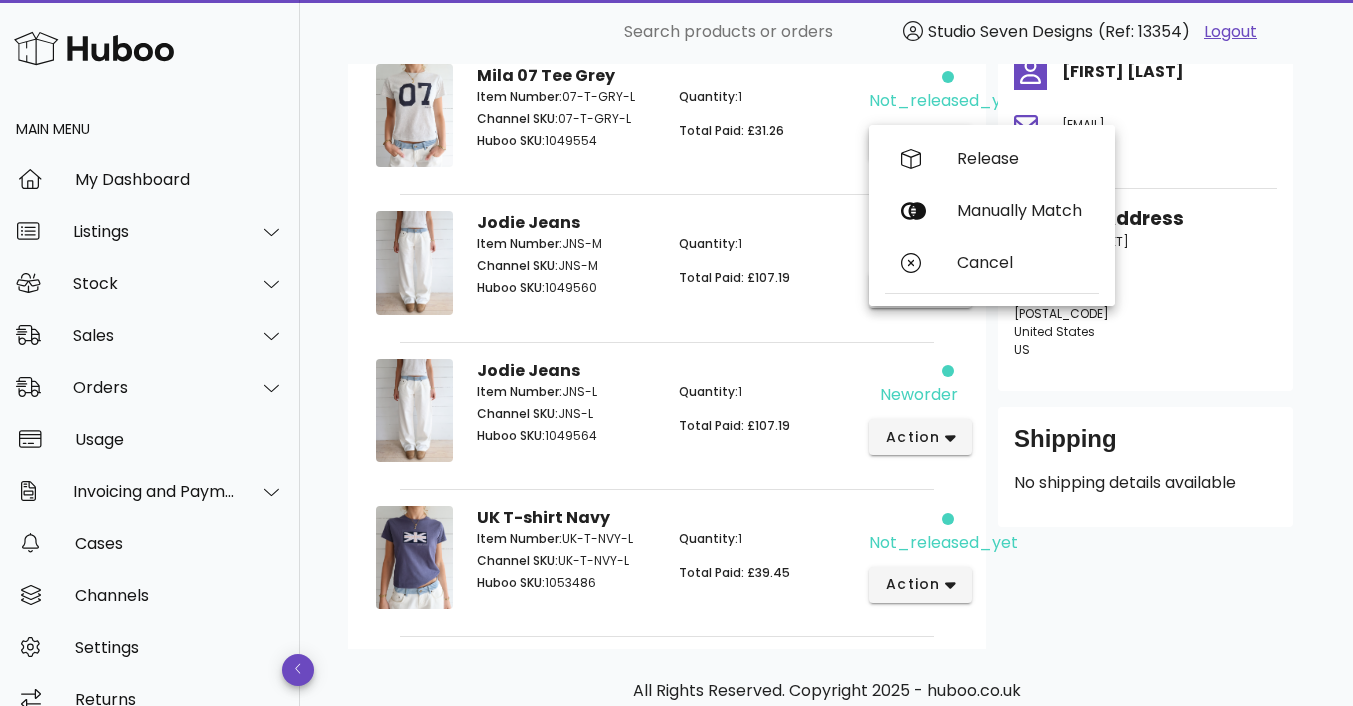 click on "Quantity:  1 Total Paid: £31.26" at bounding box center [768, 122] 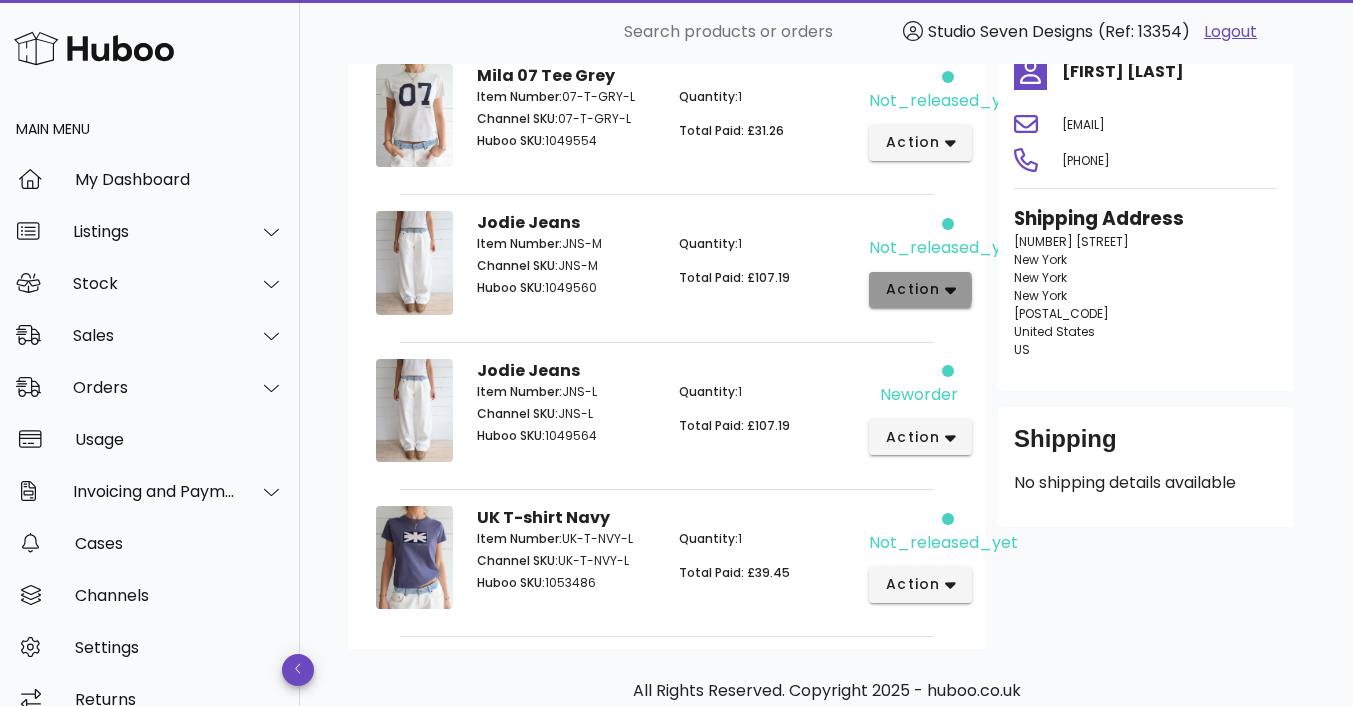 click 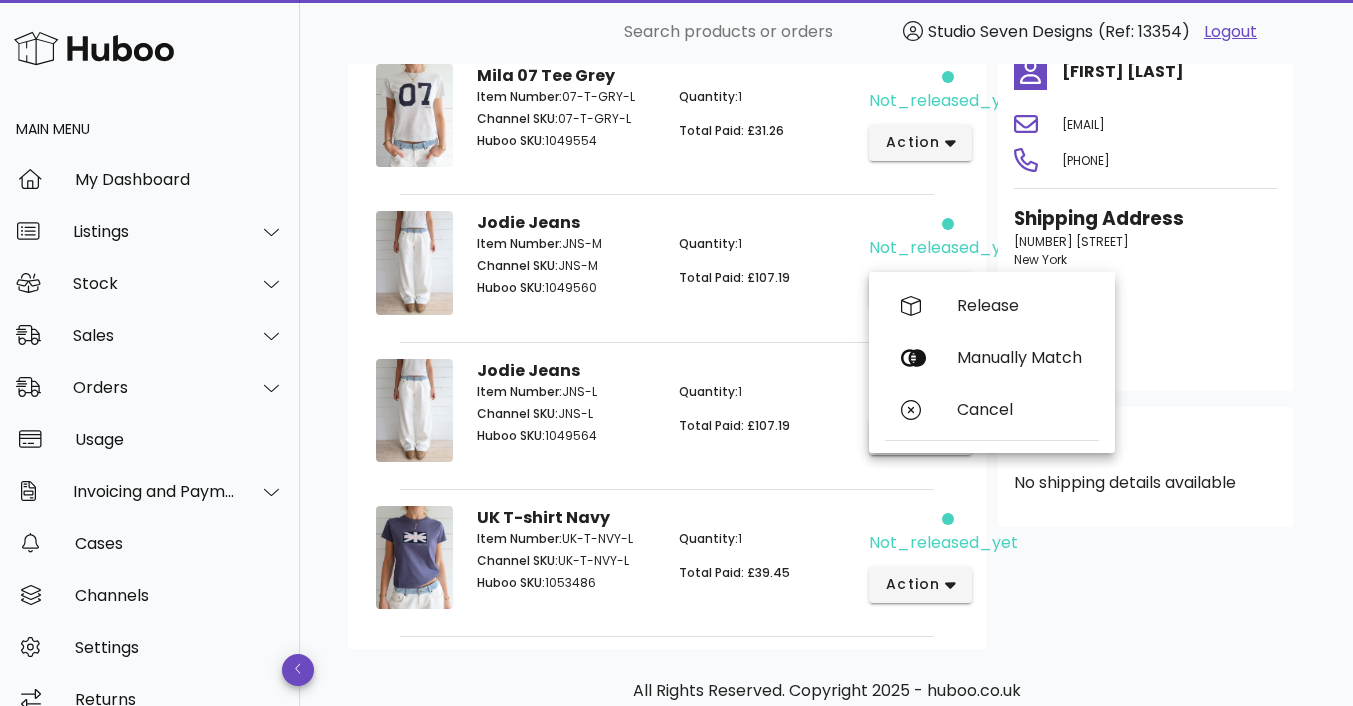click on "Total Paid: £107.19" at bounding box center (734, 277) 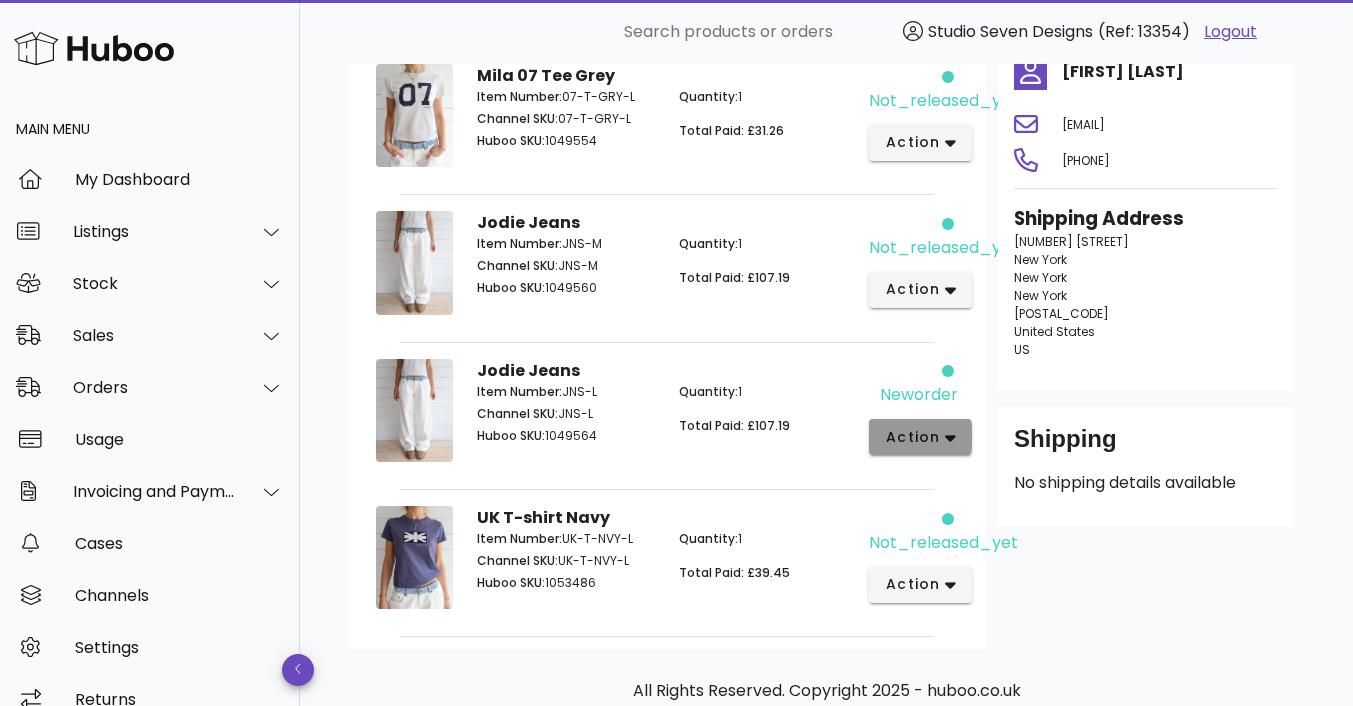 click on "action" at bounding box center (920, 437) 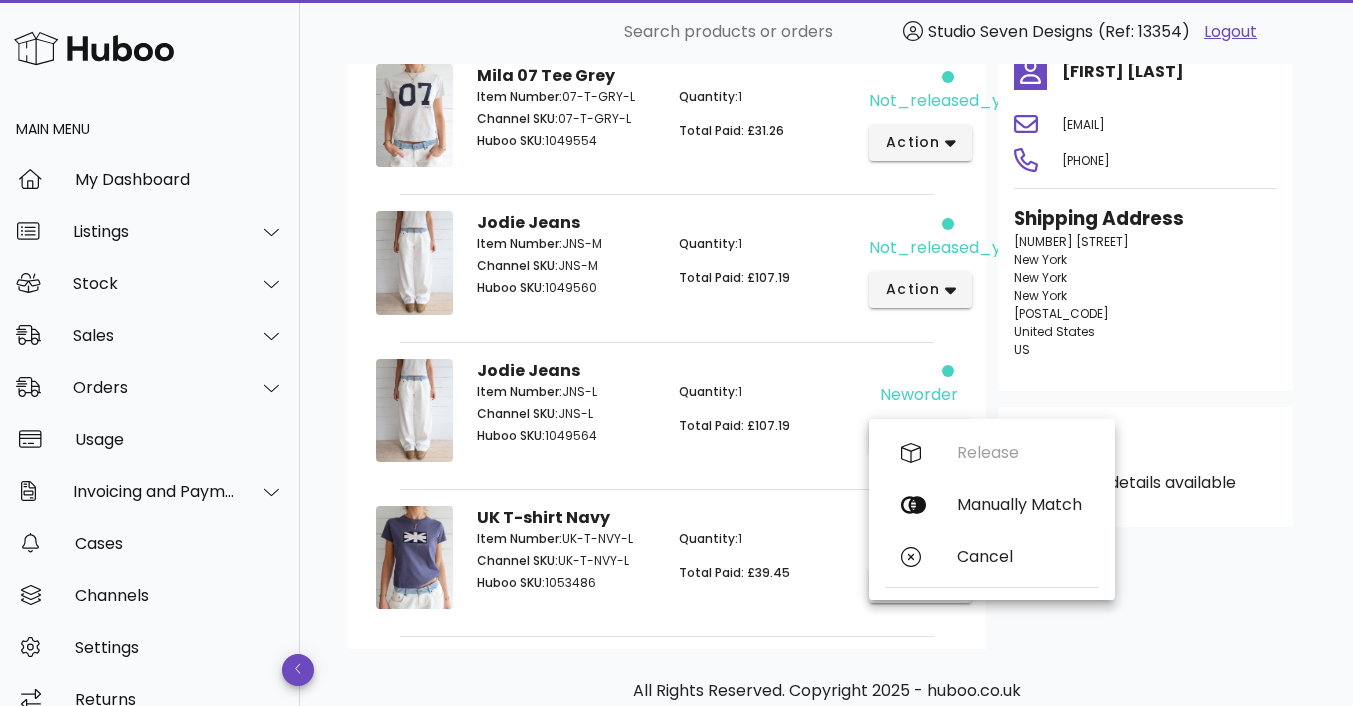 click on "Quantity:  1 Total Paid: £107.19" at bounding box center (768, 417) 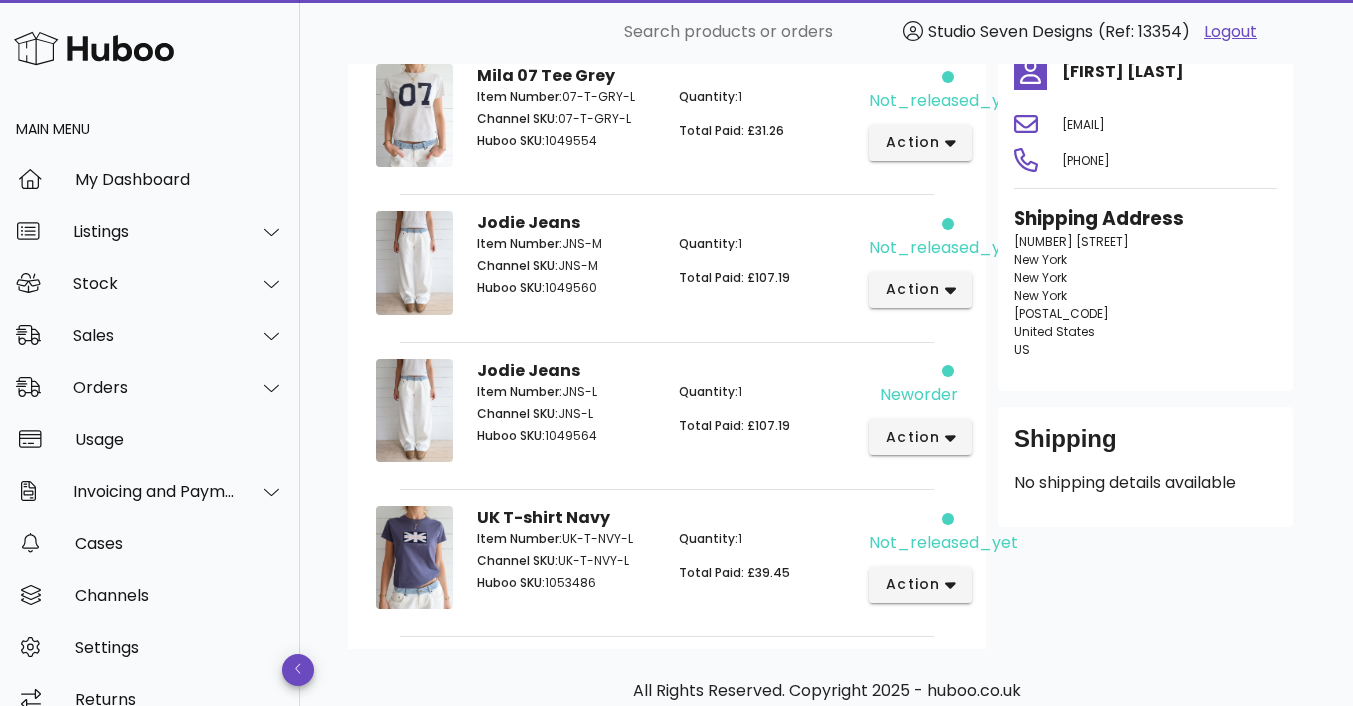 click on "Quantity:  1 Total Paid: £39.45" at bounding box center [768, 564] 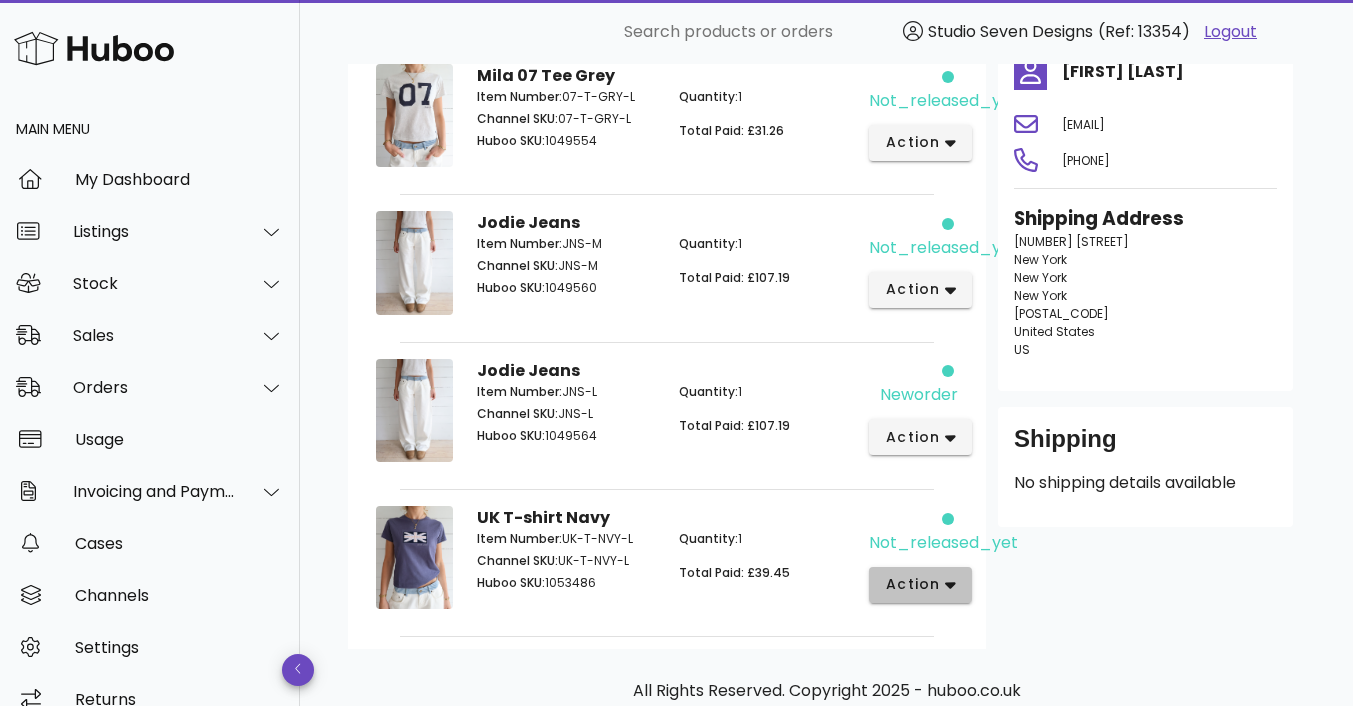 click on "action" at bounding box center (920, 584) 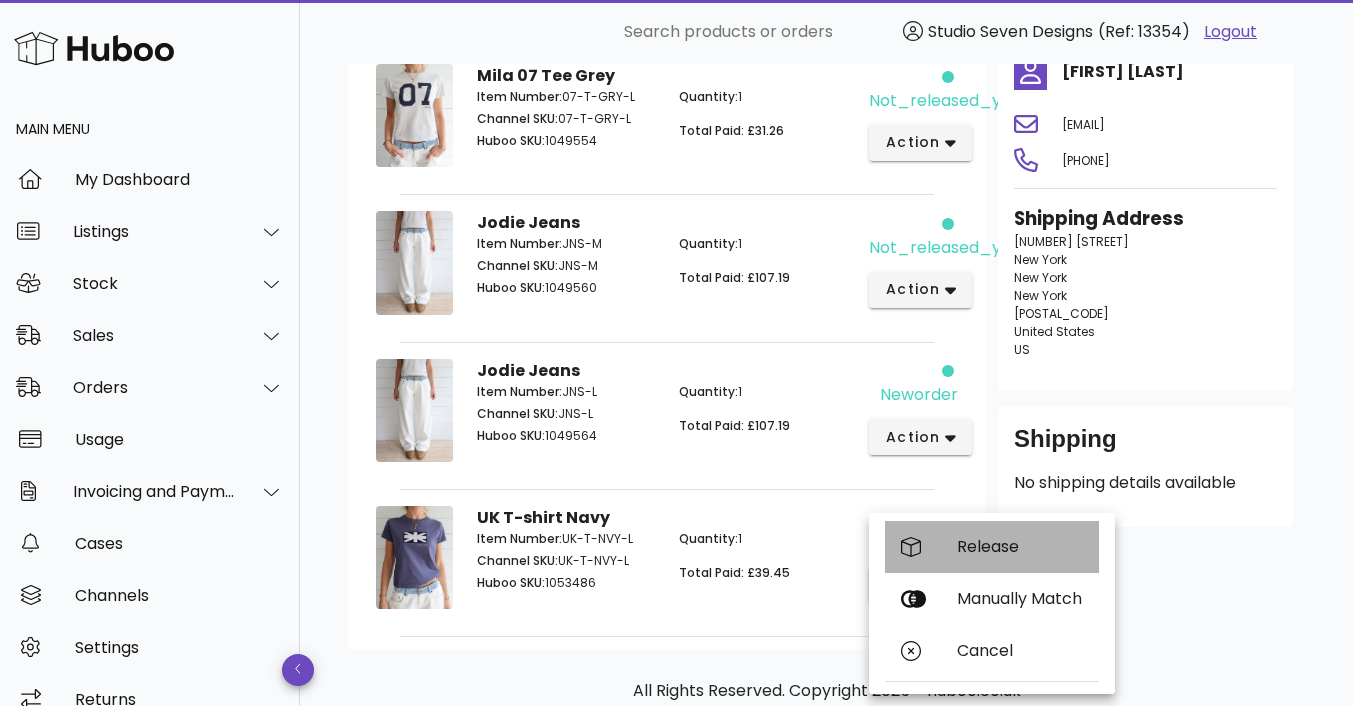 click on "Release" at bounding box center (1020, 546) 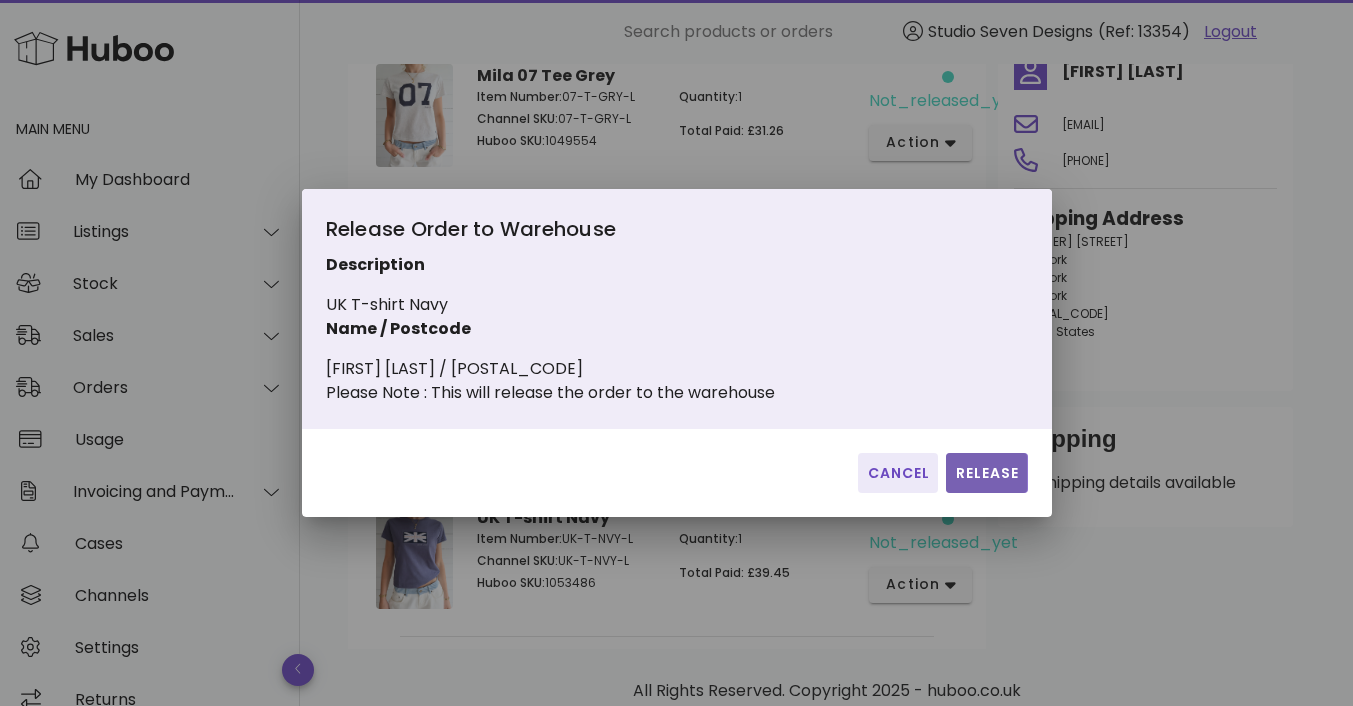 click on "Release" at bounding box center [986, 473] 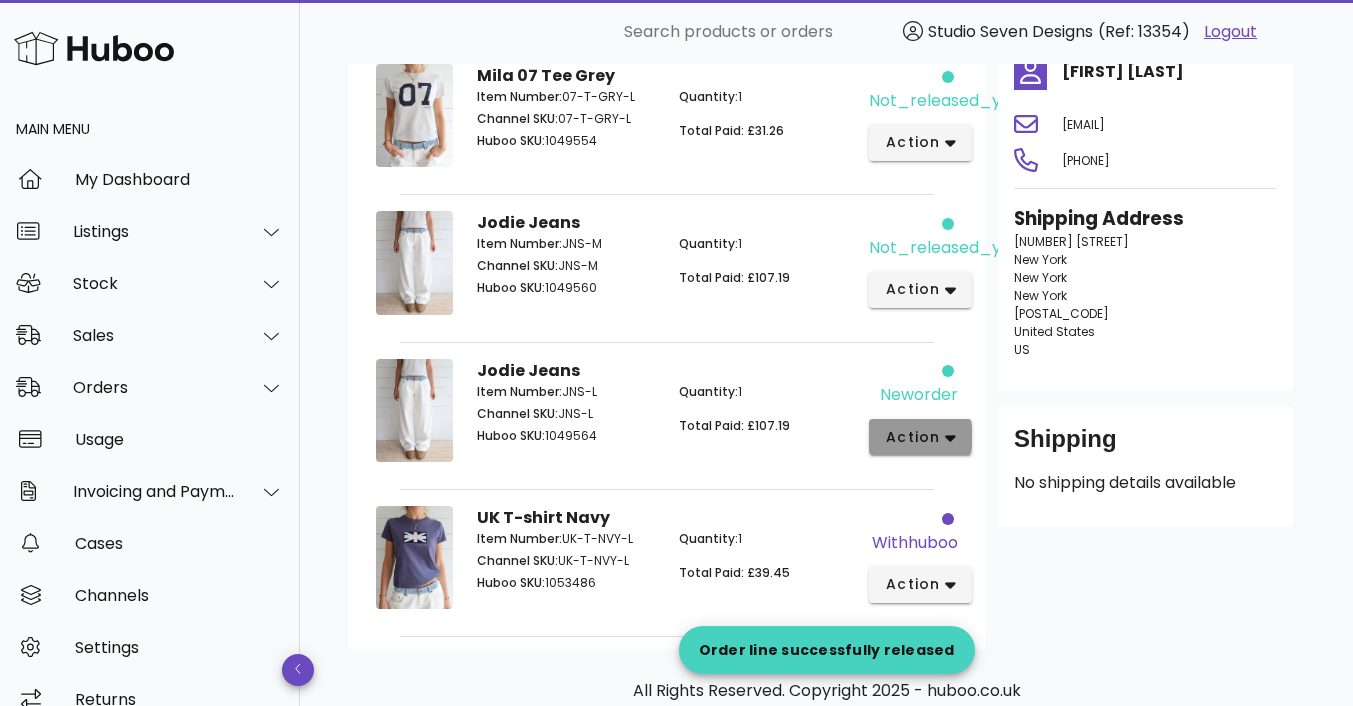 click on "action" at bounding box center (920, 437) 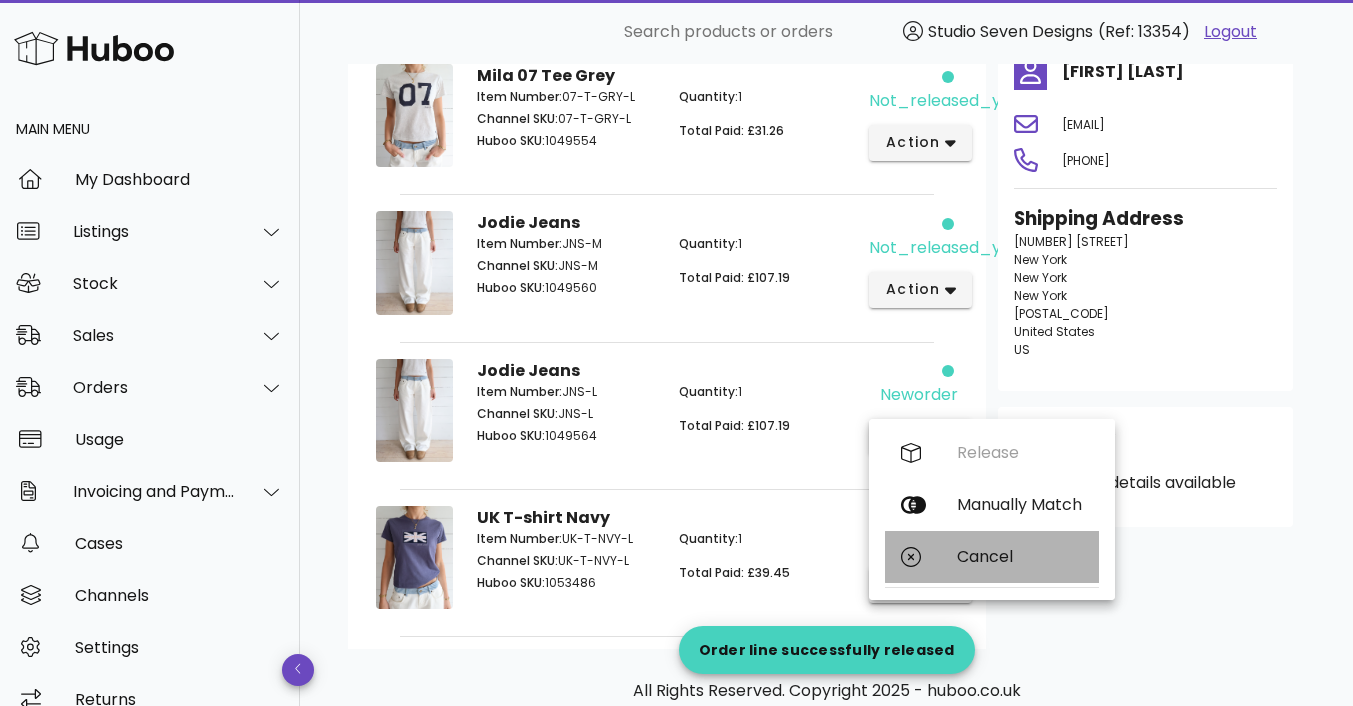 click on "Cancel" at bounding box center (1020, 556) 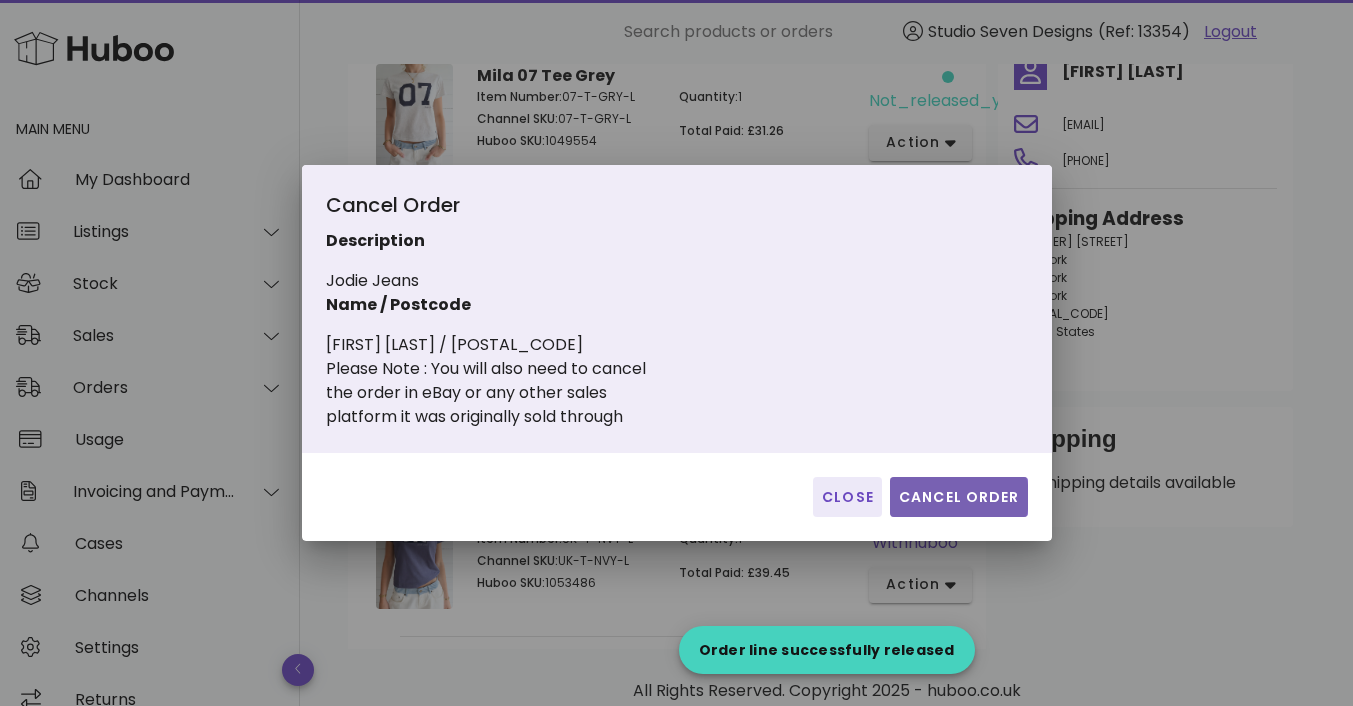 click on "Cancel Order" at bounding box center [959, 497] 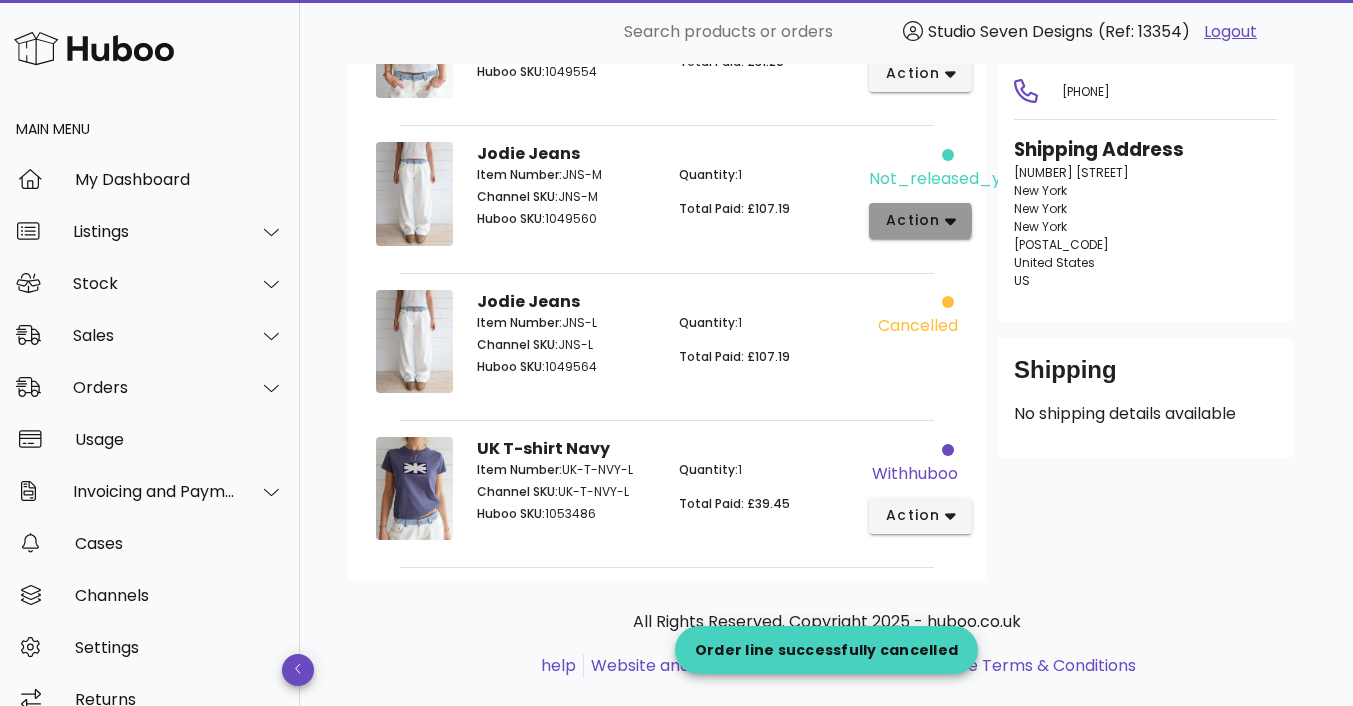 click 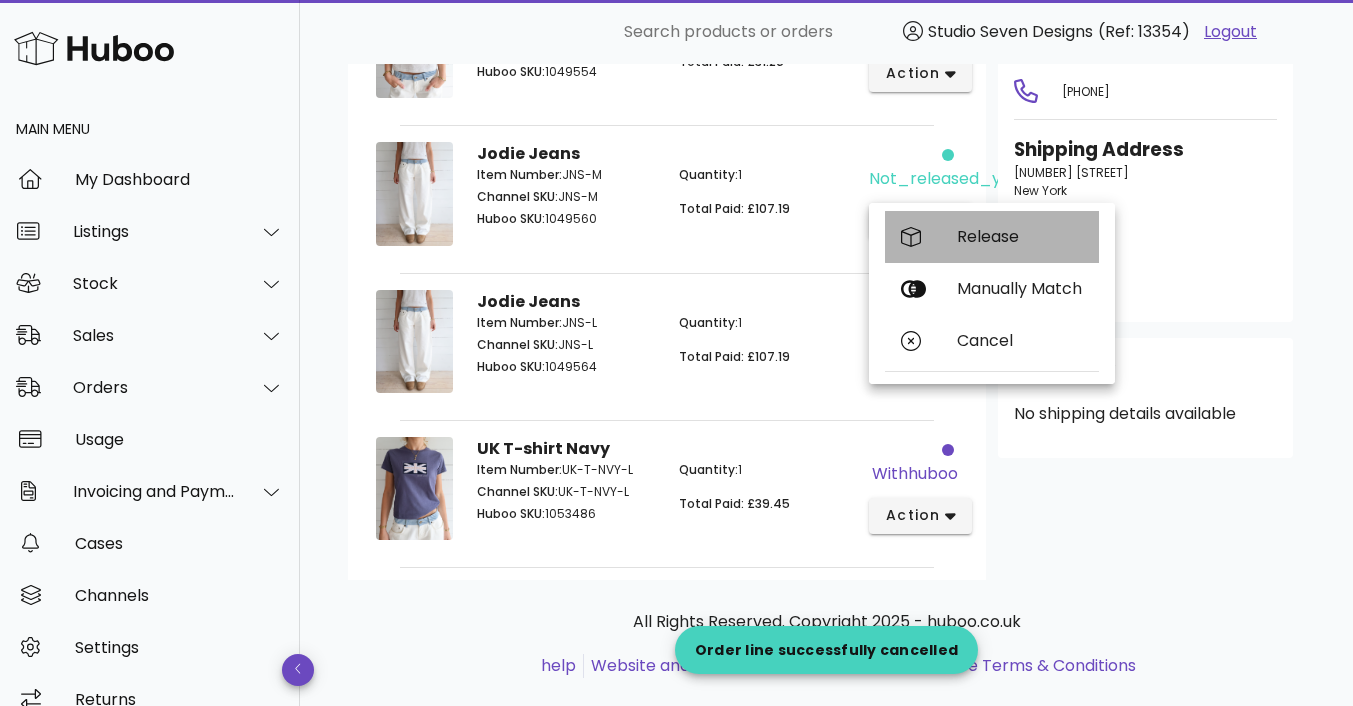 click on "Release" at bounding box center [992, 237] 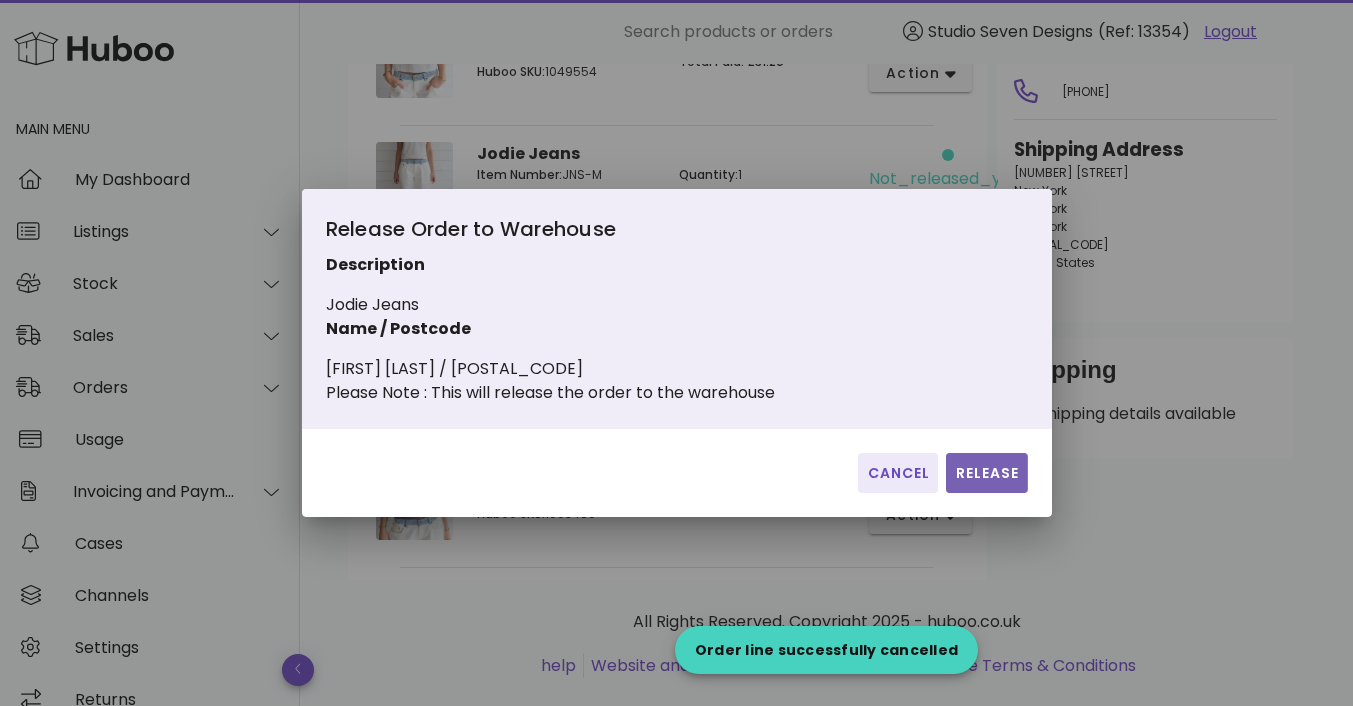 click on "Release" at bounding box center [986, 473] 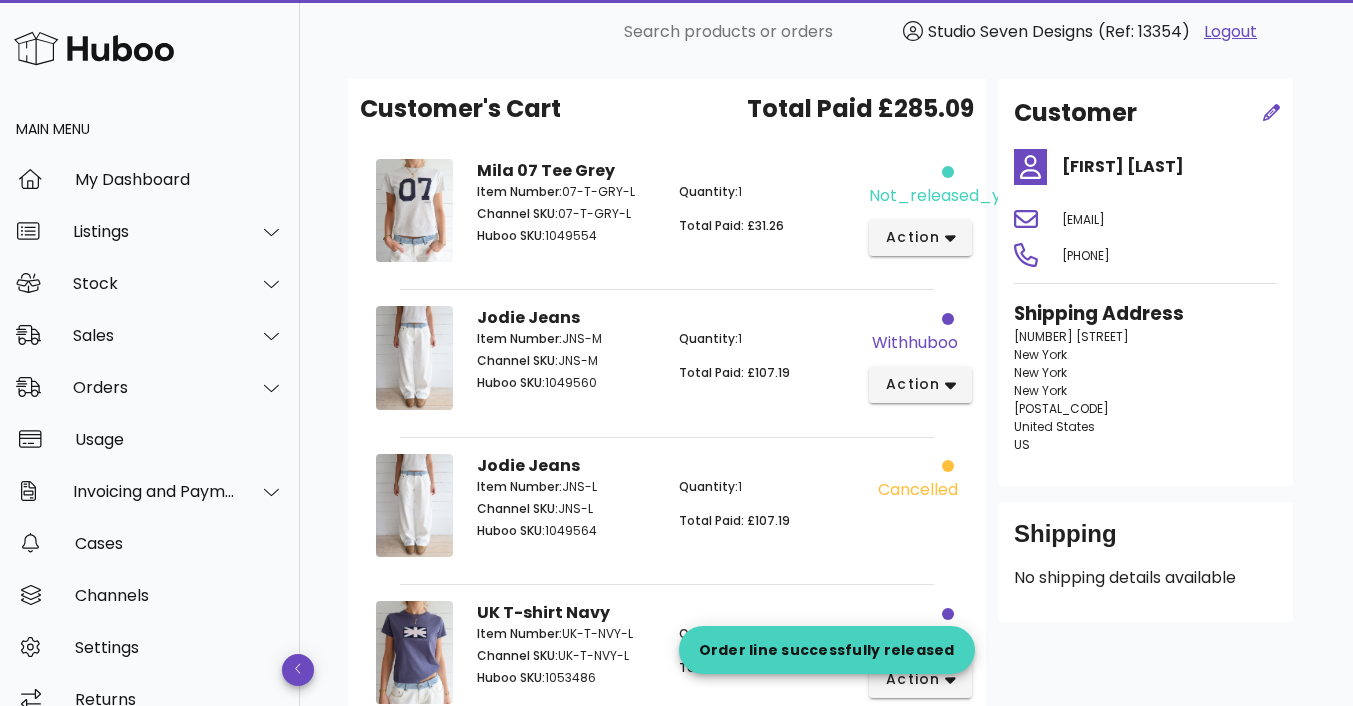 scroll, scrollTop: 72, scrollLeft: 0, axis: vertical 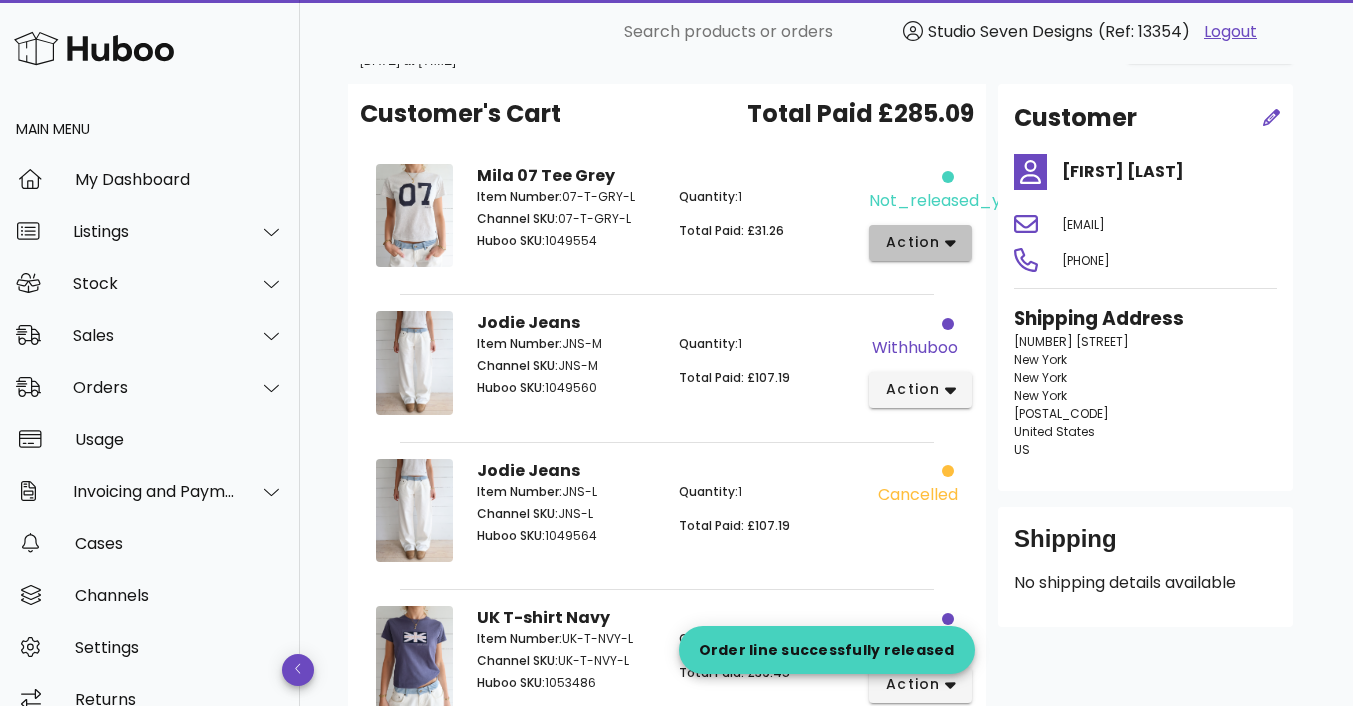 click 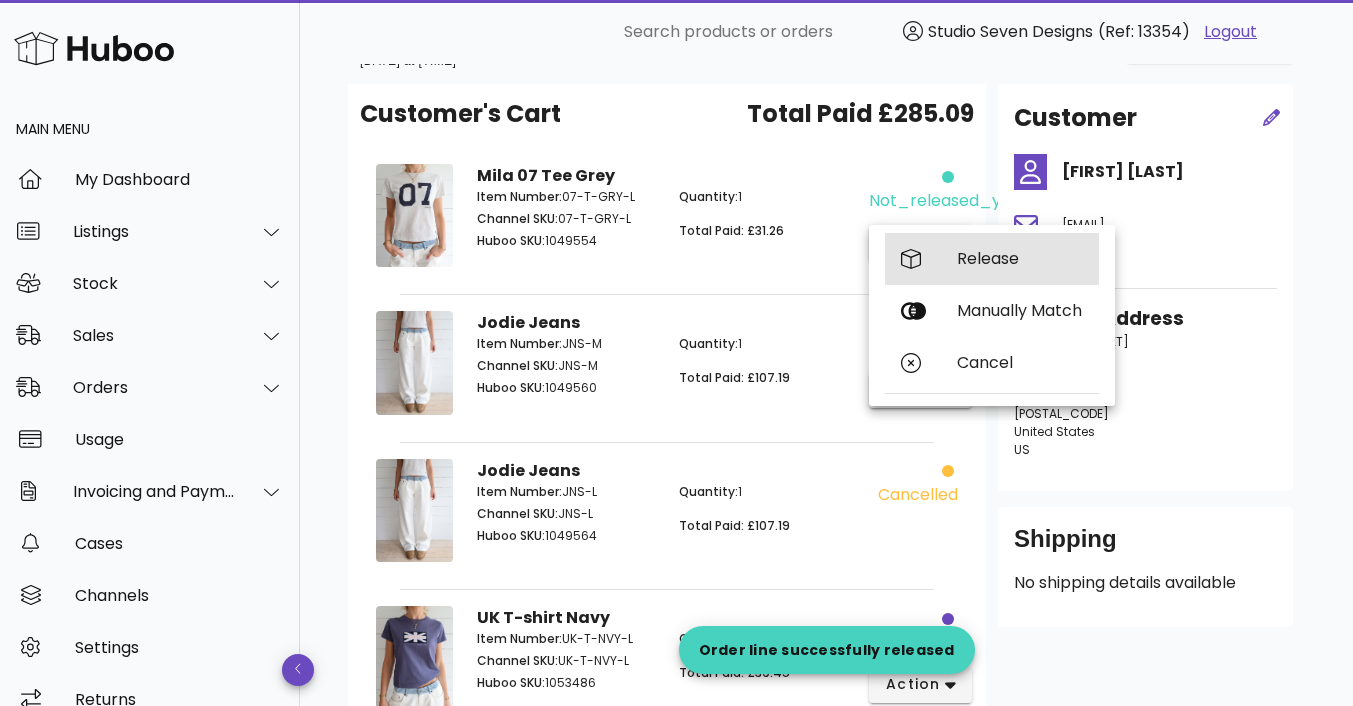 click on "Release" at bounding box center (1020, 258) 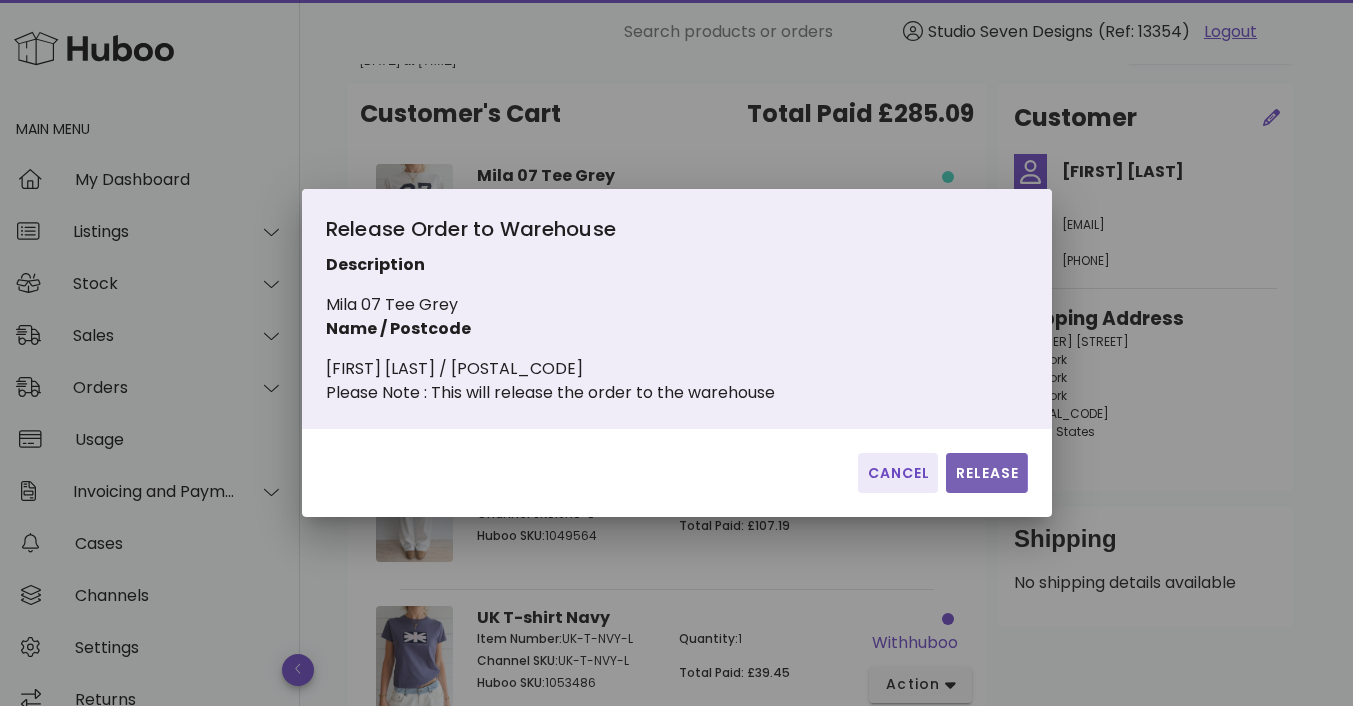 click on "Release" at bounding box center (986, 473) 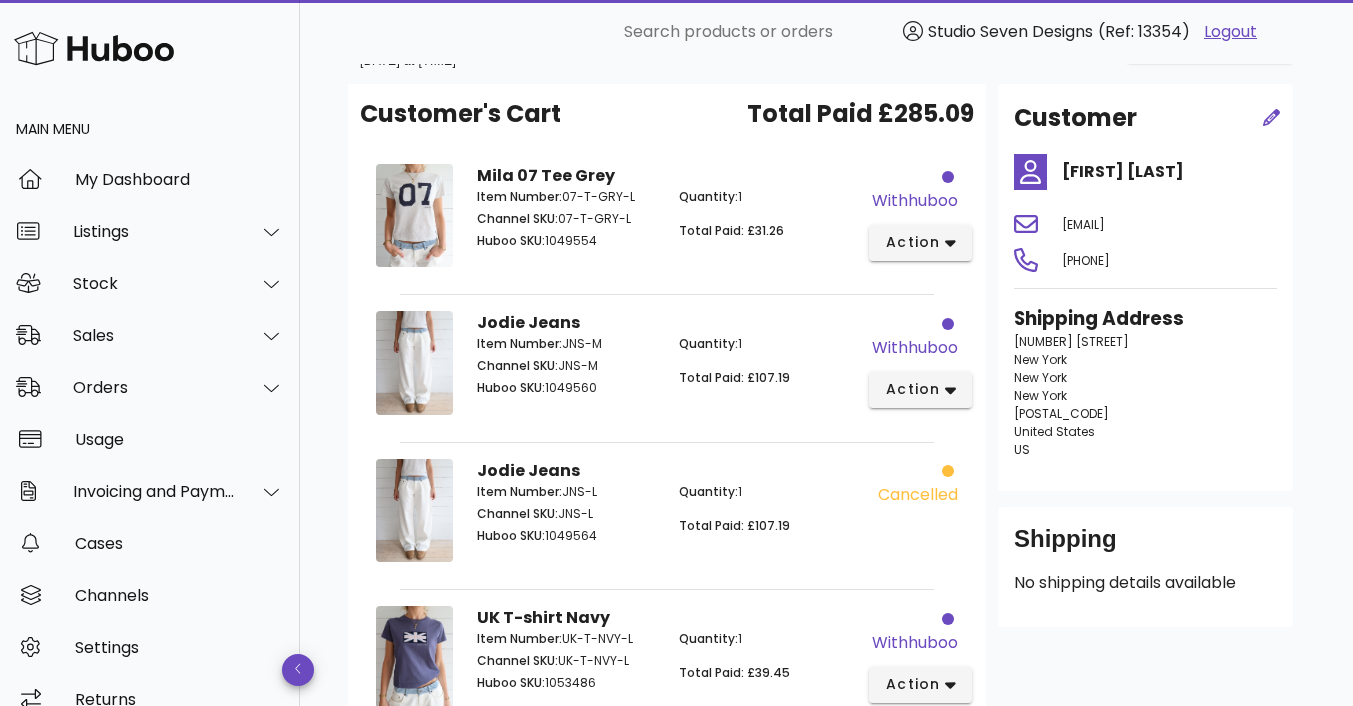 scroll, scrollTop: 0, scrollLeft: 0, axis: both 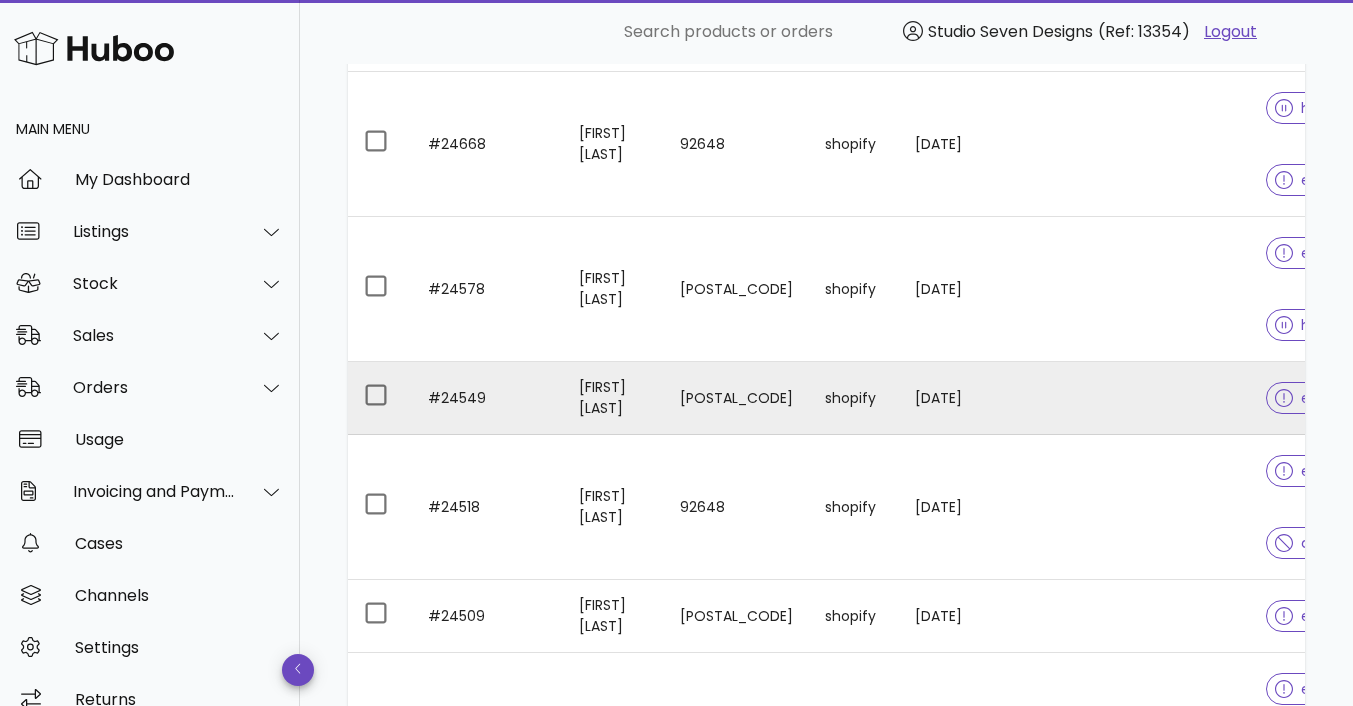 click at bounding box center [1170, 398] 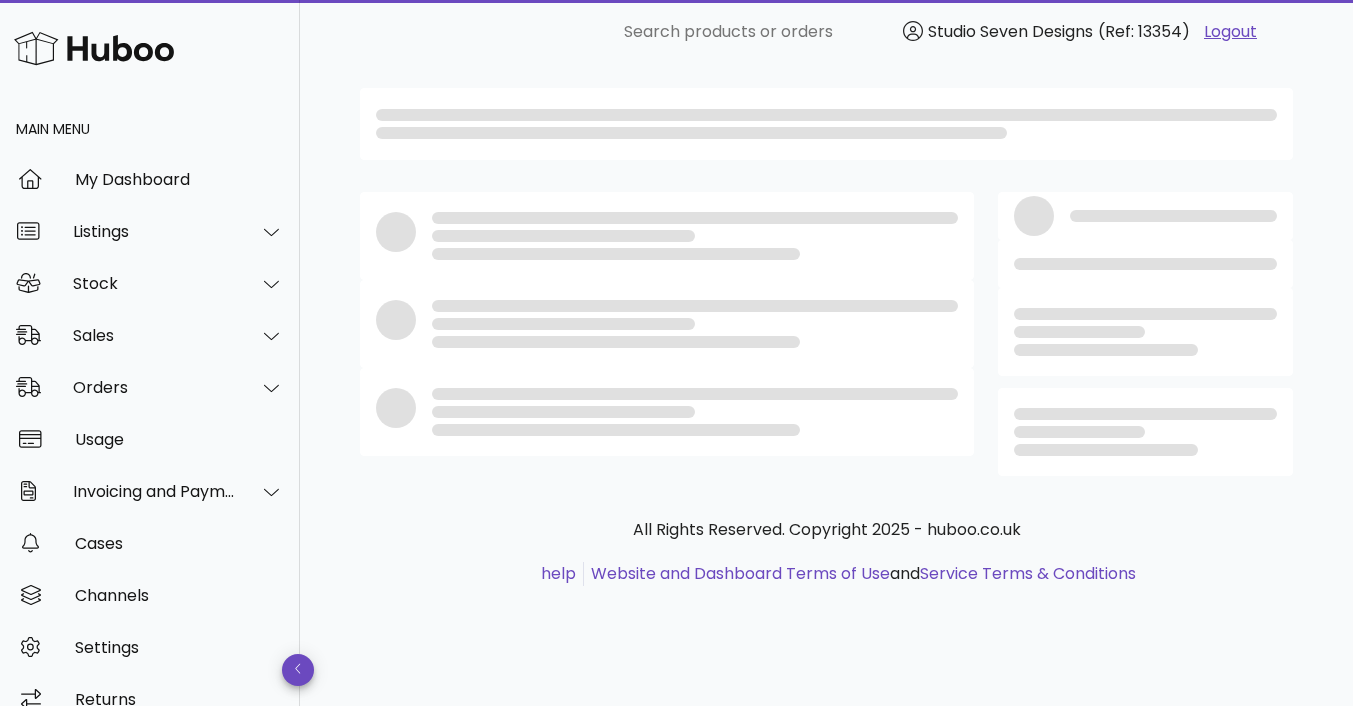 scroll, scrollTop: 0, scrollLeft: 0, axis: both 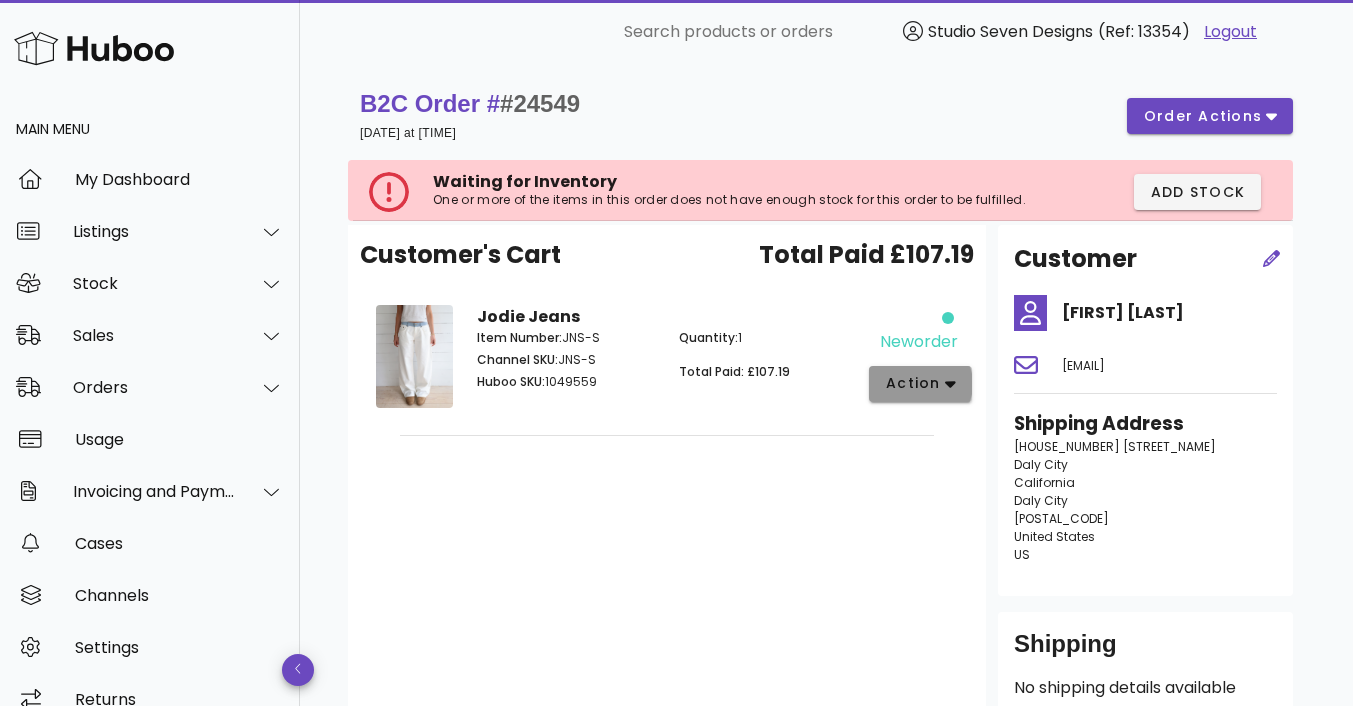 click 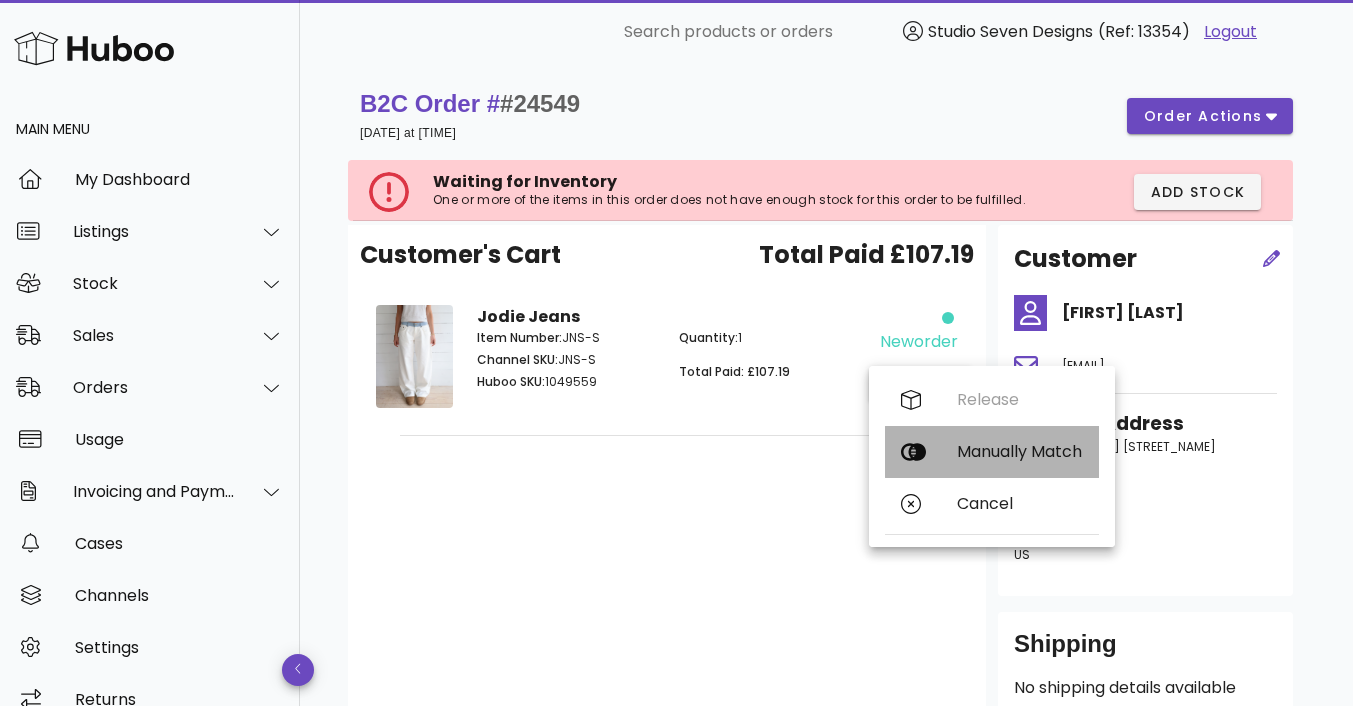 click on "Manually Match" at bounding box center [1020, 451] 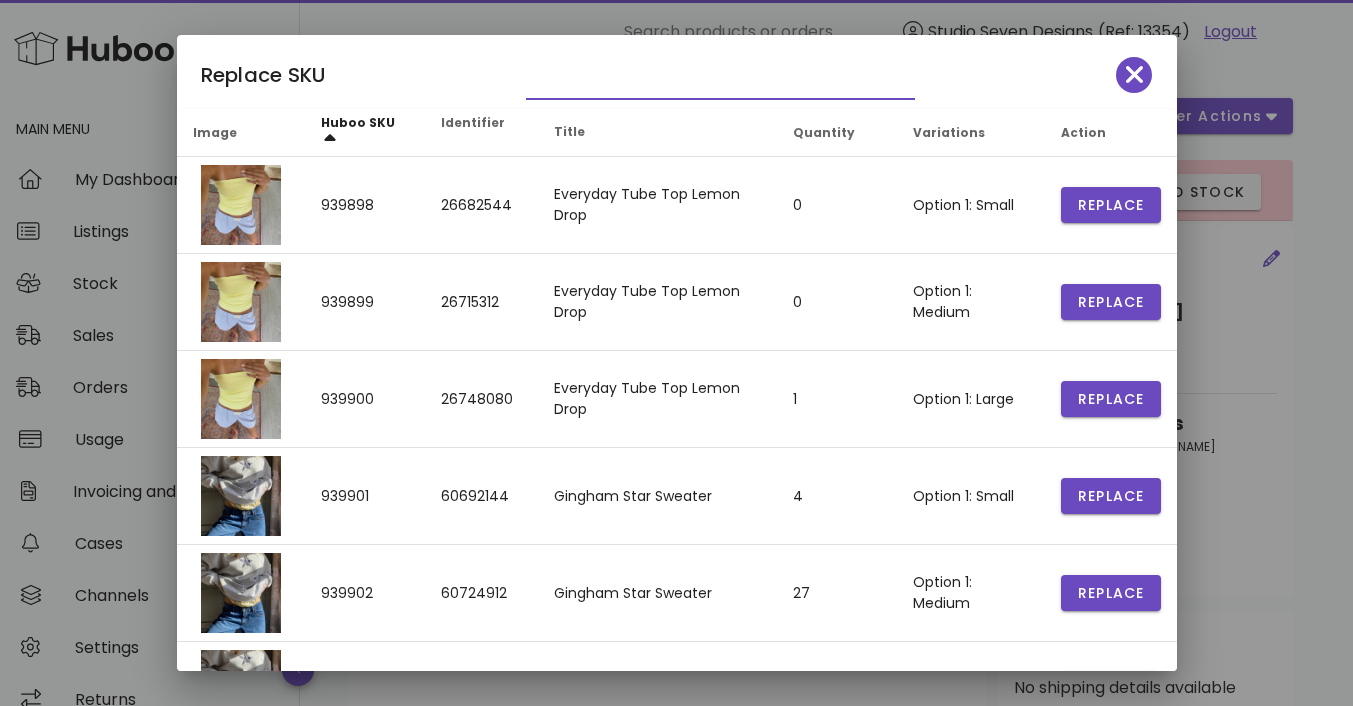 click at bounding box center [706, 83] 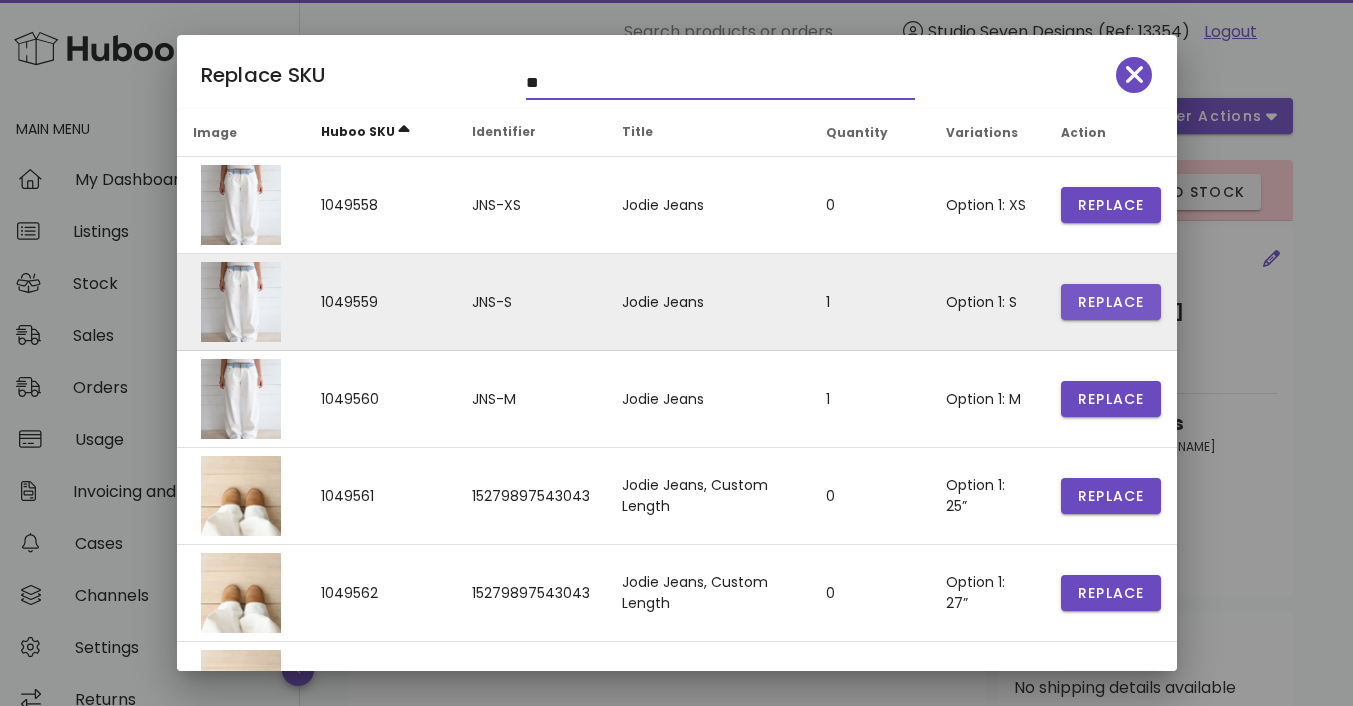 type on "**" 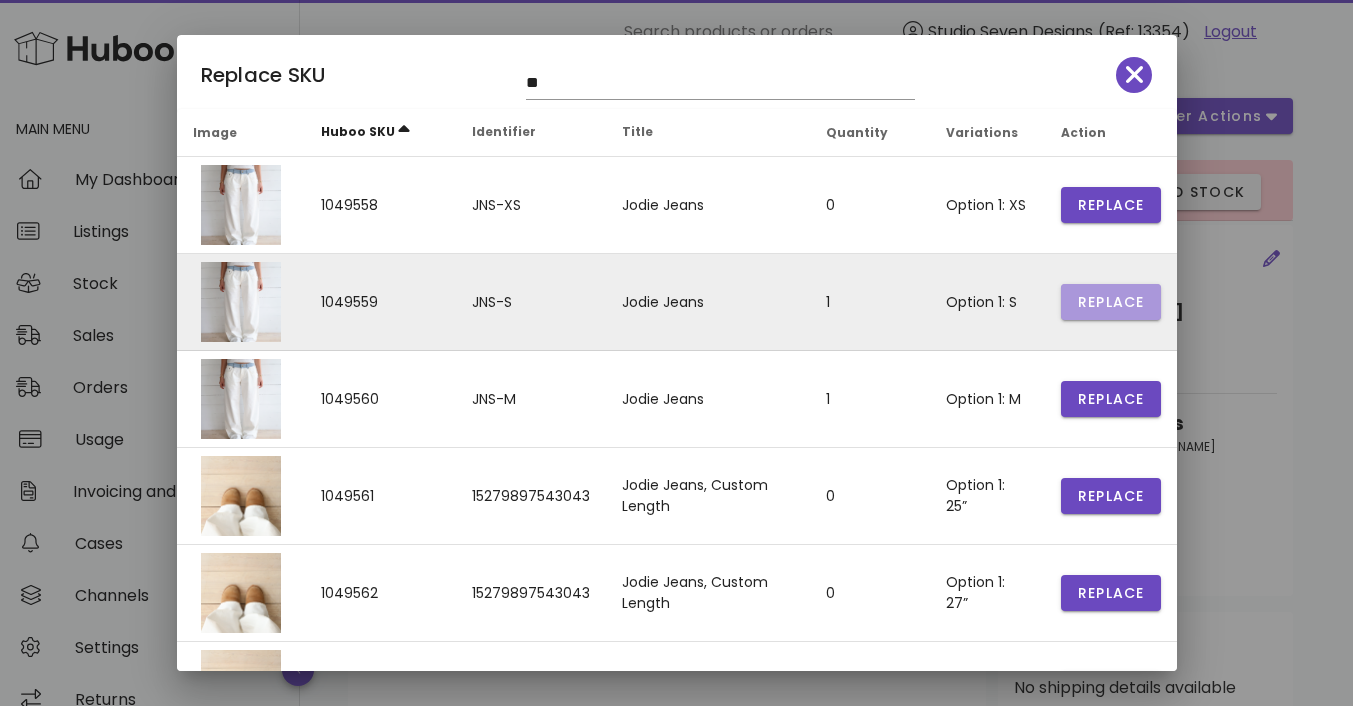 click on "Replace" at bounding box center [1111, 205] 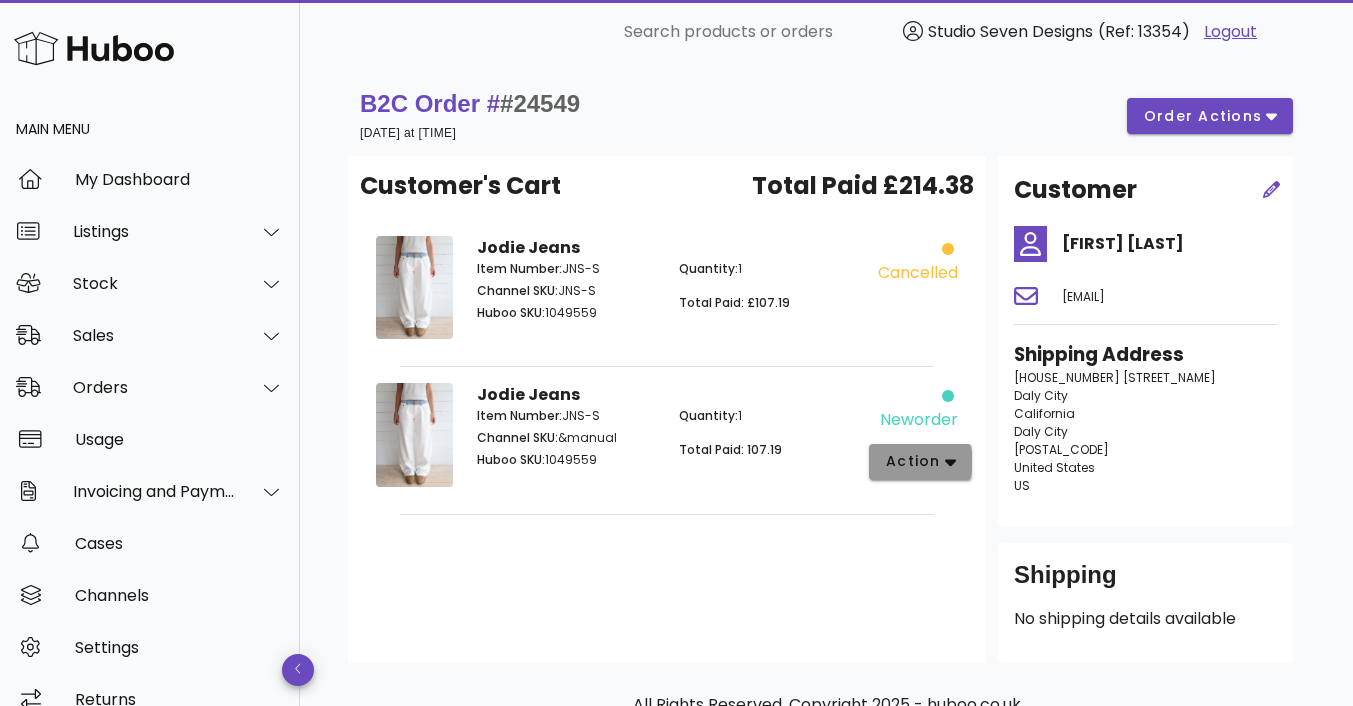 click 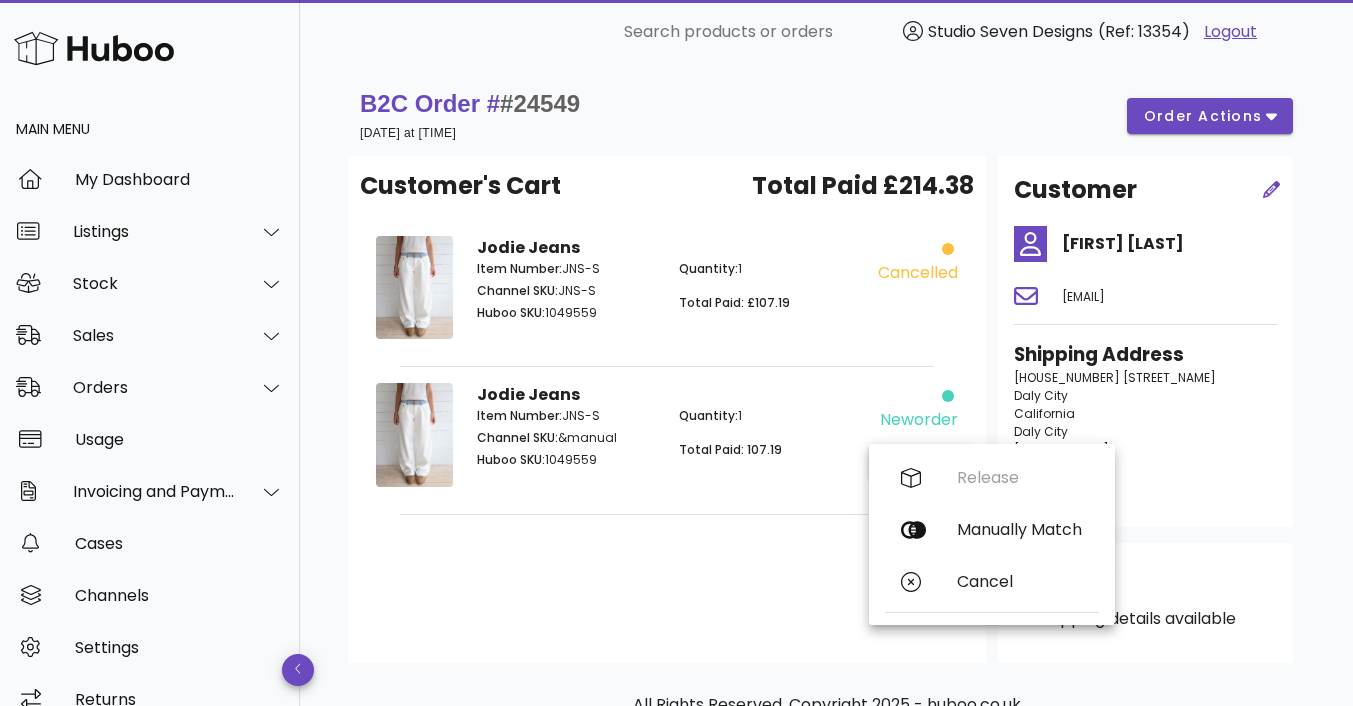click on "Customer's Cart Total Paid £214.38 Jodie Jeans Item Number:  JNS-S  Channel SKU:  JNS-S  Huboo SKU:  1049559  Quantity:  1 Total Paid: £107.19  cancelled  Jodie Jeans Item Number:  JNS-S  Channel SKU:  &manual  Huboo SKU:  1049559  Quantity:  1 Total Paid: 107.19  neworder  action" at bounding box center (667, 409) 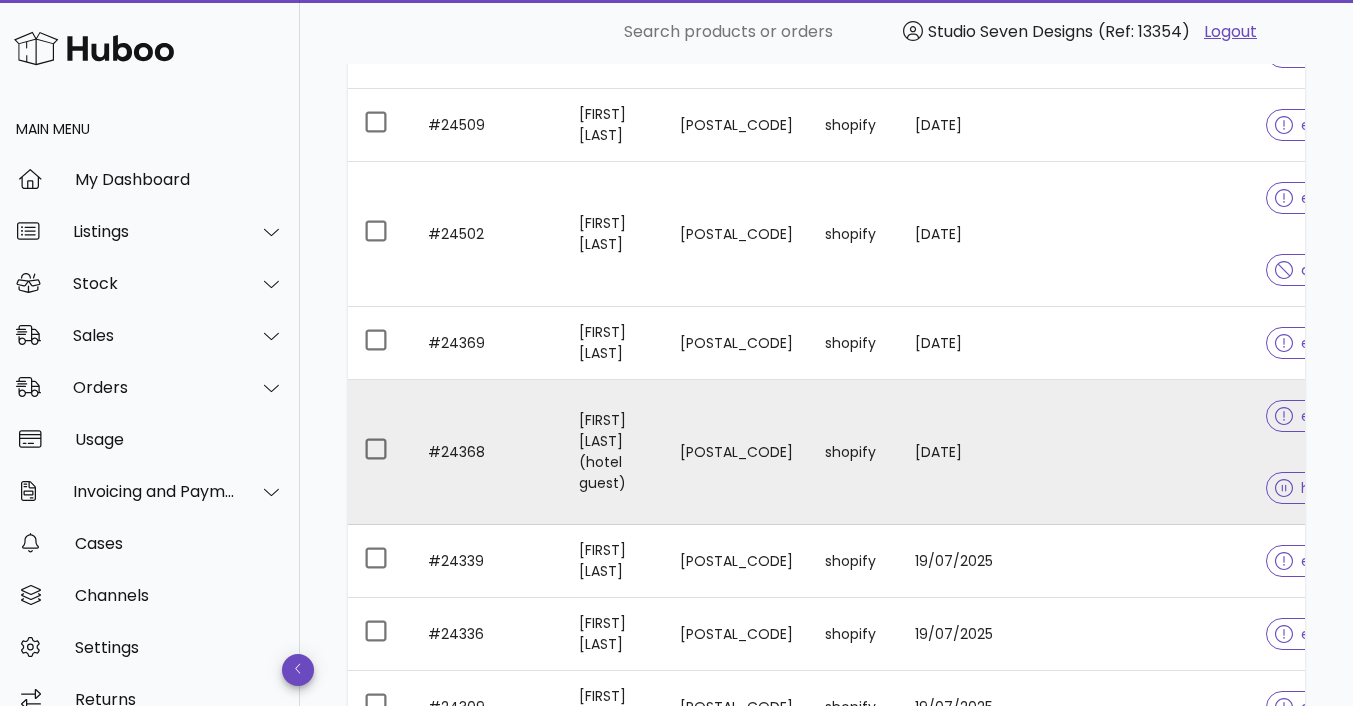 scroll, scrollTop: 4973, scrollLeft: 0, axis: vertical 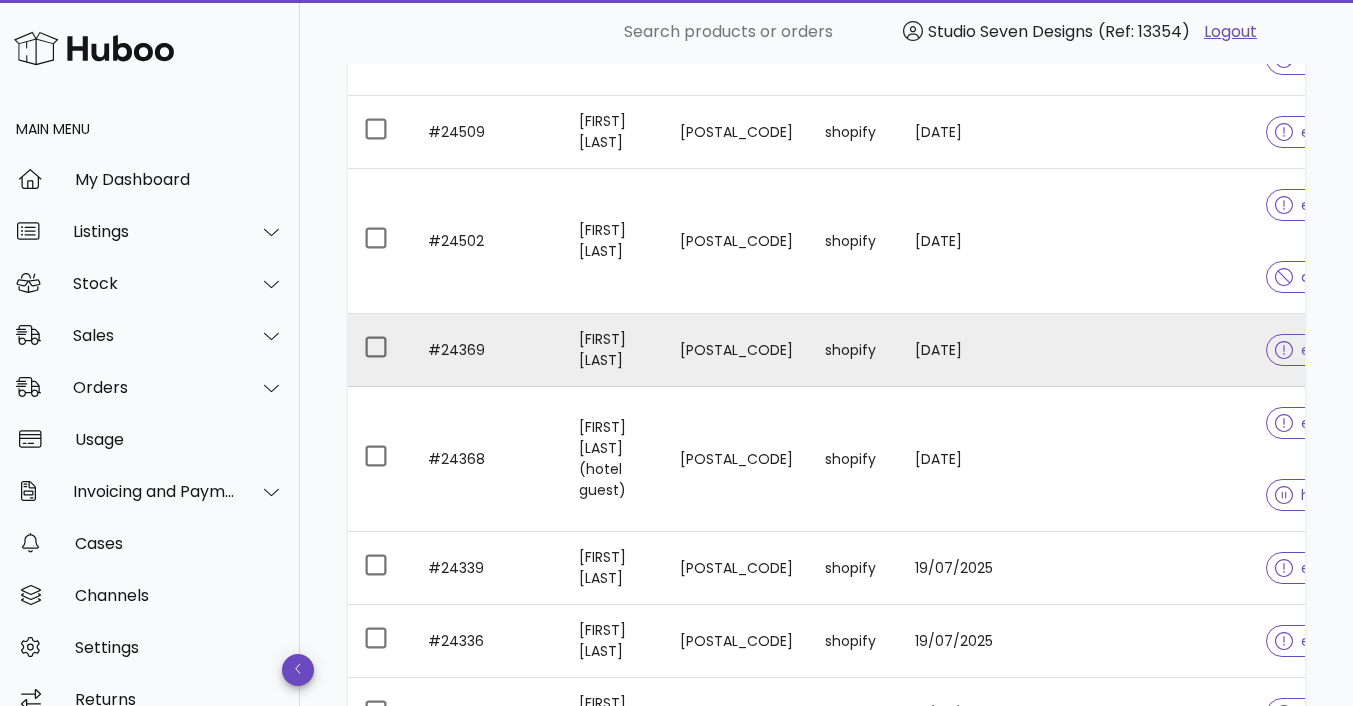 click at bounding box center (1170, 350) 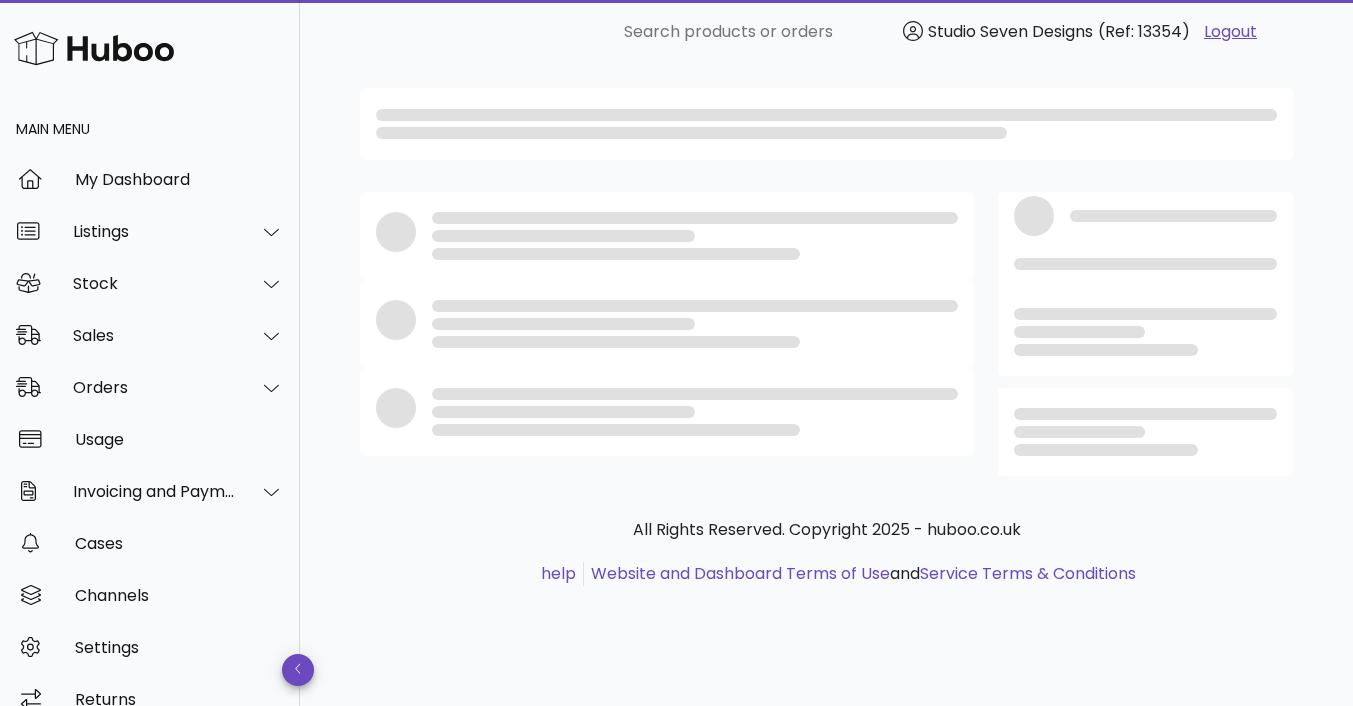 scroll, scrollTop: 0, scrollLeft: 0, axis: both 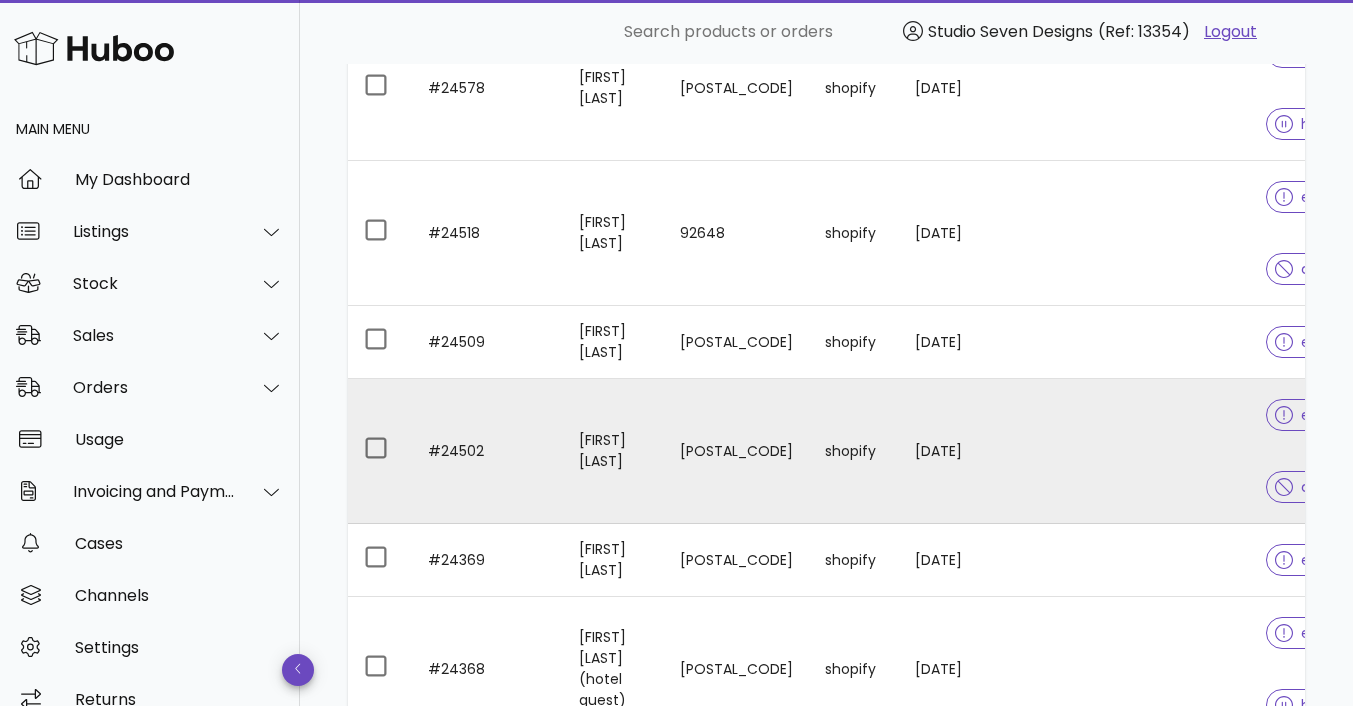 click at bounding box center [1170, 451] 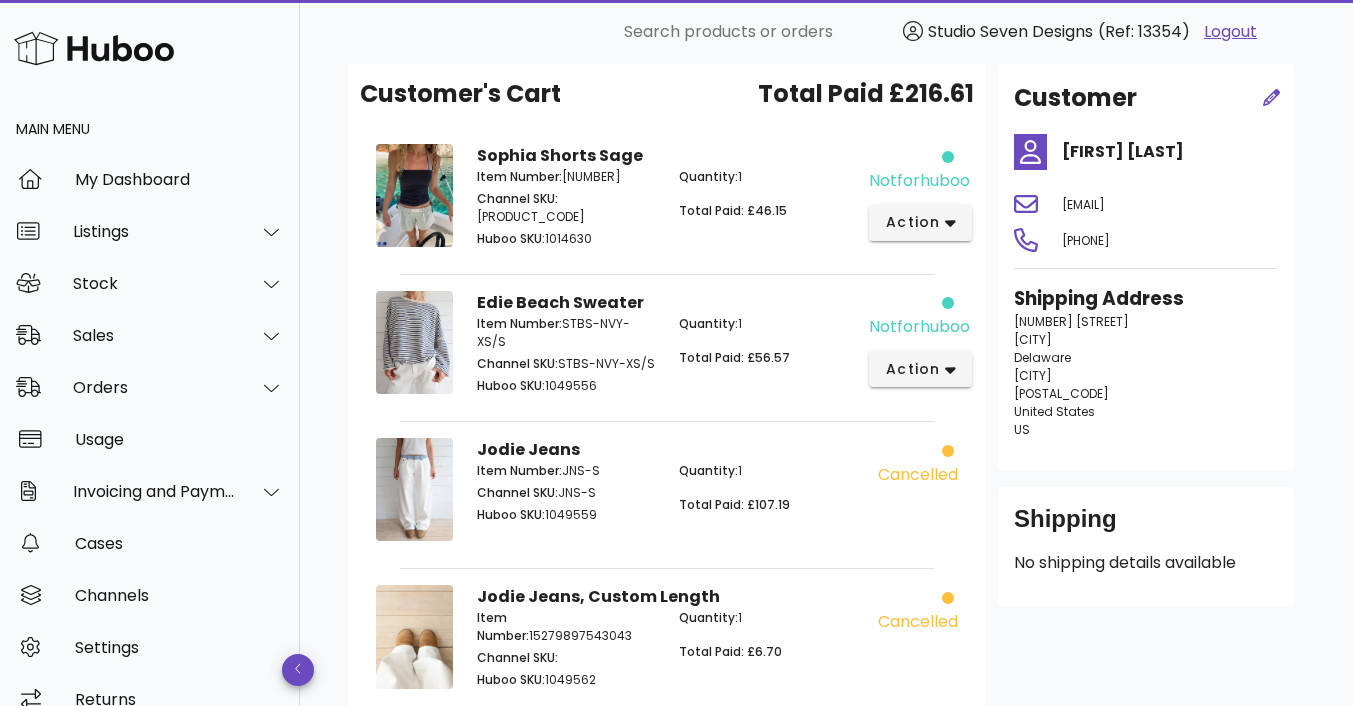 scroll, scrollTop: 160, scrollLeft: 0, axis: vertical 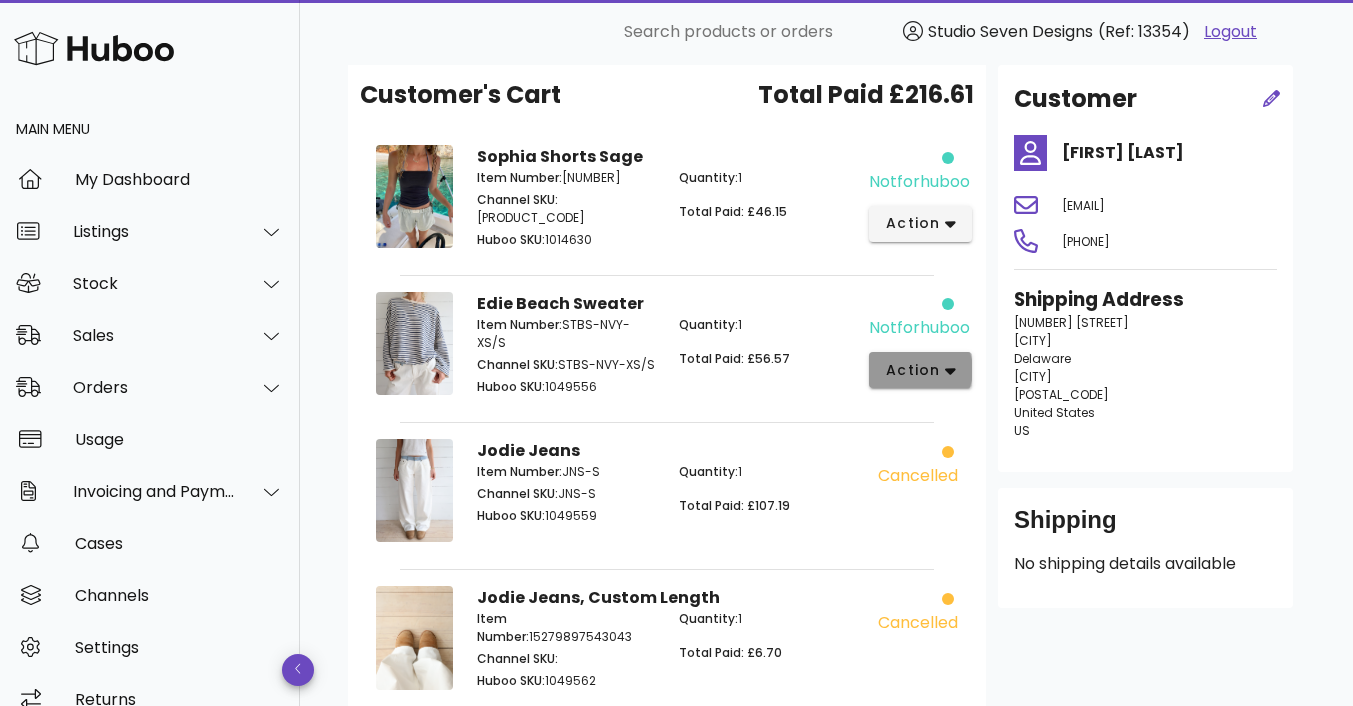 click 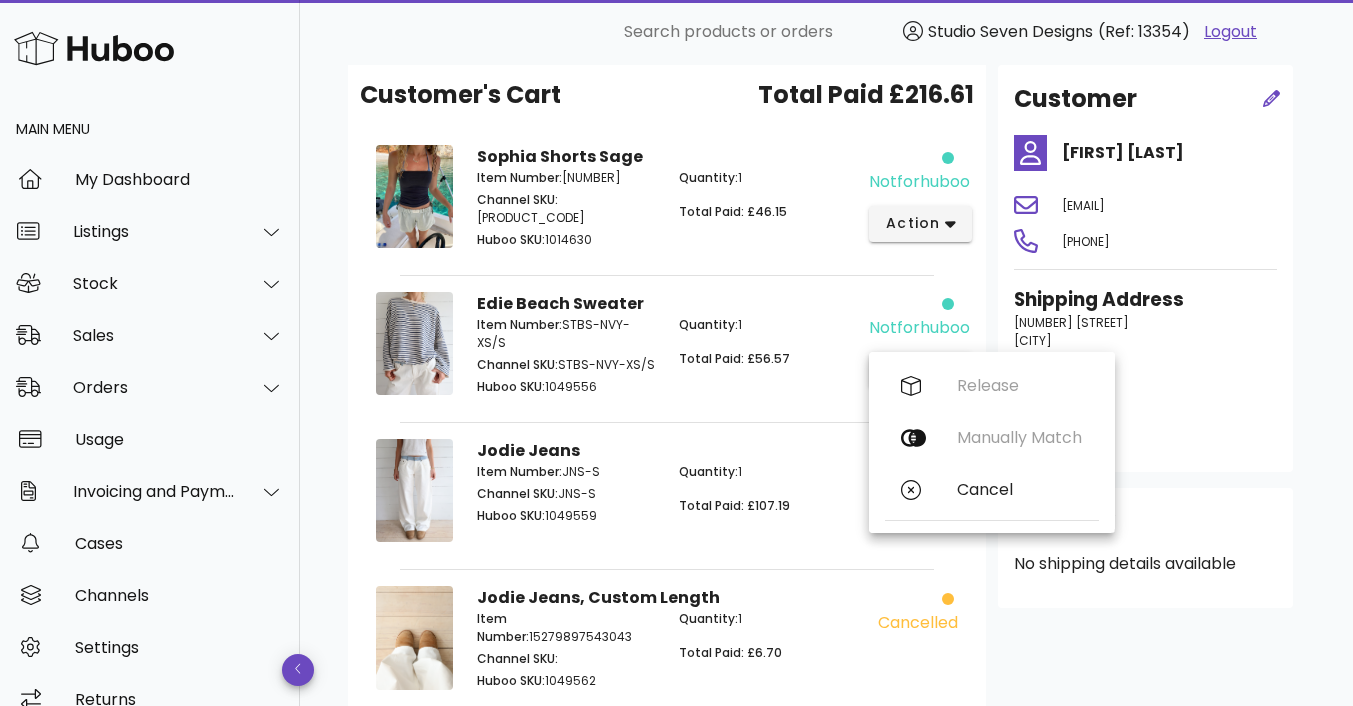 click on "Quantity:  1 Total Paid: £56.57" at bounding box center (768, 358) 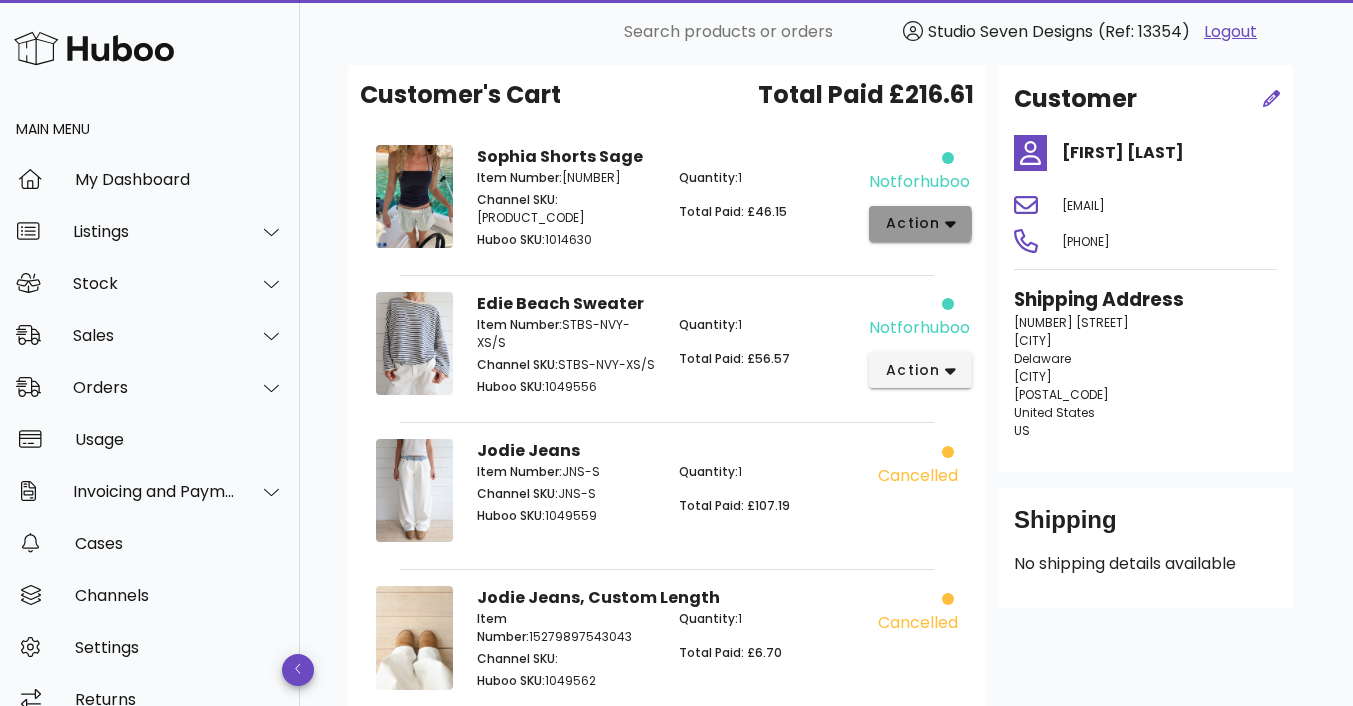 click on "action" at bounding box center [920, 223] 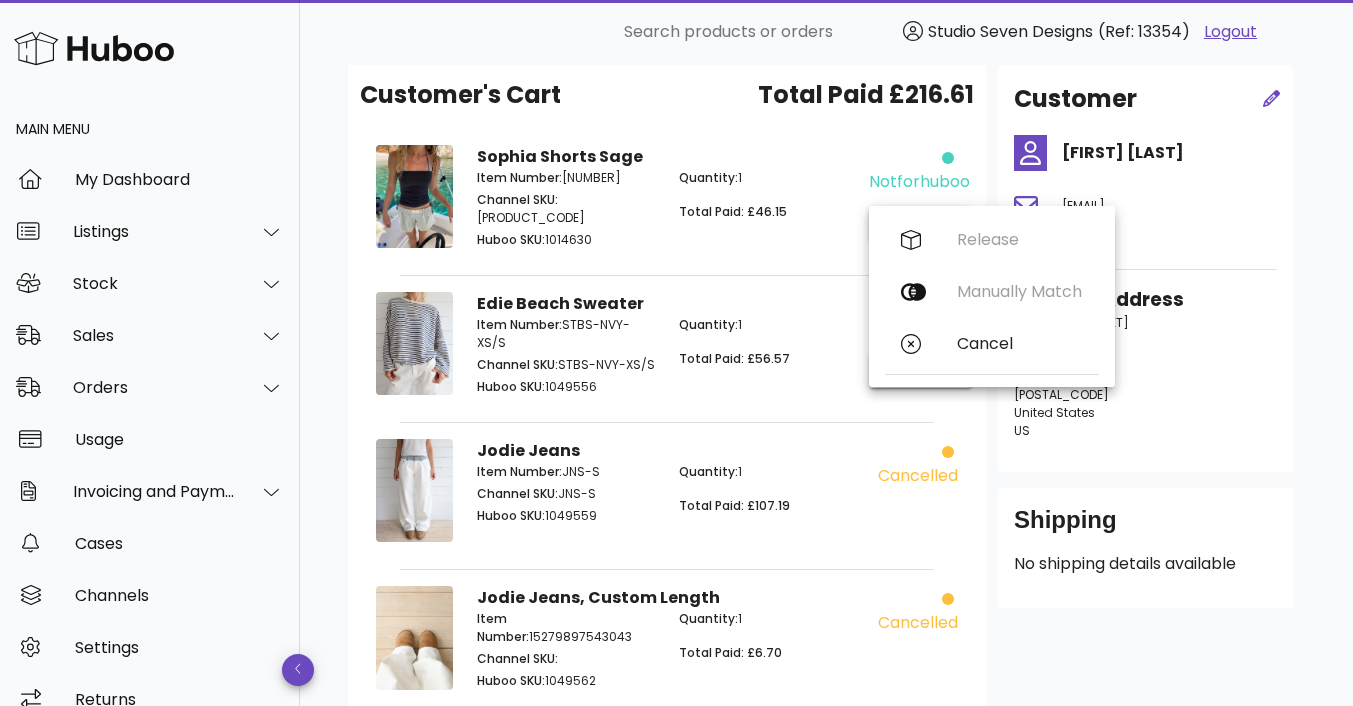 click on "Quantity:  1 Total Paid: £46.15" at bounding box center [768, 211] 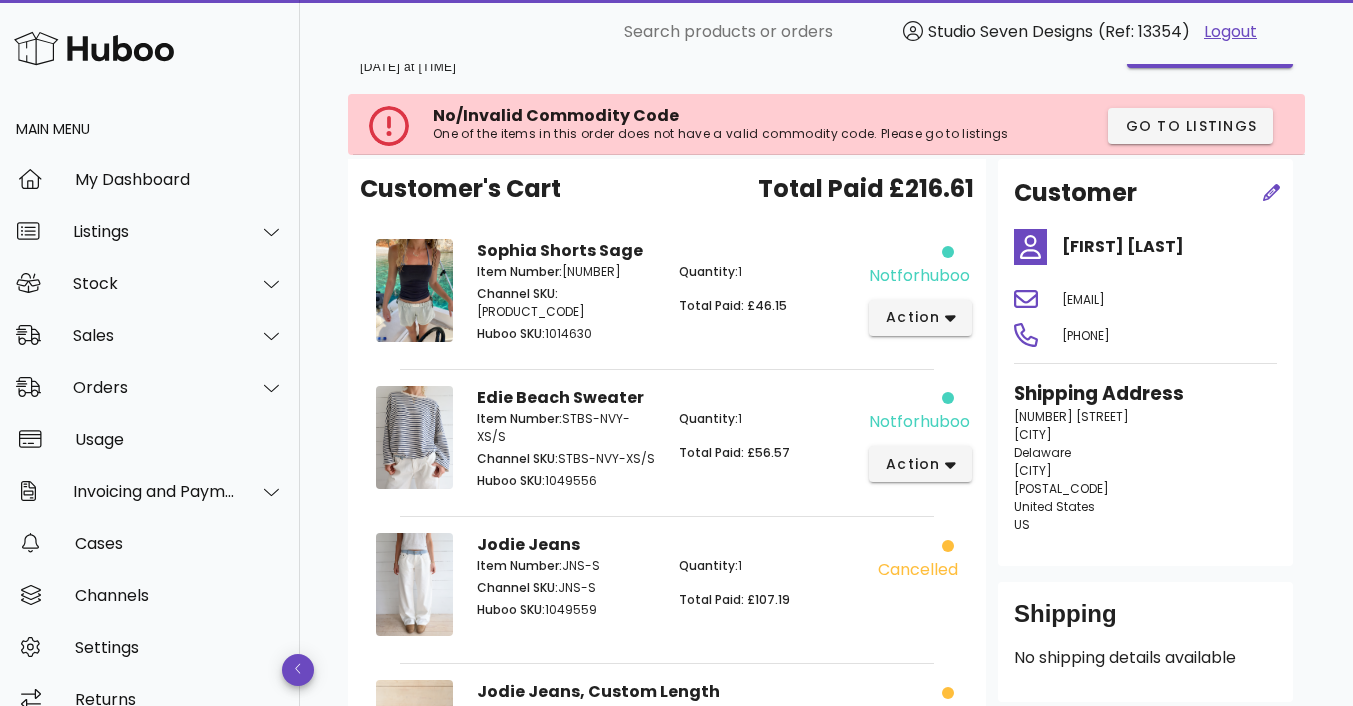 scroll, scrollTop: 0, scrollLeft: 0, axis: both 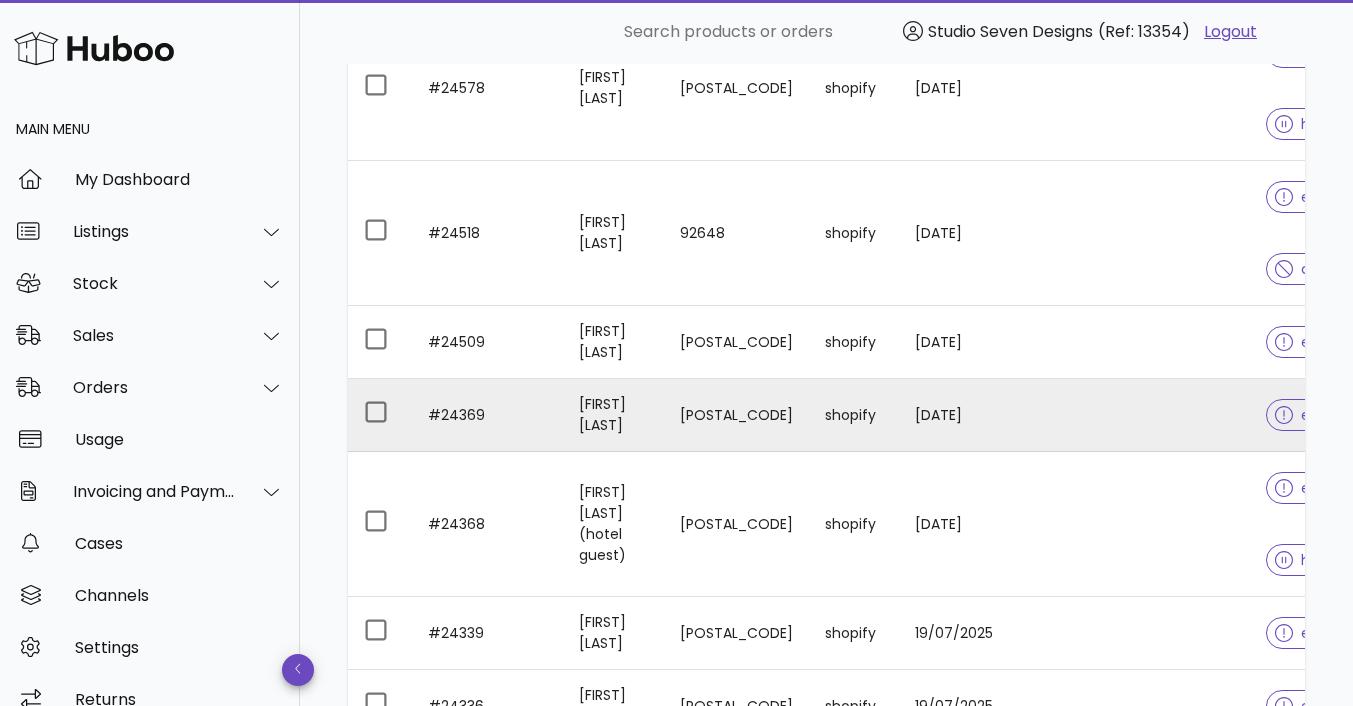 click at bounding box center (1049, 415) 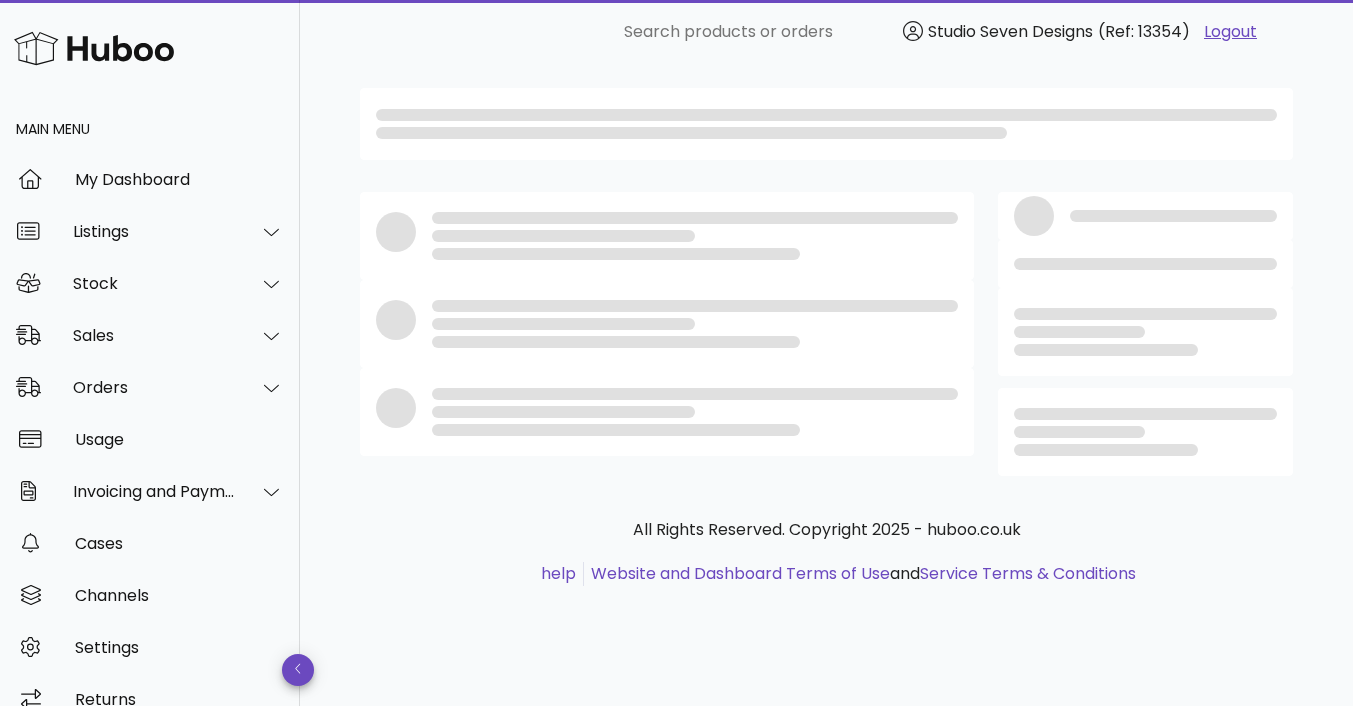 scroll, scrollTop: 0, scrollLeft: 0, axis: both 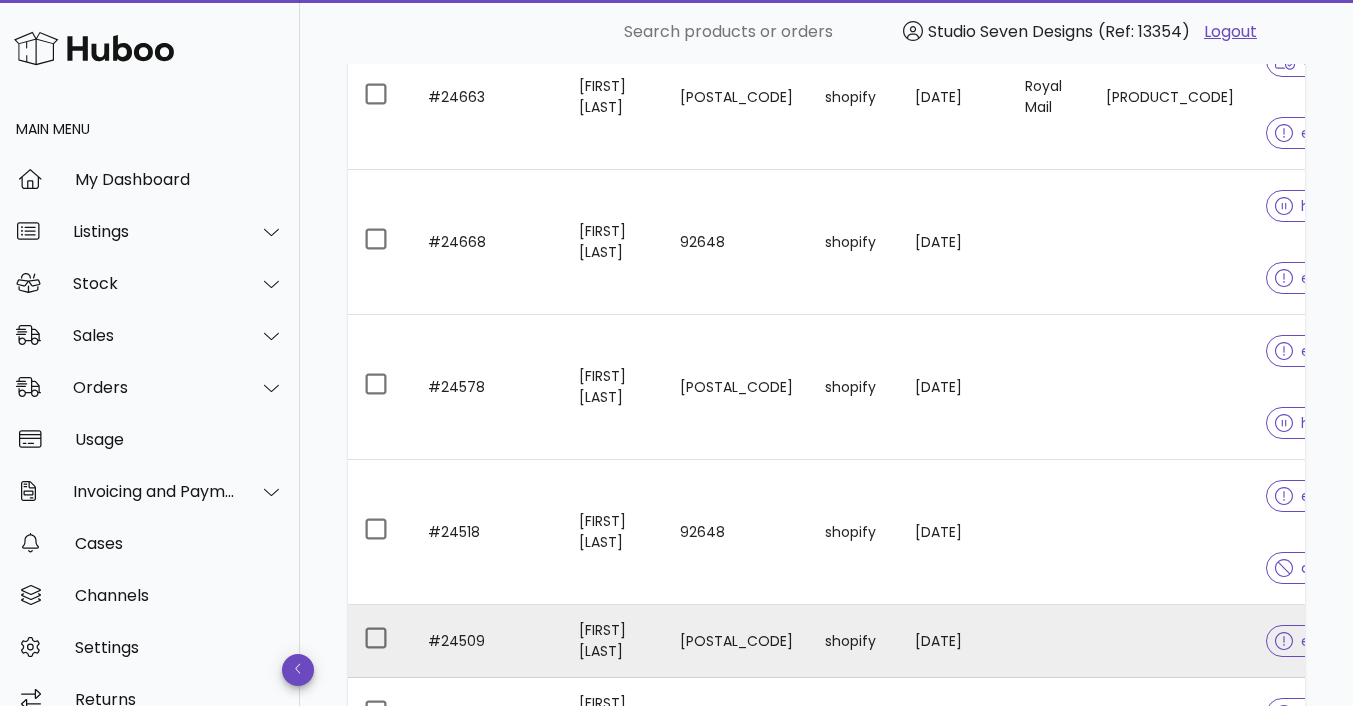 click at bounding box center [1170, 641] 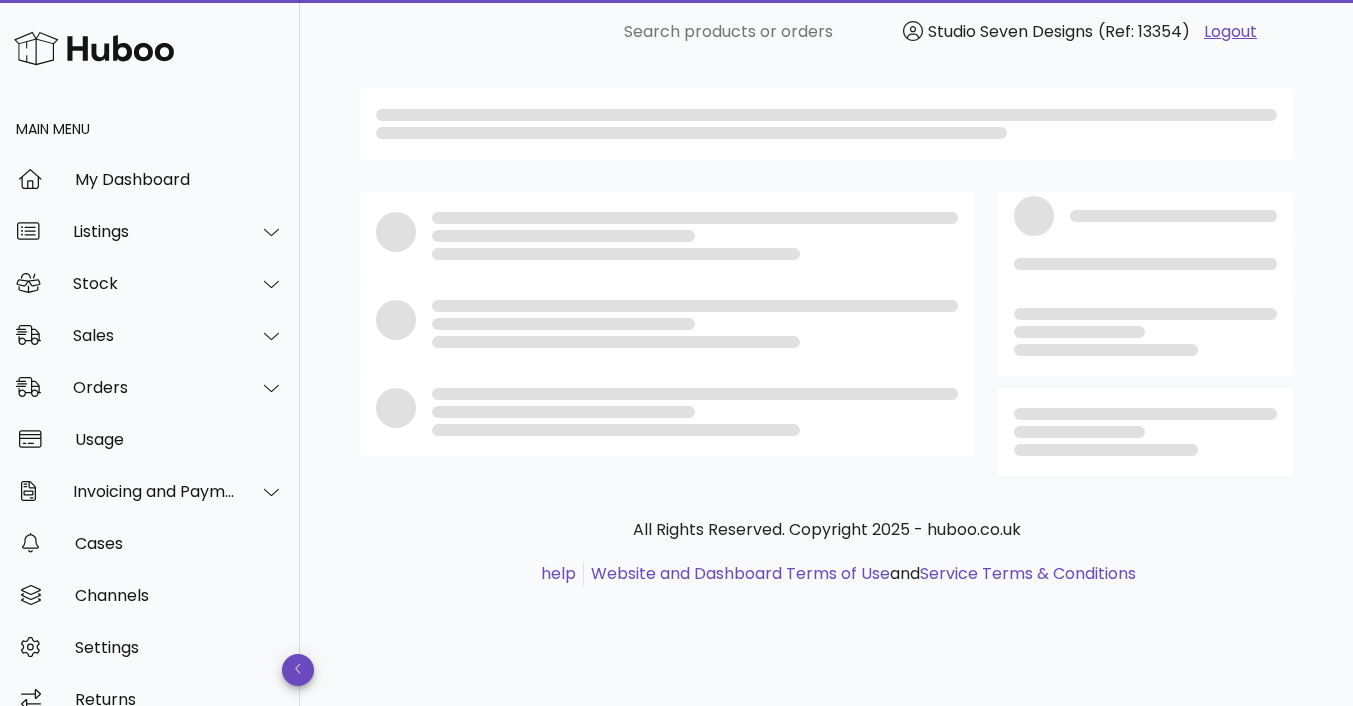 scroll, scrollTop: 0, scrollLeft: 0, axis: both 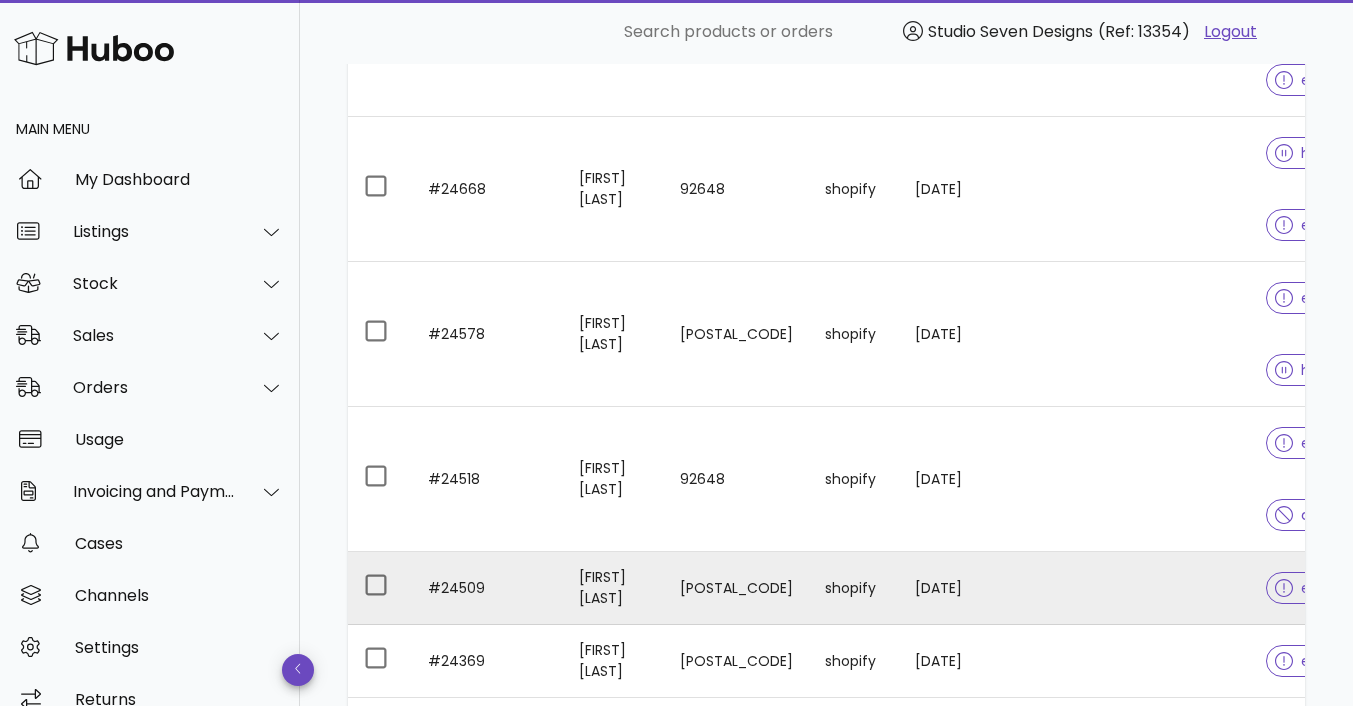 click at bounding box center [1170, 588] 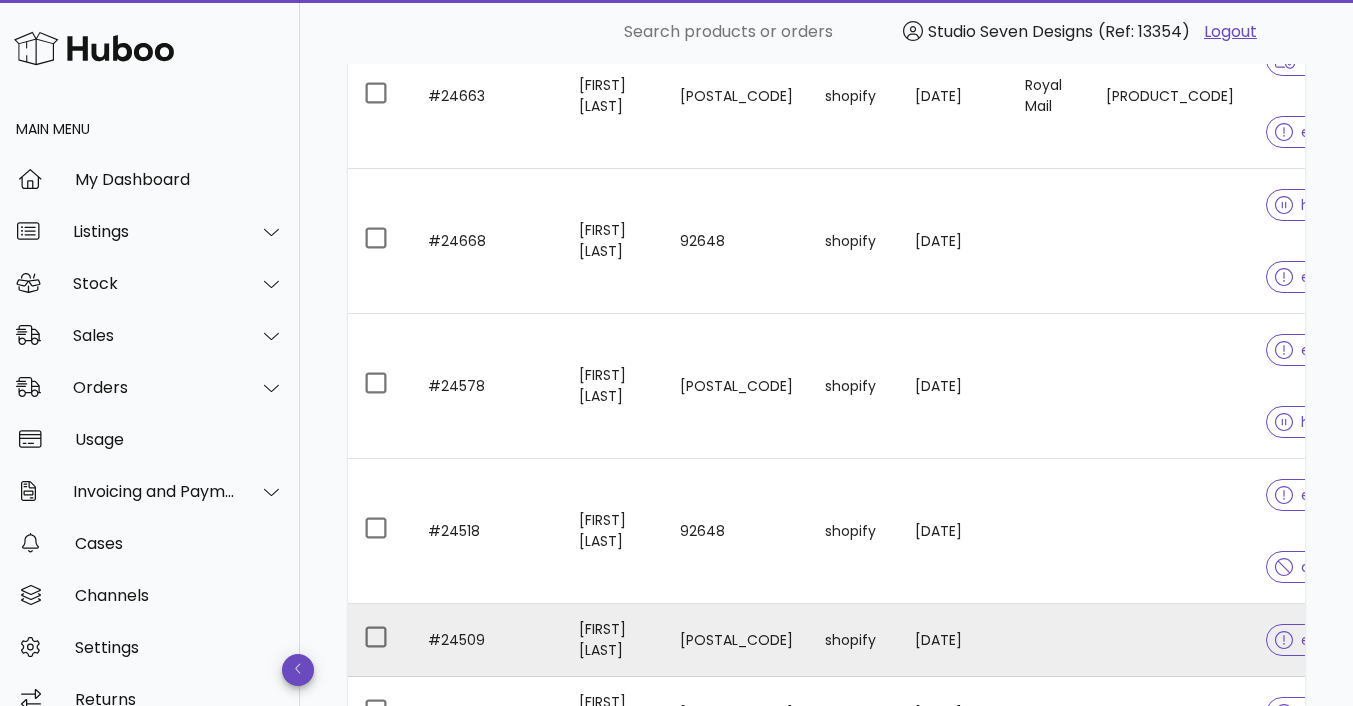 scroll, scrollTop: 4463, scrollLeft: 0, axis: vertical 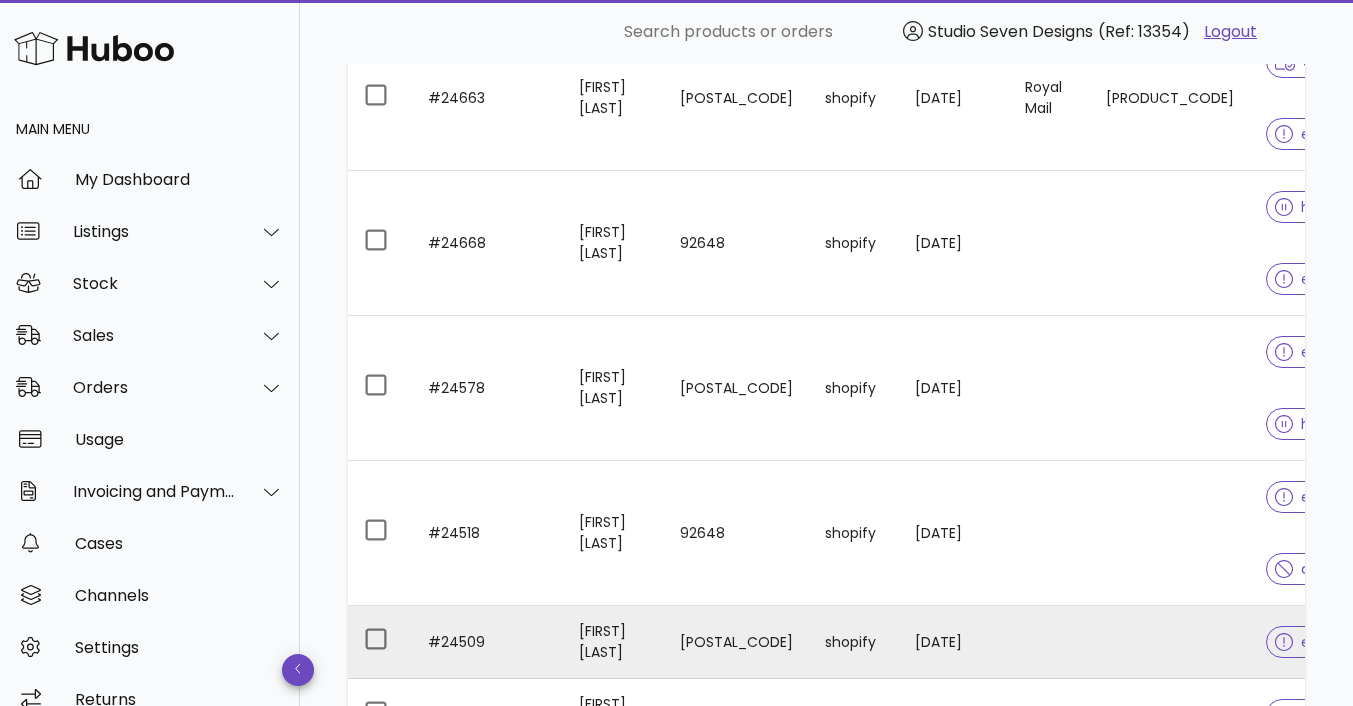 click at bounding box center [1170, 642] 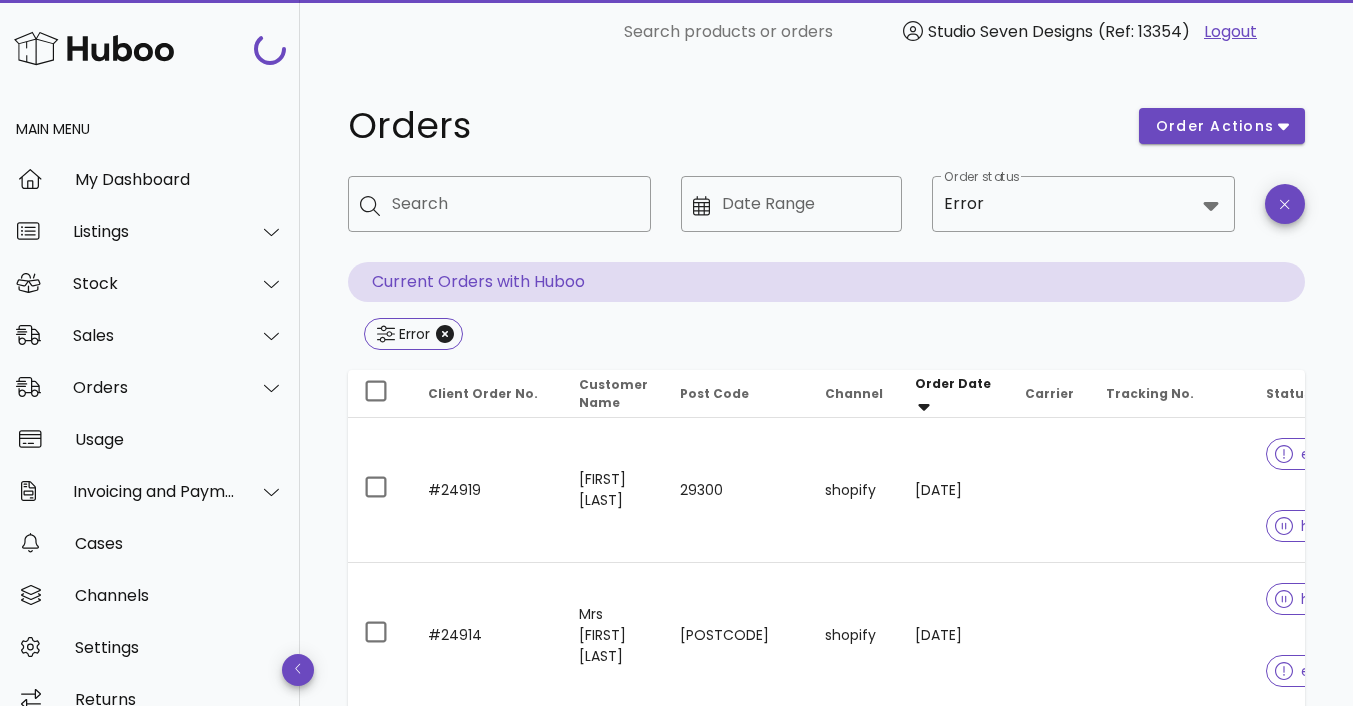 scroll, scrollTop: 4463, scrollLeft: 0, axis: vertical 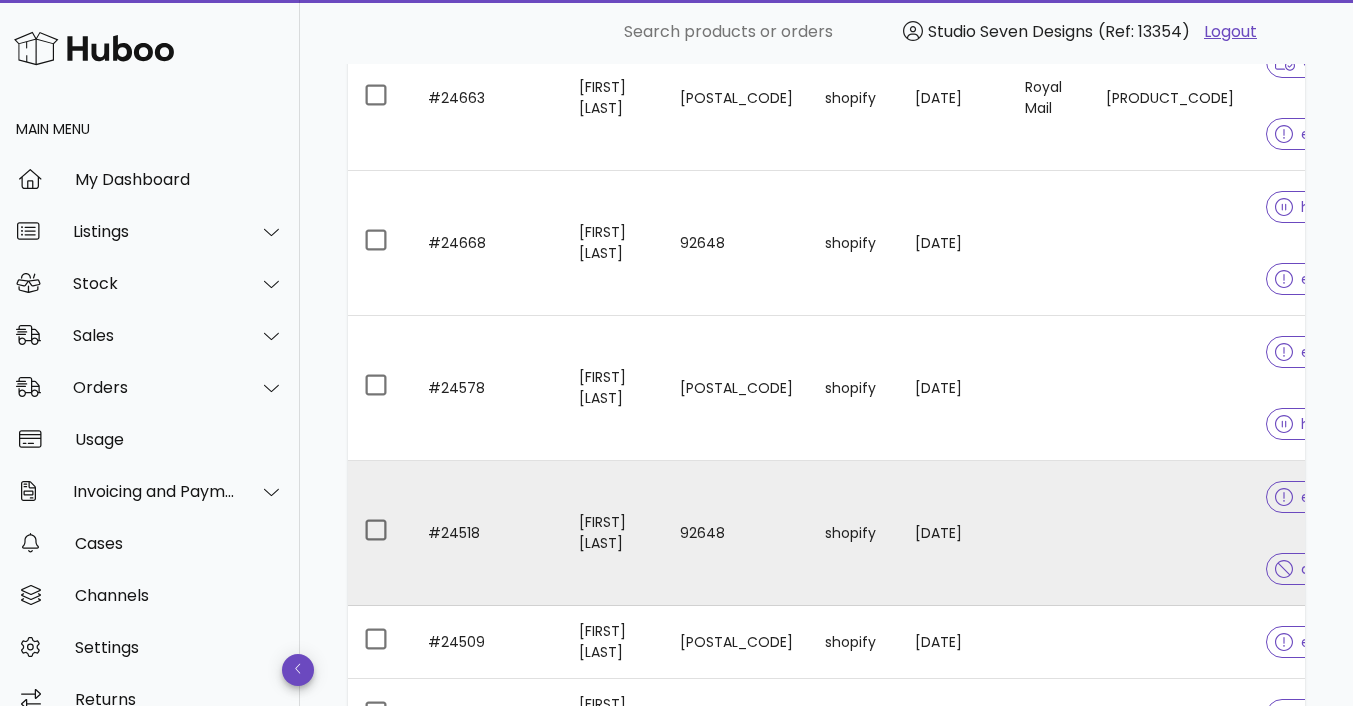 click at bounding box center [1170, 533] 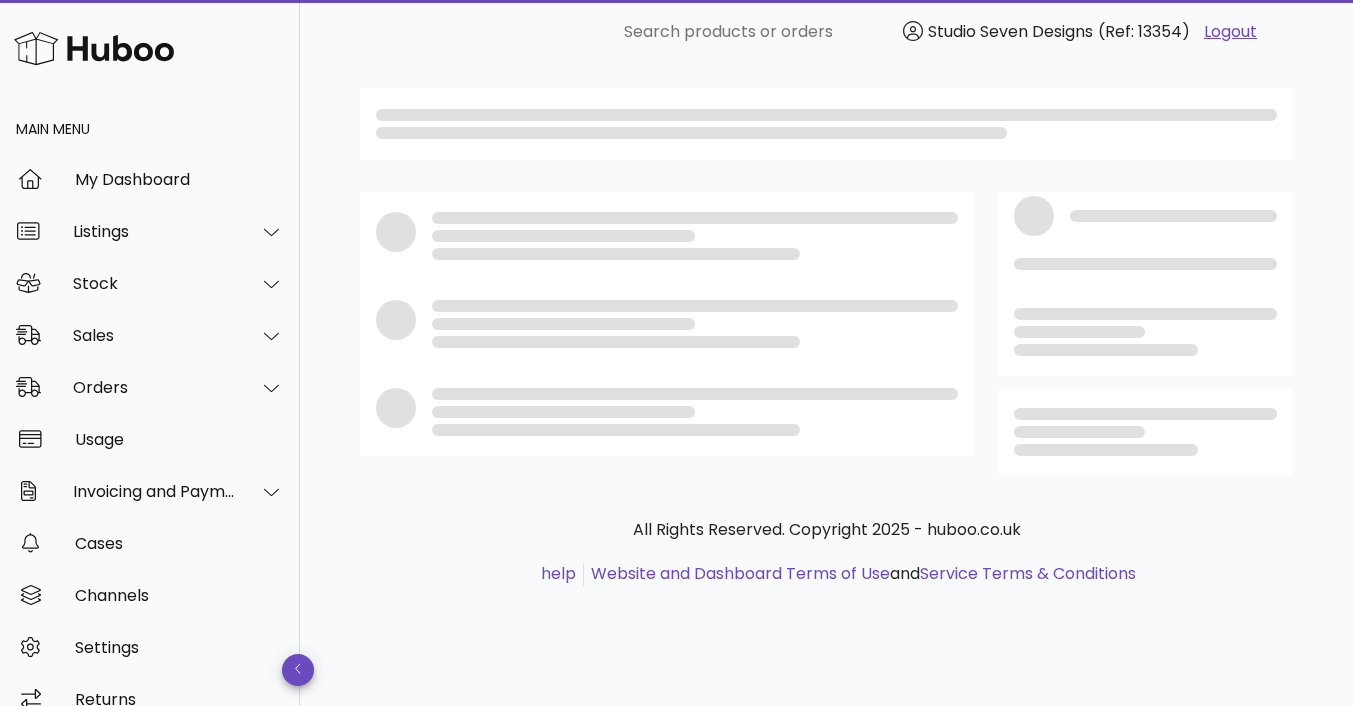 scroll, scrollTop: 0, scrollLeft: 0, axis: both 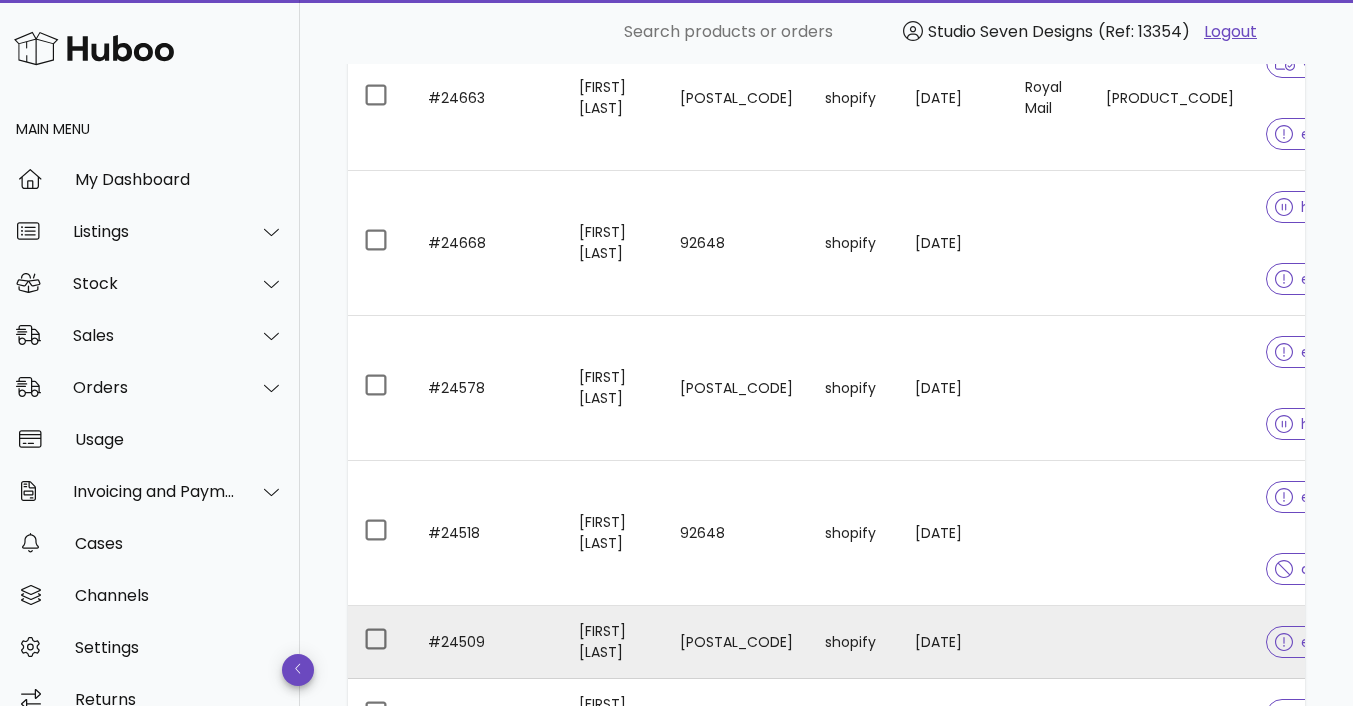 click at bounding box center (1170, 642) 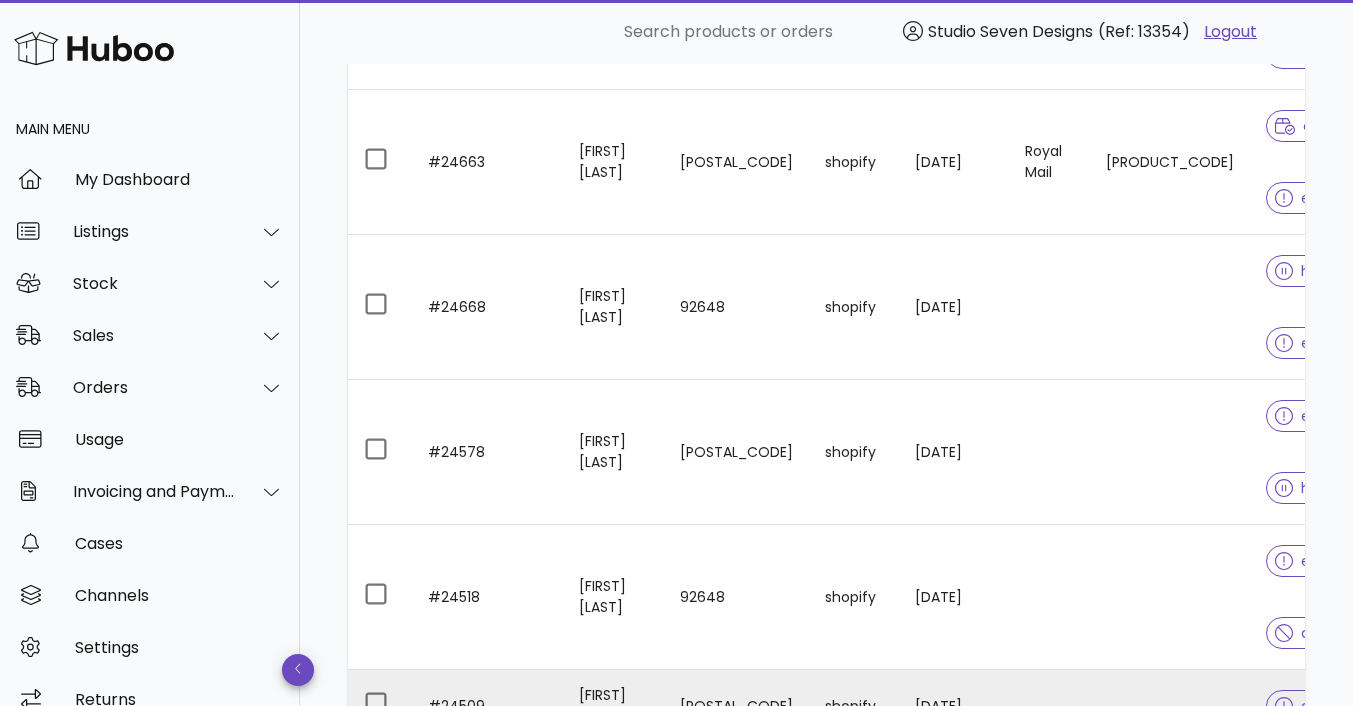 scroll, scrollTop: 4398, scrollLeft: 0, axis: vertical 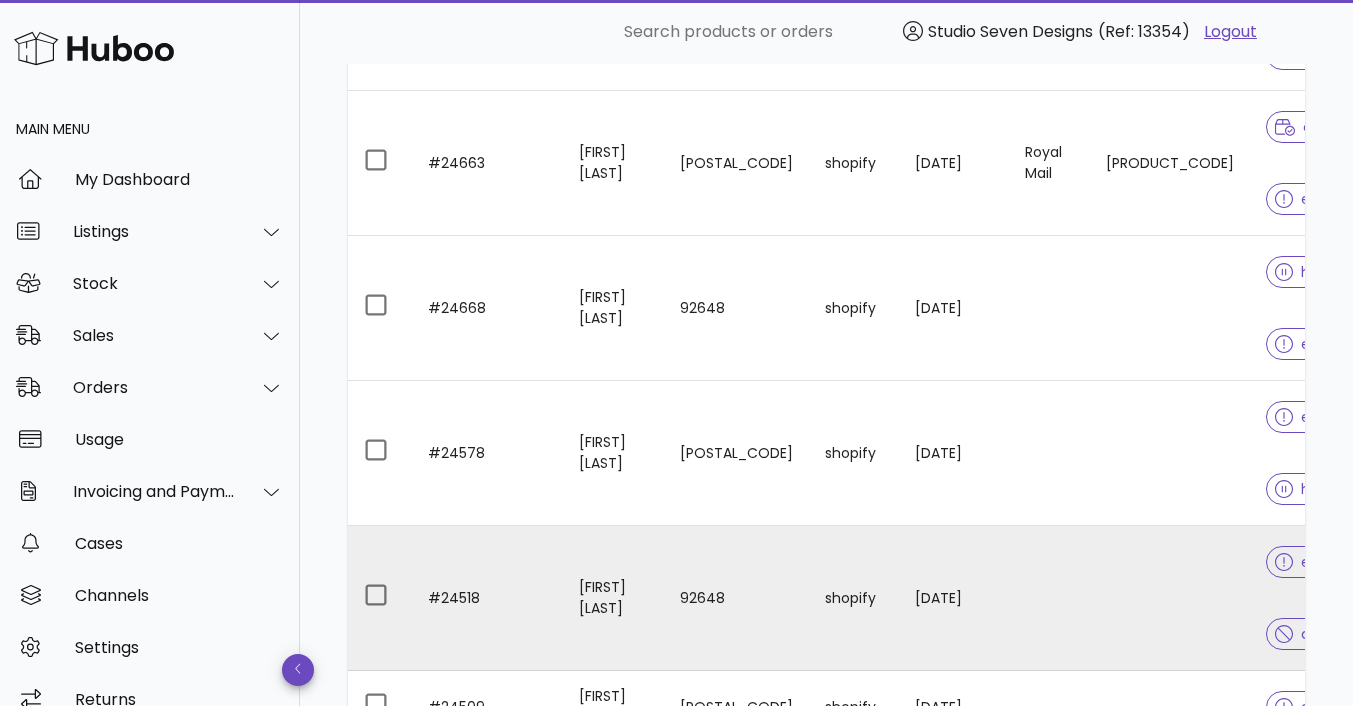 click at bounding box center [1170, 598] 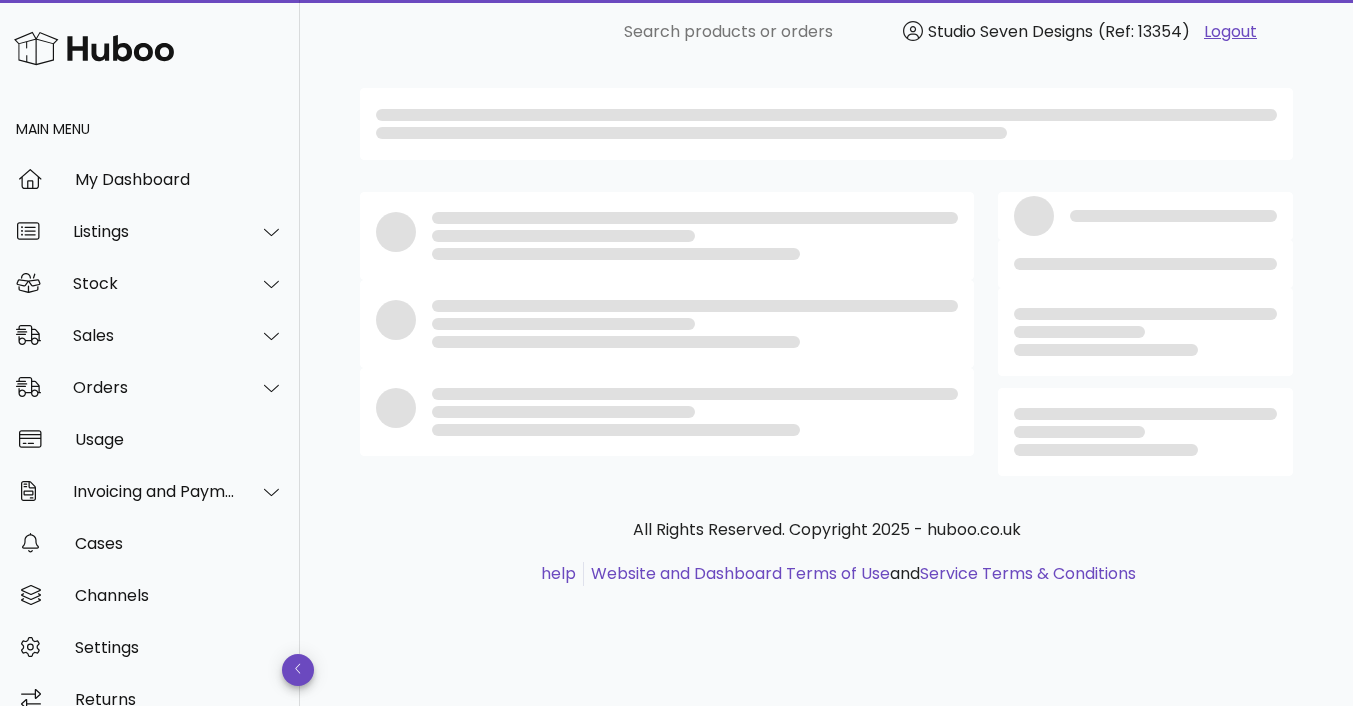 scroll, scrollTop: 0, scrollLeft: 0, axis: both 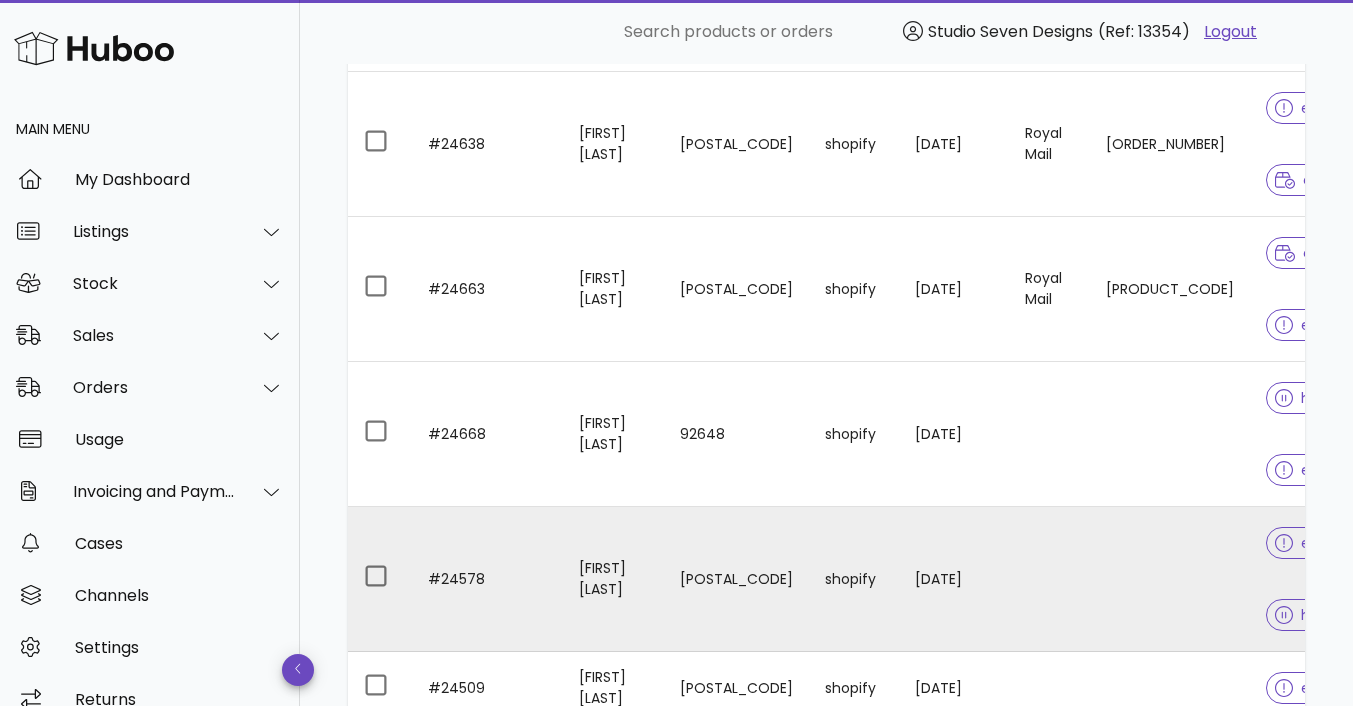 click at bounding box center (1049, 579) 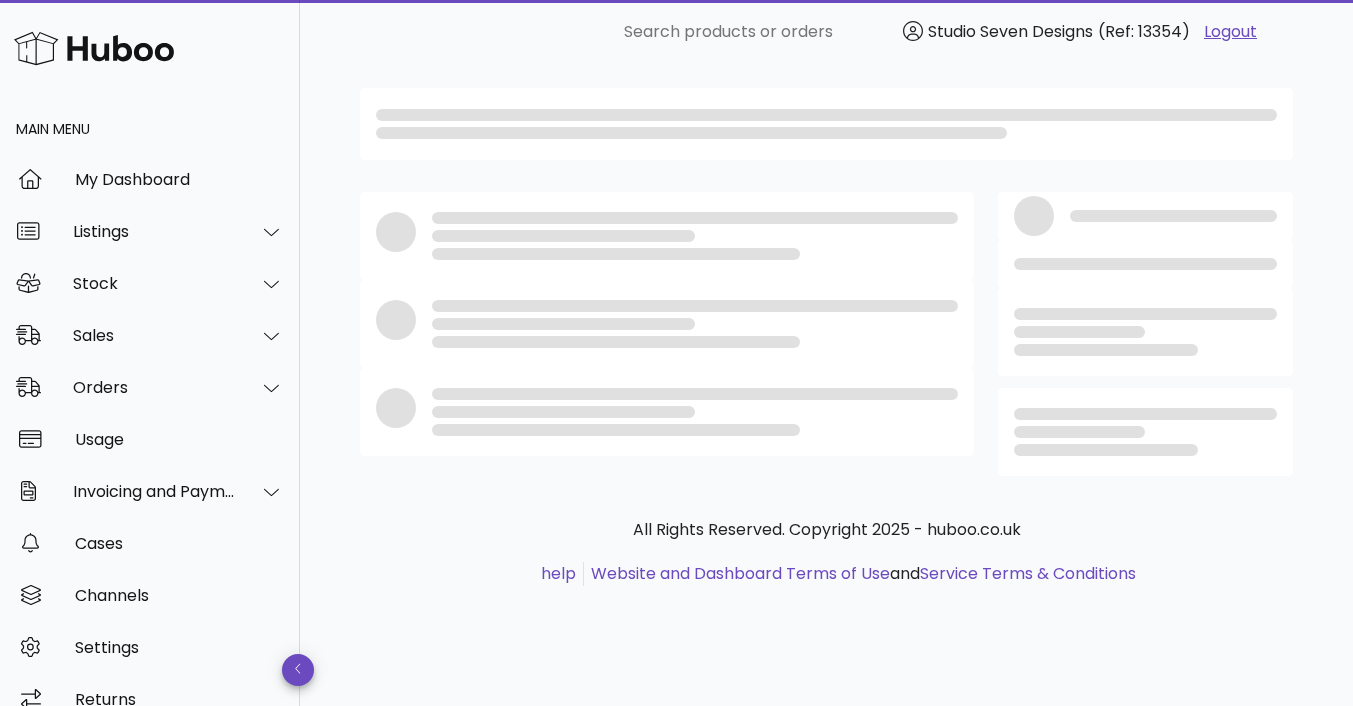 scroll, scrollTop: 0, scrollLeft: 0, axis: both 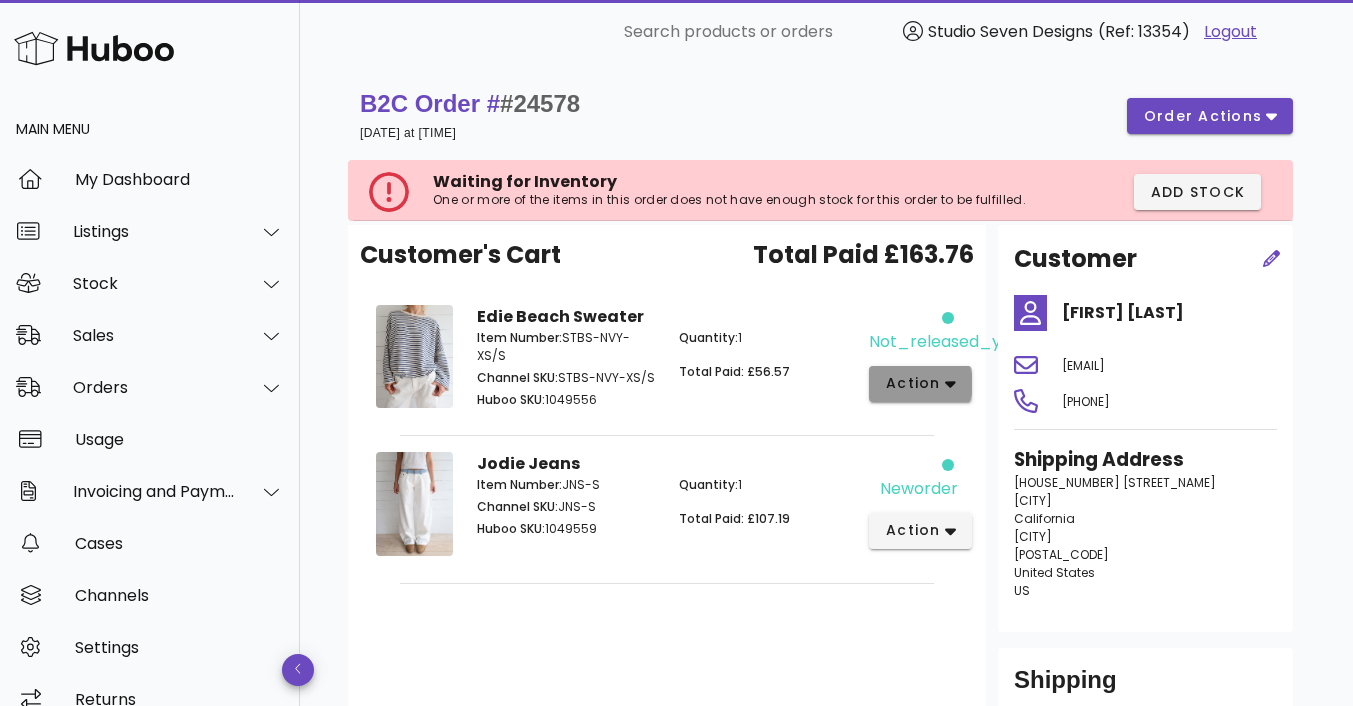 click 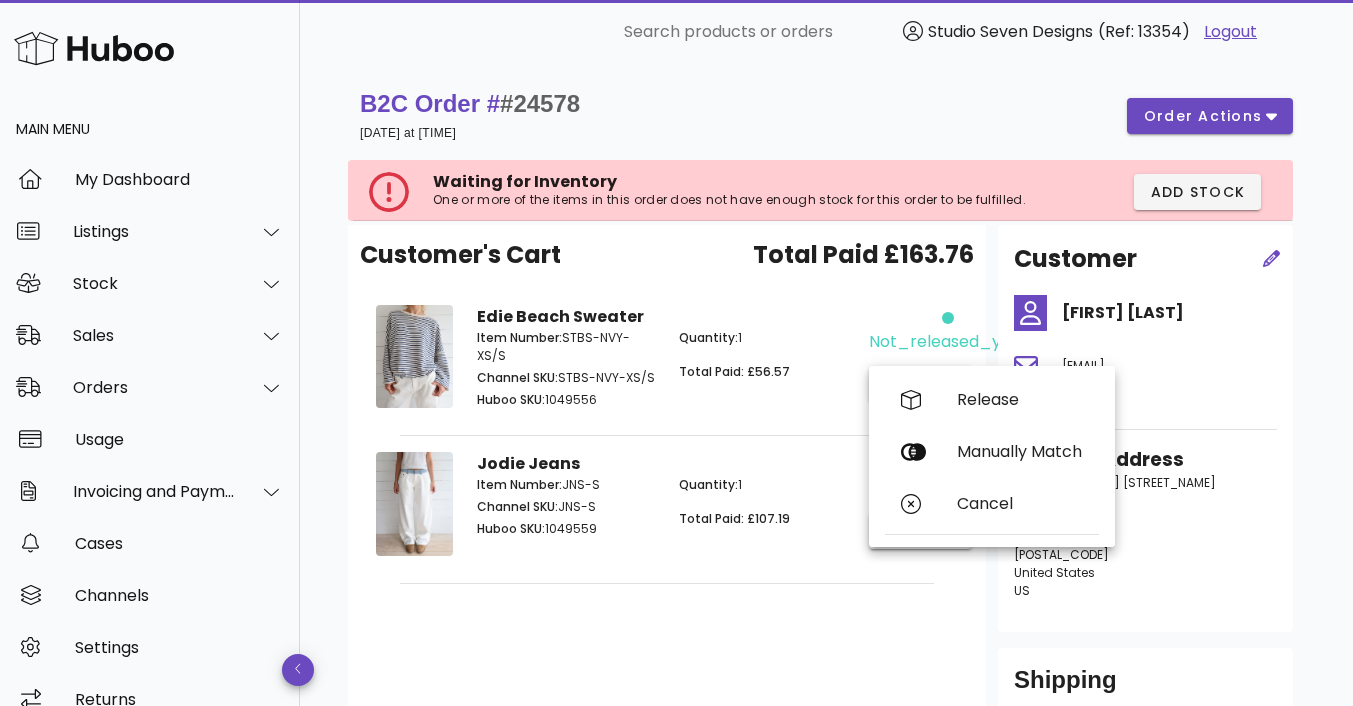 click on "Quantity:  1 Total Paid: £56.57" at bounding box center [768, 371] 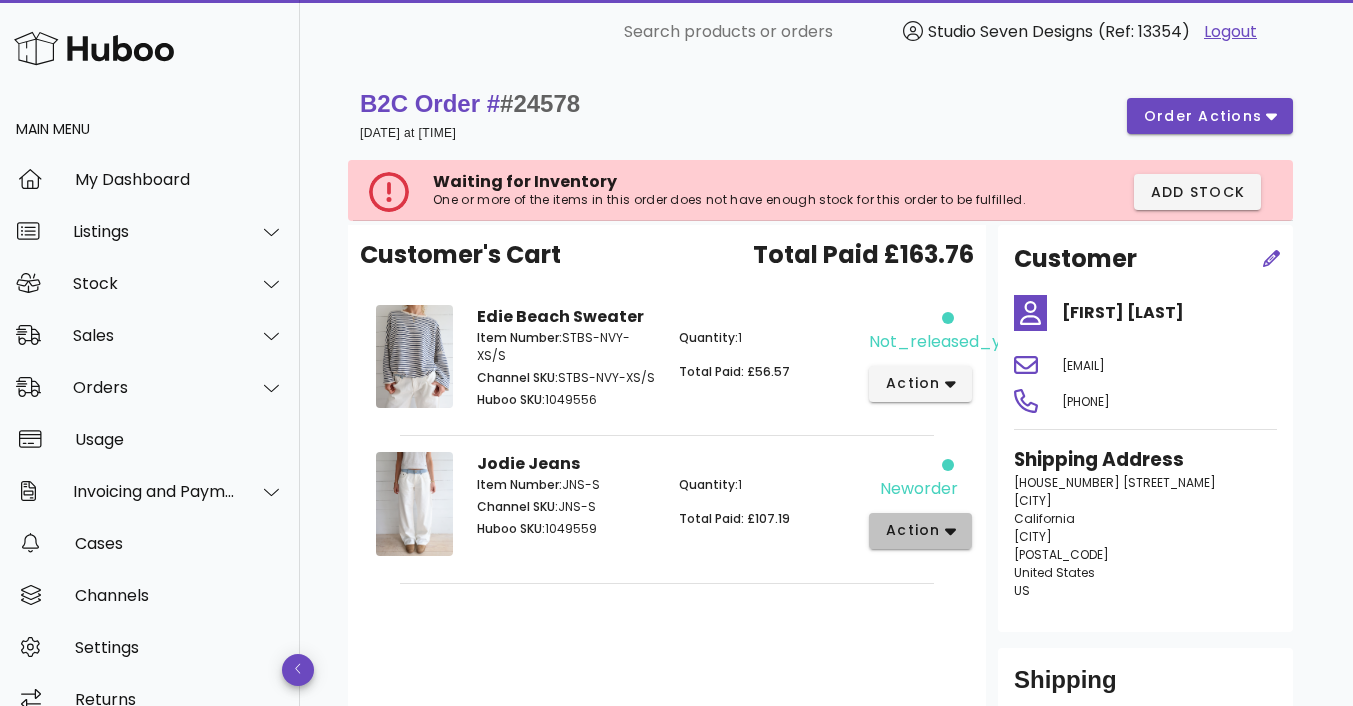 click 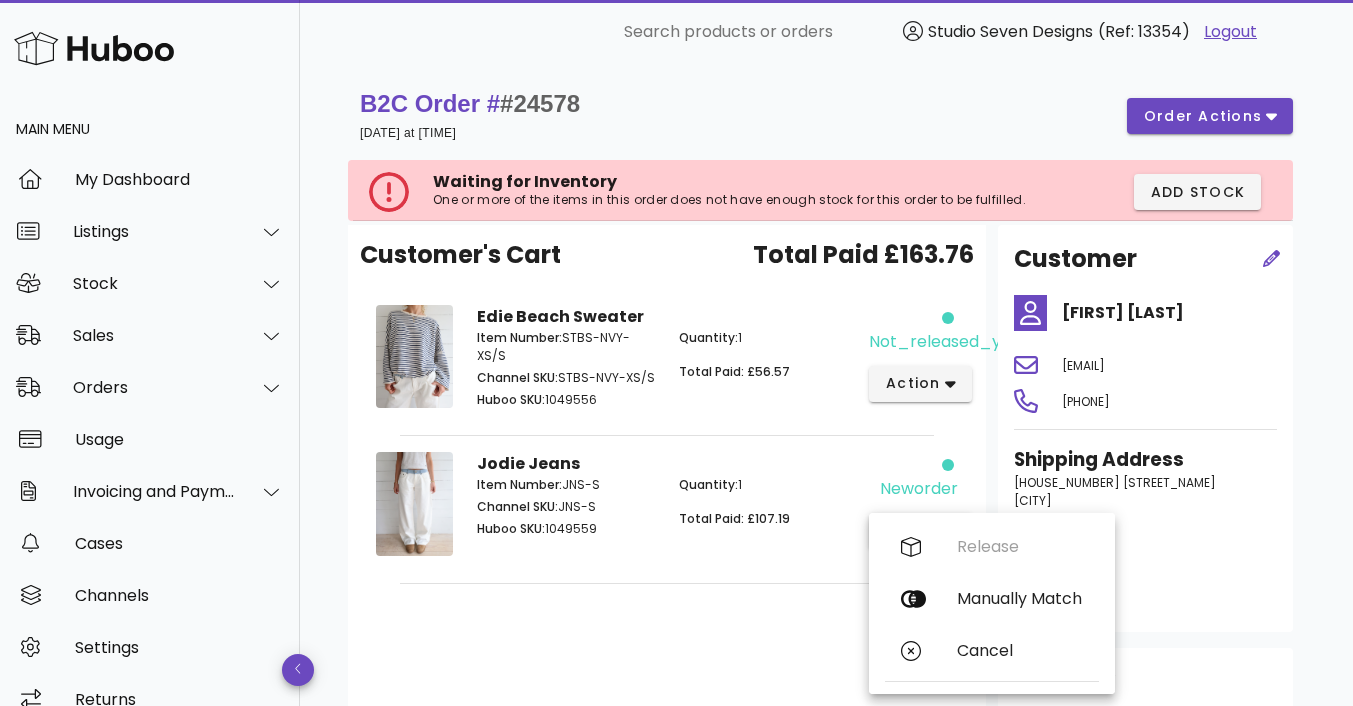 click on "Edie Beach Sweater Item Number:  STBS-NVY-XS/S  Channel SKU:  STBS-NVY-XS/S  Huboo SKU:  1049556  Quantity:  1 Total Paid: £56.57" at bounding box center [667, 360] 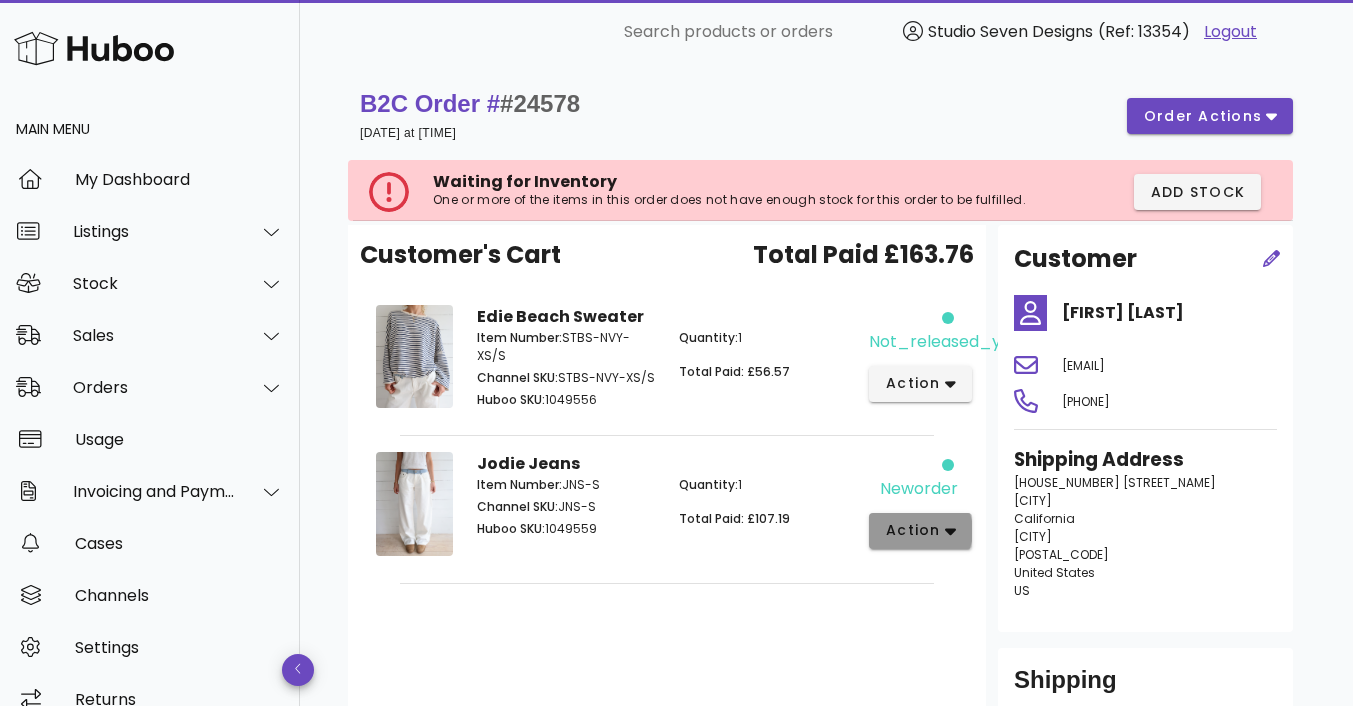 click on "action" at bounding box center (920, 530) 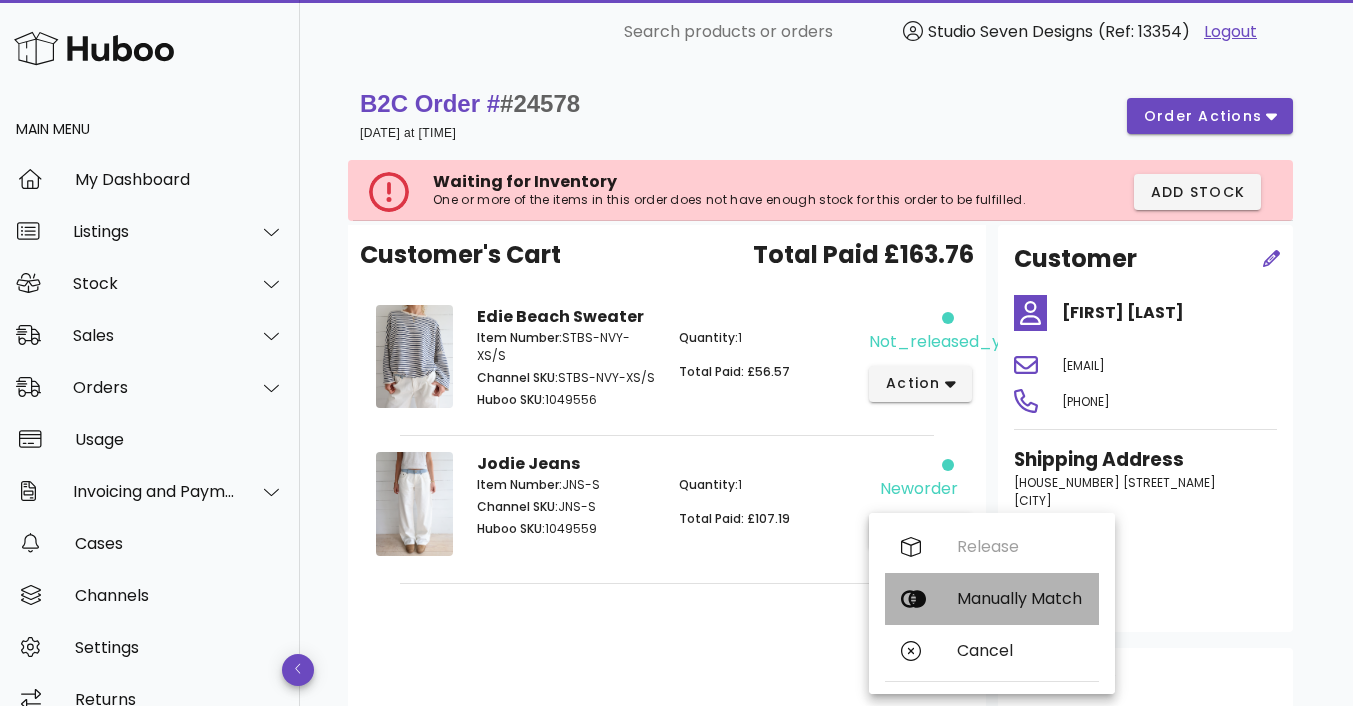 click on "Manually Match" at bounding box center (1020, 598) 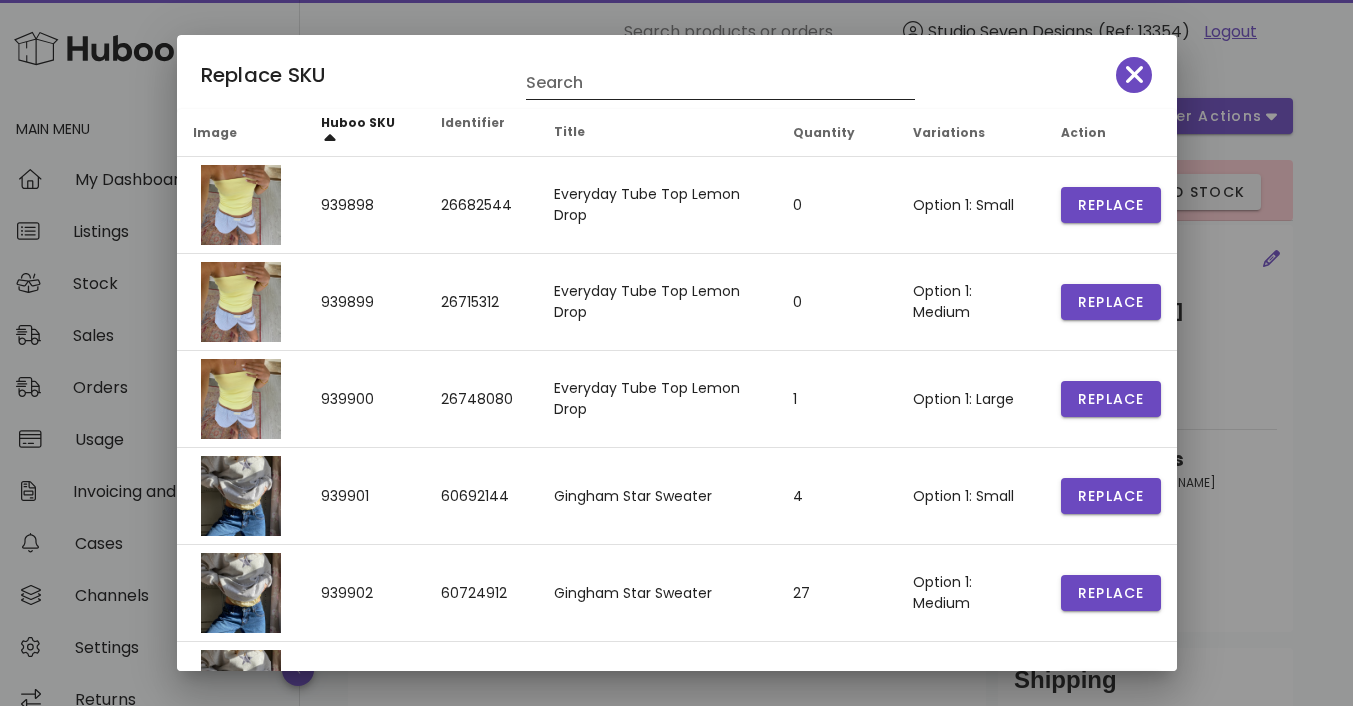 click on "Search" at bounding box center [706, 83] 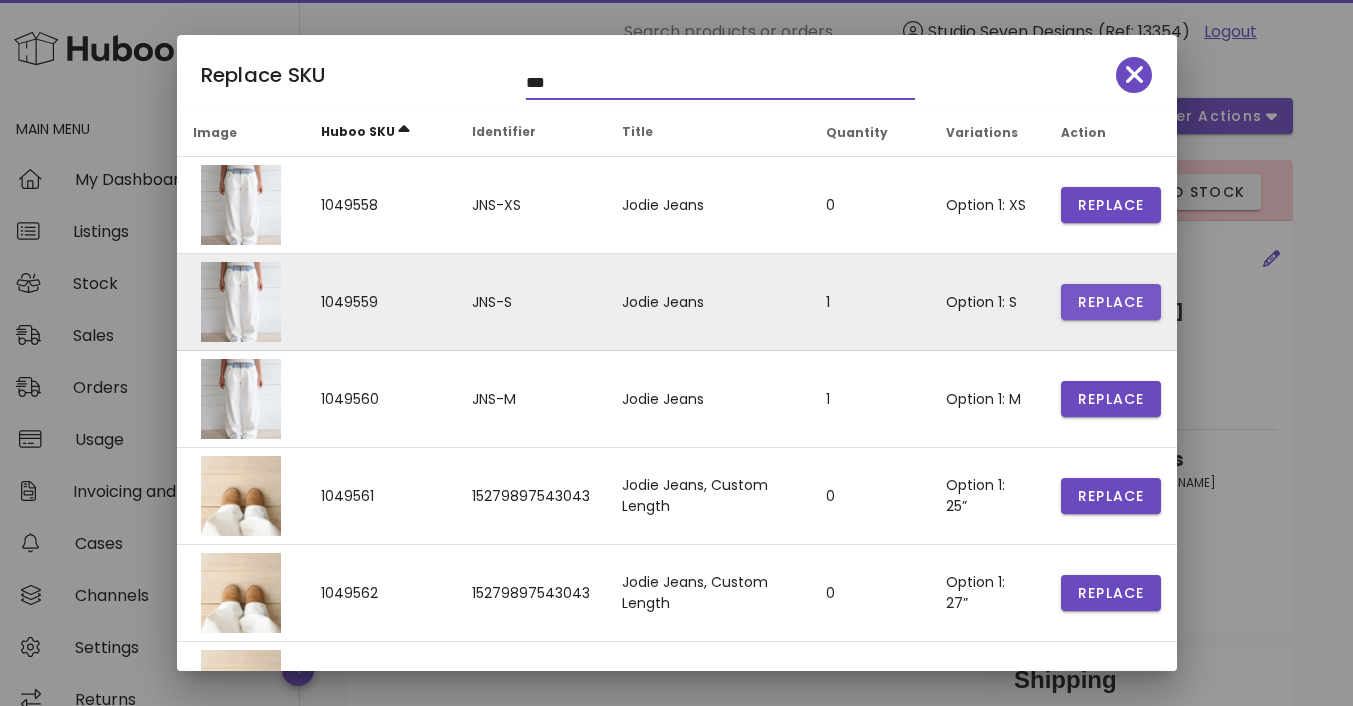 type on "***" 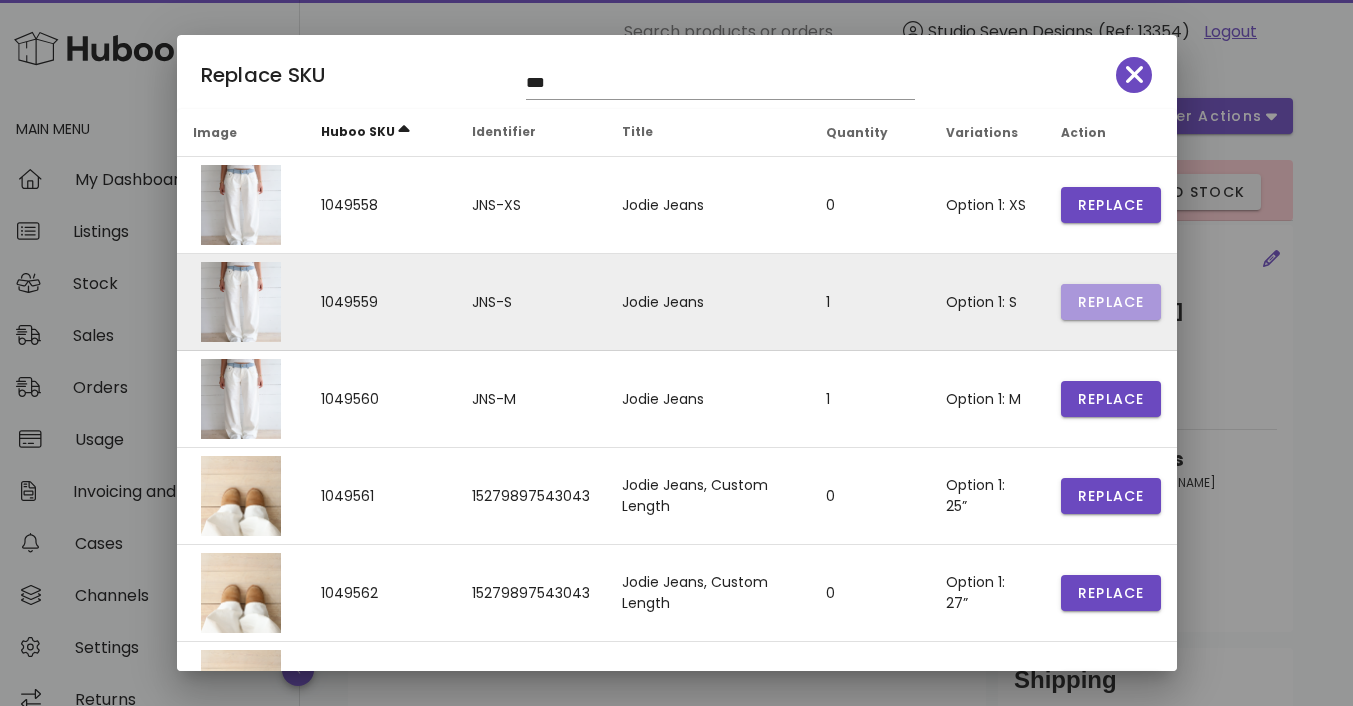 click on "Replace" at bounding box center (1111, 205) 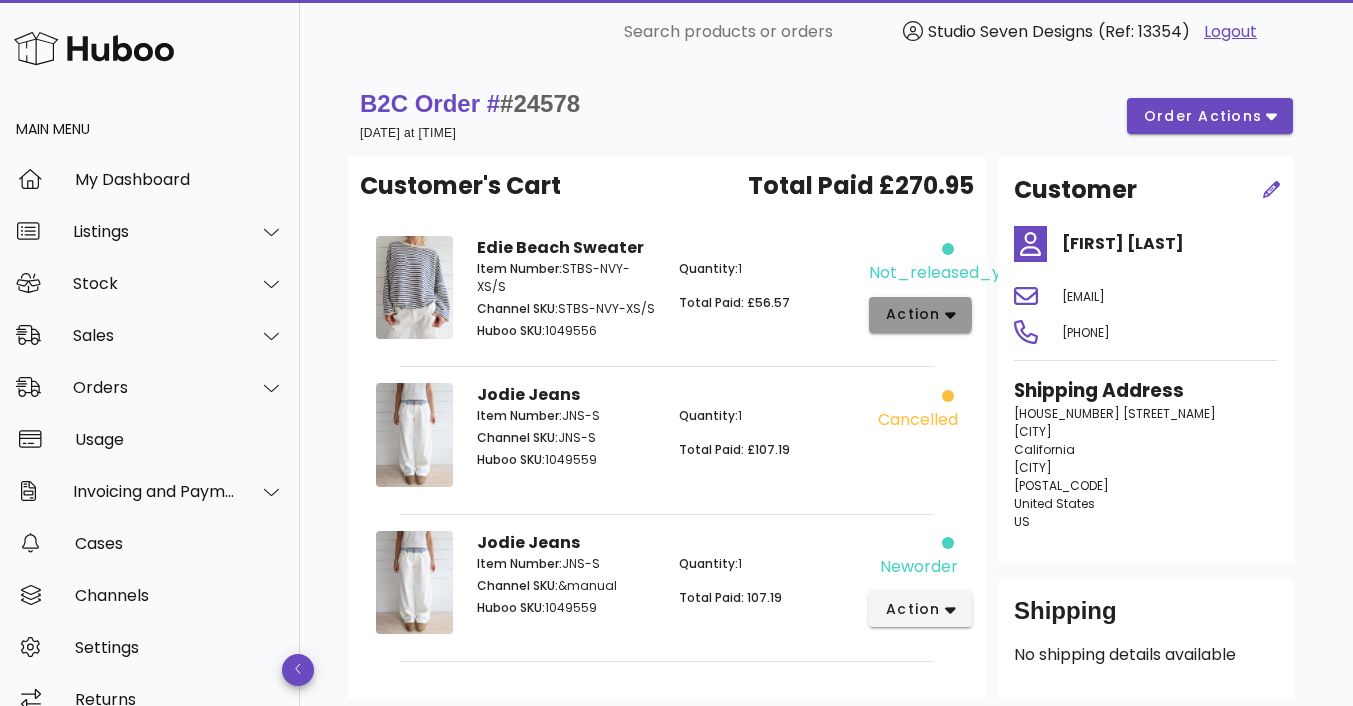 click 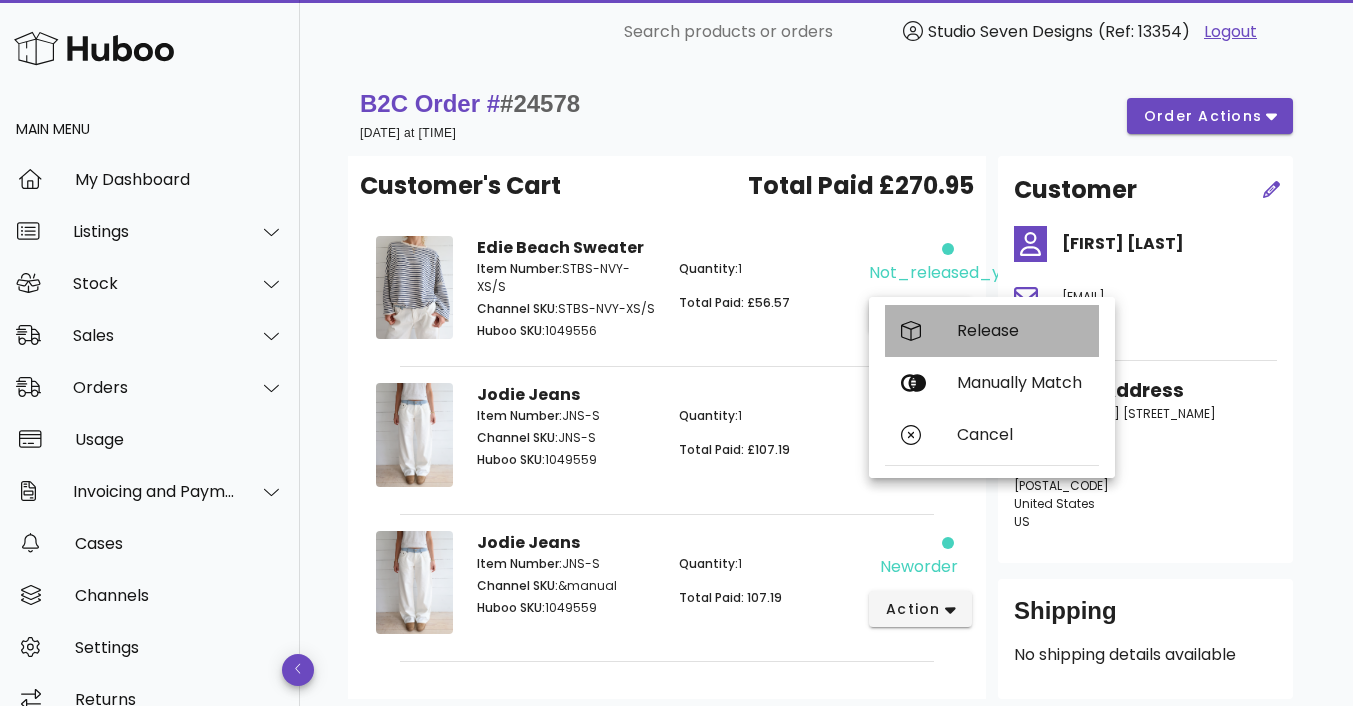 click on "Release" at bounding box center (1020, 330) 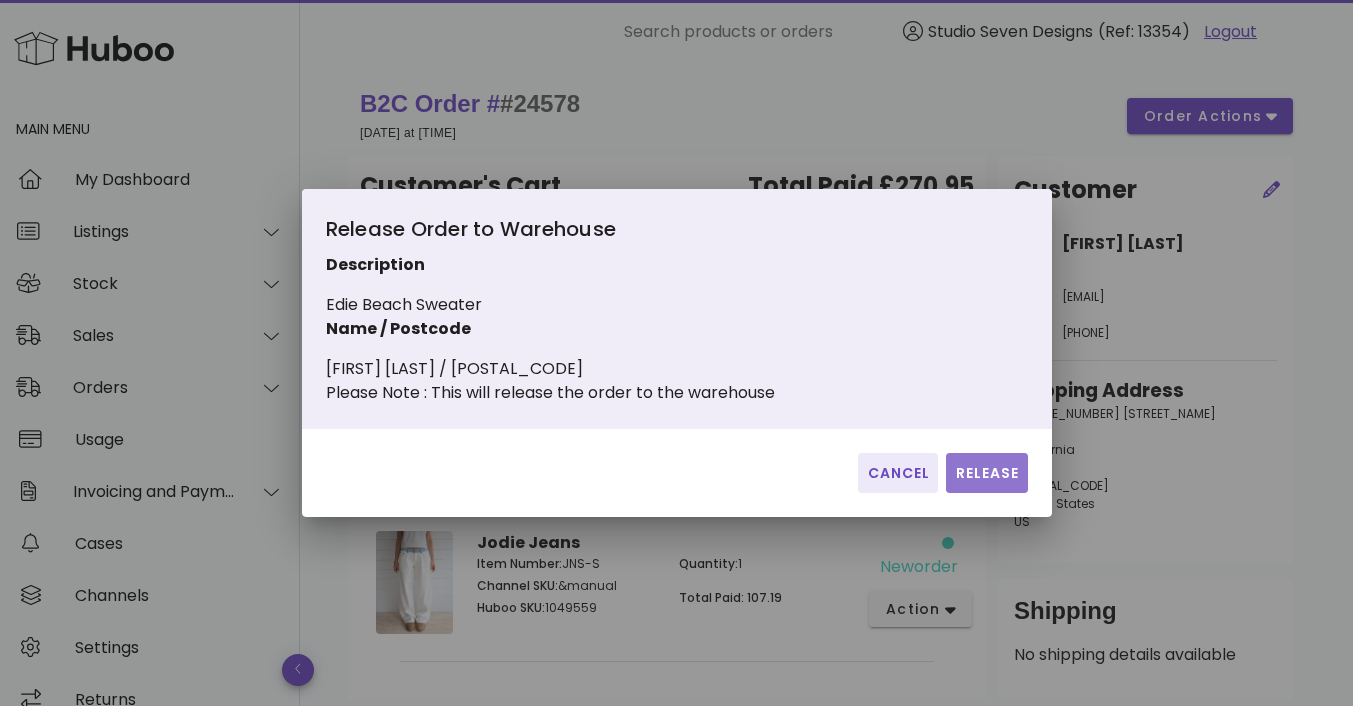 click on "Release" at bounding box center [986, 473] 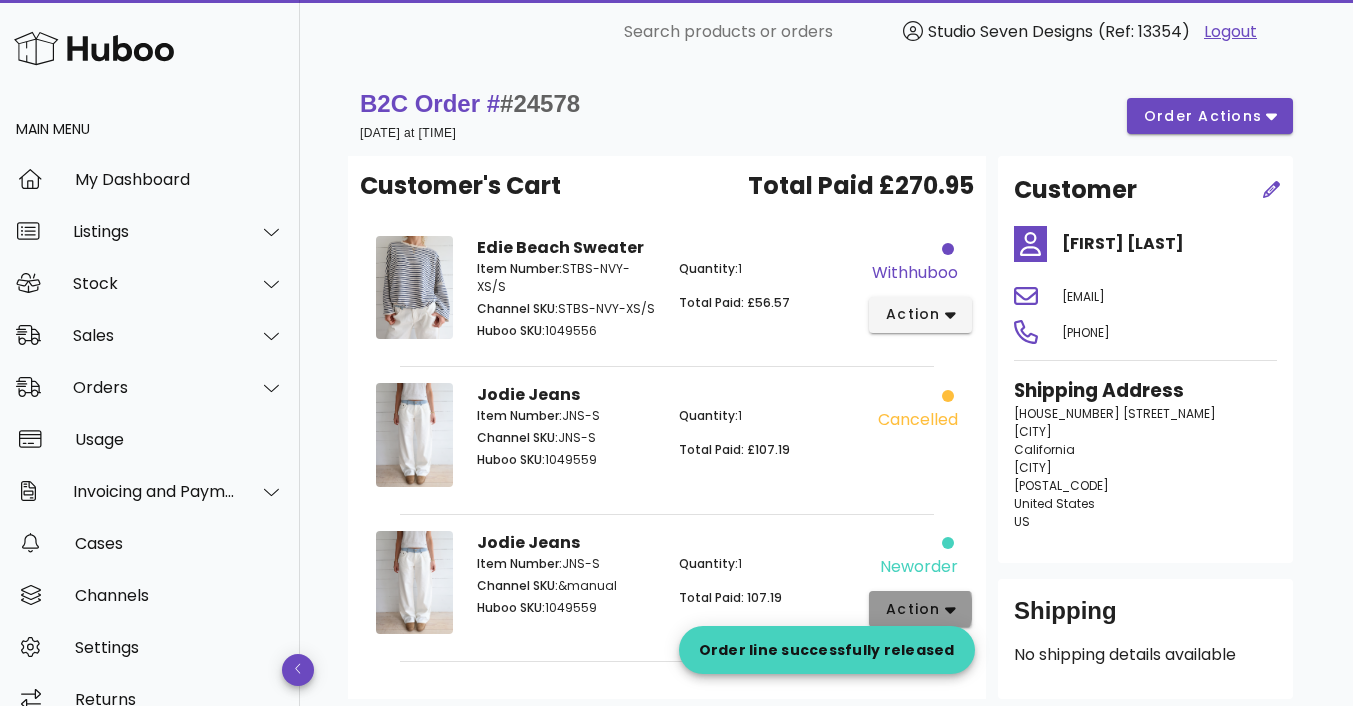 click 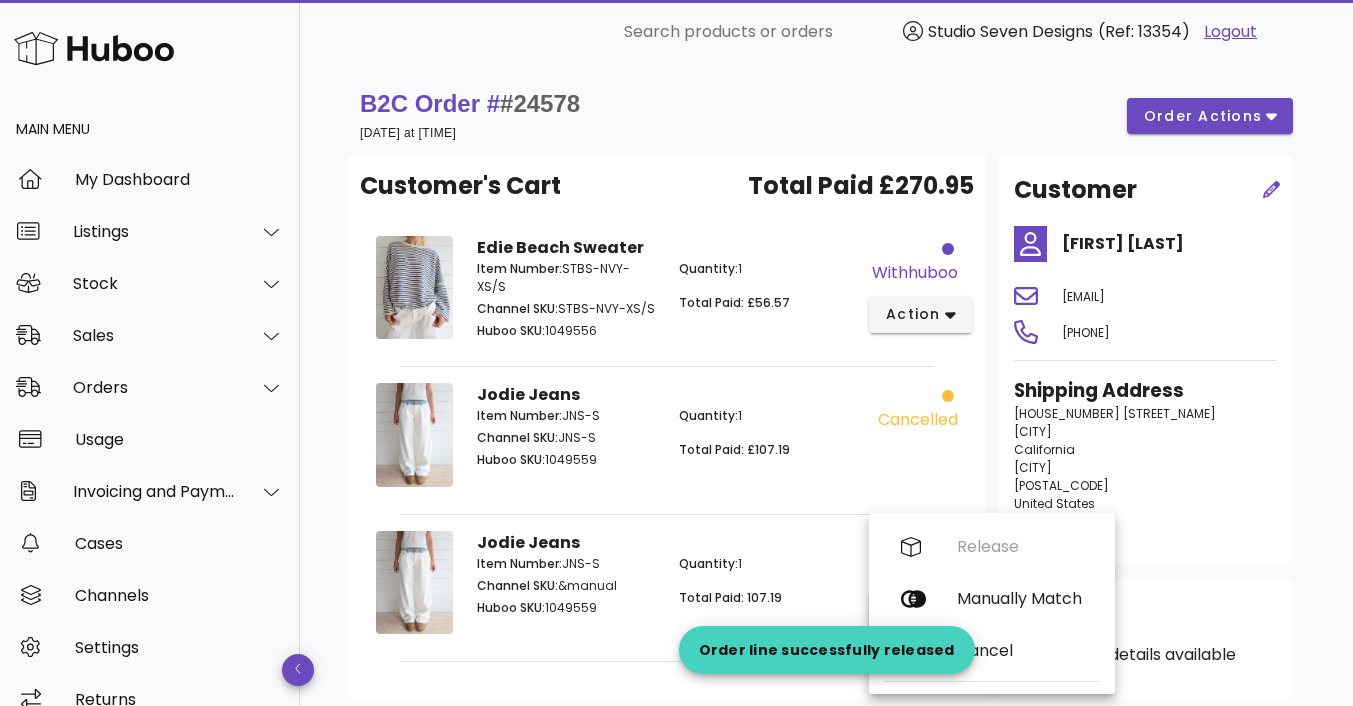 click on "Quantity:  1" at bounding box center [768, 564] 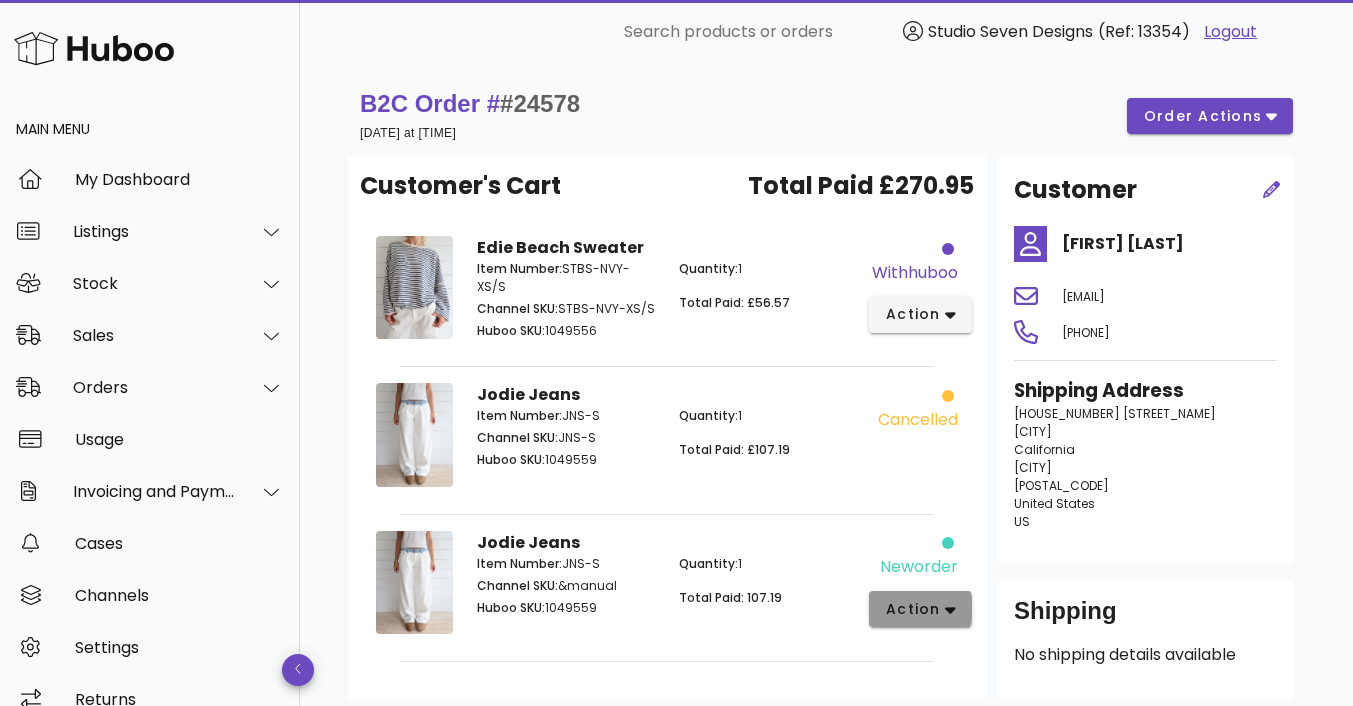click 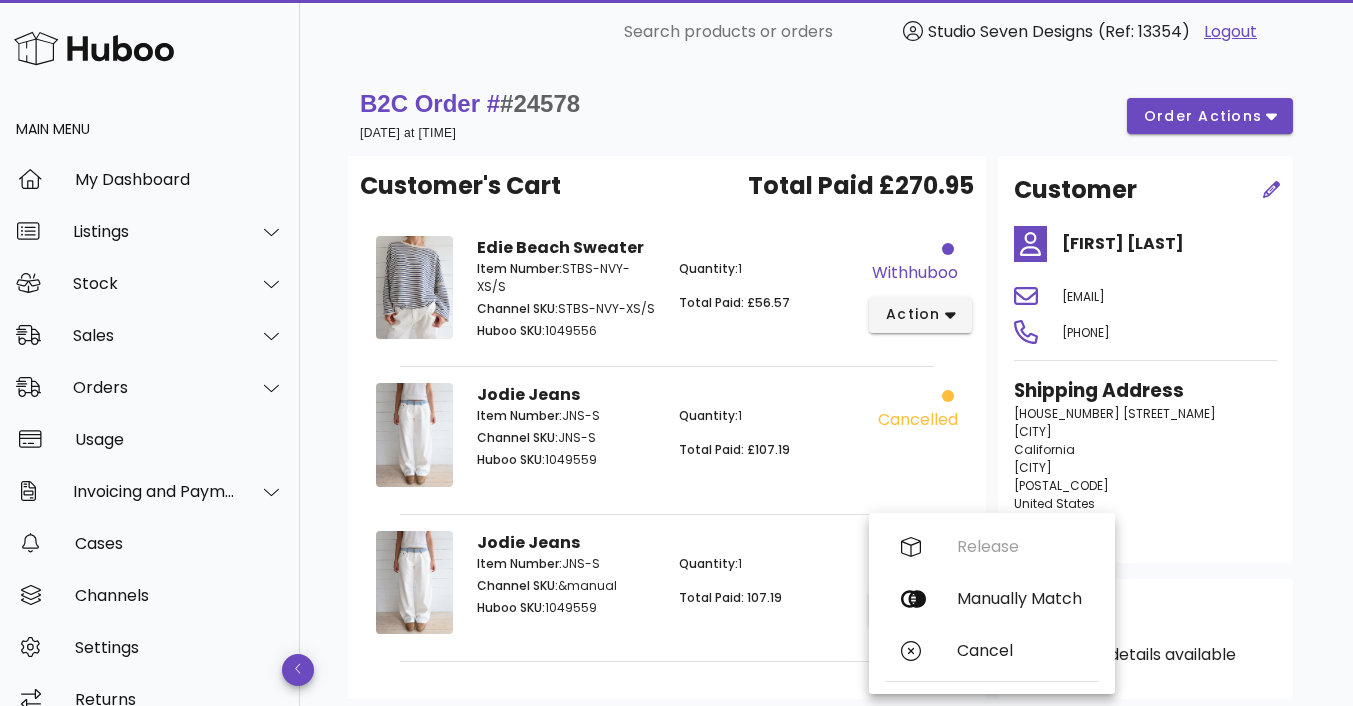click on "Jodie Jeans Item Number:  JNS-S  Channel SKU:  &manual  Huboo SKU:  1049559  Quantity:  1 Total Paid: 107.19" at bounding box center (667, 586) 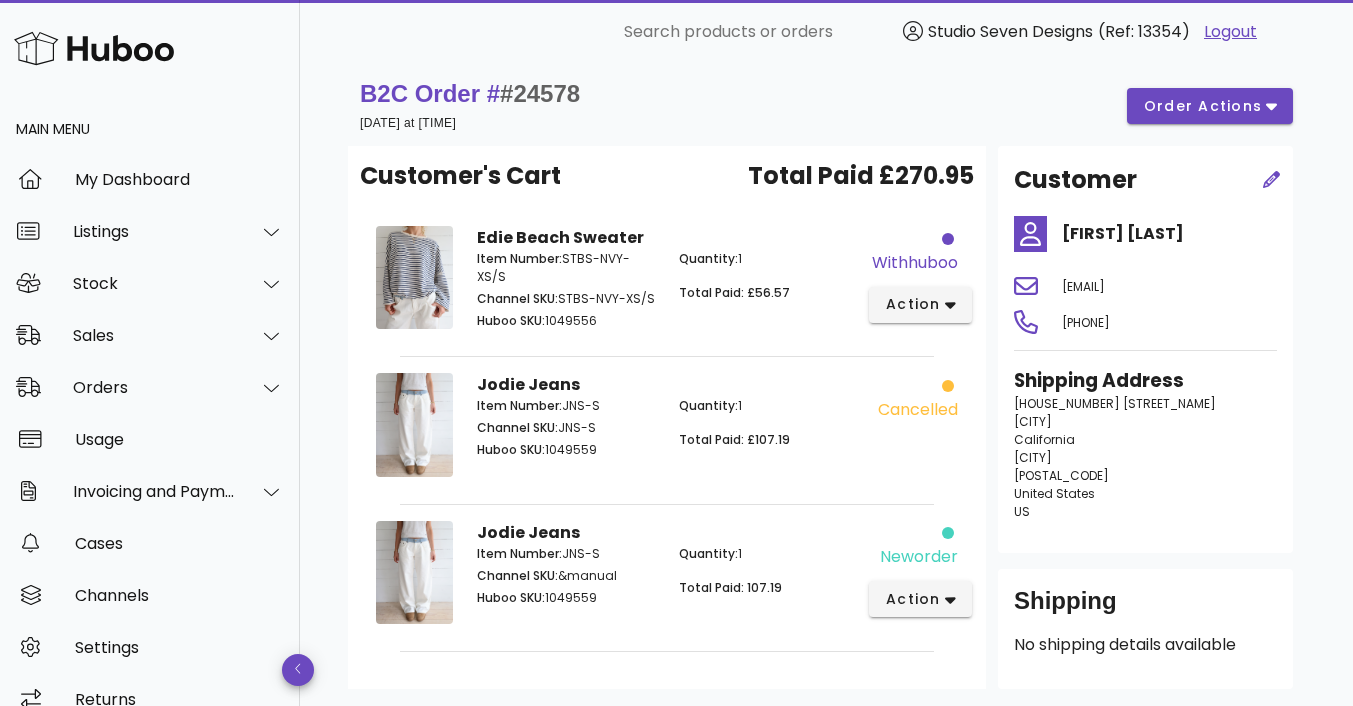 scroll, scrollTop: 0, scrollLeft: 0, axis: both 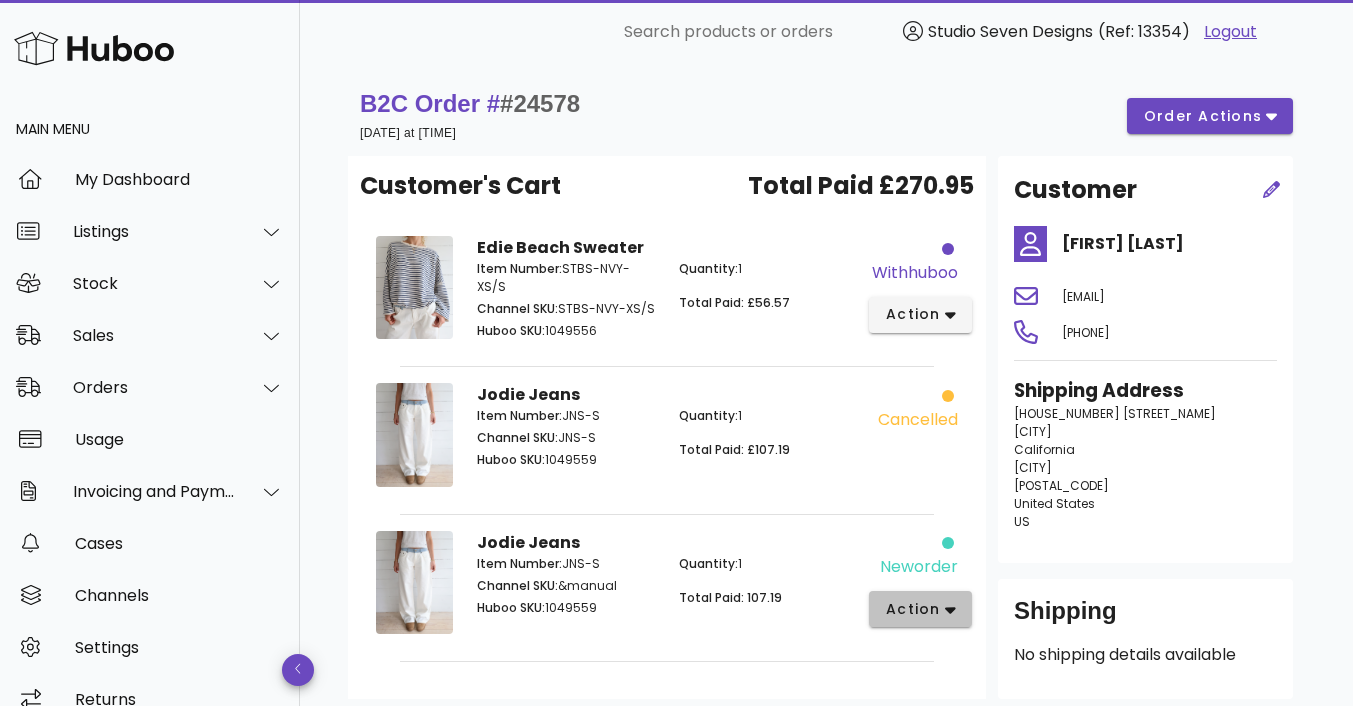 click on "action" at bounding box center [913, 609] 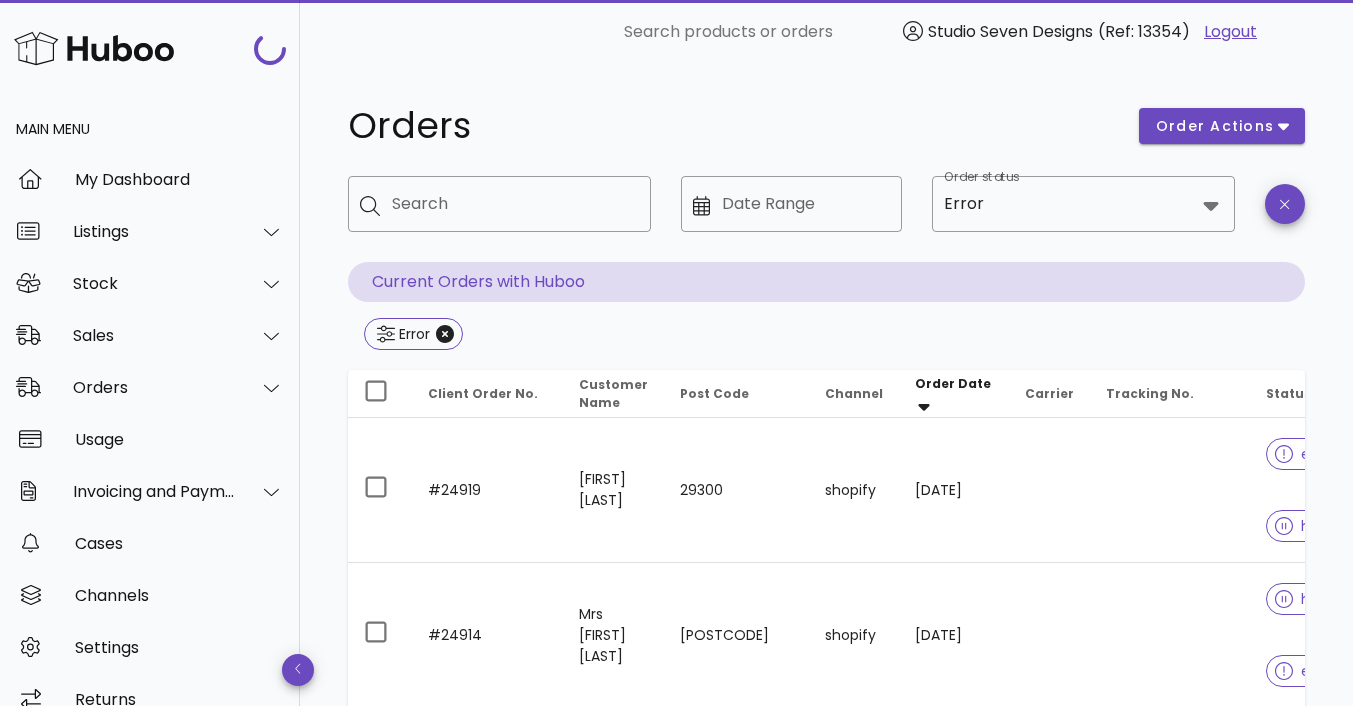 scroll, scrollTop: 4272, scrollLeft: 0, axis: vertical 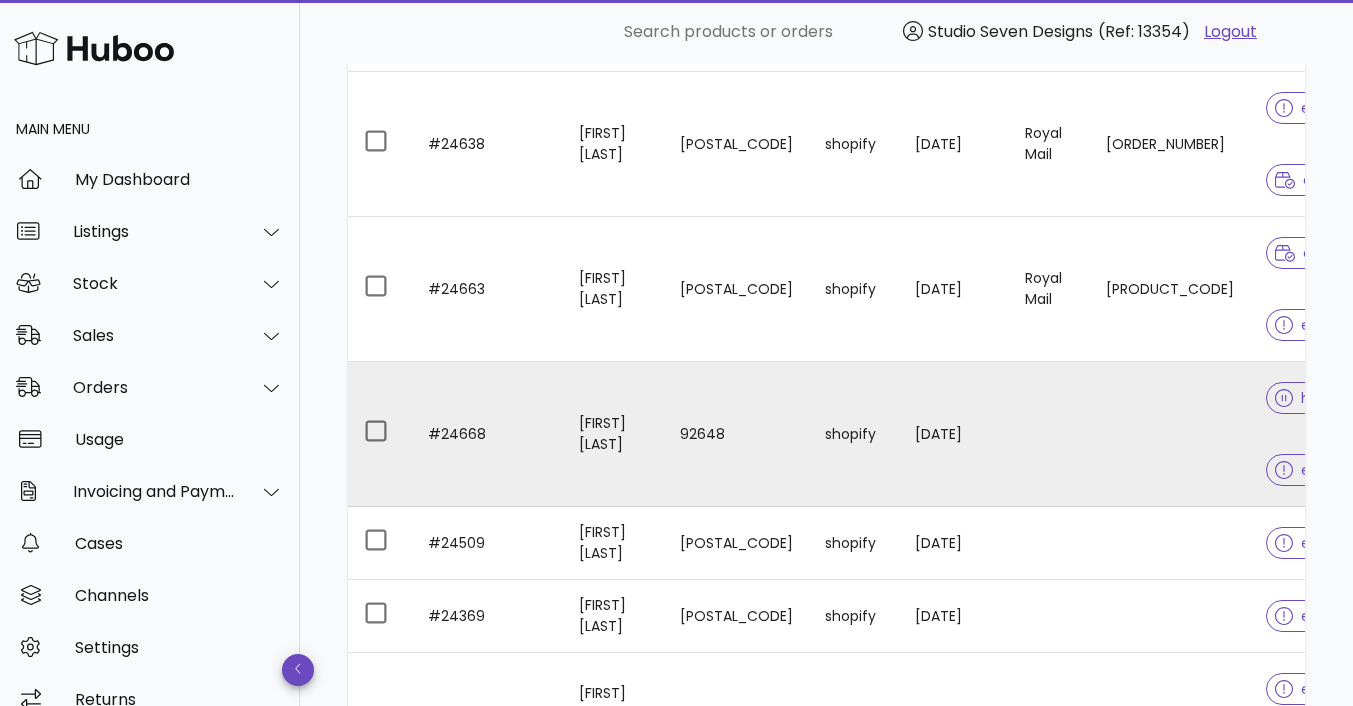 click at bounding box center [1170, 434] 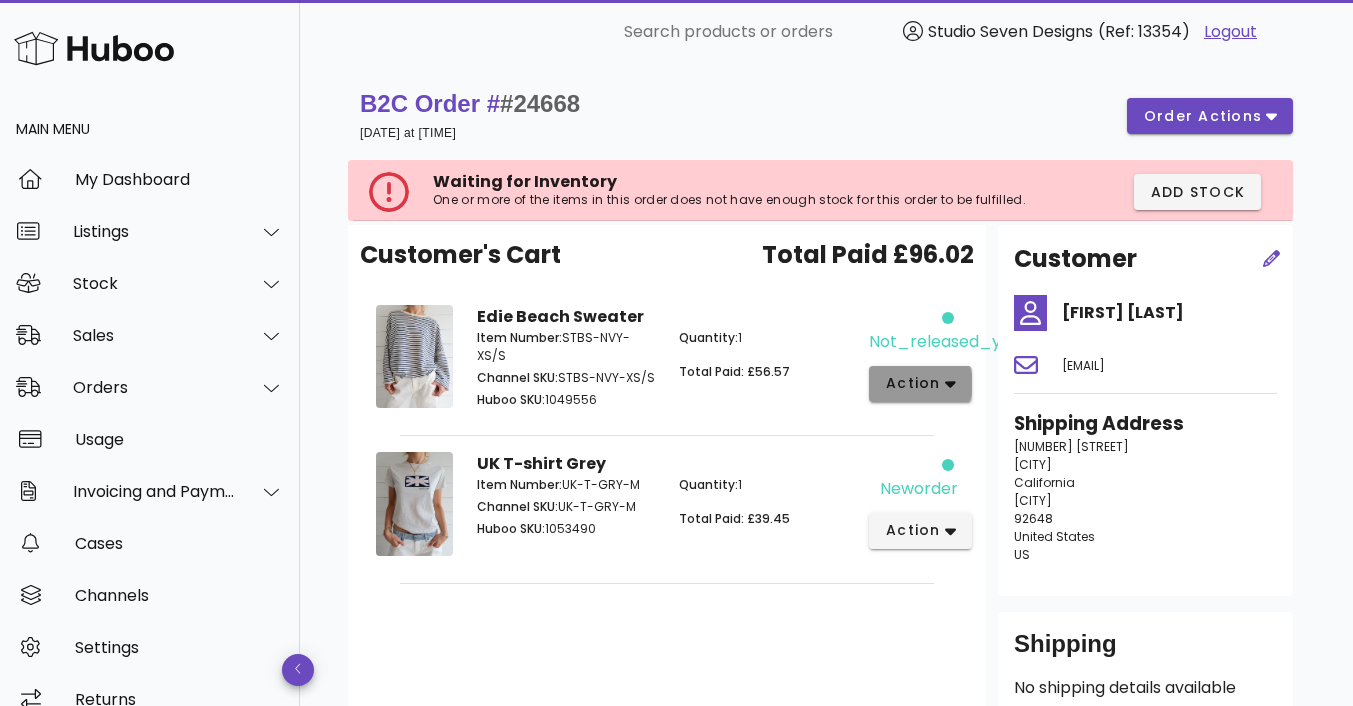 click 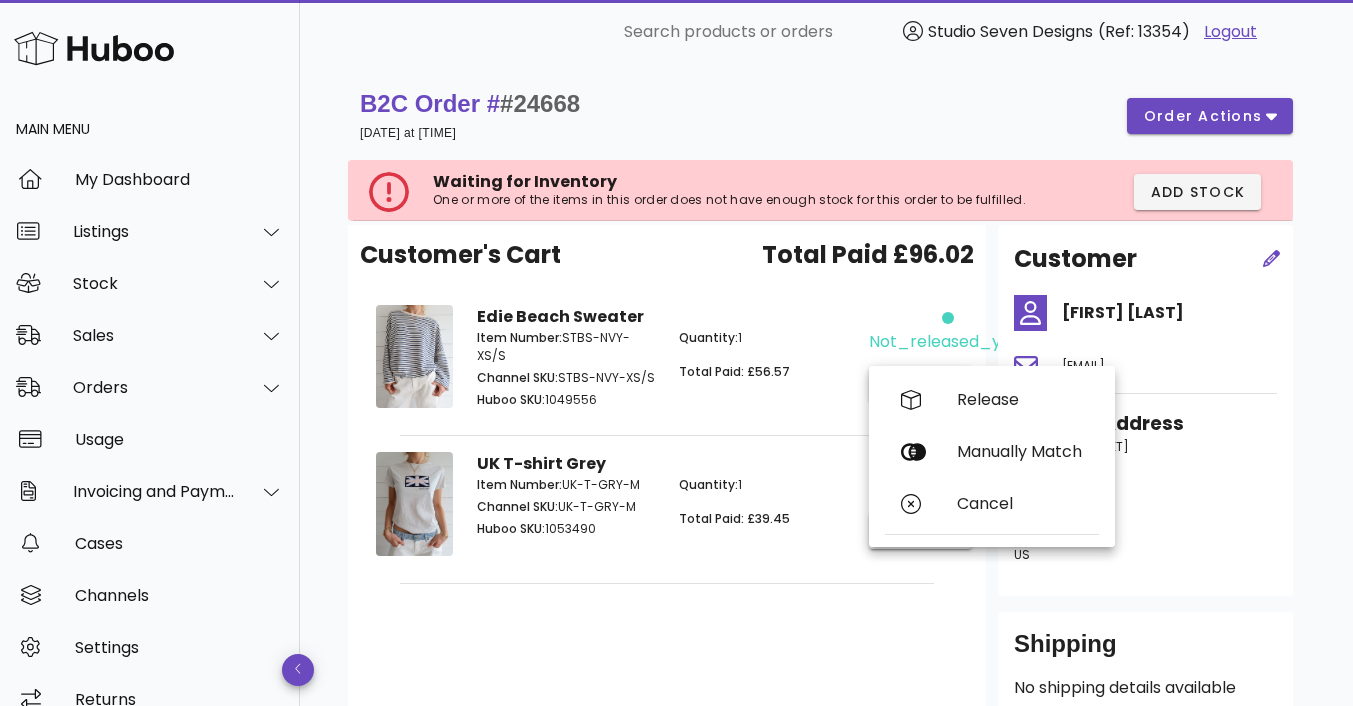 click on "Quantity:  1 Total Paid: £56.57" at bounding box center [768, 371] 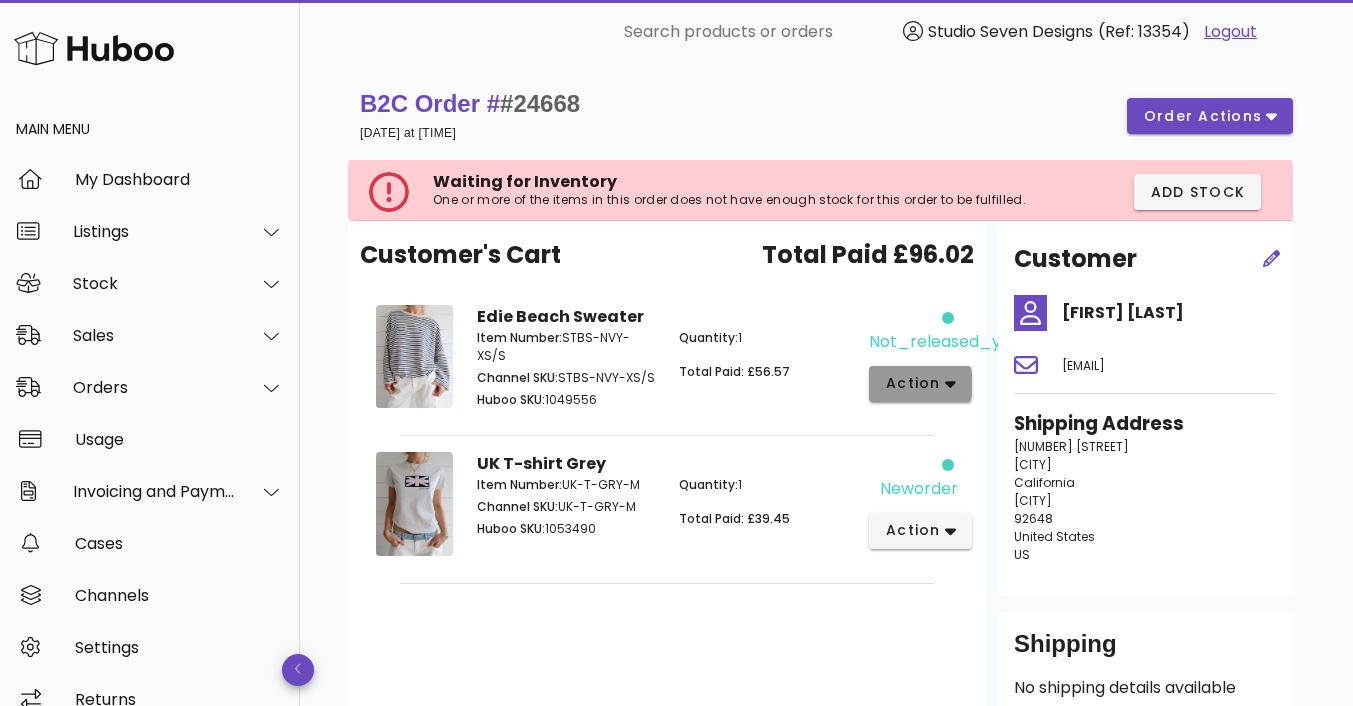click 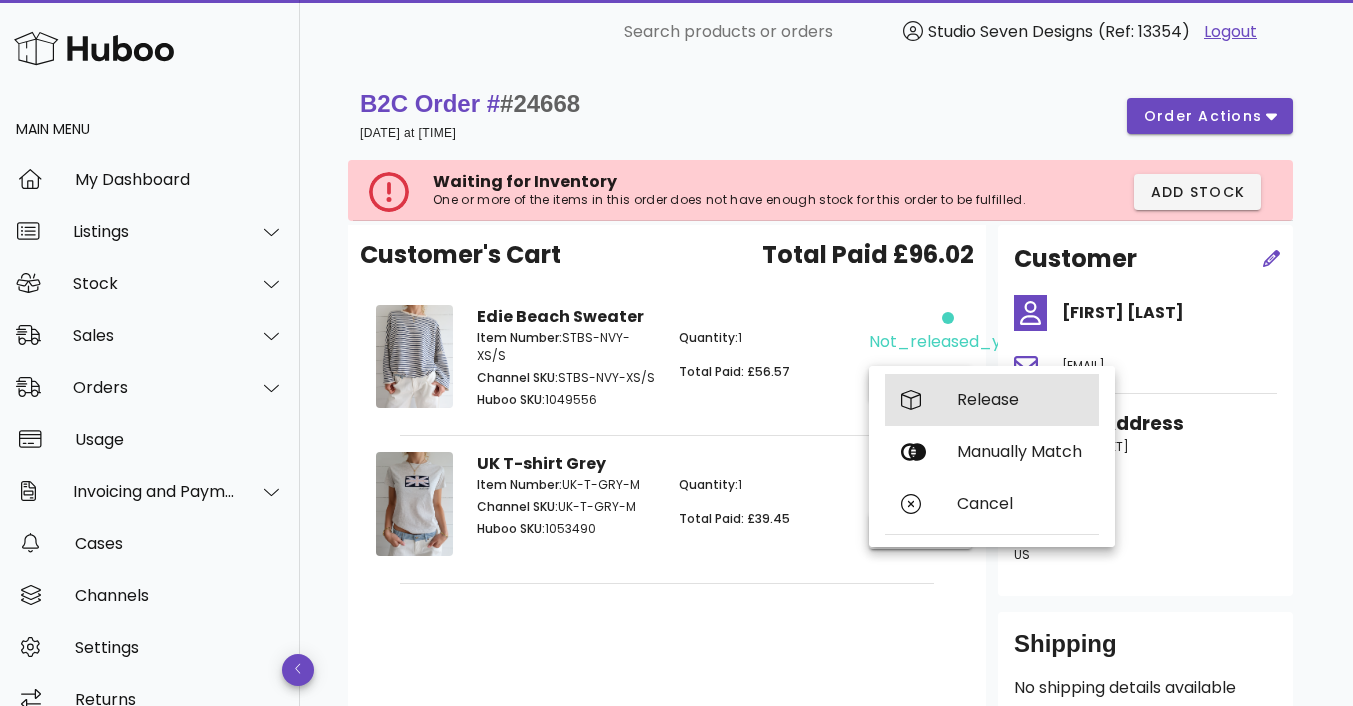 click on "Release" at bounding box center (1020, 399) 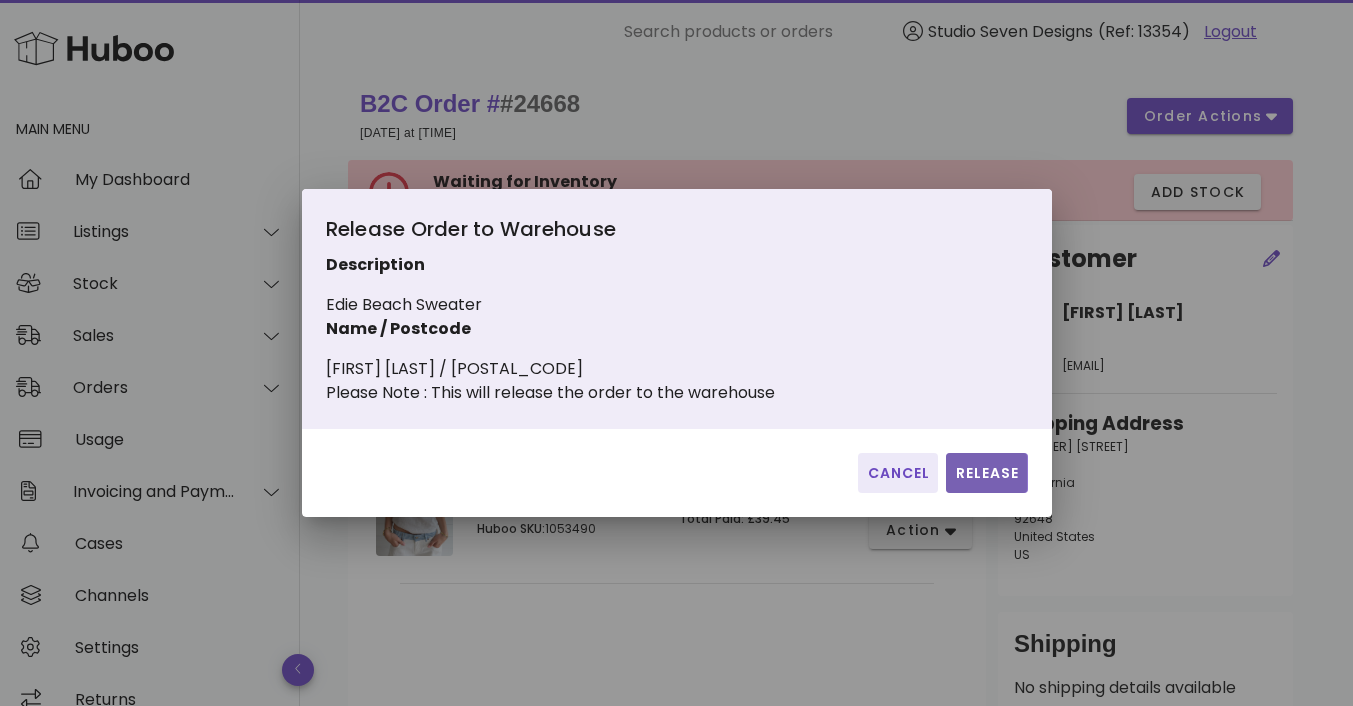 click on "Release" at bounding box center [986, 473] 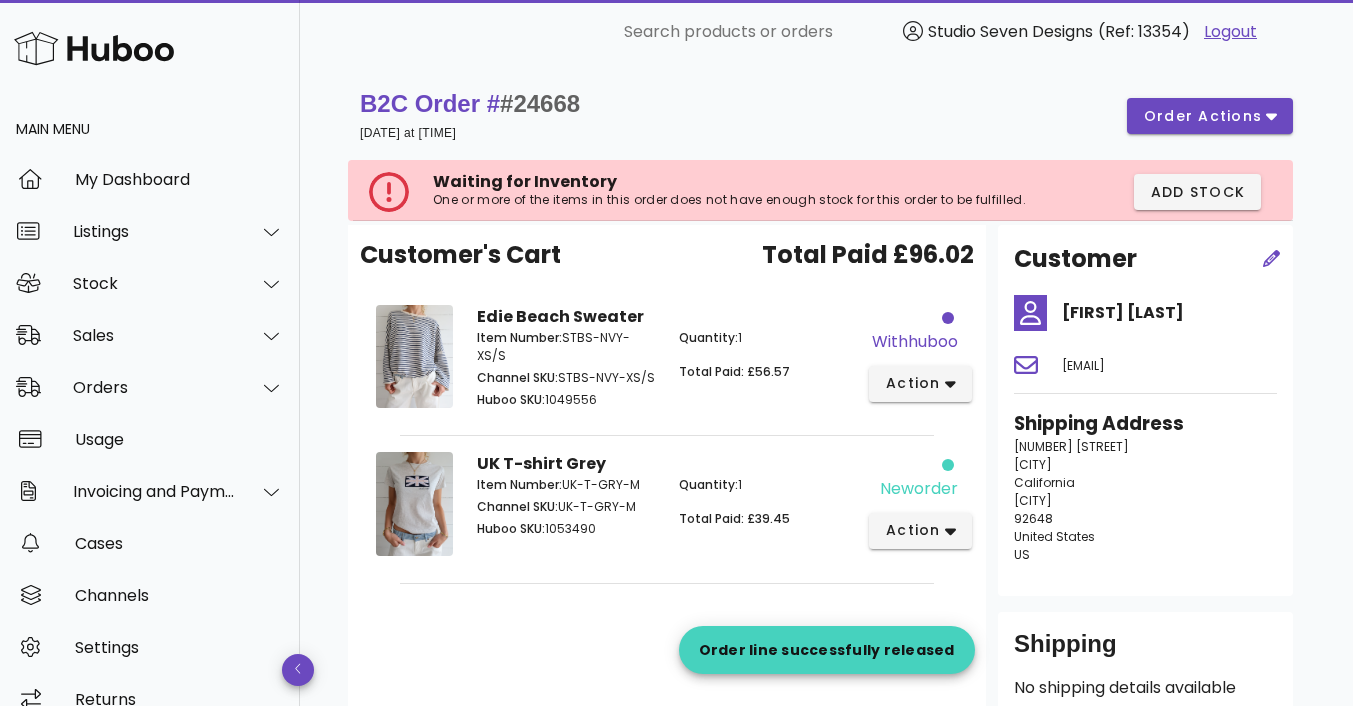 scroll, scrollTop: 4272, scrollLeft: 0, axis: vertical 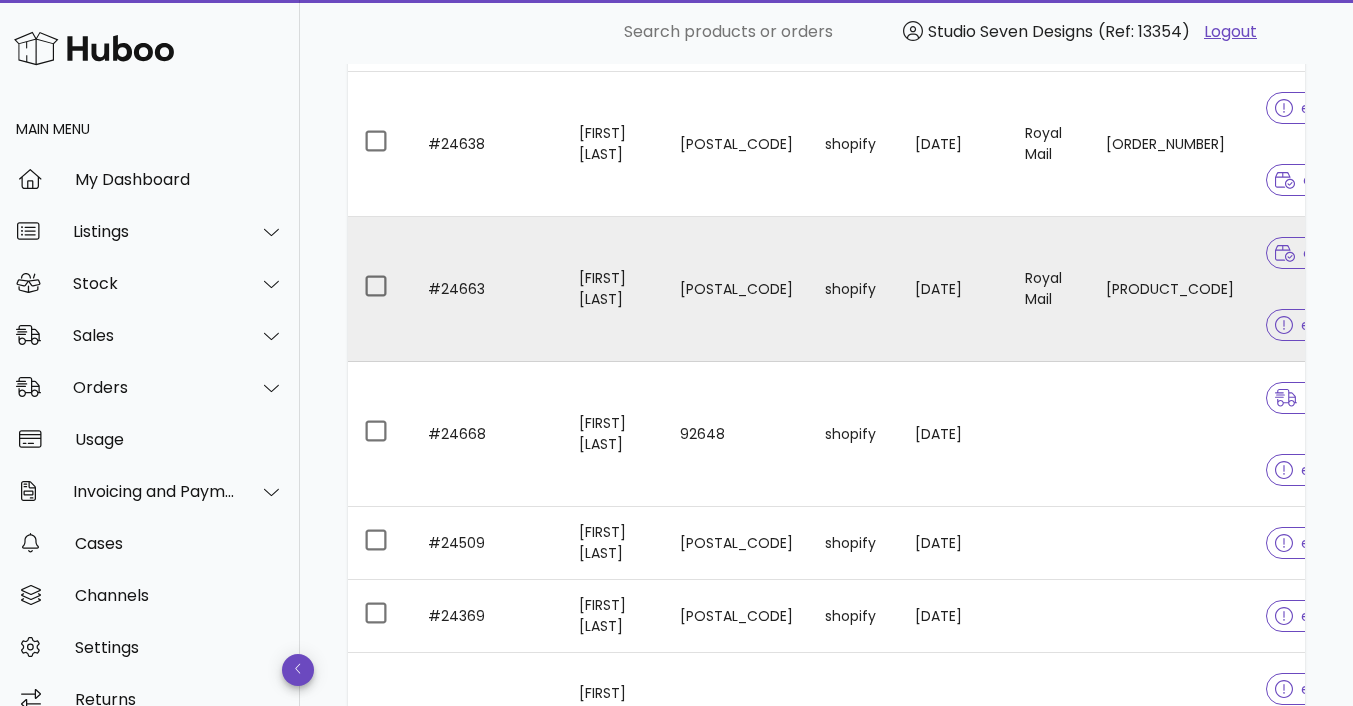 click on "OZ098530138GB" at bounding box center (1170, 289) 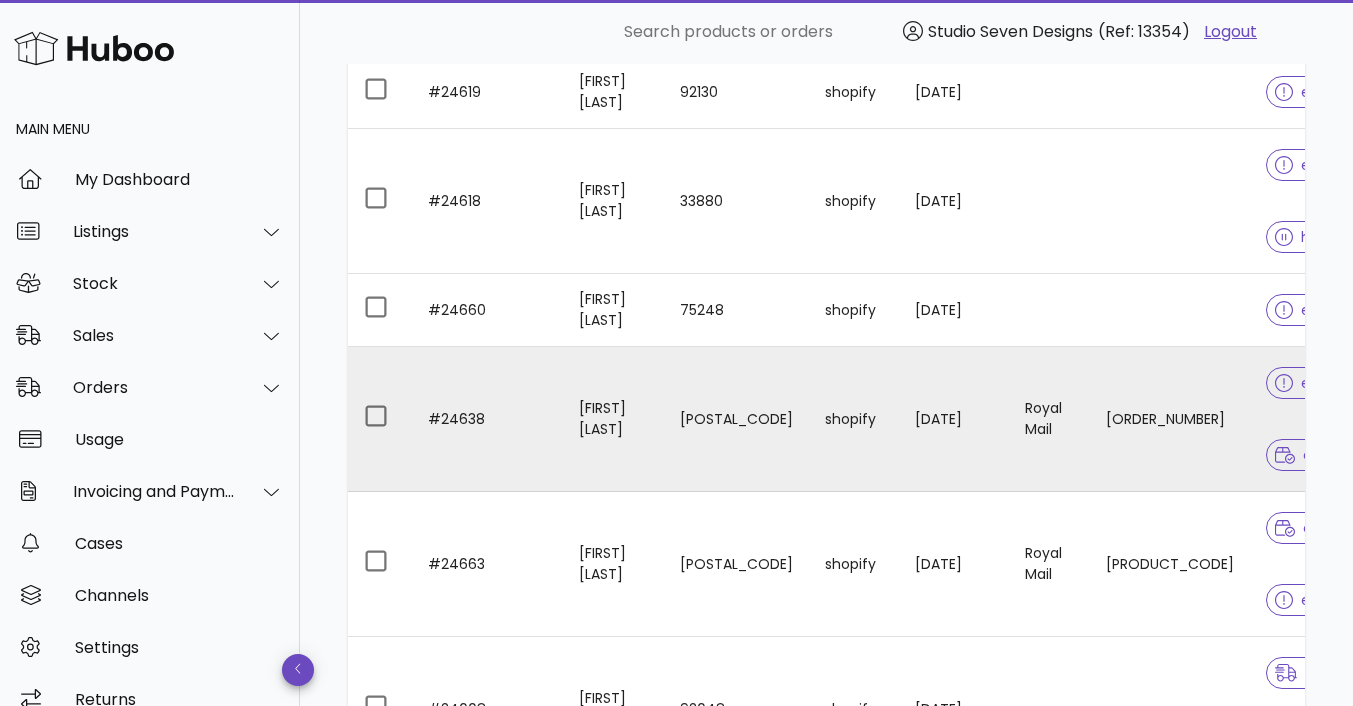 scroll, scrollTop: 3996, scrollLeft: 0, axis: vertical 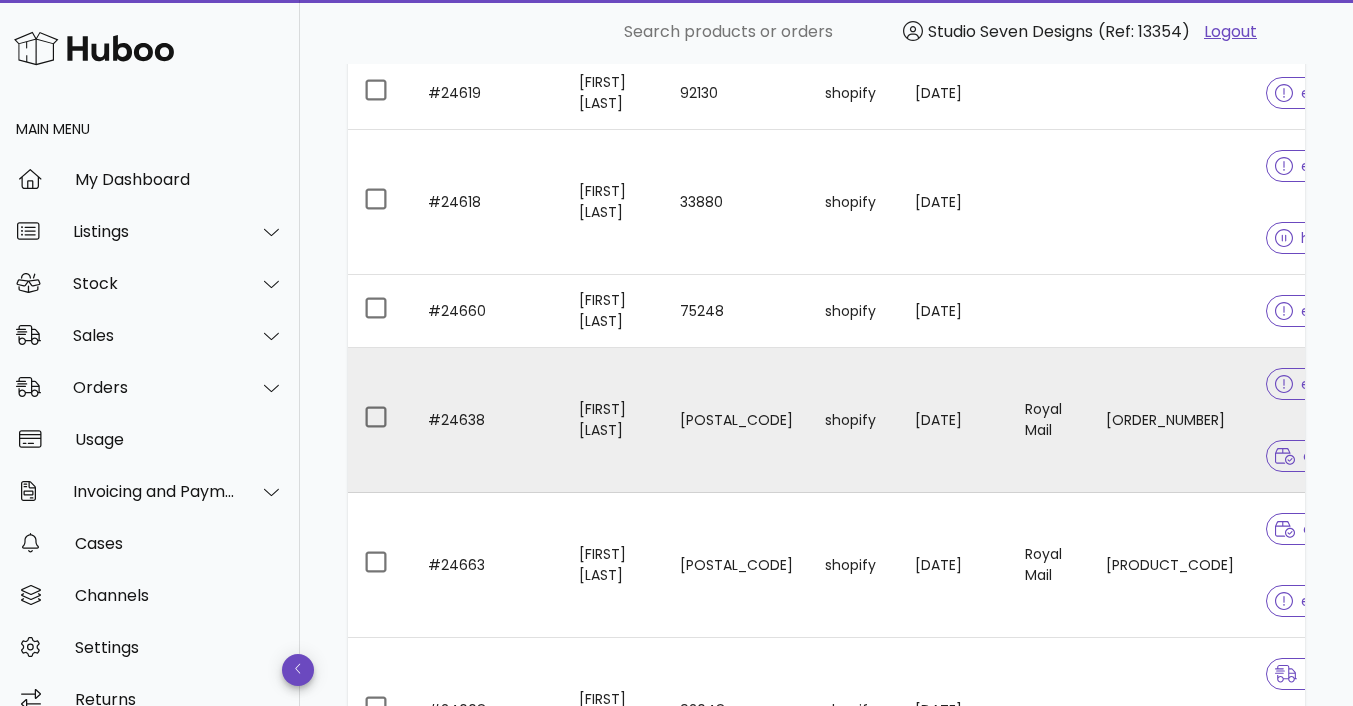click on "error" at bounding box center (1304, 384) 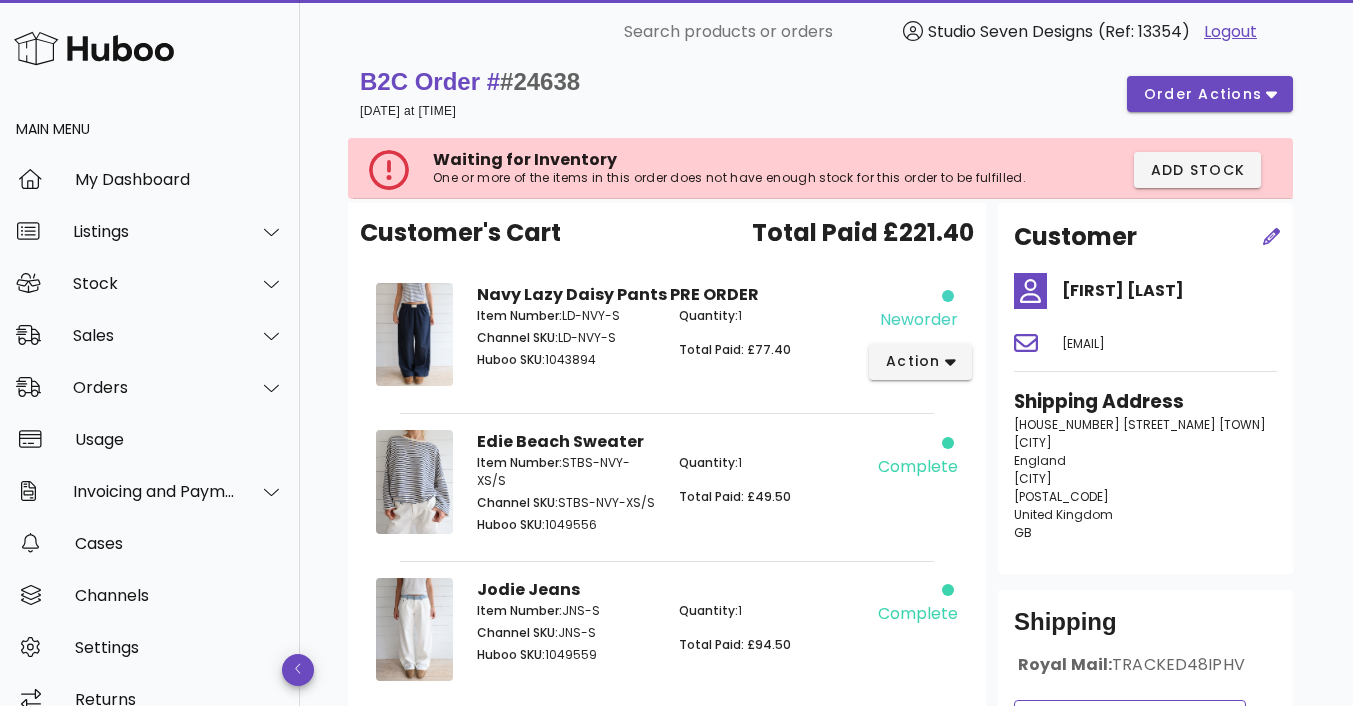 scroll, scrollTop: 16, scrollLeft: 0, axis: vertical 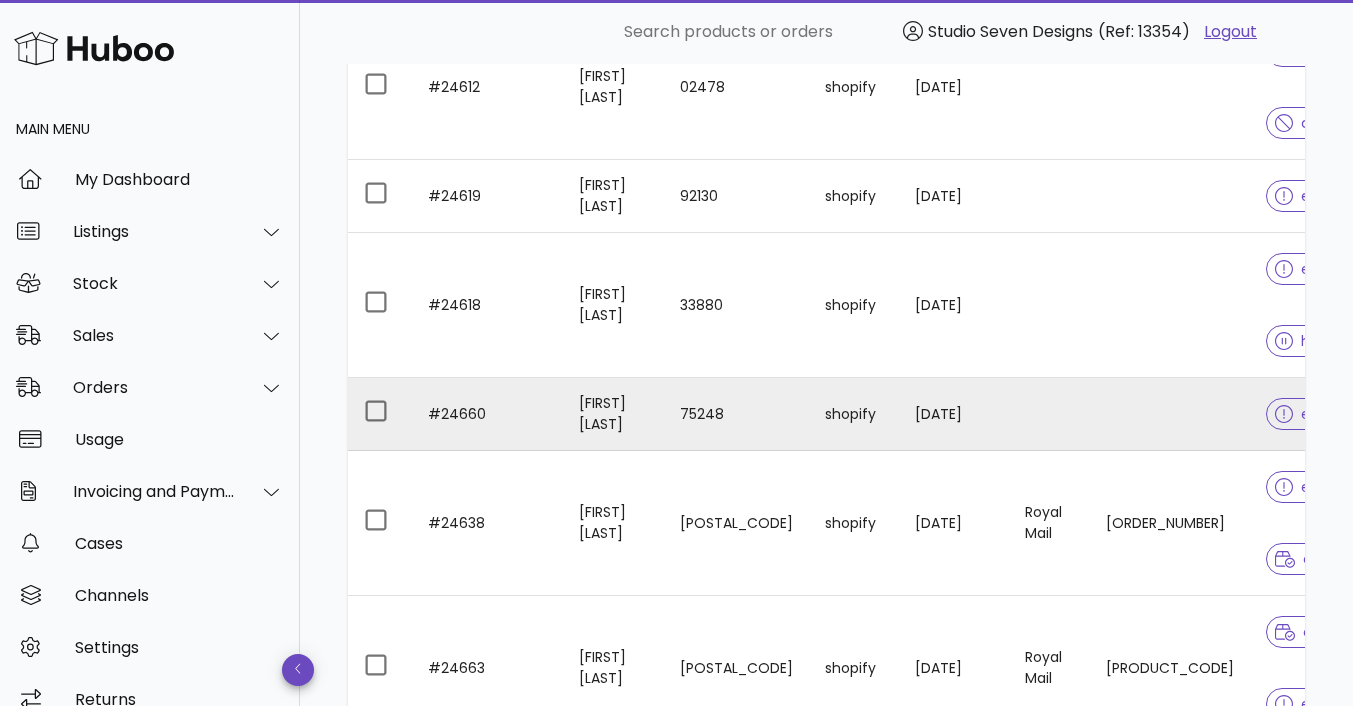 click at bounding box center (1170, 414) 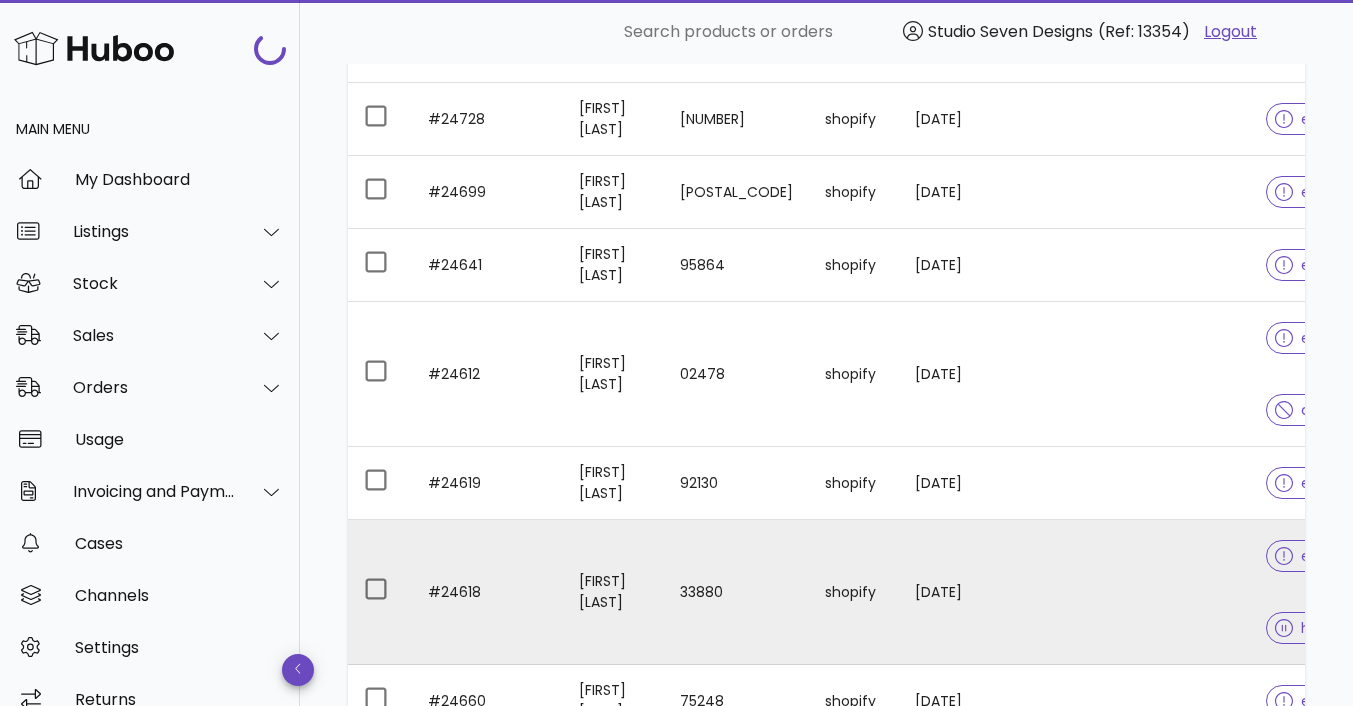 scroll, scrollTop: 3589, scrollLeft: 0, axis: vertical 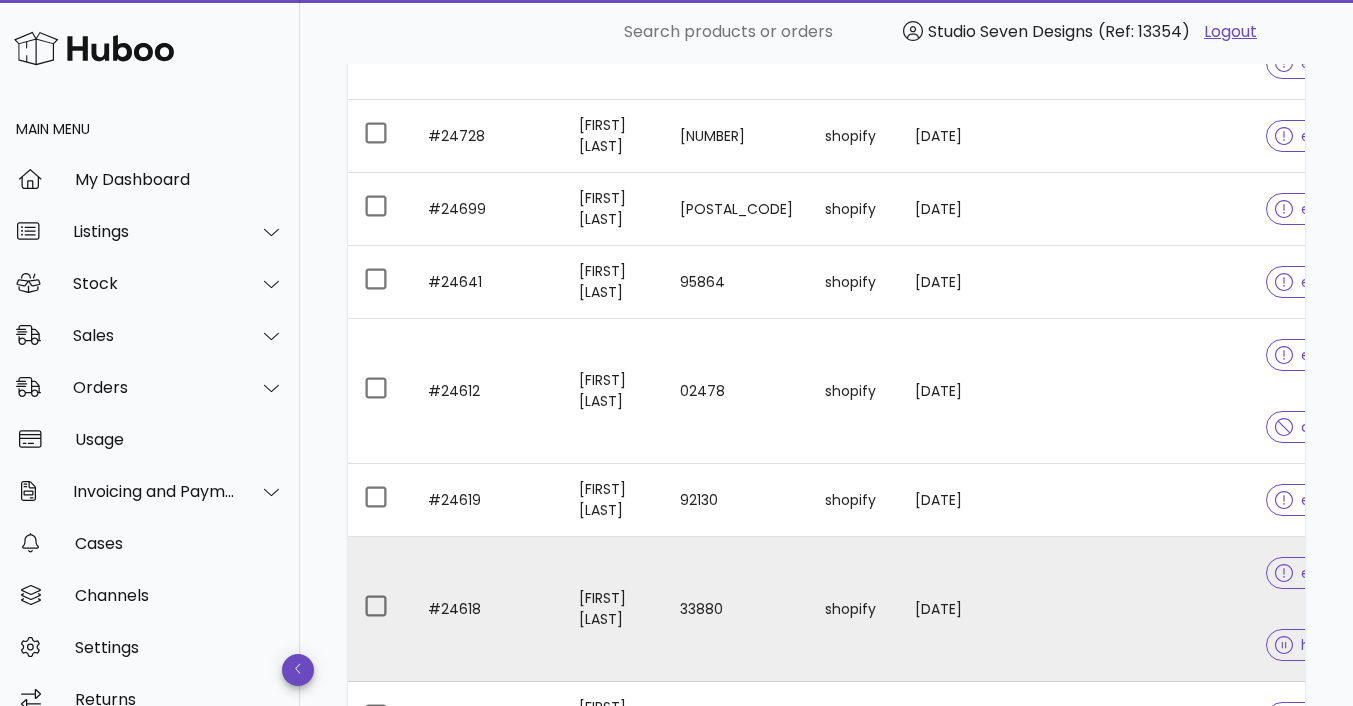 click at bounding box center (1170, 609) 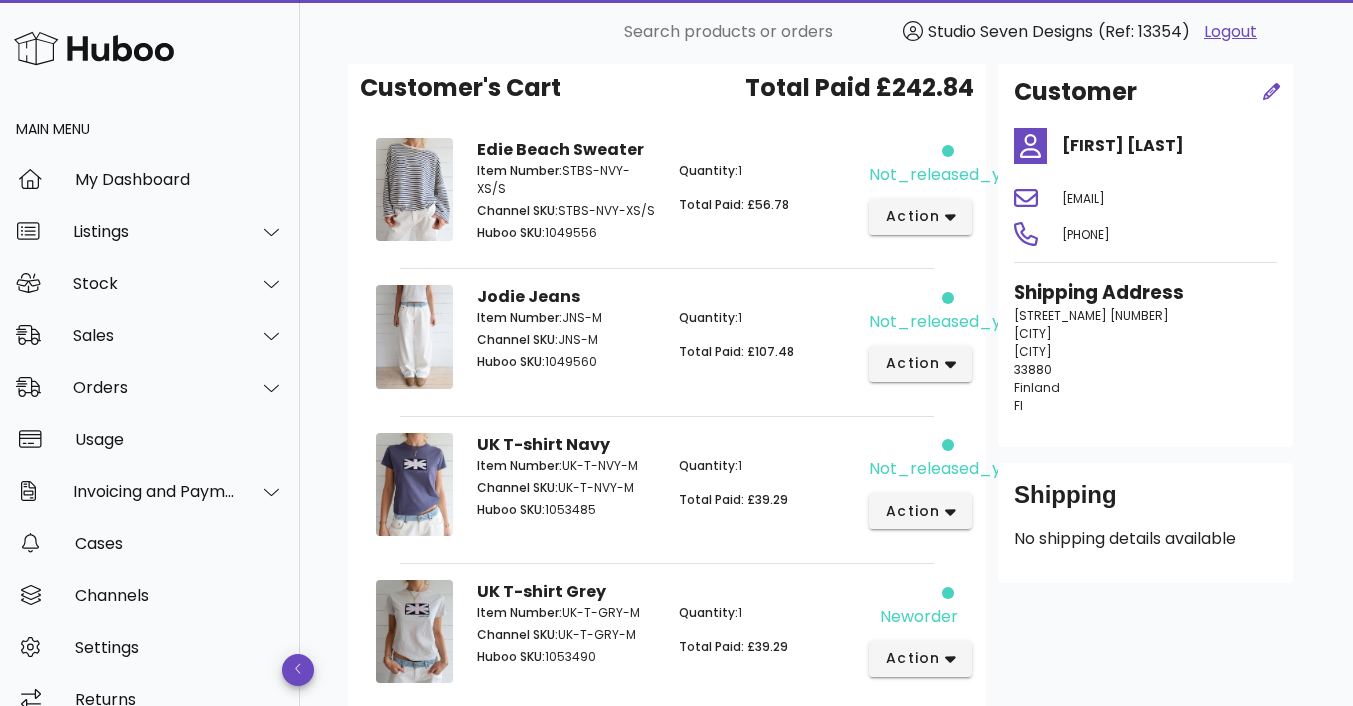 scroll, scrollTop: 166, scrollLeft: 0, axis: vertical 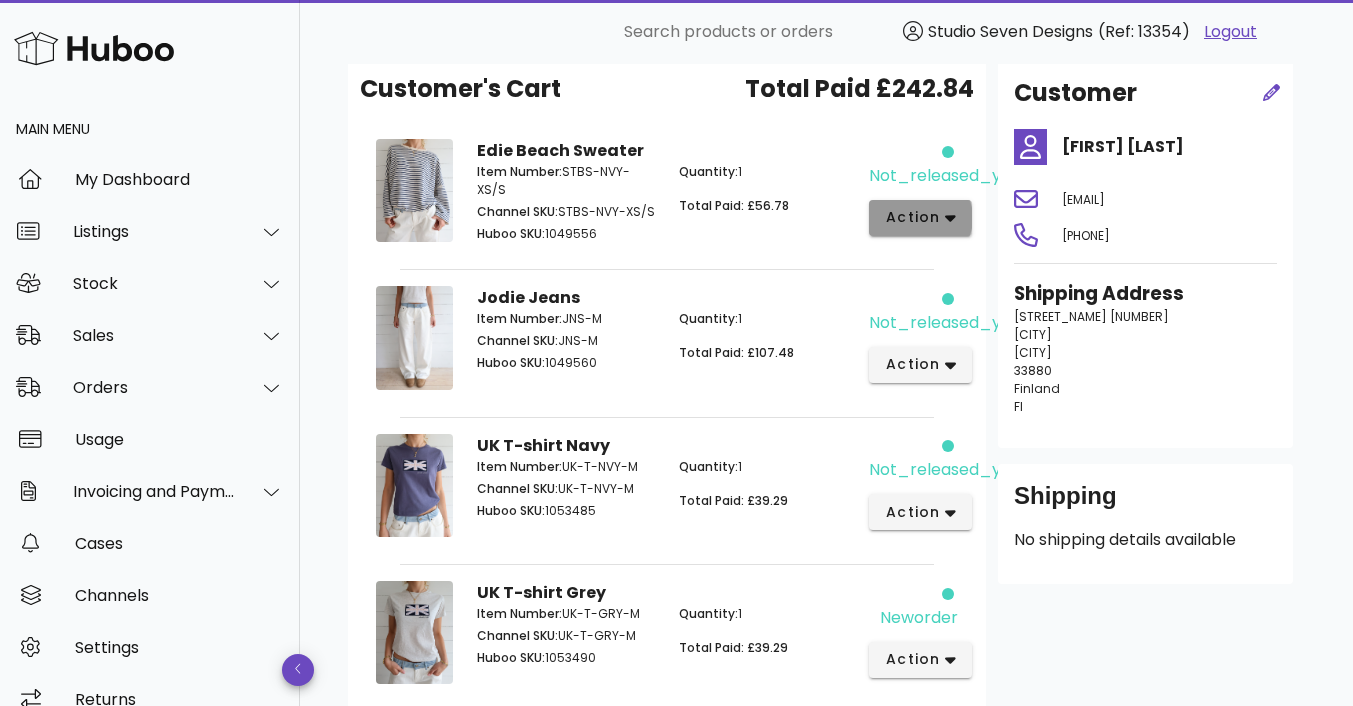 click on "action" at bounding box center [920, 218] 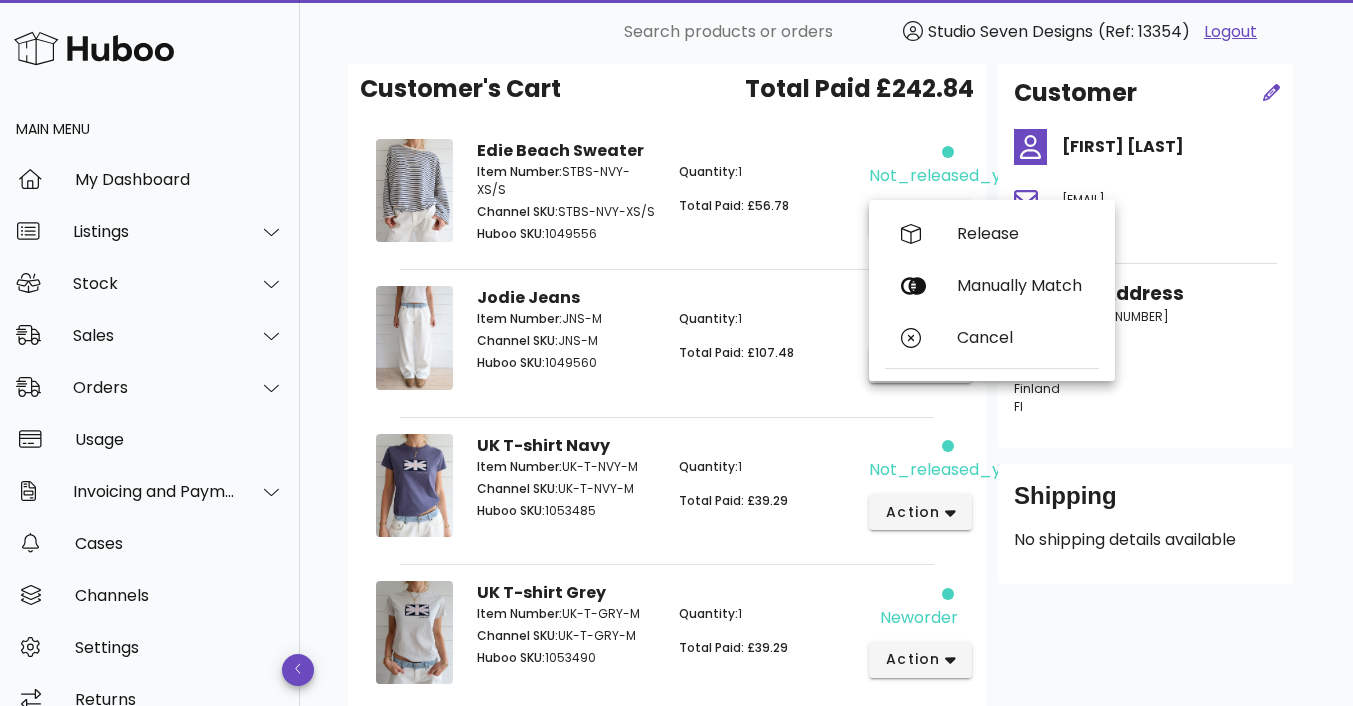 click on "Total Paid: £56.78" at bounding box center [768, 206] 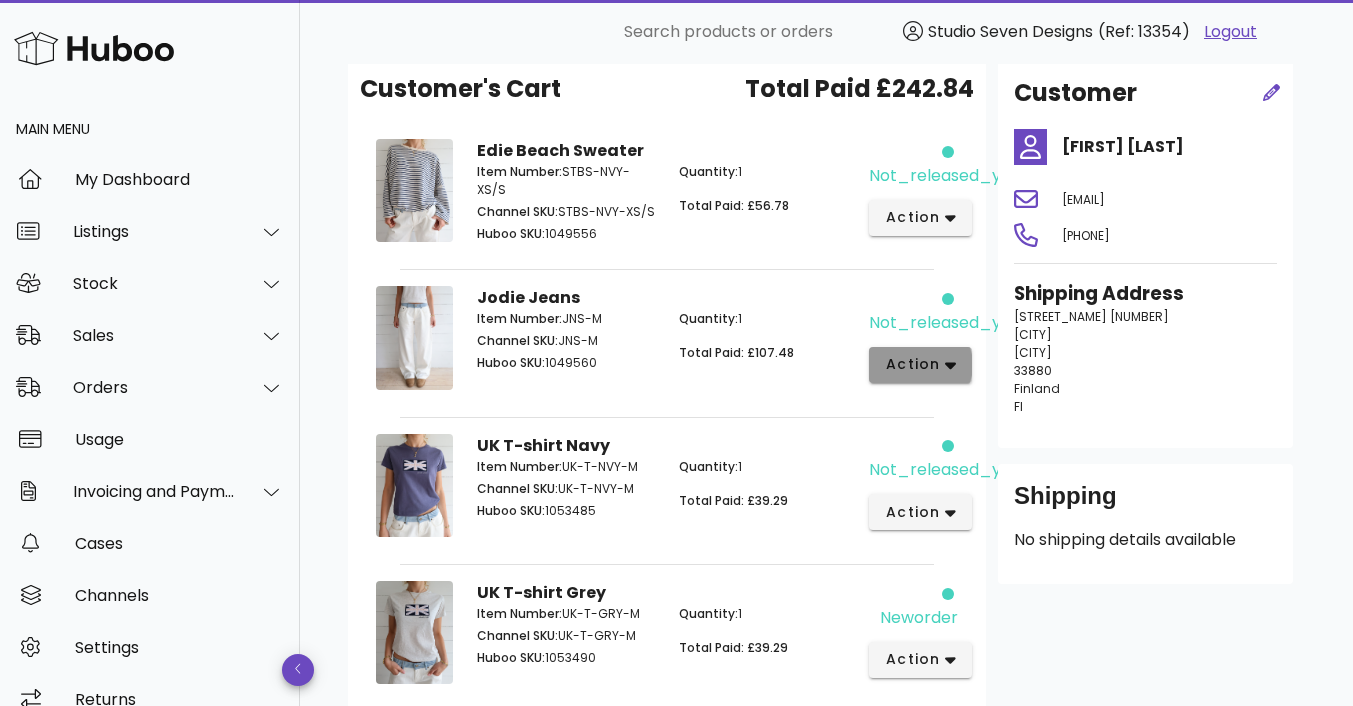 click 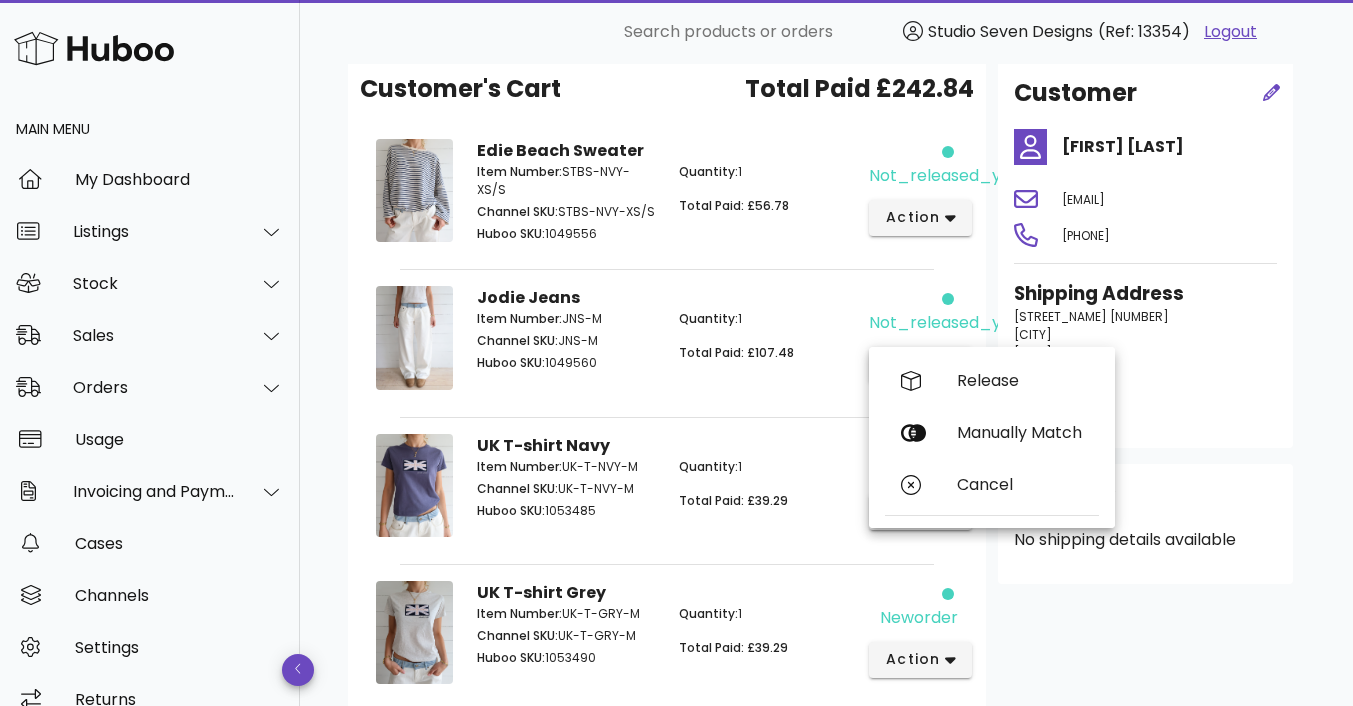 click on "Total Paid: £107.48" at bounding box center (768, 353) 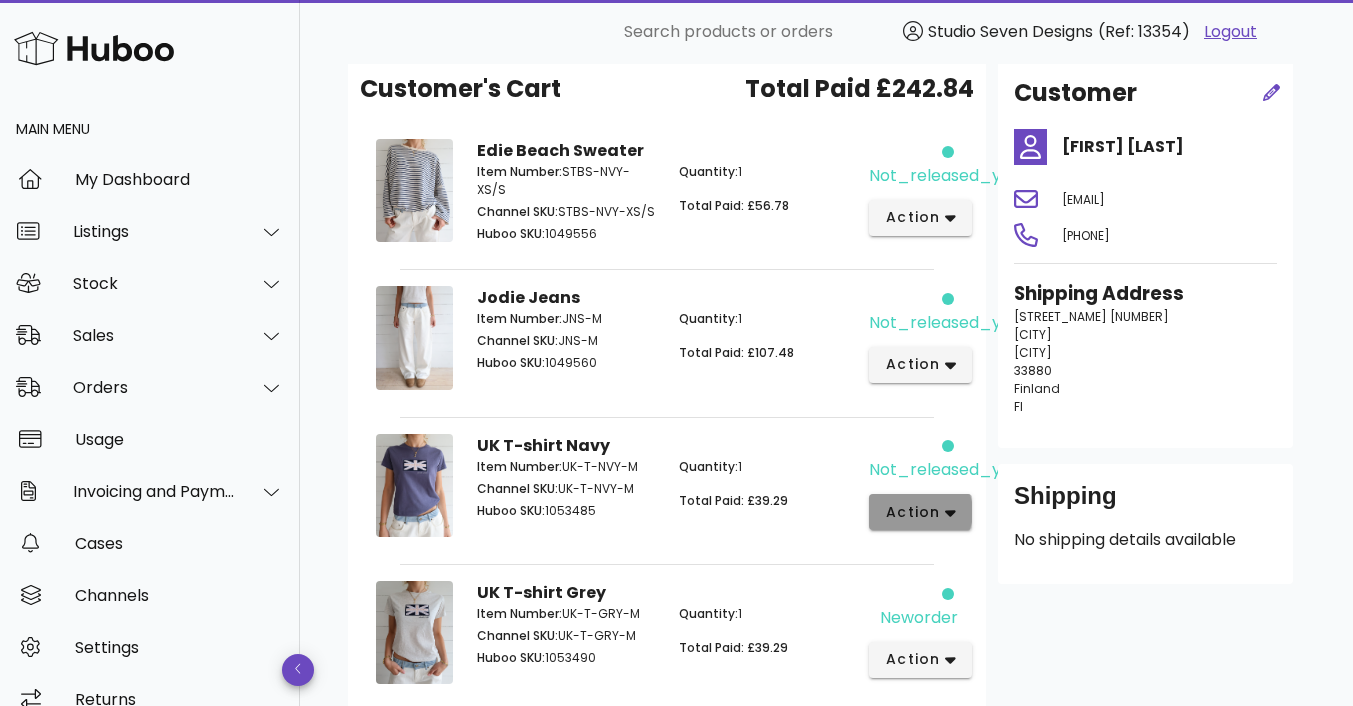 click 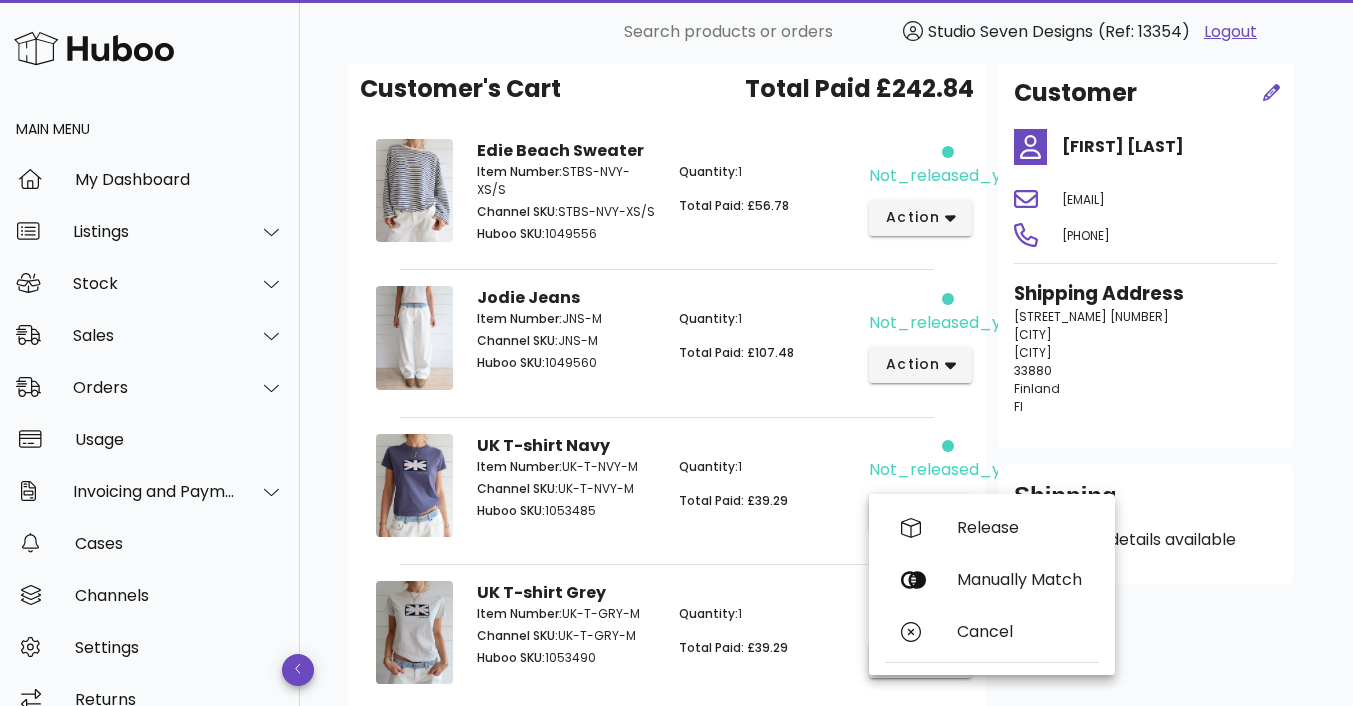 click on "Quantity:  1 Total Paid: £39.29" at bounding box center [768, 492] 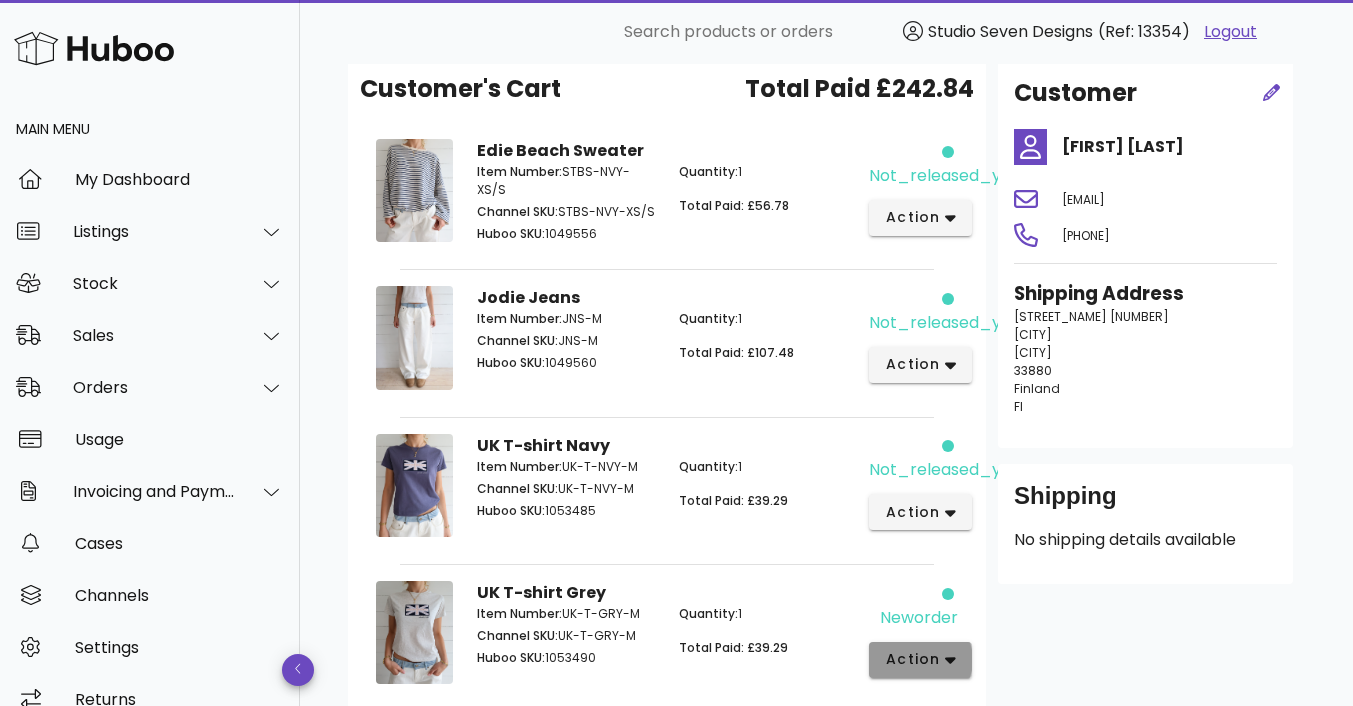 click 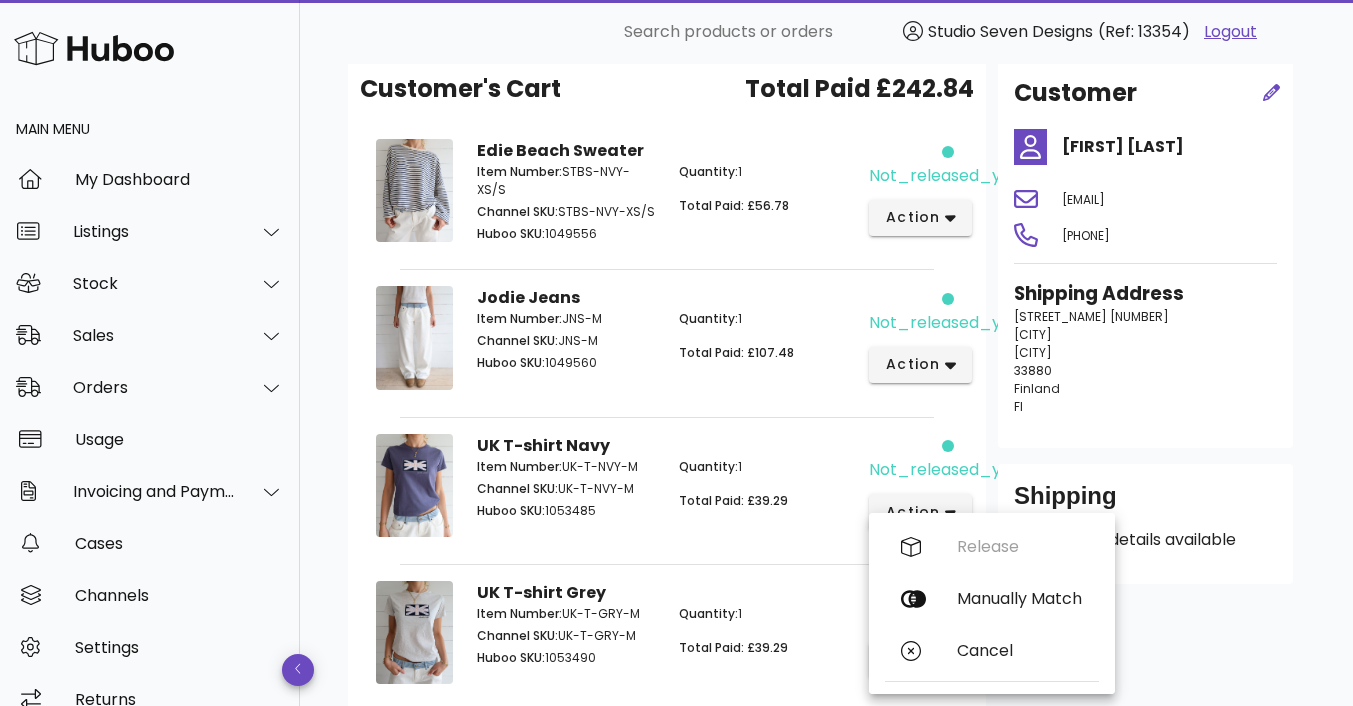 click on "Quantity:  1" at bounding box center (768, 467) 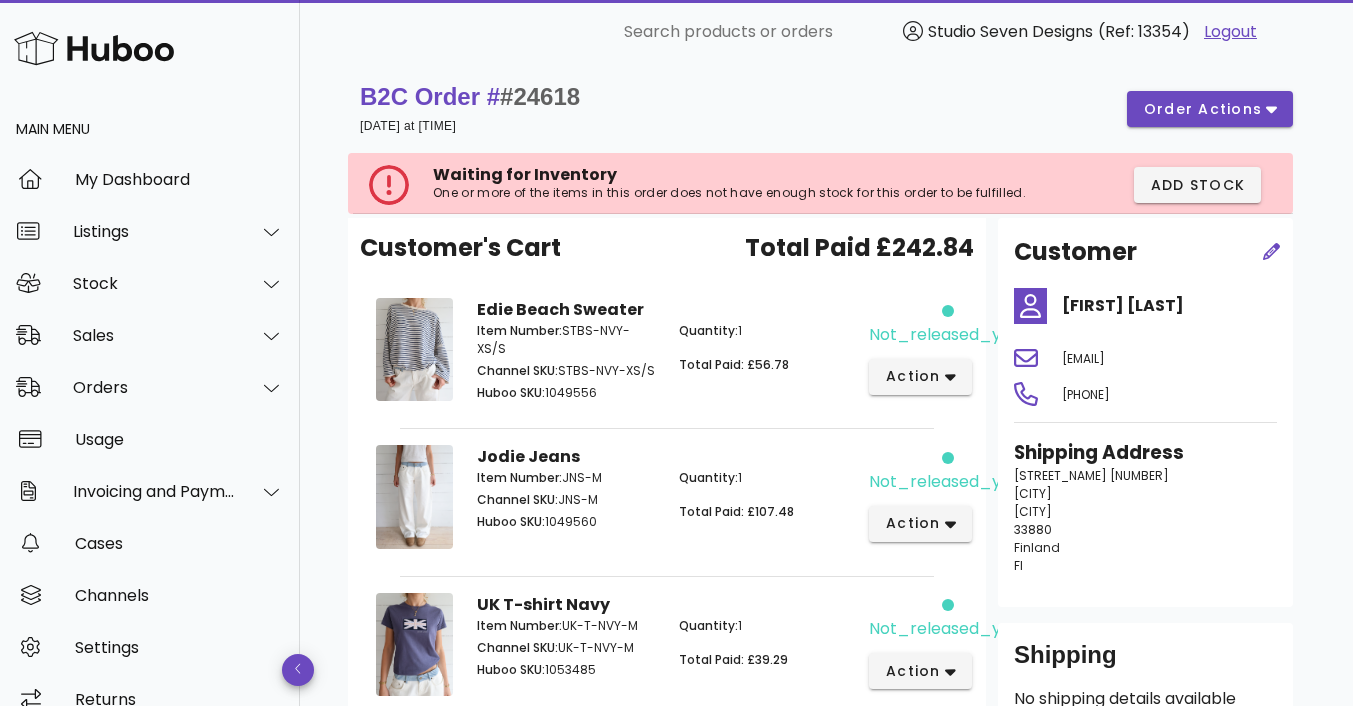 scroll, scrollTop: 6, scrollLeft: 0, axis: vertical 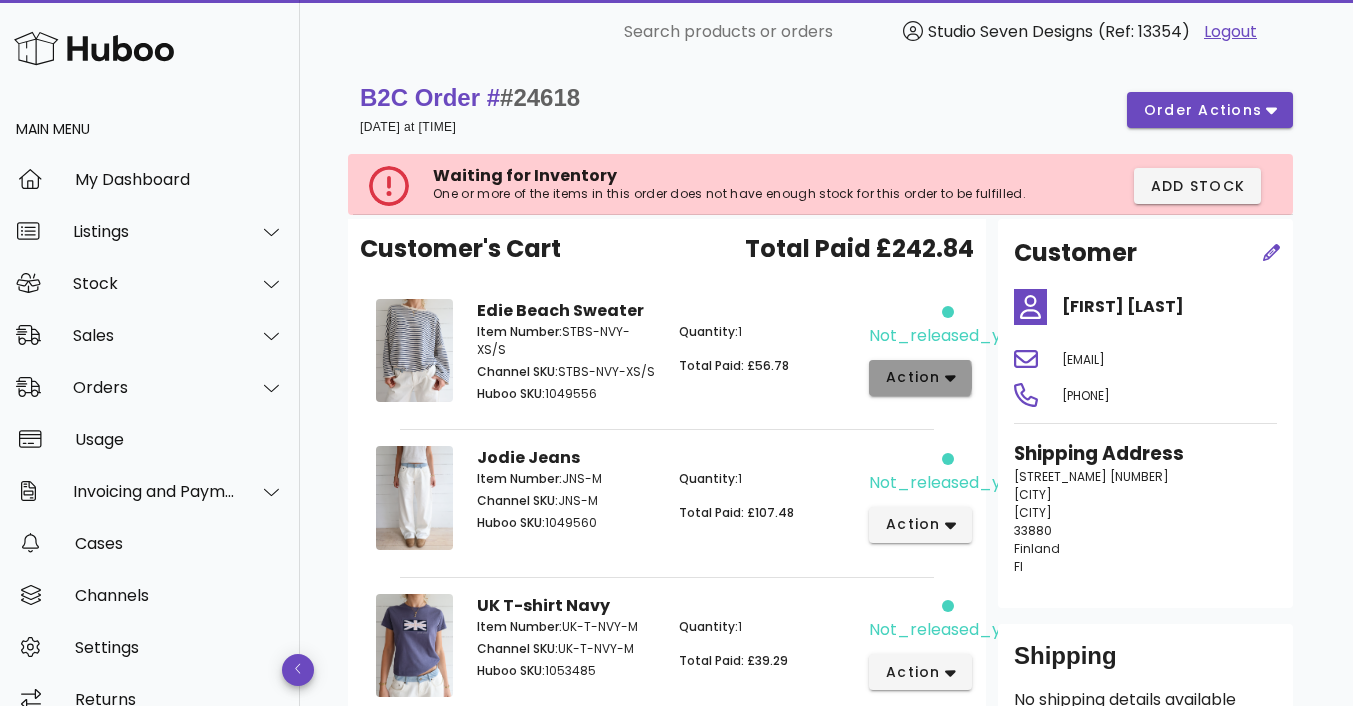 click 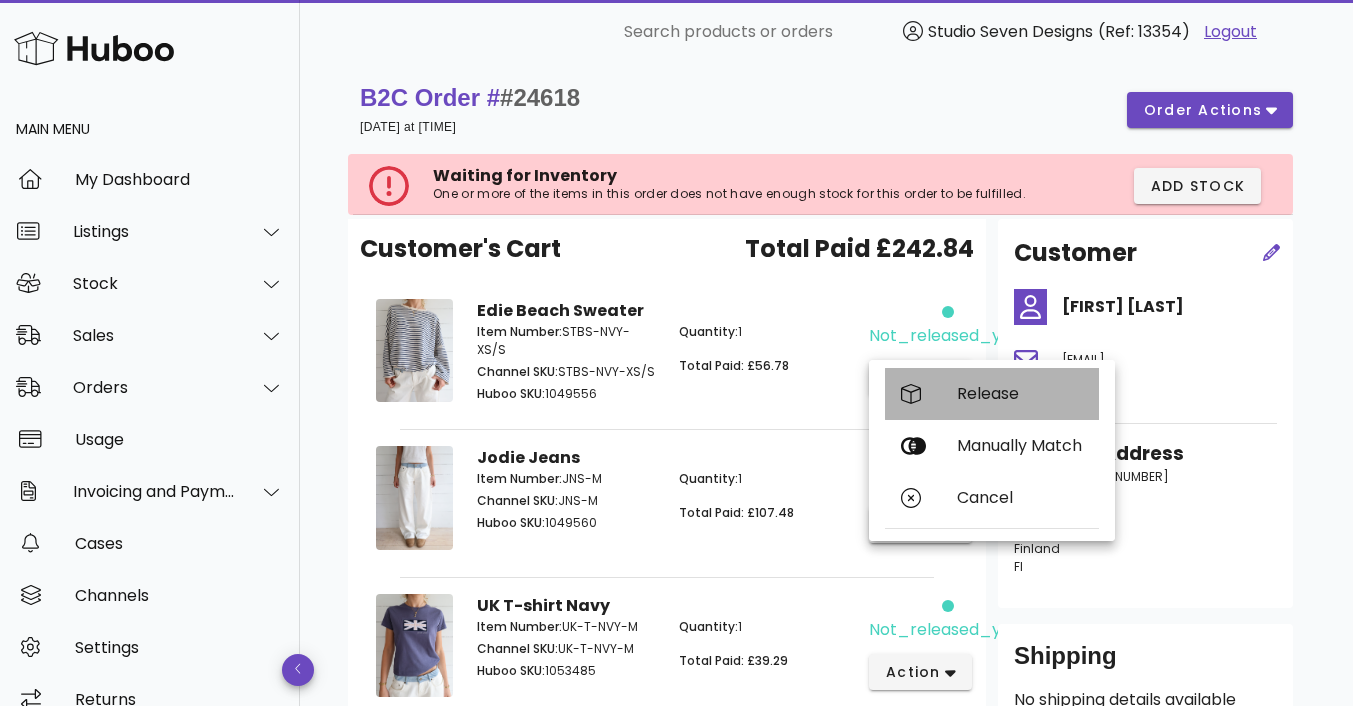 click on "Release" at bounding box center (1020, 393) 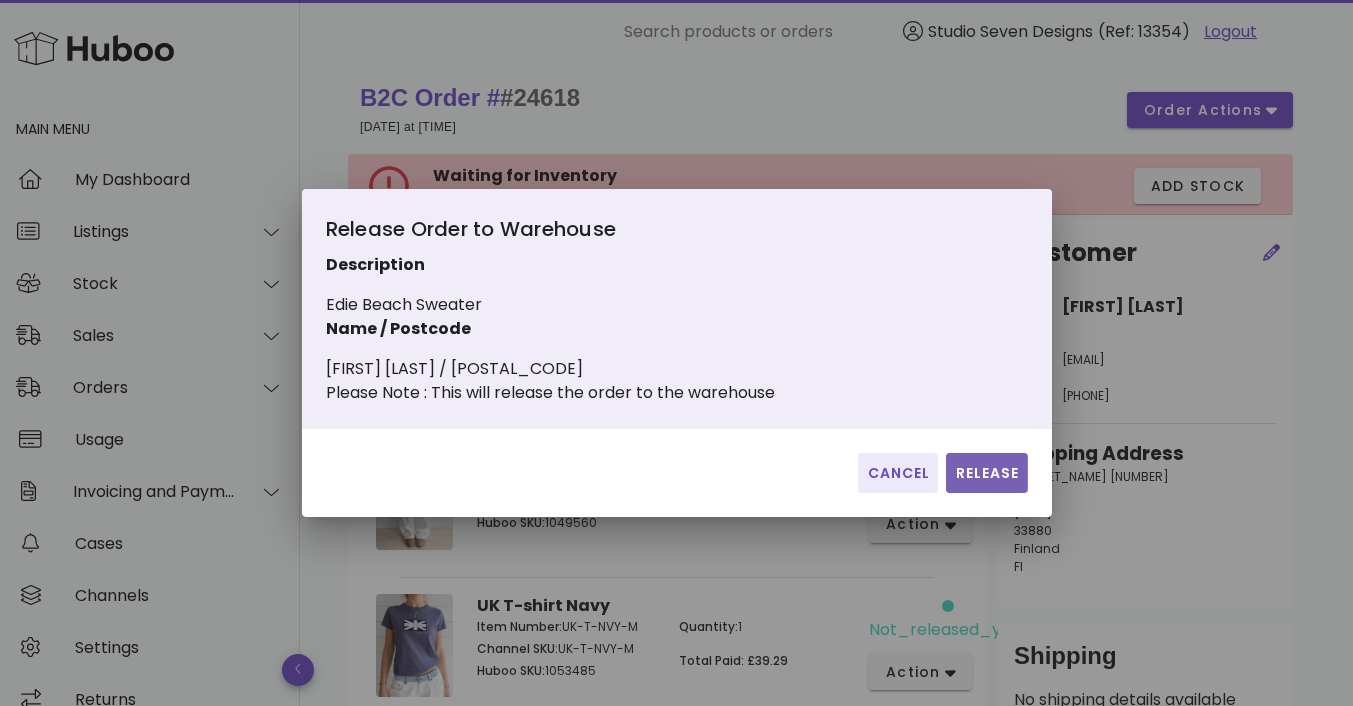 click on "Release" at bounding box center (986, 473) 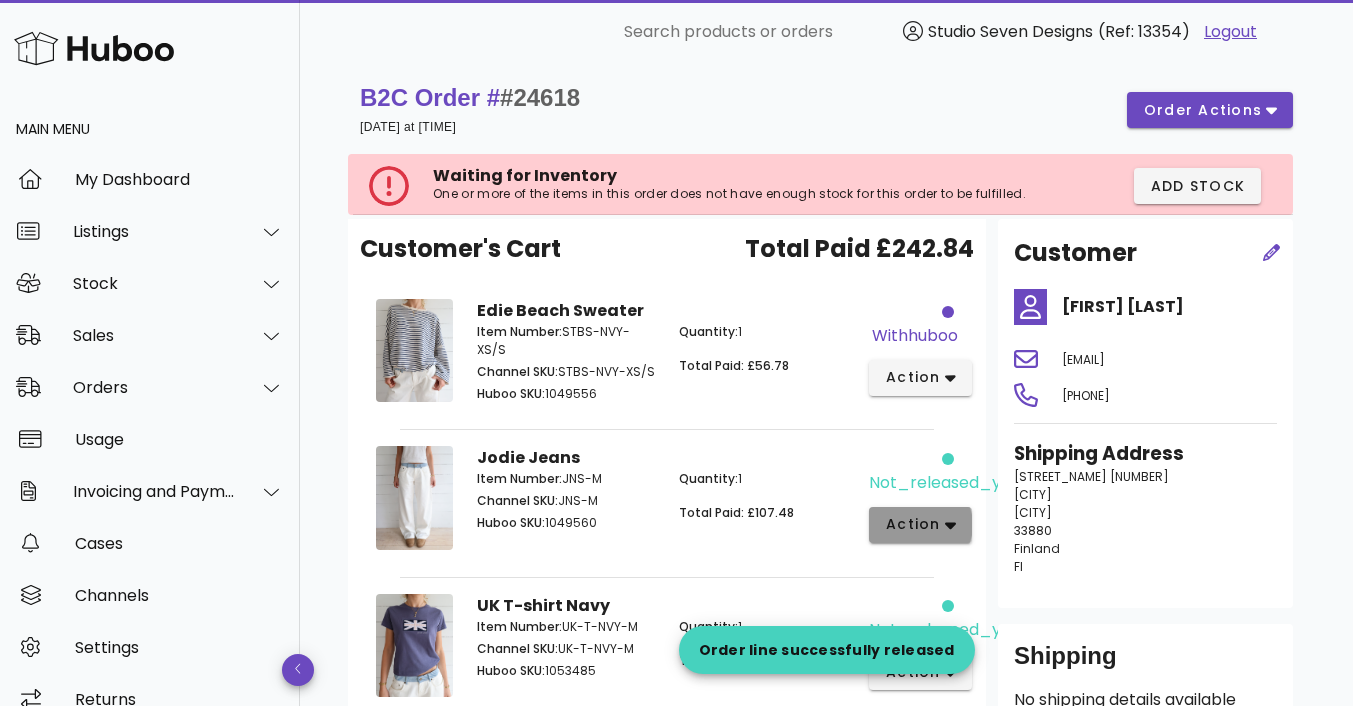 click 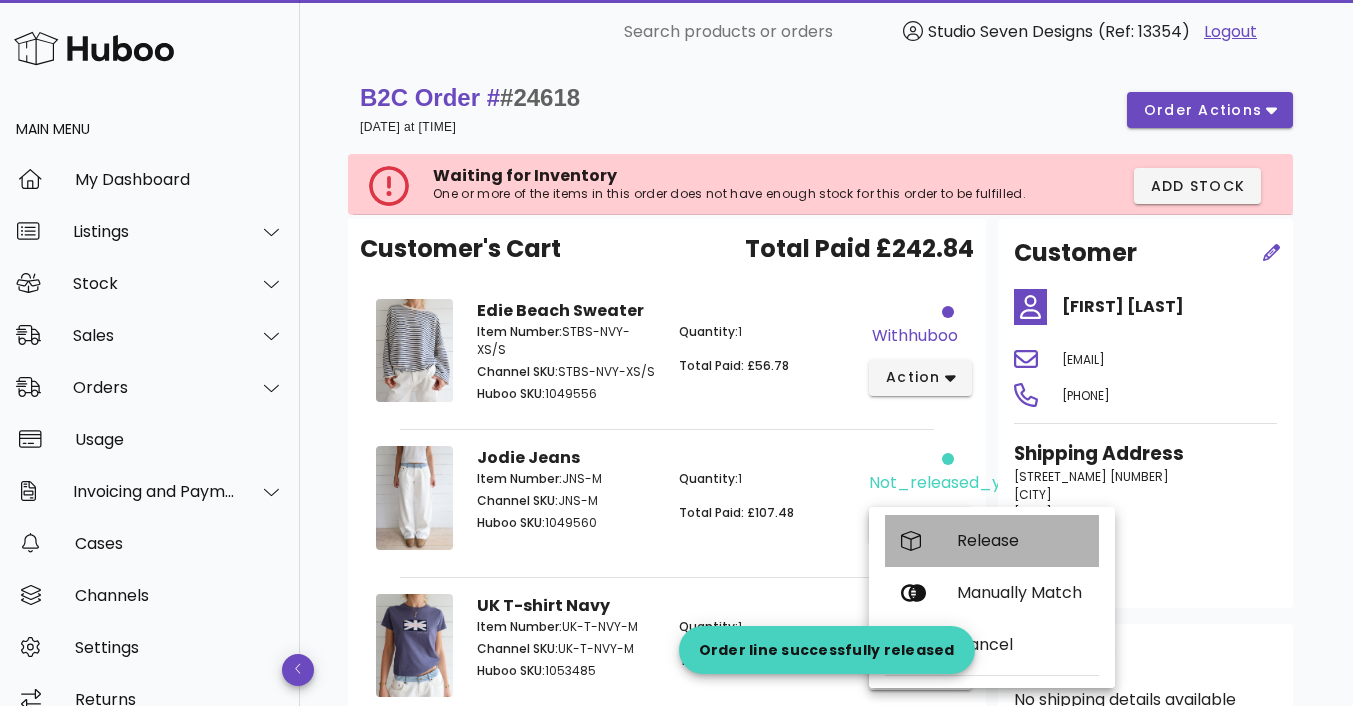 click on "Release" at bounding box center [1020, 540] 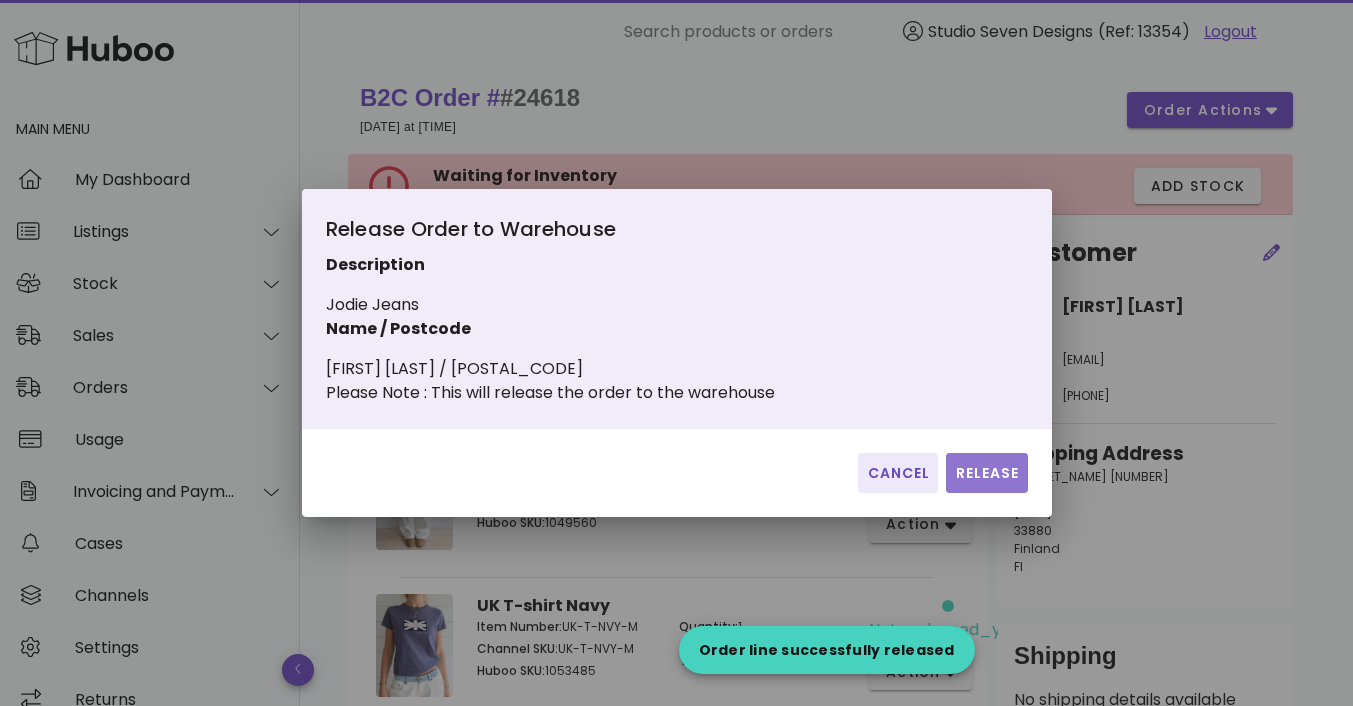 click on "Release" at bounding box center [986, 473] 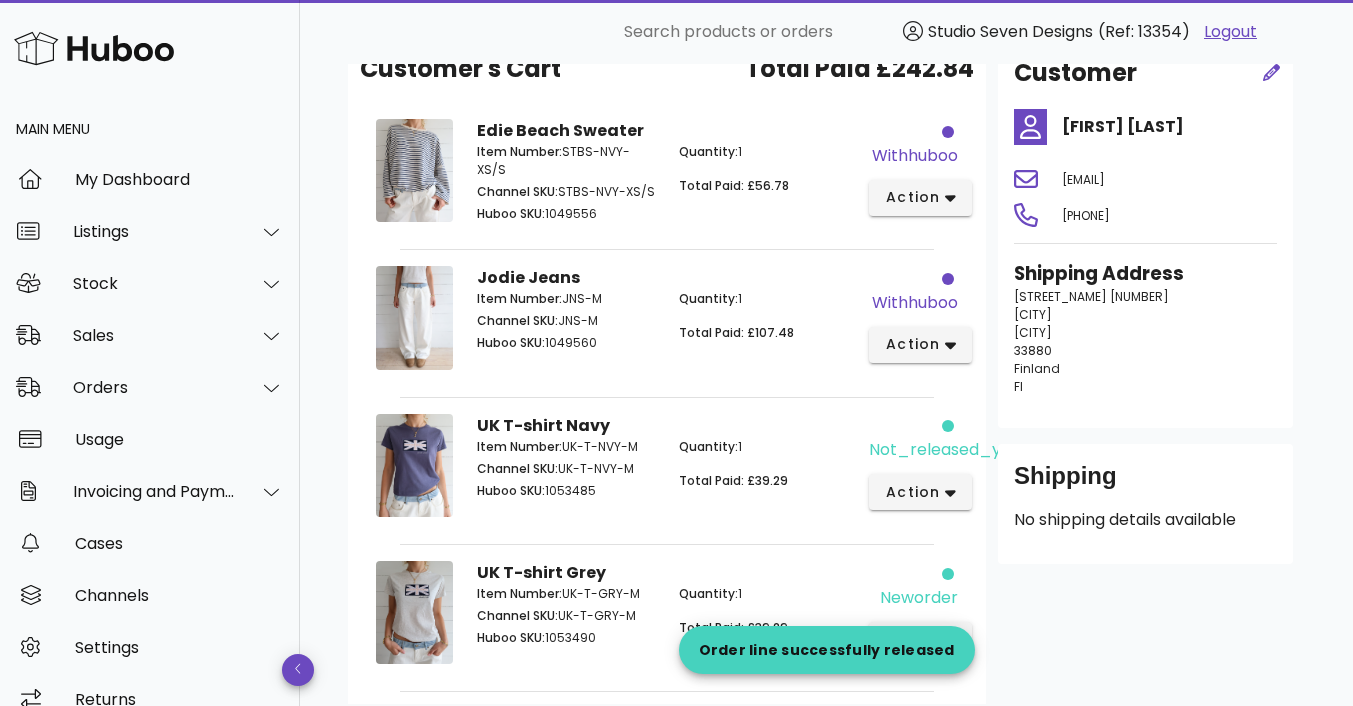 scroll, scrollTop: 192, scrollLeft: 0, axis: vertical 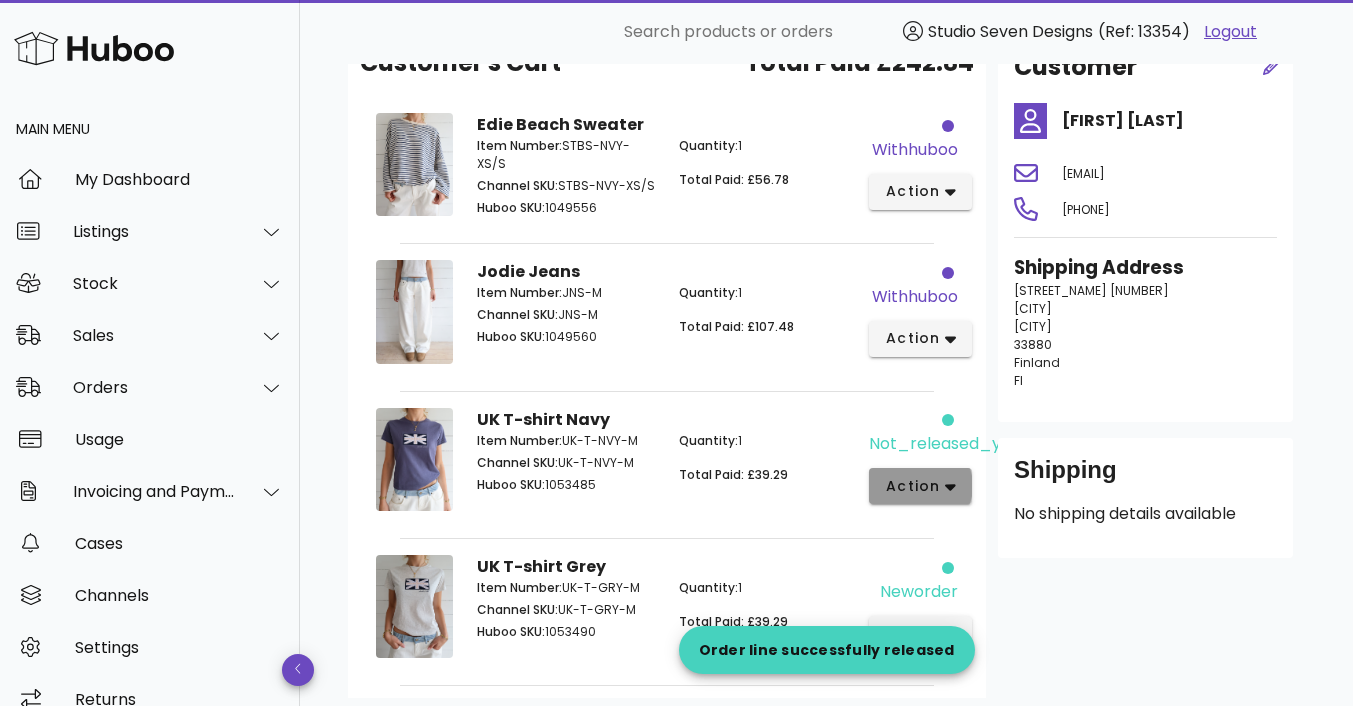 click 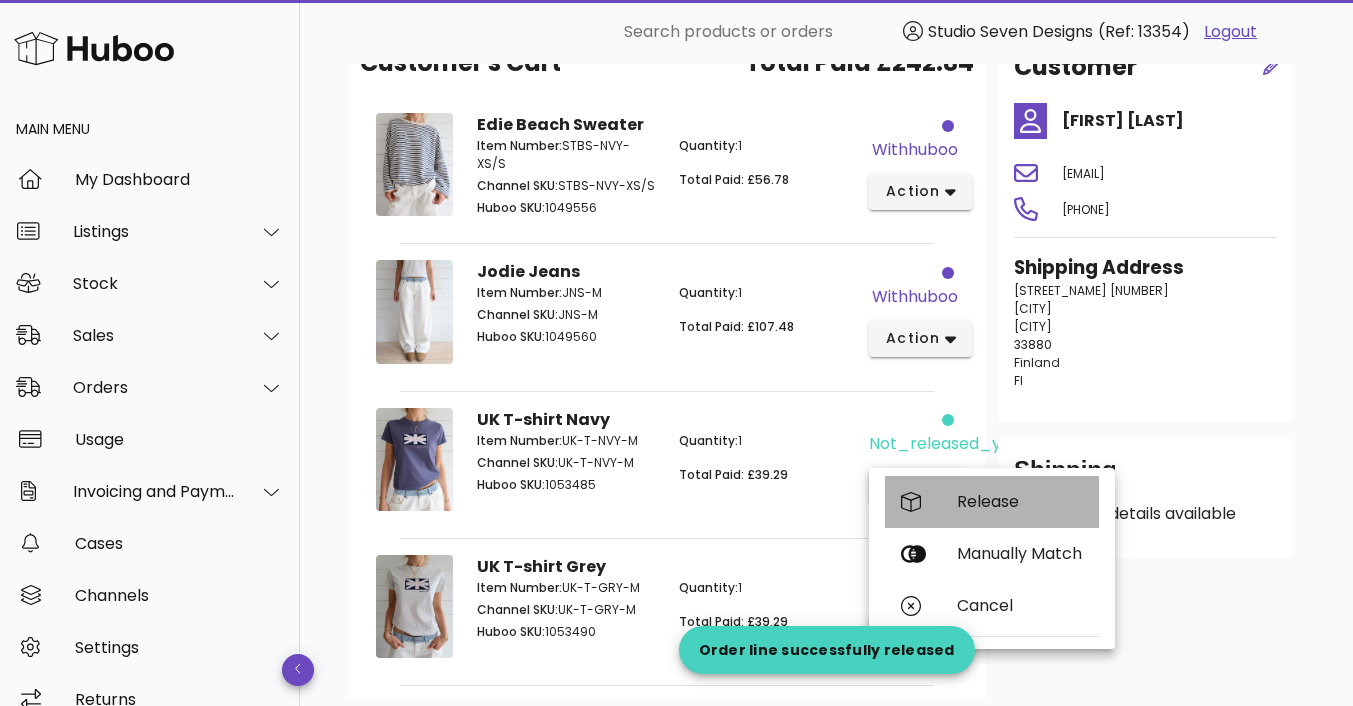 click on "Release" at bounding box center (1020, 501) 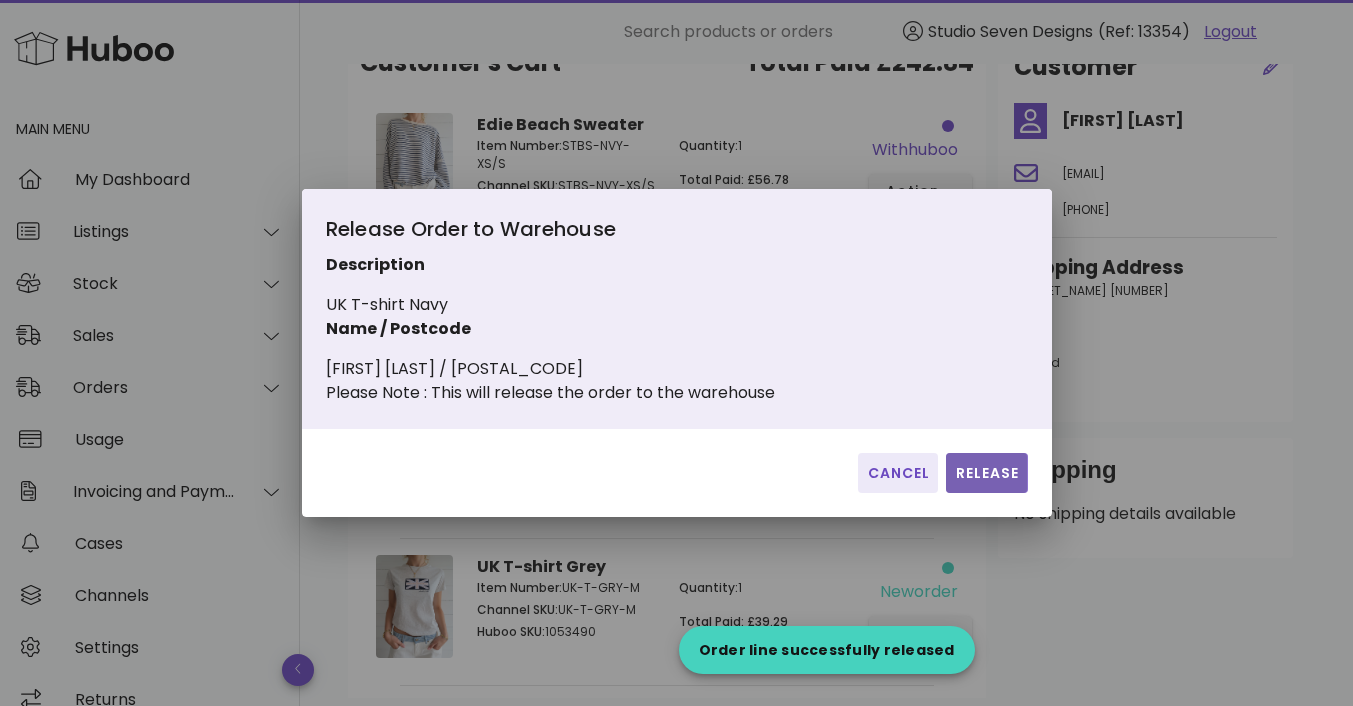 click on "Release" at bounding box center (986, 473) 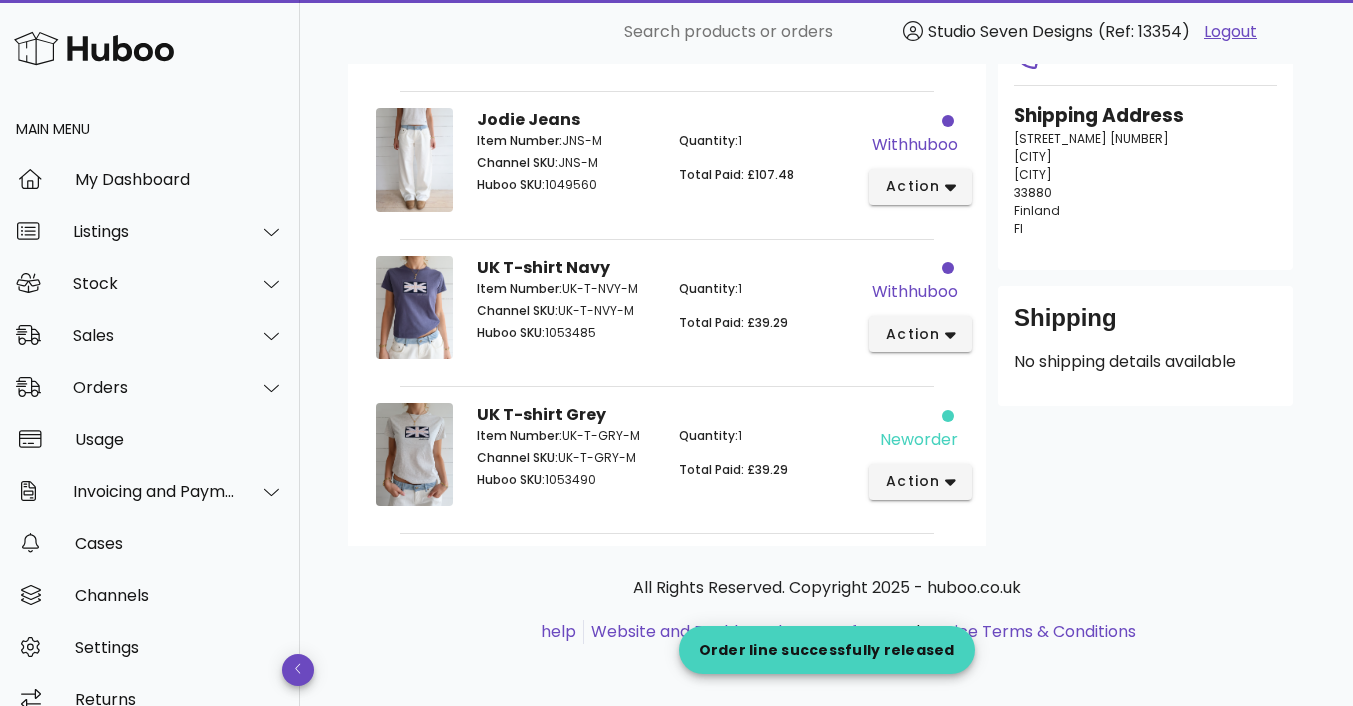 scroll, scrollTop: 0, scrollLeft: 0, axis: both 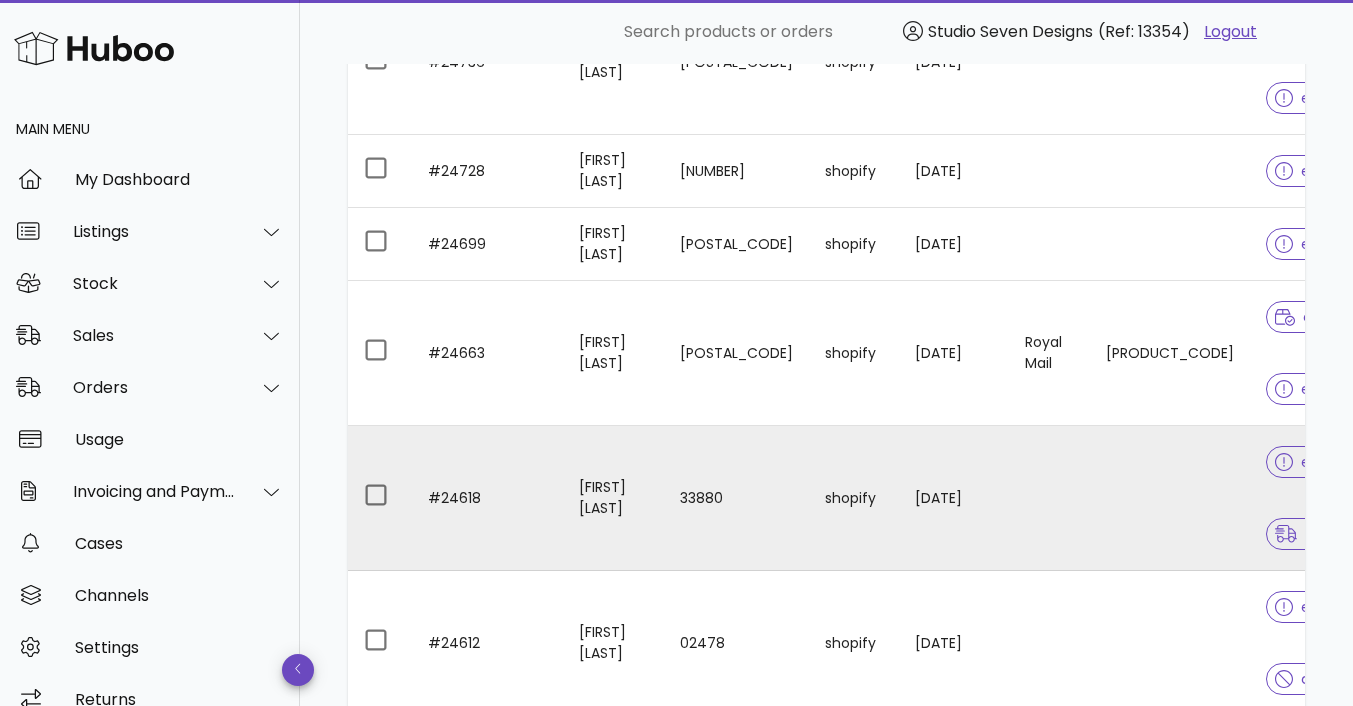 click at bounding box center [1170, 498] 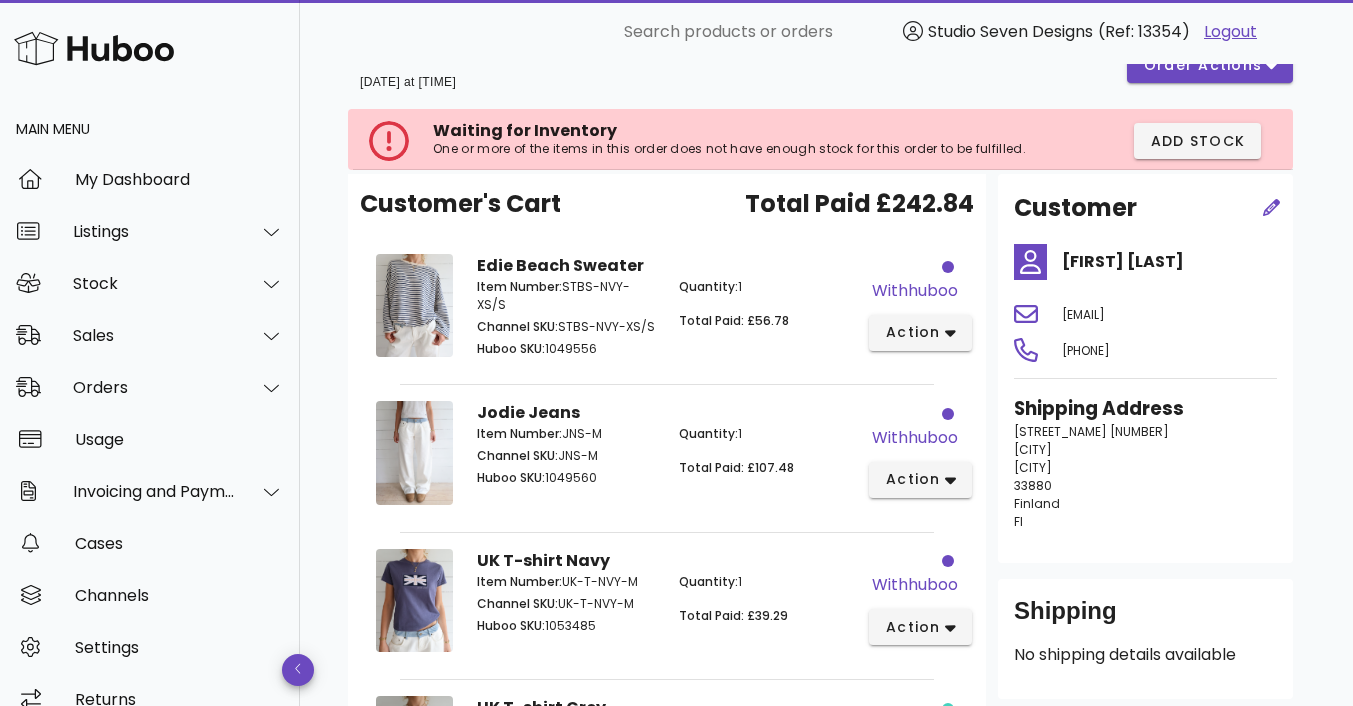 scroll, scrollTop: 0, scrollLeft: 0, axis: both 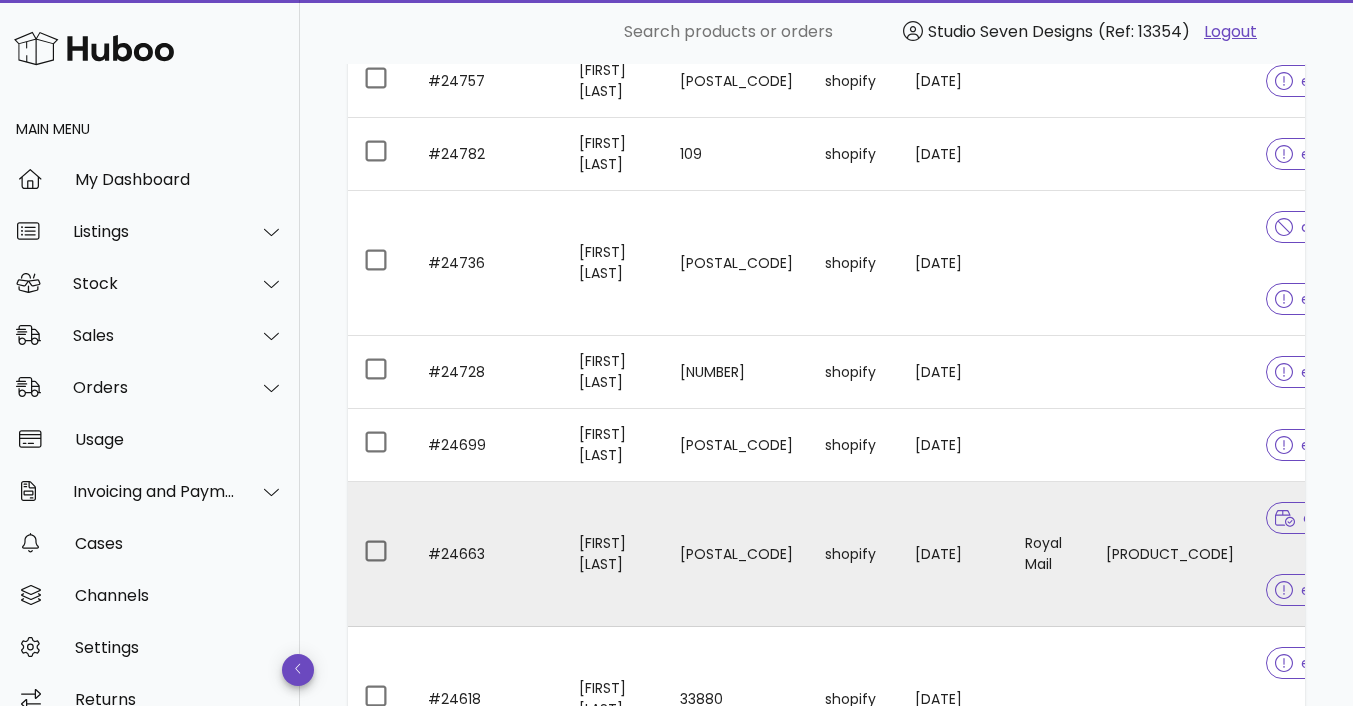 click on "OZ098530138GB" at bounding box center (1170, 554) 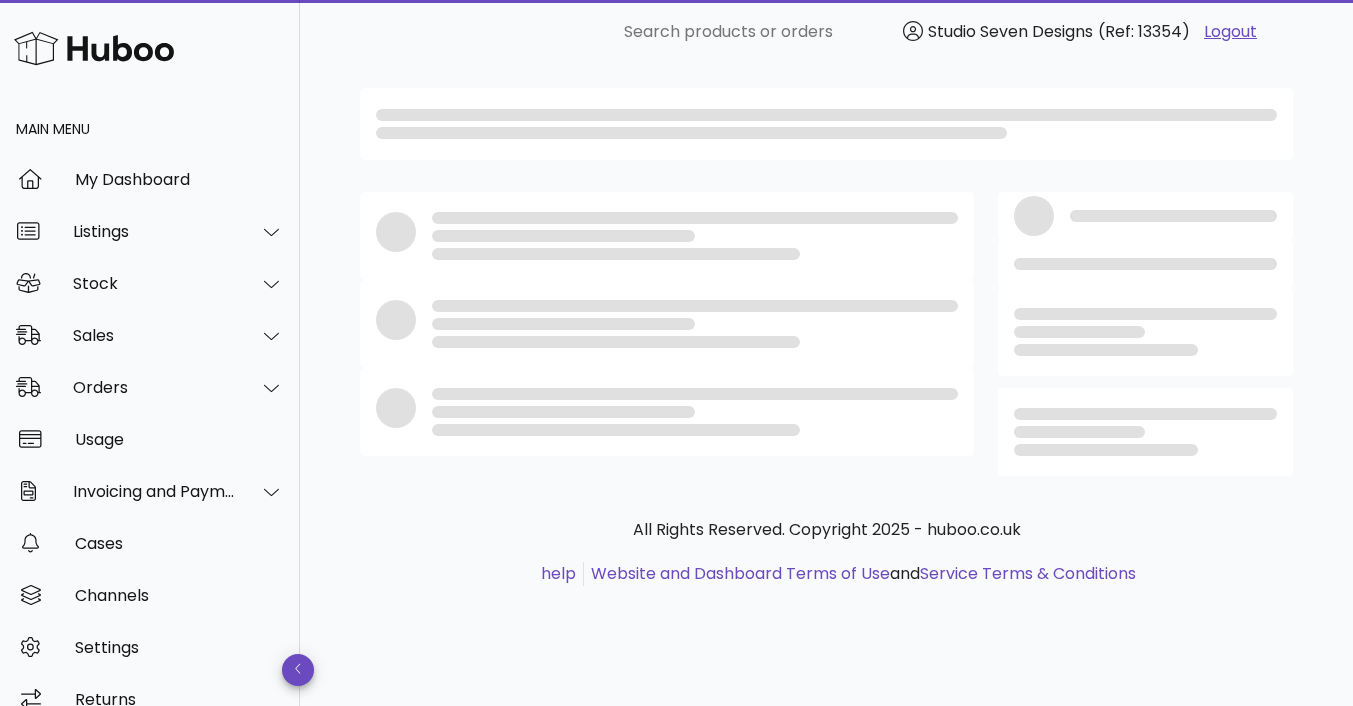 scroll, scrollTop: 0, scrollLeft: 0, axis: both 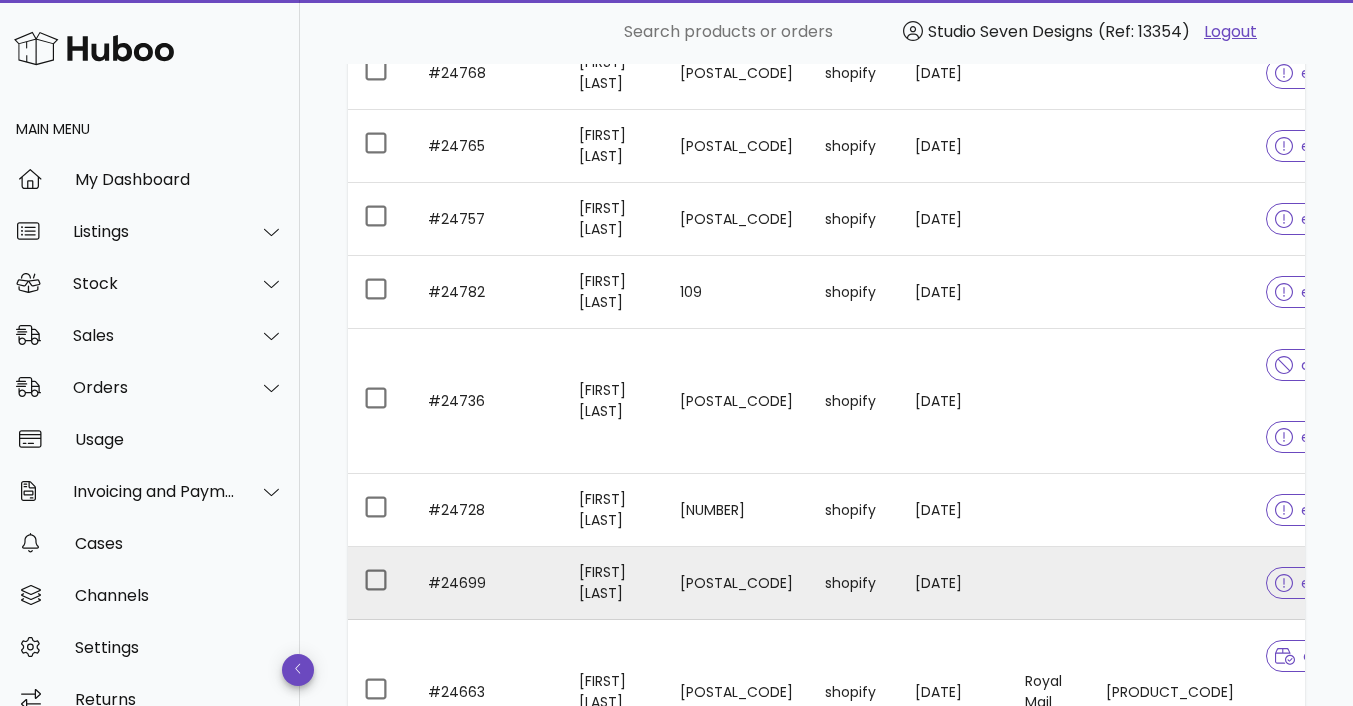 click at bounding box center [1170, 583] 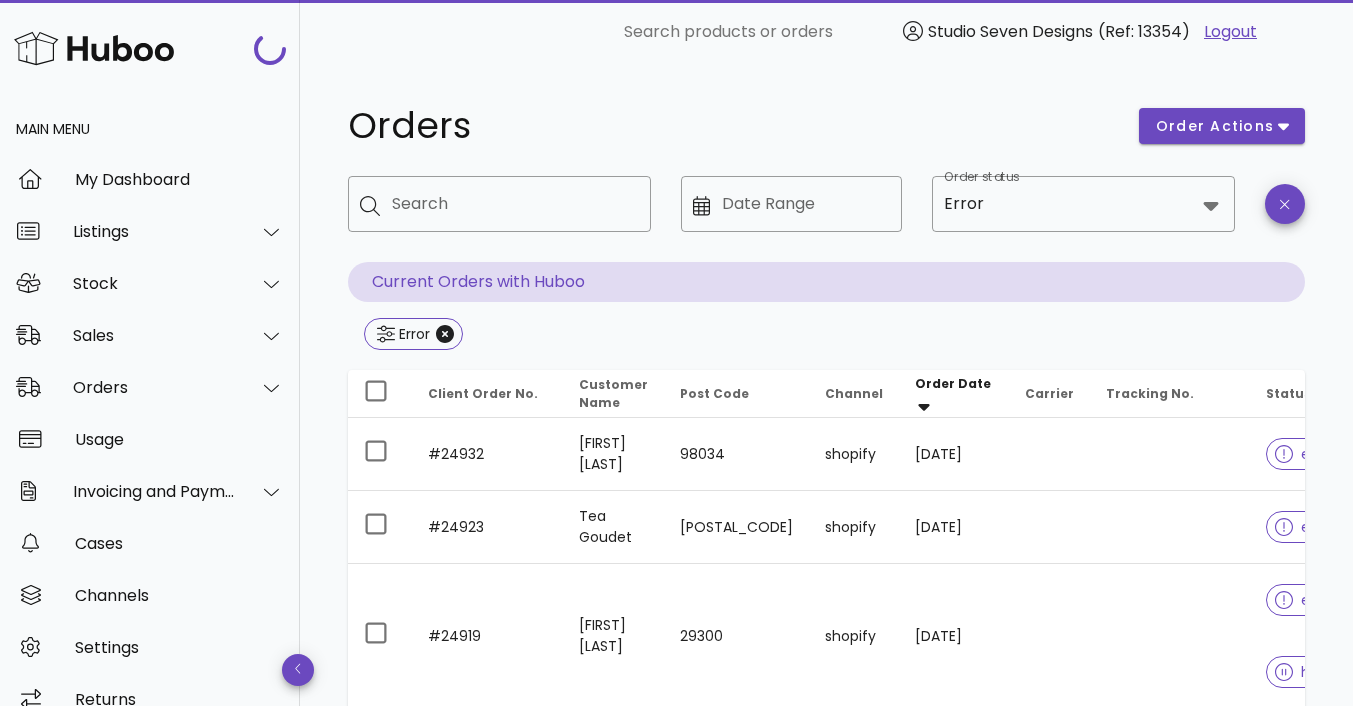 scroll, scrollTop: 3361, scrollLeft: 0, axis: vertical 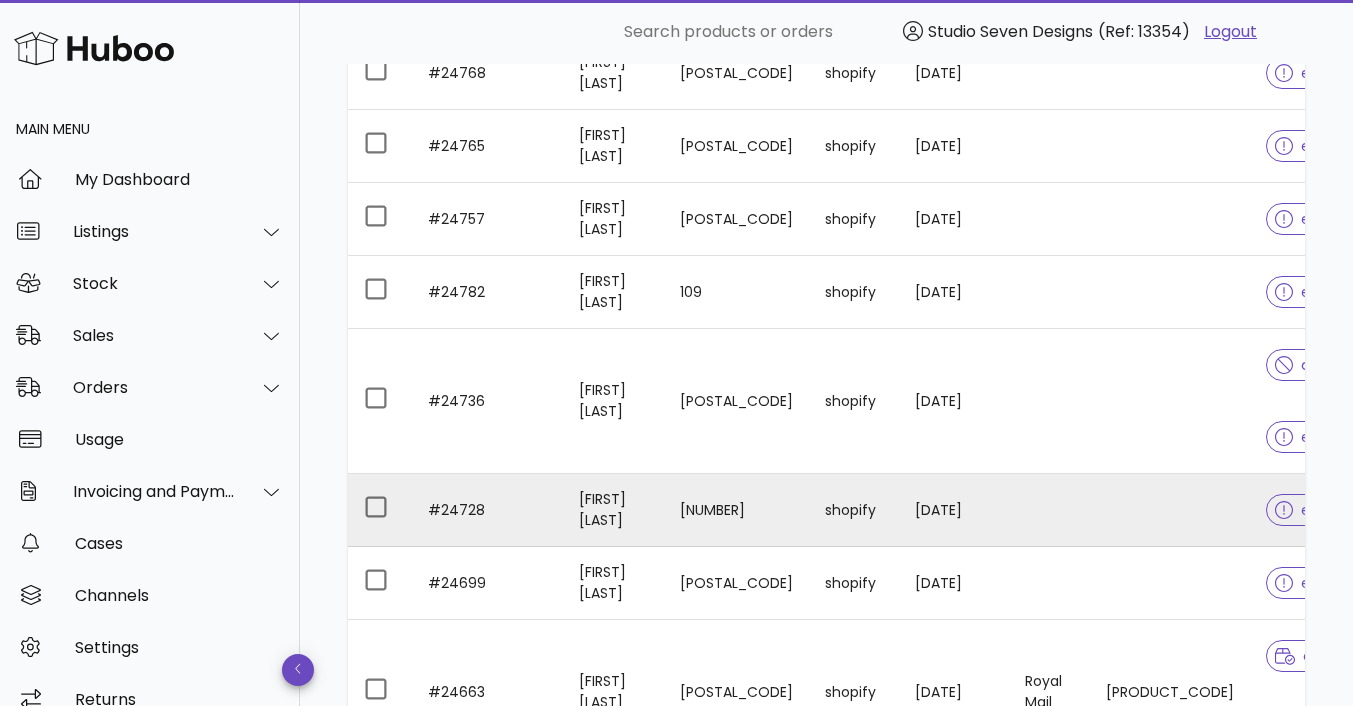 click at bounding box center (1170, 510) 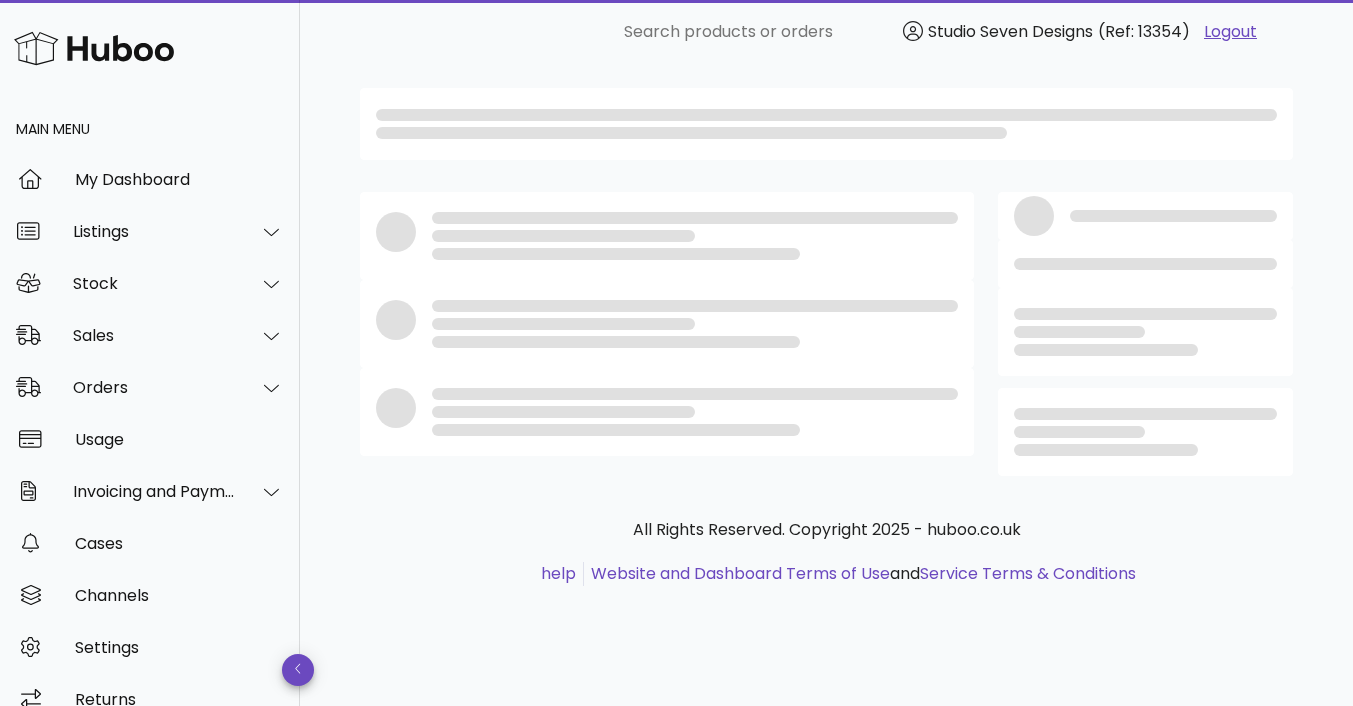 scroll, scrollTop: 0, scrollLeft: 0, axis: both 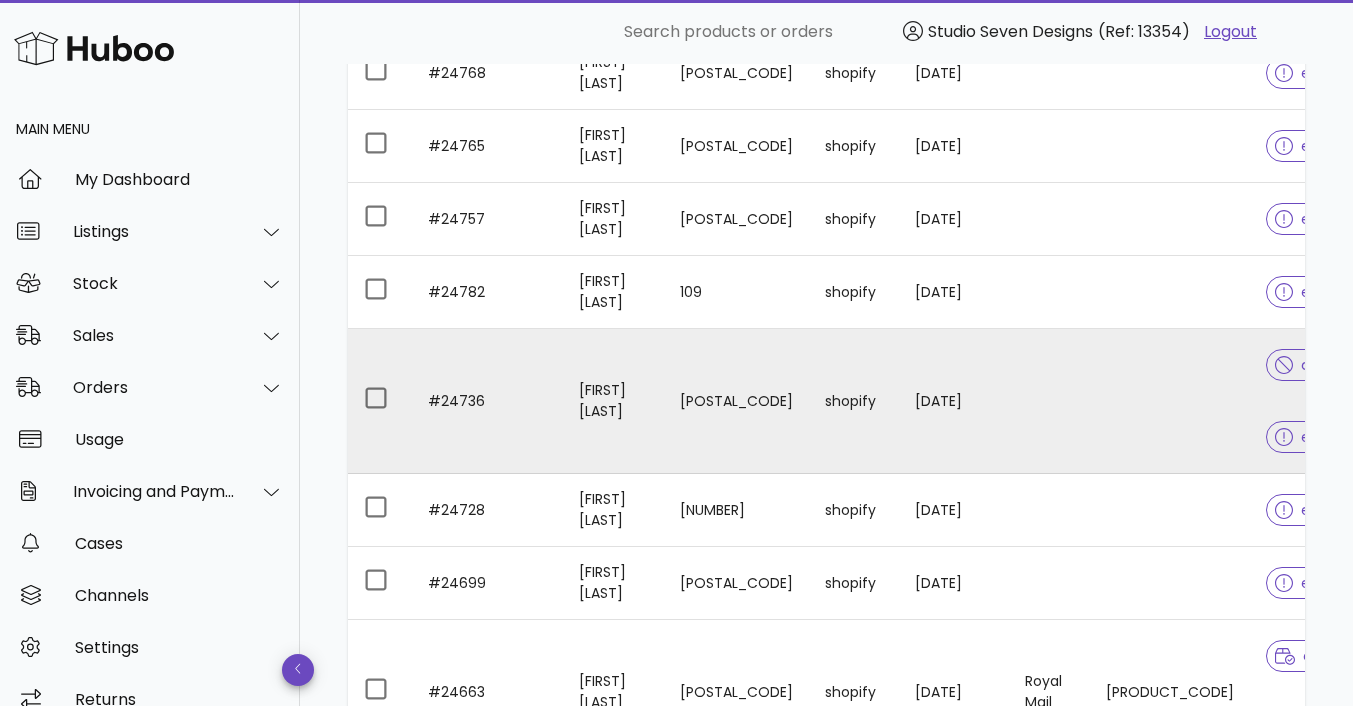 click at bounding box center [1049, 401] 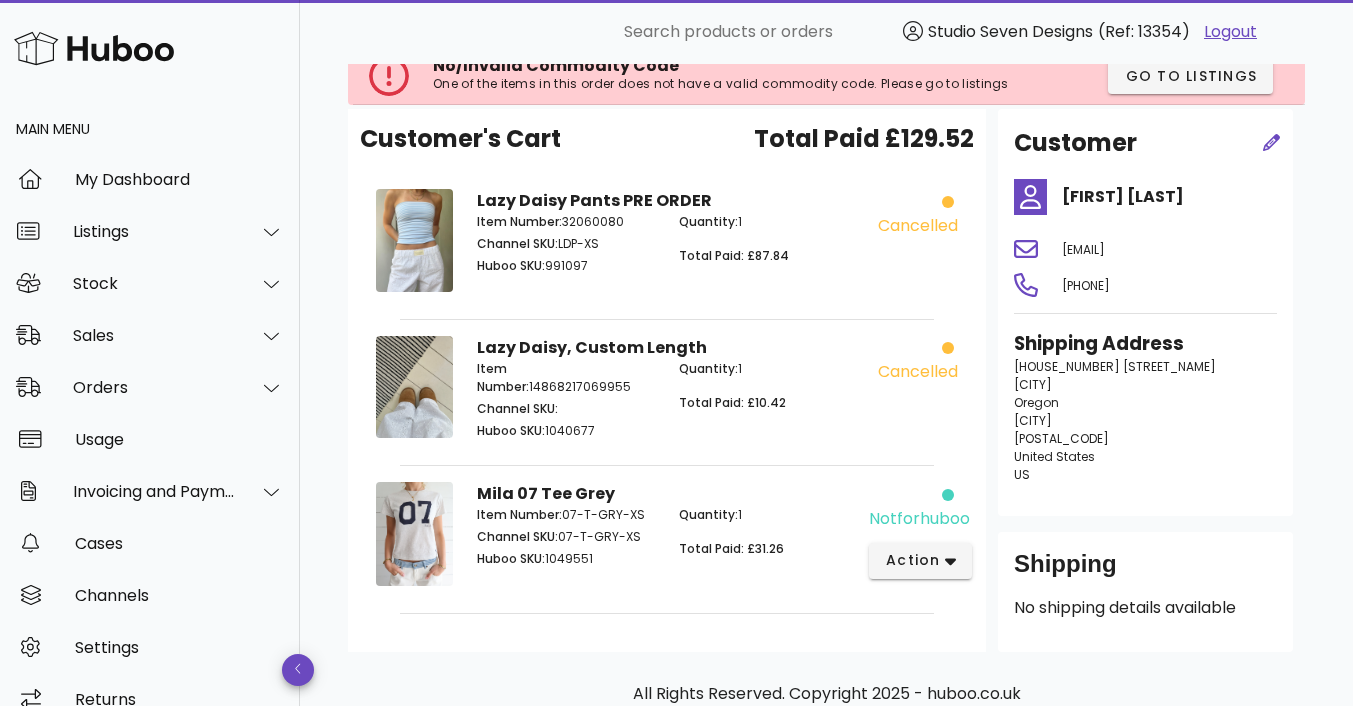 scroll, scrollTop: 42, scrollLeft: 0, axis: vertical 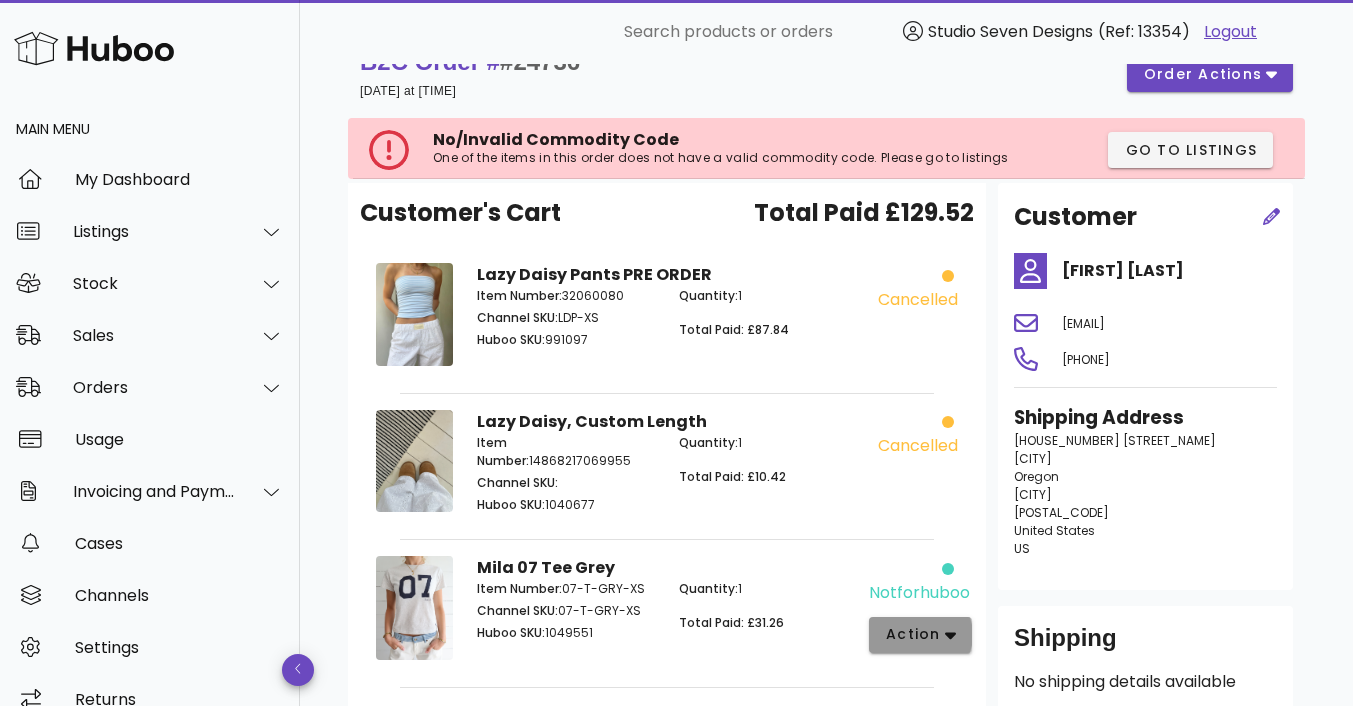 click on "action" at bounding box center (913, 634) 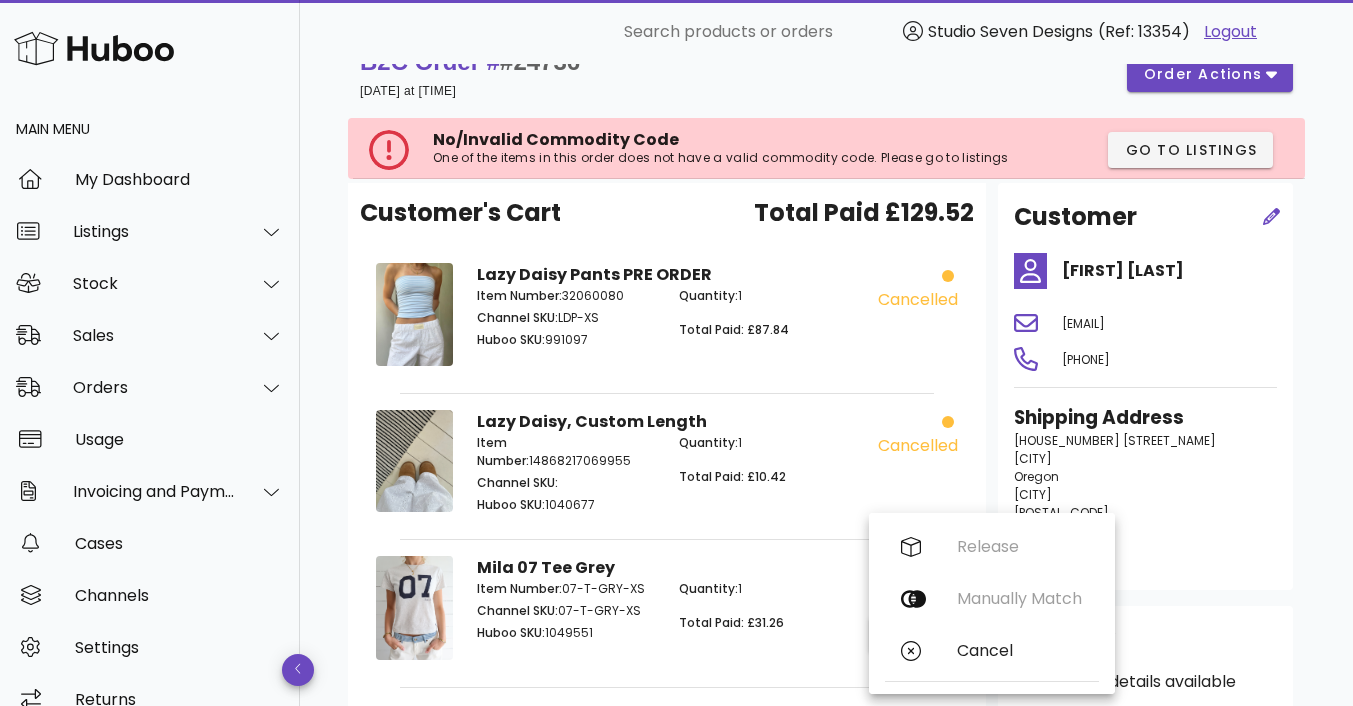 click on "Quantity:  1 Total Paid: £31.26" at bounding box center (768, 614) 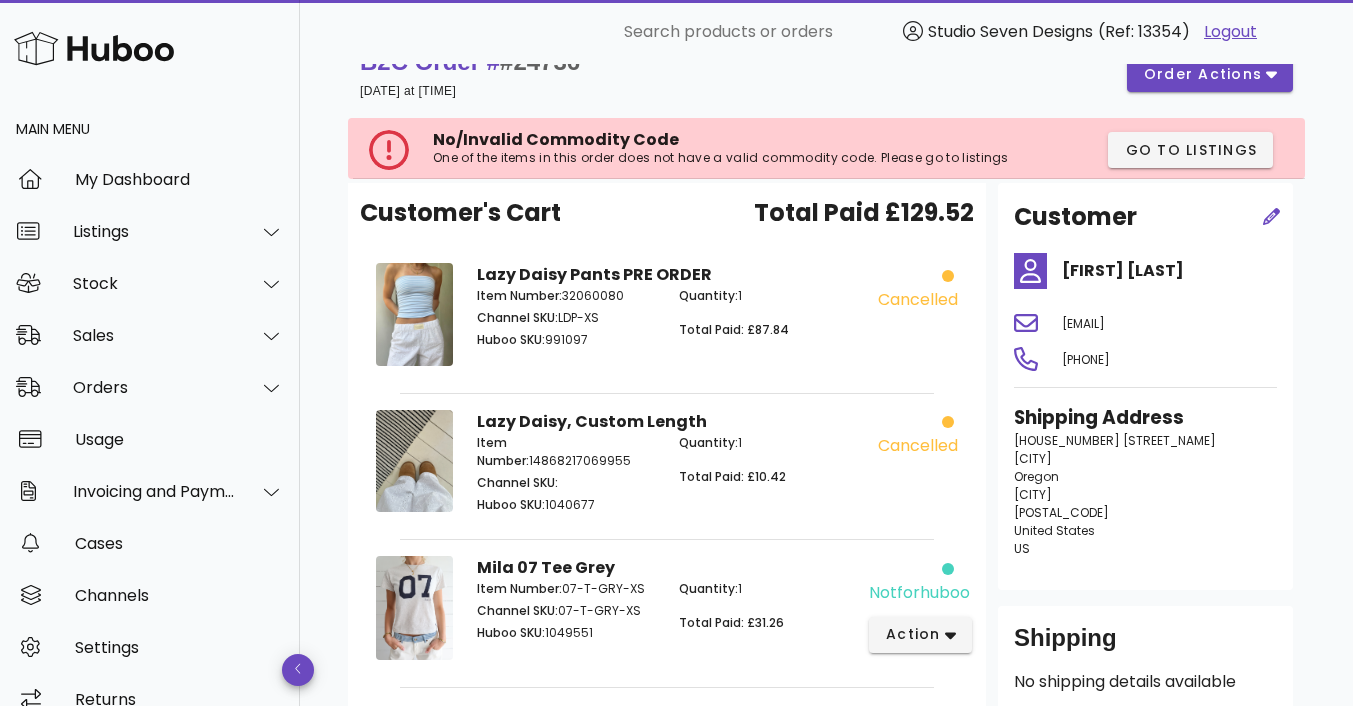 scroll, scrollTop: 0, scrollLeft: 0, axis: both 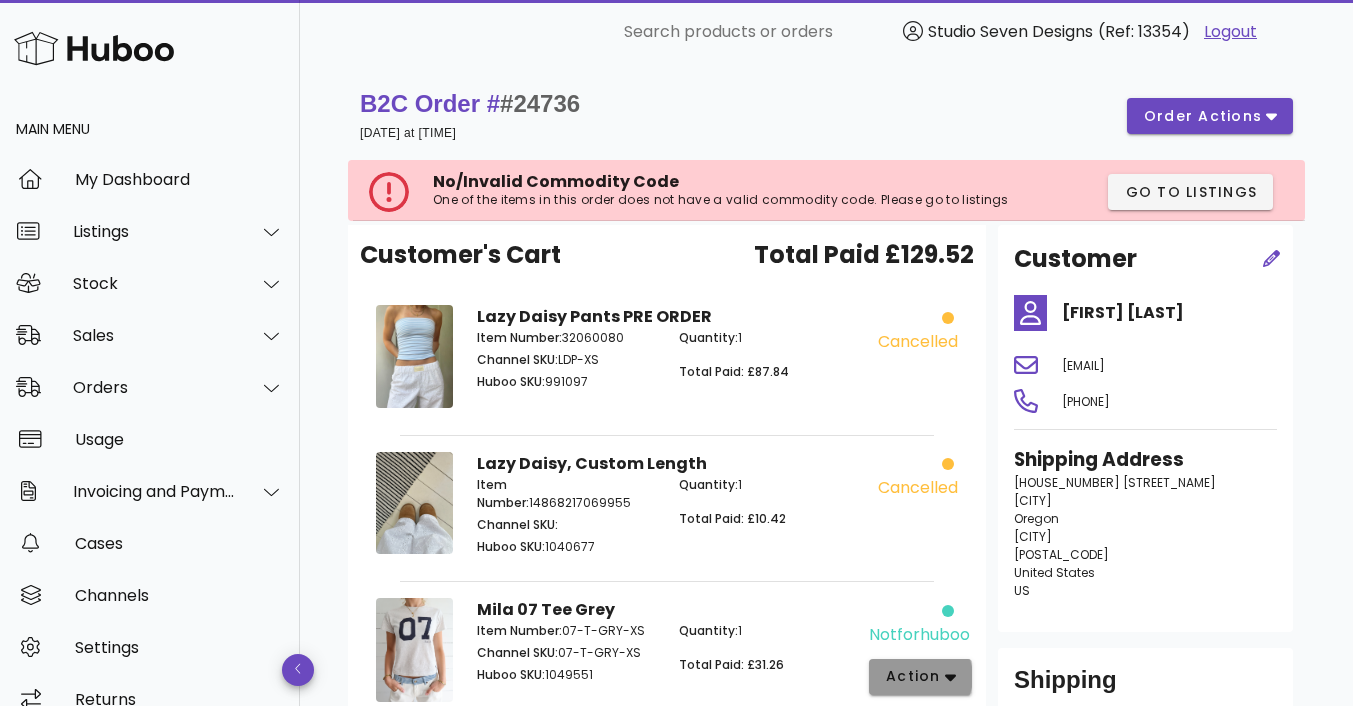 click 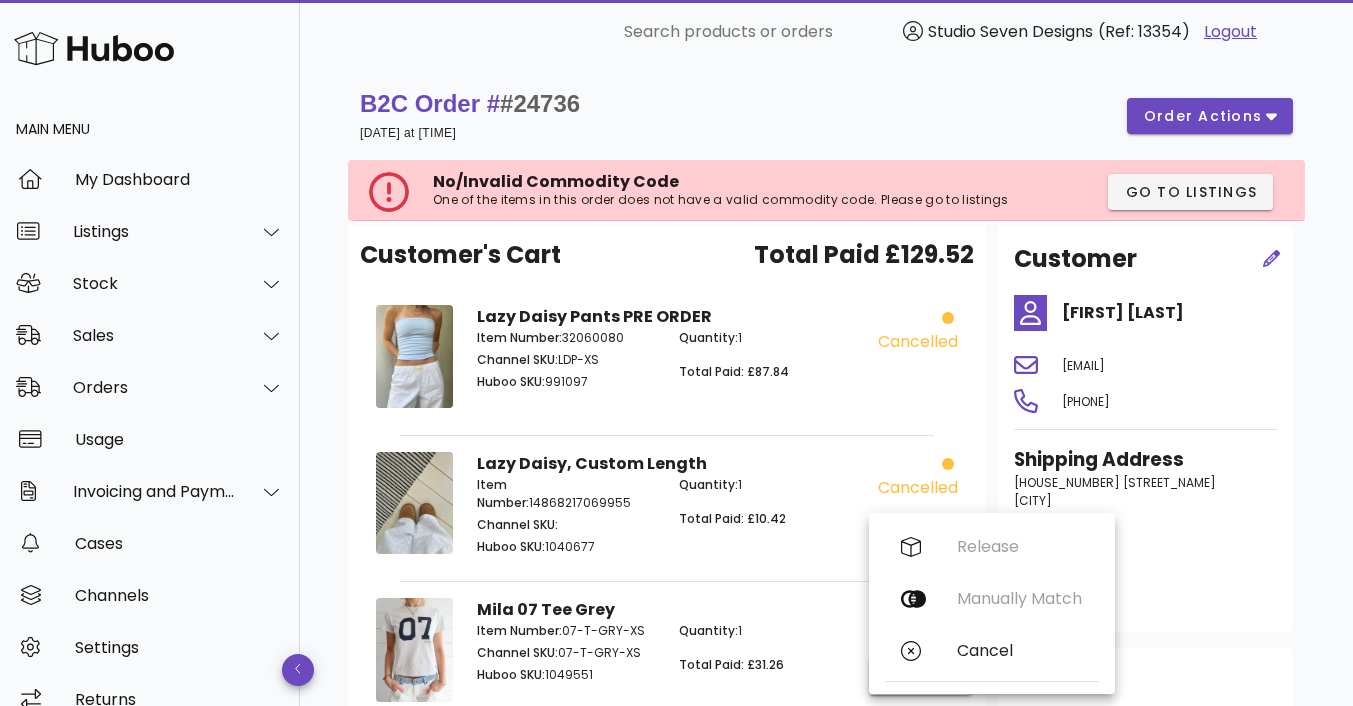 click on "Quantity:  1 Total Paid: £31.26" at bounding box center (768, 656) 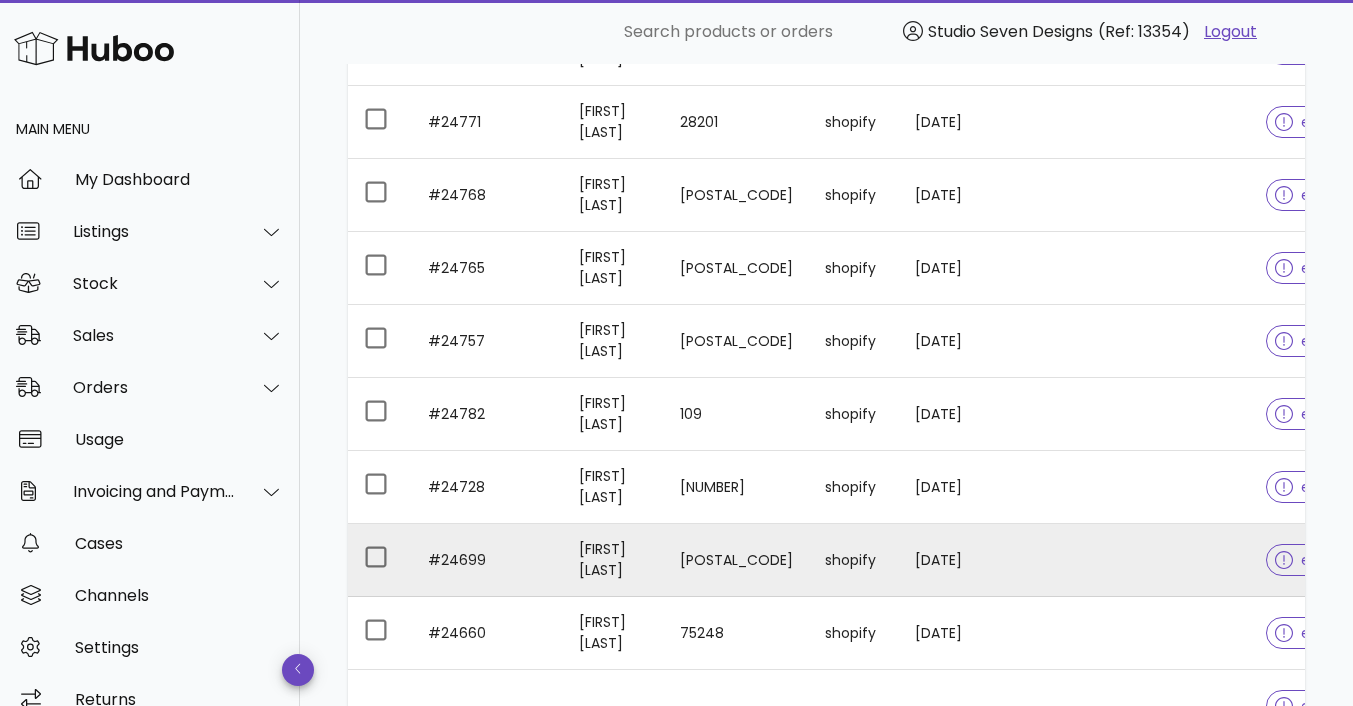 scroll, scrollTop: 3238, scrollLeft: 0, axis: vertical 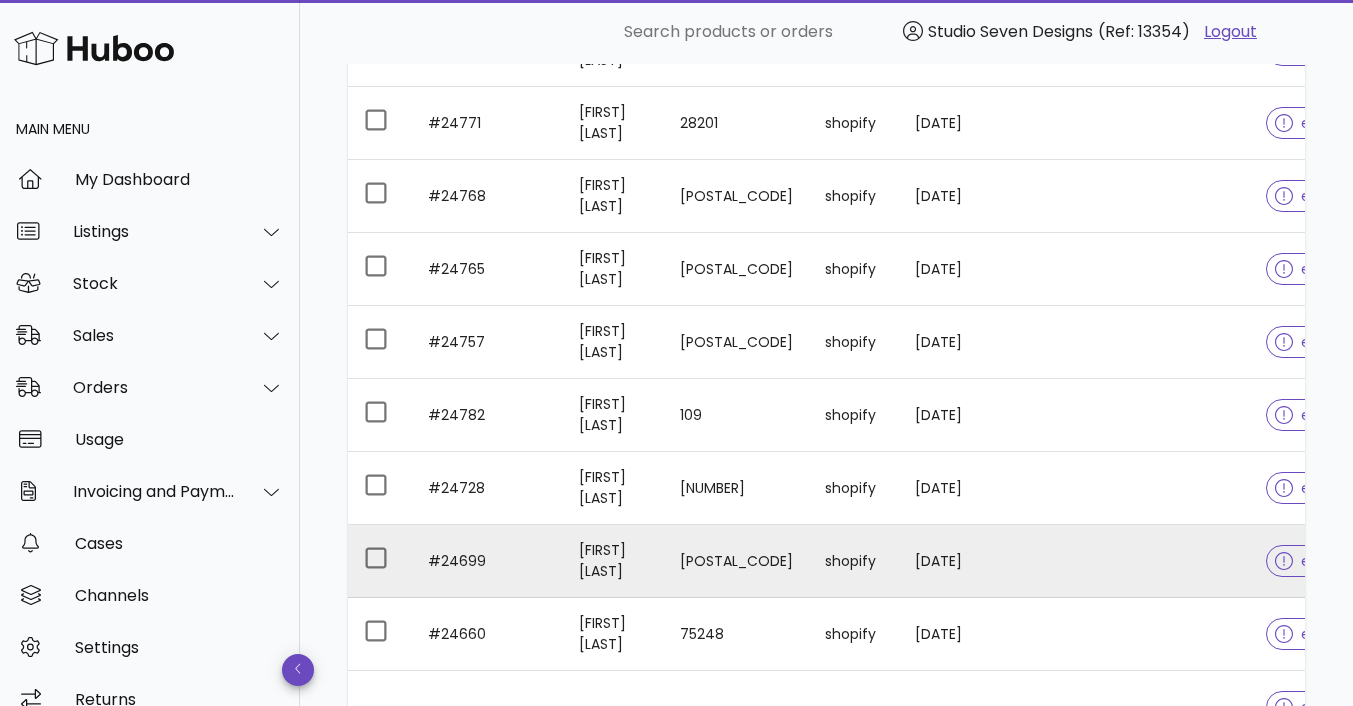 click at bounding box center [1170, 561] 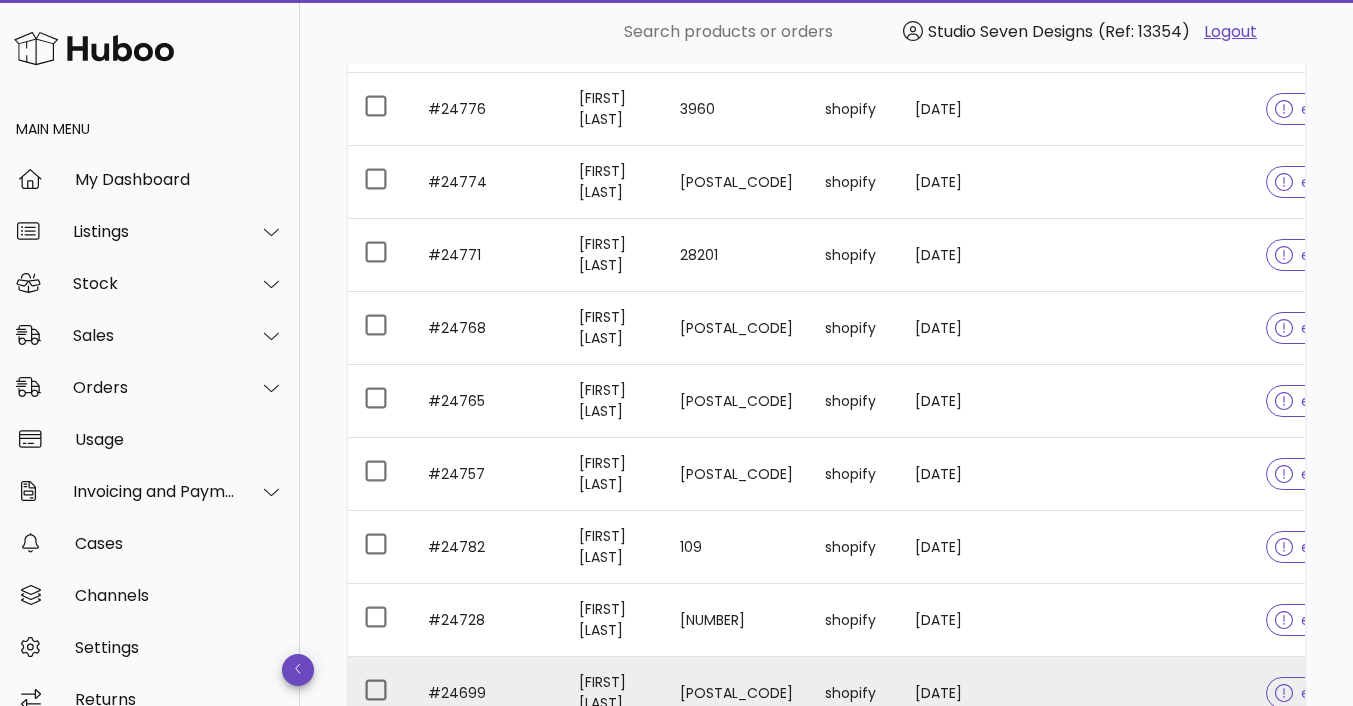 scroll, scrollTop: 3101, scrollLeft: 0, axis: vertical 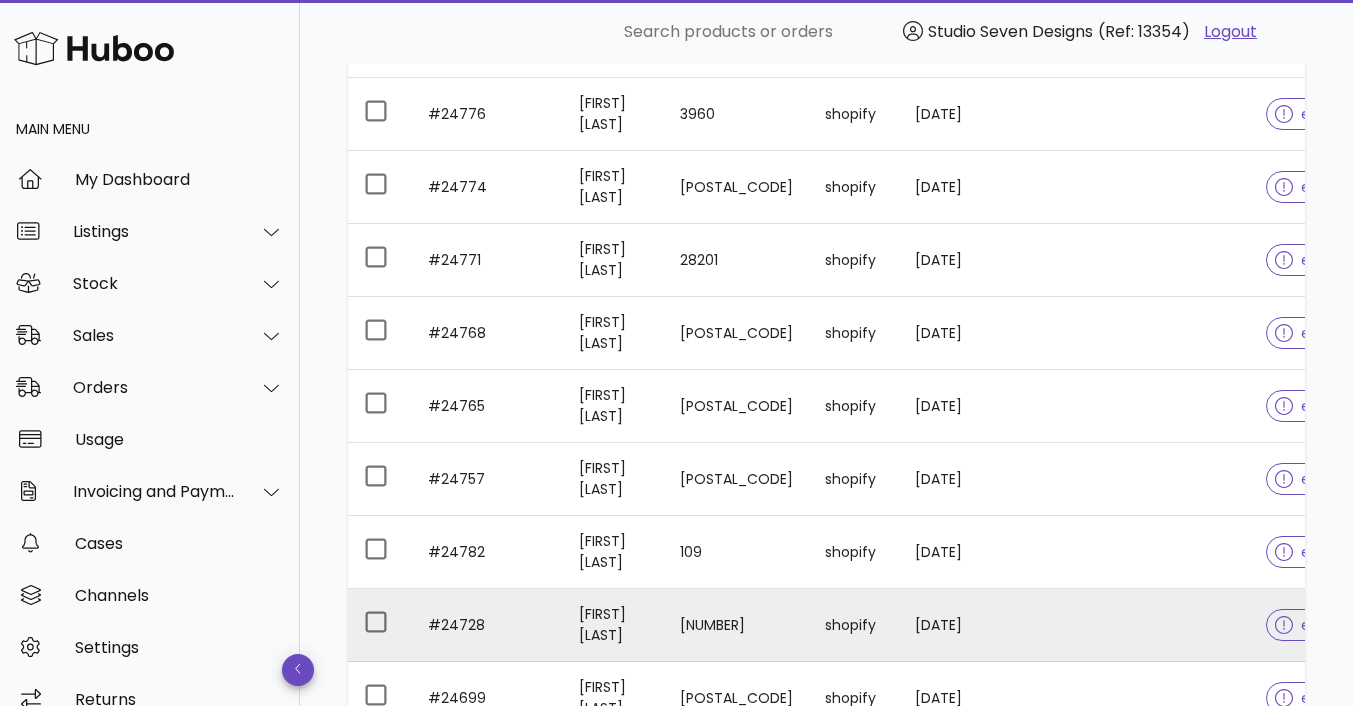 click at bounding box center (1170, 625) 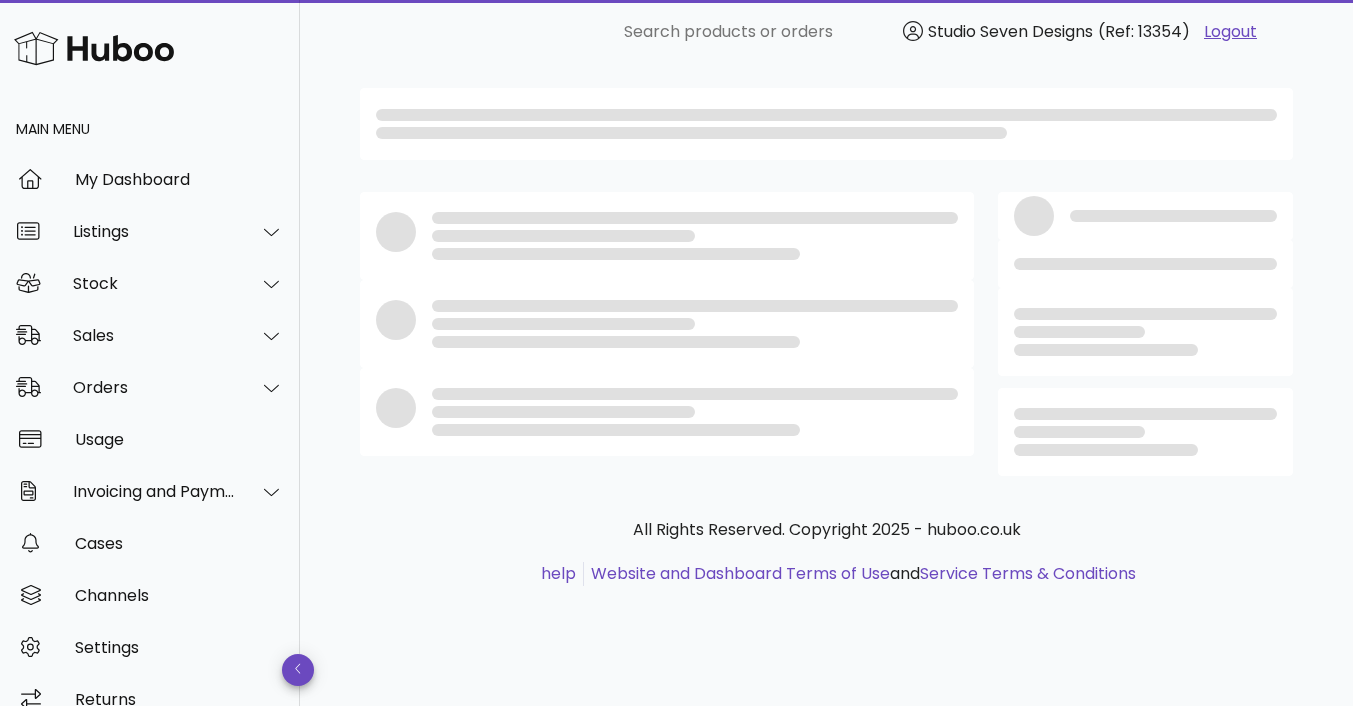 scroll, scrollTop: 0, scrollLeft: 0, axis: both 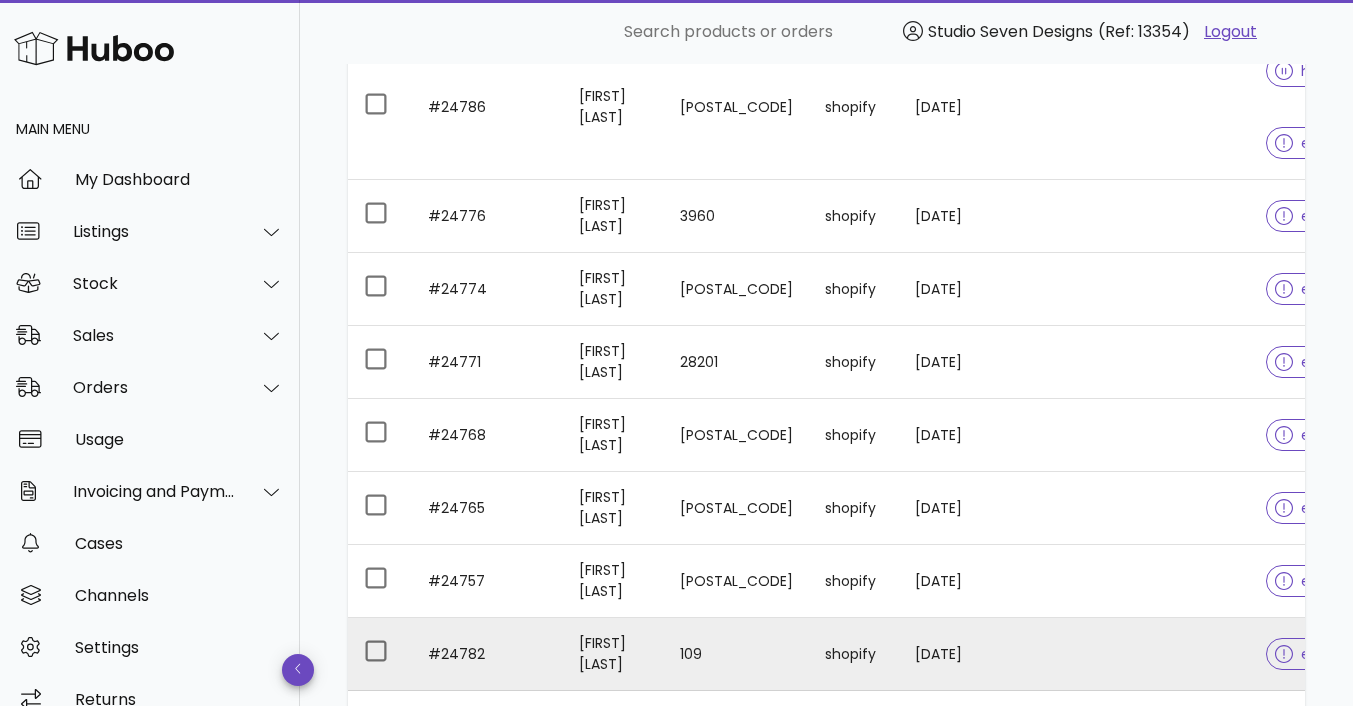 click at bounding box center [1170, 654] 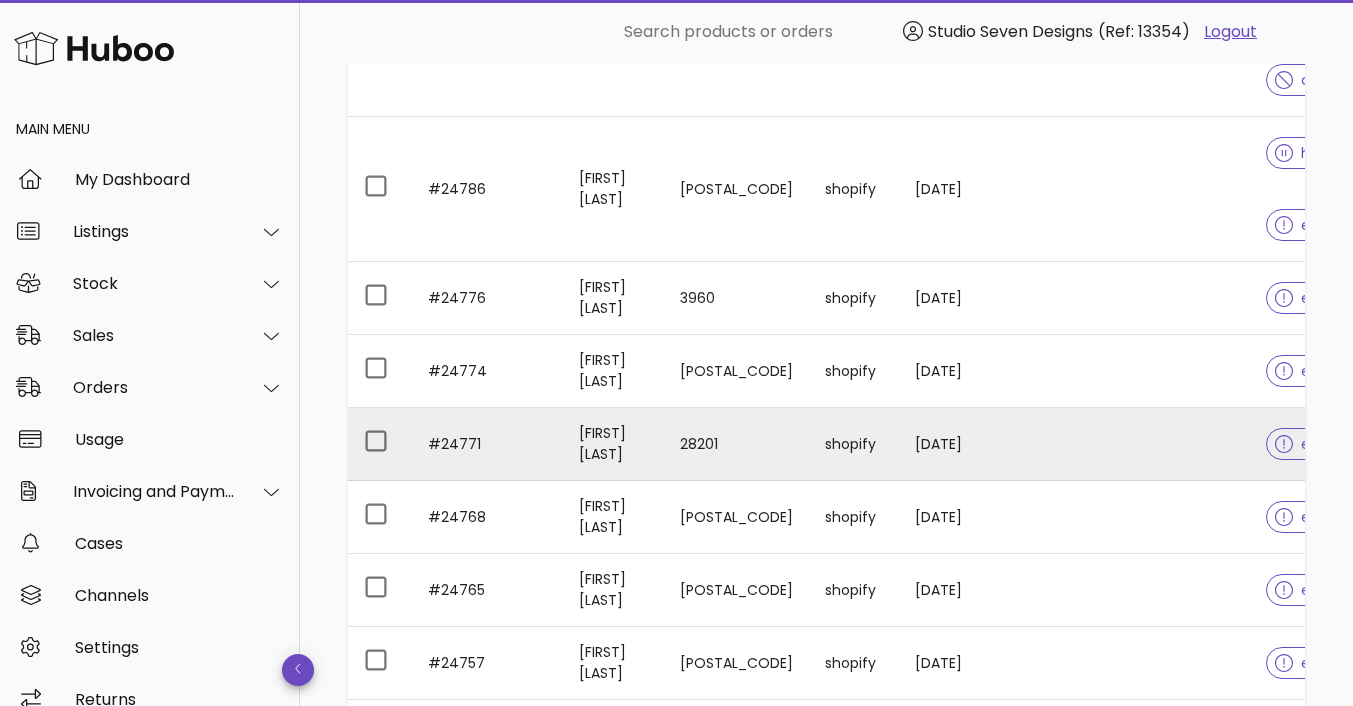 scroll, scrollTop: 2916, scrollLeft: 0, axis: vertical 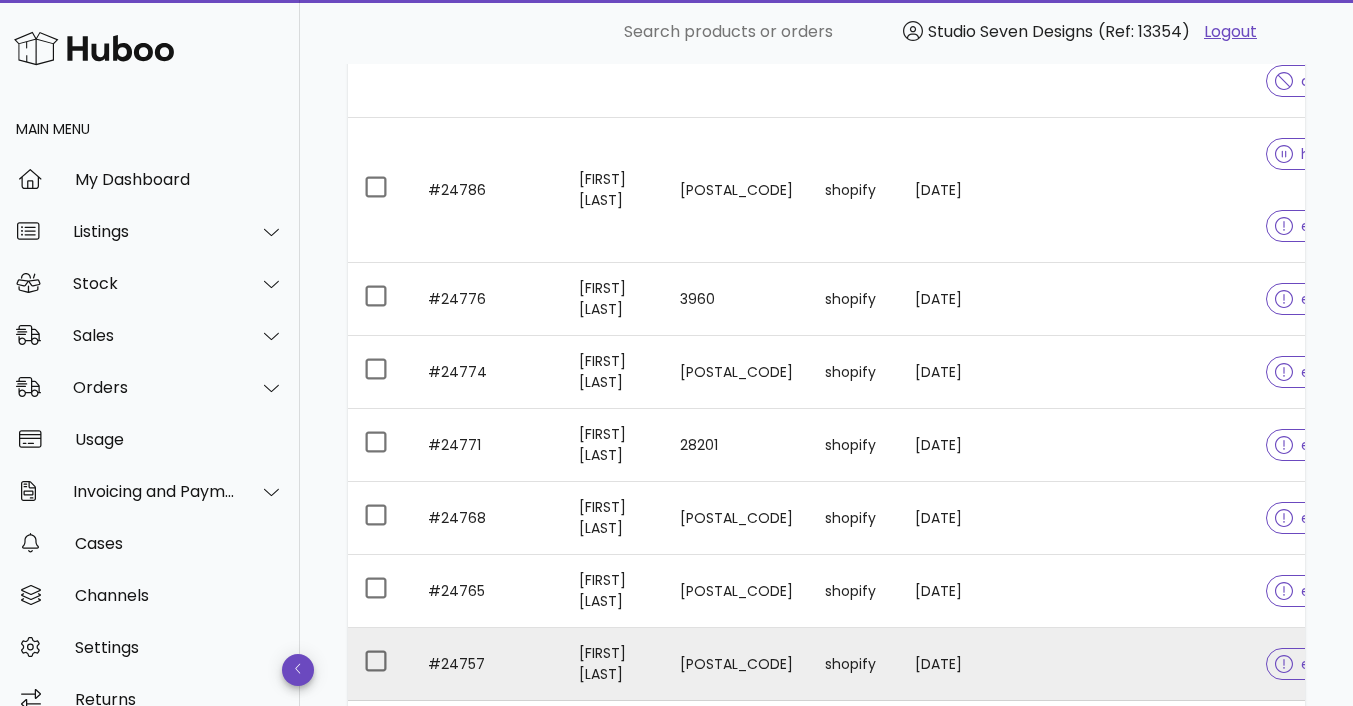 click at bounding box center [1170, 664] 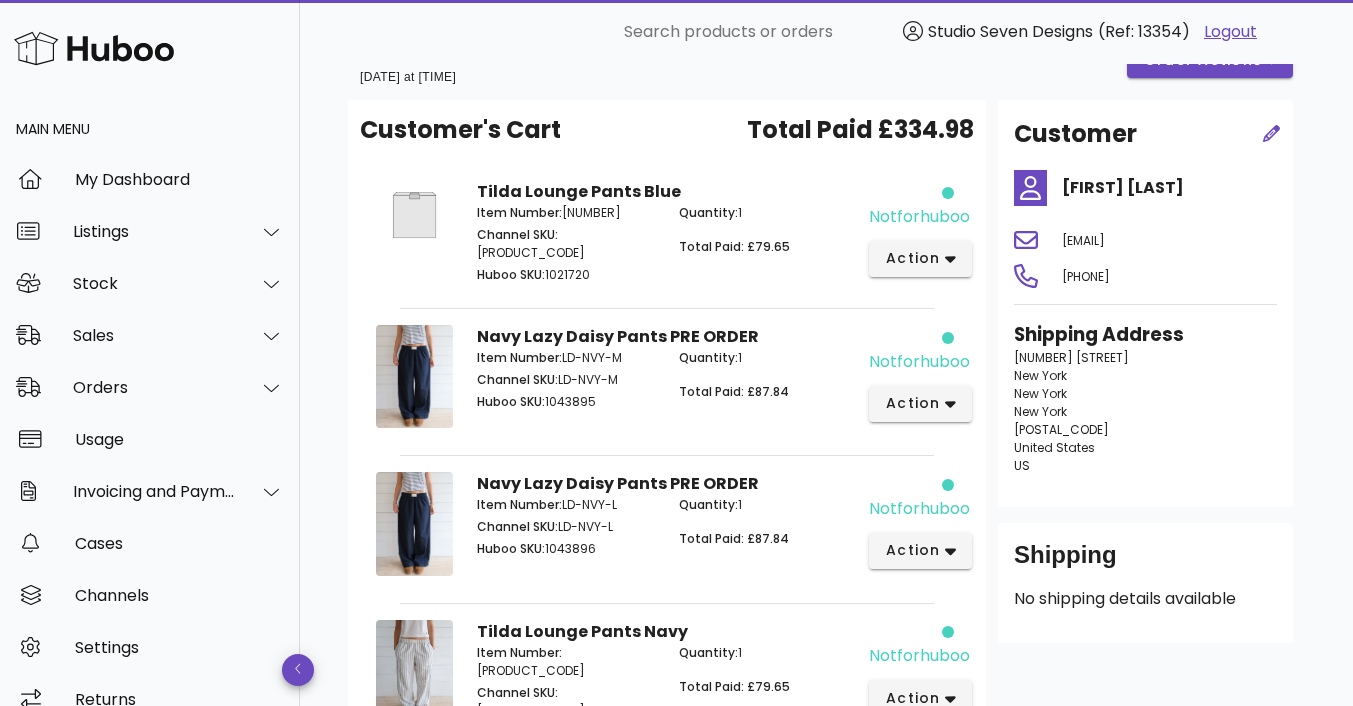 scroll, scrollTop: 0, scrollLeft: 0, axis: both 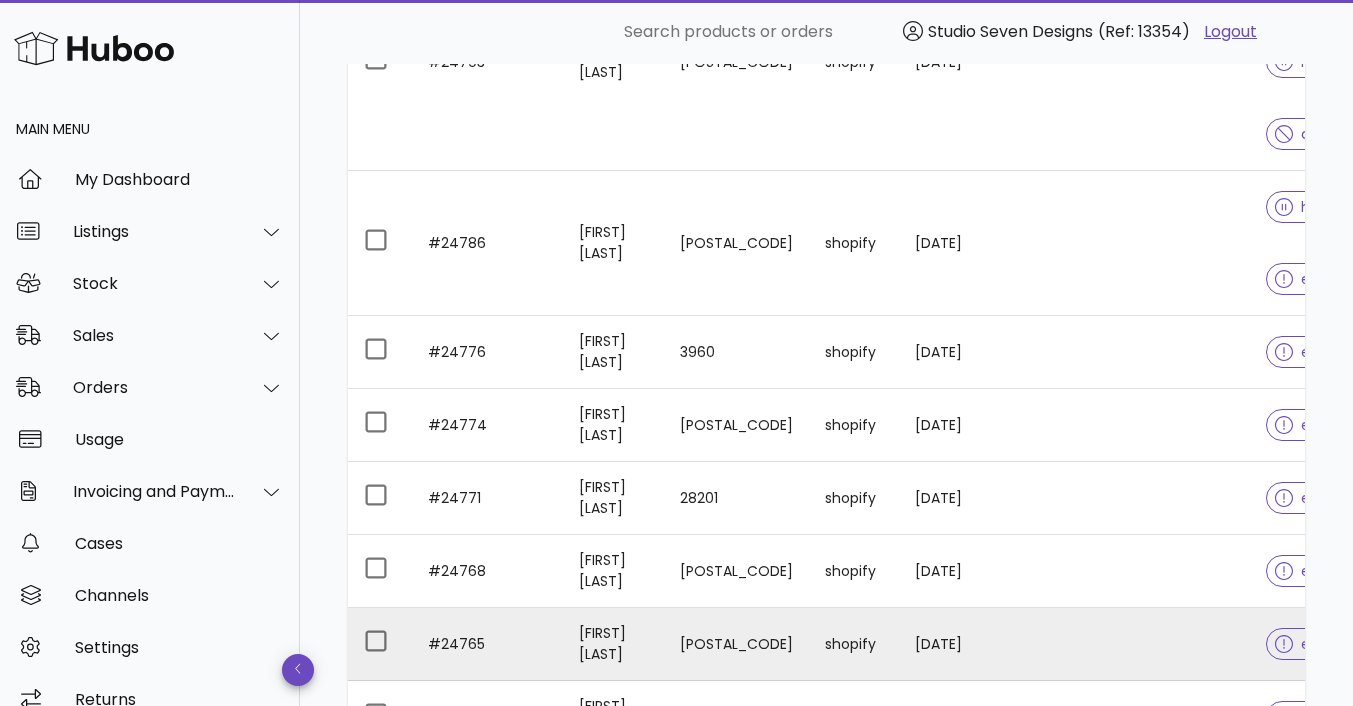 click at bounding box center (1170, 644) 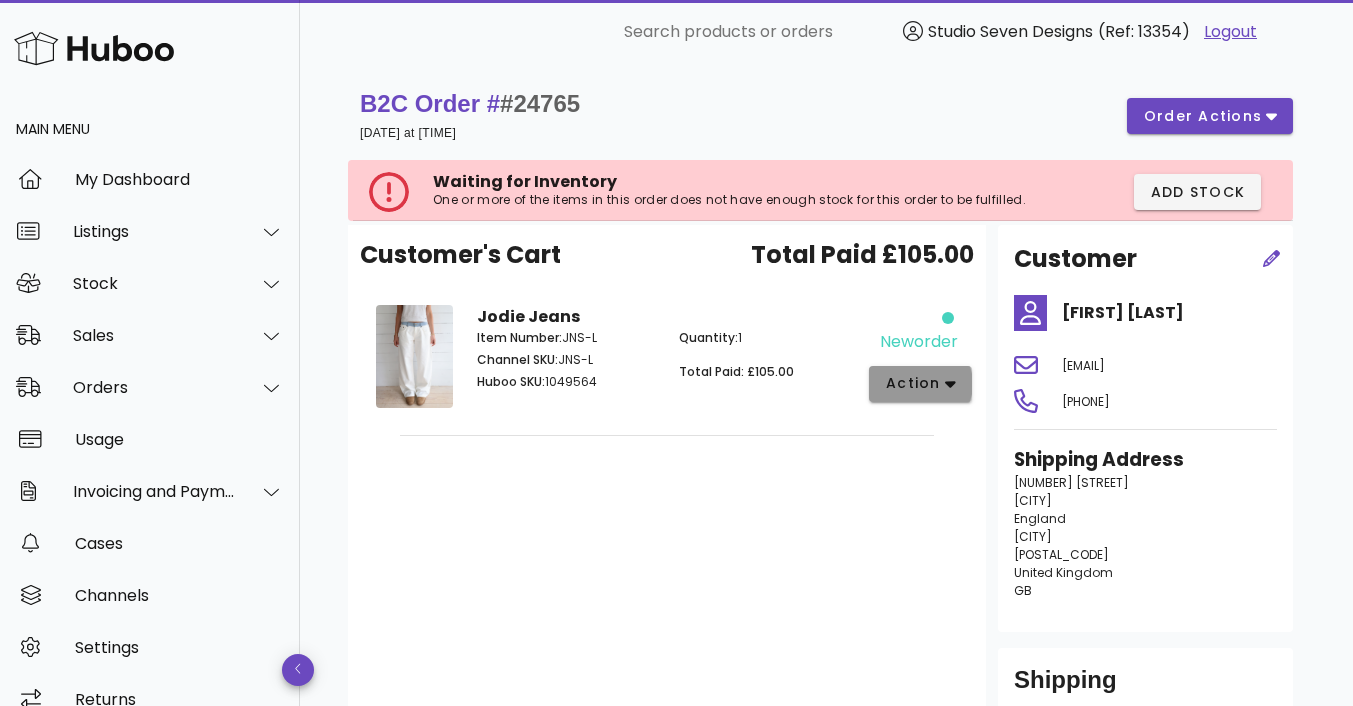 click 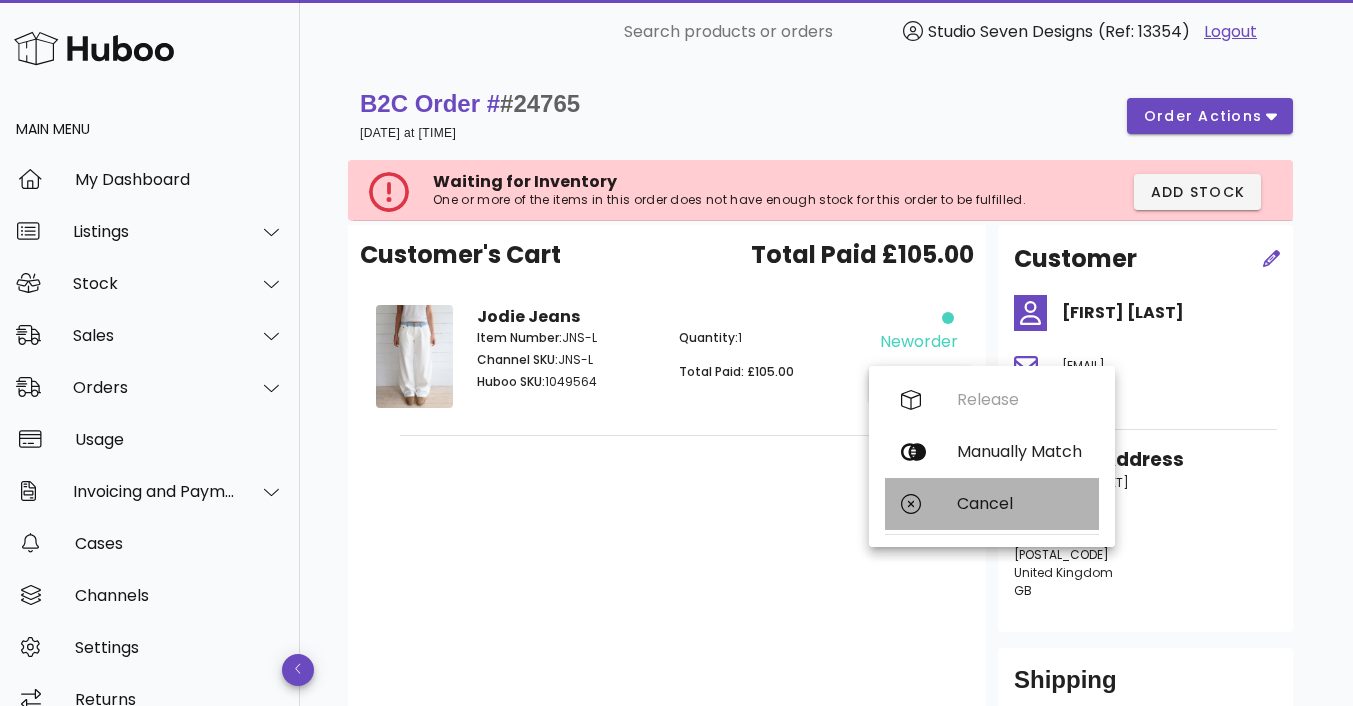 click on "Cancel" at bounding box center (1020, 503) 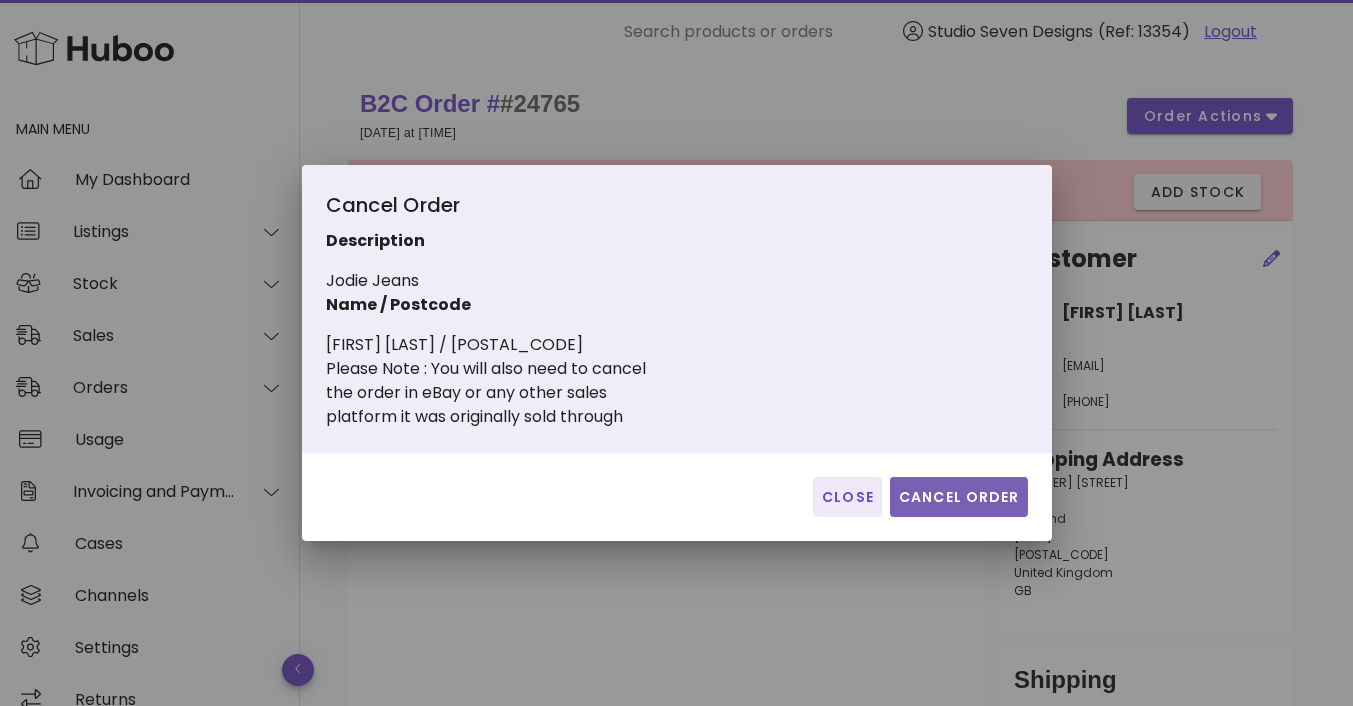 click on "Cancel Order" at bounding box center [959, 497] 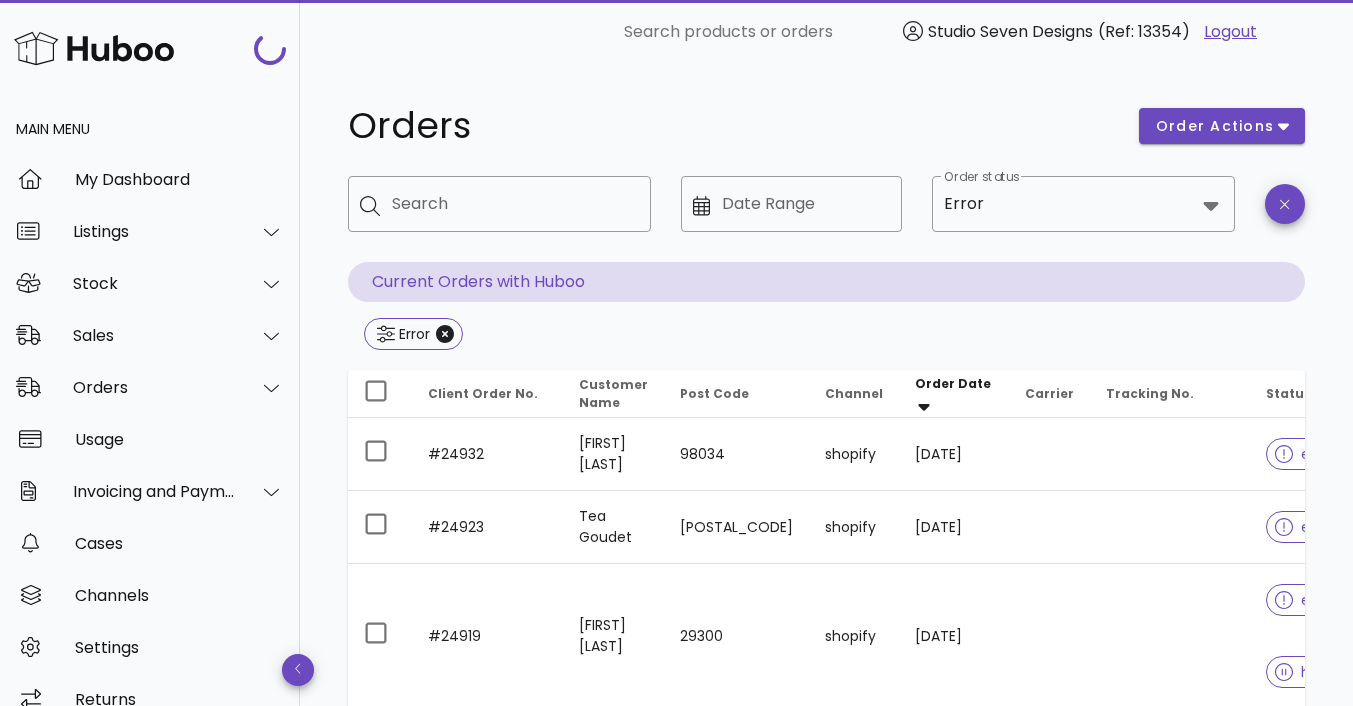 scroll, scrollTop: 2863, scrollLeft: 0, axis: vertical 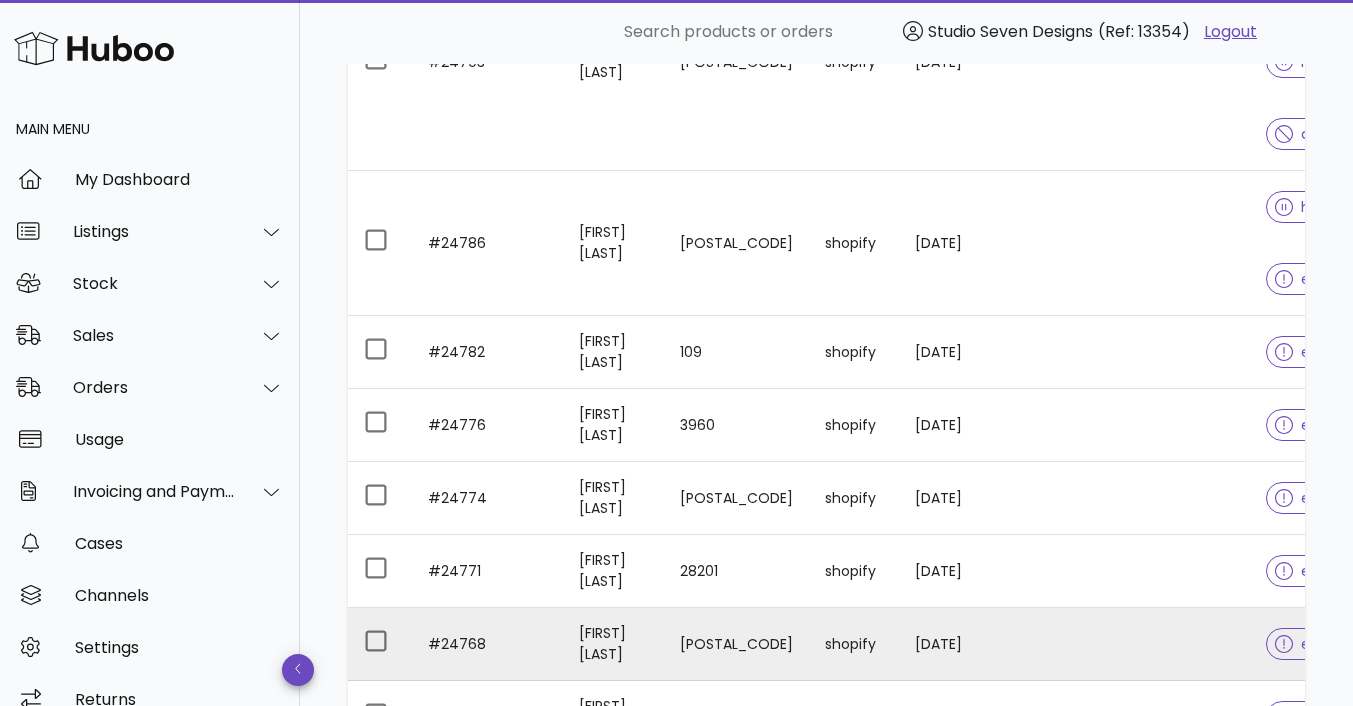 click at bounding box center [1170, 644] 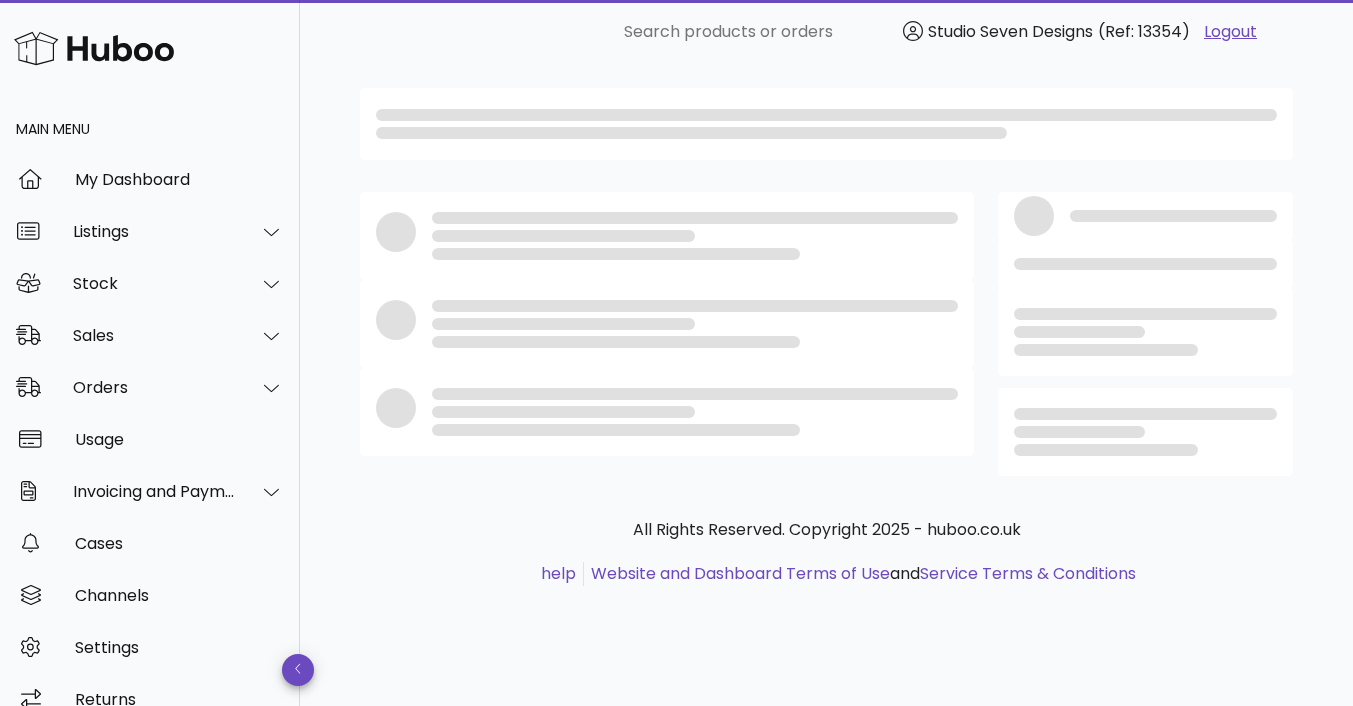 scroll, scrollTop: 0, scrollLeft: 0, axis: both 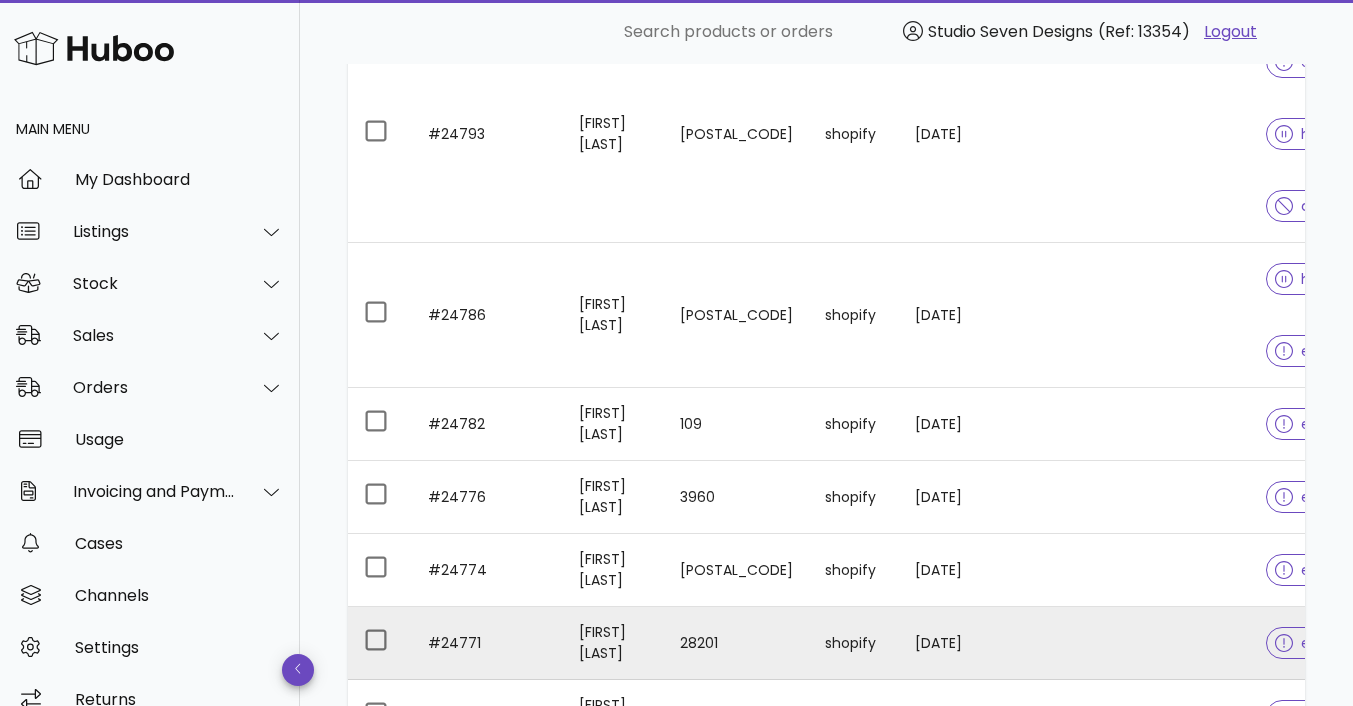 click at bounding box center [1170, 643] 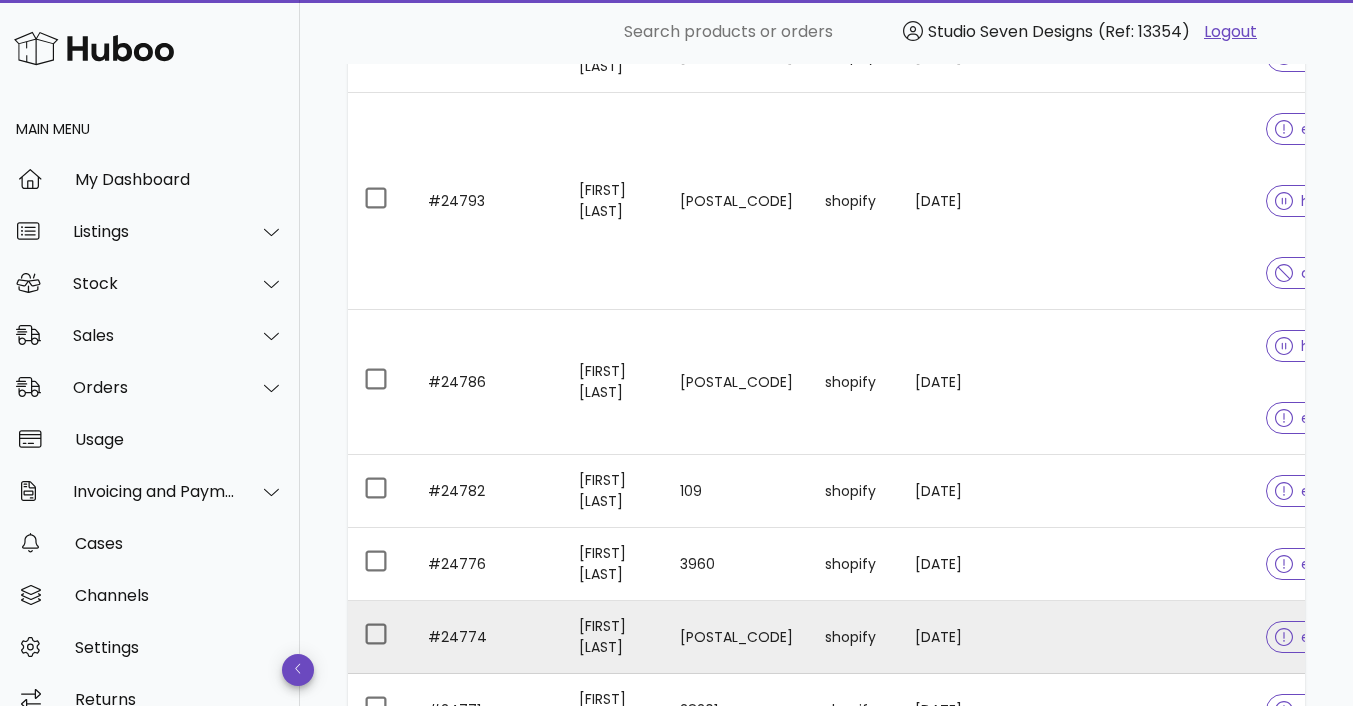 scroll, scrollTop: 2702, scrollLeft: 0, axis: vertical 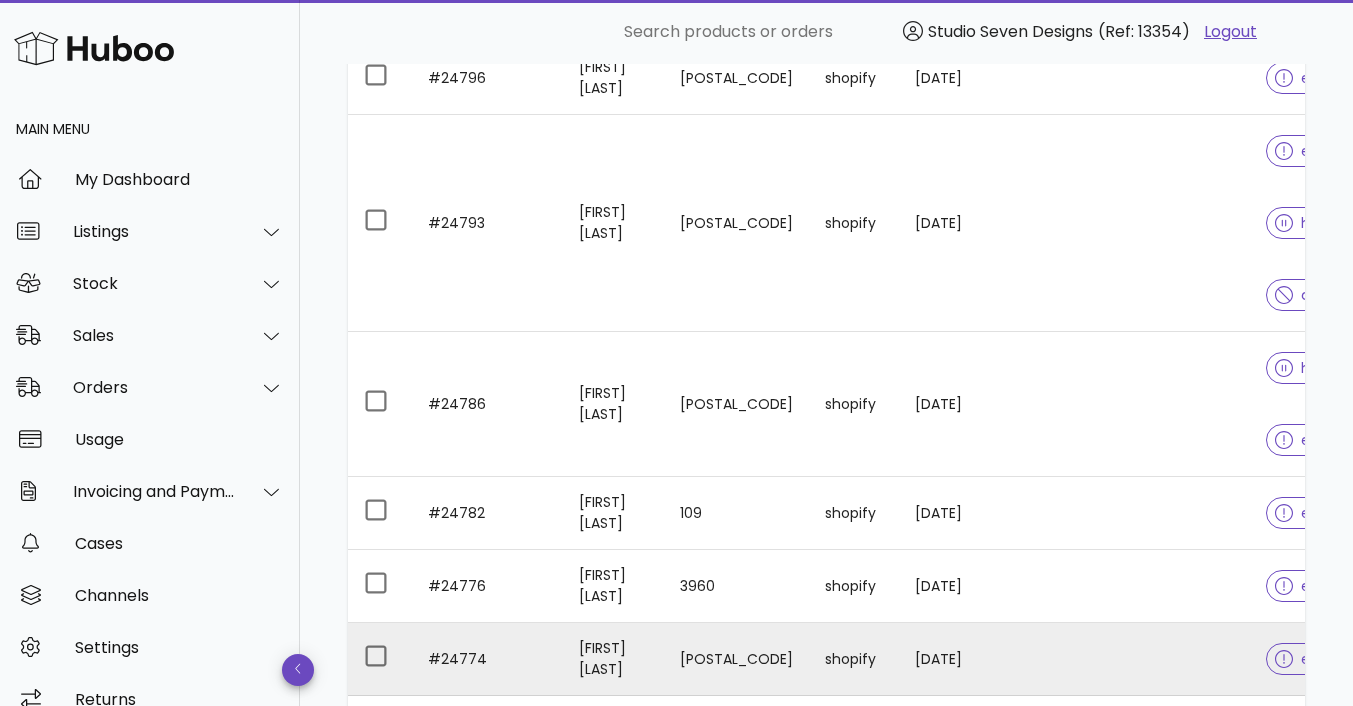 click at bounding box center [1170, 659] 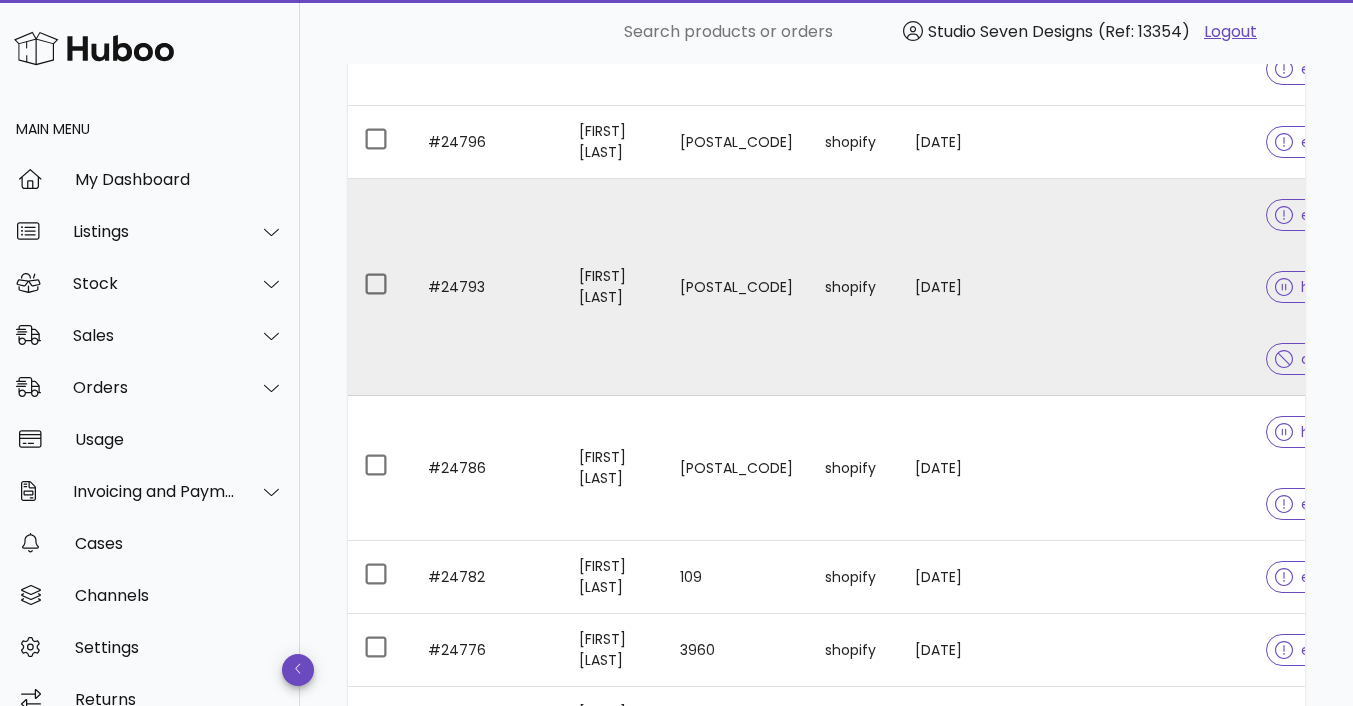 scroll, scrollTop: 2637, scrollLeft: 0, axis: vertical 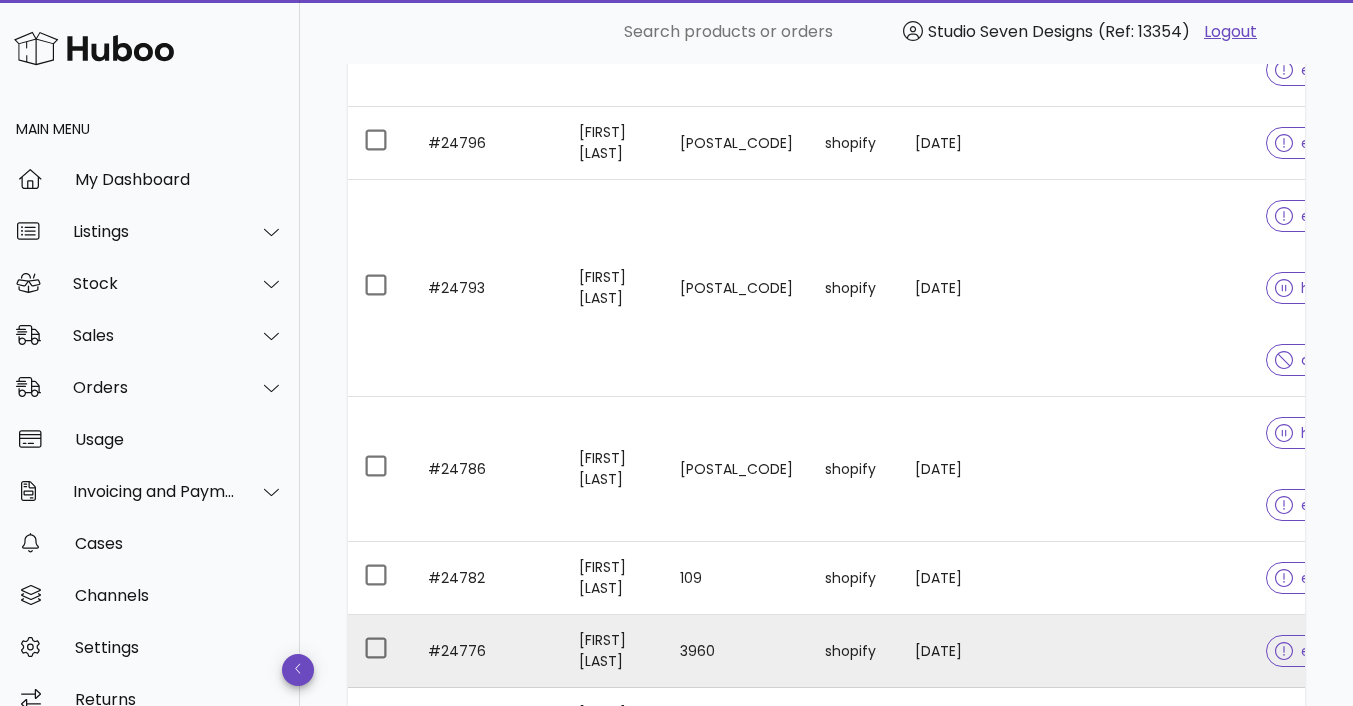 click at bounding box center [1170, 651] 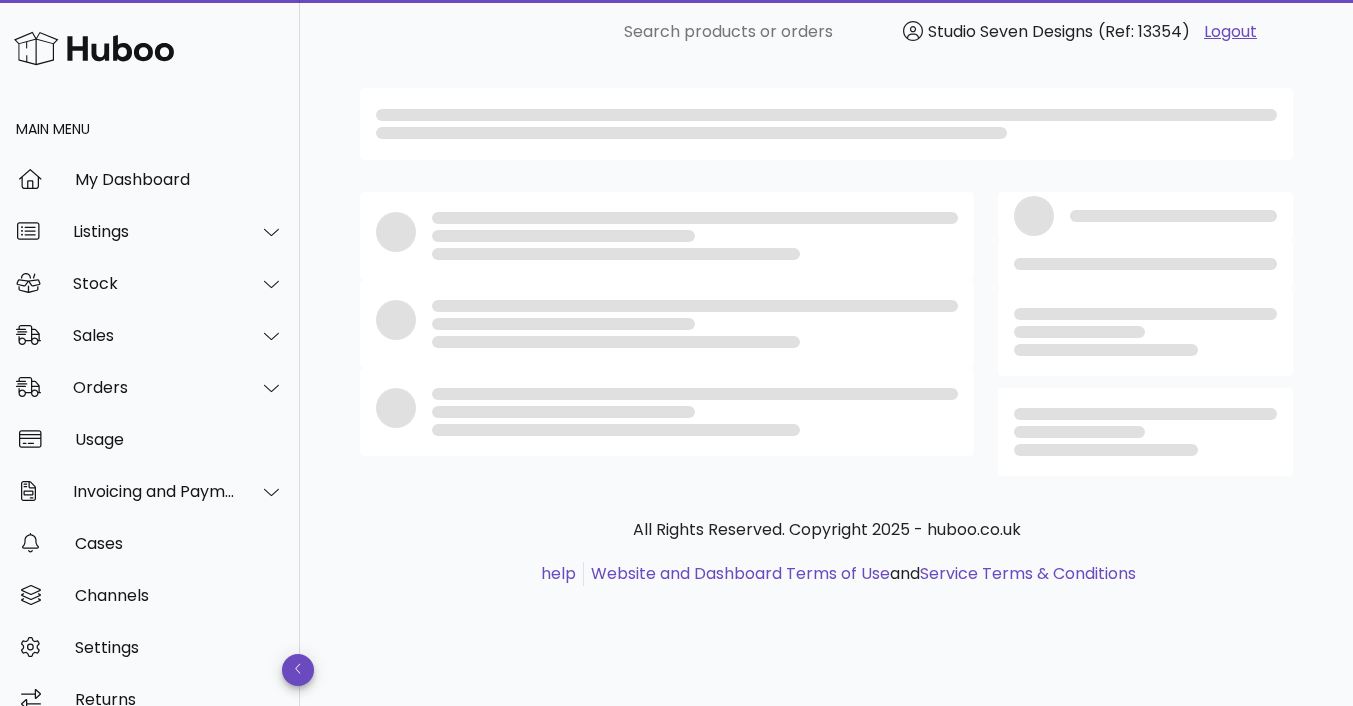 scroll, scrollTop: 0, scrollLeft: 0, axis: both 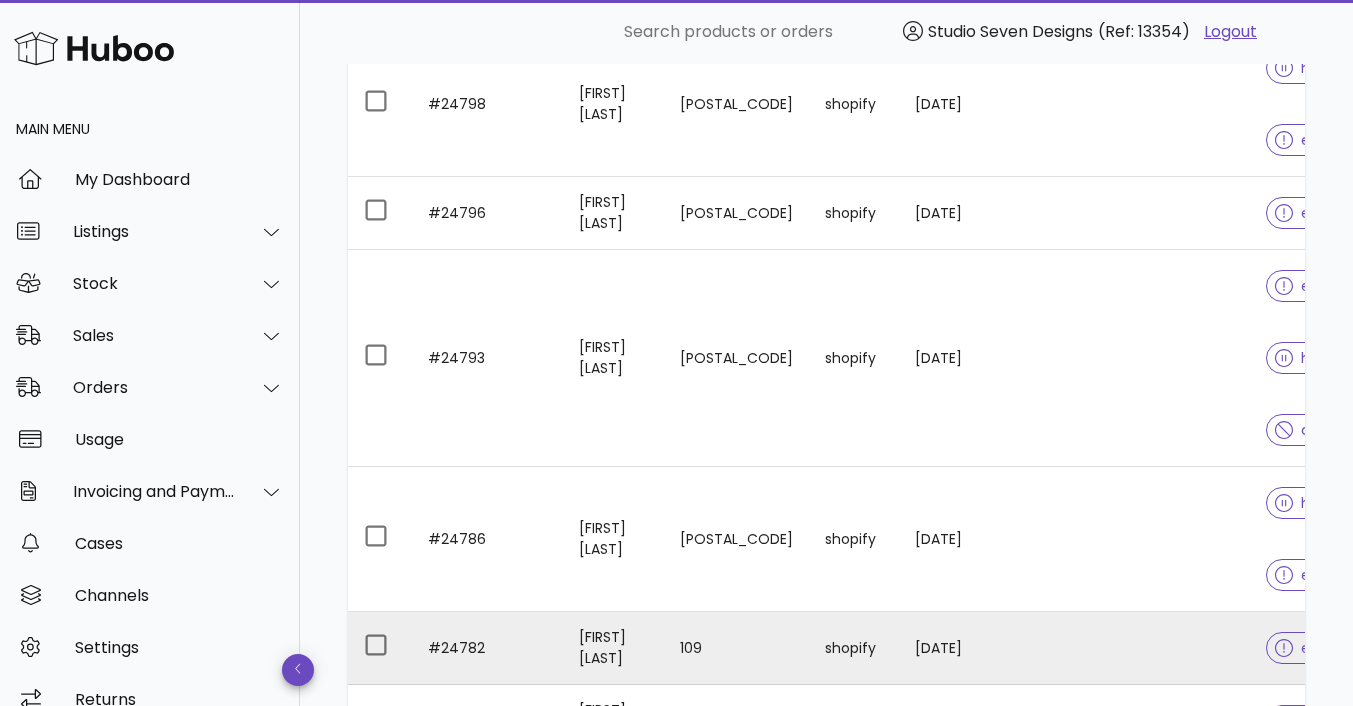click at bounding box center [1170, 648] 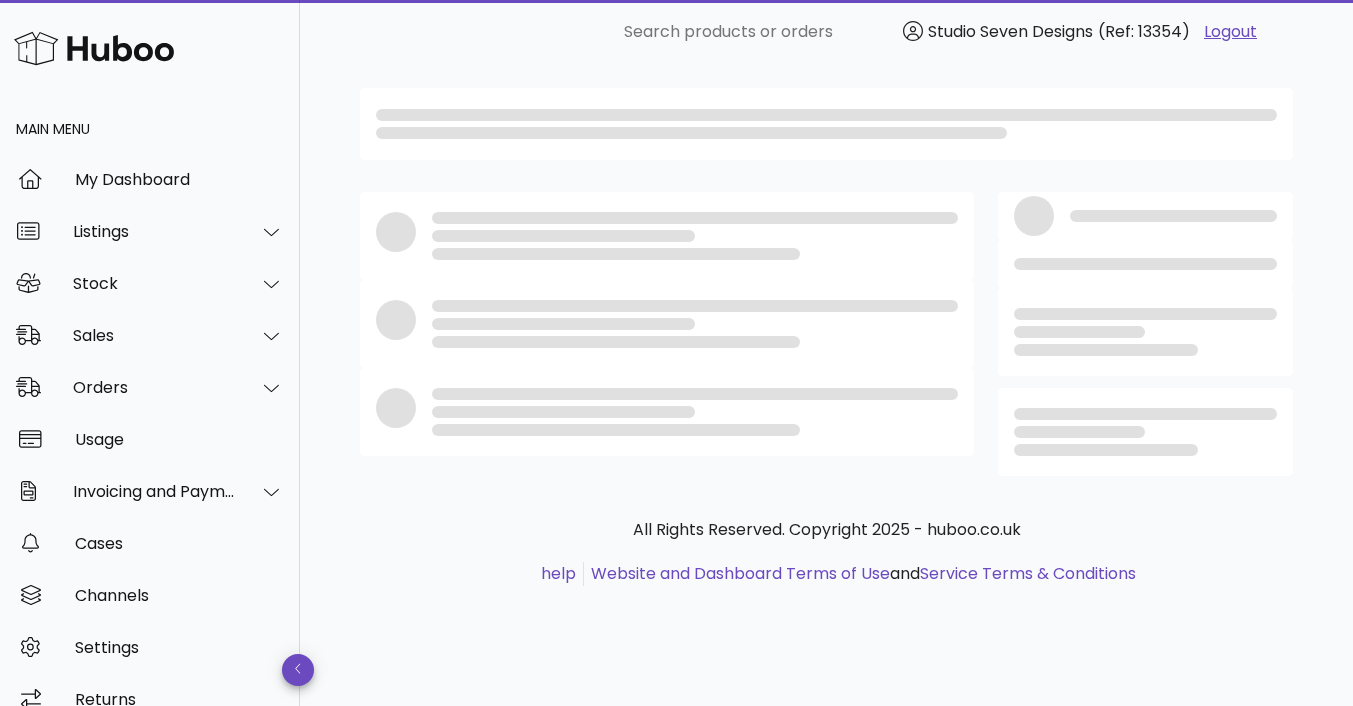 scroll, scrollTop: 0, scrollLeft: 0, axis: both 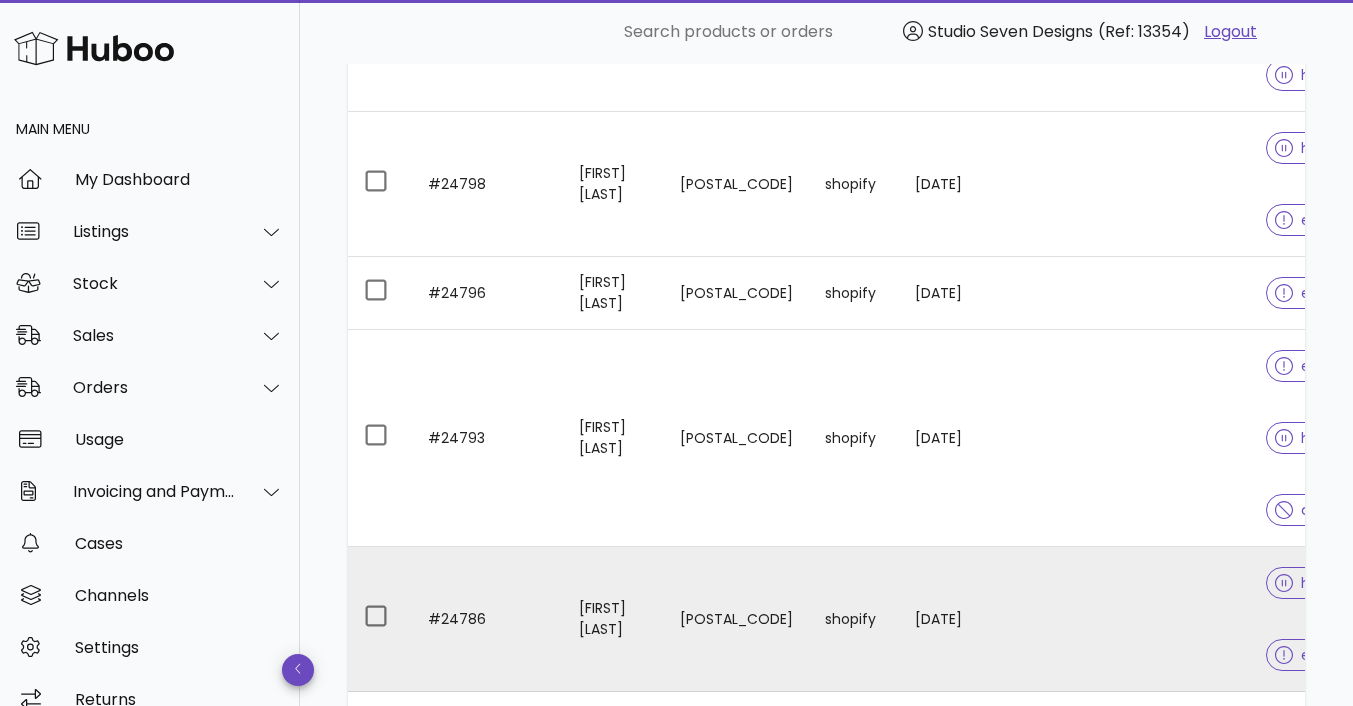 click at bounding box center [1170, 619] 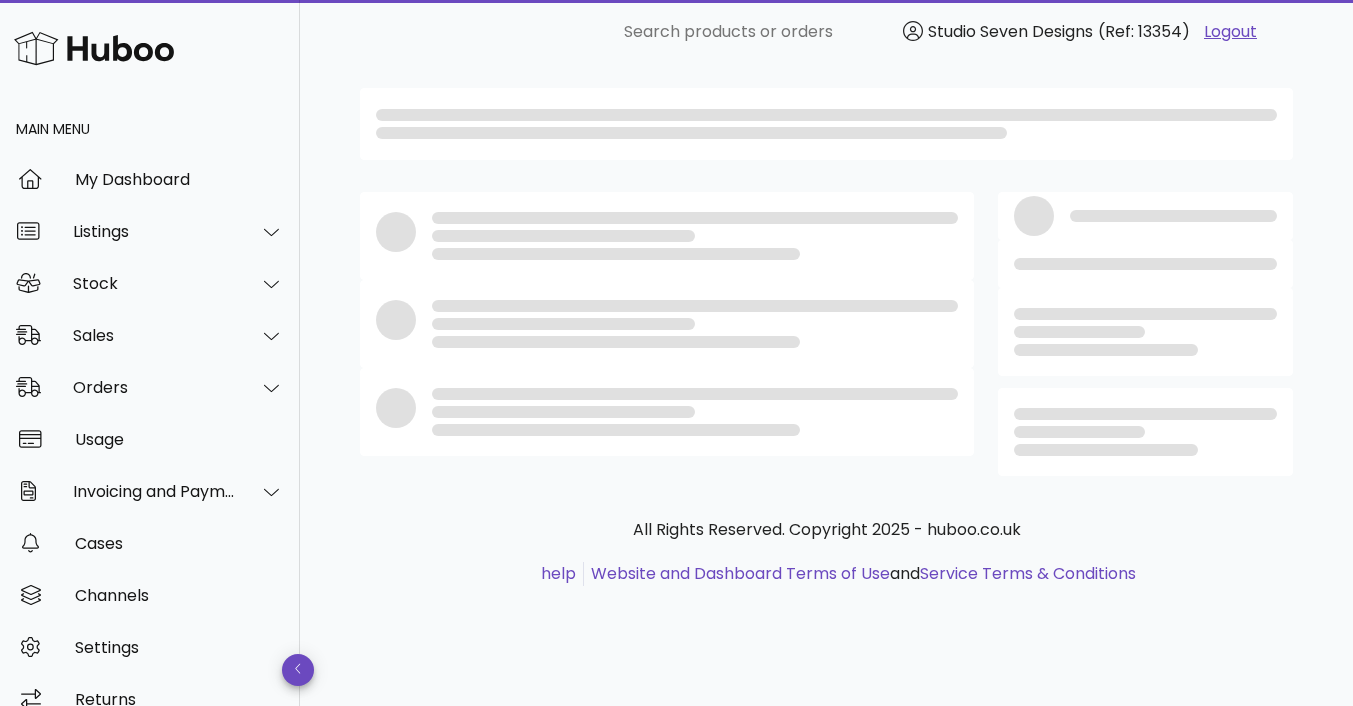 scroll, scrollTop: 0, scrollLeft: 0, axis: both 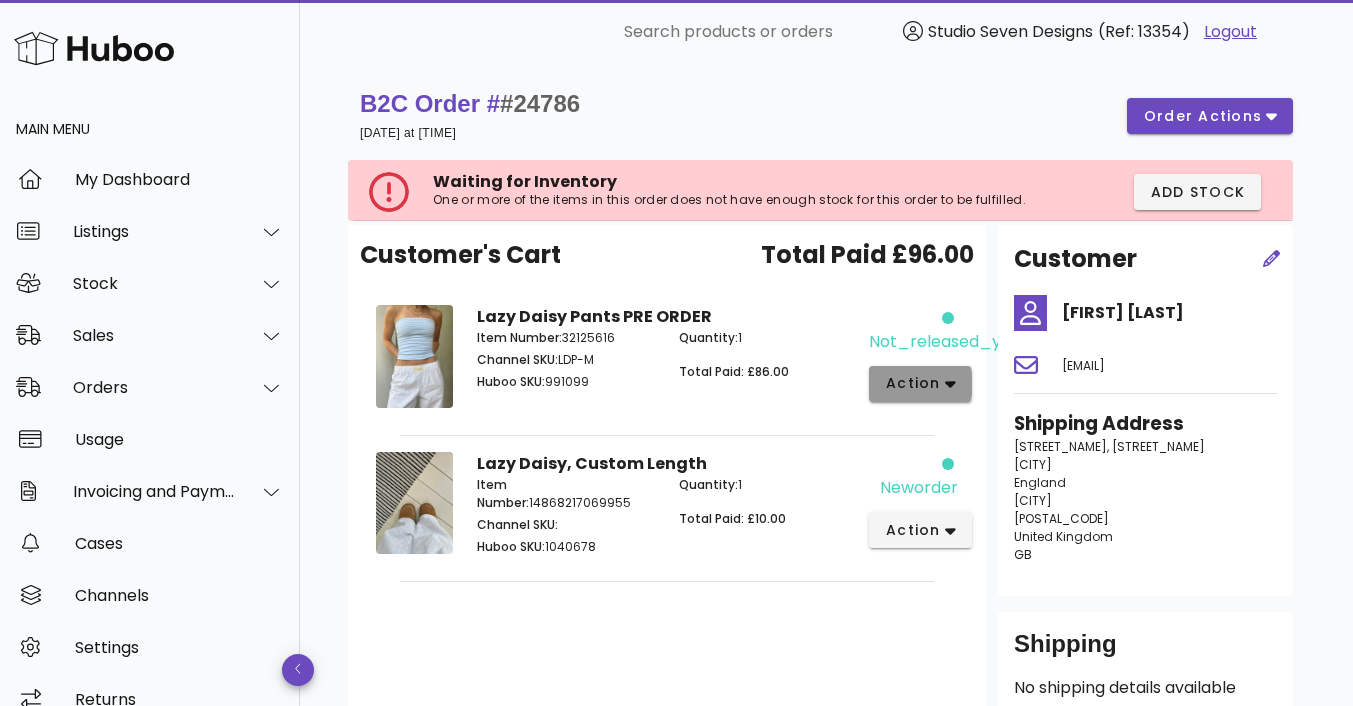 click 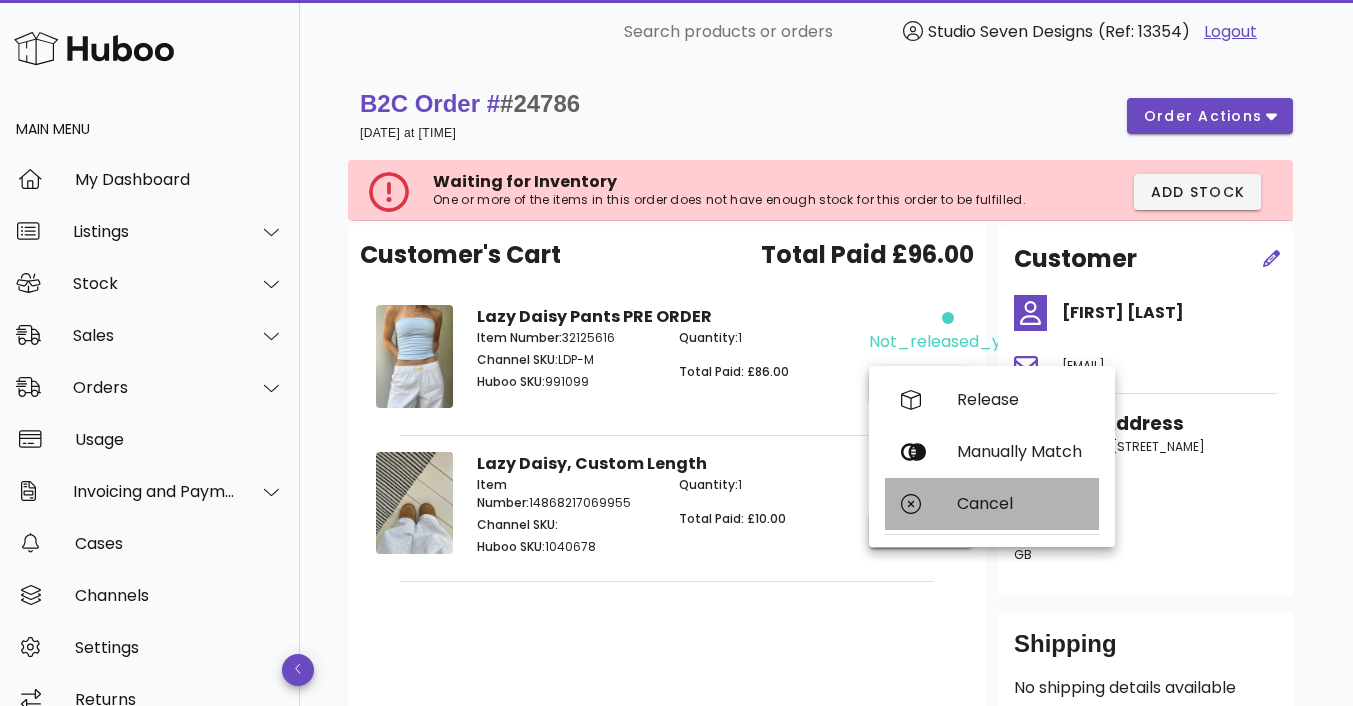 click on "Cancel" at bounding box center [1020, 503] 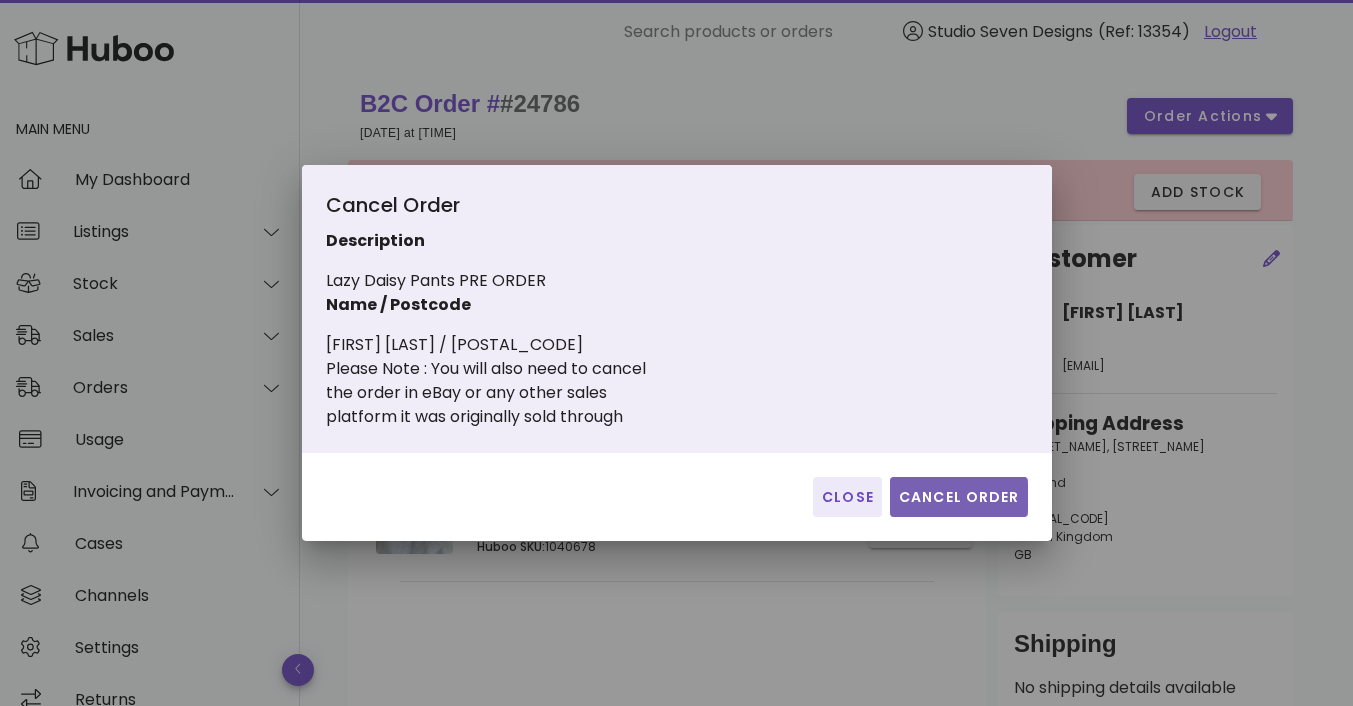 click on "Cancel Order" at bounding box center [959, 497] 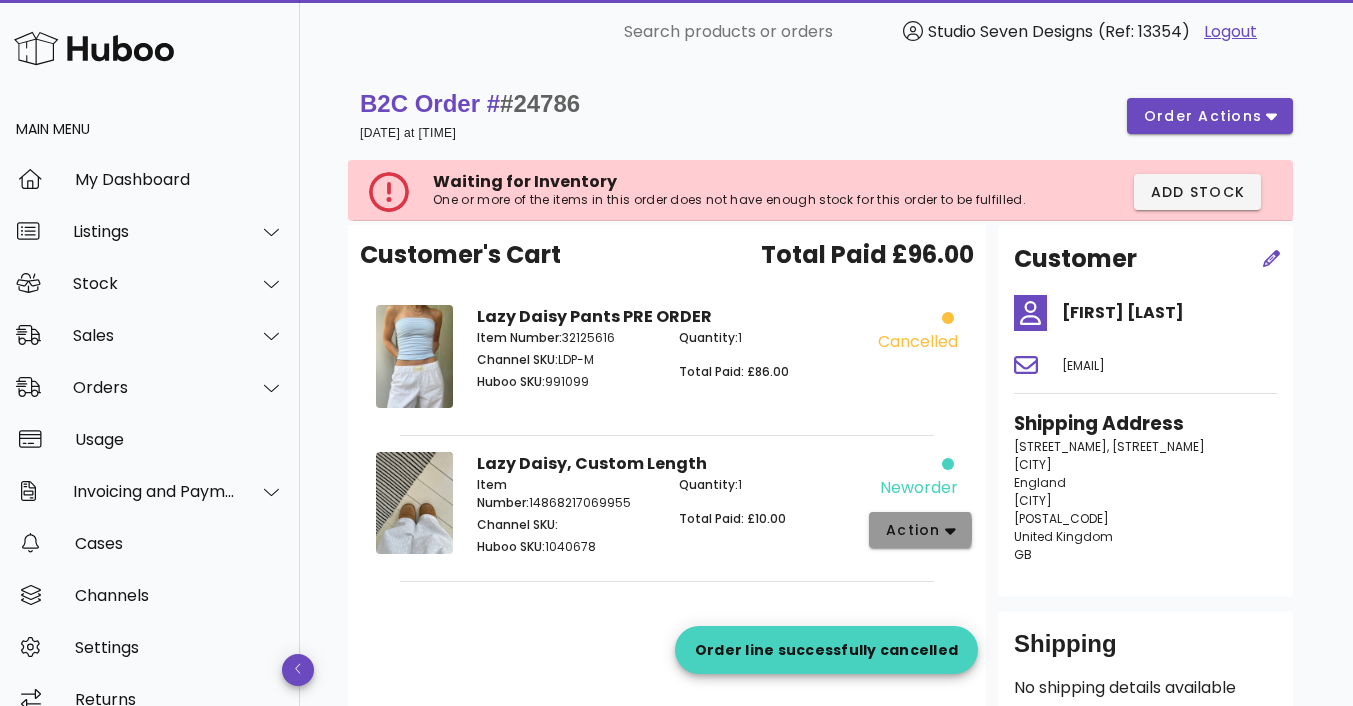 click 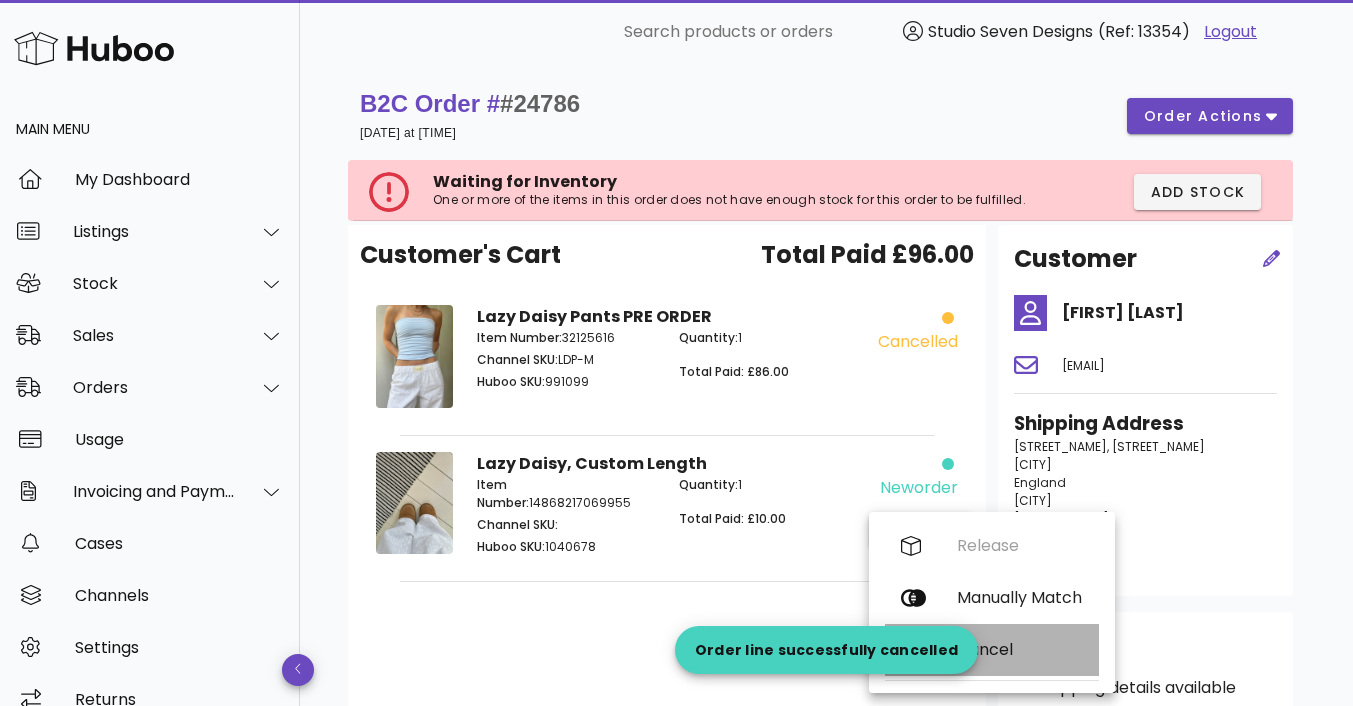 click on "Cancel" at bounding box center [1020, 649] 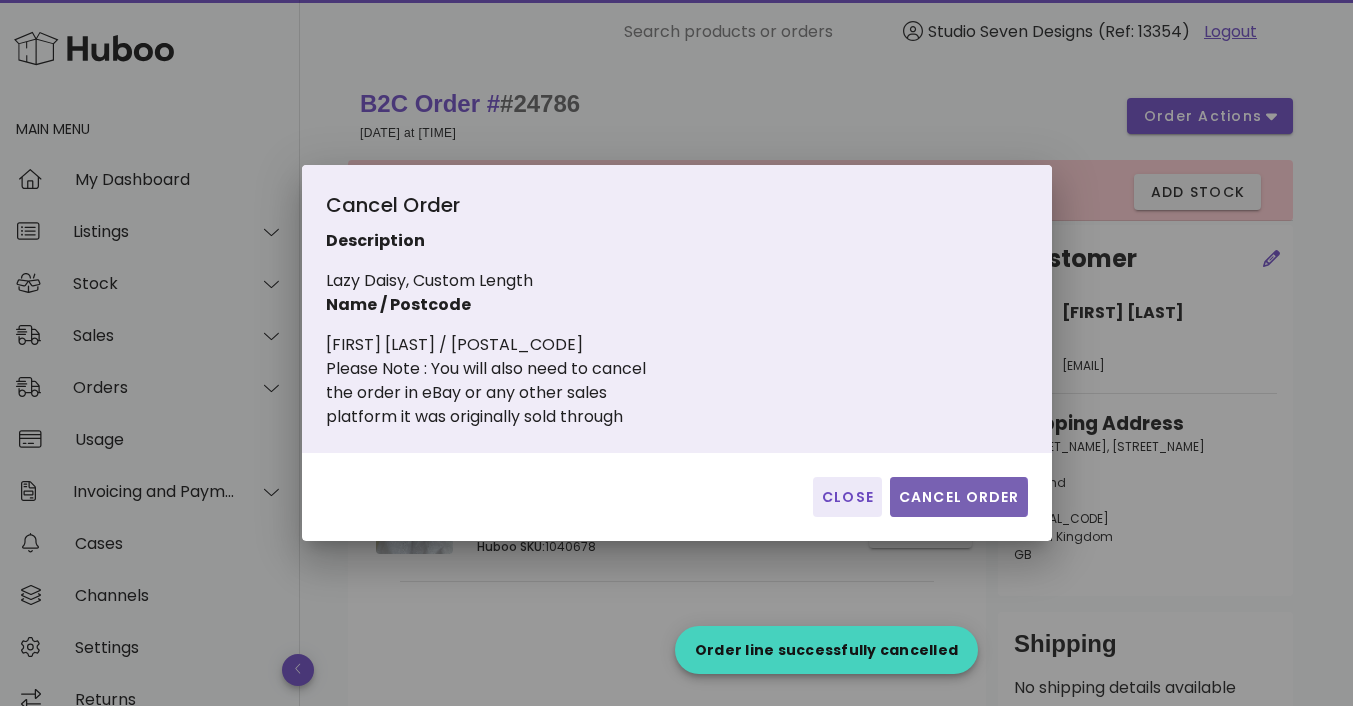 click on "Cancel Order" at bounding box center (959, 497) 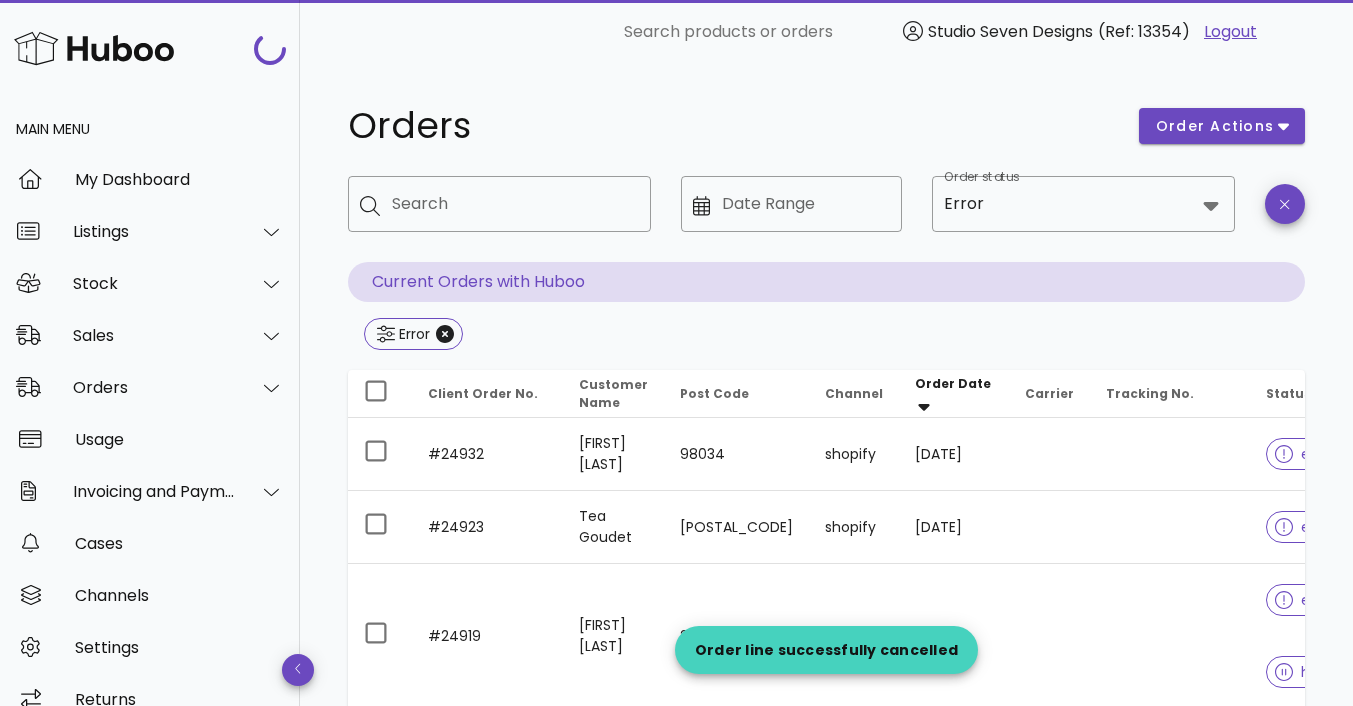 scroll, scrollTop: 2487, scrollLeft: 0, axis: vertical 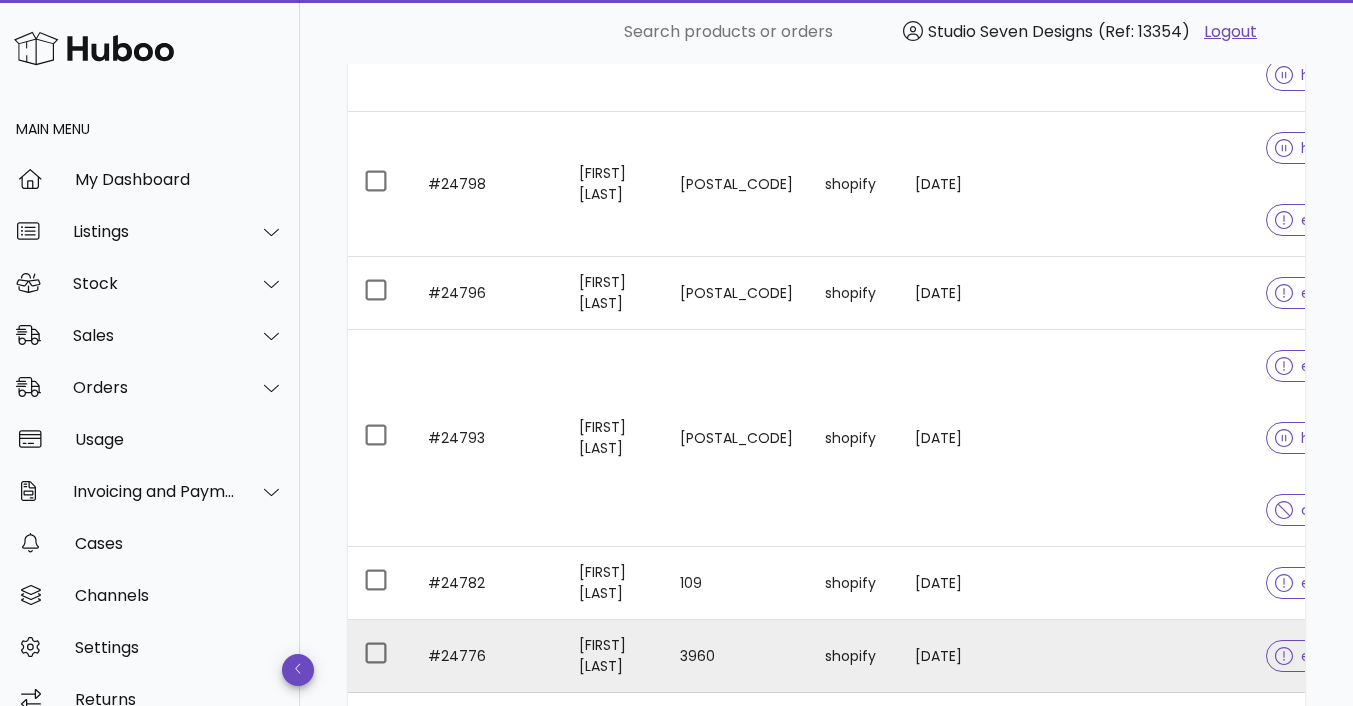 click at bounding box center (1170, 656) 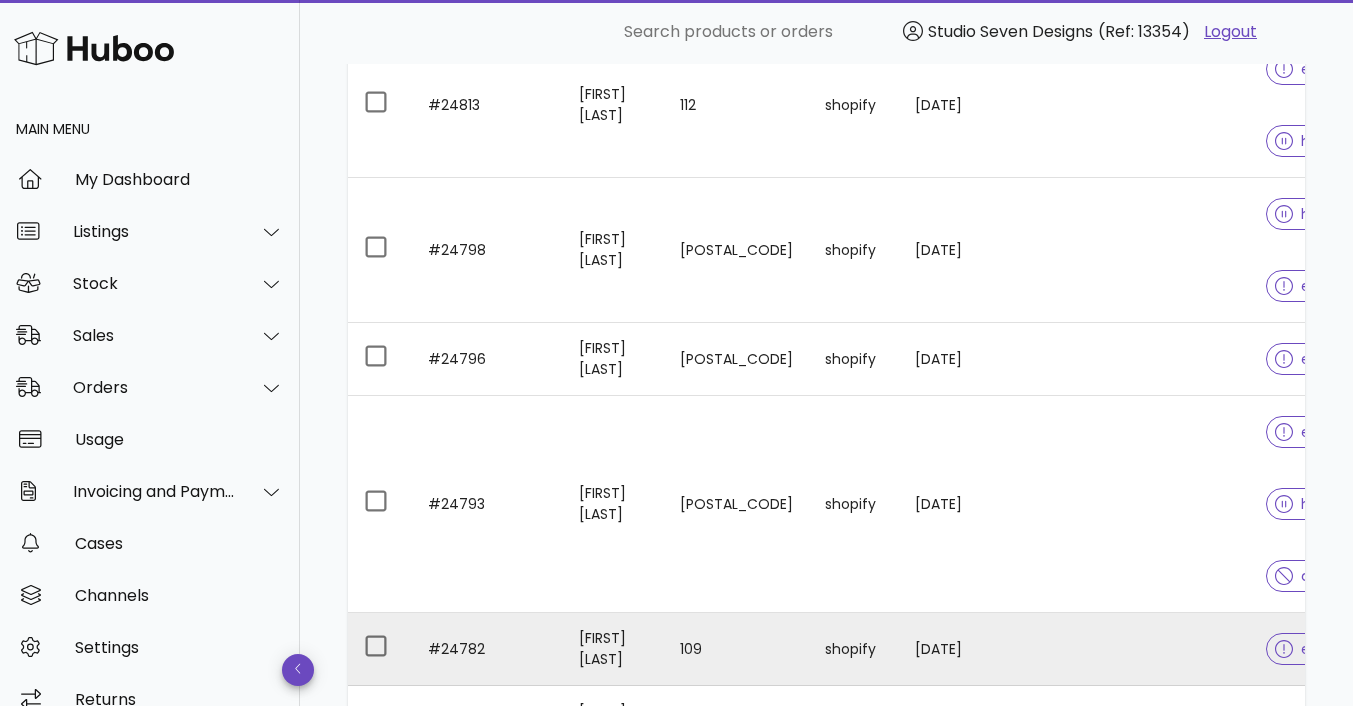 scroll, scrollTop: 2420, scrollLeft: 0, axis: vertical 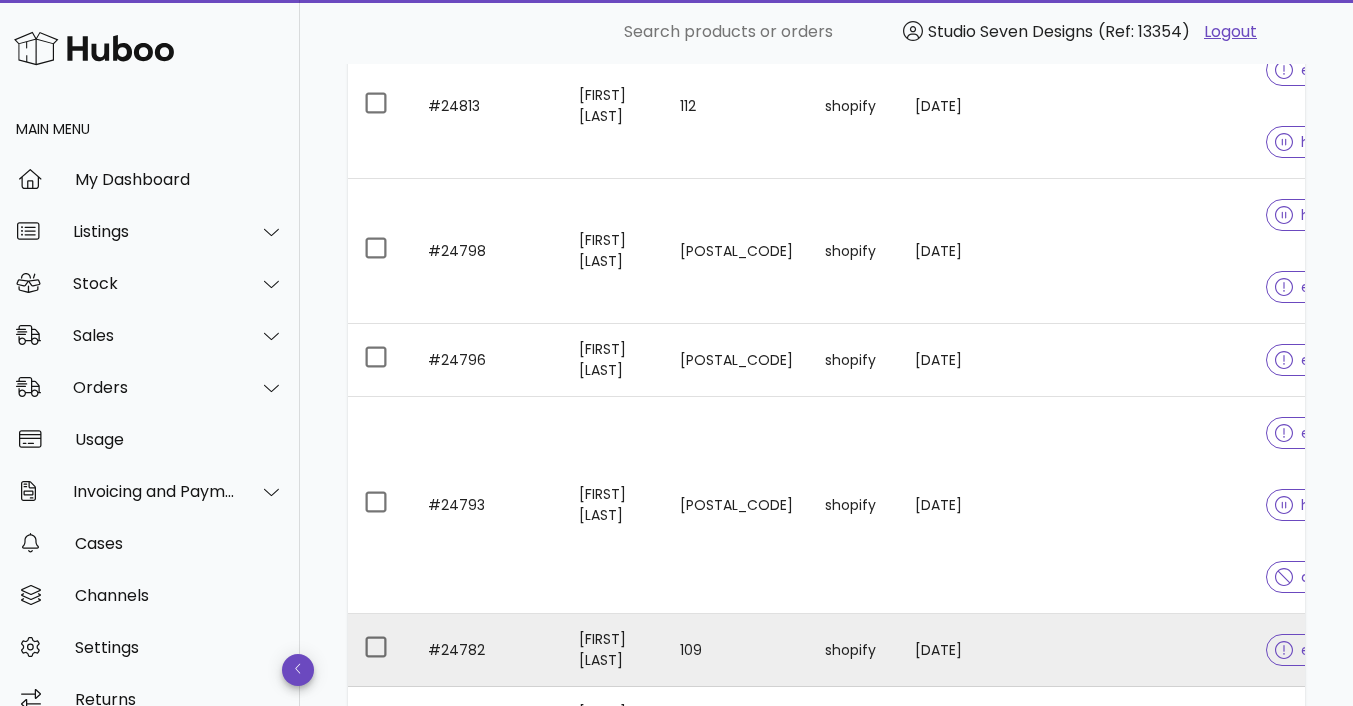 click at bounding box center [1170, 650] 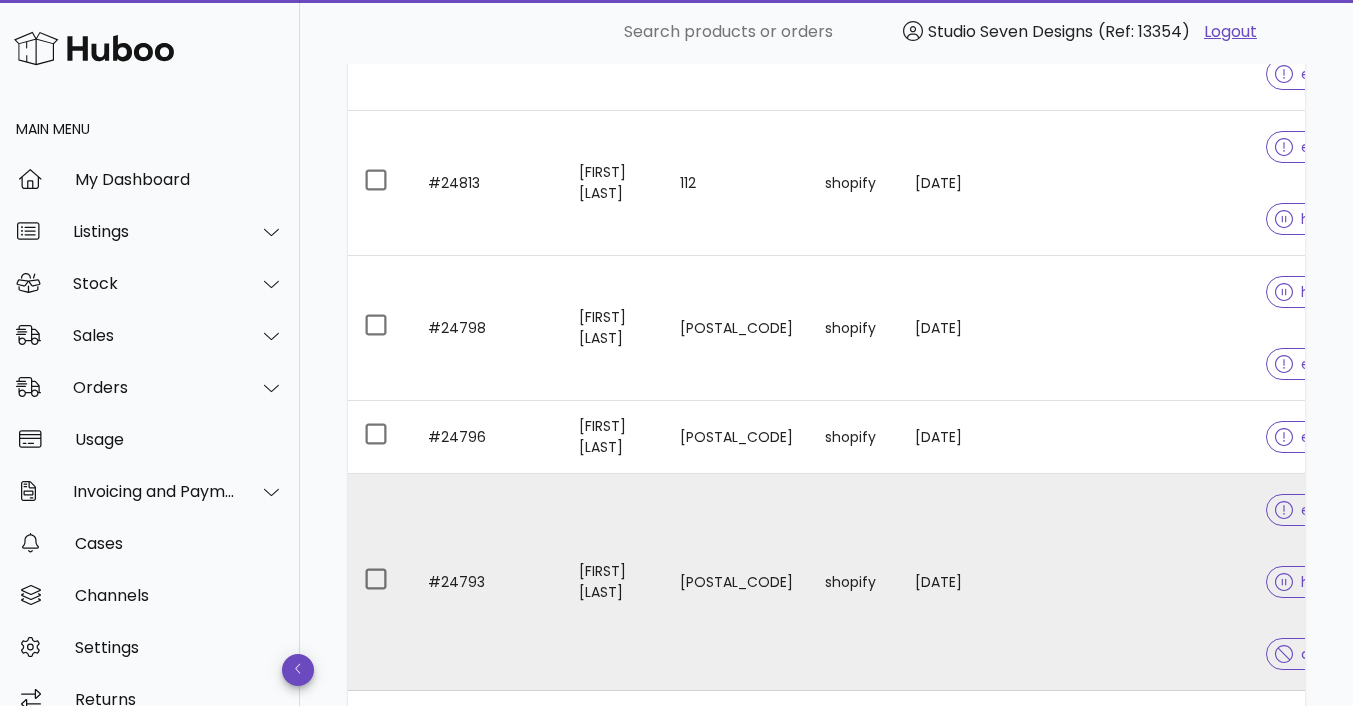 scroll, scrollTop: 2341, scrollLeft: 0, axis: vertical 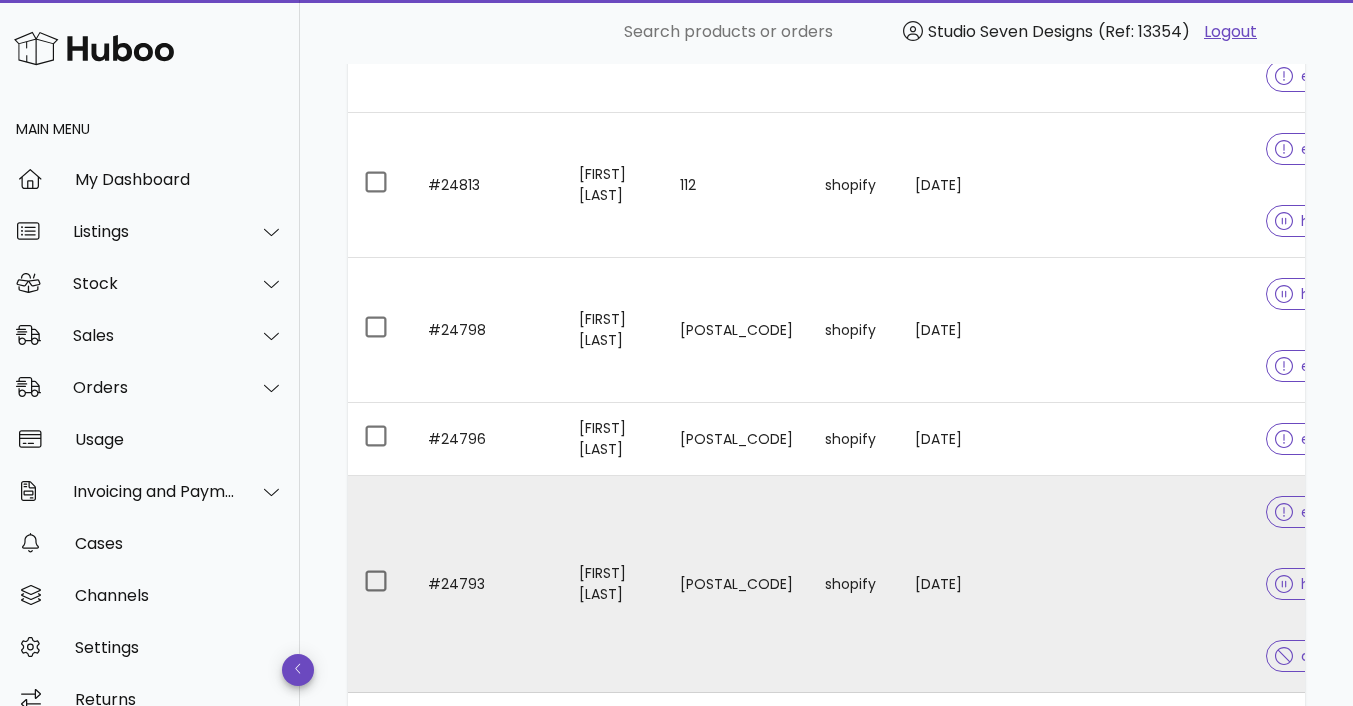 click at bounding box center (1170, 584) 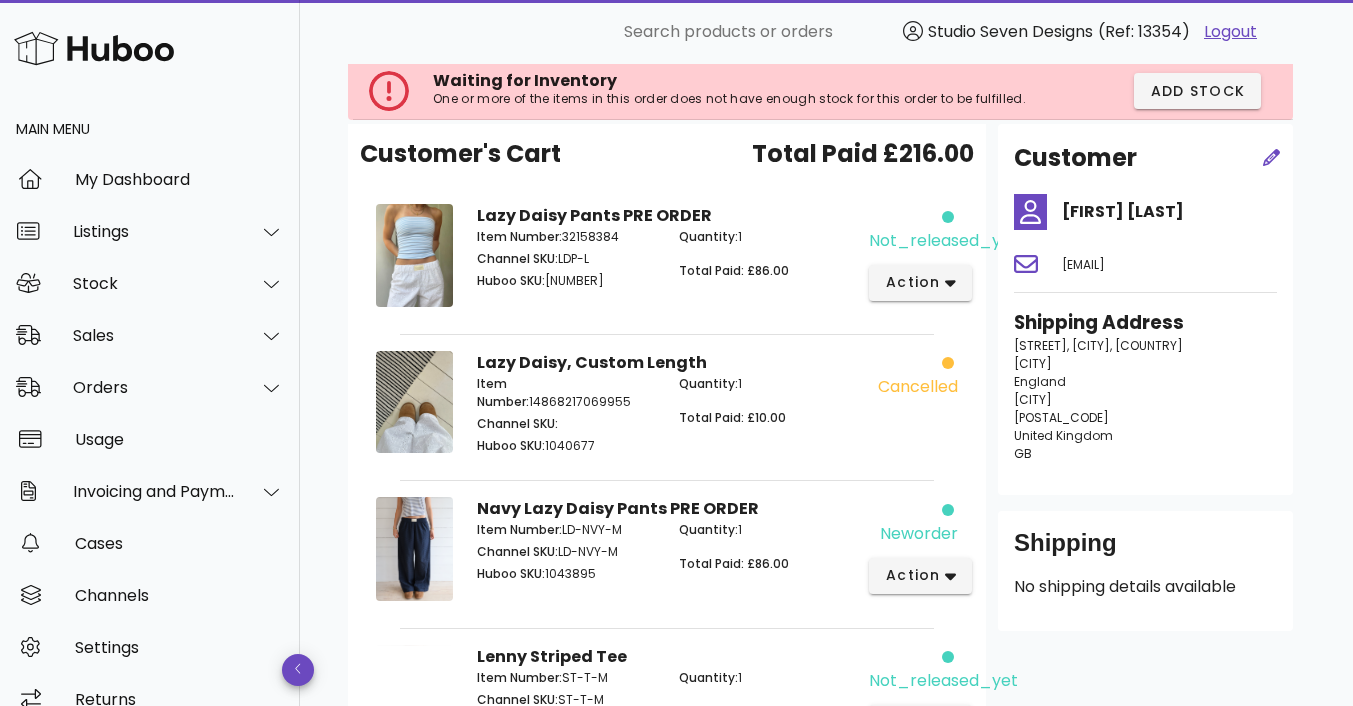 scroll, scrollTop: 97, scrollLeft: 0, axis: vertical 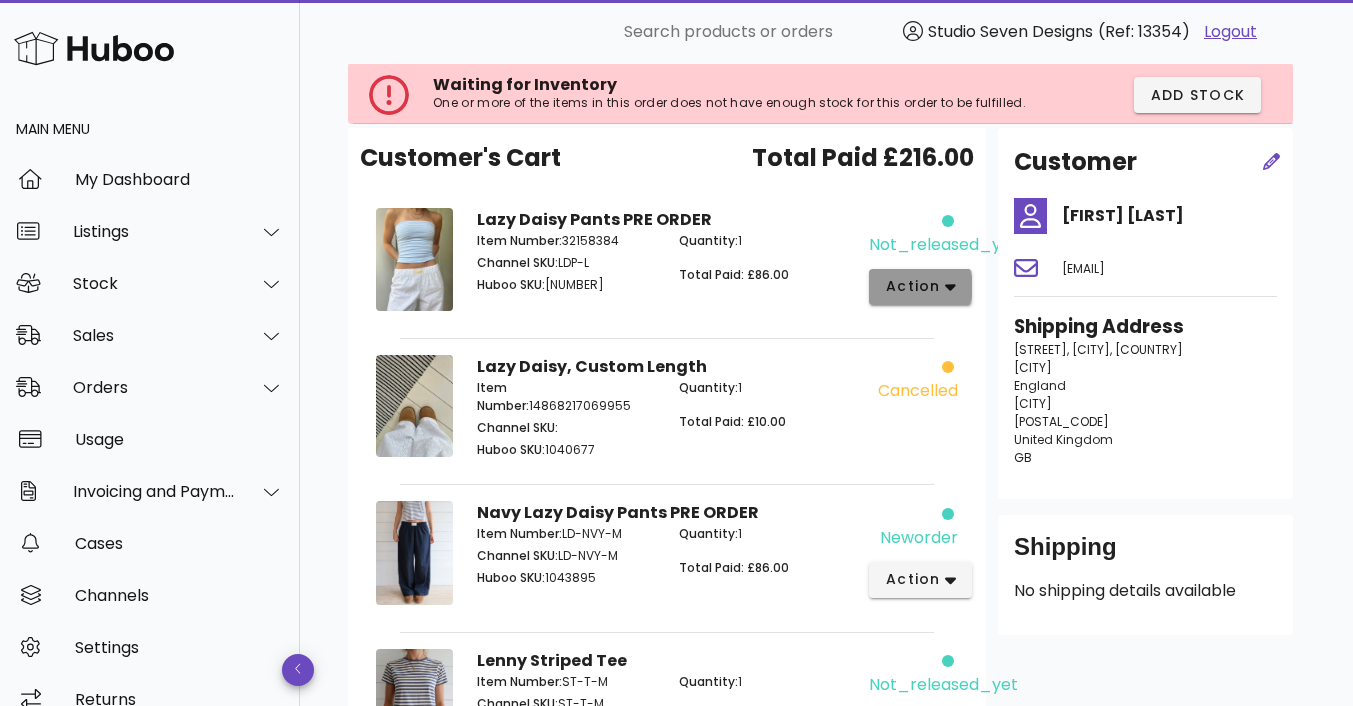 click 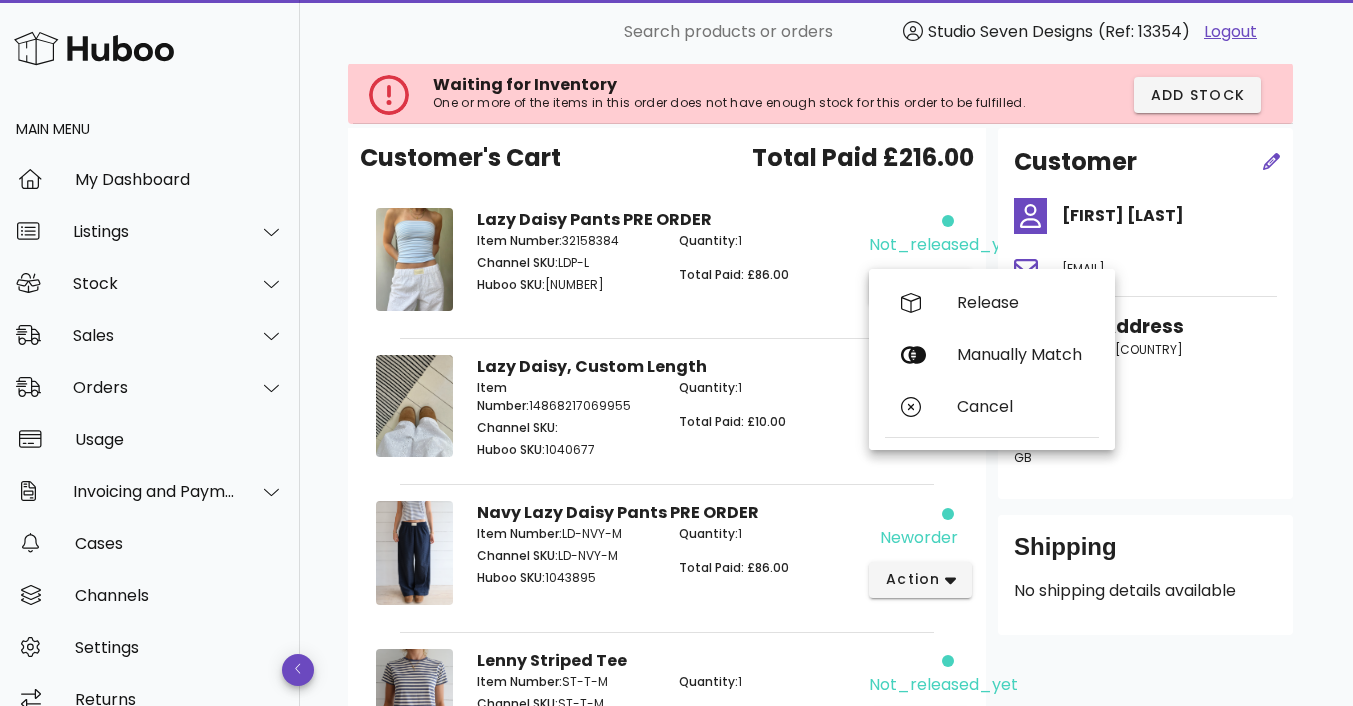 click on "Quantity:  1 Total Paid: £86.00" at bounding box center (768, 266) 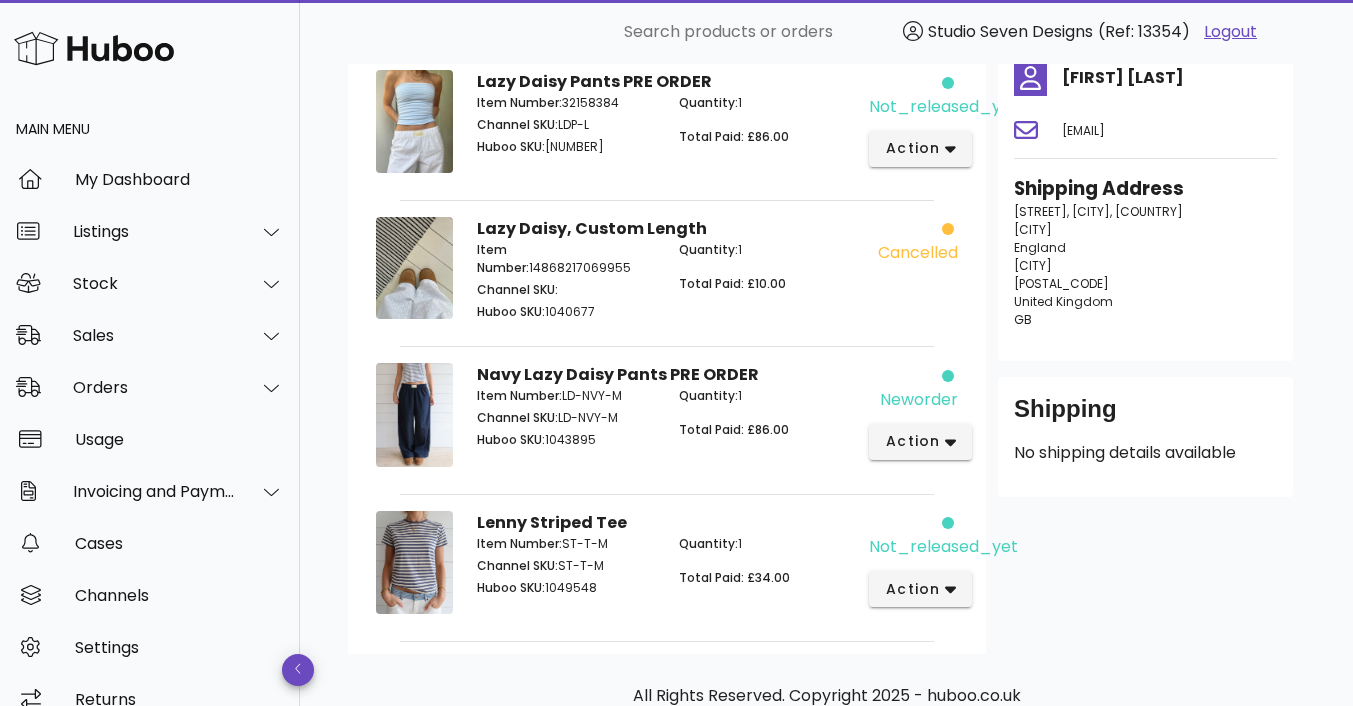 scroll, scrollTop: 234, scrollLeft: 0, axis: vertical 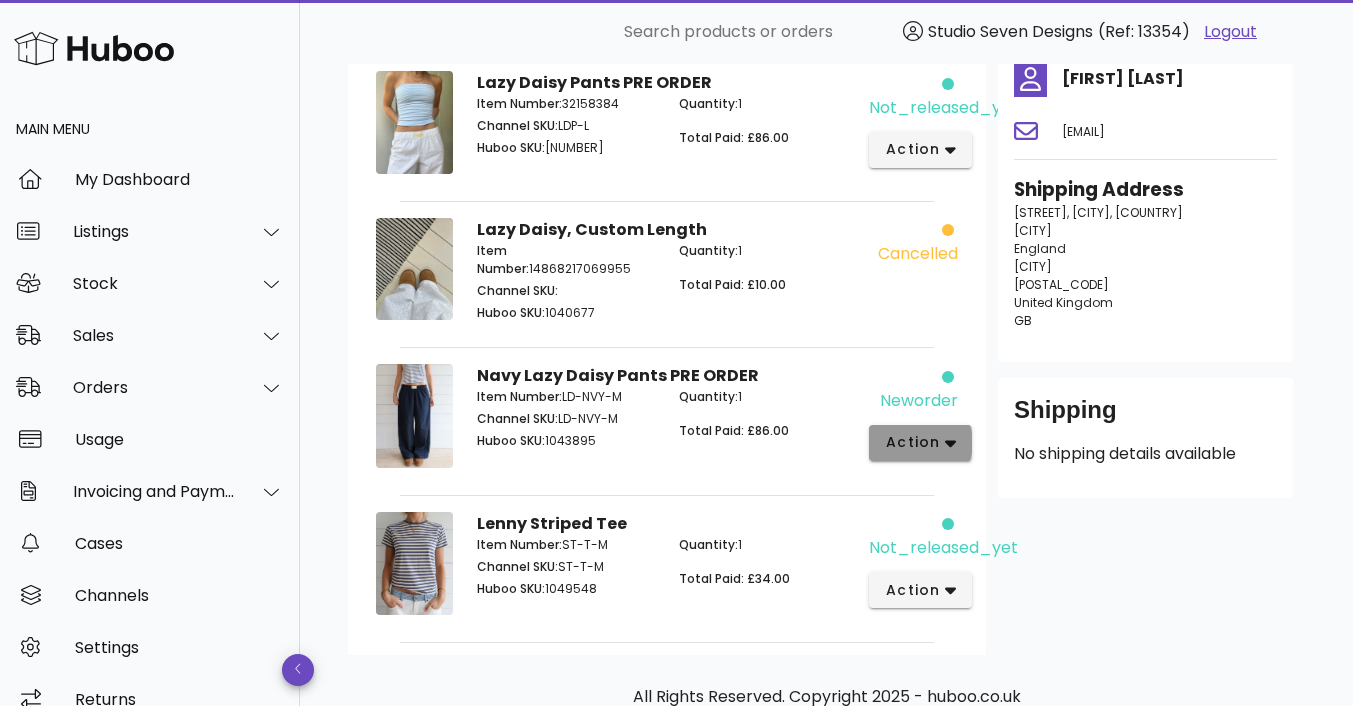 click 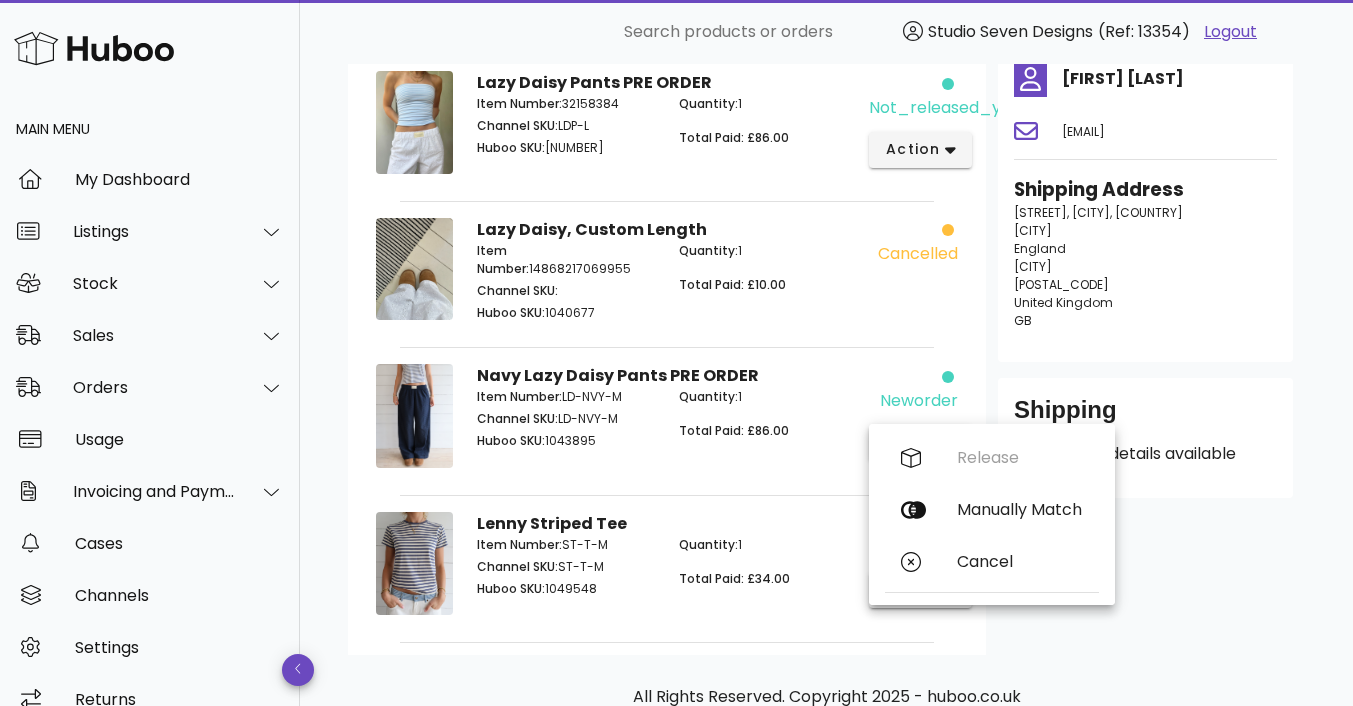 click on "Quantity:  1 Total Paid: £86.00" at bounding box center (768, 422) 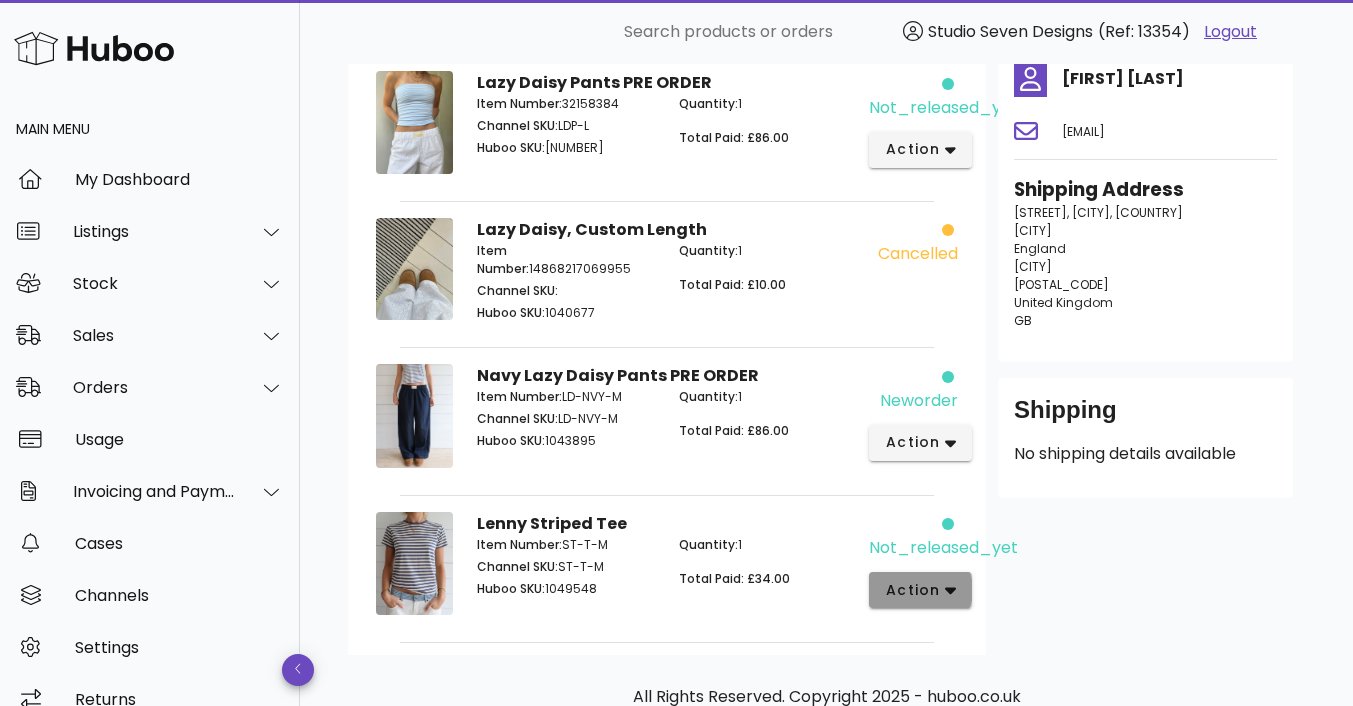 click on "action" at bounding box center [913, 590] 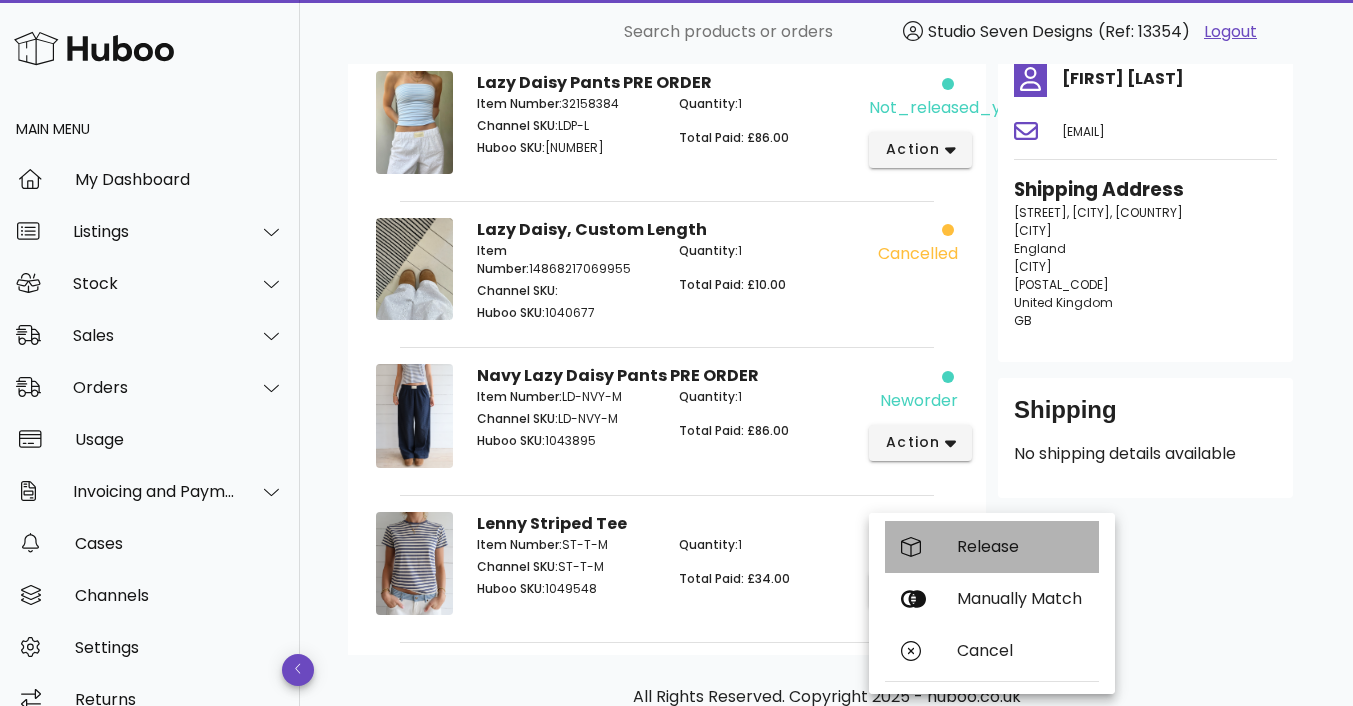 click on "Release" at bounding box center (1020, 546) 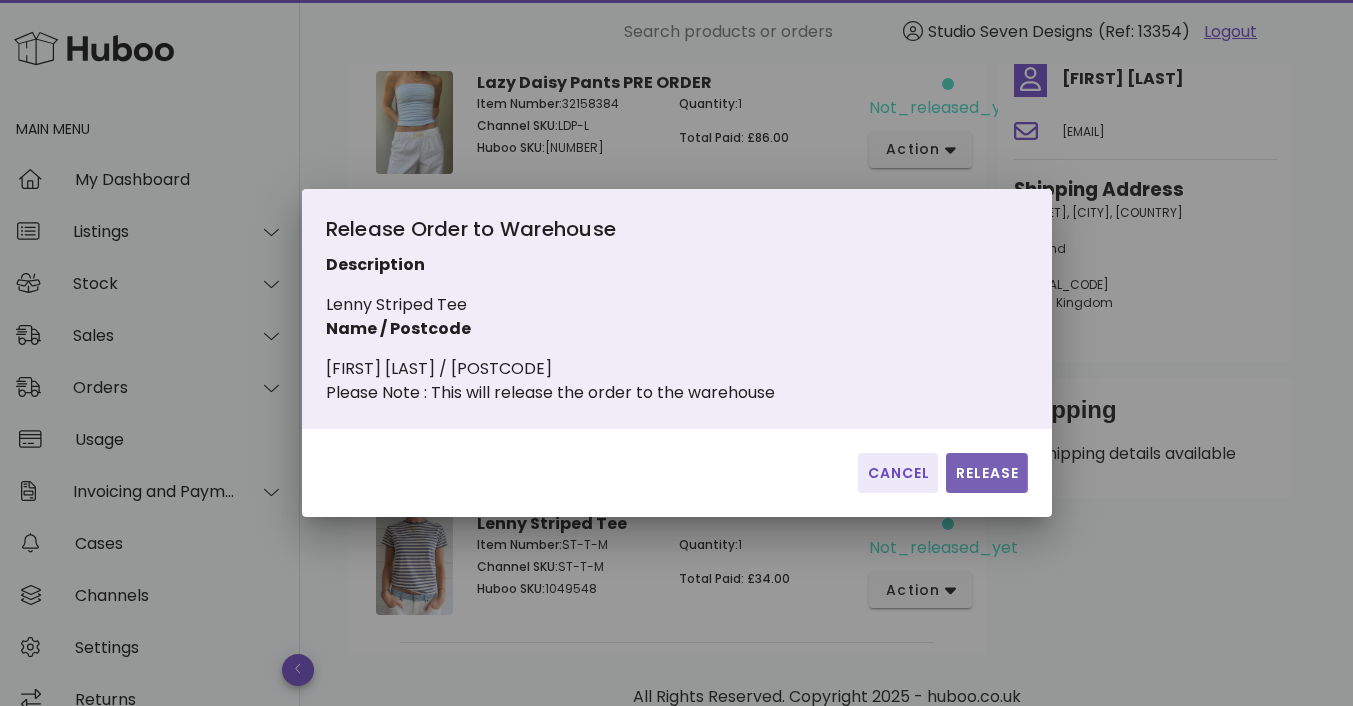 click on "Release" at bounding box center (986, 473) 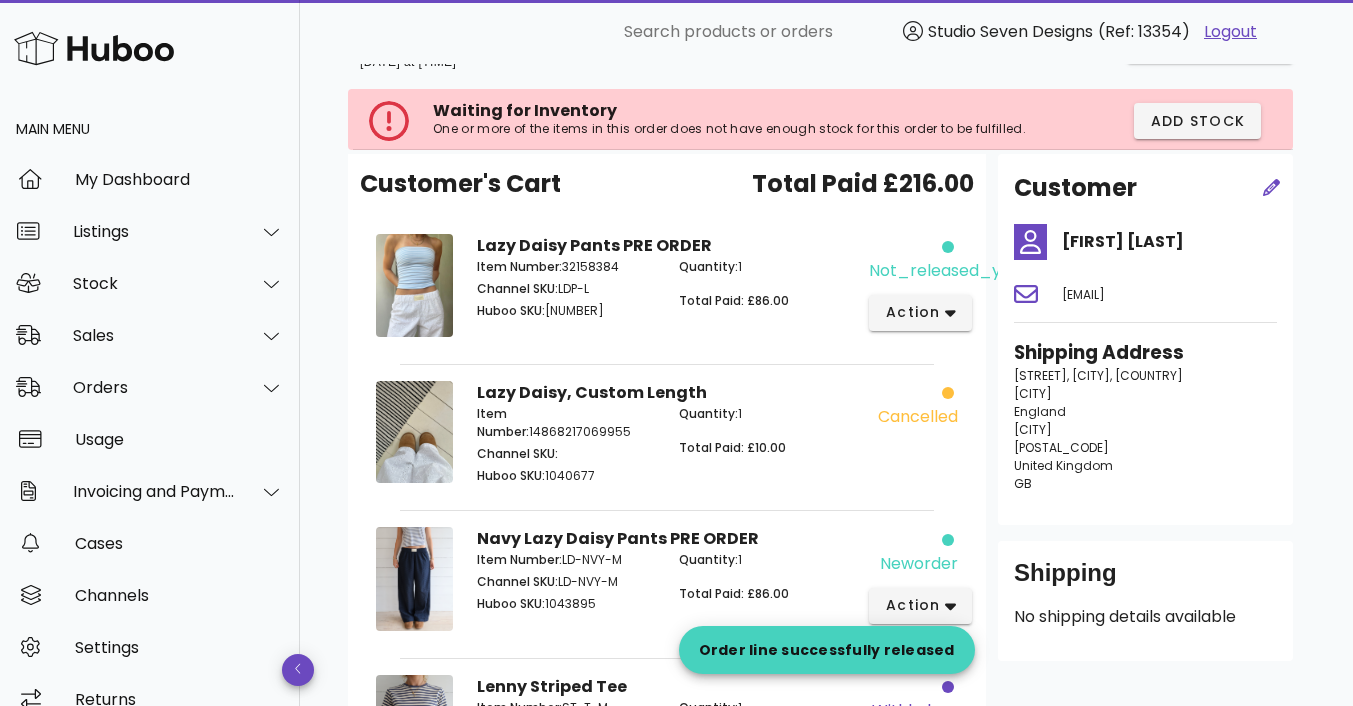 scroll, scrollTop: 67, scrollLeft: 0, axis: vertical 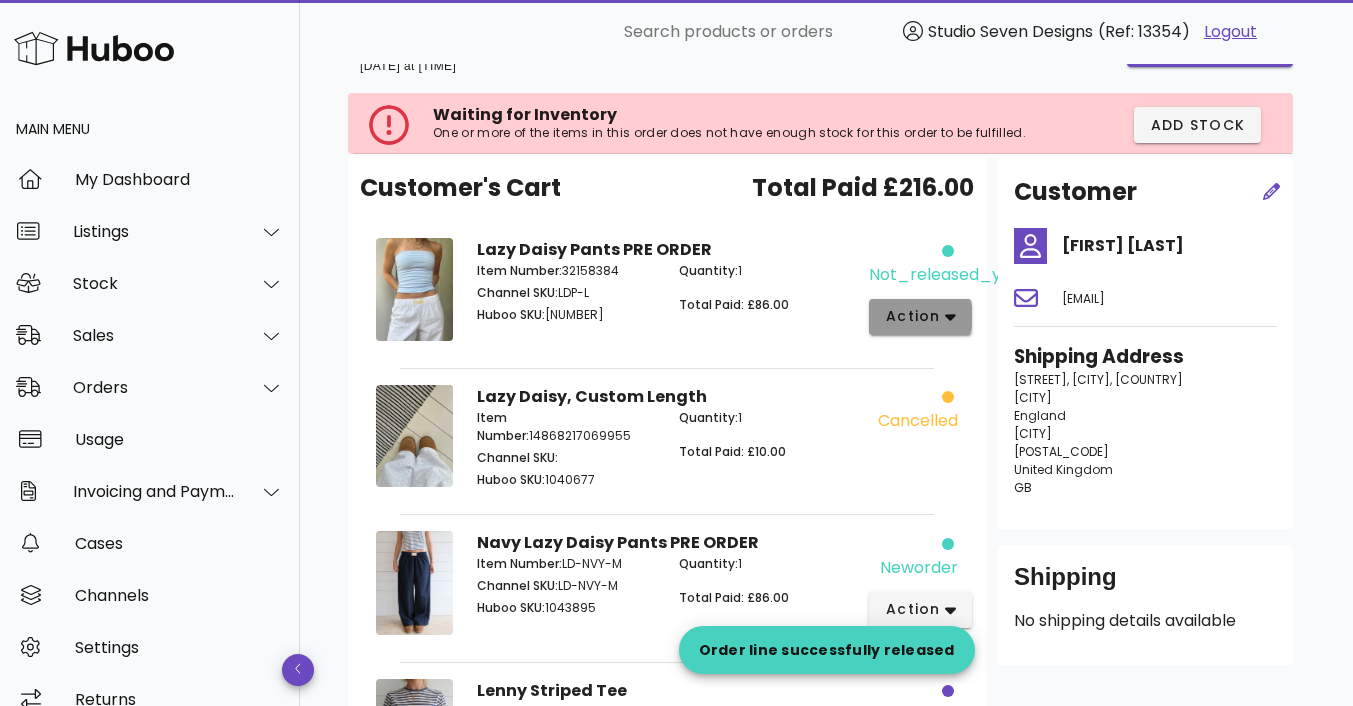click 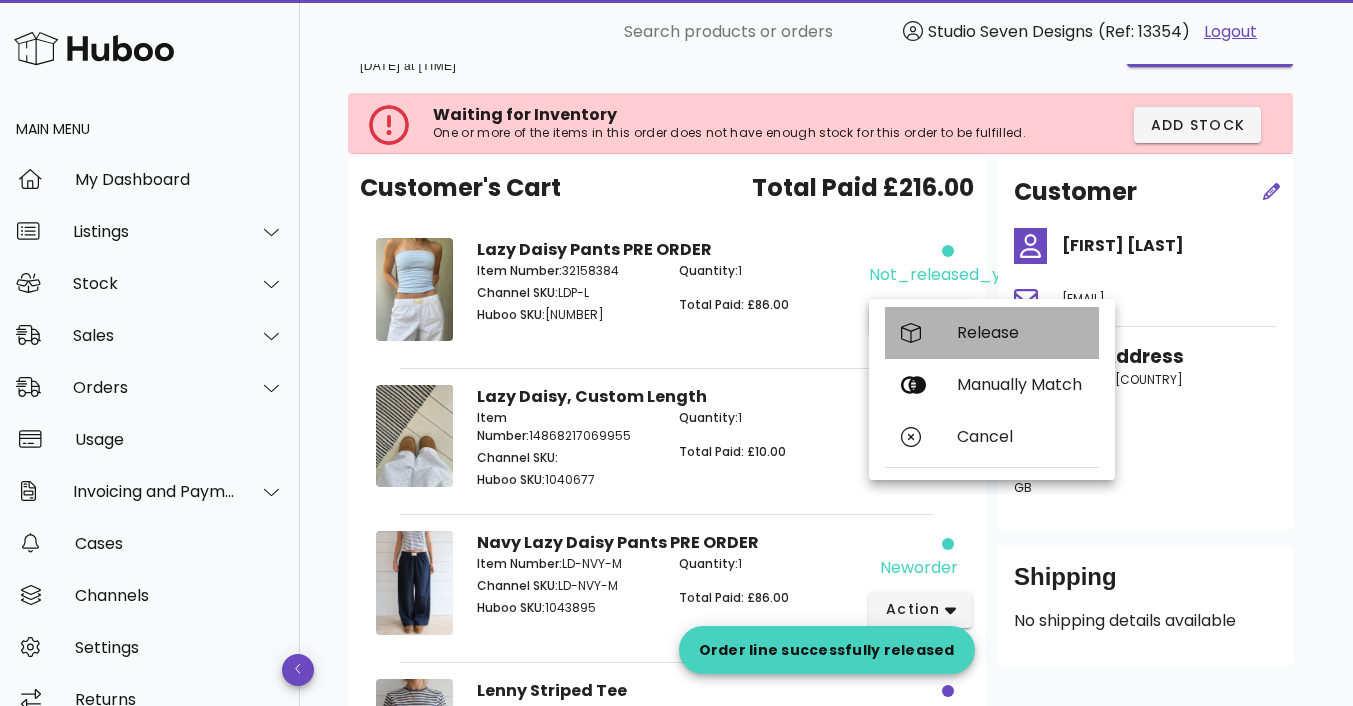 click on "Release" at bounding box center (1020, 332) 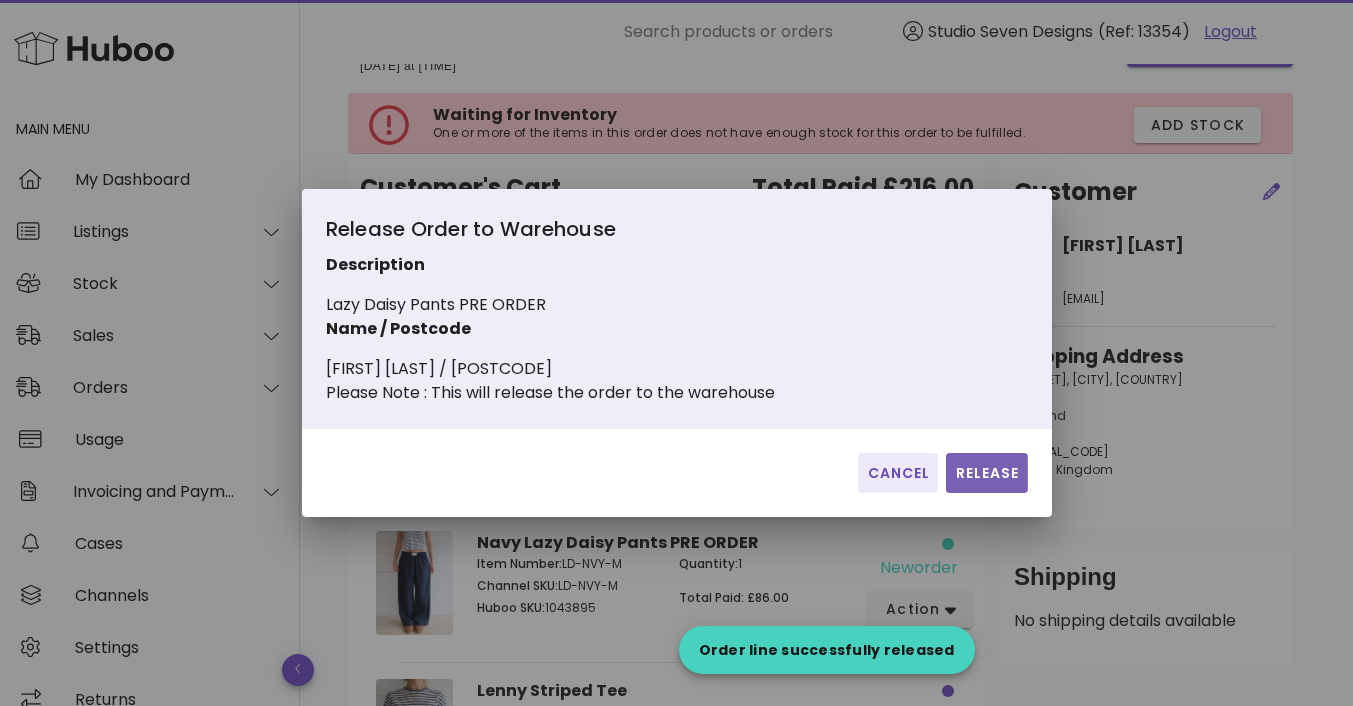 click on "Release" at bounding box center (986, 473) 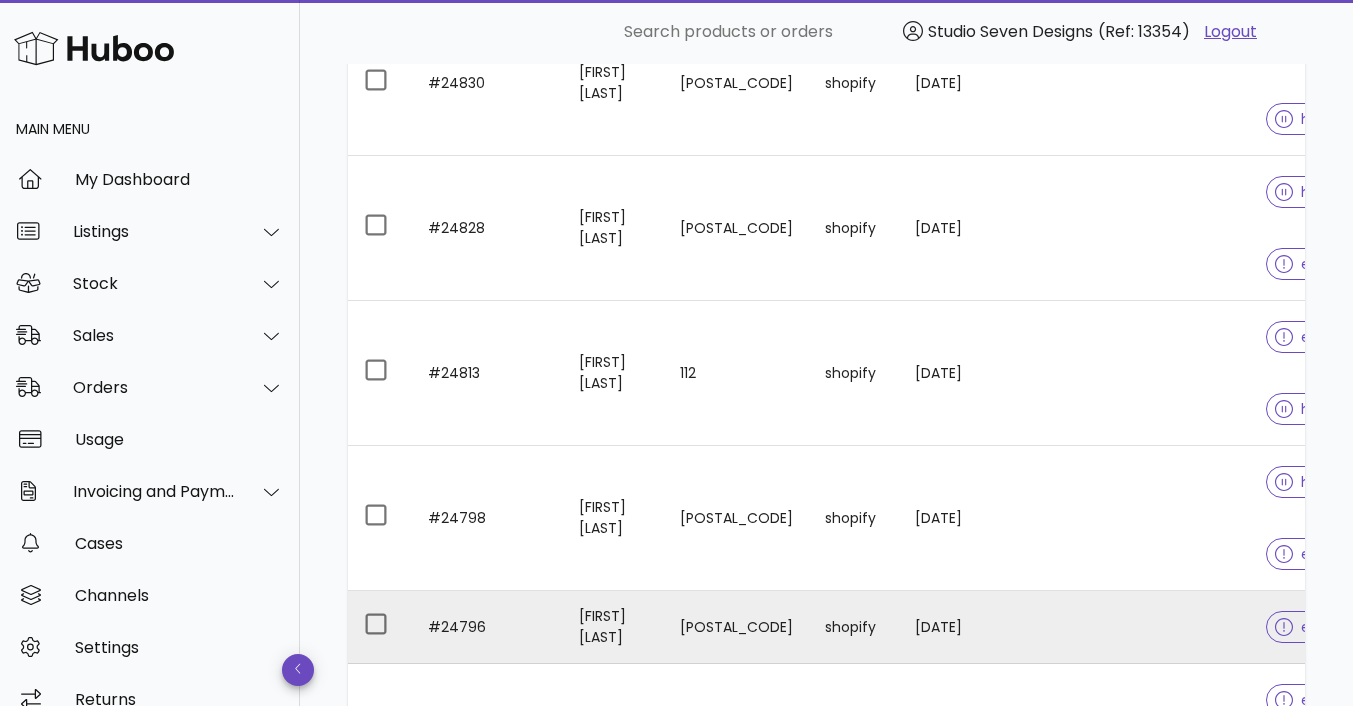 scroll, scrollTop: 2143, scrollLeft: 0, axis: vertical 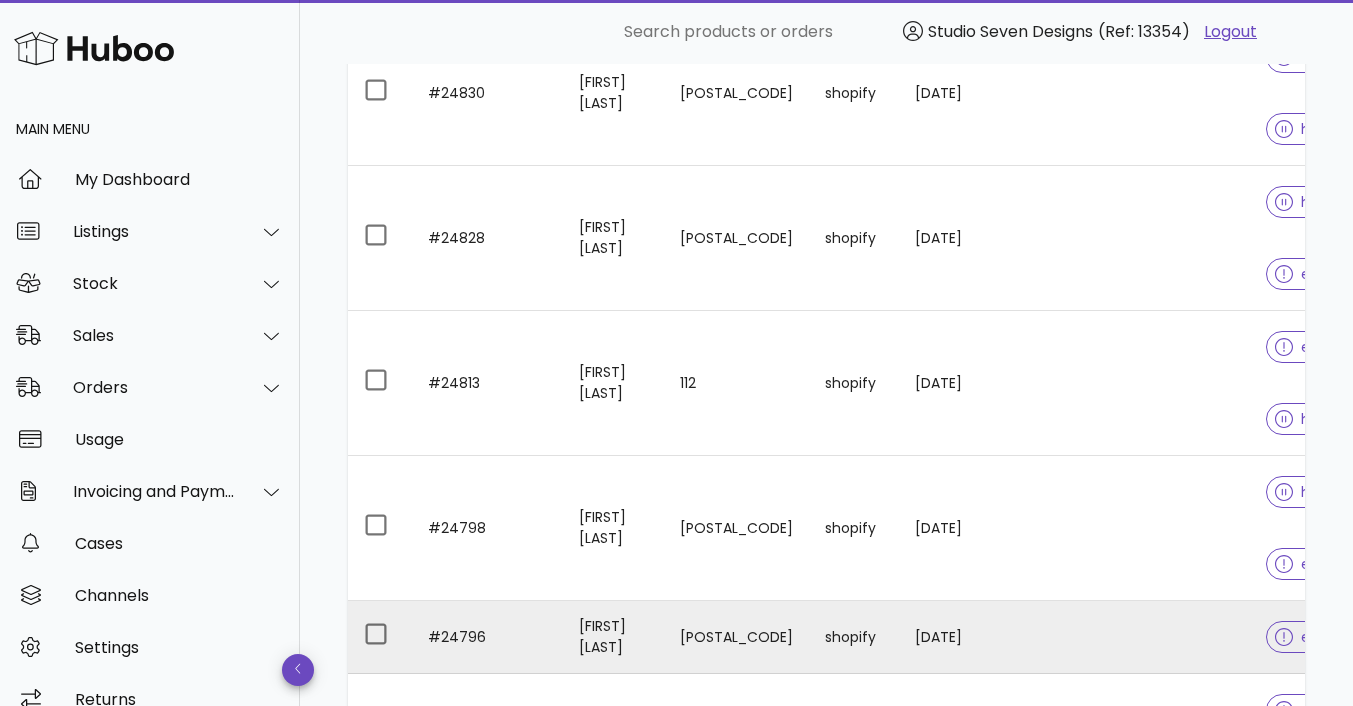 click at bounding box center (1170, 637) 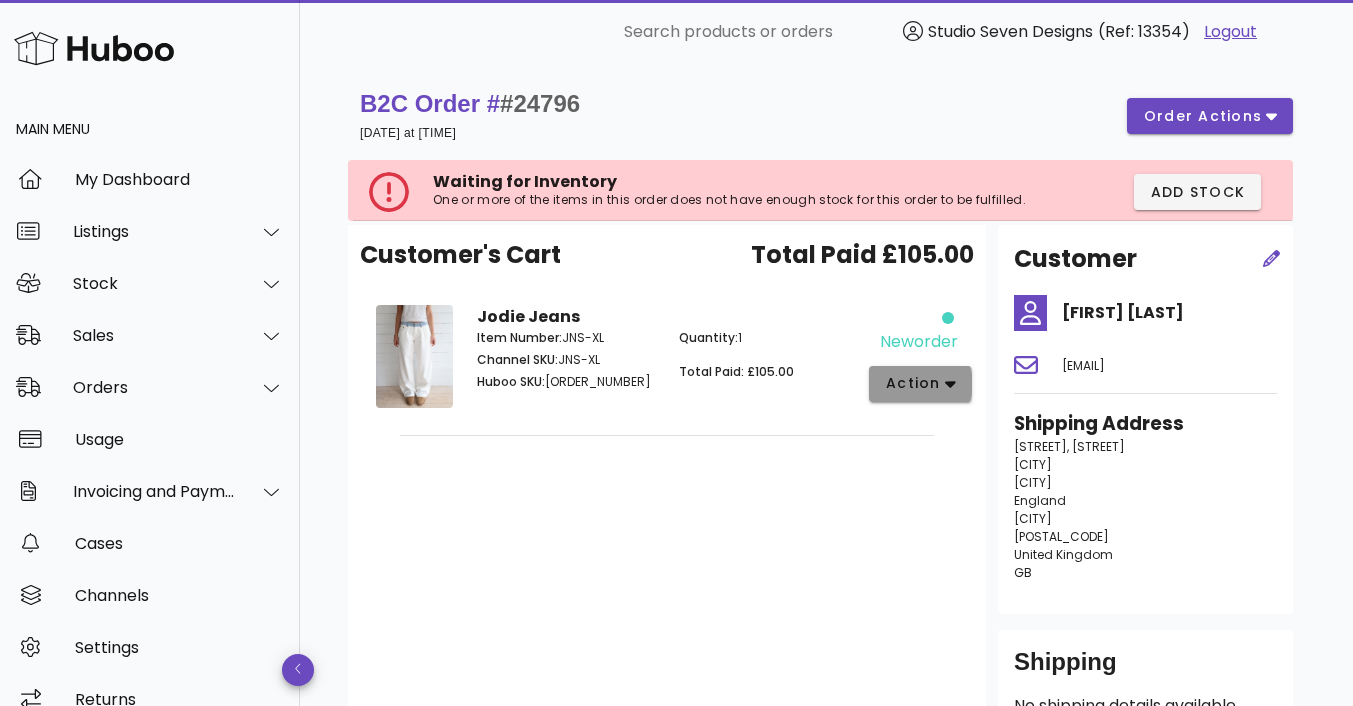 click on "action" at bounding box center (920, 384) 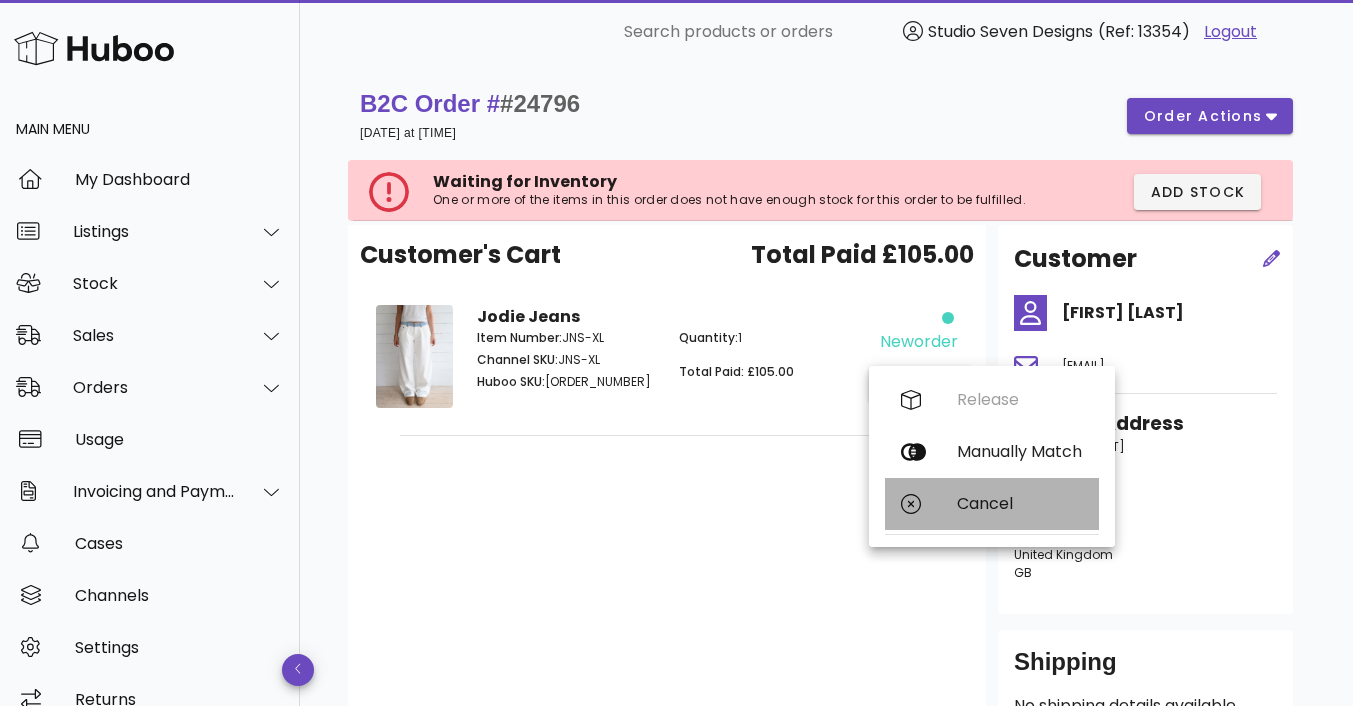 click on "Cancel" at bounding box center (1020, 503) 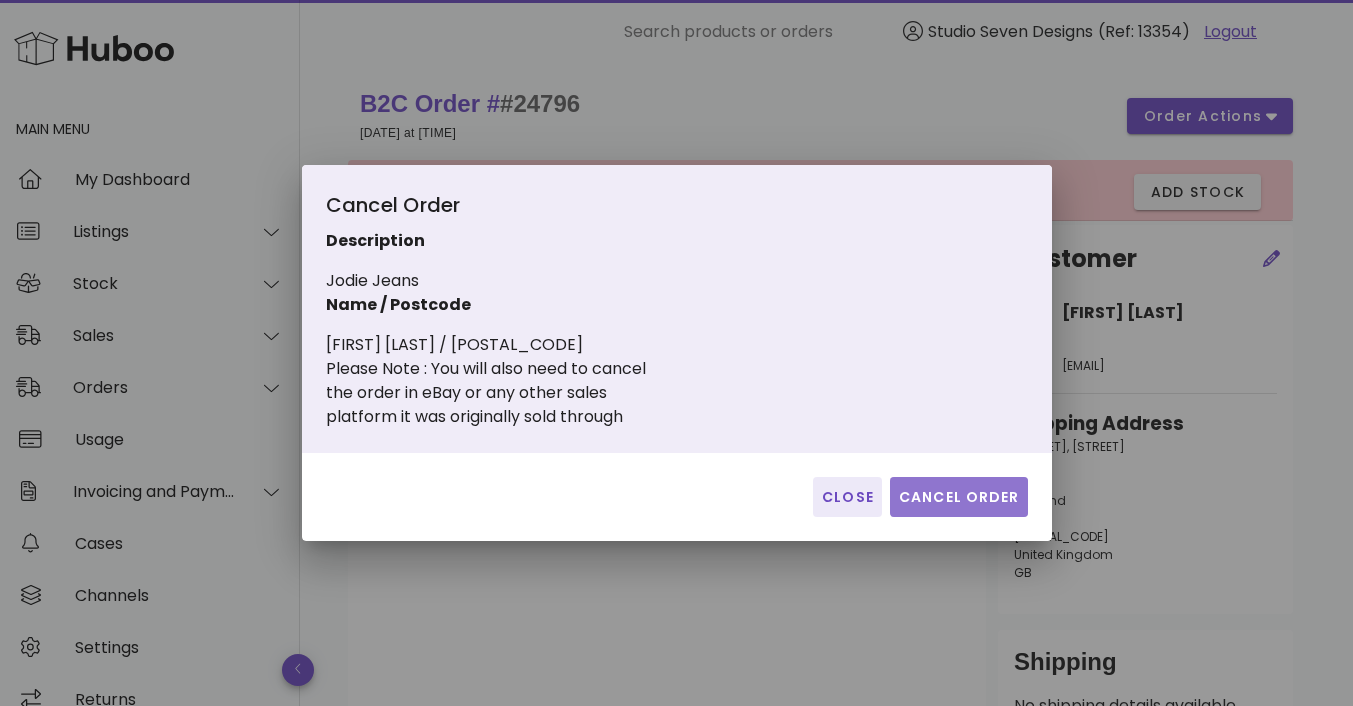 click on "Cancel Order" at bounding box center [959, 497] 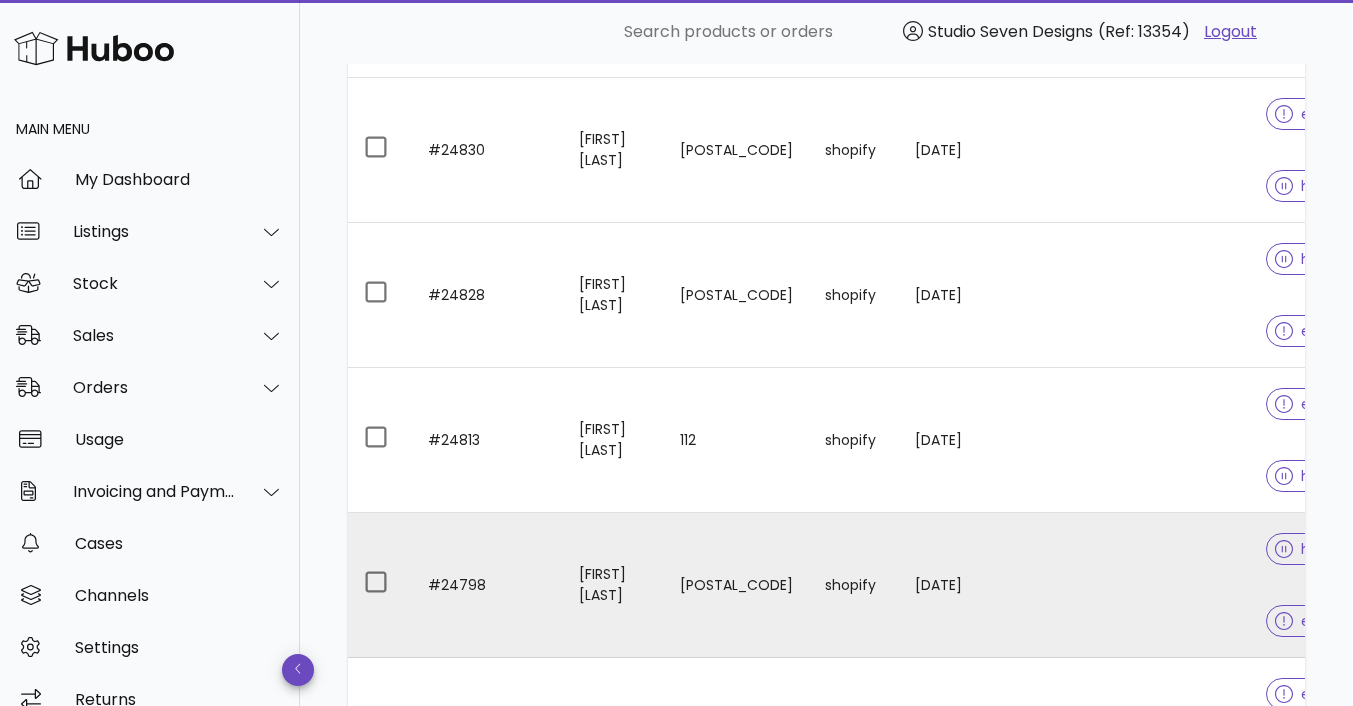 scroll, scrollTop: 2072, scrollLeft: 0, axis: vertical 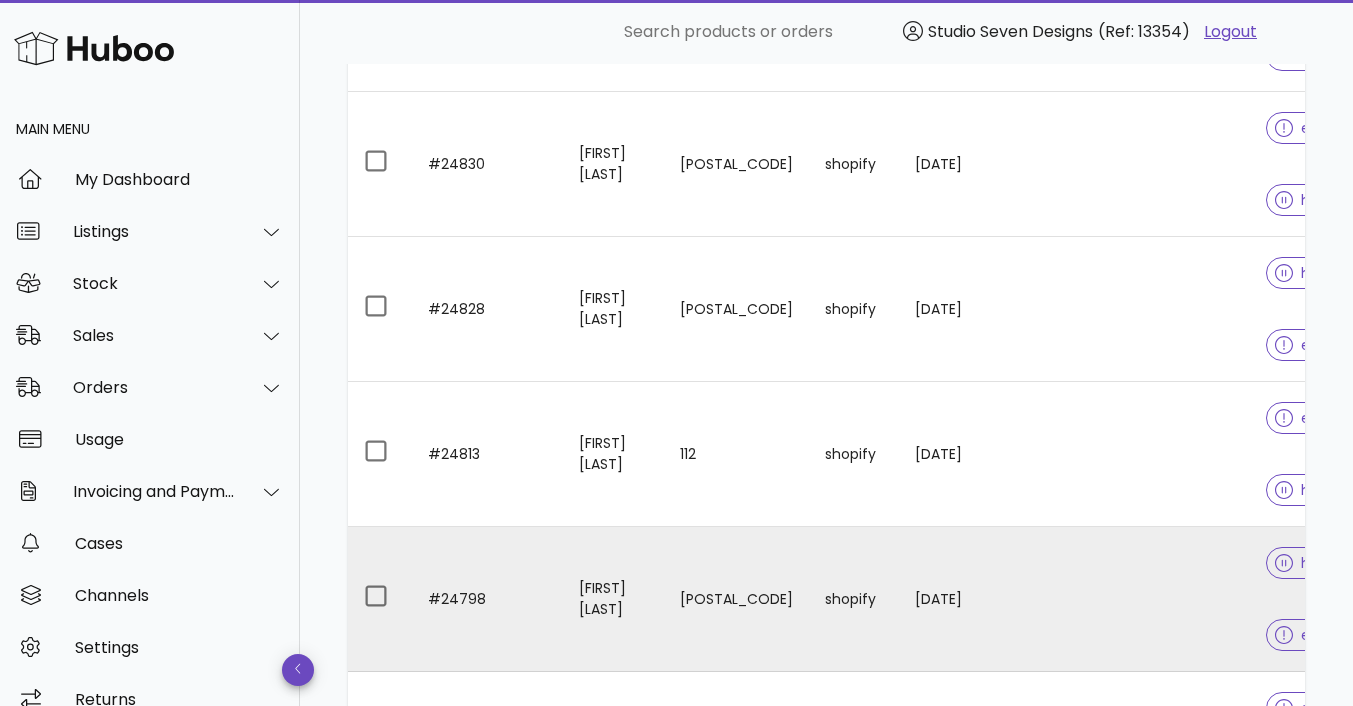 click at bounding box center [1170, 599] 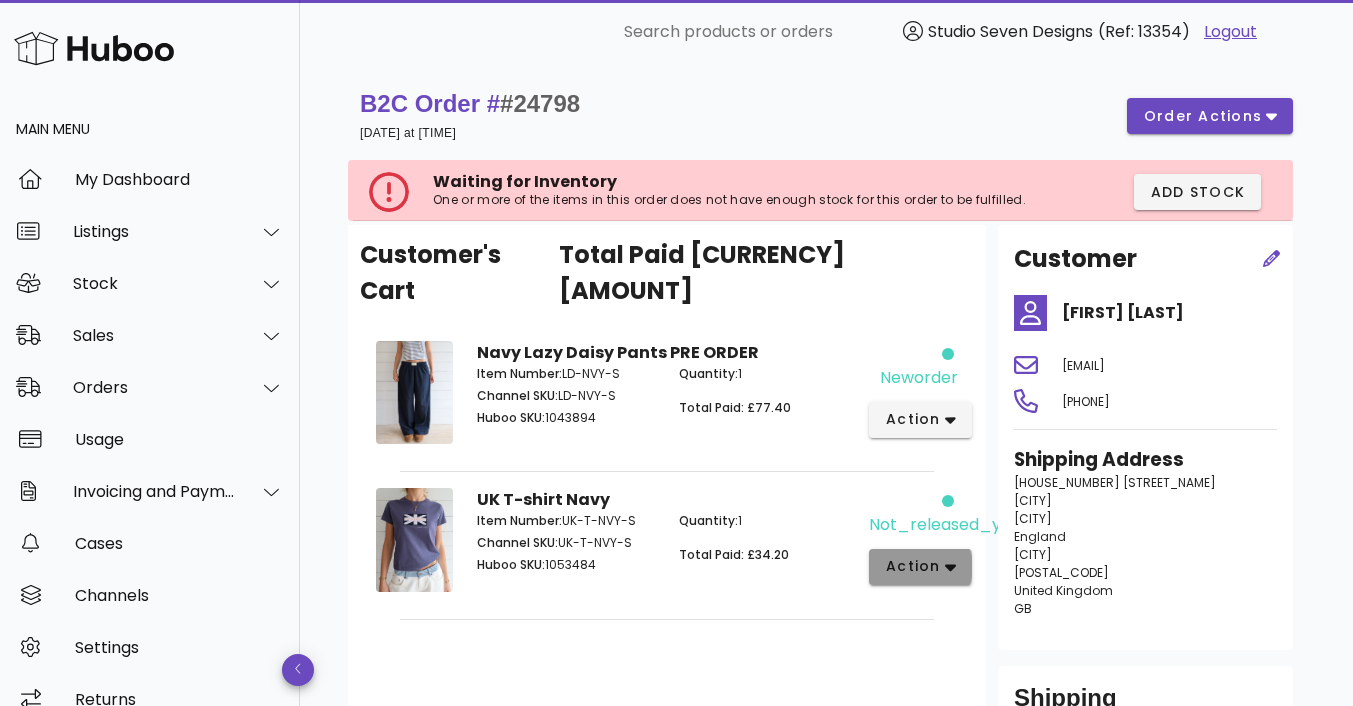 click on "action" at bounding box center (920, 567) 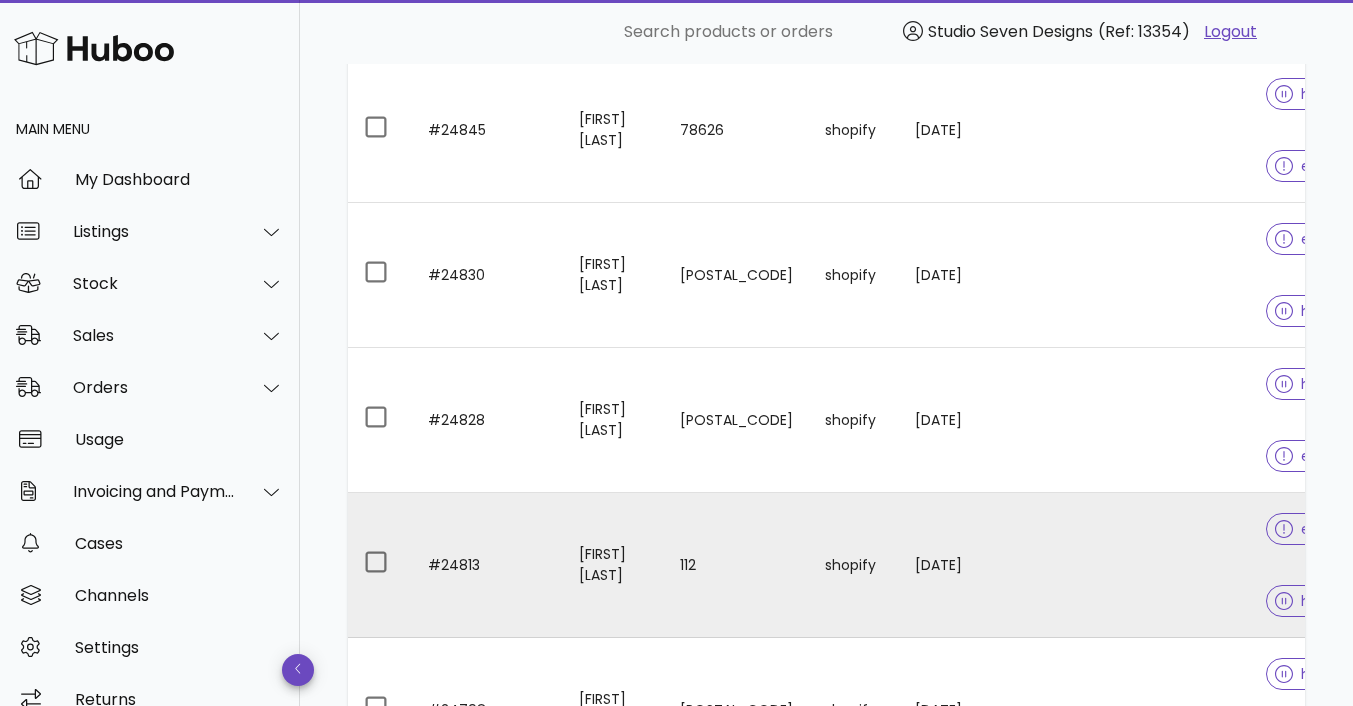 scroll, scrollTop: 1960, scrollLeft: 0, axis: vertical 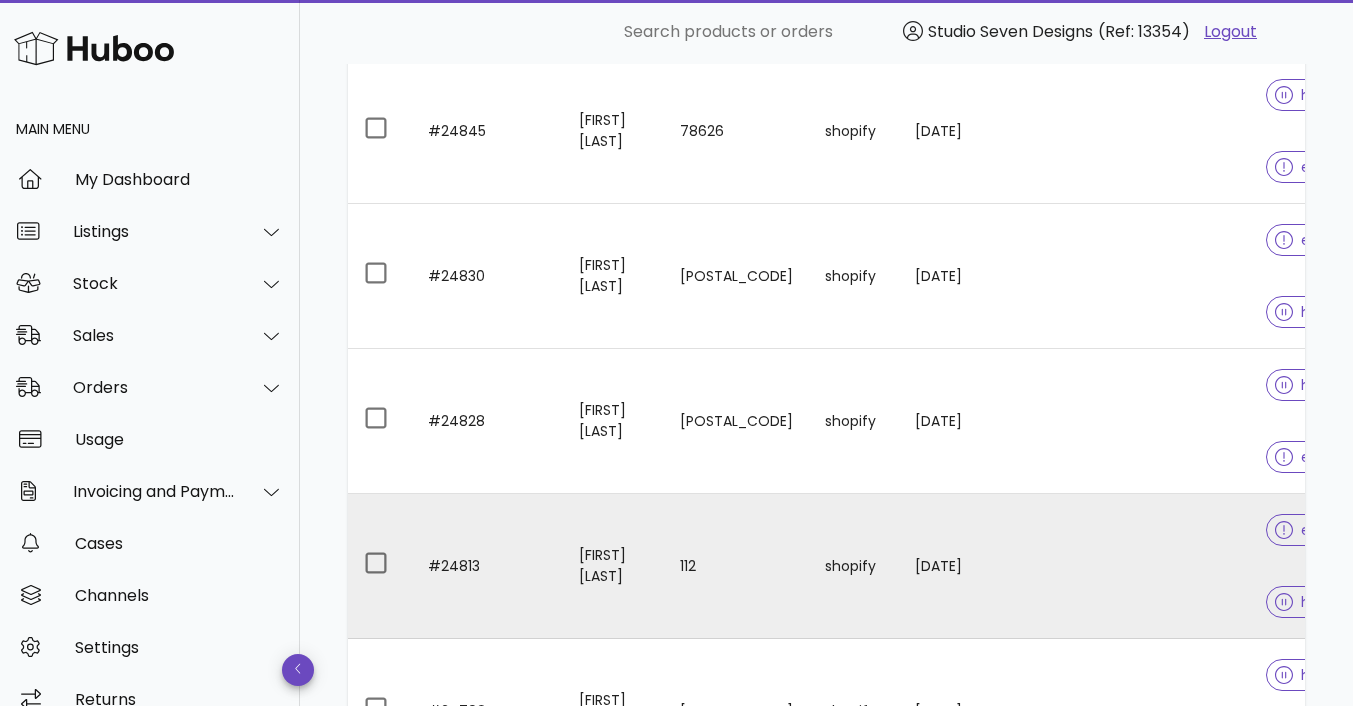 click at bounding box center (1049, 566) 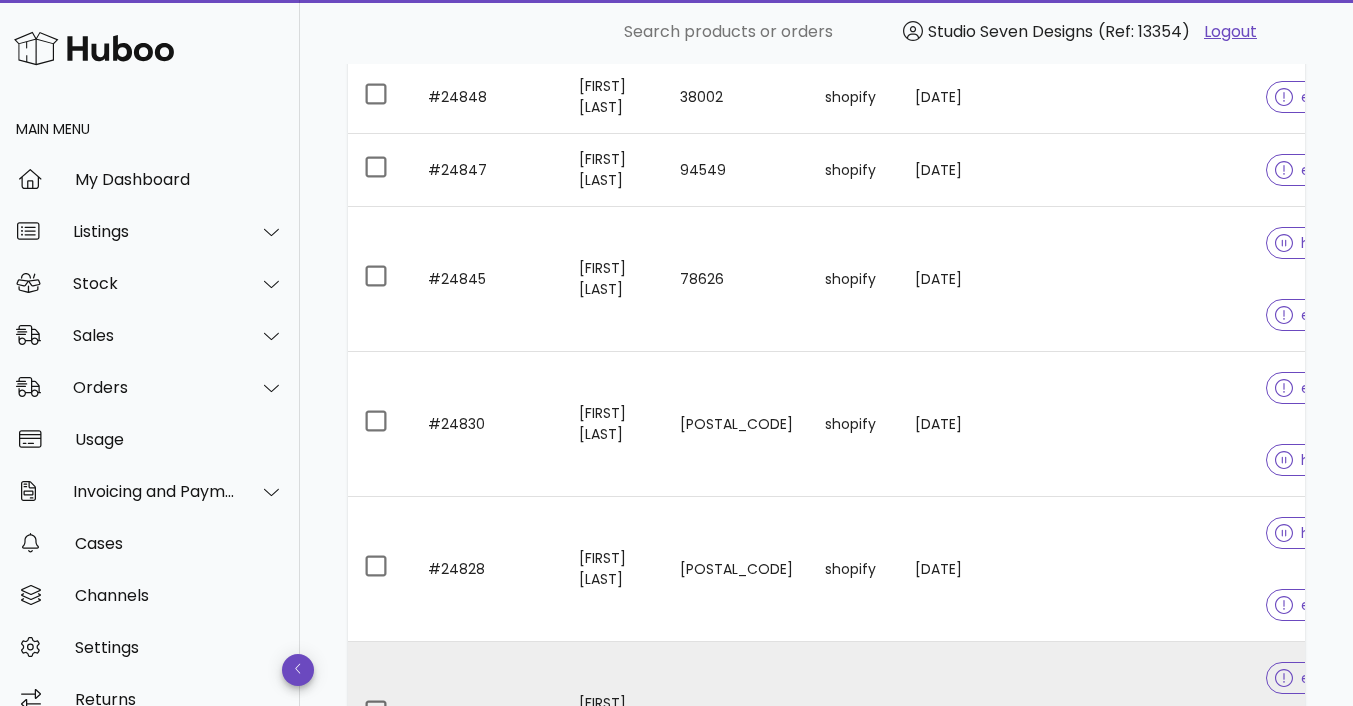 scroll, scrollTop: 1802, scrollLeft: 0, axis: vertical 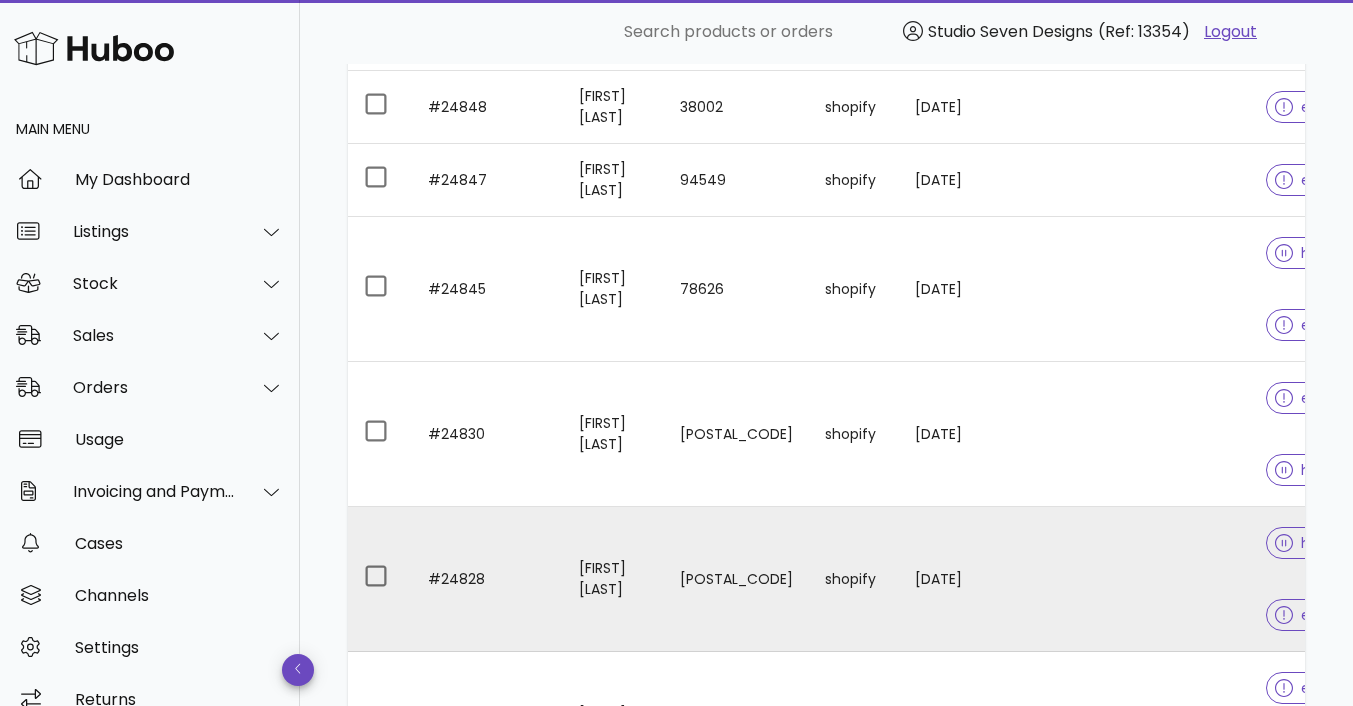 click at bounding box center (1170, 579) 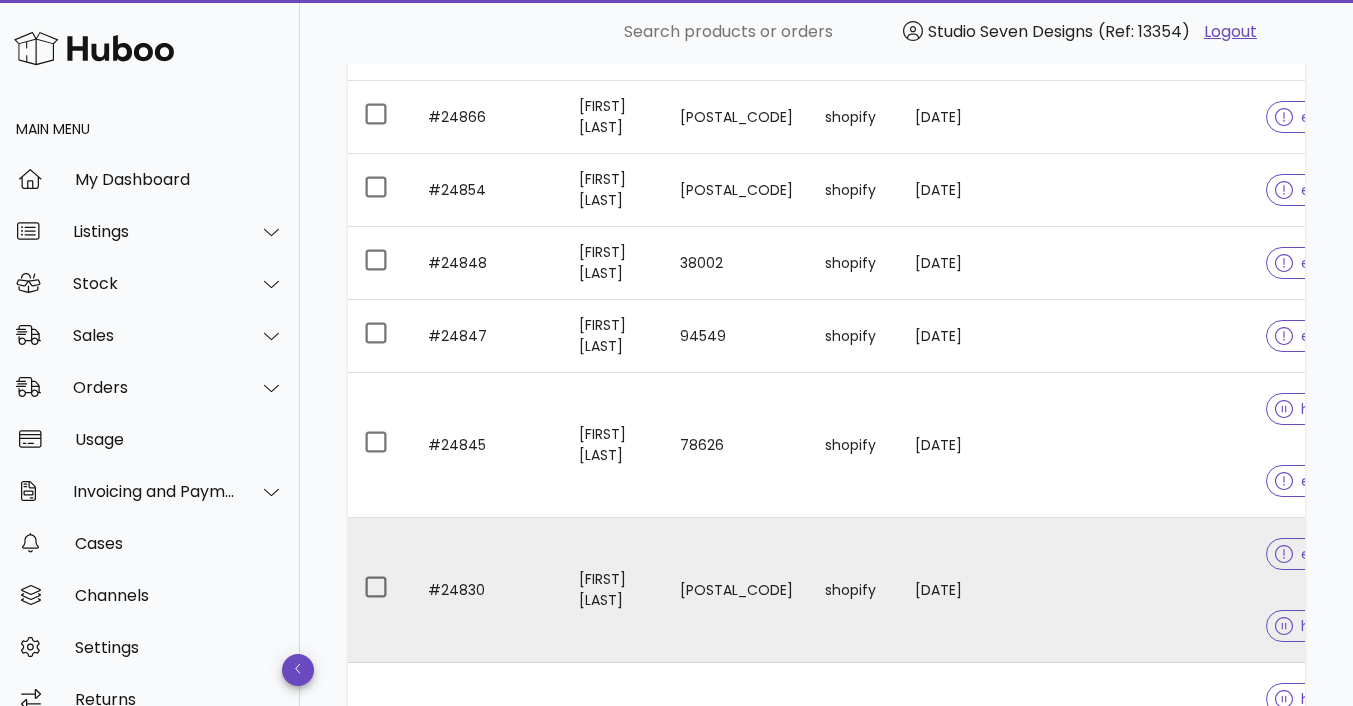 scroll, scrollTop: 1644, scrollLeft: 0, axis: vertical 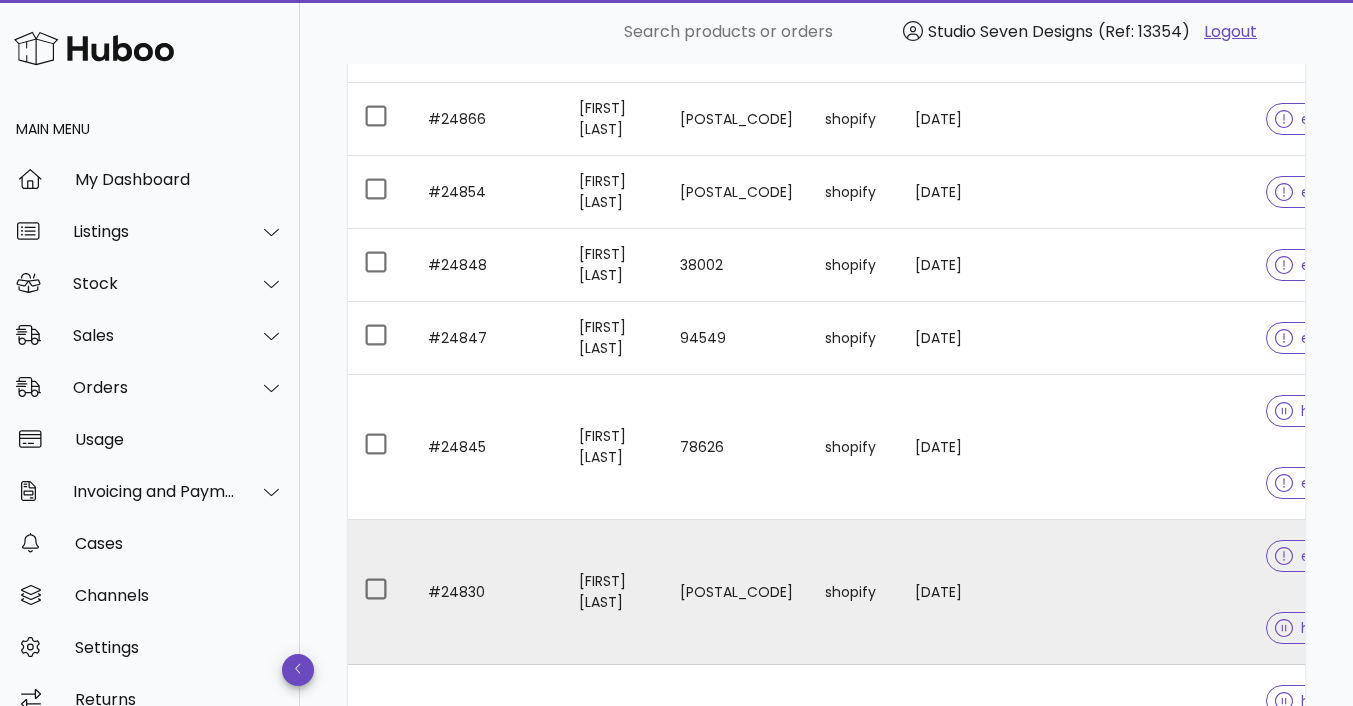 click at bounding box center (1170, 592) 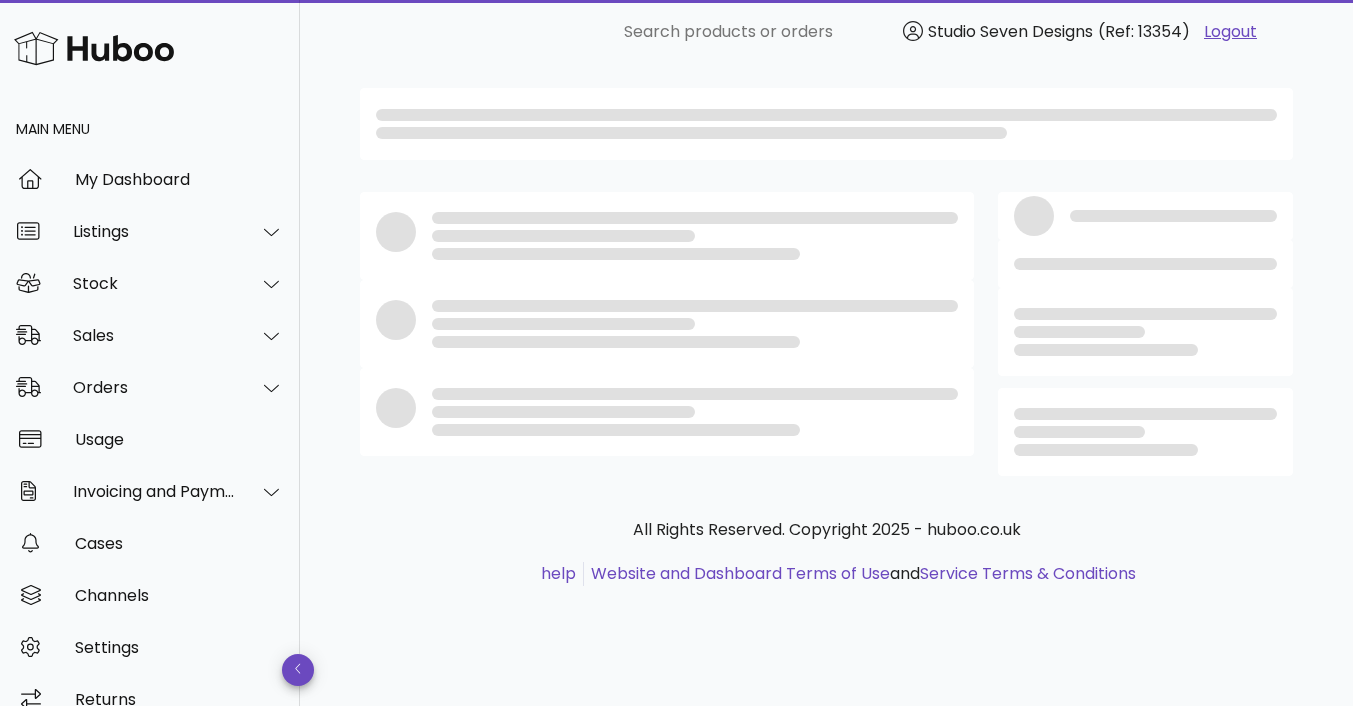 scroll, scrollTop: 0, scrollLeft: 0, axis: both 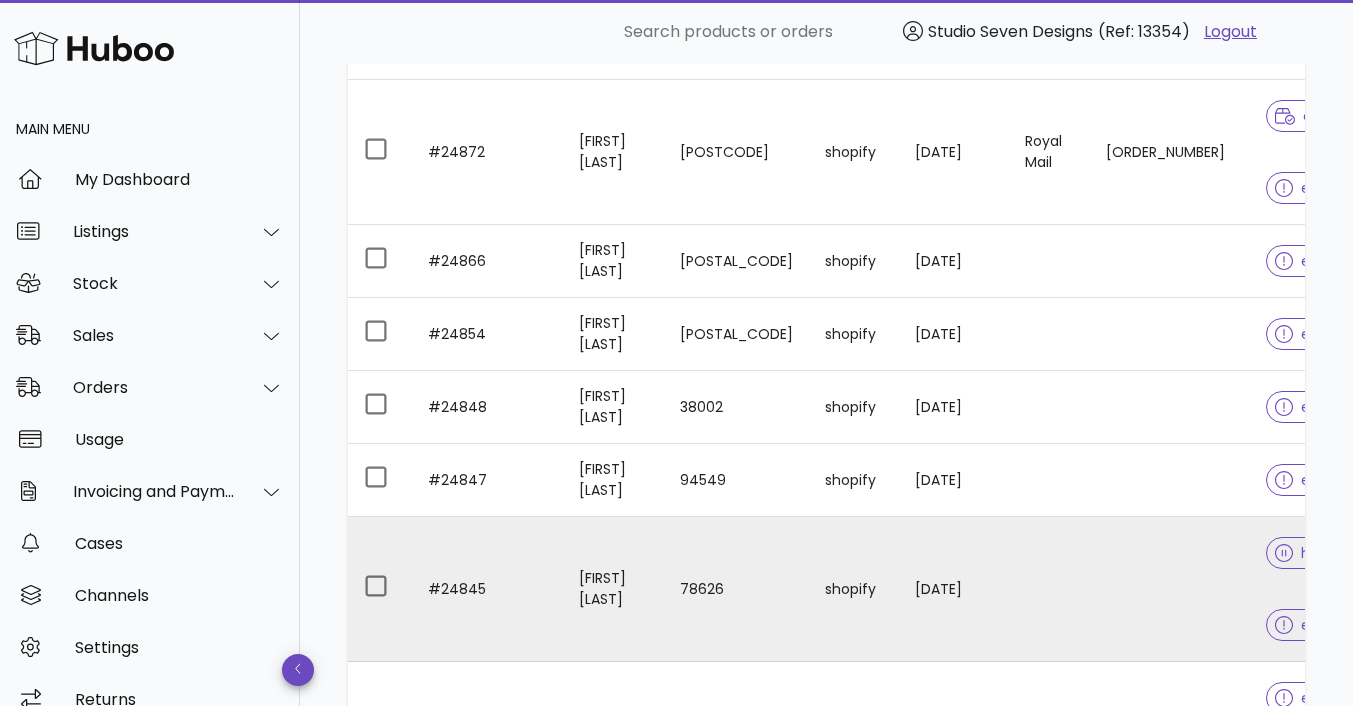 click at bounding box center [1170, 589] 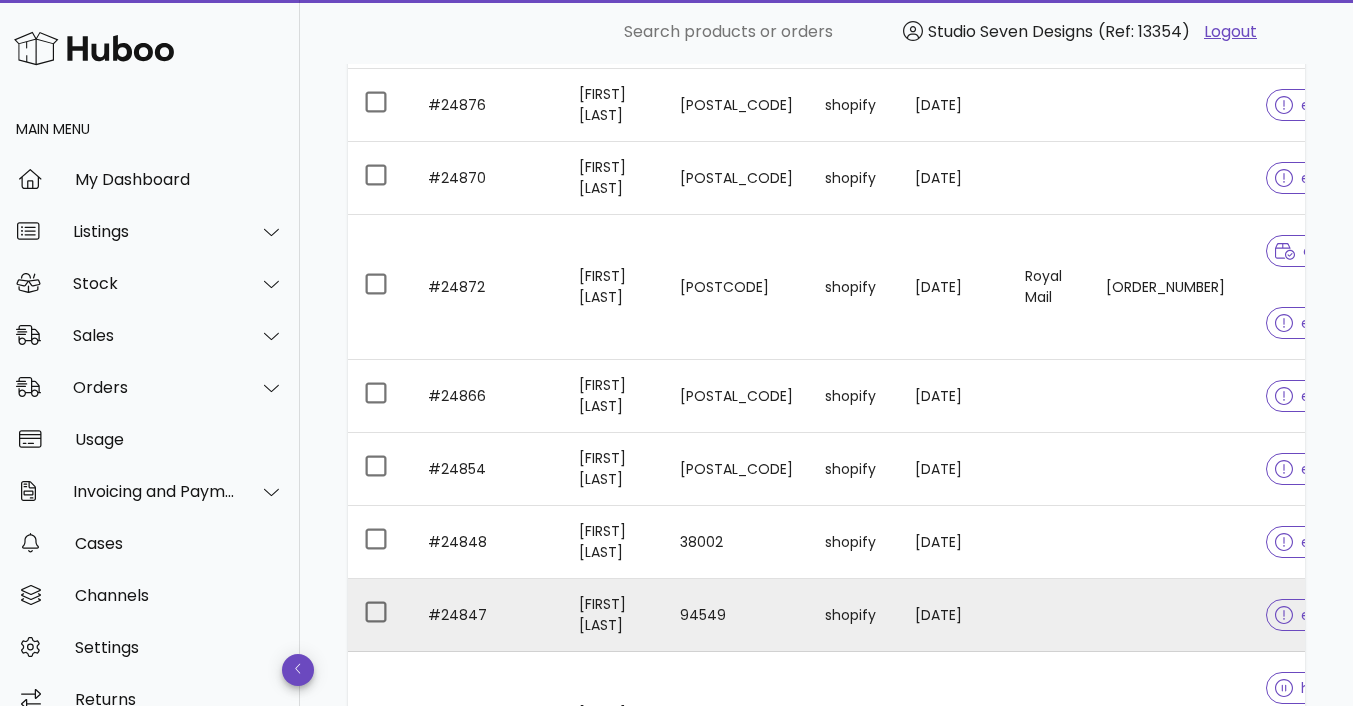 scroll, scrollTop: 1361, scrollLeft: 0, axis: vertical 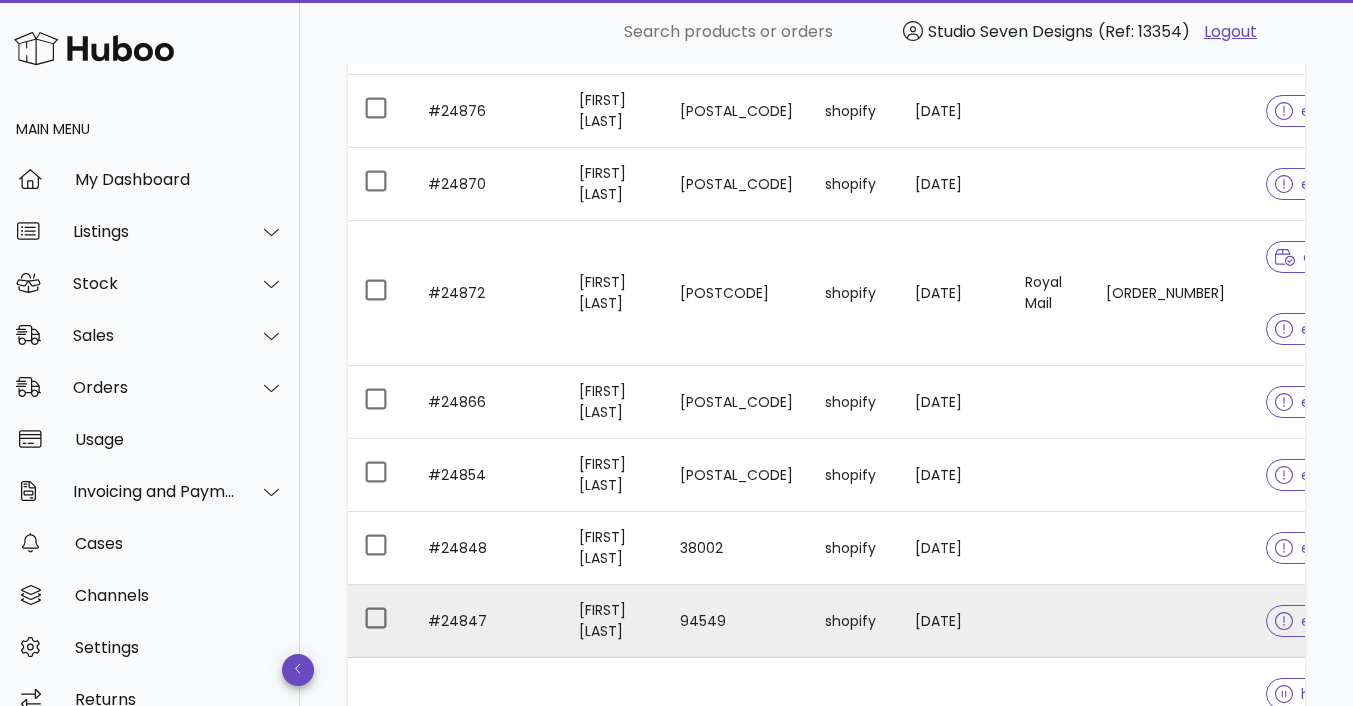 click at bounding box center [1049, 621] 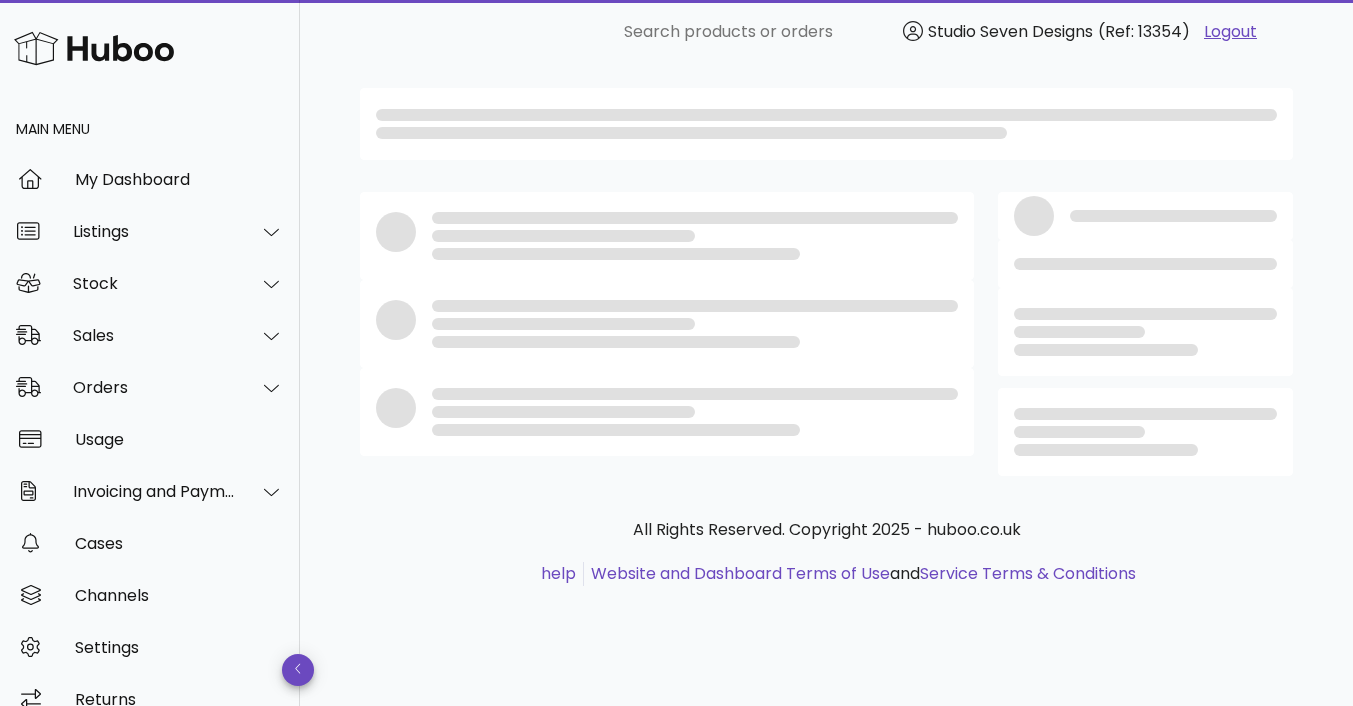 scroll, scrollTop: 0, scrollLeft: 0, axis: both 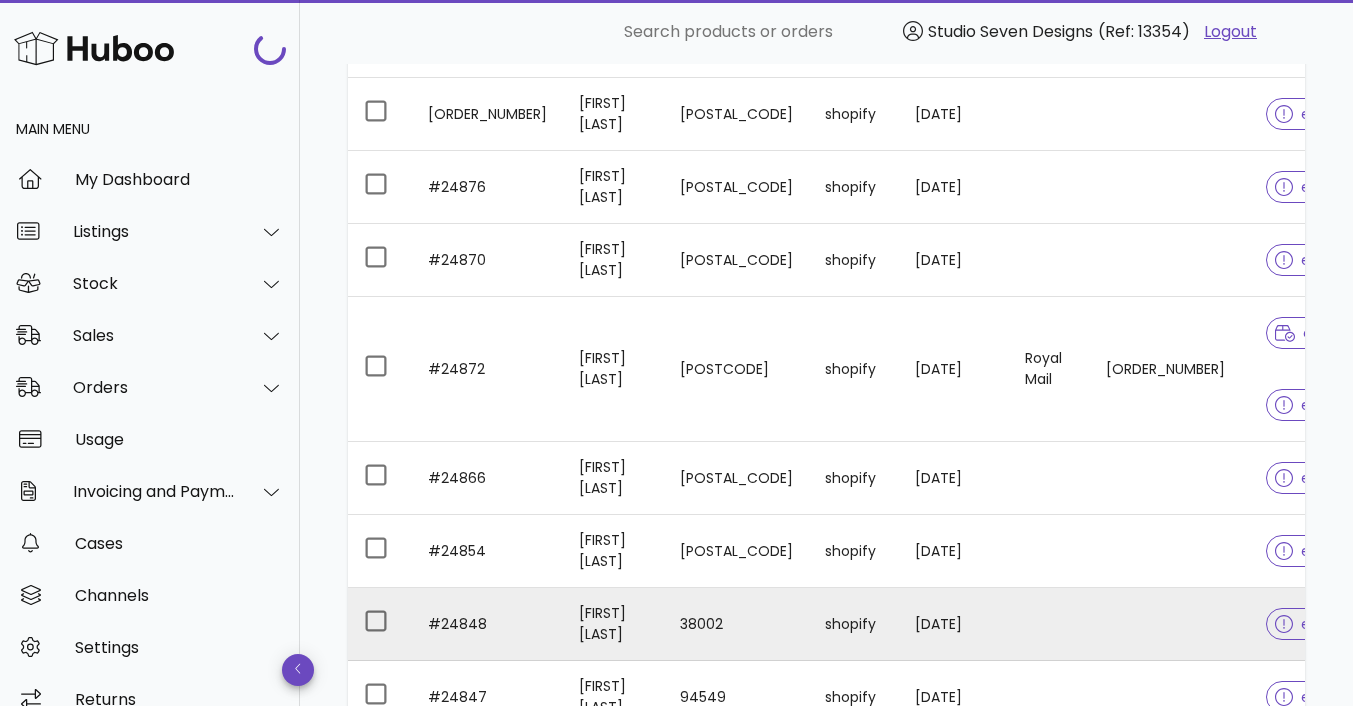 click at bounding box center (1170, 624) 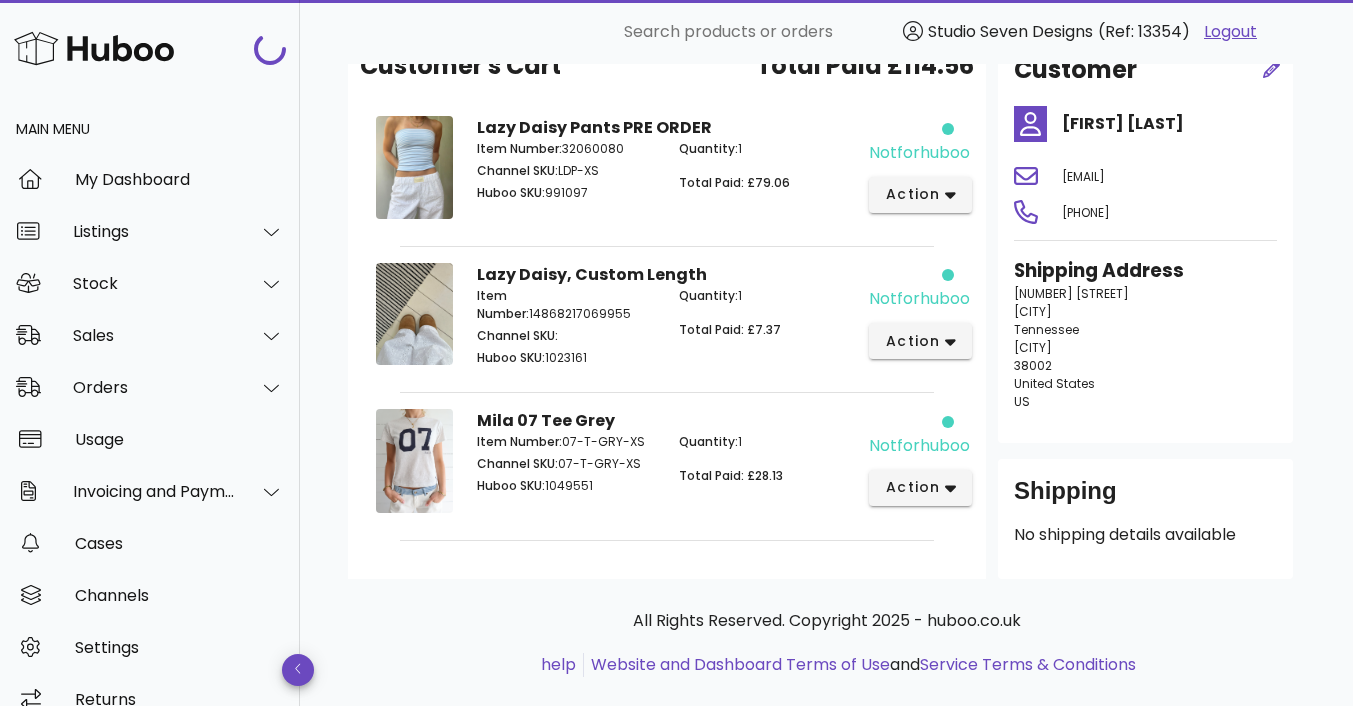 scroll, scrollTop: 0, scrollLeft: 0, axis: both 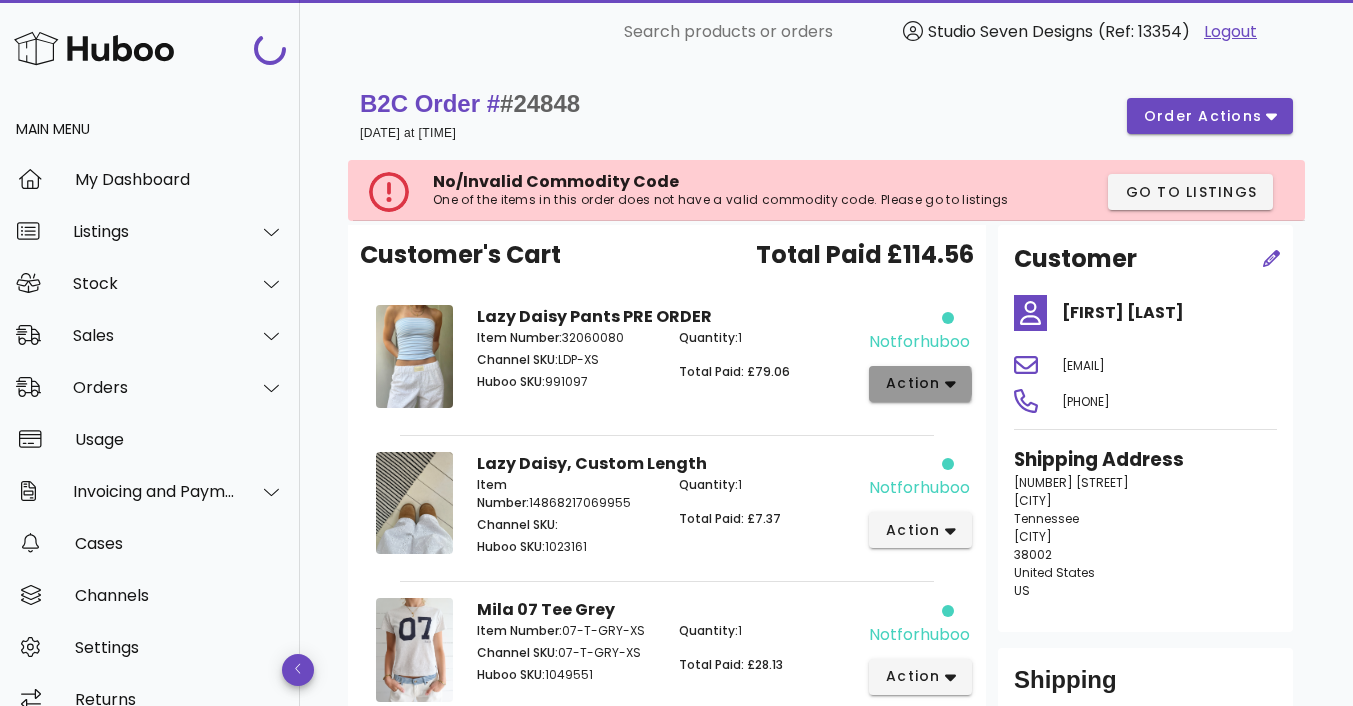 click on "action" at bounding box center [920, 384] 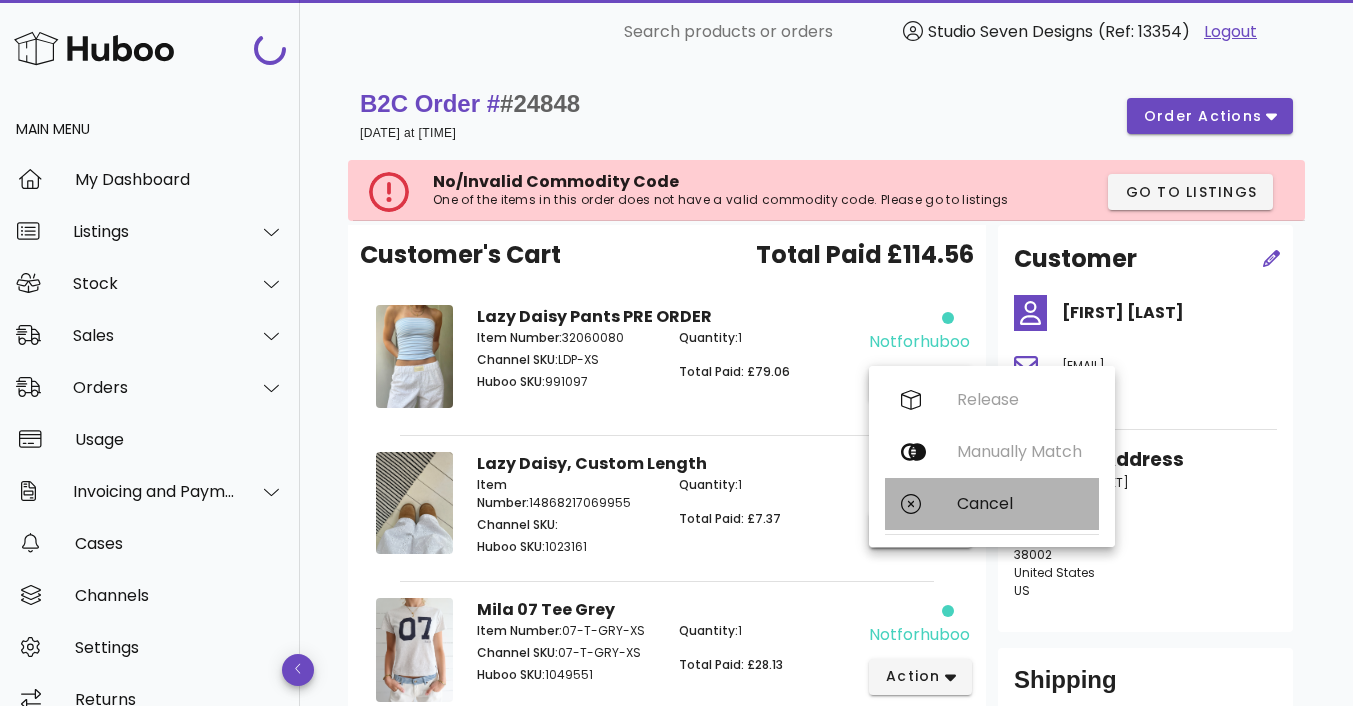 click on "Cancel" at bounding box center (1020, 503) 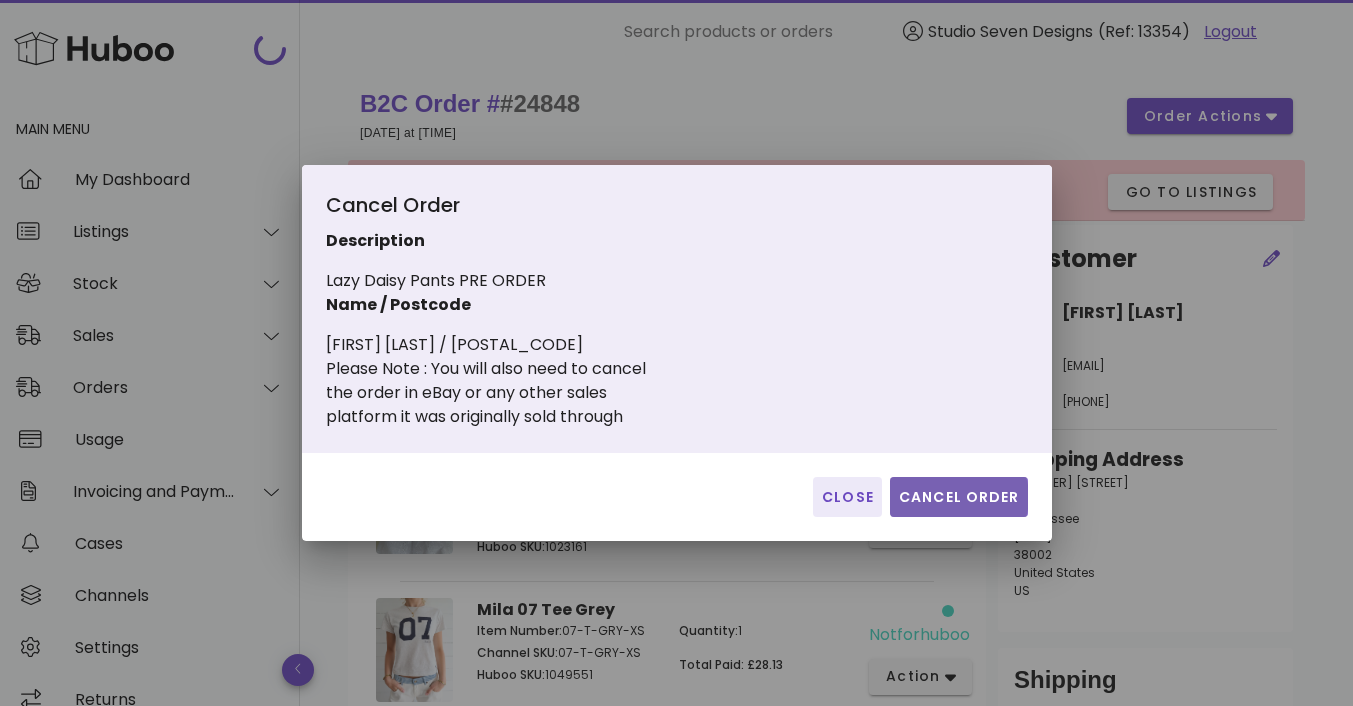 click on "Cancel Order" at bounding box center (959, 497) 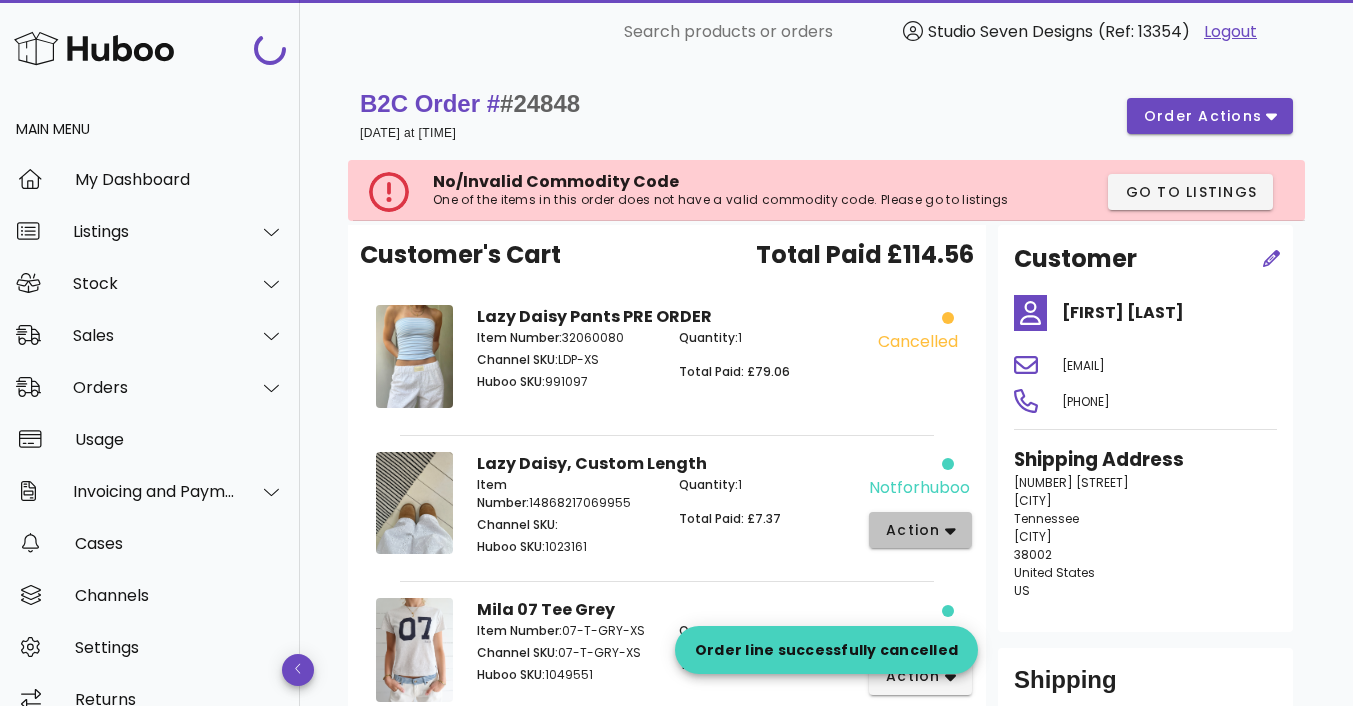click on "action" at bounding box center [920, 530] 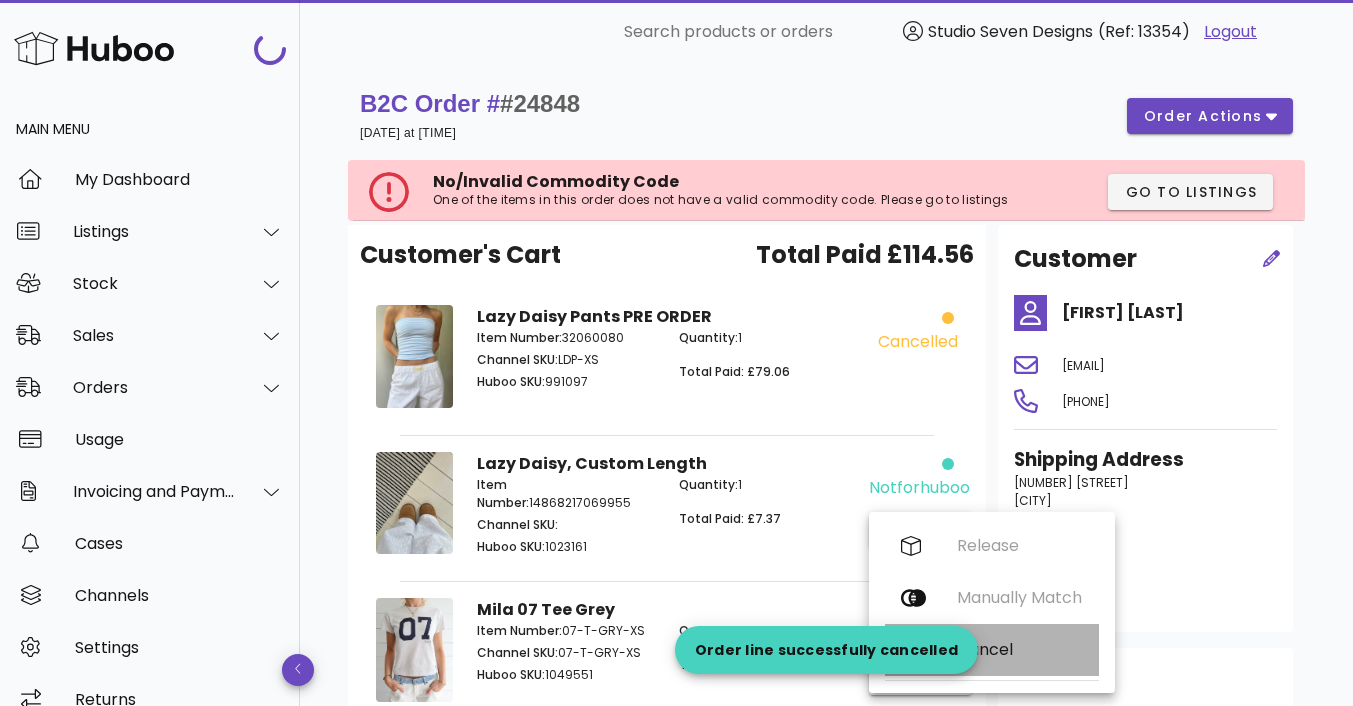 click on "Cancel" at bounding box center (1020, 649) 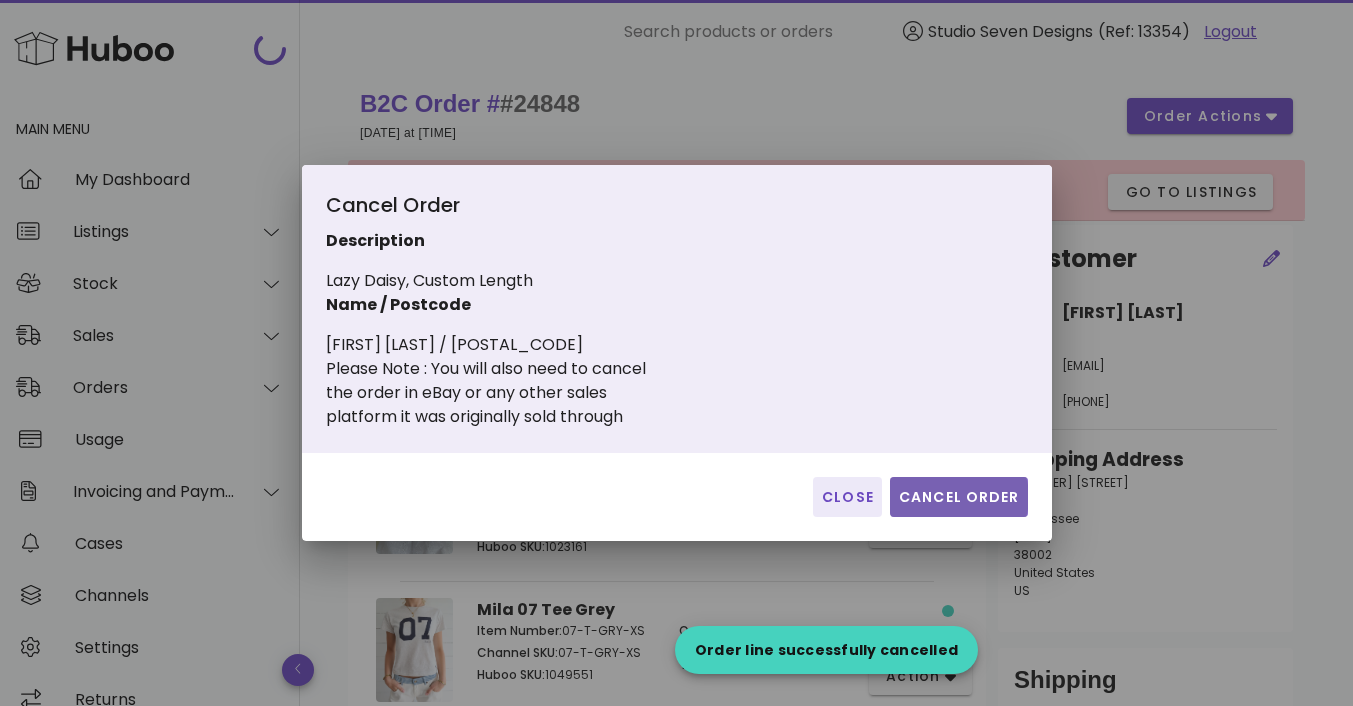 click on "Cancel Order" at bounding box center [959, 497] 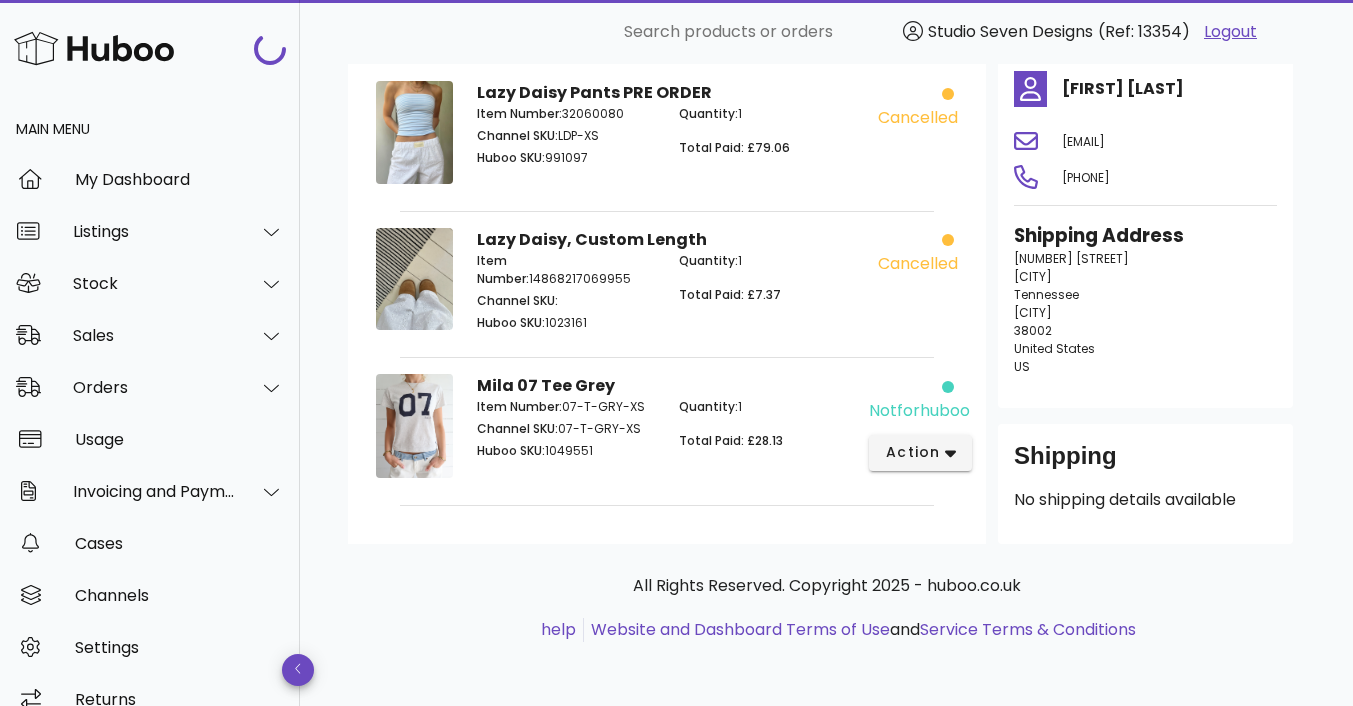 scroll, scrollTop: 0, scrollLeft: 0, axis: both 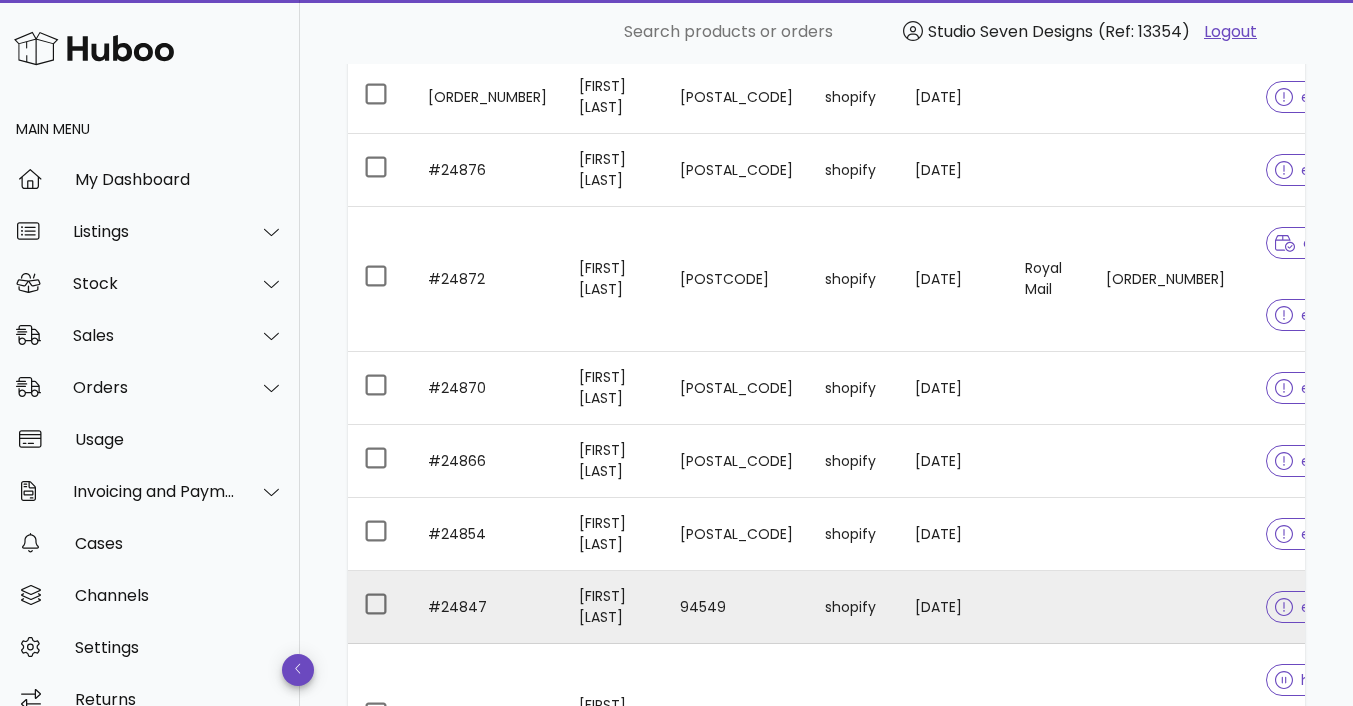 click at bounding box center (1170, 607) 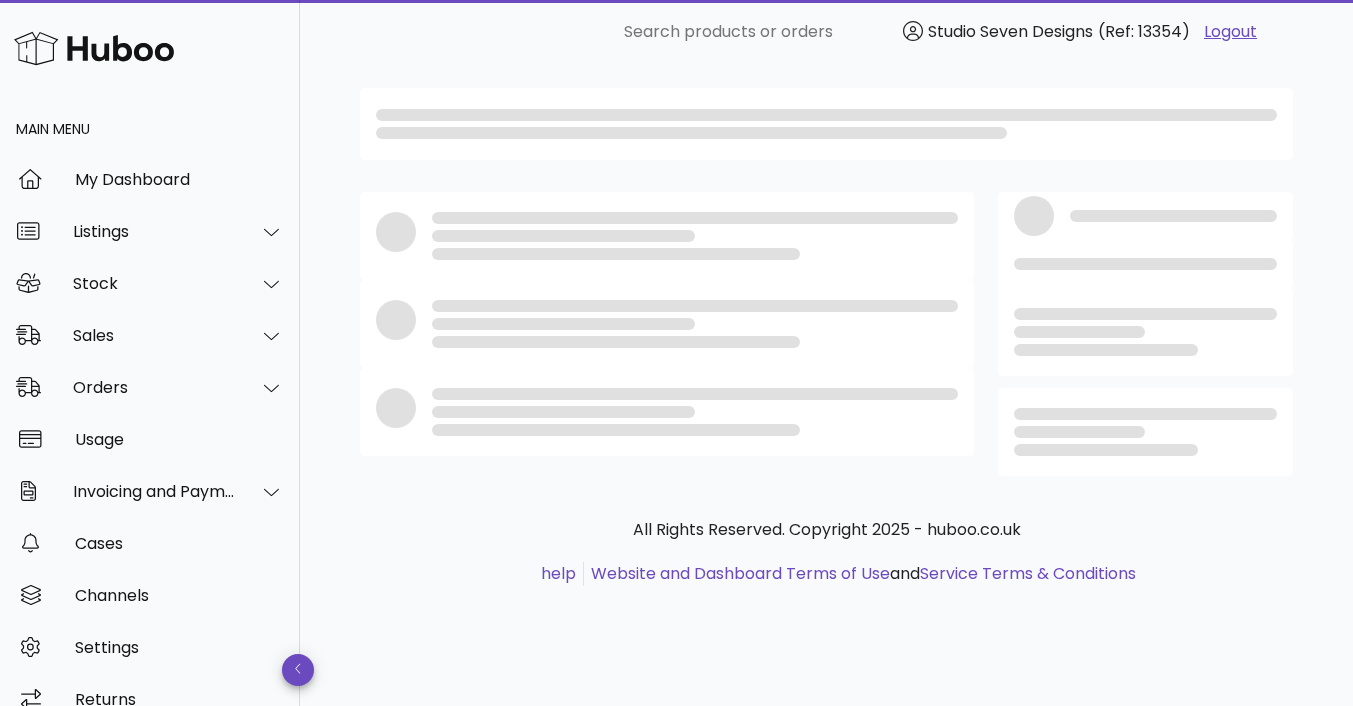scroll, scrollTop: 0, scrollLeft: 0, axis: both 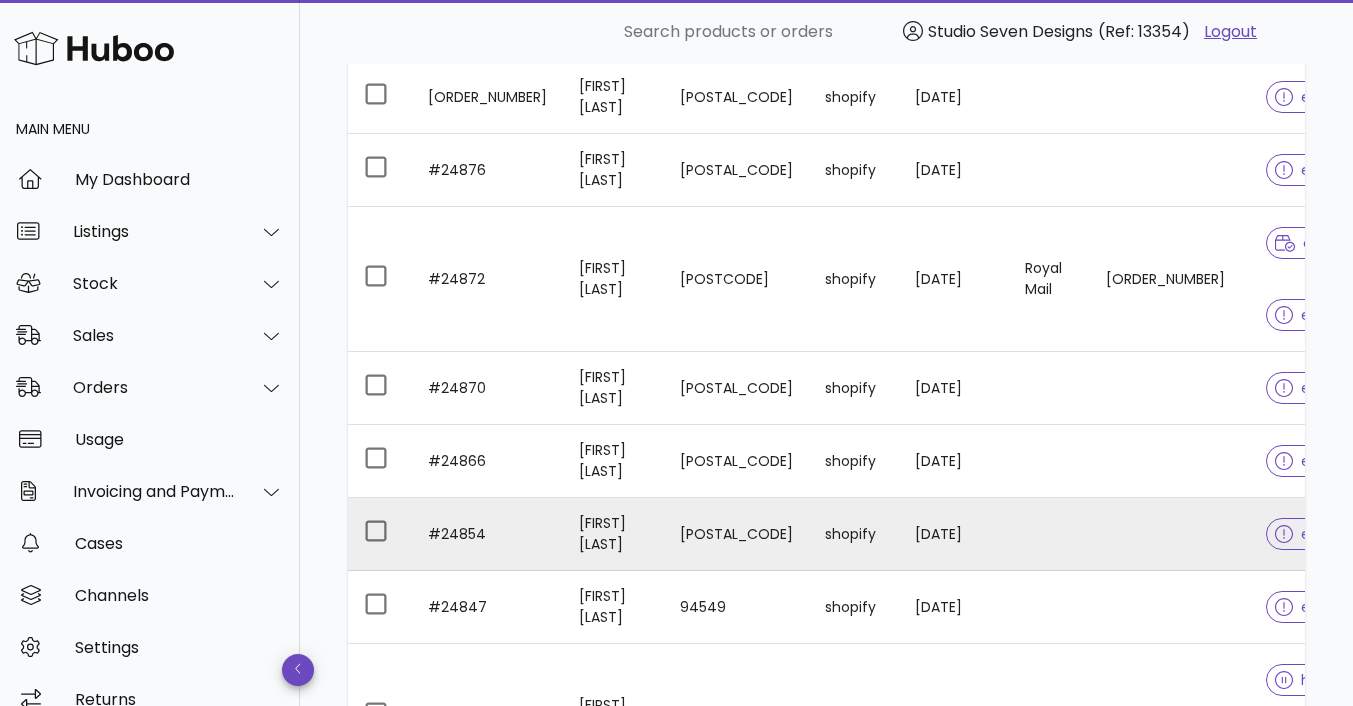 click at bounding box center [1170, 534] 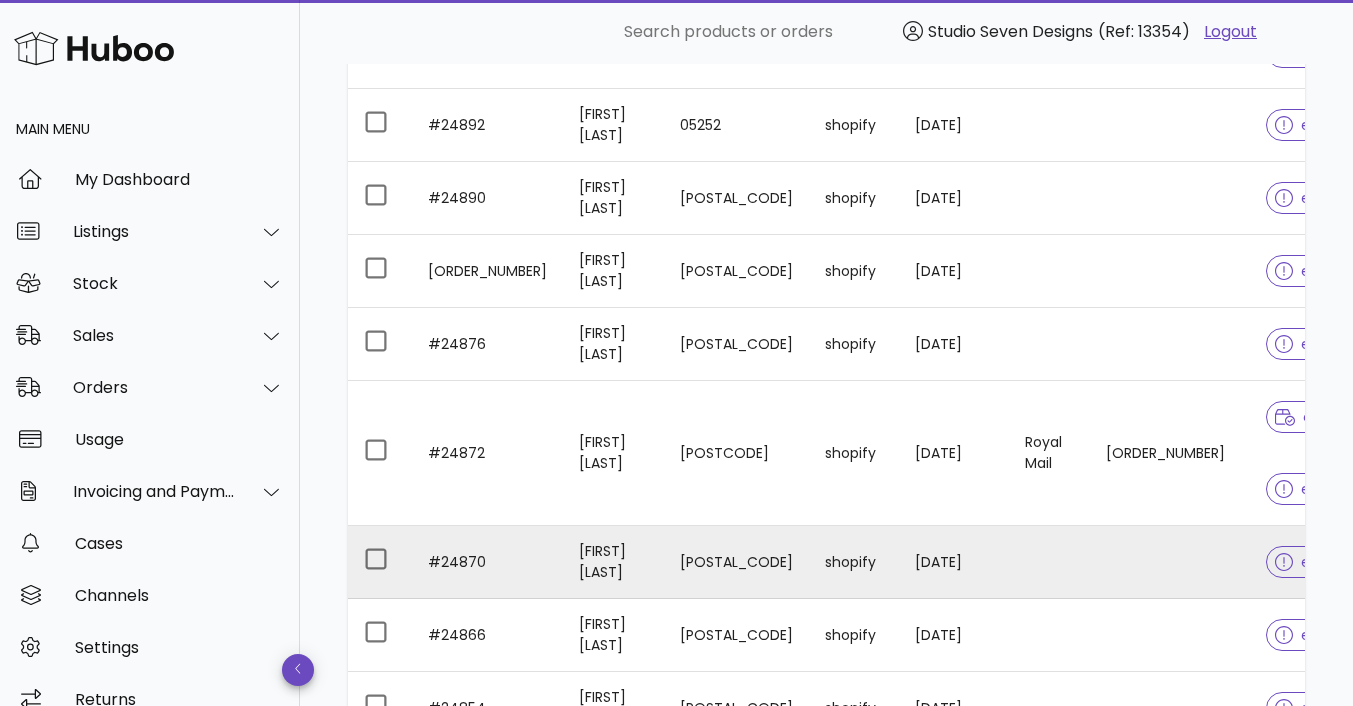 scroll, scrollTop: 1413, scrollLeft: 0, axis: vertical 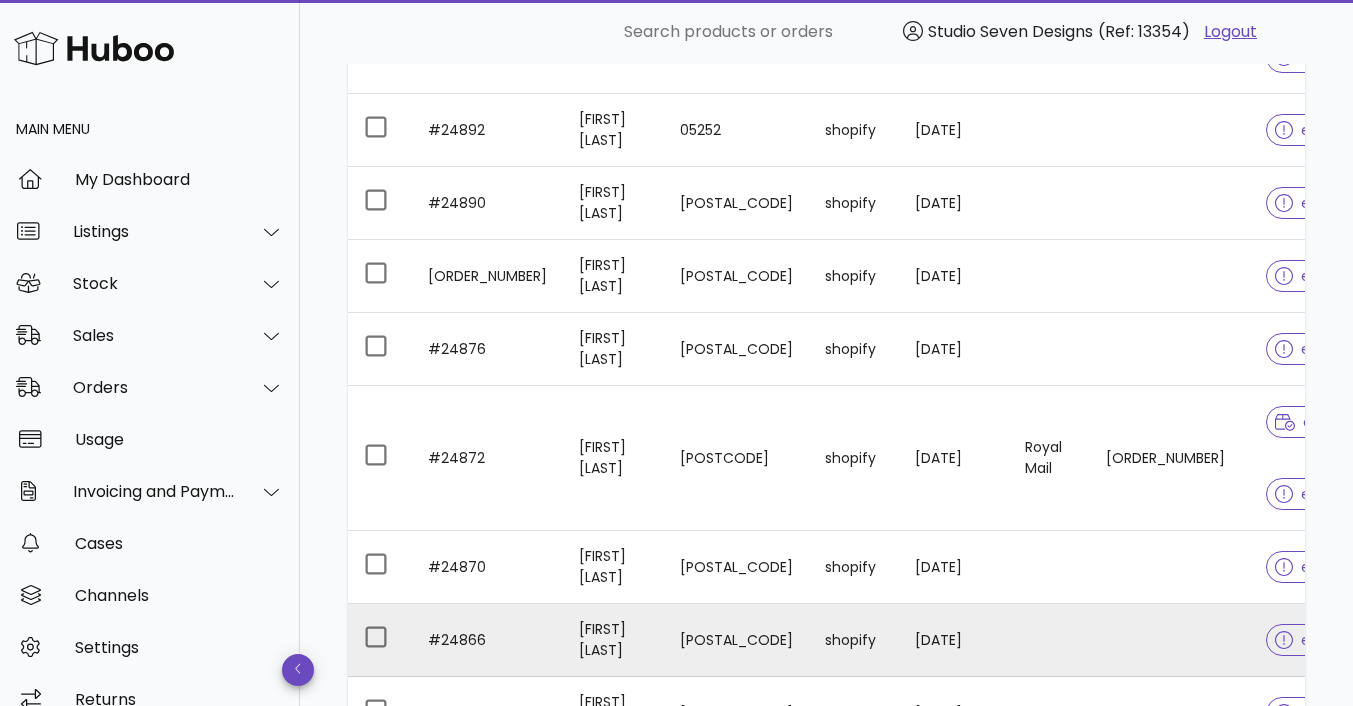 click at bounding box center (1170, 640) 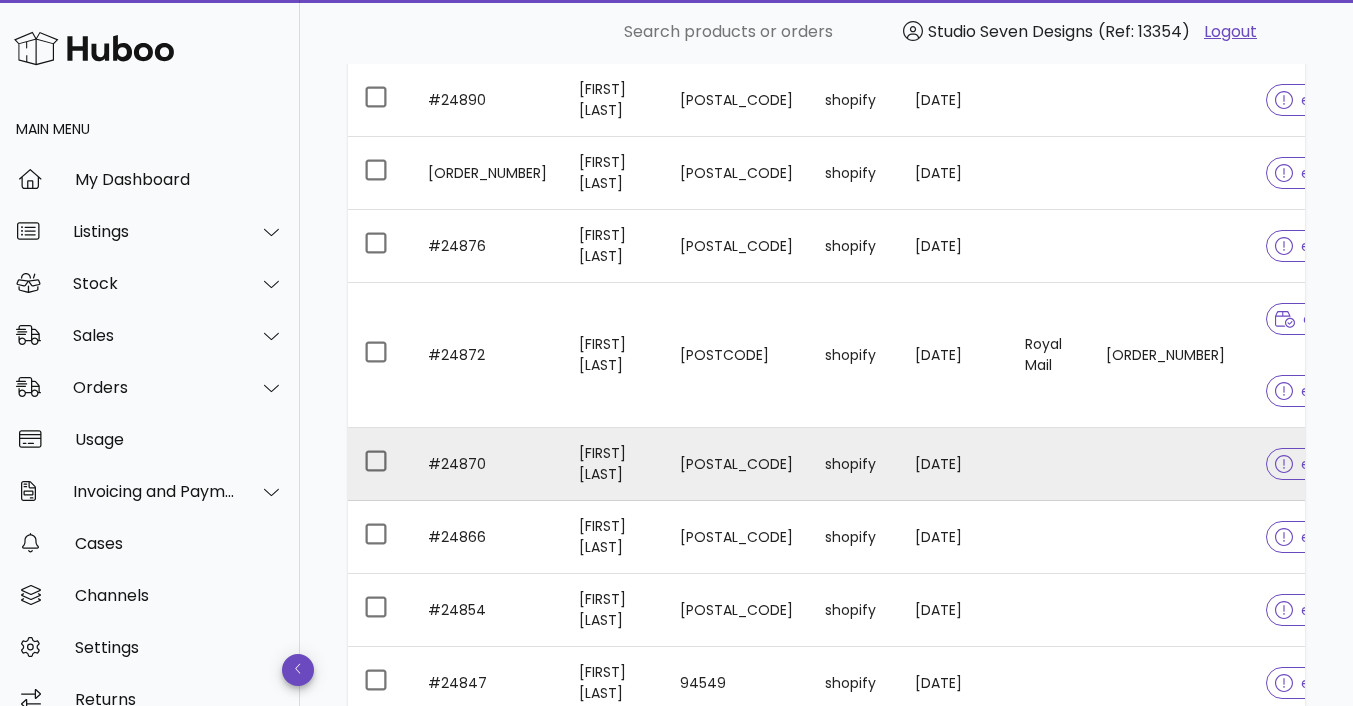 scroll, scrollTop: 1496, scrollLeft: 0, axis: vertical 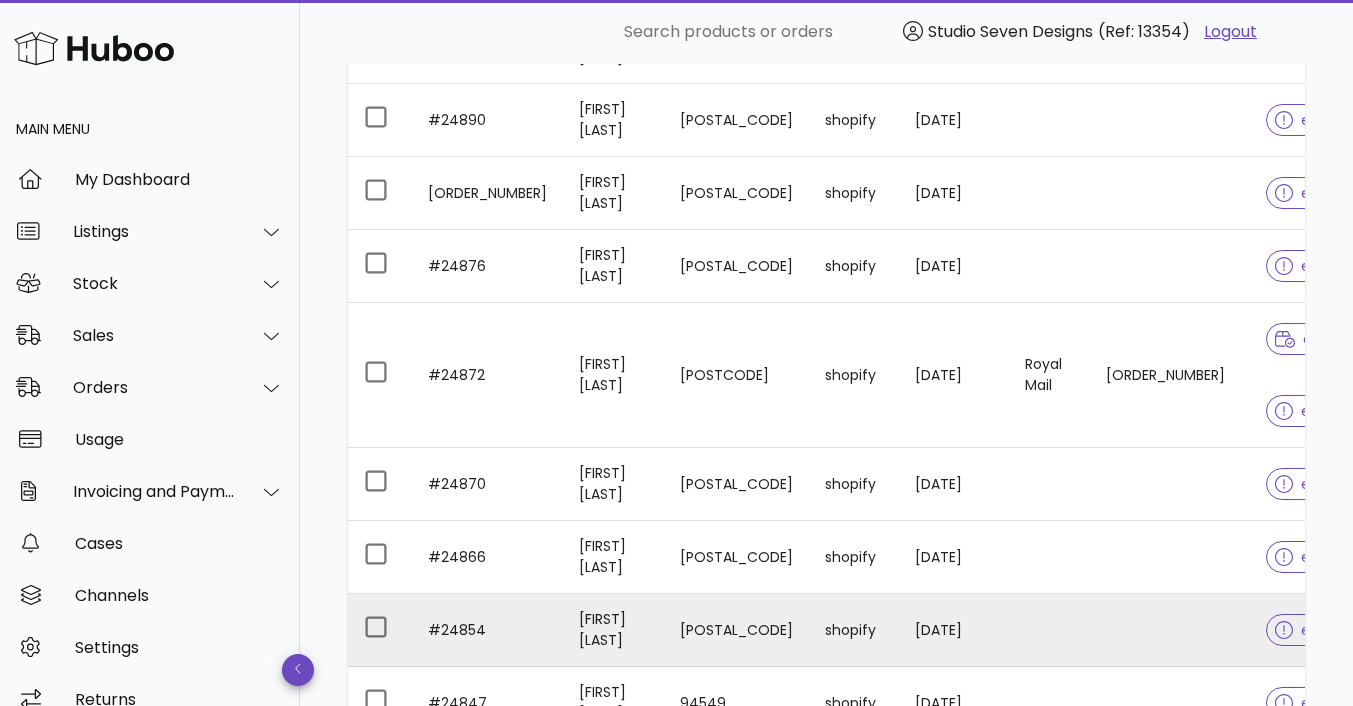 click at bounding box center [1170, 630] 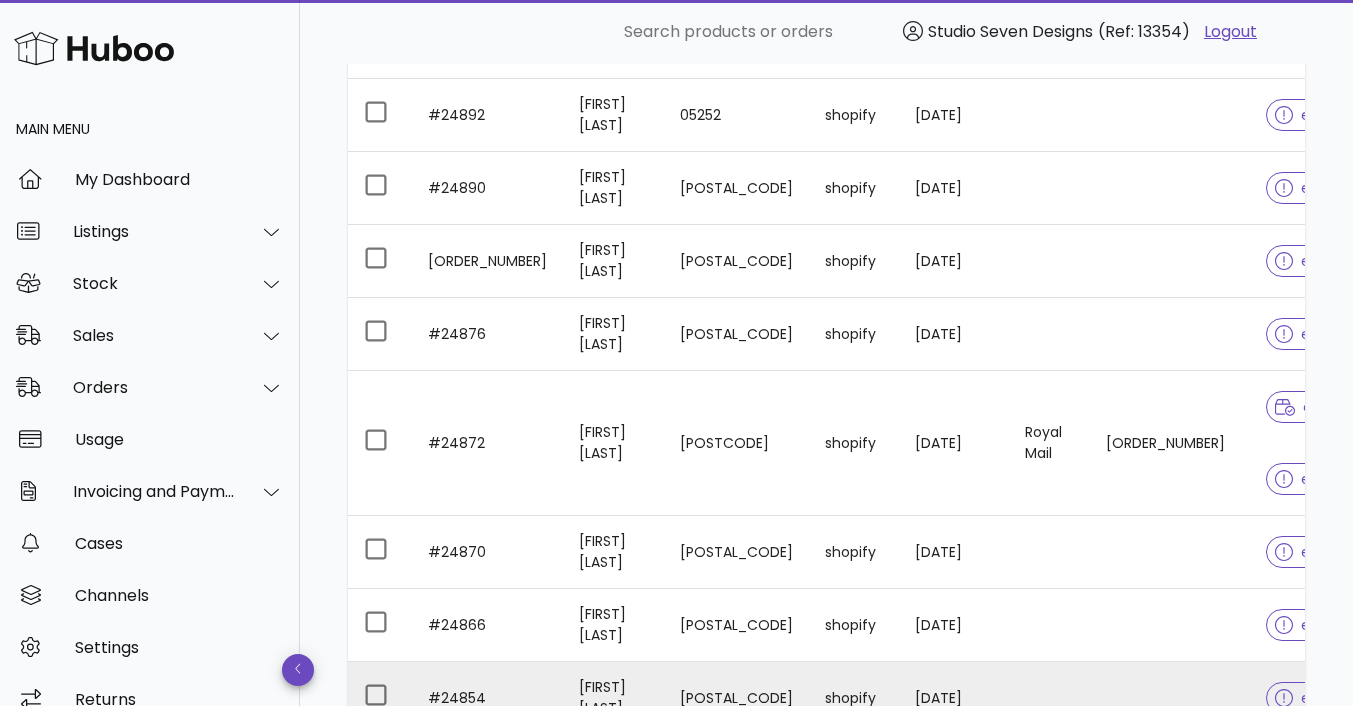 scroll, scrollTop: 1427, scrollLeft: 0, axis: vertical 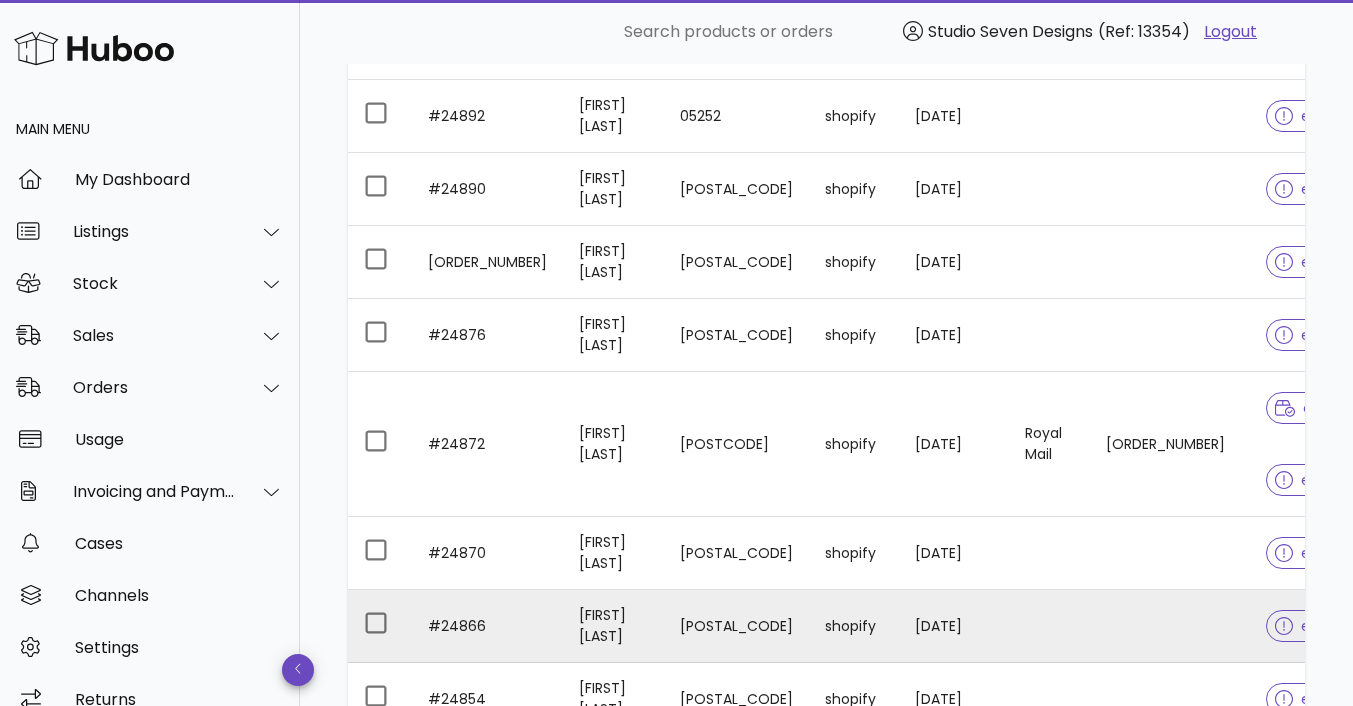 click at bounding box center (1170, 626) 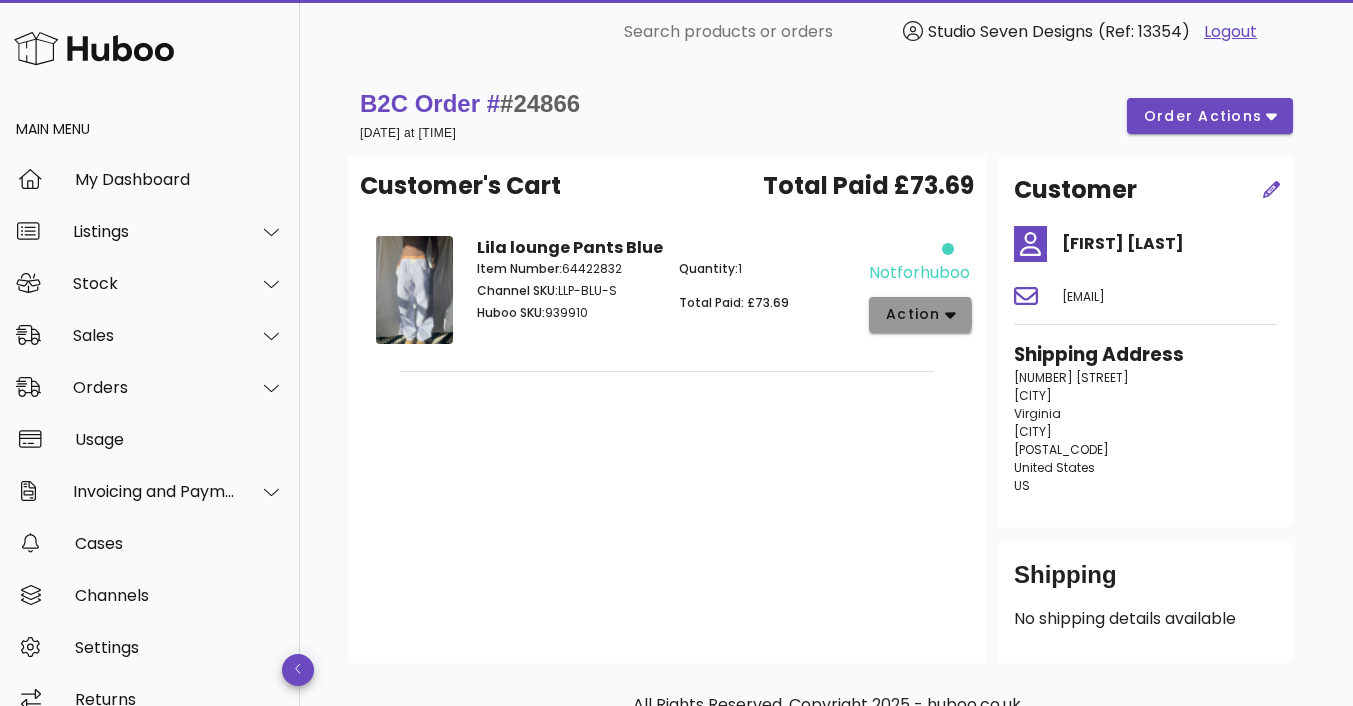 click on "action" at bounding box center [920, 315] 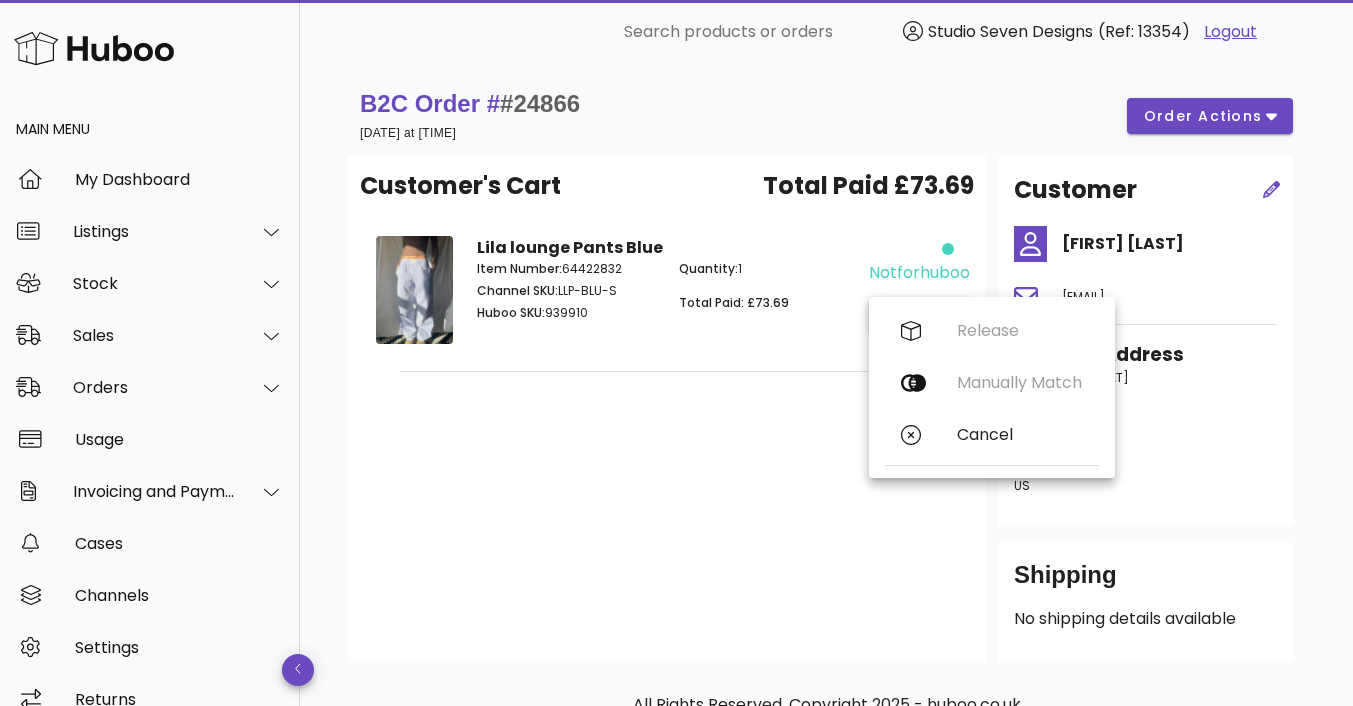 click on "Customer's Cart Total Paid £73.69 Lila lounge Pants Blue Item Number:  64422832  Channel SKU:  LLP-BLU-S  Huboo SKU:  939910  Quantity:  1 Total Paid: £73.69  notforhuboo  action" at bounding box center (667, 409) 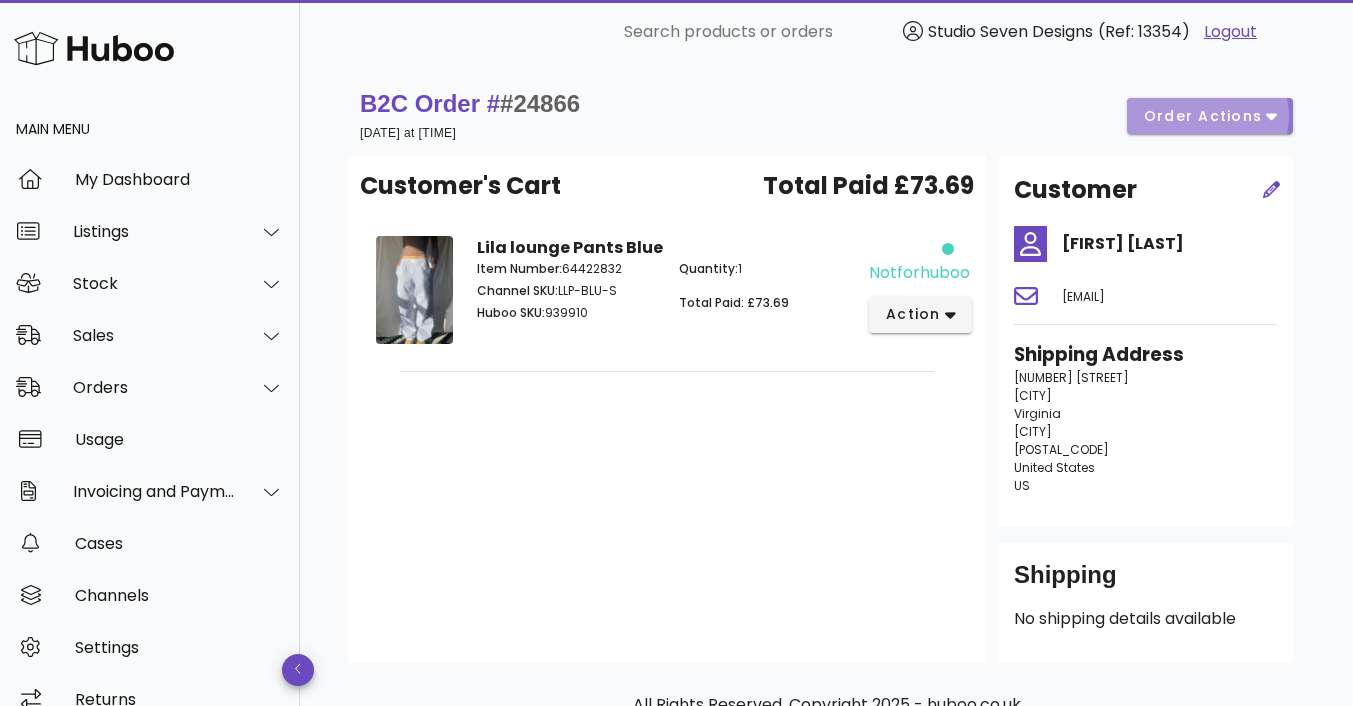click on "order actions" at bounding box center (1203, 116) 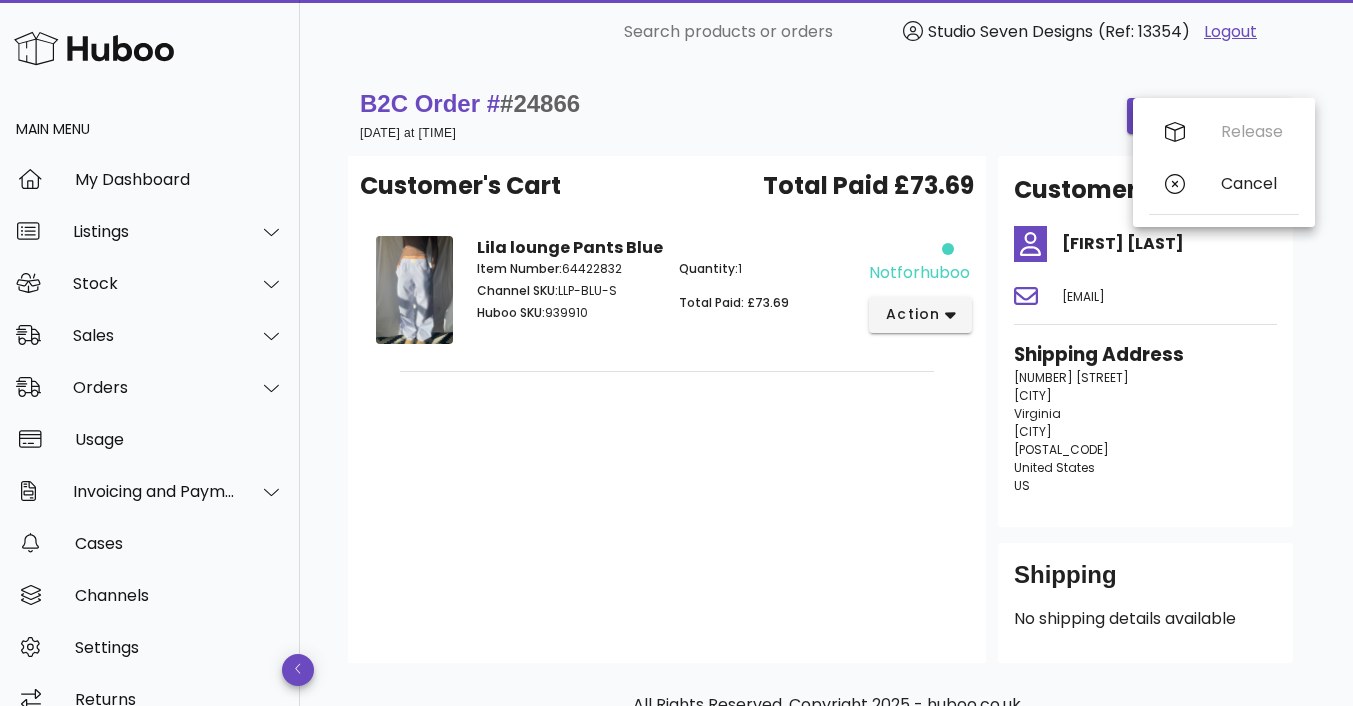 click on "B2C Order #  #24866 26 July 2025 at 6:34 PM order actions" at bounding box center [826, 116] 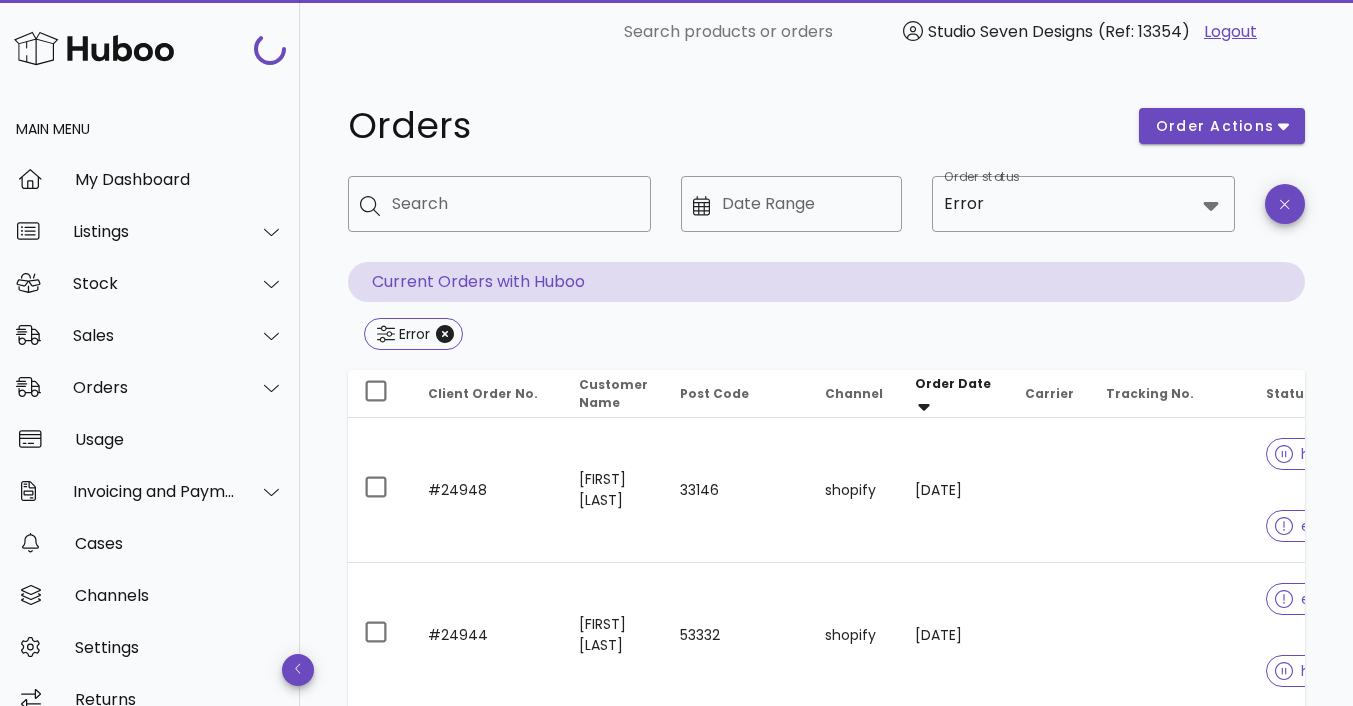 scroll, scrollTop: 1427, scrollLeft: 0, axis: vertical 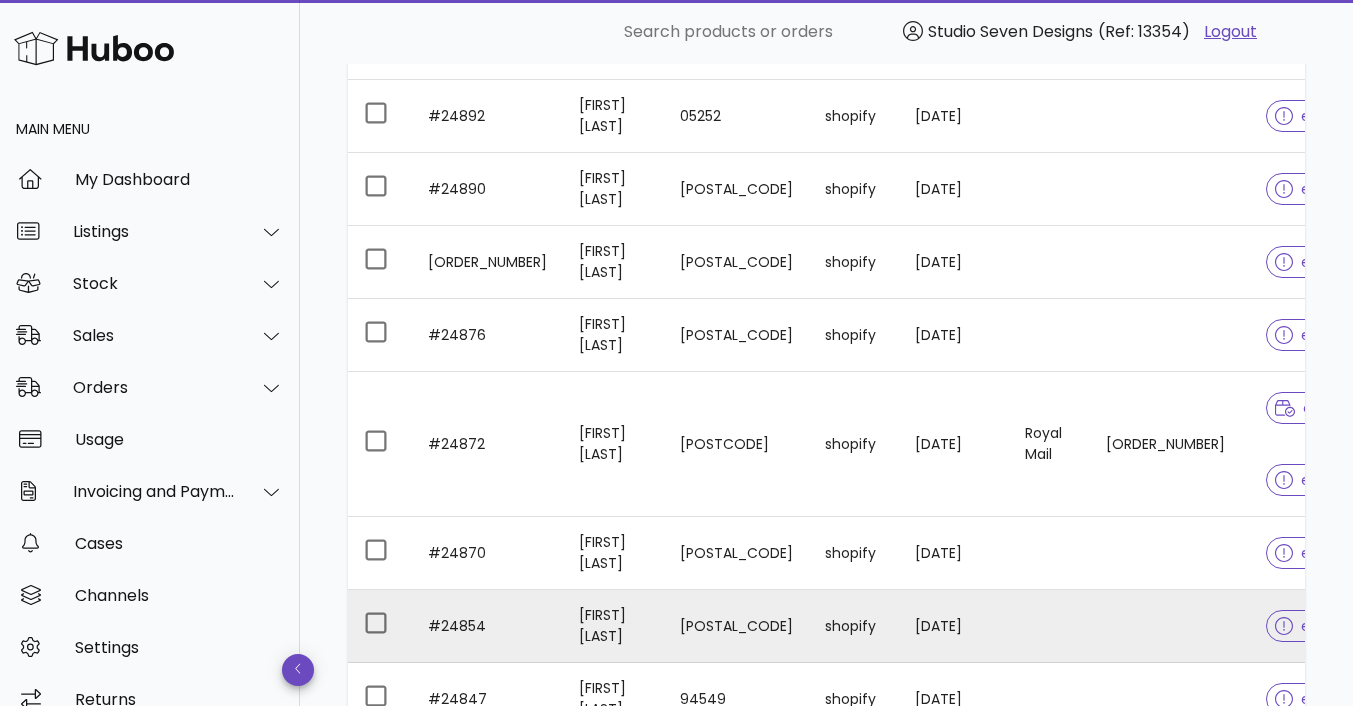 click at bounding box center (1170, 626) 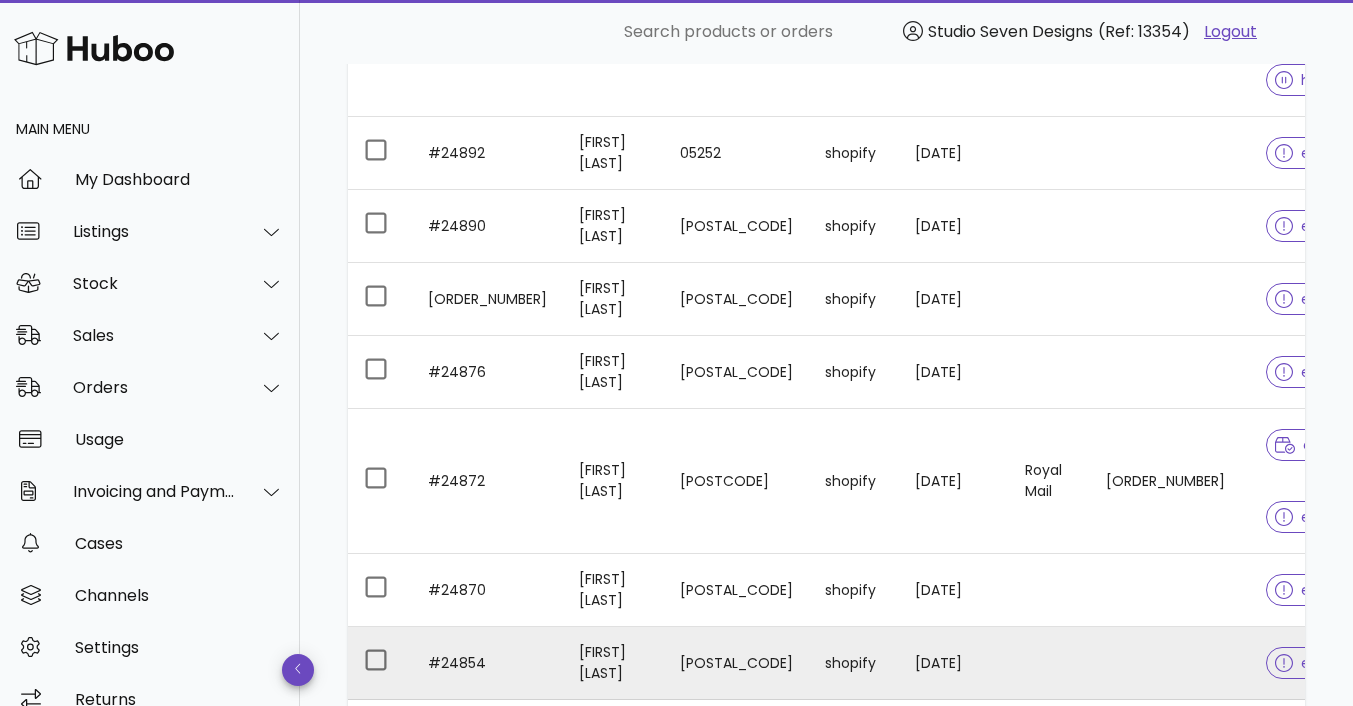 scroll, scrollTop: 1371, scrollLeft: 0, axis: vertical 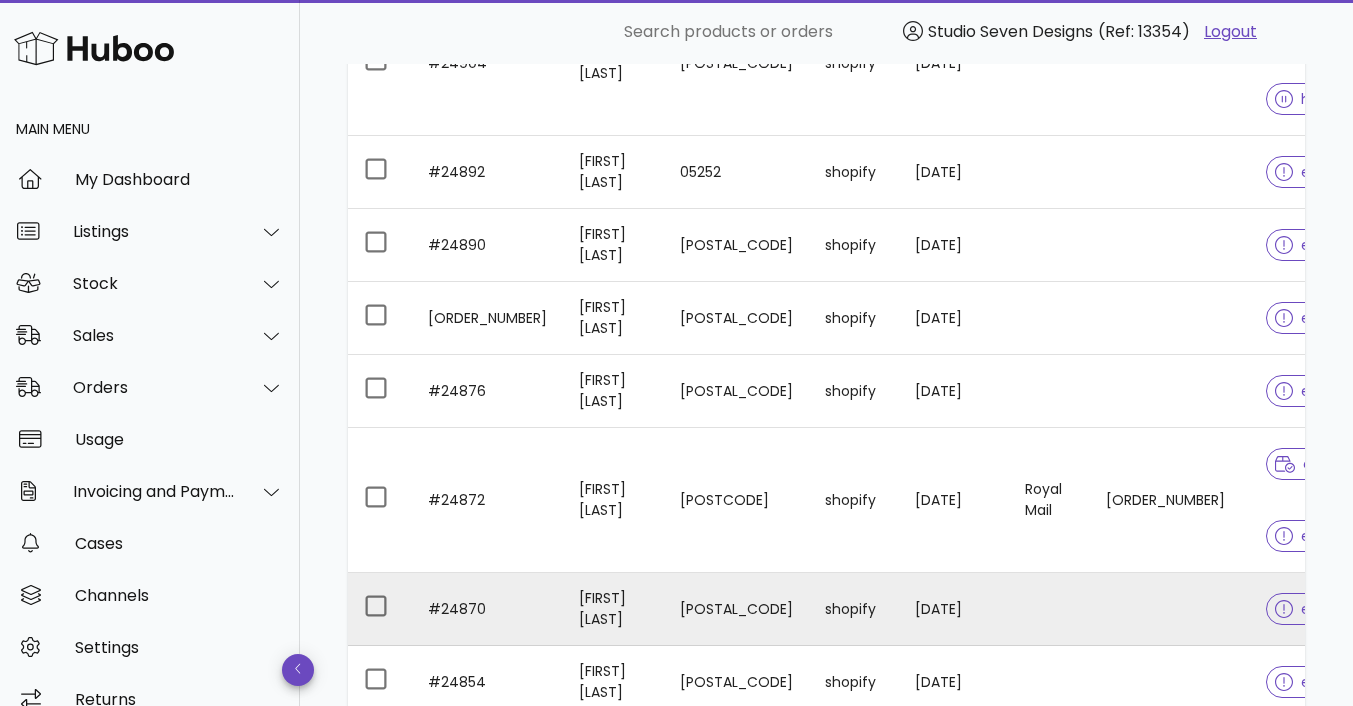 click at bounding box center [1049, 609] 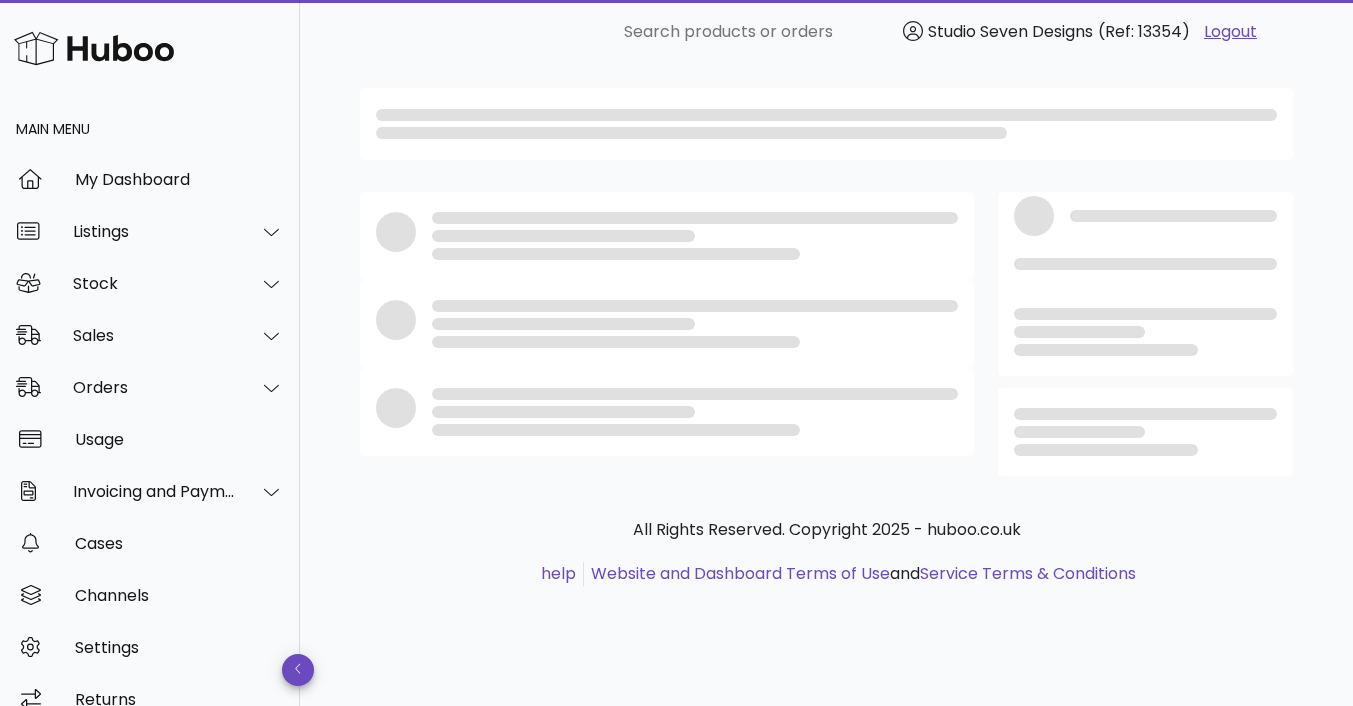 scroll, scrollTop: 0, scrollLeft: 0, axis: both 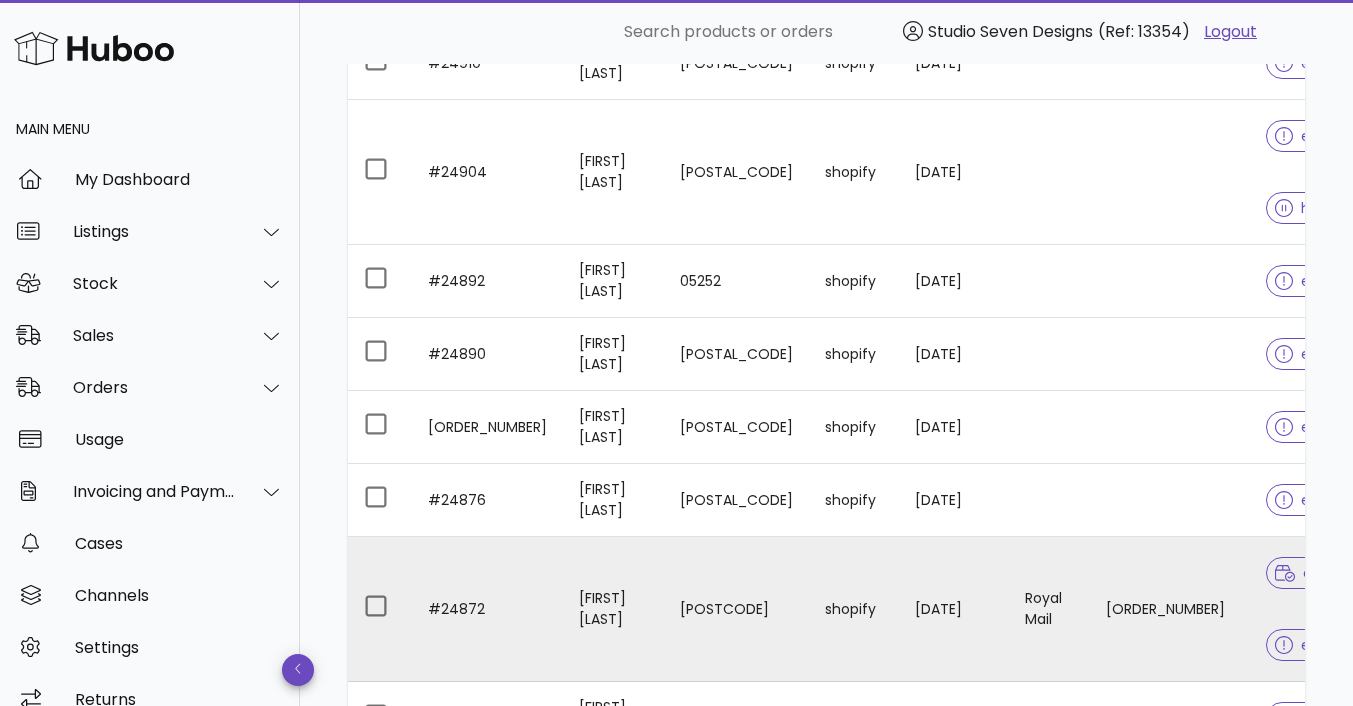 click on "OZ098549324GB" at bounding box center [1170, 609] 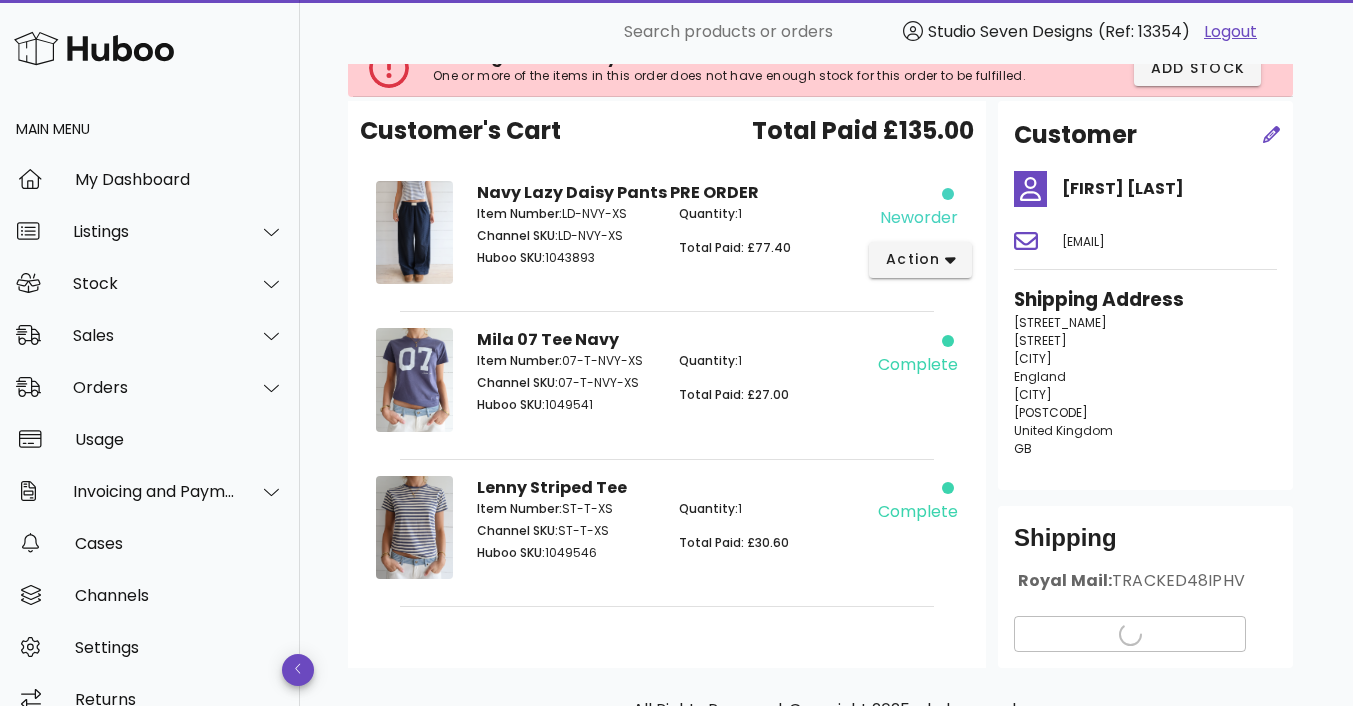 scroll, scrollTop: 125, scrollLeft: 0, axis: vertical 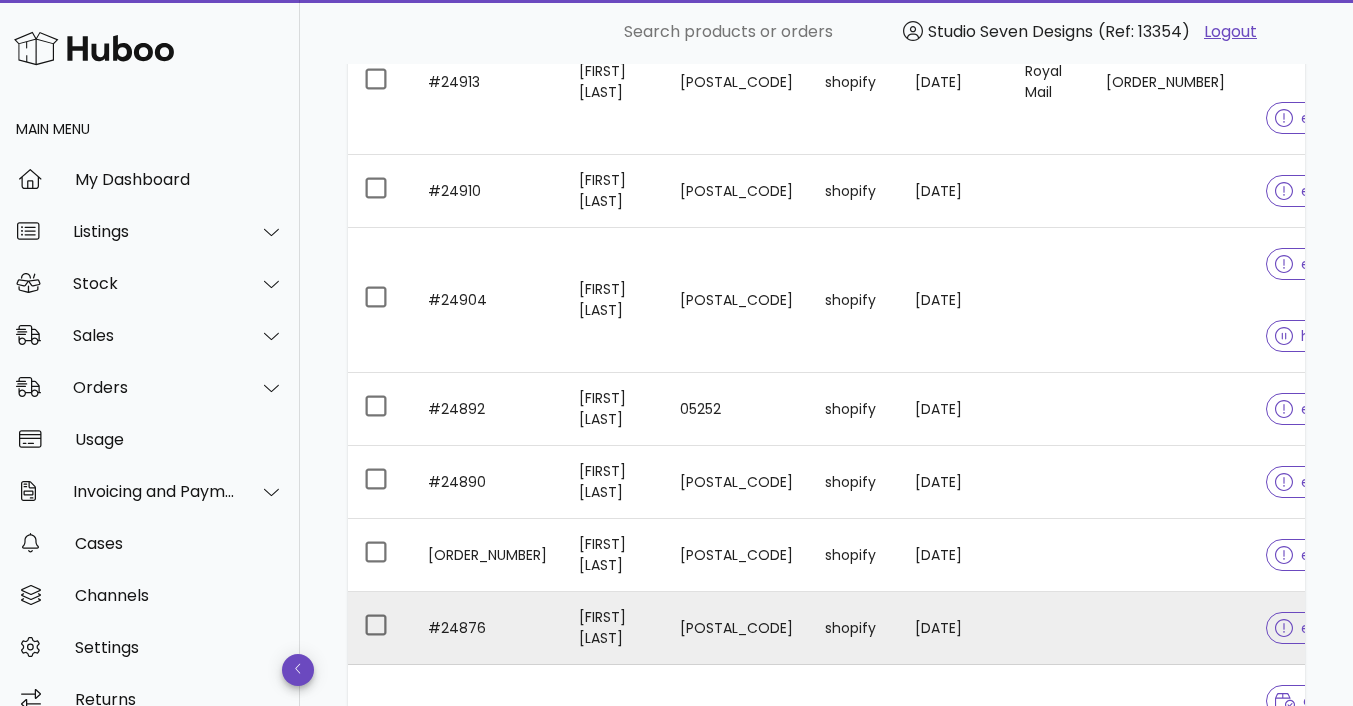 click at bounding box center (1170, 628) 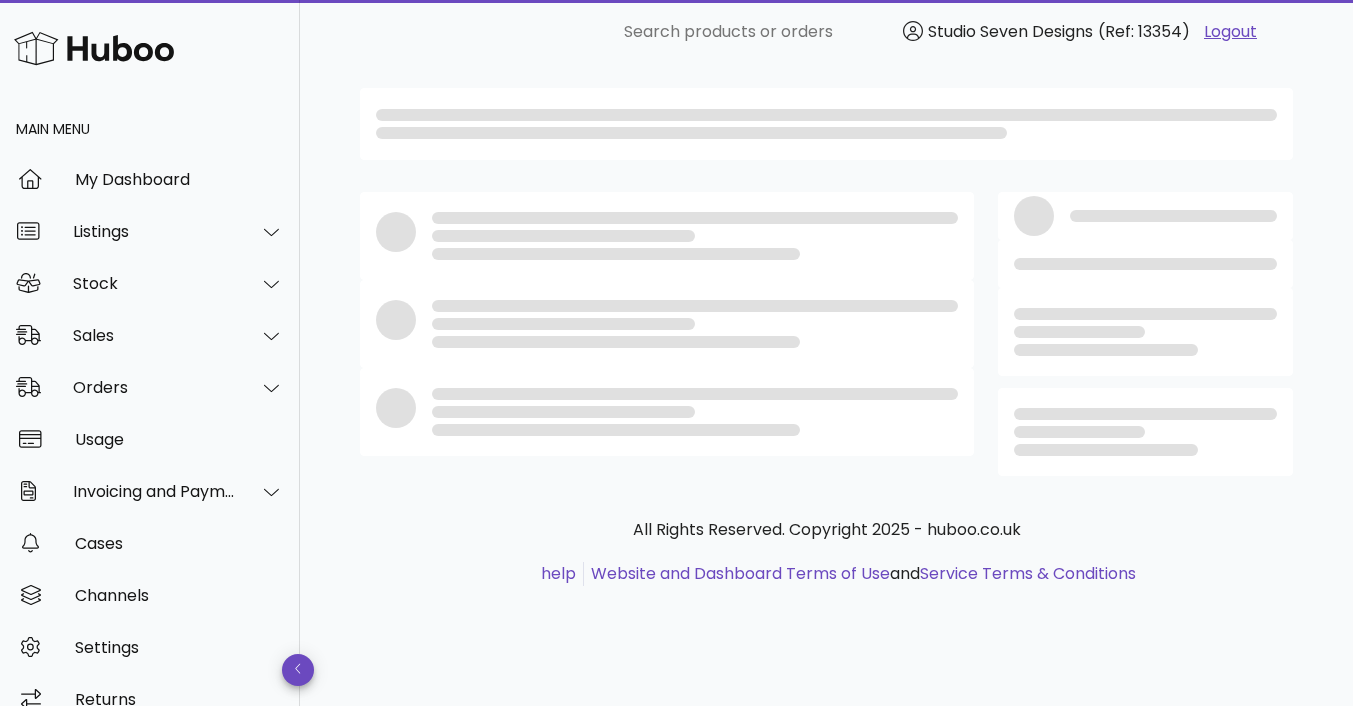scroll, scrollTop: 0, scrollLeft: 0, axis: both 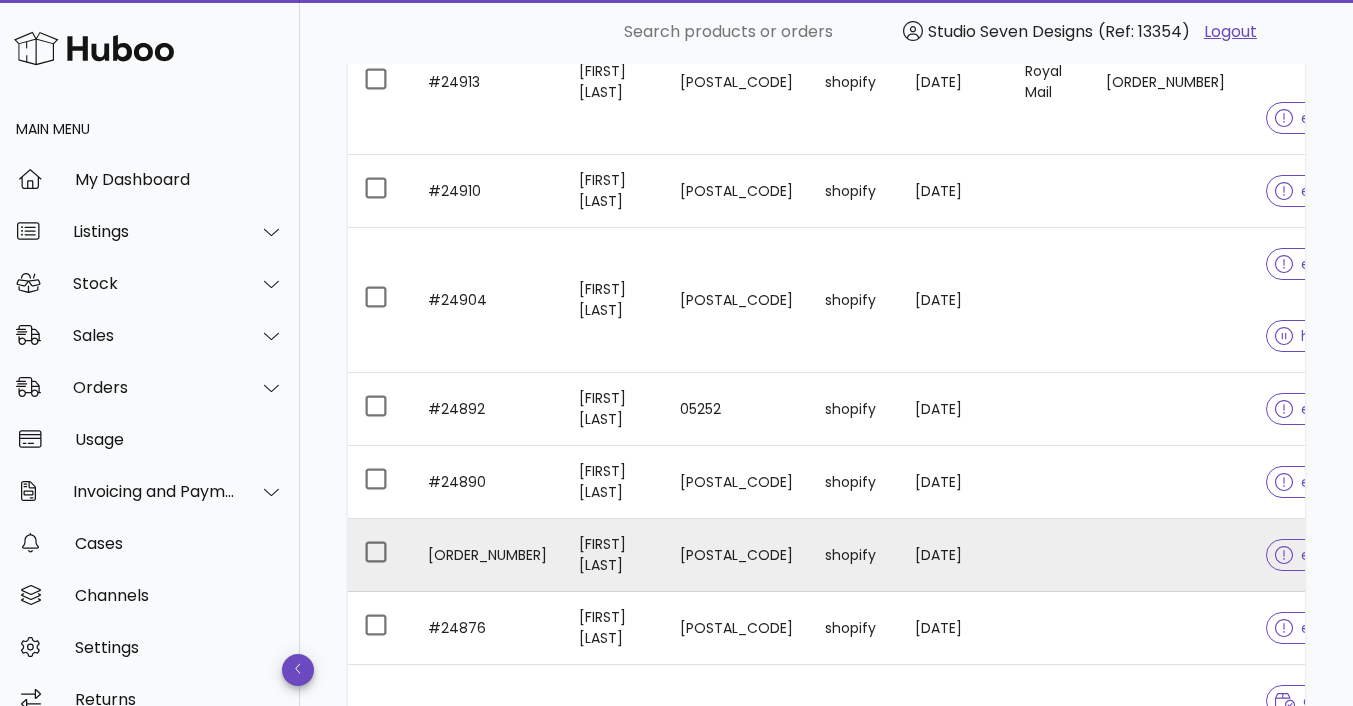click at bounding box center [1170, 555] 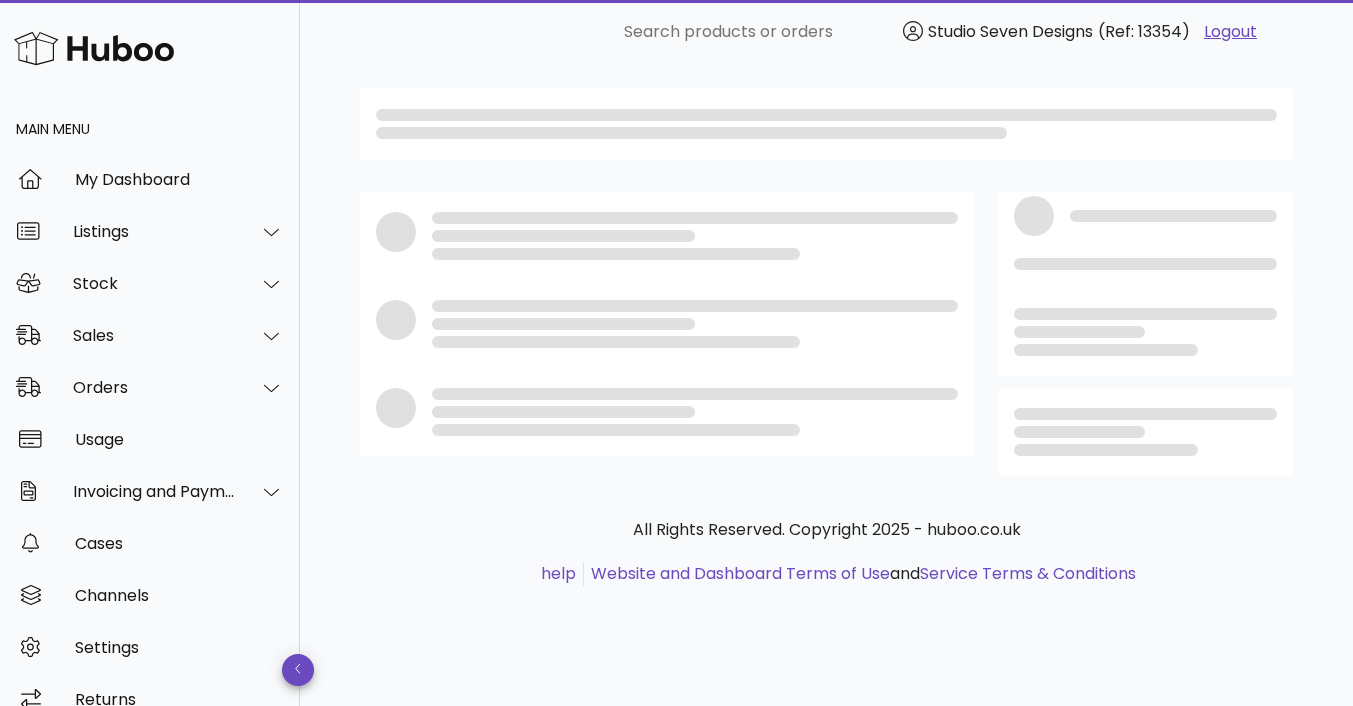 scroll, scrollTop: 0, scrollLeft: 0, axis: both 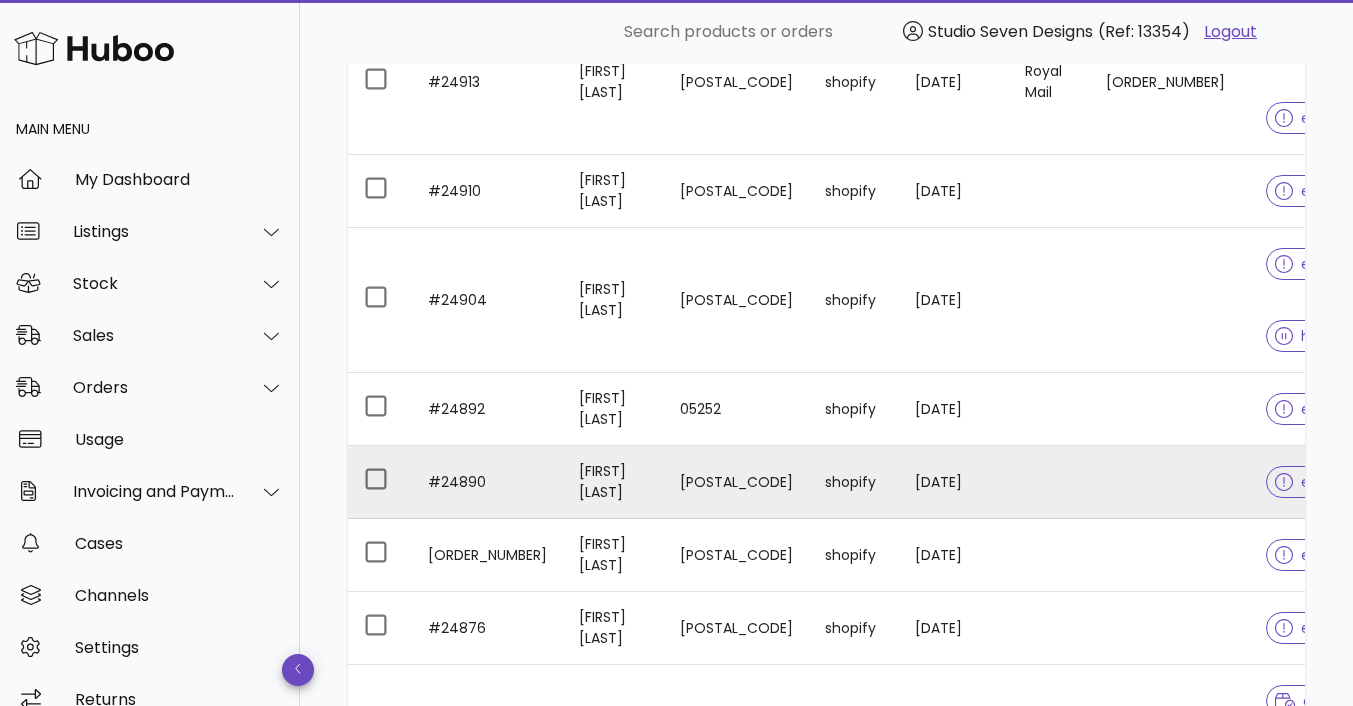 click at bounding box center (1170, 482) 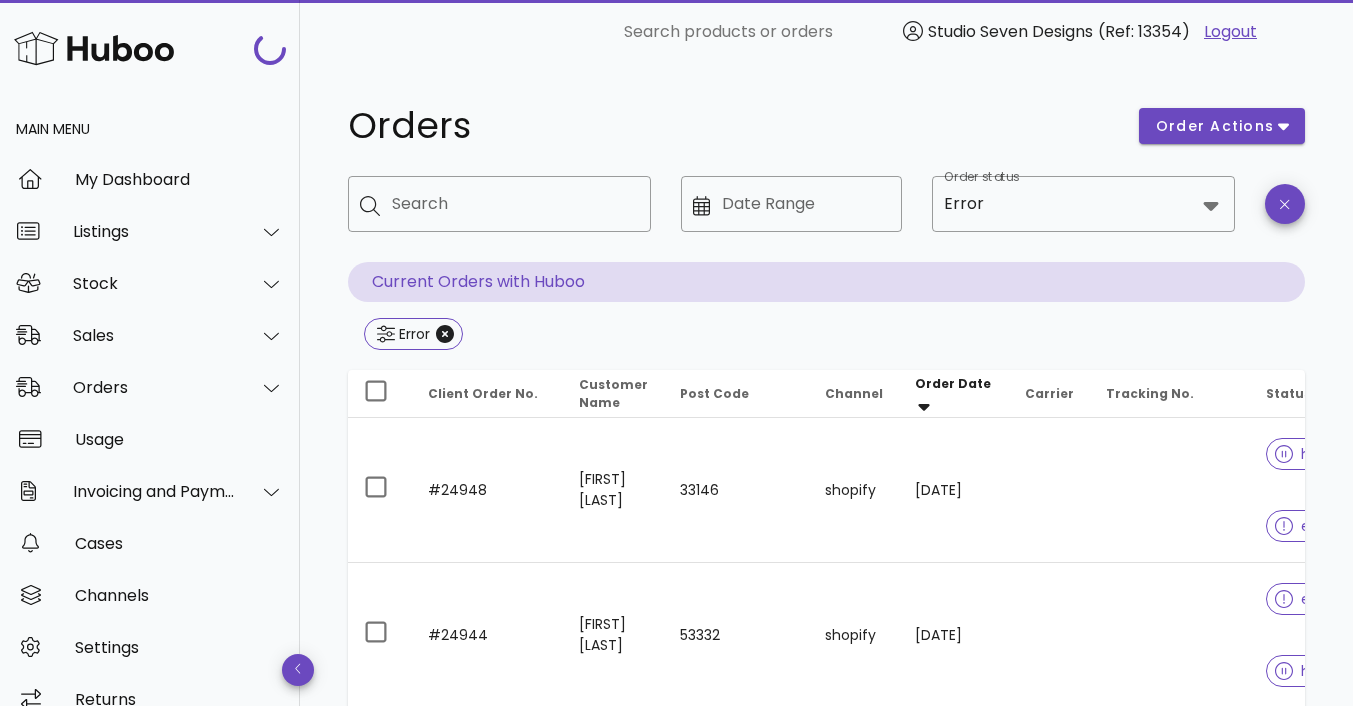 scroll, scrollTop: 1134, scrollLeft: 0, axis: vertical 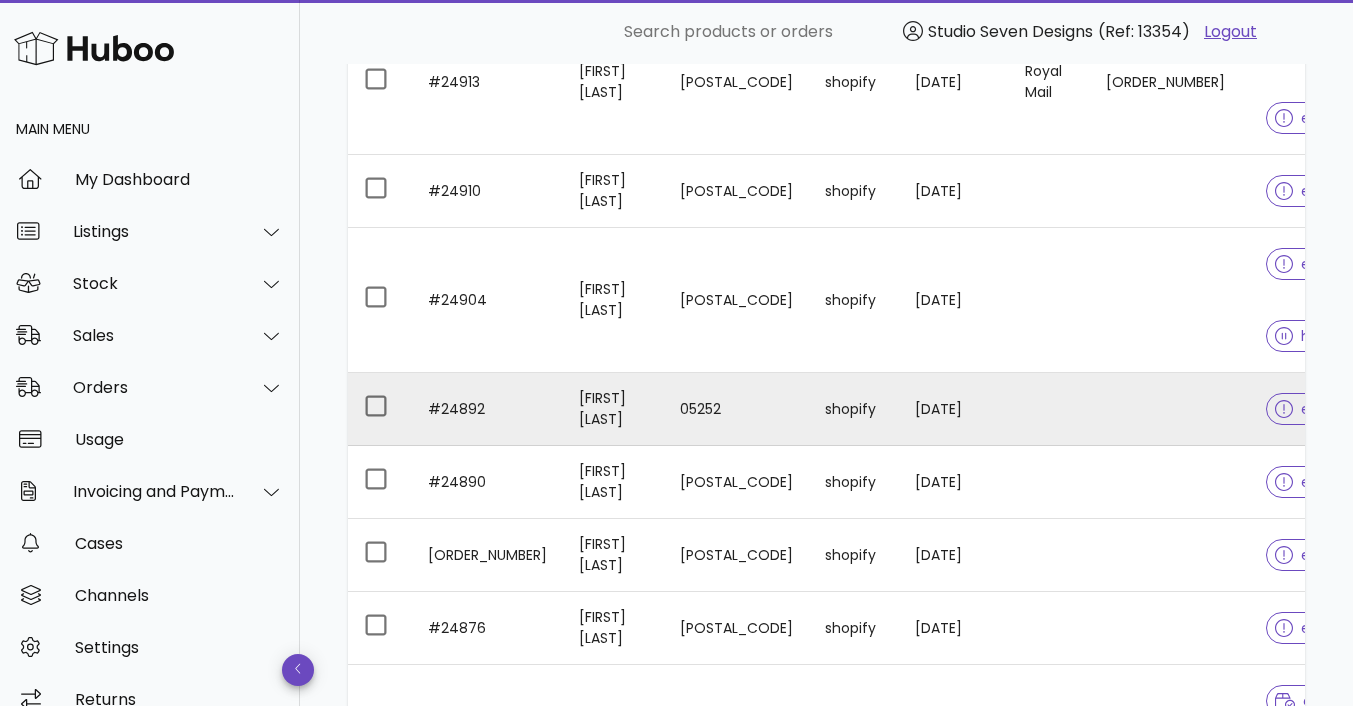 click at bounding box center (1170, 409) 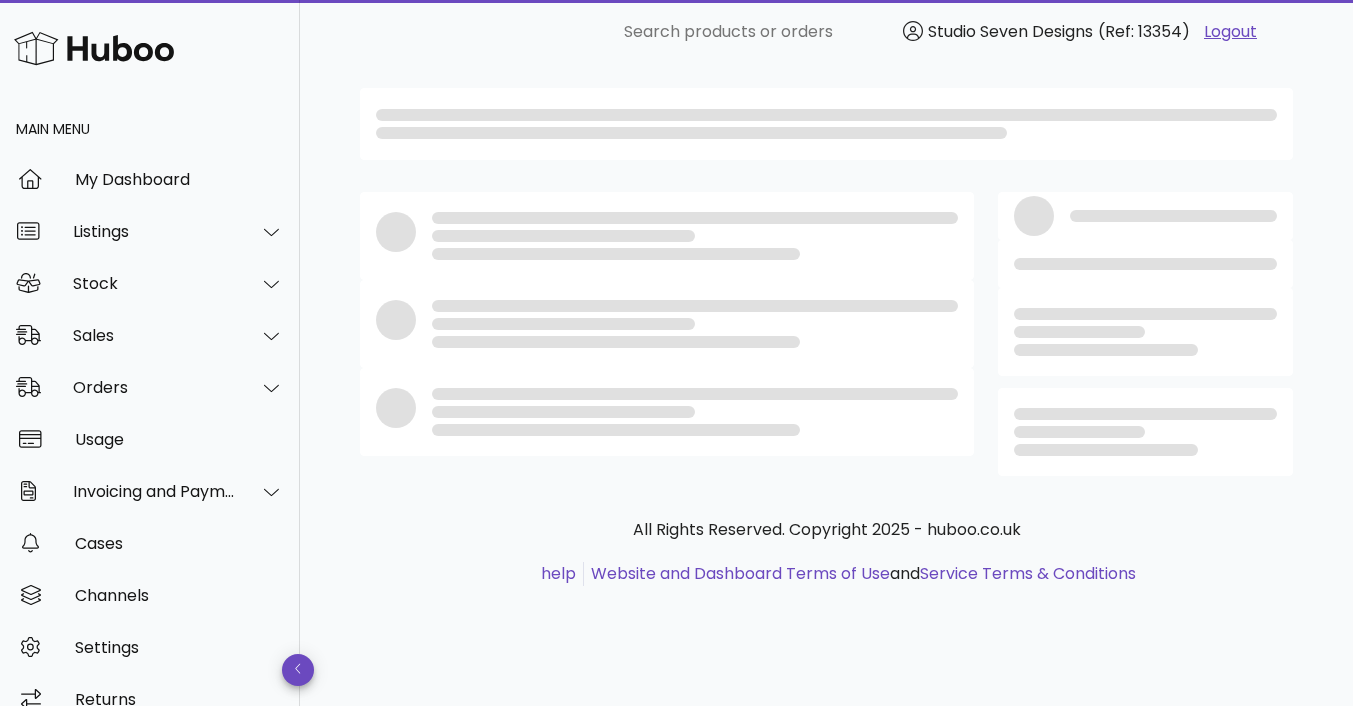 scroll, scrollTop: 0, scrollLeft: 0, axis: both 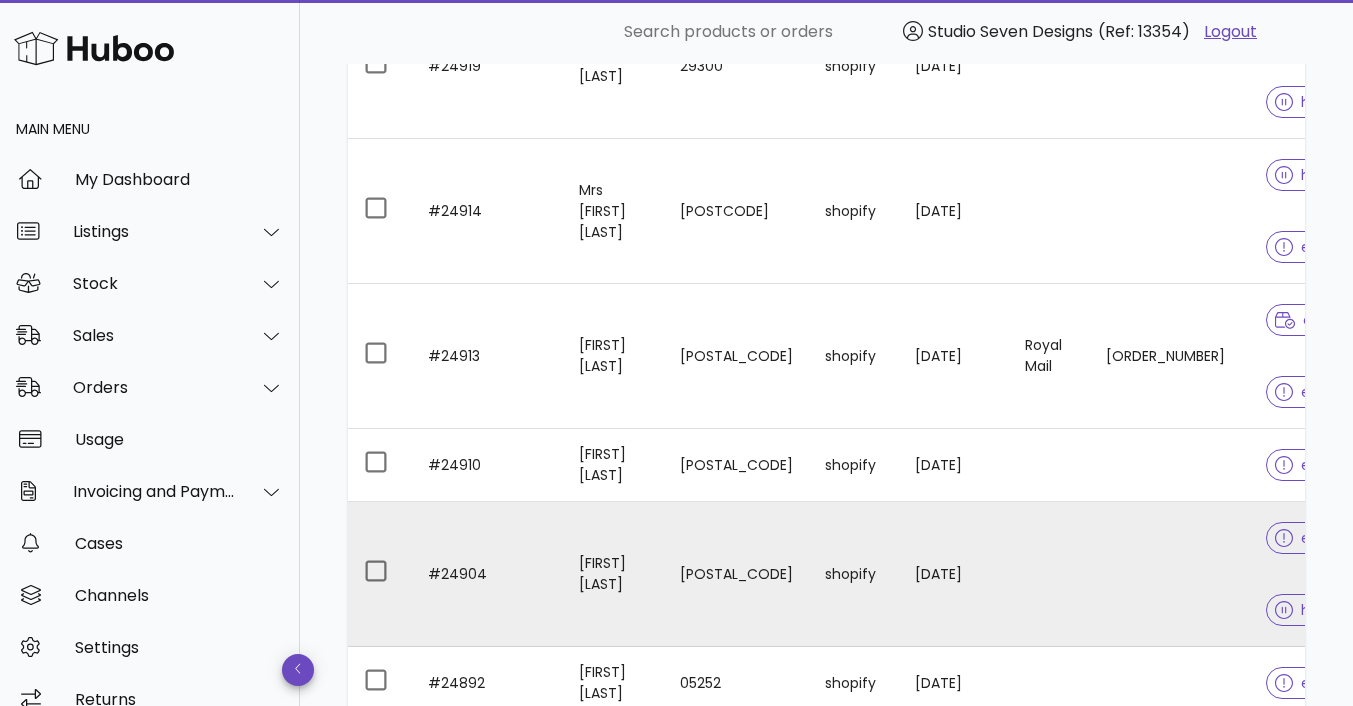 click at bounding box center [1170, 574] 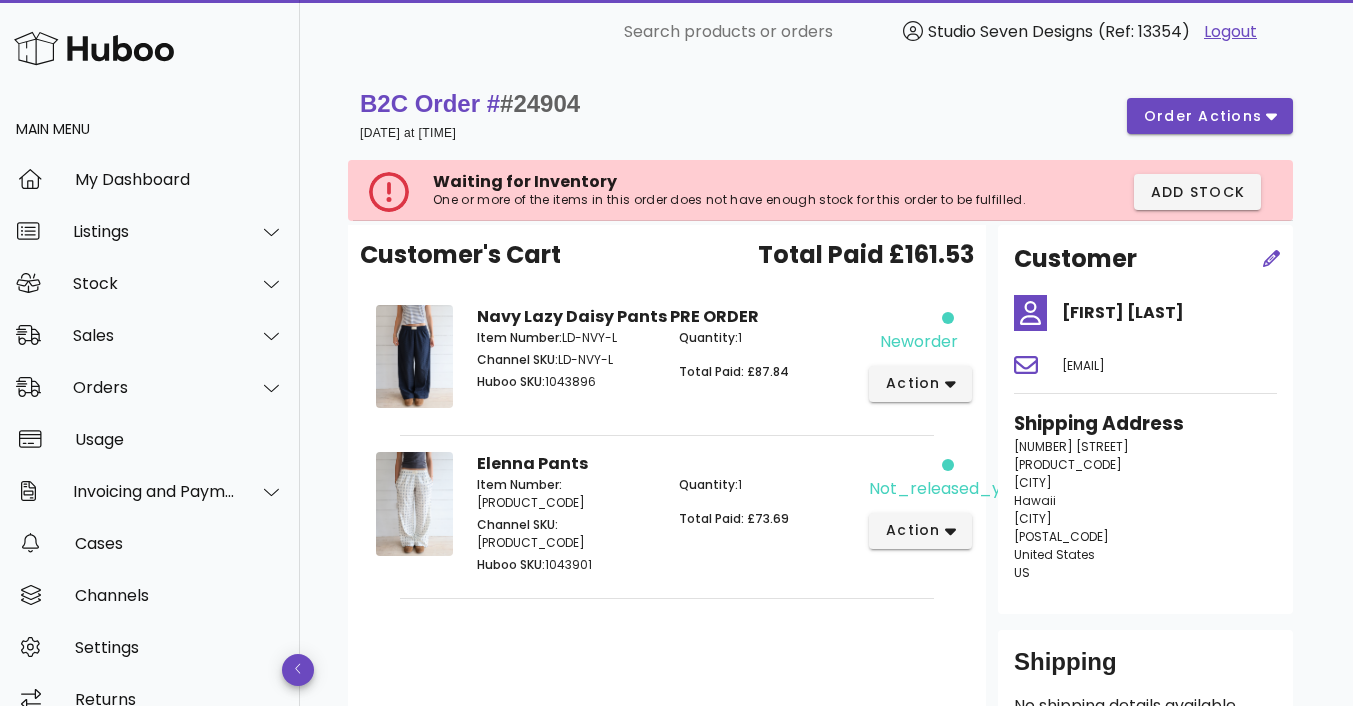 scroll, scrollTop: 860, scrollLeft: 0, axis: vertical 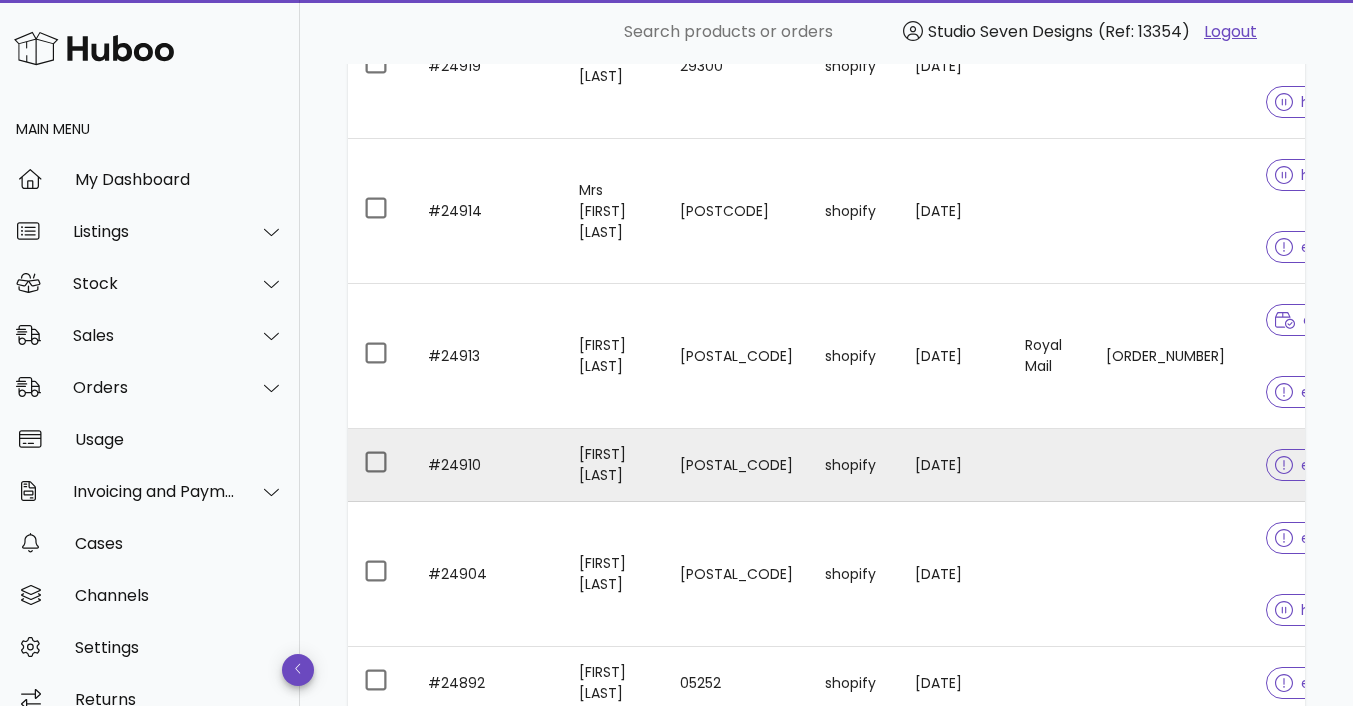 click at bounding box center (1170, 465) 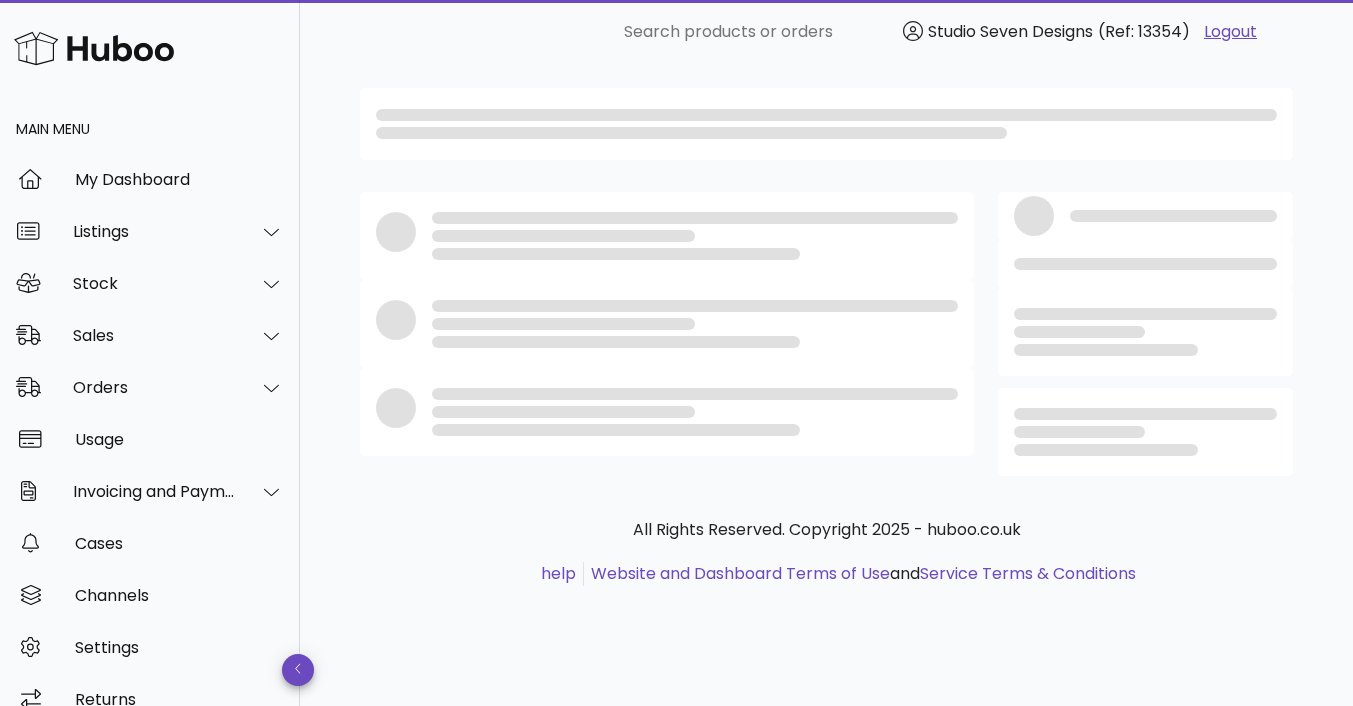 scroll, scrollTop: 0, scrollLeft: 0, axis: both 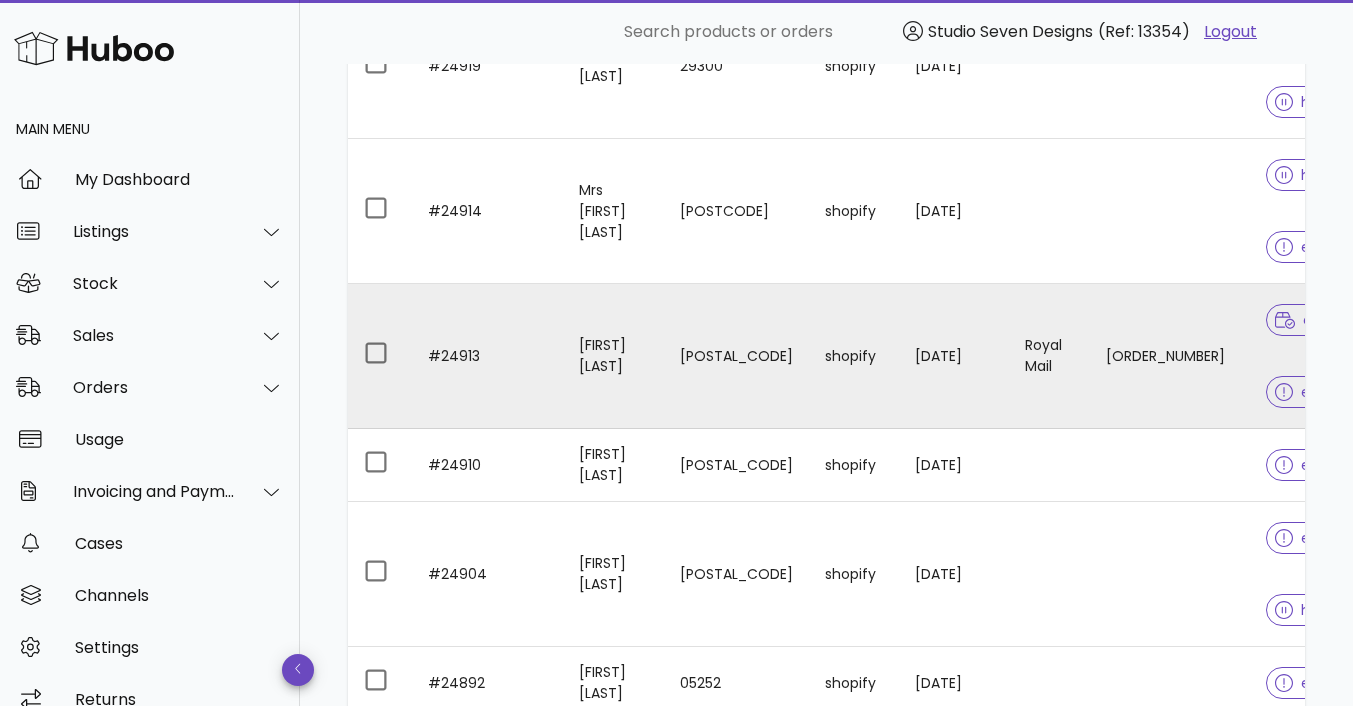 click on "OZ098514055GB" at bounding box center [1170, 356] 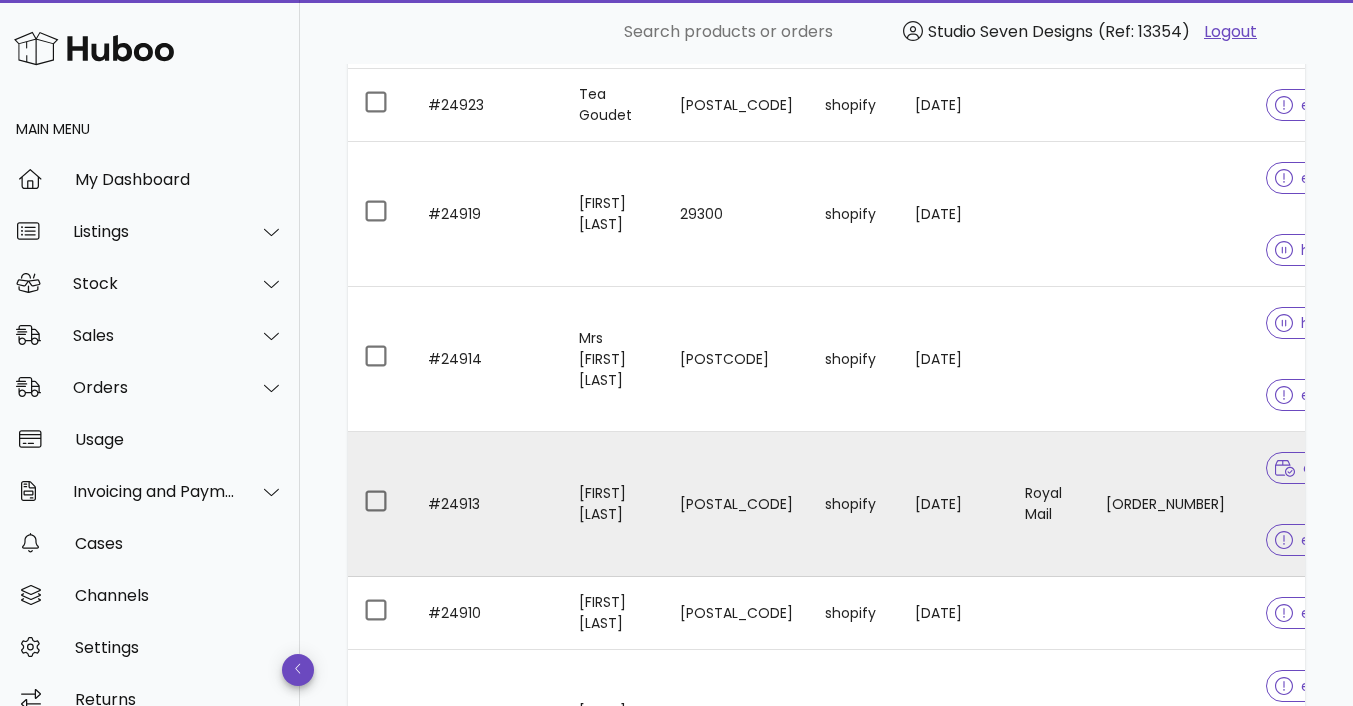 scroll, scrollTop: 660, scrollLeft: 0, axis: vertical 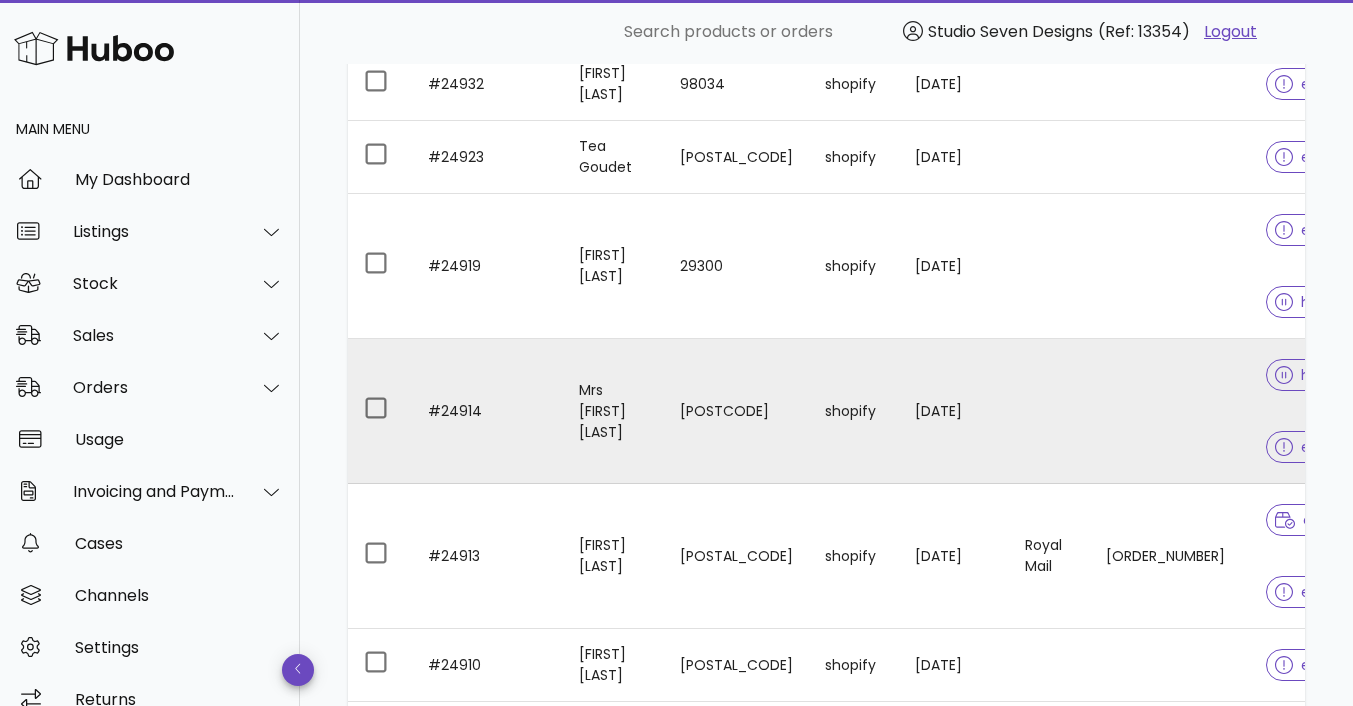 click at bounding box center (1170, 411) 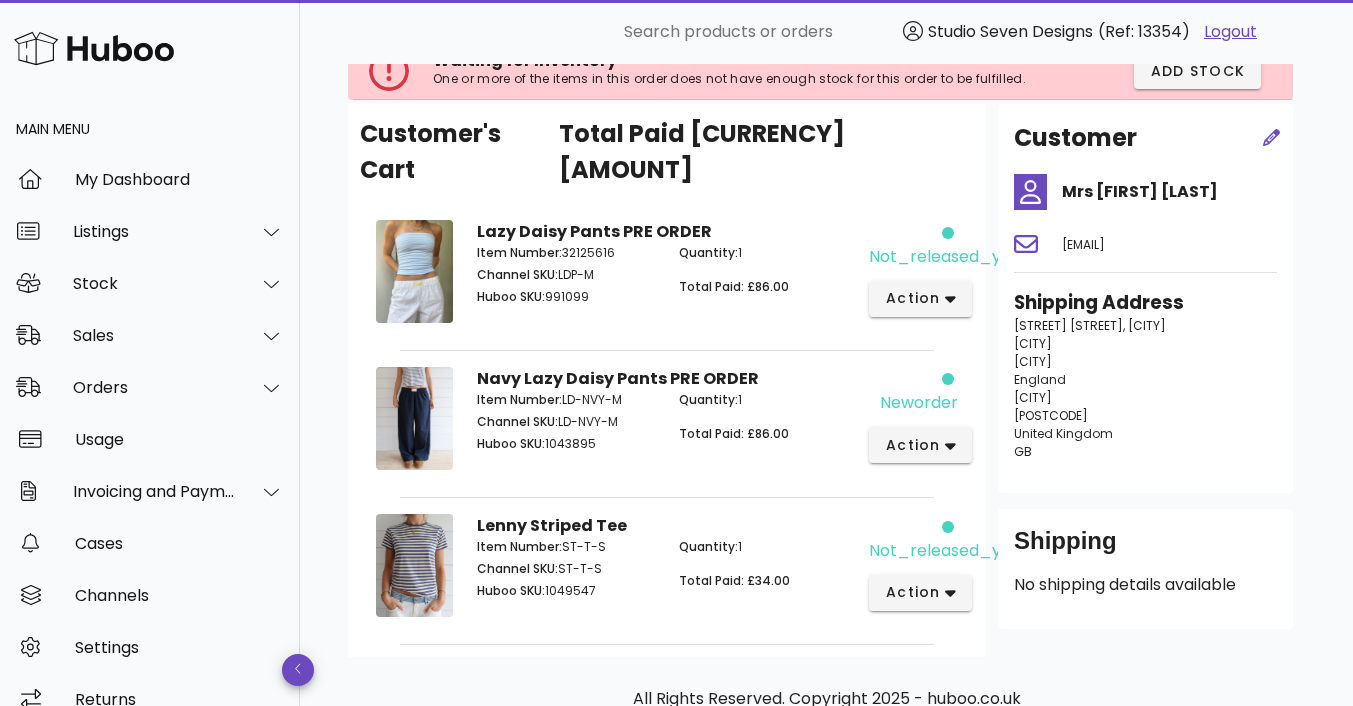 scroll, scrollTop: 126, scrollLeft: 0, axis: vertical 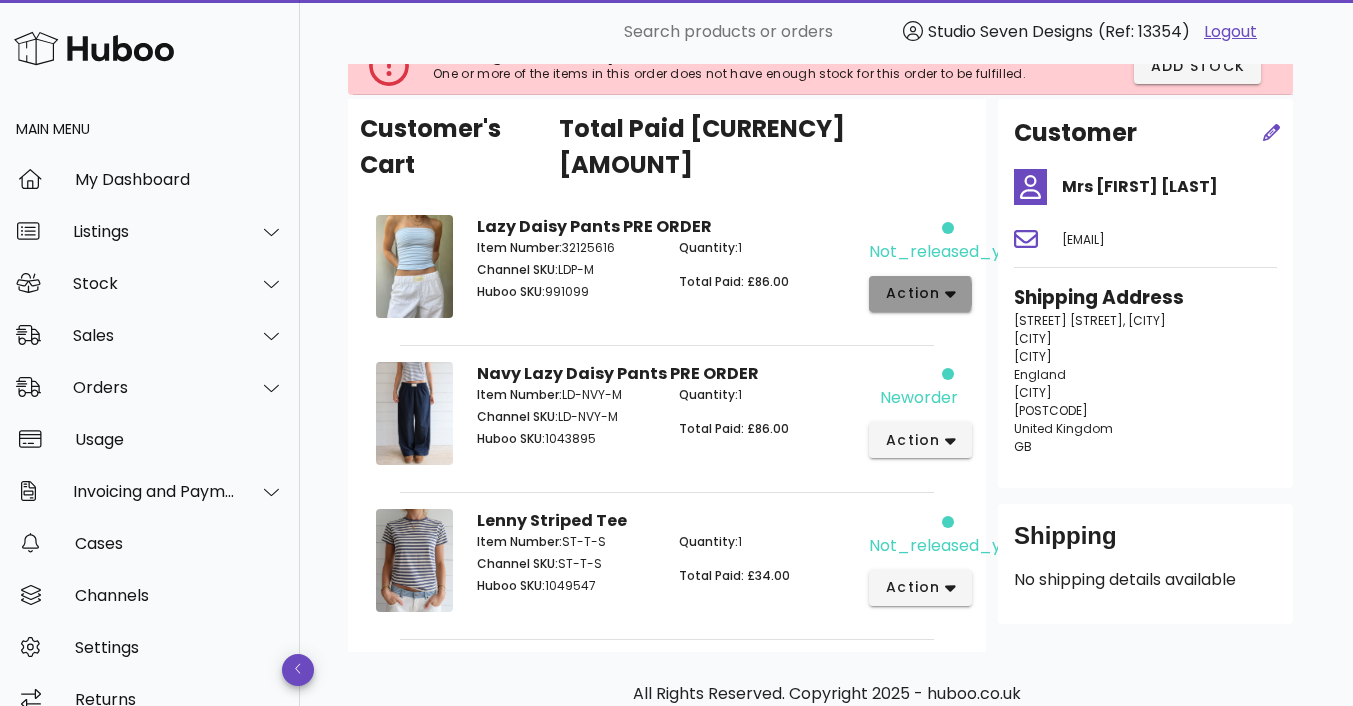 click 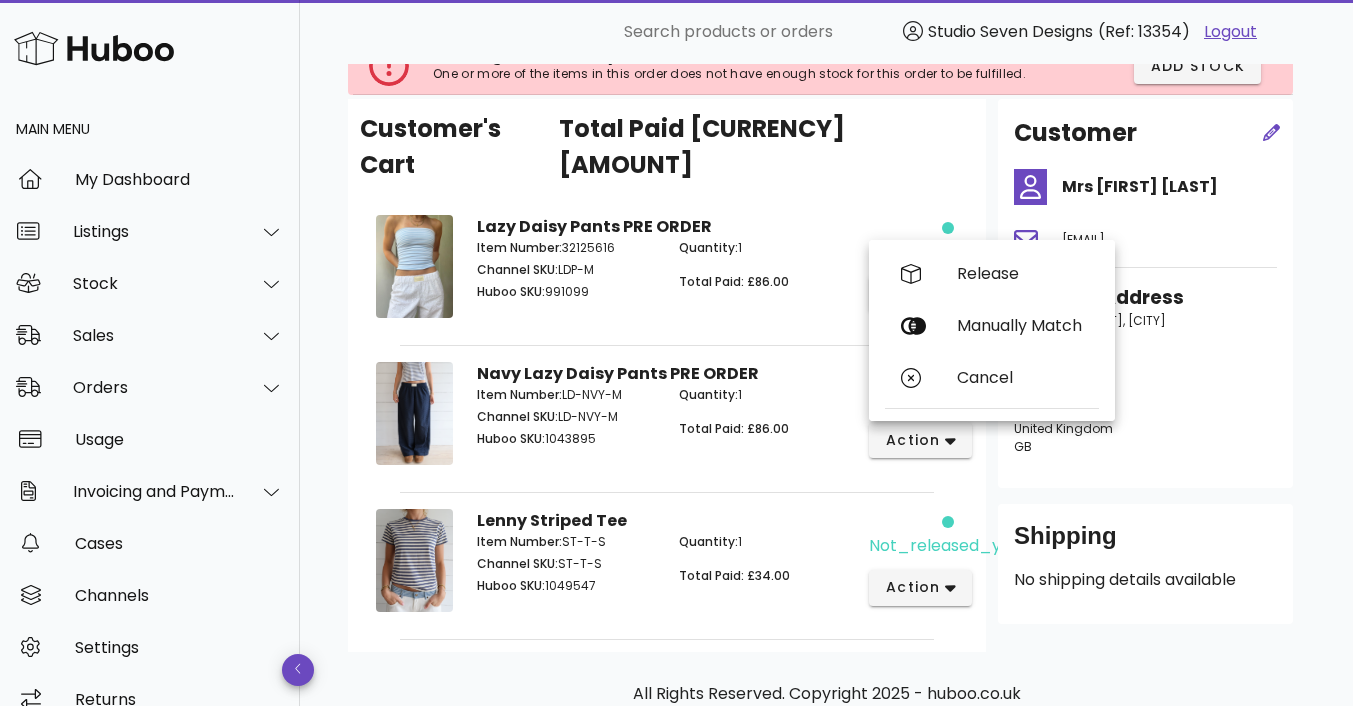 click on "Lazy Daisy Pants PRE ORDER Item Number:  32125616  Channel SKU:  LDP-M  Huboo SKU:  991099  Quantity:  1 Total Paid: £86.00" at bounding box center [667, 270] 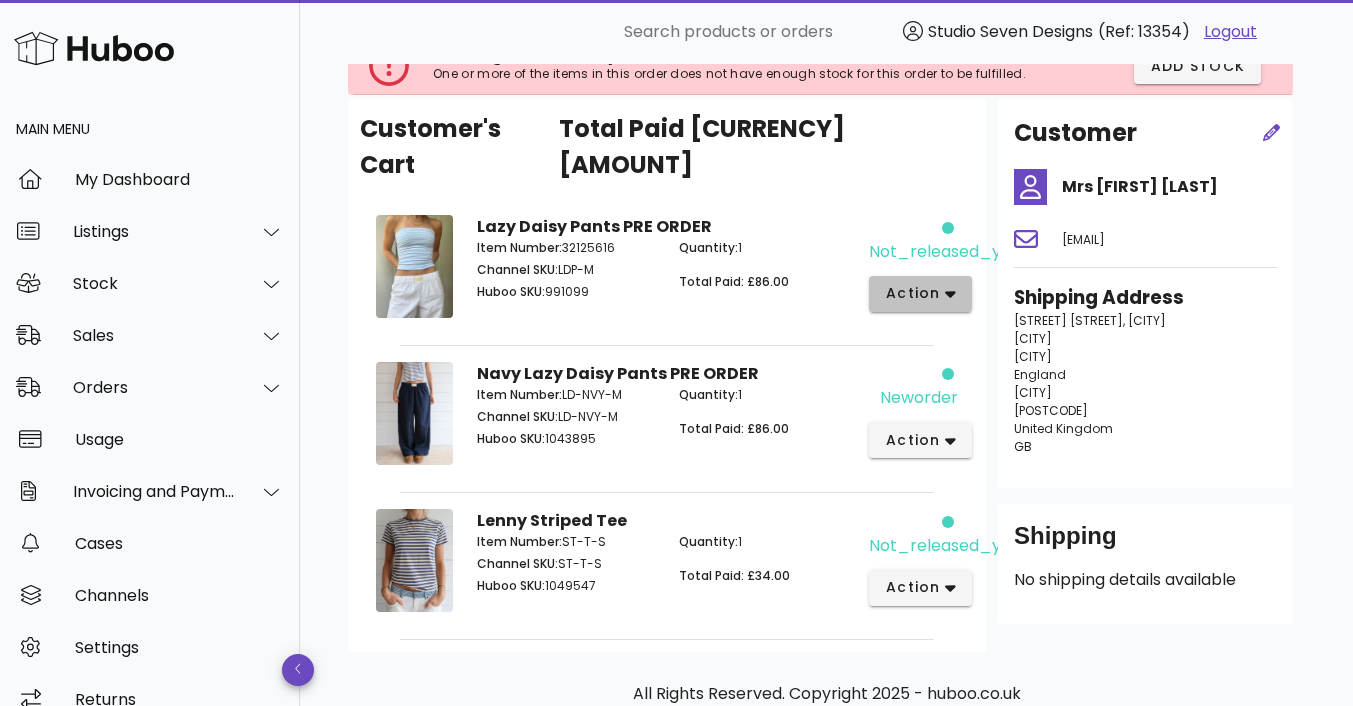 click on "action" at bounding box center (920, 294) 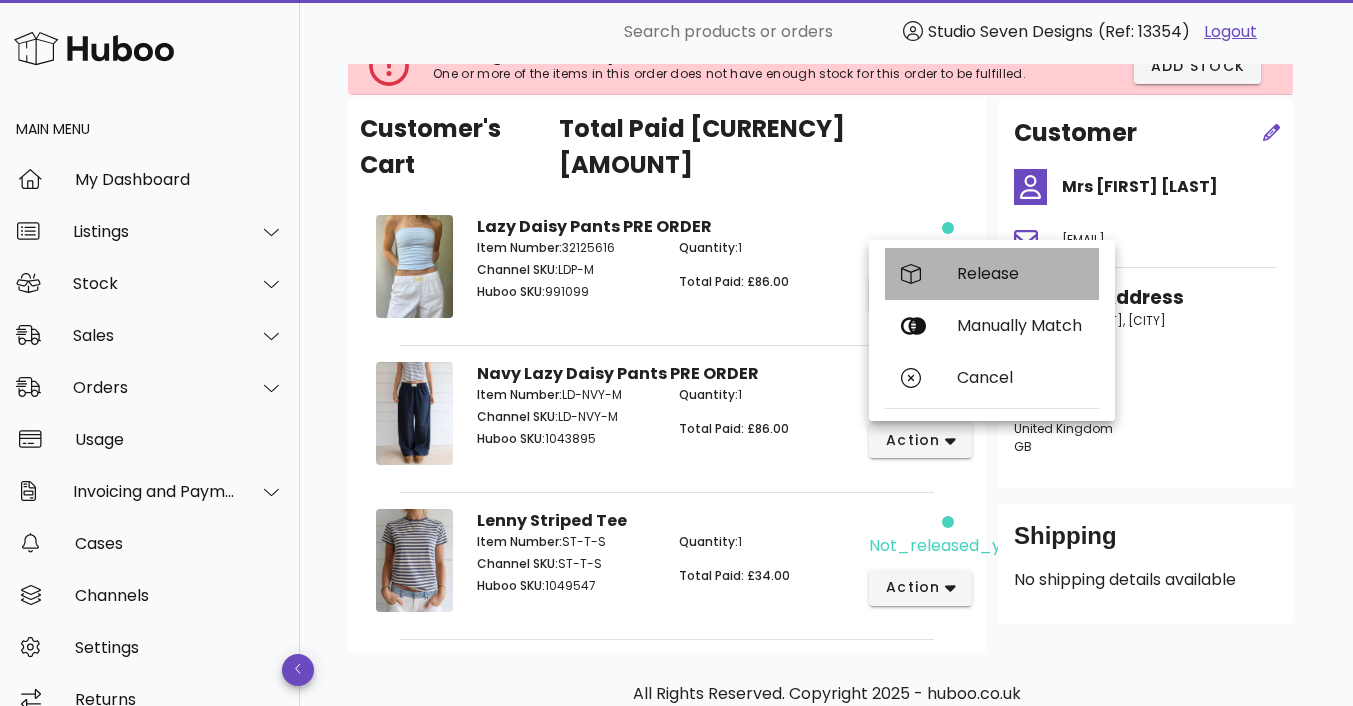 click on "Release" at bounding box center (1020, 273) 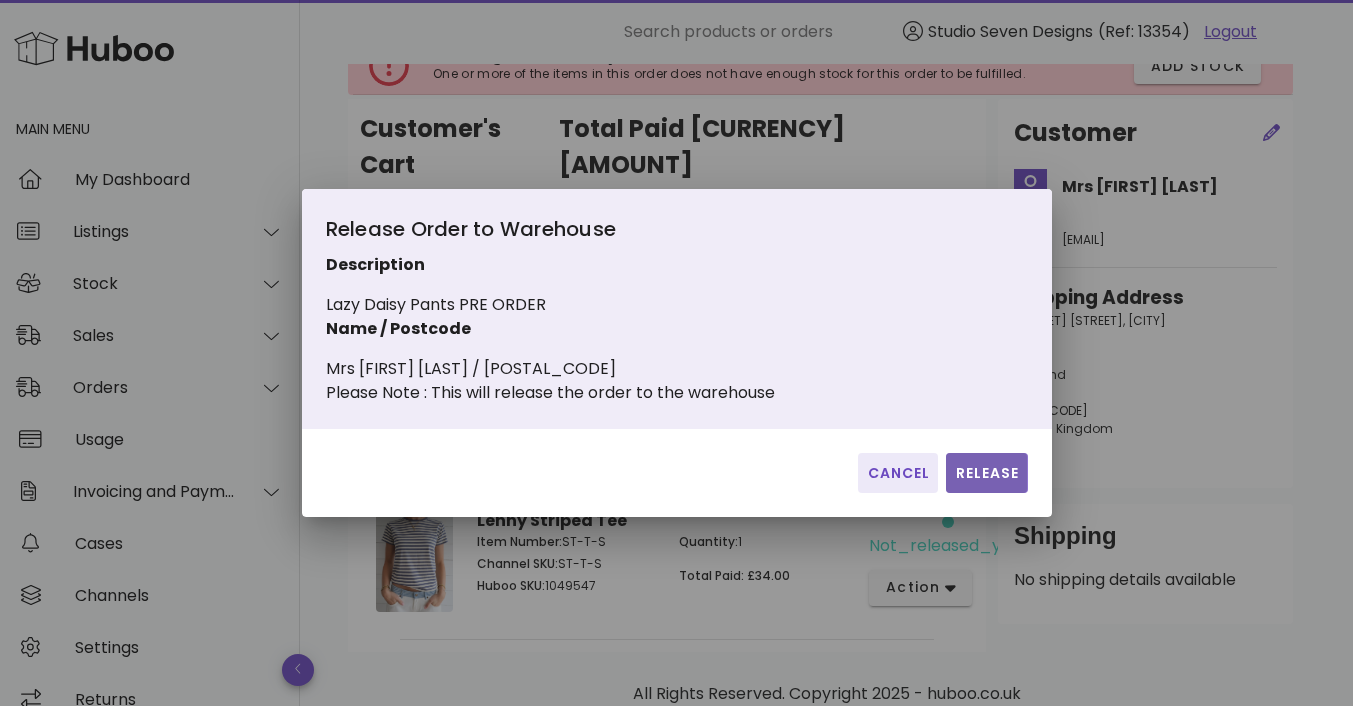 click on "Release" at bounding box center [986, 473] 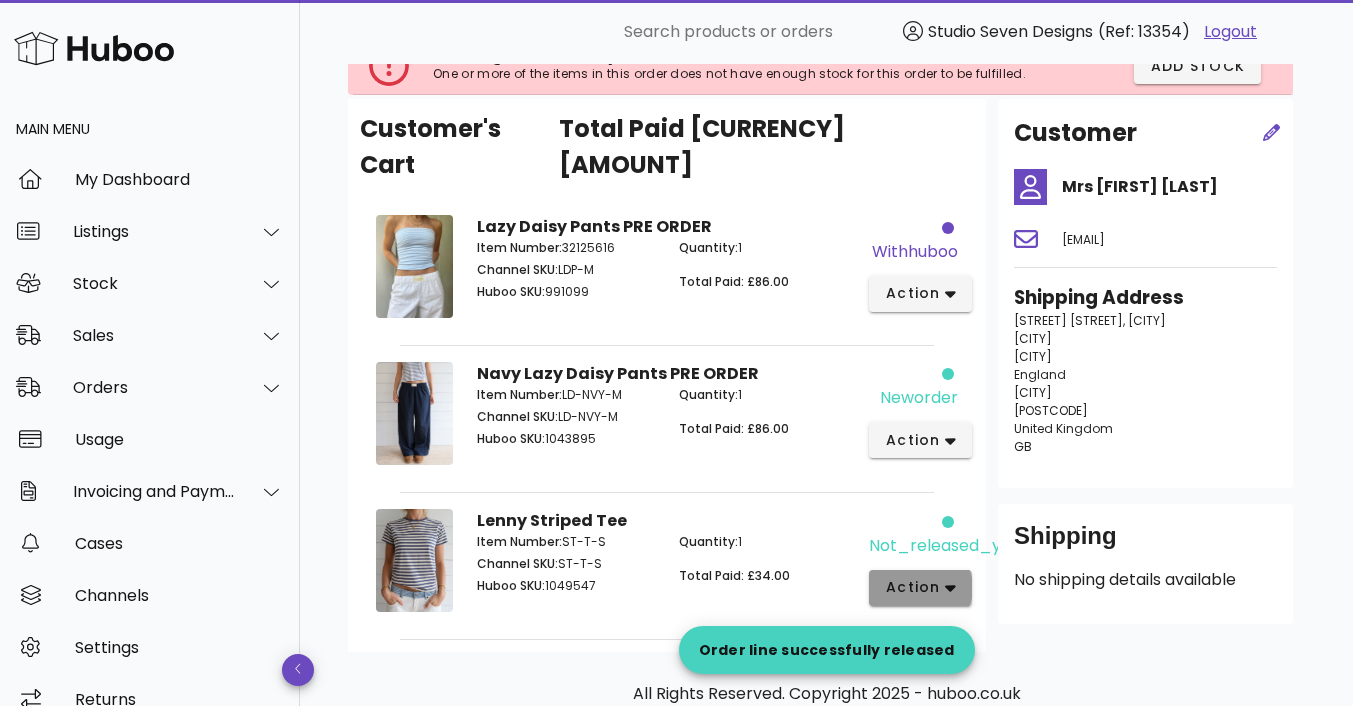 click 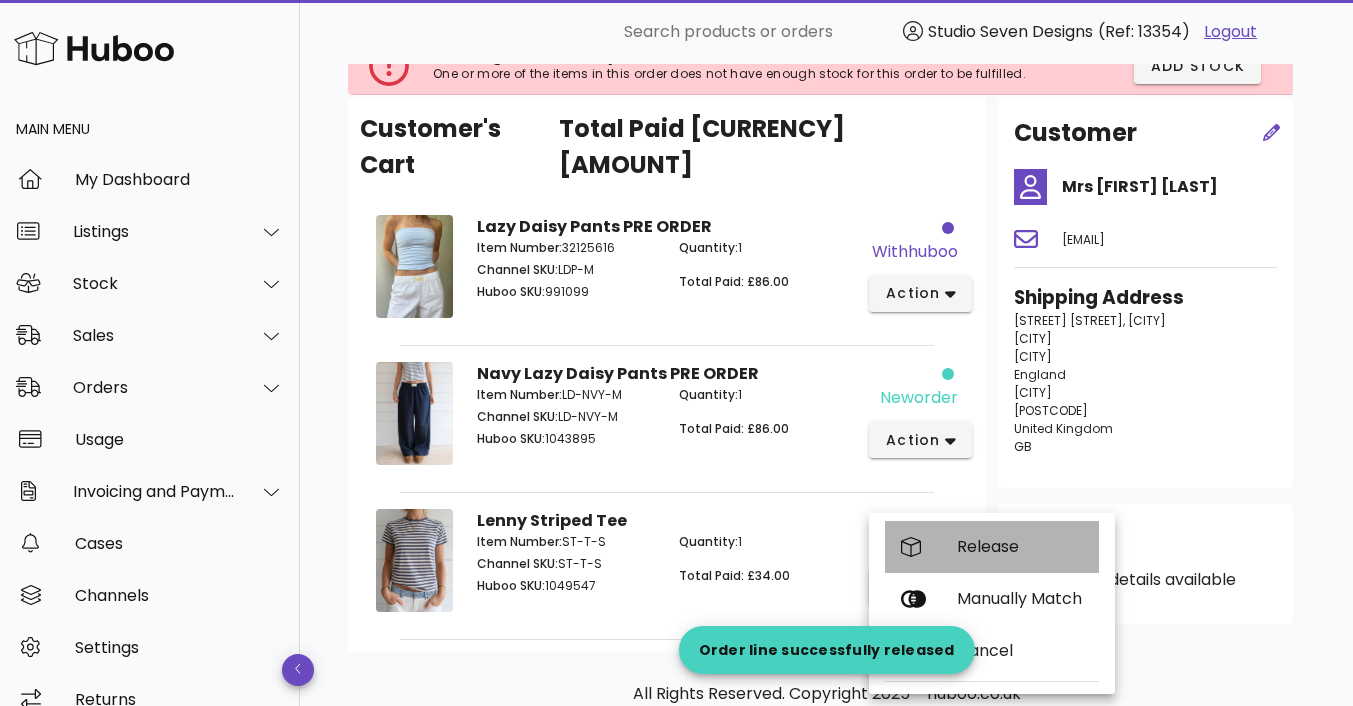 click on "Release" at bounding box center [1020, 546] 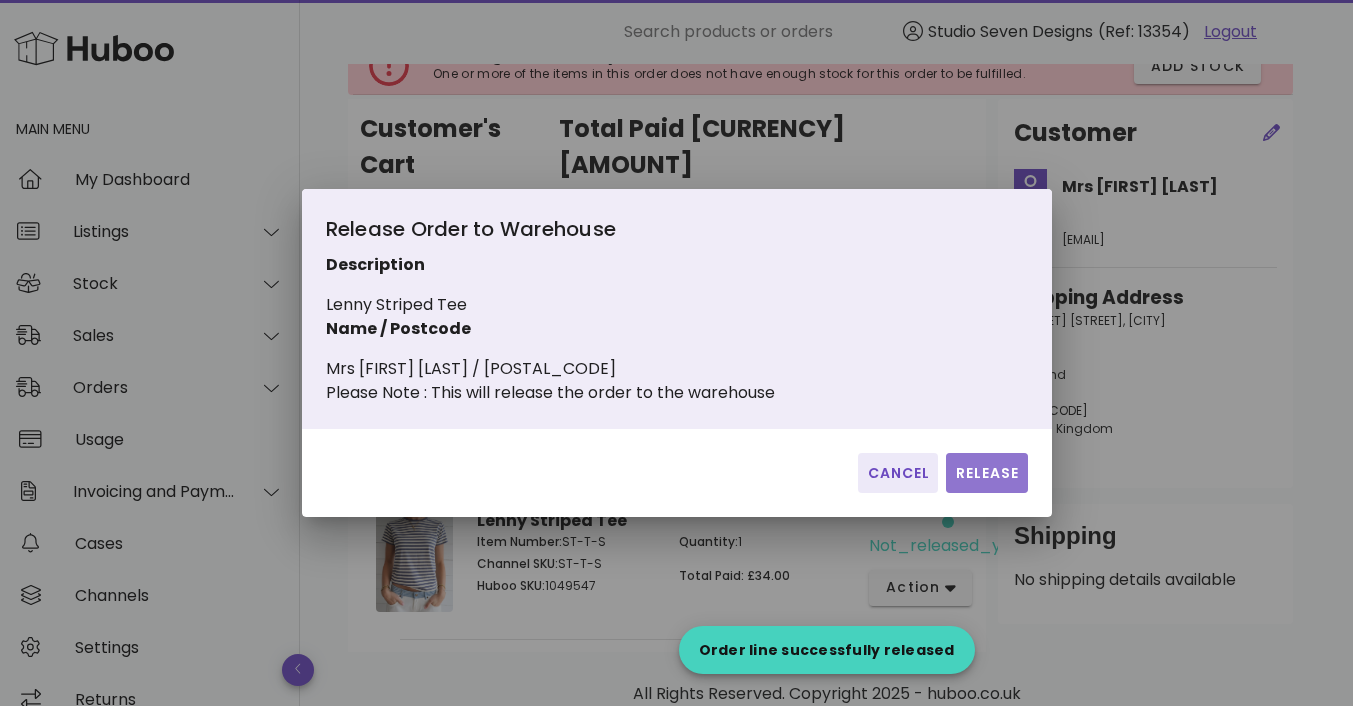 click on "Release" at bounding box center [986, 473] 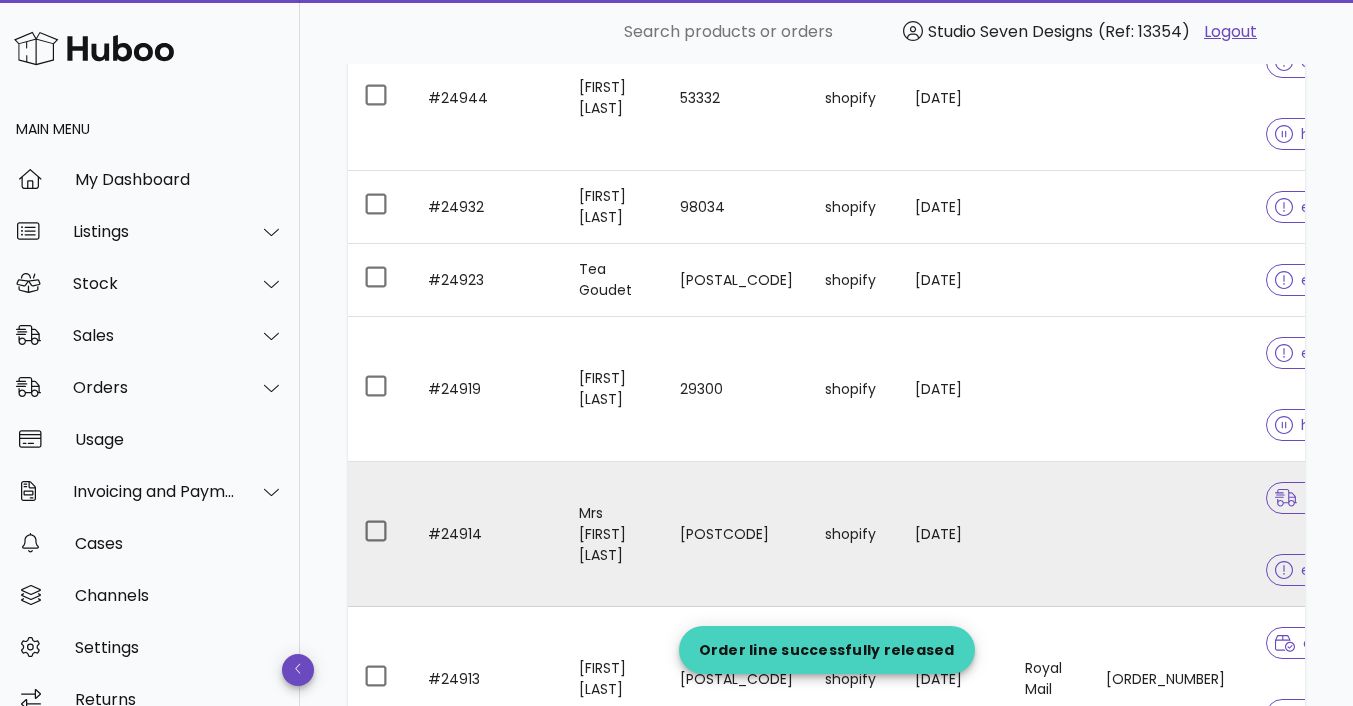 scroll, scrollTop: 536, scrollLeft: 0, axis: vertical 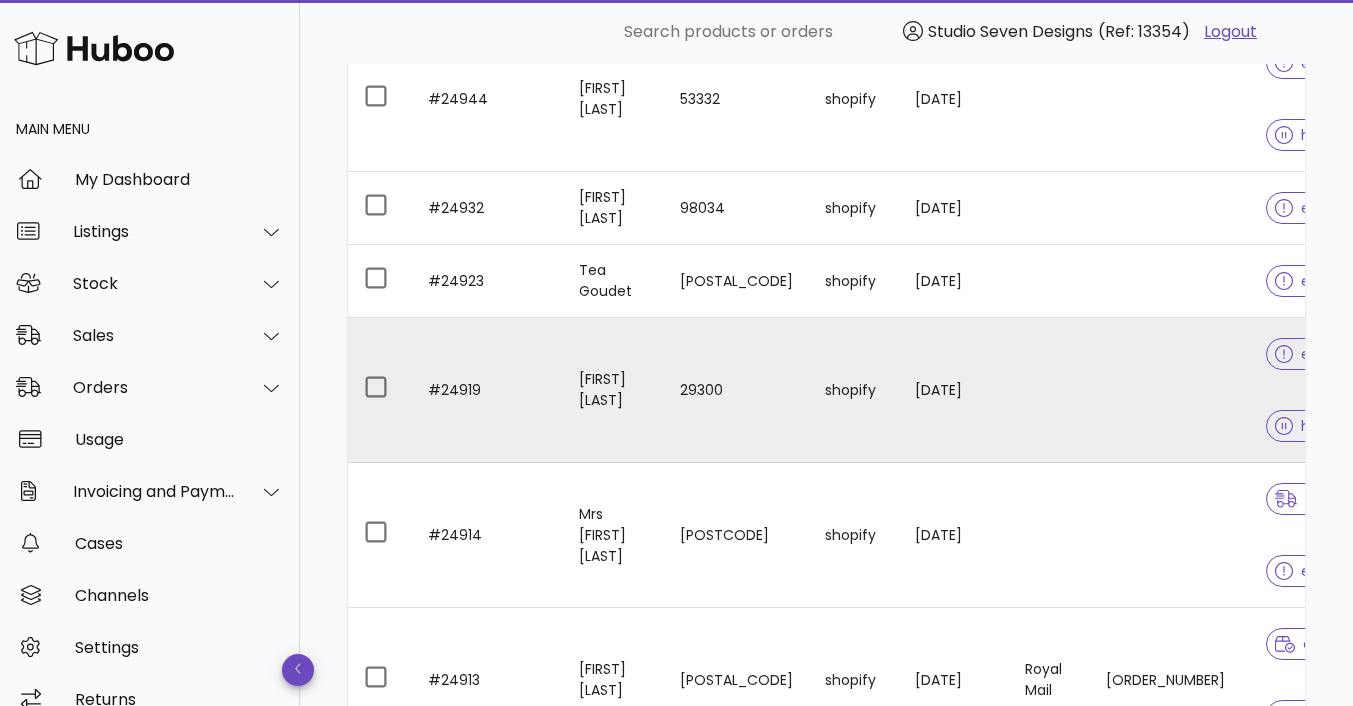 click at bounding box center (1170, 390) 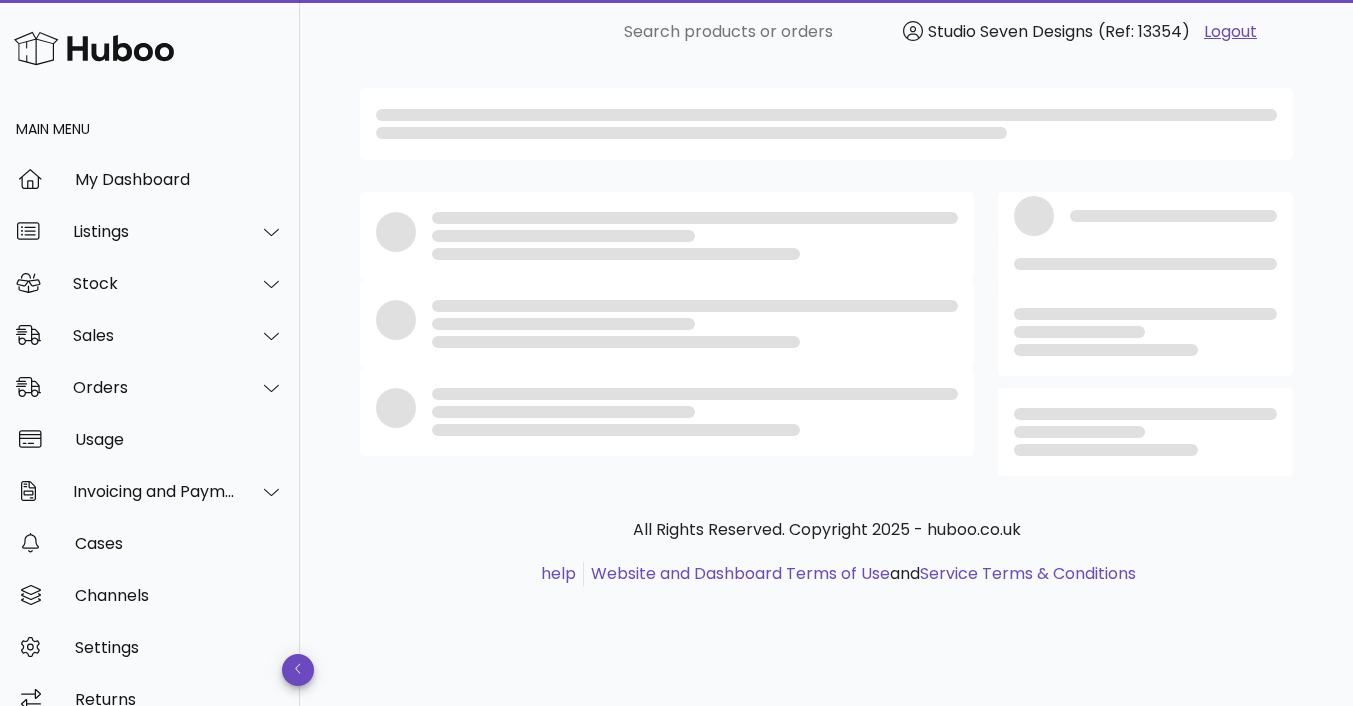 scroll, scrollTop: 0, scrollLeft: 0, axis: both 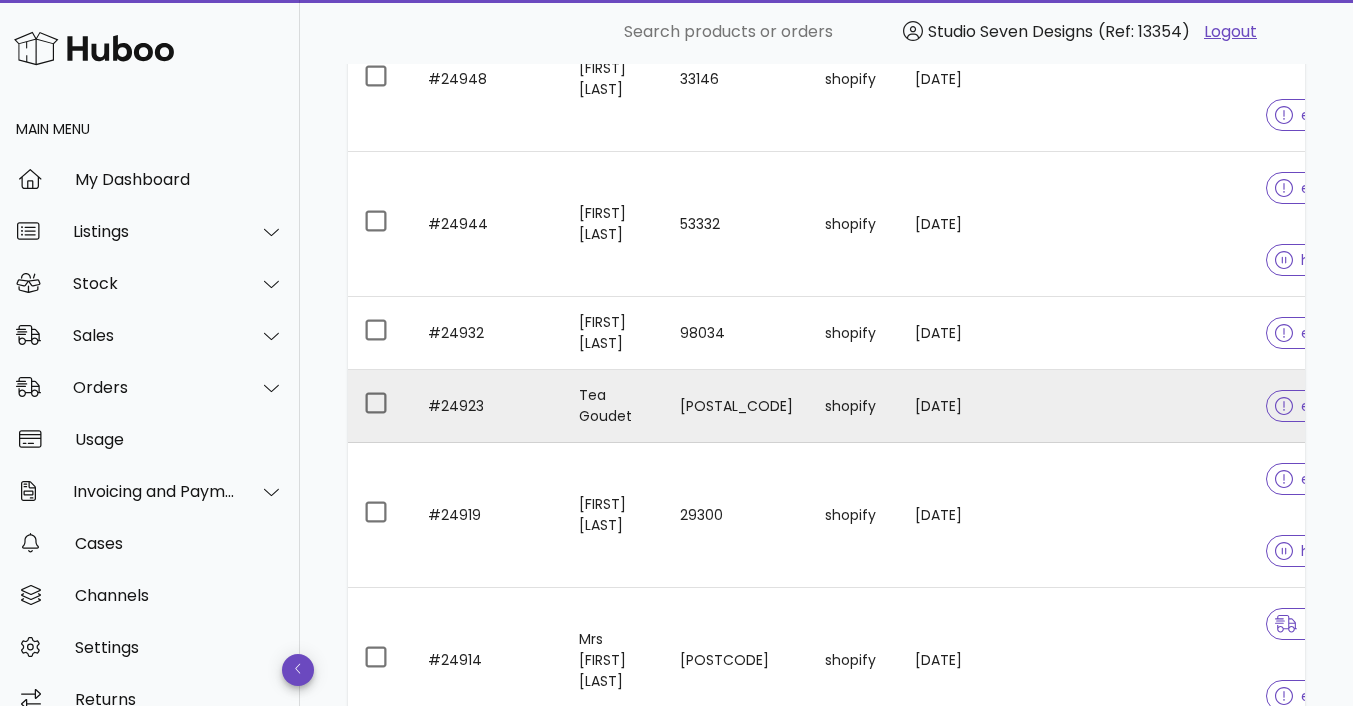 click at bounding box center [1170, 406] 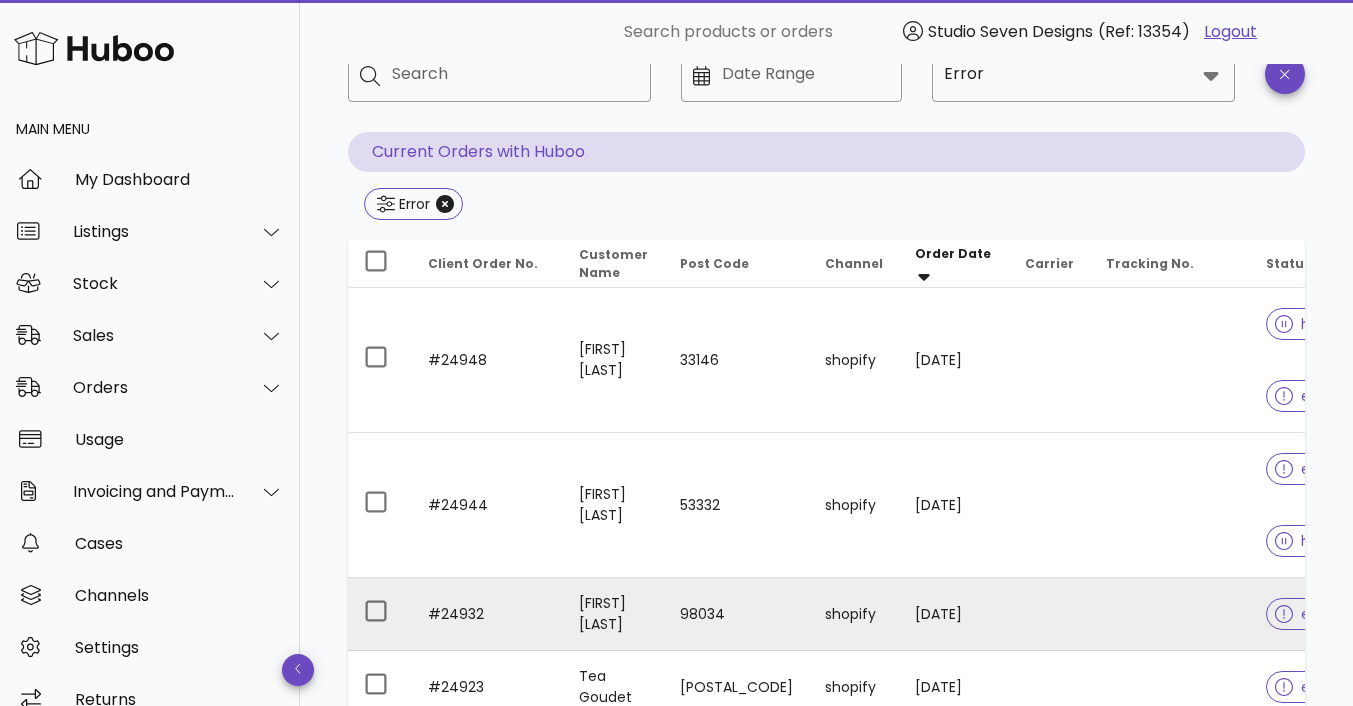 scroll, scrollTop: 128, scrollLeft: 0, axis: vertical 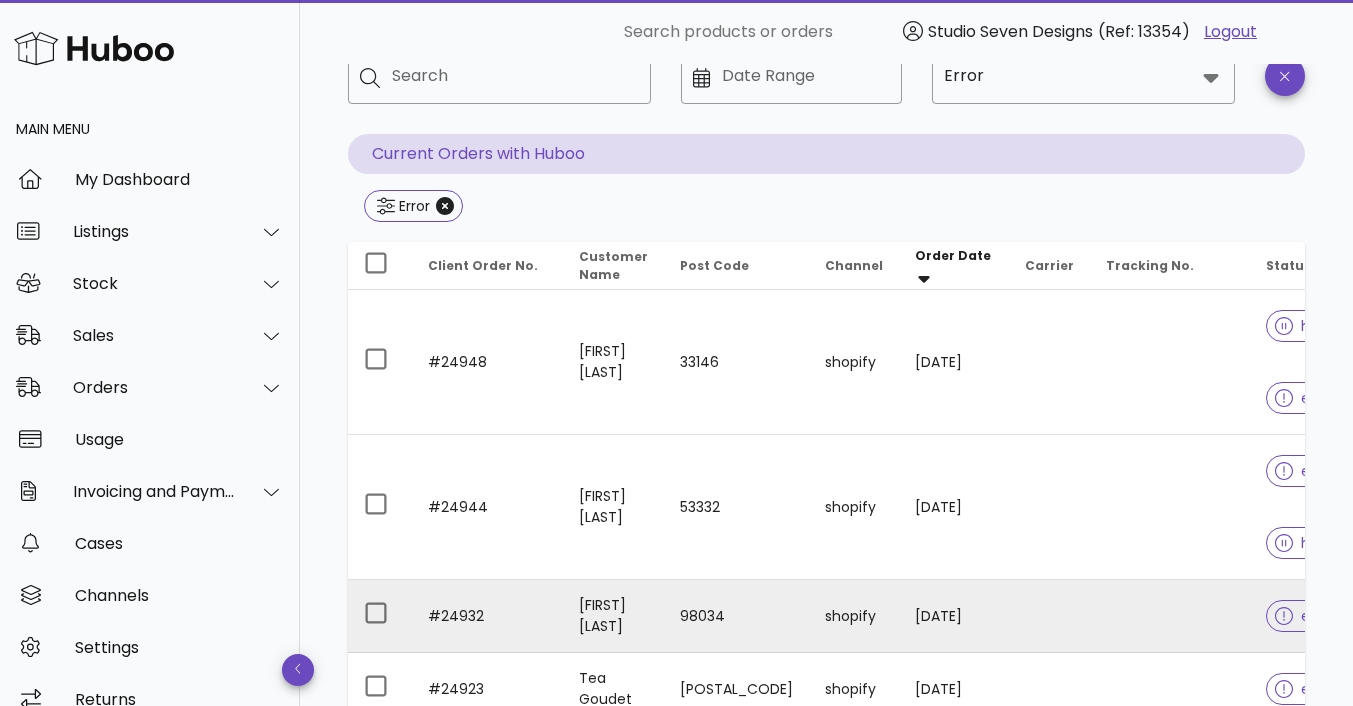 click at bounding box center (1170, 616) 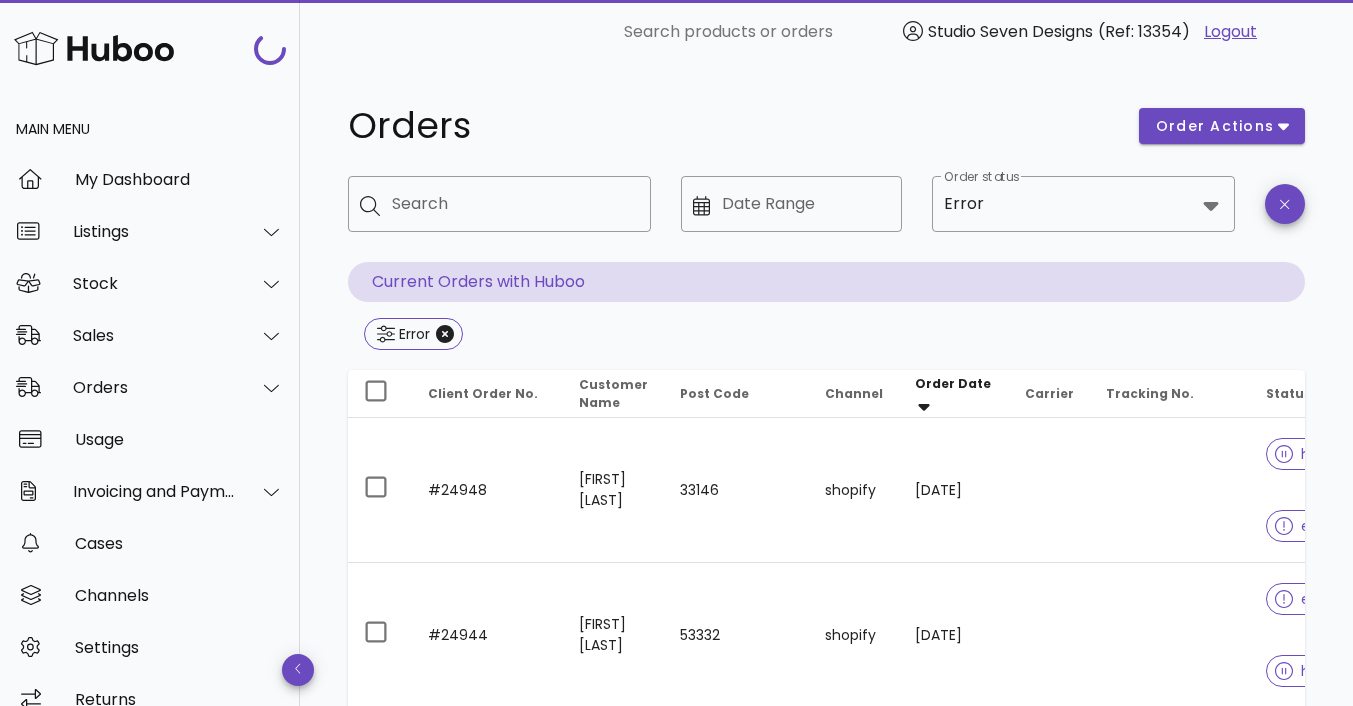 scroll, scrollTop: 128, scrollLeft: 0, axis: vertical 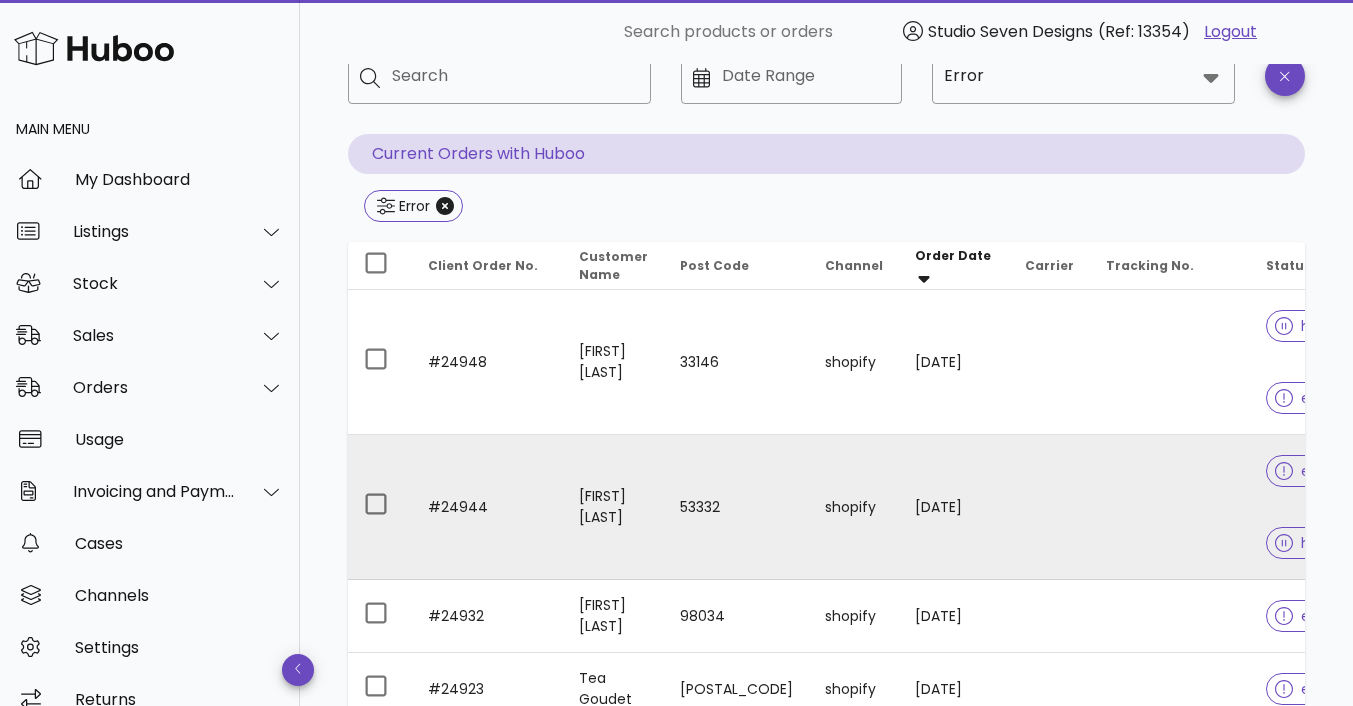 click at bounding box center [1170, 507] 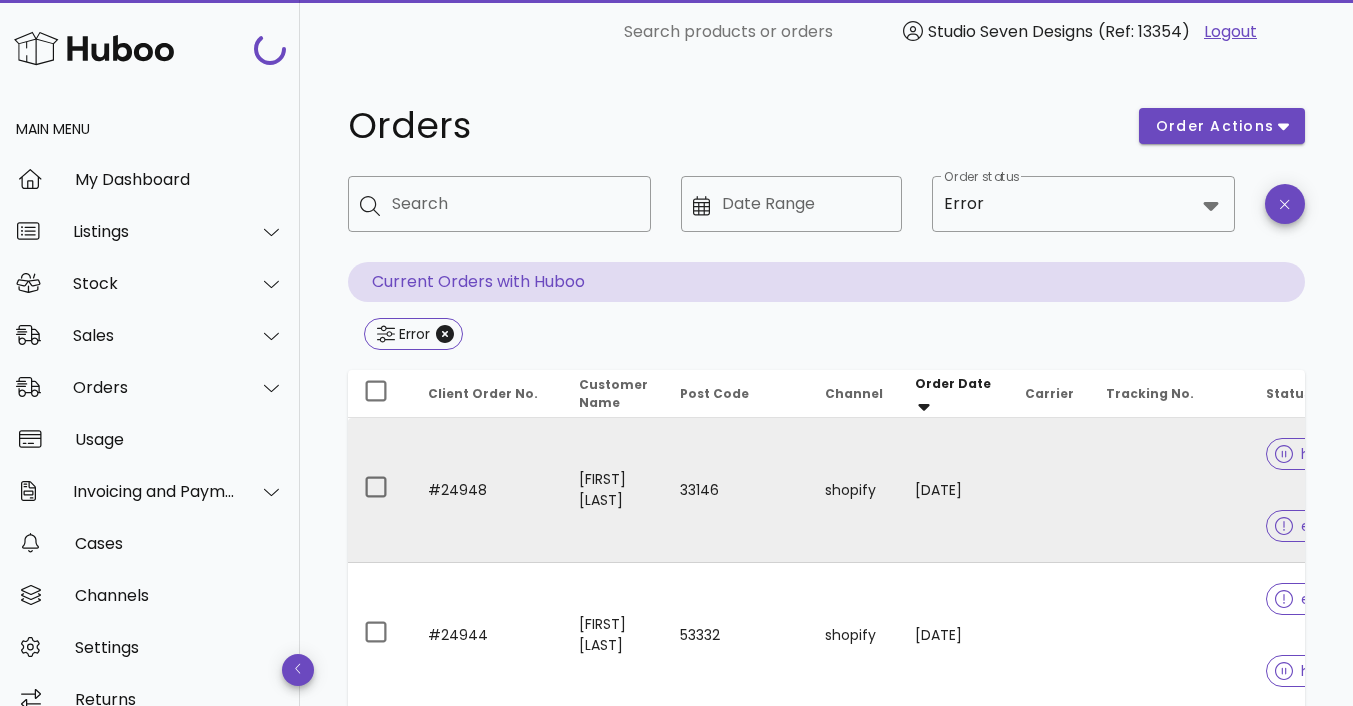 scroll, scrollTop: 128, scrollLeft: 0, axis: vertical 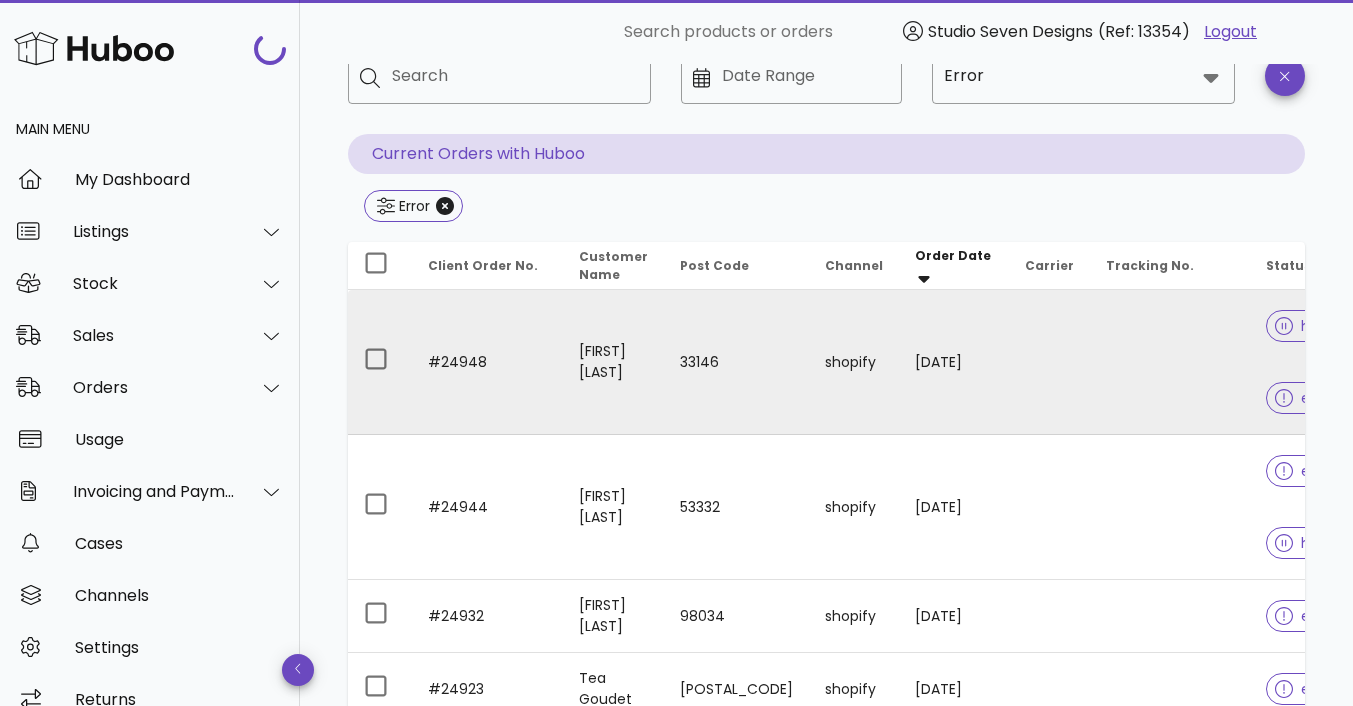 click at bounding box center (1170, 362) 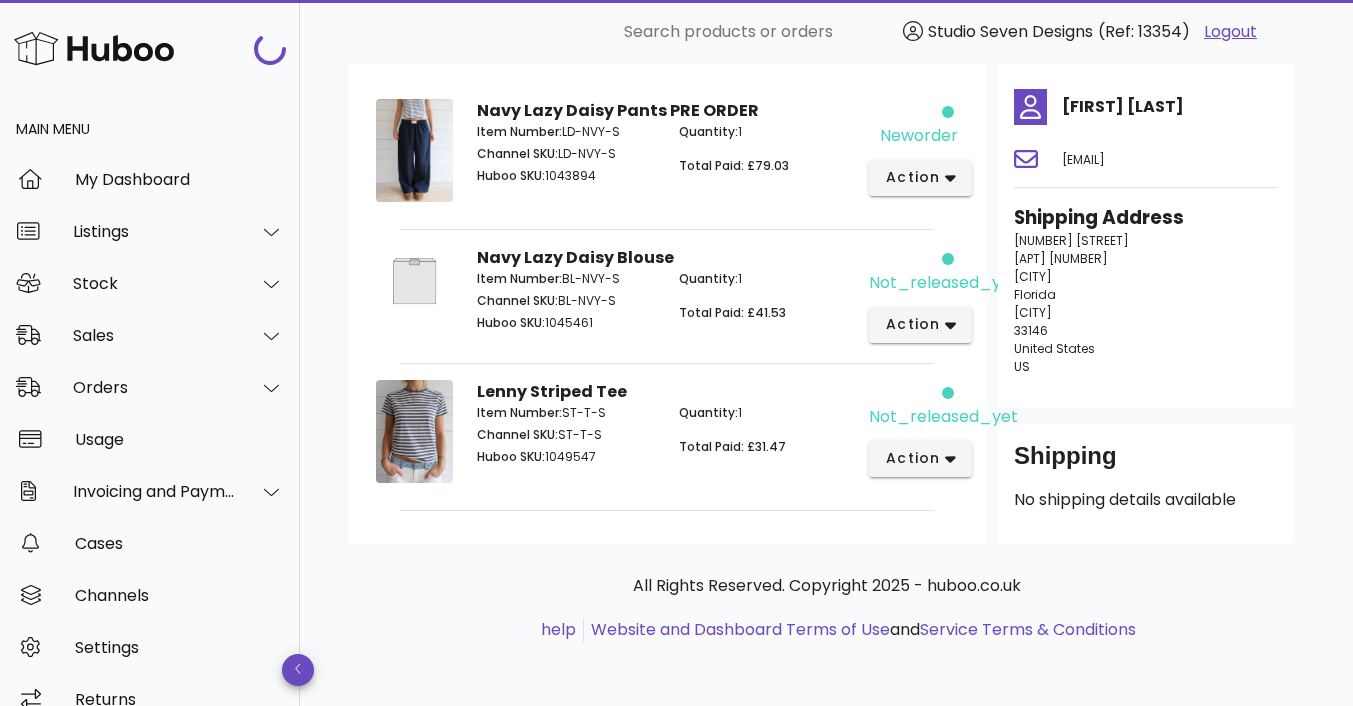 scroll, scrollTop: 0, scrollLeft: 0, axis: both 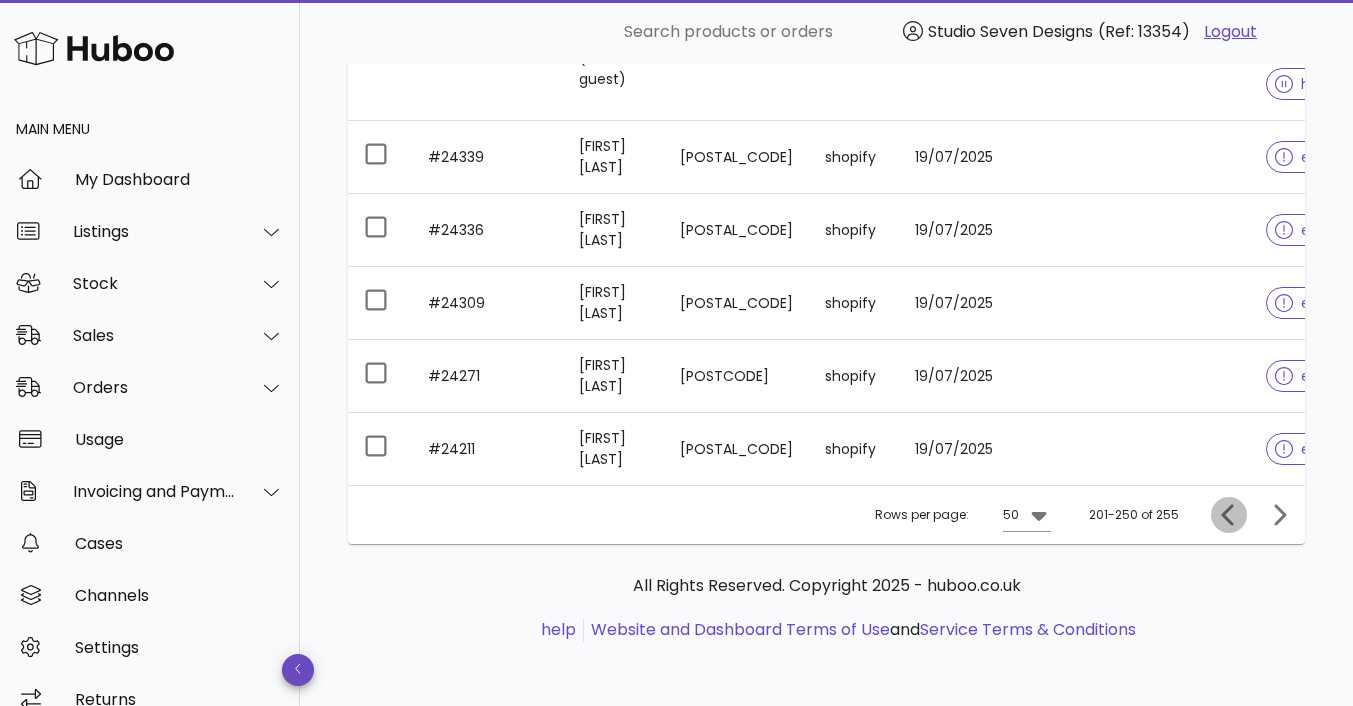 click 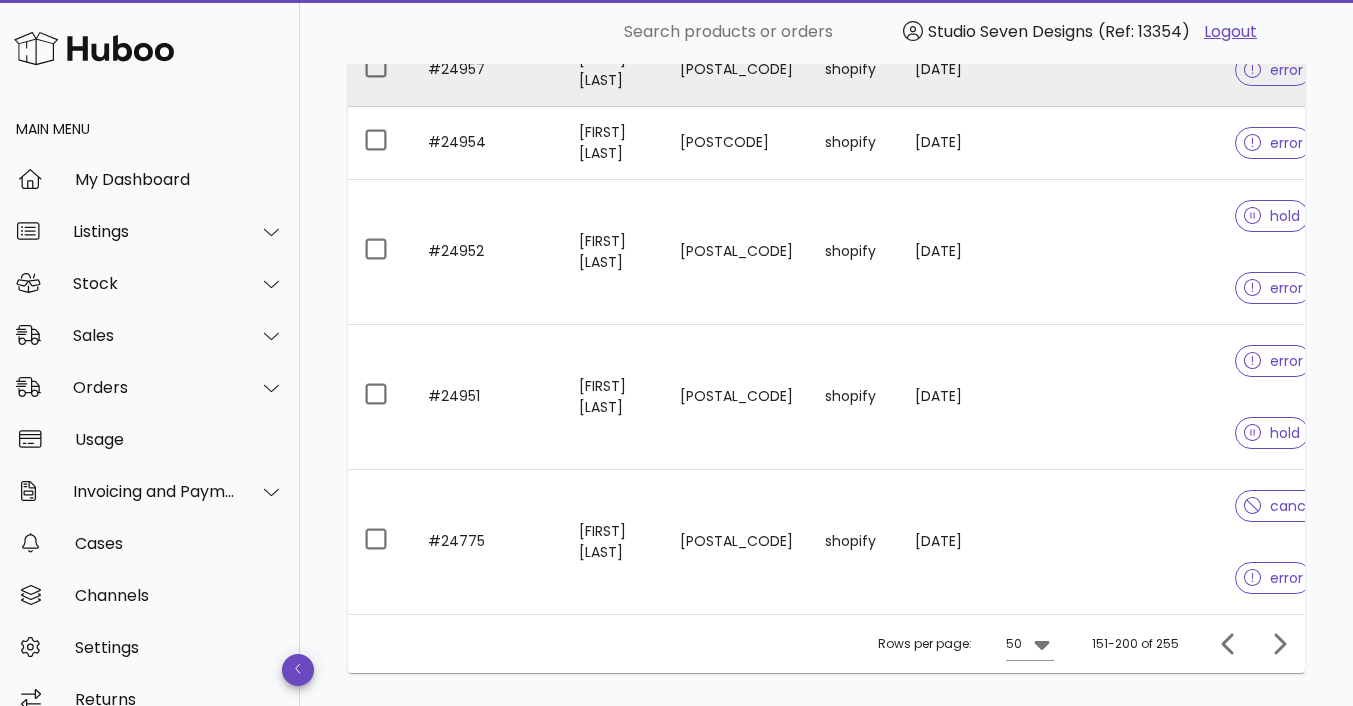 scroll, scrollTop: 5605, scrollLeft: 0, axis: vertical 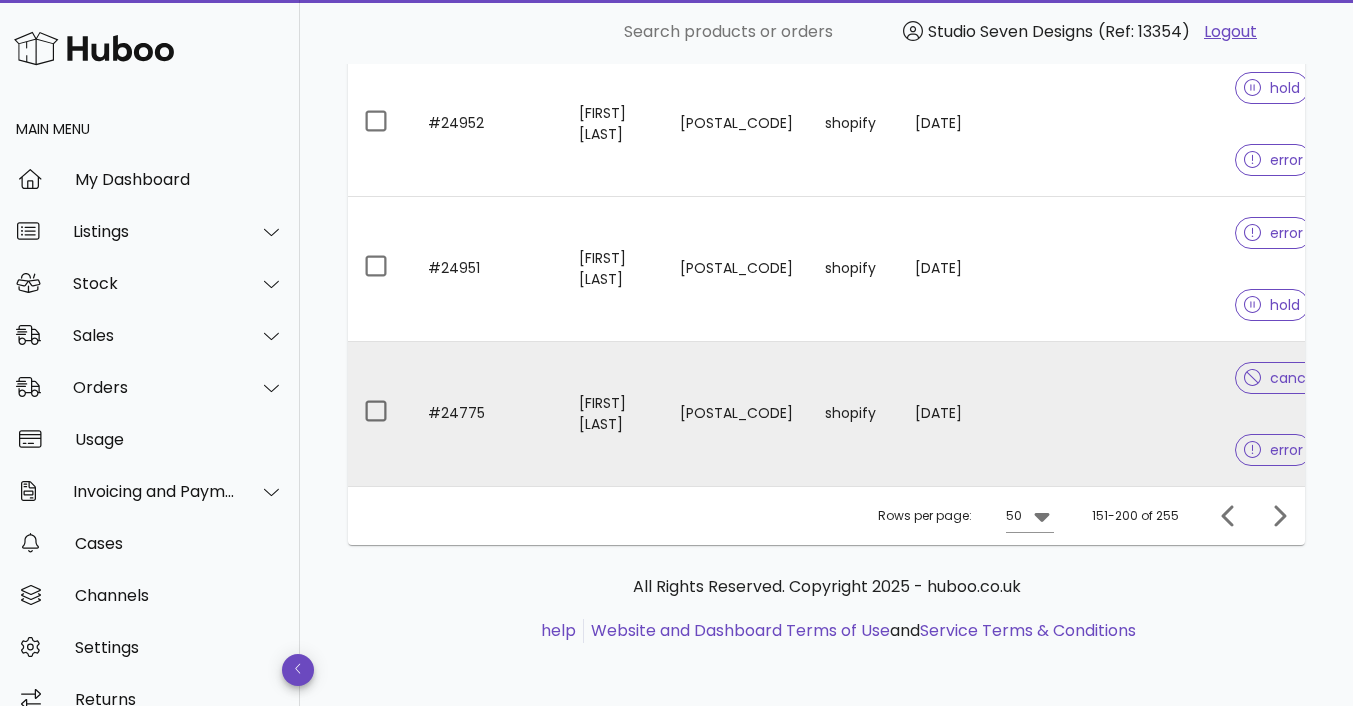 click at bounding box center [1139, 414] 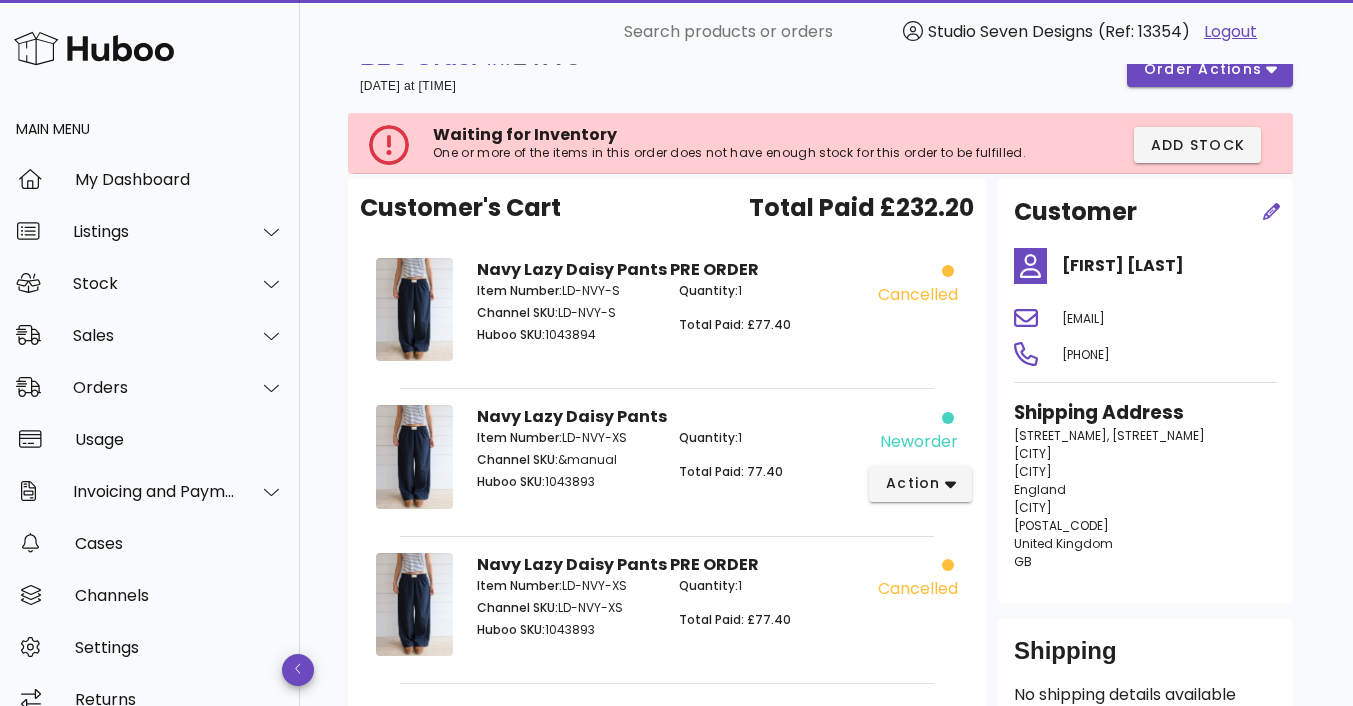 scroll, scrollTop: 0, scrollLeft: 0, axis: both 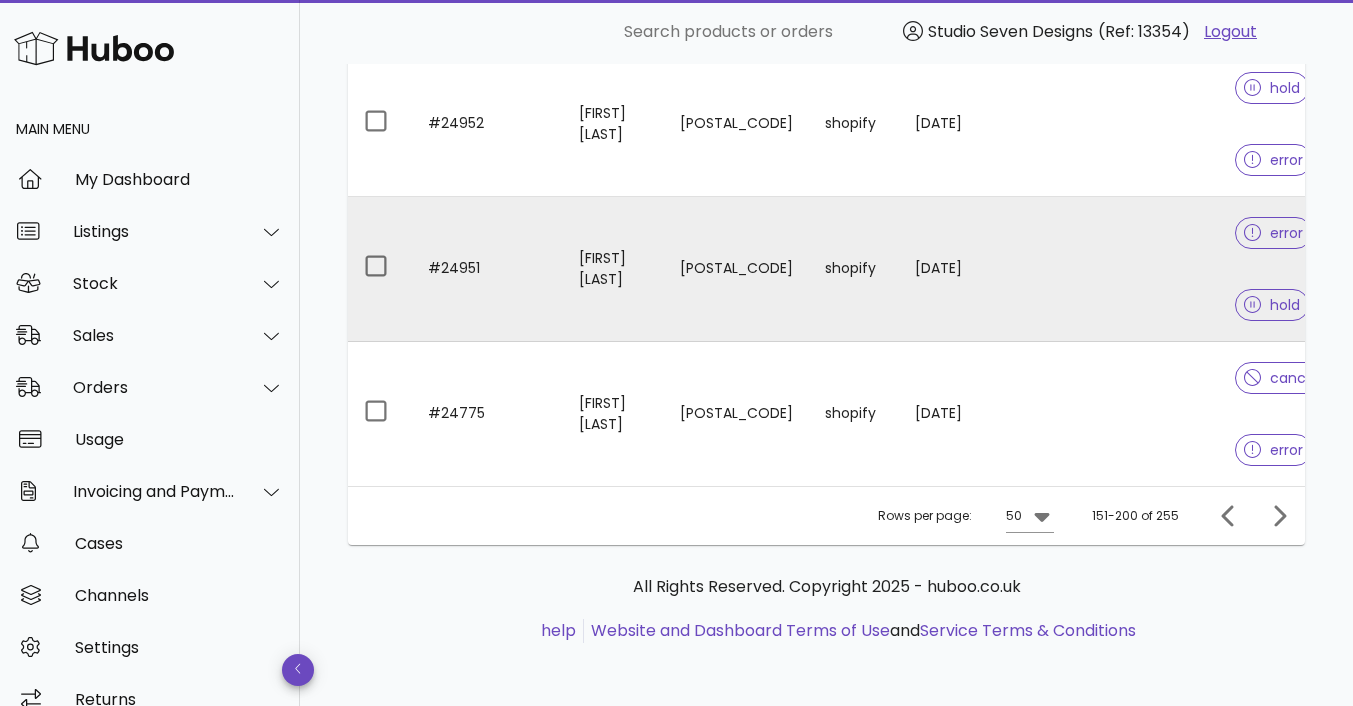 click at bounding box center [1139, 269] 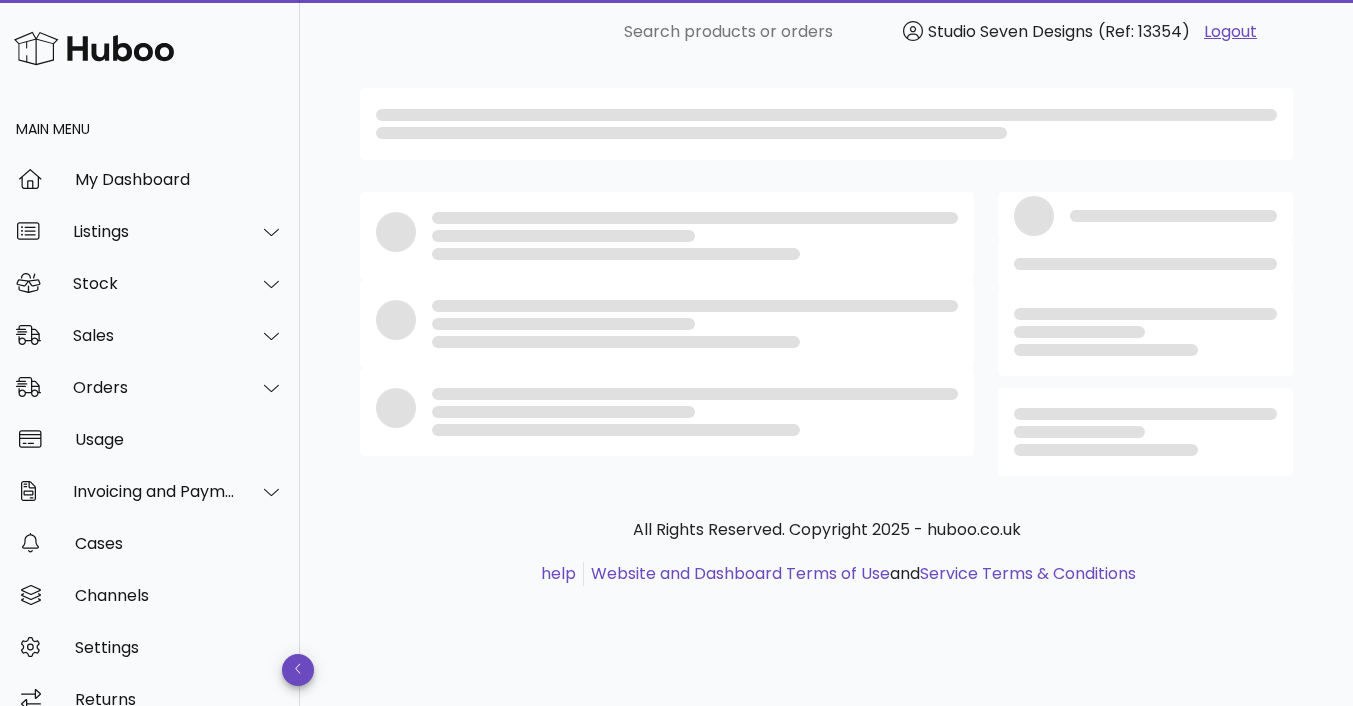 scroll, scrollTop: 0, scrollLeft: 0, axis: both 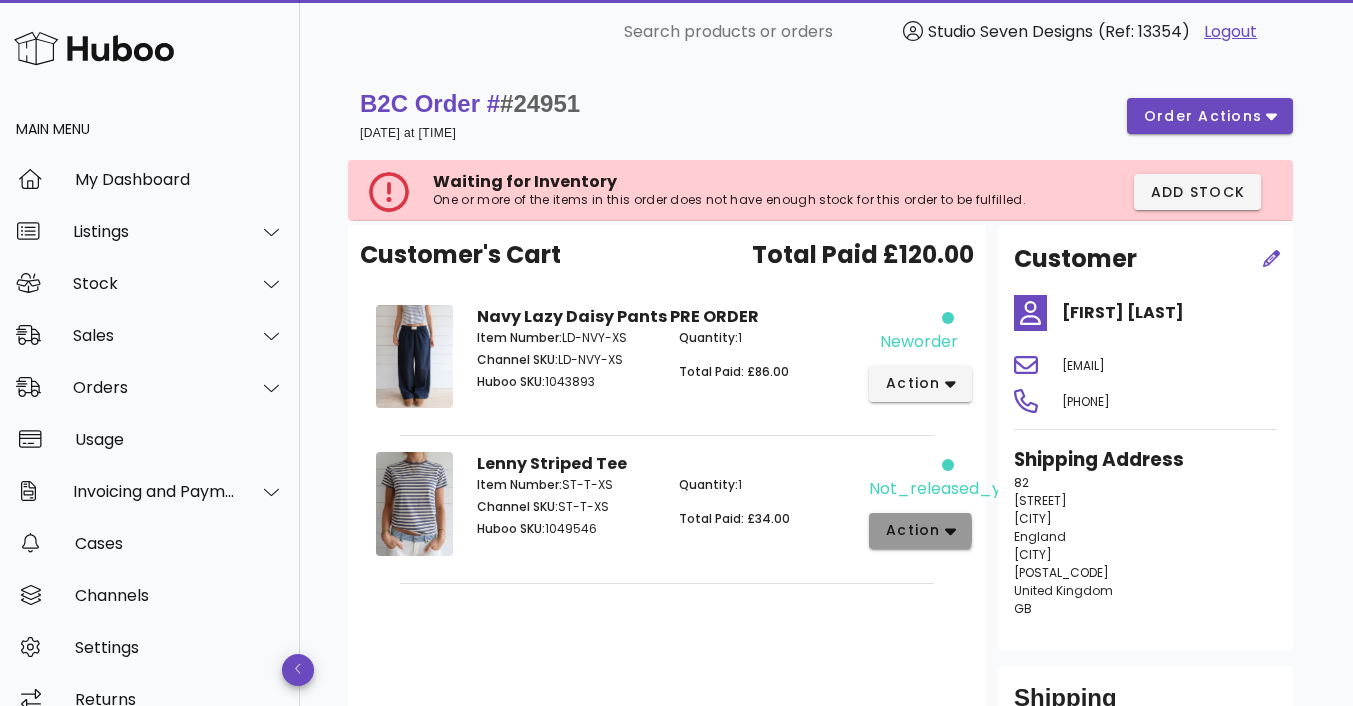 click 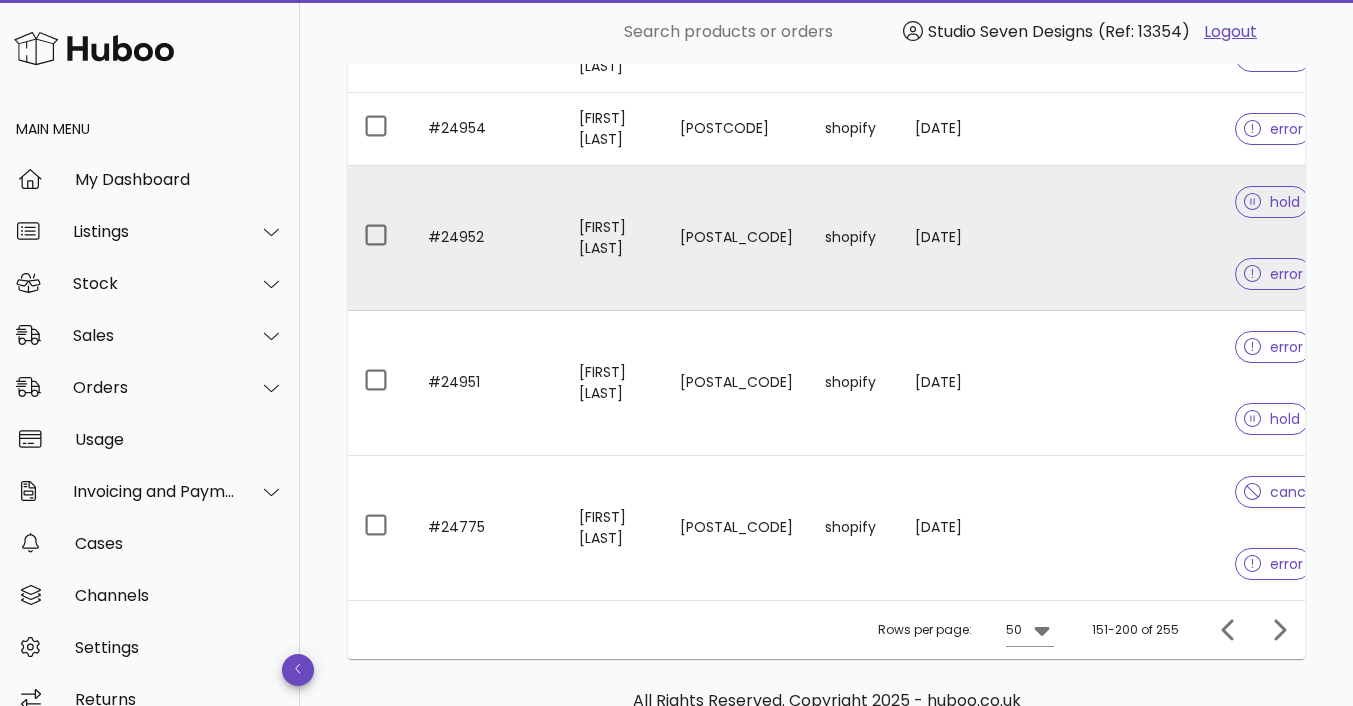 scroll, scrollTop: 5490, scrollLeft: 0, axis: vertical 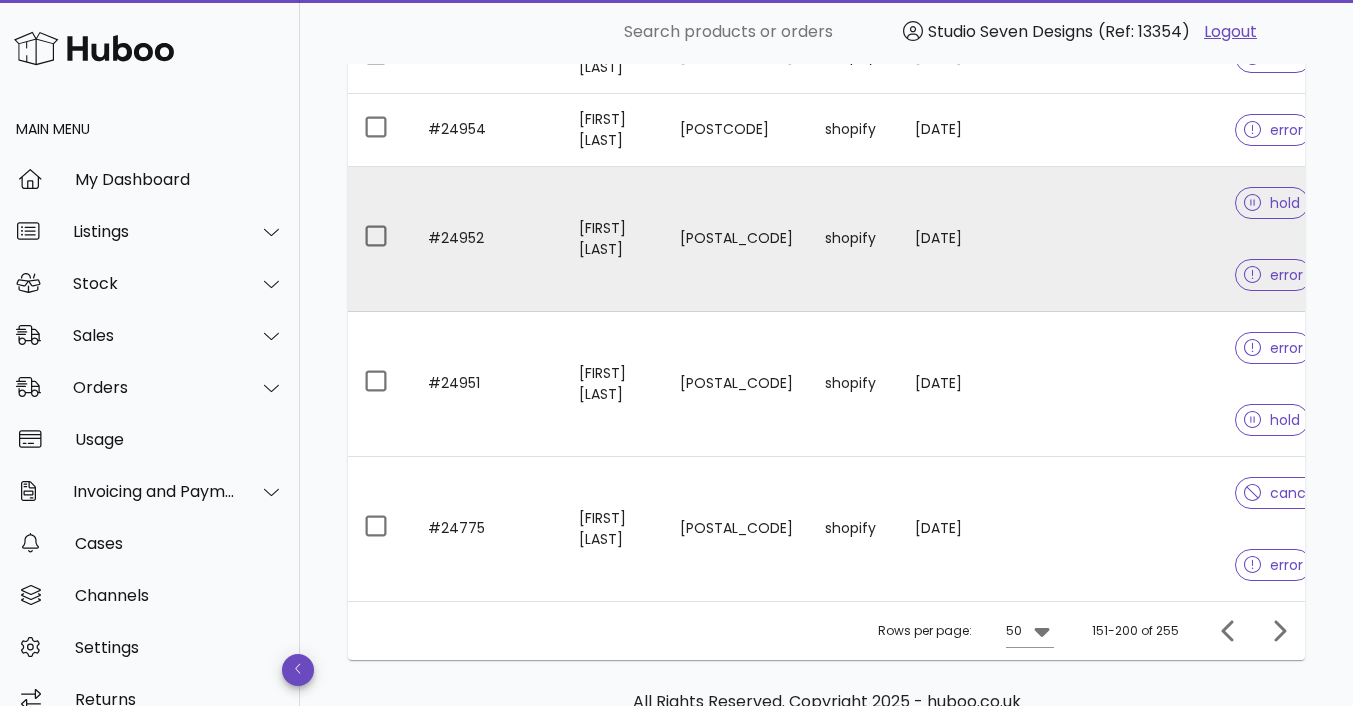 click at bounding box center [1139, 239] 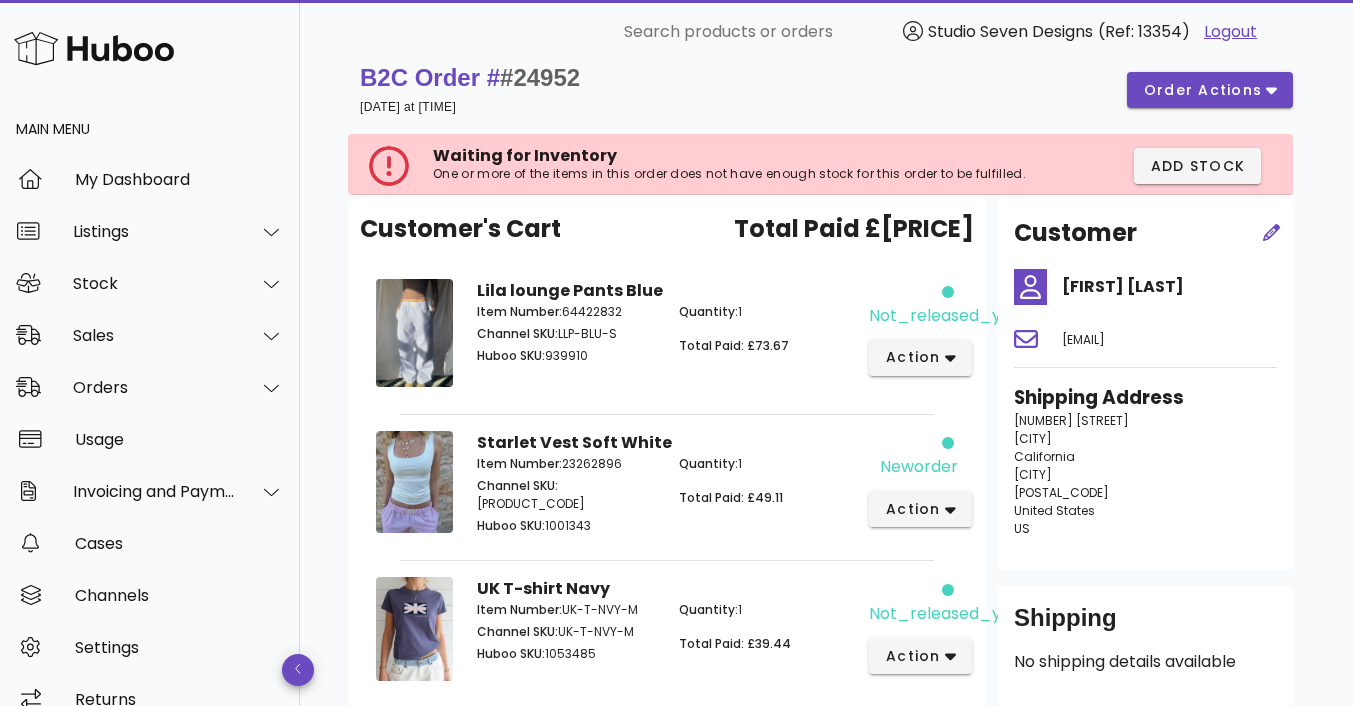 scroll, scrollTop: 0, scrollLeft: 0, axis: both 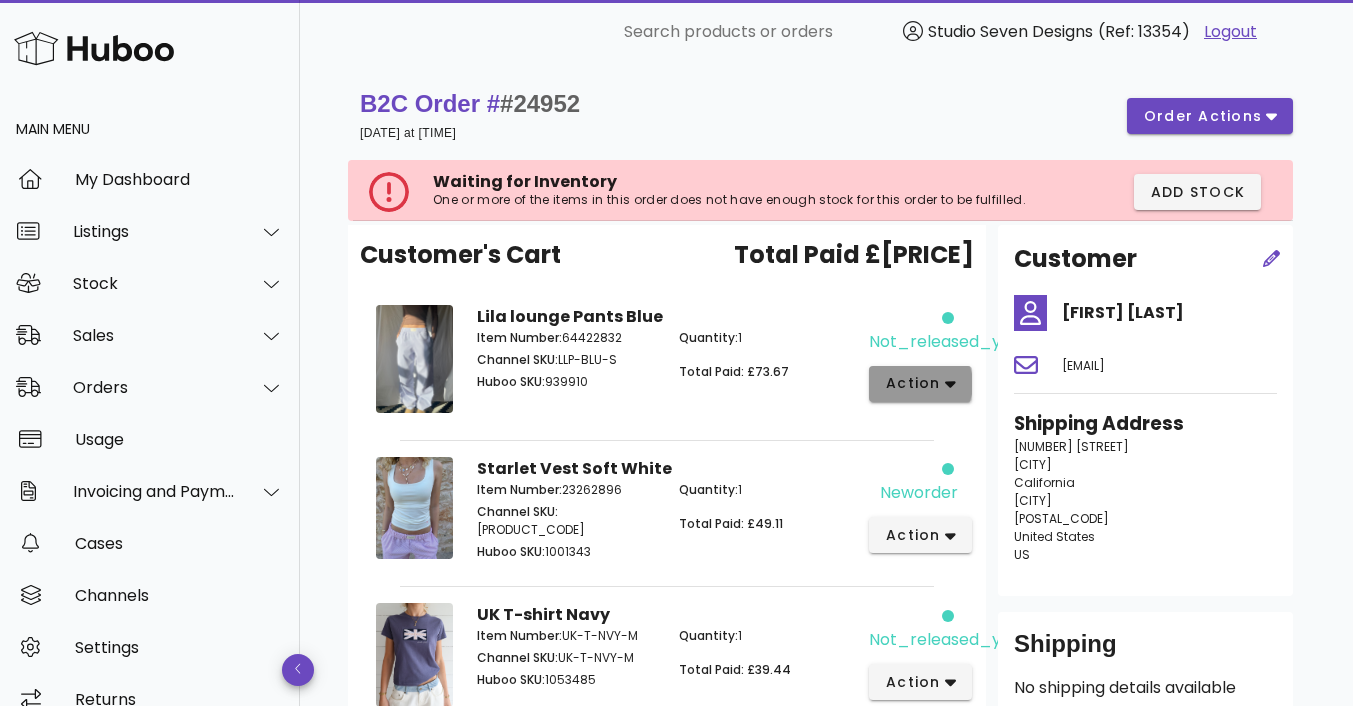 click 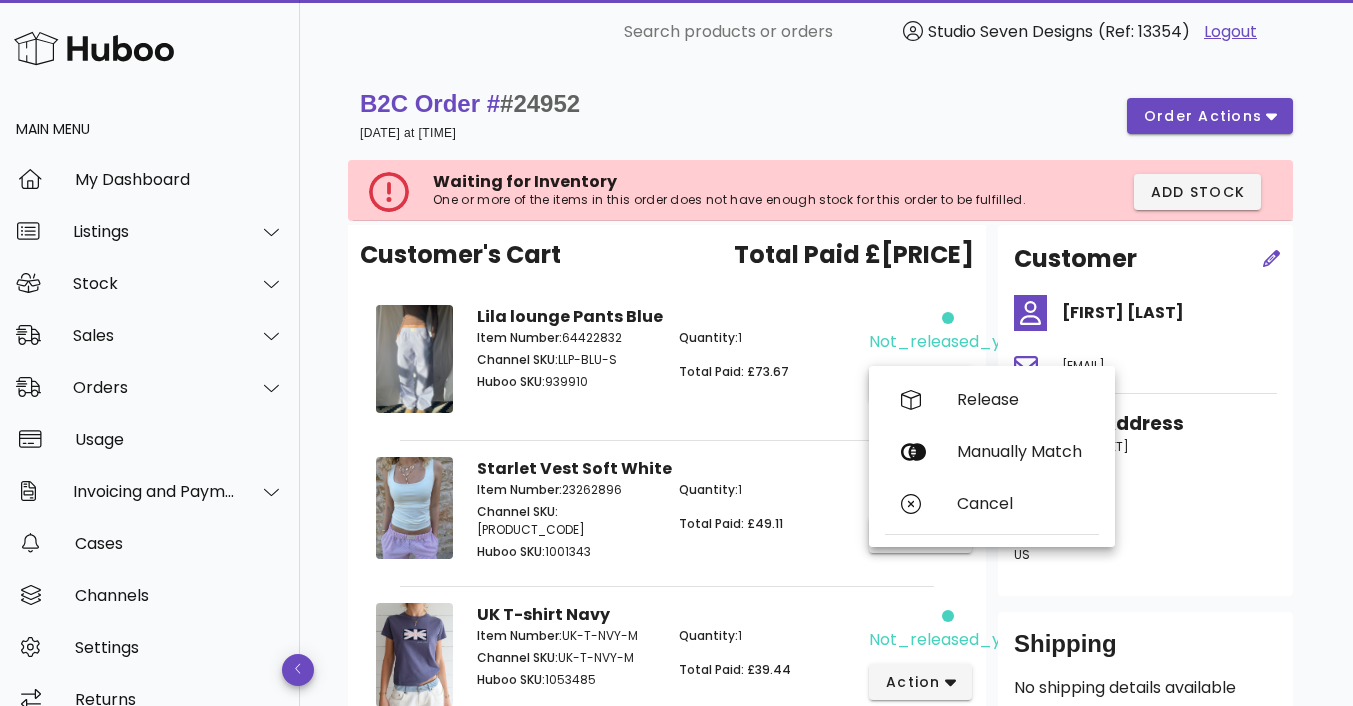 click on "Quantity:  1 Total Paid: £73.67" at bounding box center (768, 363) 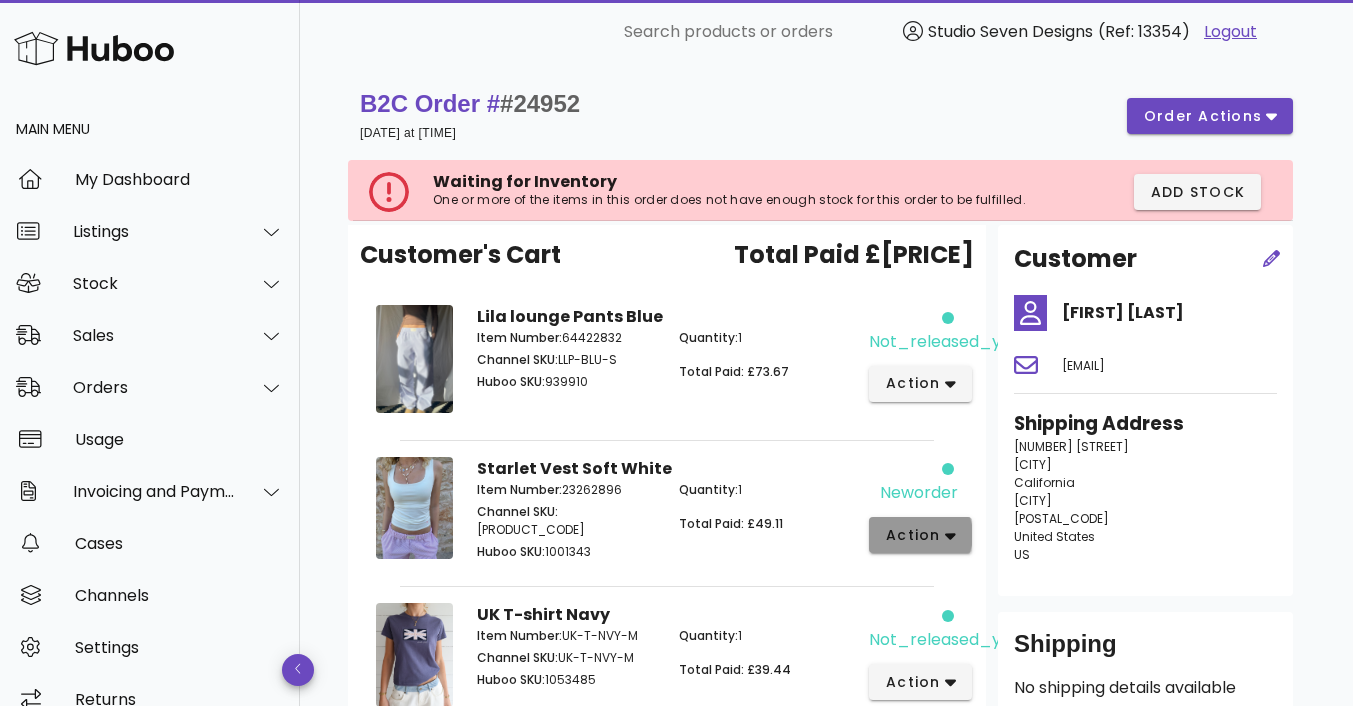 click 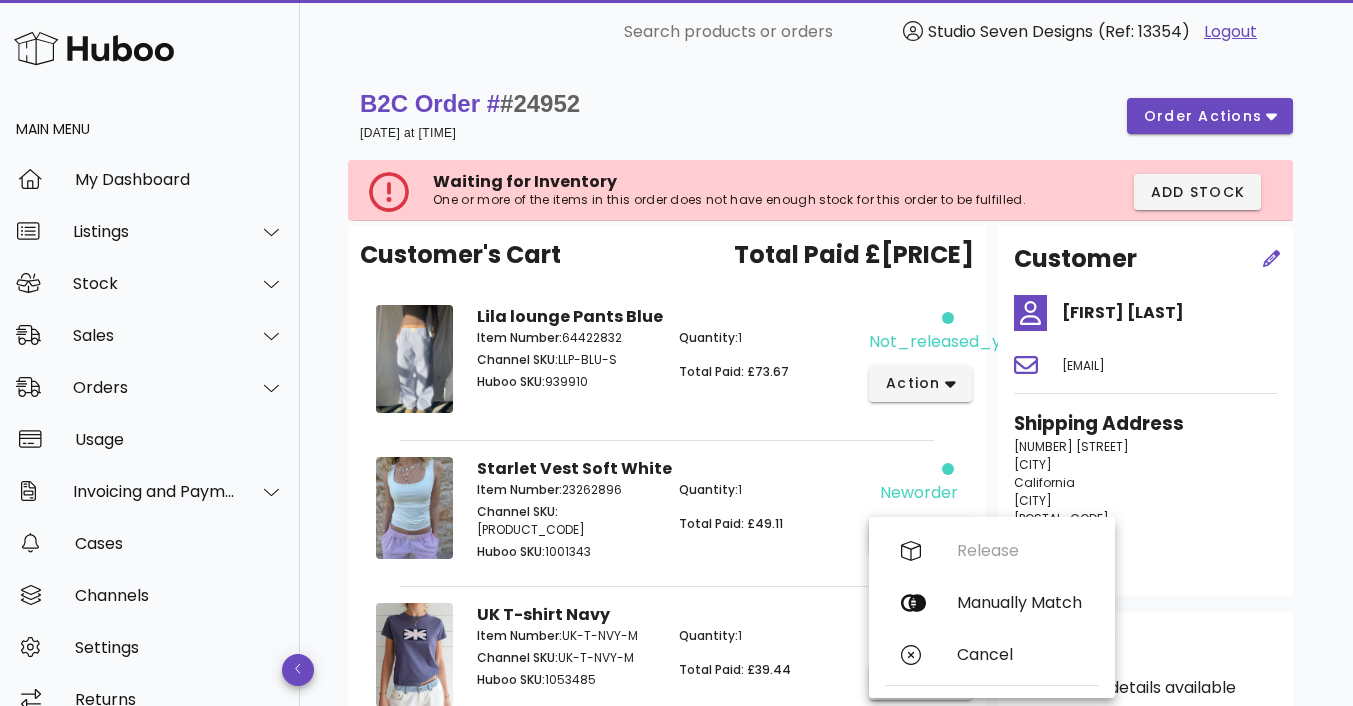 click on "Quantity:  1 Total Paid: £49.11" at bounding box center [768, 523] 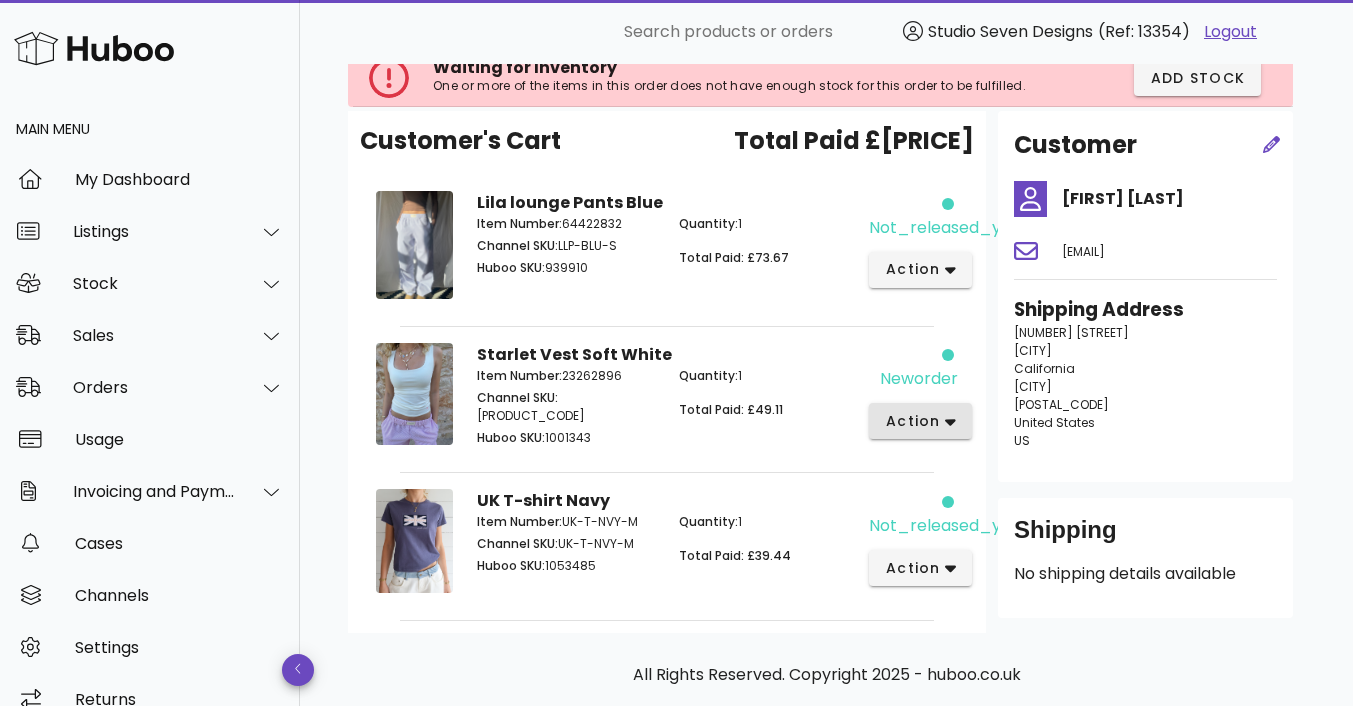 scroll, scrollTop: 116, scrollLeft: 0, axis: vertical 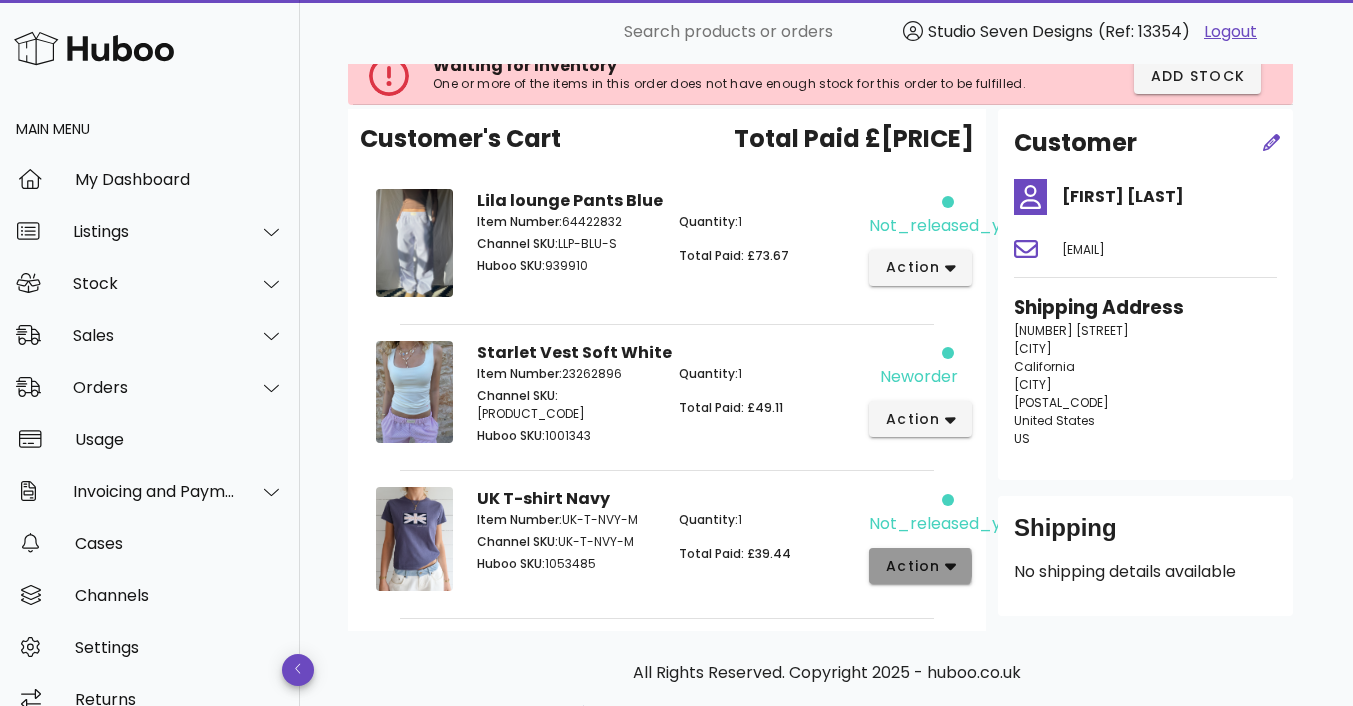 click 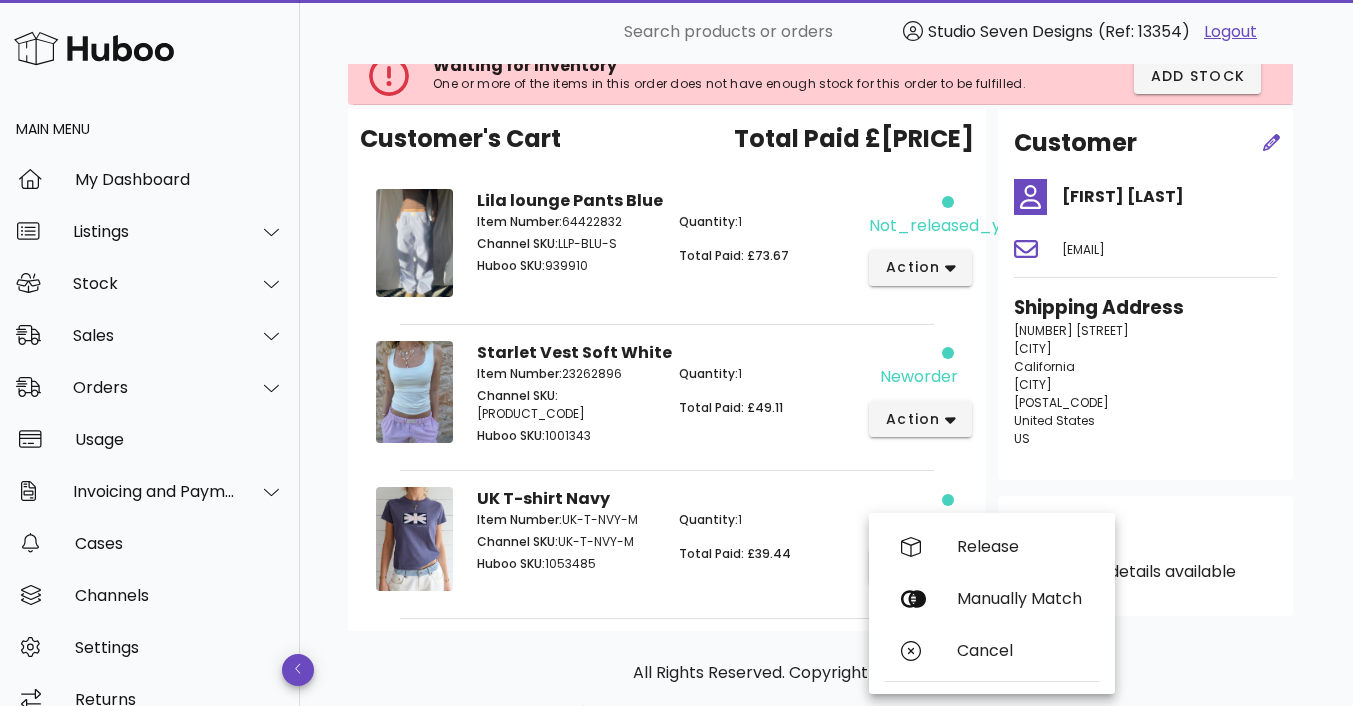 click on "Quantity:  1 Total Paid: £39.44" at bounding box center [768, 545] 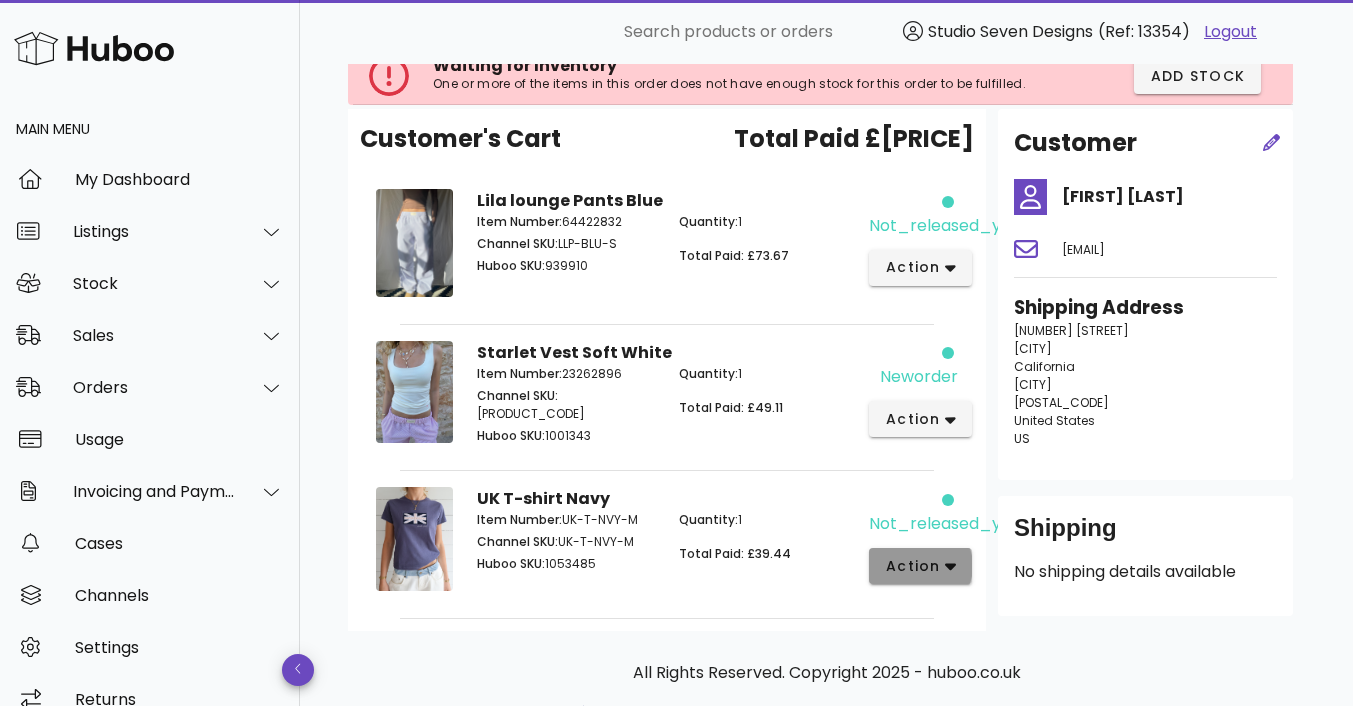 click on "action" at bounding box center (920, 566) 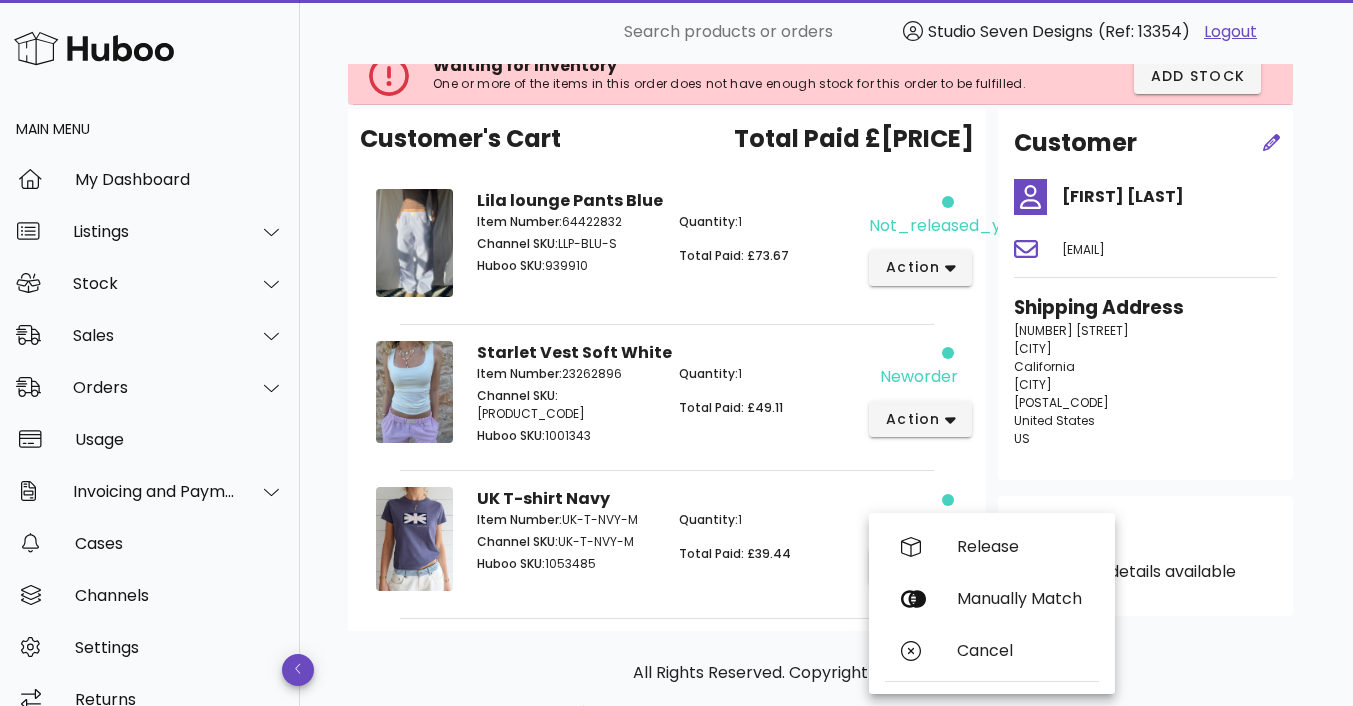 click on "Quantity:  1 Total Paid: £49.11" at bounding box center [768, 407] 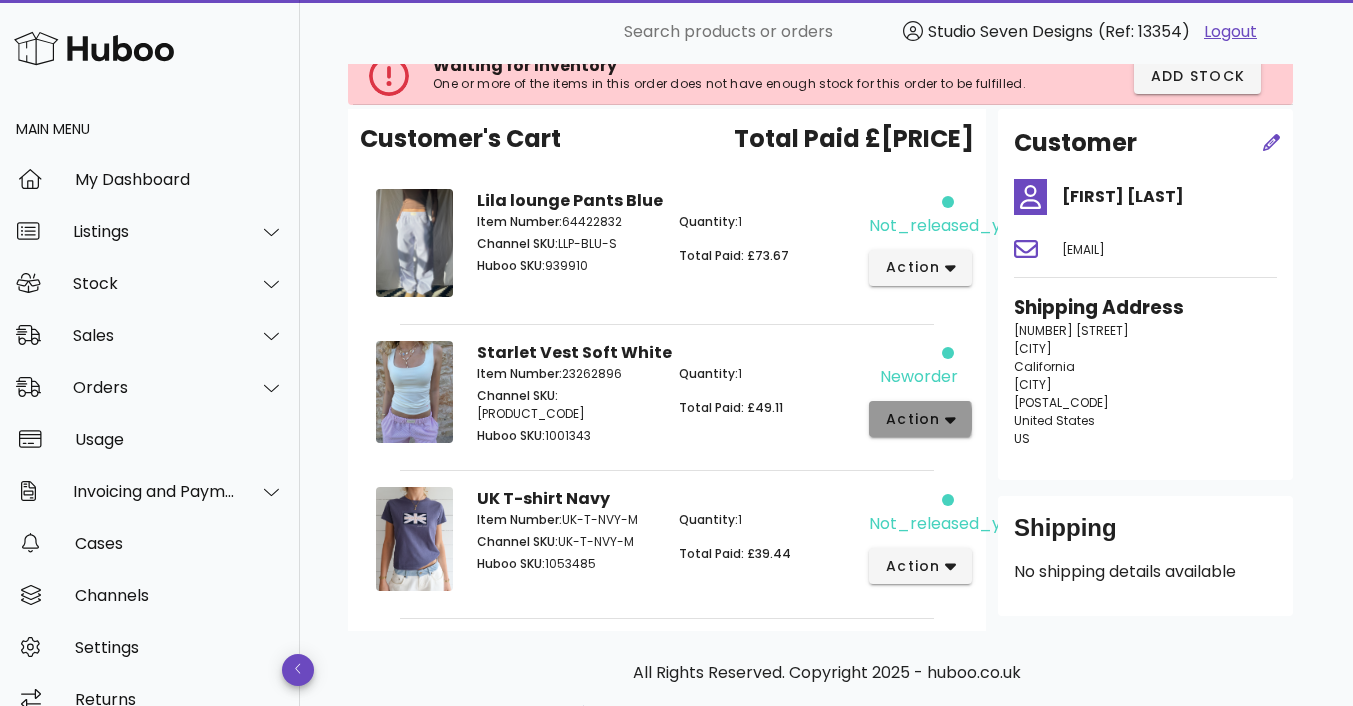 click 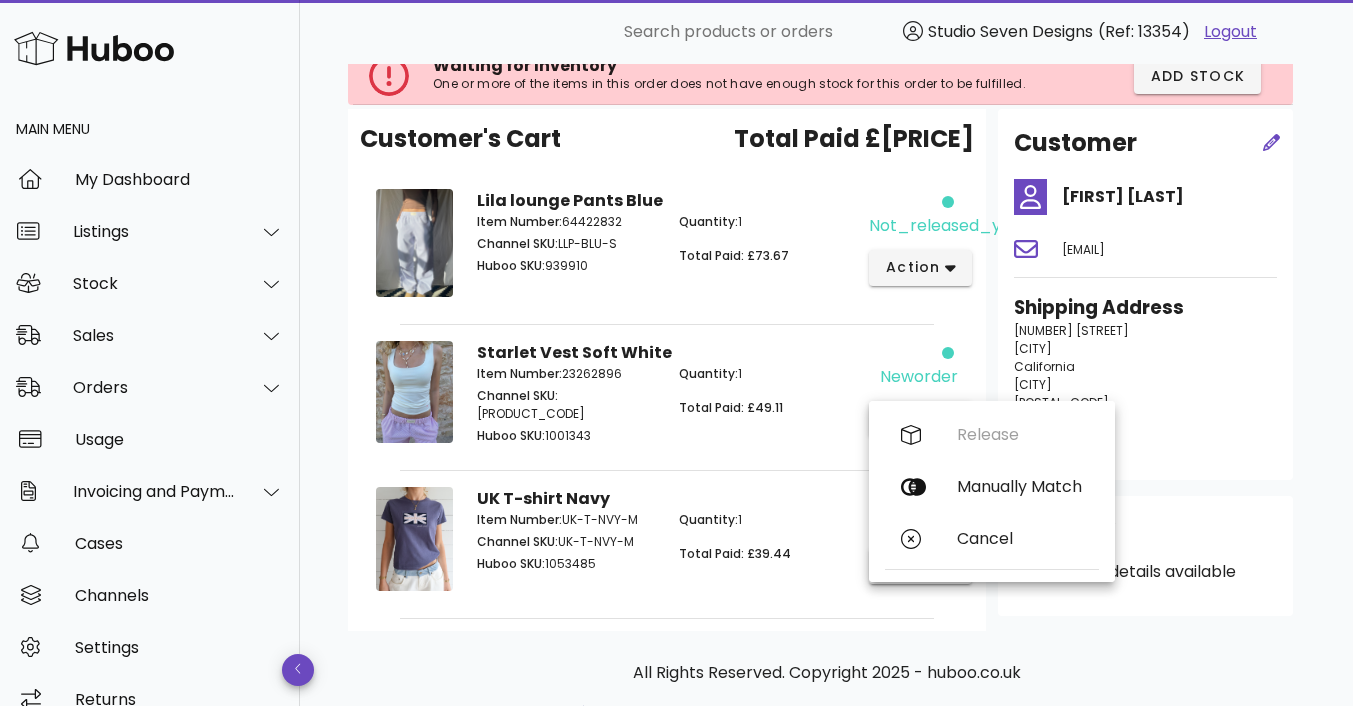 click on "Quantity:  1 Total Paid: £49.11" at bounding box center (768, 407) 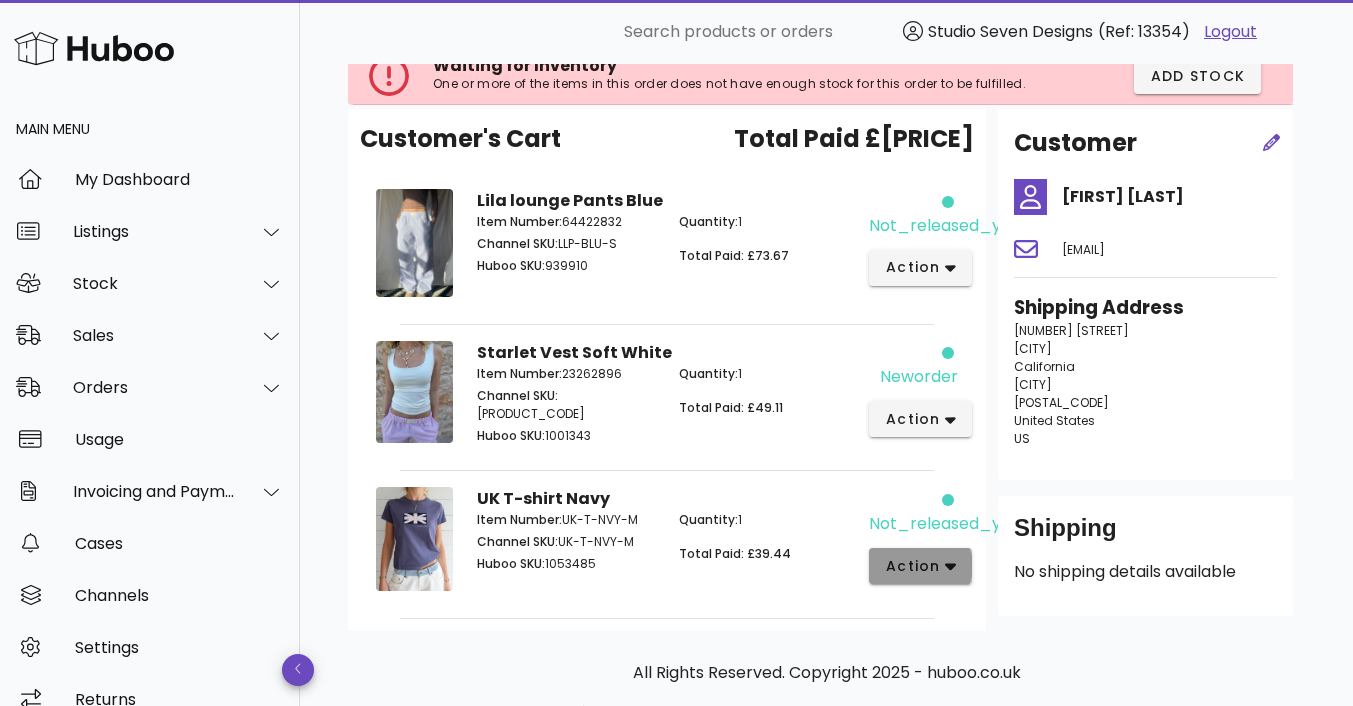 click 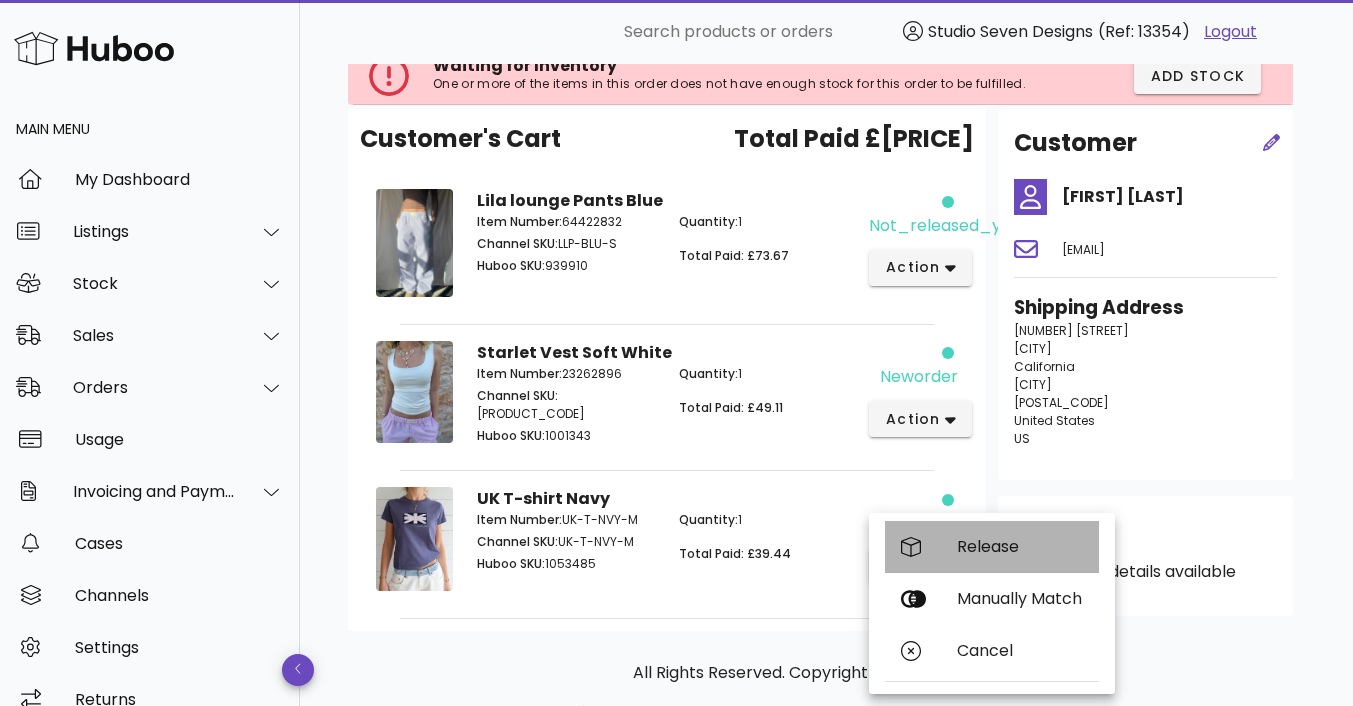 click on "Release" at bounding box center (1020, 546) 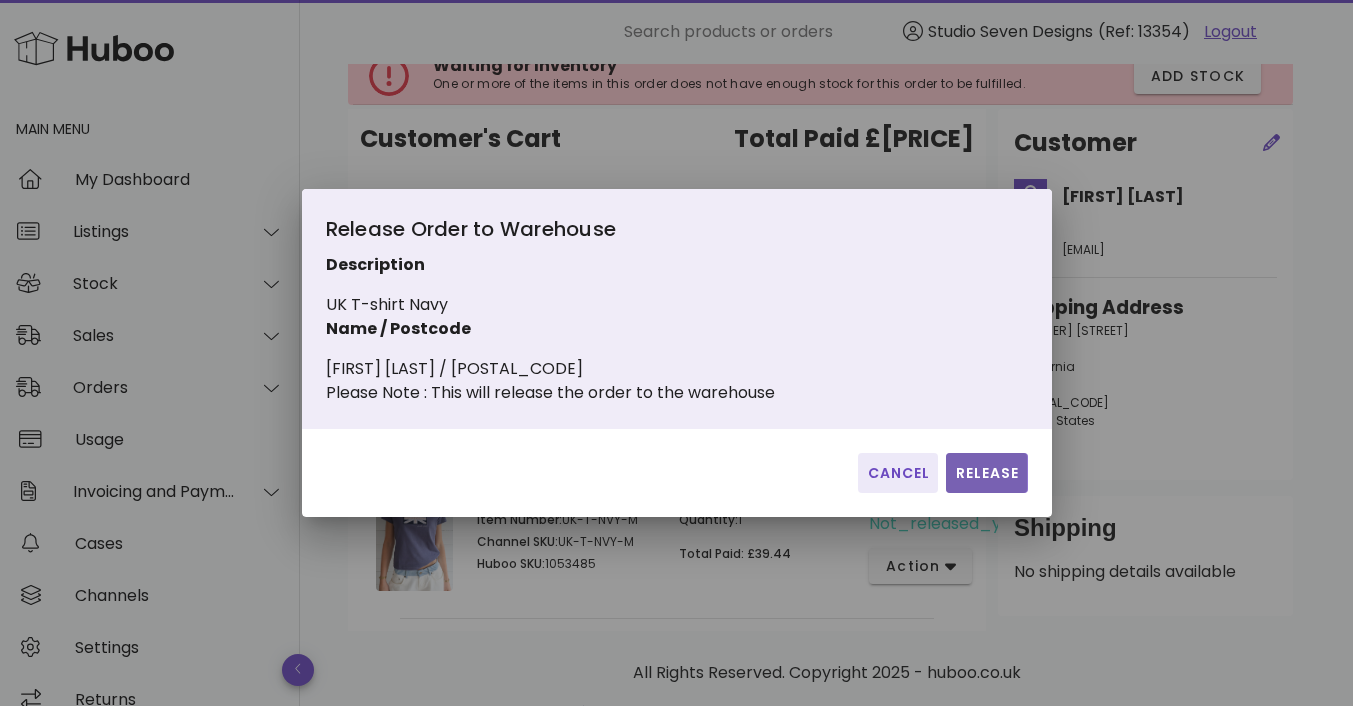 click on "Release" at bounding box center [986, 473] 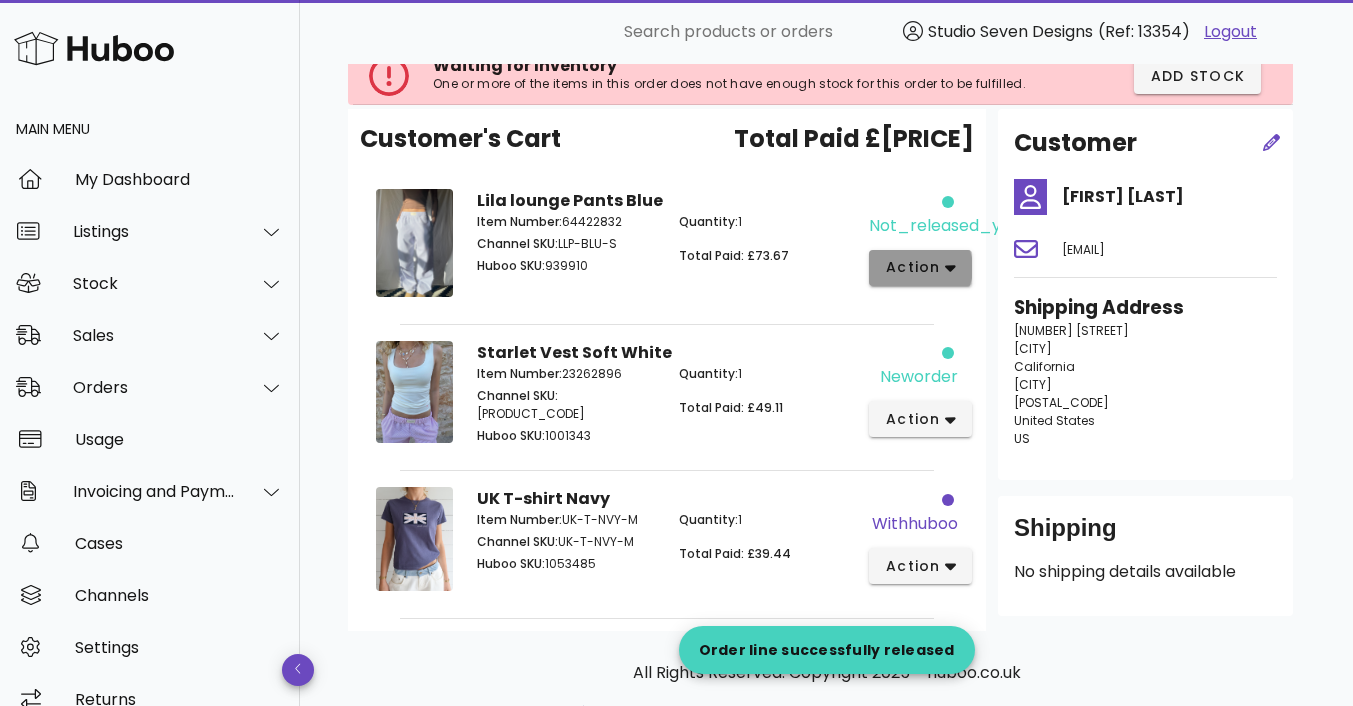 click 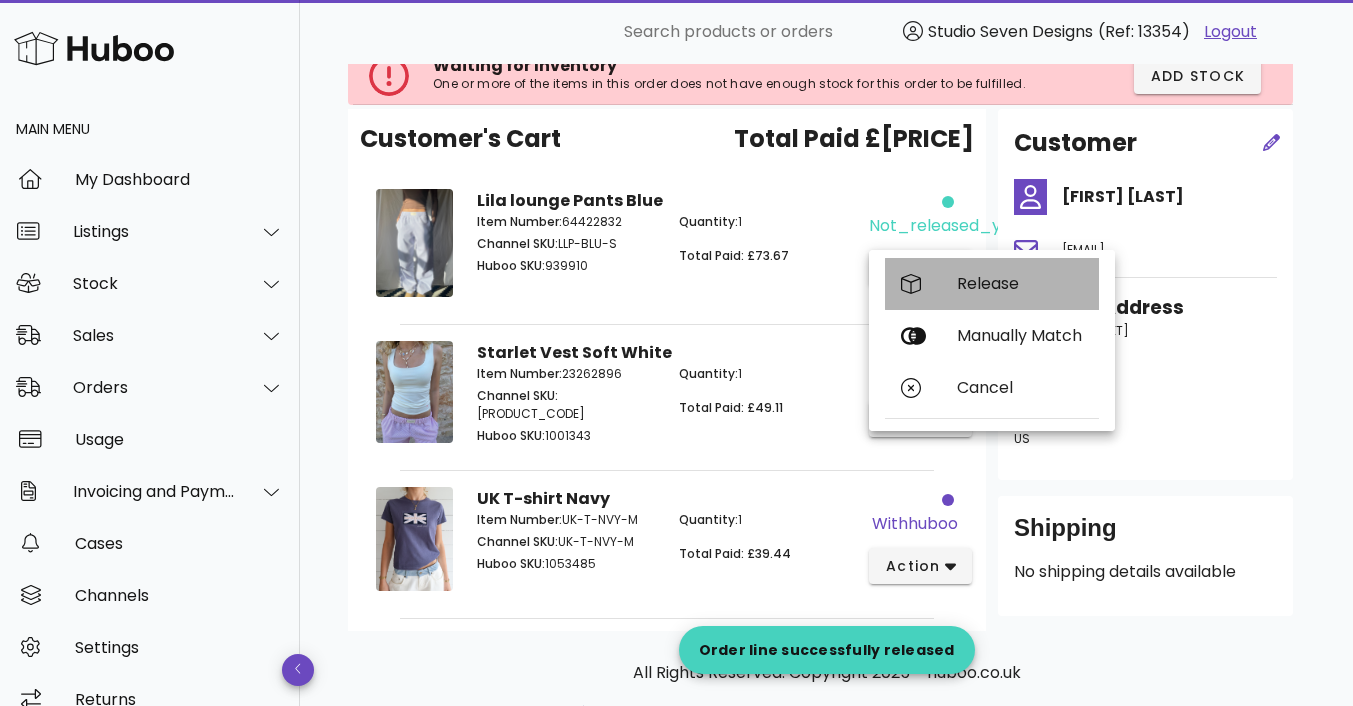 click on "Release" at bounding box center [1020, 283] 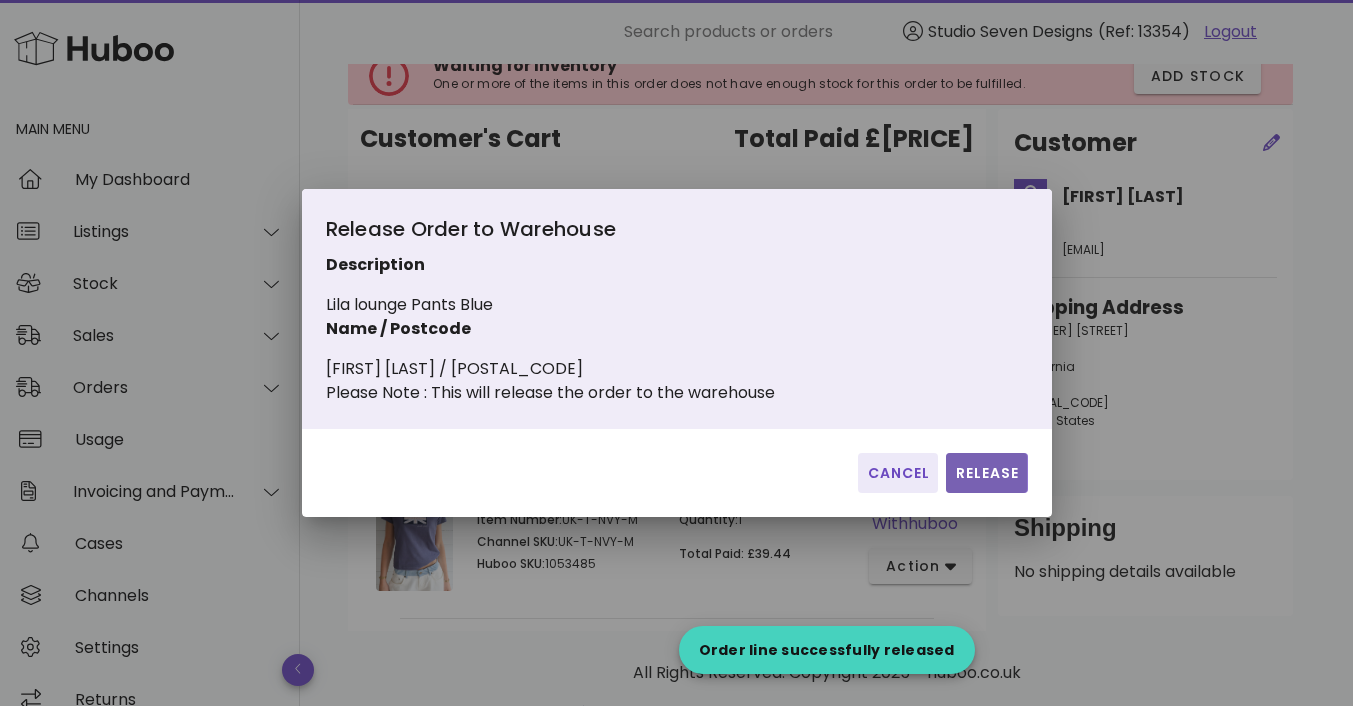 click on "Release" at bounding box center [986, 473] 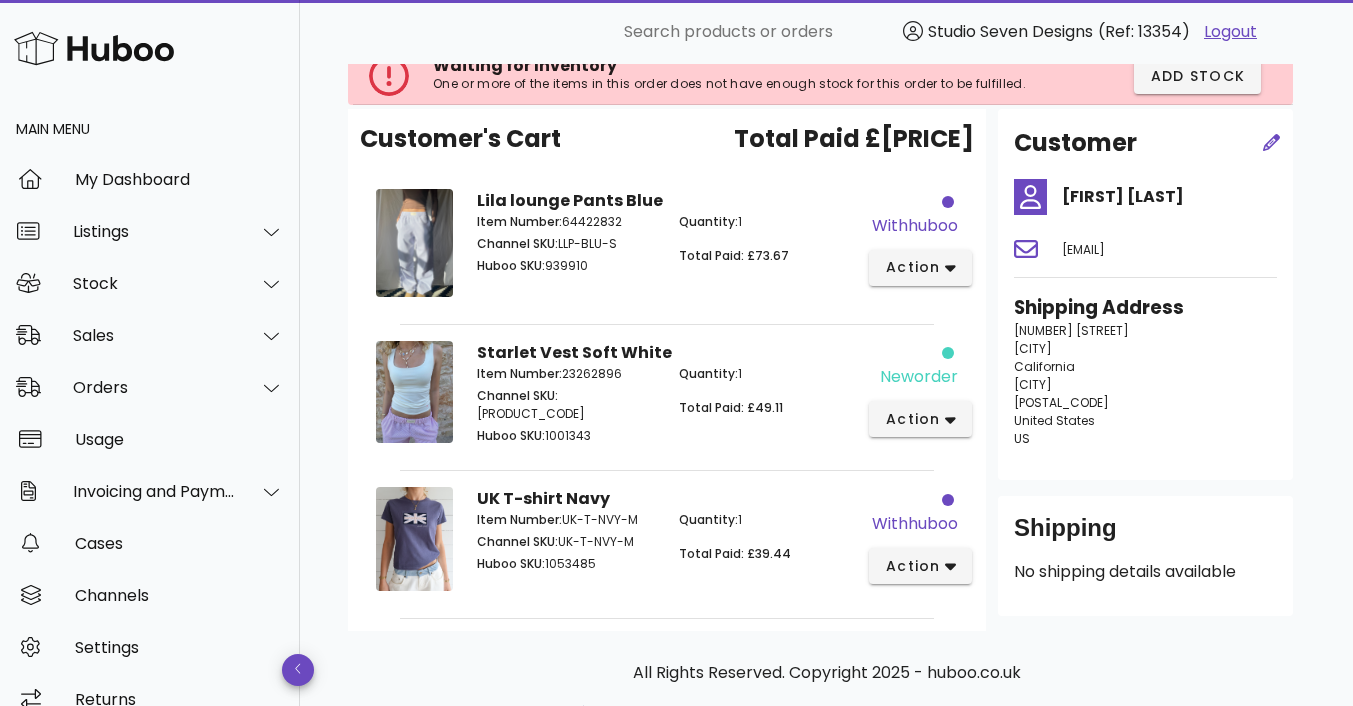 scroll, scrollTop: 0, scrollLeft: 0, axis: both 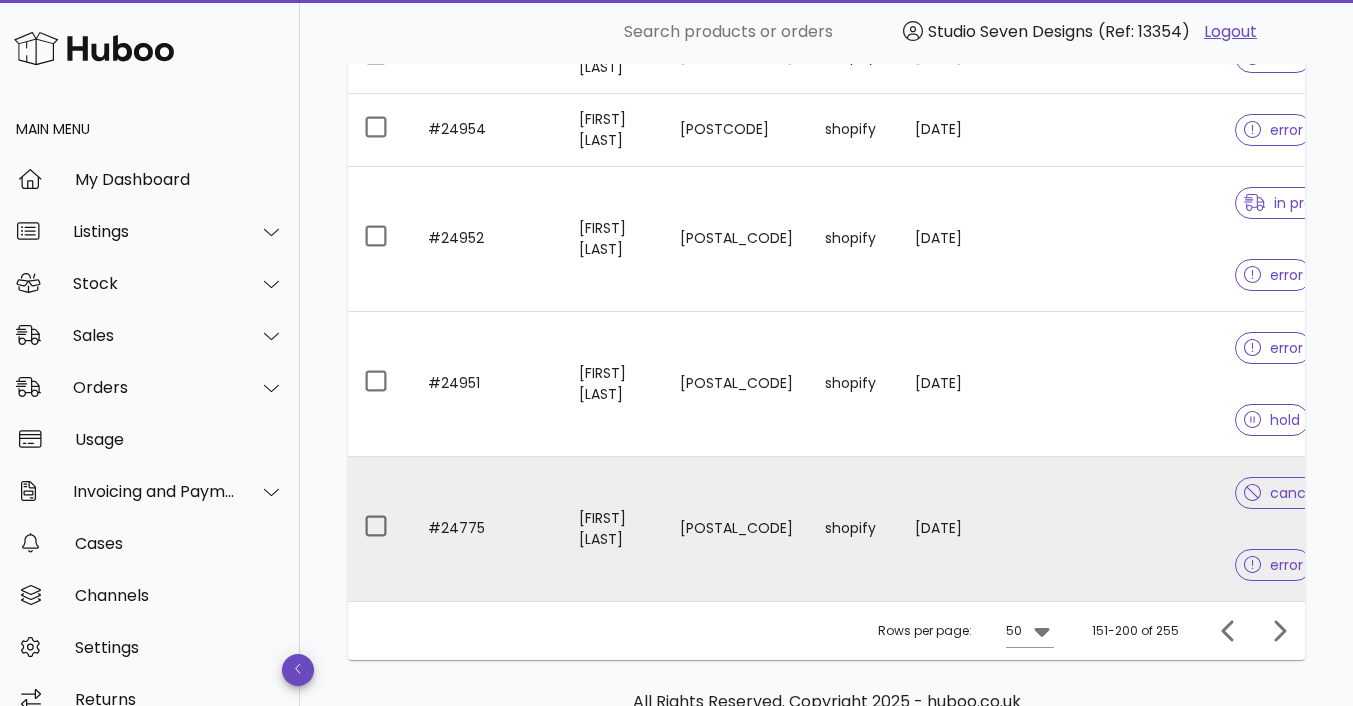 click at bounding box center (1139, 529) 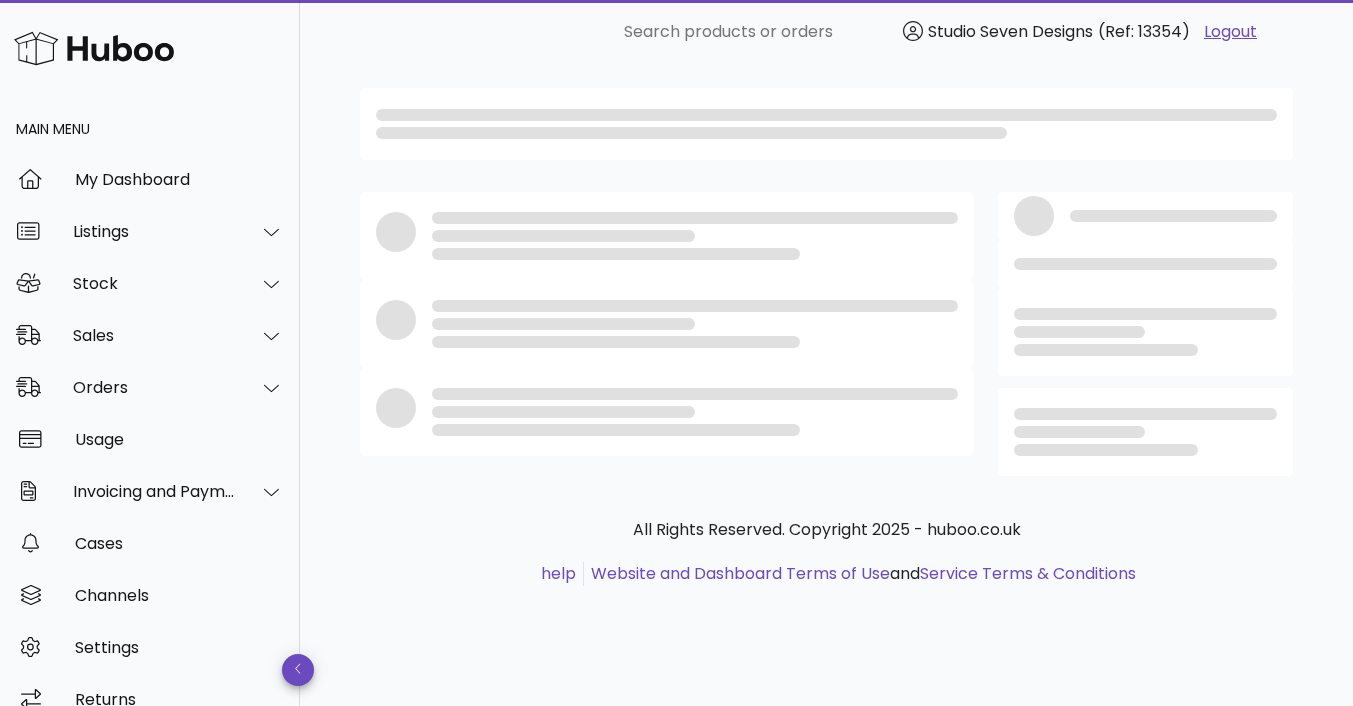 scroll, scrollTop: 0, scrollLeft: 0, axis: both 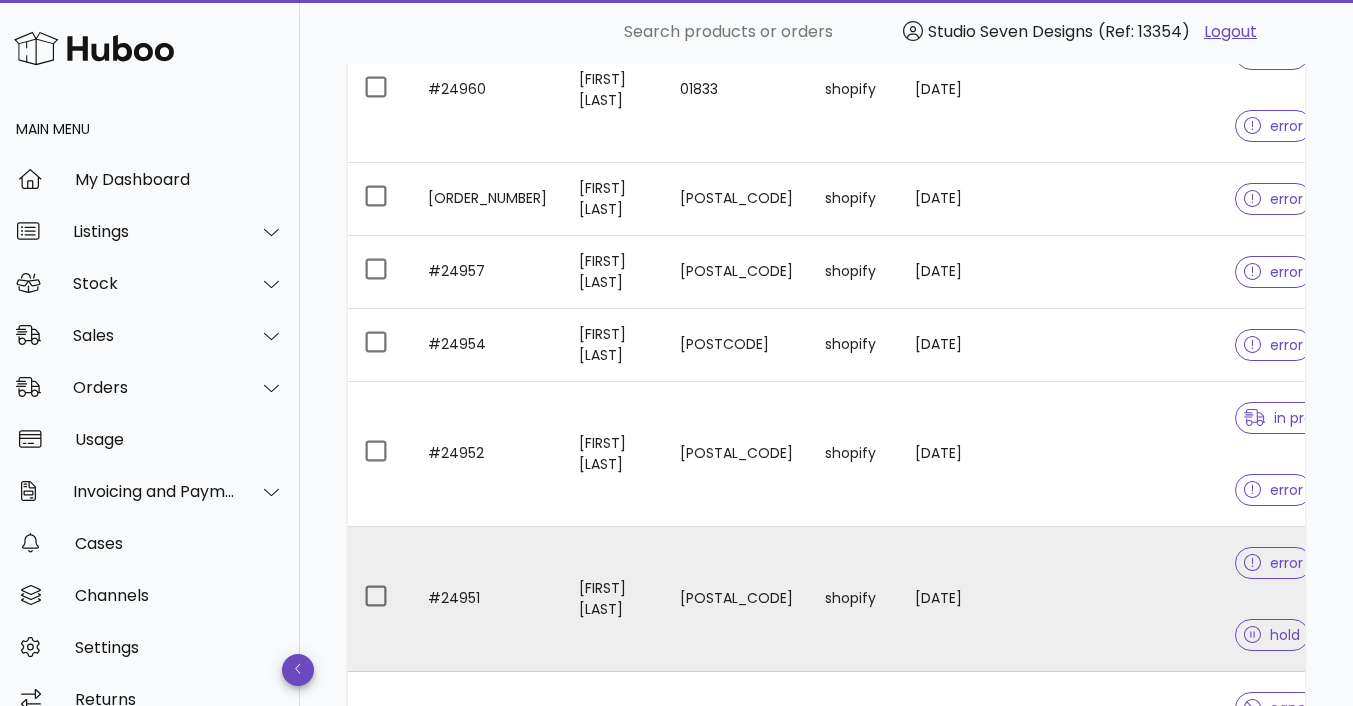 click at bounding box center (1139, 599) 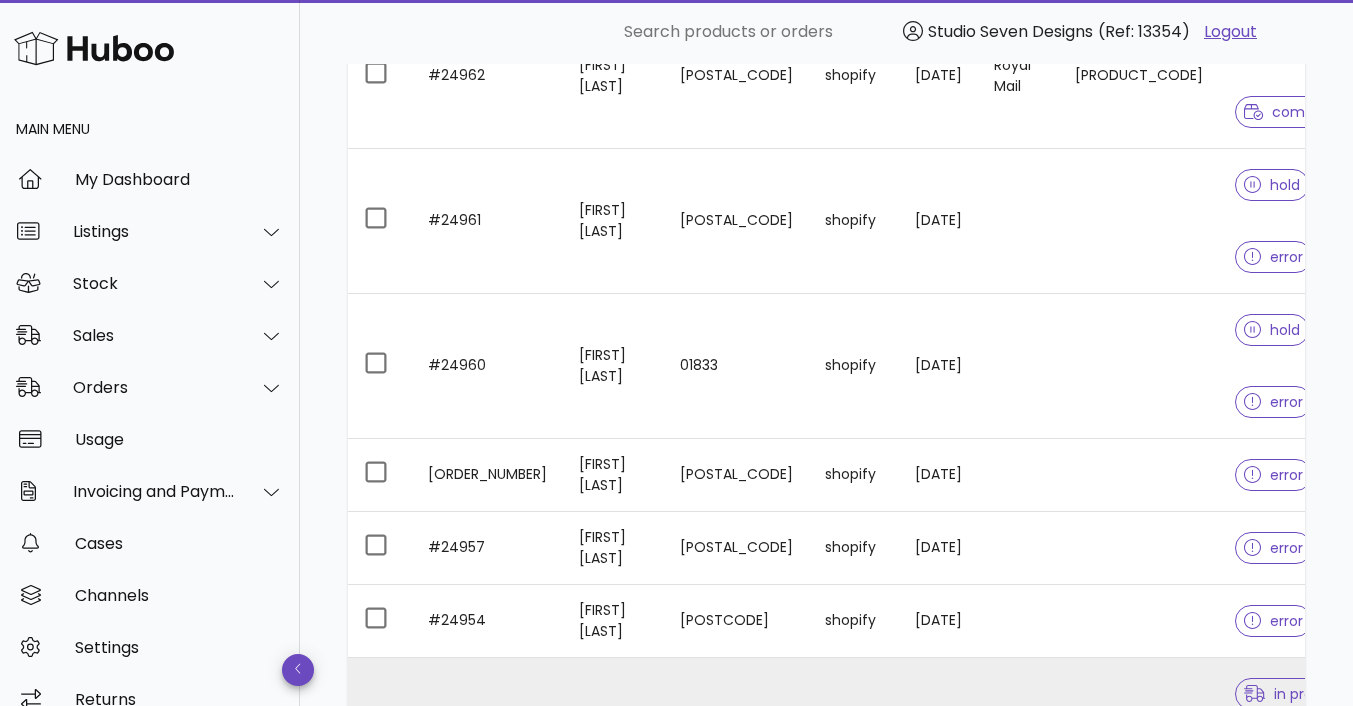 scroll, scrollTop: 4986, scrollLeft: 0, axis: vertical 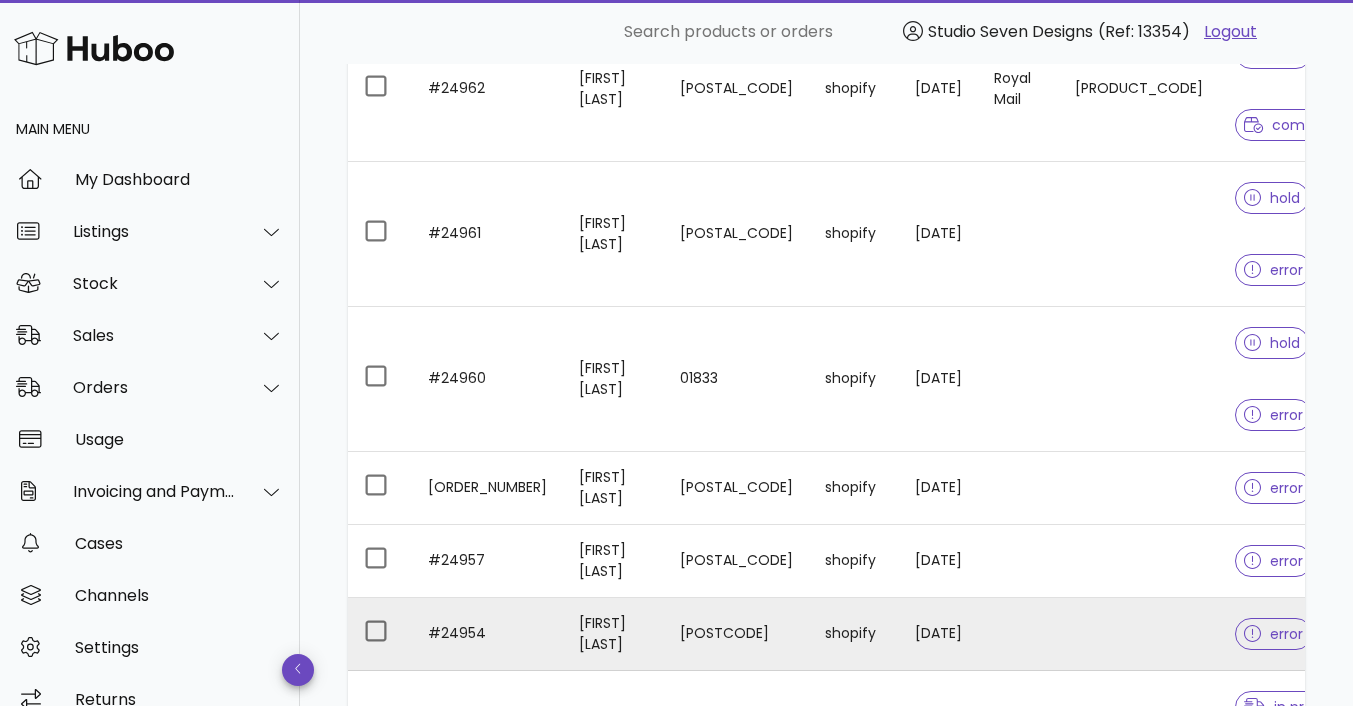 click at bounding box center (1139, 634) 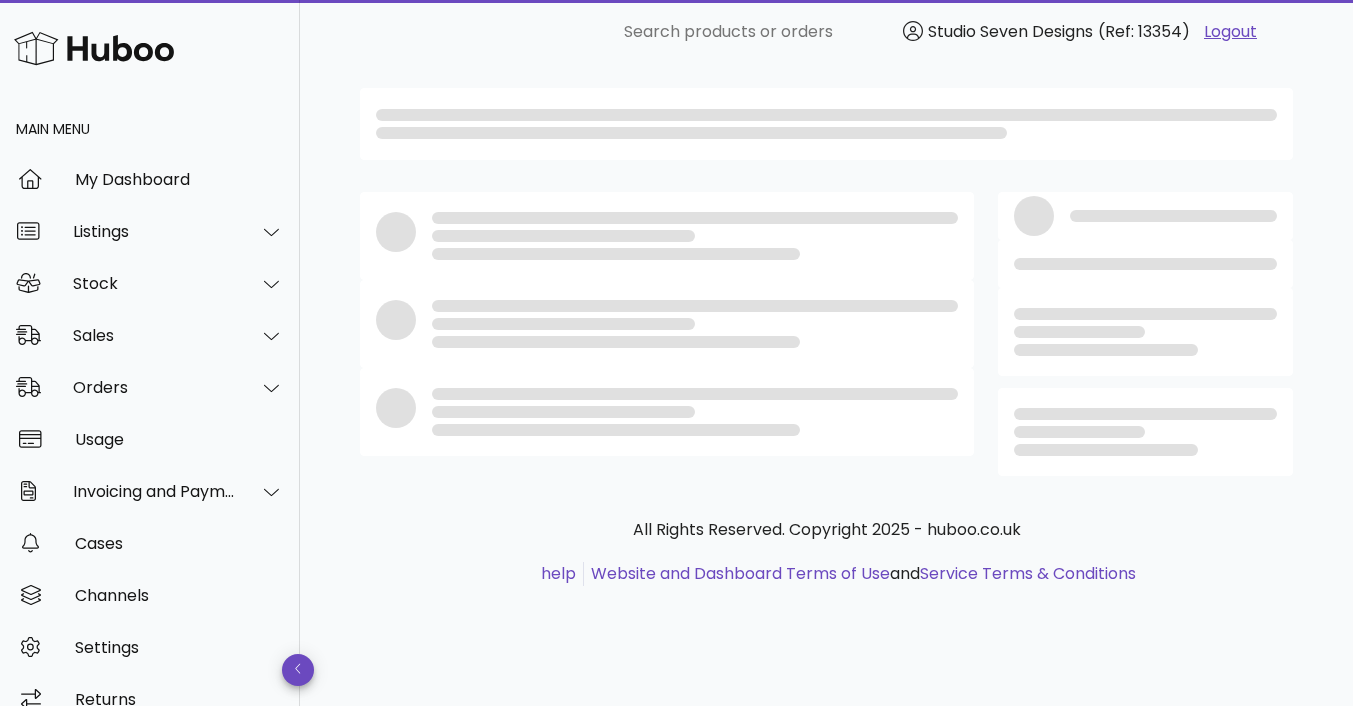 scroll, scrollTop: 0, scrollLeft: 0, axis: both 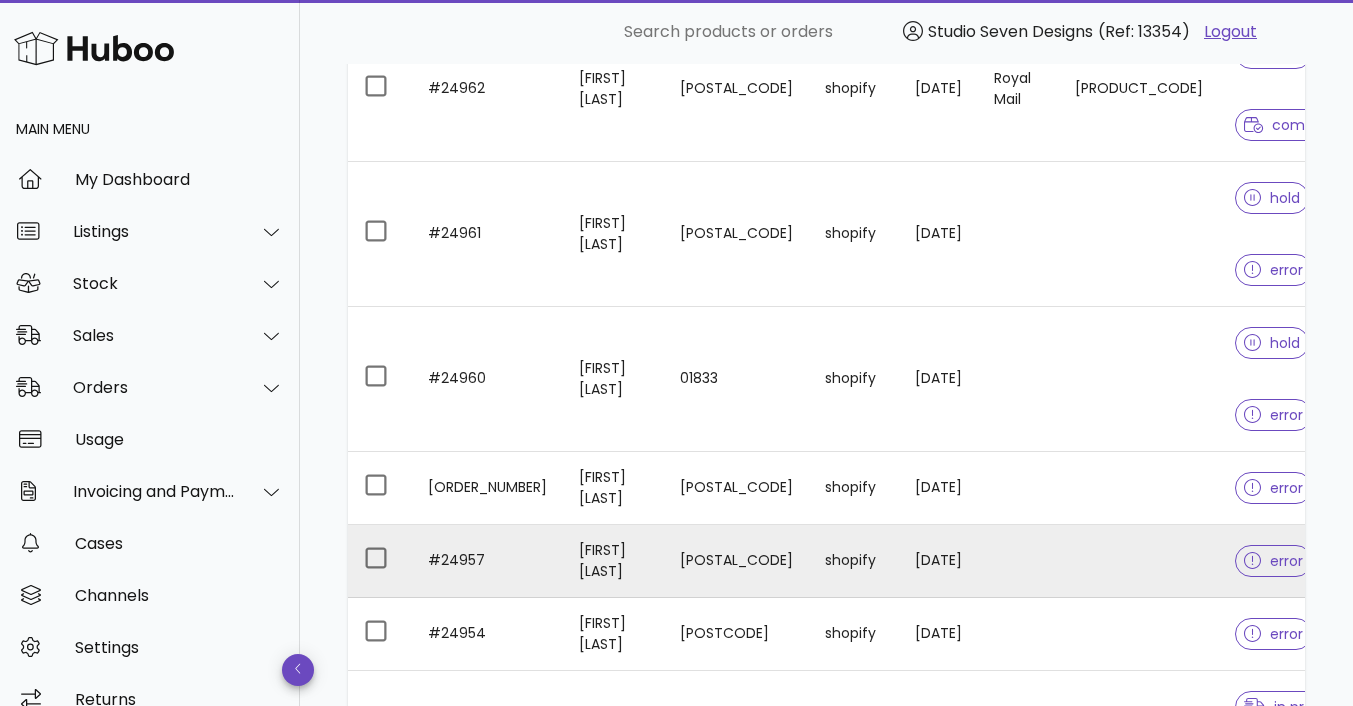 click at bounding box center (1139, 561) 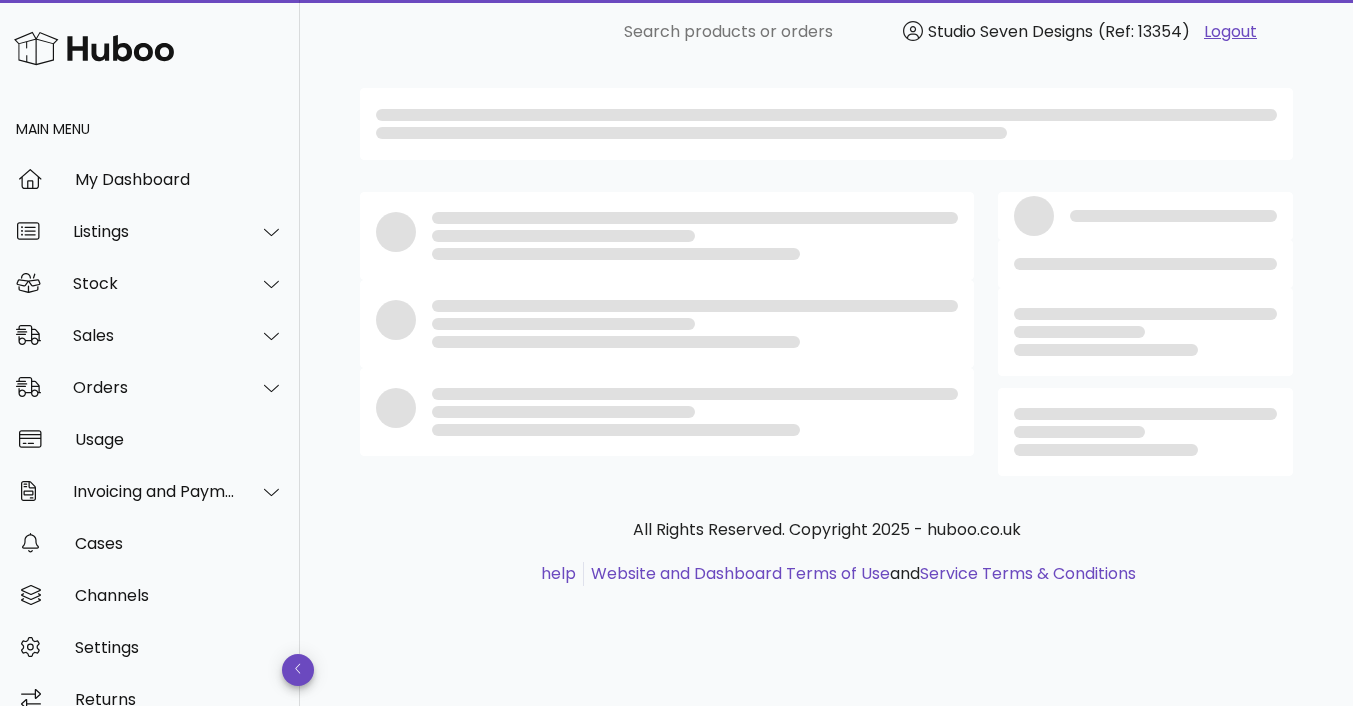 scroll, scrollTop: 0, scrollLeft: 0, axis: both 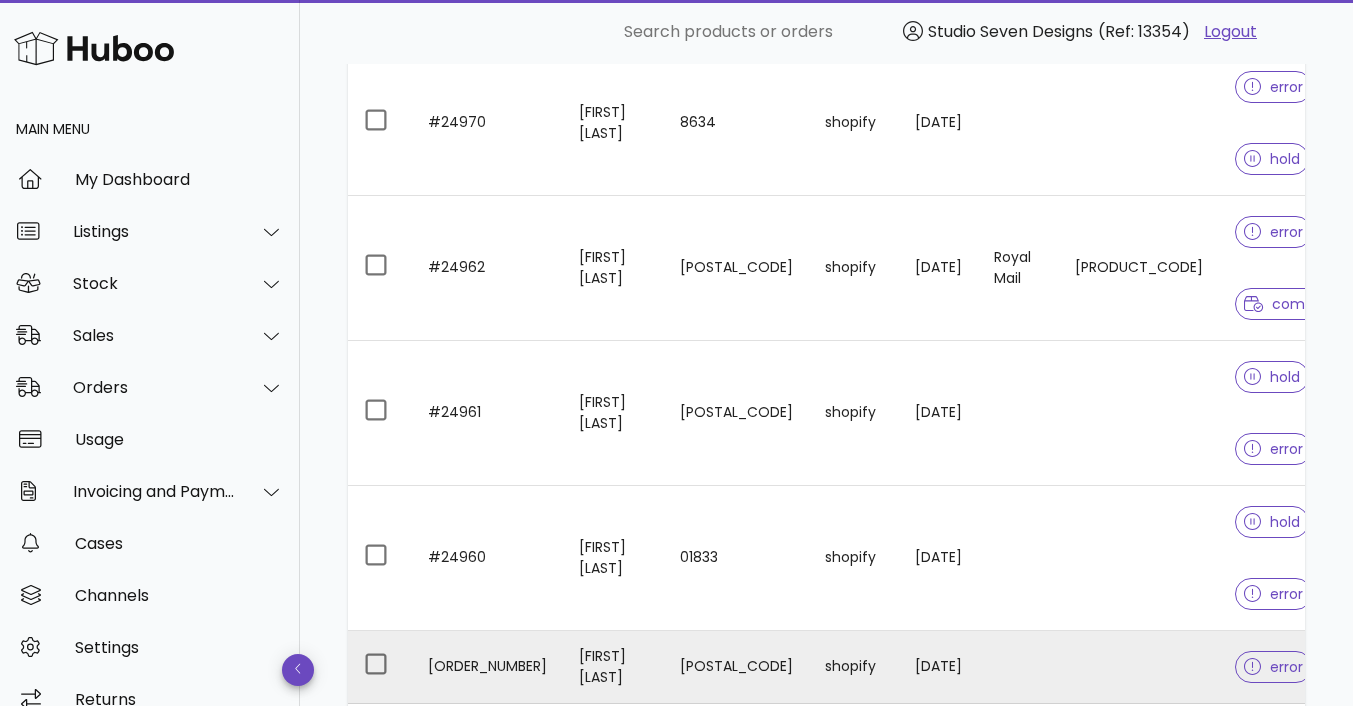 click at bounding box center (1139, 667) 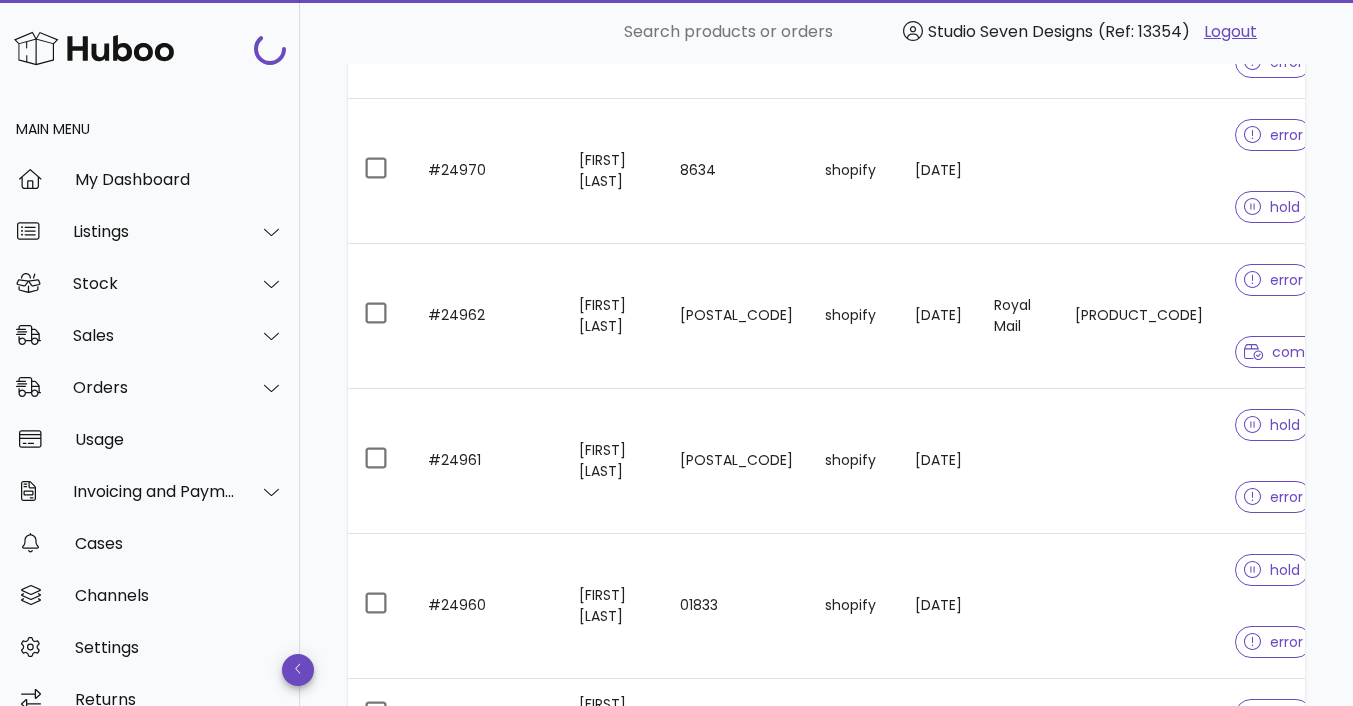 scroll, scrollTop: 4757, scrollLeft: 0, axis: vertical 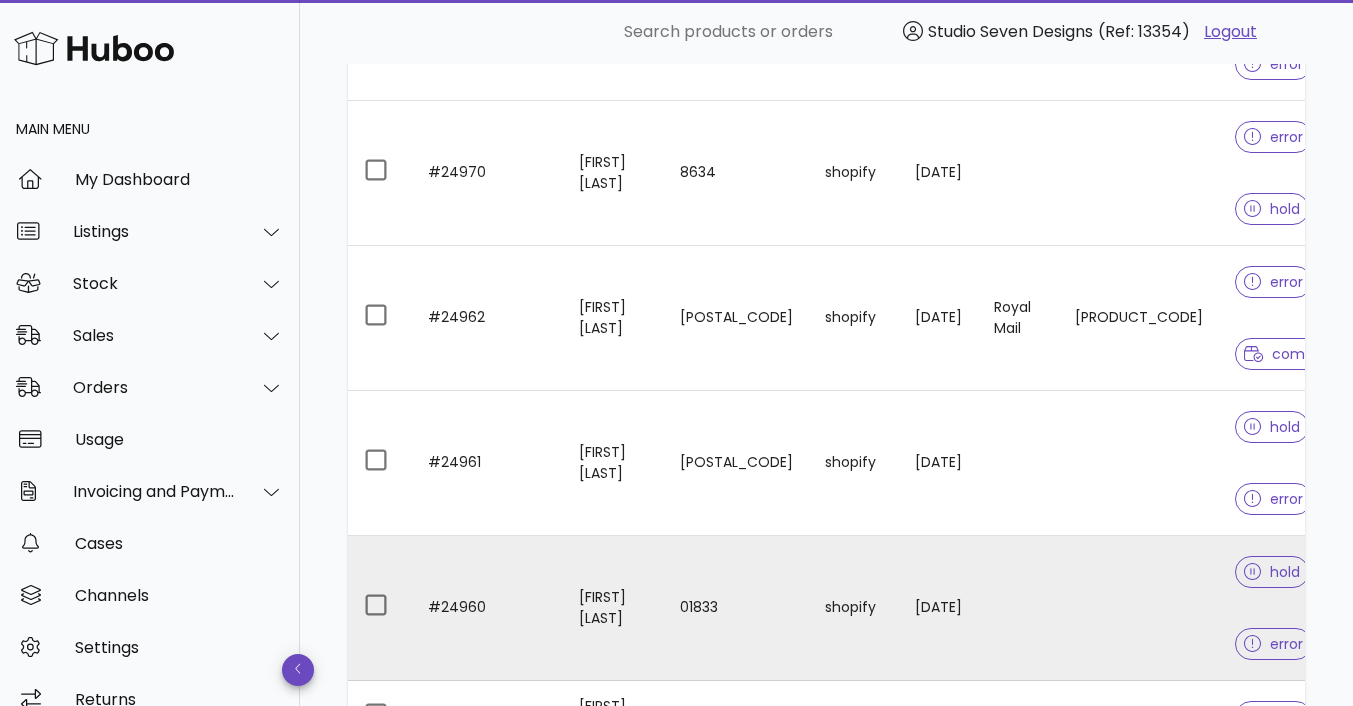 click at bounding box center [1139, 608] 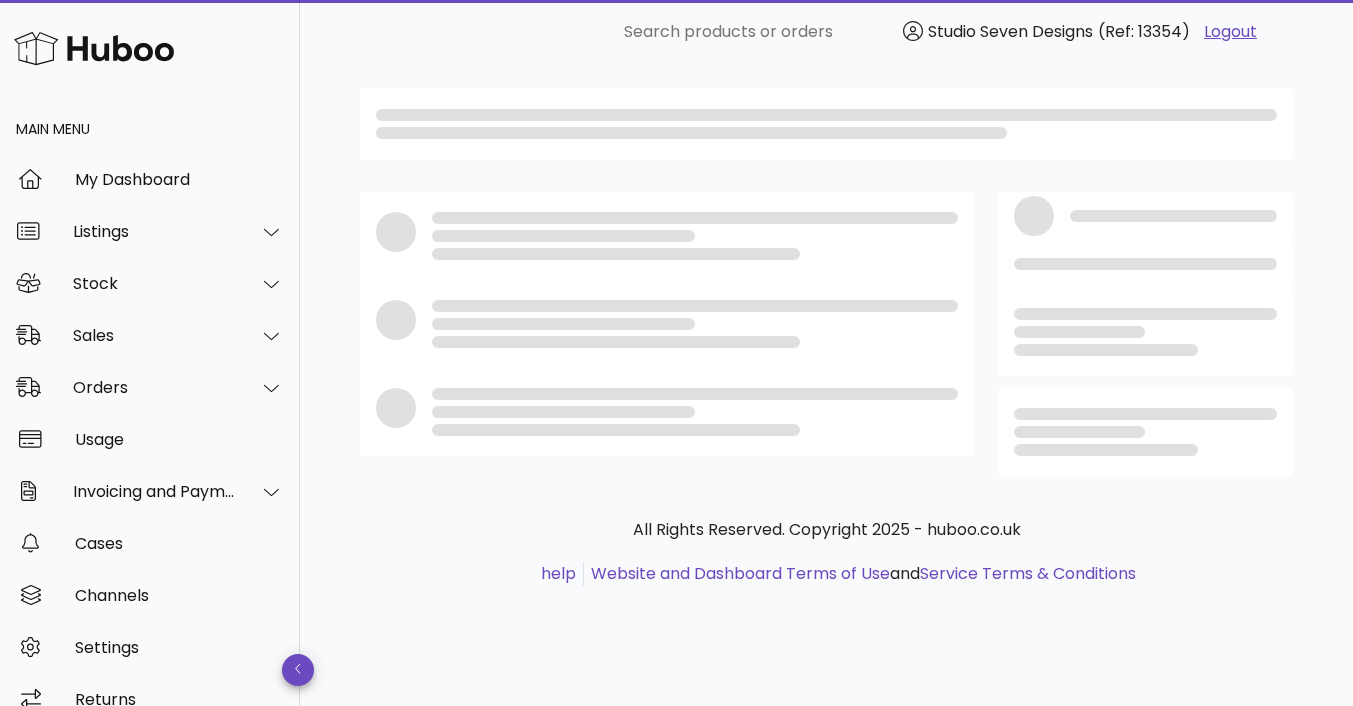 scroll, scrollTop: 0, scrollLeft: 0, axis: both 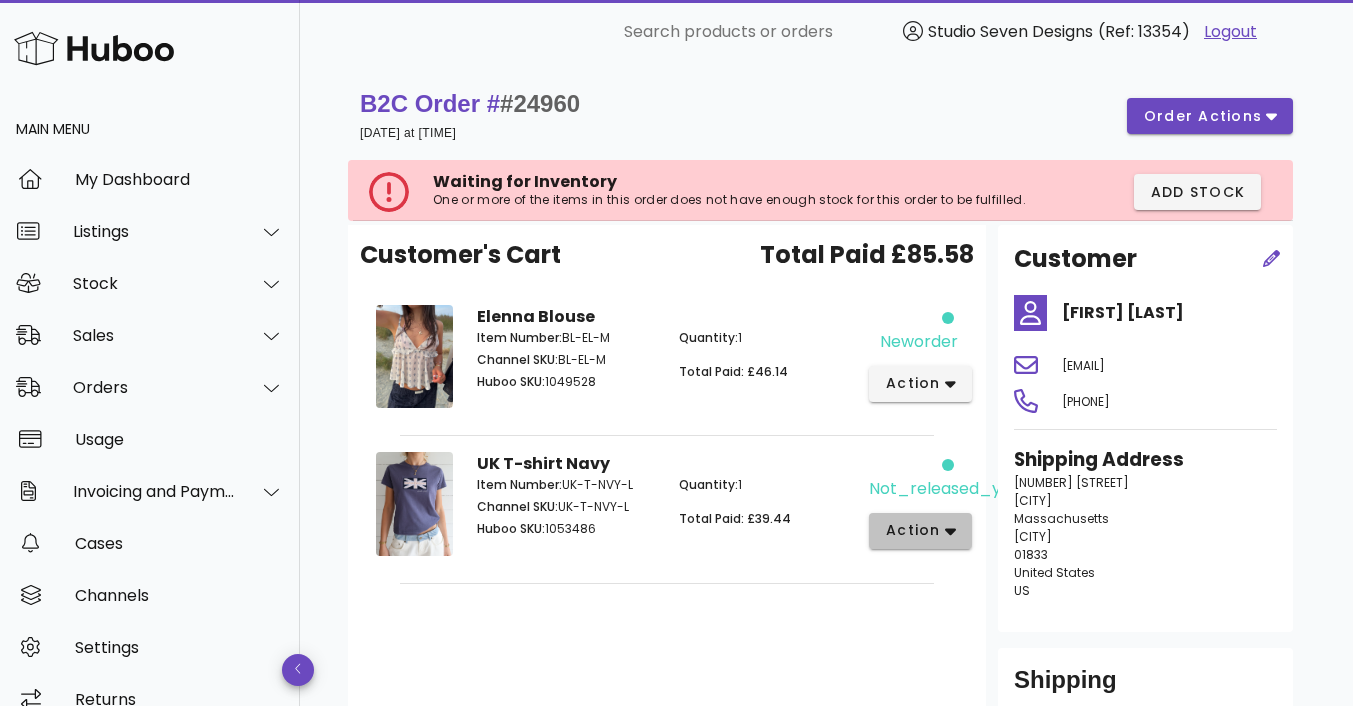 click on "action" at bounding box center (920, 531) 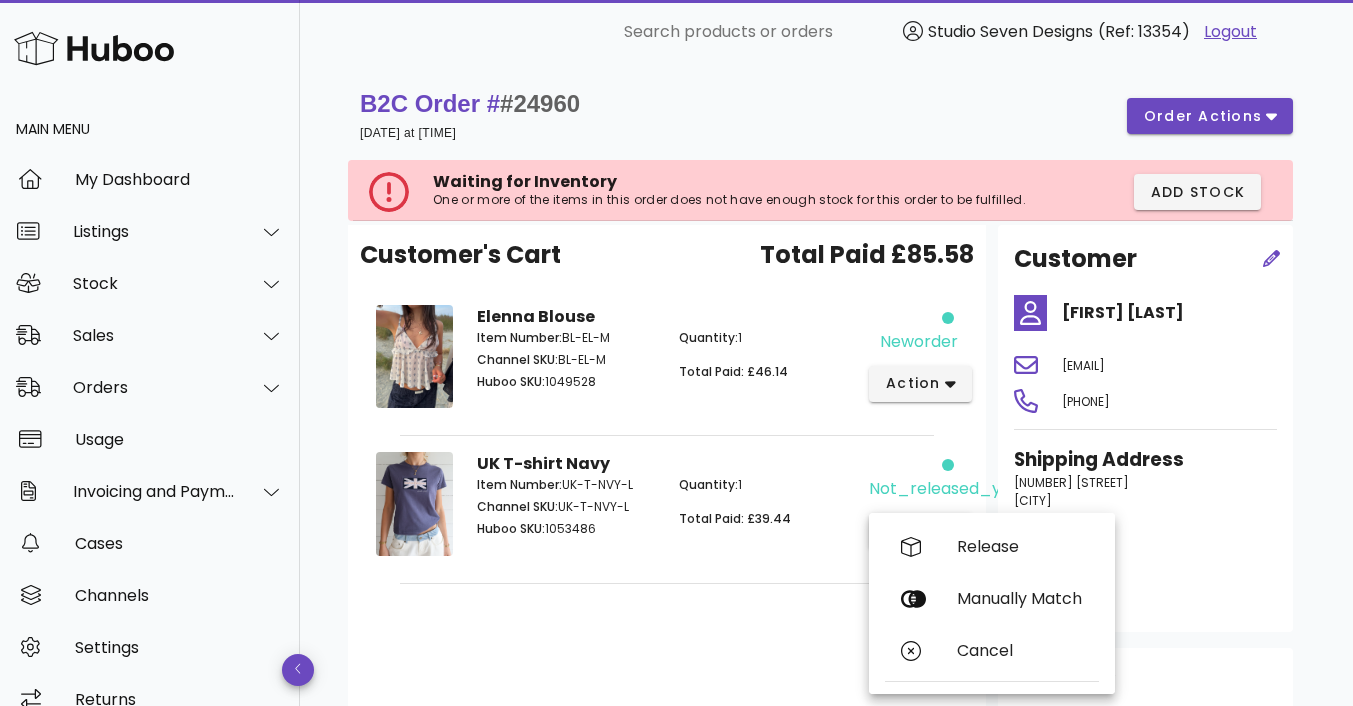 click on "Customer's Cart Total Paid £85.58 Elenna Blouse Item Number:  BL-EL-M  Channel SKU:  BL-EL-M  Huboo SKU:  1049528  Quantity:  1 Total Paid: £46.14  neworder  action UK T-shirt Navy Item Number:  UK-T-NVY-L  Channel SKU:  UK-T-NVY-L  Huboo SKU:  1053486  Quantity:  1 Total Paid: £39.44  not_released_yet  action" at bounding box center (667, 496) 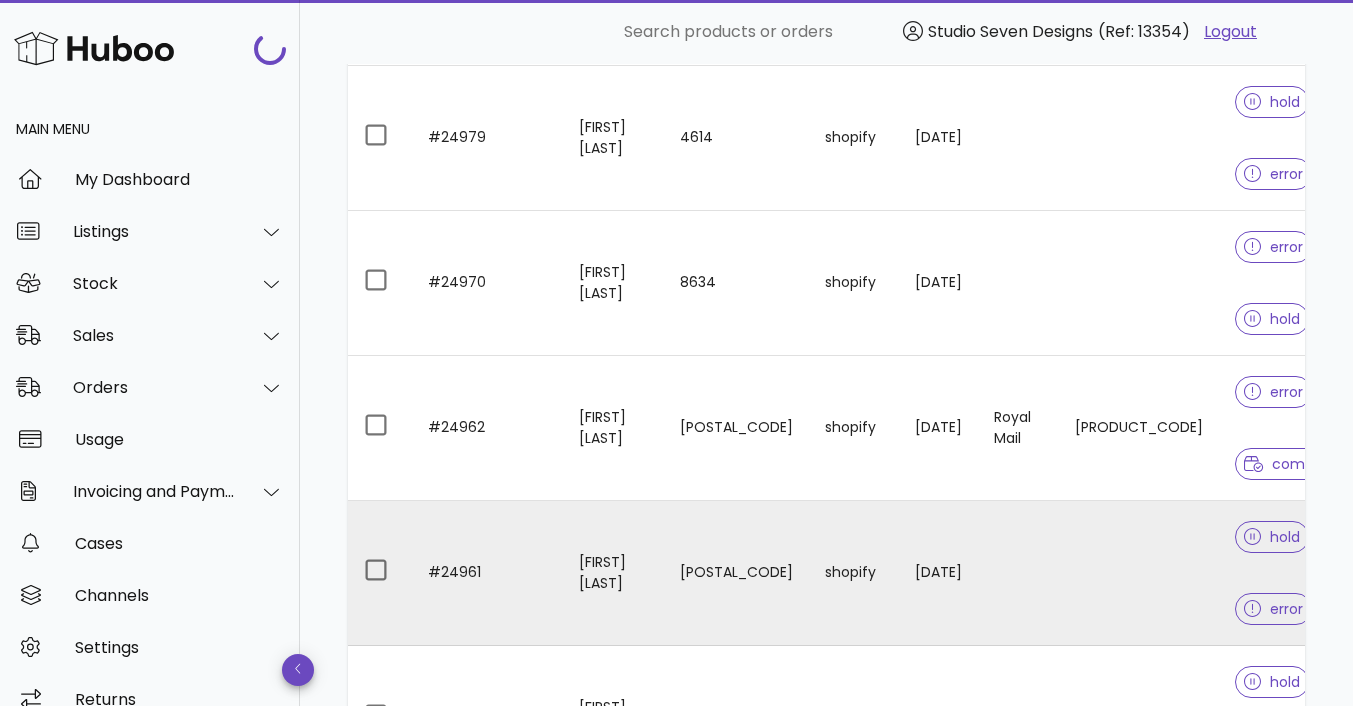 scroll, scrollTop: 4623, scrollLeft: 0, axis: vertical 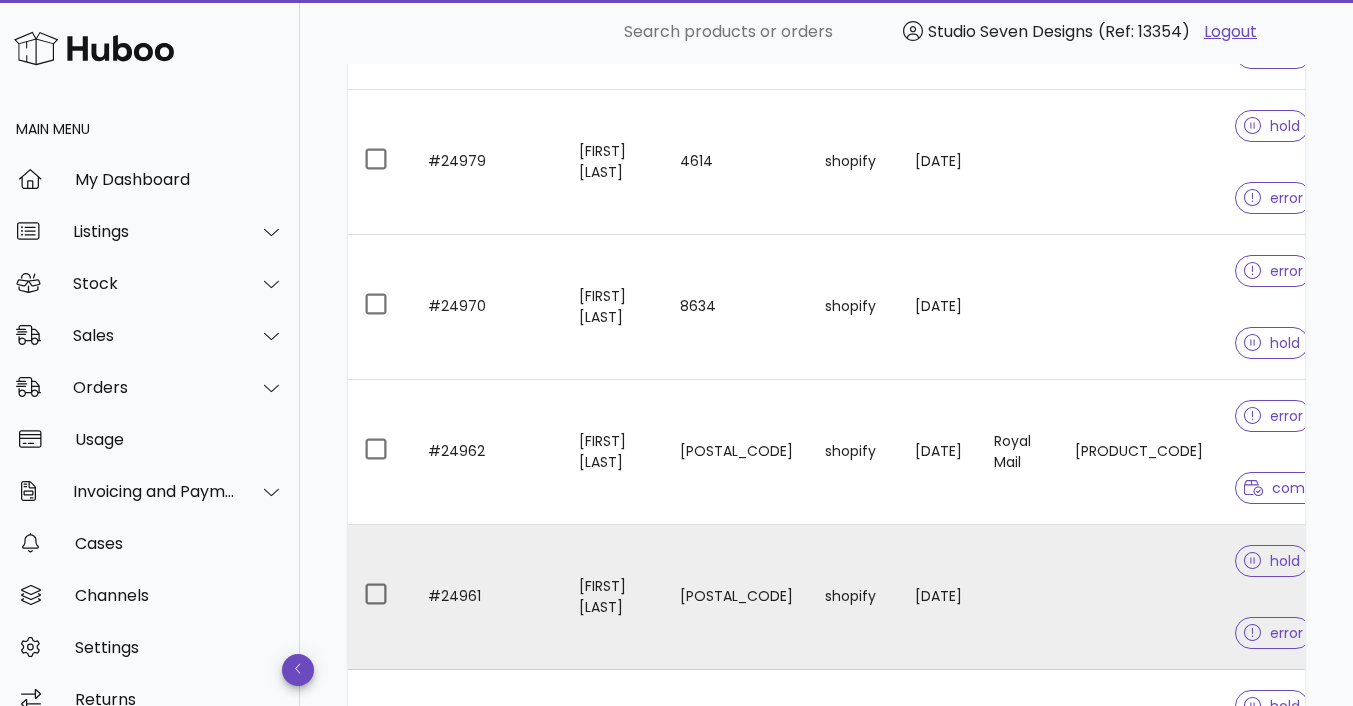 click at bounding box center (1139, 597) 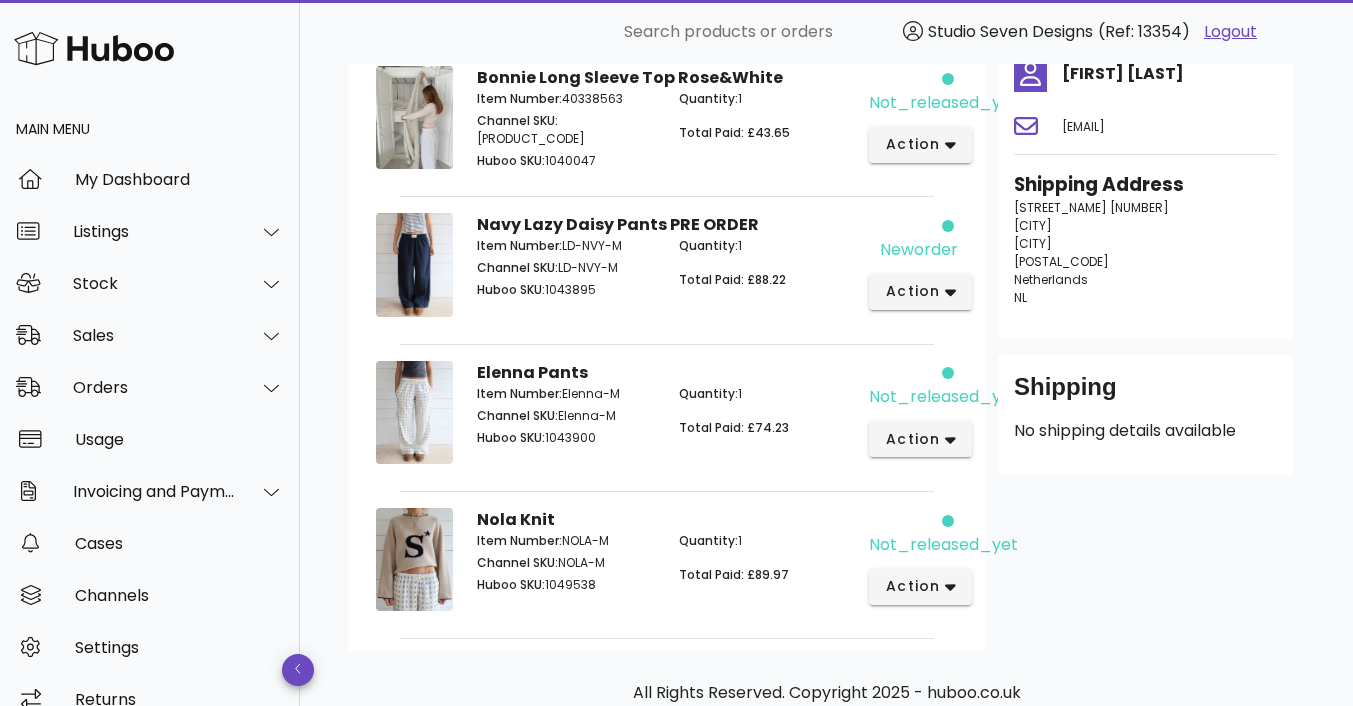 scroll, scrollTop: 318, scrollLeft: 0, axis: vertical 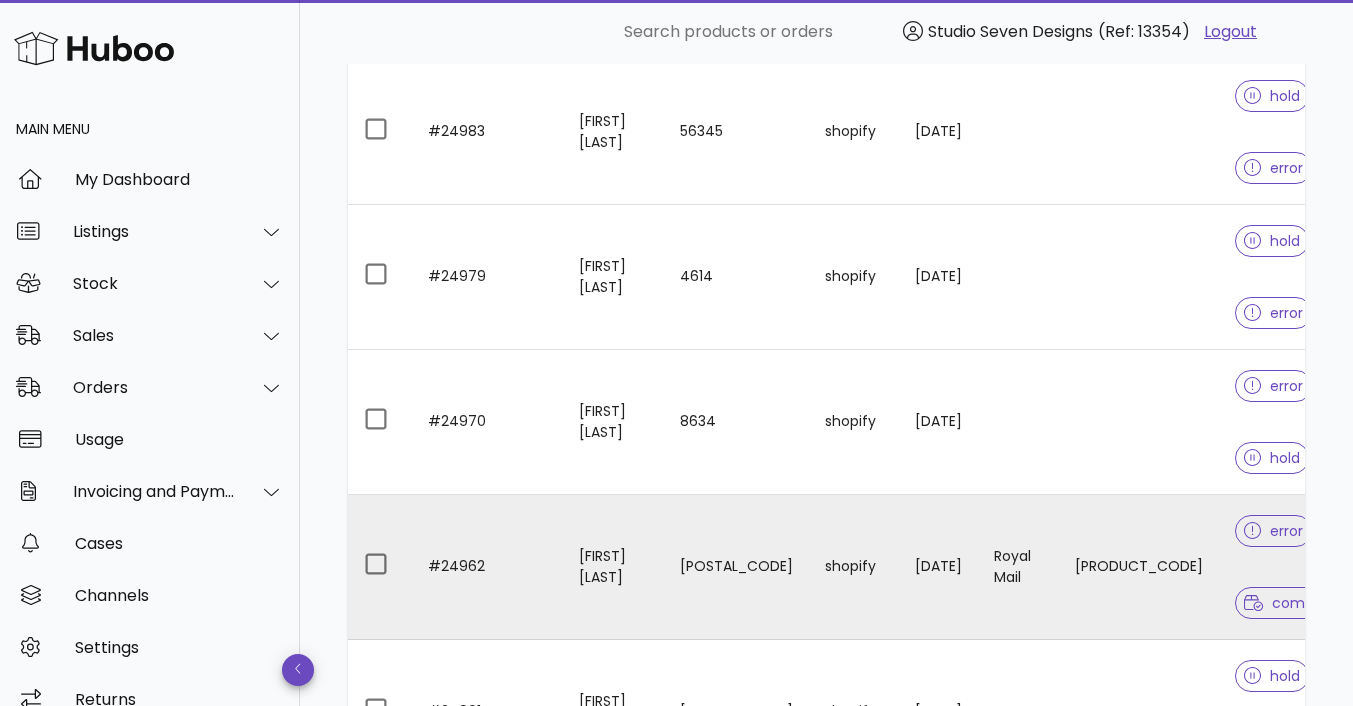 click on "OZ098543057GB" at bounding box center (1139, 567) 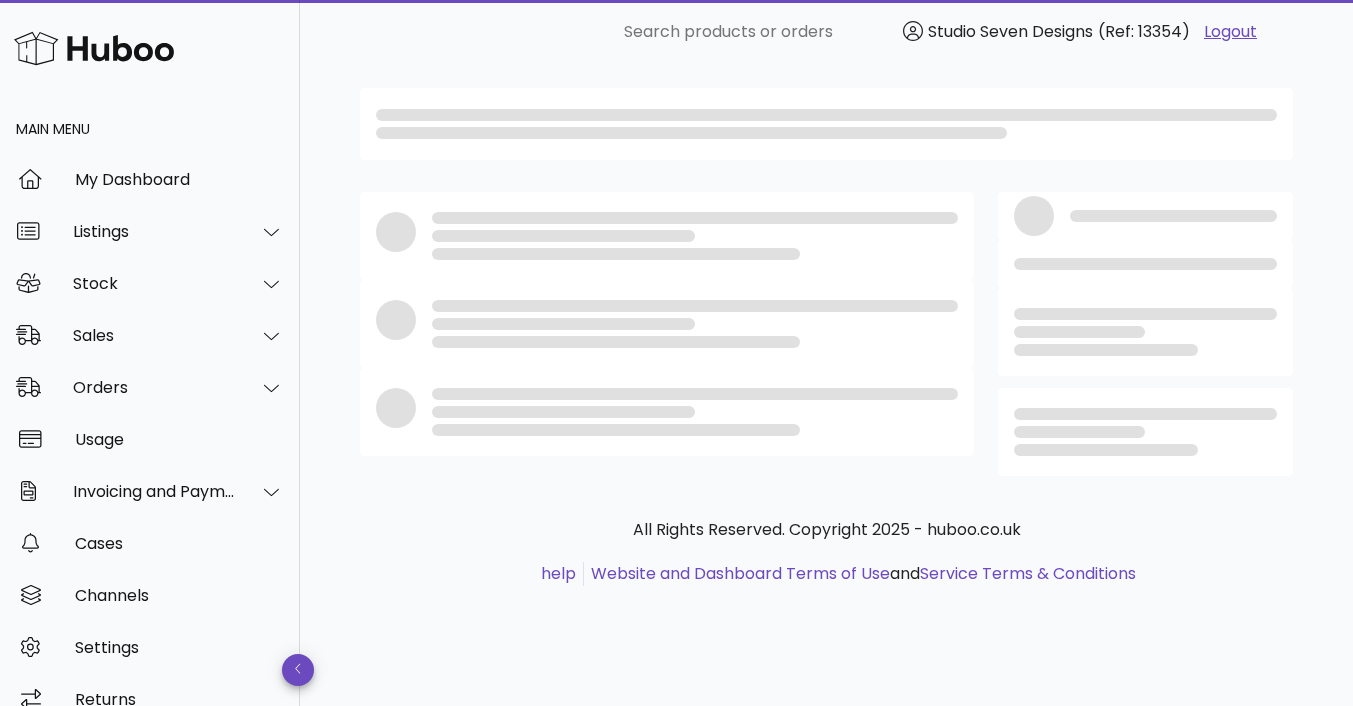 scroll, scrollTop: 0, scrollLeft: 0, axis: both 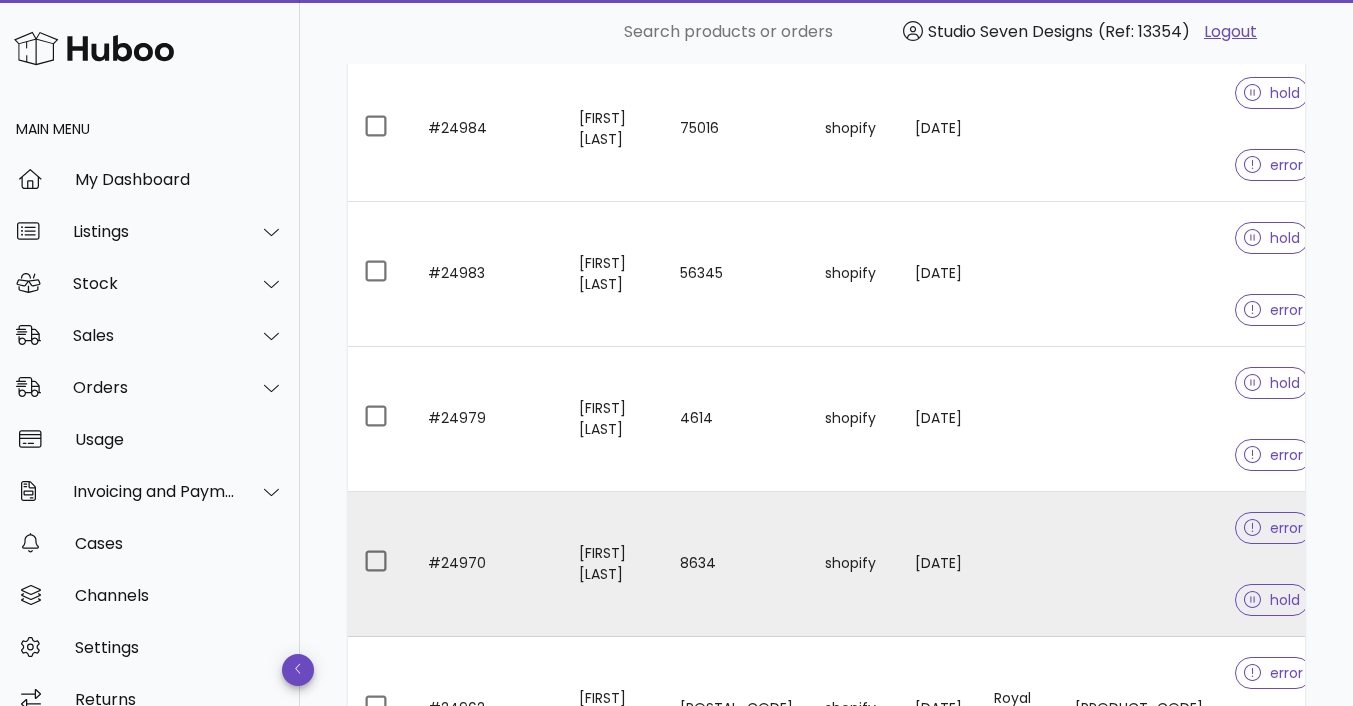 click at bounding box center (1139, 564) 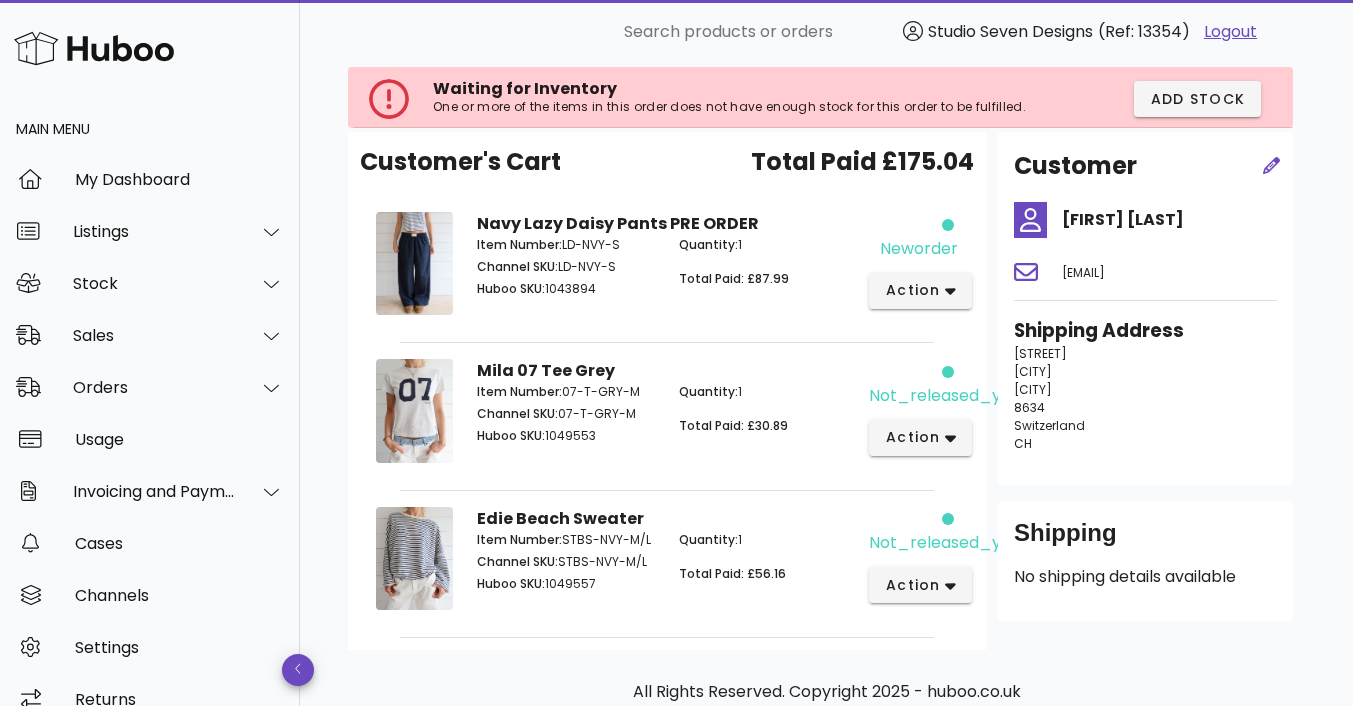 scroll, scrollTop: 90, scrollLeft: 0, axis: vertical 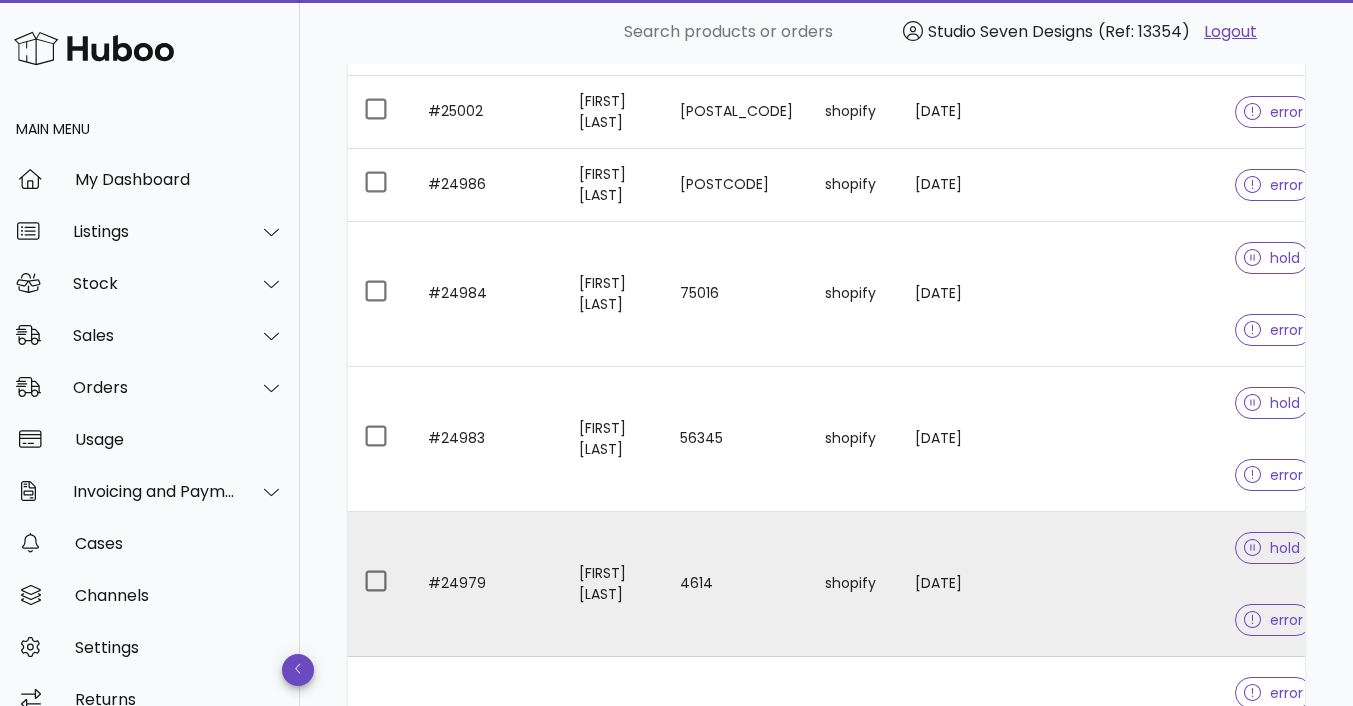 click at bounding box center (1139, 584) 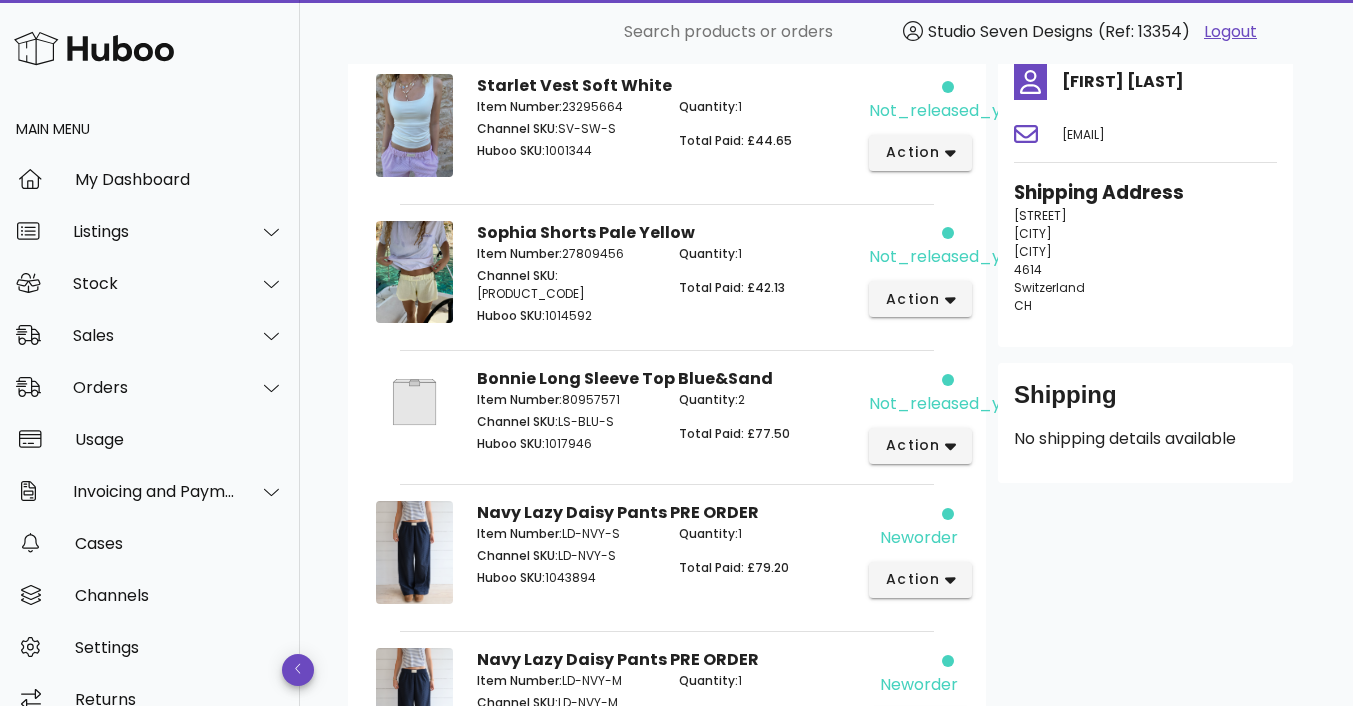 scroll, scrollTop: 0, scrollLeft: 0, axis: both 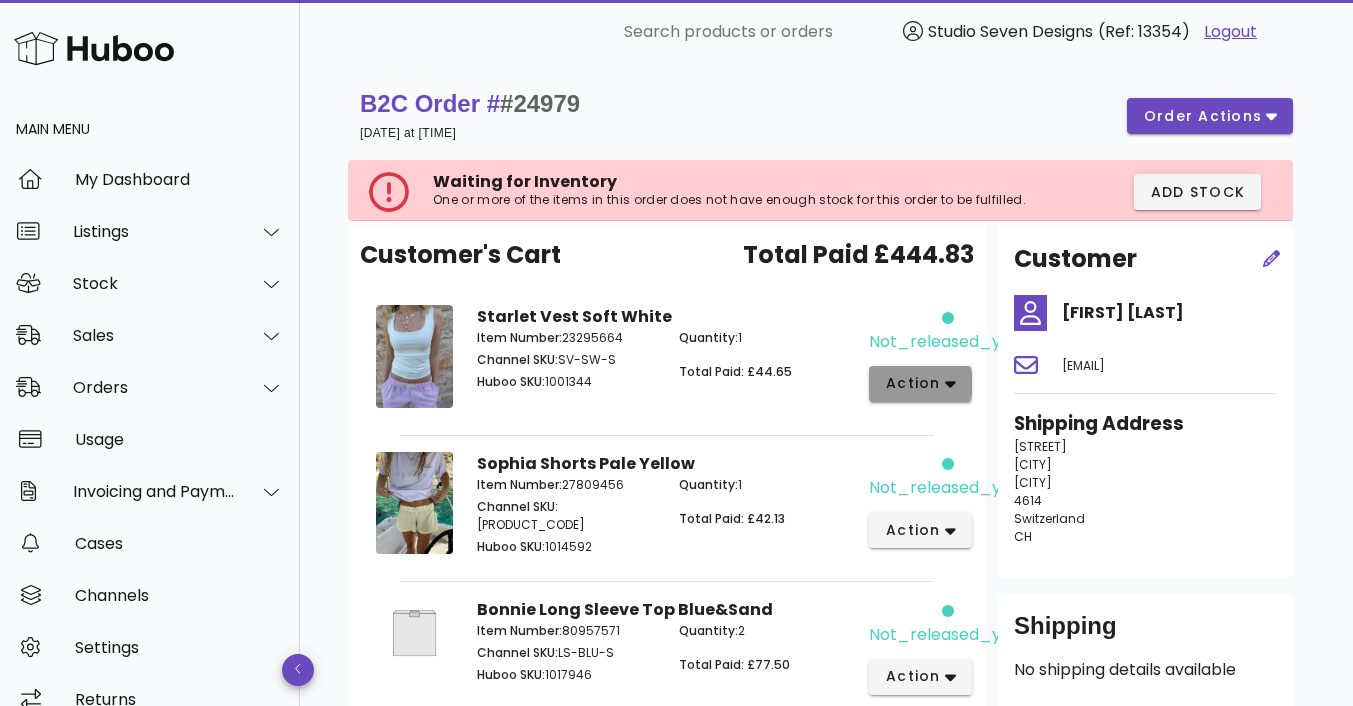 click on "action" at bounding box center [920, 384] 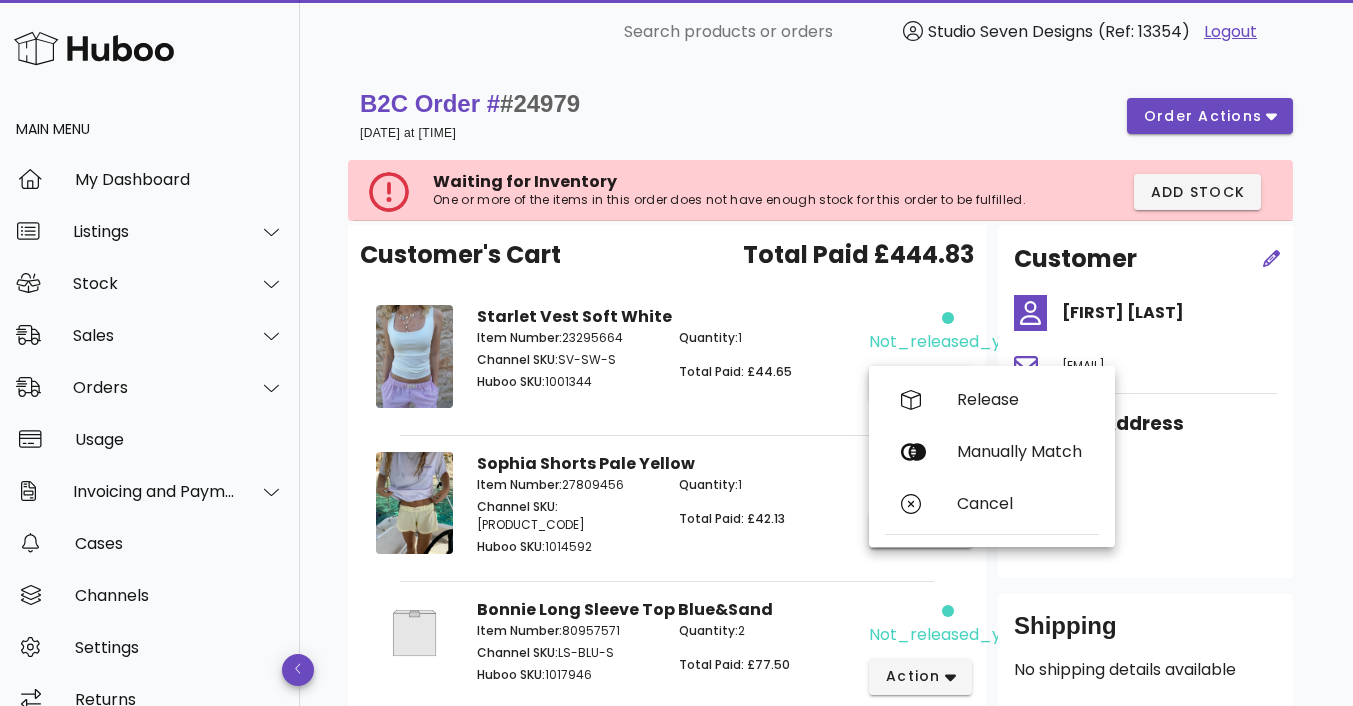 click on "Quantity:  1 Total Paid: £44.65" at bounding box center (768, 363) 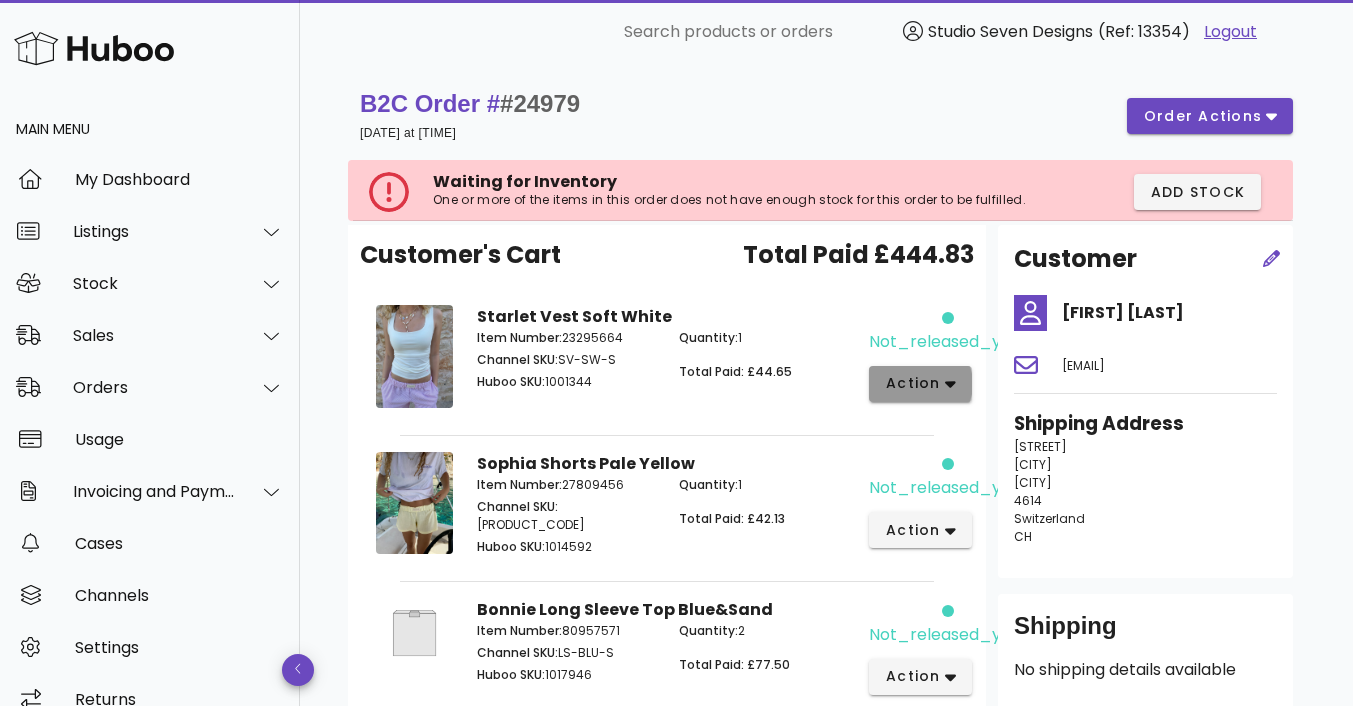click 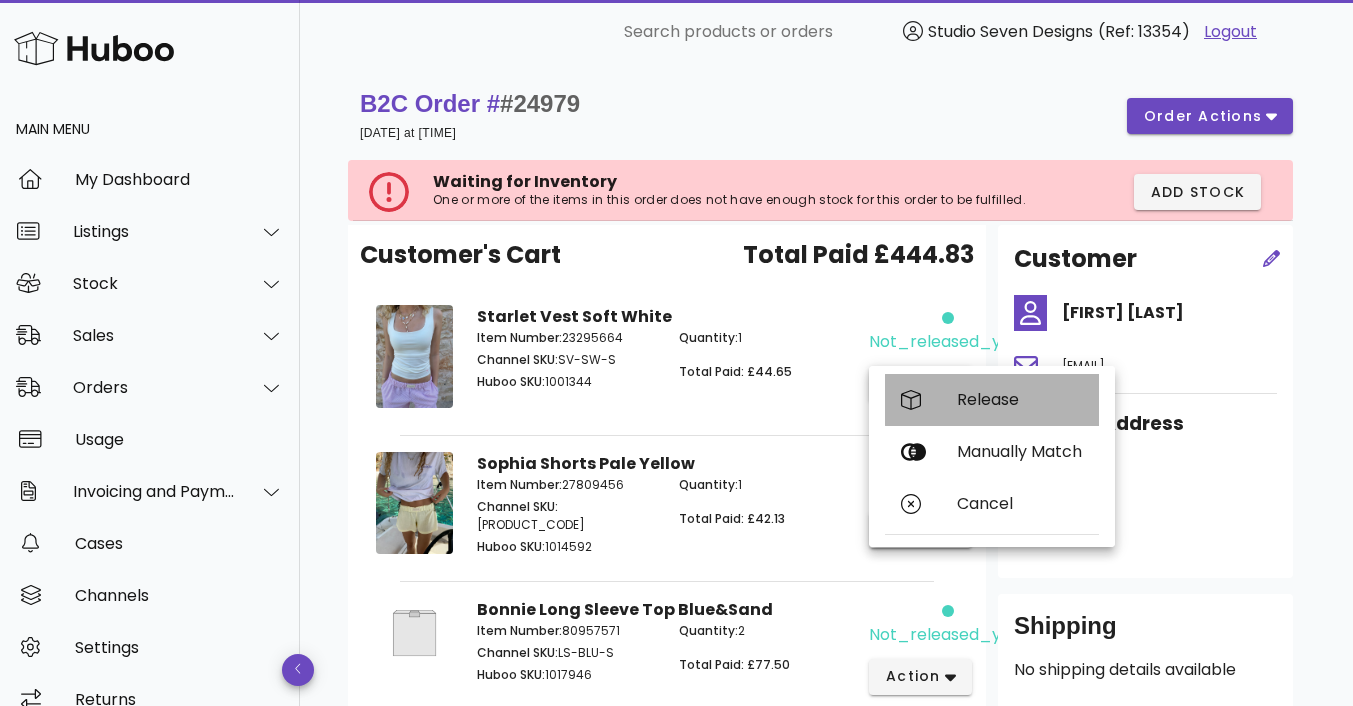 click on "Release" at bounding box center [1020, 399] 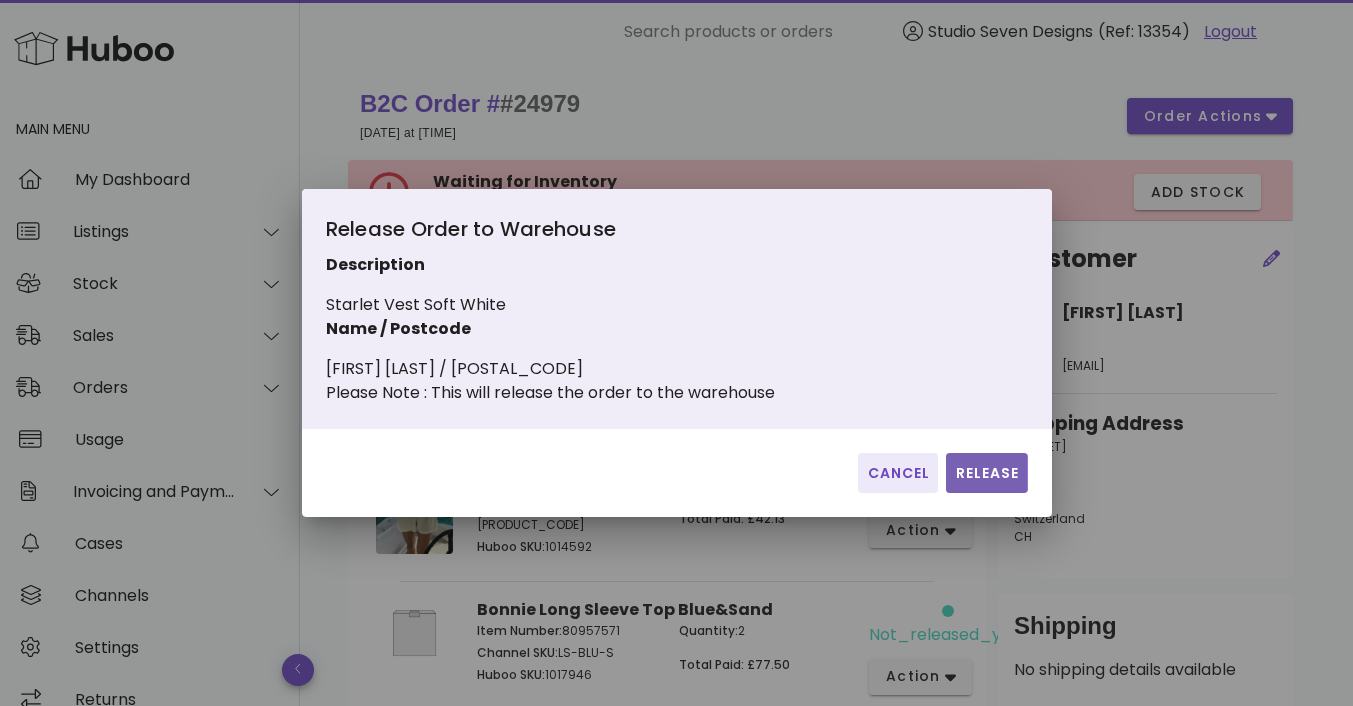 click on "Release" at bounding box center (986, 473) 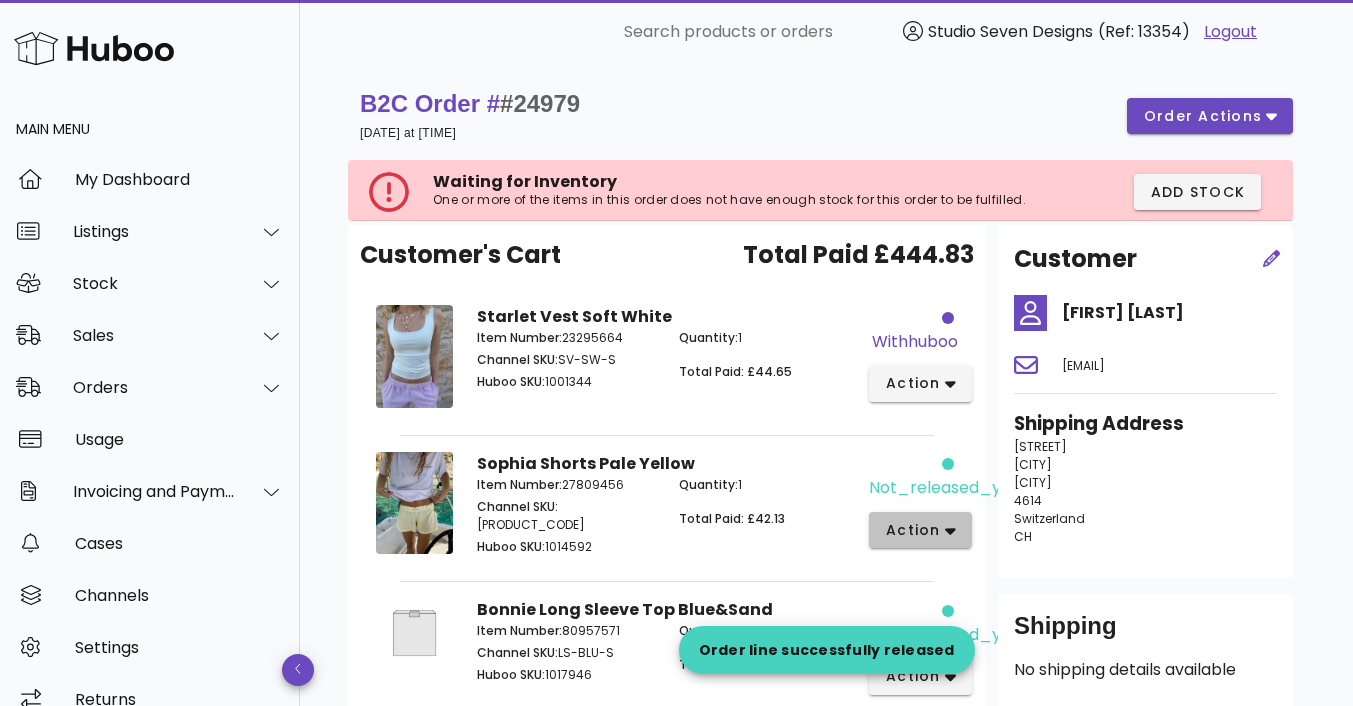 click 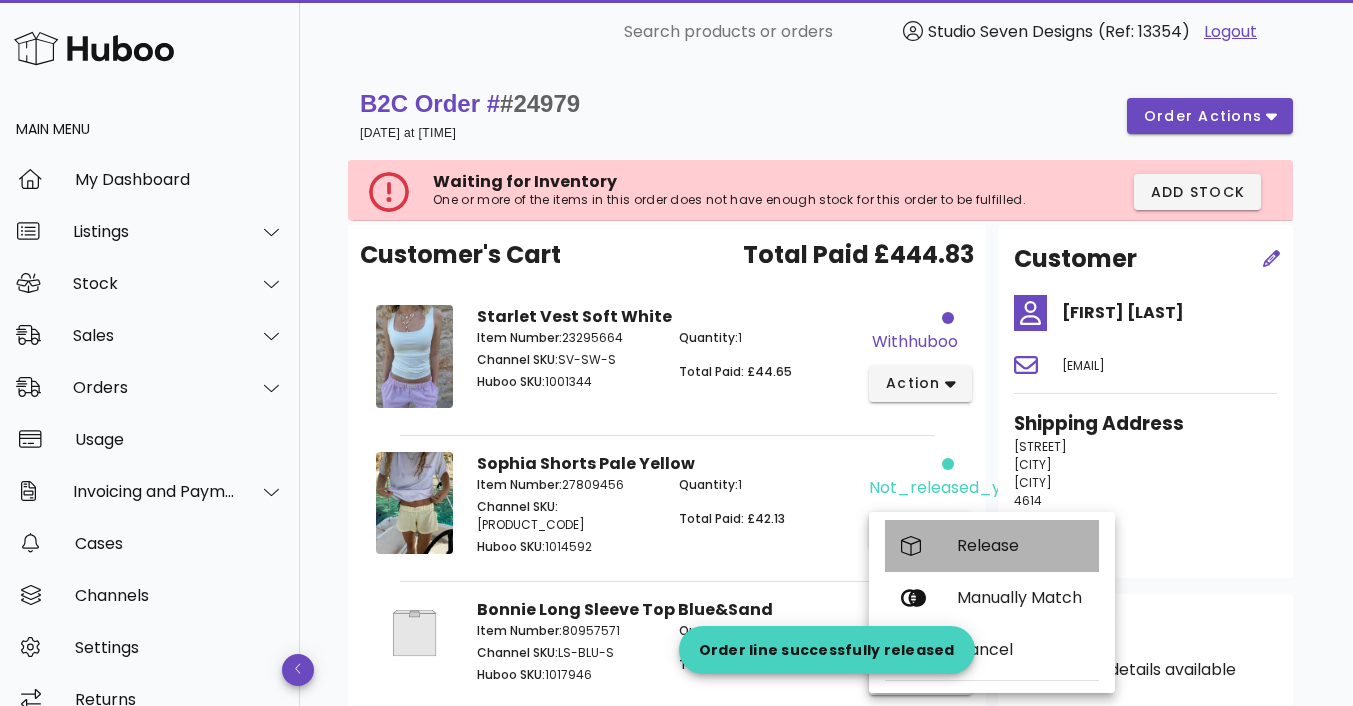 click on "Release" at bounding box center [1020, 545] 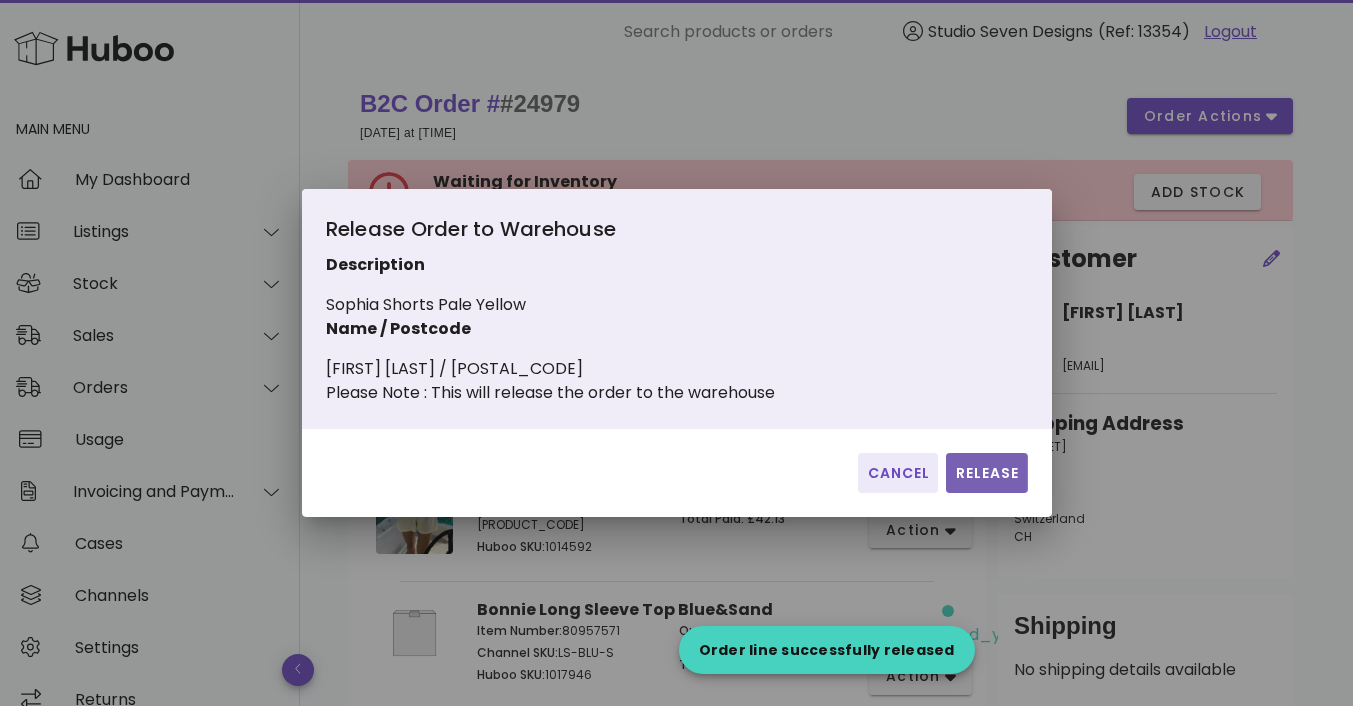 click on "Release" at bounding box center (986, 473) 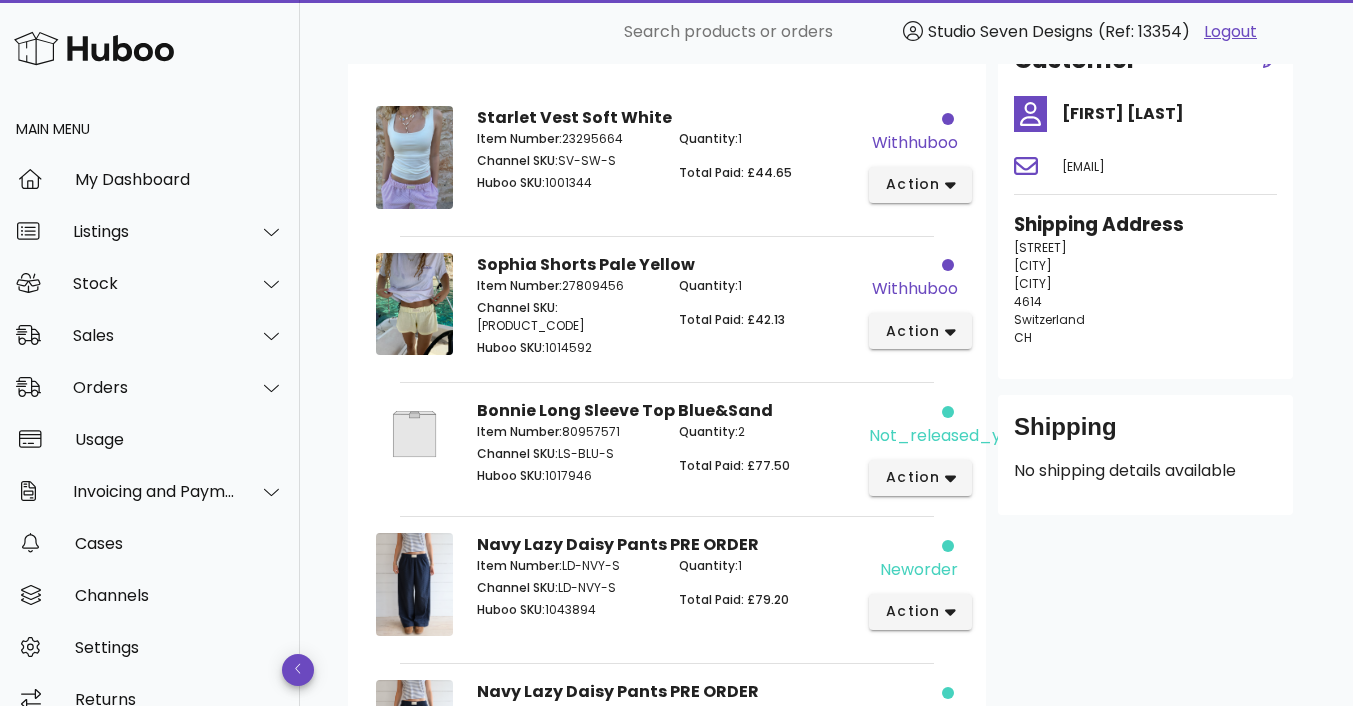 scroll, scrollTop: 198, scrollLeft: 0, axis: vertical 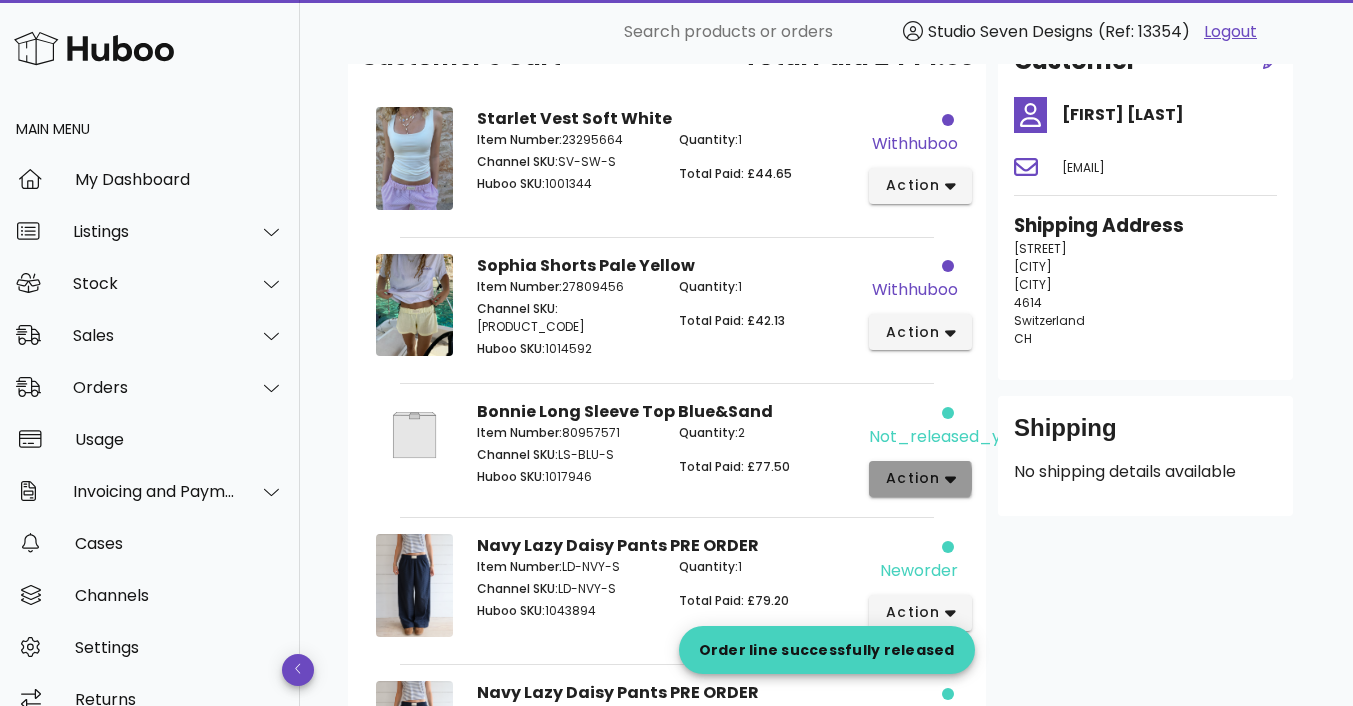 click on "action" at bounding box center [920, 479] 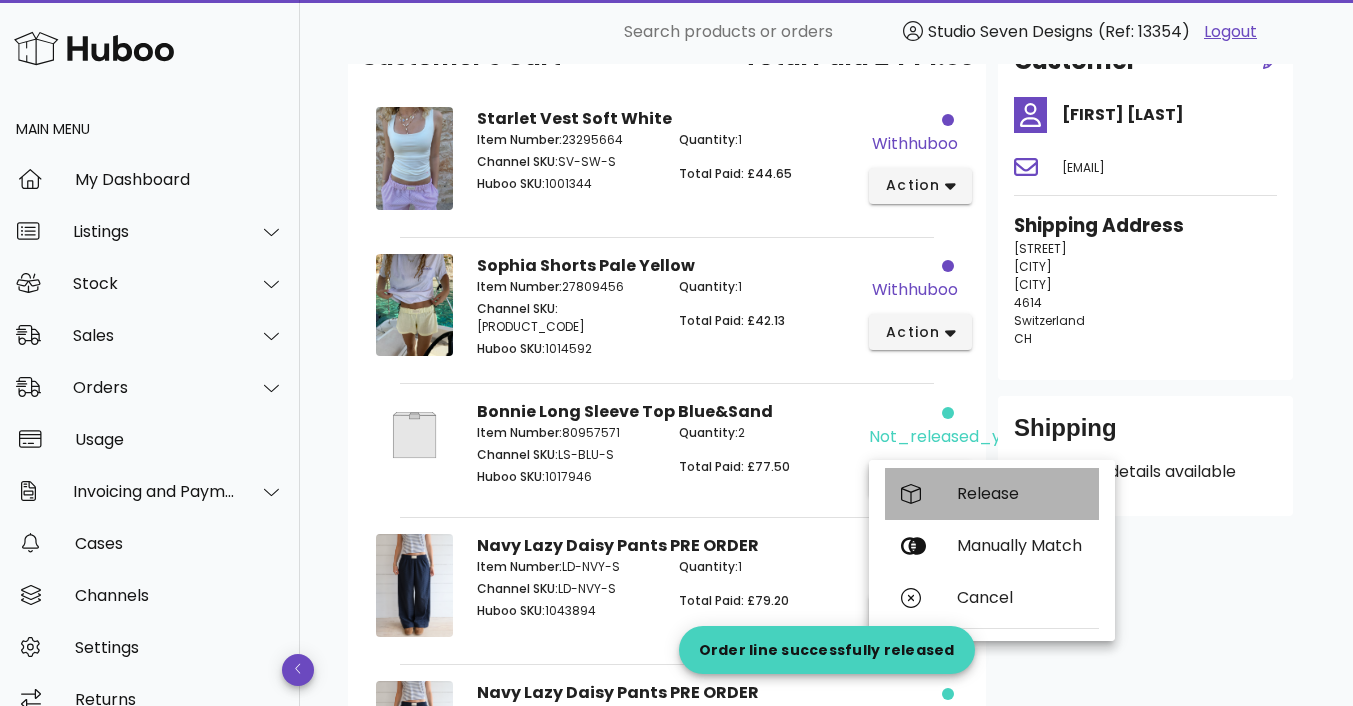 click on "Release" at bounding box center [1020, 493] 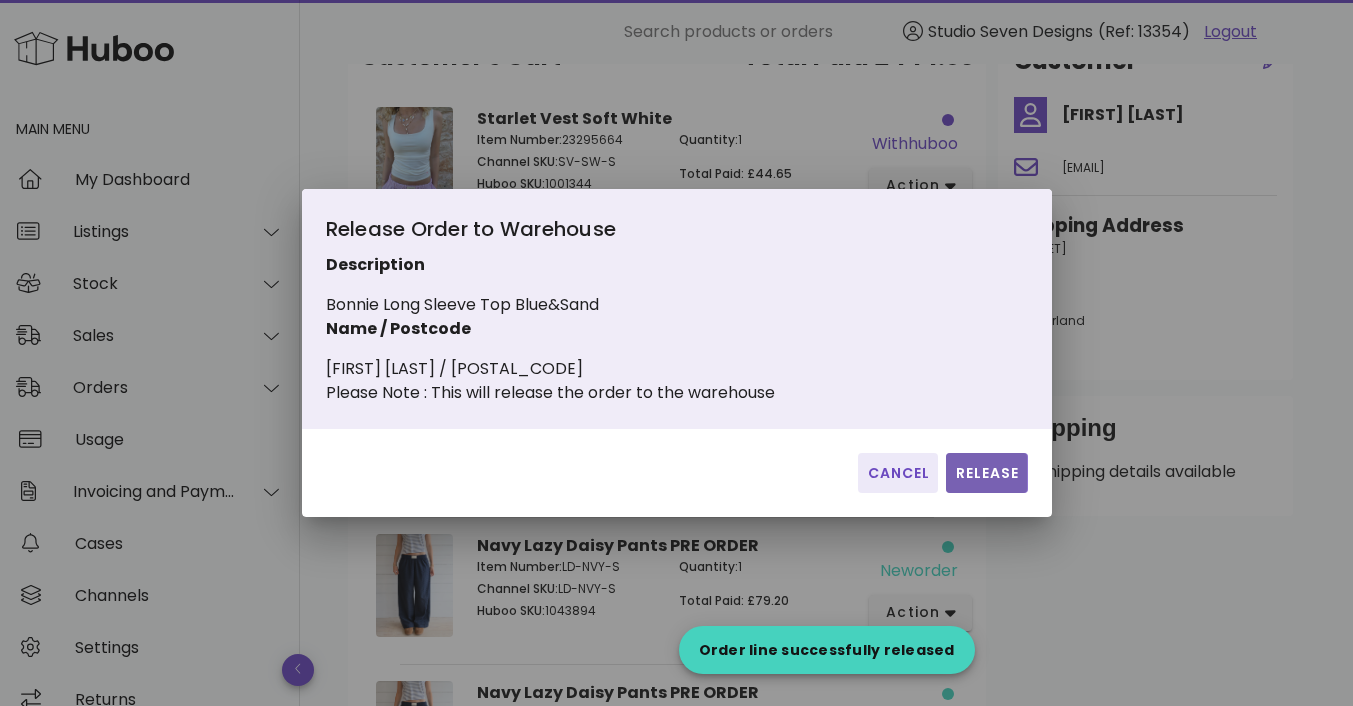 click on "Release" at bounding box center [986, 473] 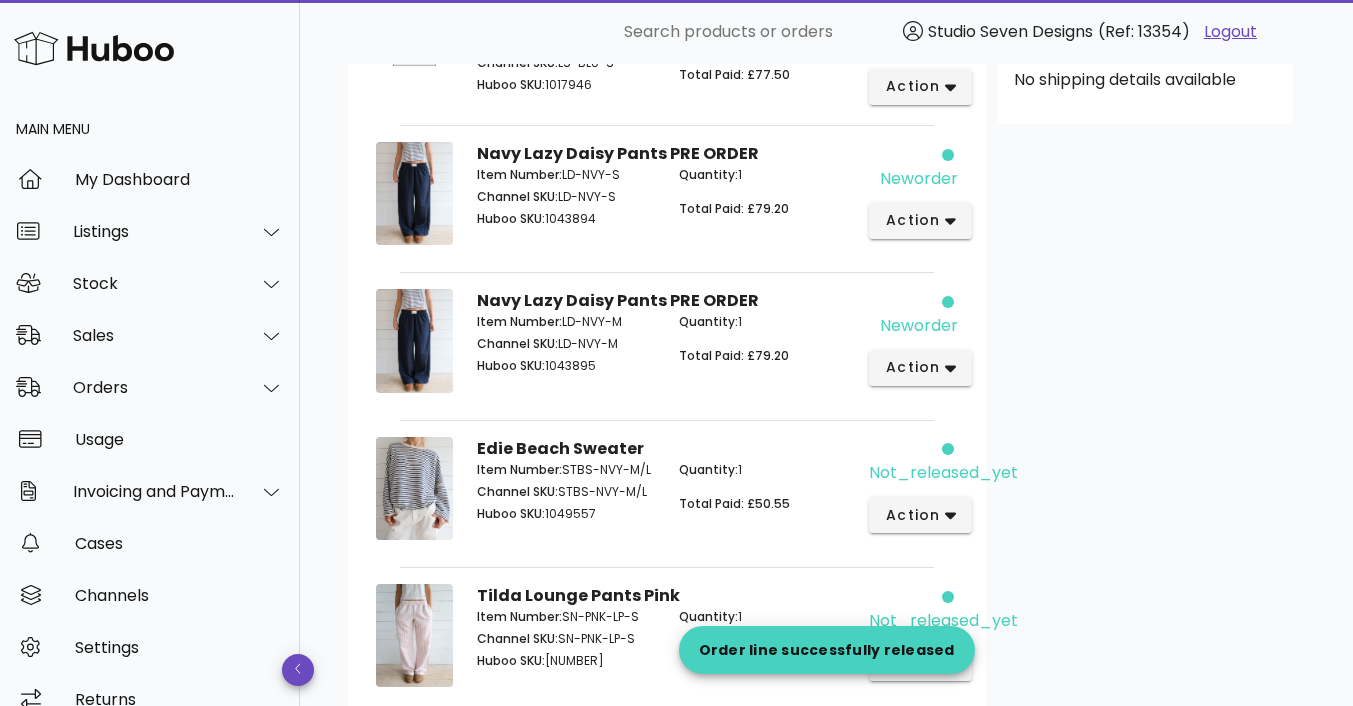 scroll, scrollTop: 592, scrollLeft: 0, axis: vertical 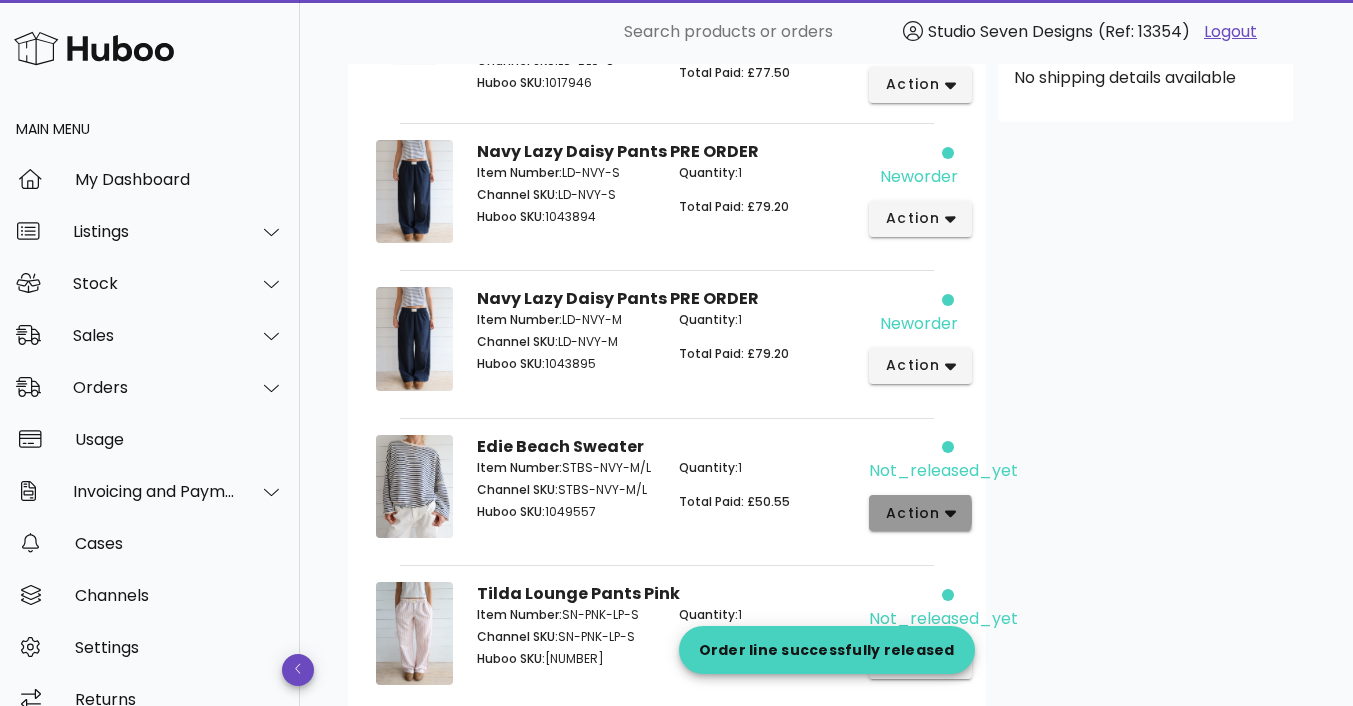 click 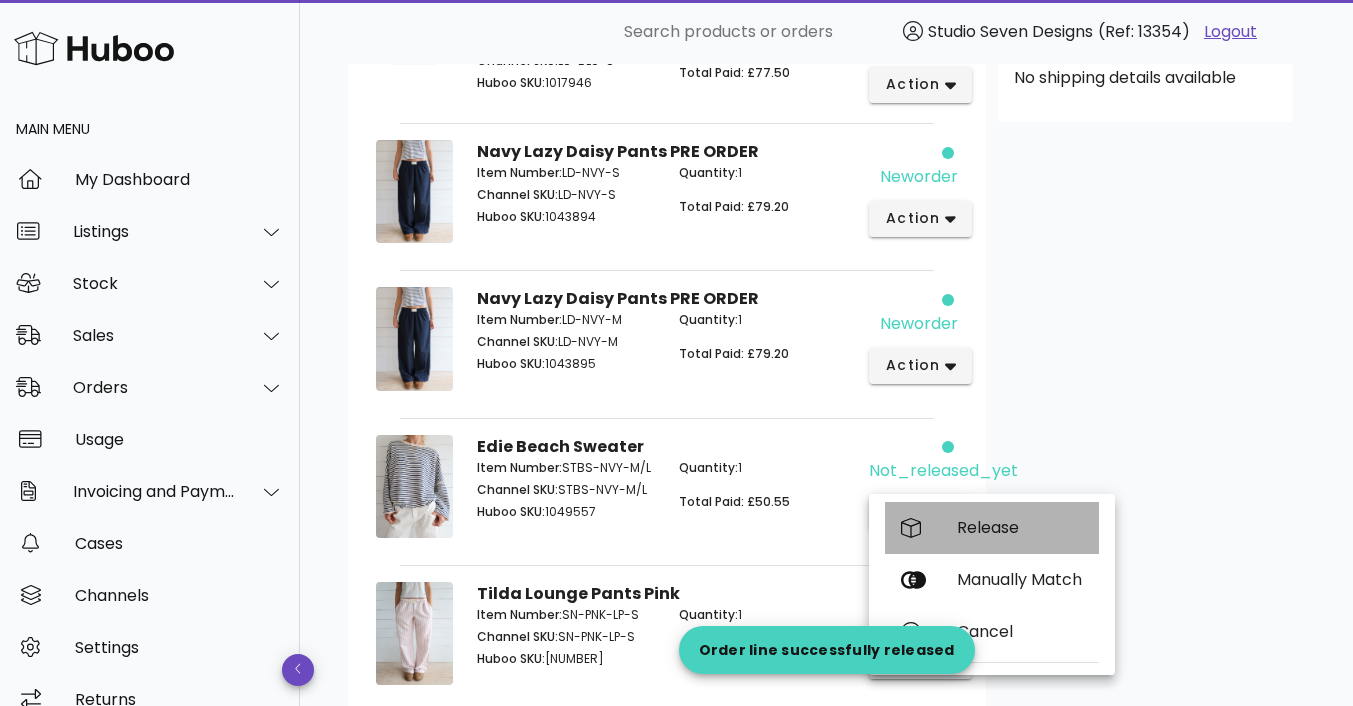 click on "Release" at bounding box center [992, 528] 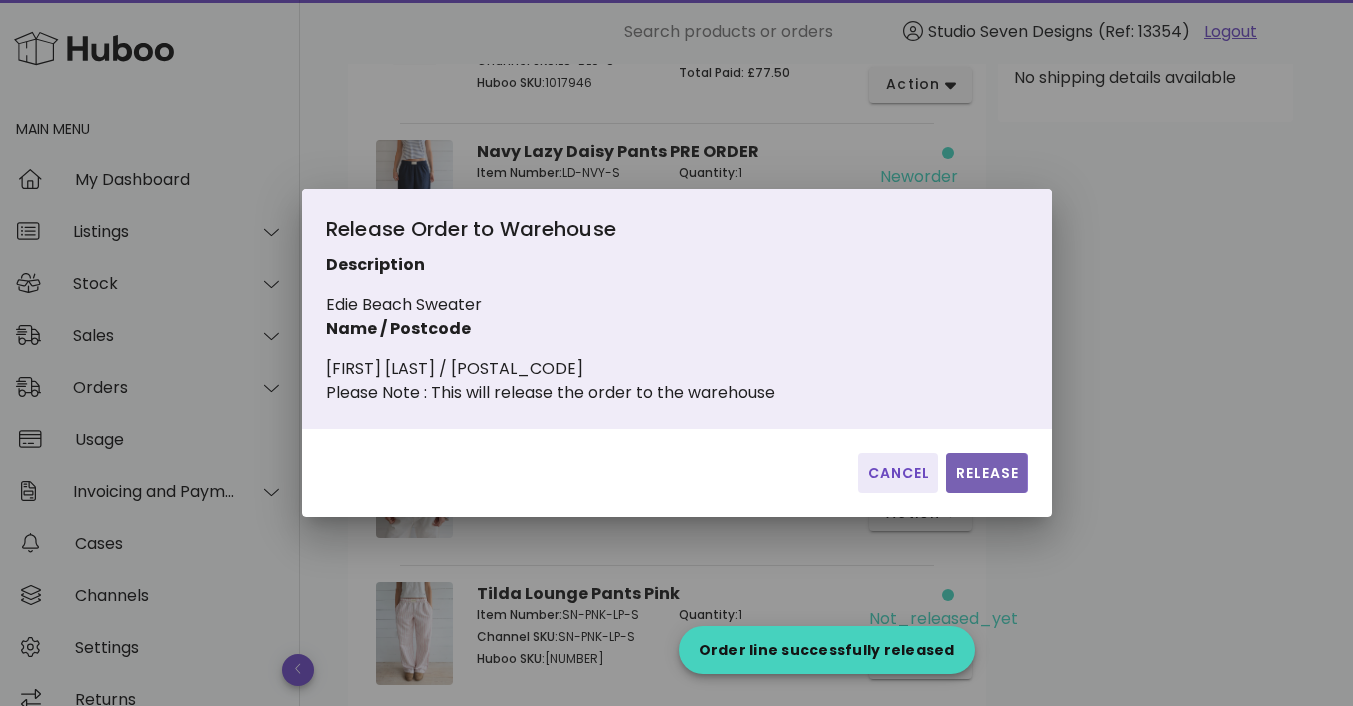 click on "Release" at bounding box center [986, 473] 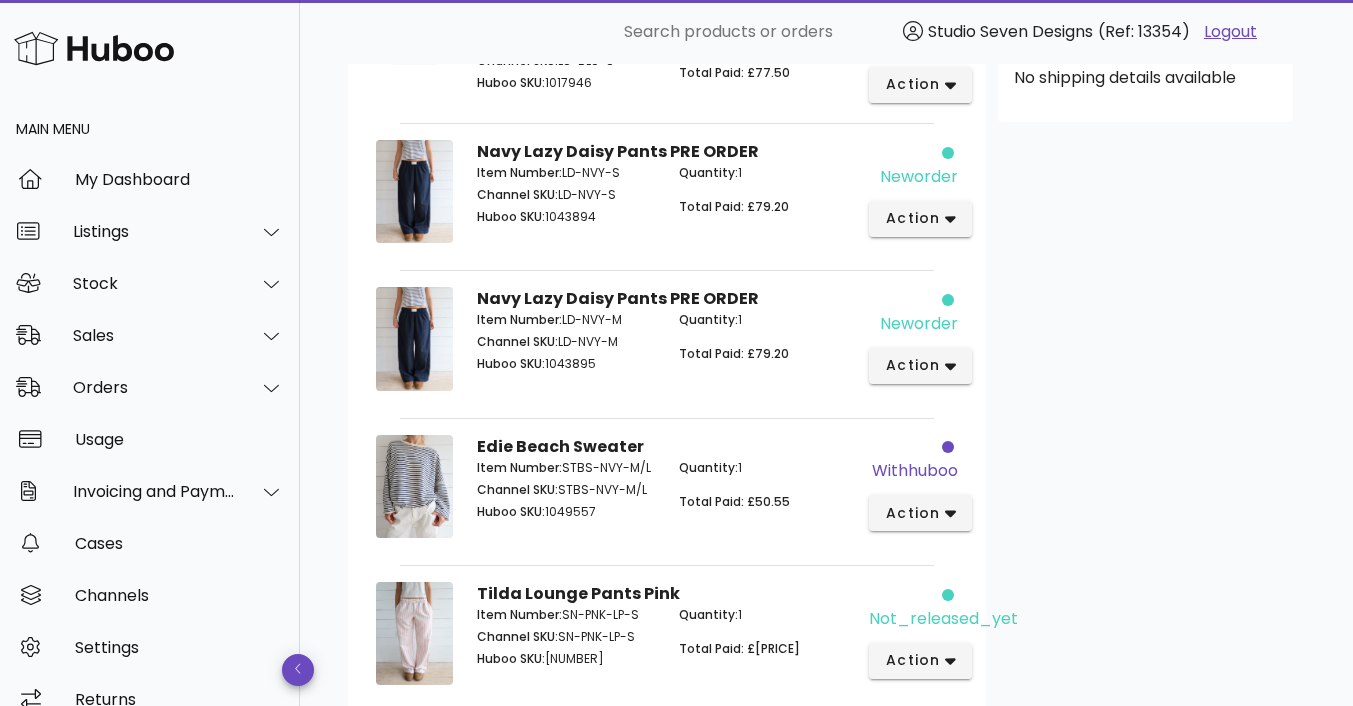 scroll, scrollTop: 771, scrollLeft: 0, axis: vertical 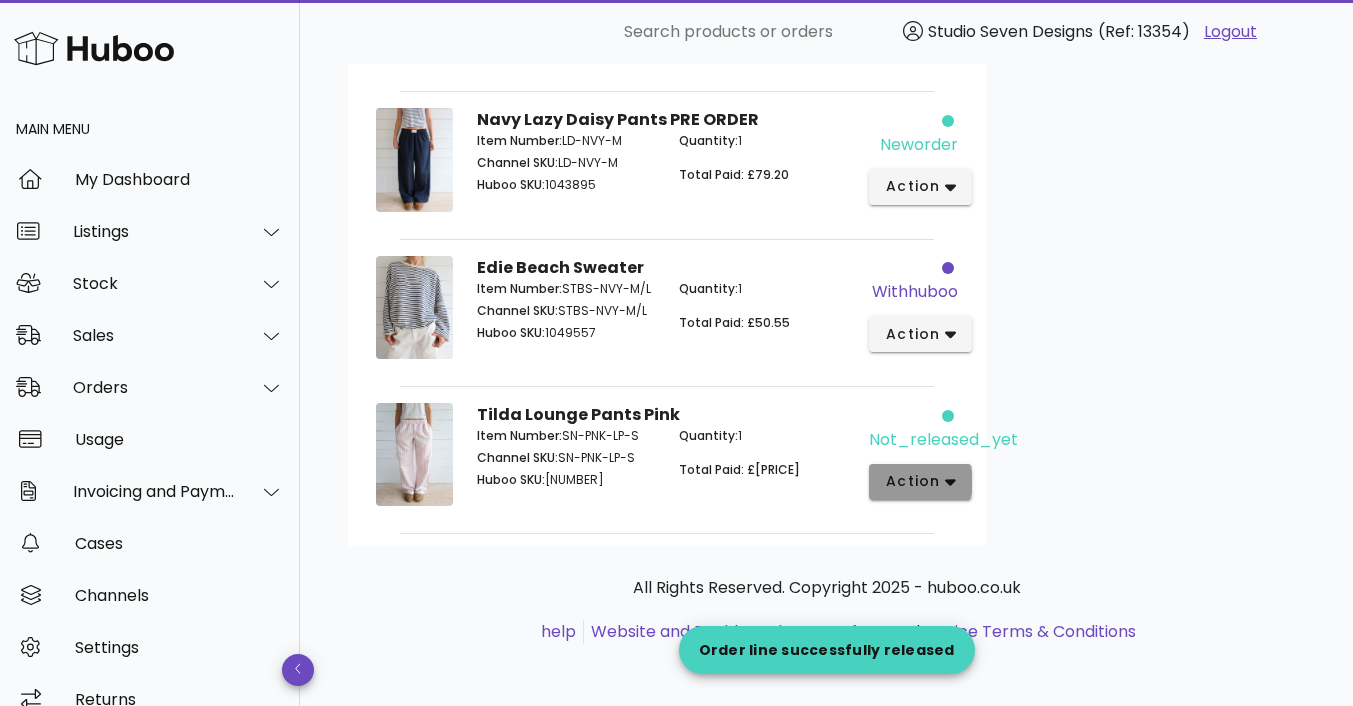 click on "action" at bounding box center [920, 482] 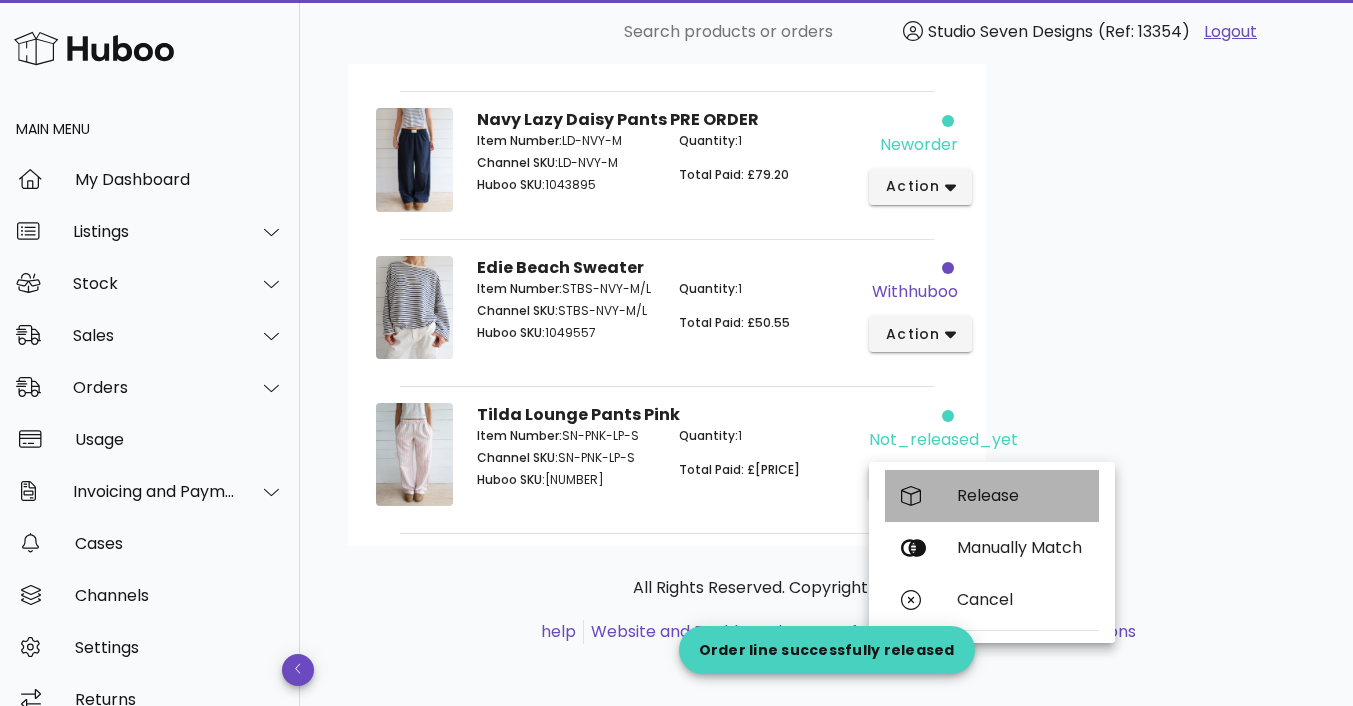 click on "Release" at bounding box center (1020, 495) 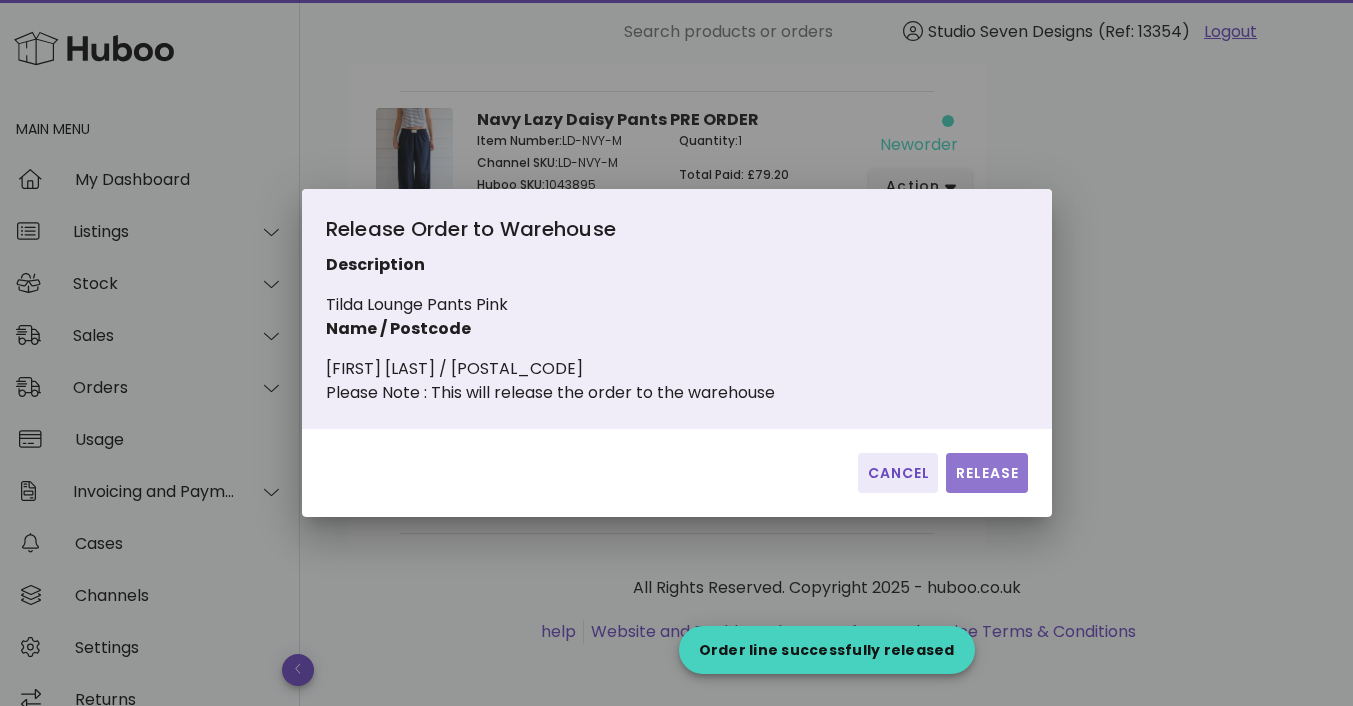 click on "Release" at bounding box center [986, 473] 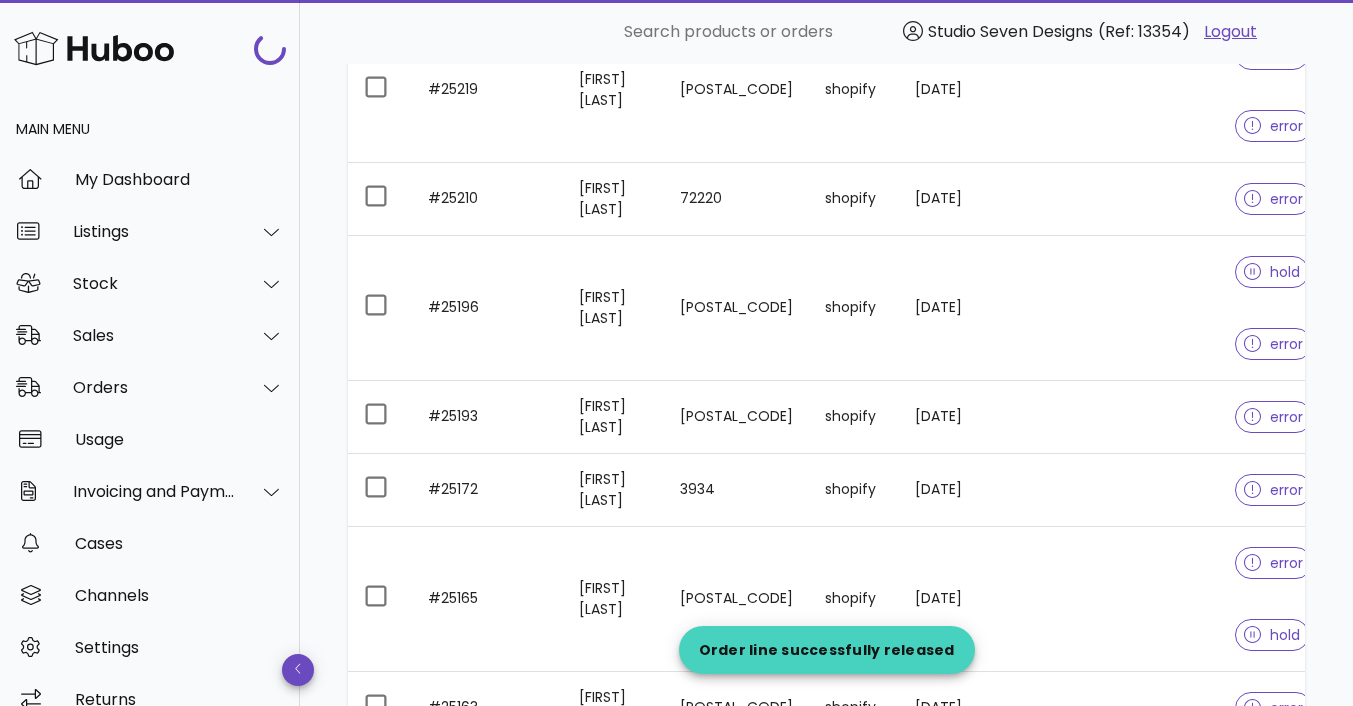 scroll, scrollTop: 4201, scrollLeft: 0, axis: vertical 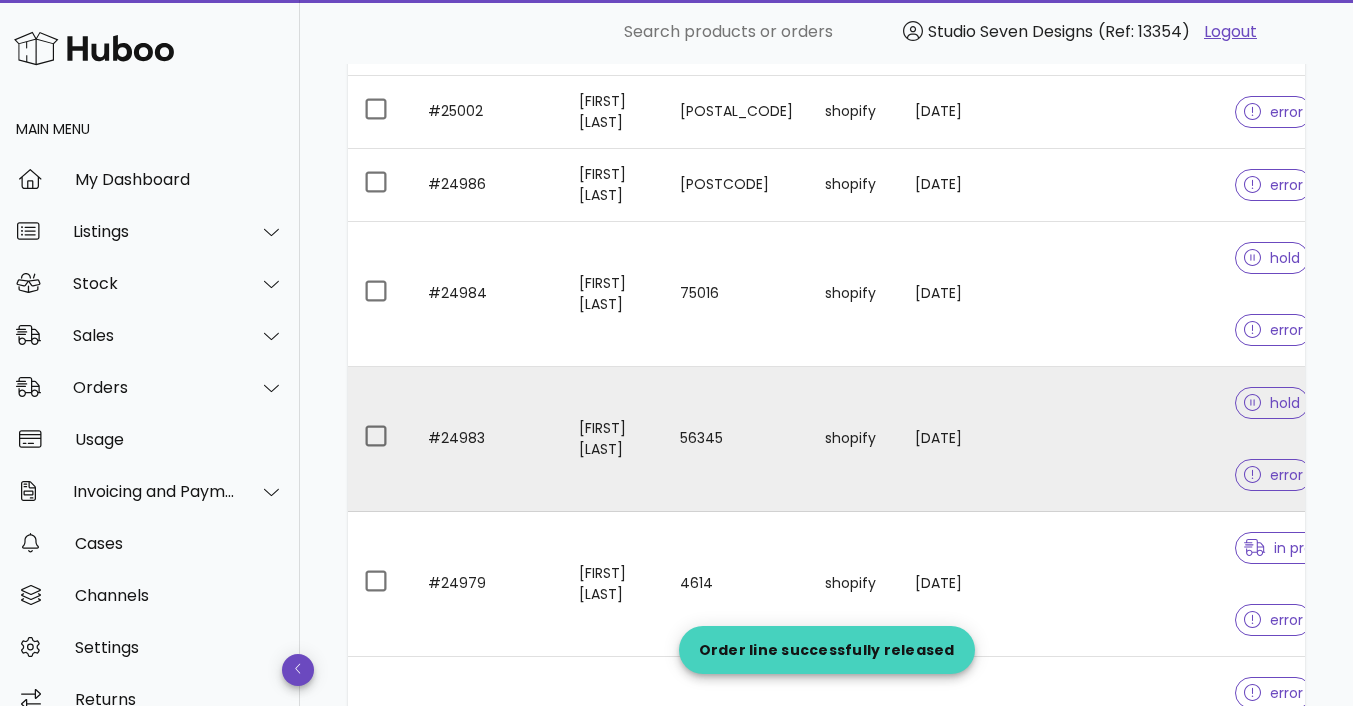 click at bounding box center [1139, 439] 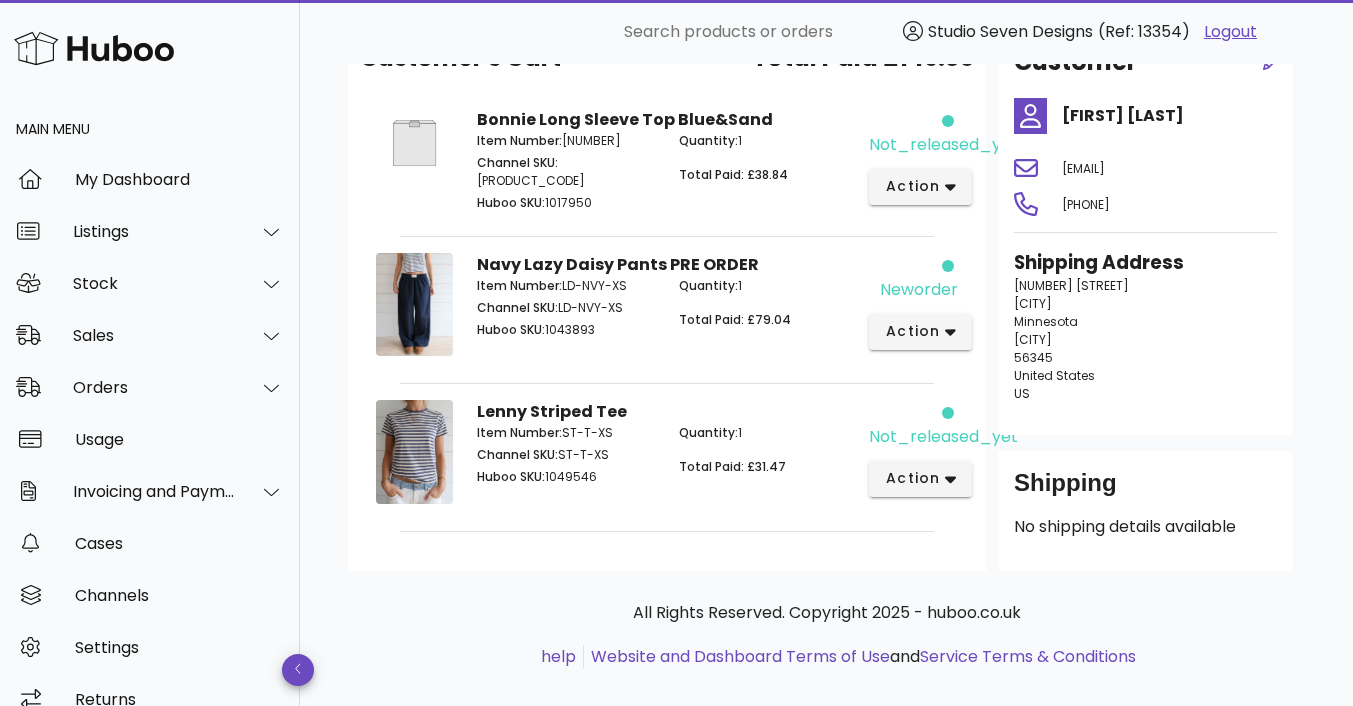 scroll, scrollTop: 0, scrollLeft: 0, axis: both 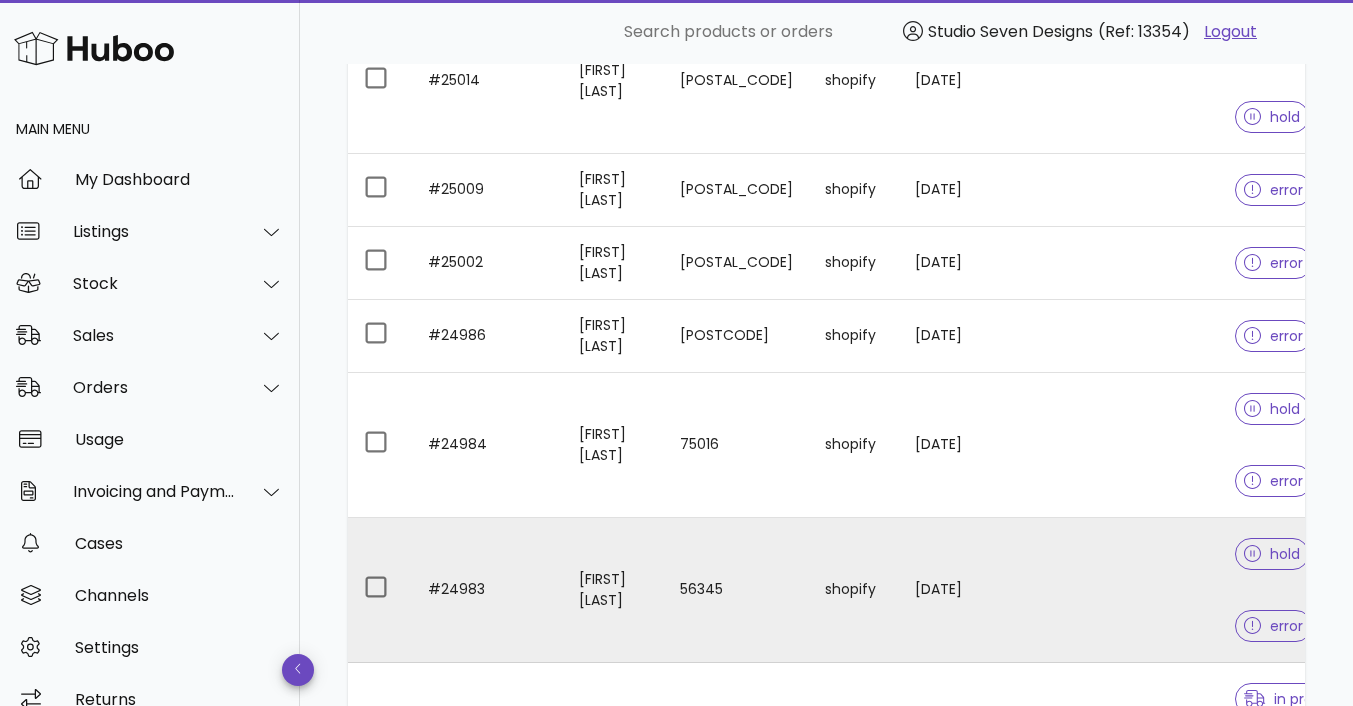click at bounding box center (1139, 590) 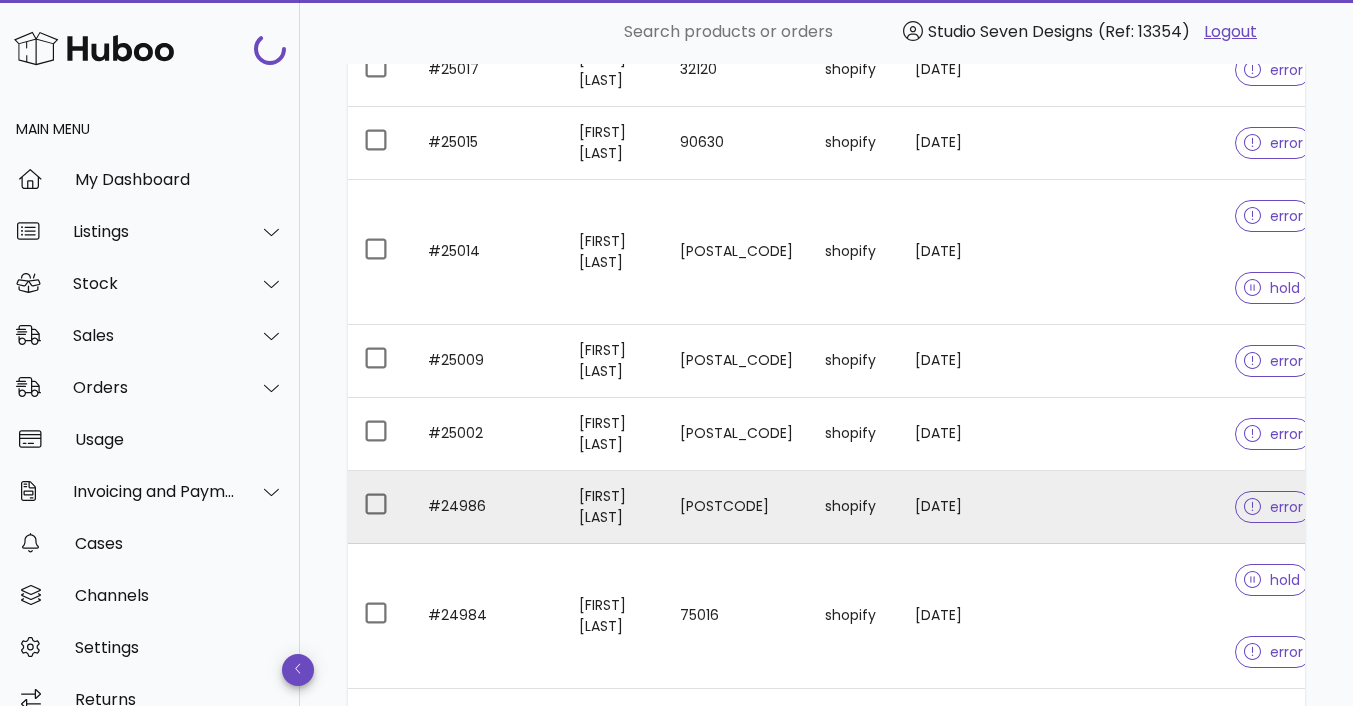 scroll, scrollTop: 3878, scrollLeft: 0, axis: vertical 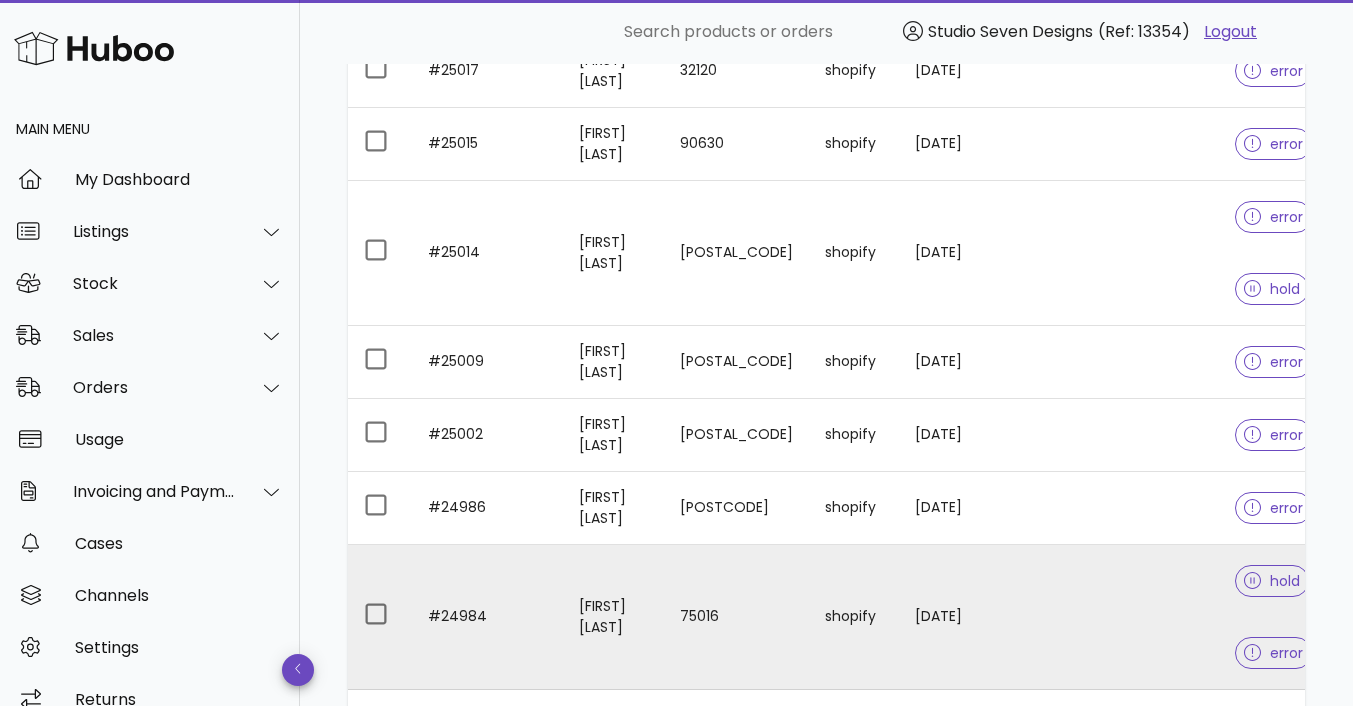 click at bounding box center (1139, 617) 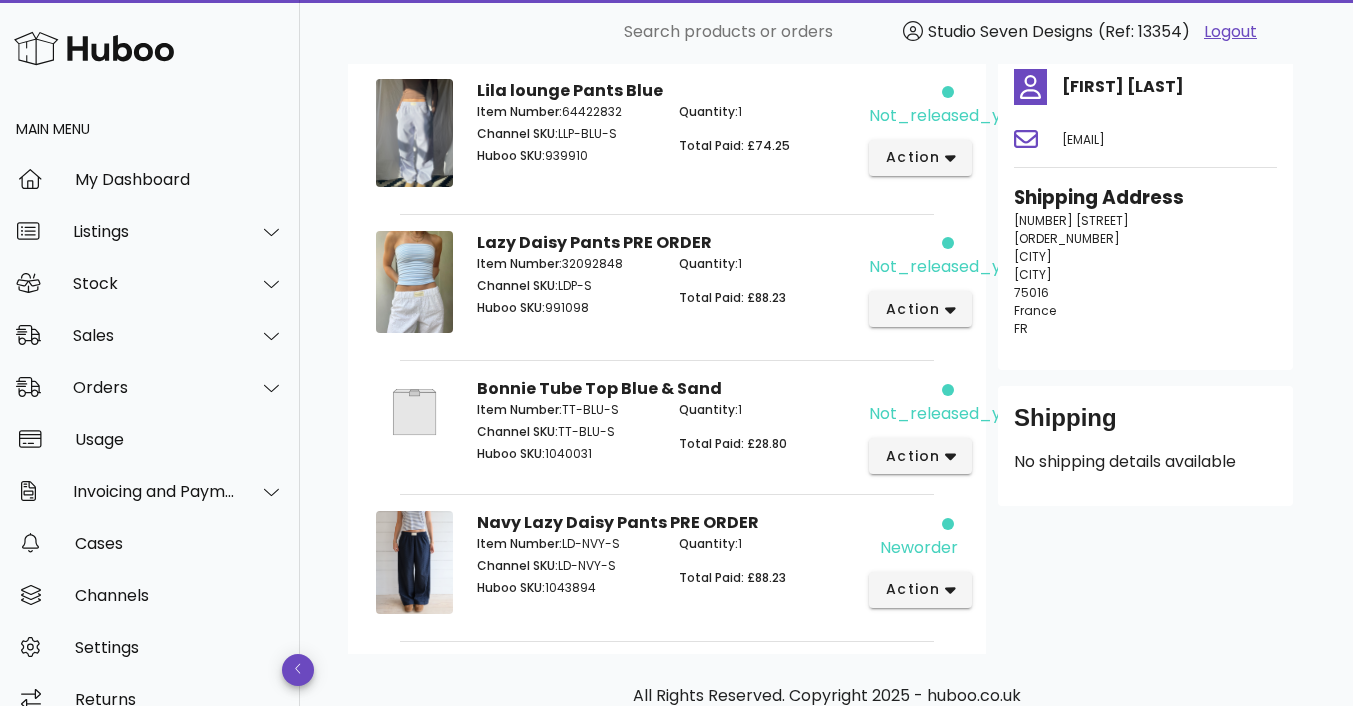 scroll, scrollTop: 228, scrollLeft: 0, axis: vertical 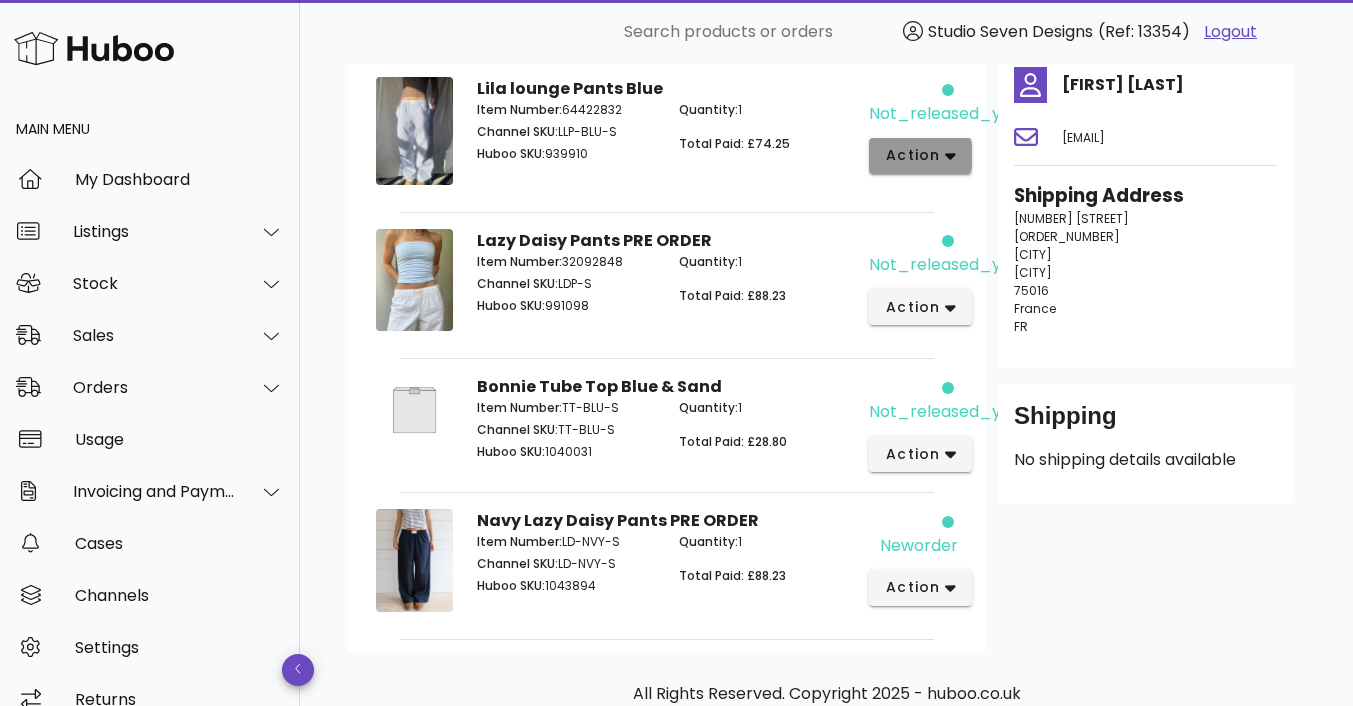 click 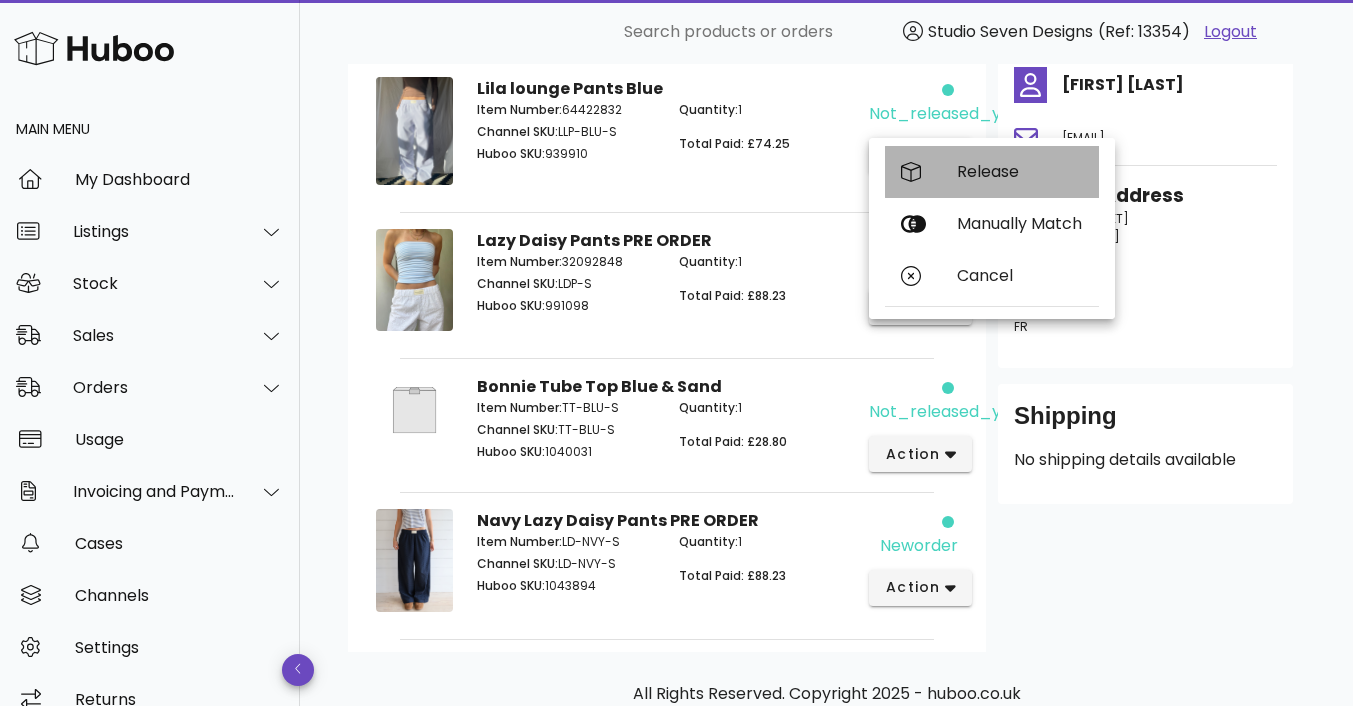 click on "Release" at bounding box center [1020, 171] 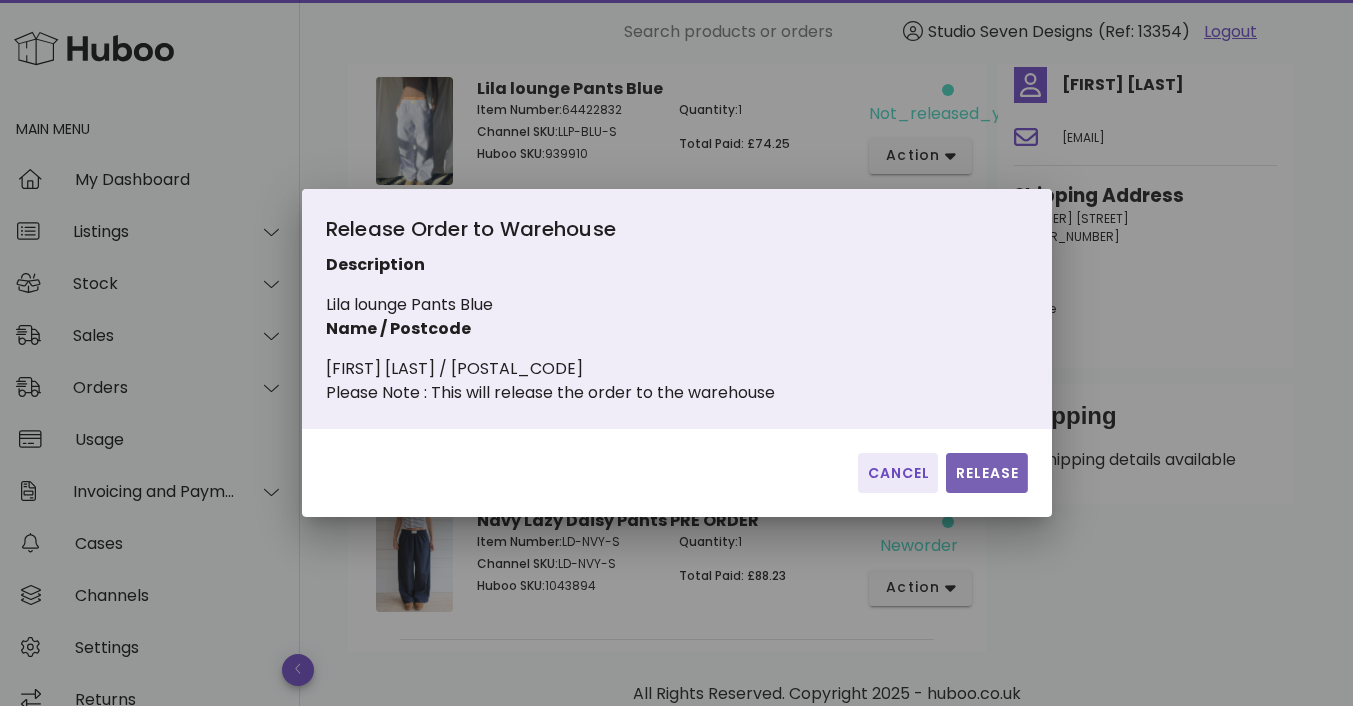 click on "Release" at bounding box center (986, 473) 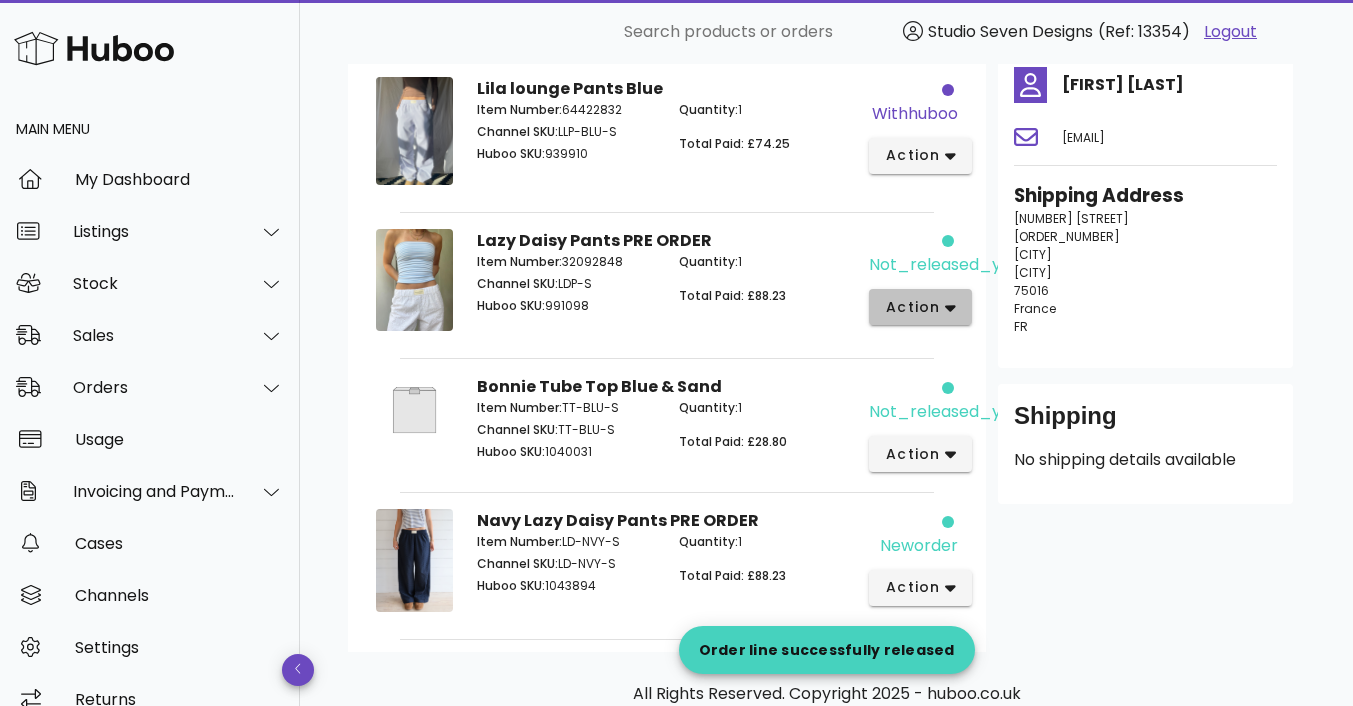 click 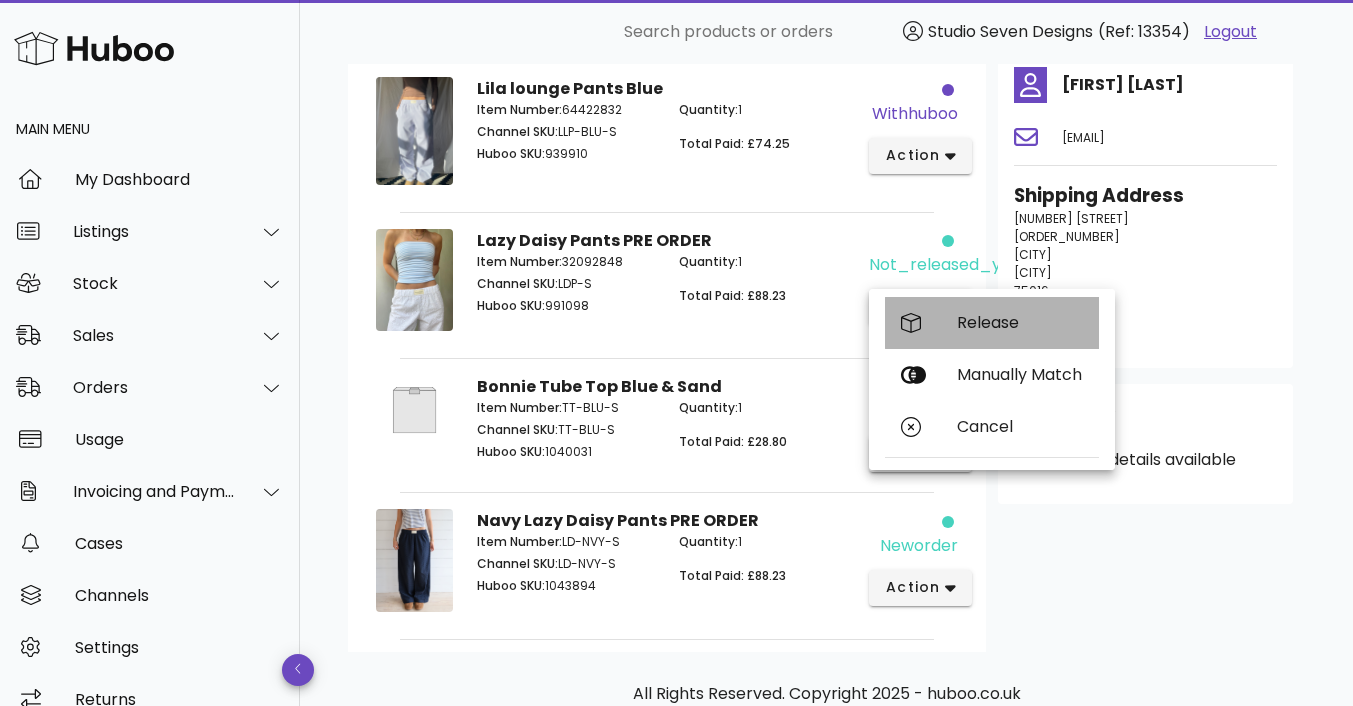 click on "Release" at bounding box center [992, 323] 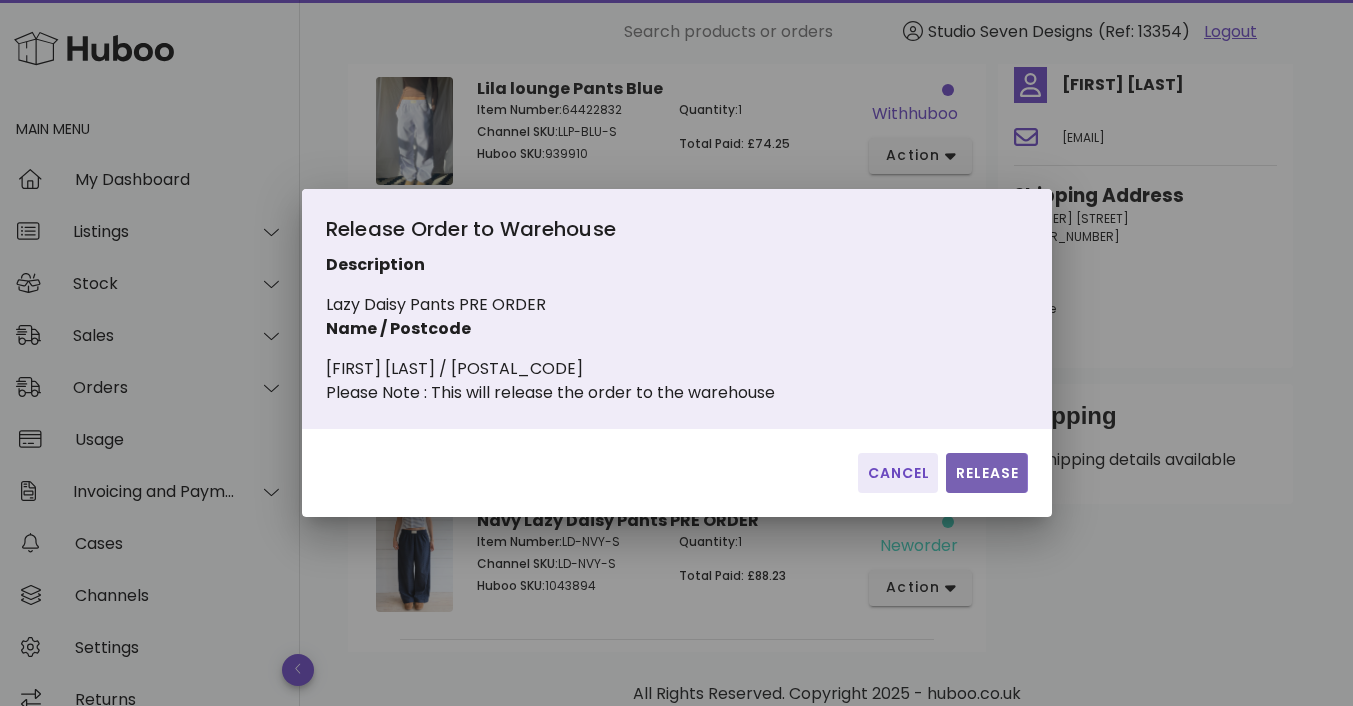 click on "Release" at bounding box center [986, 473] 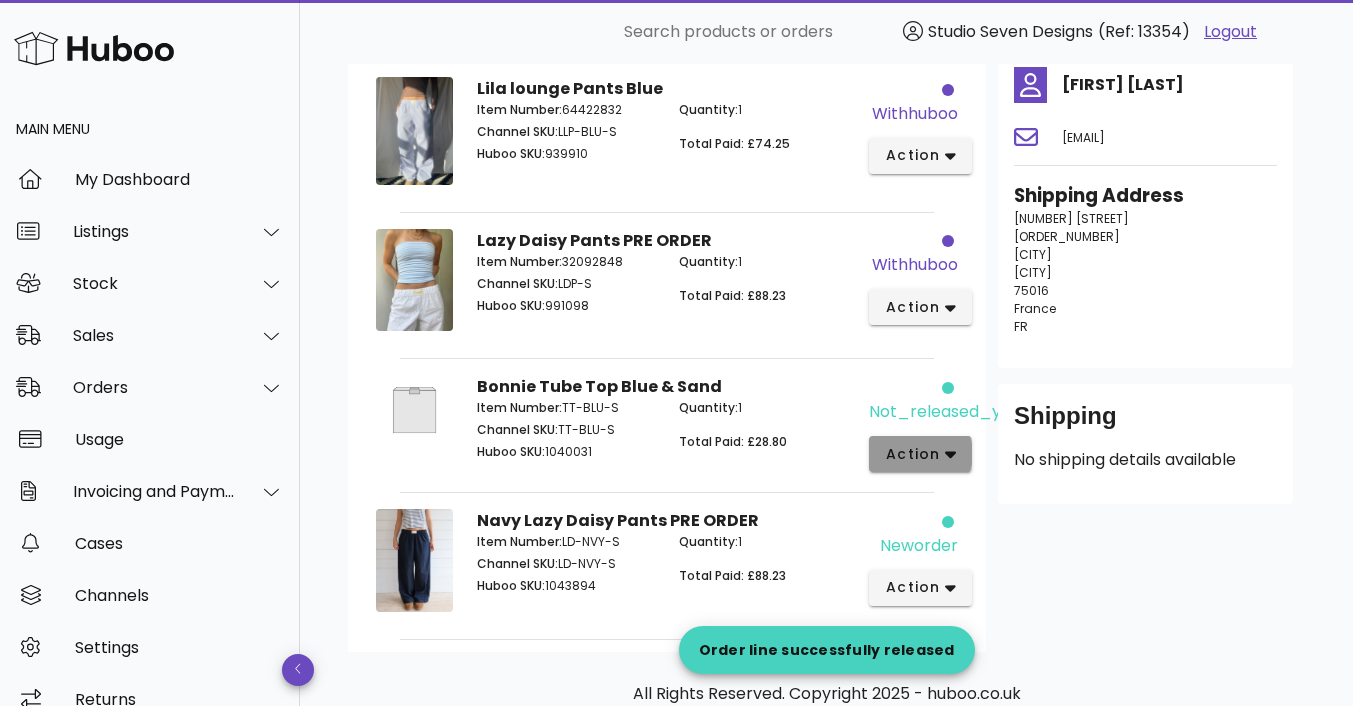 click on "action" at bounding box center [920, 454] 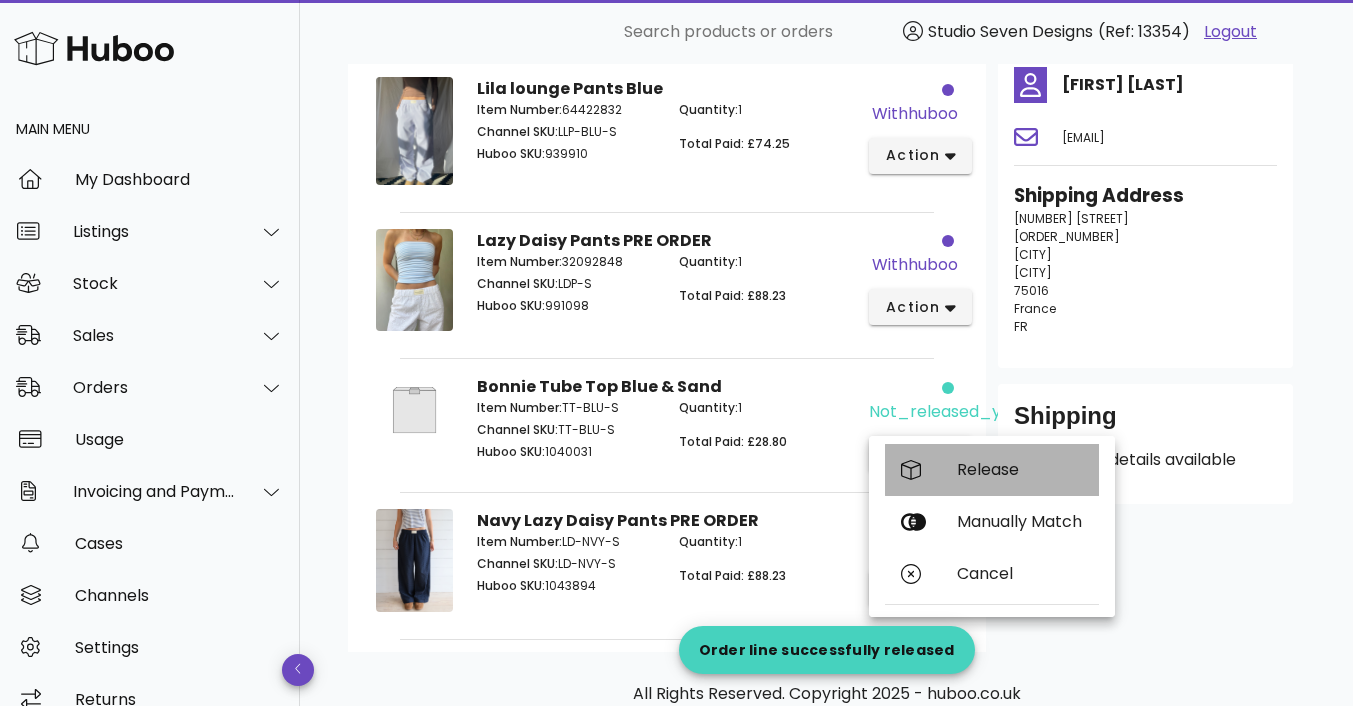 click on "Release" at bounding box center [1020, 469] 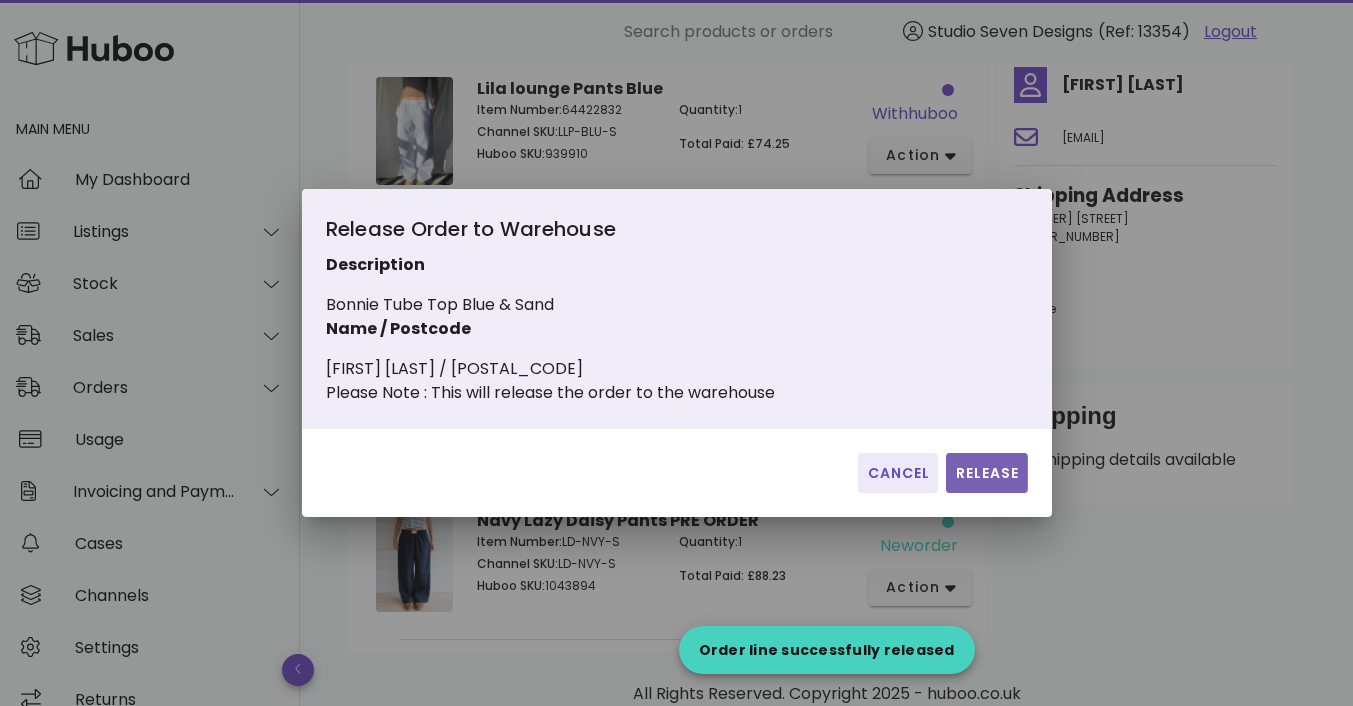 click on "Release" at bounding box center (986, 473) 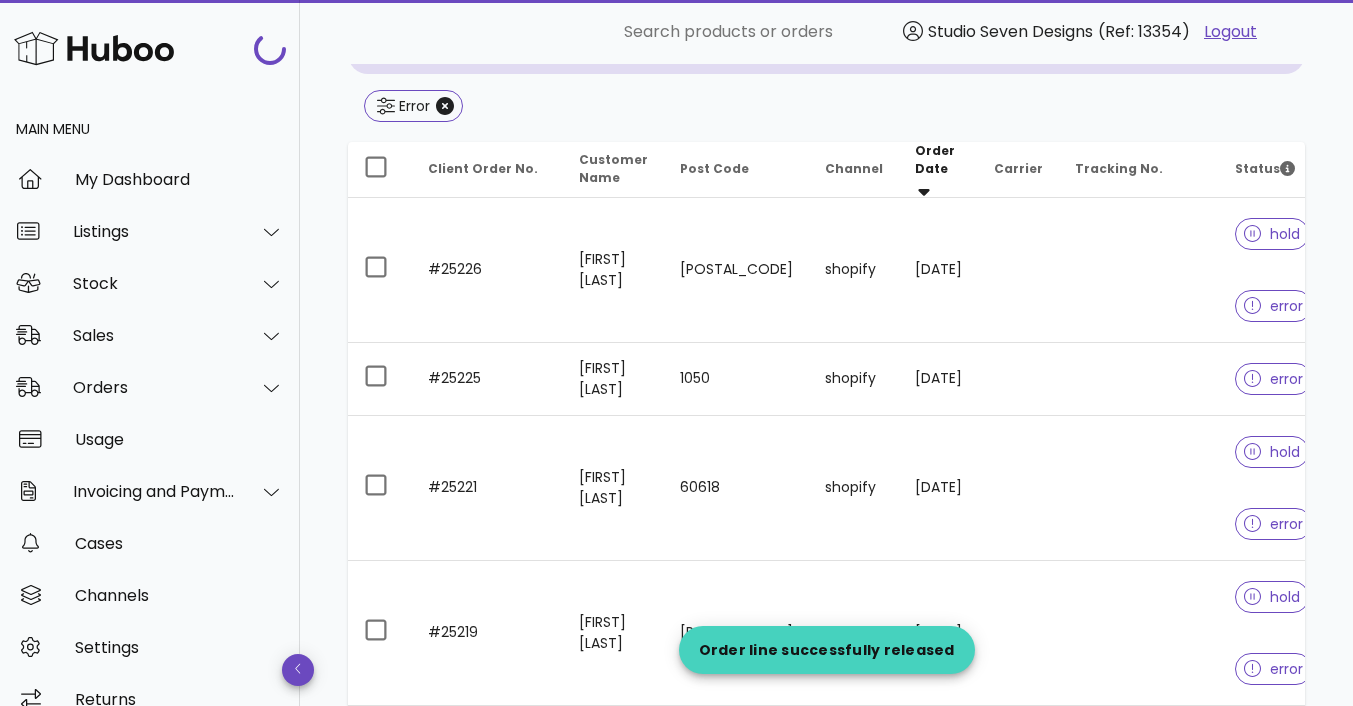 scroll, scrollTop: 3878, scrollLeft: 0, axis: vertical 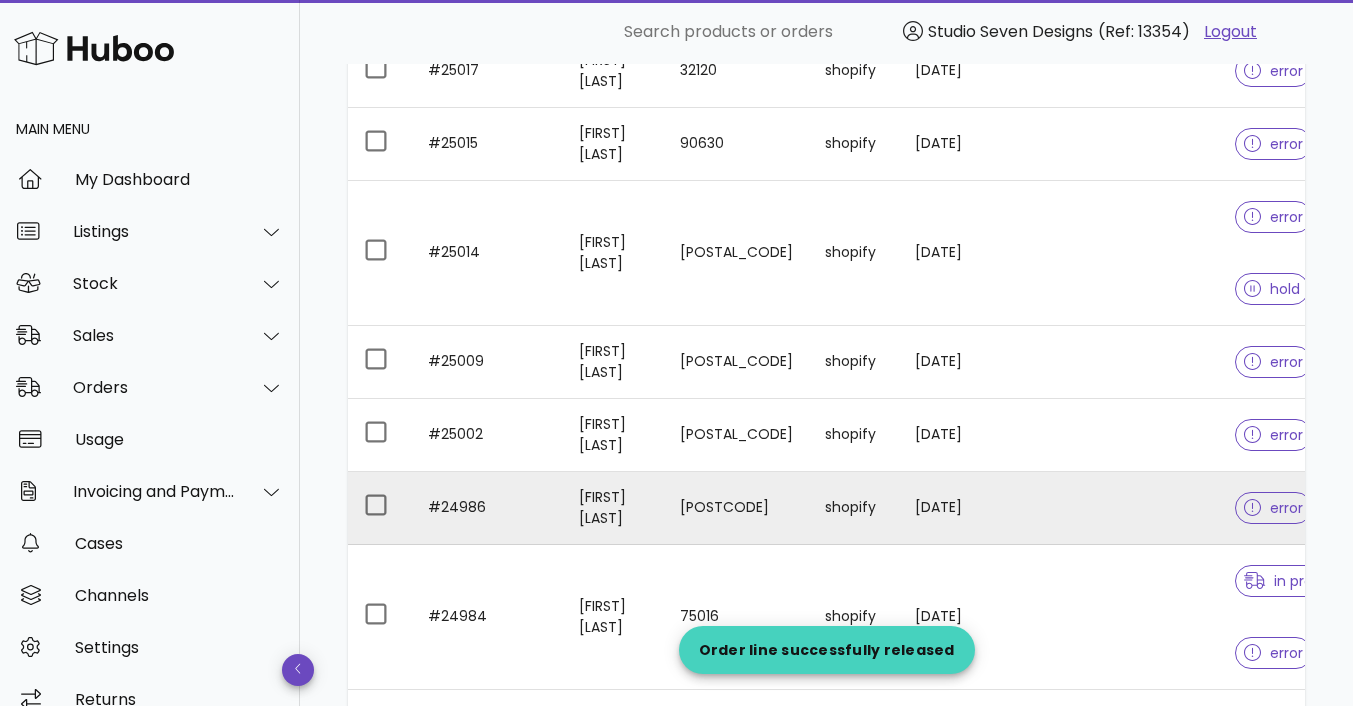 click at bounding box center (1139, 508) 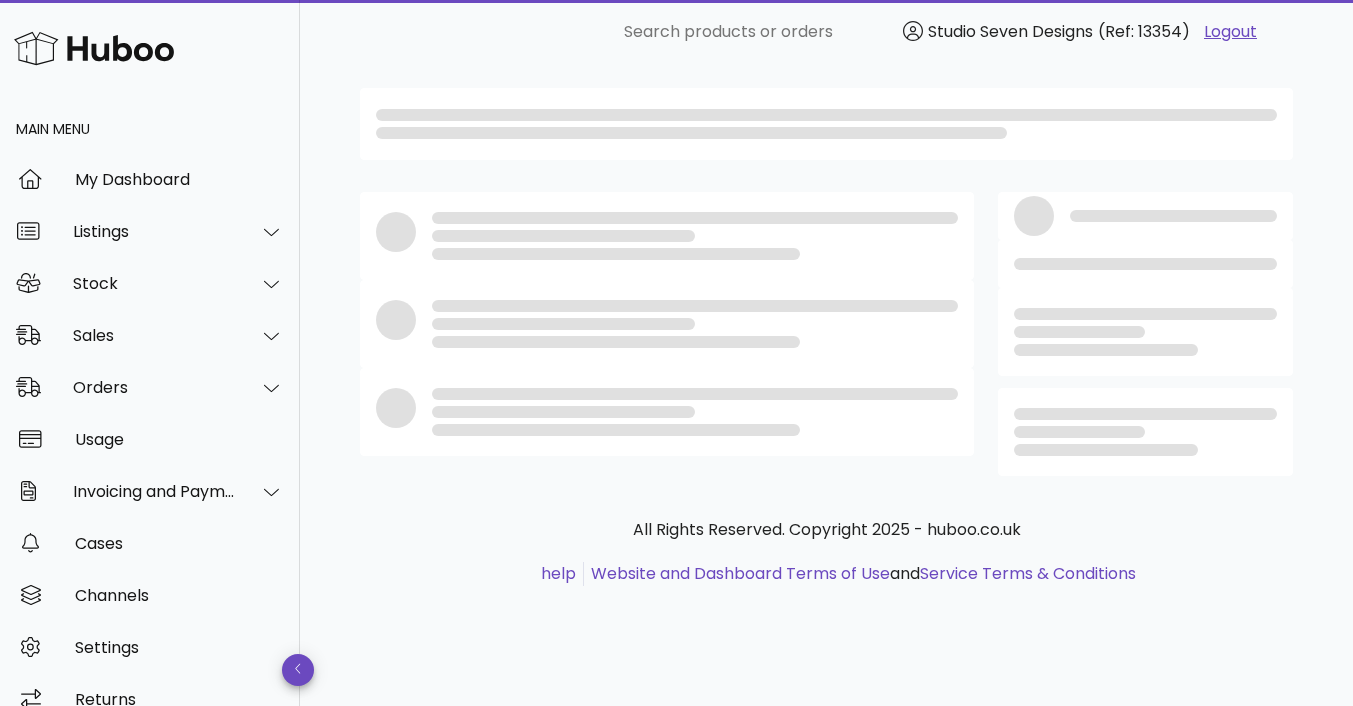 scroll, scrollTop: 0, scrollLeft: 0, axis: both 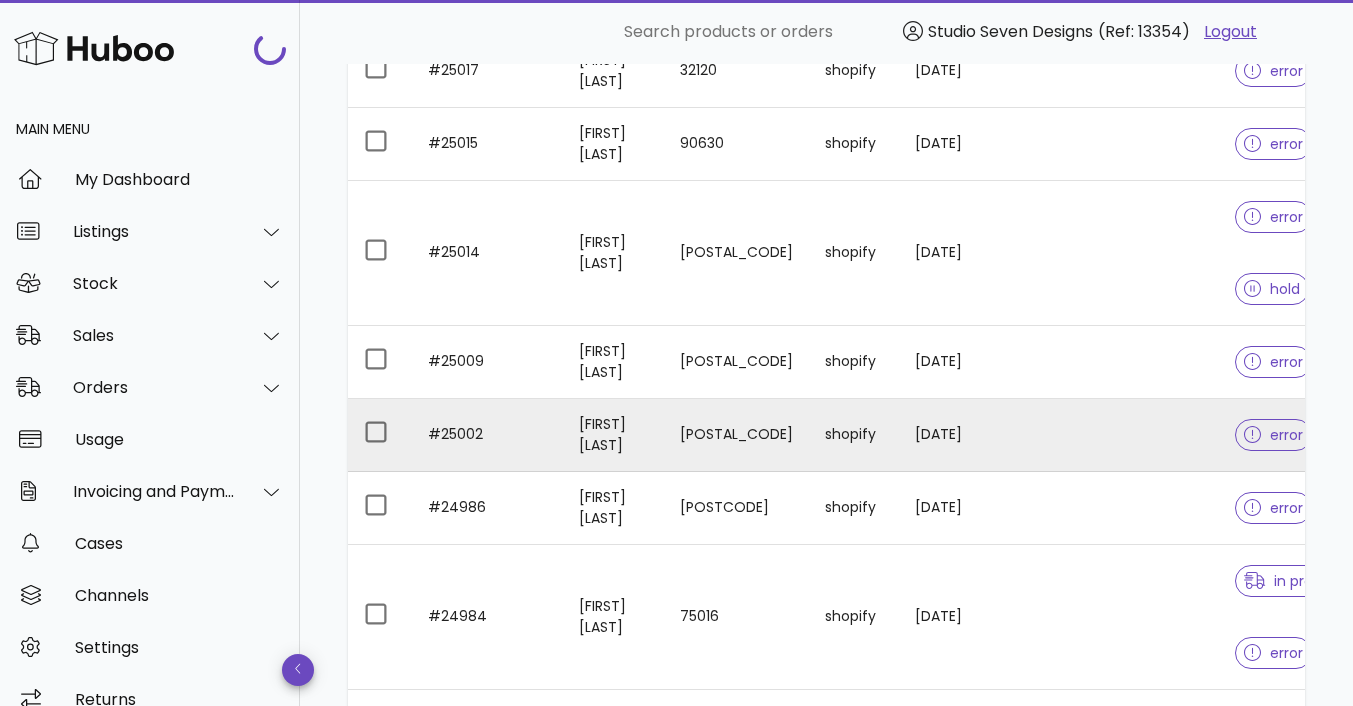 click at bounding box center (1139, 435) 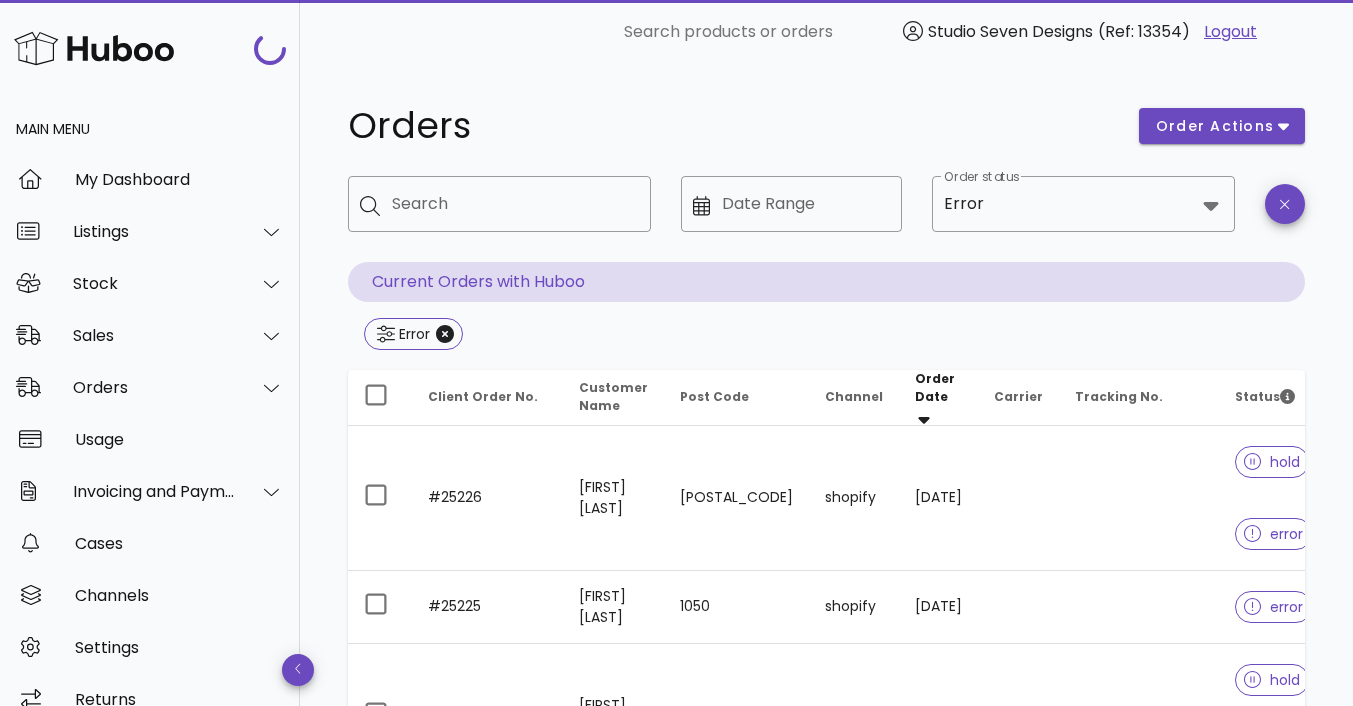scroll, scrollTop: 3878, scrollLeft: 0, axis: vertical 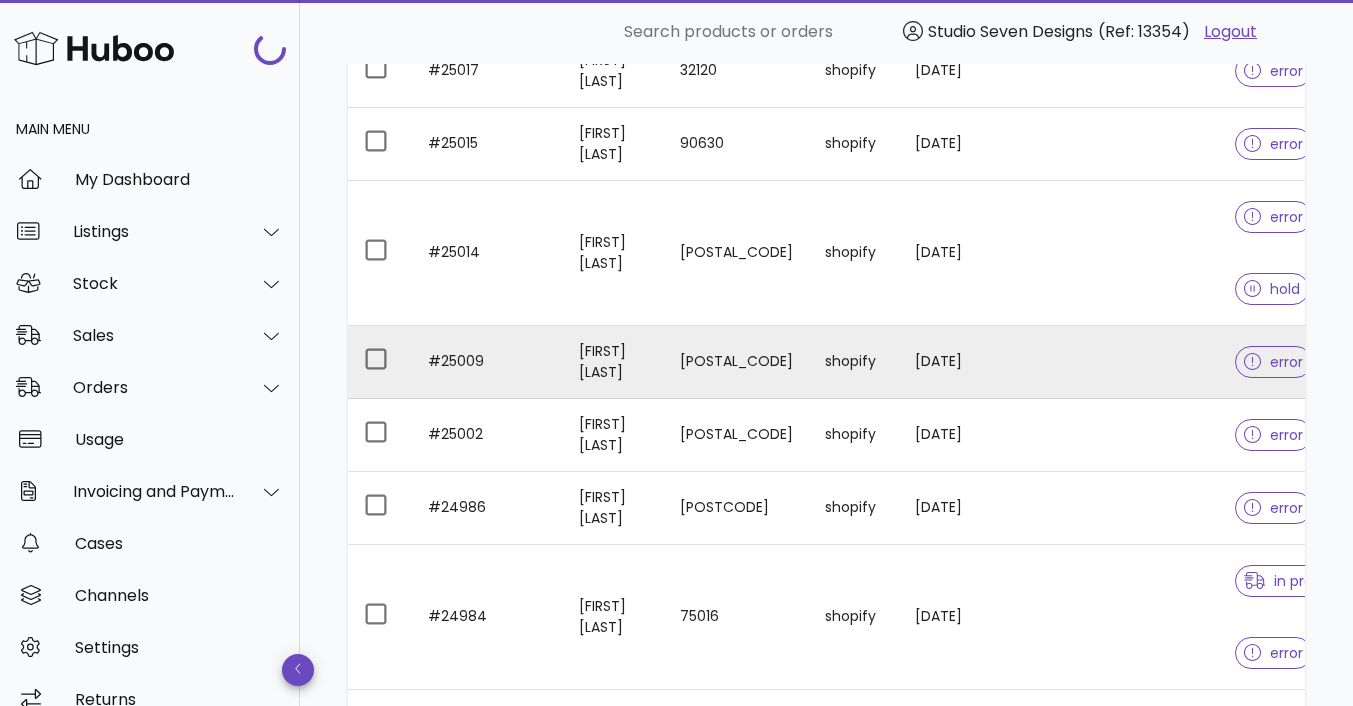 click at bounding box center [1139, 362] 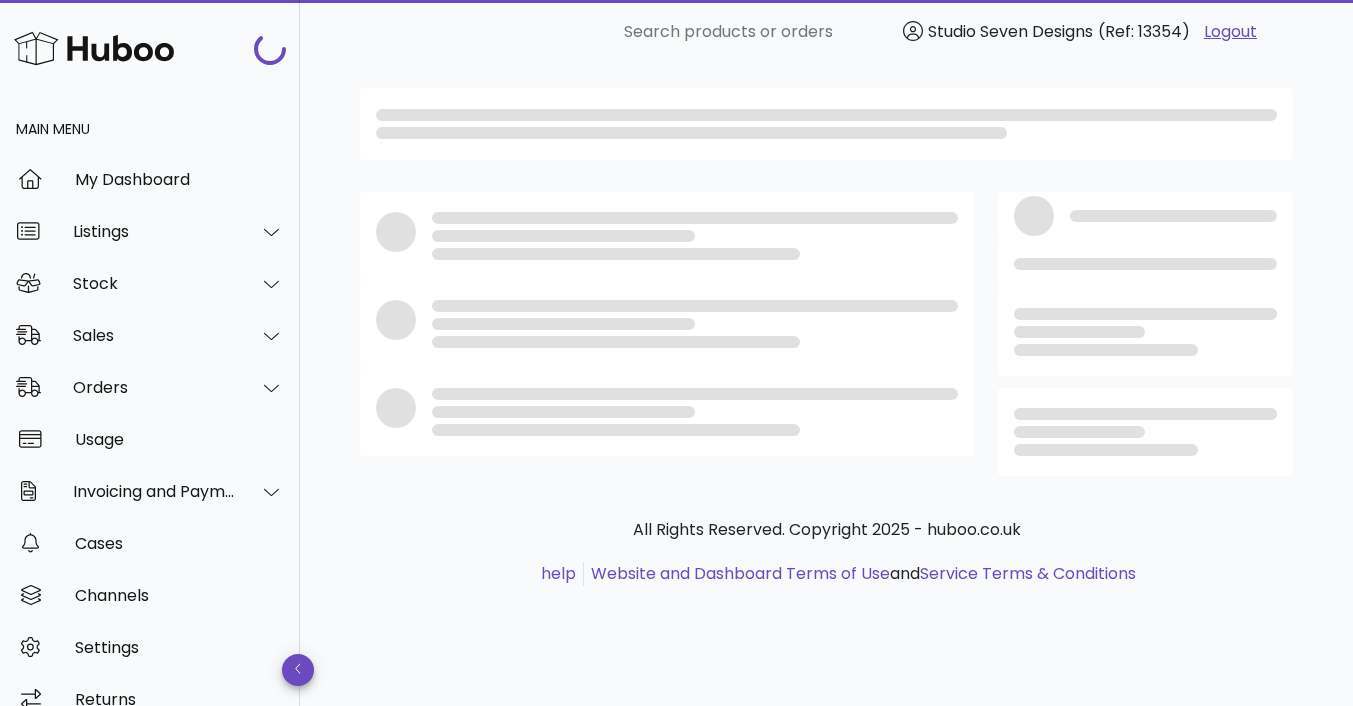 scroll, scrollTop: 0, scrollLeft: 0, axis: both 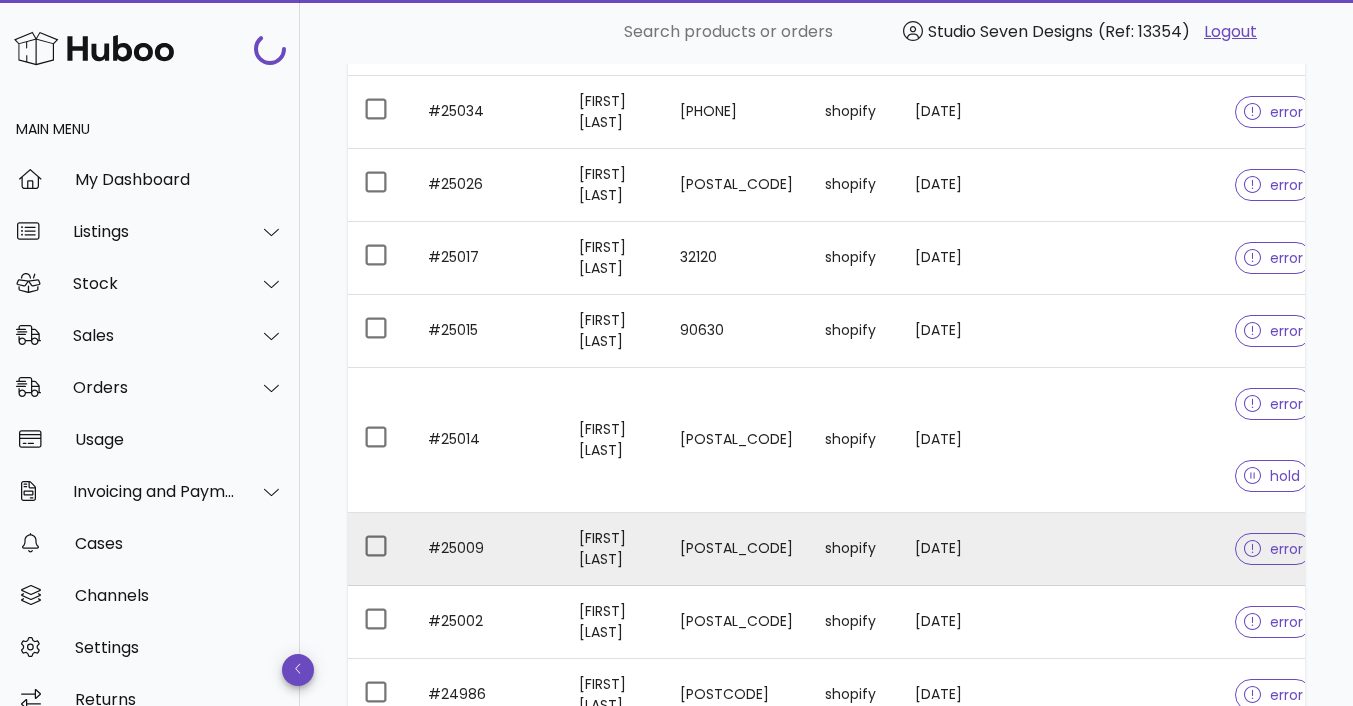 click at bounding box center (1139, 549) 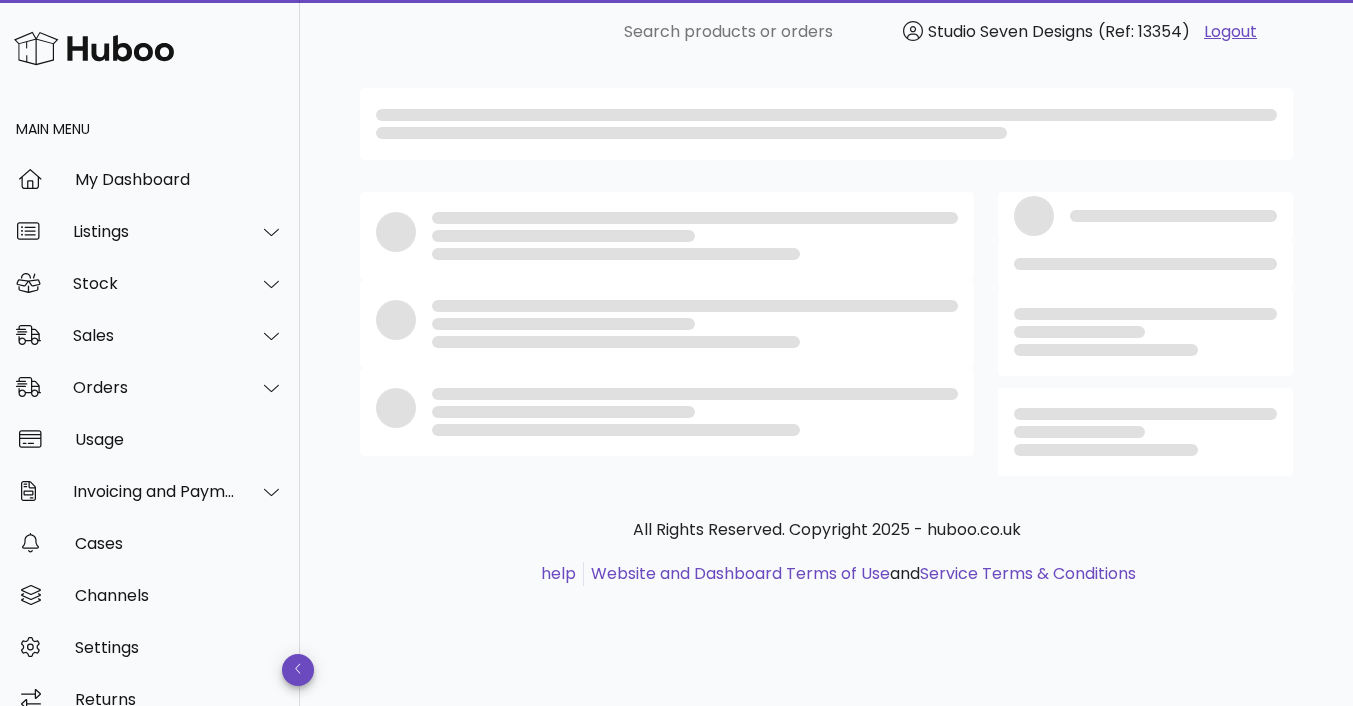 scroll, scrollTop: 0, scrollLeft: 0, axis: both 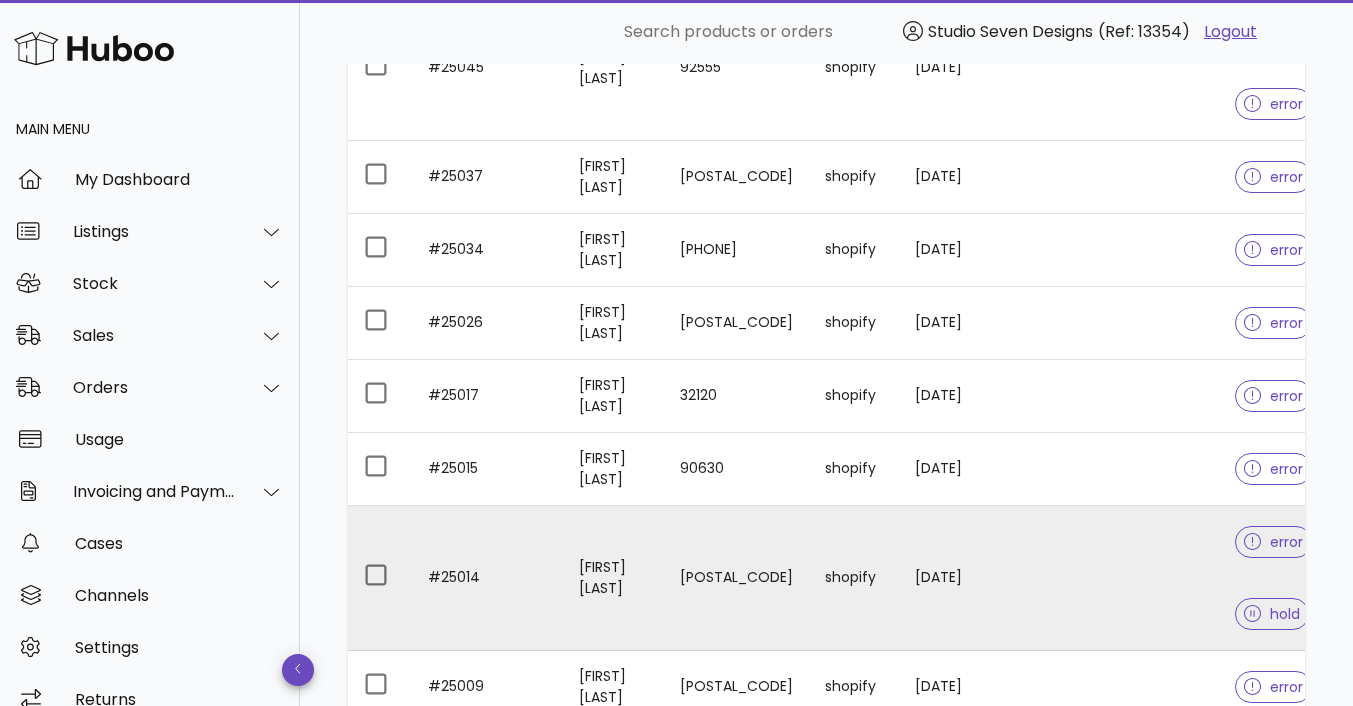 click at bounding box center (1139, 578) 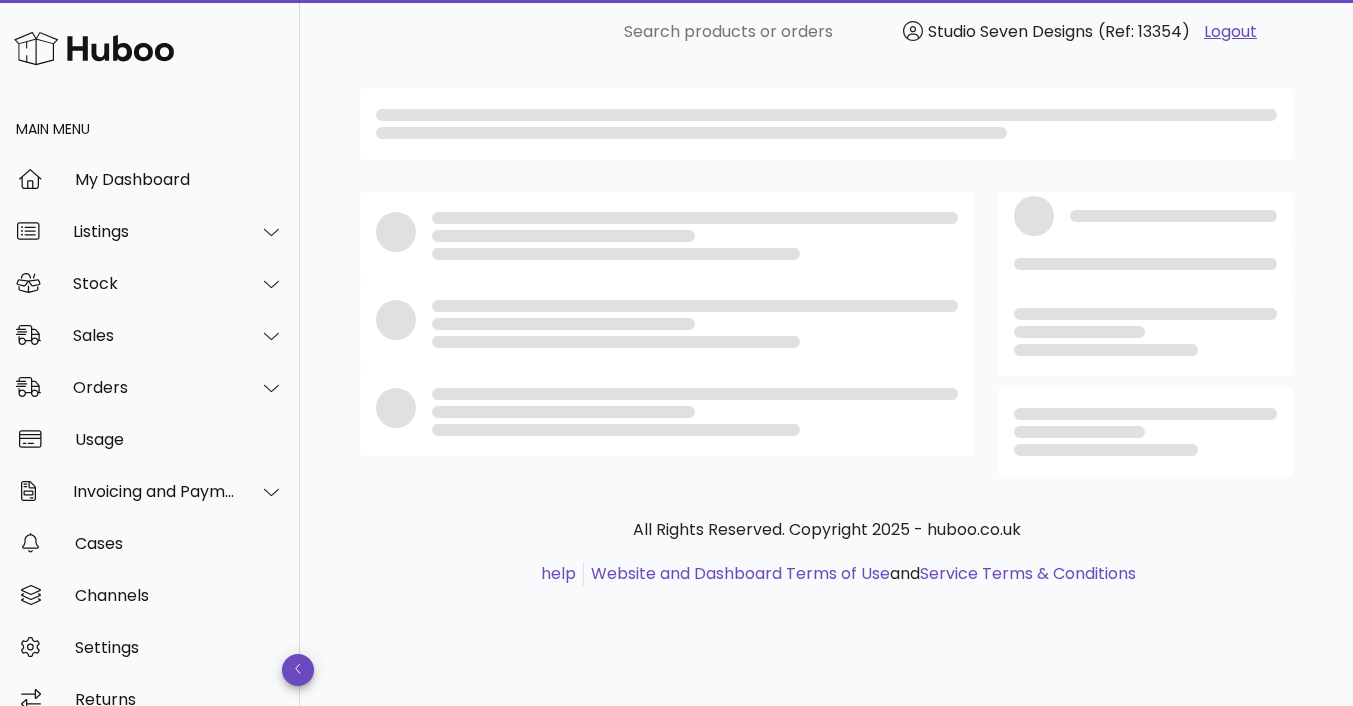 scroll, scrollTop: 0, scrollLeft: 0, axis: both 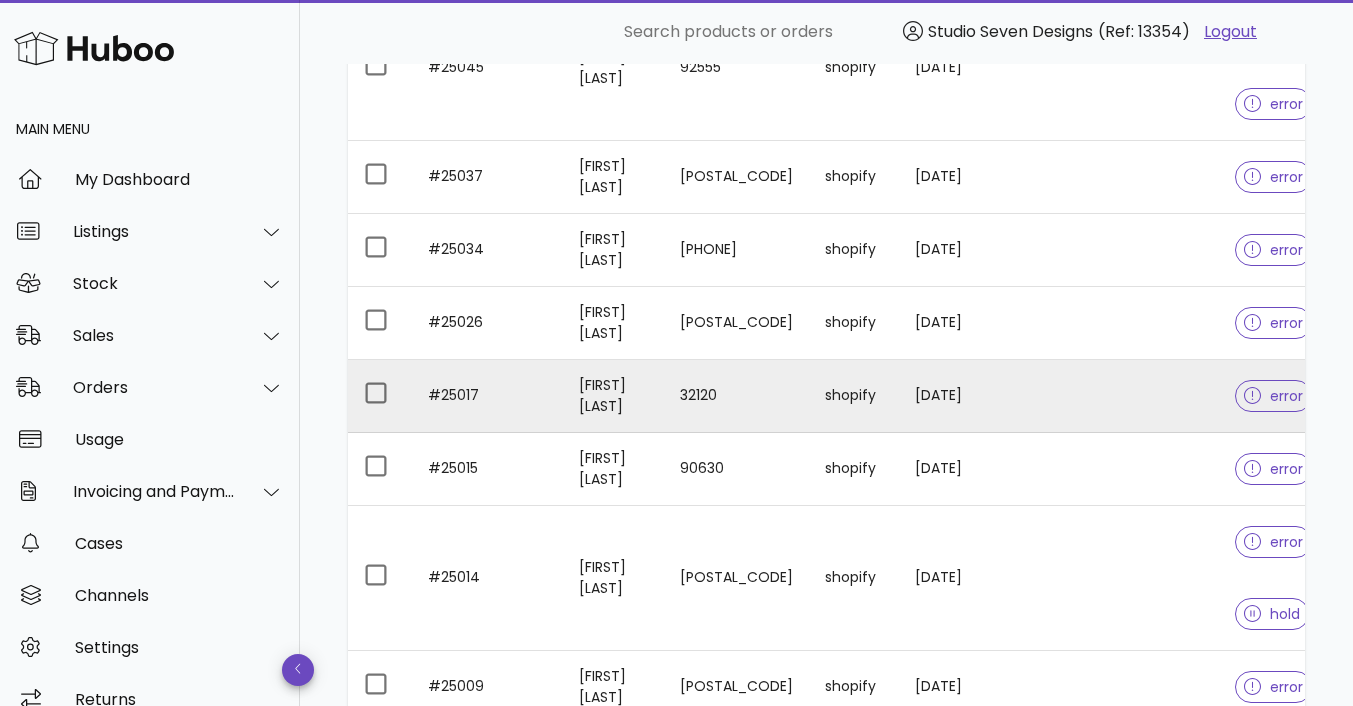 click at bounding box center (1139, 396) 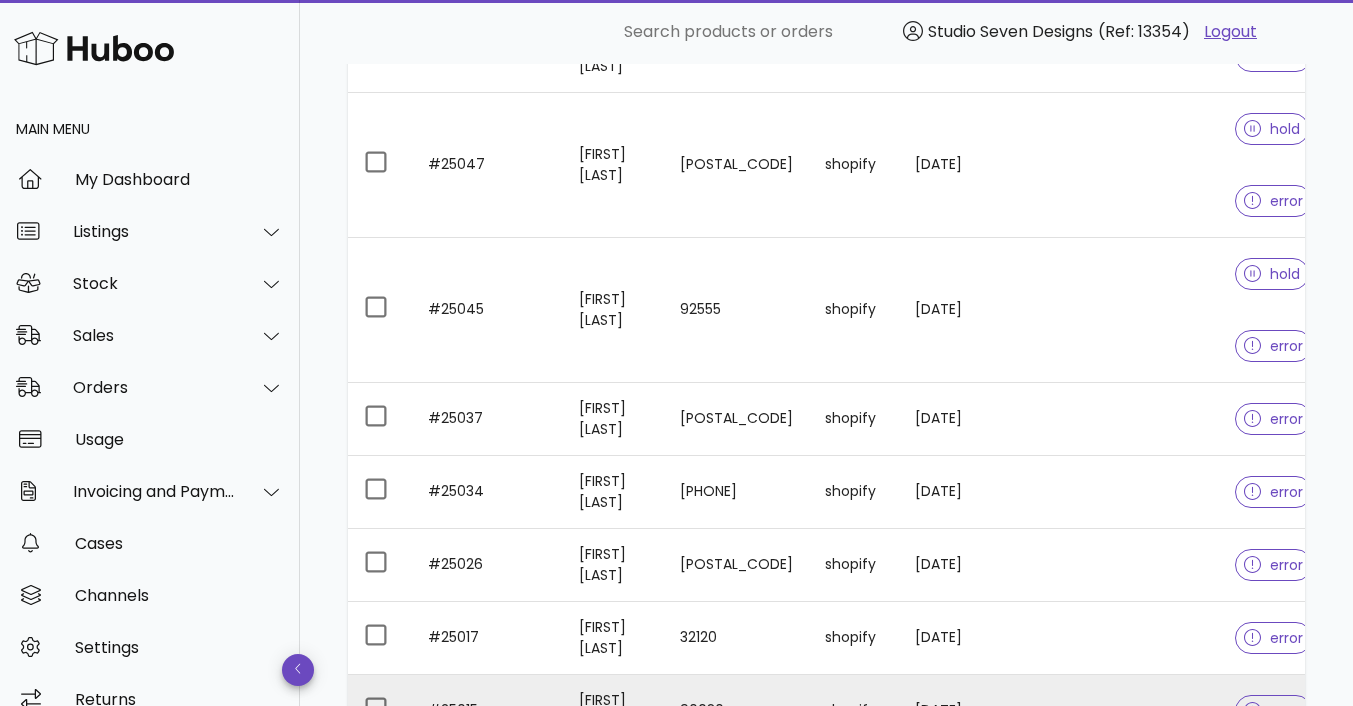 scroll, scrollTop: 3307, scrollLeft: 0, axis: vertical 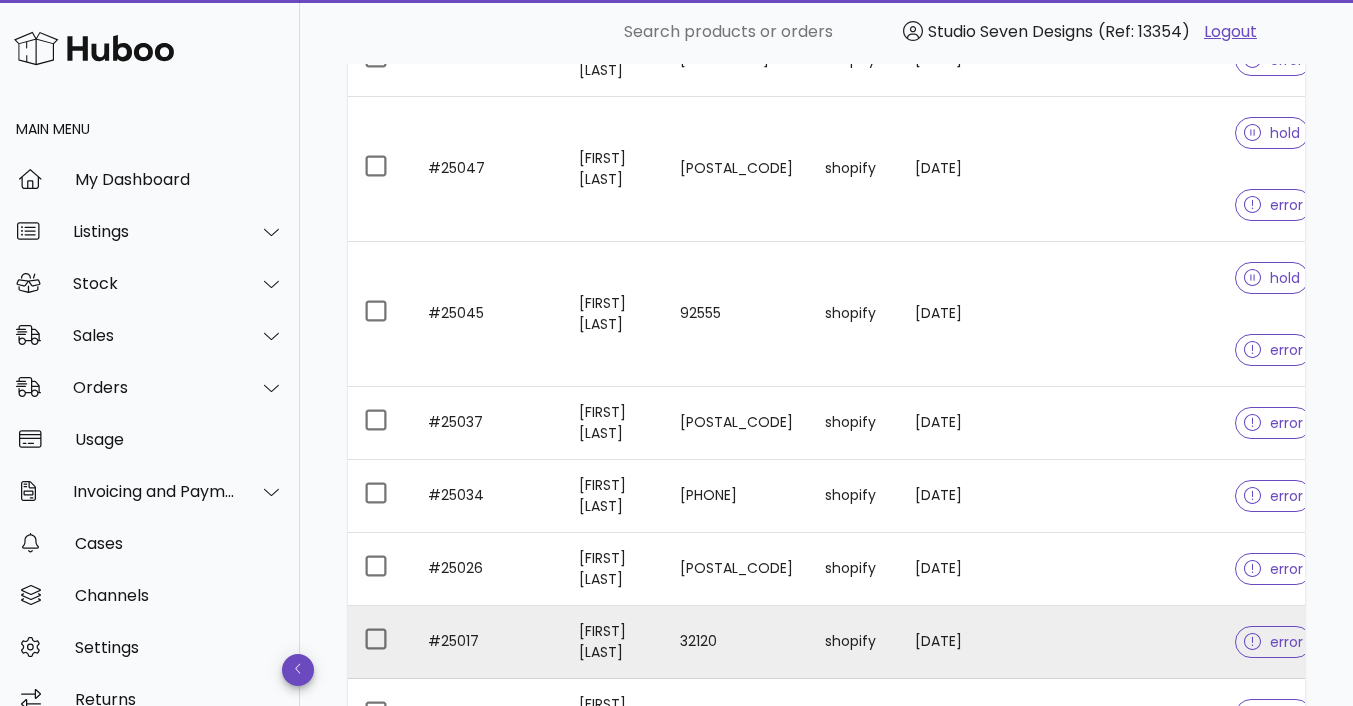 click at bounding box center (1139, 642) 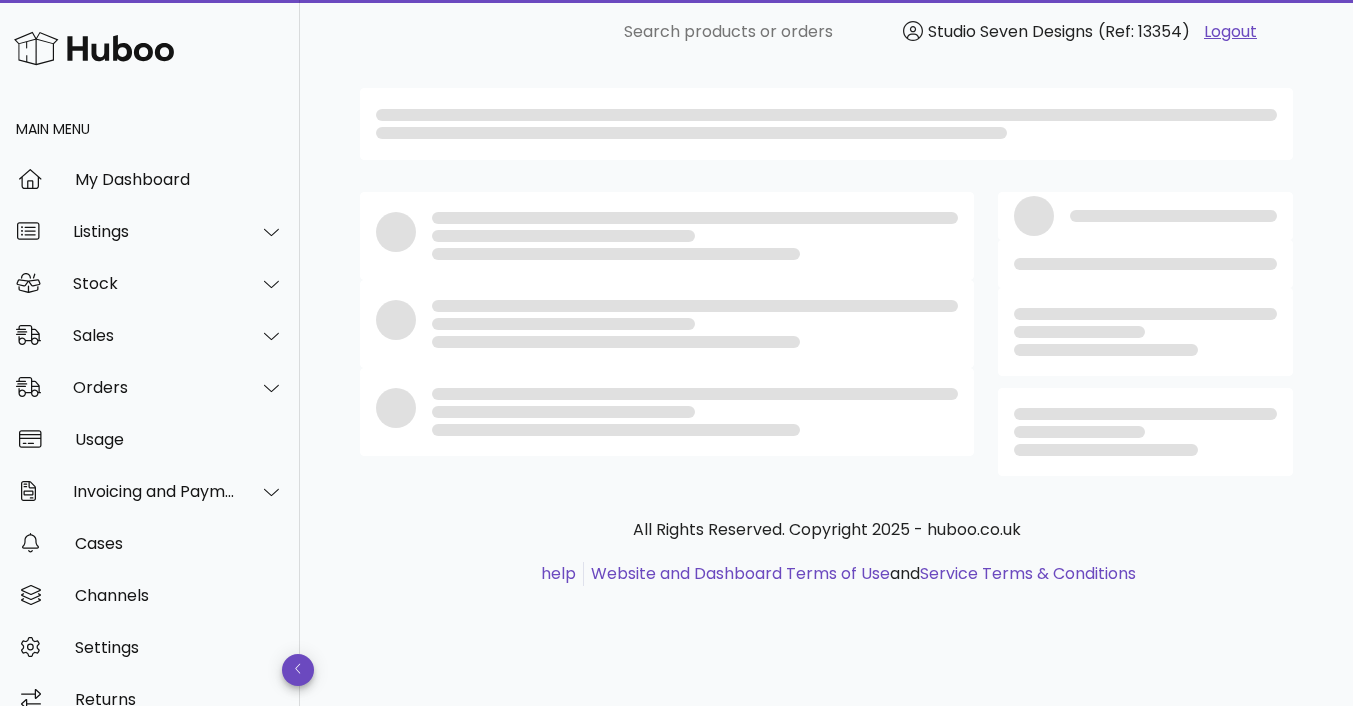 scroll, scrollTop: 0, scrollLeft: 0, axis: both 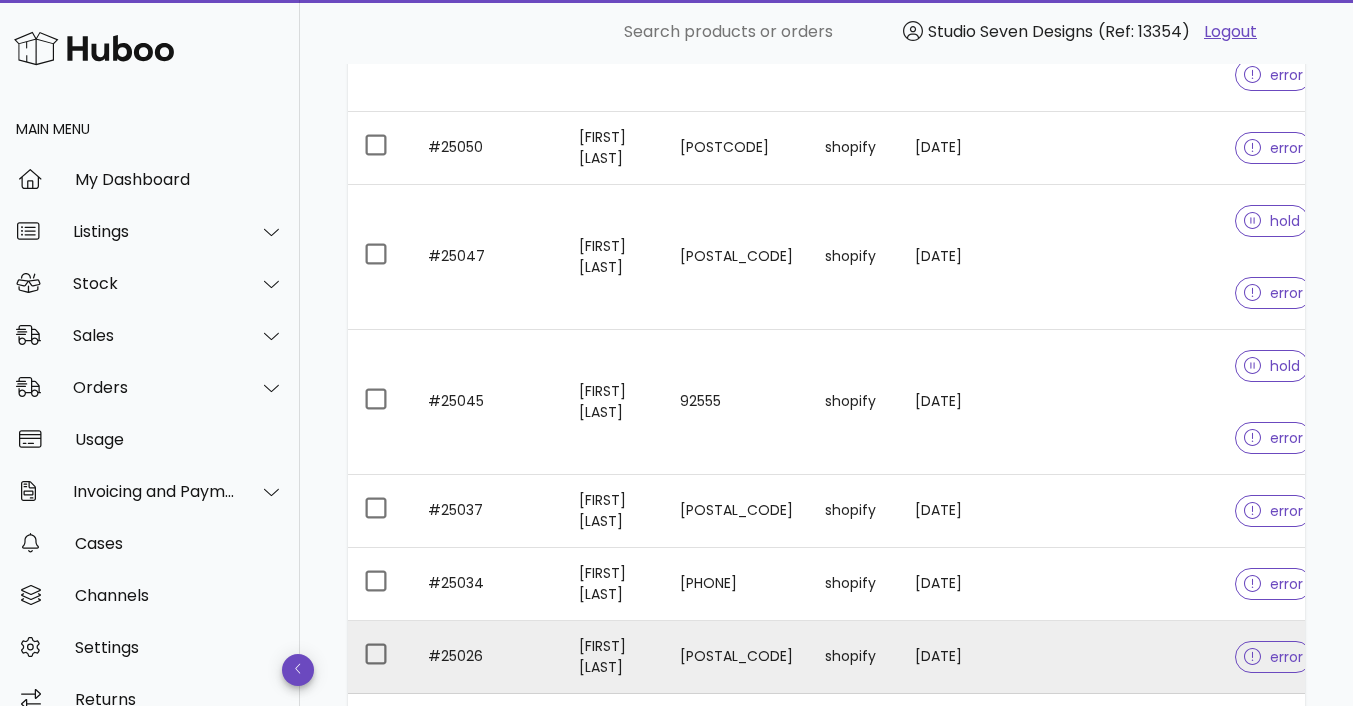 click at bounding box center [1139, 657] 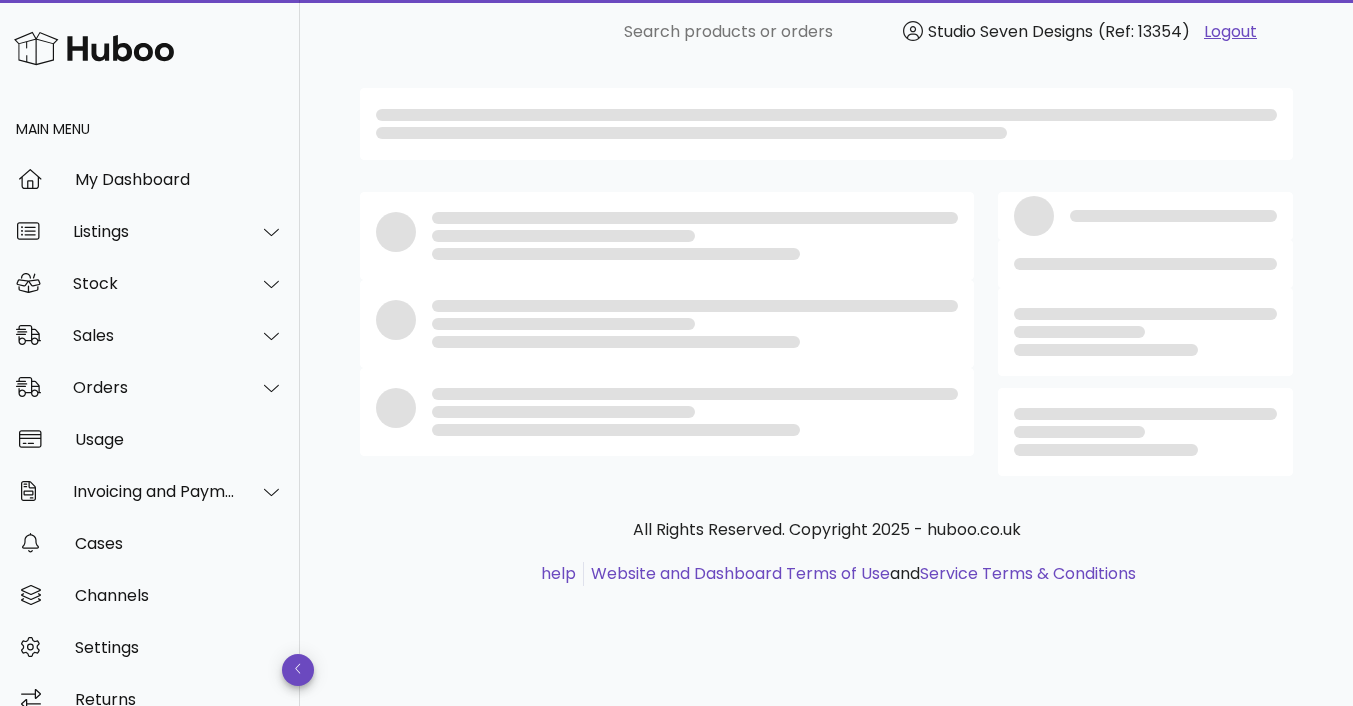 scroll, scrollTop: 0, scrollLeft: 0, axis: both 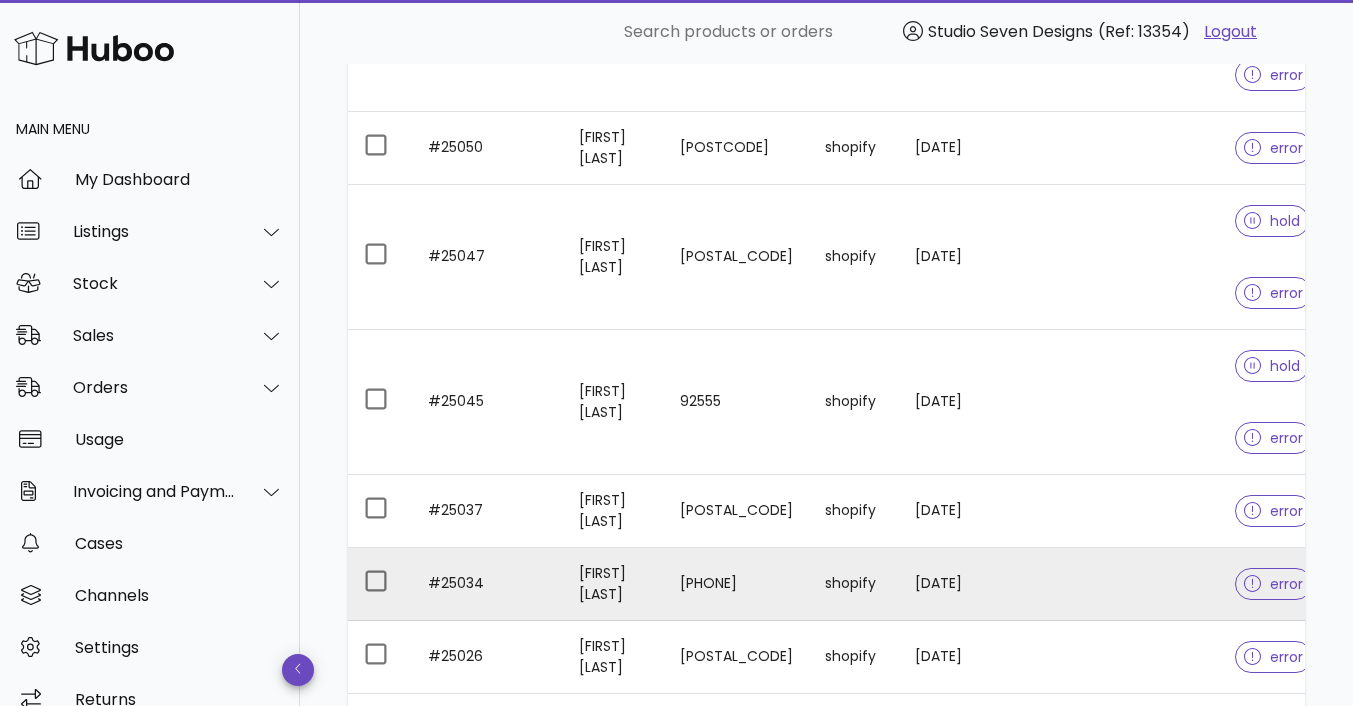 click at bounding box center (1139, 584) 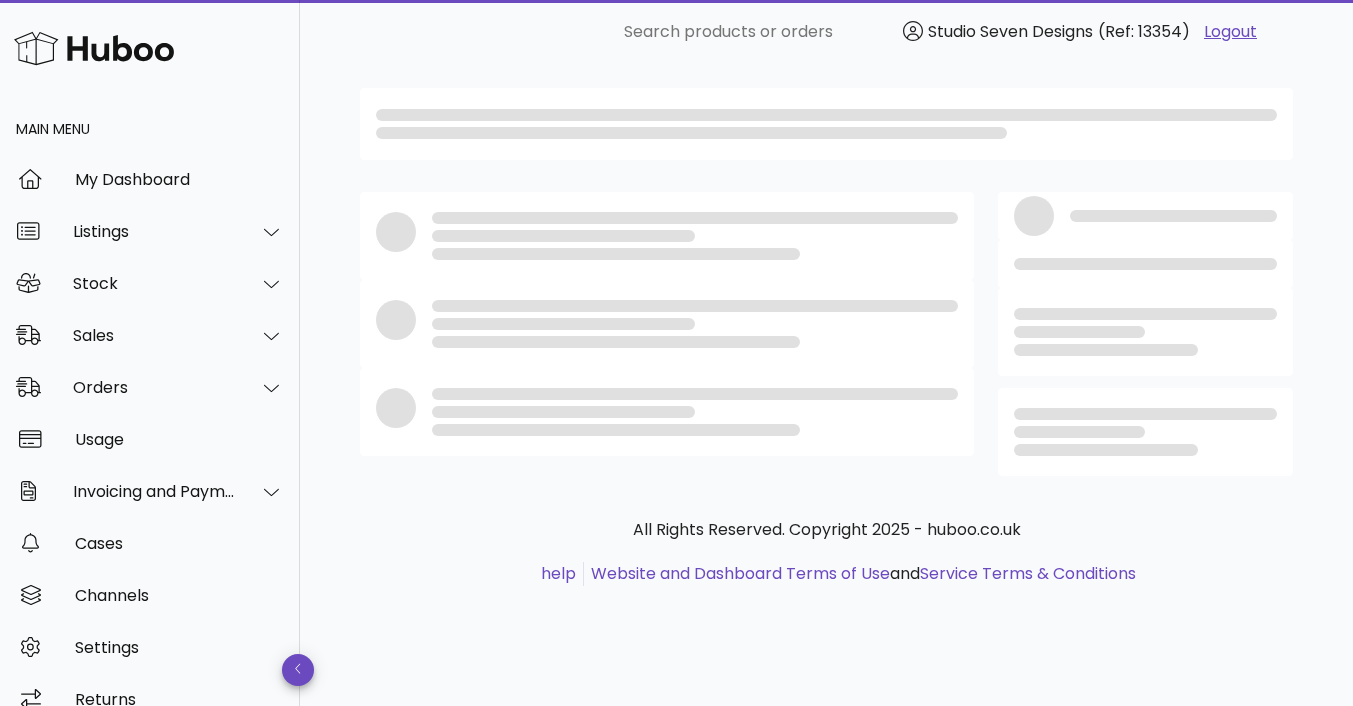 scroll, scrollTop: 0, scrollLeft: 0, axis: both 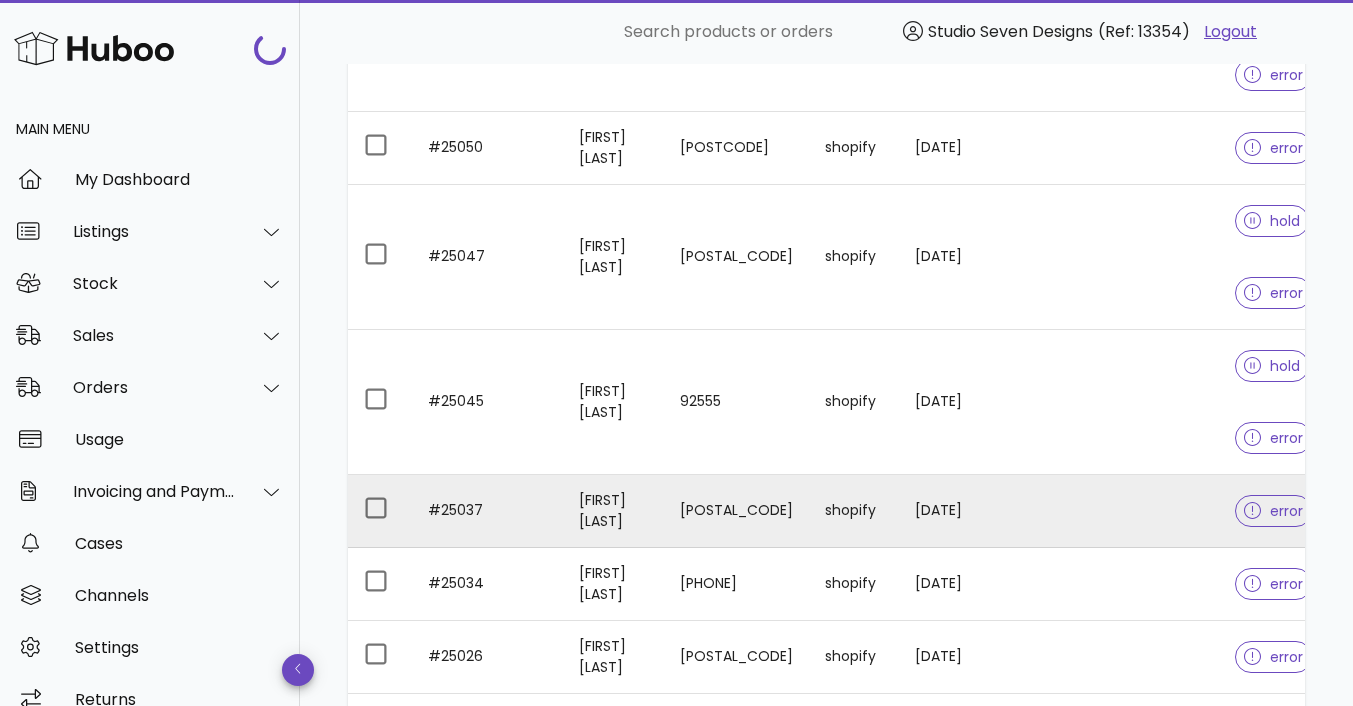 click at bounding box center (1139, 511) 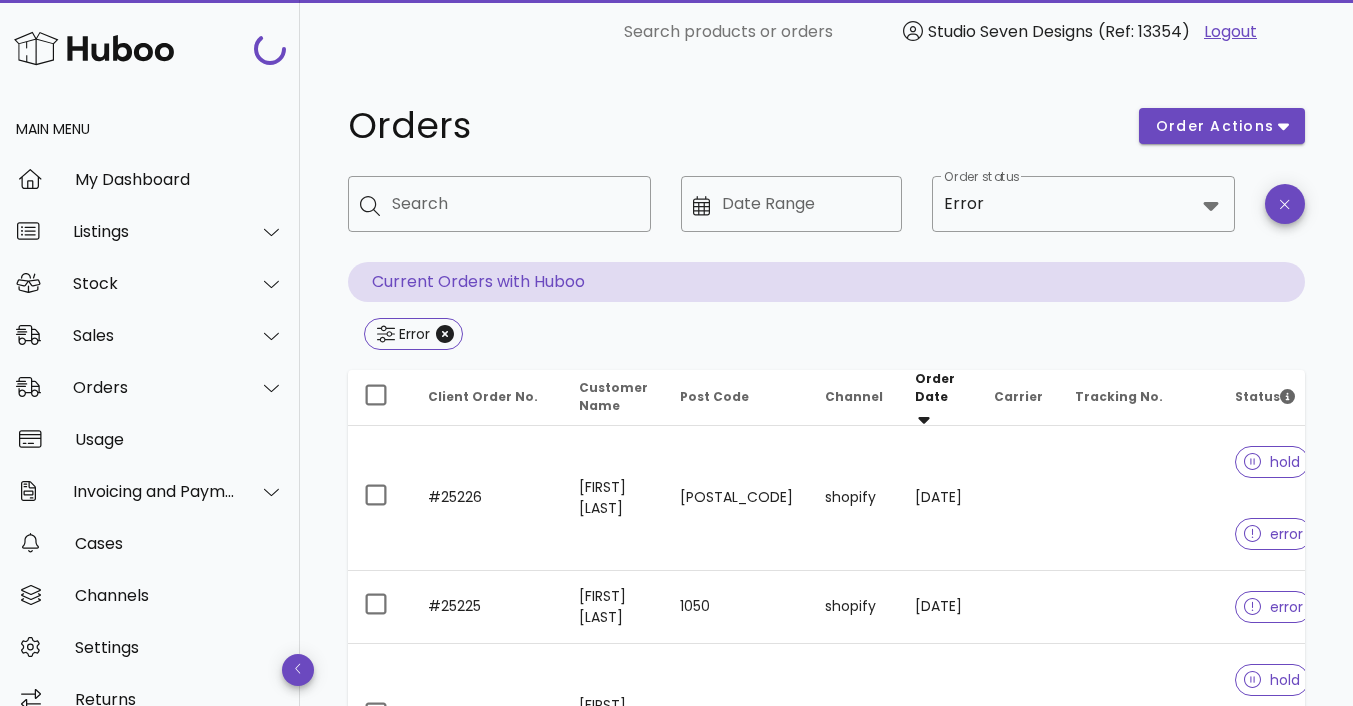 scroll, scrollTop: 3219, scrollLeft: 0, axis: vertical 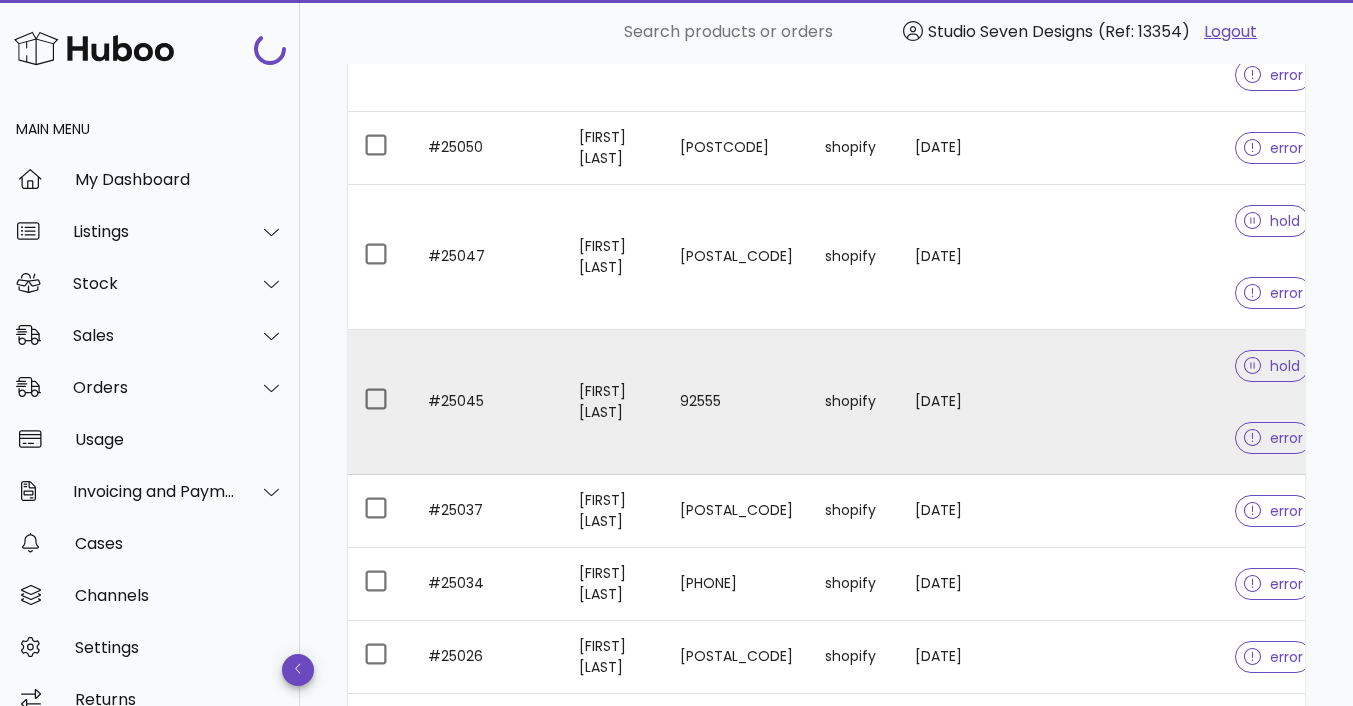 click at bounding box center [1139, 402] 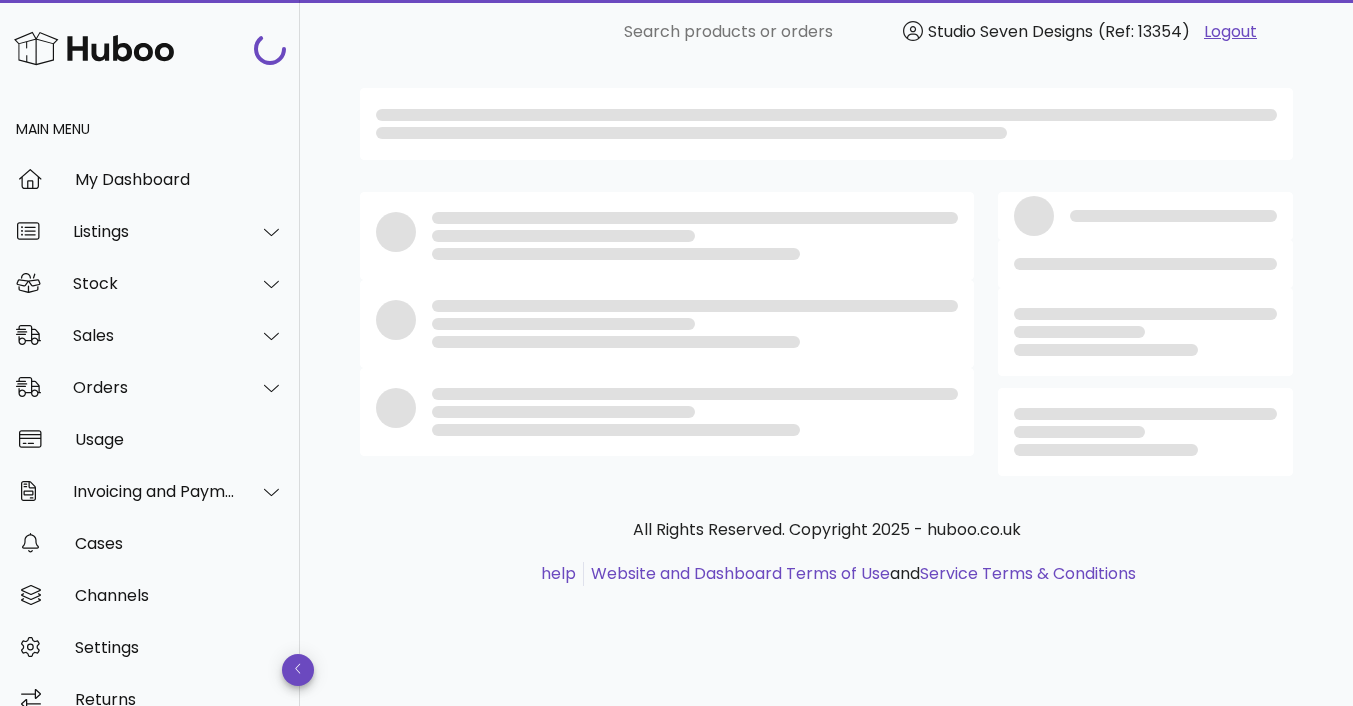 scroll, scrollTop: 0, scrollLeft: 0, axis: both 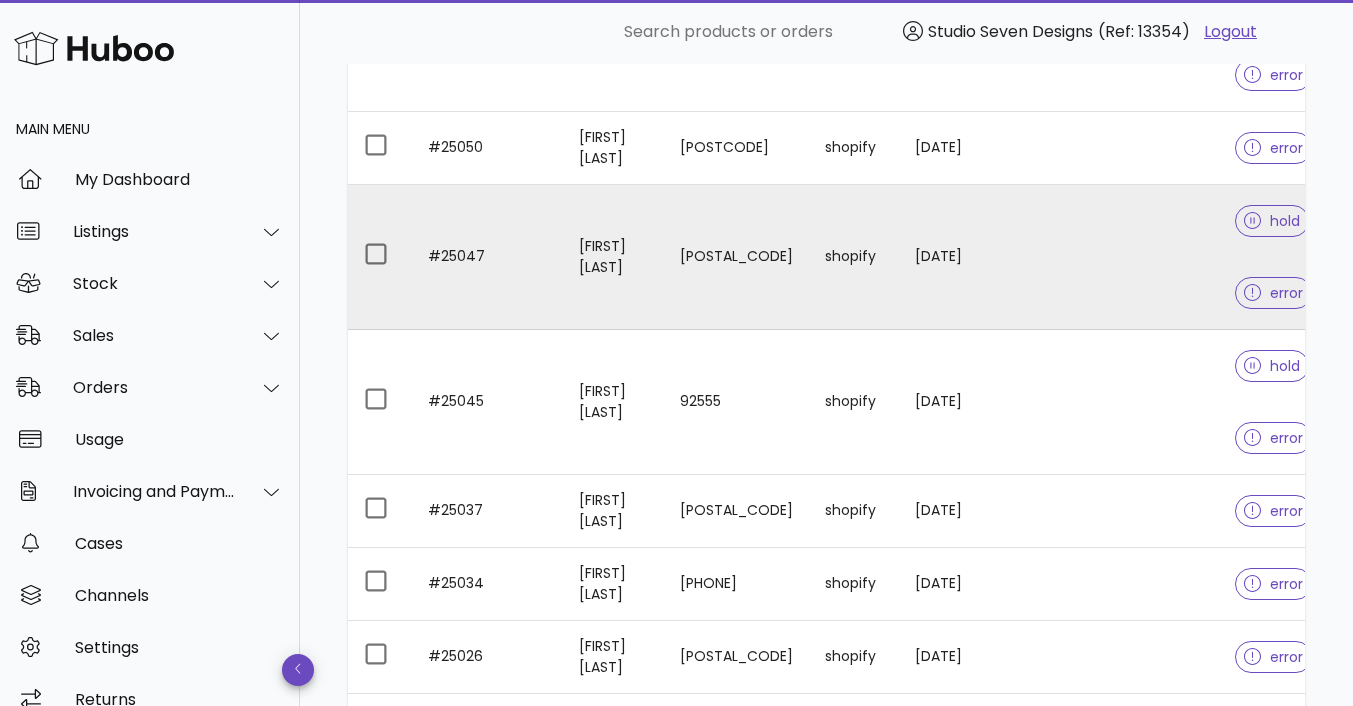 click at bounding box center [1139, 257] 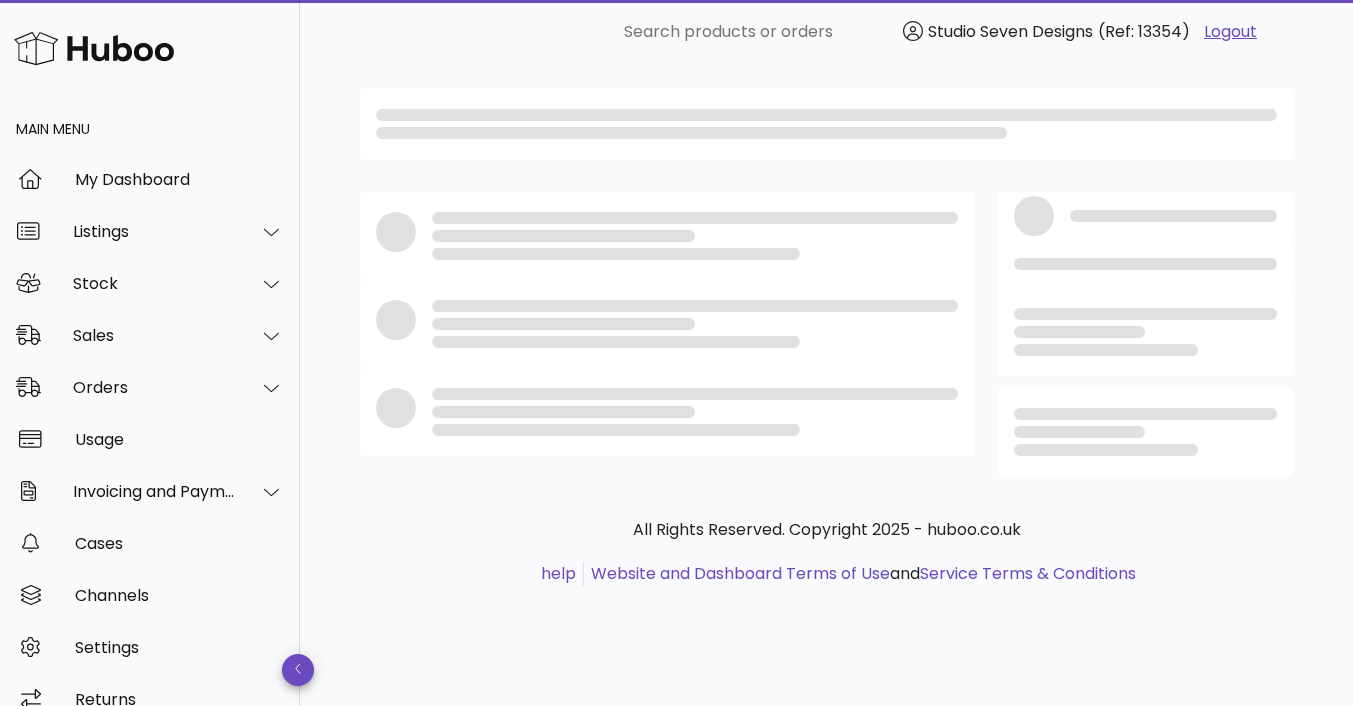 scroll, scrollTop: 0, scrollLeft: 0, axis: both 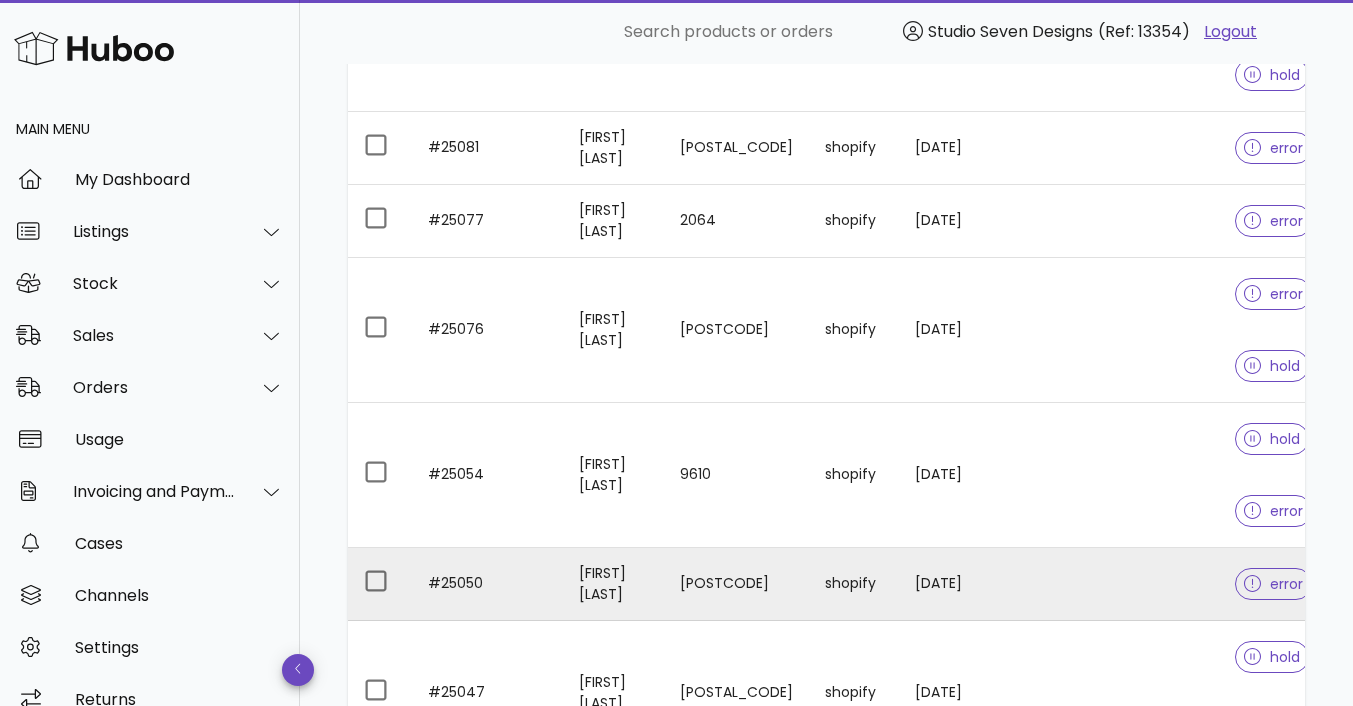 click at bounding box center [1139, 584] 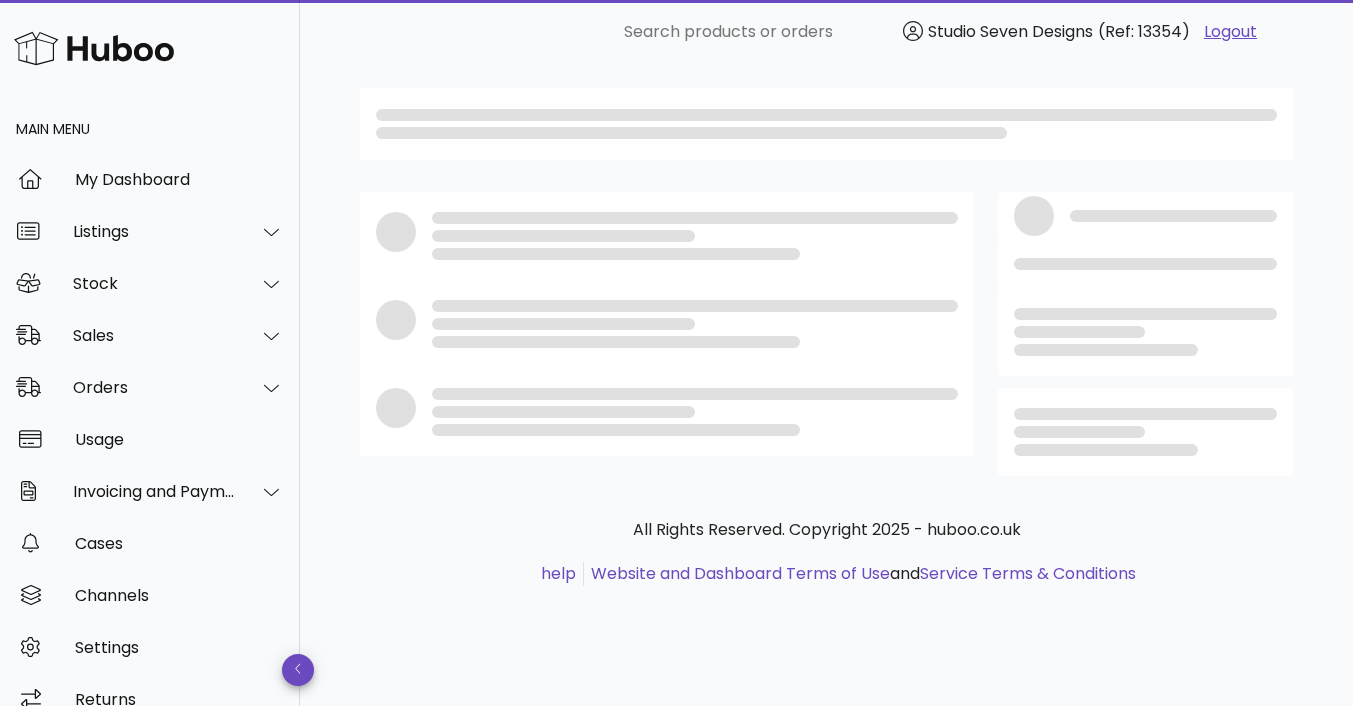scroll, scrollTop: 0, scrollLeft: 0, axis: both 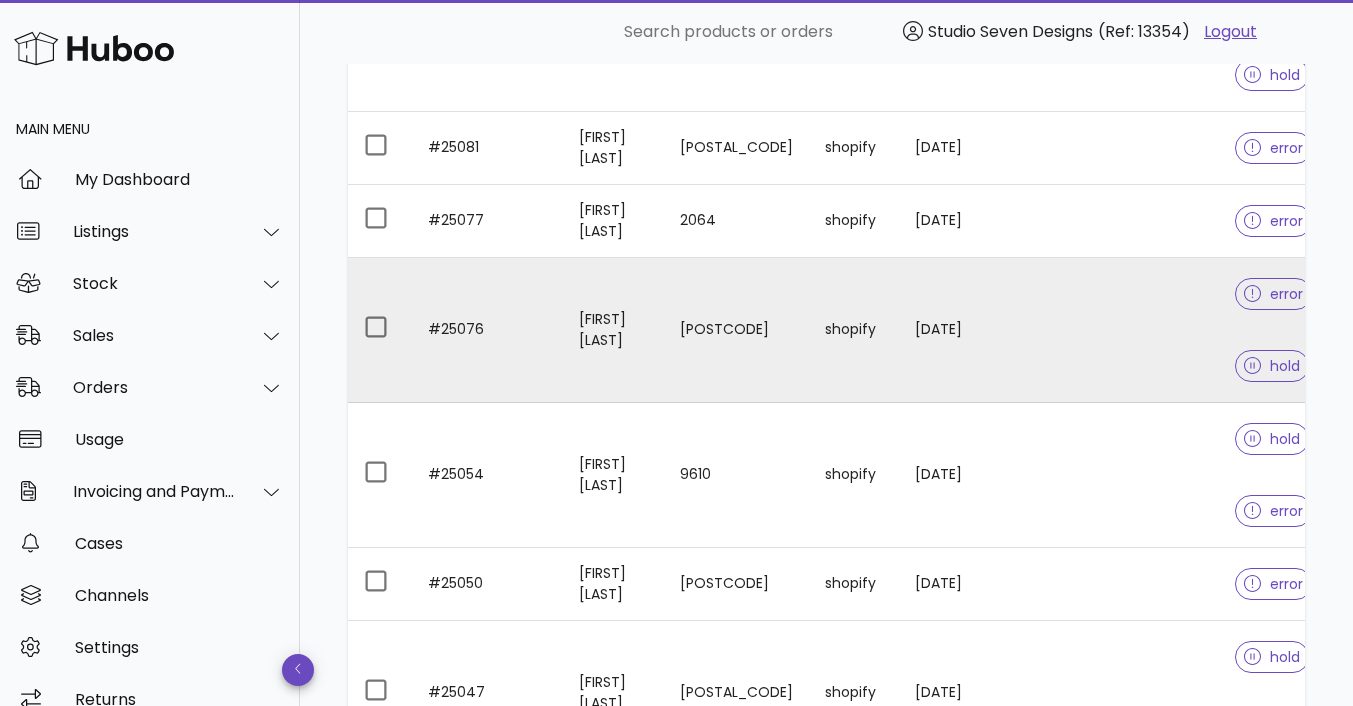 click at bounding box center (1139, 330) 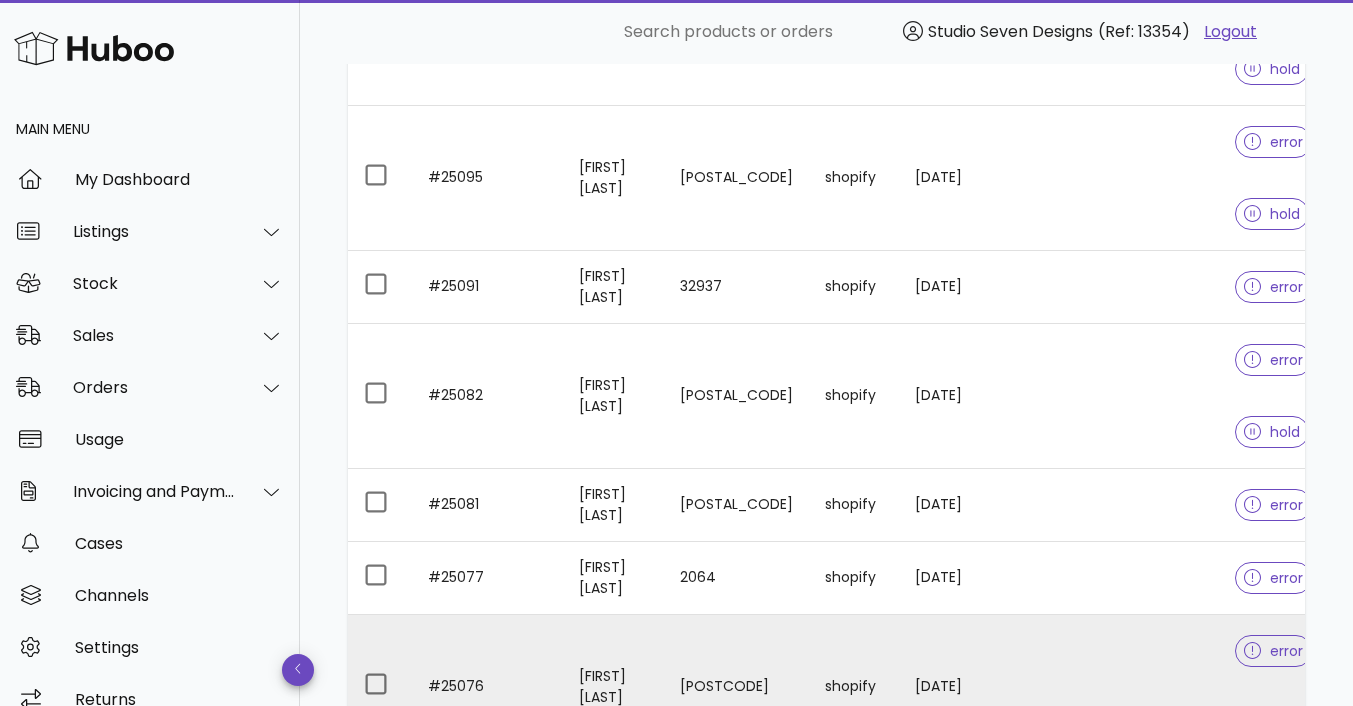 scroll, scrollTop: 2425, scrollLeft: 0, axis: vertical 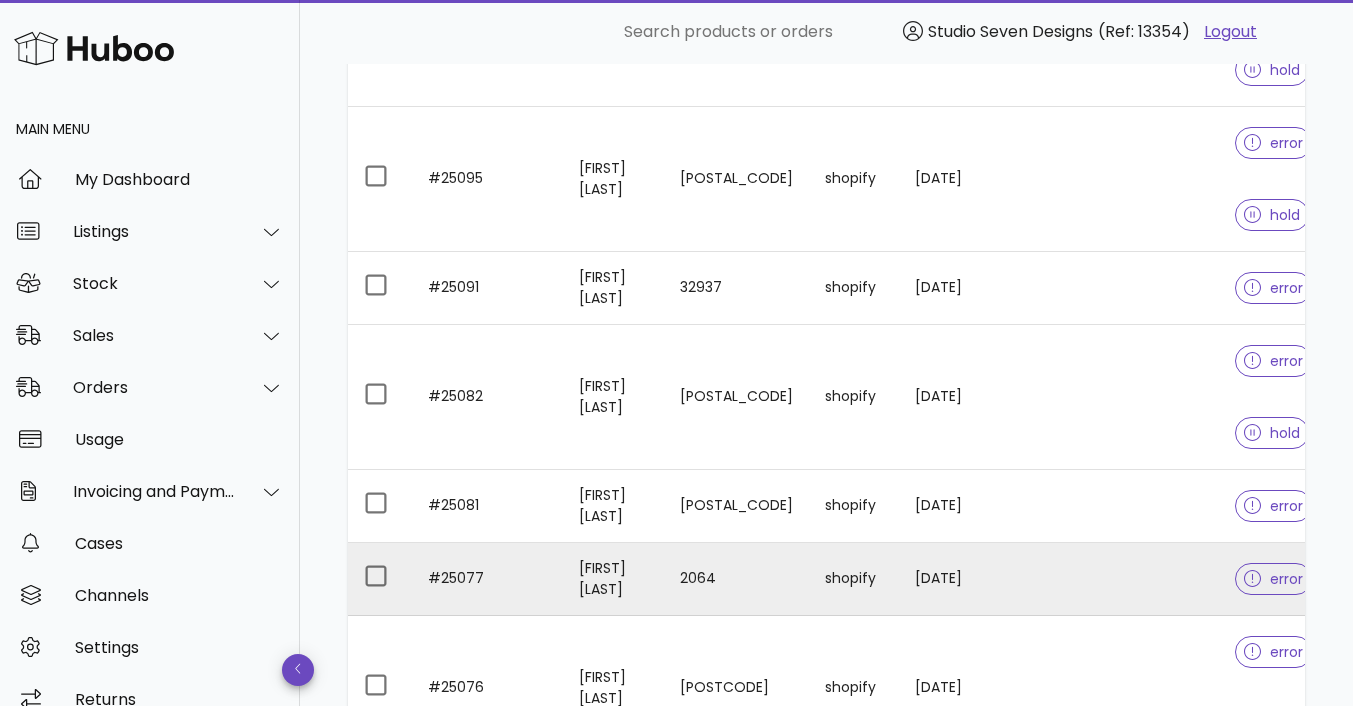 click at bounding box center [1139, 579] 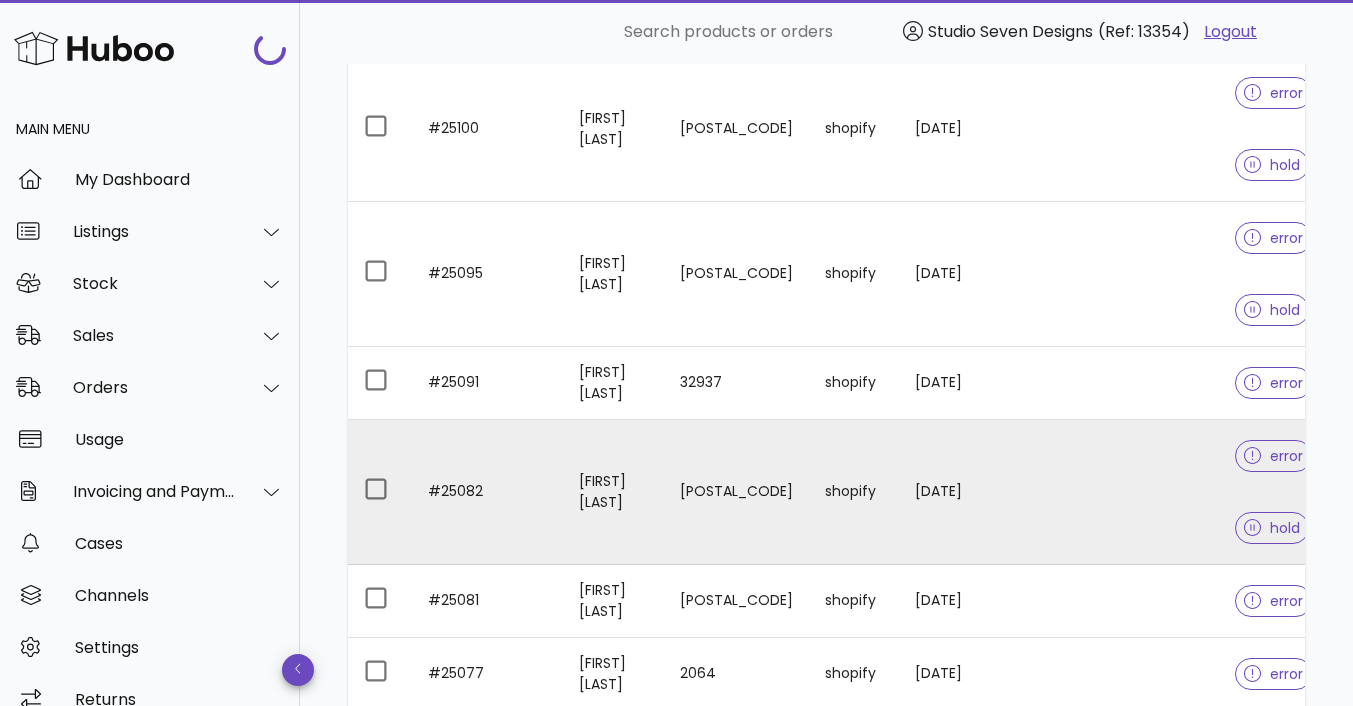 scroll, scrollTop: 2328, scrollLeft: 0, axis: vertical 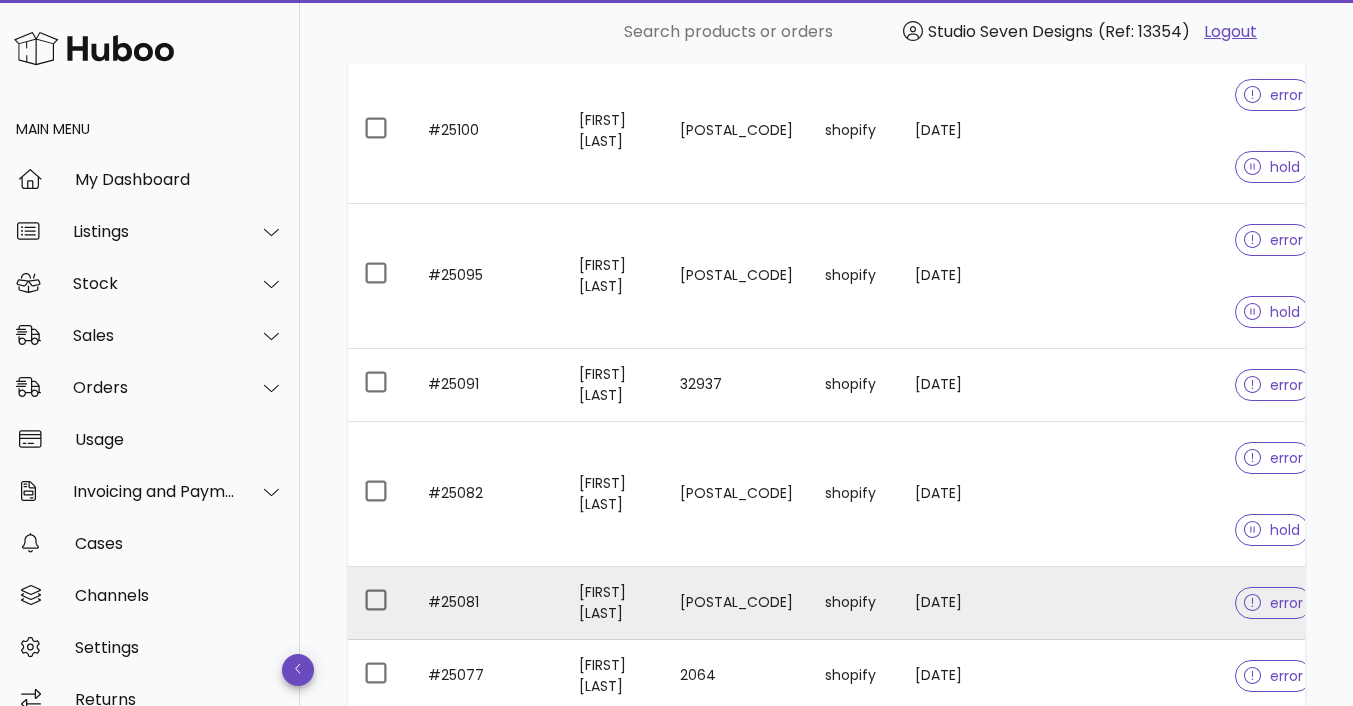 click at bounding box center [1139, 603] 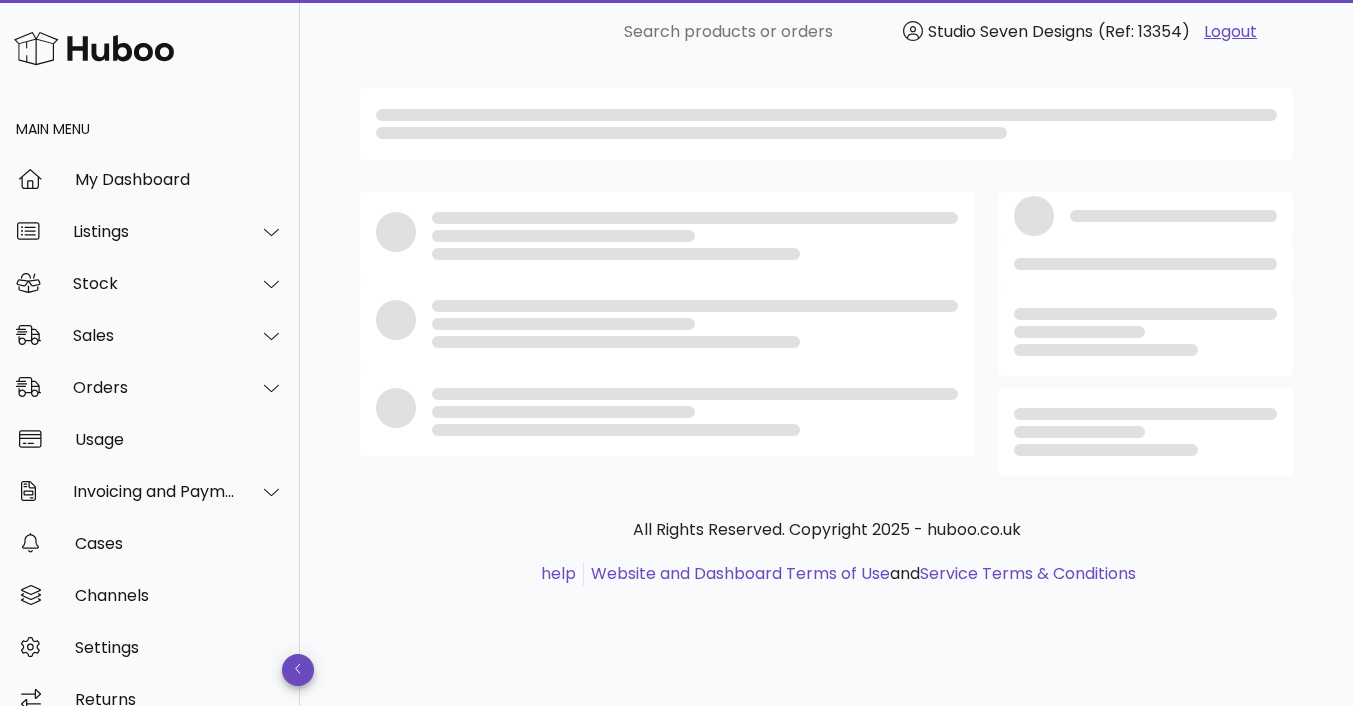 scroll, scrollTop: 0, scrollLeft: 0, axis: both 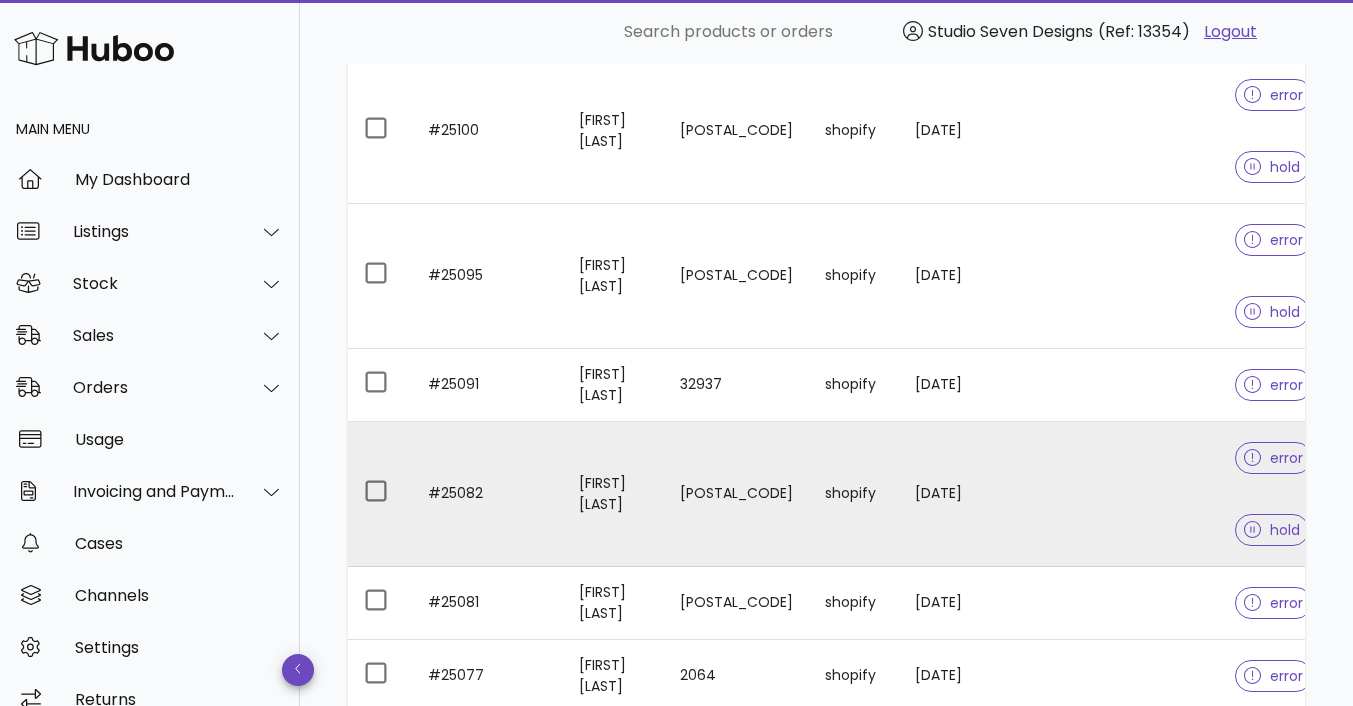click at bounding box center [1139, 494] 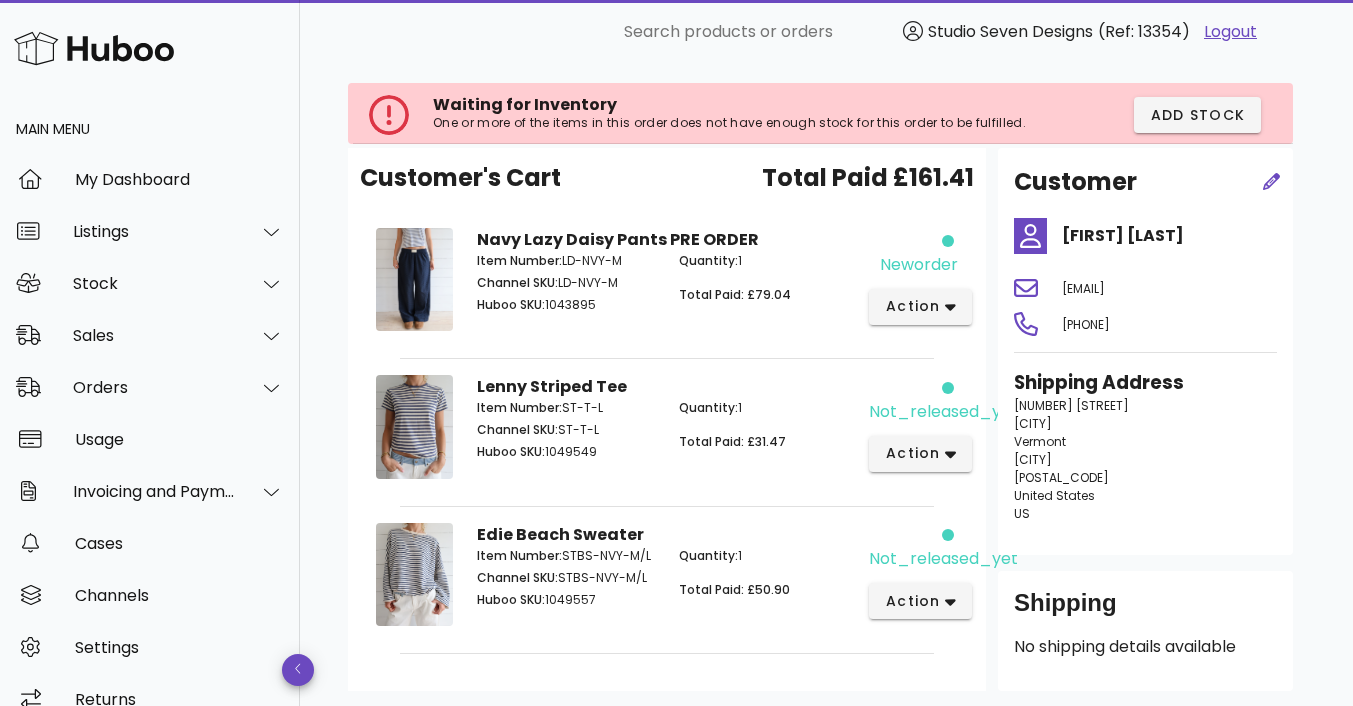 scroll, scrollTop: 0, scrollLeft: 0, axis: both 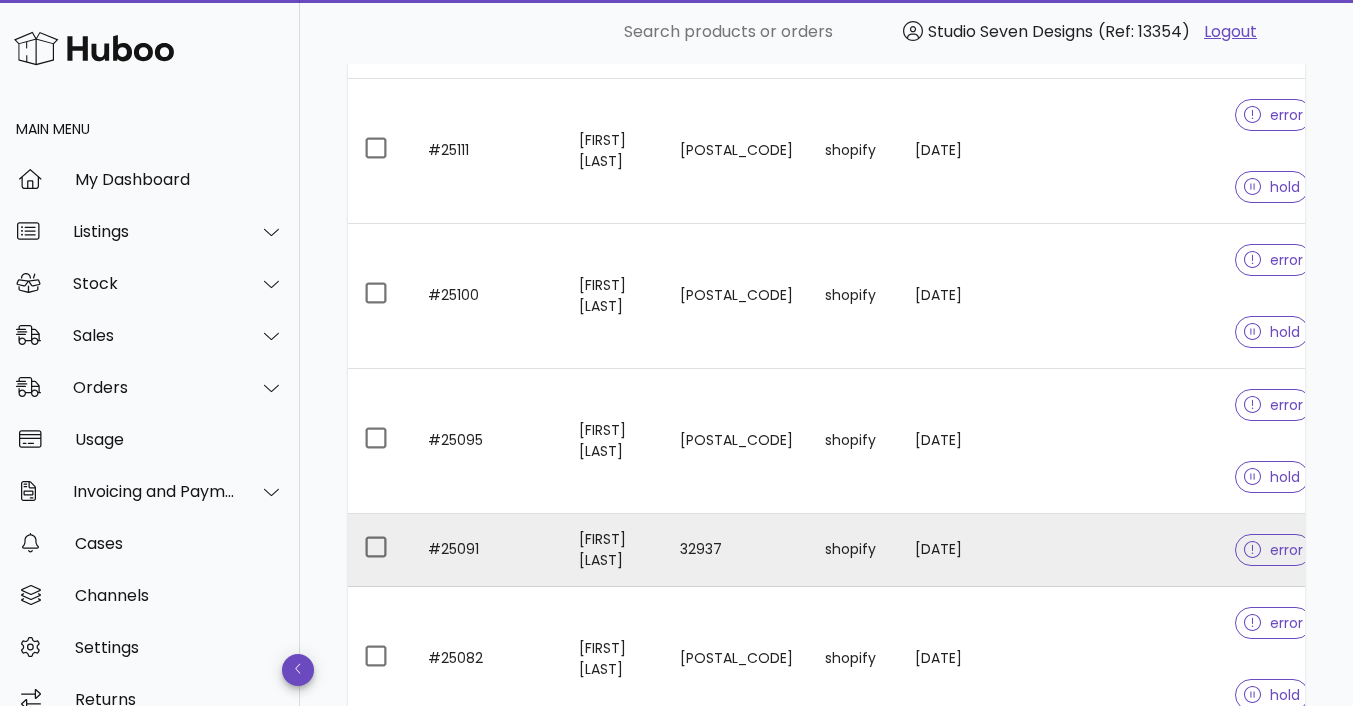 click at bounding box center (1139, 550) 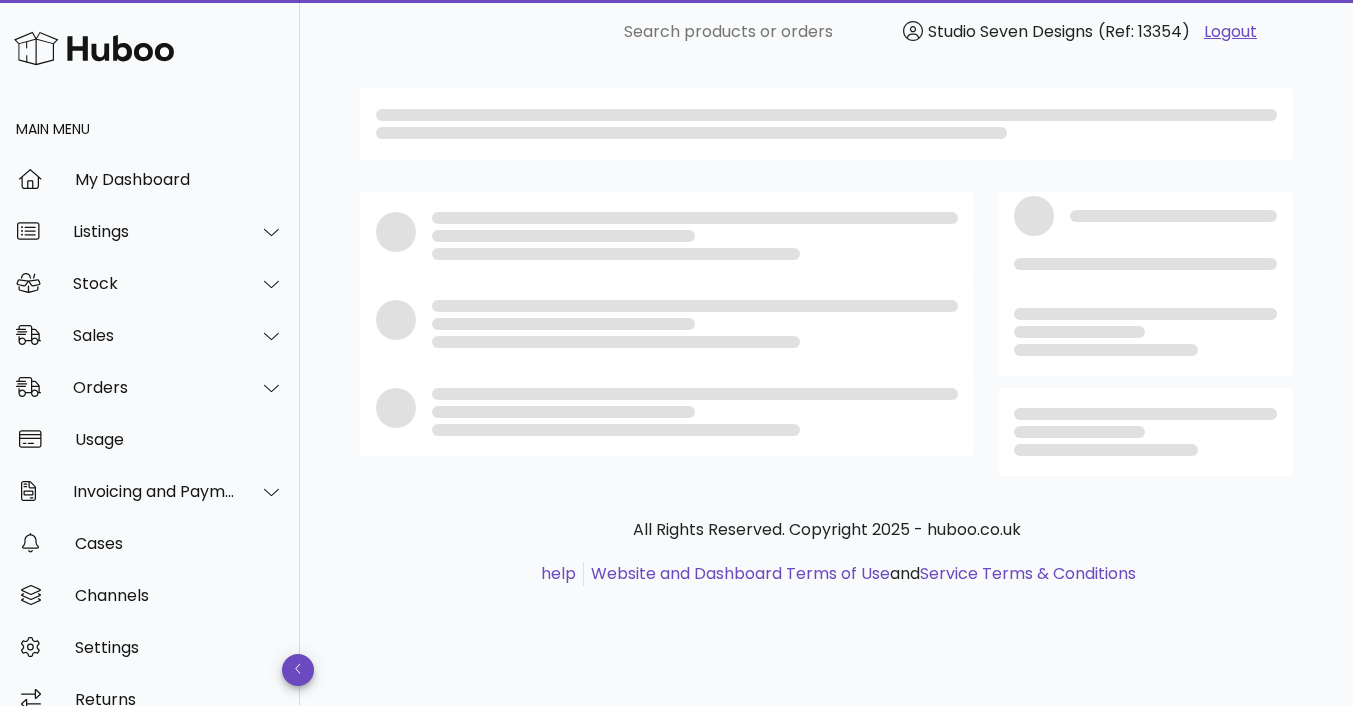 scroll, scrollTop: 0, scrollLeft: 0, axis: both 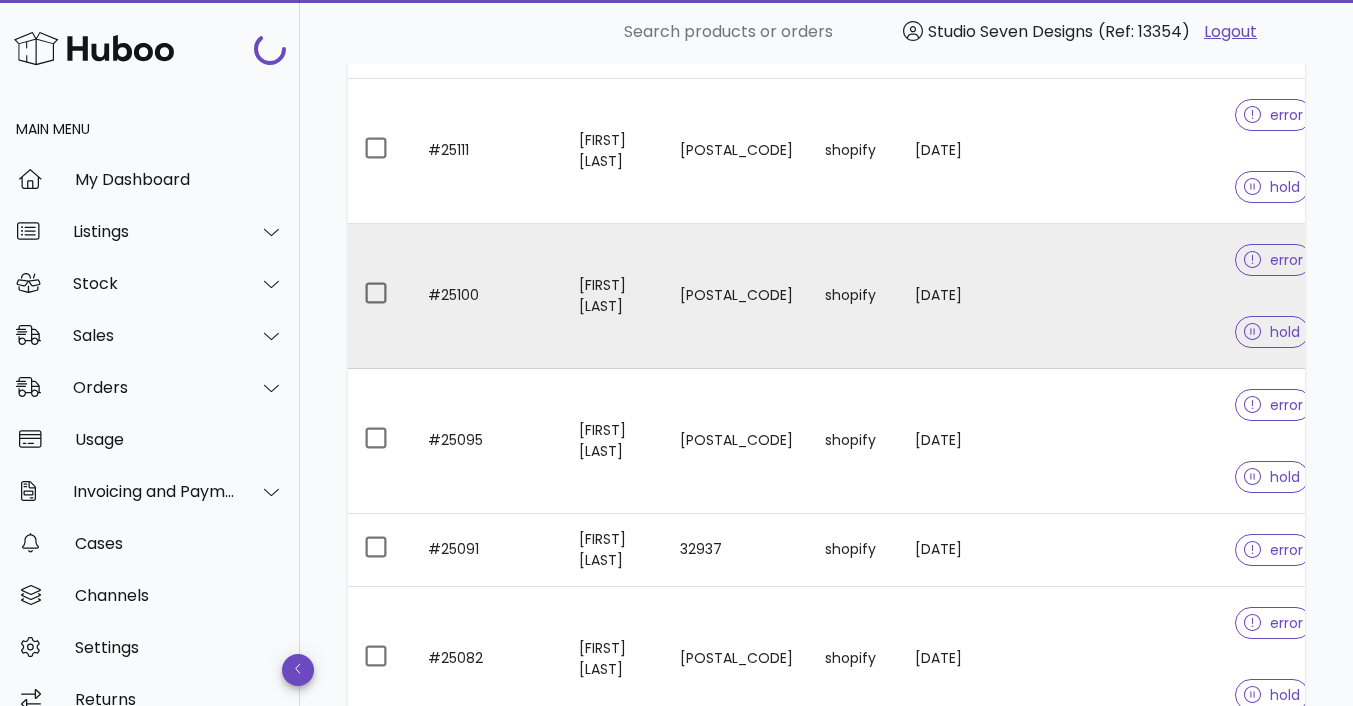 click at bounding box center (1139, 296) 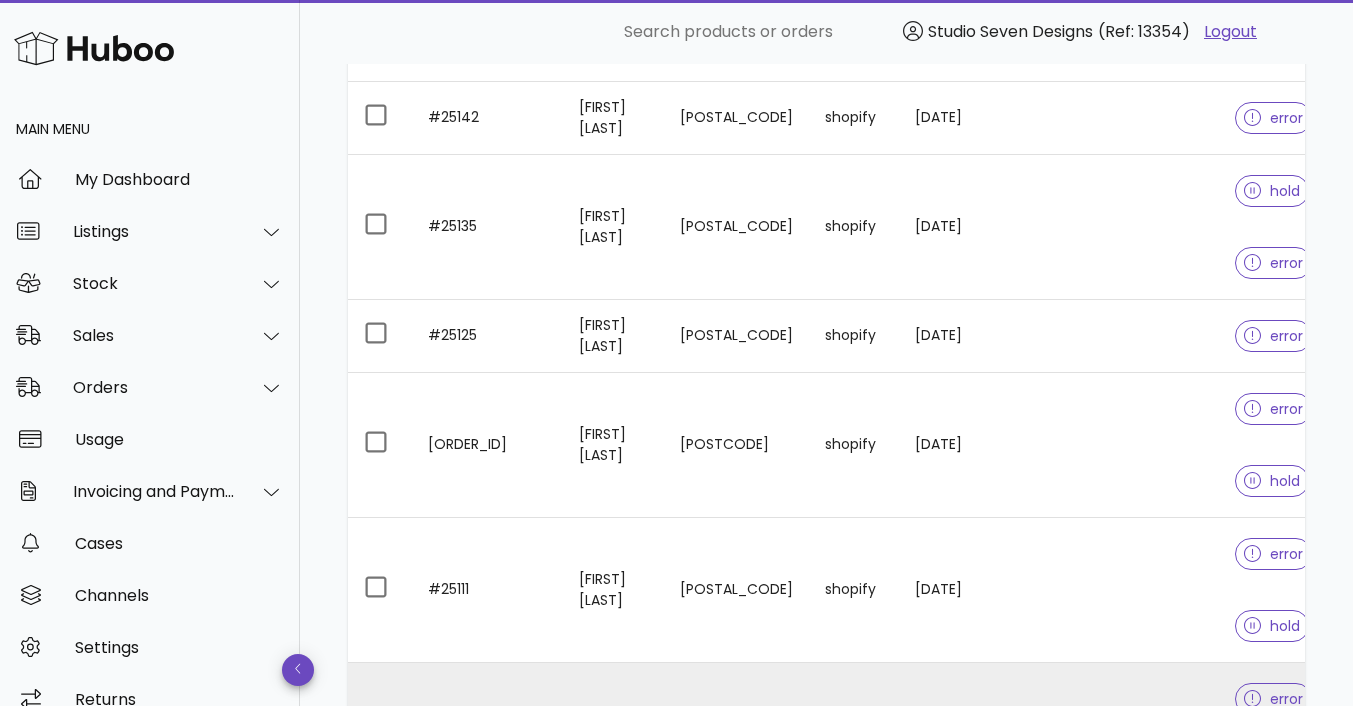 scroll, scrollTop: 1704, scrollLeft: 0, axis: vertical 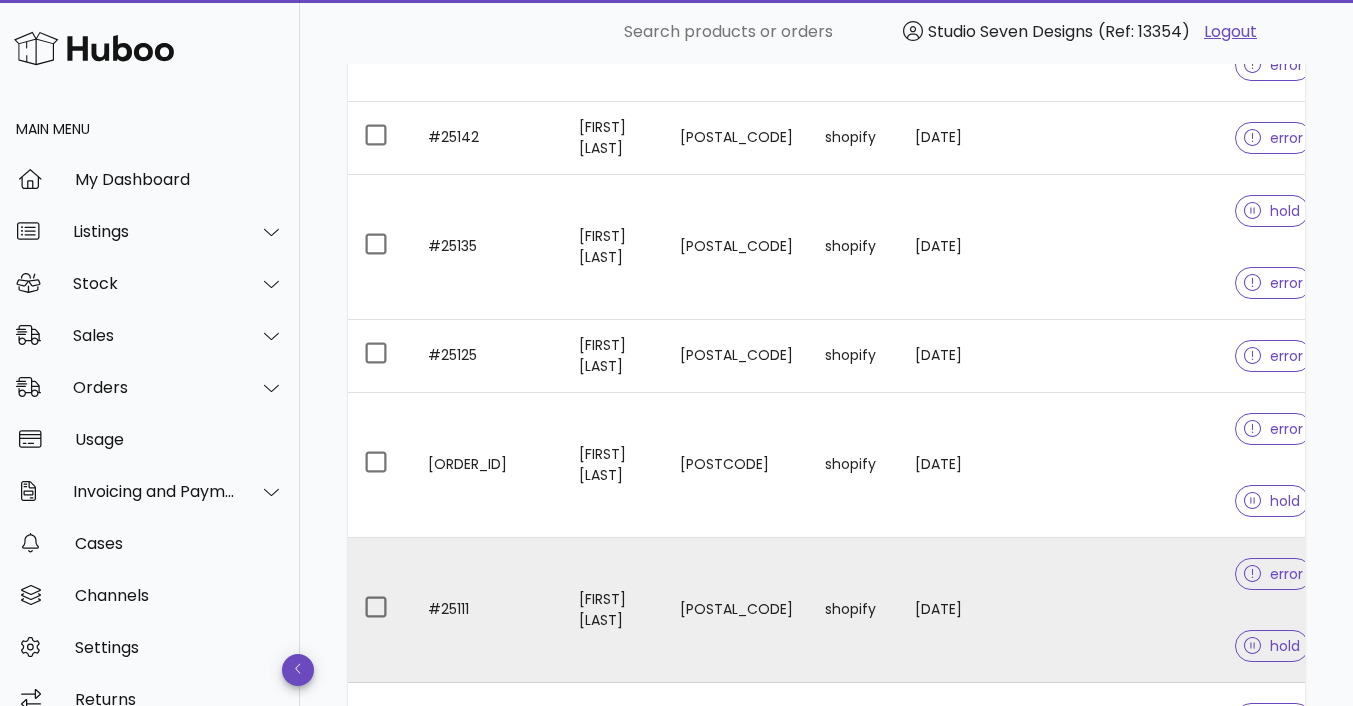 click at bounding box center [1139, 610] 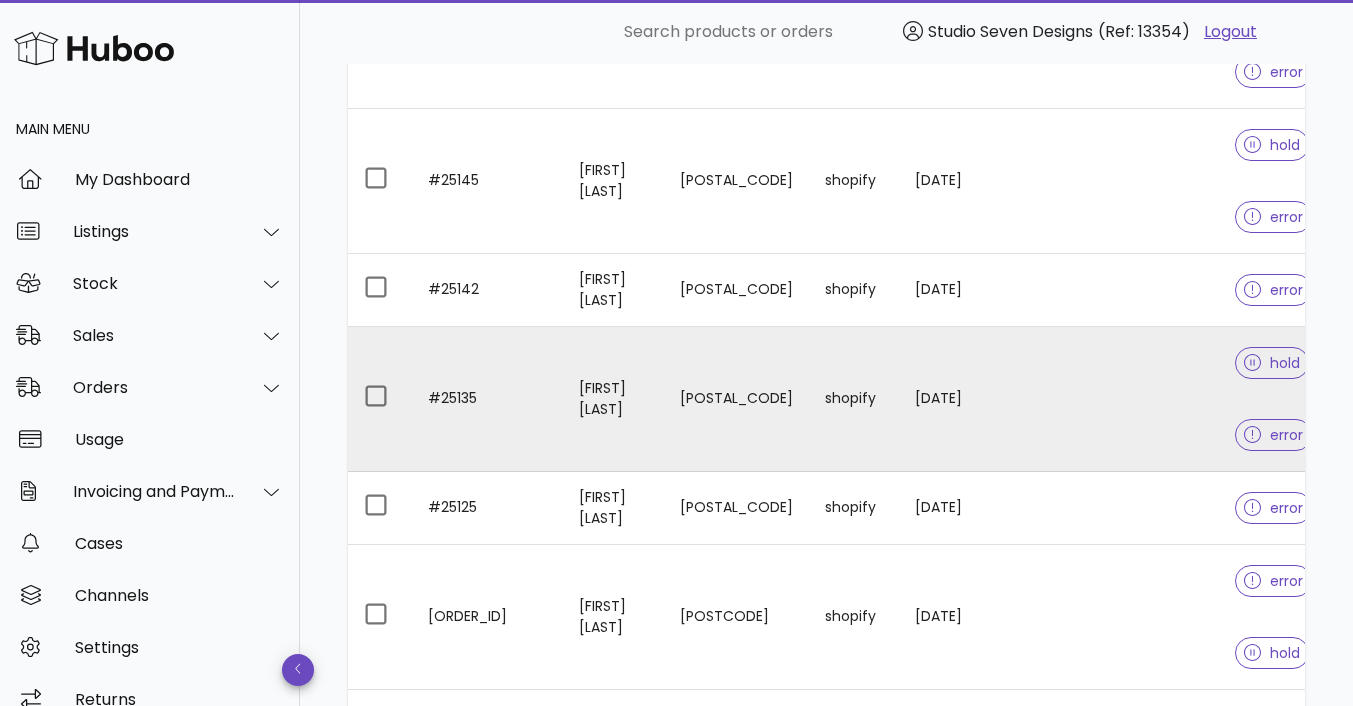 scroll, scrollTop: 1550, scrollLeft: 0, axis: vertical 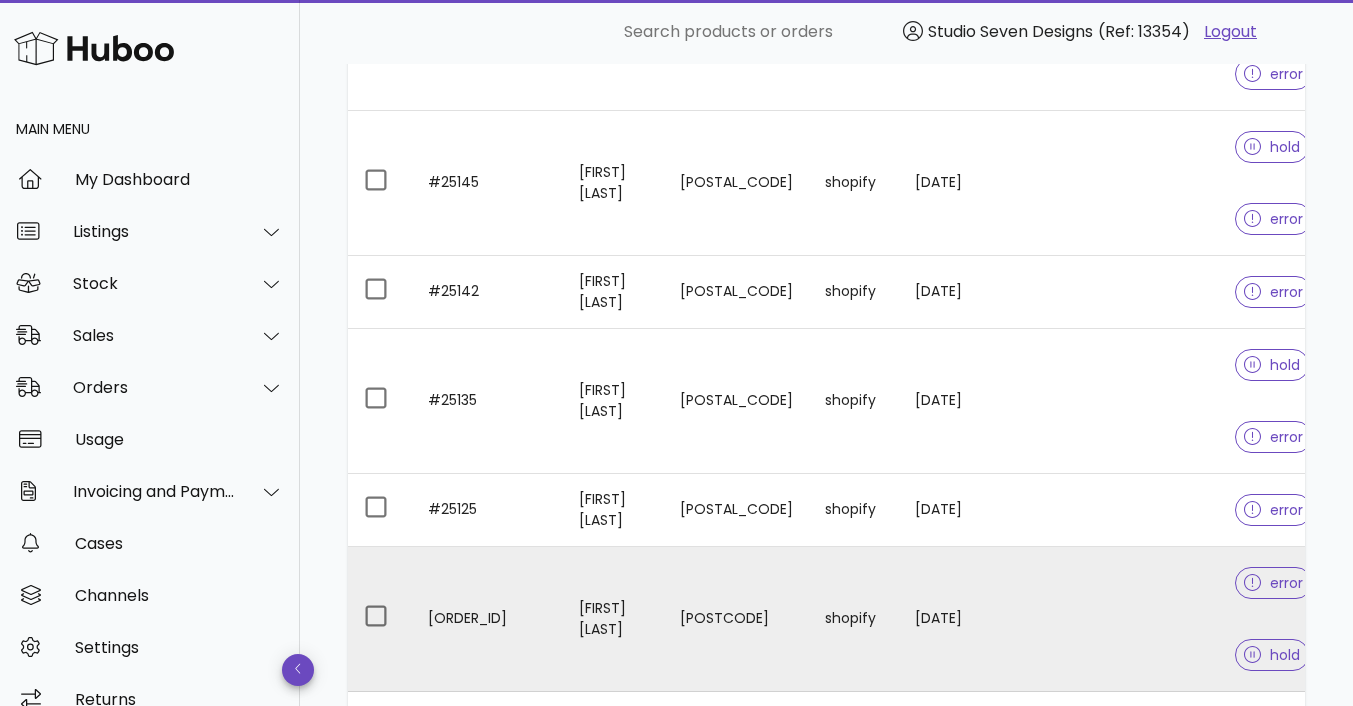click at bounding box center [1139, 619] 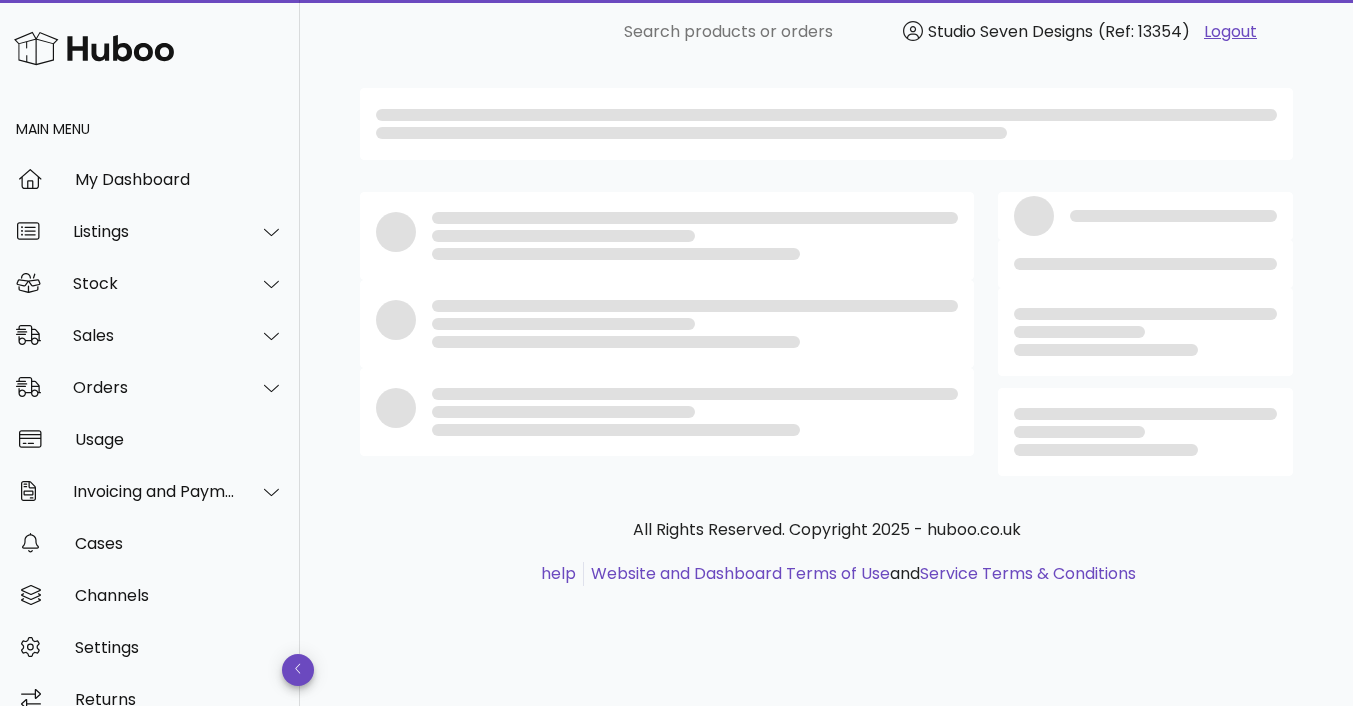 scroll, scrollTop: 0, scrollLeft: 0, axis: both 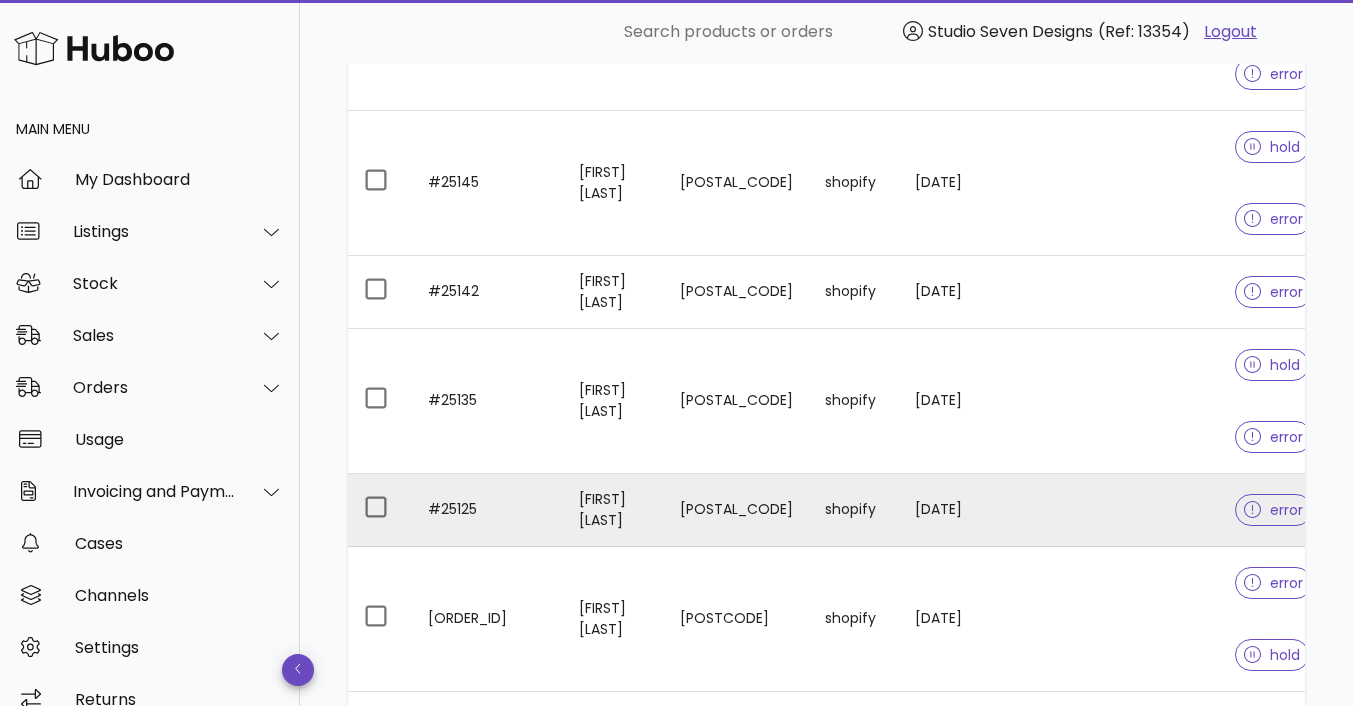 click at bounding box center [1139, 510] 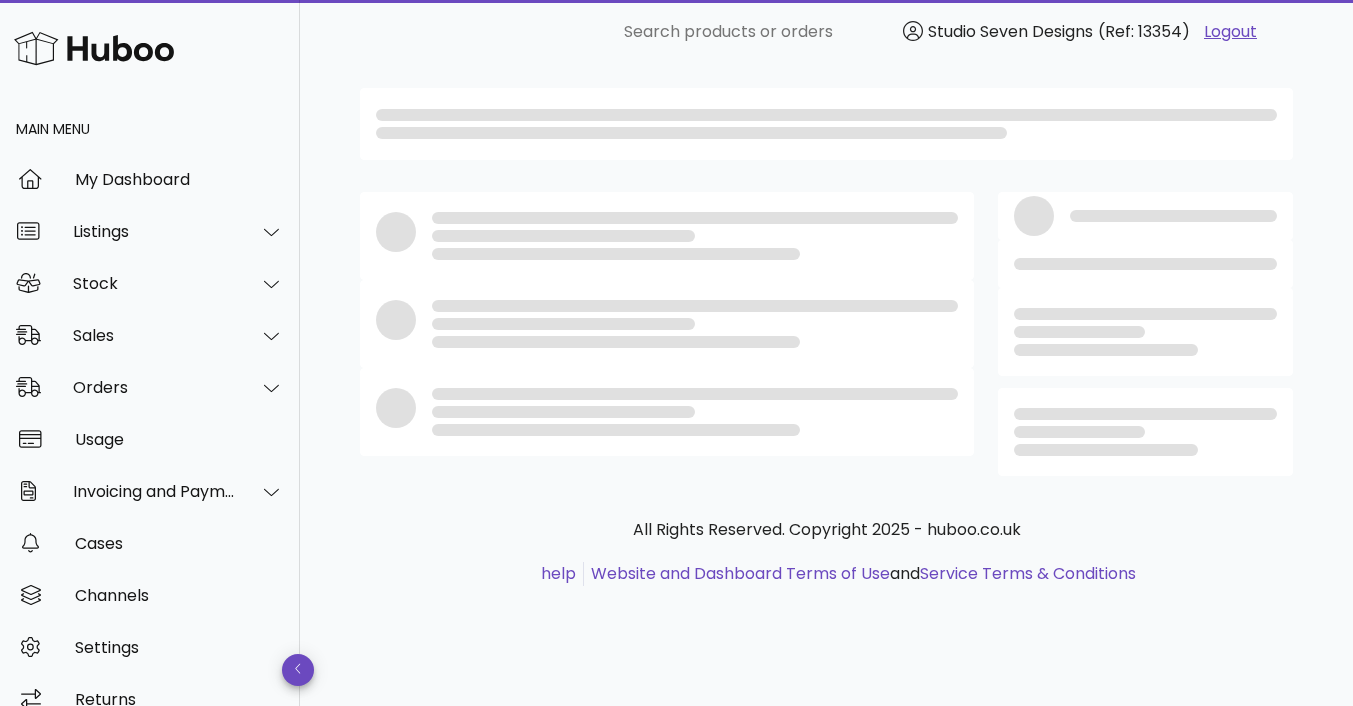 scroll, scrollTop: 0, scrollLeft: 0, axis: both 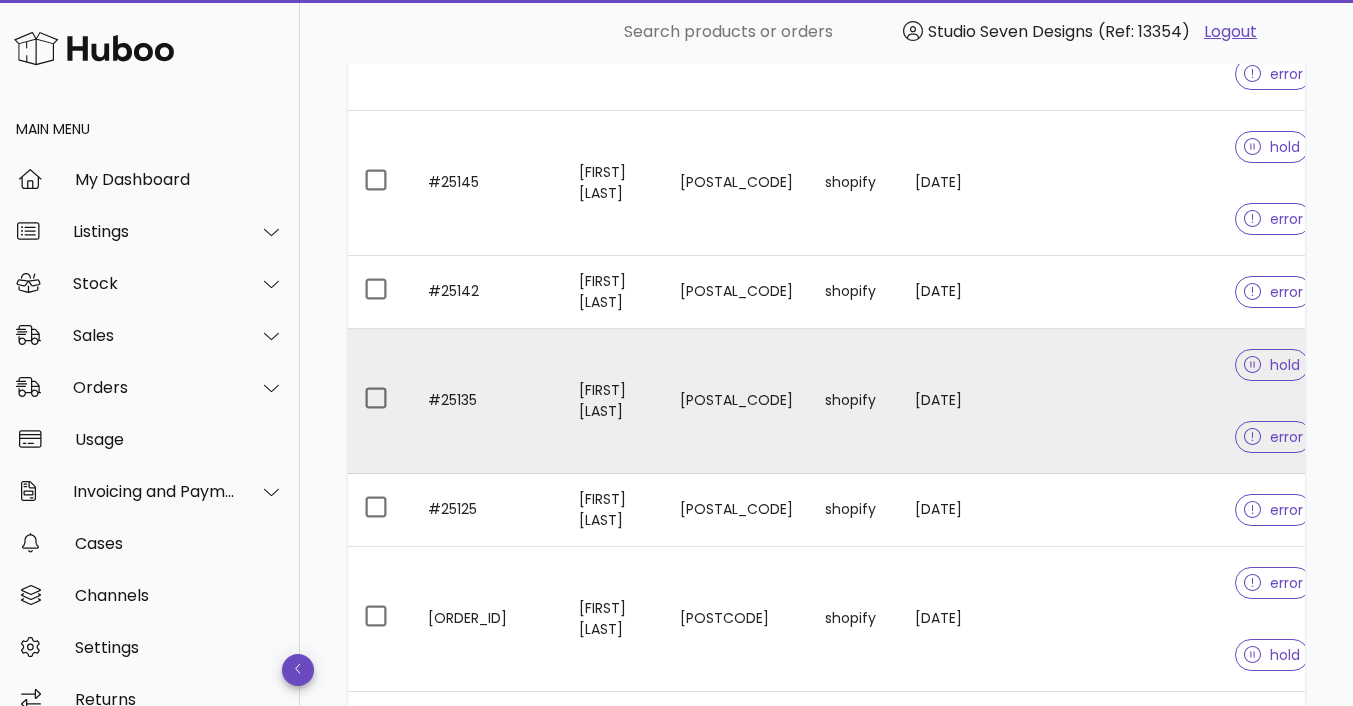 click at bounding box center [1139, 401] 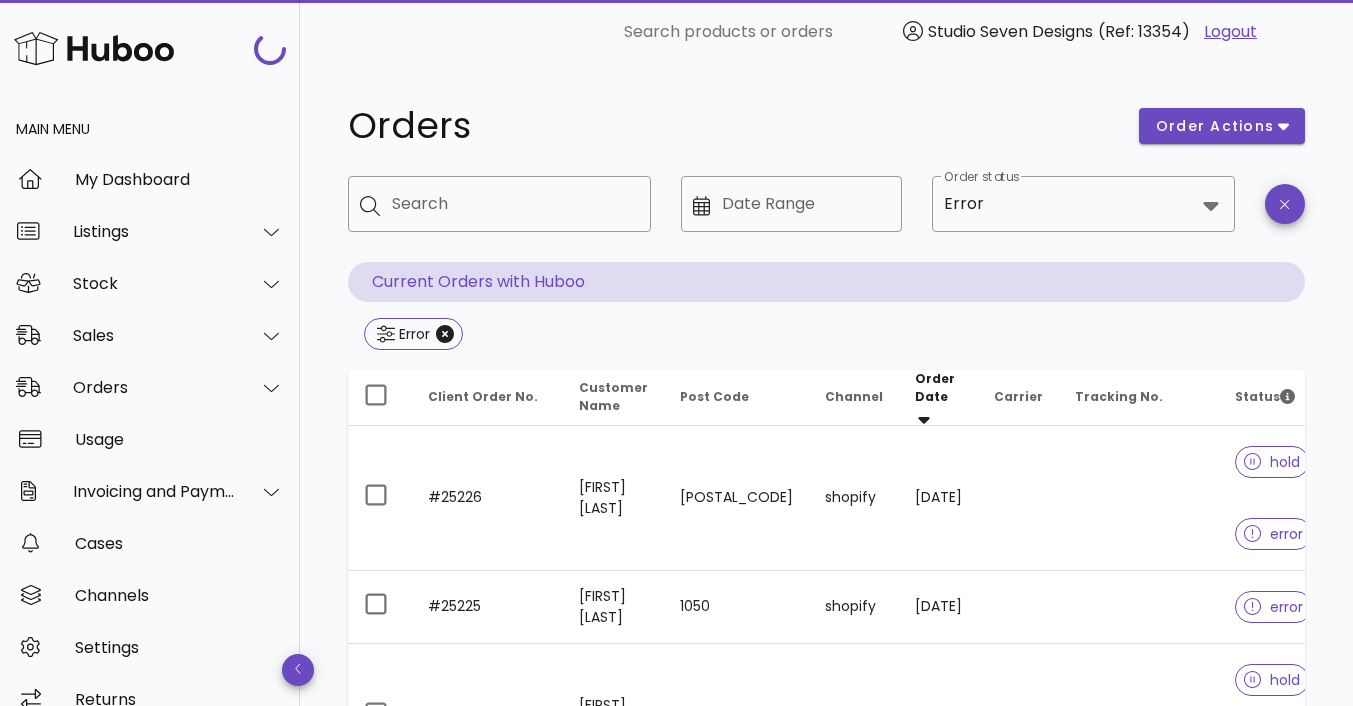 scroll, scrollTop: 1550, scrollLeft: 0, axis: vertical 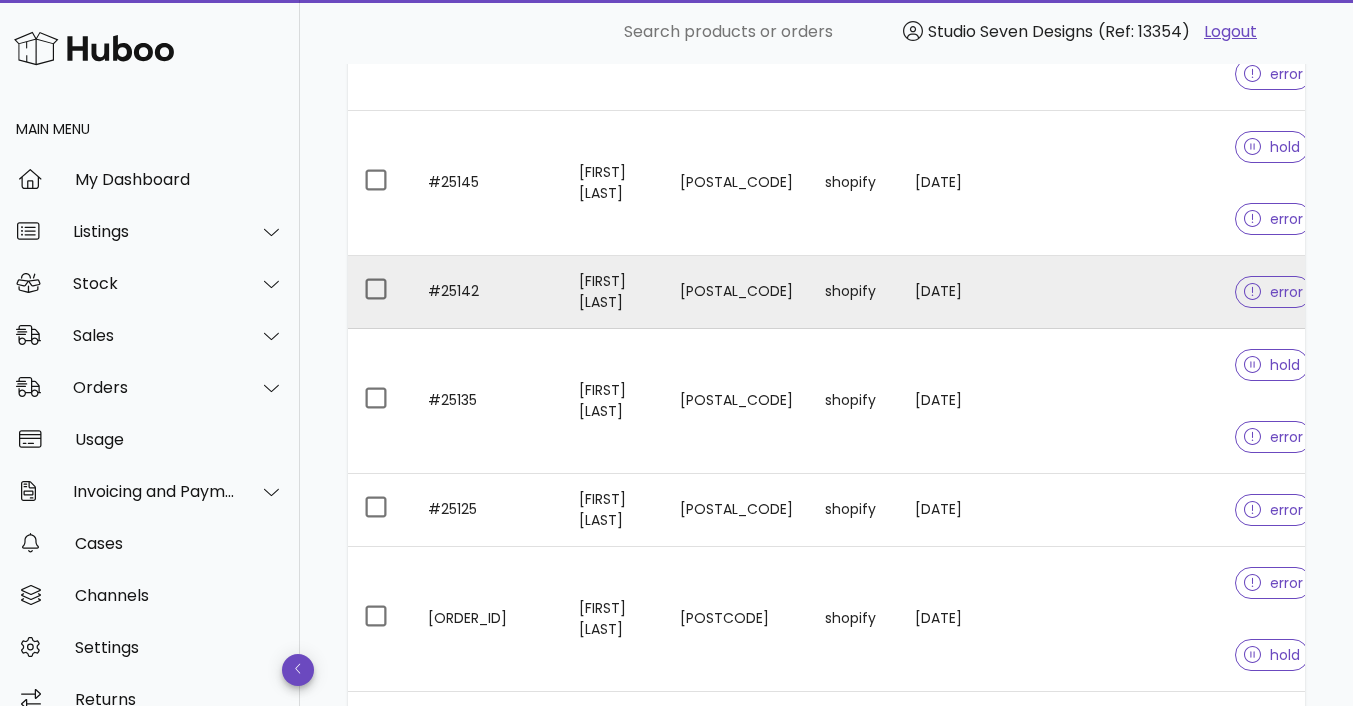 click at bounding box center (1139, 292) 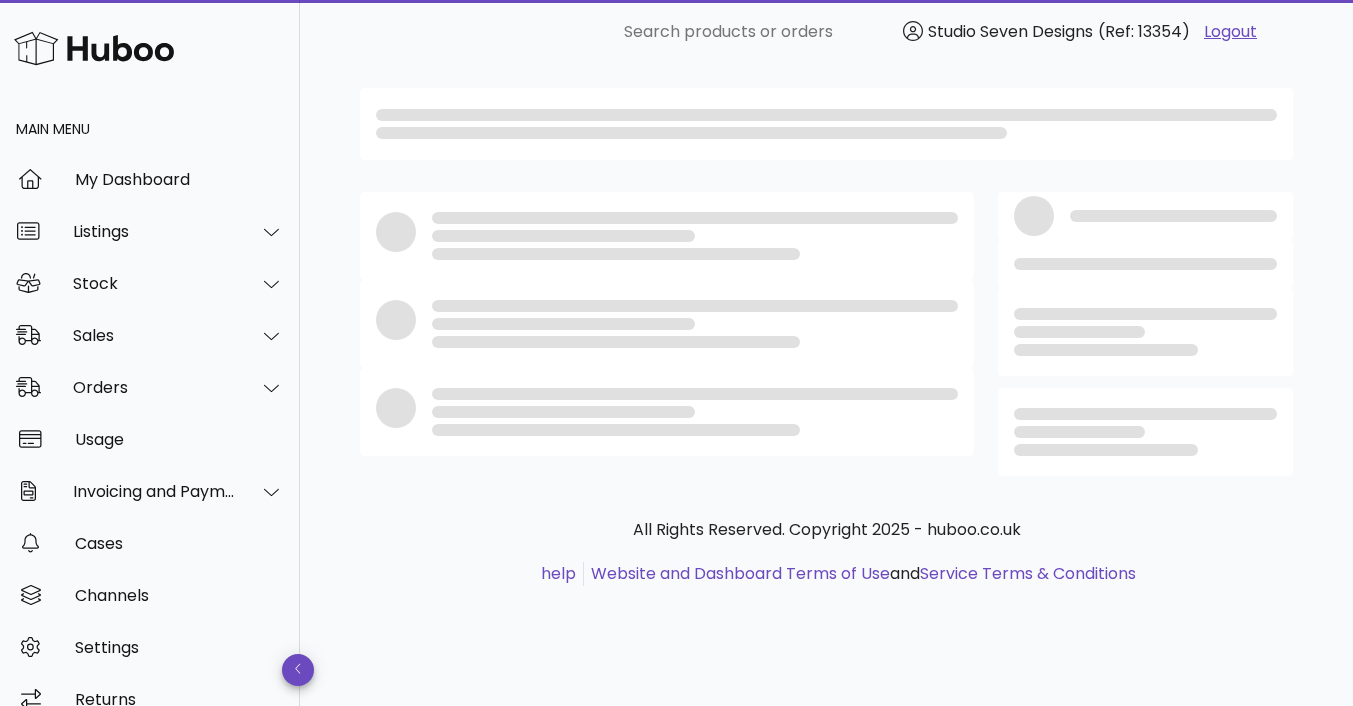 scroll, scrollTop: 0, scrollLeft: 0, axis: both 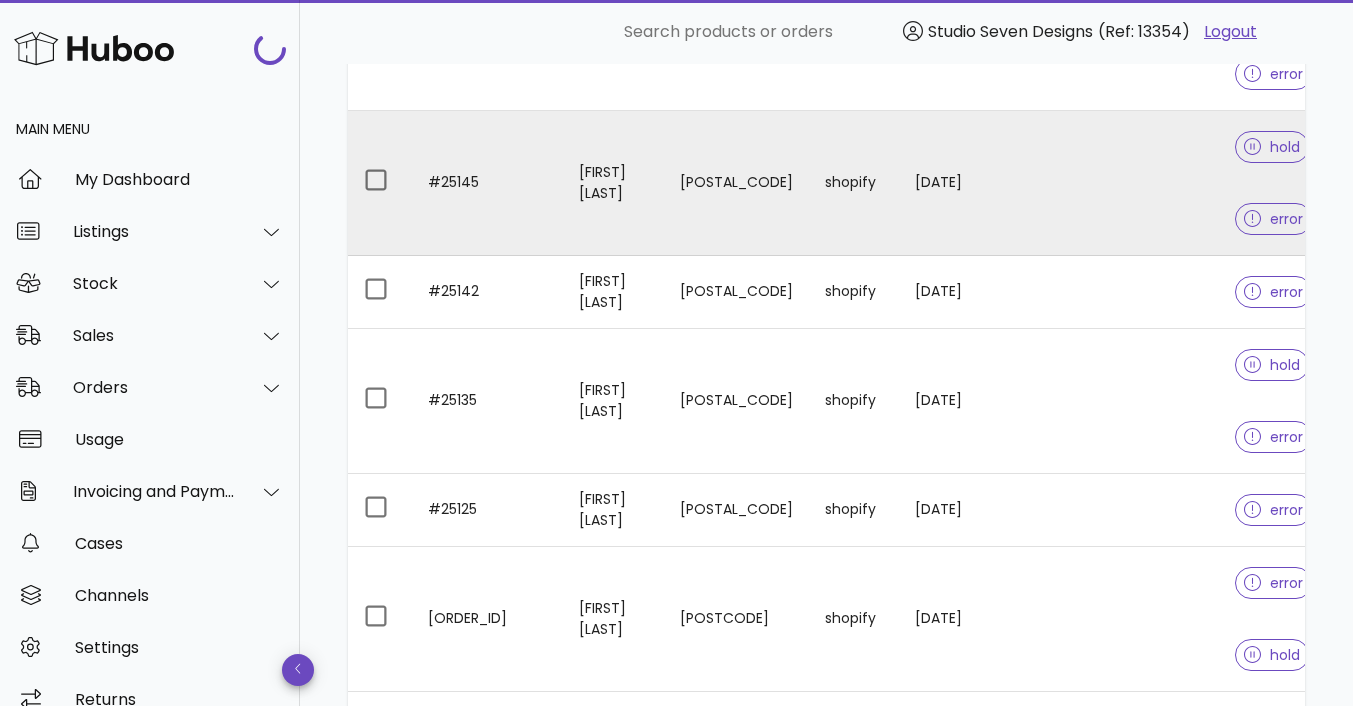 click at bounding box center [1139, 183] 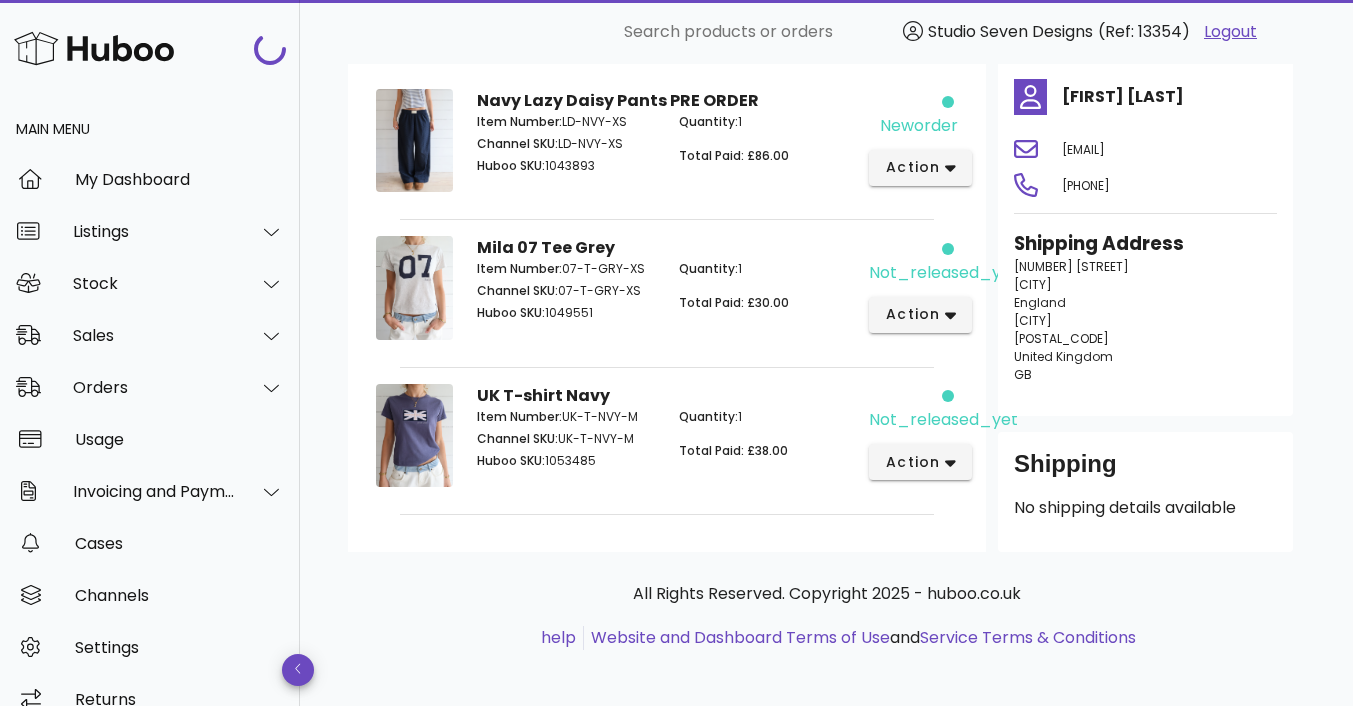 scroll, scrollTop: 218, scrollLeft: 0, axis: vertical 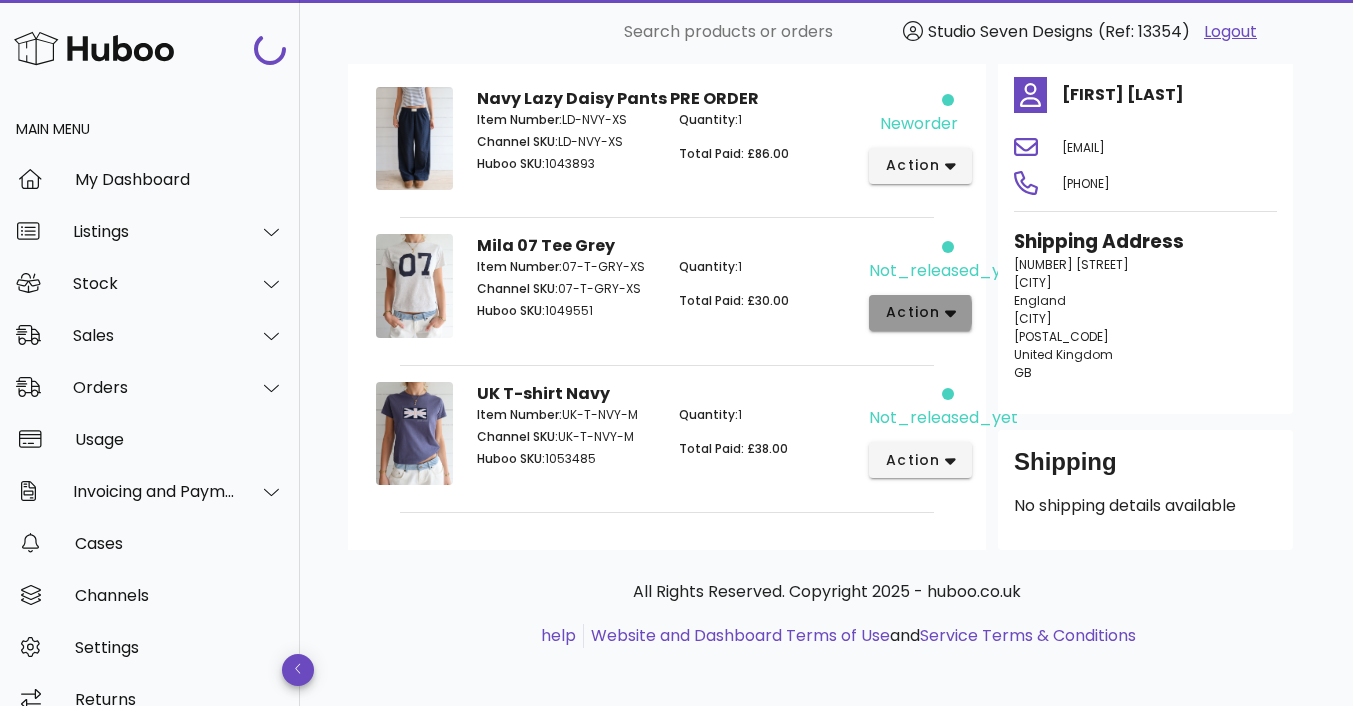 click on "action" at bounding box center (920, 313) 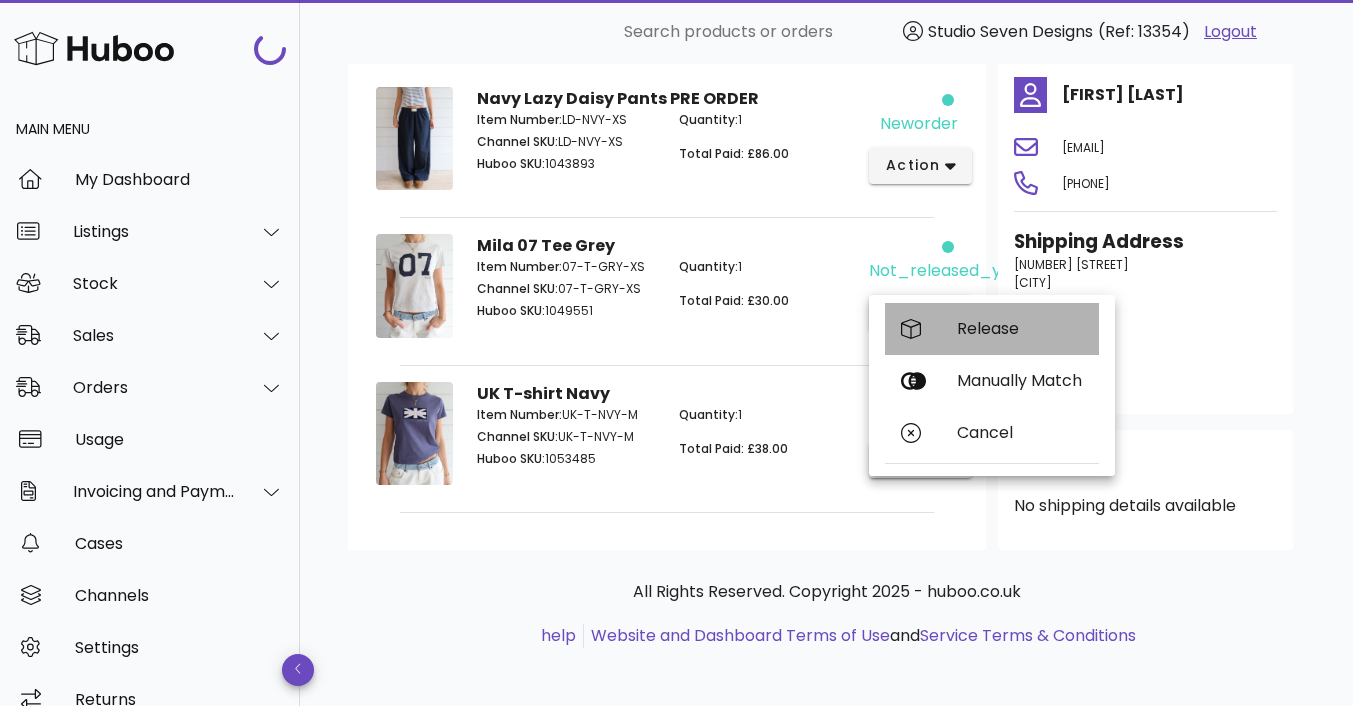 click on "Release" at bounding box center (1020, 328) 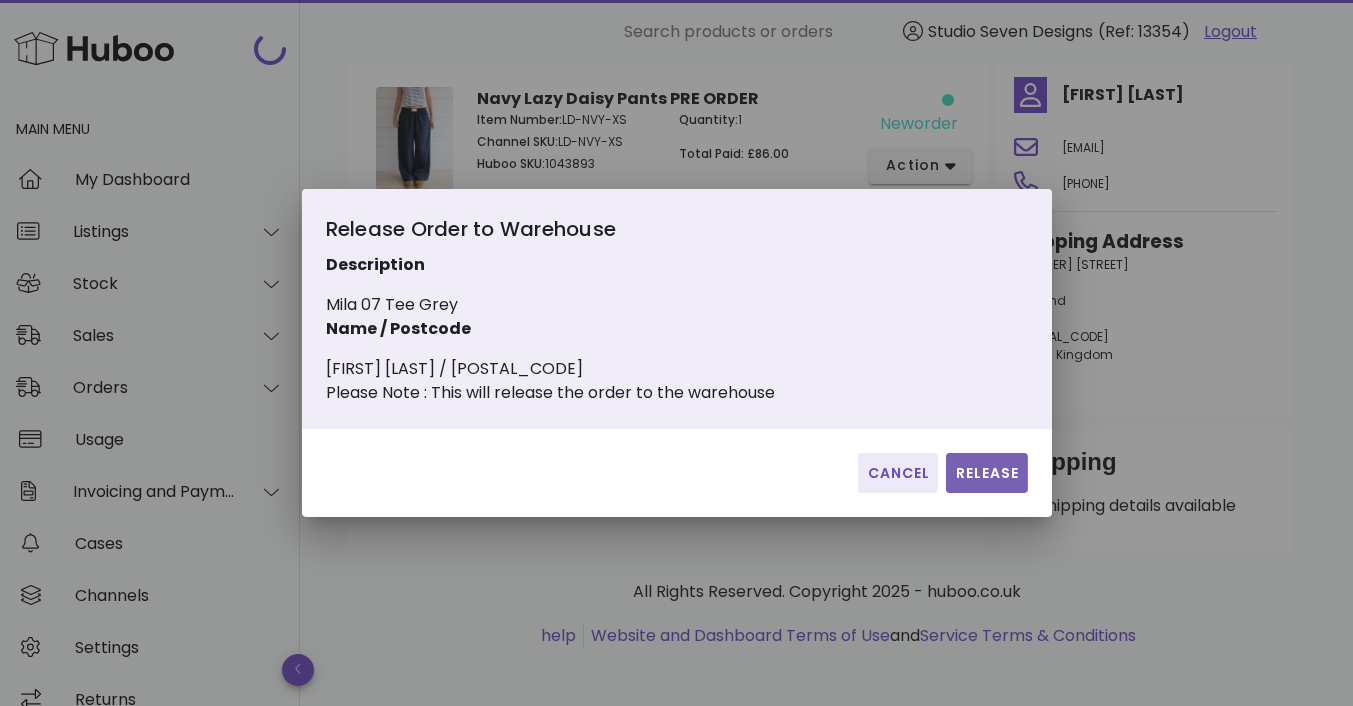click on "Release" at bounding box center [986, 473] 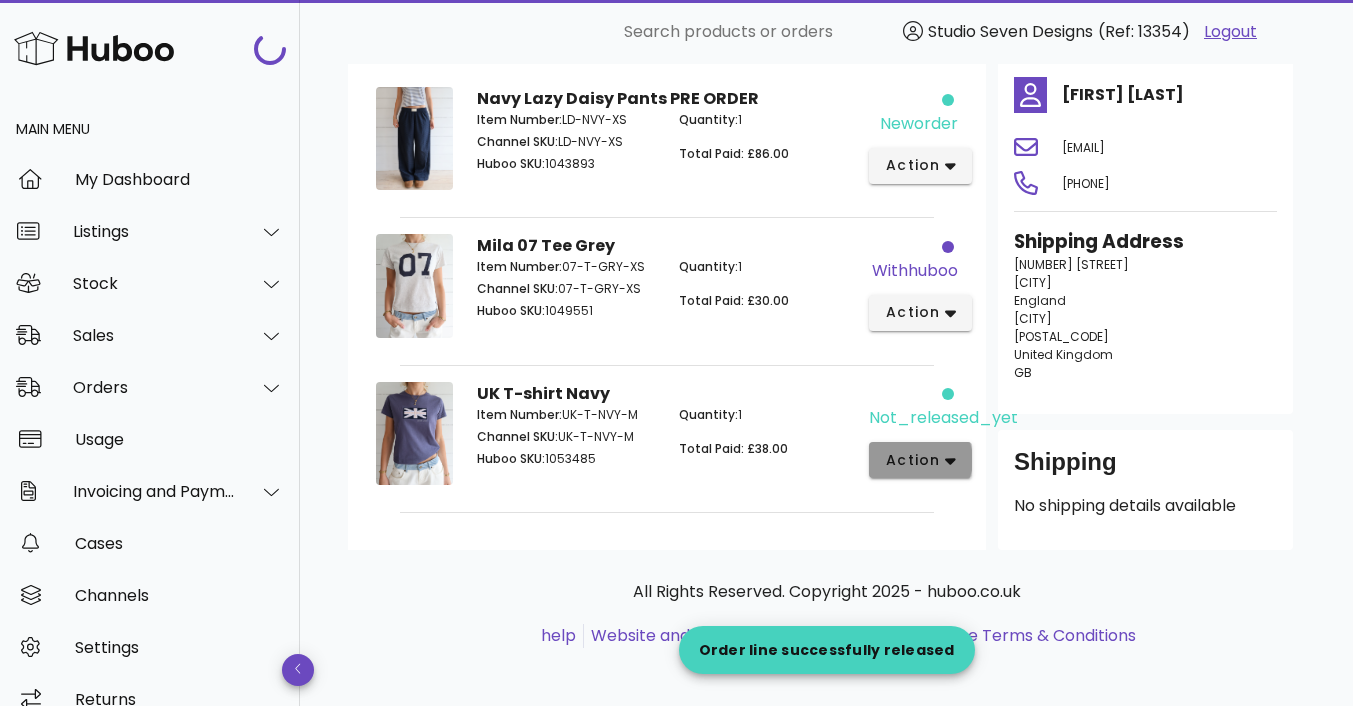 click on "action" at bounding box center (920, 460) 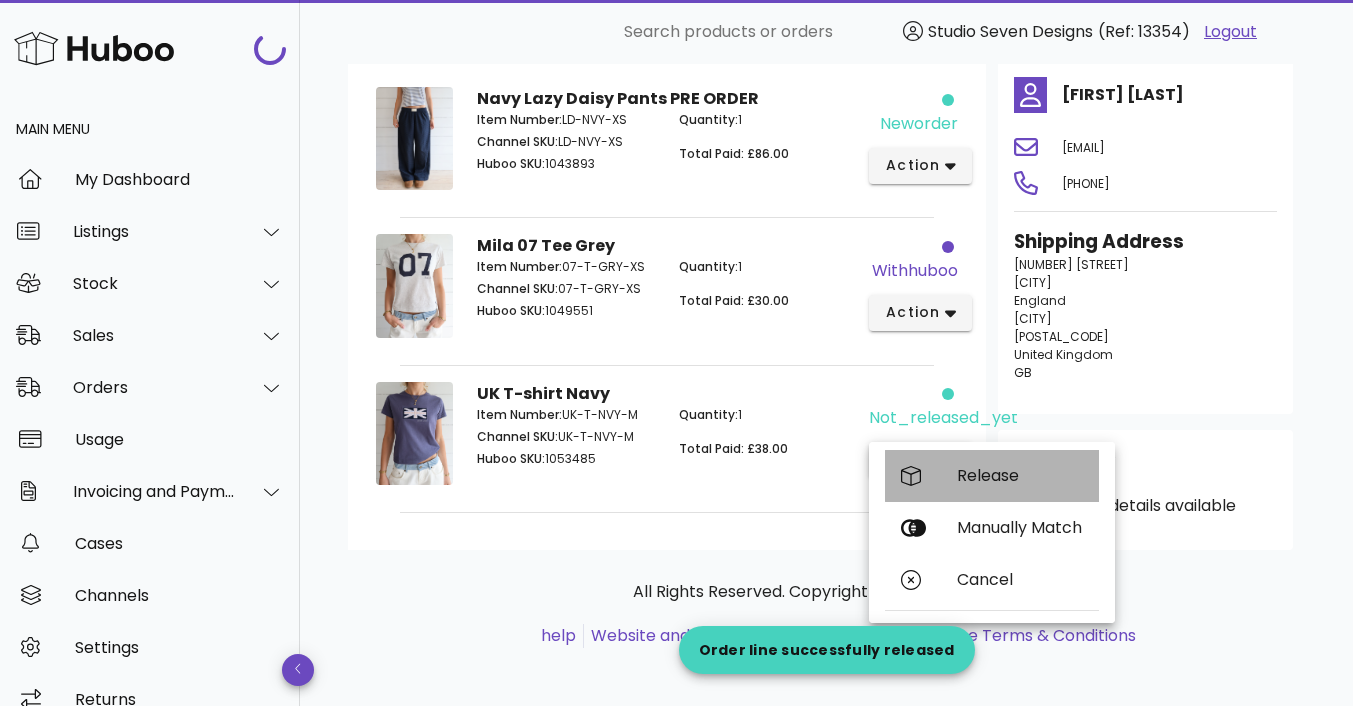 click on "Release" at bounding box center (1020, 475) 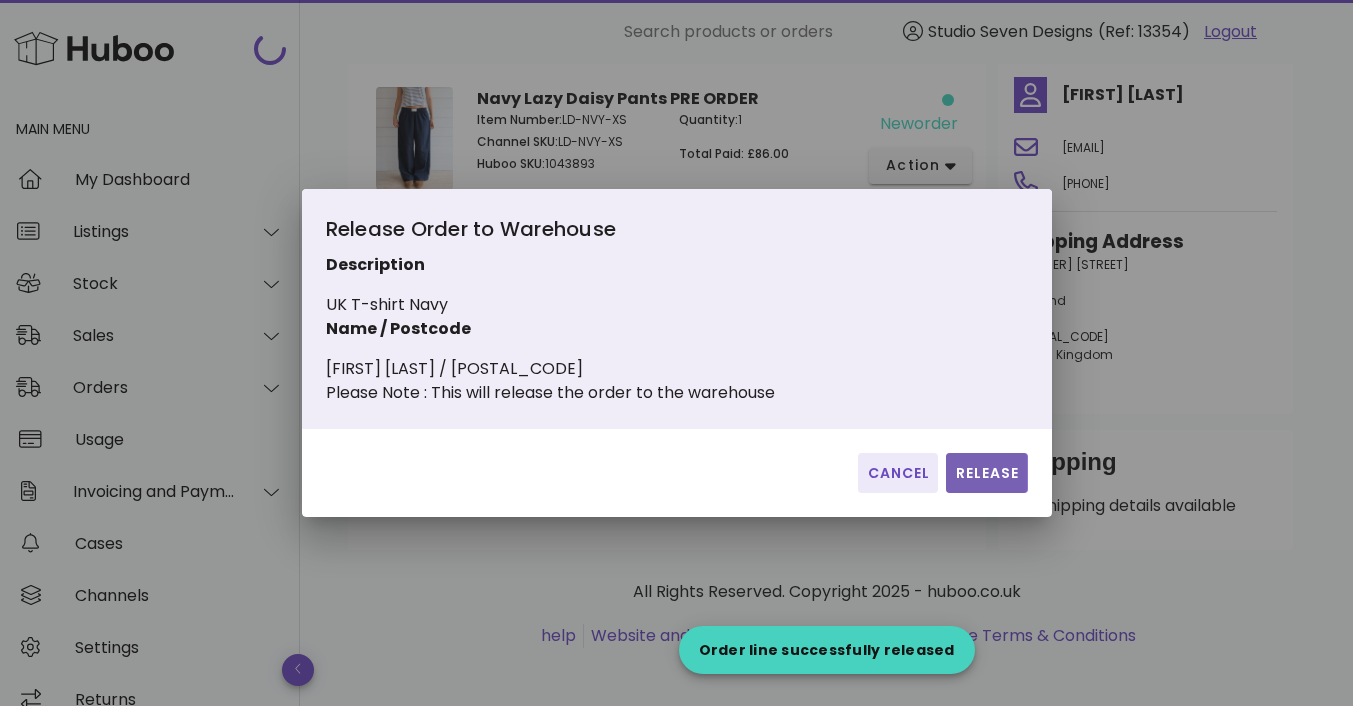 click on "Release" at bounding box center (986, 473) 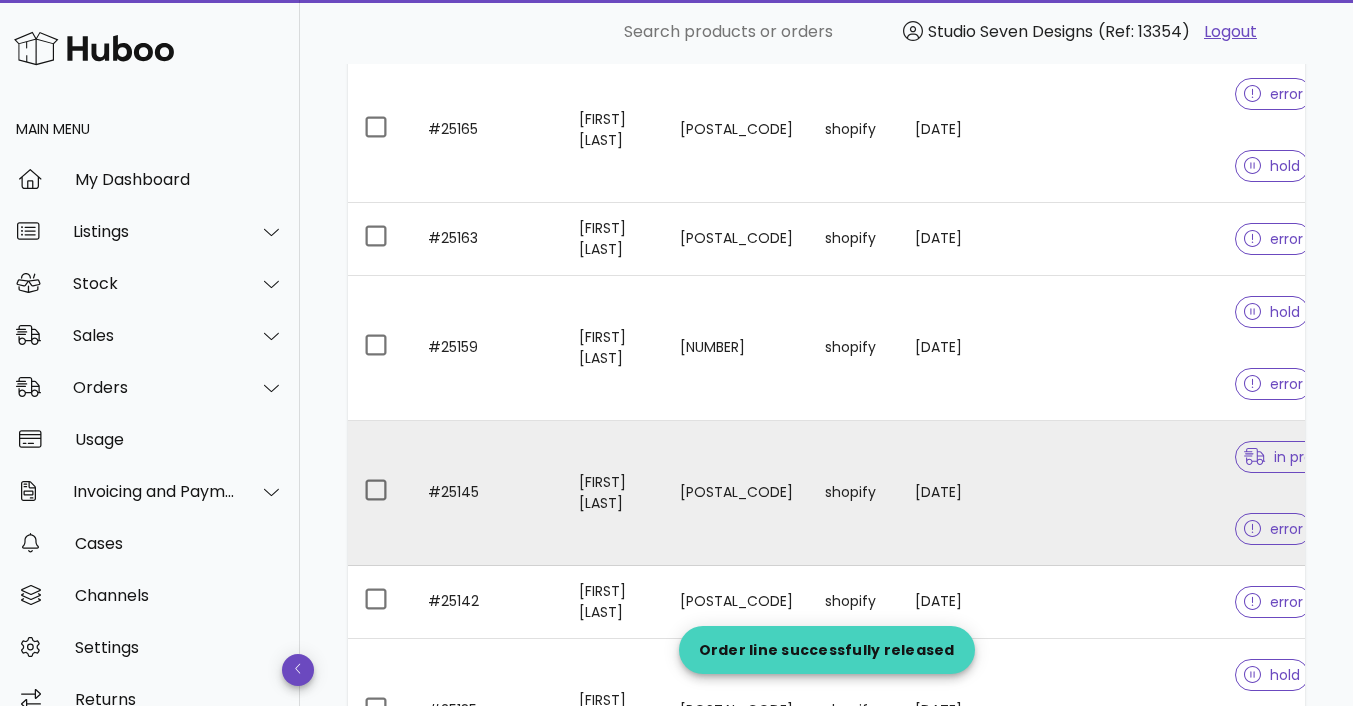 scroll, scrollTop: 1239, scrollLeft: 0, axis: vertical 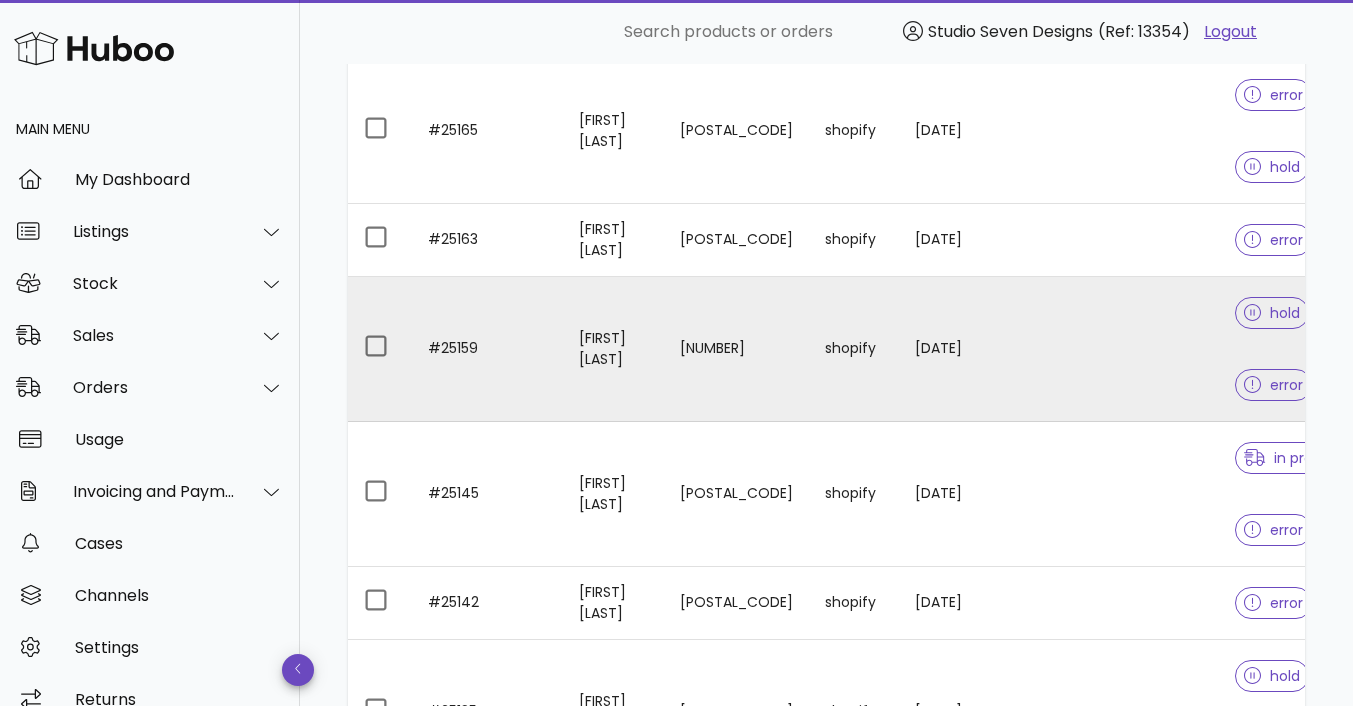 click at bounding box center [1018, 349] 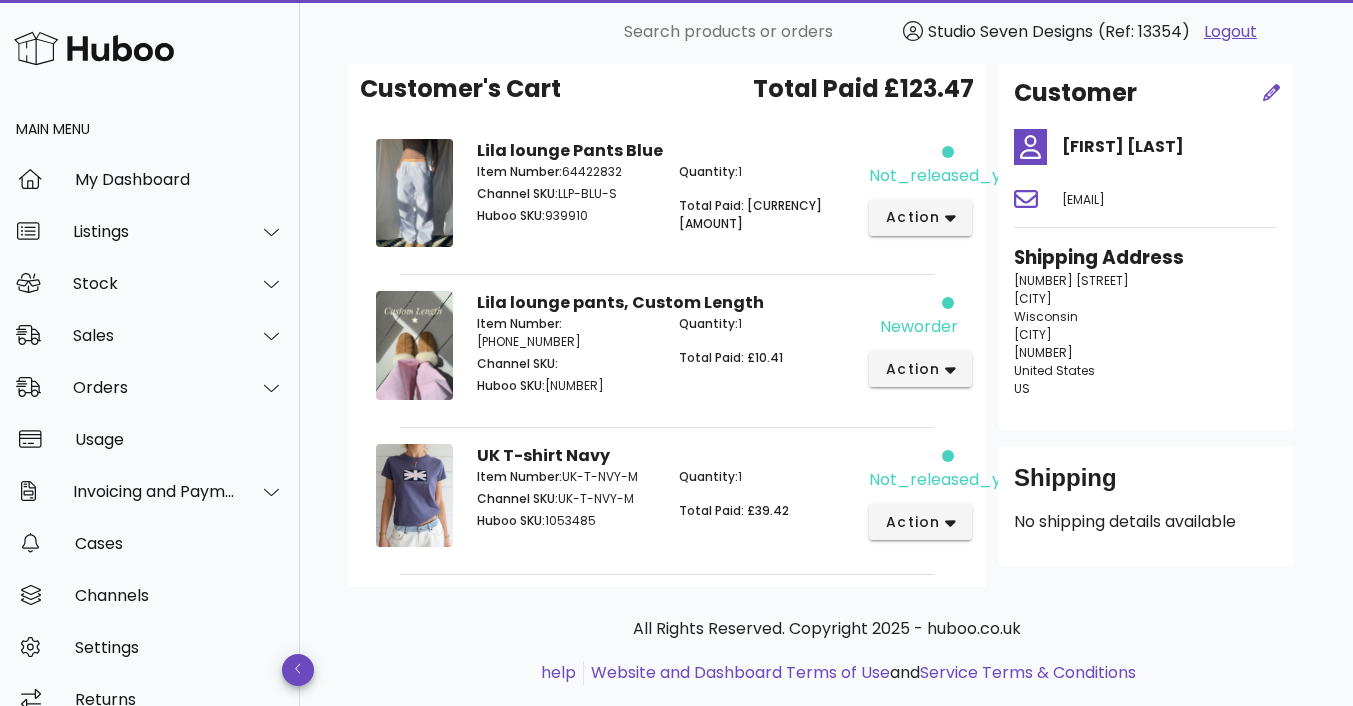 scroll, scrollTop: 167, scrollLeft: 0, axis: vertical 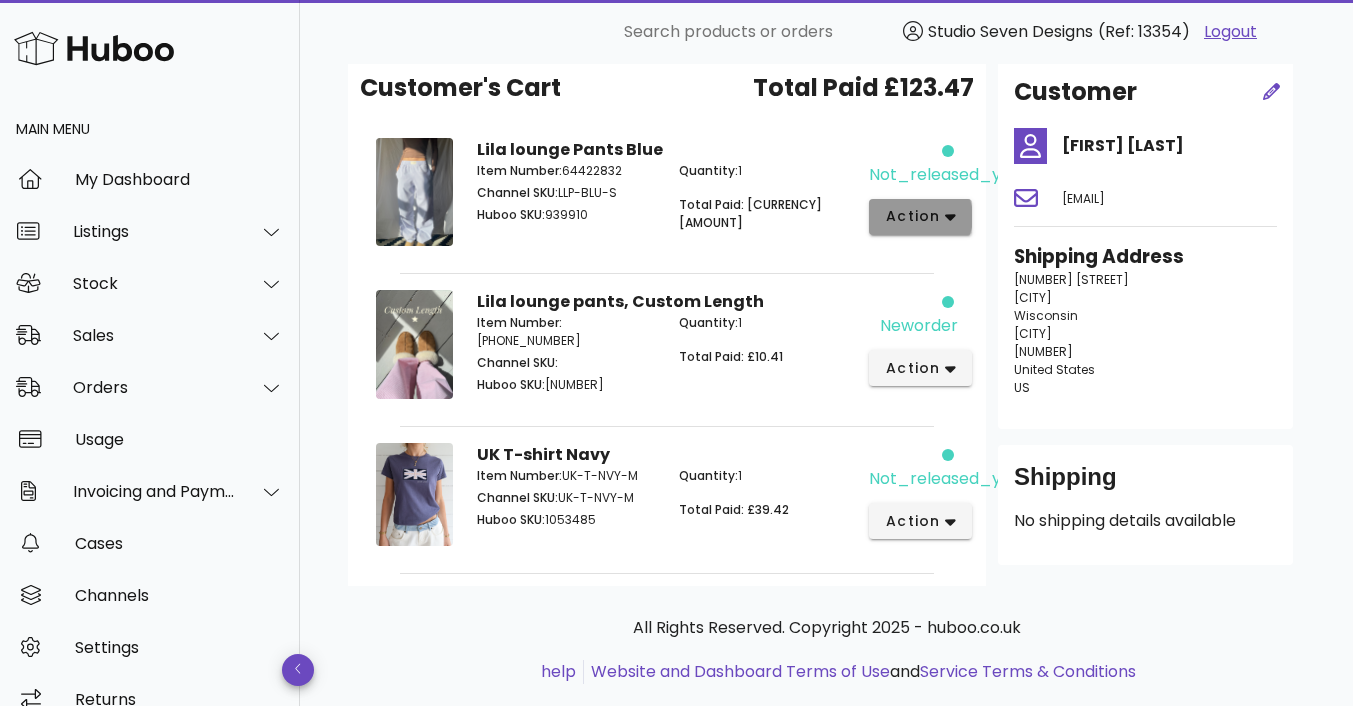 click 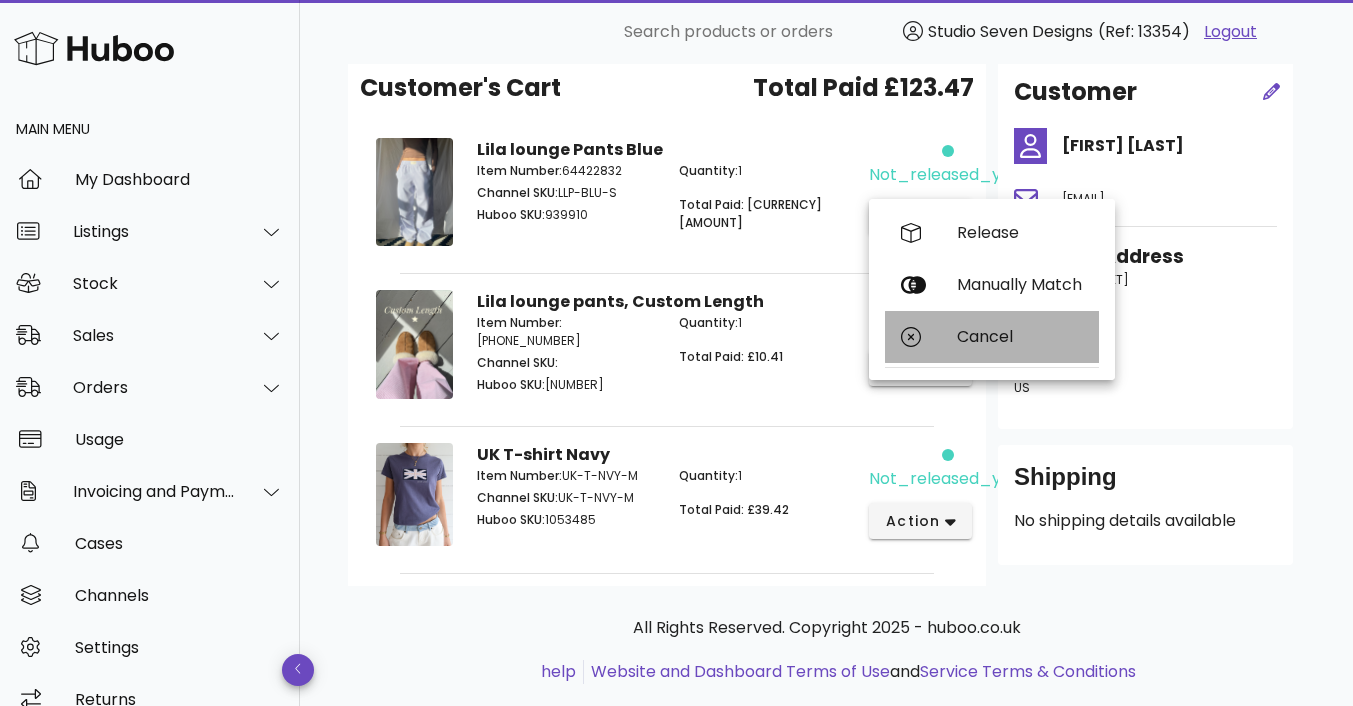 click on "Cancel" at bounding box center (1020, 336) 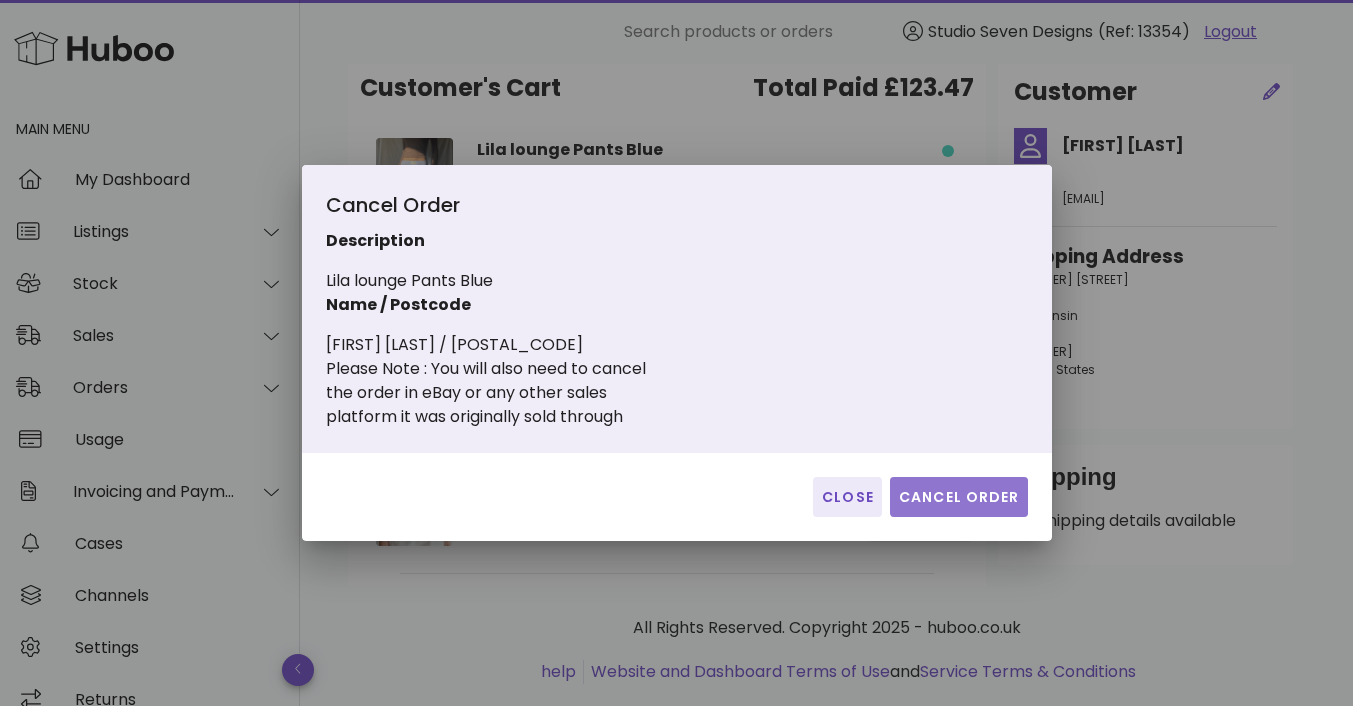 click on "Cancel Order" at bounding box center [959, 497] 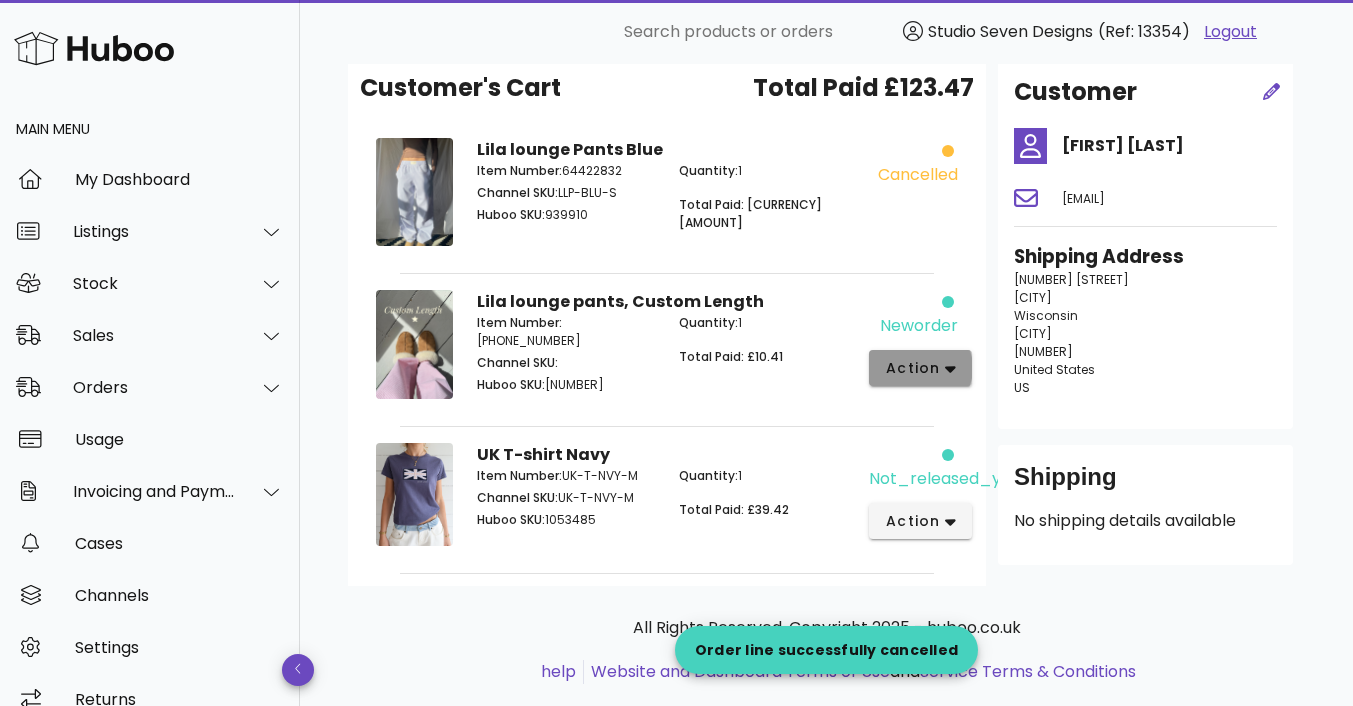 click on "action" at bounding box center [913, 368] 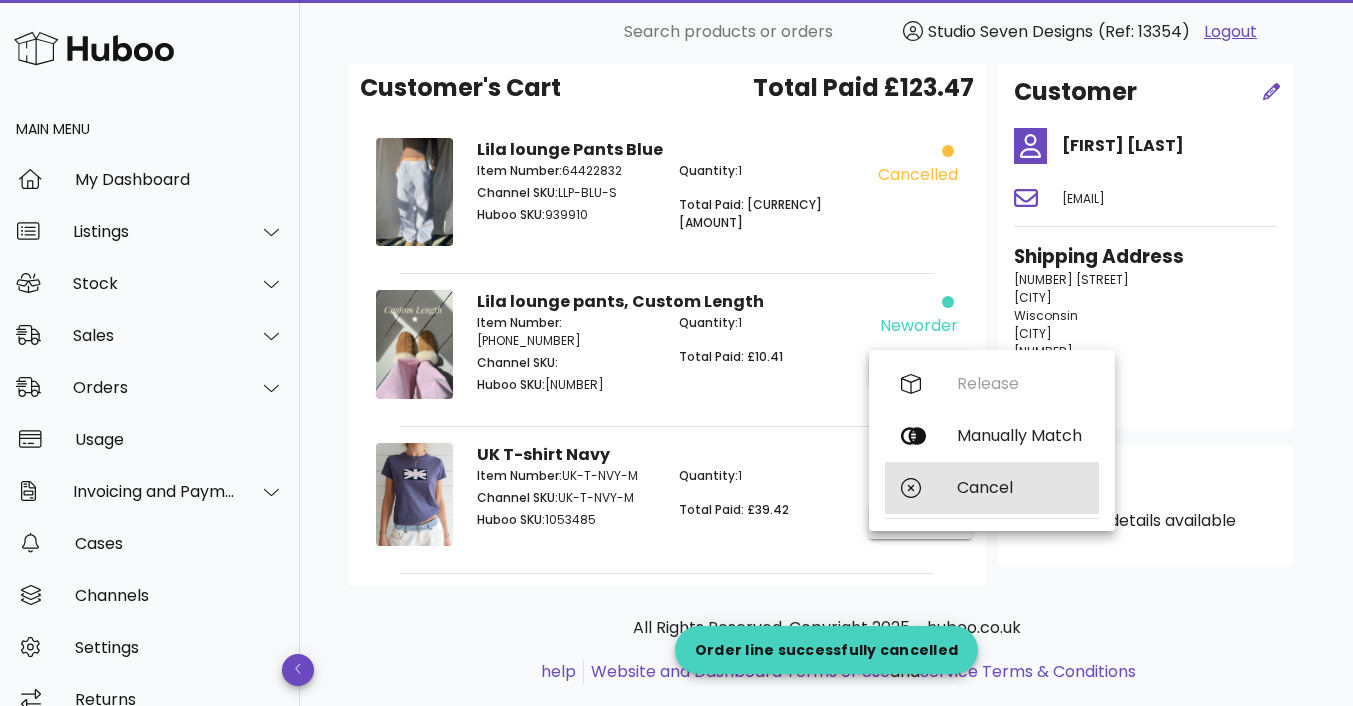 click on "Cancel" at bounding box center (1020, 487) 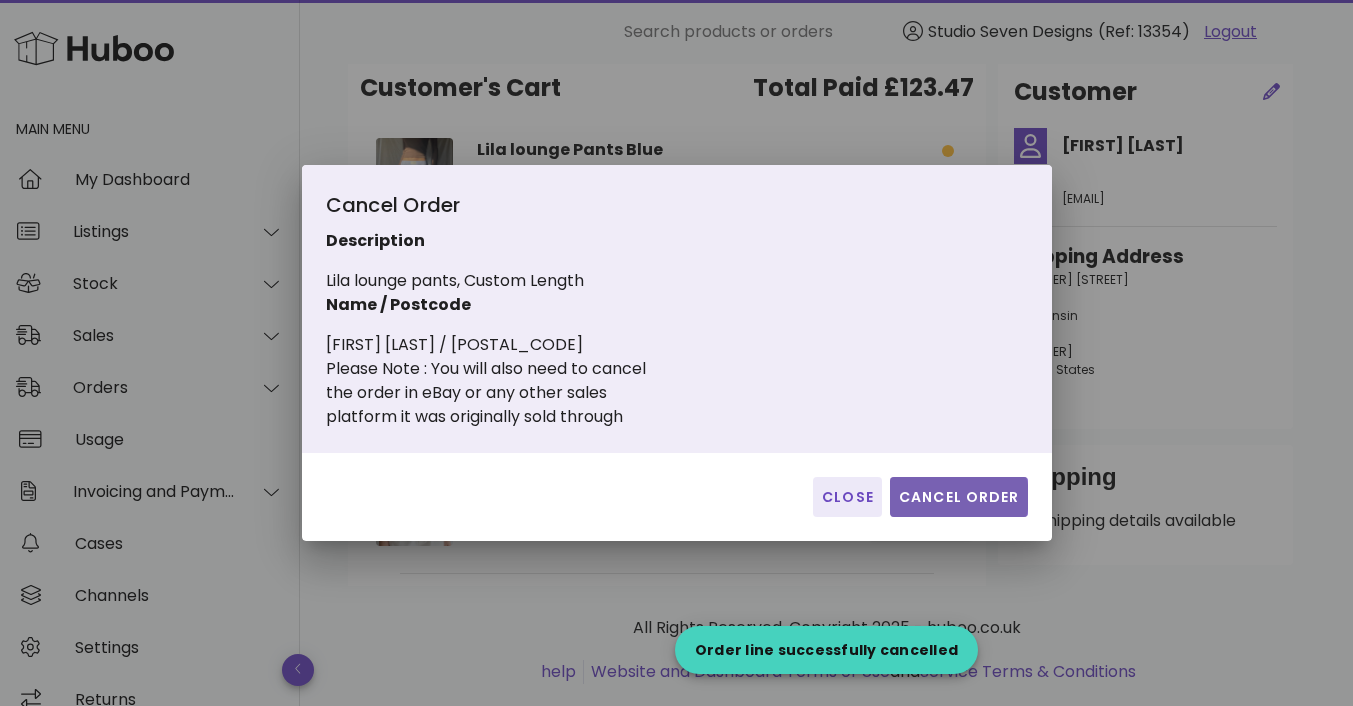 click on "Cancel Order" at bounding box center (959, 497) 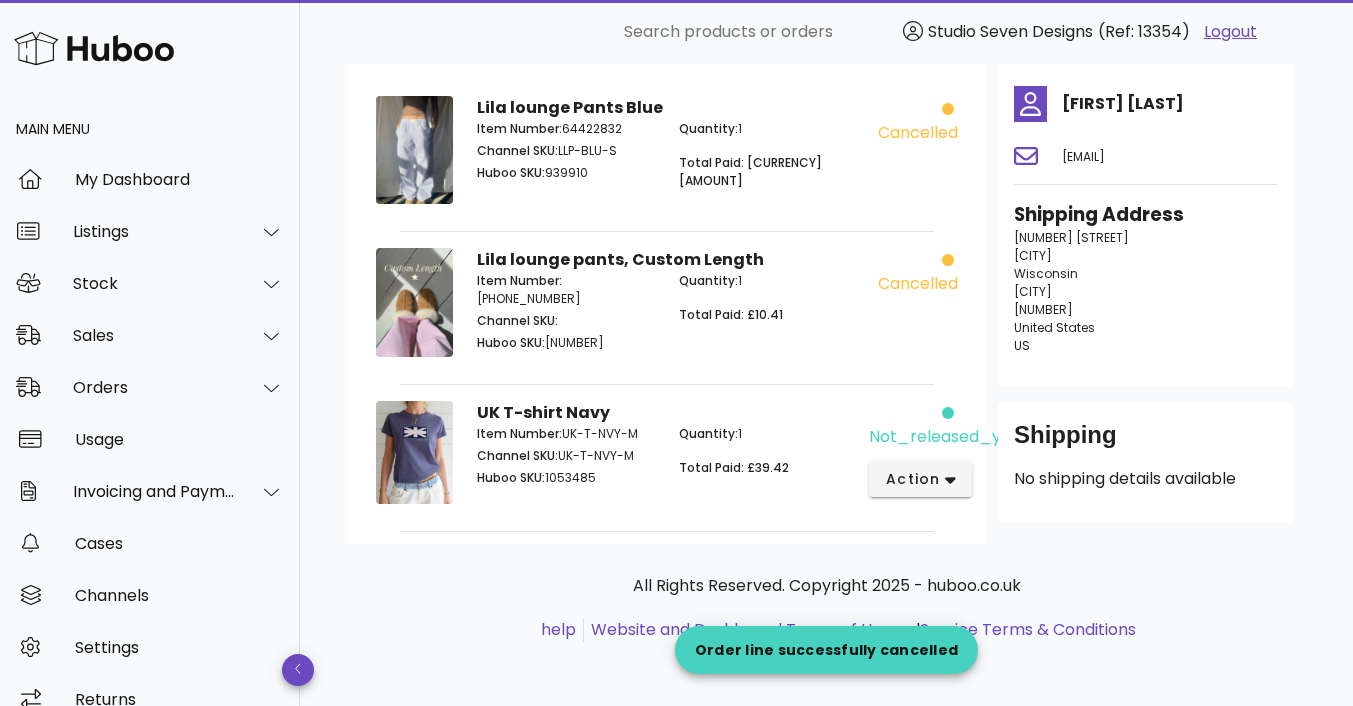 scroll, scrollTop: 138, scrollLeft: 0, axis: vertical 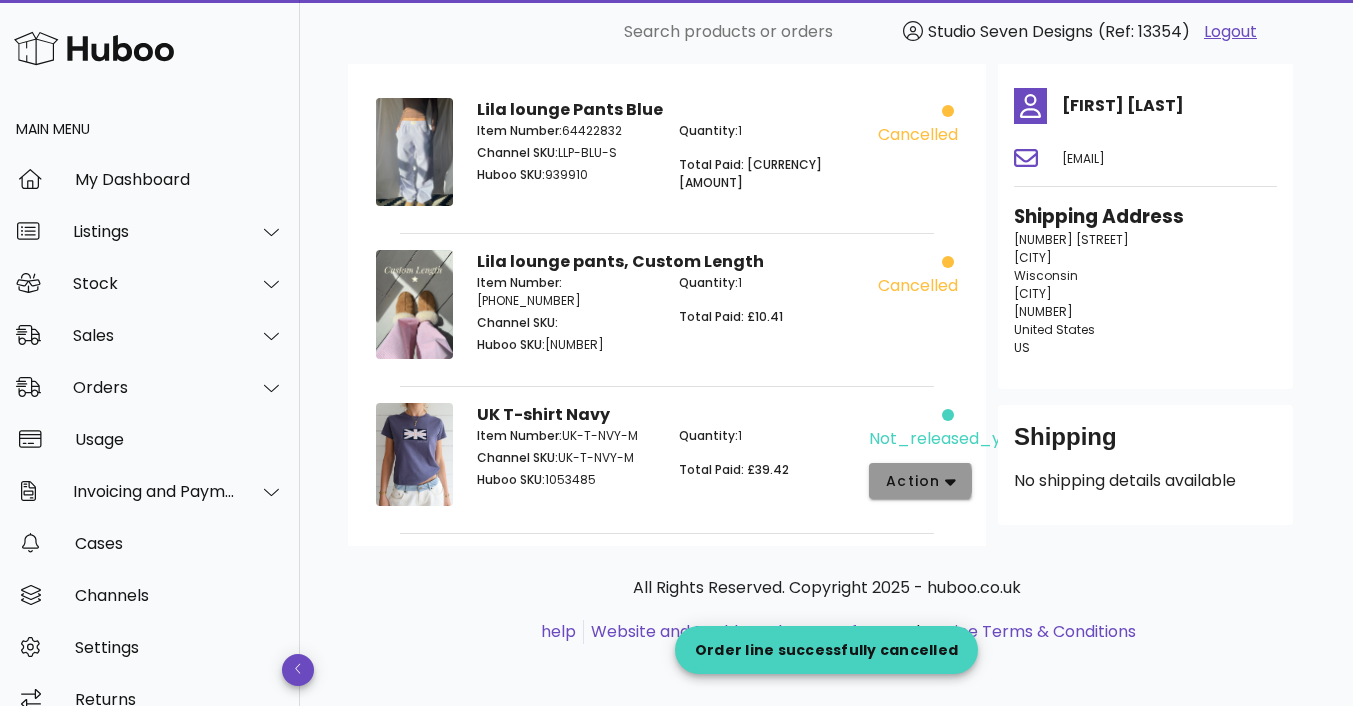 click 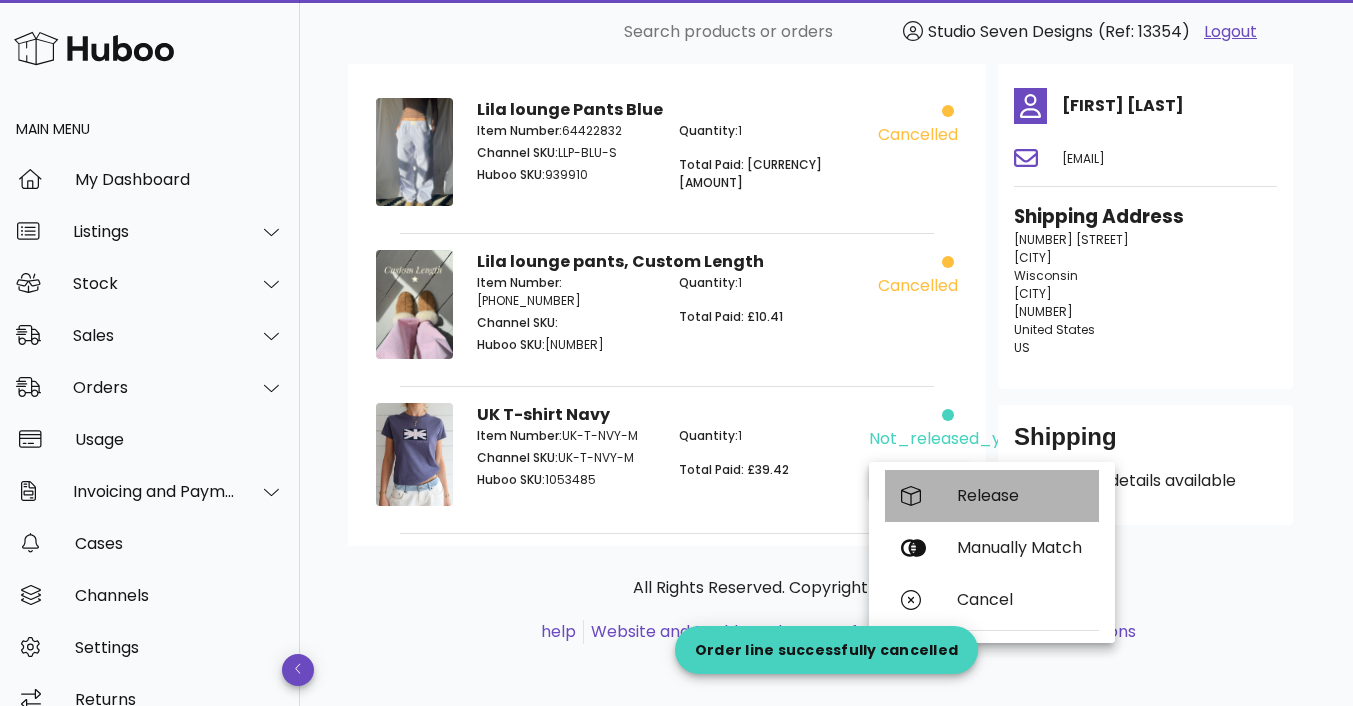 click on "Release" at bounding box center [1020, 495] 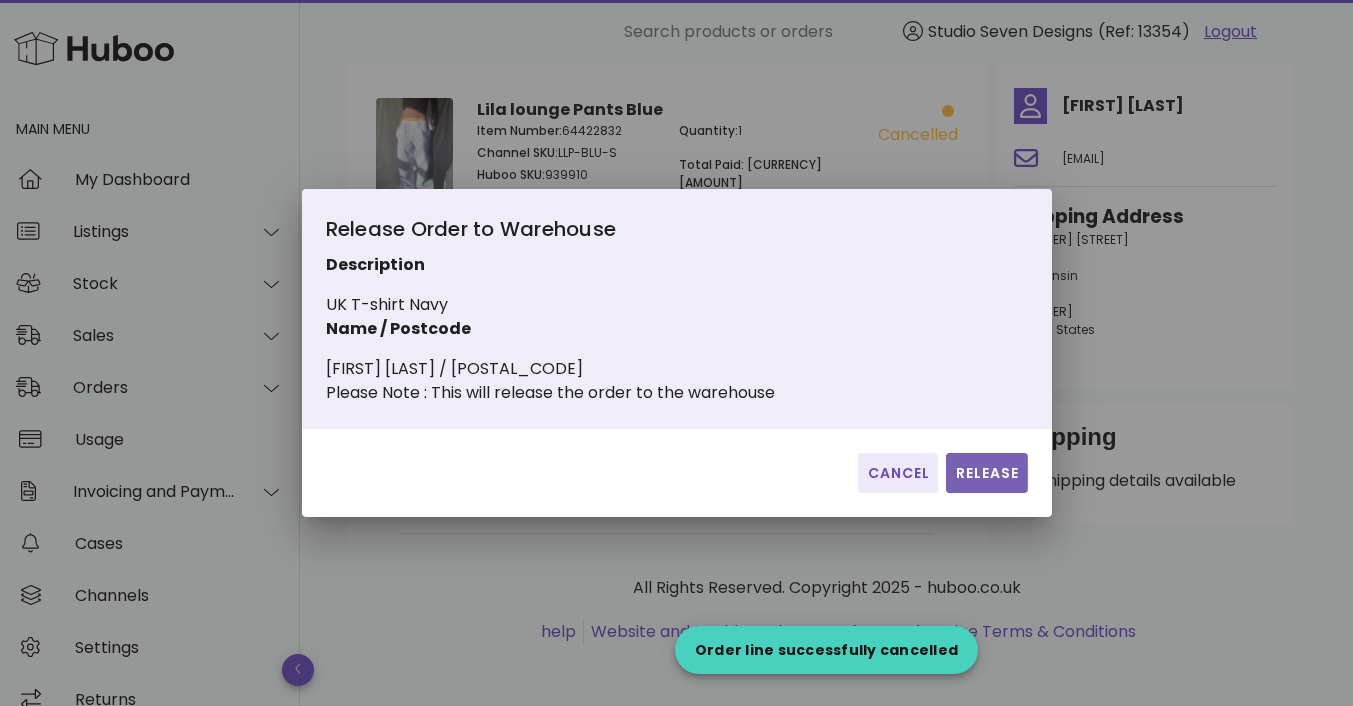 click on "Release" at bounding box center (986, 473) 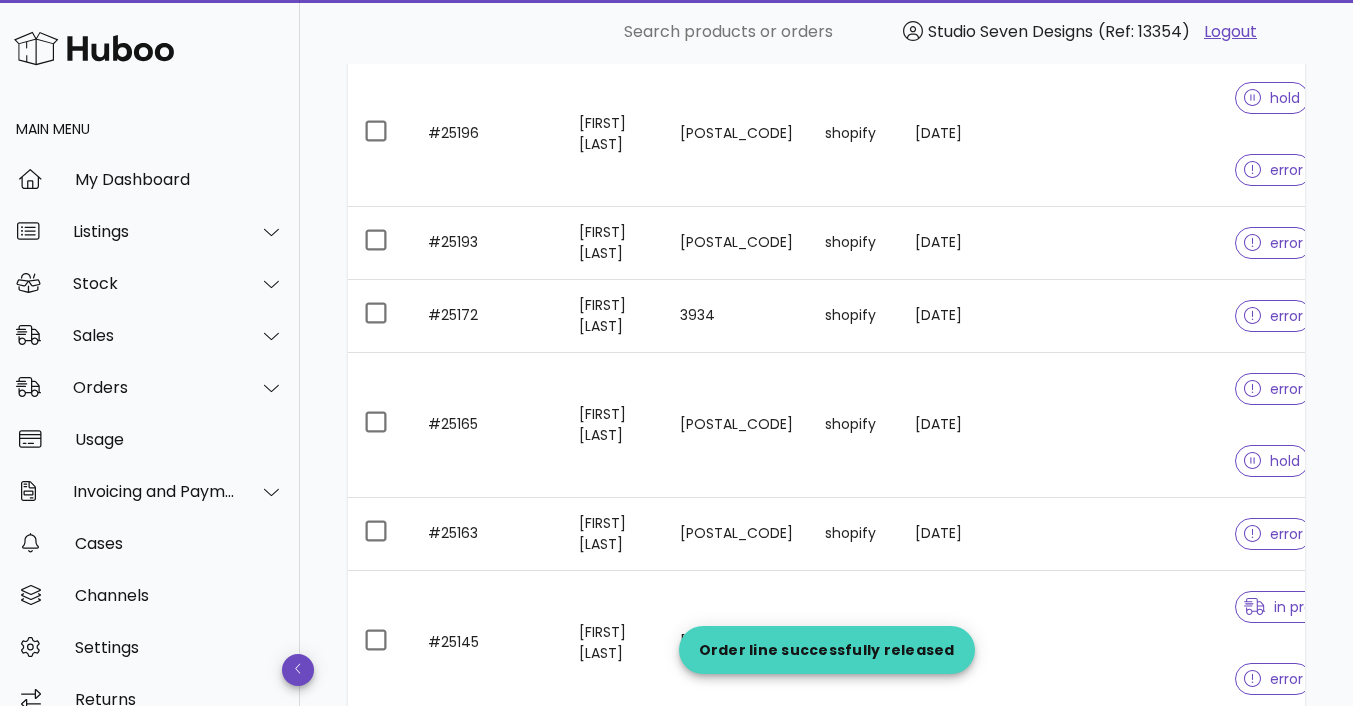 scroll, scrollTop: 944, scrollLeft: 0, axis: vertical 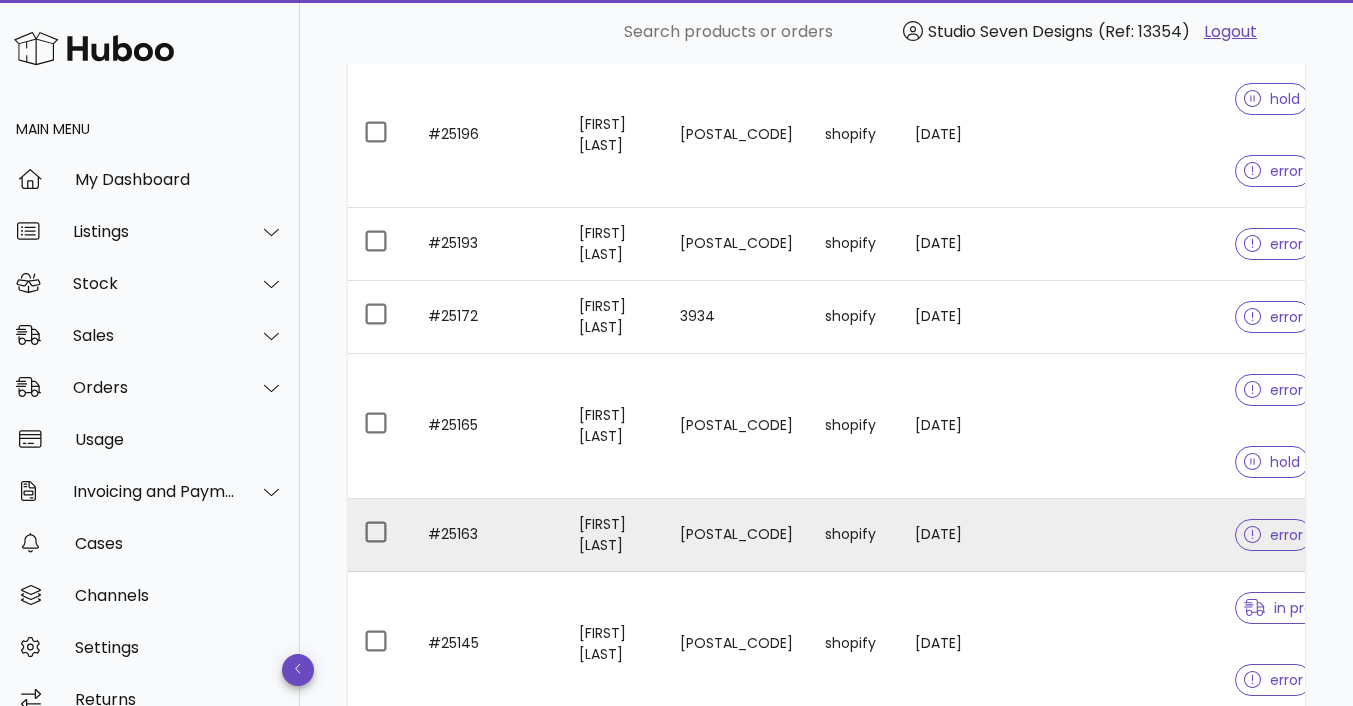 click at bounding box center [1018, 535] 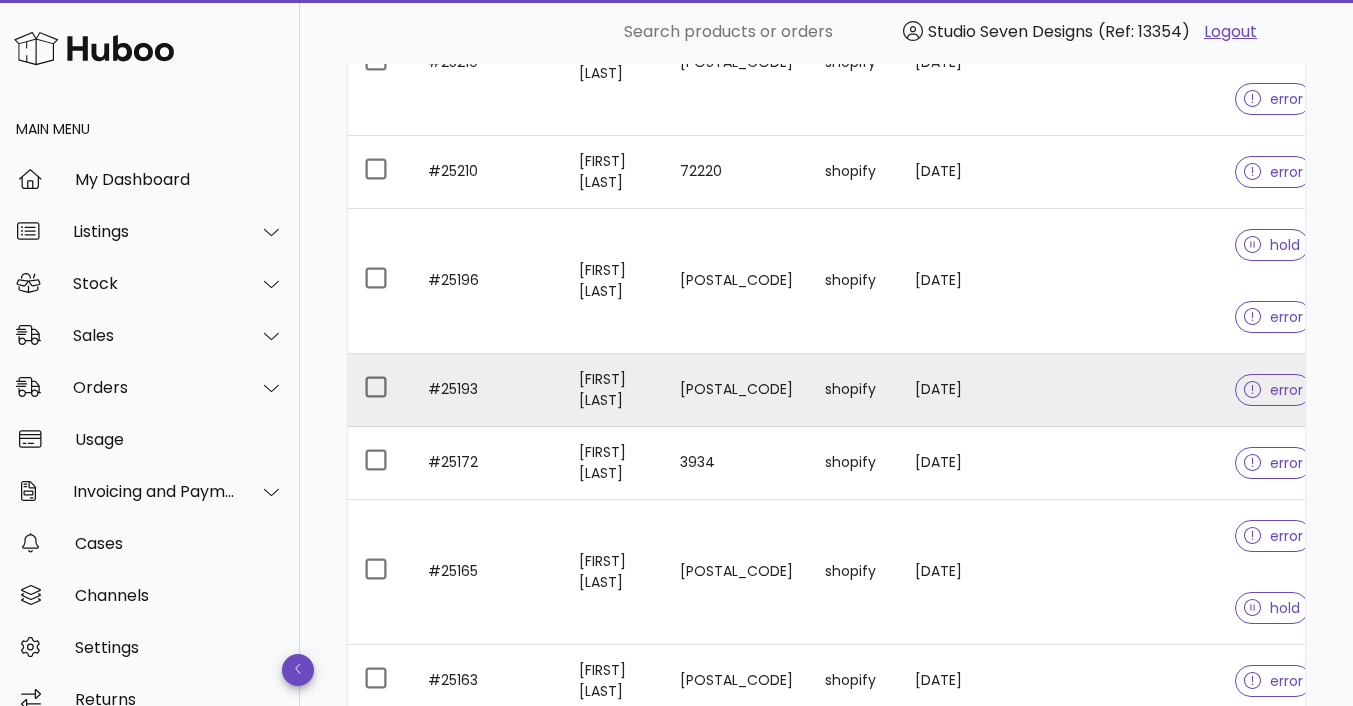 scroll, scrollTop: 797, scrollLeft: 0, axis: vertical 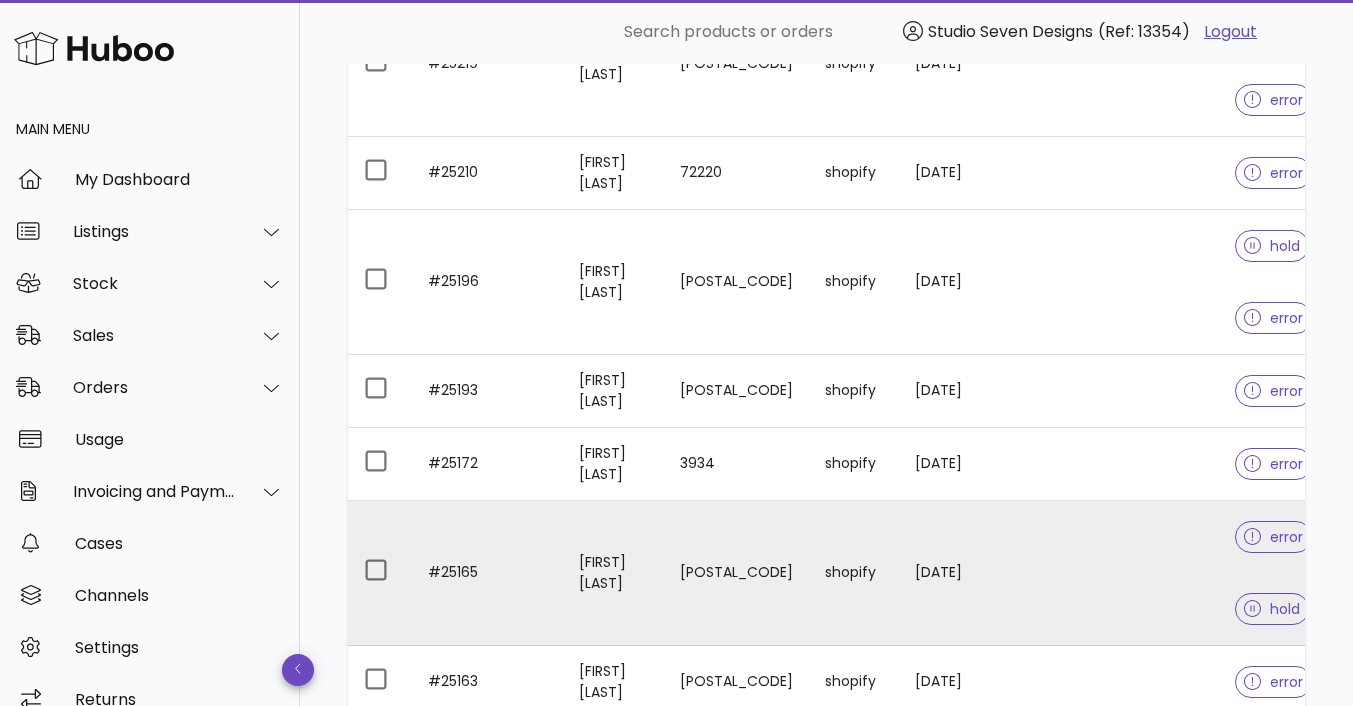 click at bounding box center (1139, 573) 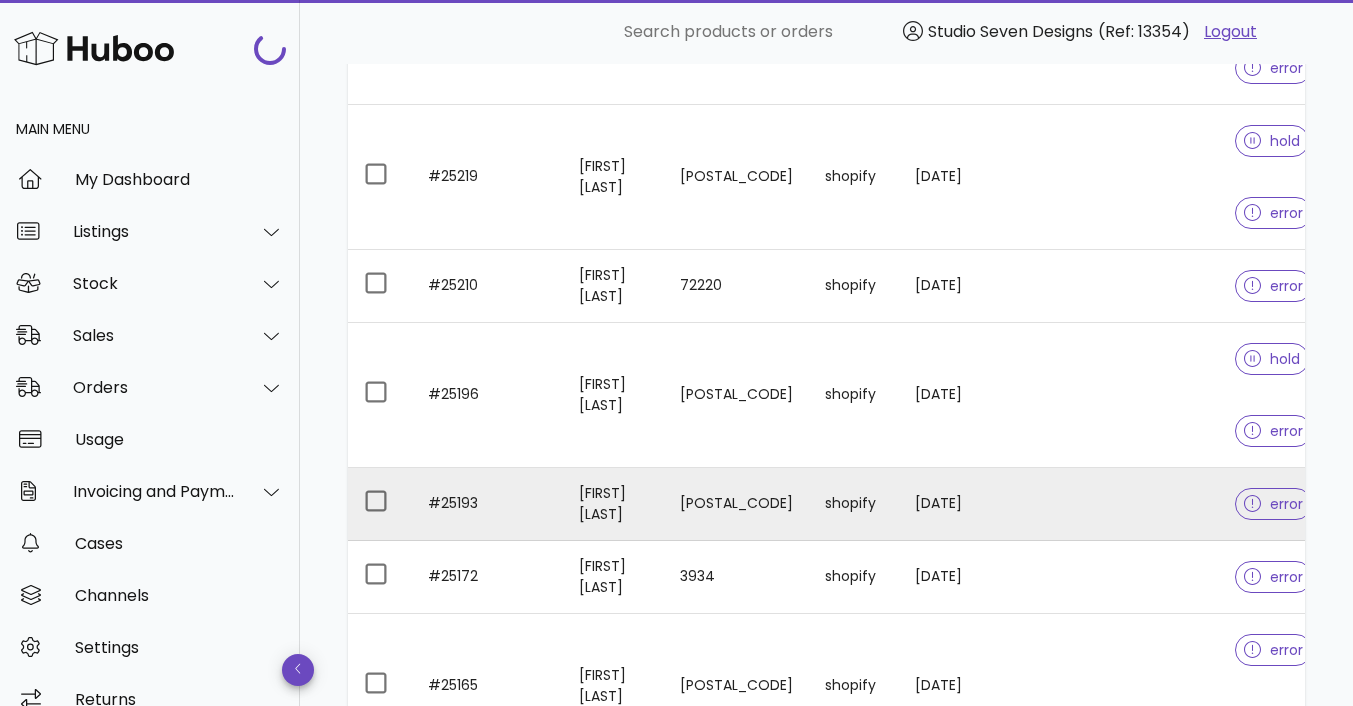 scroll, scrollTop: 649, scrollLeft: 0, axis: vertical 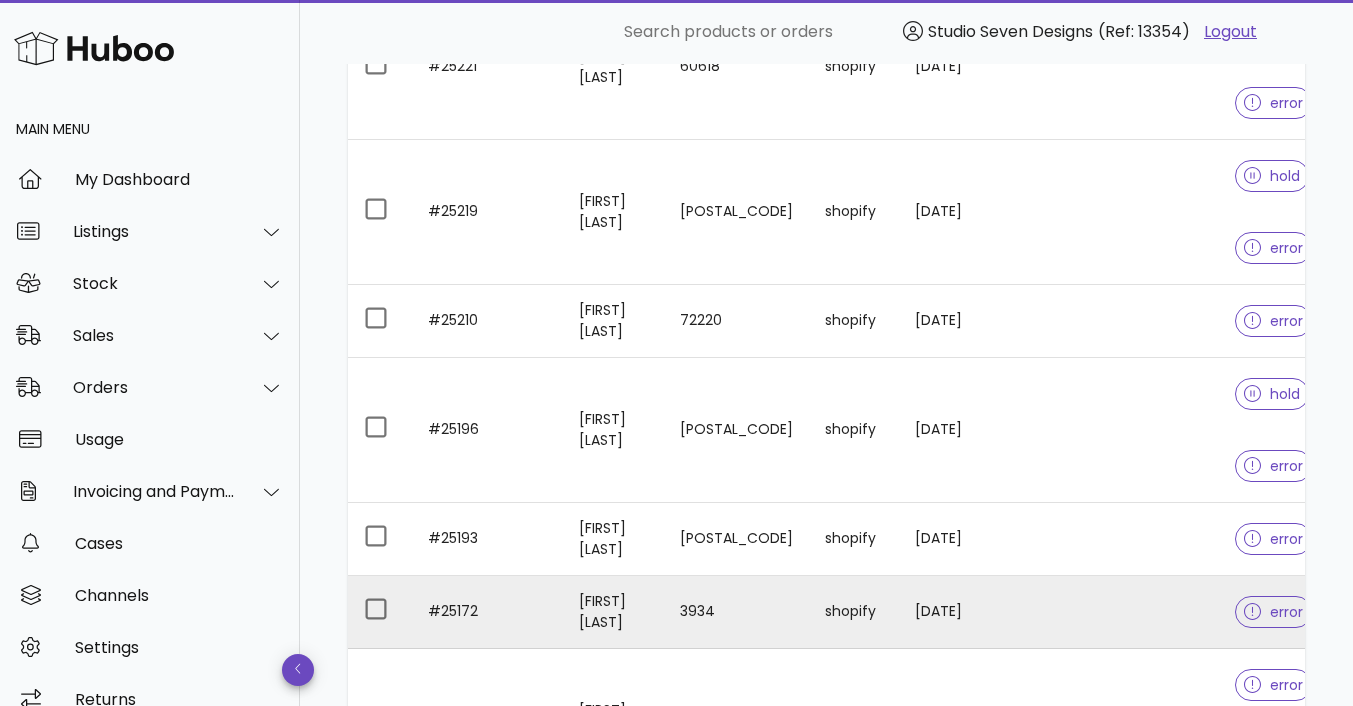 click at bounding box center [1139, 612] 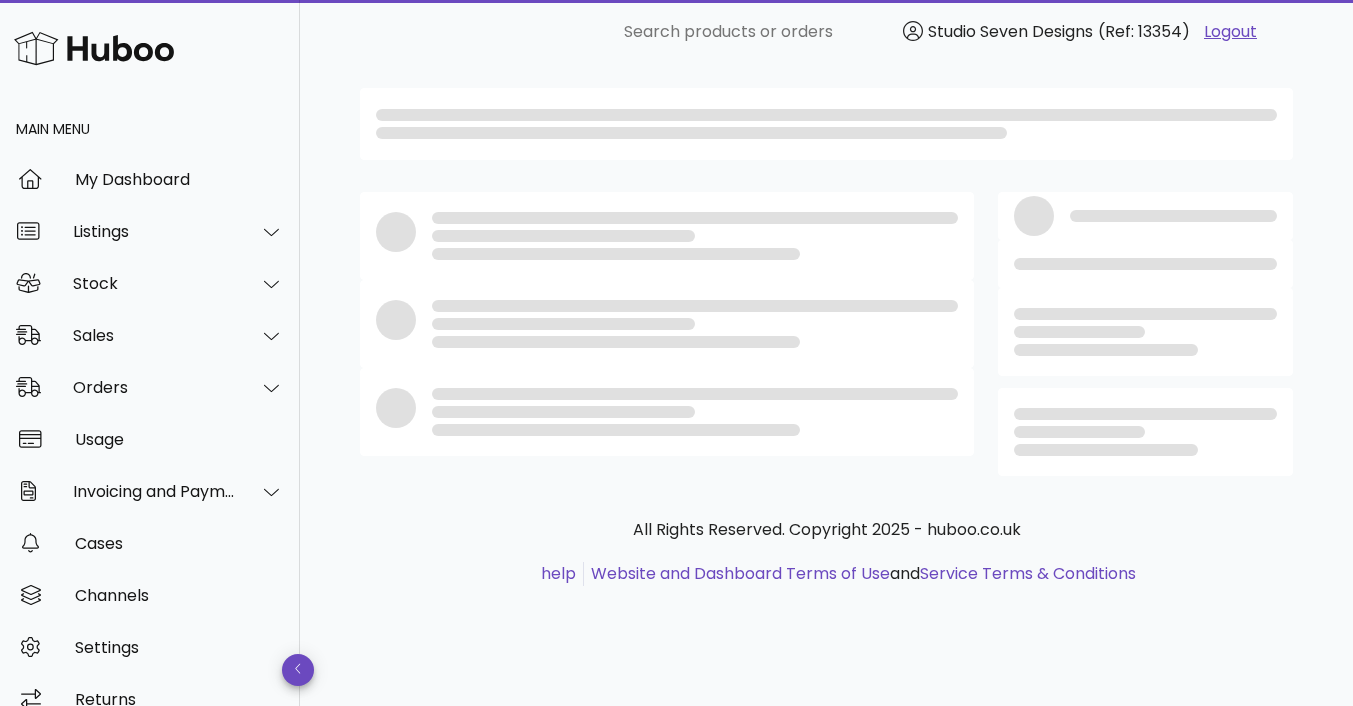 scroll, scrollTop: 0, scrollLeft: 0, axis: both 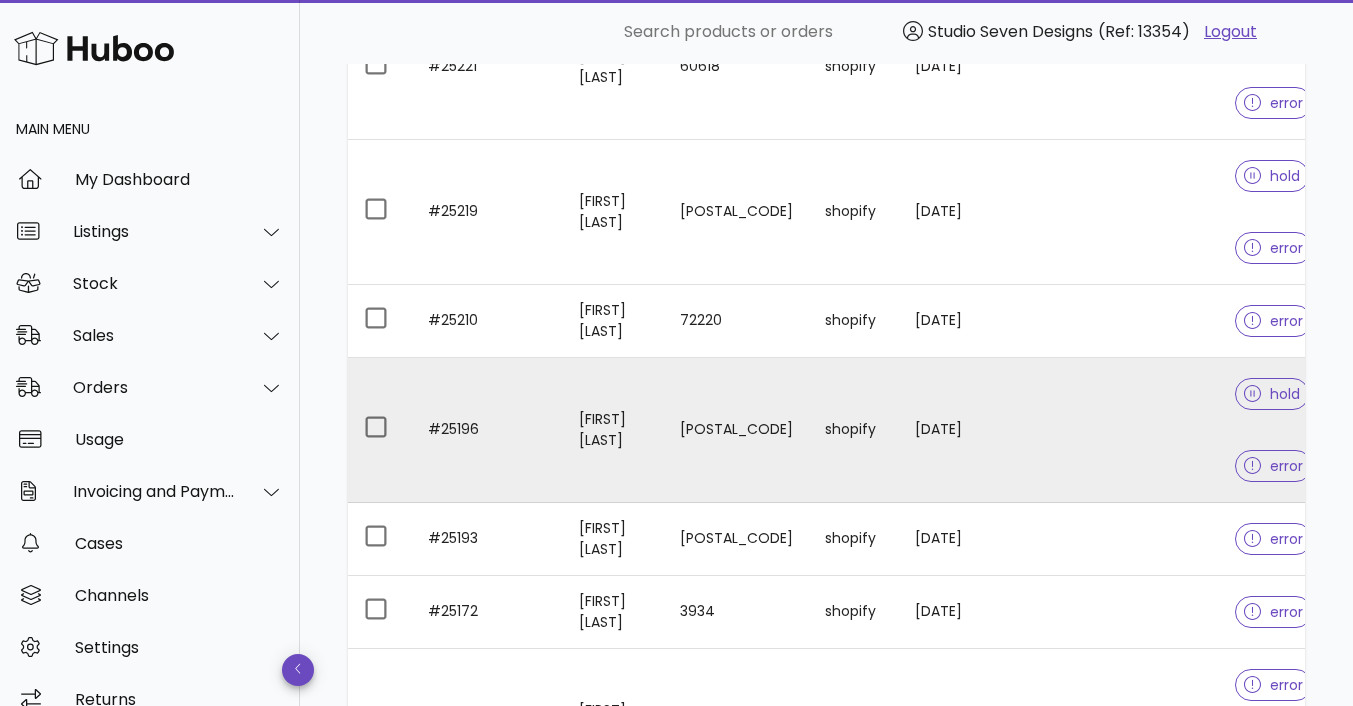 click at bounding box center [1139, 430] 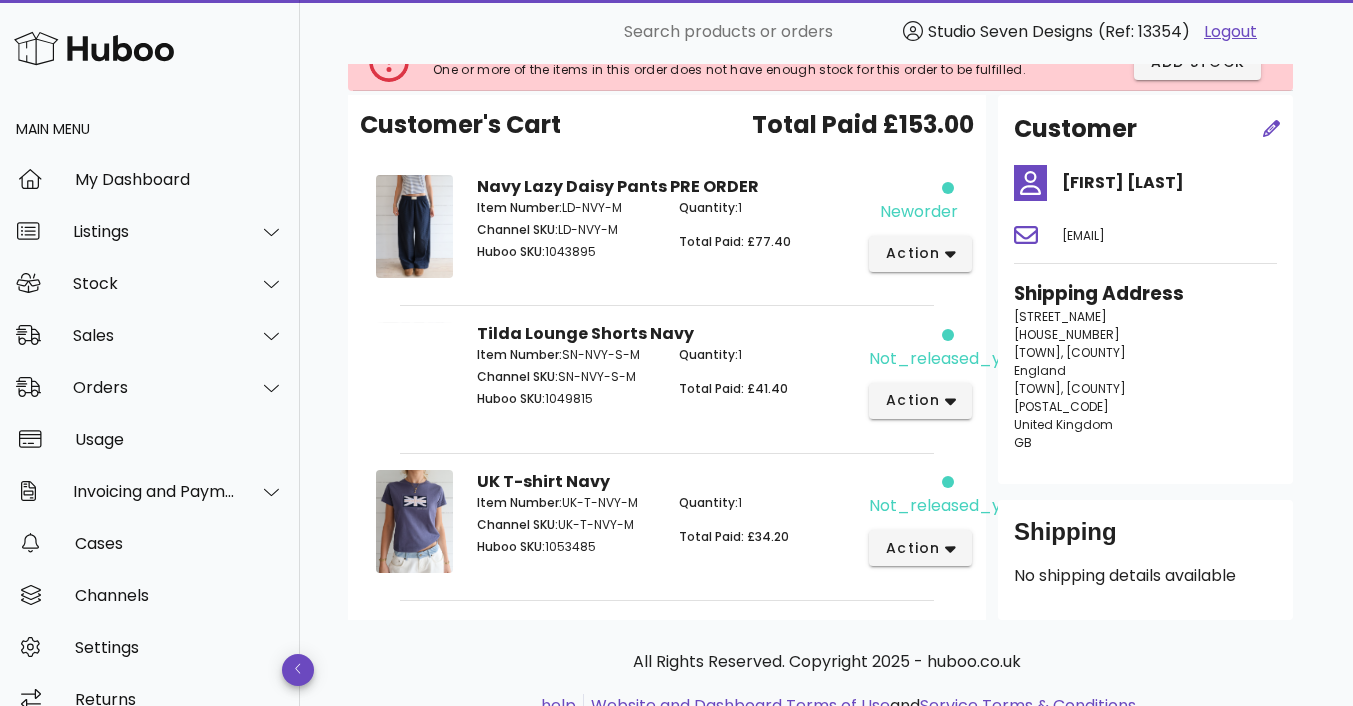 scroll, scrollTop: 145, scrollLeft: 0, axis: vertical 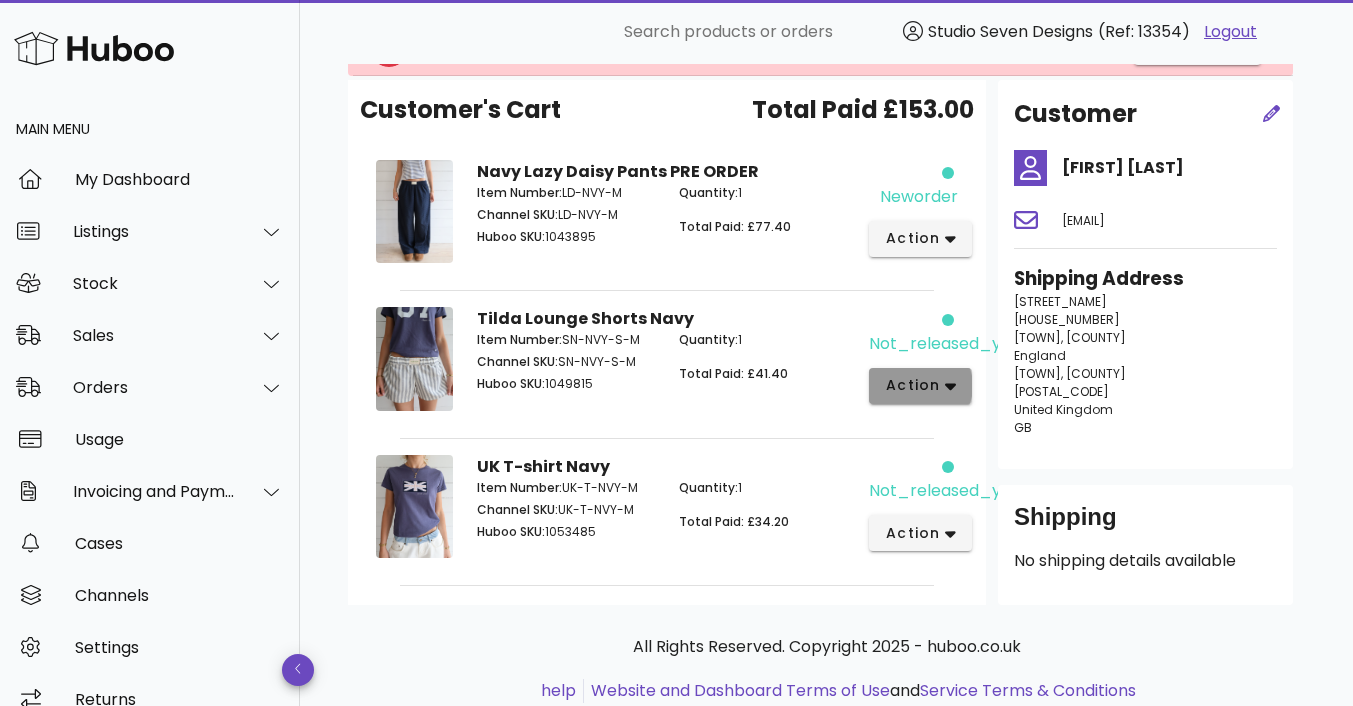 click 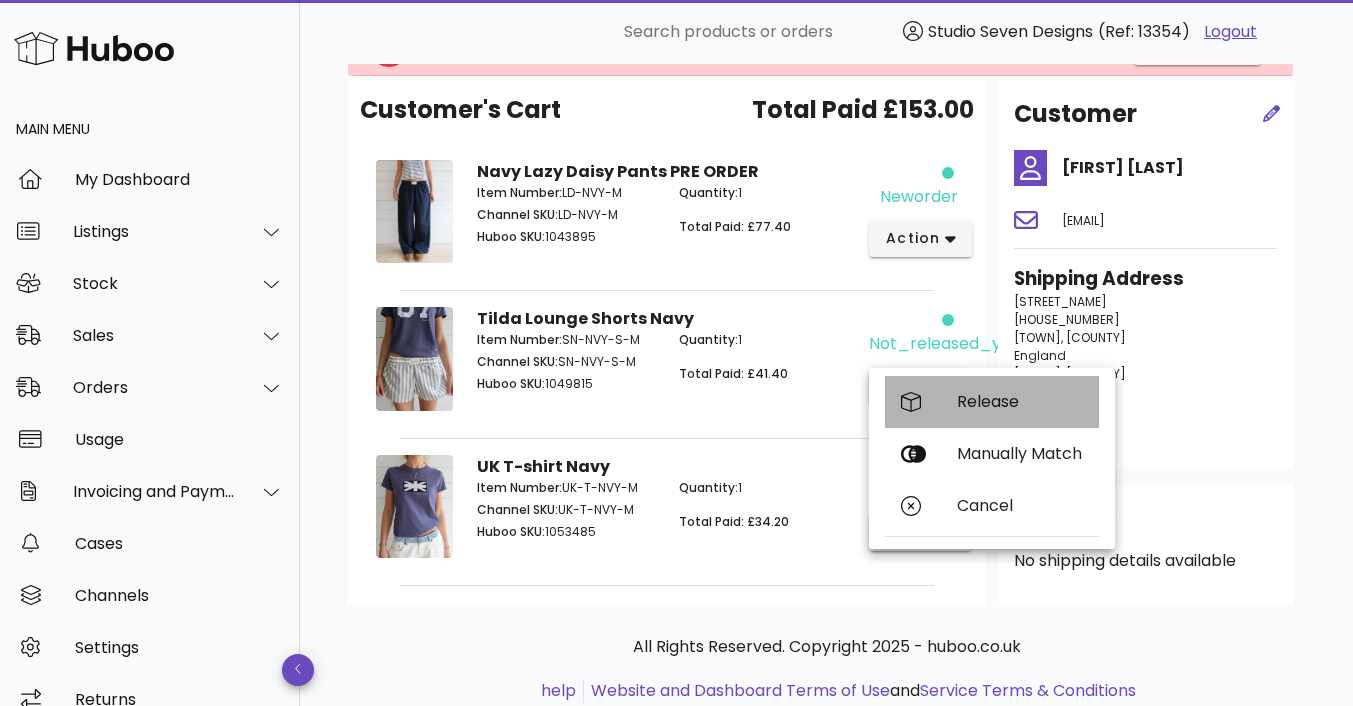 click on "Release" at bounding box center [1020, 401] 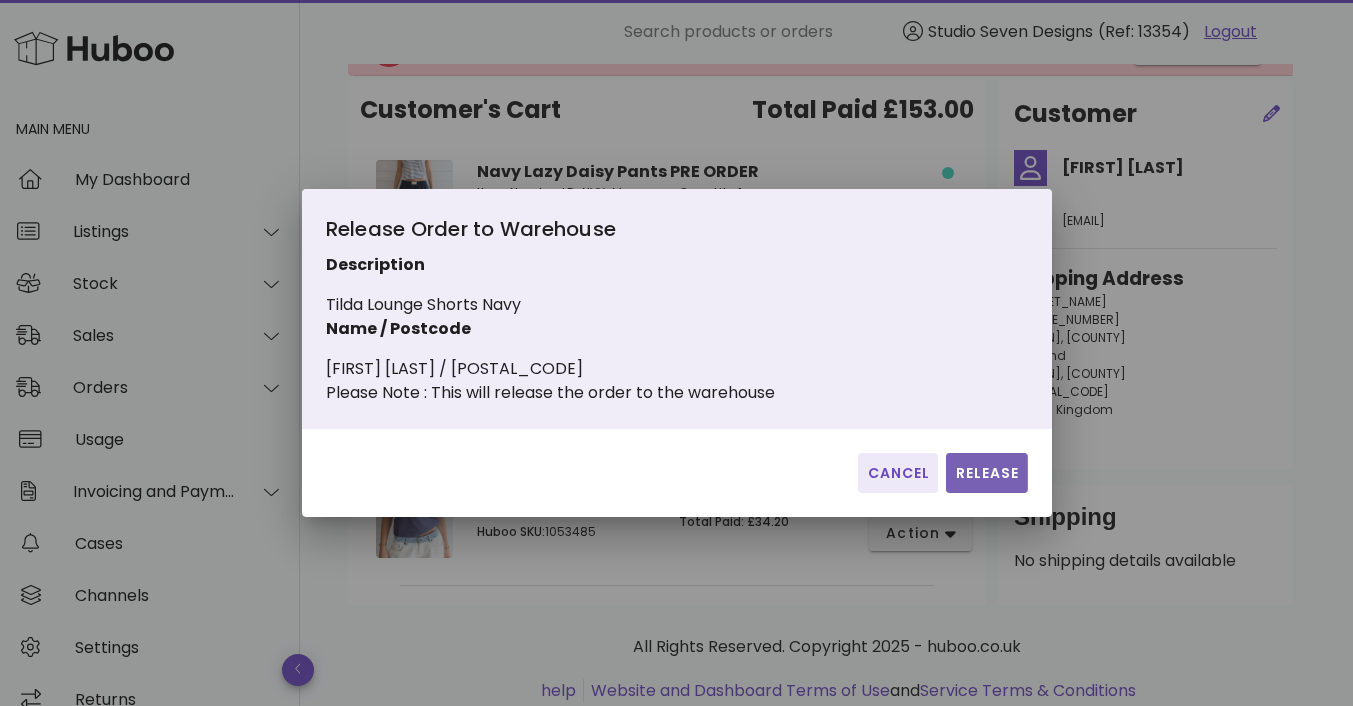 click on "Release" at bounding box center (986, 473) 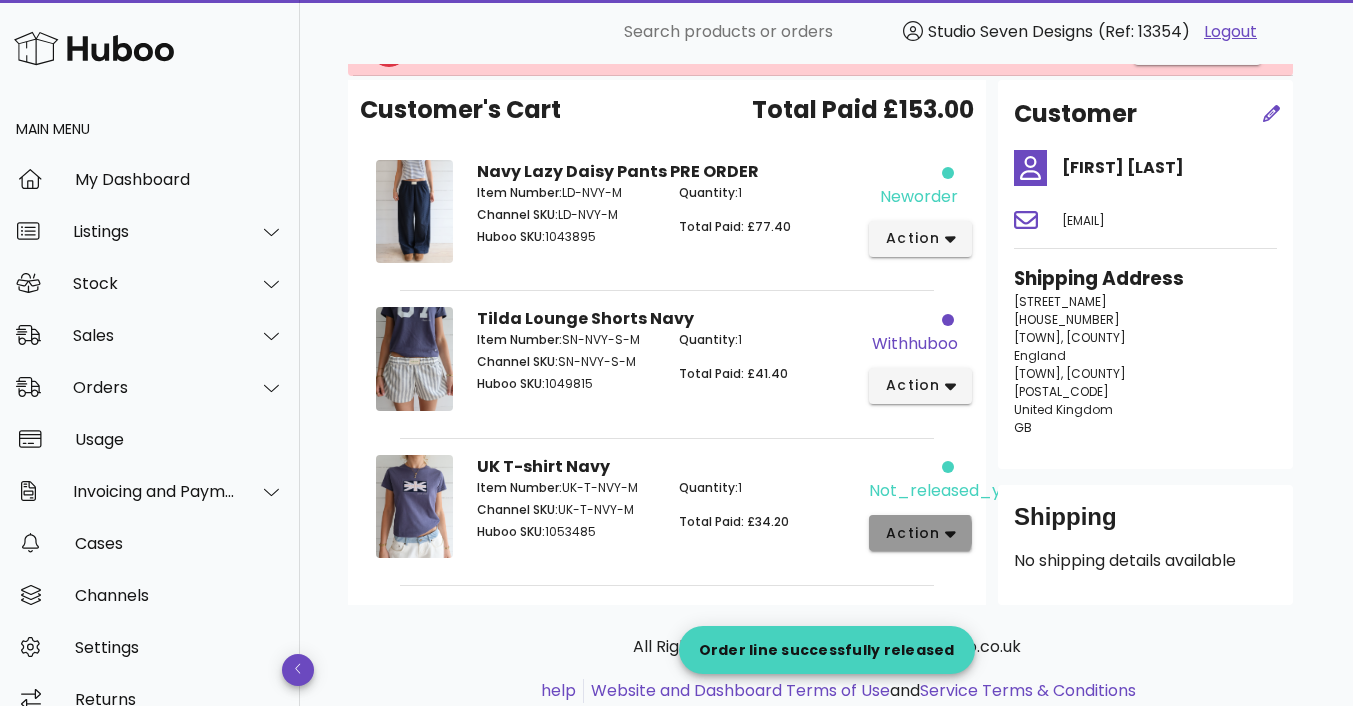 click 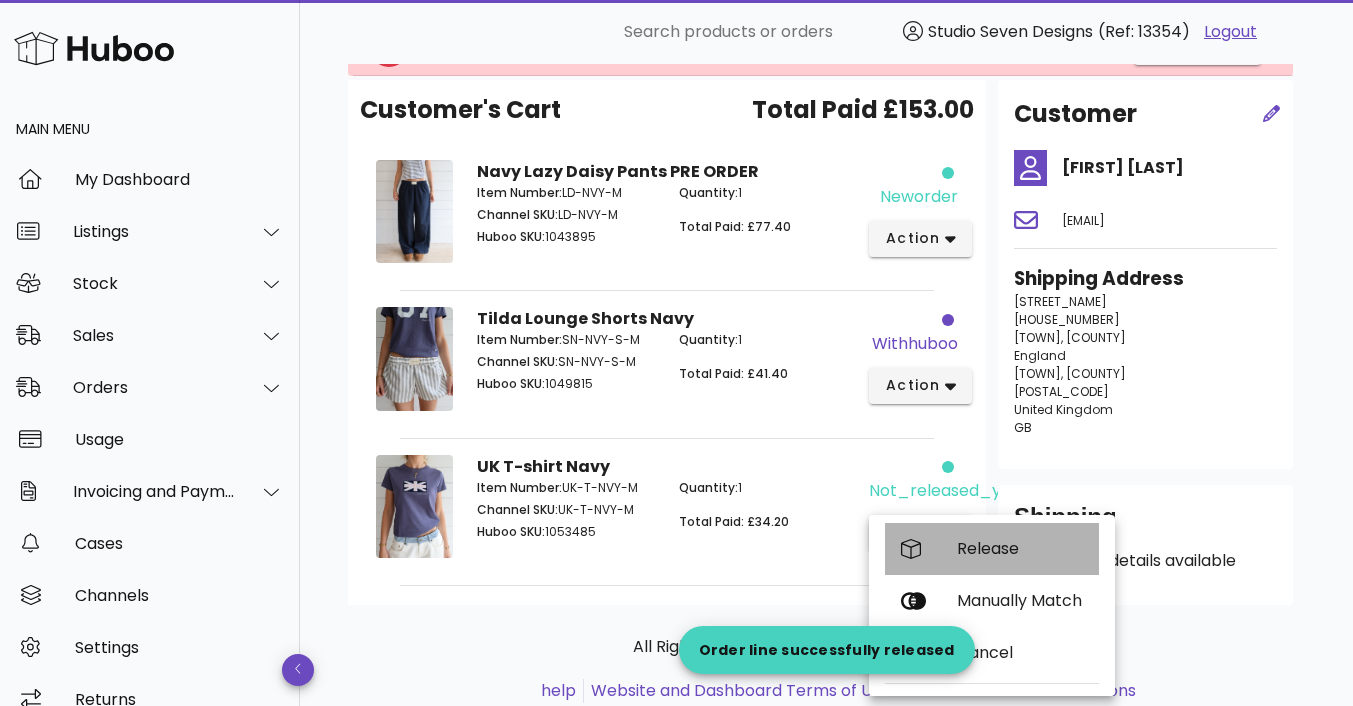 click on "Release" at bounding box center (1020, 548) 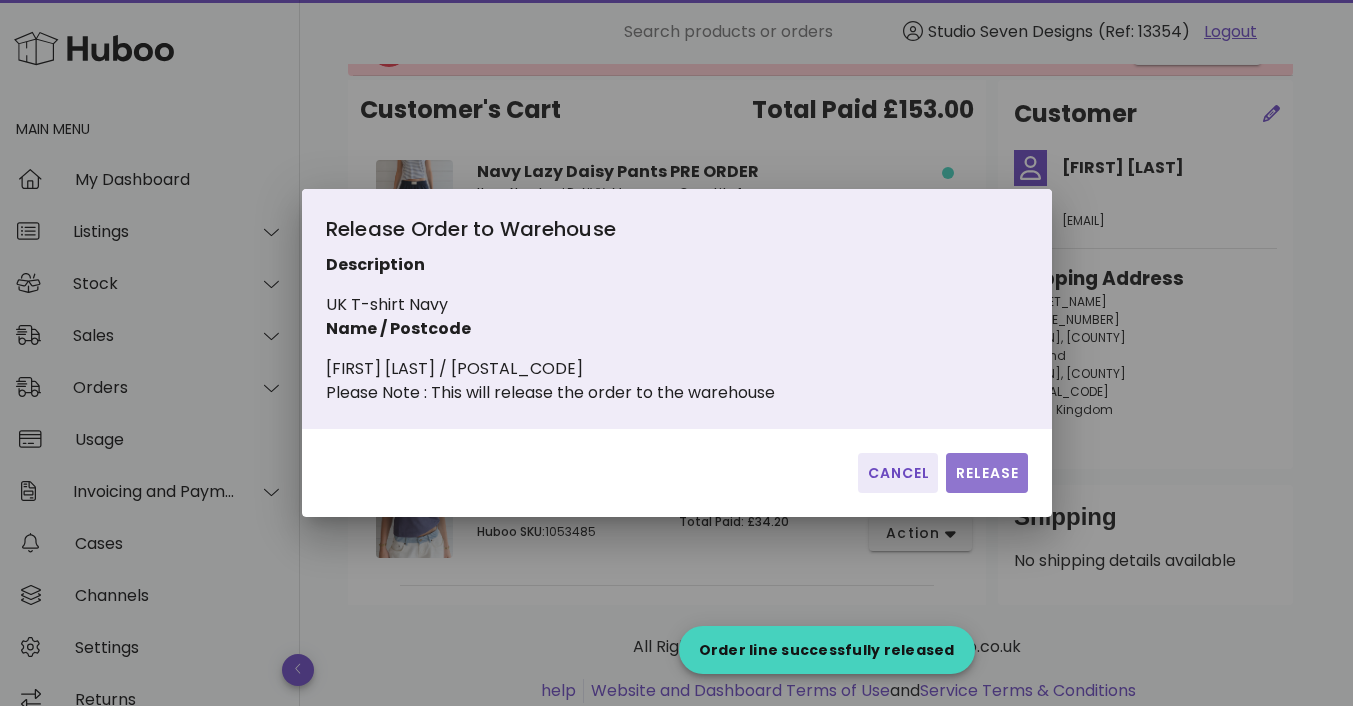 click on "Release" at bounding box center [986, 473] 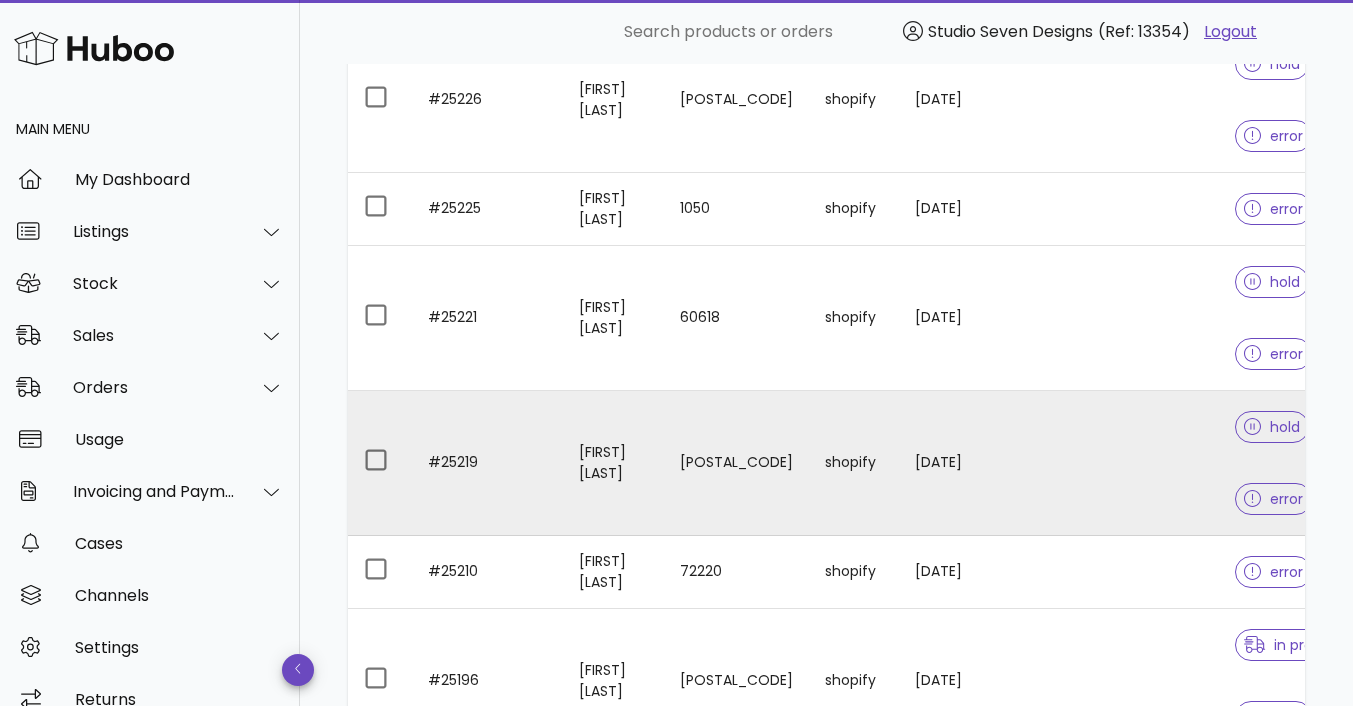 scroll, scrollTop: 390, scrollLeft: 0, axis: vertical 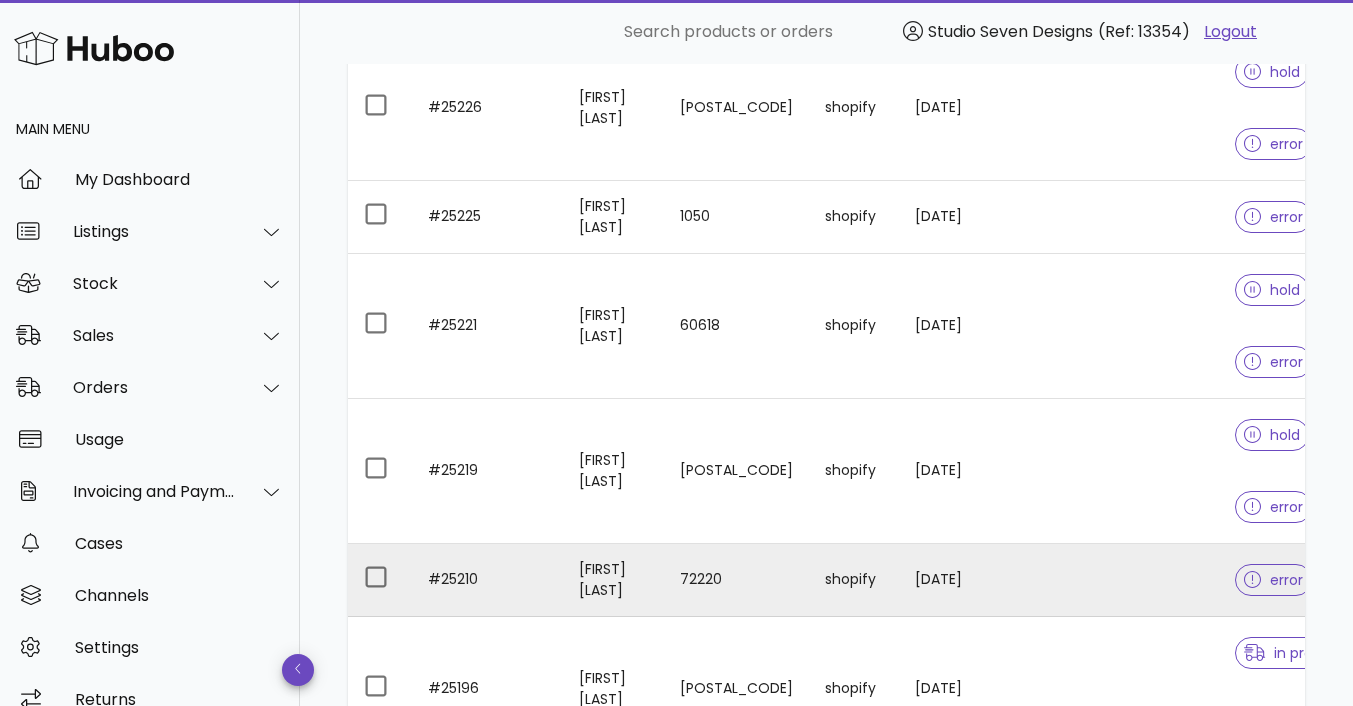 click at bounding box center [1139, 580] 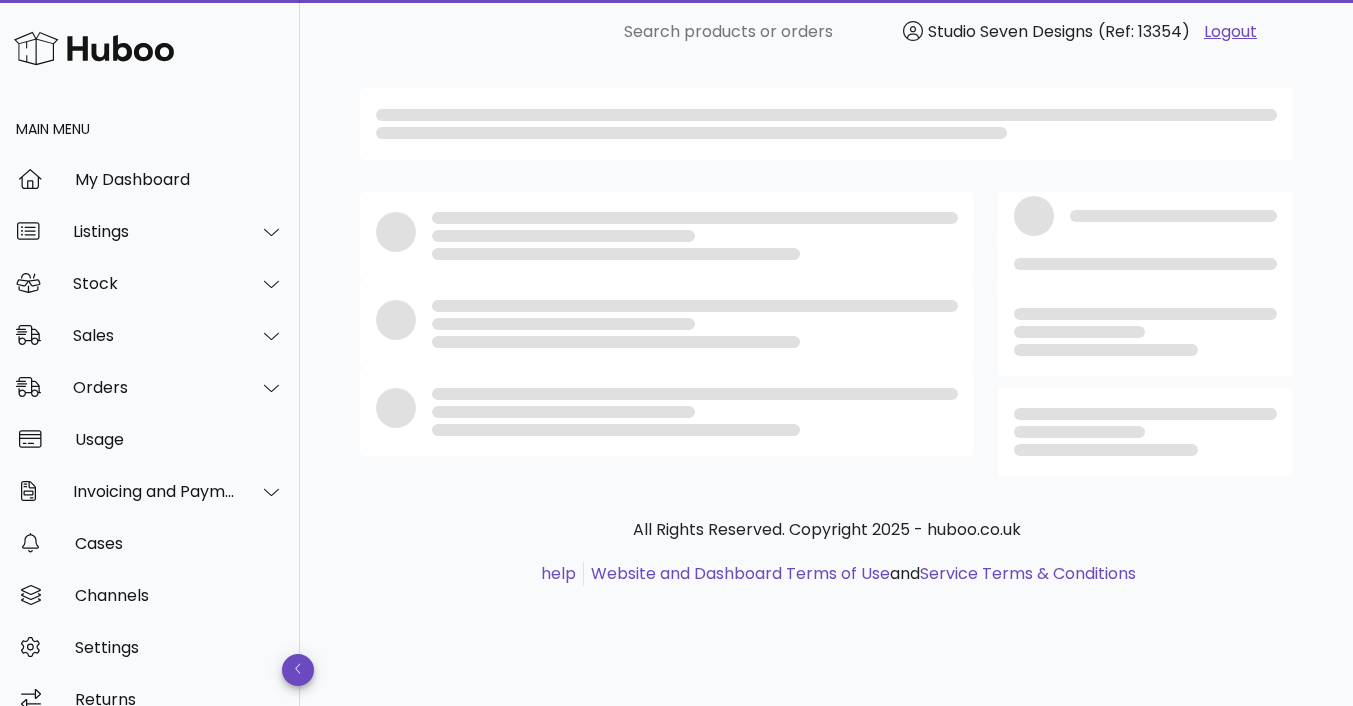 scroll, scrollTop: 0, scrollLeft: 0, axis: both 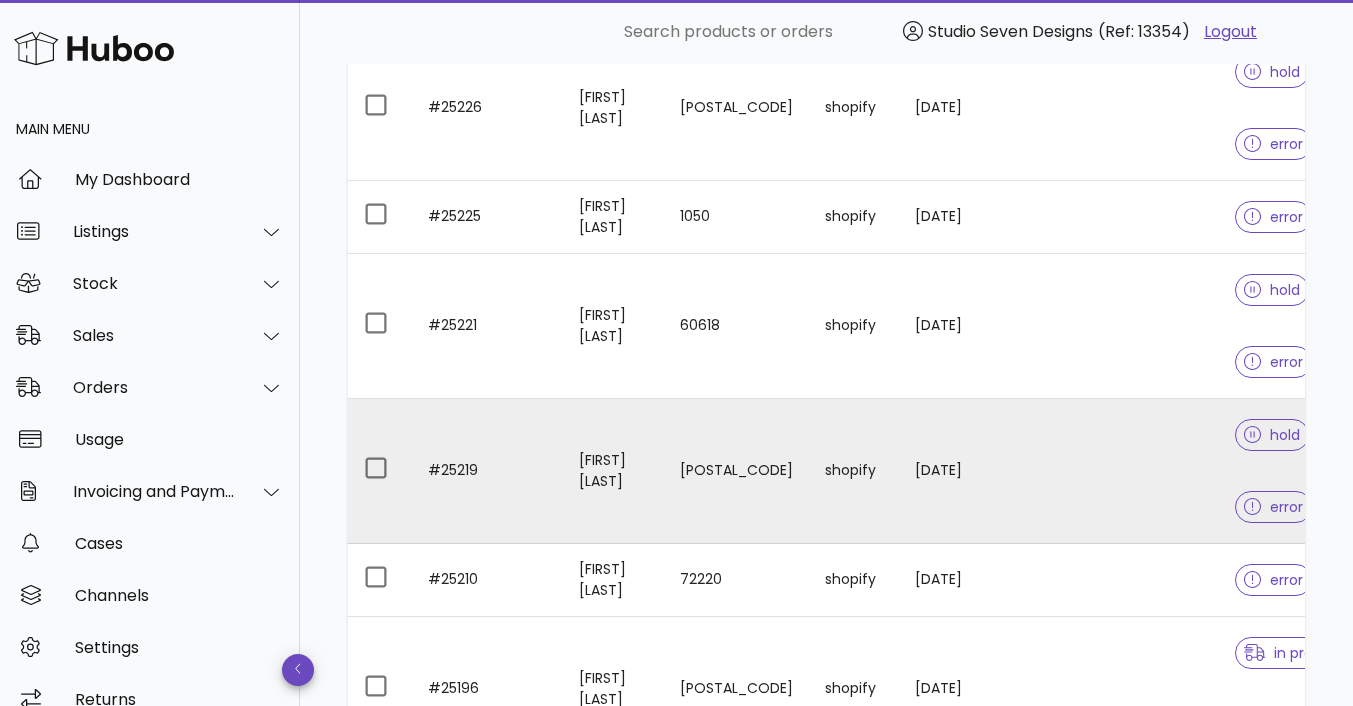 click at bounding box center [1139, 471] 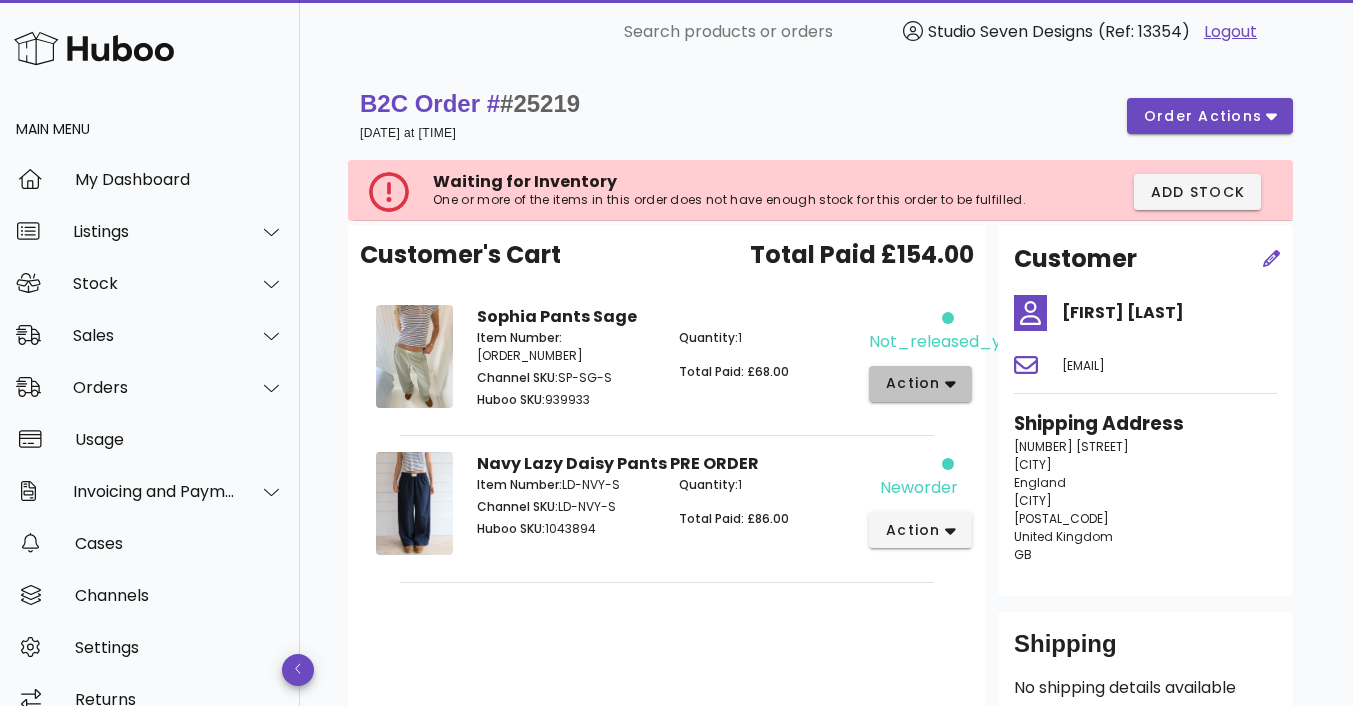 click 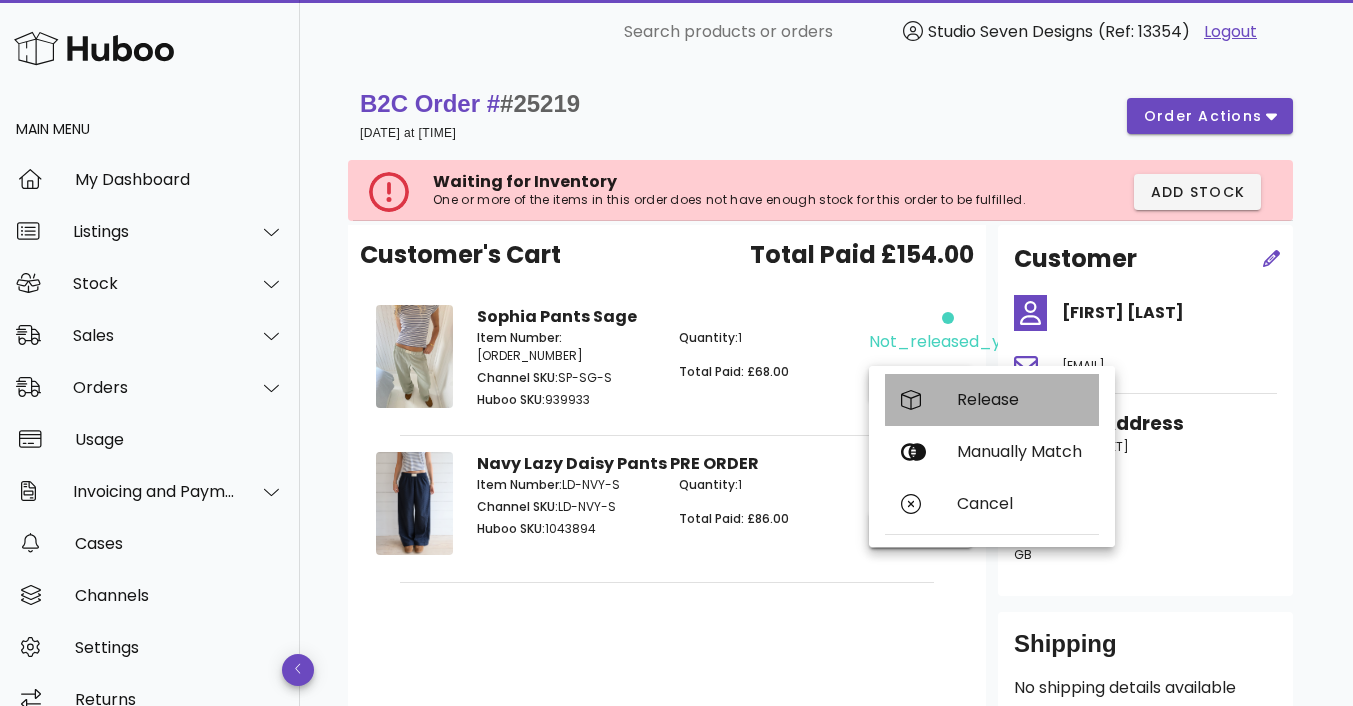 click on "Release" at bounding box center [1020, 399] 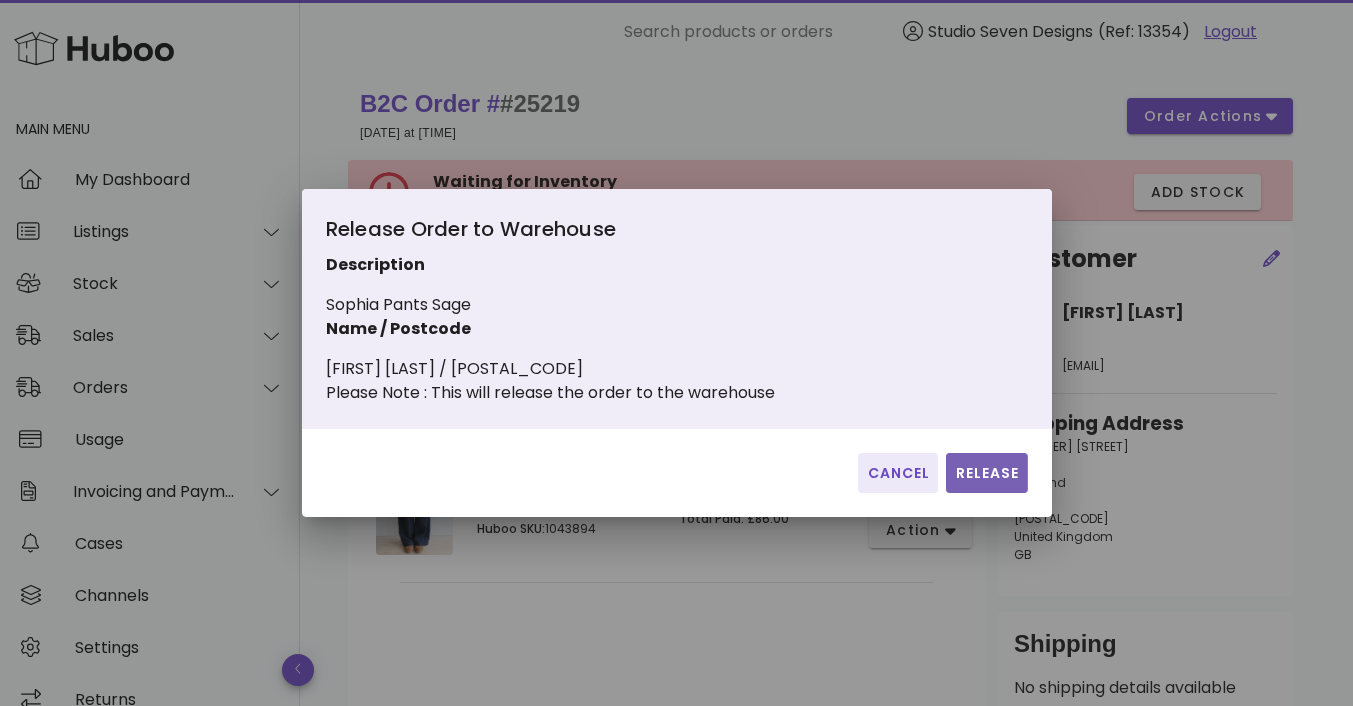 click on "Release" at bounding box center [986, 473] 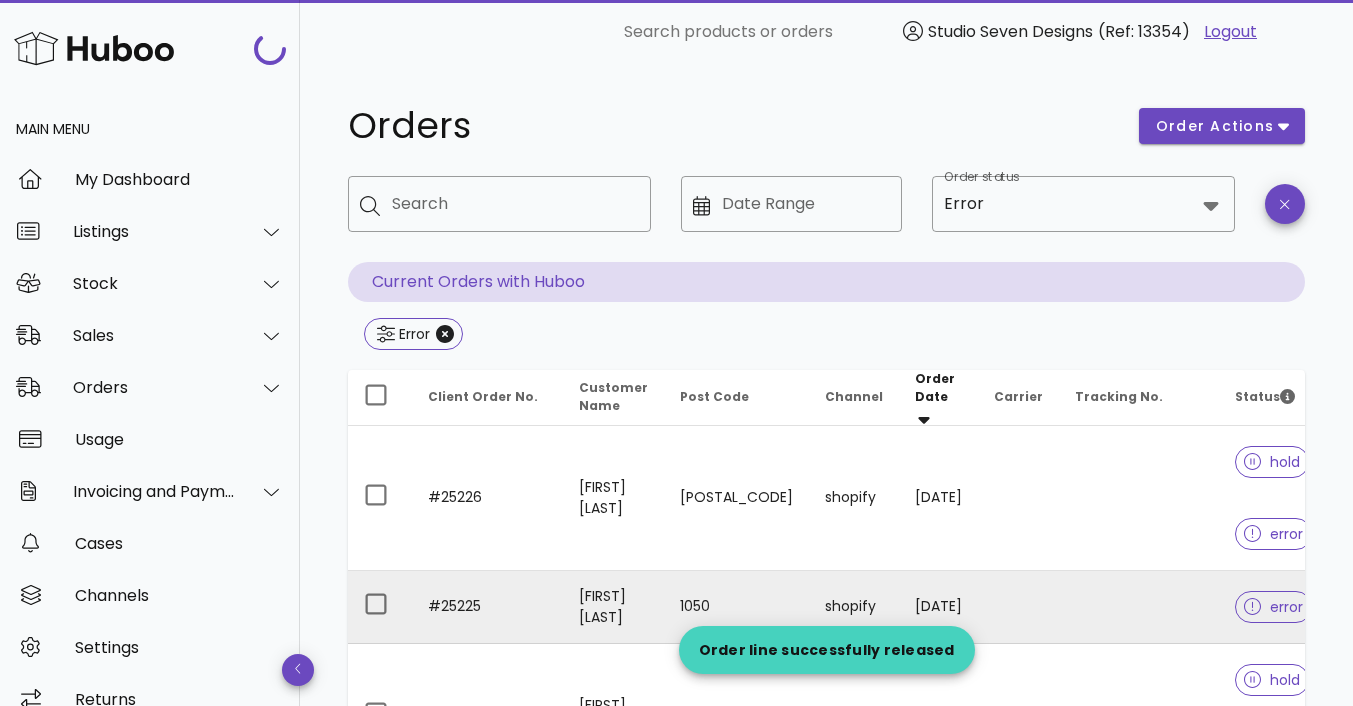 scroll, scrollTop: 390, scrollLeft: 0, axis: vertical 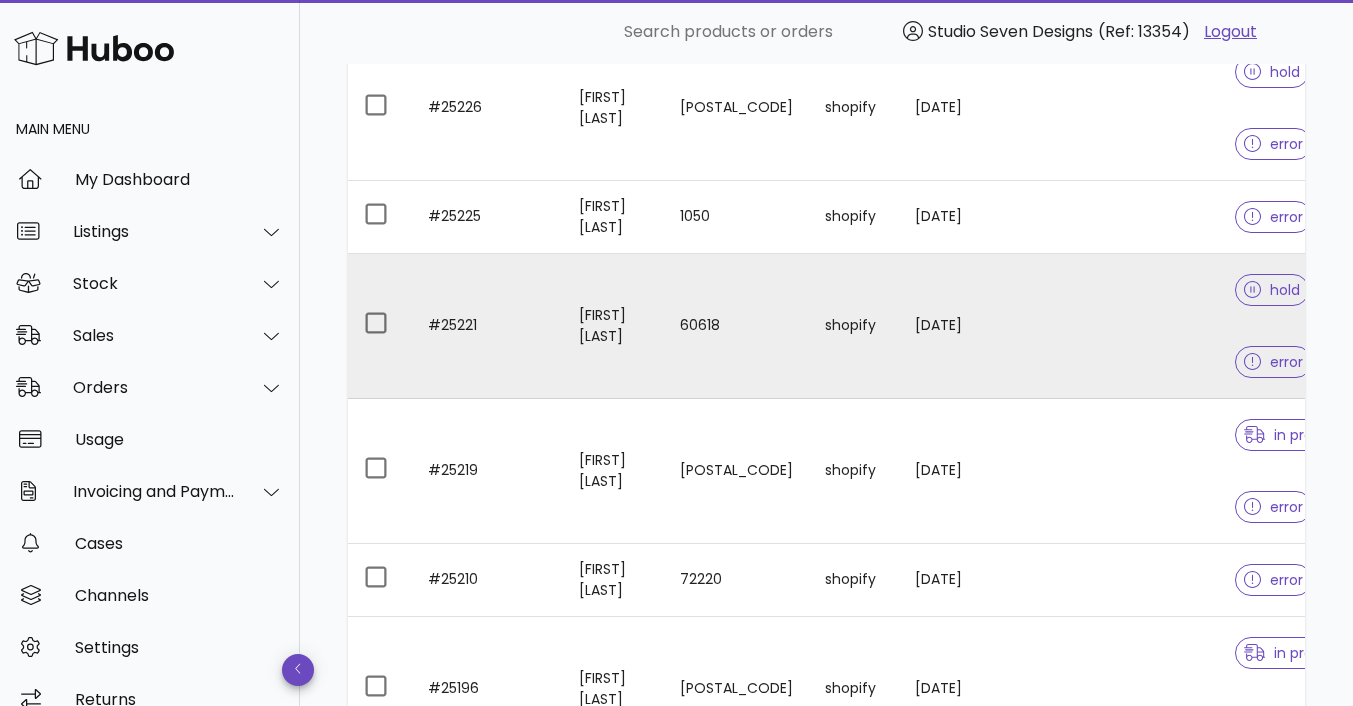 click at bounding box center (1139, 326) 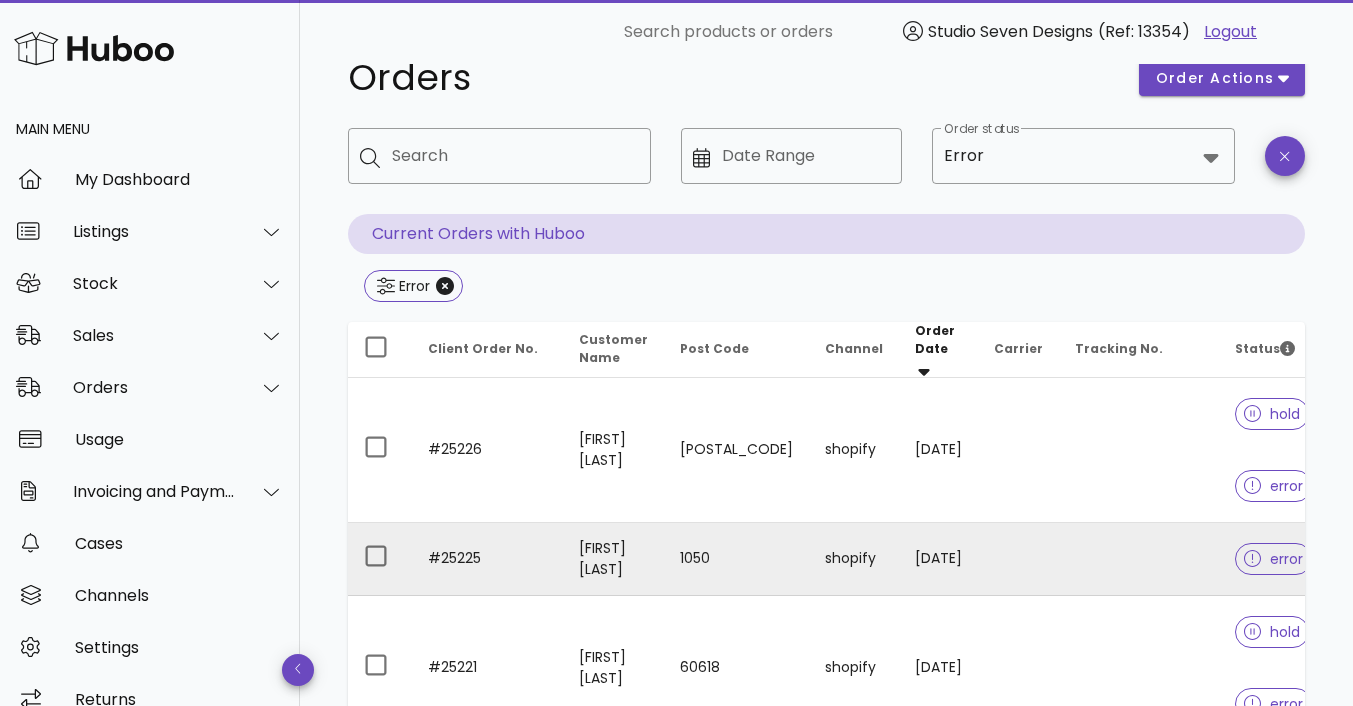 scroll, scrollTop: 0, scrollLeft: 0, axis: both 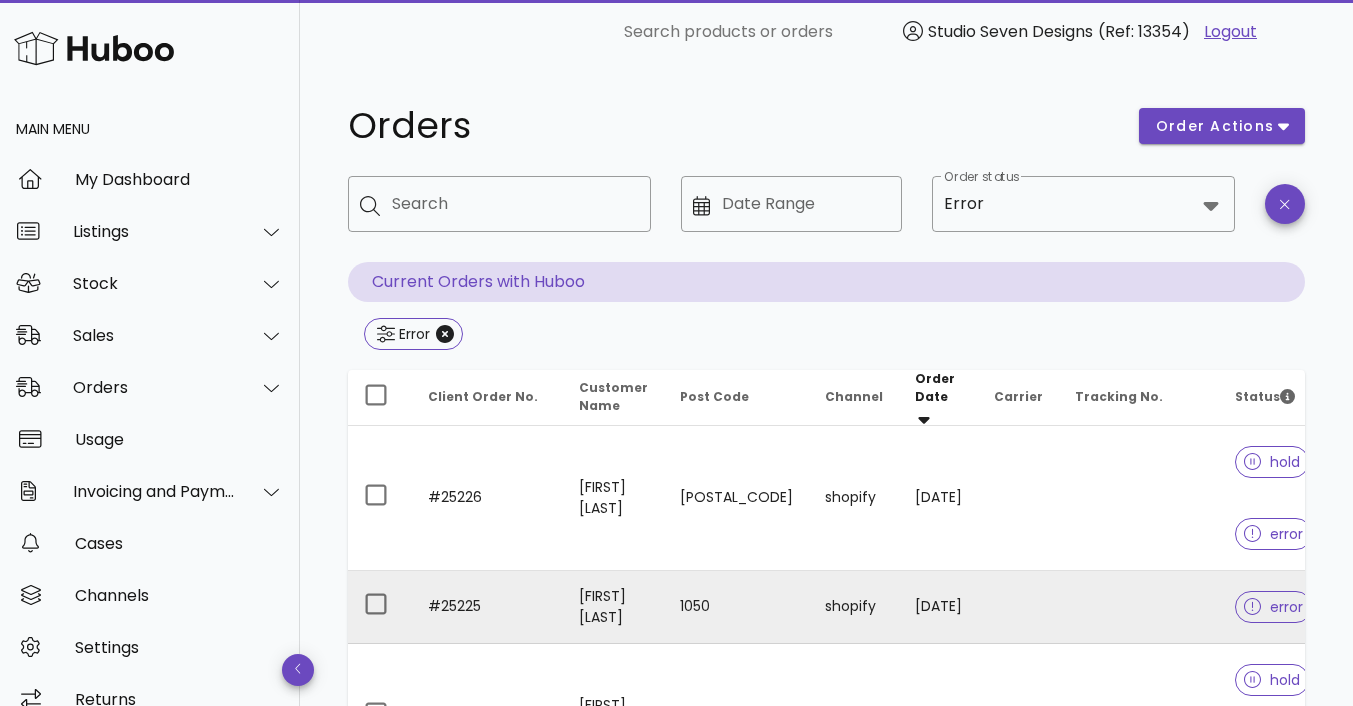 click at bounding box center (1139, 607) 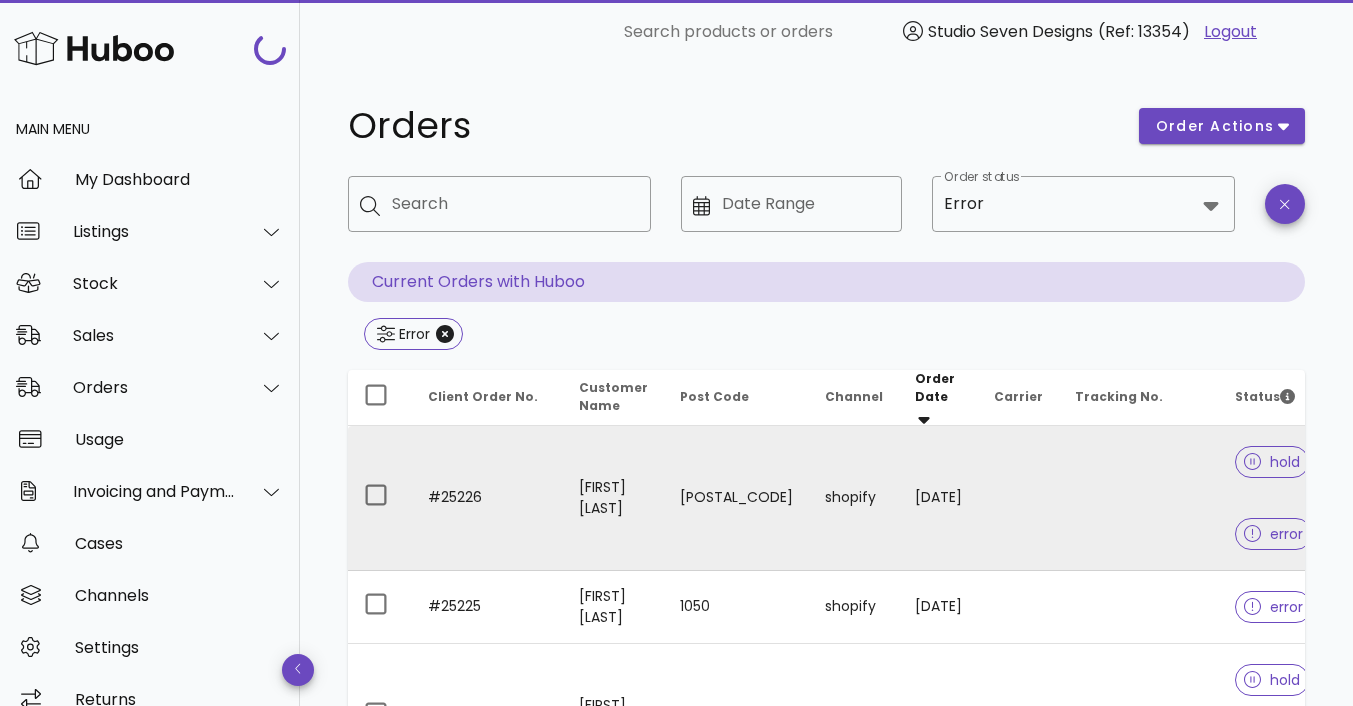 click at bounding box center [1139, 498] 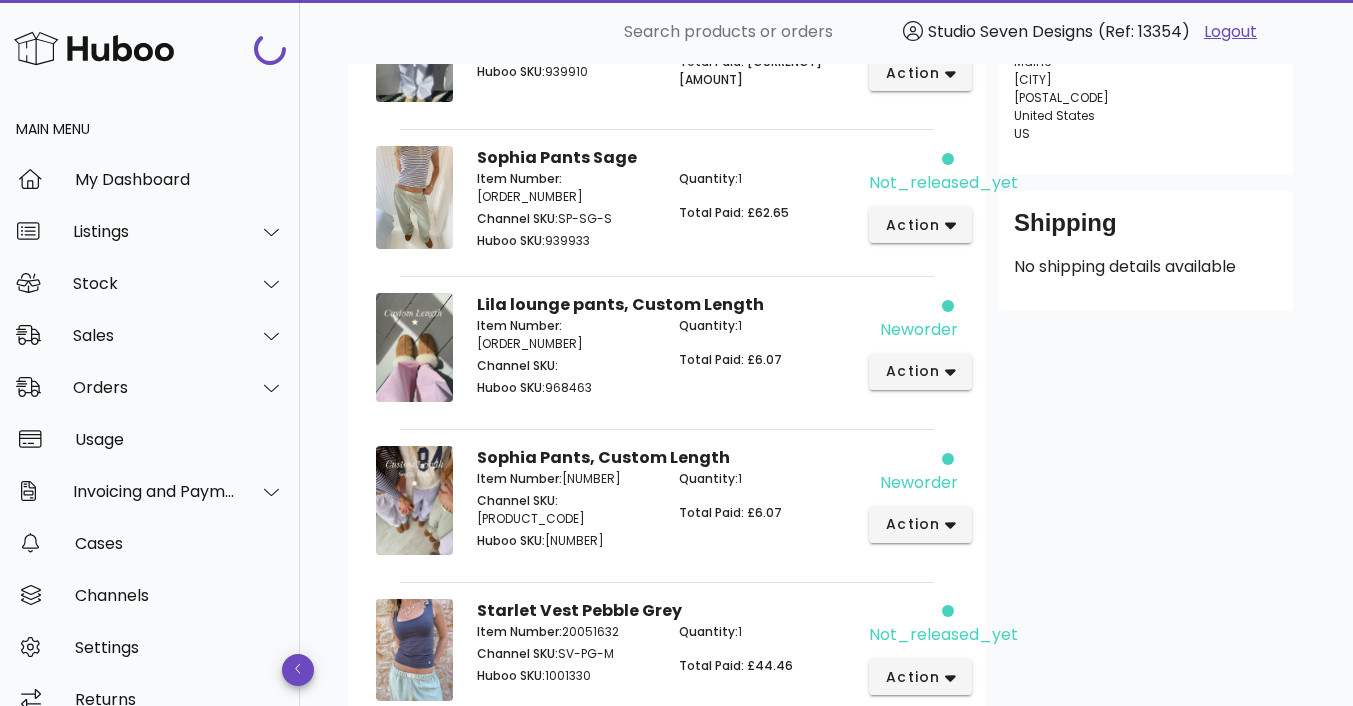 scroll, scrollTop: 458, scrollLeft: 0, axis: vertical 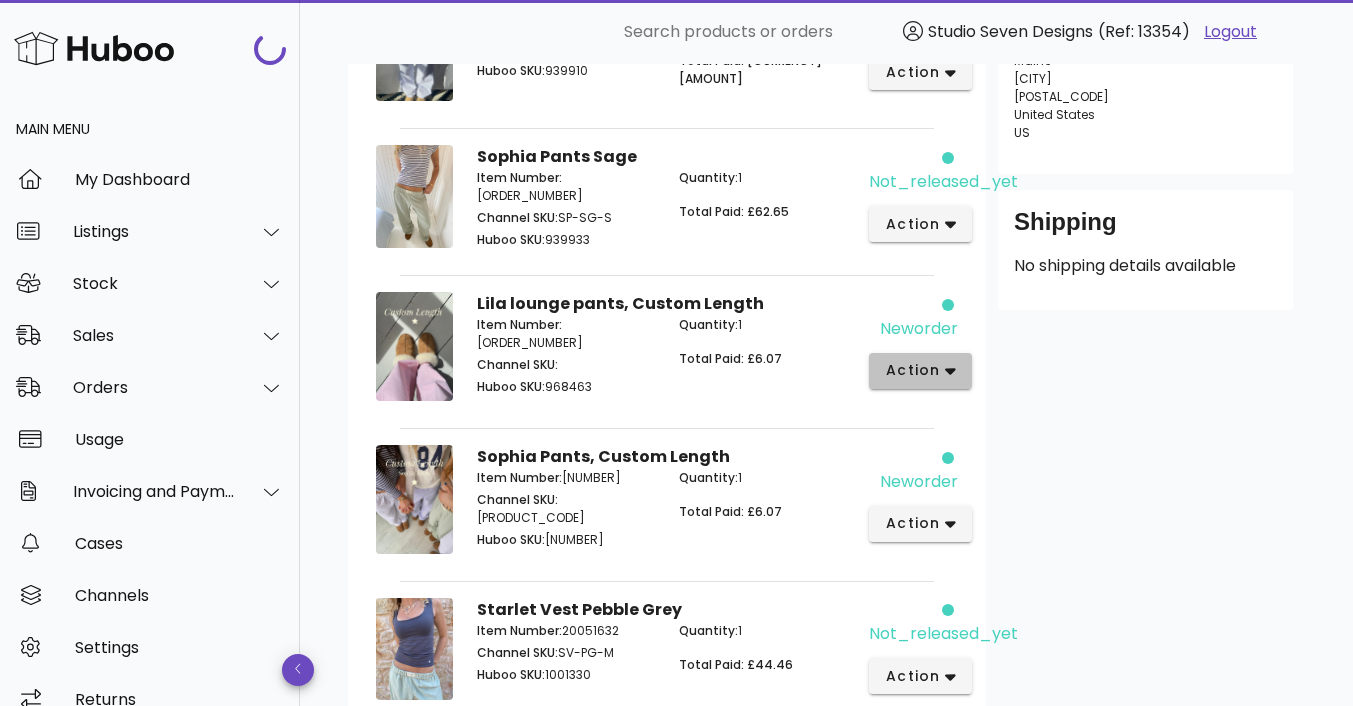 click 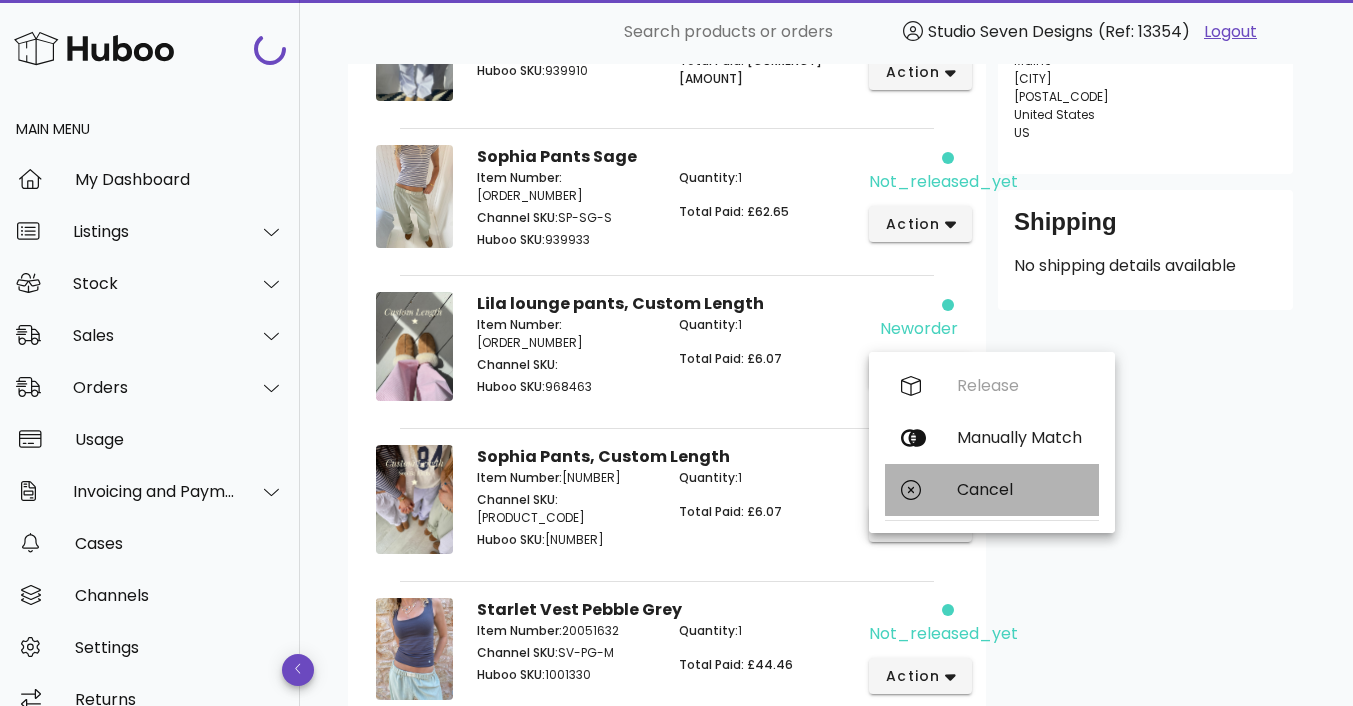 click on "Cancel" at bounding box center (1020, 489) 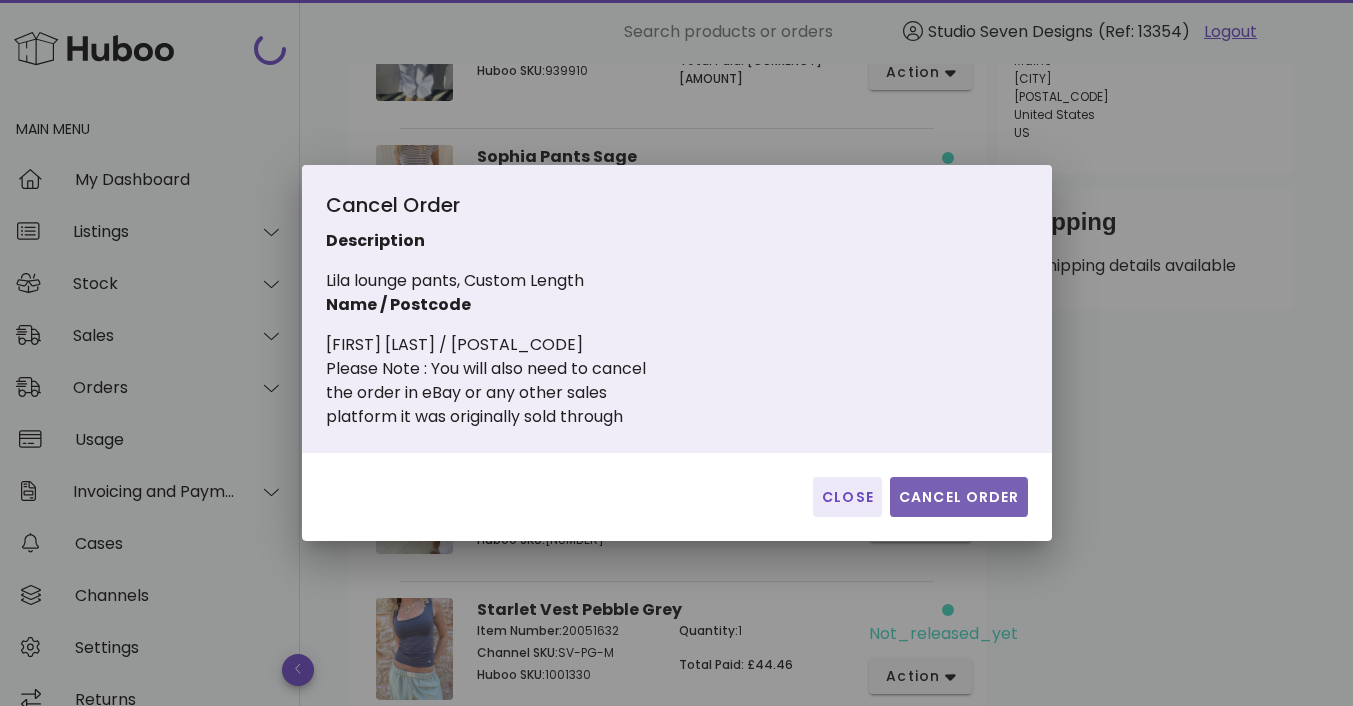 click on "Cancel Order" at bounding box center (959, 497) 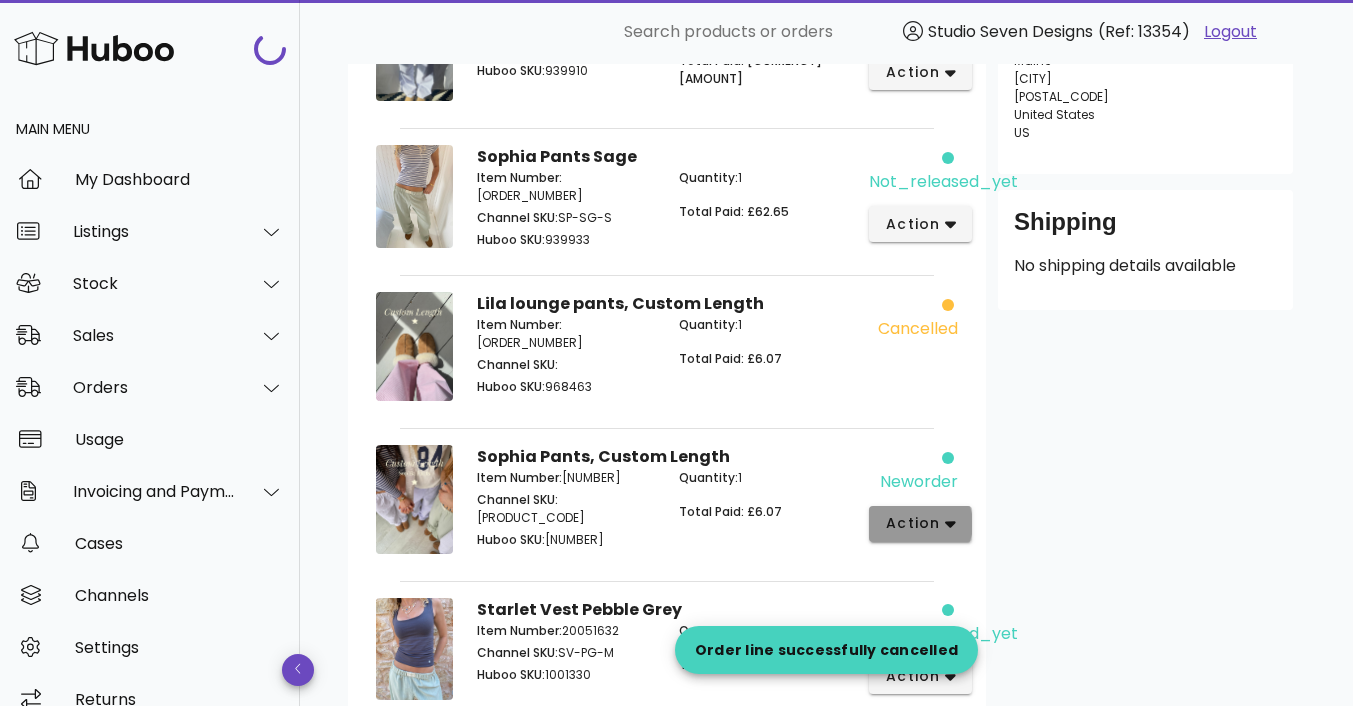 click on "action" at bounding box center [920, 524] 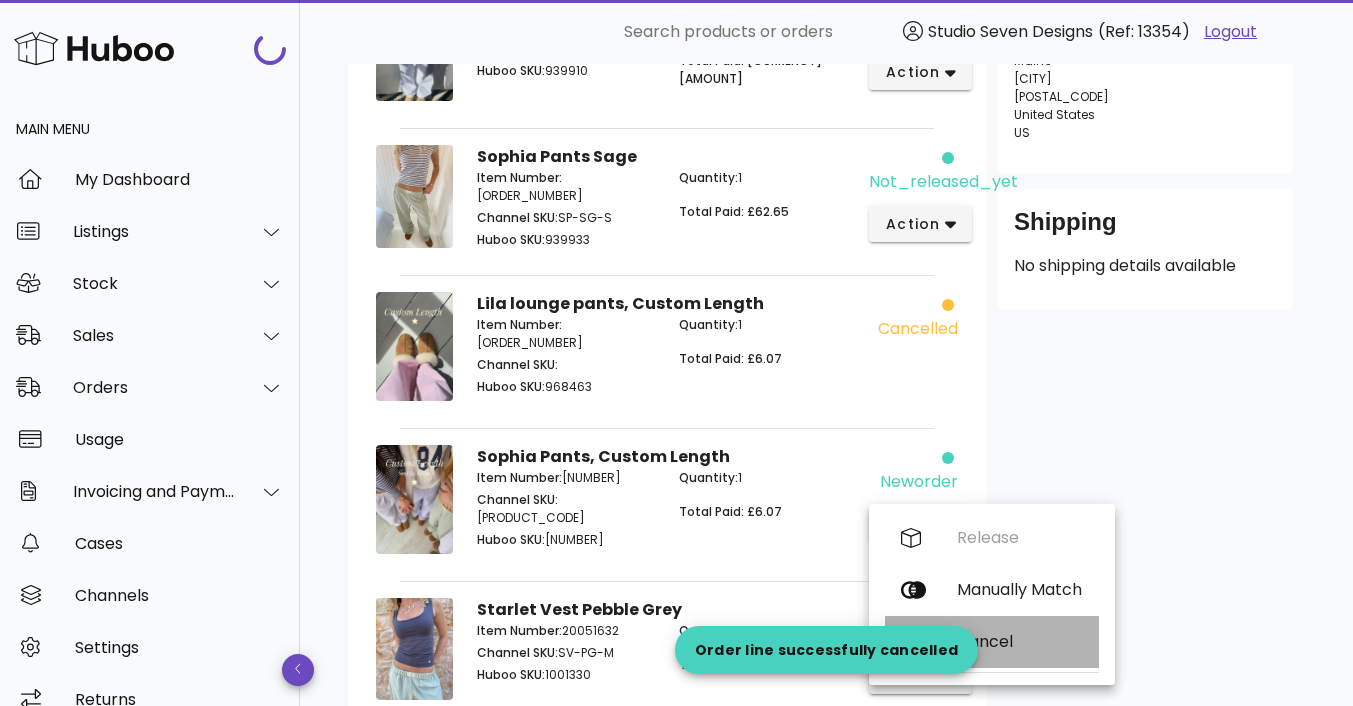 click on "Cancel" at bounding box center [1020, 641] 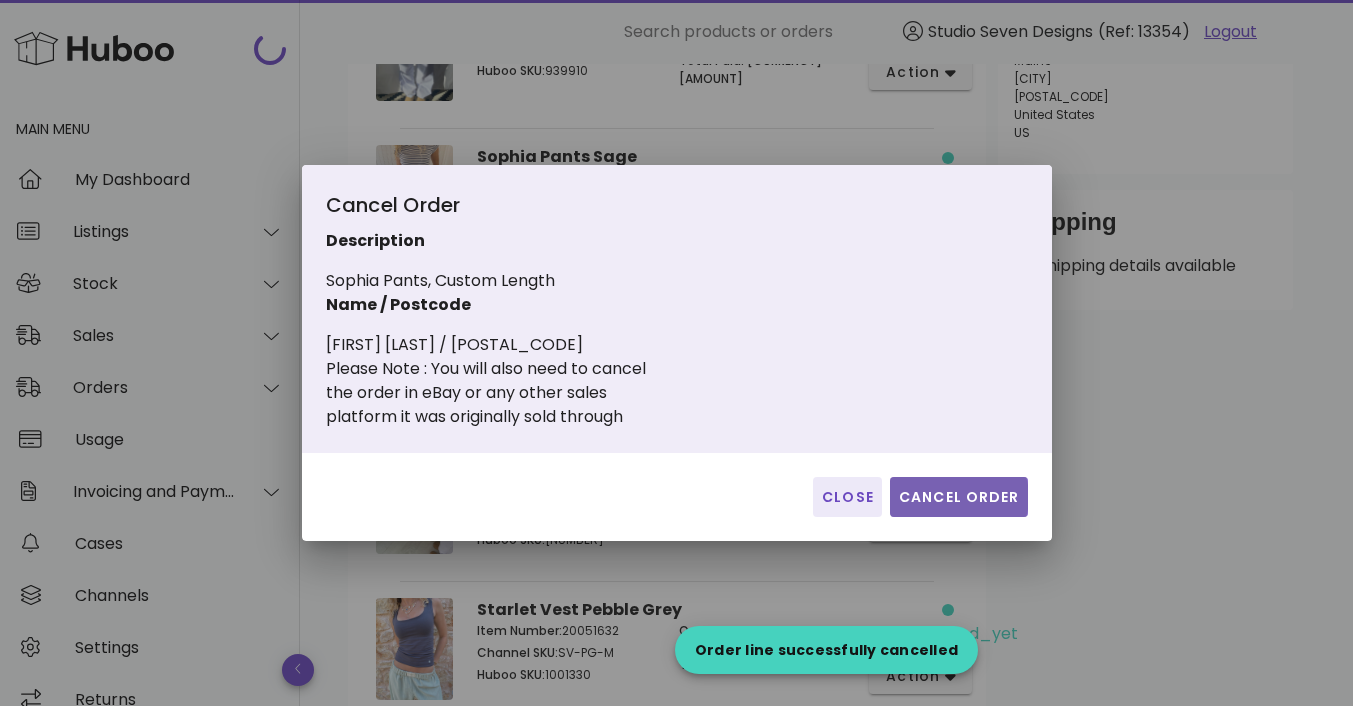 click on "Cancel Order" at bounding box center (959, 497) 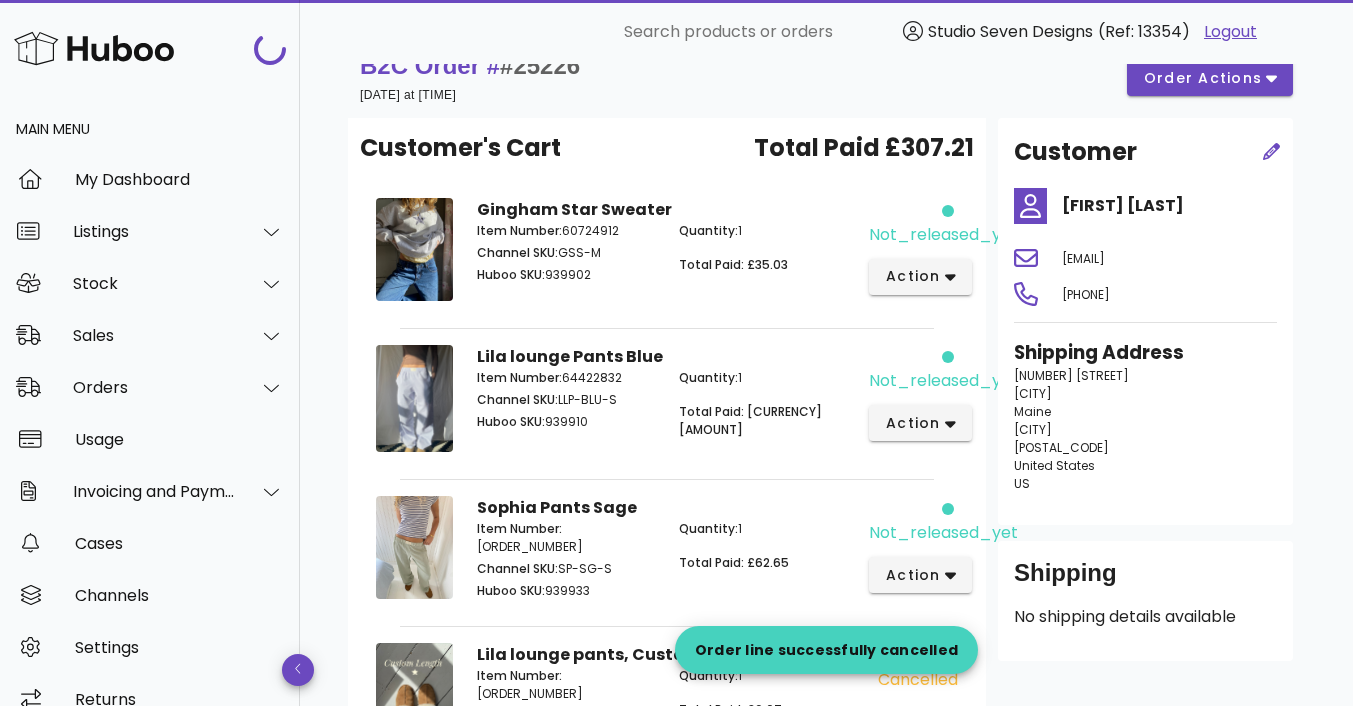 scroll, scrollTop: 36, scrollLeft: 0, axis: vertical 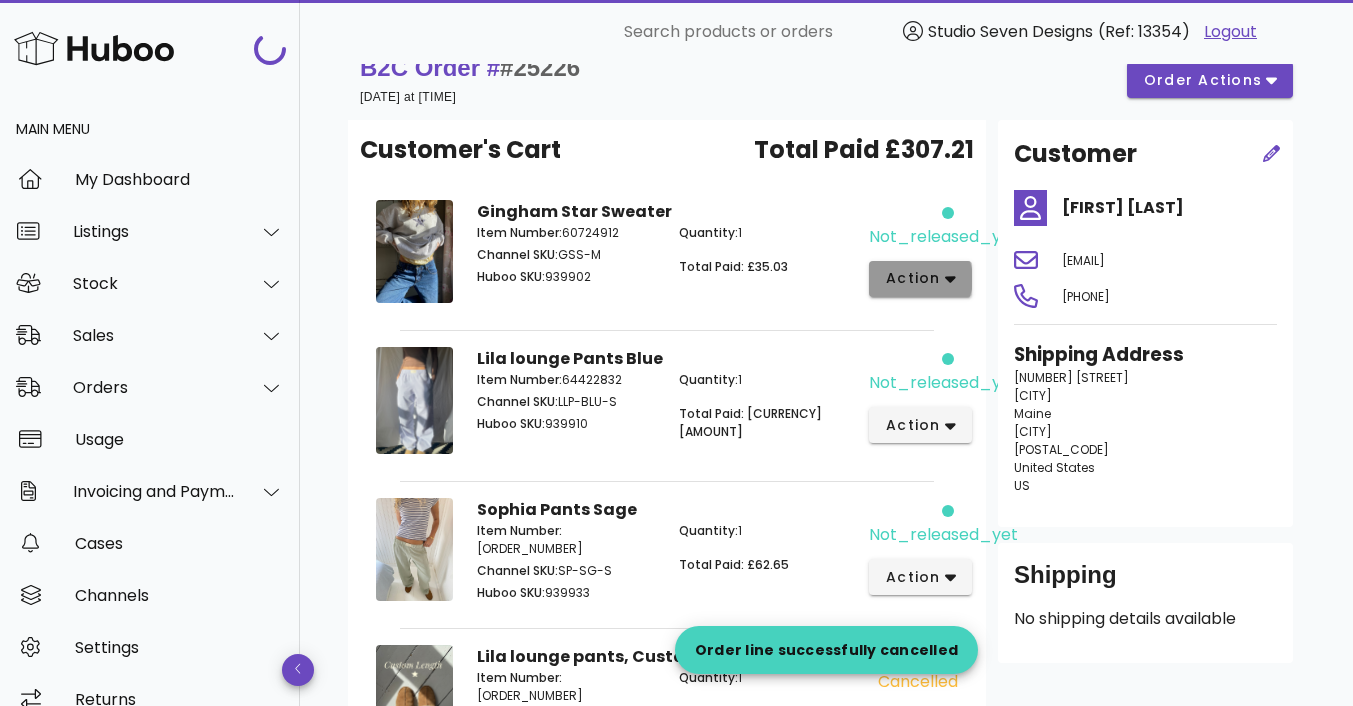 click on "action" at bounding box center (920, 279) 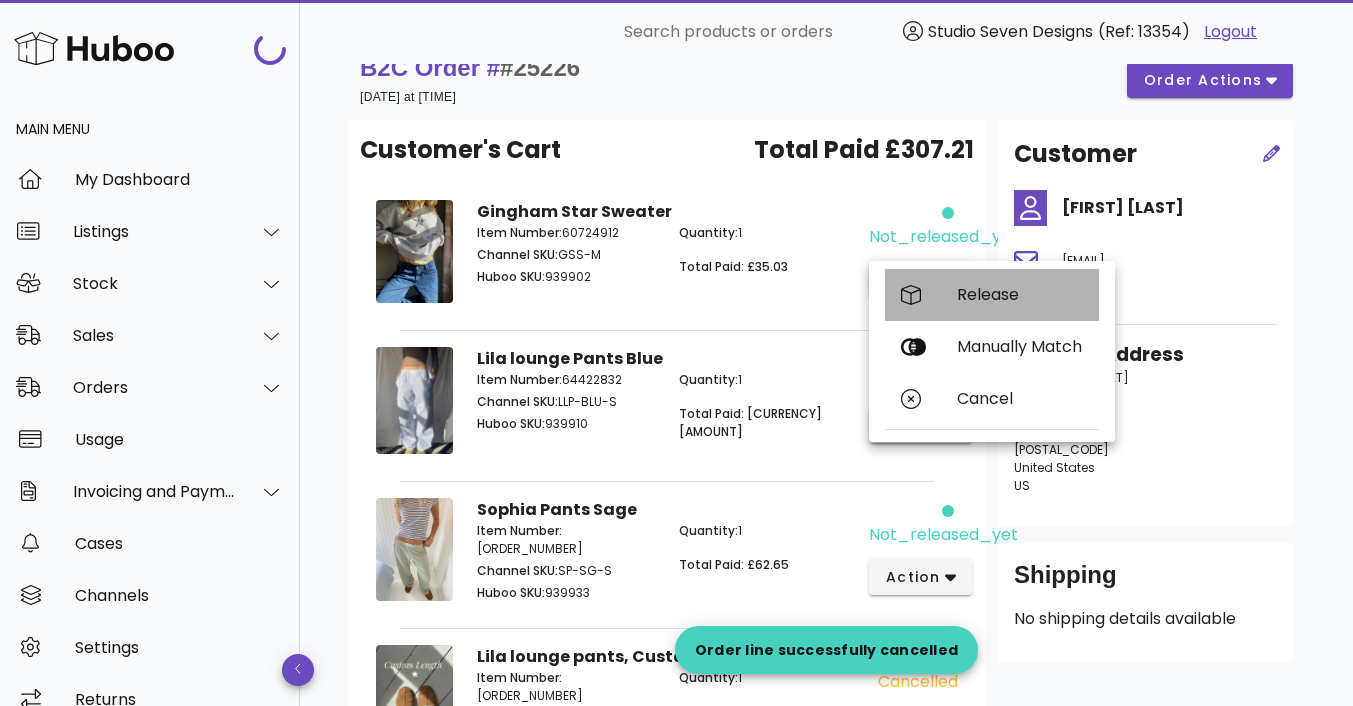 click on "Release" at bounding box center (992, 295) 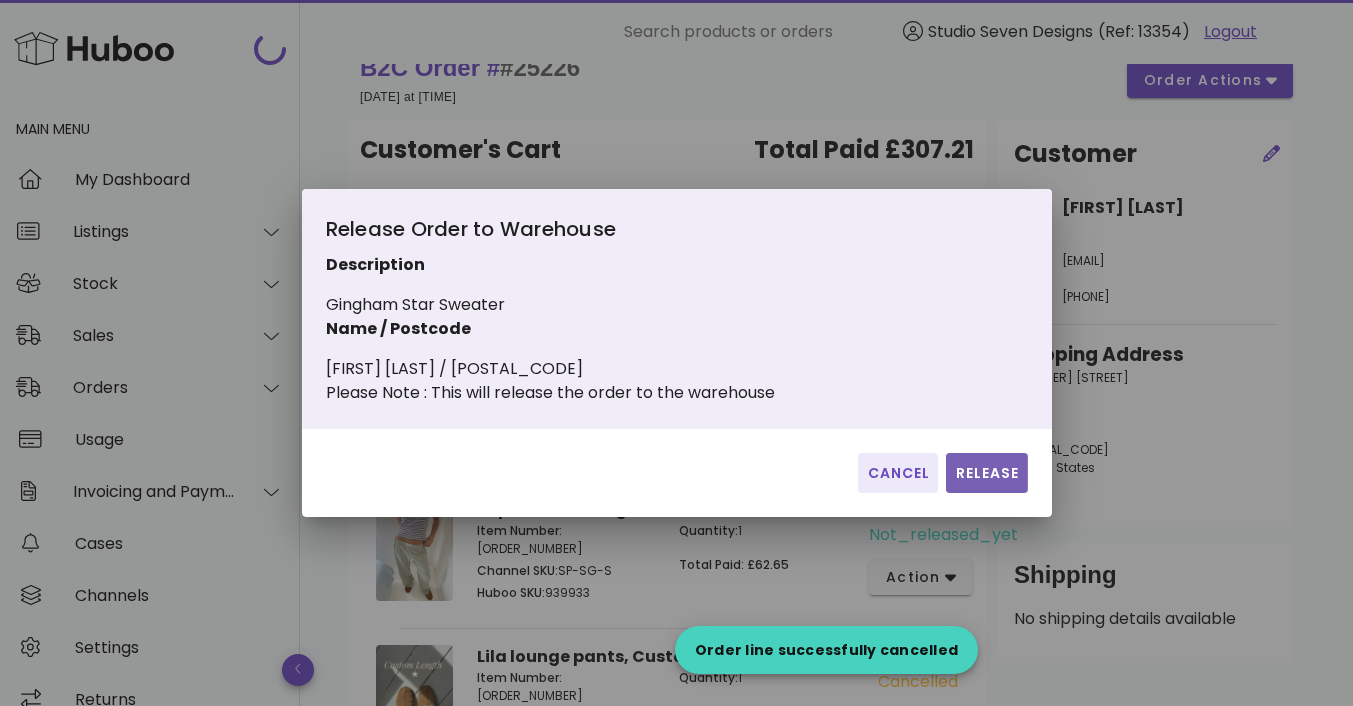 click on "Release" at bounding box center (986, 473) 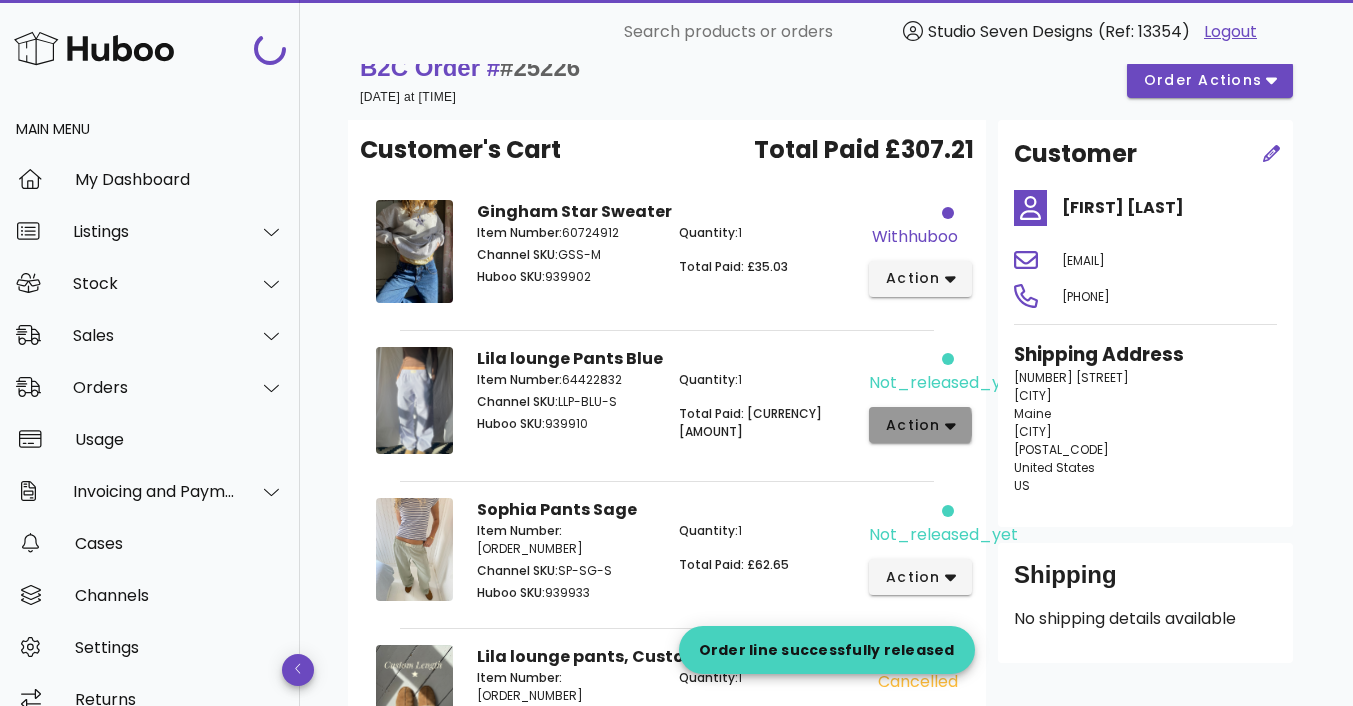 click 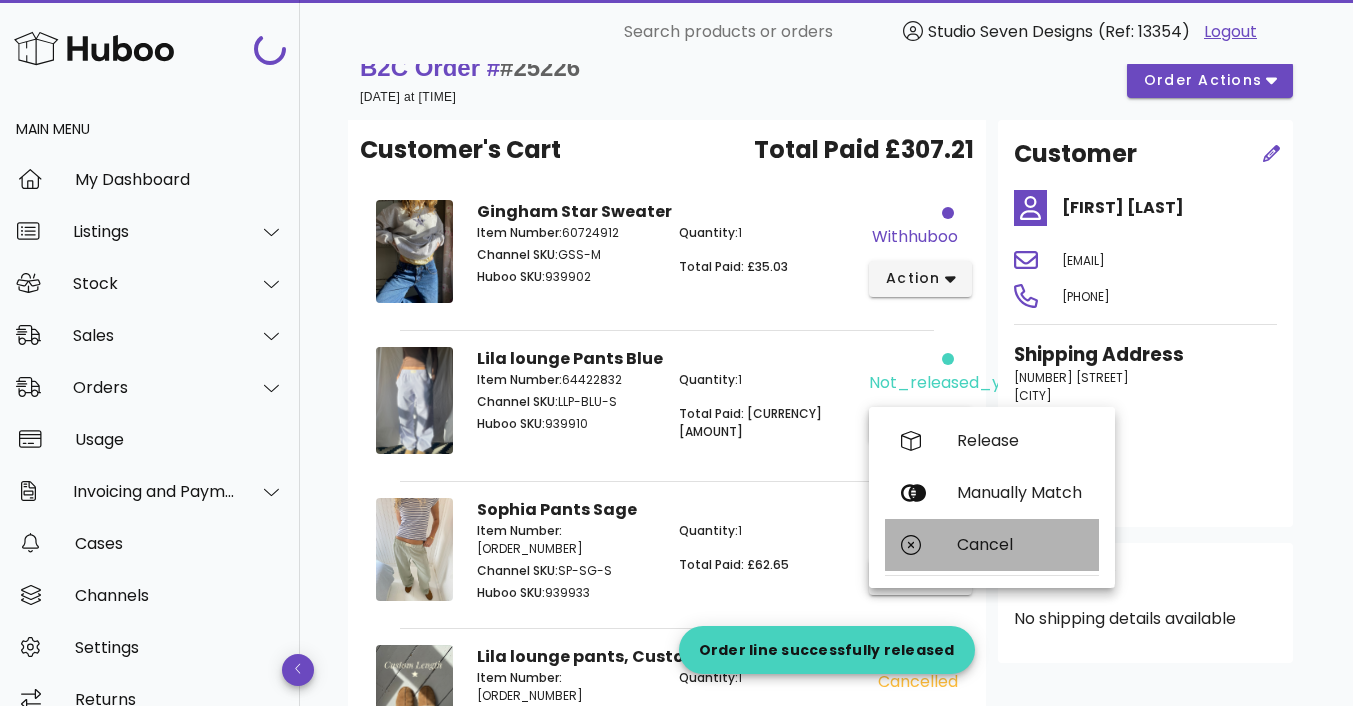 click on "Cancel" at bounding box center [992, 545] 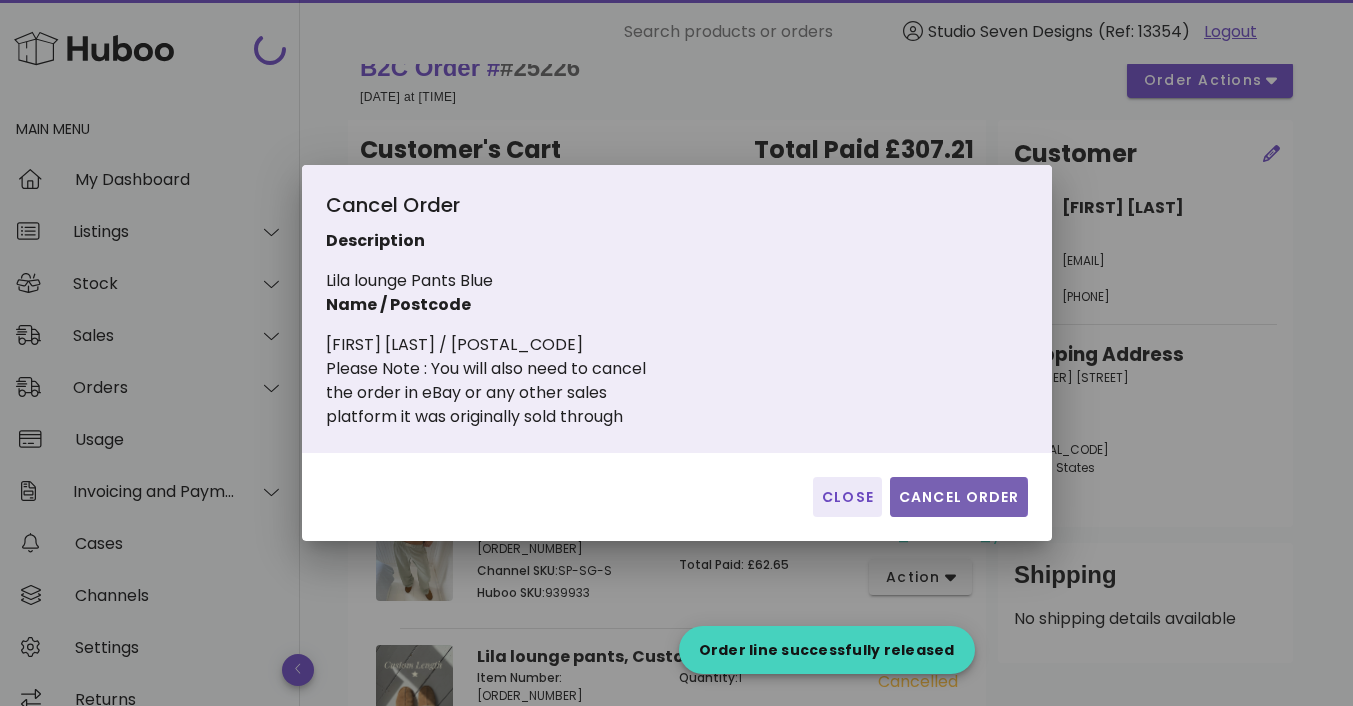 click on "Cancel Order" at bounding box center (959, 497) 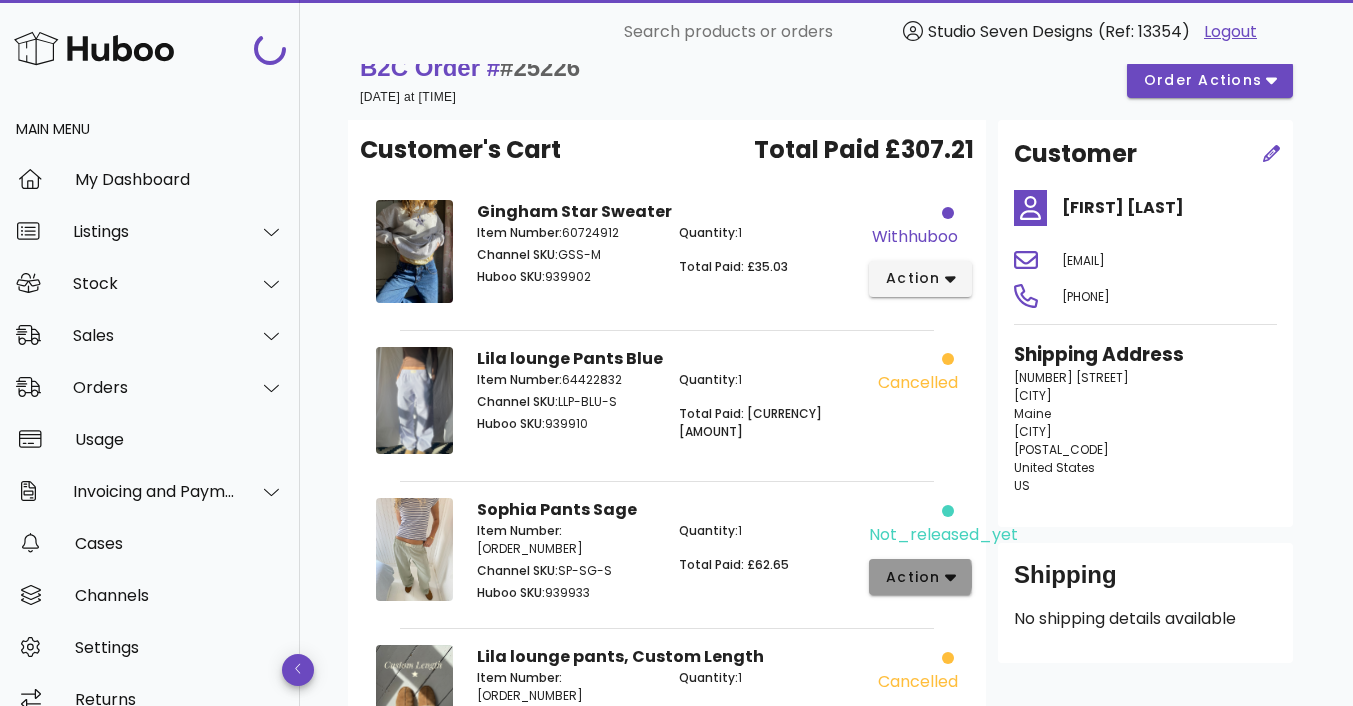 click on "action" at bounding box center [920, 577] 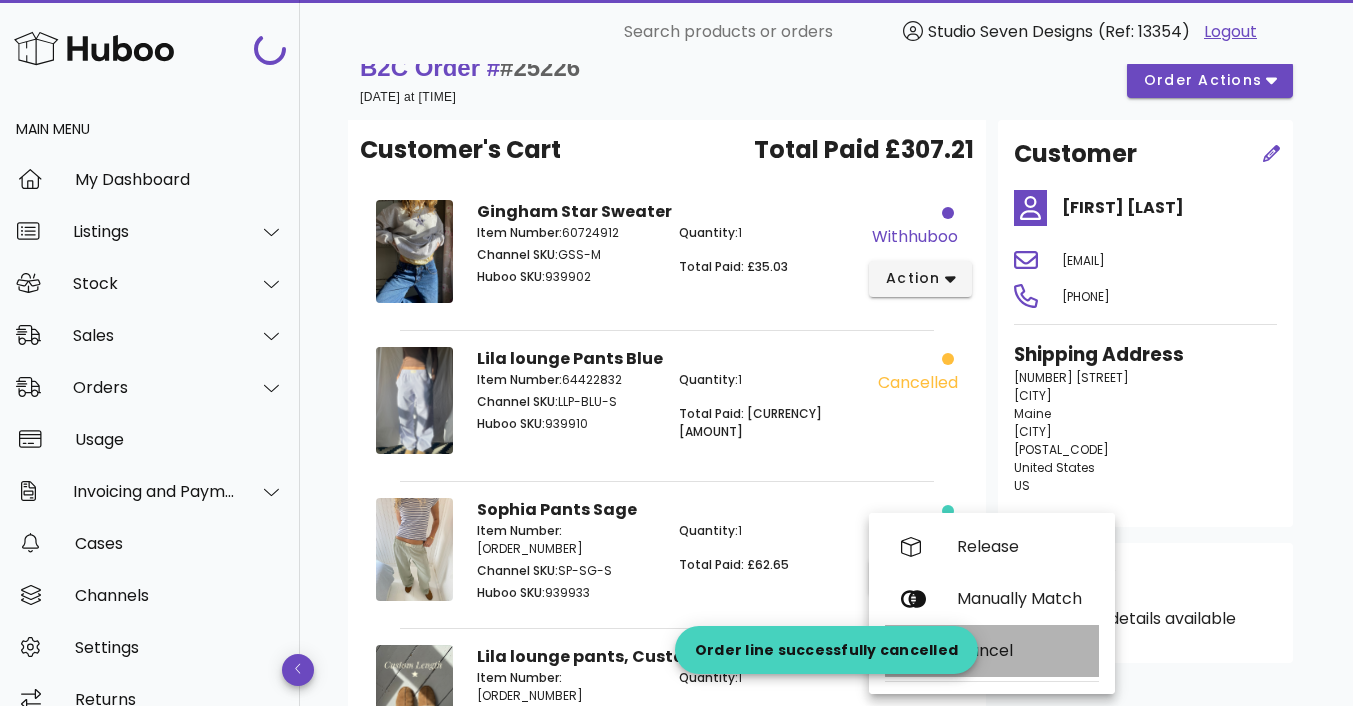 click on "Cancel" at bounding box center (1020, 650) 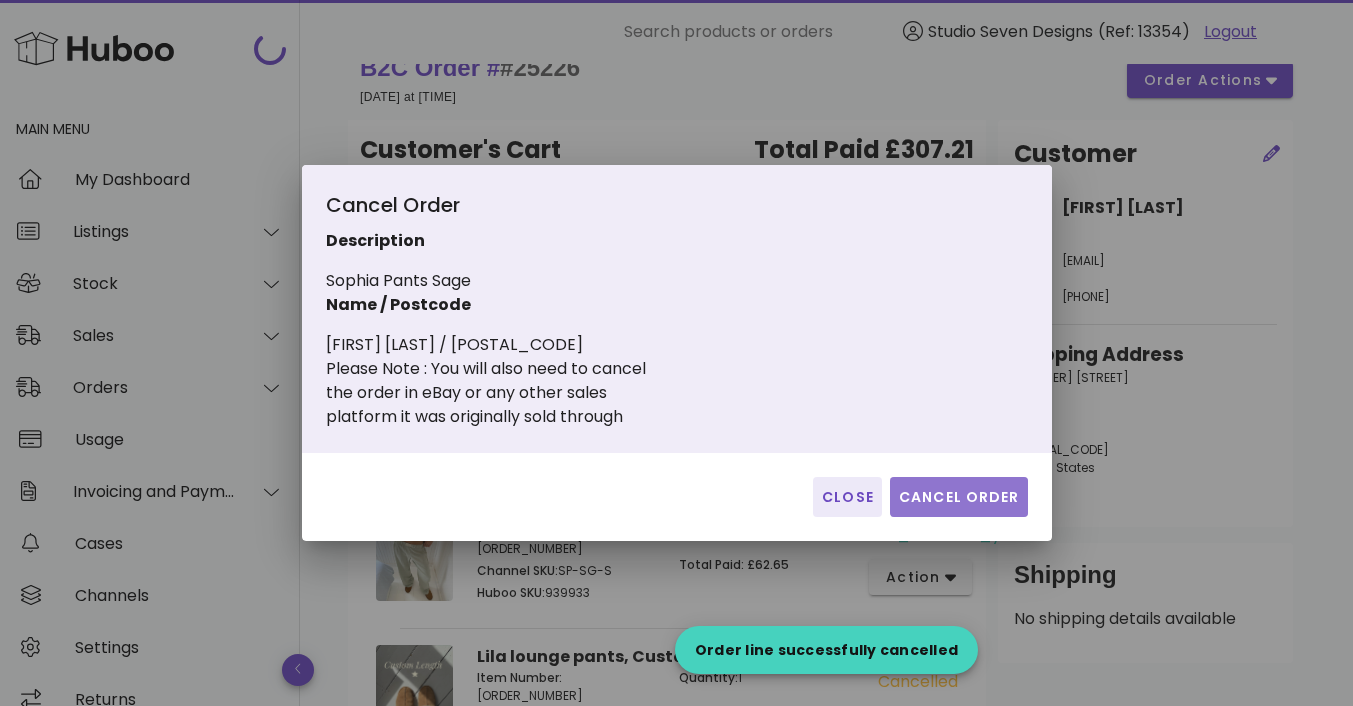 click on "Cancel Order" at bounding box center [959, 497] 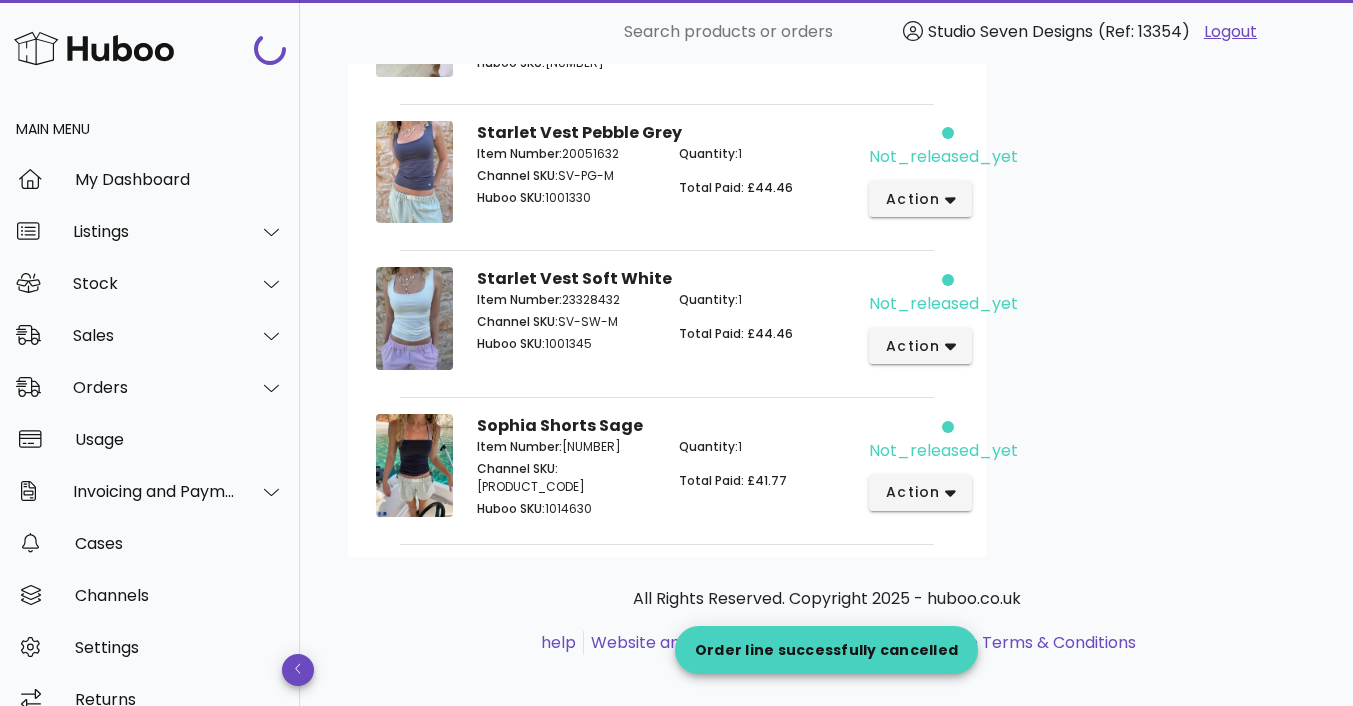 scroll, scrollTop: 875, scrollLeft: 0, axis: vertical 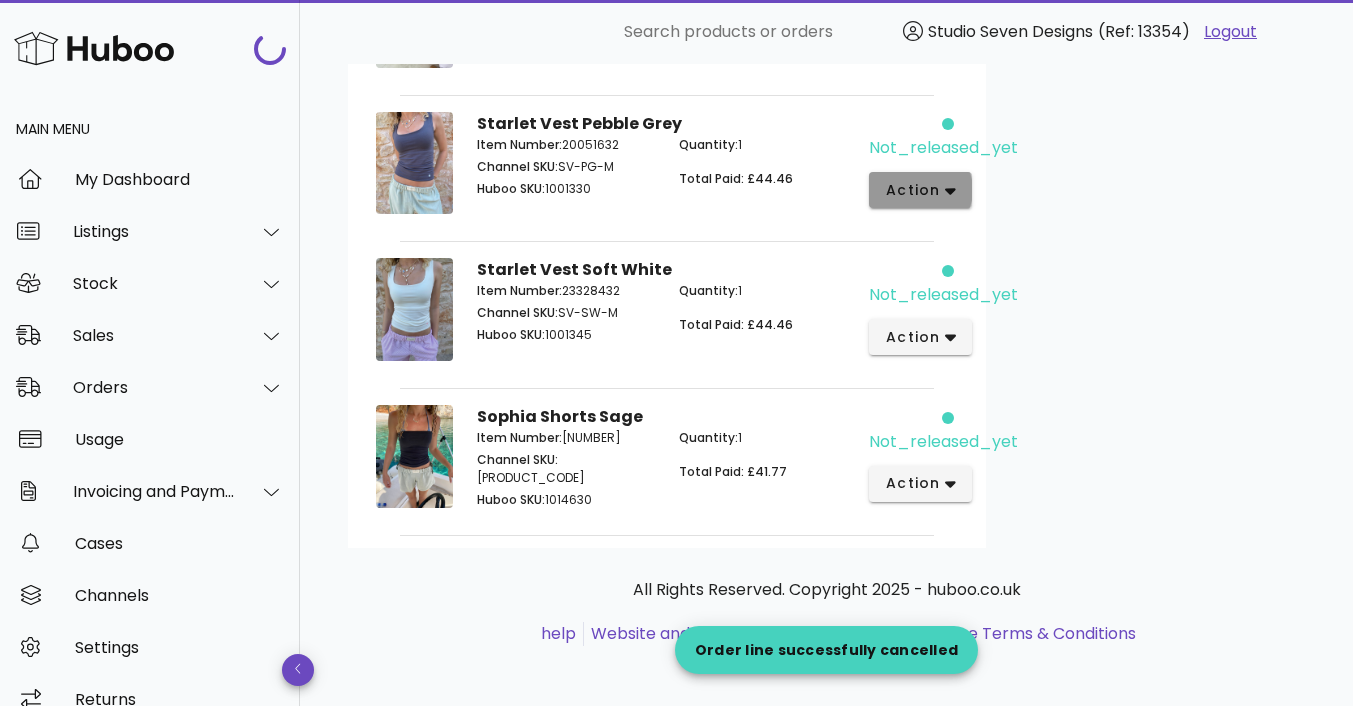 click on "action" at bounding box center (920, 190) 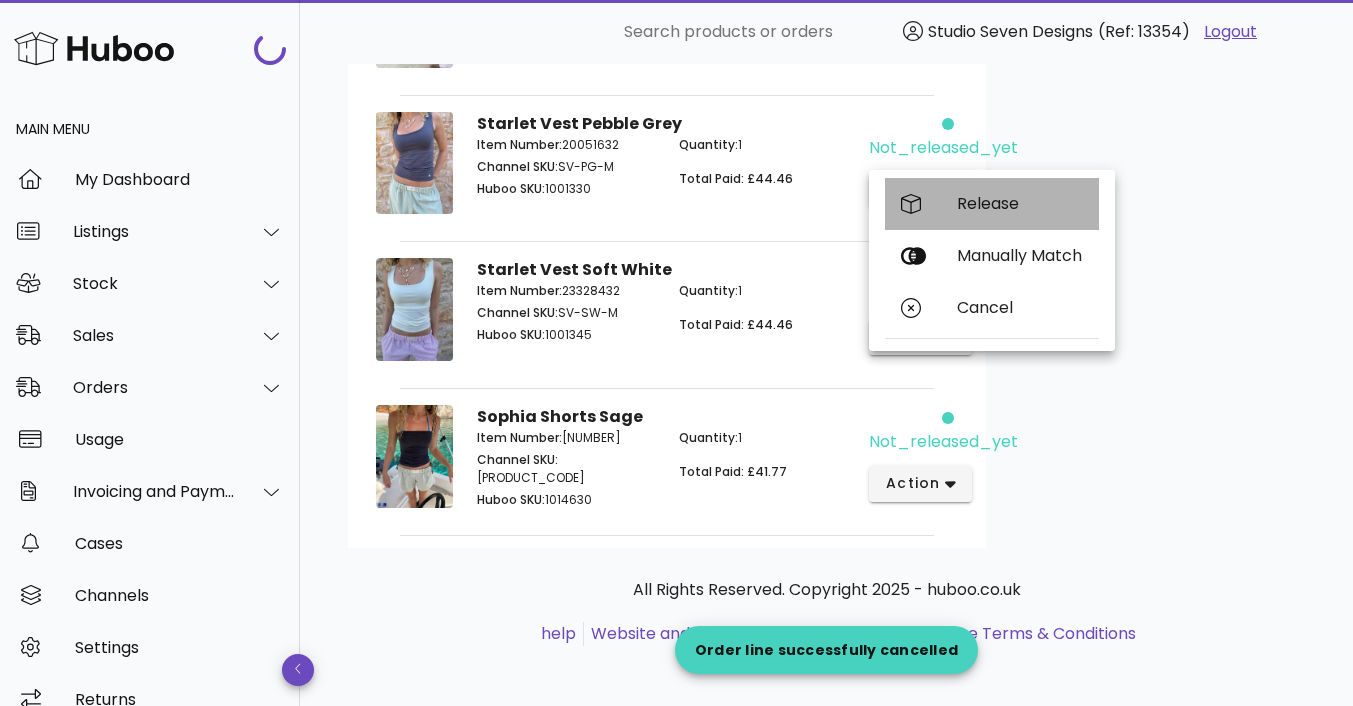 click on "Release" at bounding box center [1020, 203] 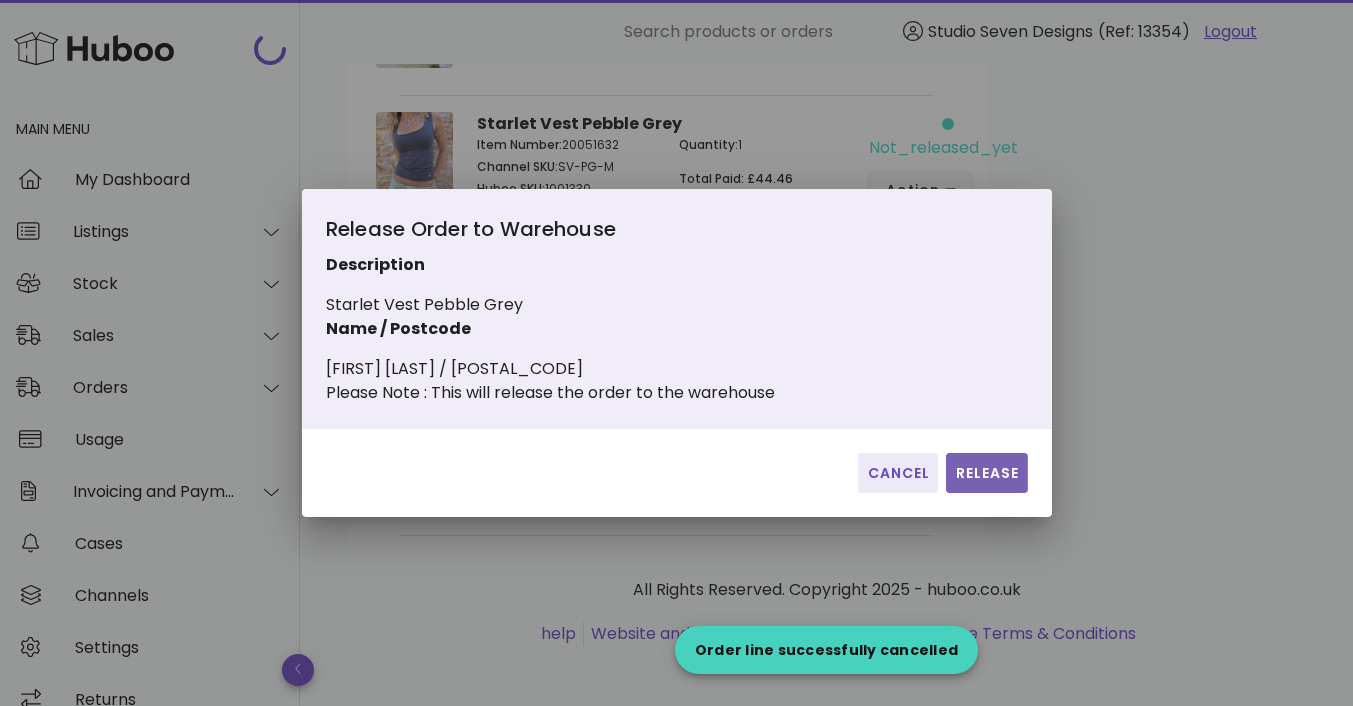 click on "Release" at bounding box center (986, 473) 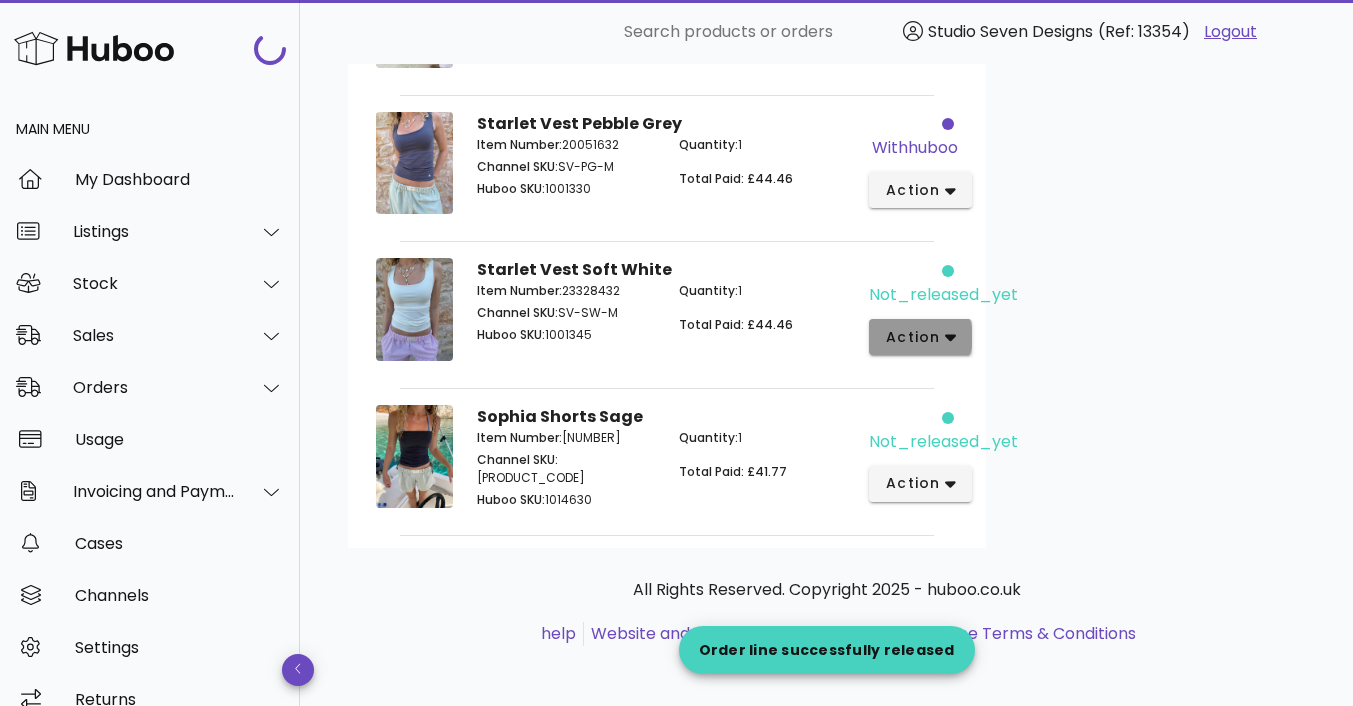 click 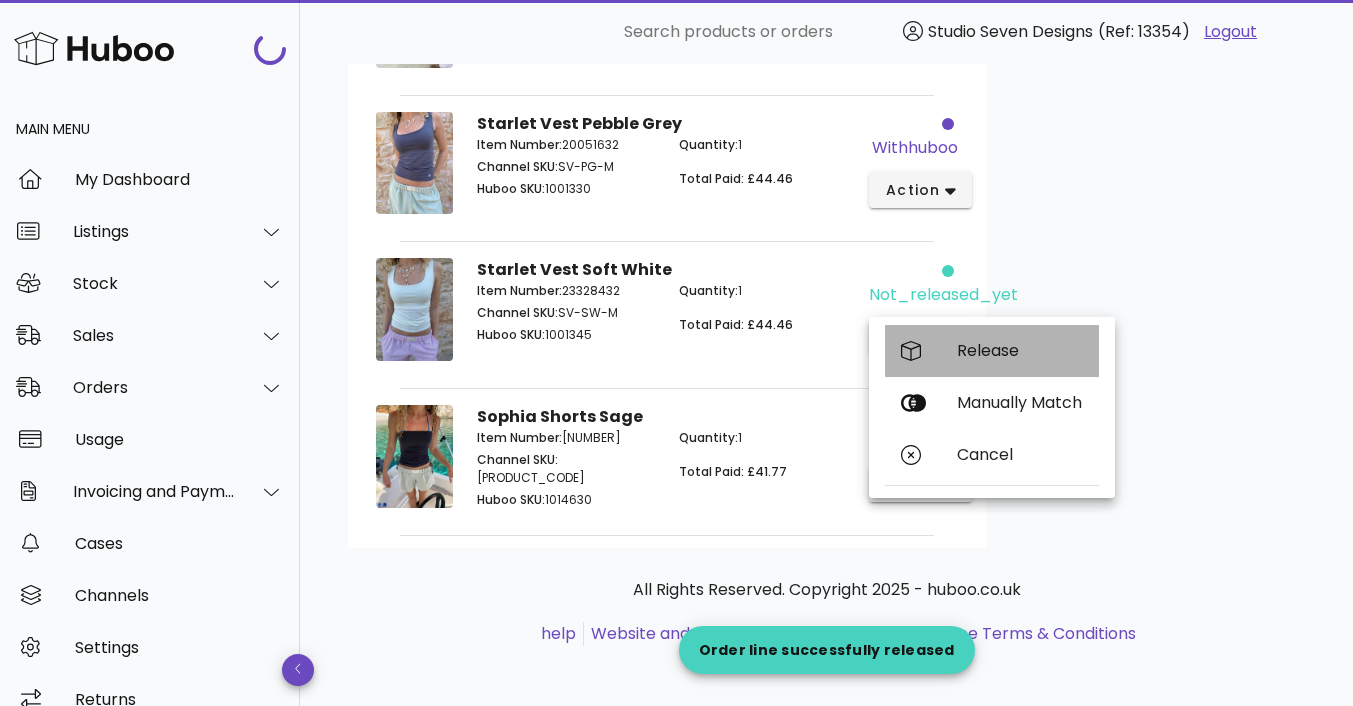 click on "Release" at bounding box center (1020, 350) 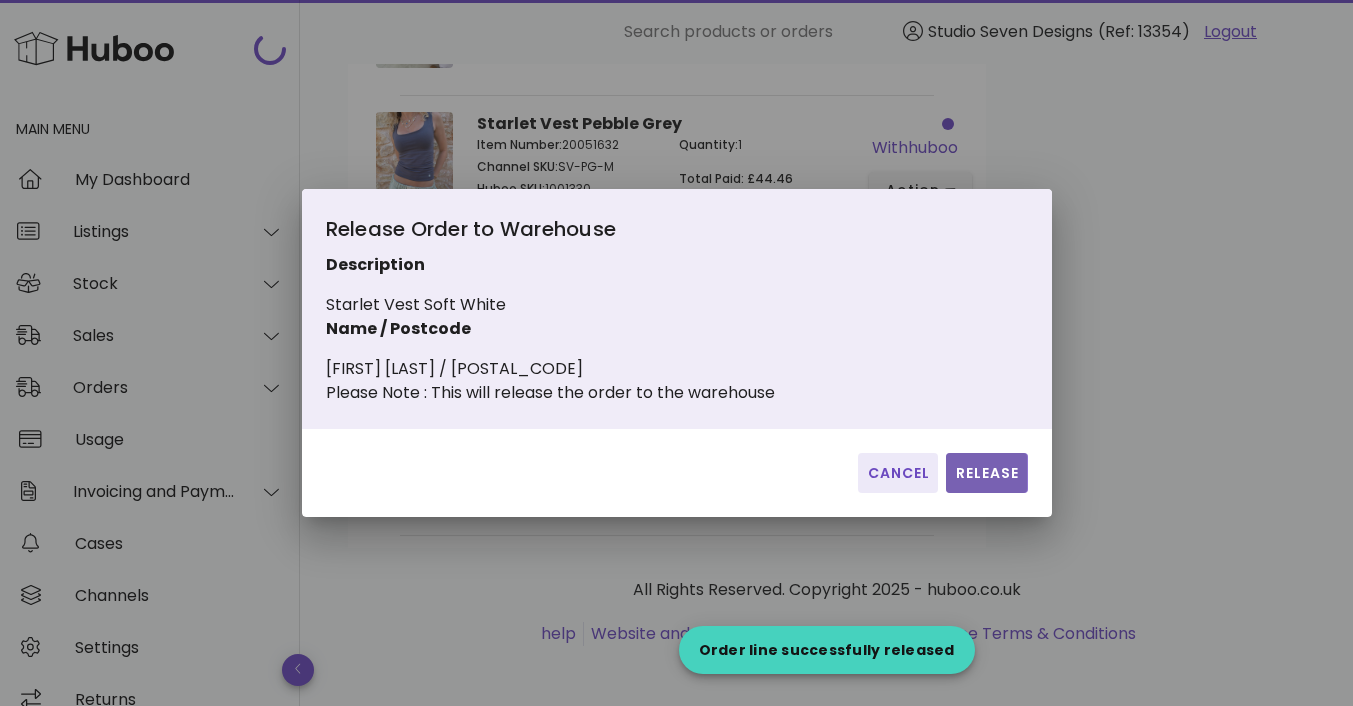 click on "Release" at bounding box center (986, 473) 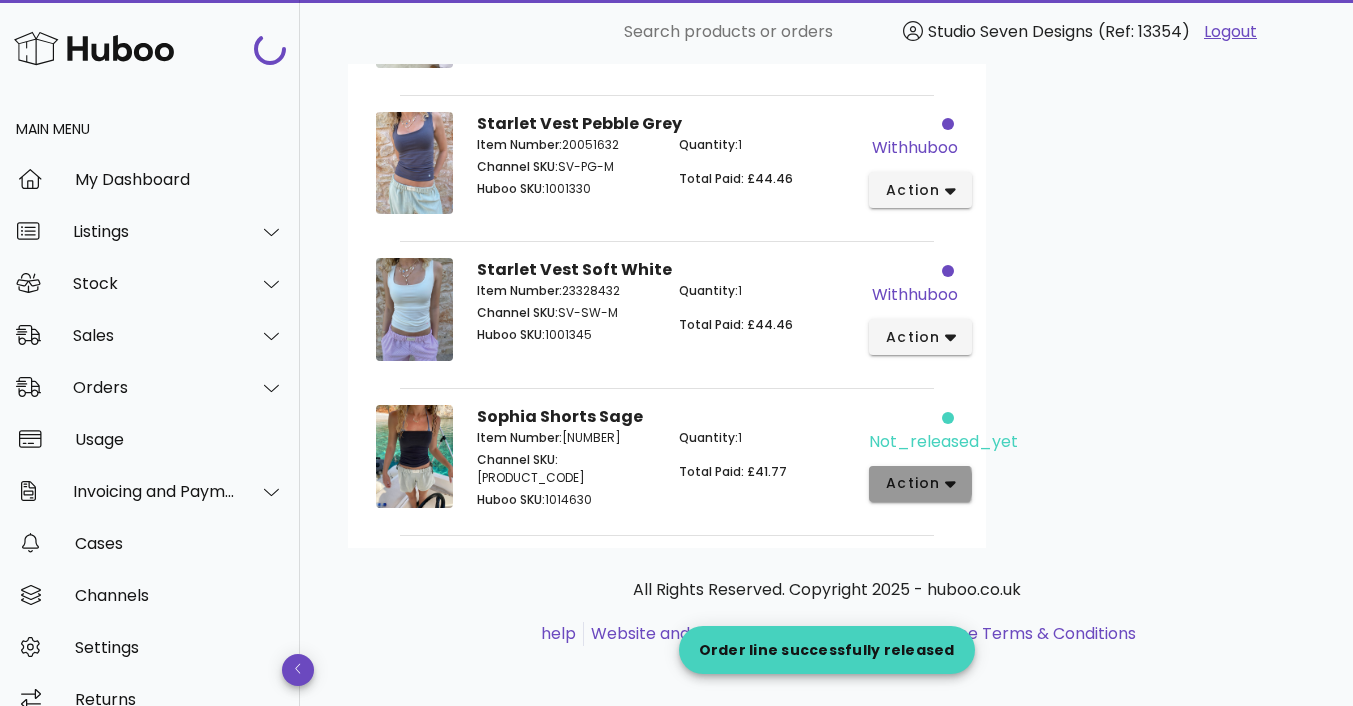 click on "action" at bounding box center (920, 484) 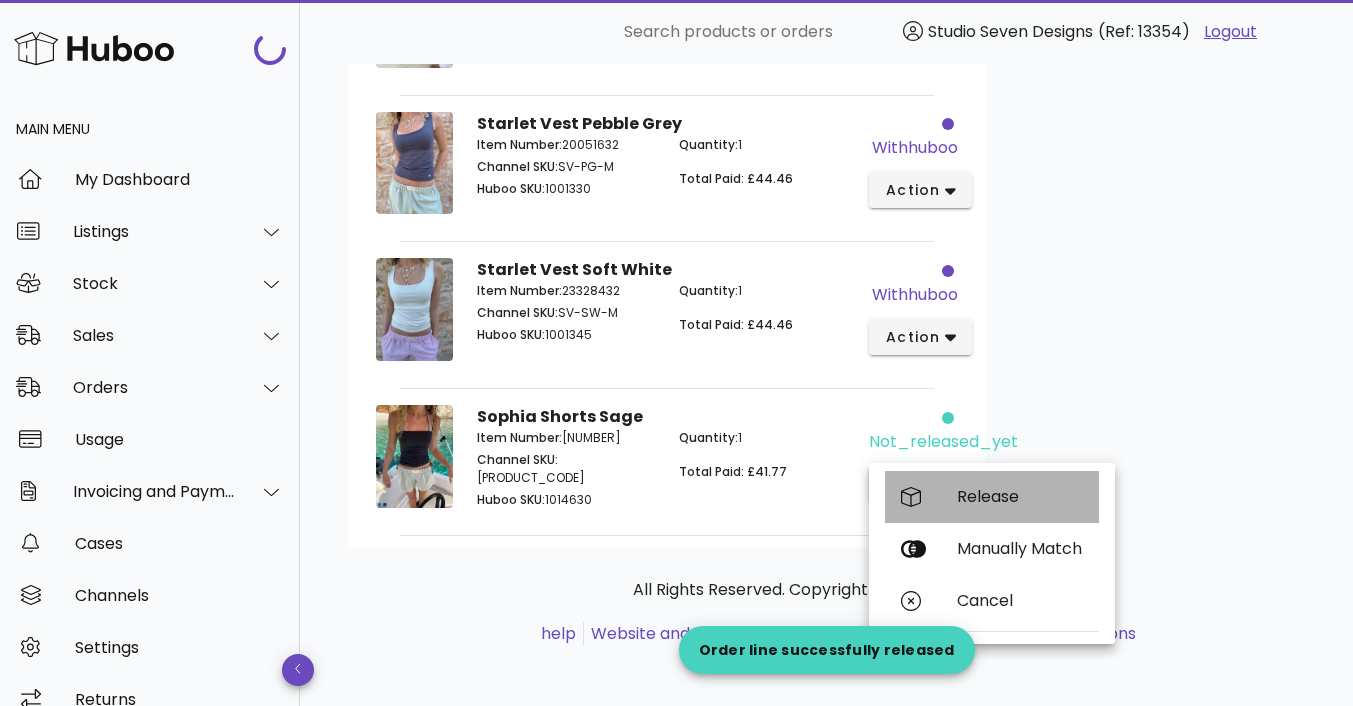 click on "Release" at bounding box center (1020, 496) 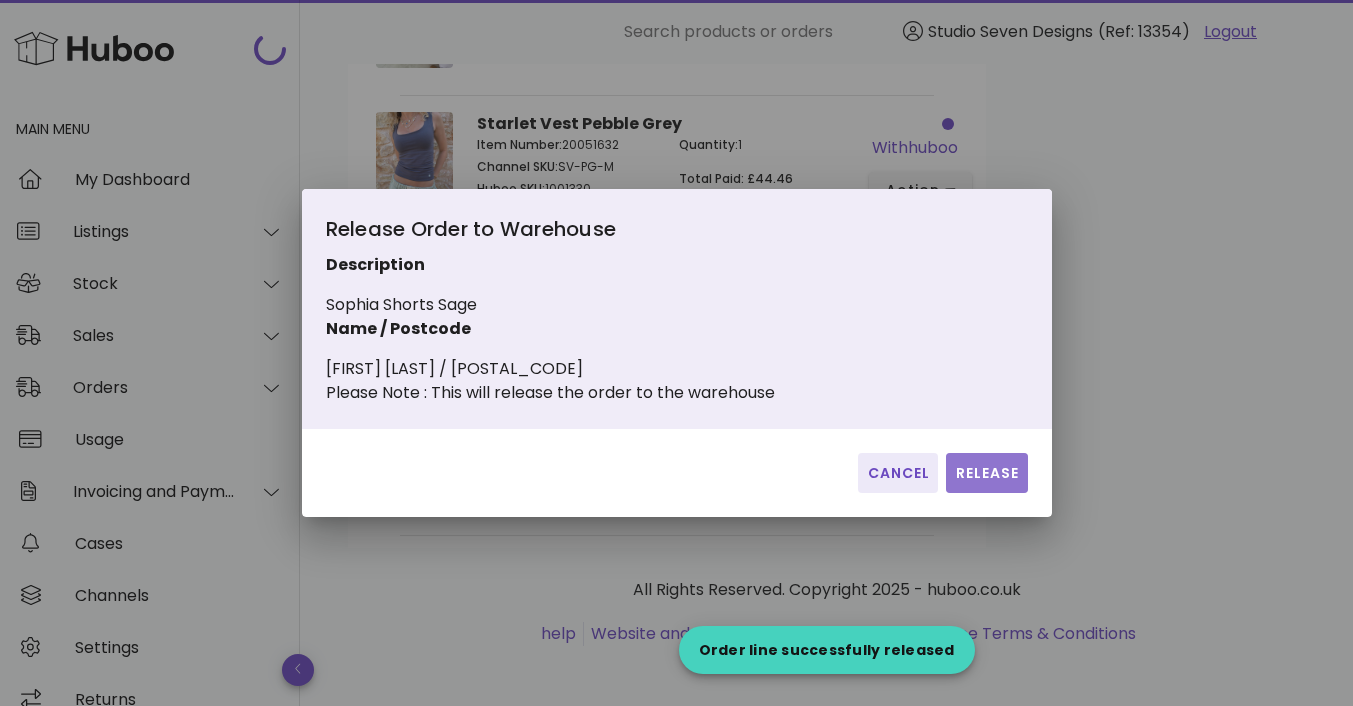 click on "Release" at bounding box center (986, 473) 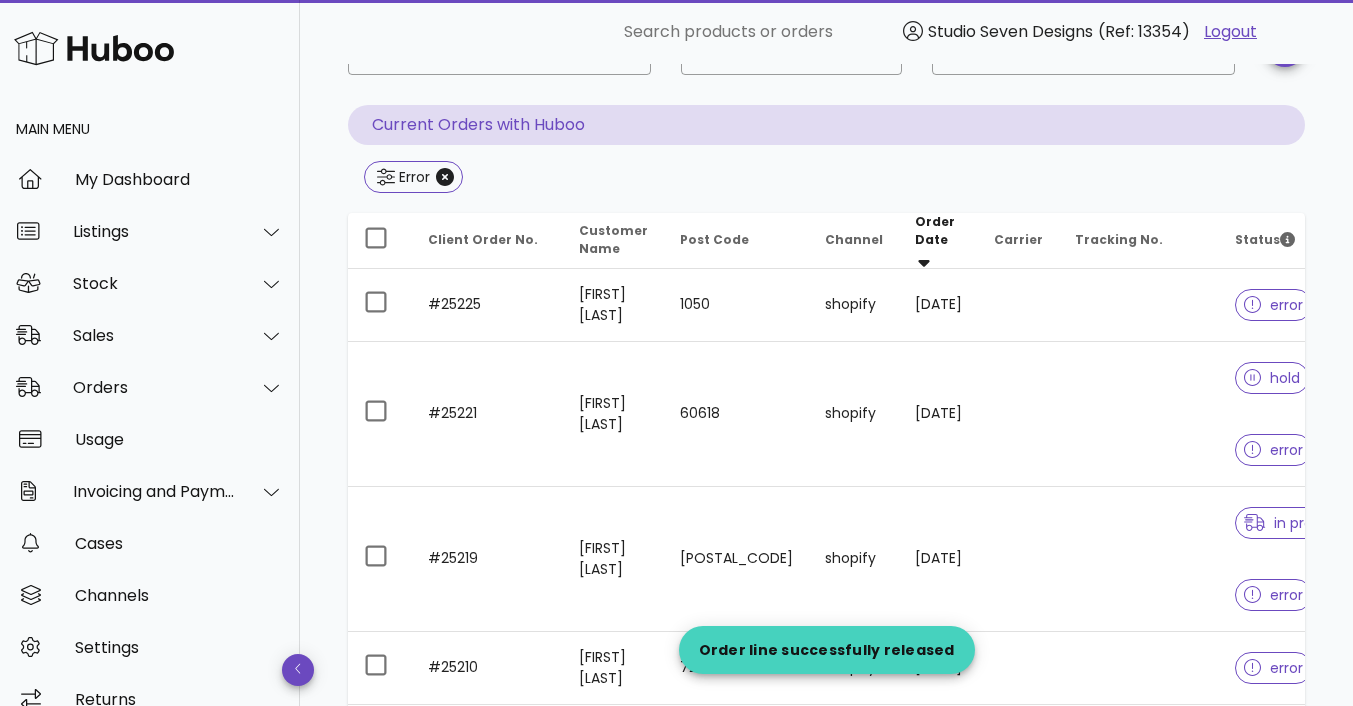 scroll, scrollTop: 161, scrollLeft: 0, axis: vertical 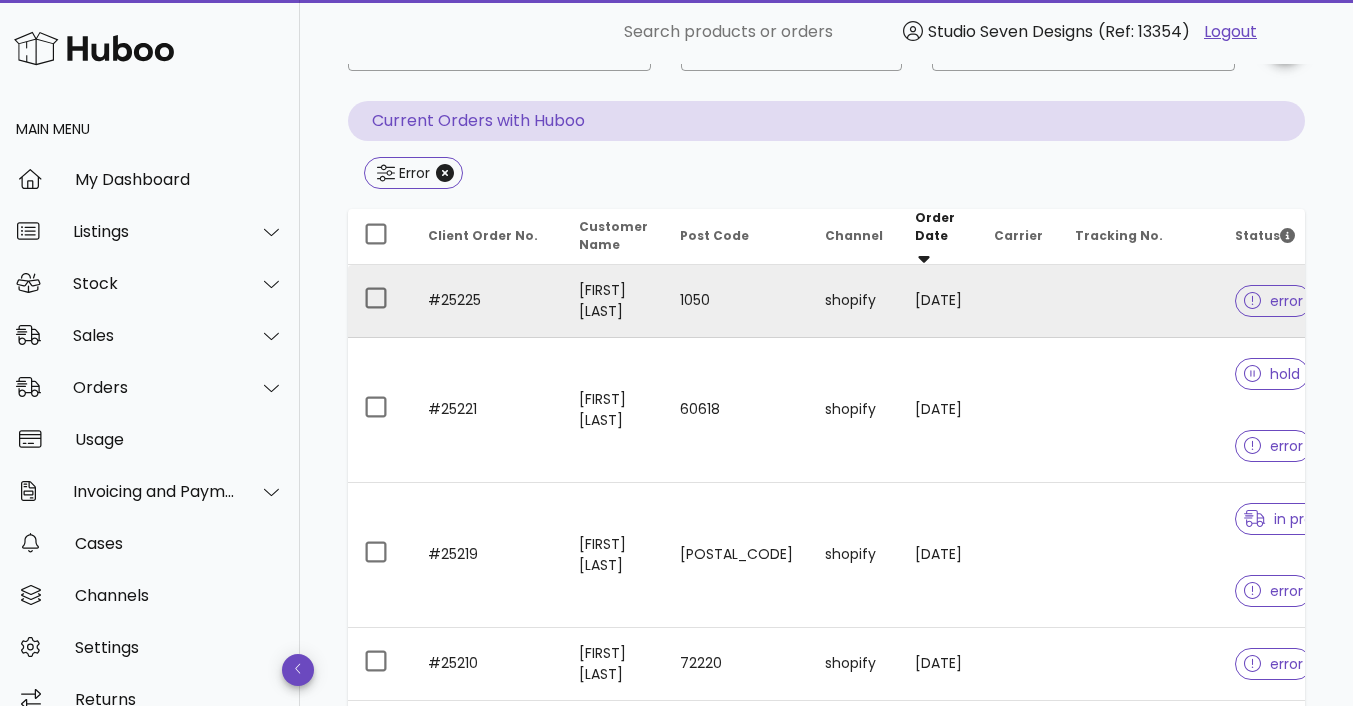 click at bounding box center [1018, 301] 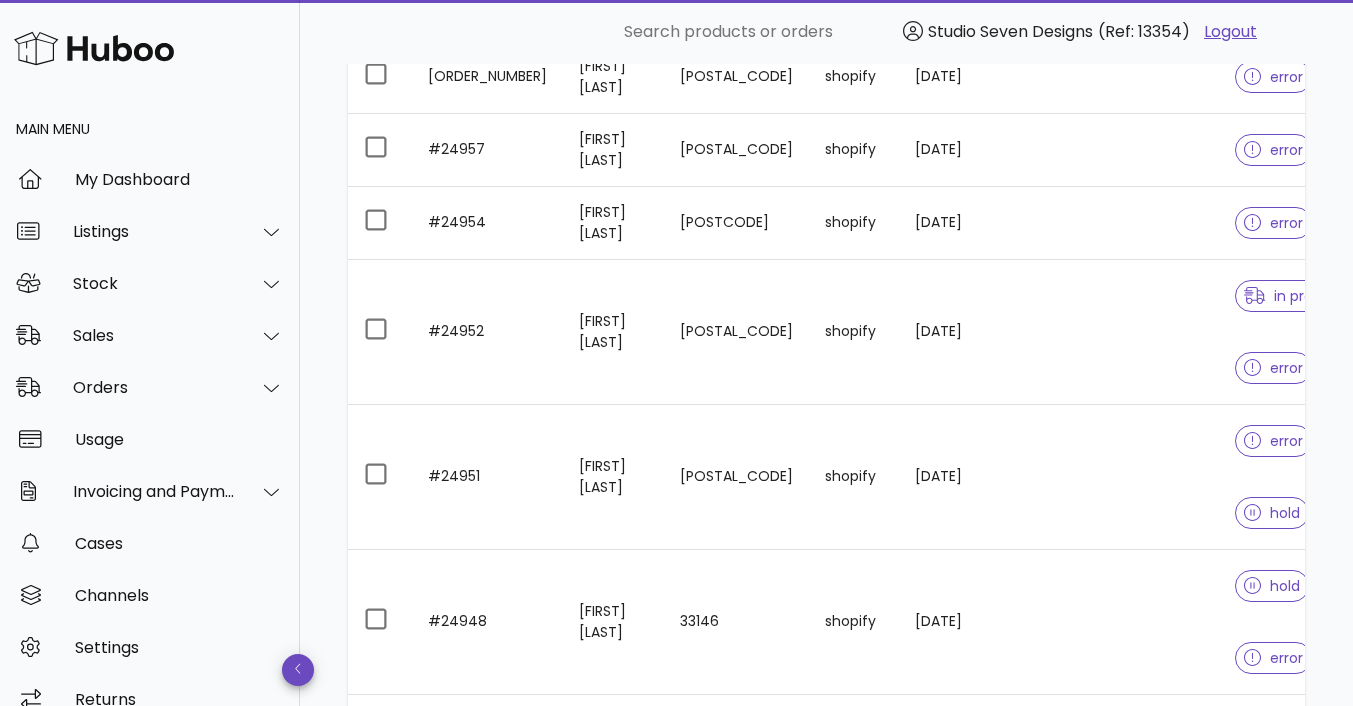 scroll, scrollTop: 5620, scrollLeft: 0, axis: vertical 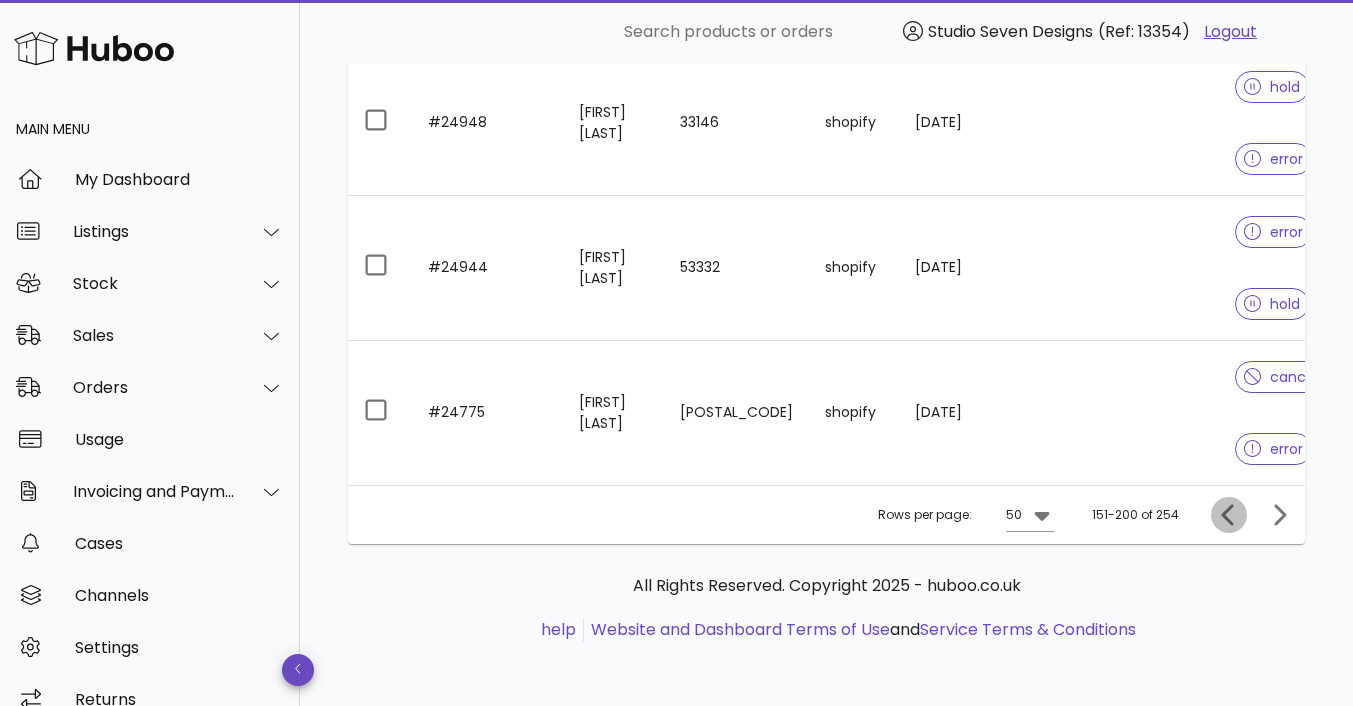 click 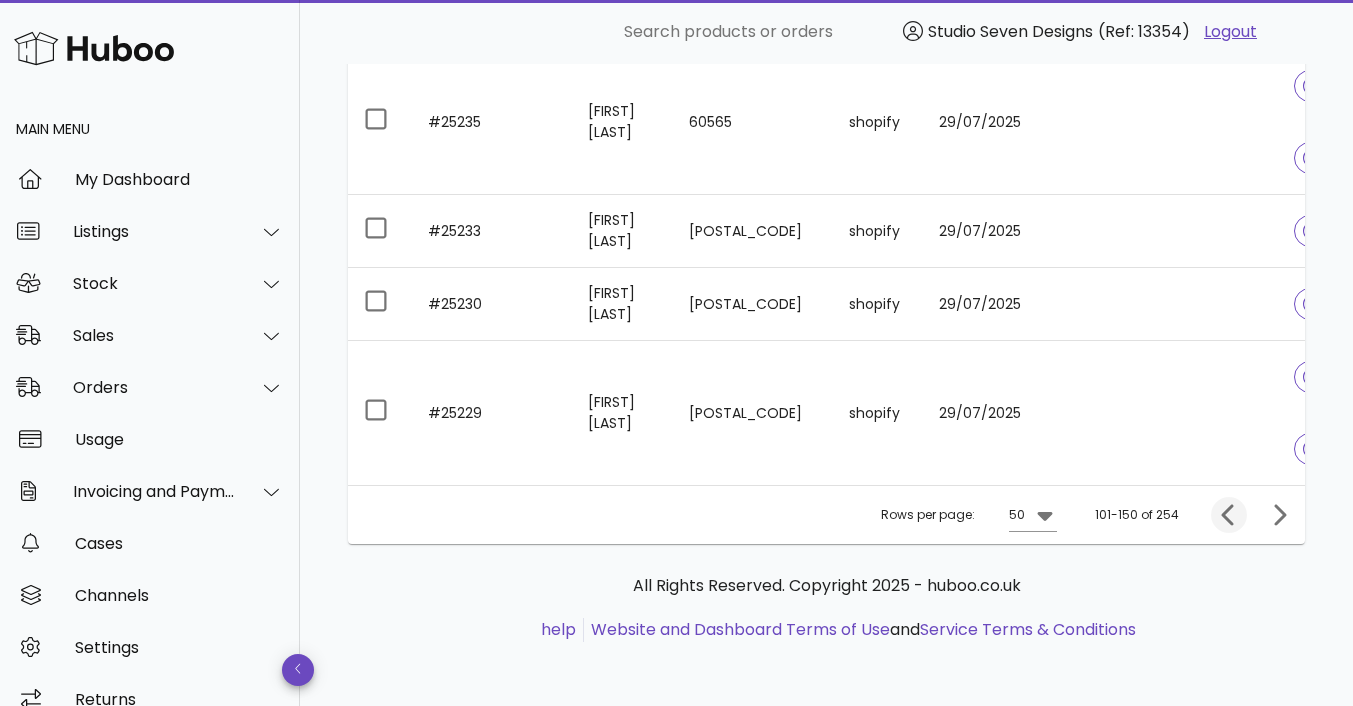 scroll, scrollTop: 5116, scrollLeft: 0, axis: vertical 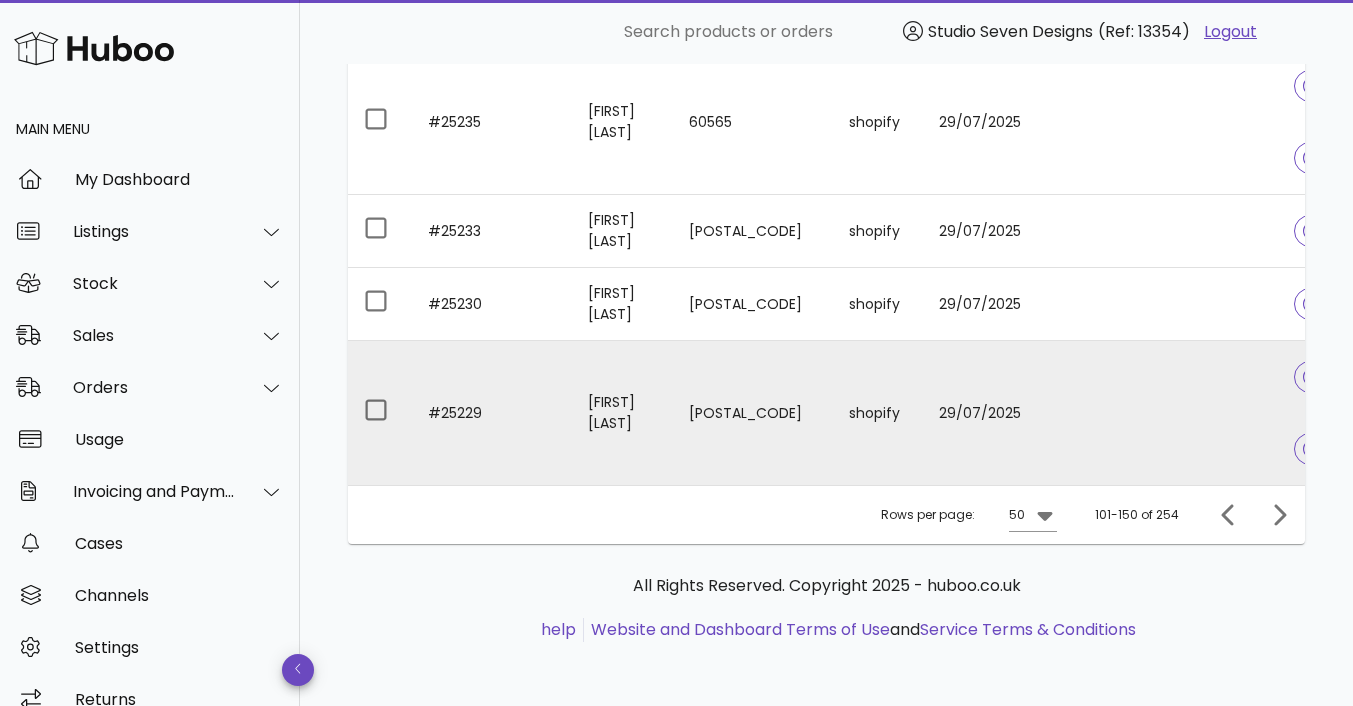 click at bounding box center (1198, 413) 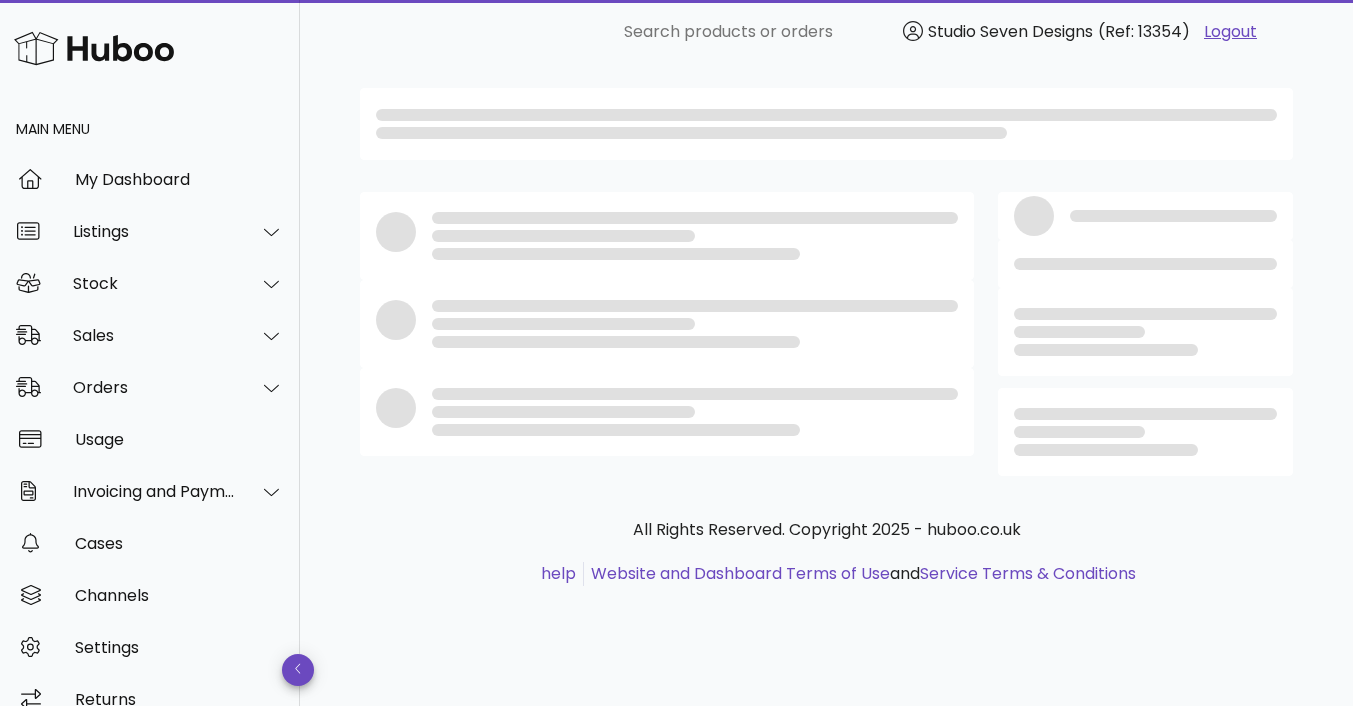 scroll, scrollTop: 0, scrollLeft: 0, axis: both 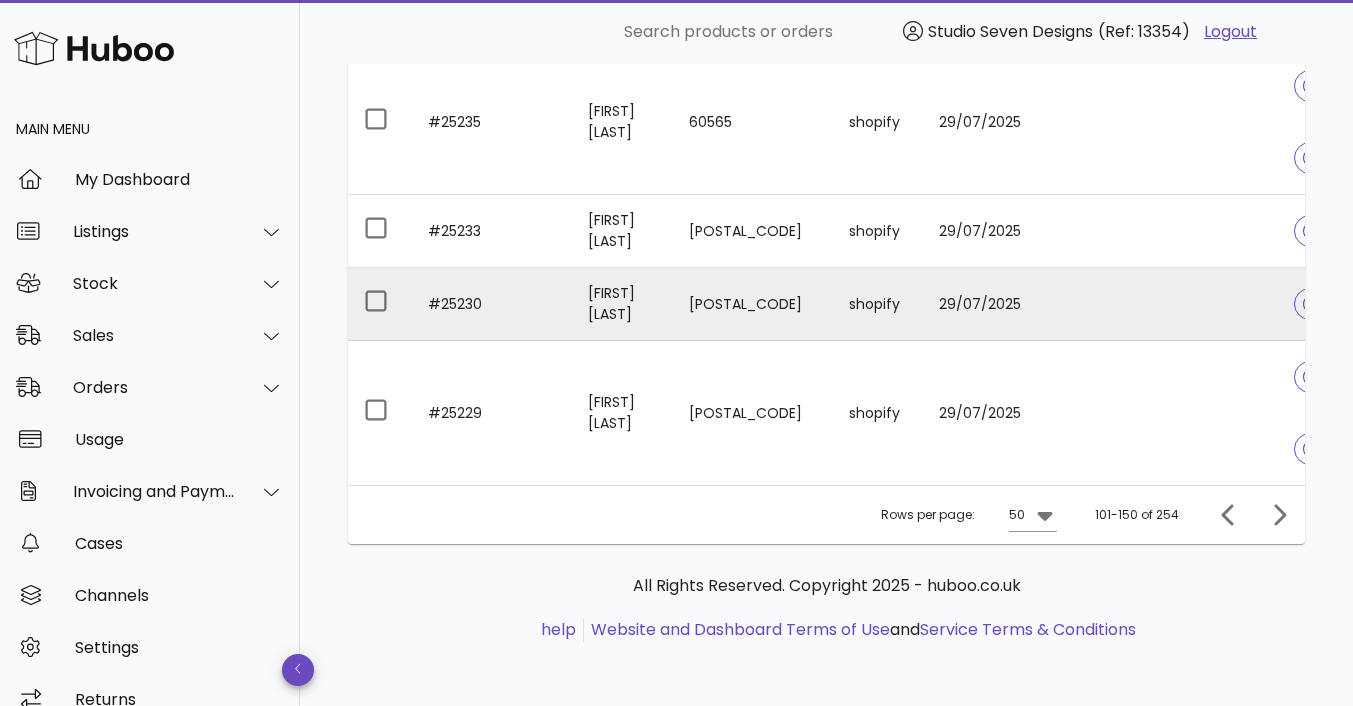 click at bounding box center (1198, 304) 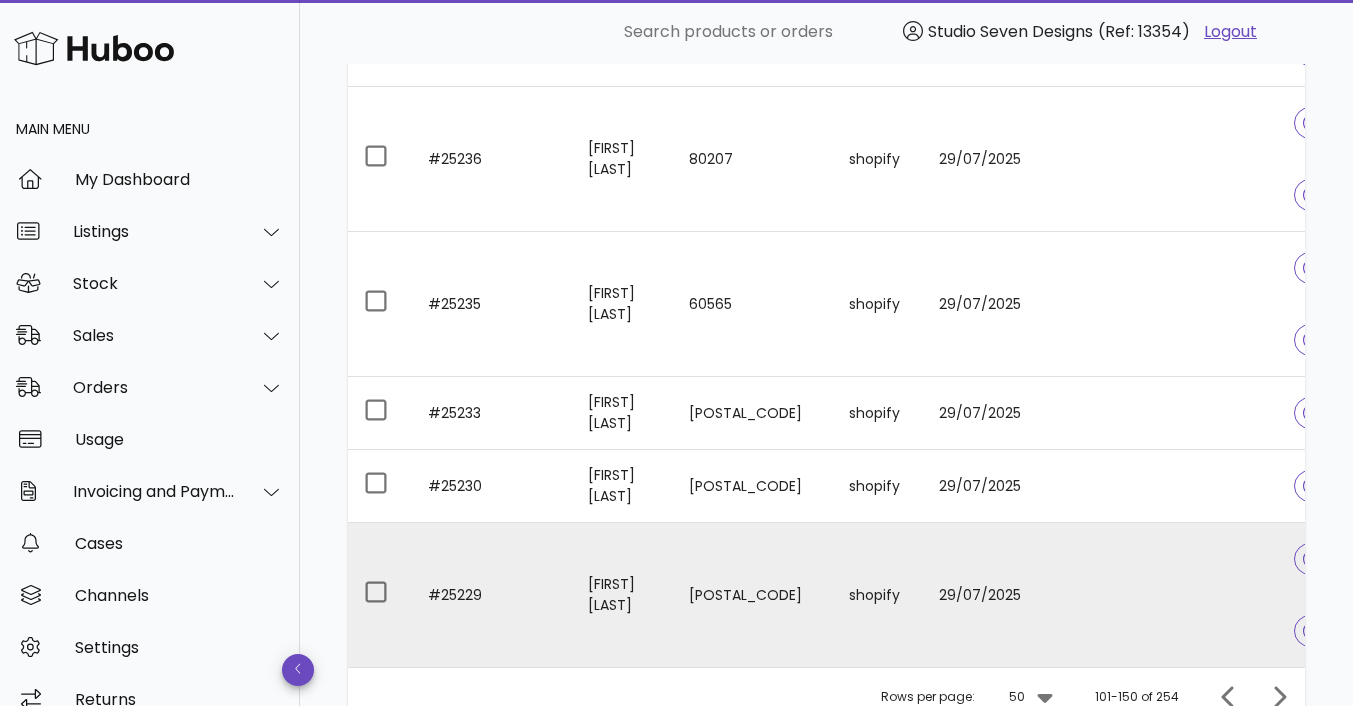 scroll, scrollTop: 4911, scrollLeft: 0, axis: vertical 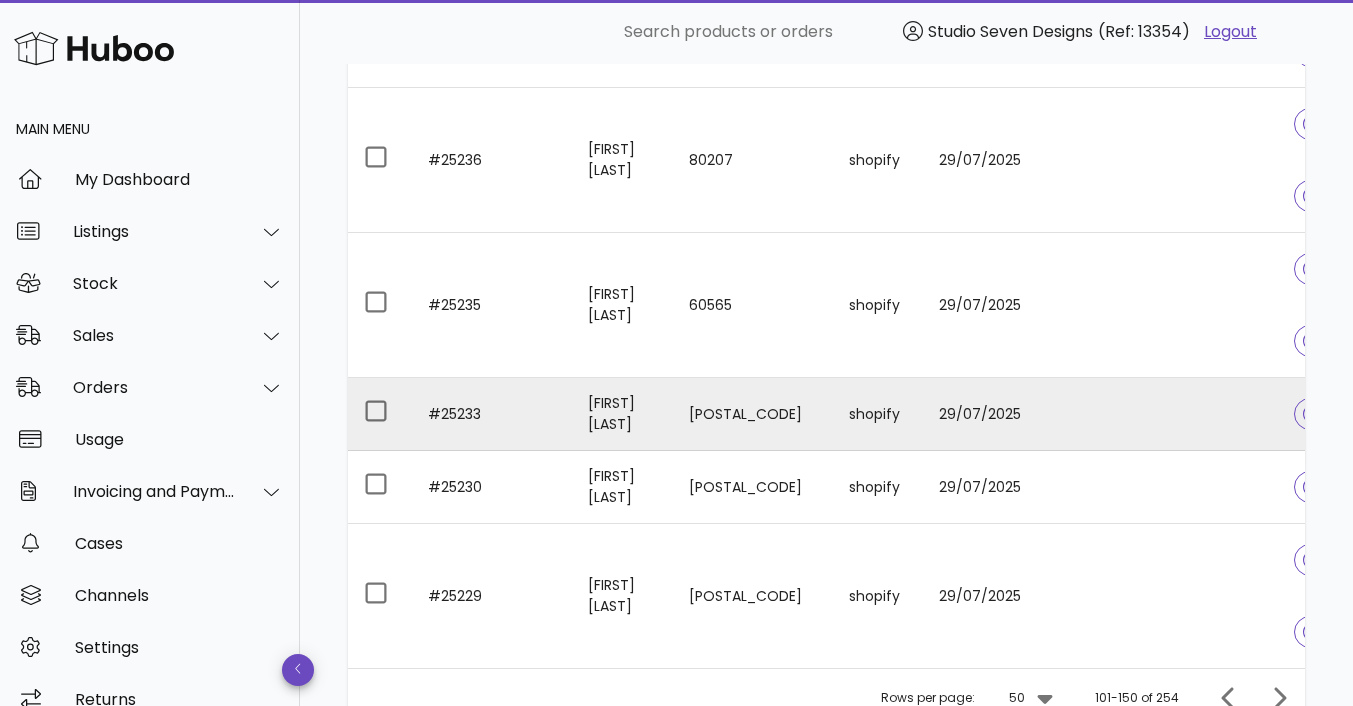 click at bounding box center (1198, 414) 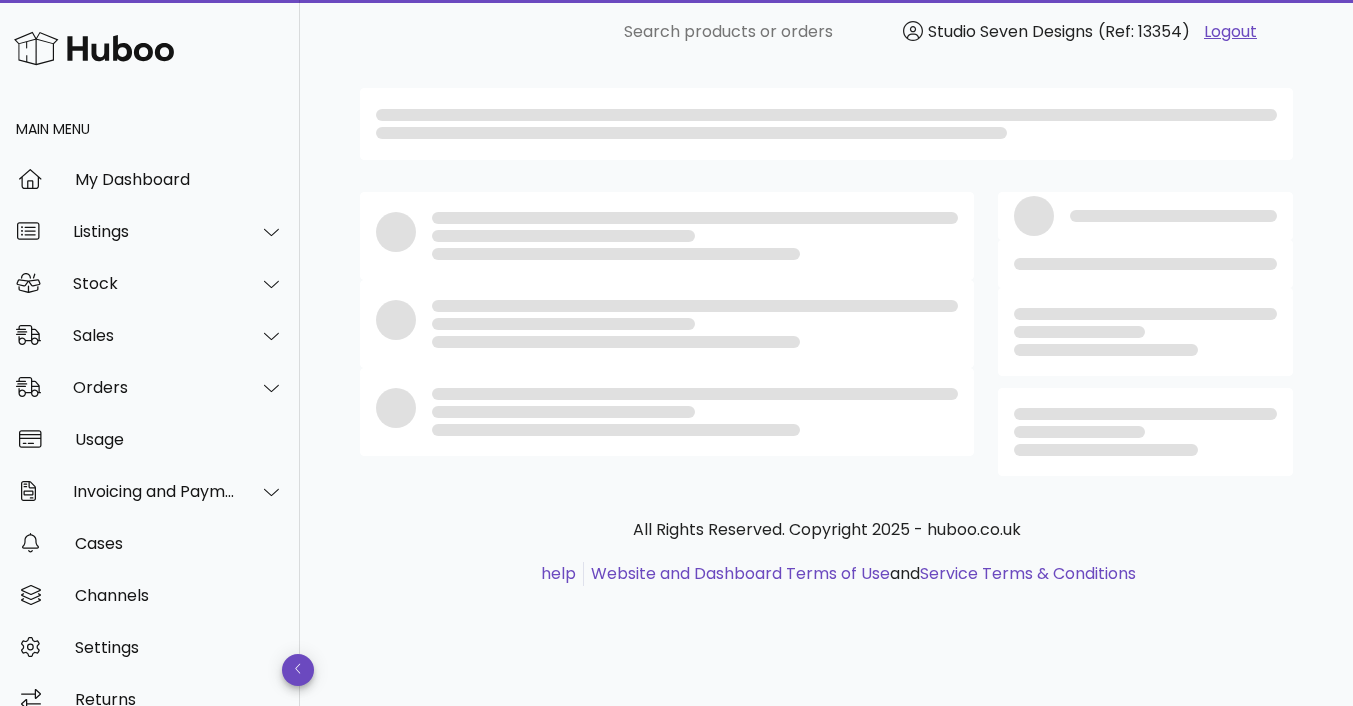 scroll, scrollTop: 0, scrollLeft: 0, axis: both 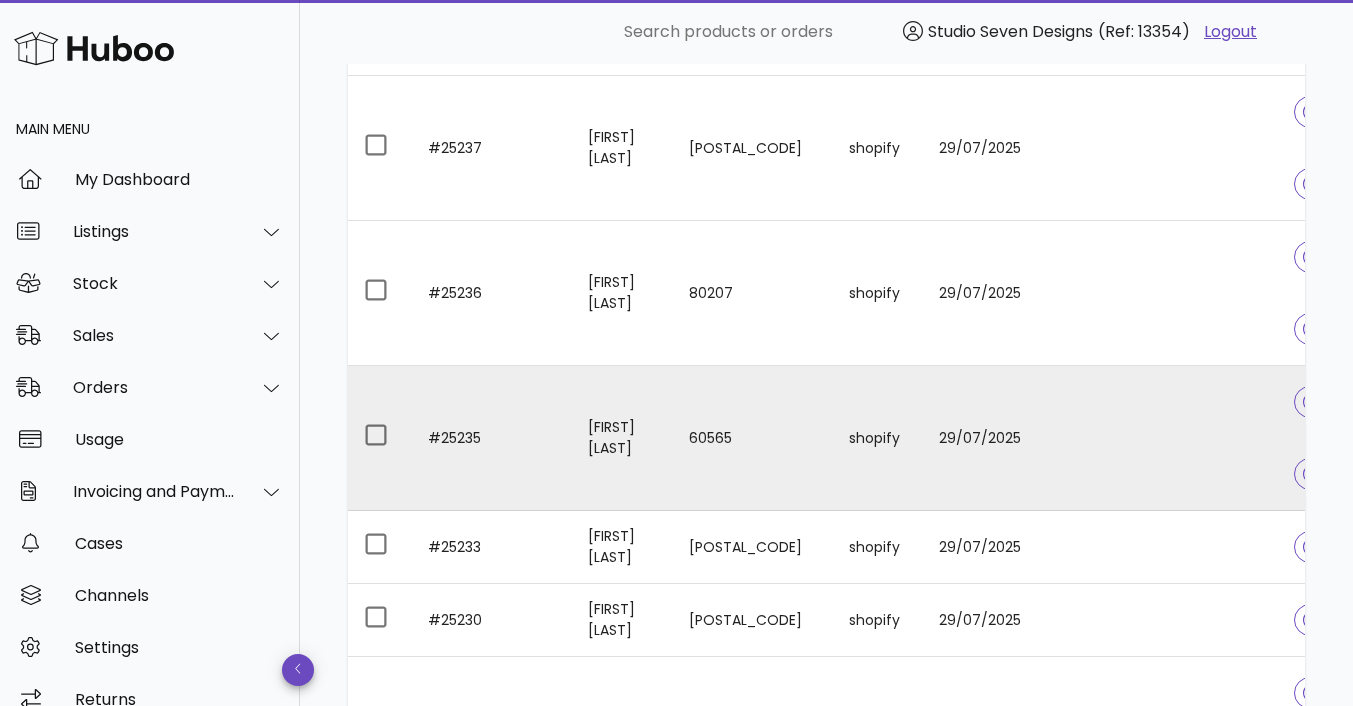 click at bounding box center (1198, 438) 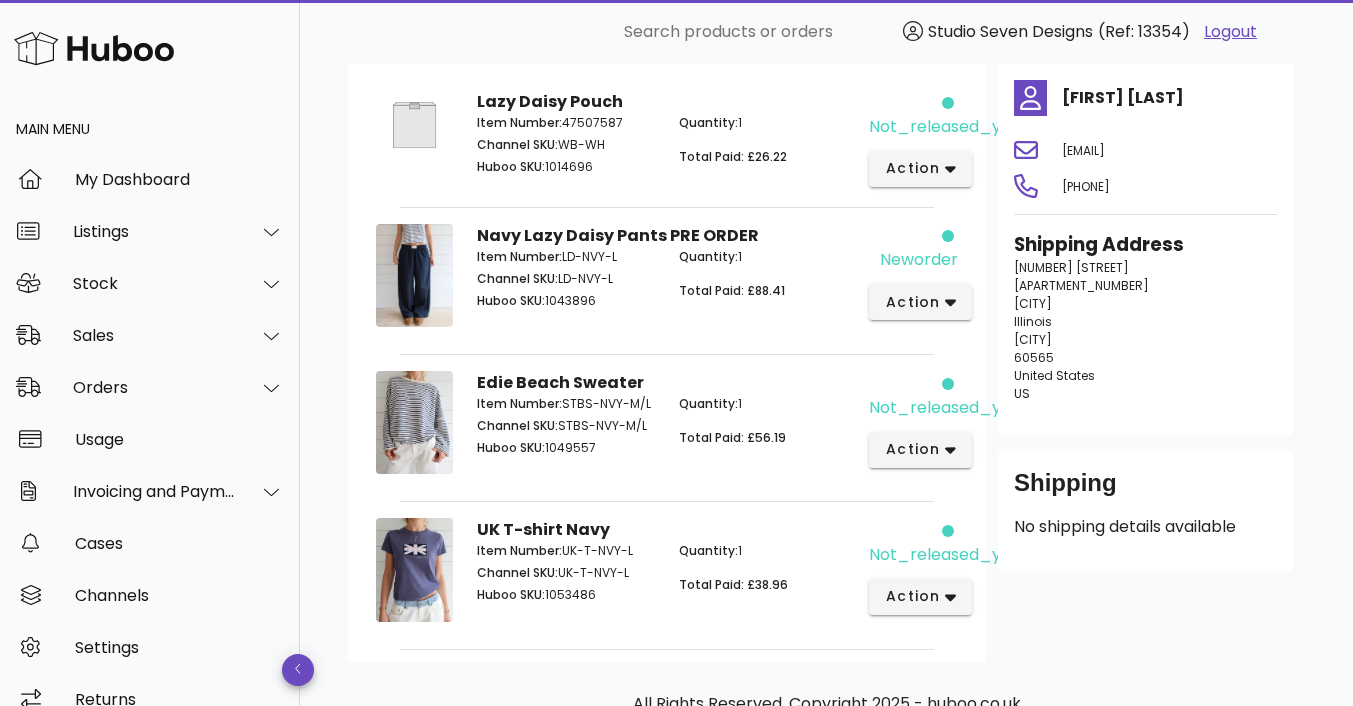 scroll, scrollTop: 216, scrollLeft: 0, axis: vertical 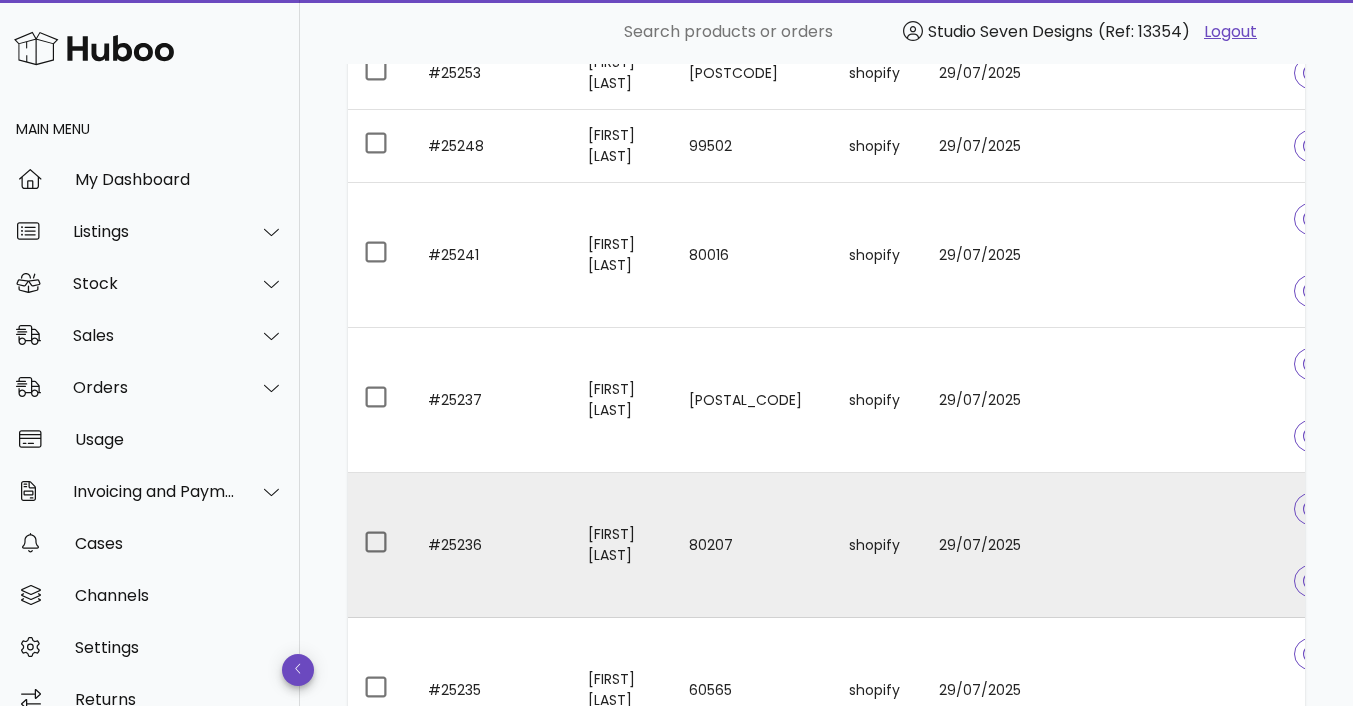 click at bounding box center [1198, 545] 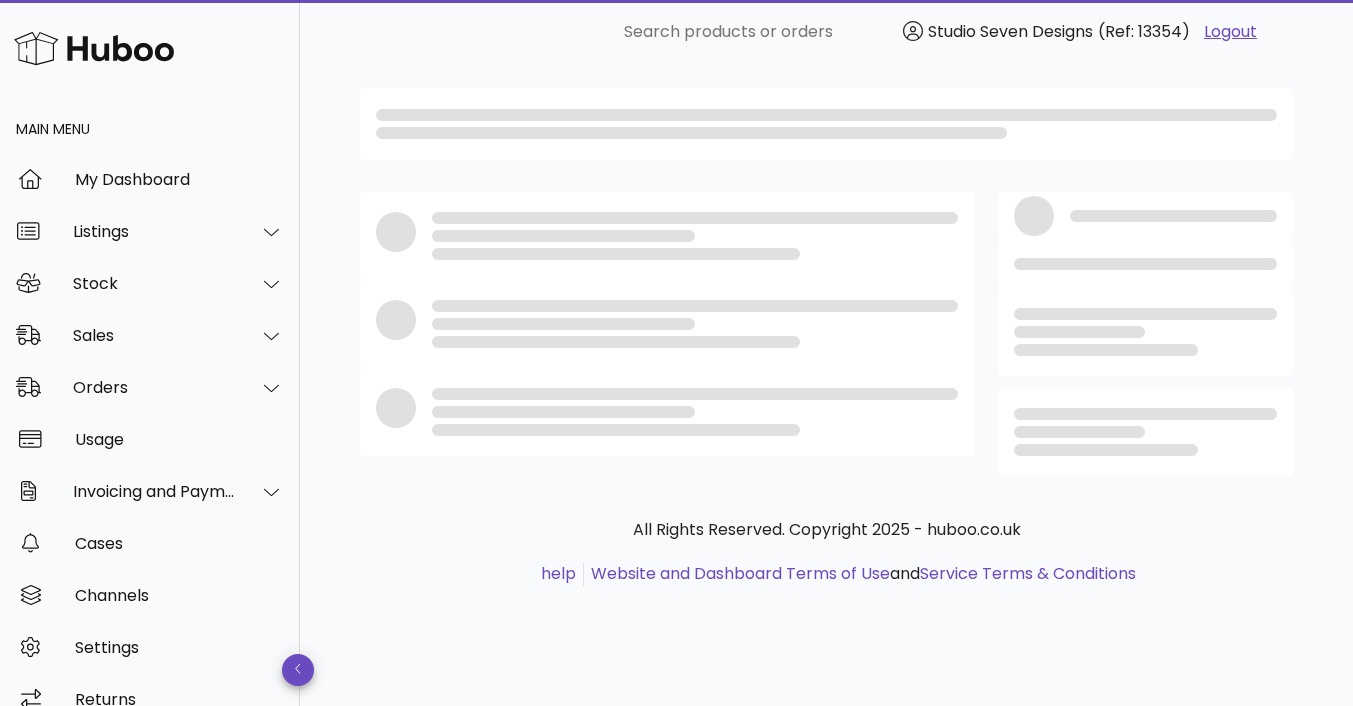 scroll, scrollTop: 0, scrollLeft: 0, axis: both 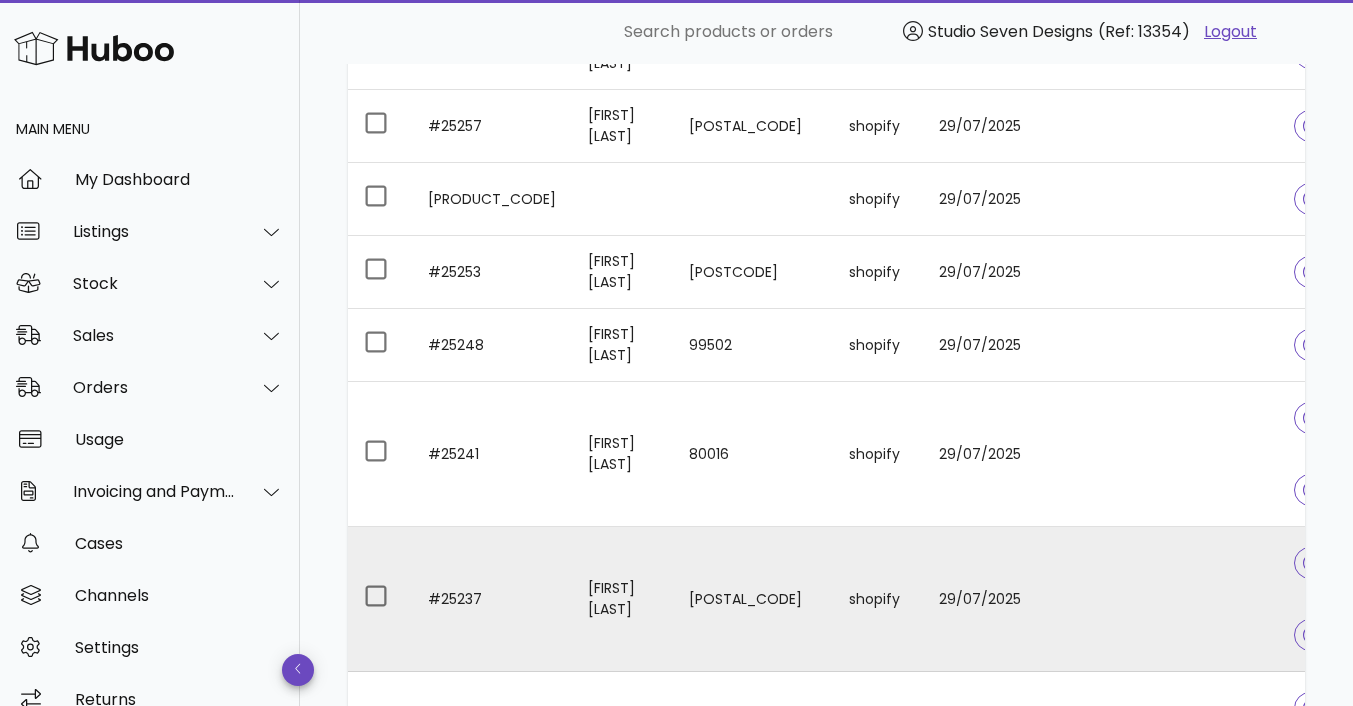 click at bounding box center [1198, 599] 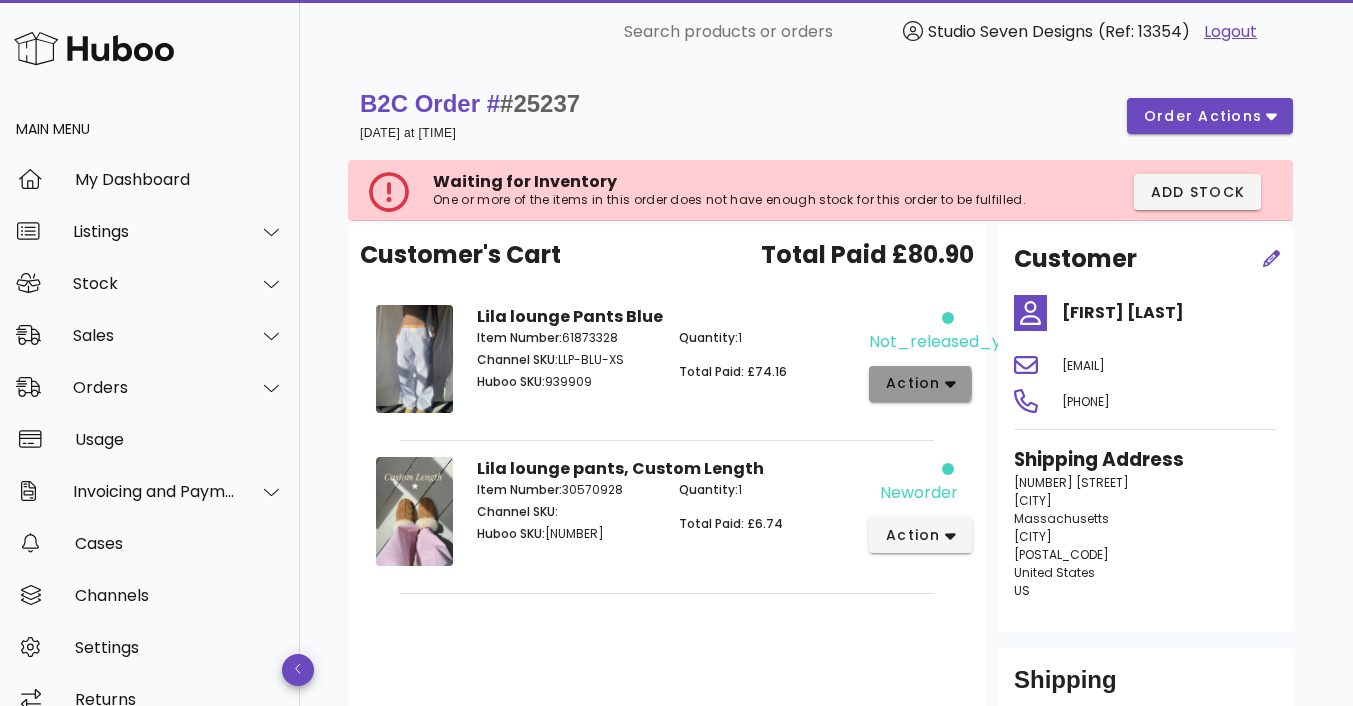 click 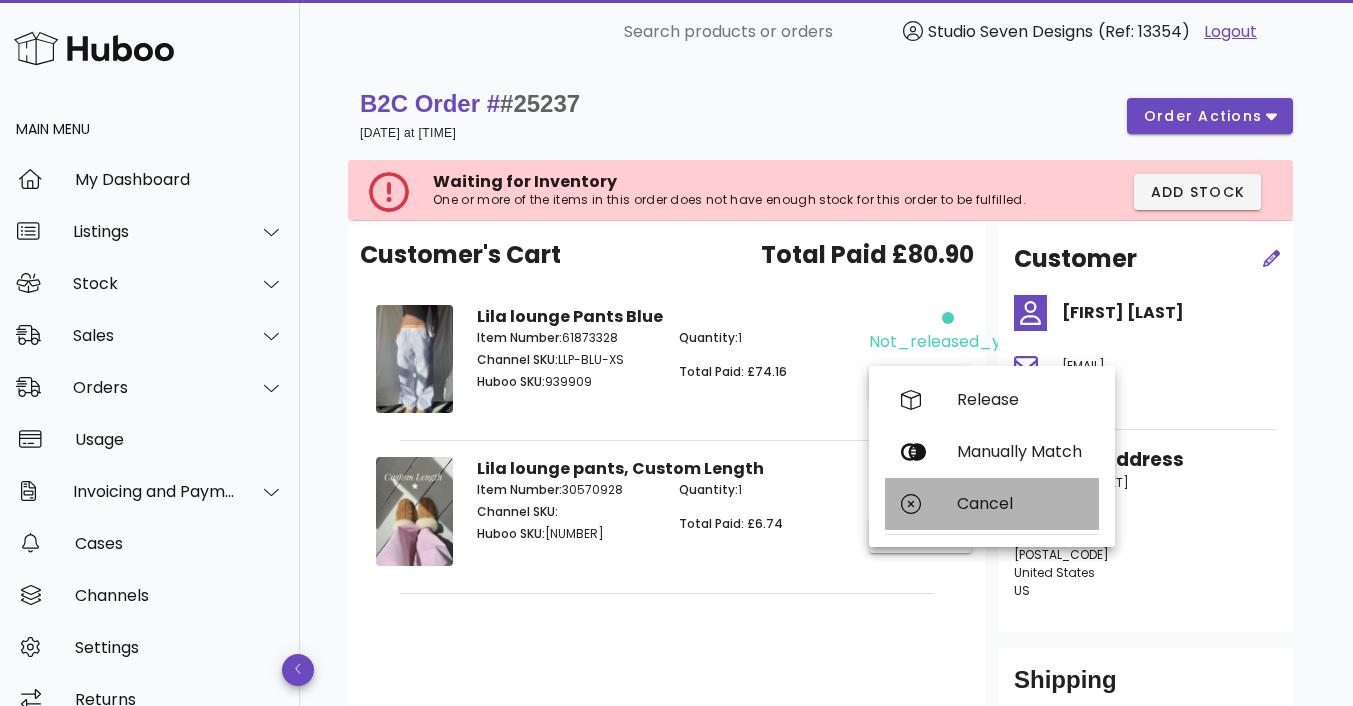 click on "Cancel" at bounding box center (1020, 503) 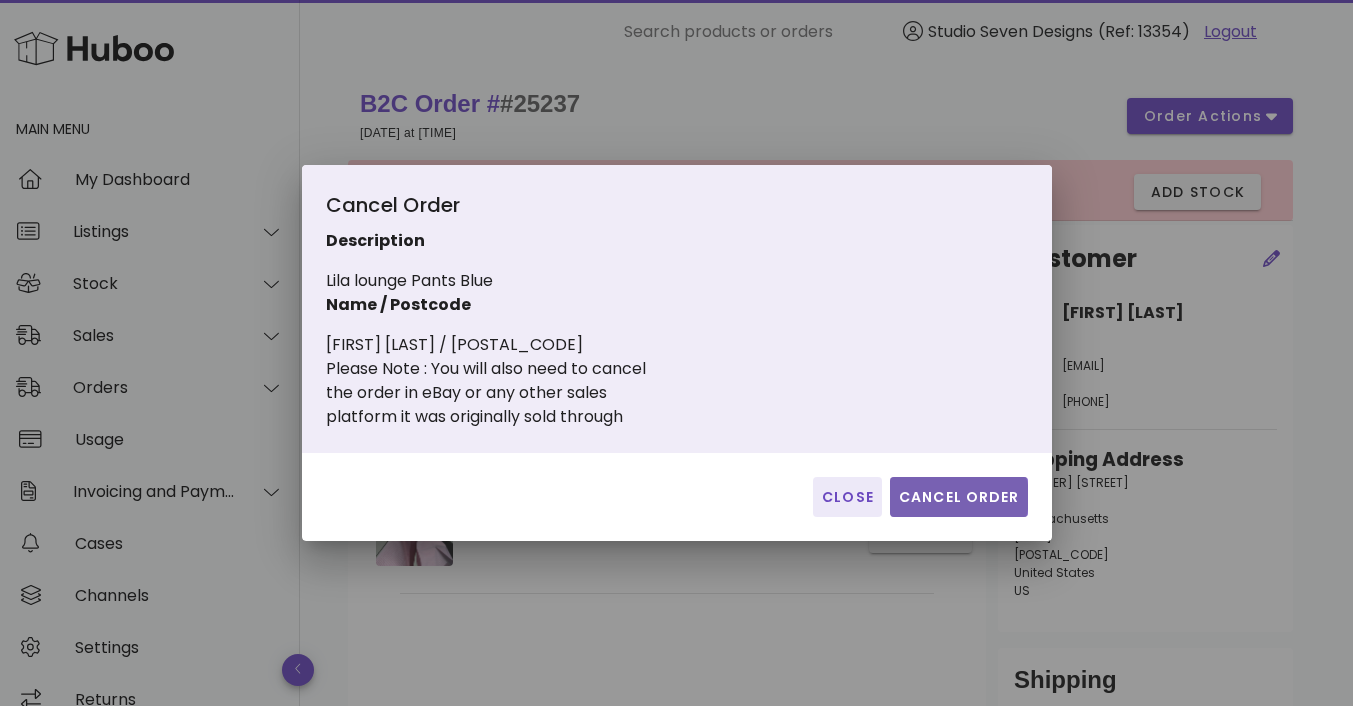 click on "Cancel Order" at bounding box center (959, 497) 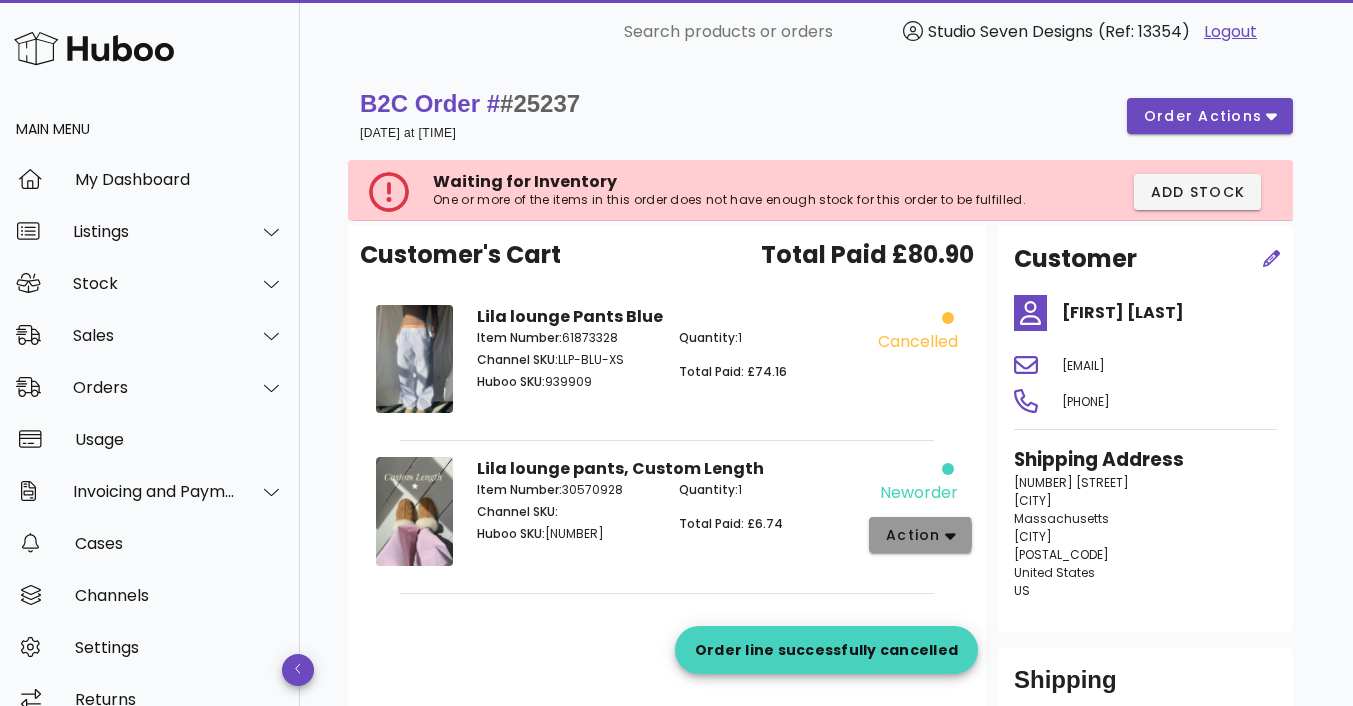 click on "action" at bounding box center (913, 535) 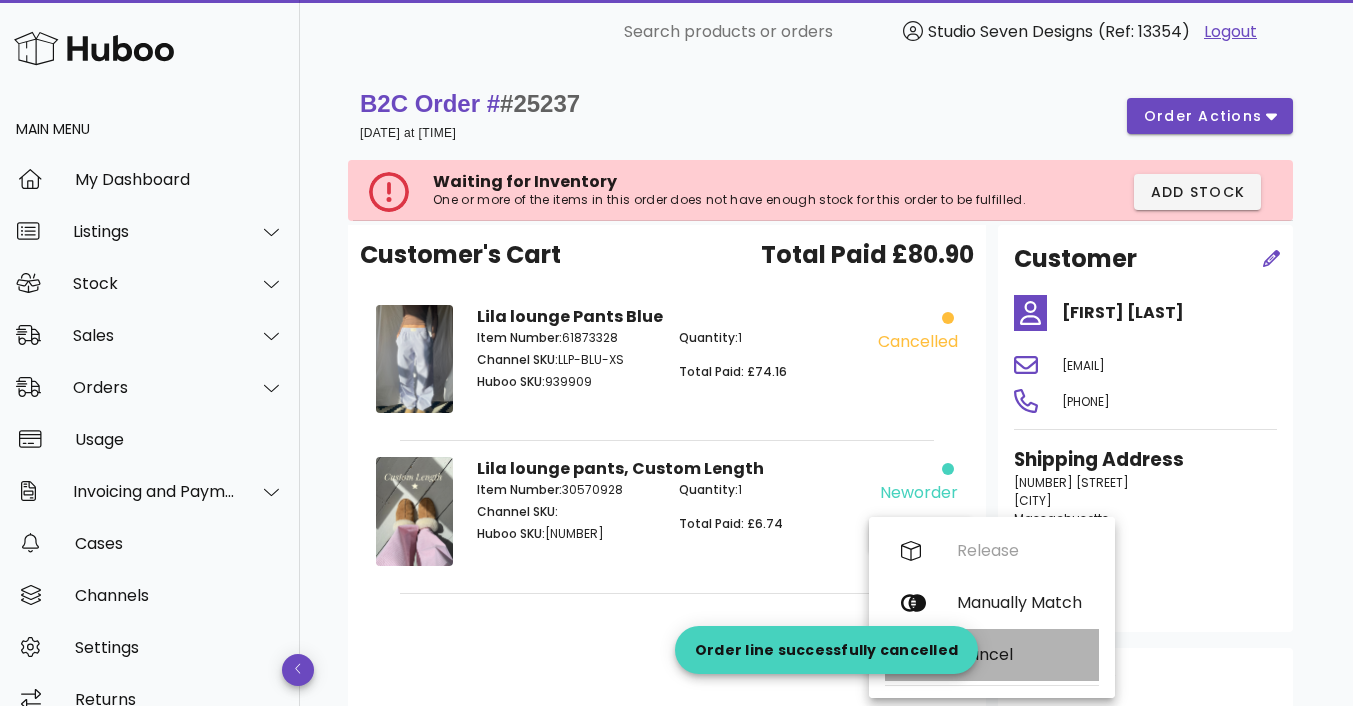 click on "Cancel" at bounding box center [1020, 654] 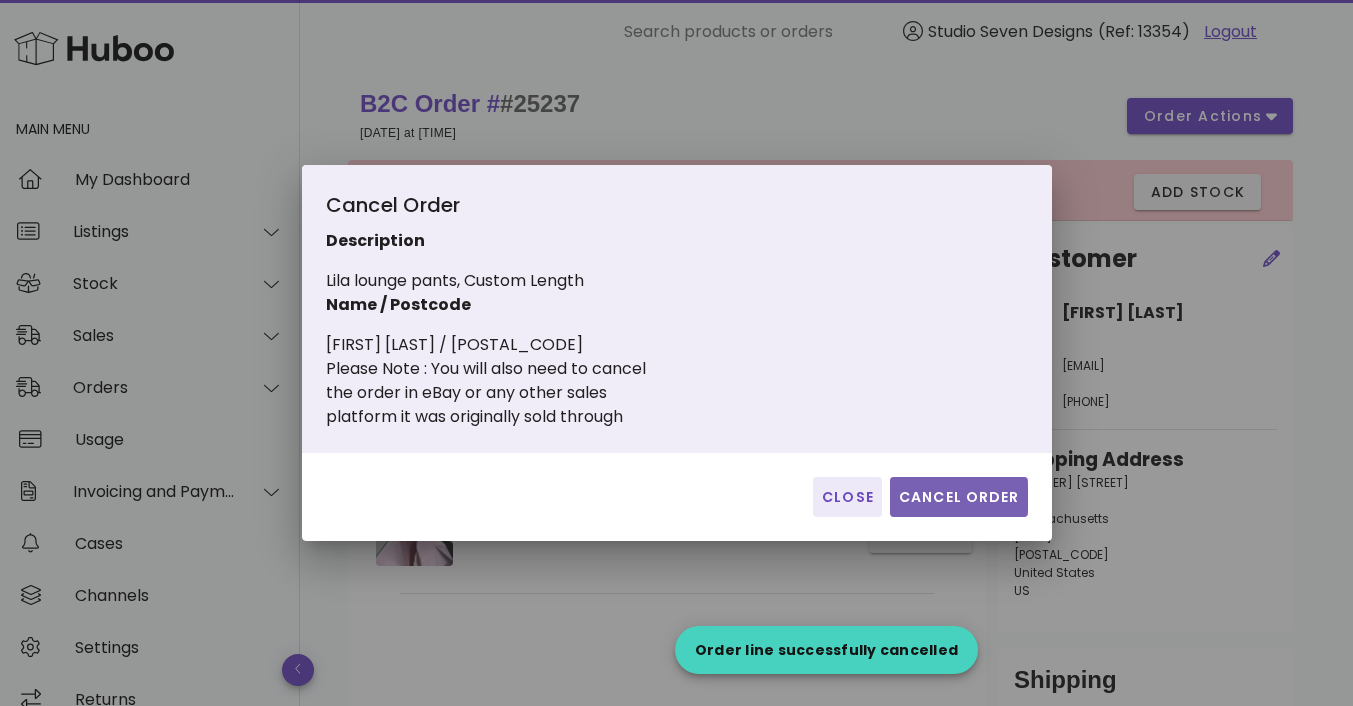 click on "Cancel Order" at bounding box center [959, 497] 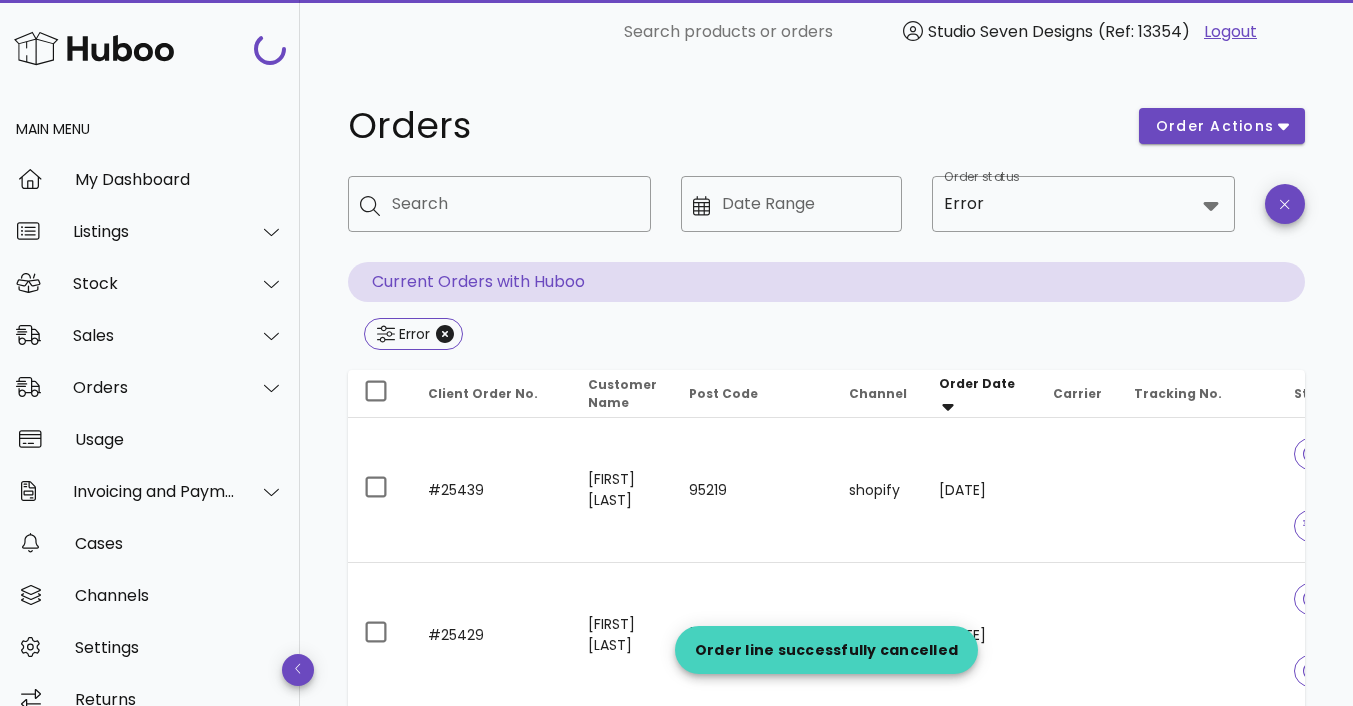 scroll, scrollTop: 4327, scrollLeft: 0, axis: vertical 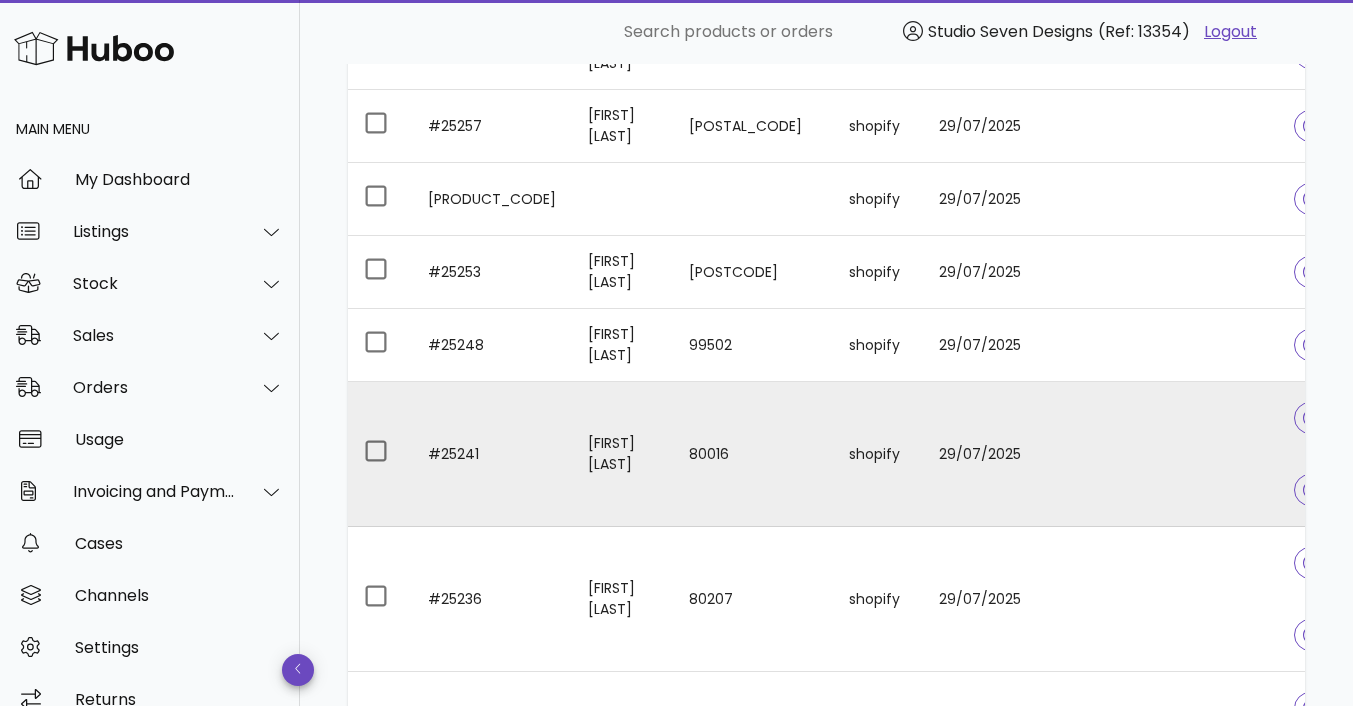click at bounding box center (1198, 454) 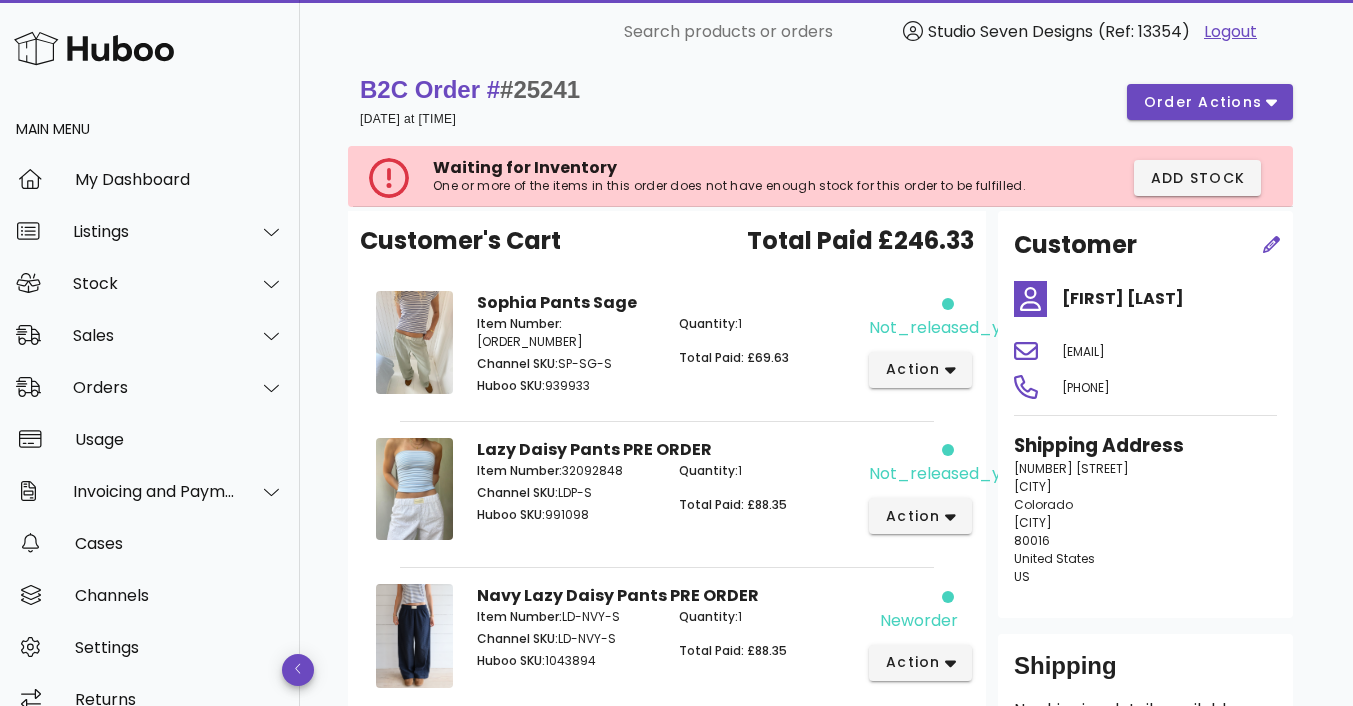 scroll, scrollTop: 0, scrollLeft: 0, axis: both 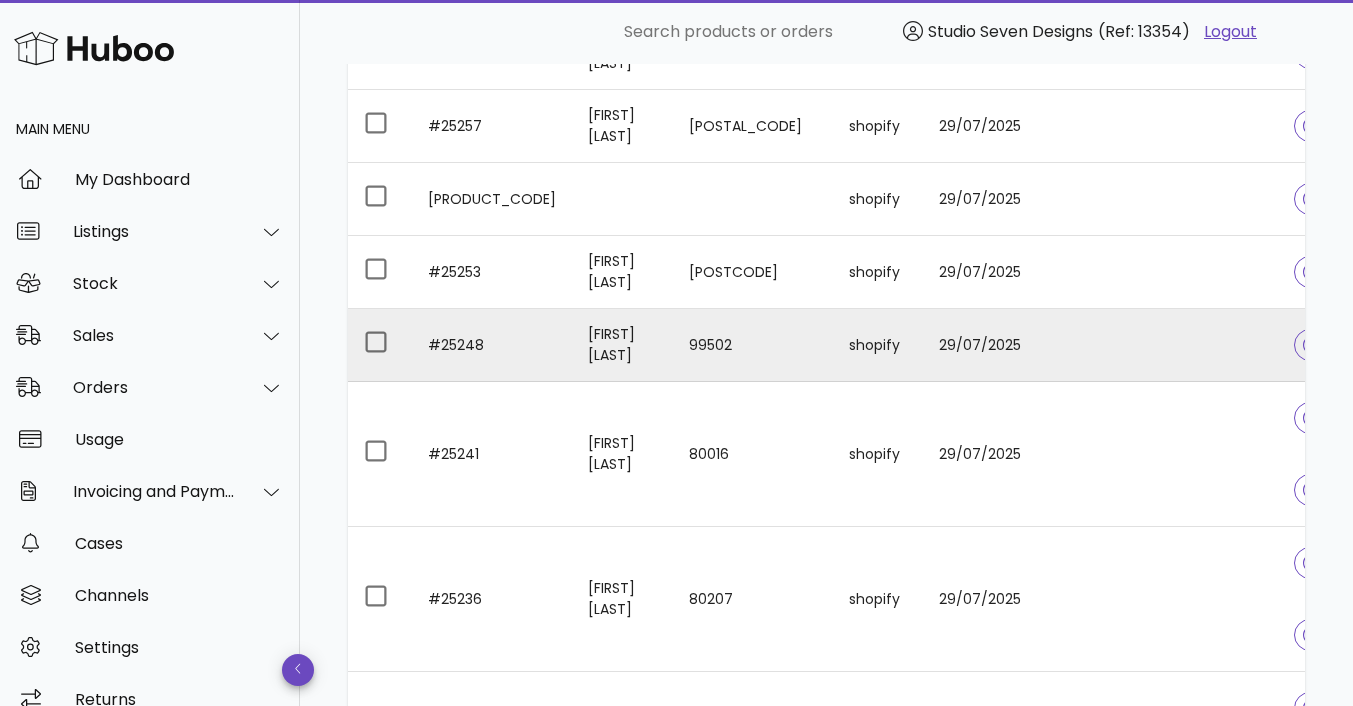 click at bounding box center [1198, 345] 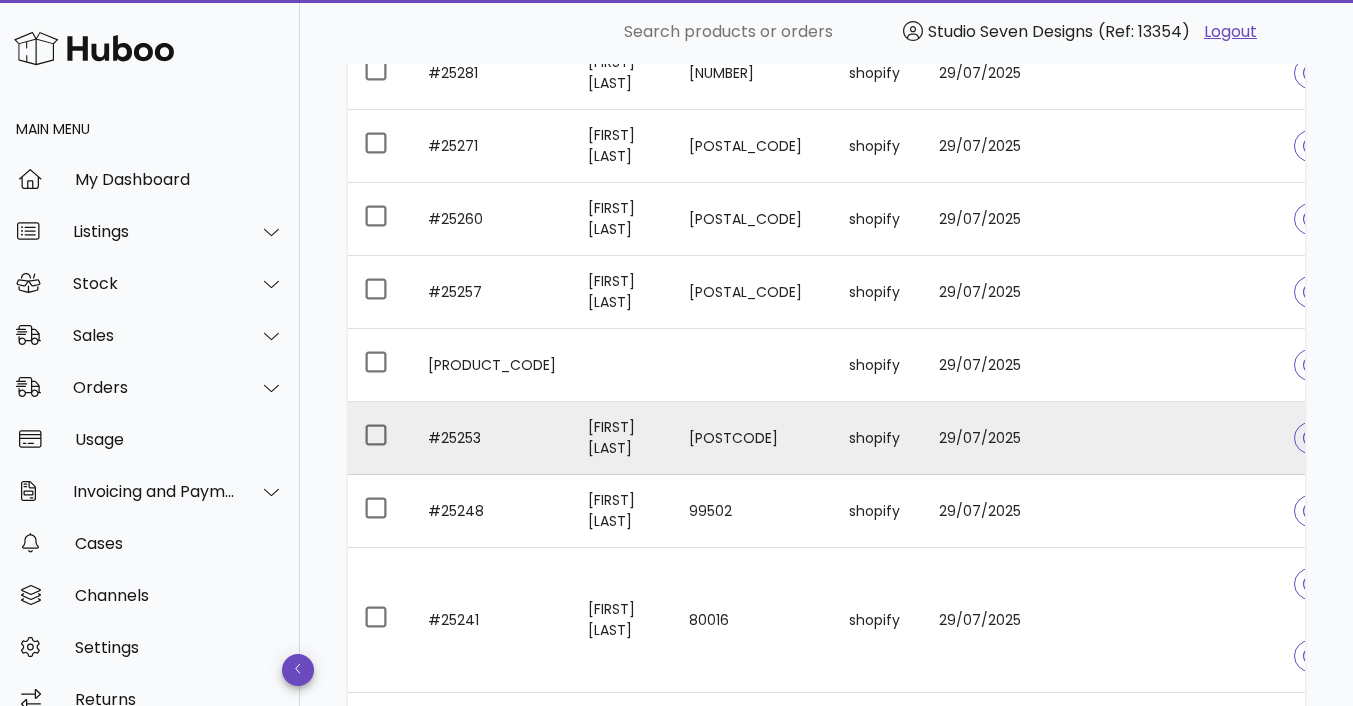 scroll, scrollTop: 4155, scrollLeft: 0, axis: vertical 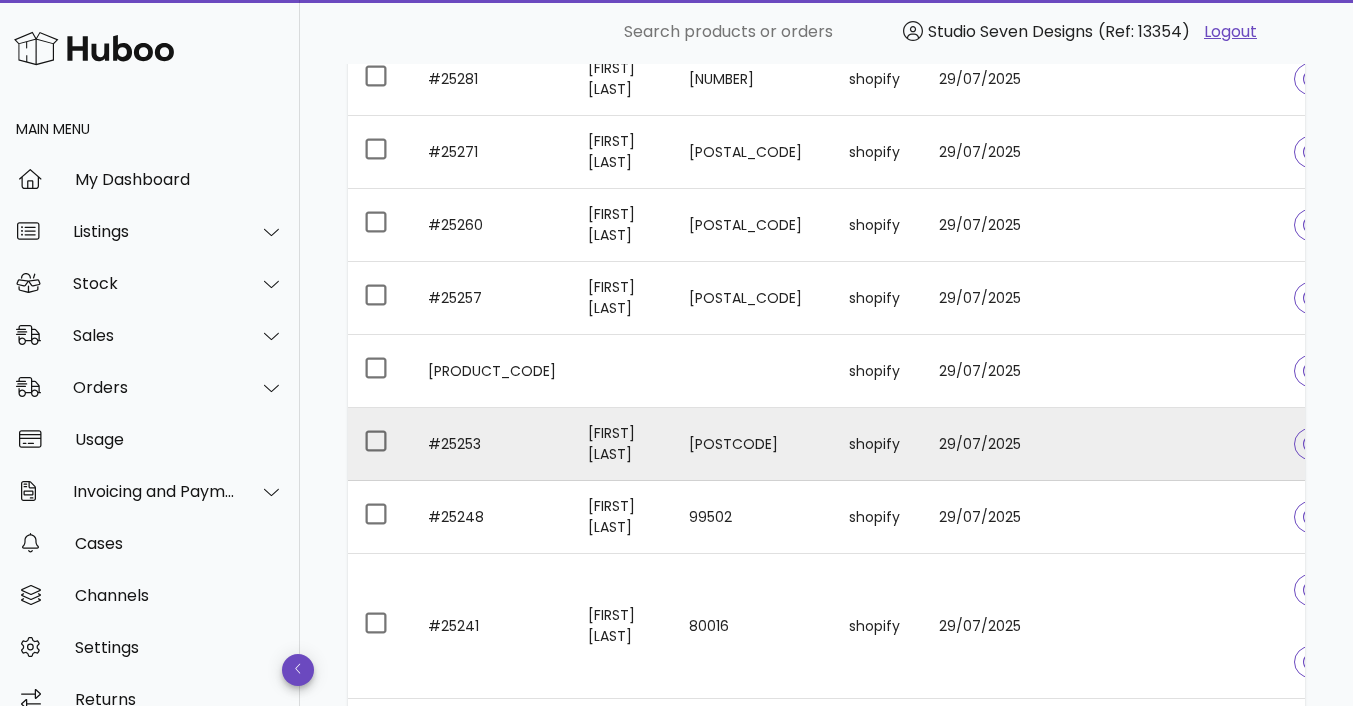 click at bounding box center (1198, 444) 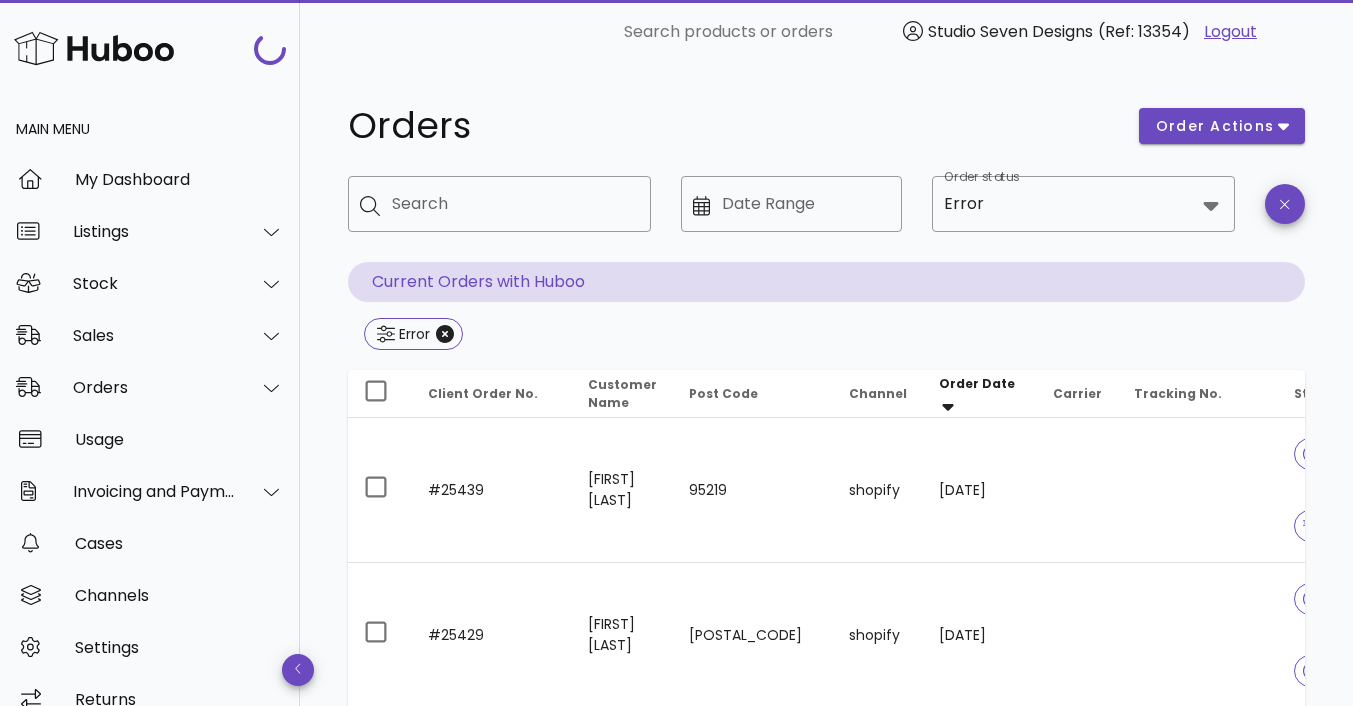 scroll, scrollTop: 4155, scrollLeft: 0, axis: vertical 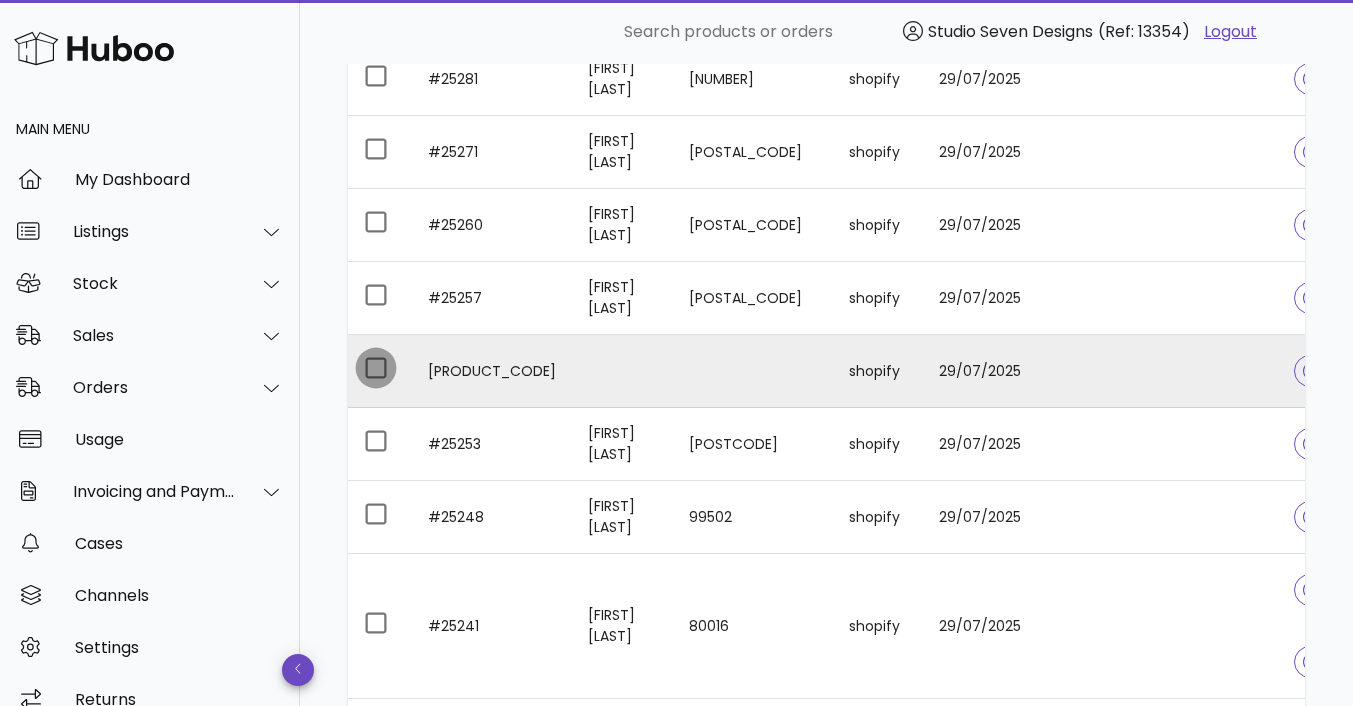 click at bounding box center (376, 368) 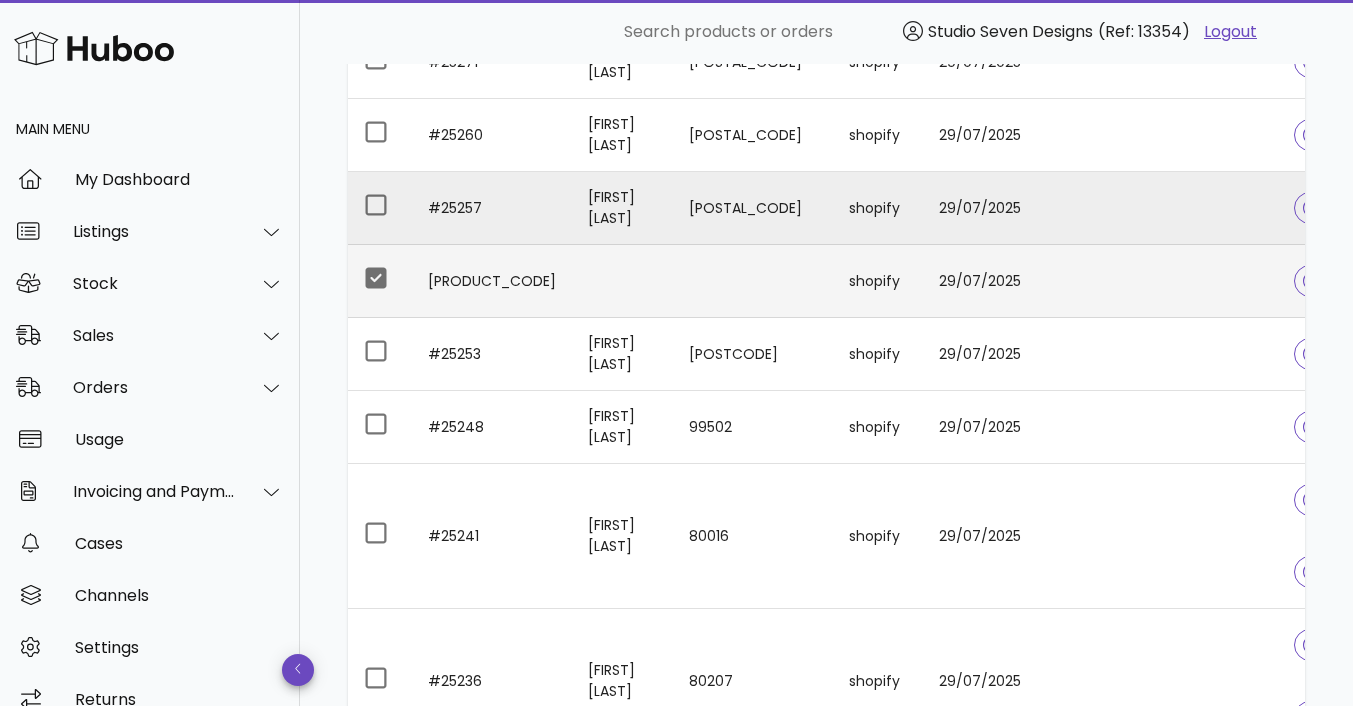 scroll, scrollTop: 4247, scrollLeft: 0, axis: vertical 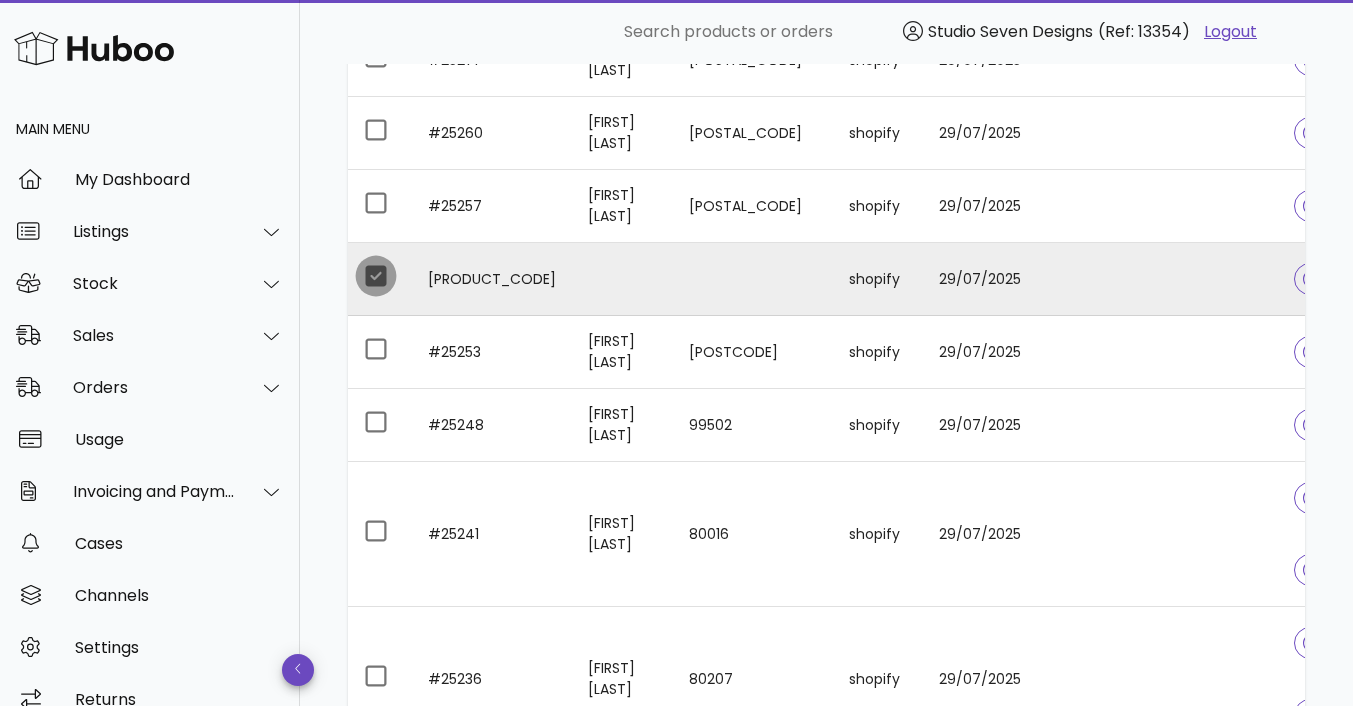 click at bounding box center (376, 276) 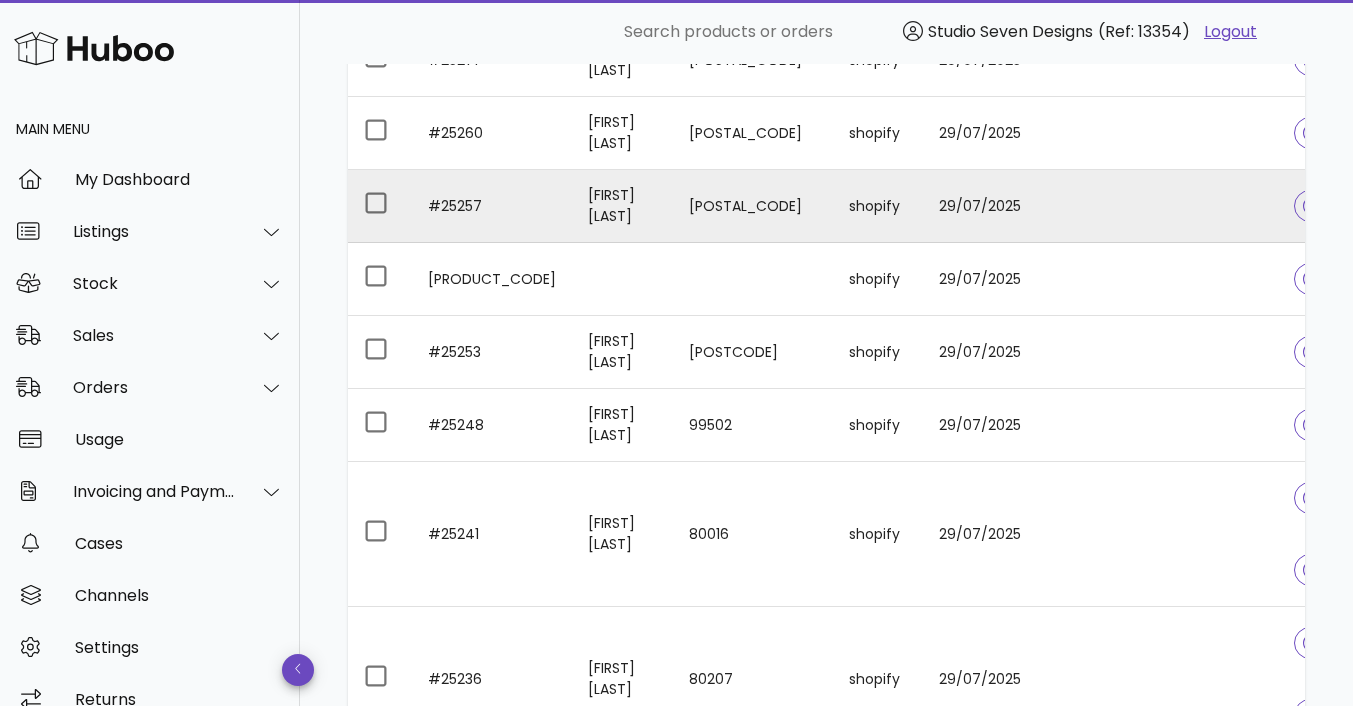 click at bounding box center (1198, 206) 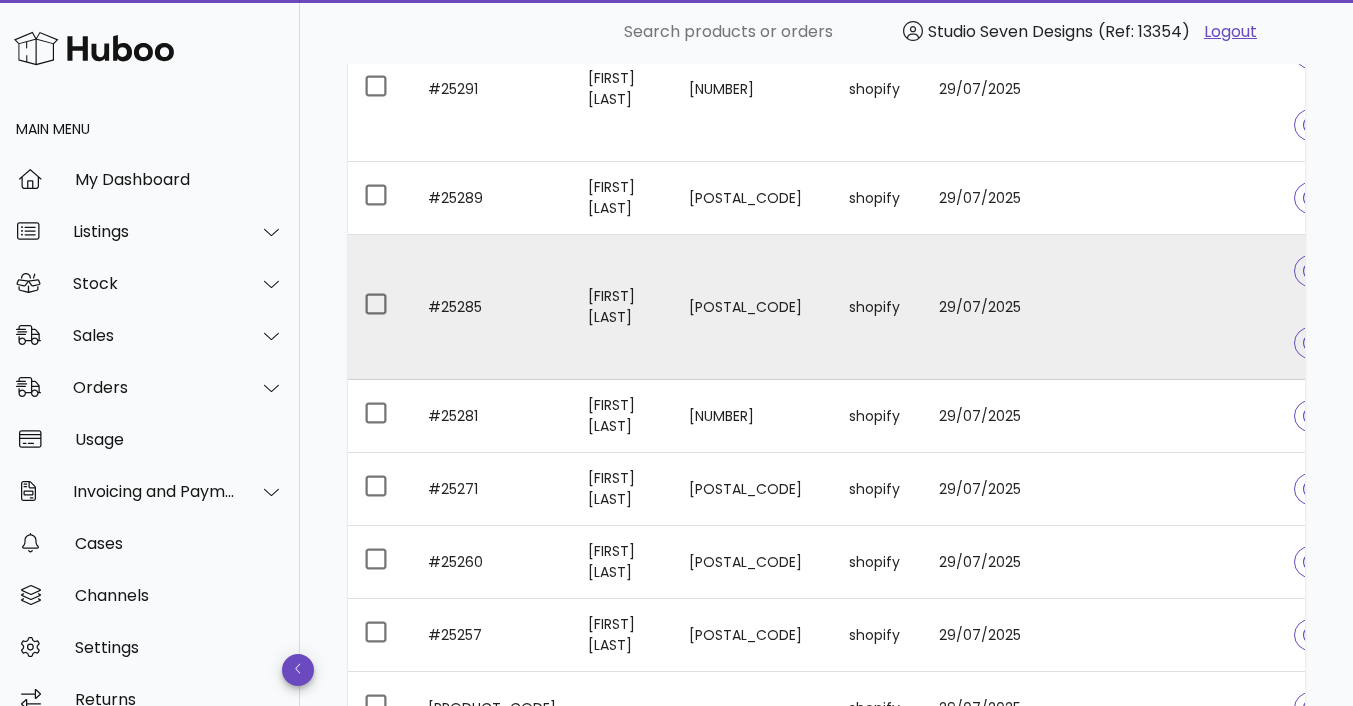 scroll, scrollTop: 3816, scrollLeft: 0, axis: vertical 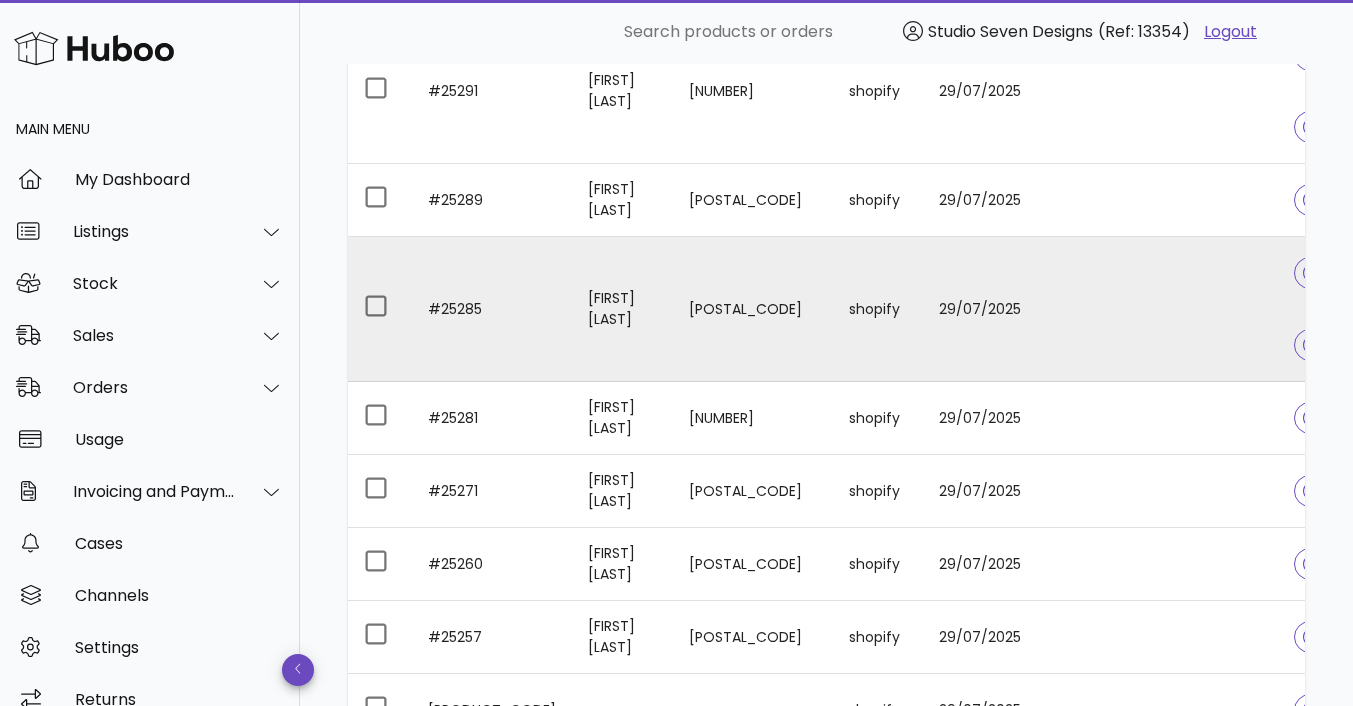 click at bounding box center (1198, 309) 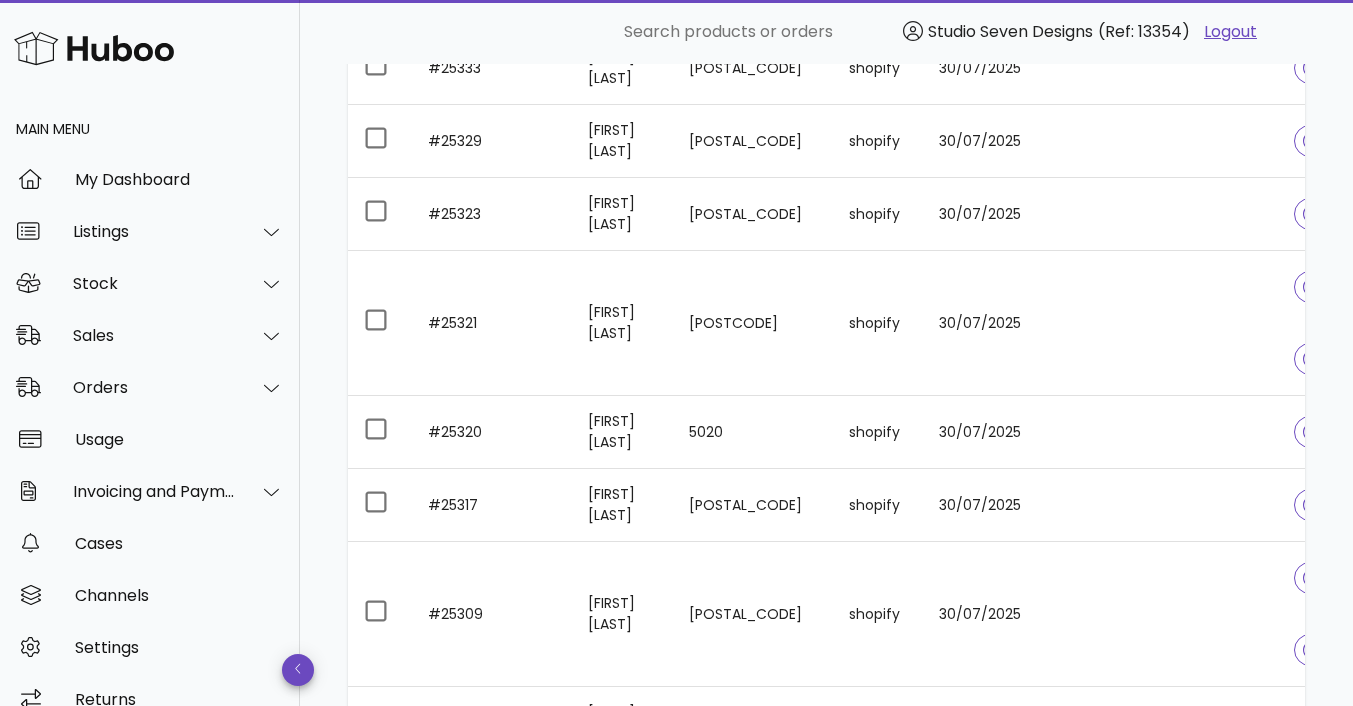 scroll, scrollTop: 3060, scrollLeft: 0, axis: vertical 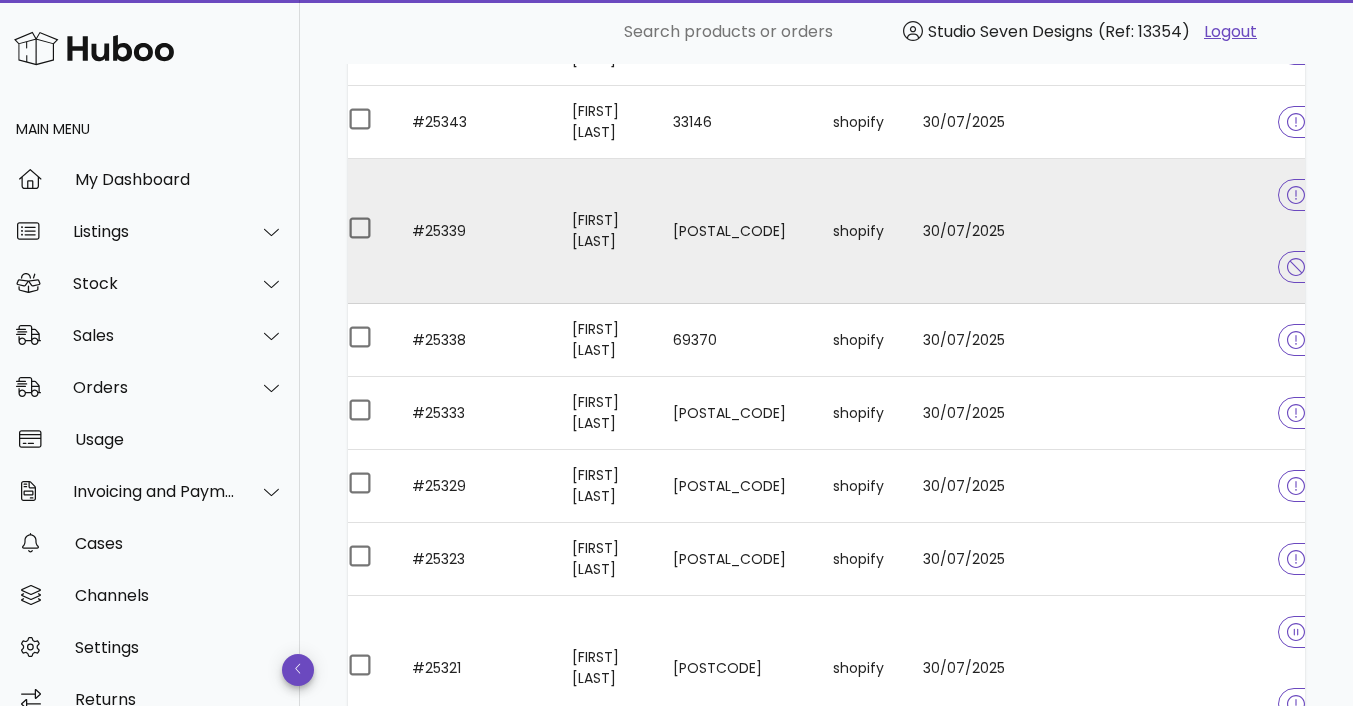 click at bounding box center (1182, 231) 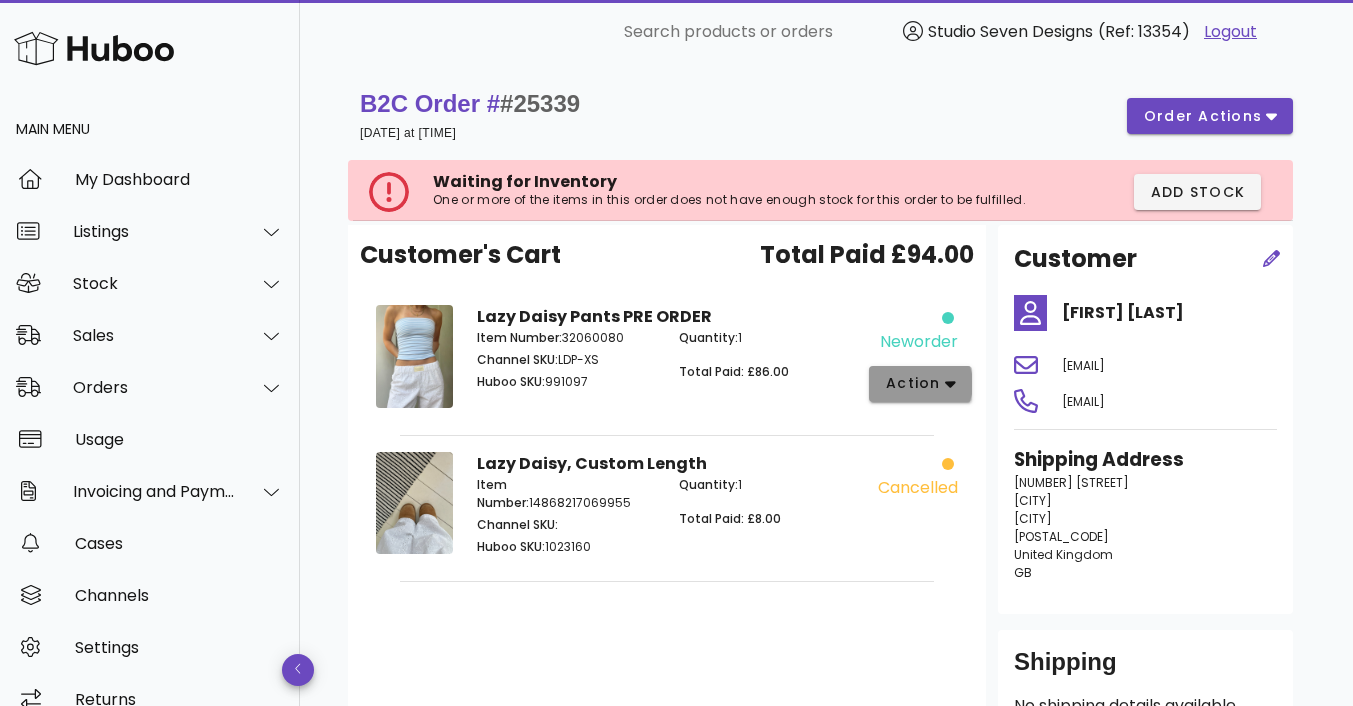 click on "action" at bounding box center [920, 384] 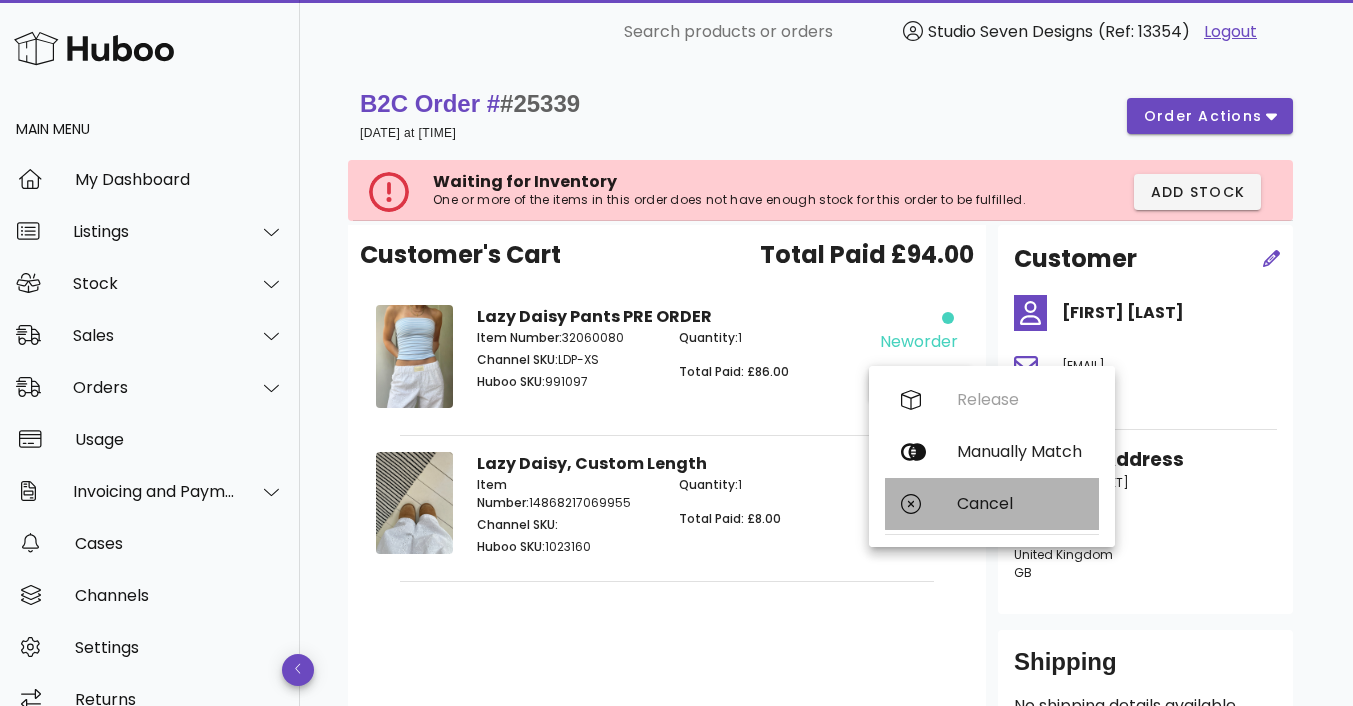 click on "Cancel" at bounding box center (1020, 503) 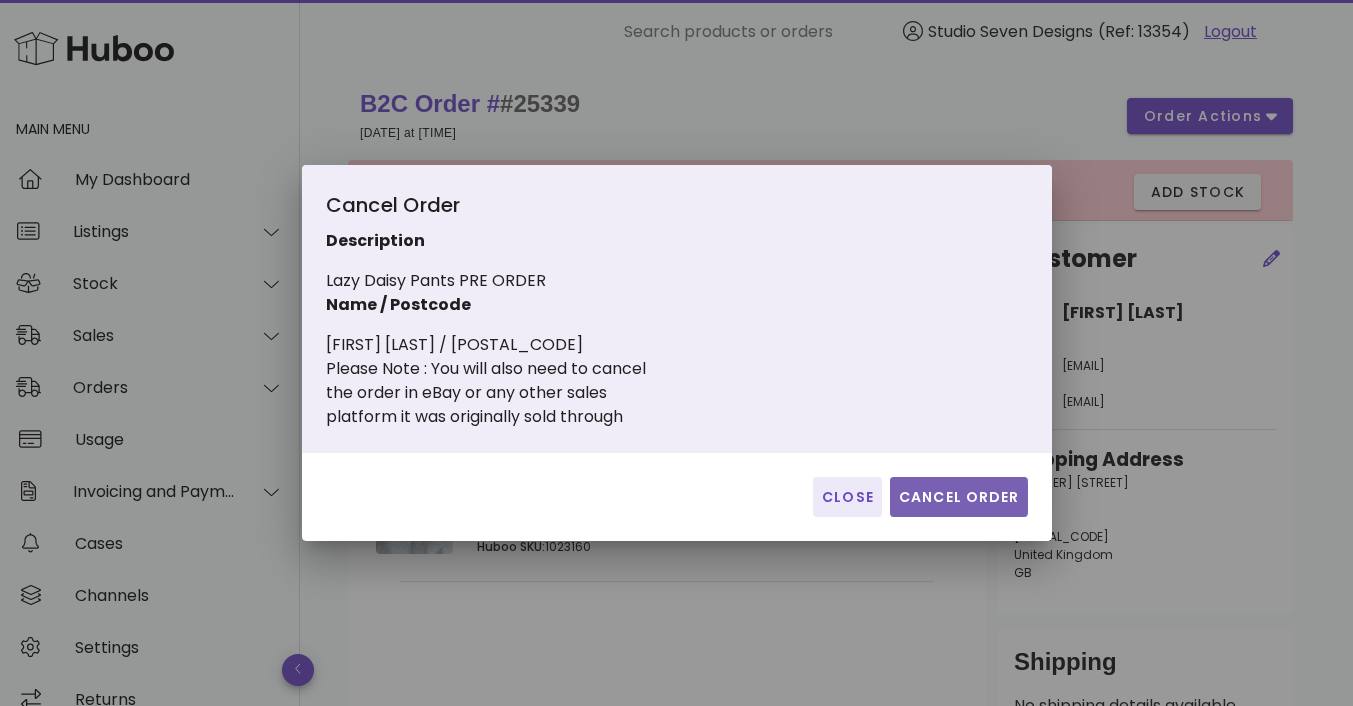 click on "Cancel Order" at bounding box center (959, 497) 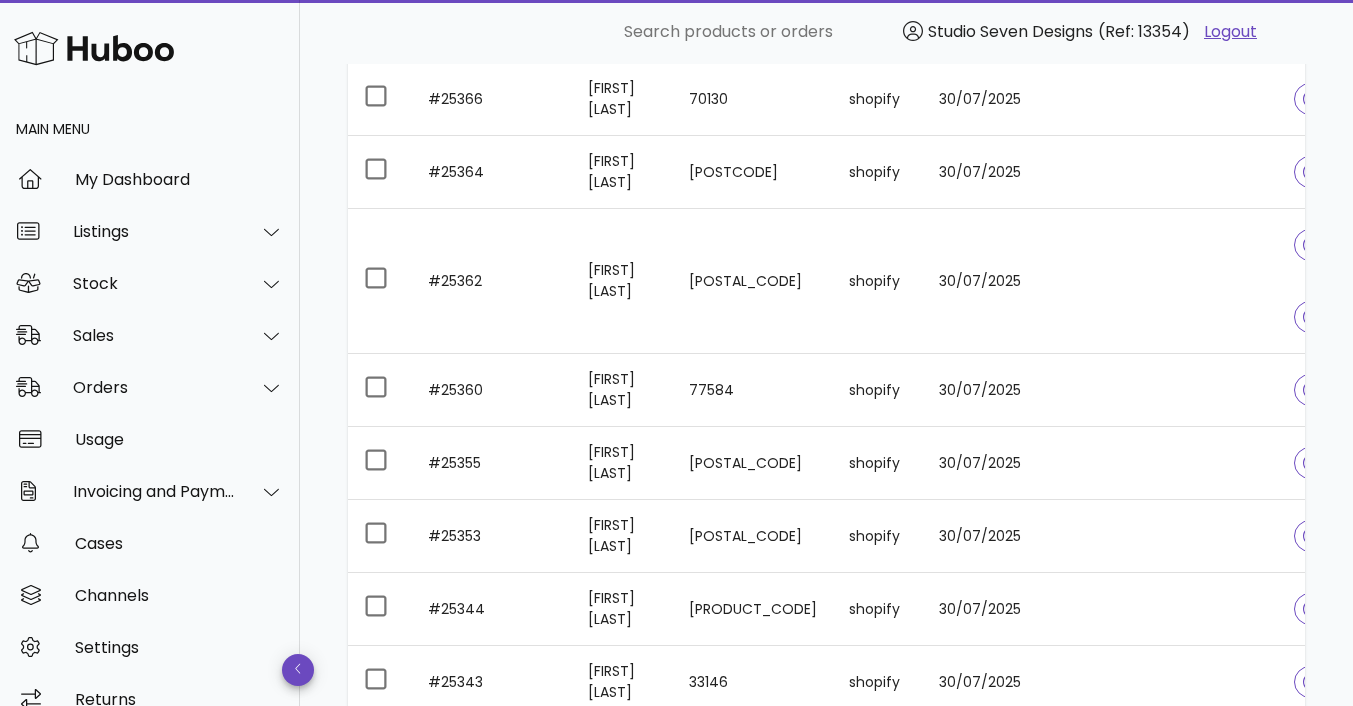 scroll, scrollTop: 2169, scrollLeft: 0, axis: vertical 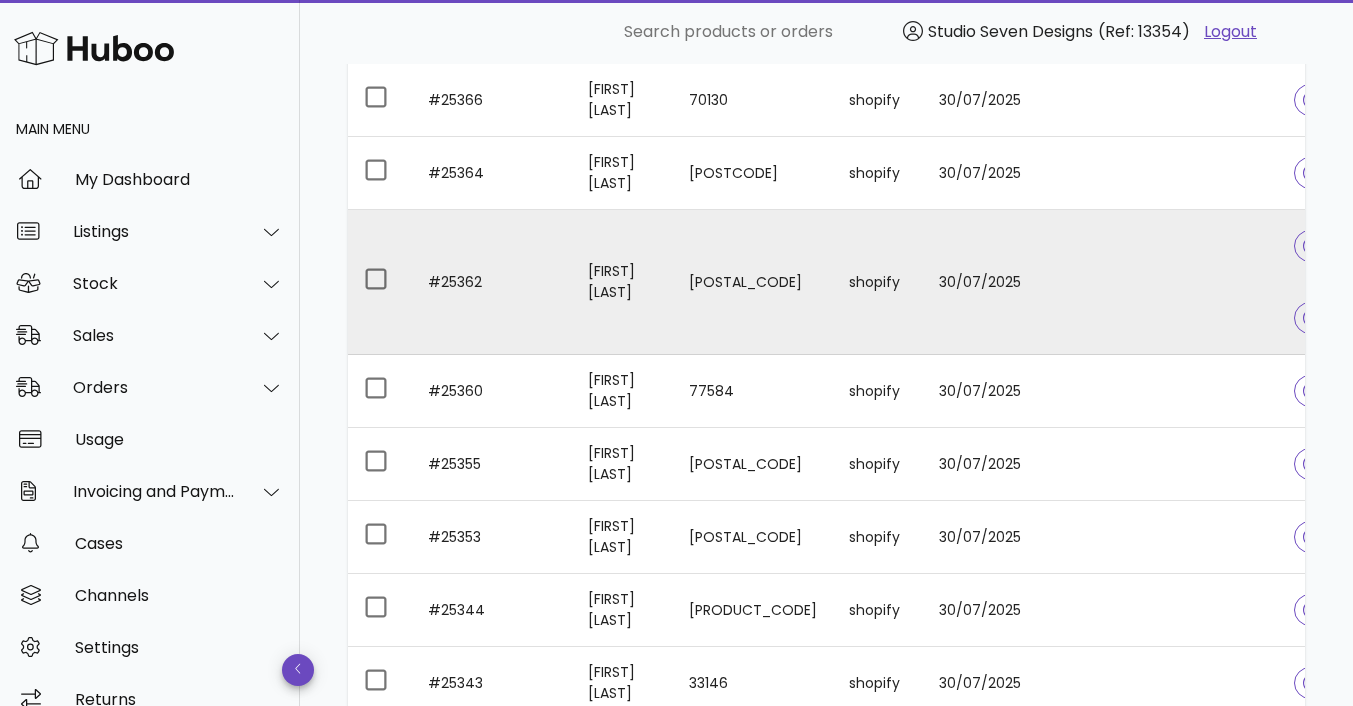 click at bounding box center (1198, 282) 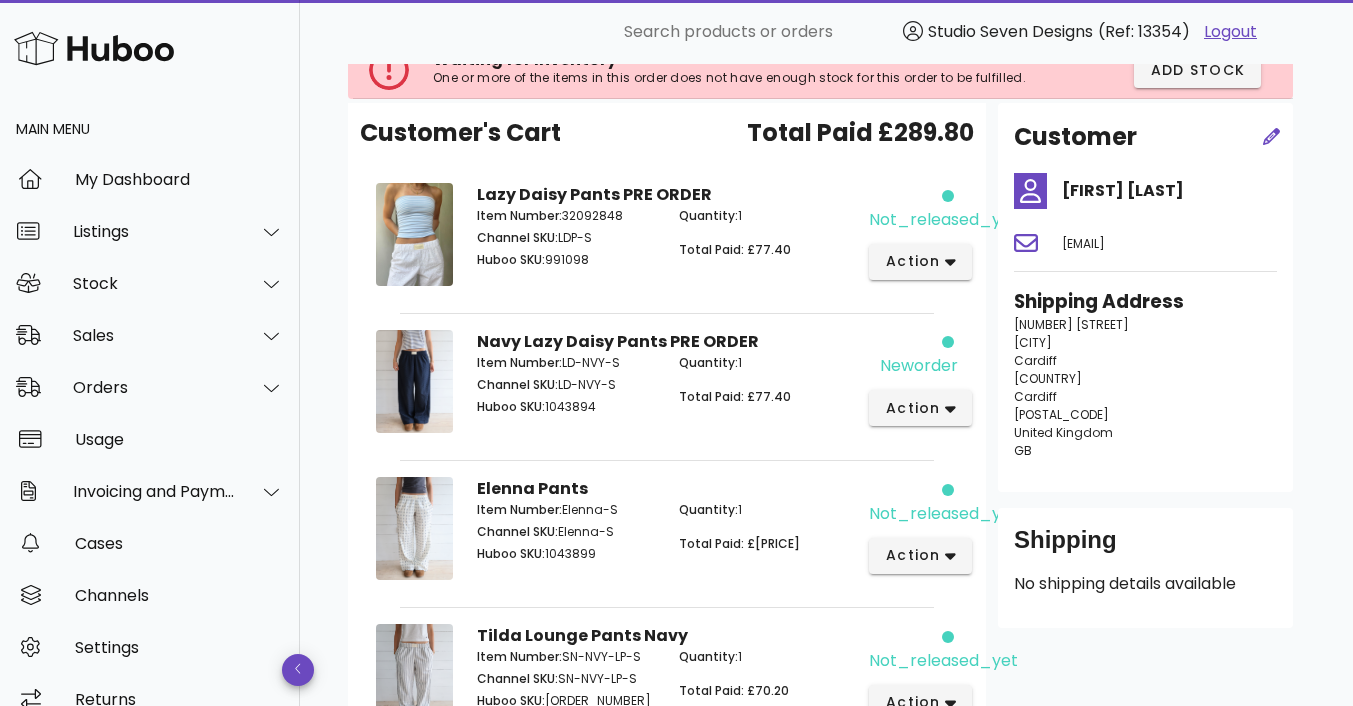 scroll, scrollTop: 121, scrollLeft: 0, axis: vertical 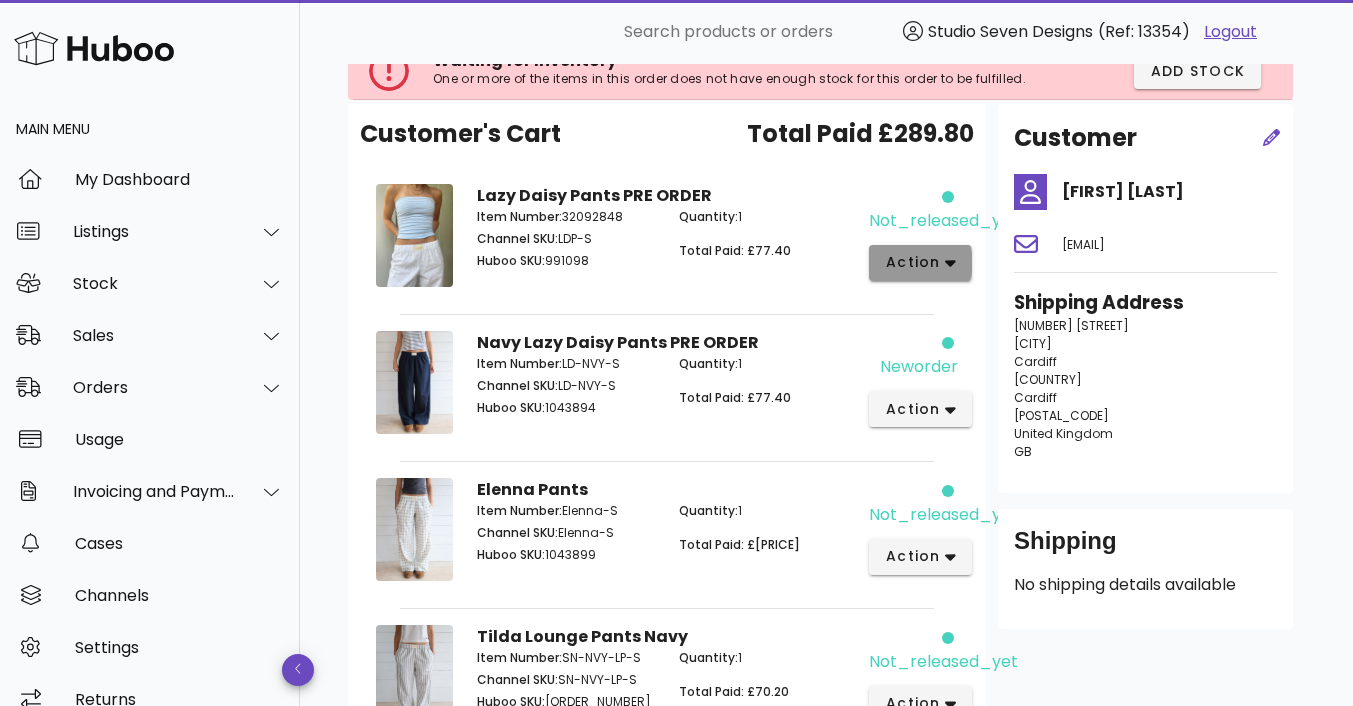 click 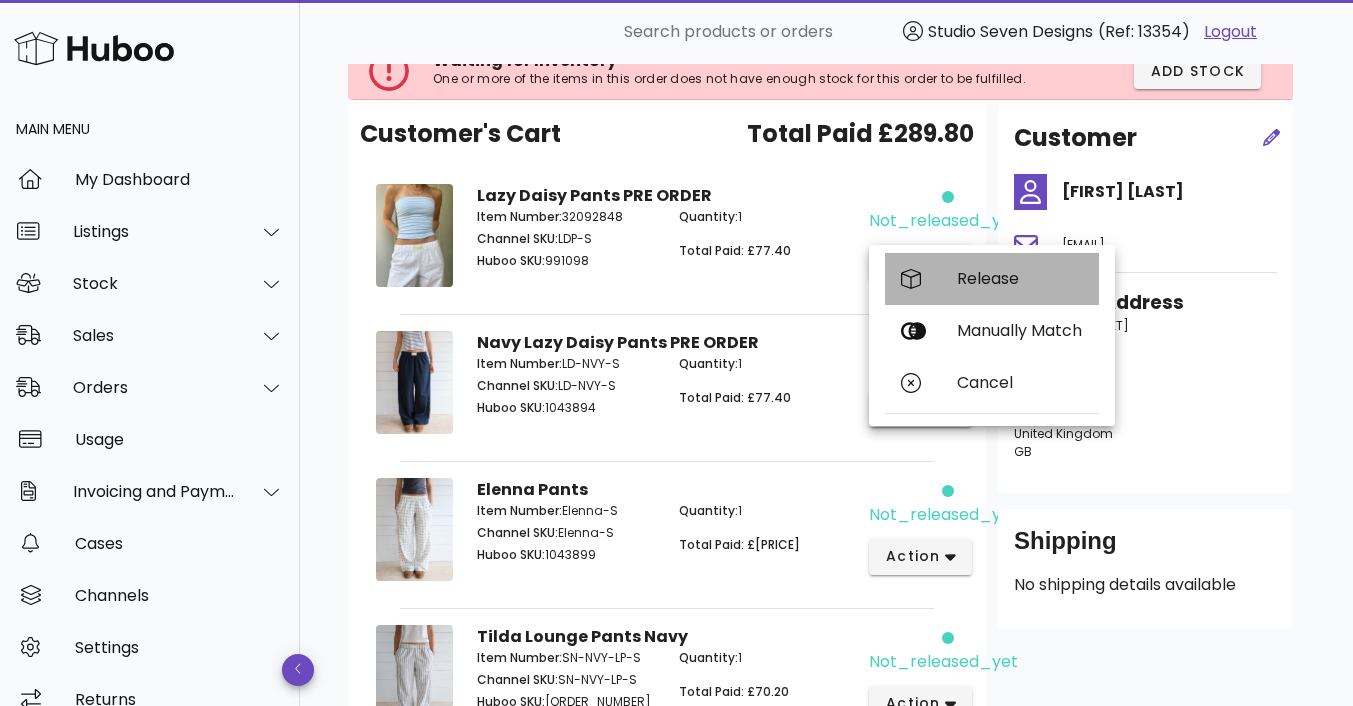click on "Release" at bounding box center [1020, 278] 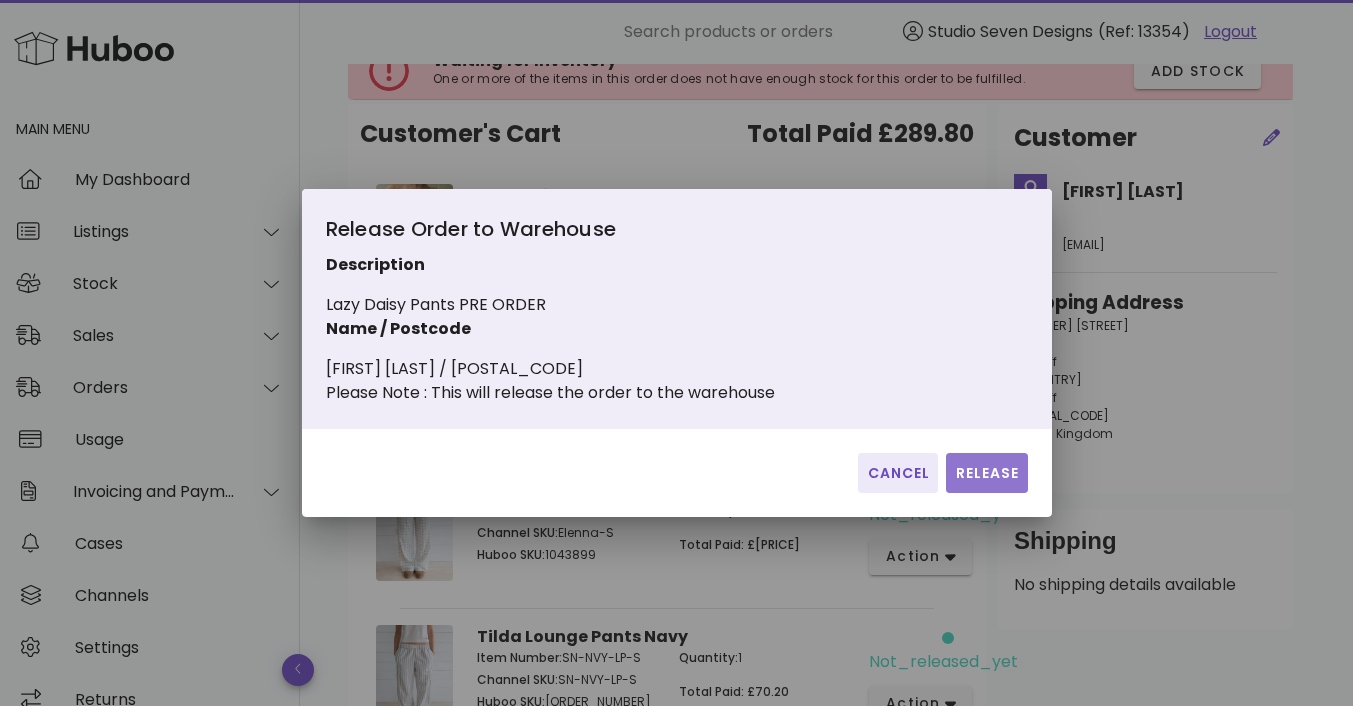 click on "Release" at bounding box center [986, 473] 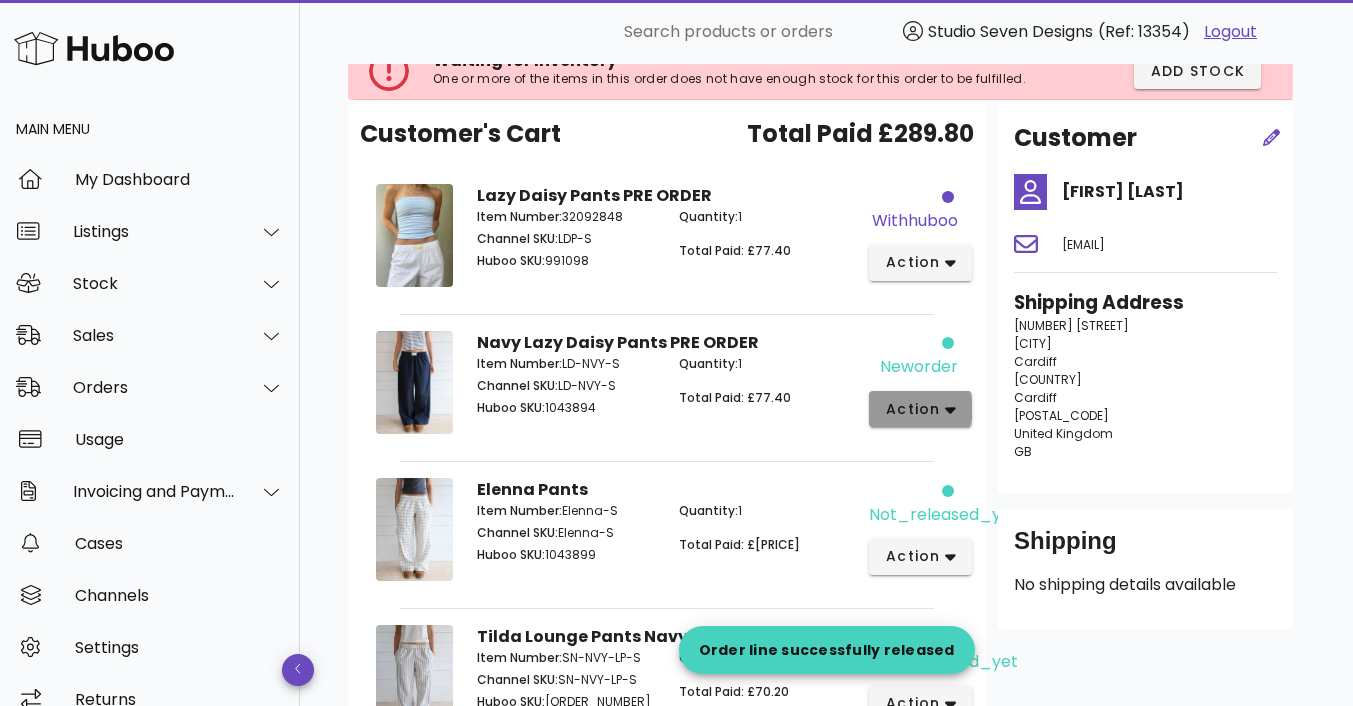 click on "action" at bounding box center [920, 409] 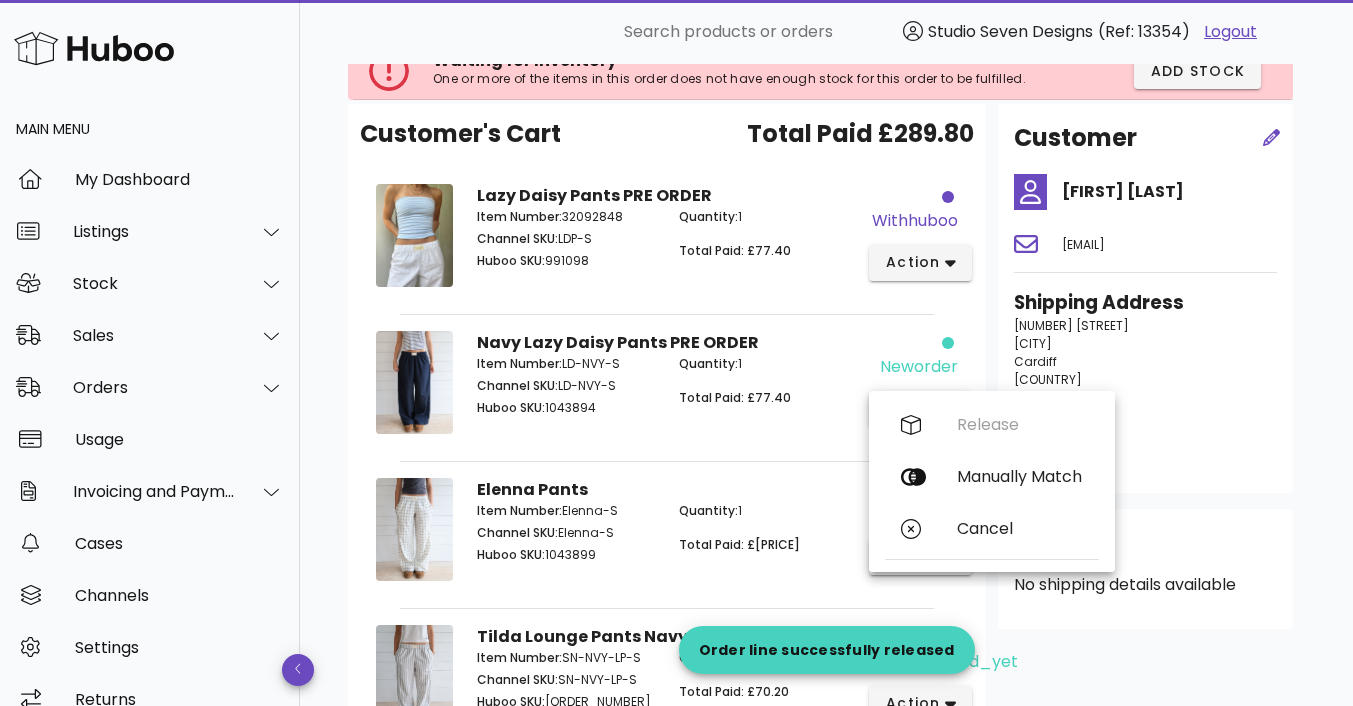 click on "Navy Lazy Daisy Pants PRE ORDER Item Number:  LD-NVY-S  Channel SKU:  LD-NVY-S  Huboo SKU:  1043894  Quantity:  1 Total Paid: £77.40" at bounding box center (667, 386) 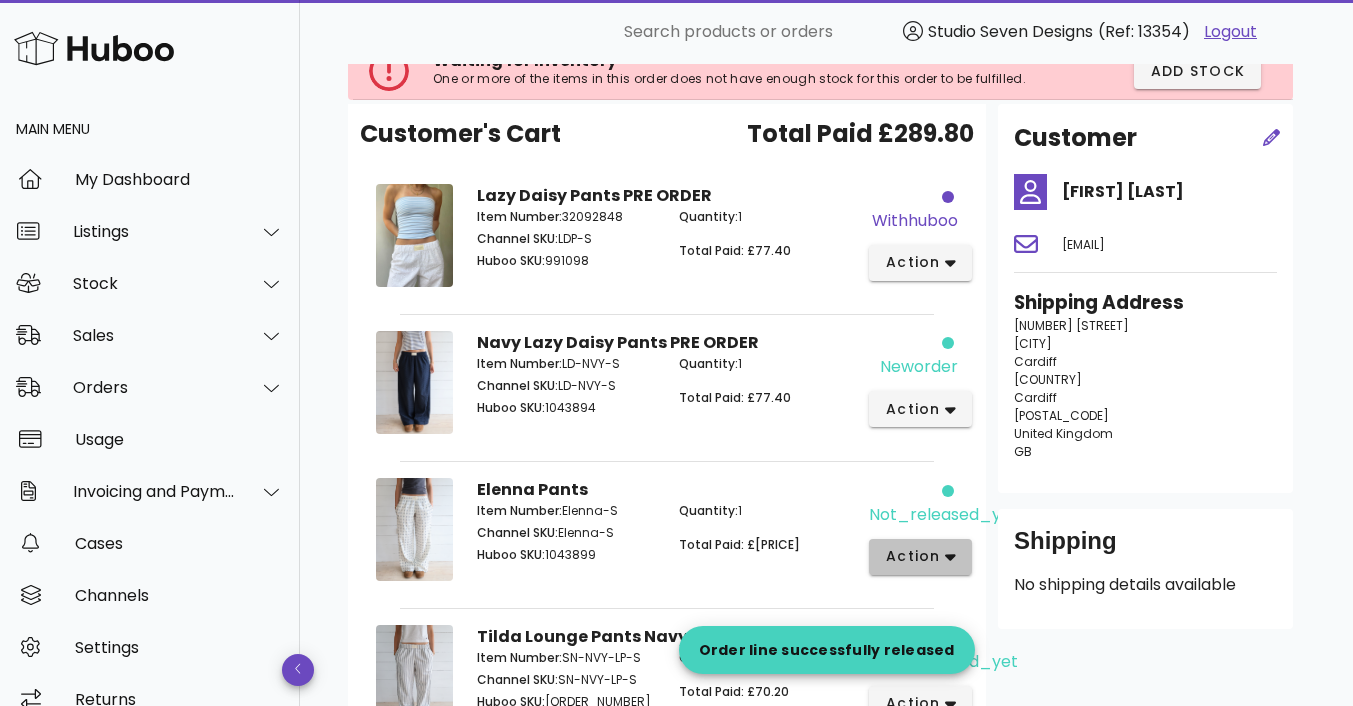 click on "action" at bounding box center (920, 557) 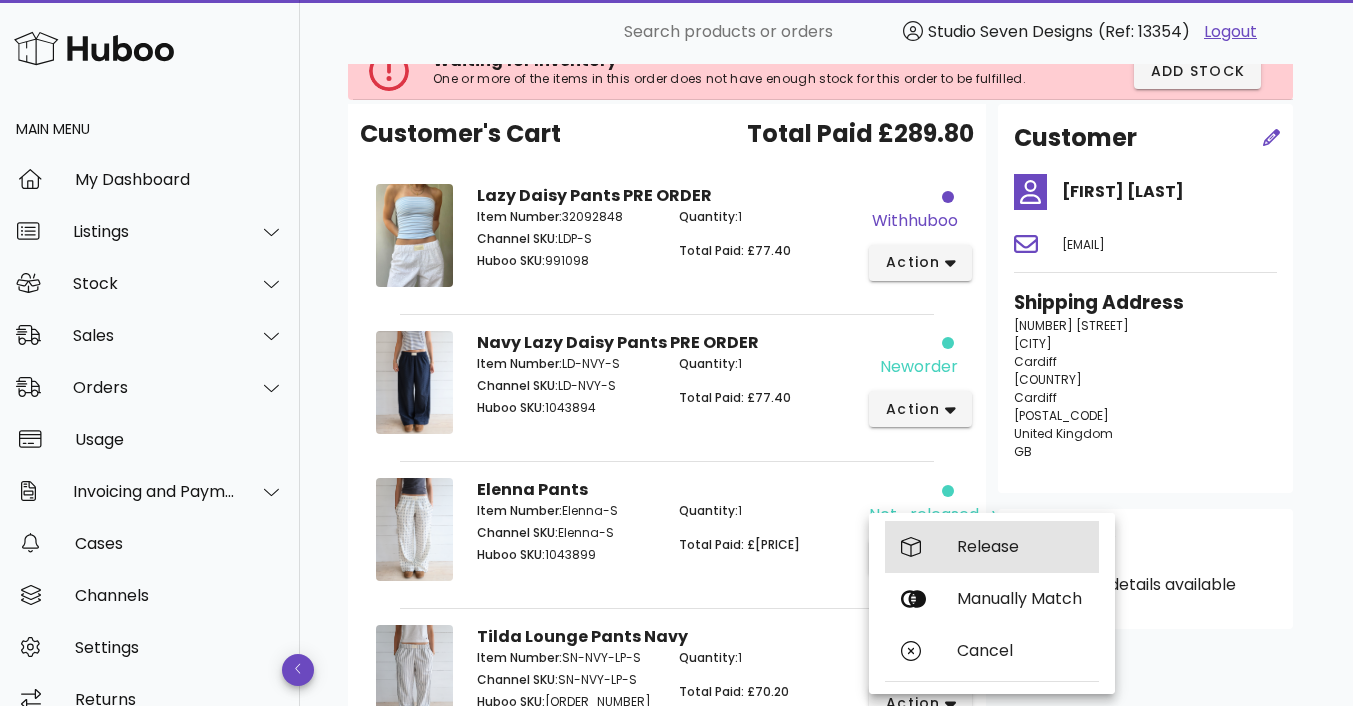click on "Release" at bounding box center (1020, 546) 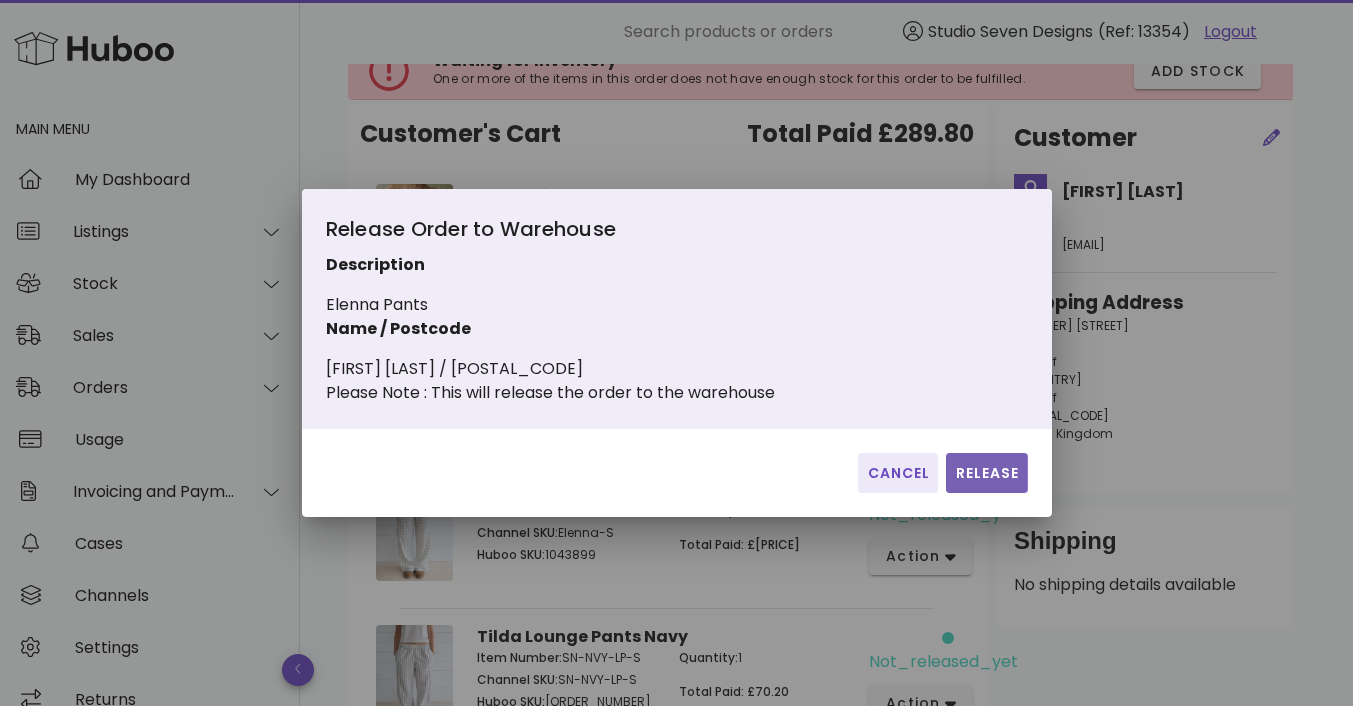 click on "Release" at bounding box center (986, 473) 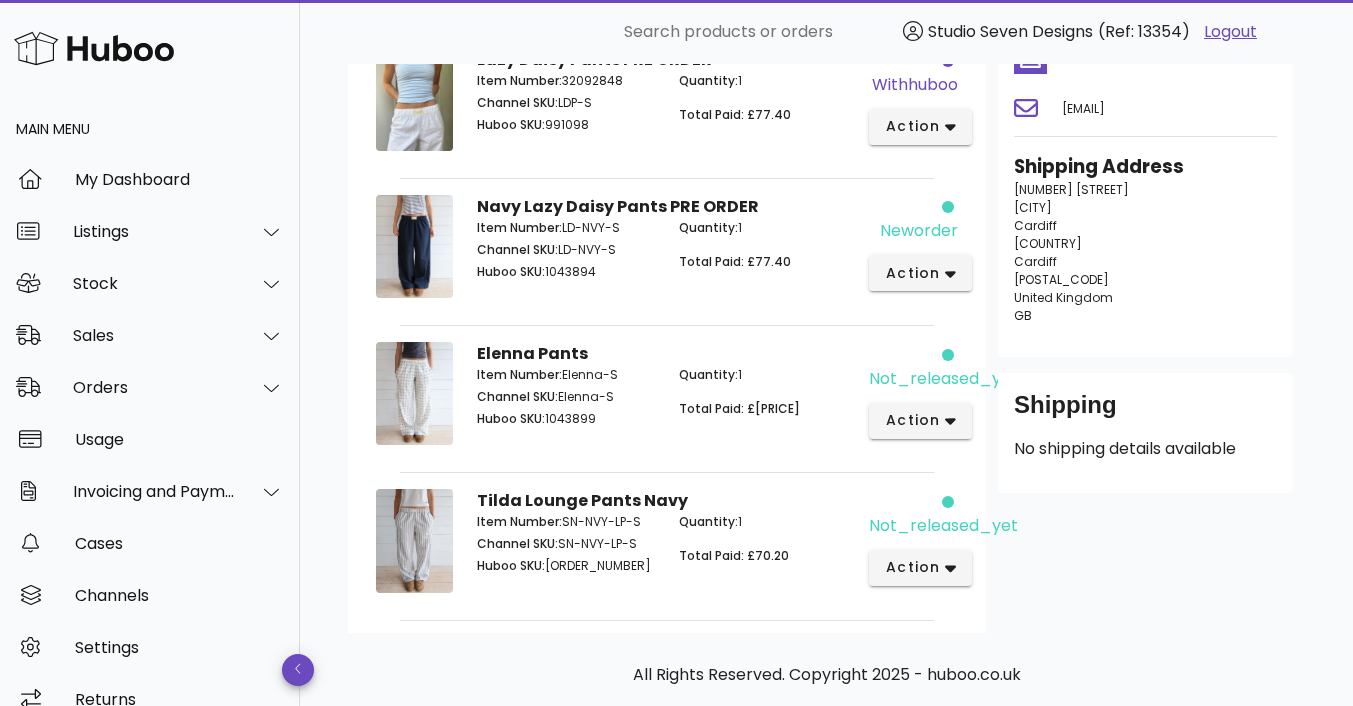 scroll, scrollTop: 276, scrollLeft: 0, axis: vertical 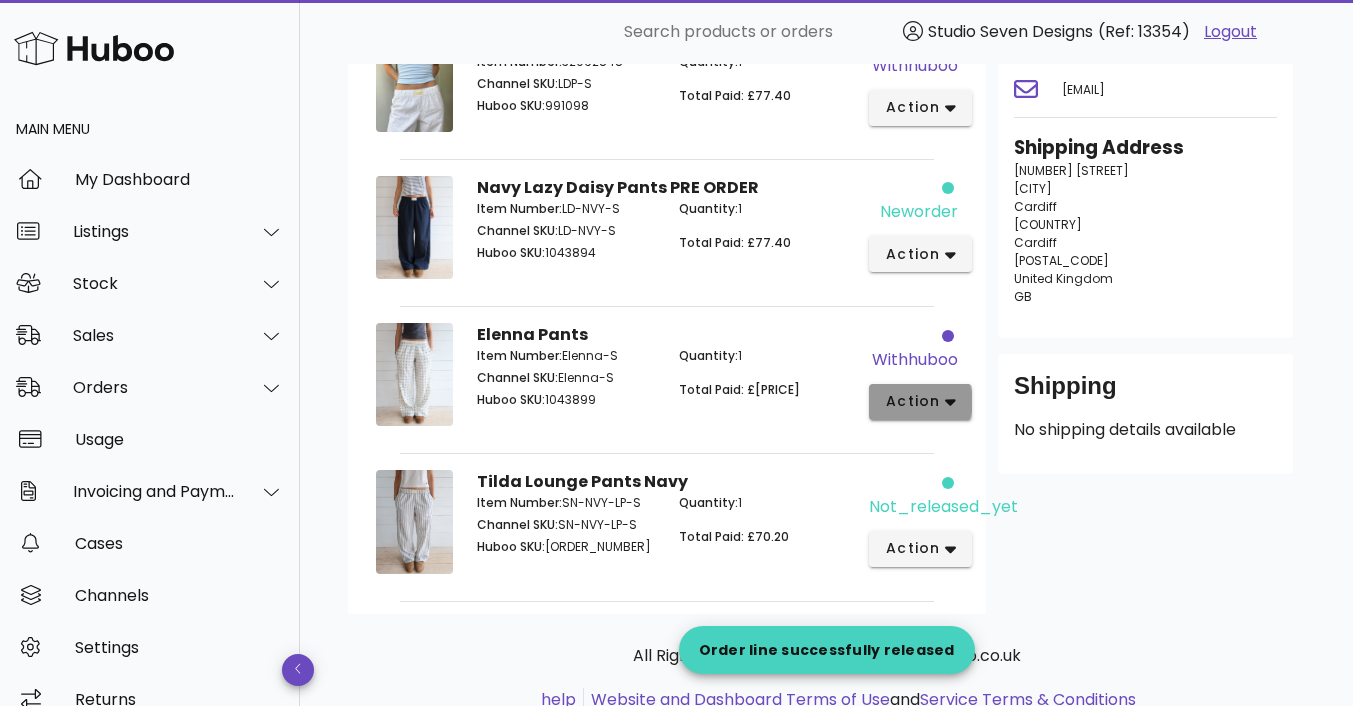 click 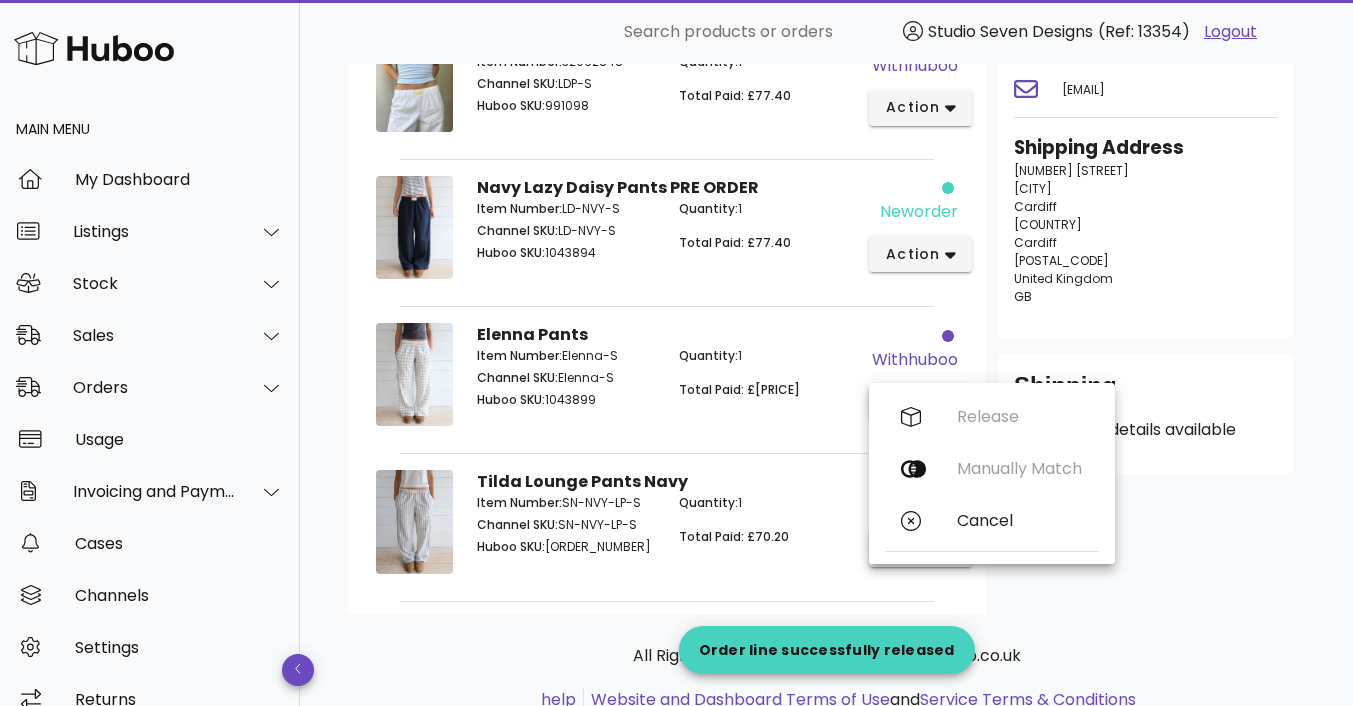 click on "Quantity:  1 Total Paid: £64.80" at bounding box center (768, 381) 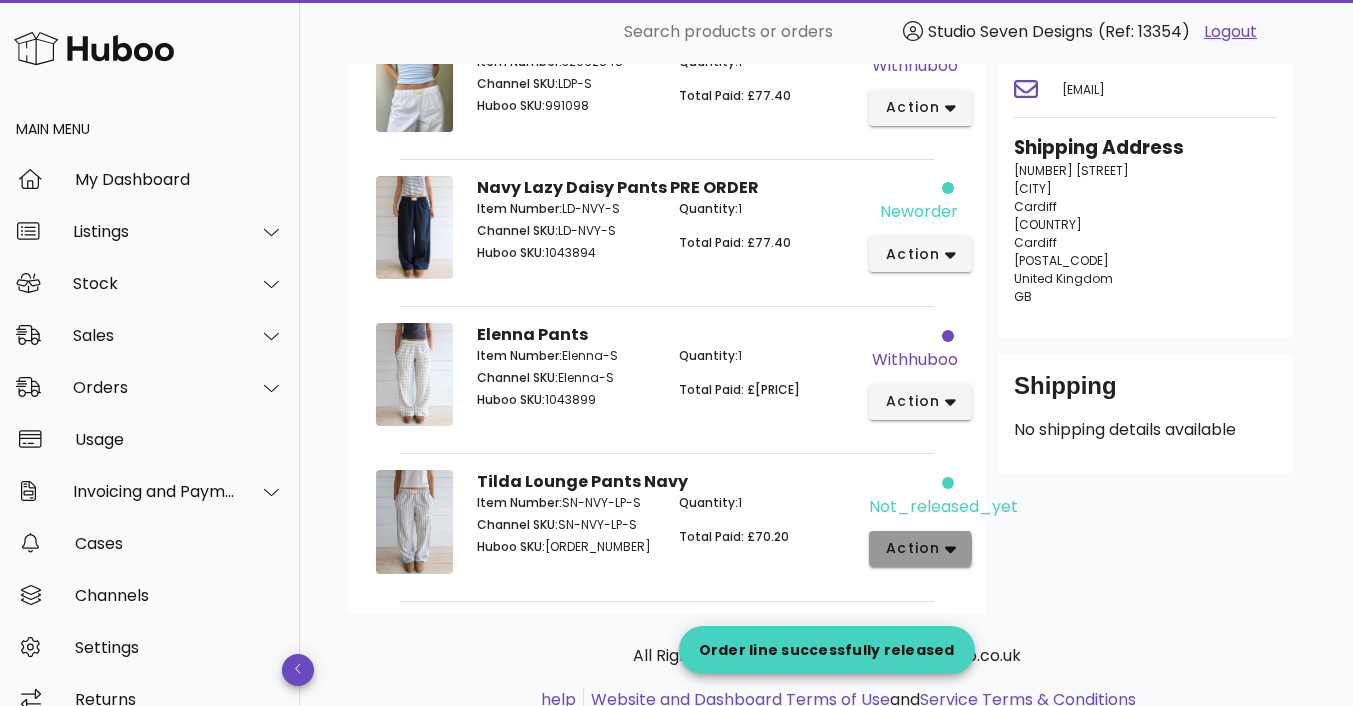click 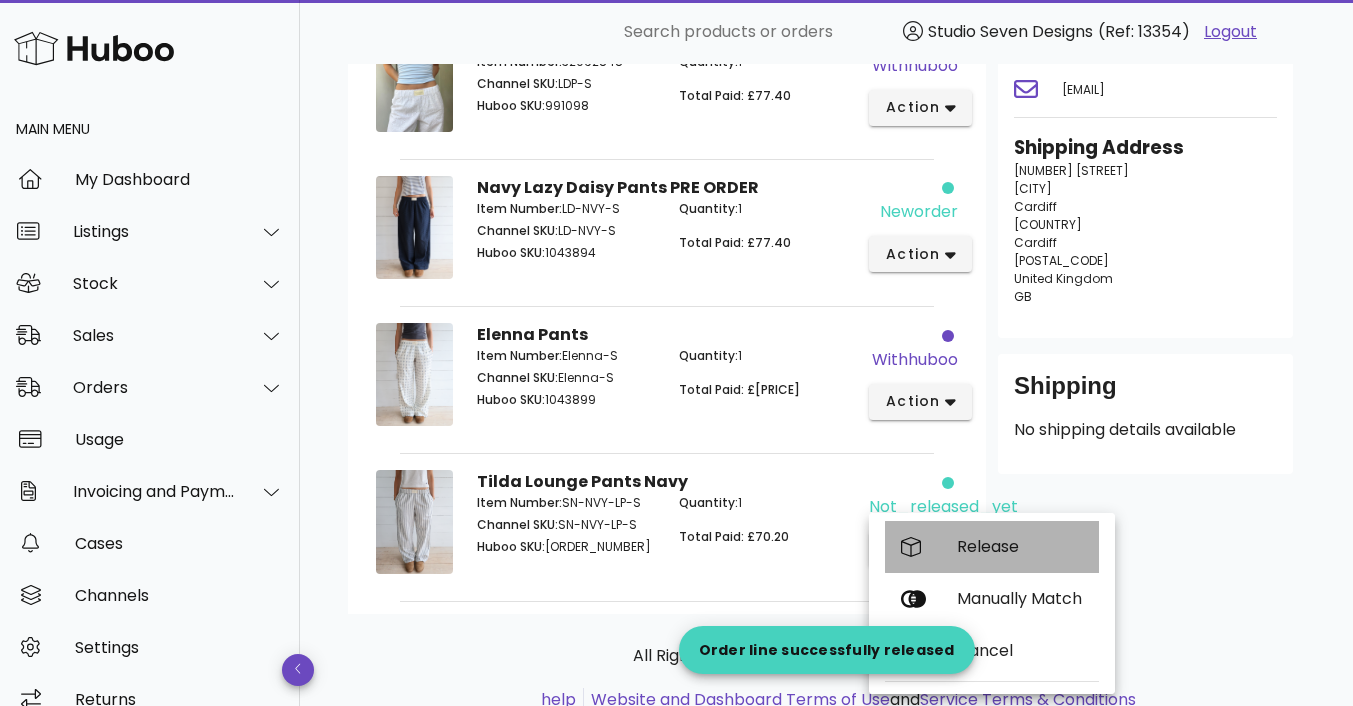 click on "Release" at bounding box center [1020, 546] 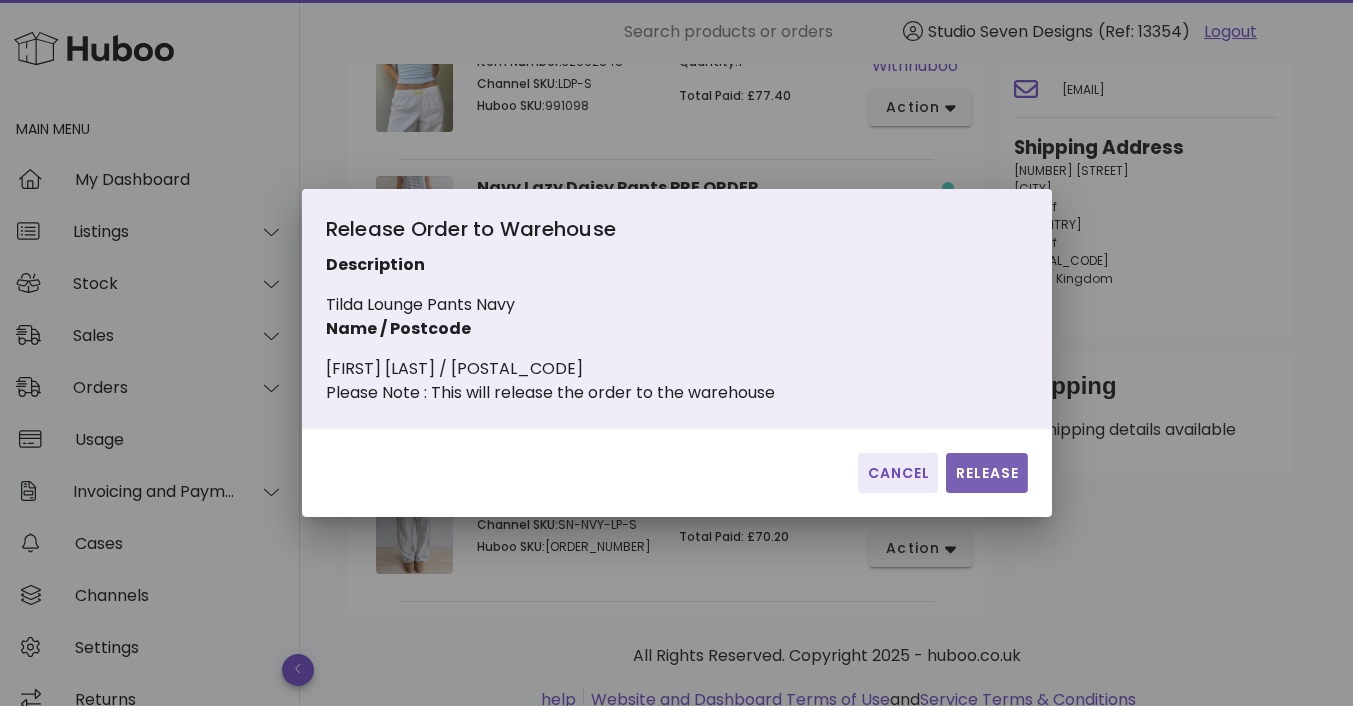 click on "Release" at bounding box center [986, 473] 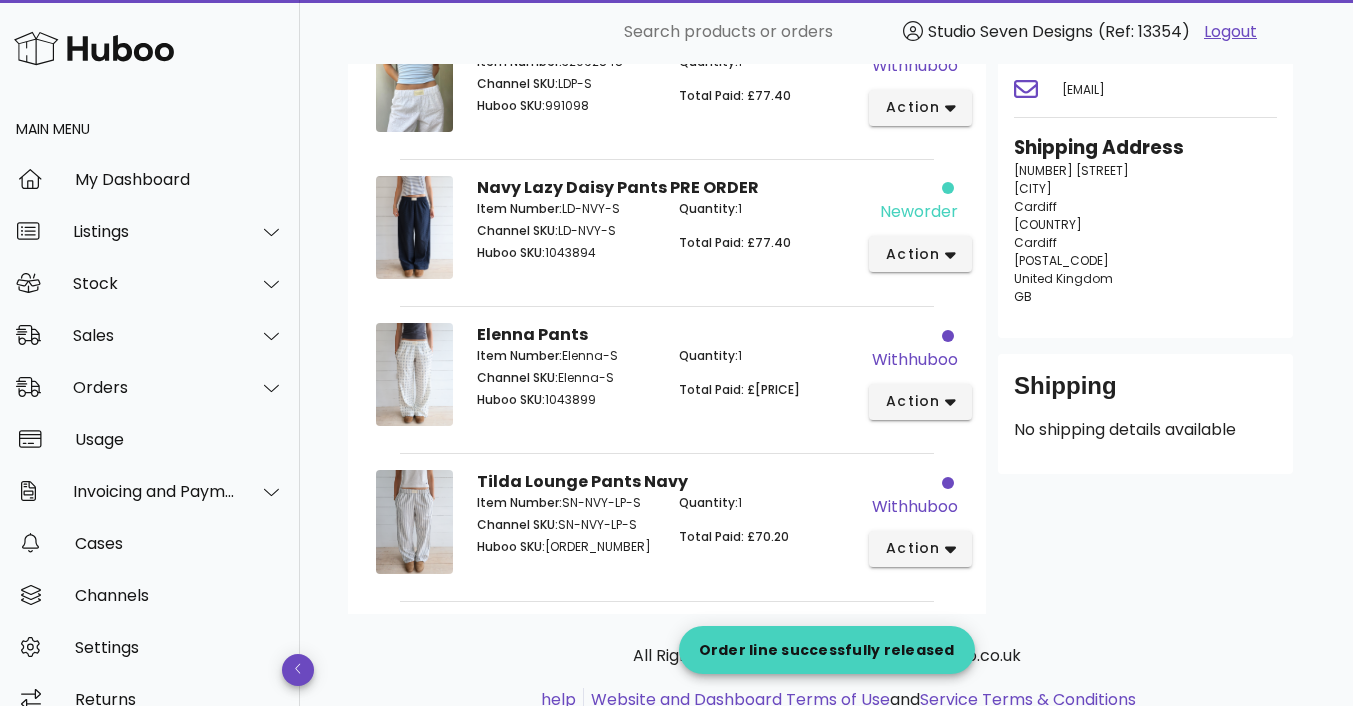 scroll, scrollTop: 0, scrollLeft: 0, axis: both 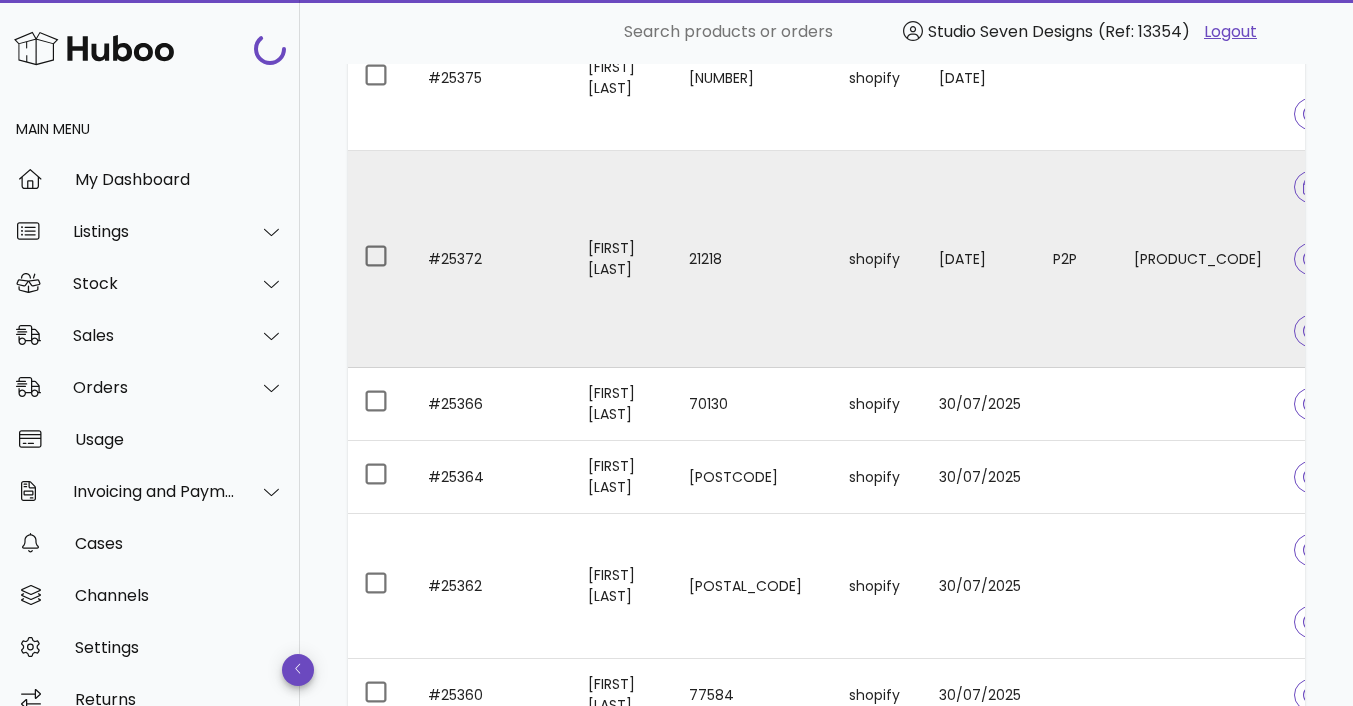 click on "HUB1080GB30770949101" at bounding box center (1198, 259) 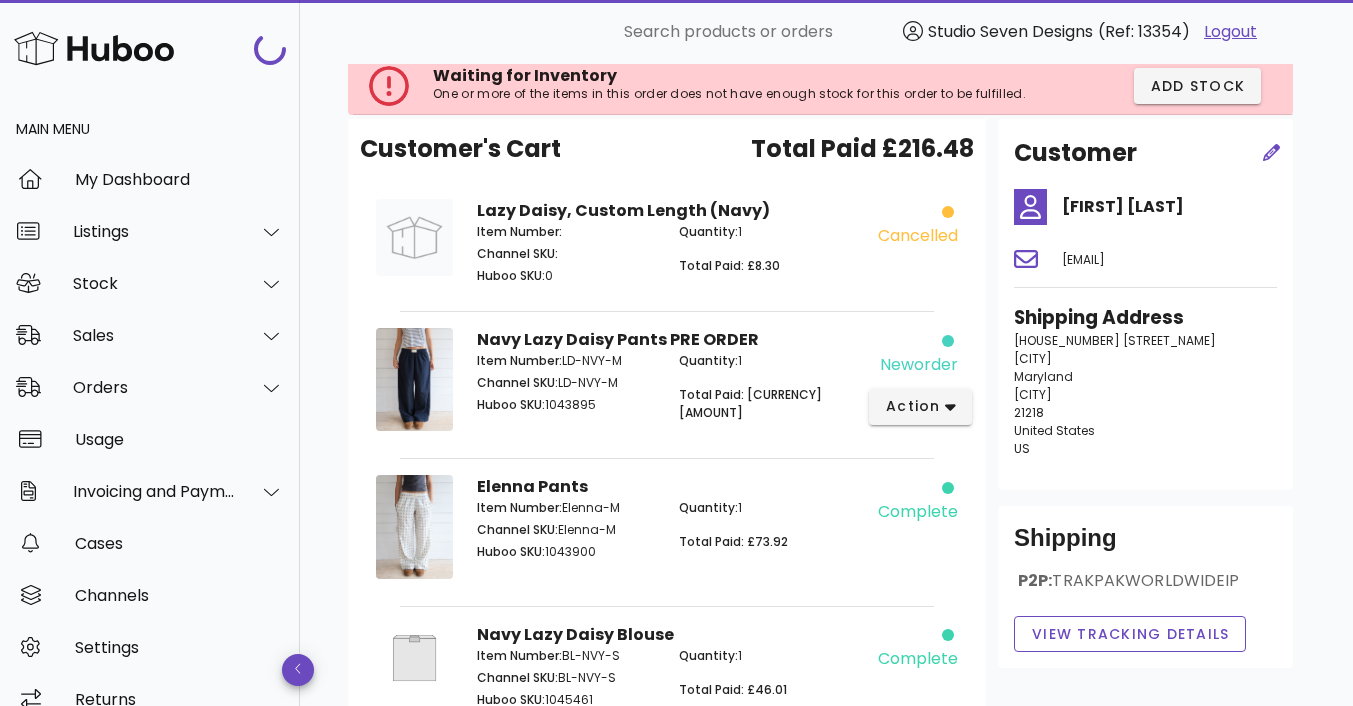 scroll, scrollTop: 105, scrollLeft: 0, axis: vertical 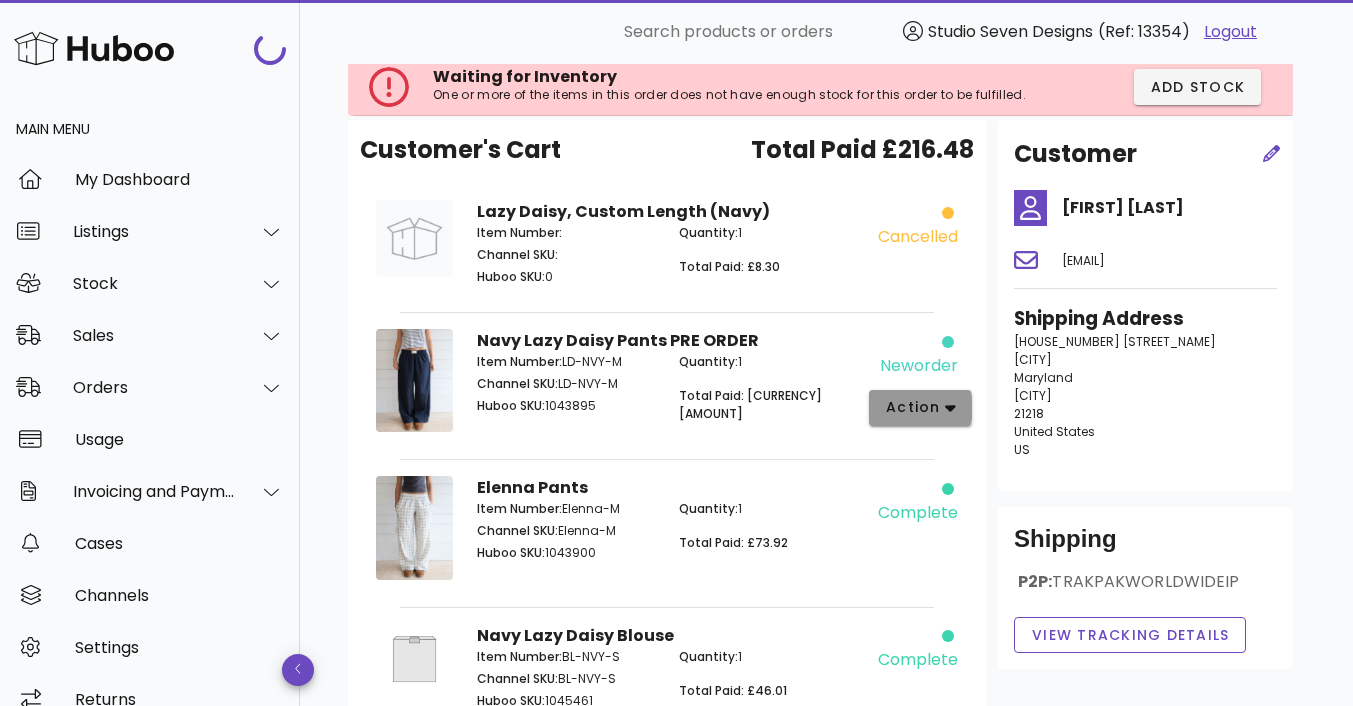 click on "action" at bounding box center [920, 407] 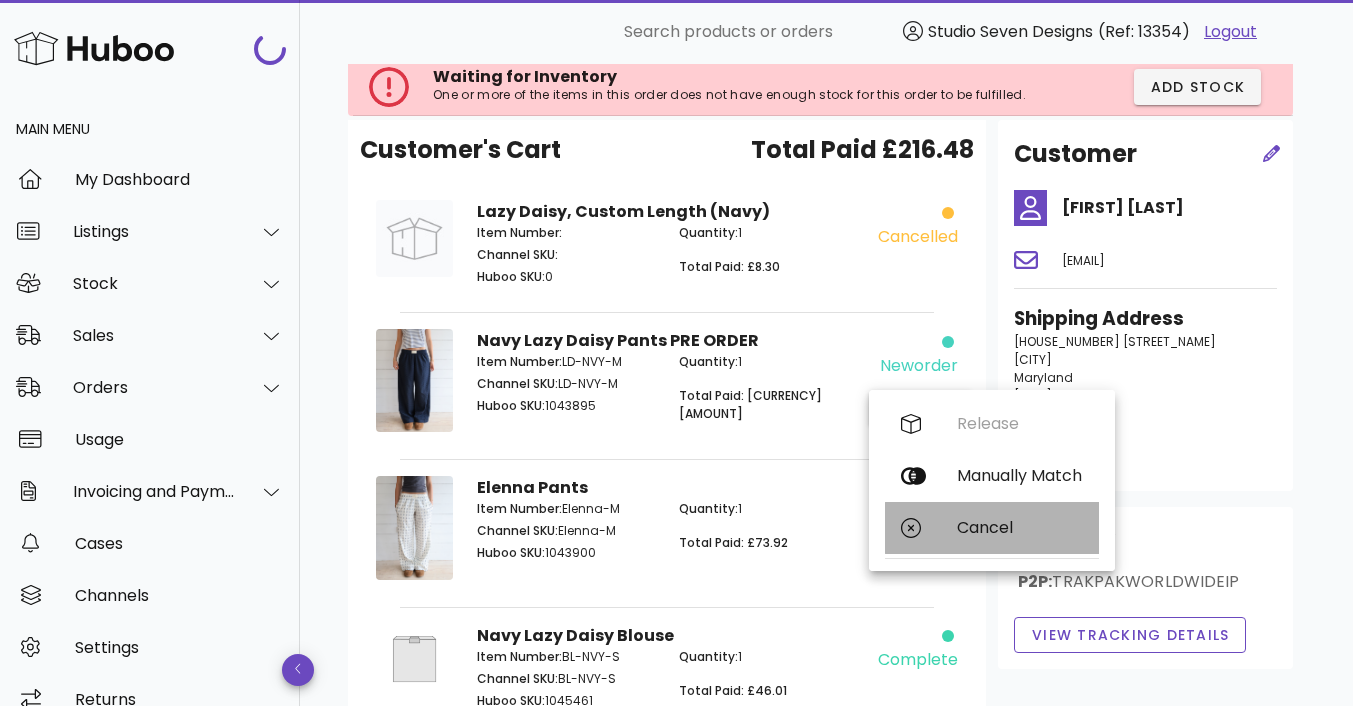 click on "Cancel" at bounding box center [1020, 527] 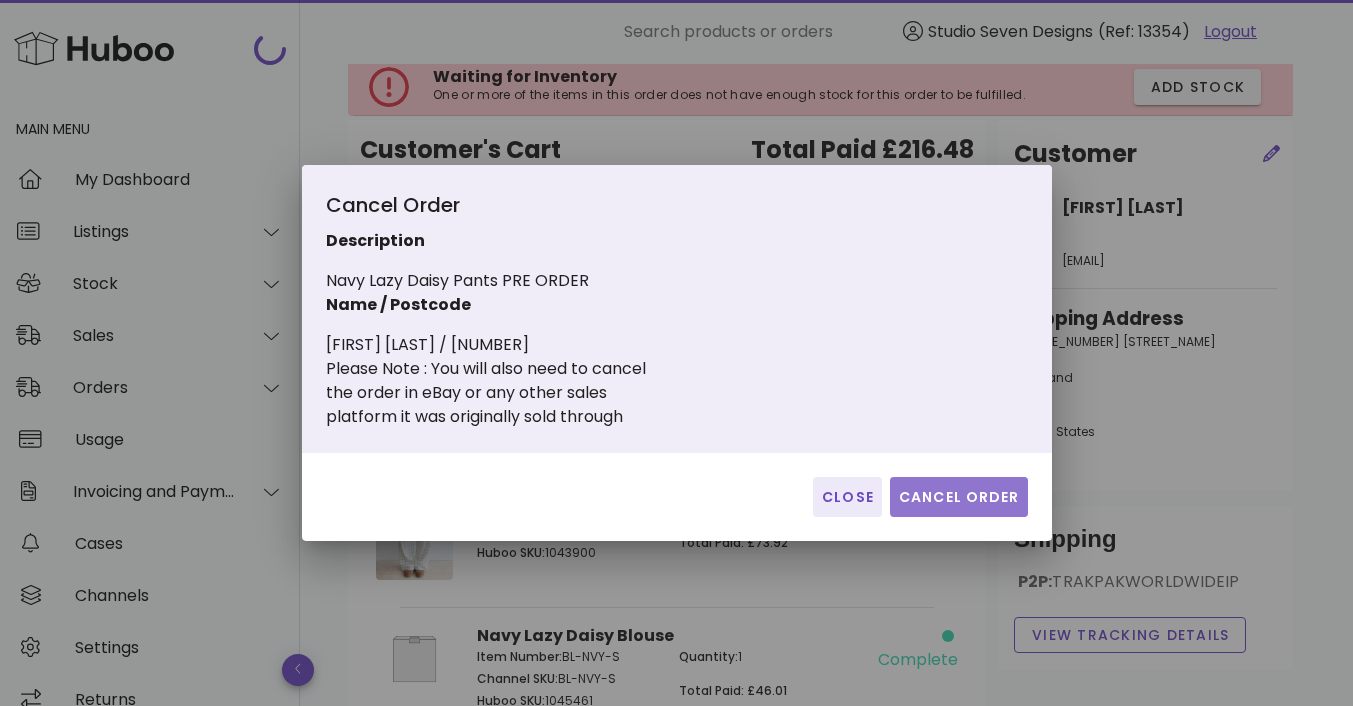 click on "Cancel Order" at bounding box center (959, 497) 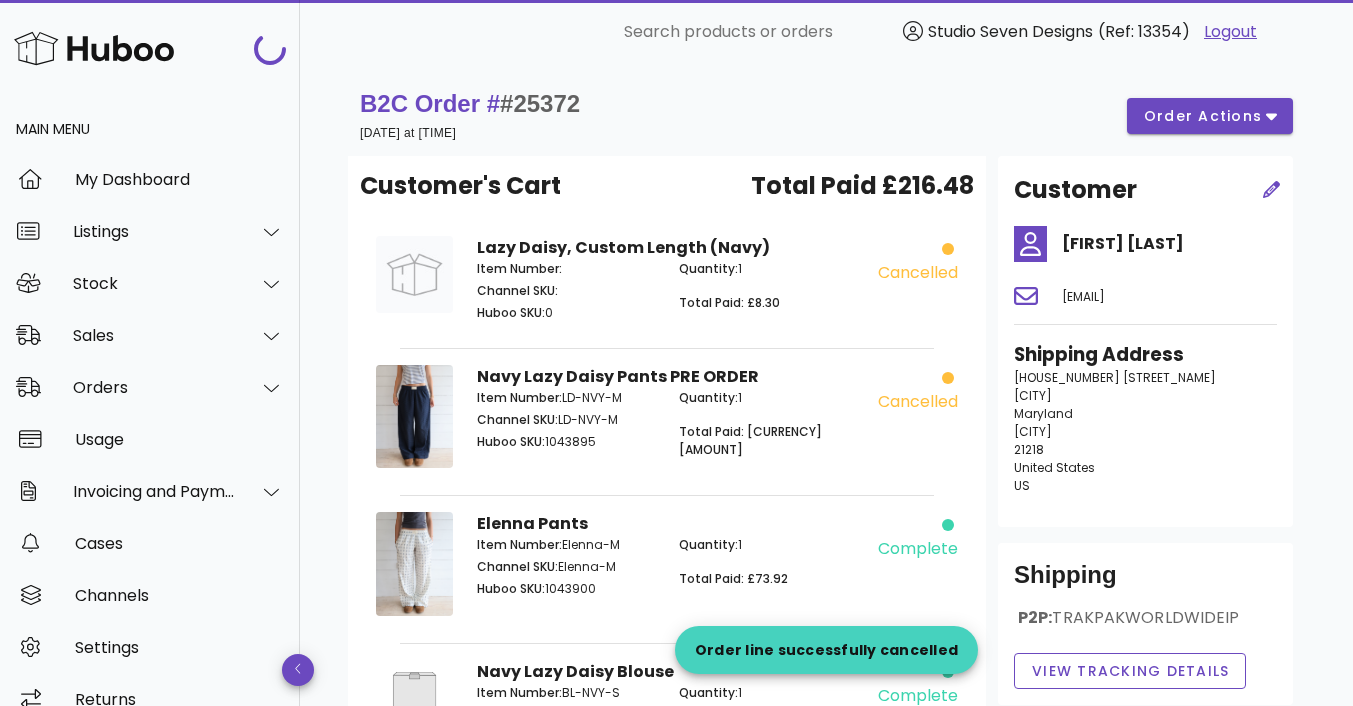 scroll, scrollTop: 239, scrollLeft: 0, axis: vertical 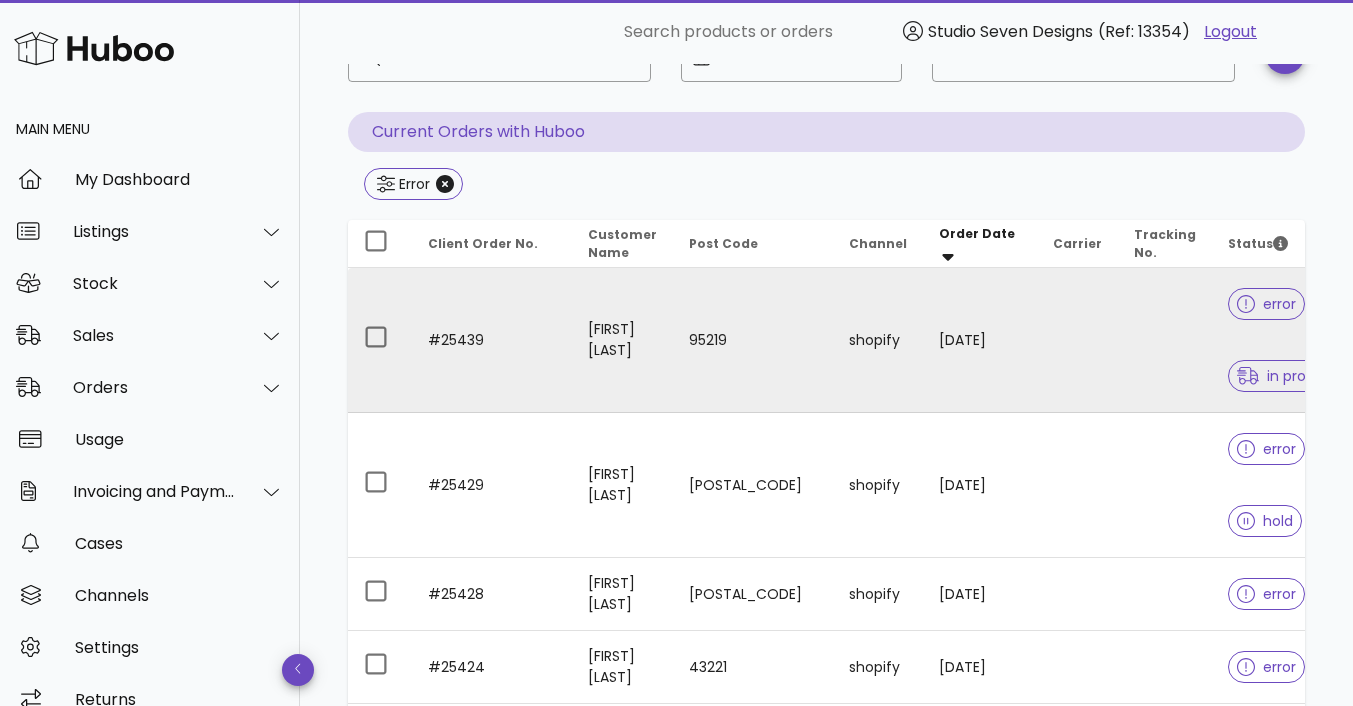 click at bounding box center (1077, 340) 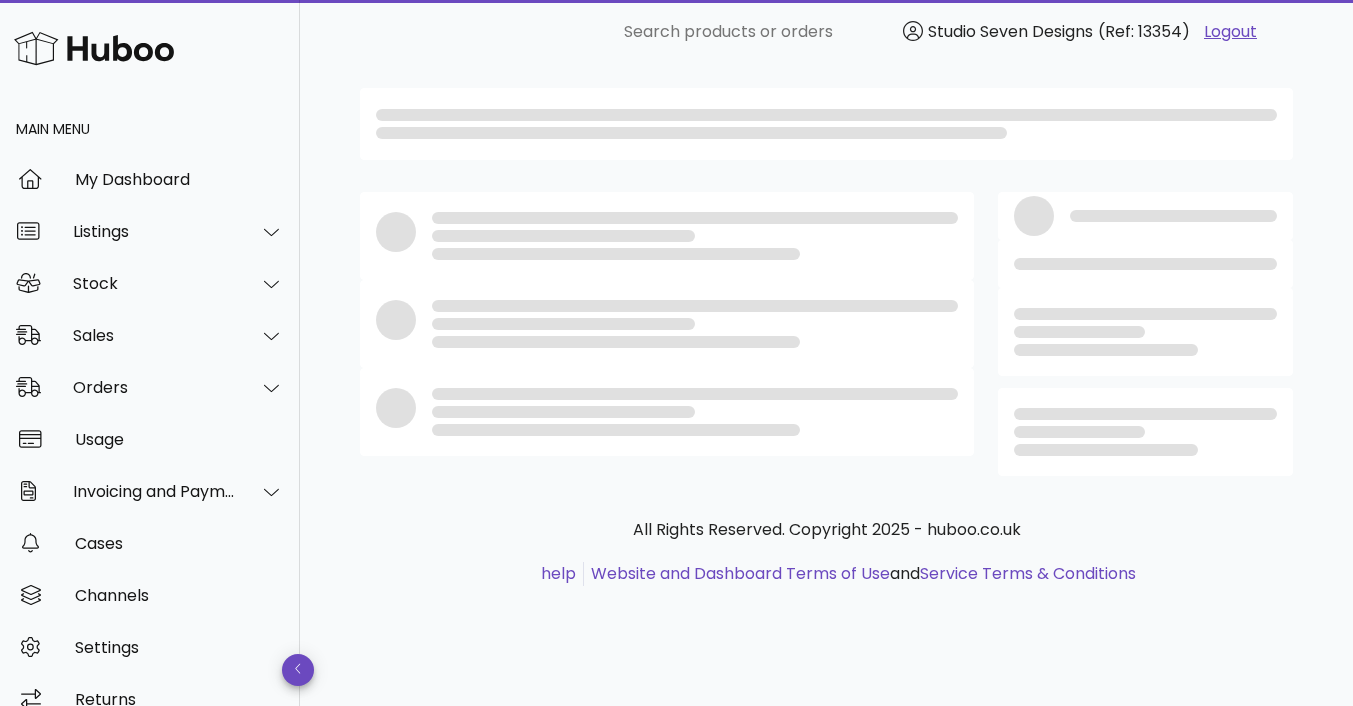 scroll, scrollTop: 0, scrollLeft: 0, axis: both 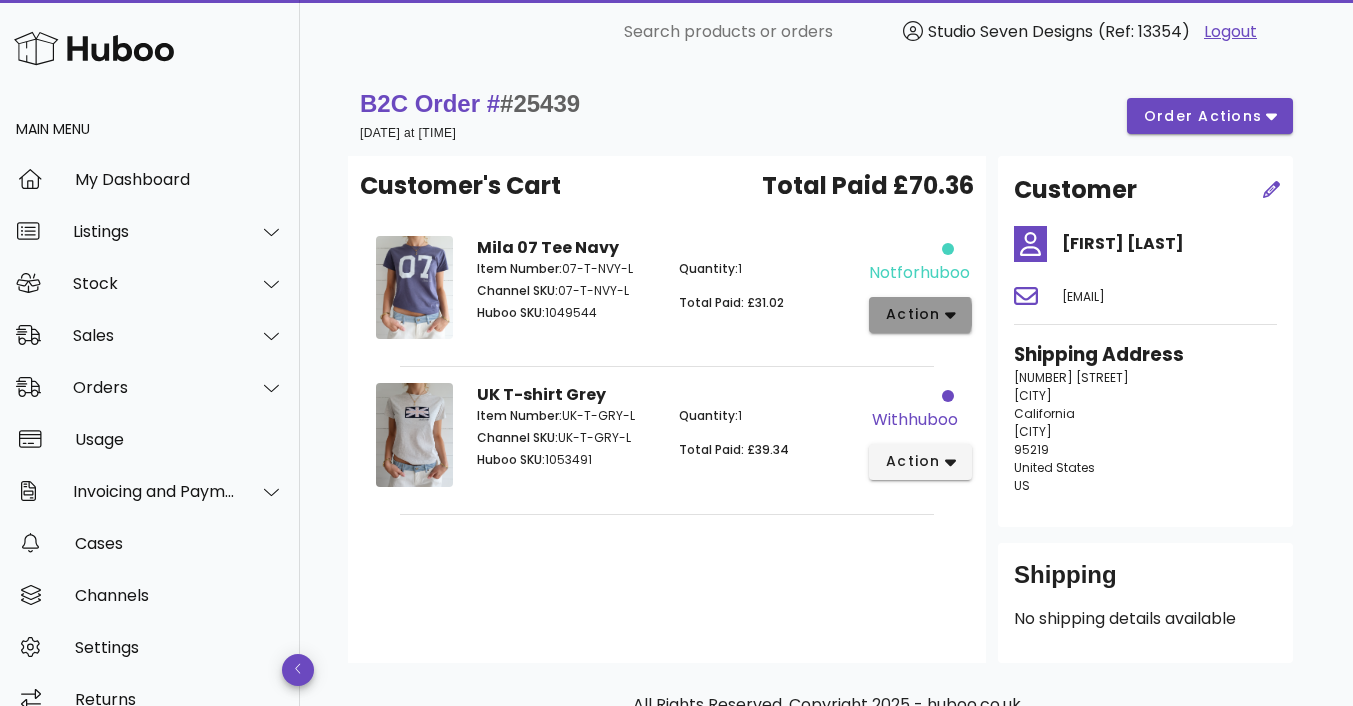 click on "action" at bounding box center (920, 315) 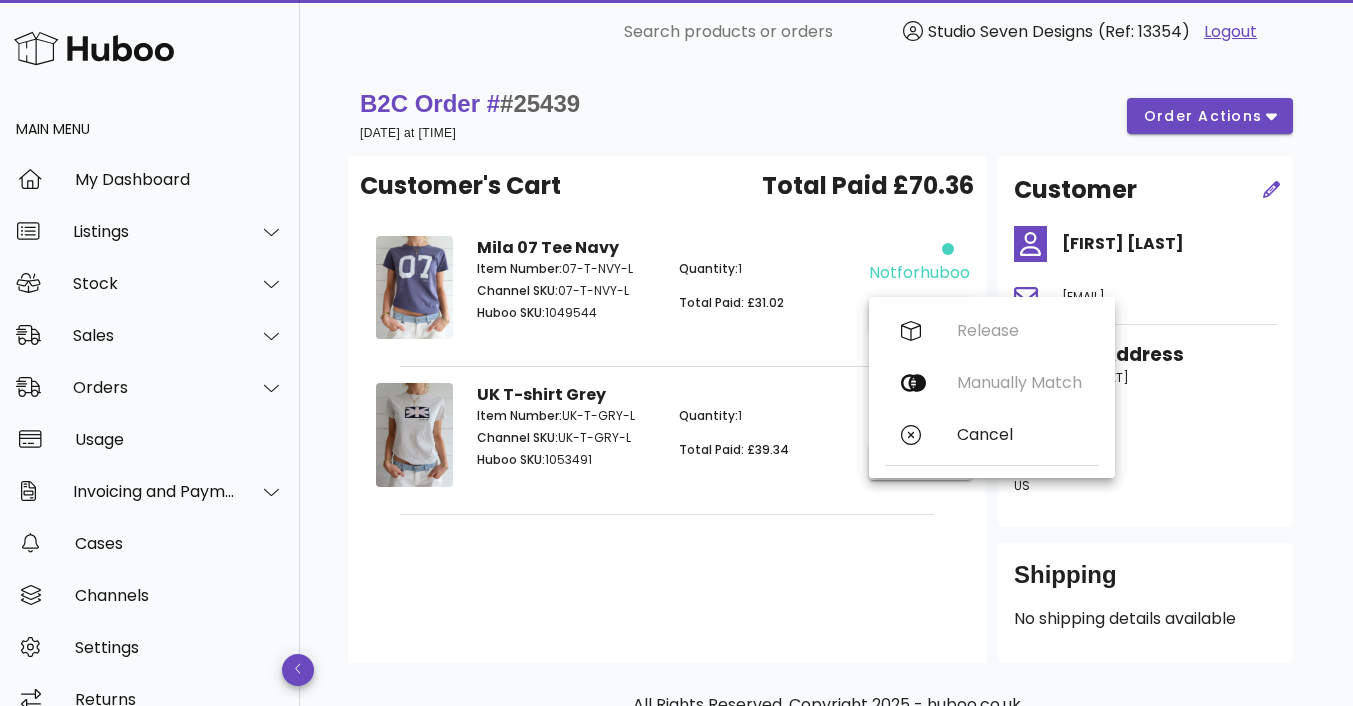 click on "Quantity:  1 Total Paid: £31.02" at bounding box center [768, 294] 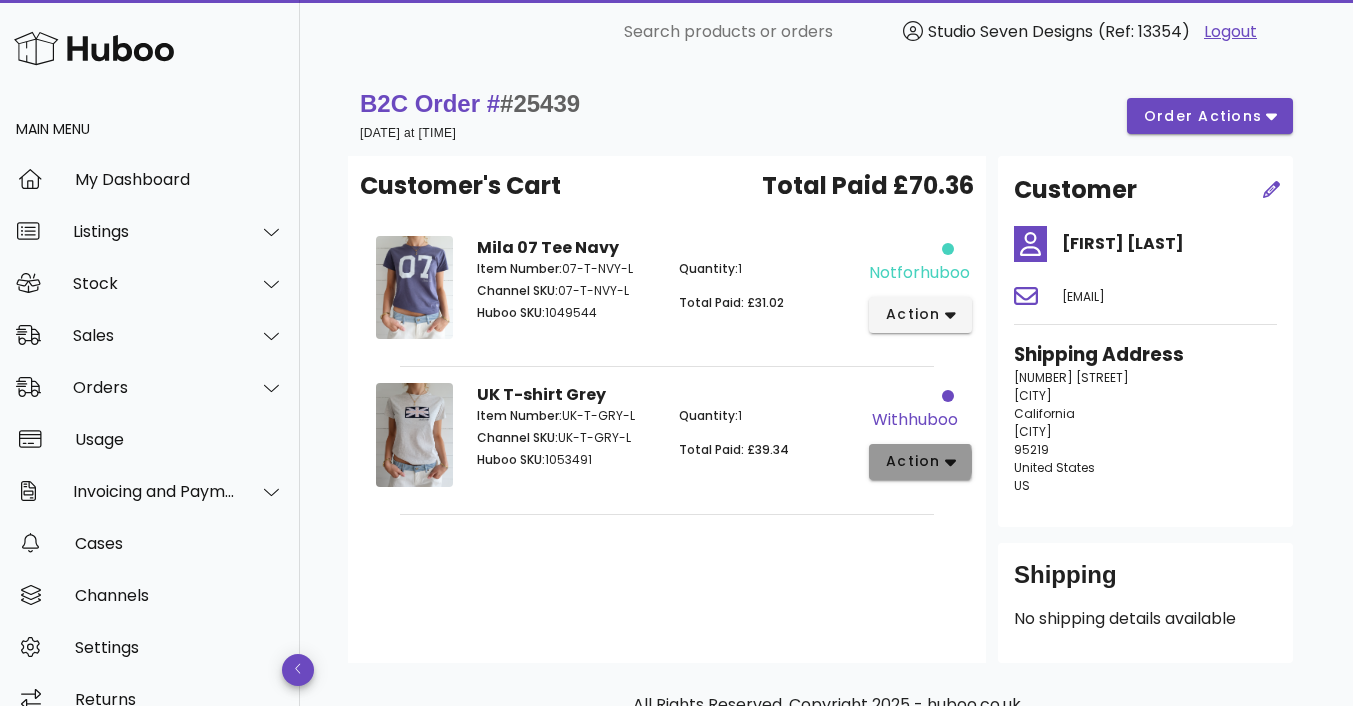 click on "action" at bounding box center [920, 462] 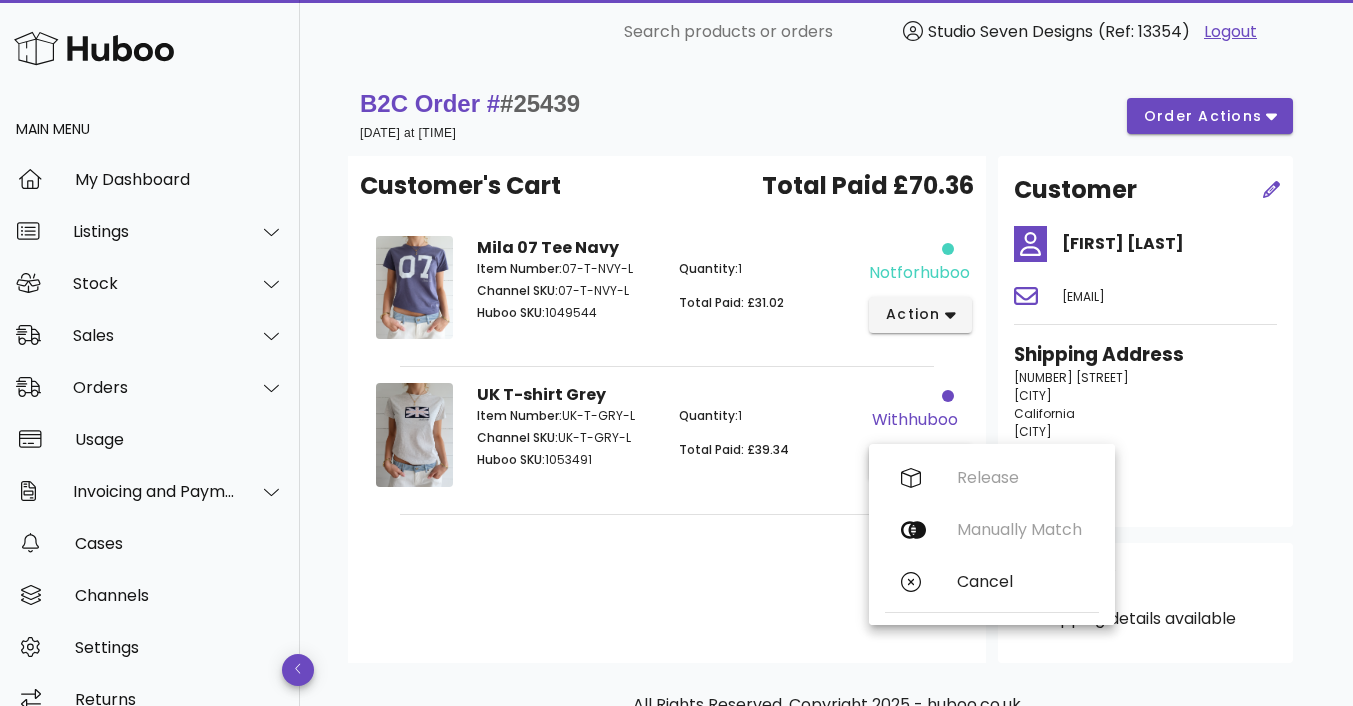 click on "Release   Manually Match   Cancel" at bounding box center (992, 534) 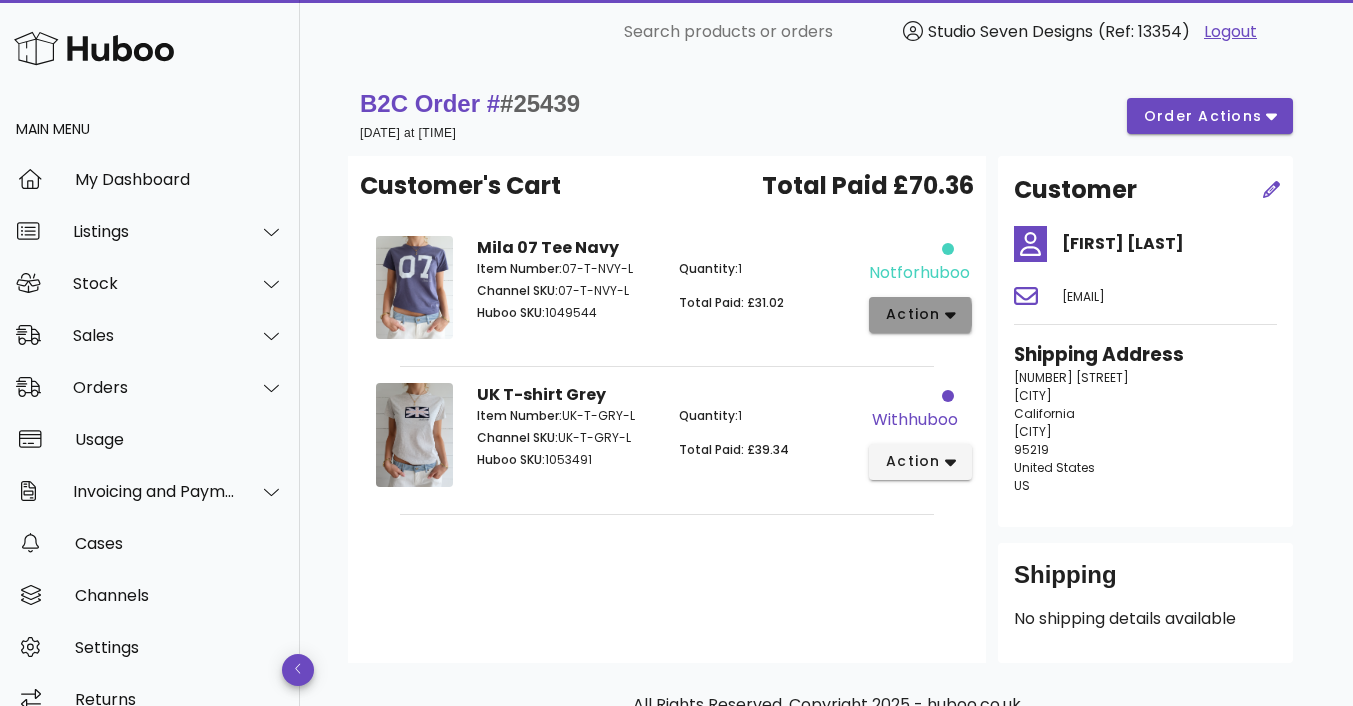 click on "action" at bounding box center (920, 315) 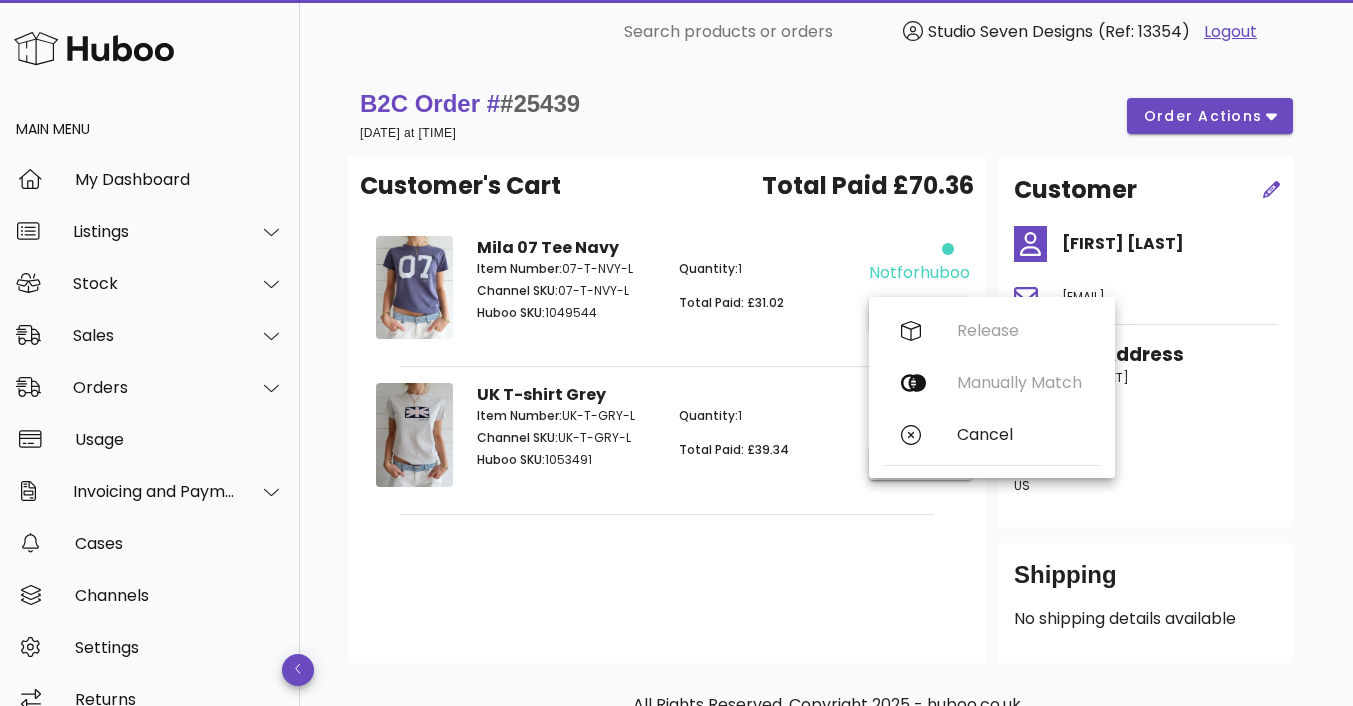 click on "Quantity:  1 Total Paid: £31.02" at bounding box center (768, 294) 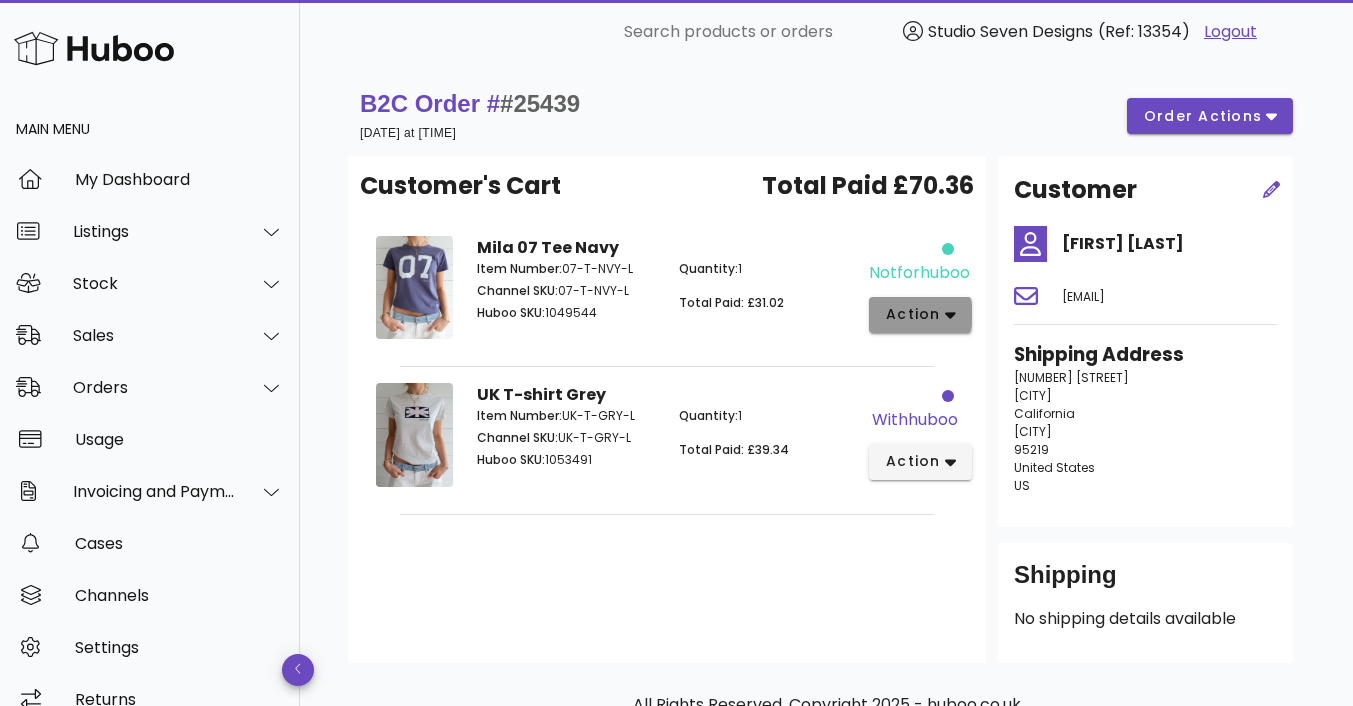 click 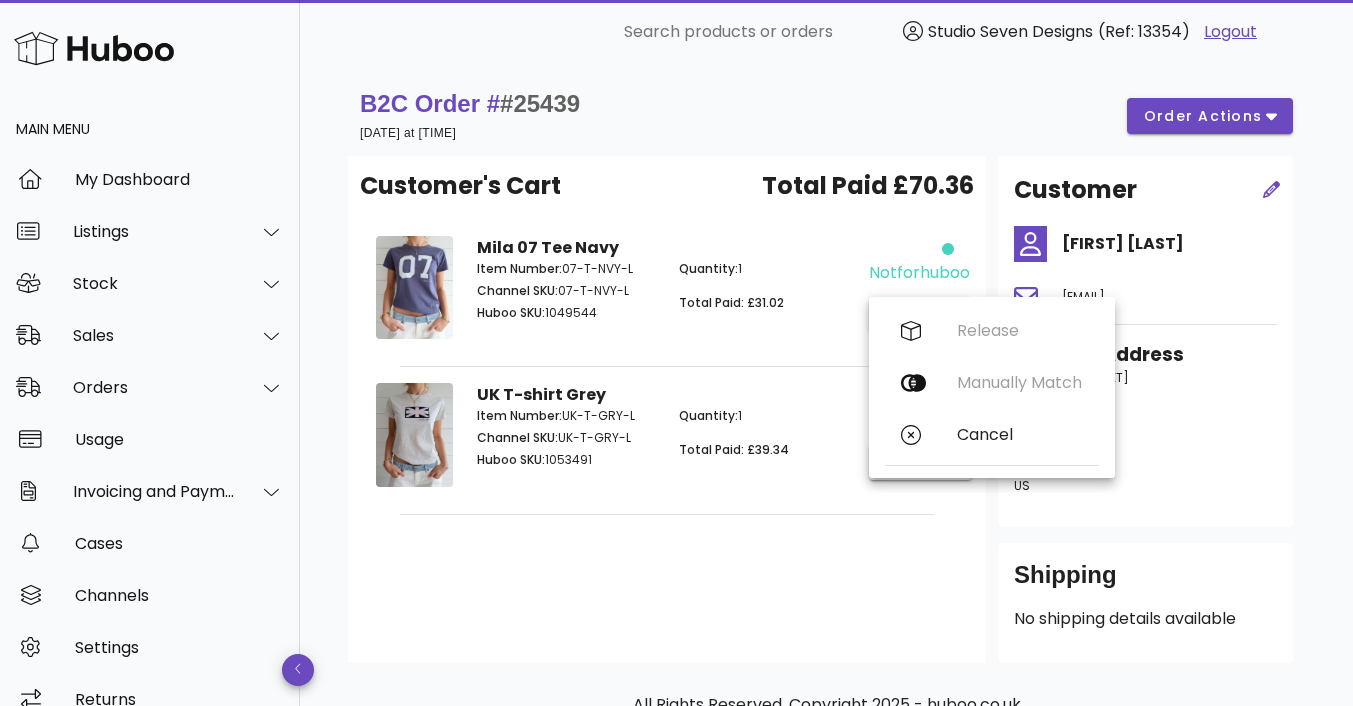 click on "Quantity:  1 Total Paid: £31.02" at bounding box center (768, 294) 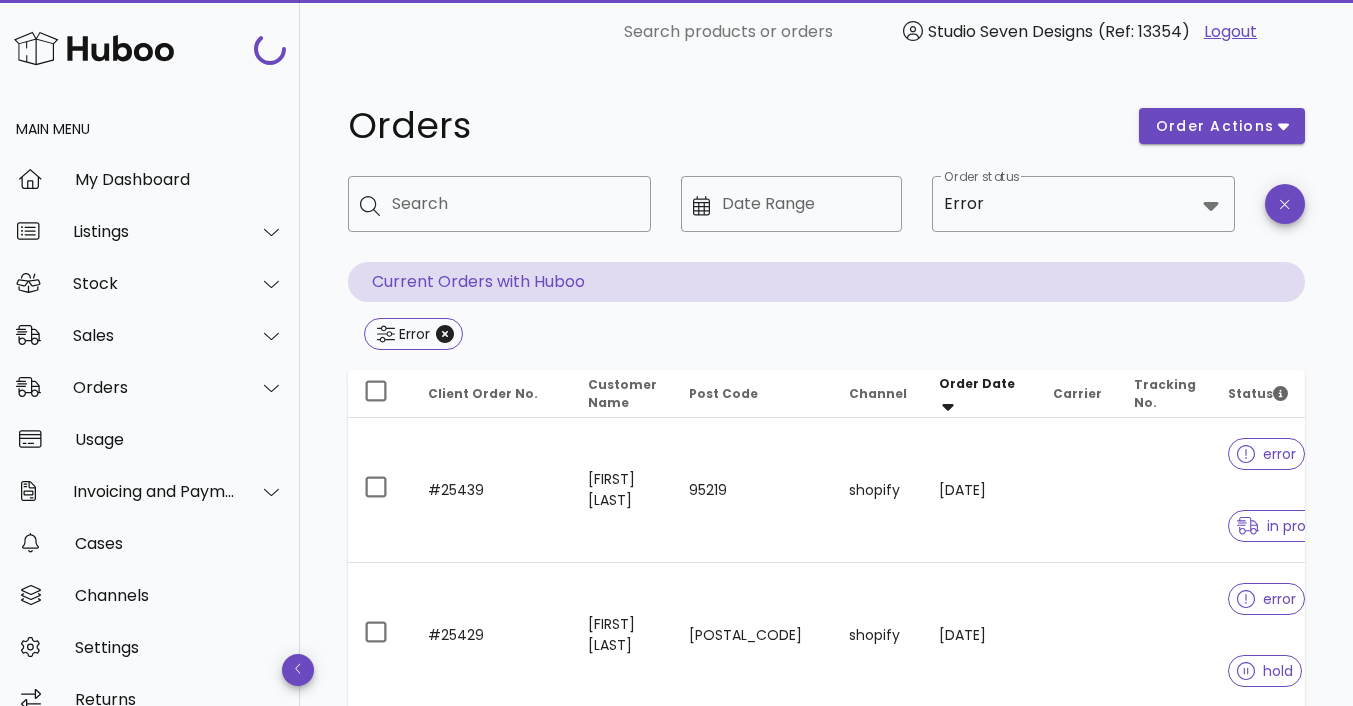 scroll, scrollTop: 150, scrollLeft: 0, axis: vertical 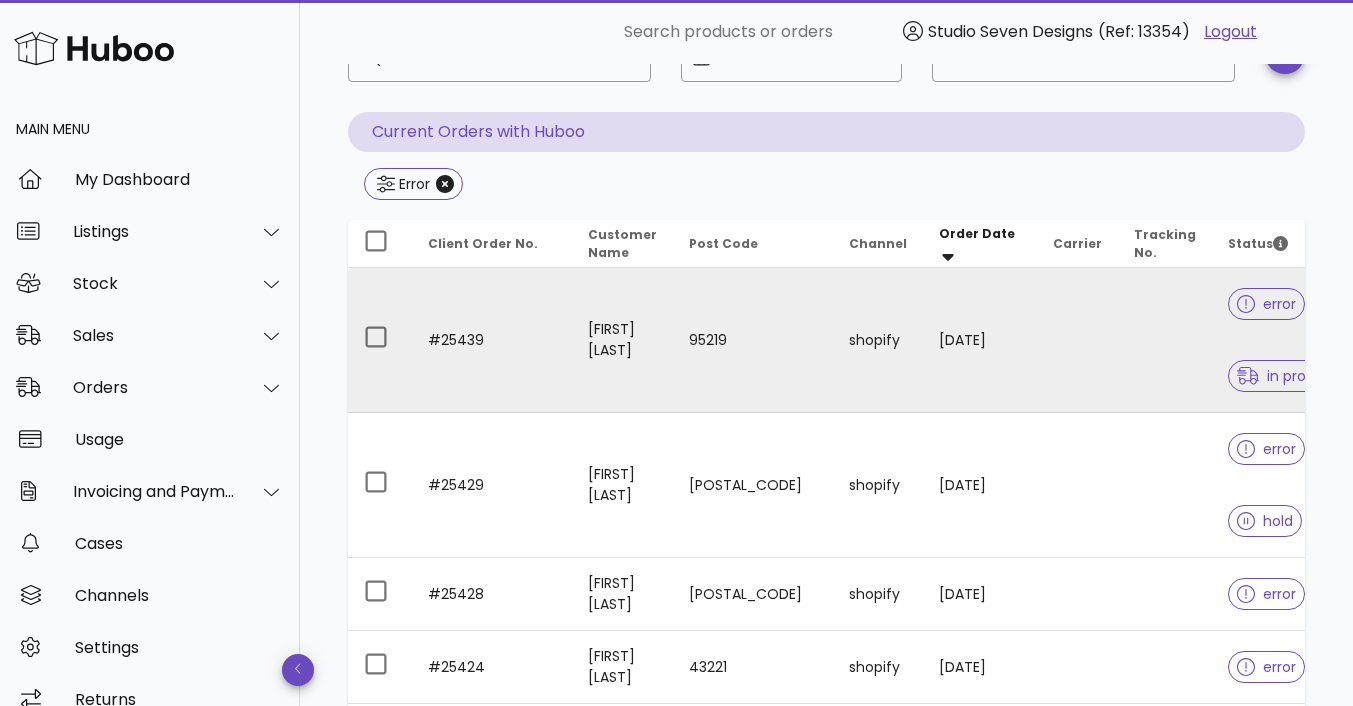 click at bounding box center (1165, 340) 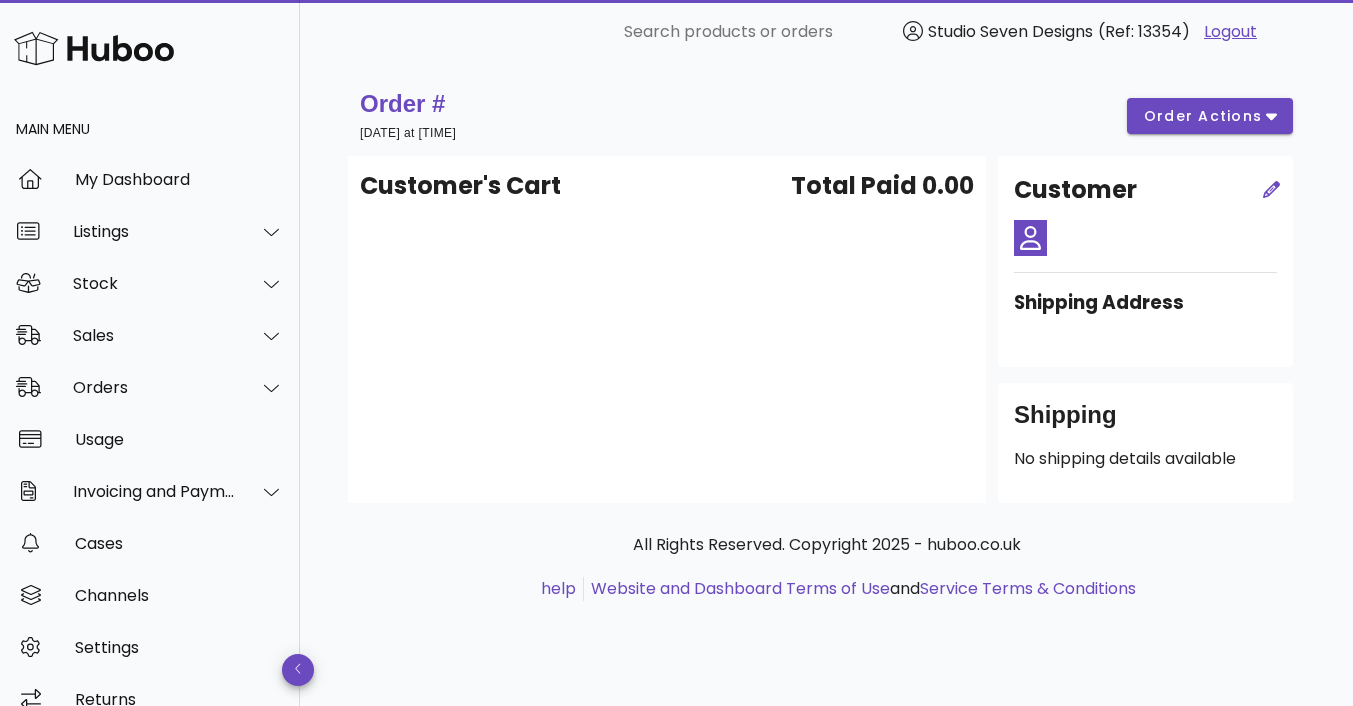 scroll, scrollTop: 150, scrollLeft: 0, axis: vertical 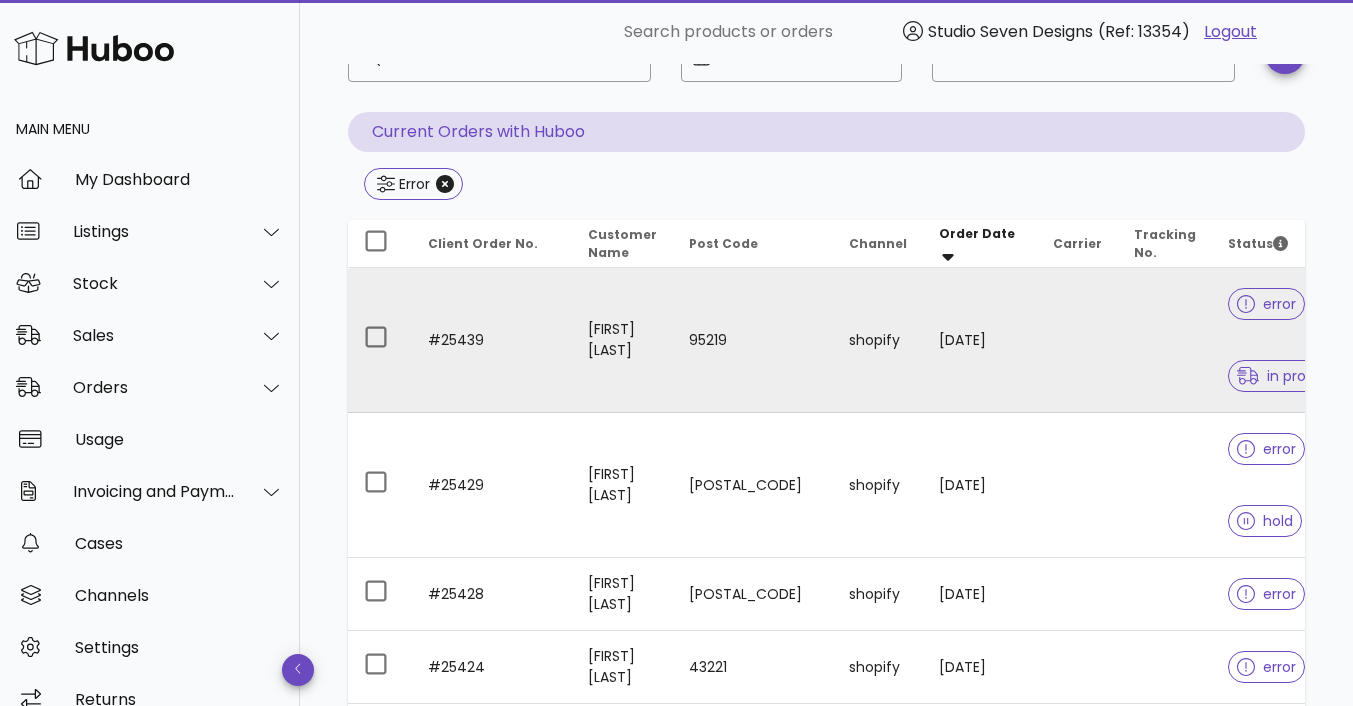 click on "error" at bounding box center [1266, 304] 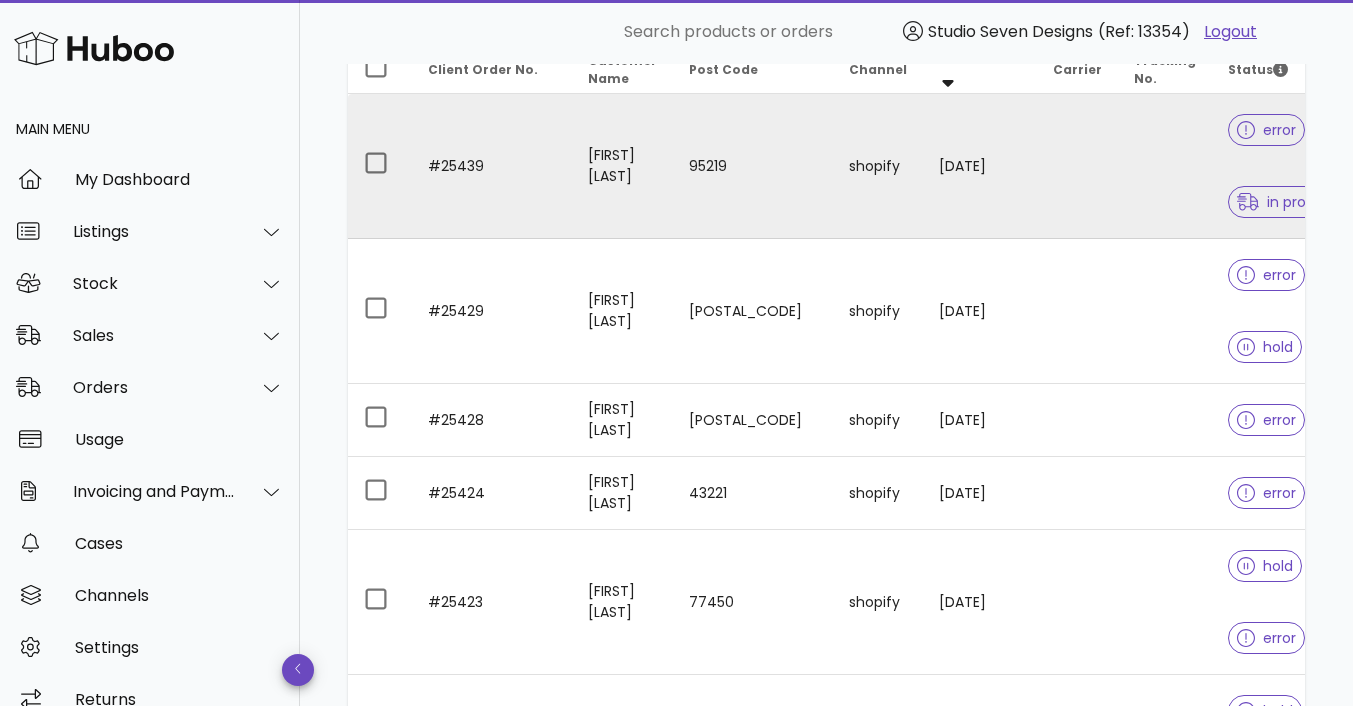 scroll, scrollTop: 327, scrollLeft: 0, axis: vertical 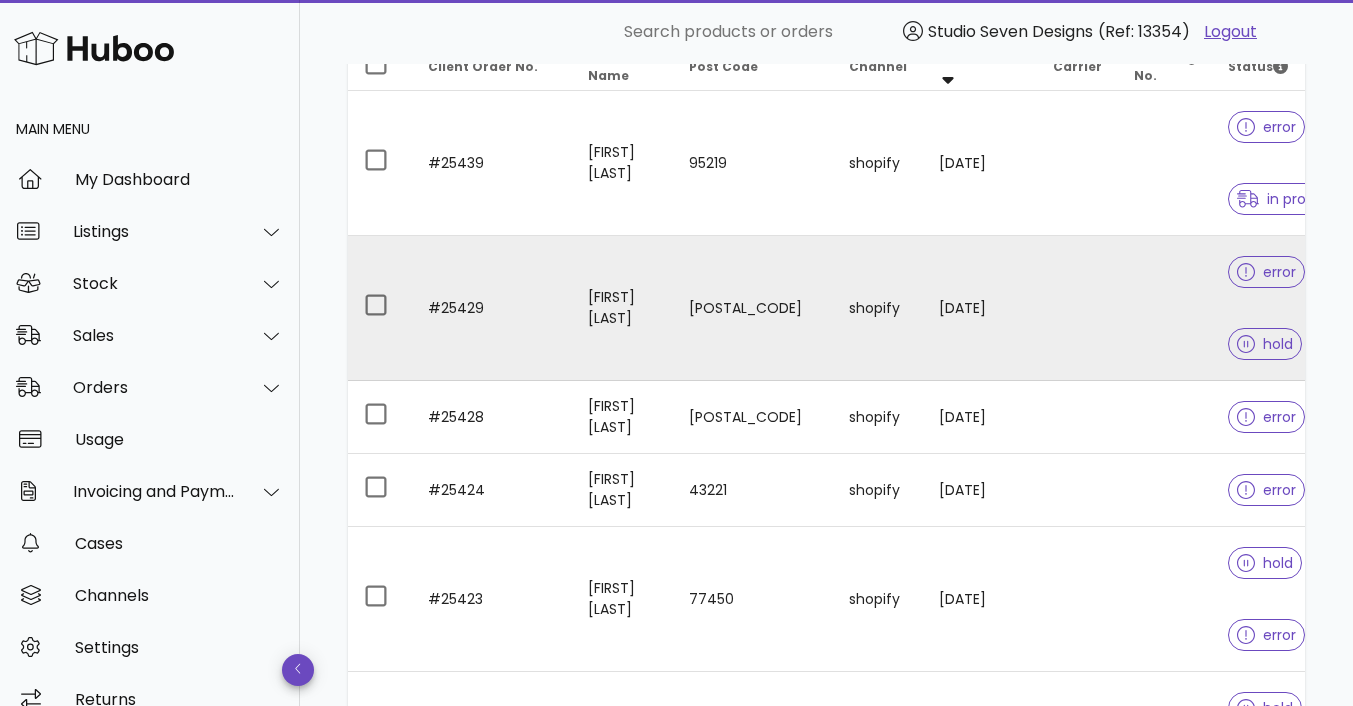 click at bounding box center (1165, 308) 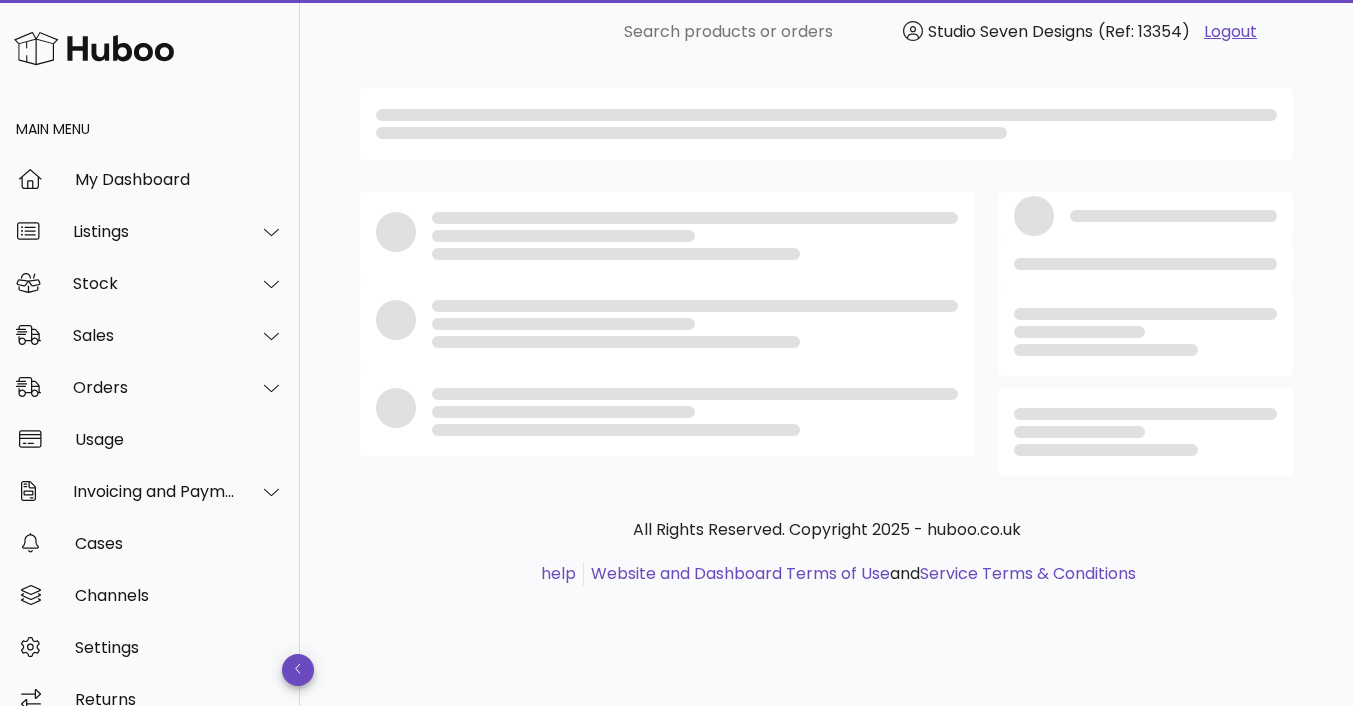 scroll, scrollTop: 0, scrollLeft: 0, axis: both 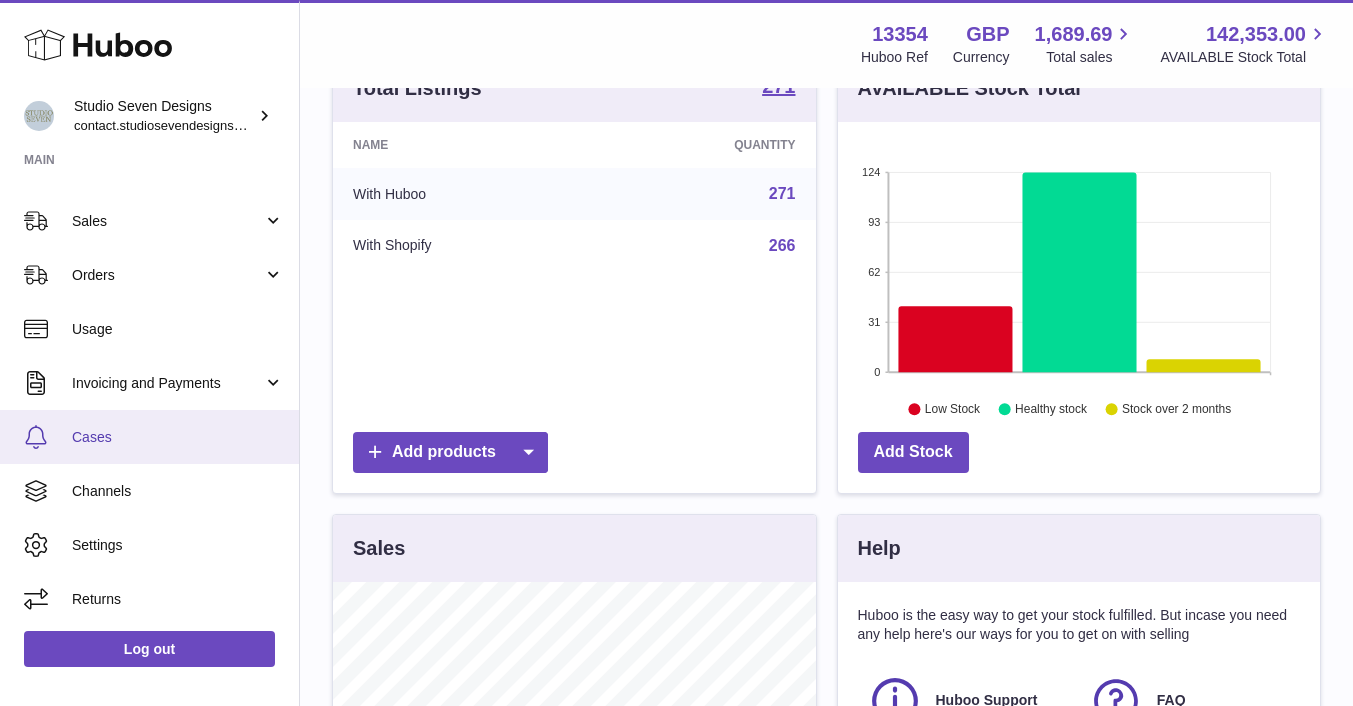 click on "Cases" at bounding box center [178, 437] 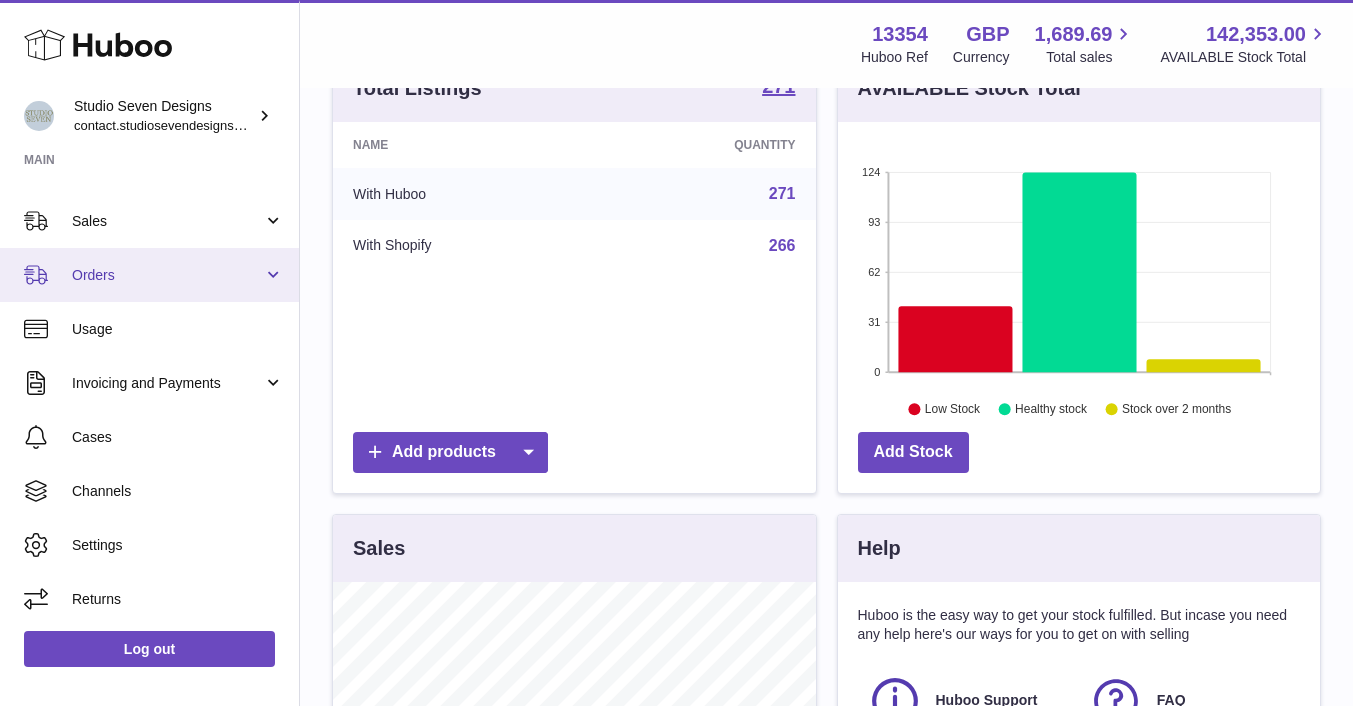 click on "Orders" at bounding box center [167, 275] 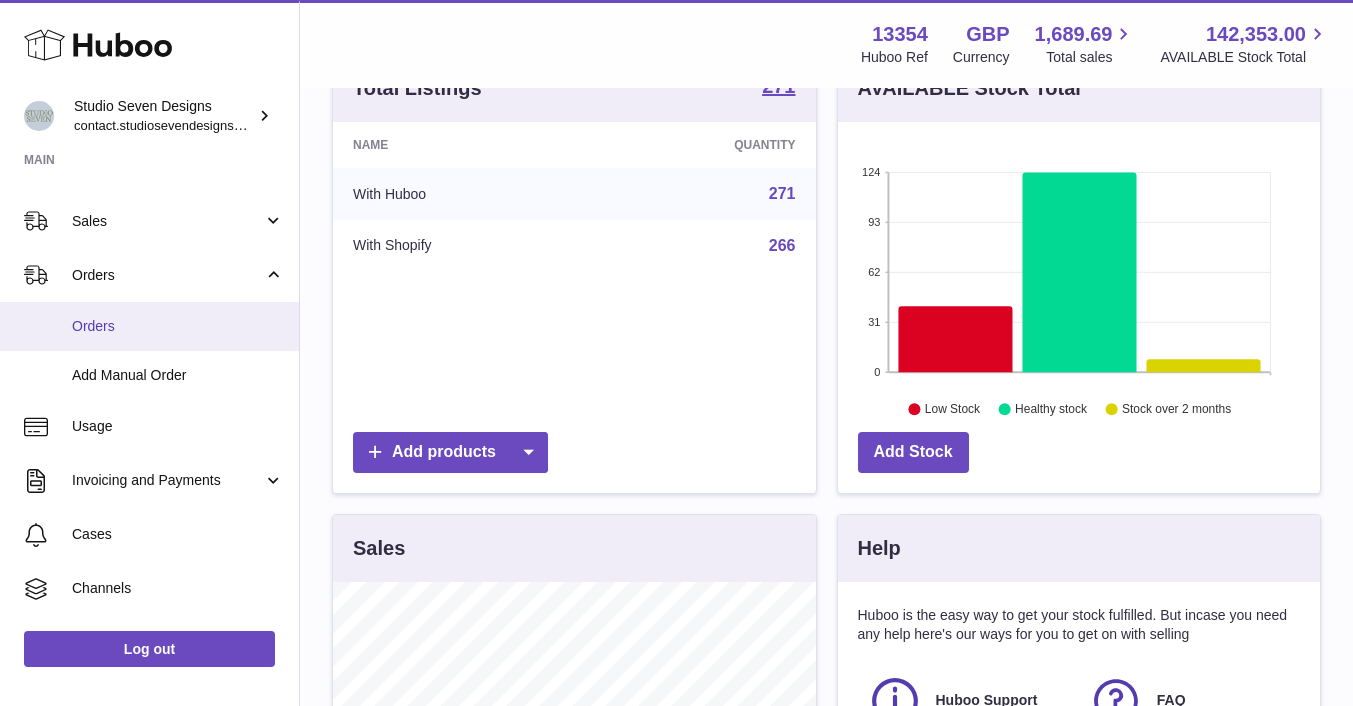 scroll, scrollTop: 999688, scrollLeft: 999517, axis: both 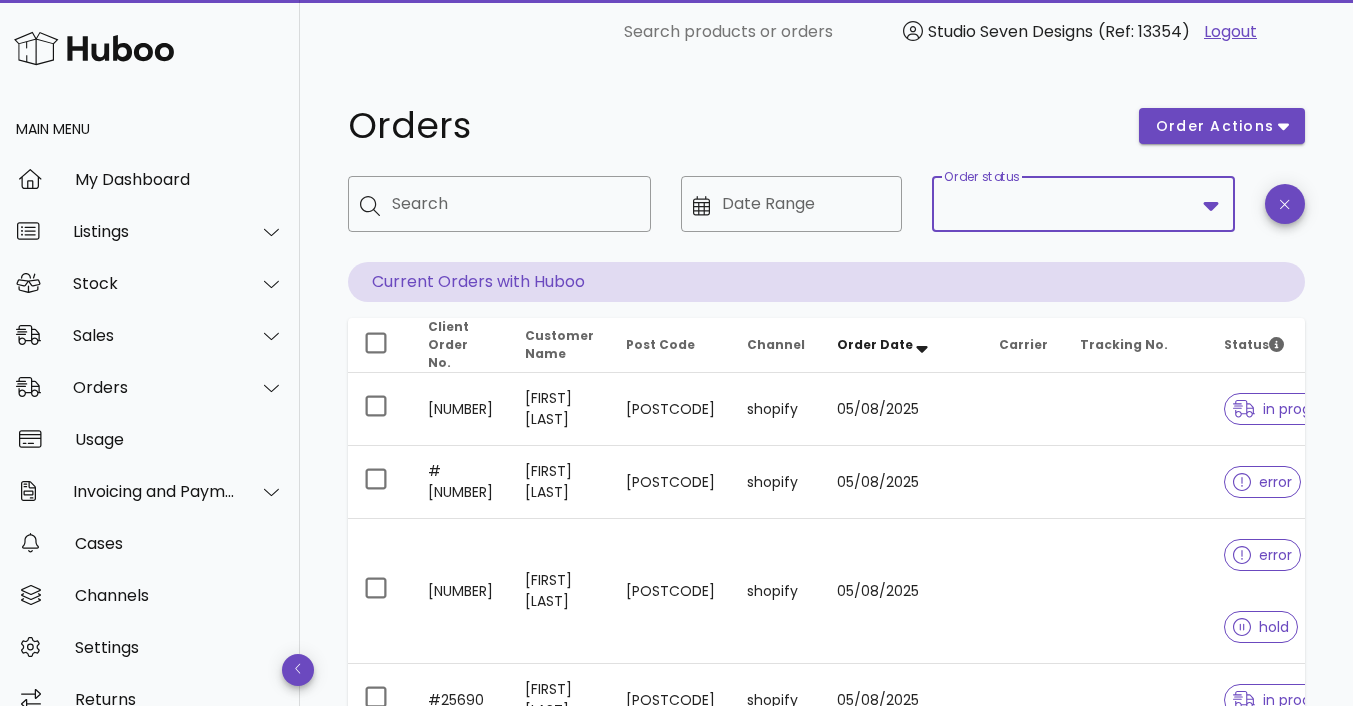 click on "Order status" at bounding box center [1069, 204] 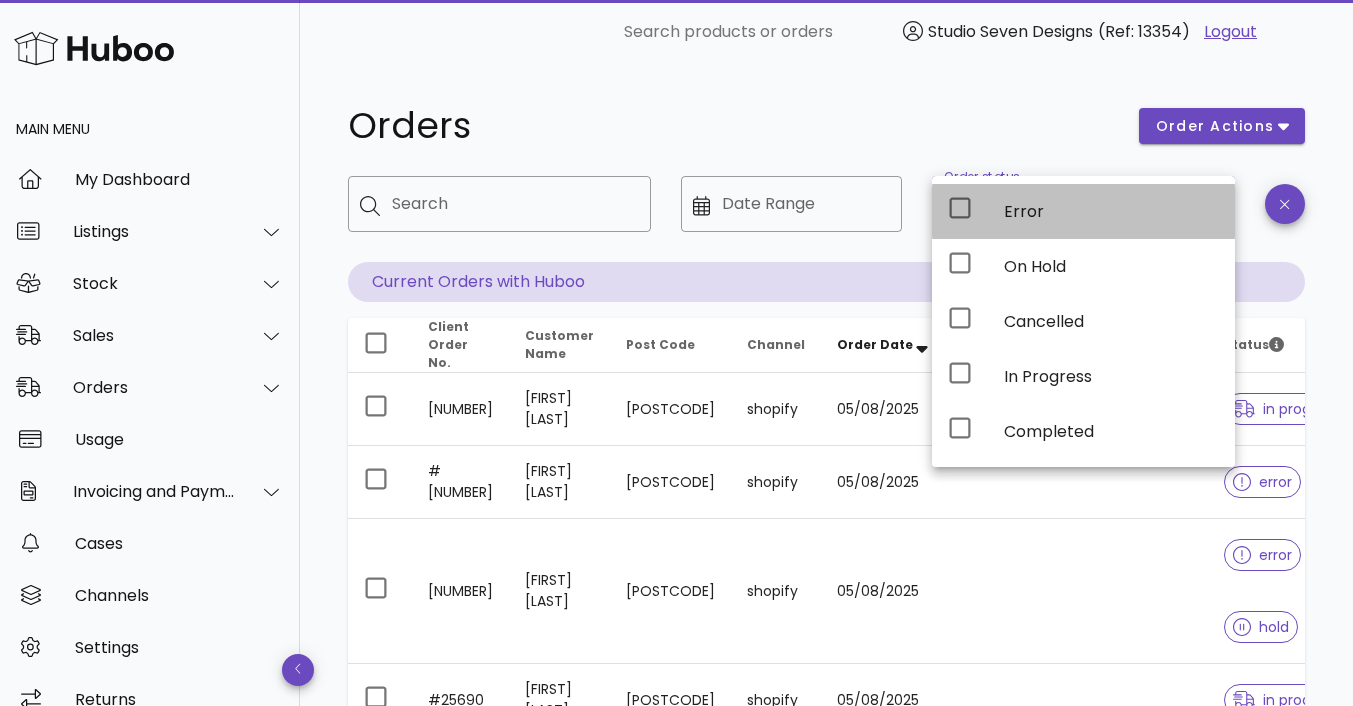 click on "Error" at bounding box center (1083, 211) 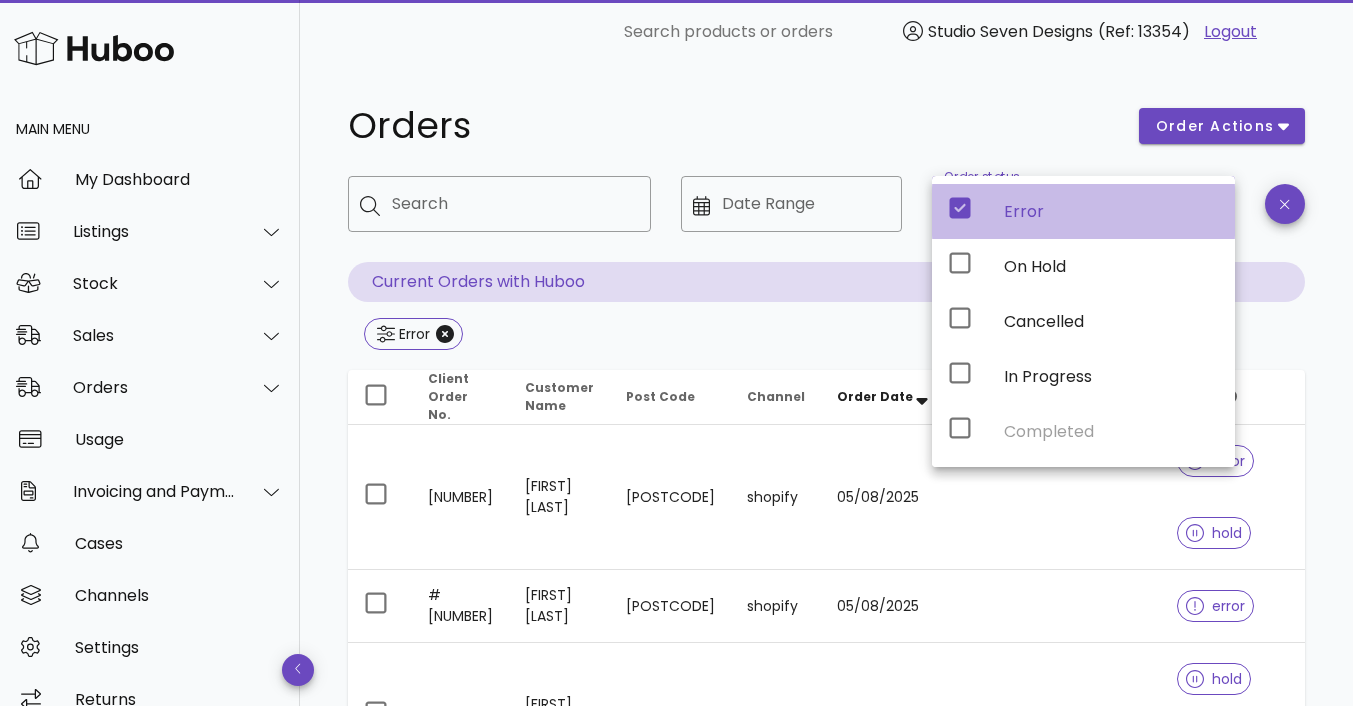 click 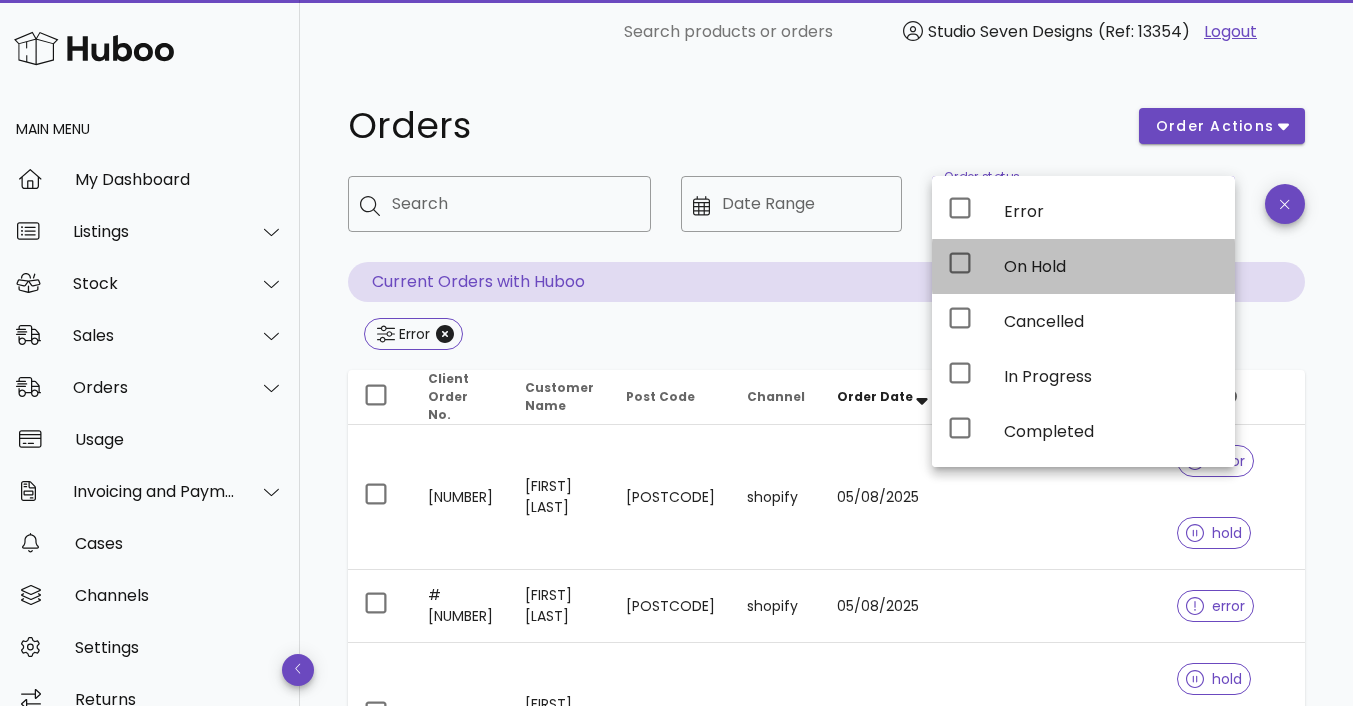 click 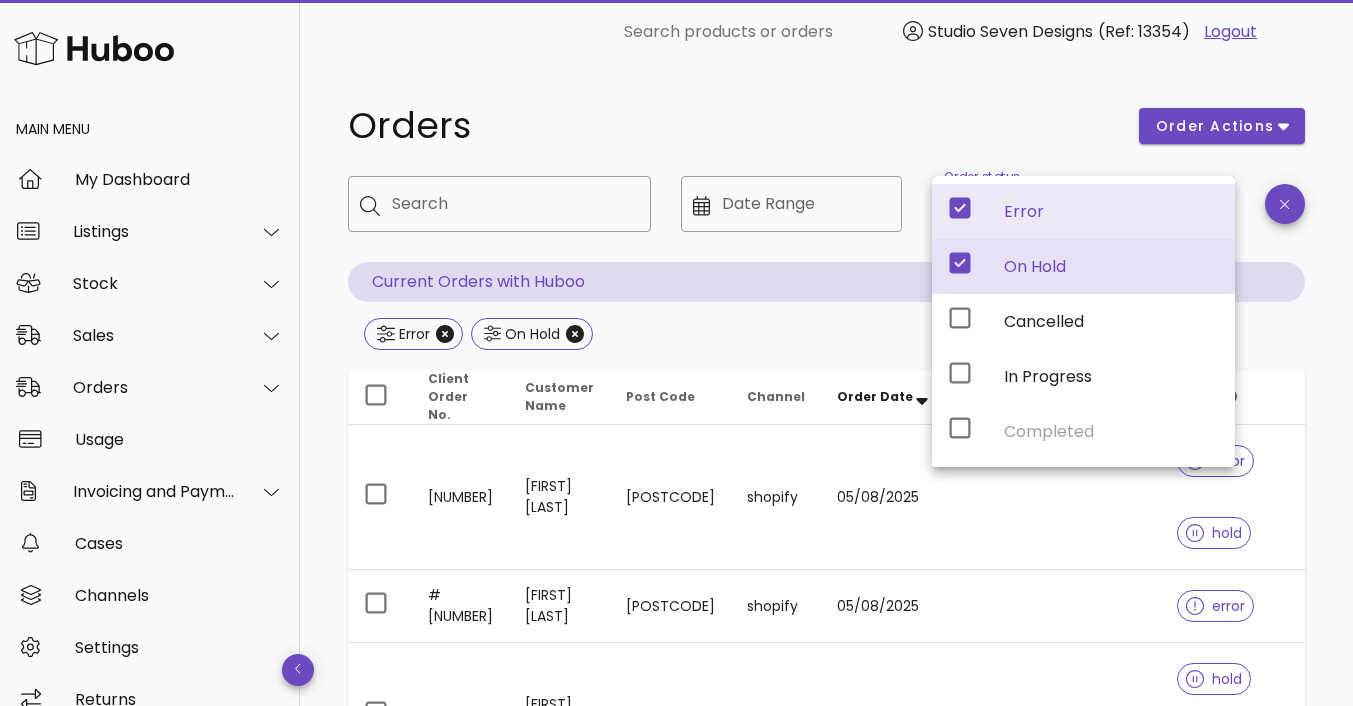 click on "Orders  order actions ​ Search ​ Date Range ​ Order status Error,  On Hold Current Orders with Huboo Error On Hold Client Order No. Customer Name Post Code Channel Order Date Carrier Tracking No.  Status  #25691 [FIRST] [LAST] [POSTCODE] shopify [MM]/[DD]/[YYYY]  error   hold  #25692 [FIRST] [LAST] [POSTCODE] shopify [MM]/[DD]/[YYYY]  error  #25689 [FIRST] [LAST] [POSTCODE] shopify [MM]/[DD]/[YYYY]  hold   error  #25687 [FIRST] [LAST] [POSTCODE] shopify [MM]/[DD]/[YYYY]  hold   error  #25685 [FIRST] [LAST] [POSTCODE] shopify [MM]/[DD]/[YYYY]  error  #25681 [FIRST] [LAST] [POSTCODE] shopify [MM]/[DD]/[YYYY]  error  #25678 [FIRST] [LAST] [POSTCODE] shopify [MM]/[DD]/[YYYY]  hold   error  #25097 [FIRST] [LAST] [POSTCODE] shopify [MM]/[DD]/[YYYY]  cancelled   error  #24549 [FIRST] [LAST] [POSTCODE] shopify [MM]/[DD]/[YYYY]  cancelled   error  #24578 [FIRST] [LAST] [POSTCODE] shopify [MM]/[DD]/[YYYY] P2P [PRODUCT_CODE]  cancelled   complete   error  Rows per page: 10 1-10 of 263 All Rights Reserved. Copyright 2025 - huboo.co.uk  help   Website and Dashboard Terms of Use   and   Service Terms & Conditions" at bounding box center (826, 1007) 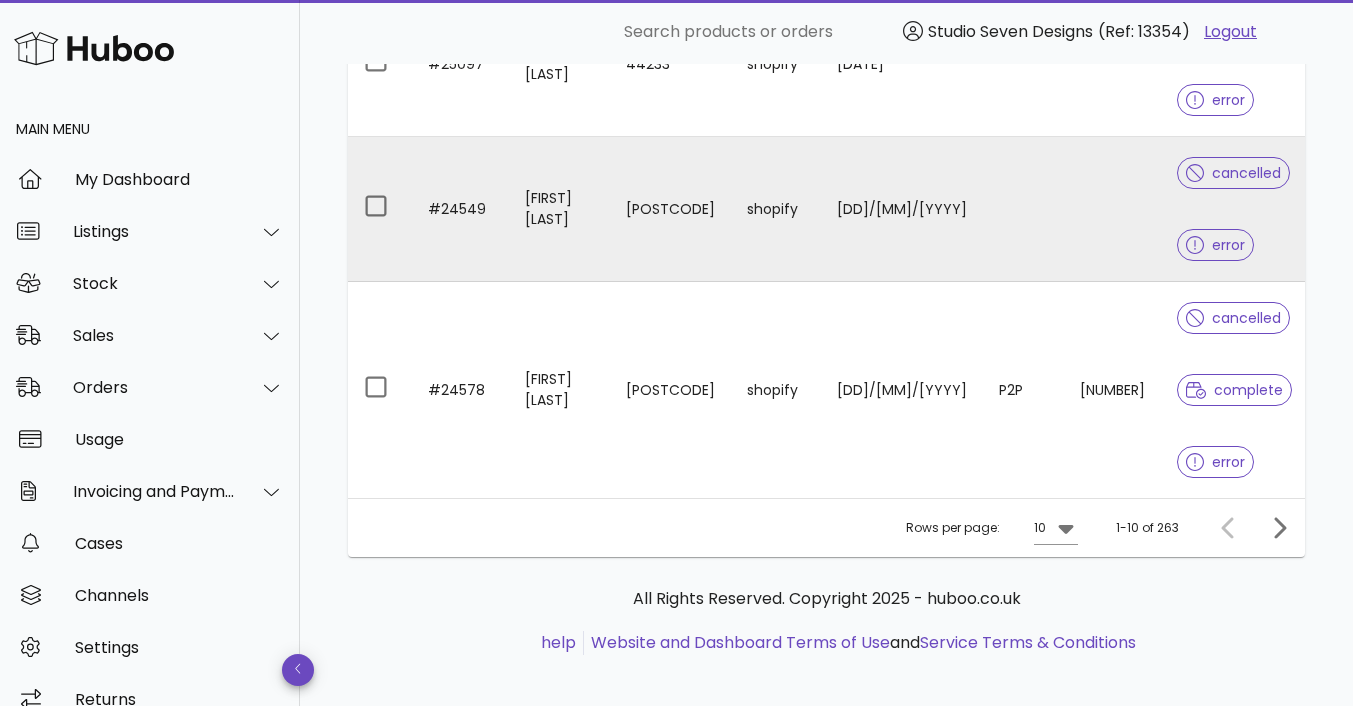 scroll, scrollTop: 1245, scrollLeft: 0, axis: vertical 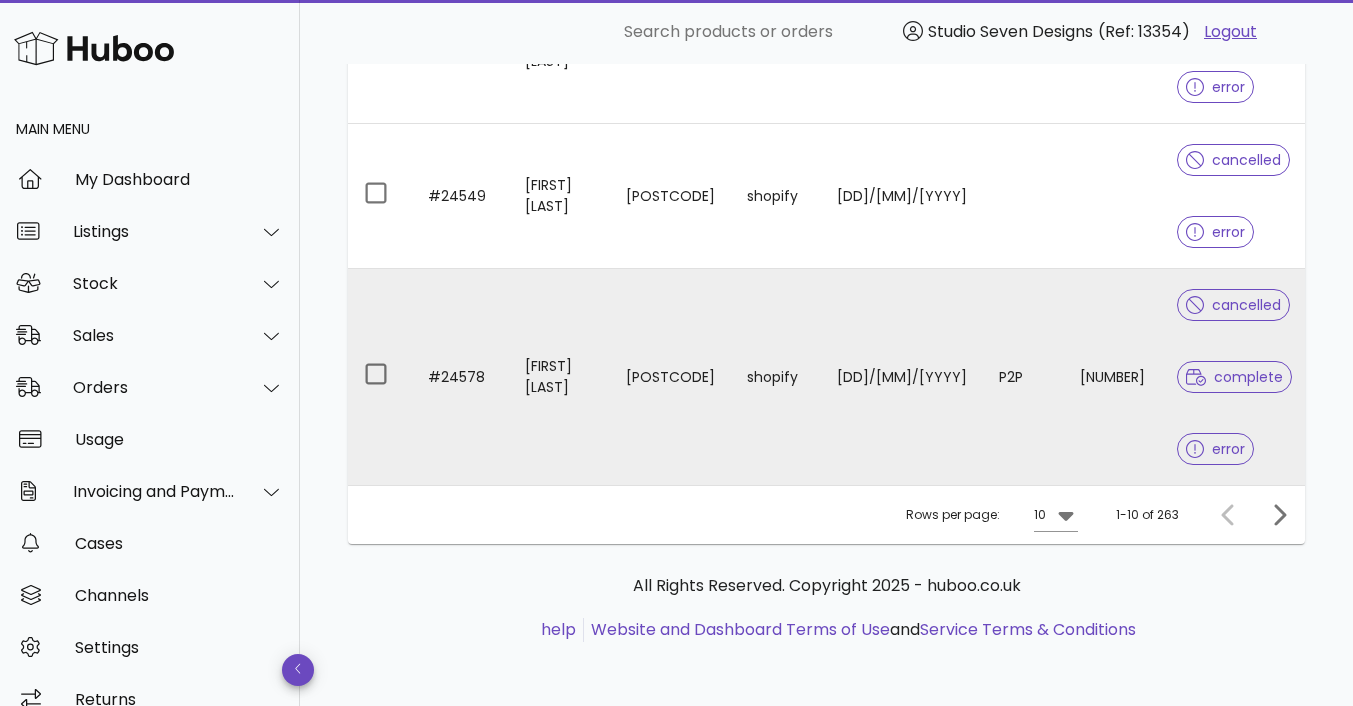 click on "[NUMBER]" at bounding box center (1112, 377) 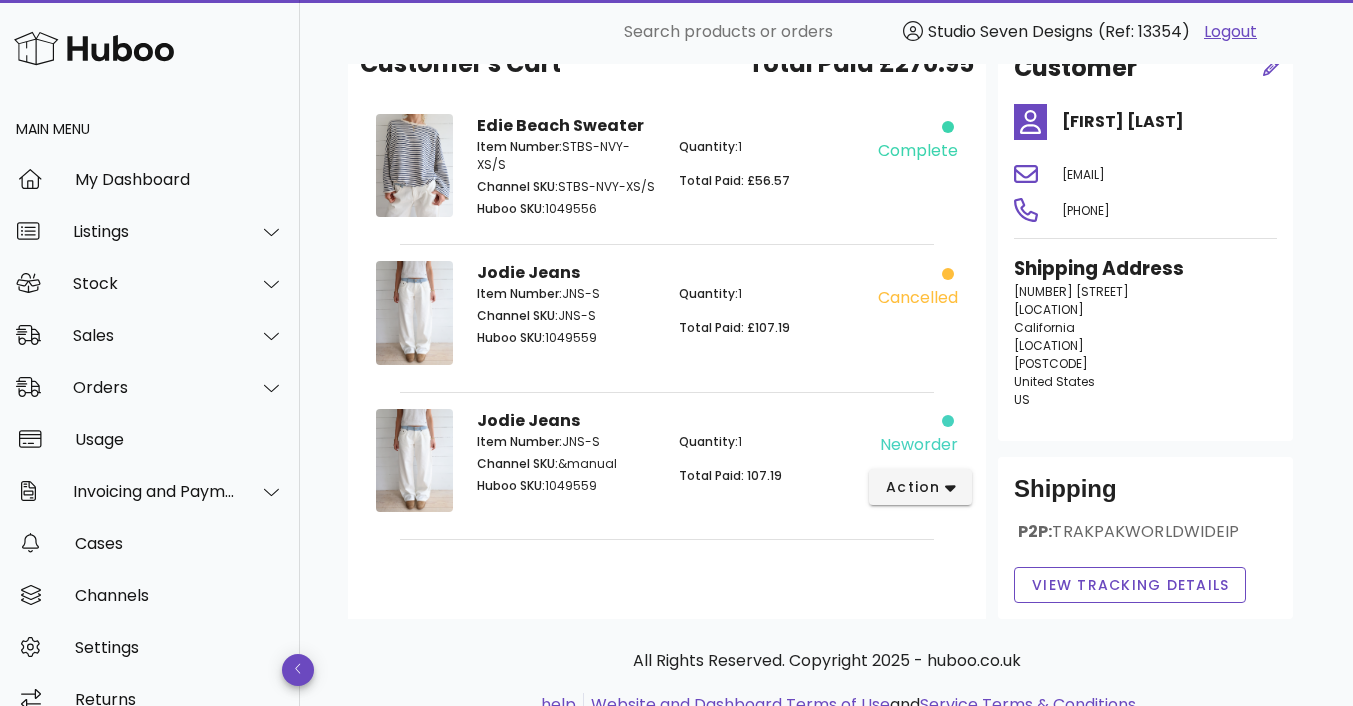 scroll, scrollTop: 197, scrollLeft: 0, axis: vertical 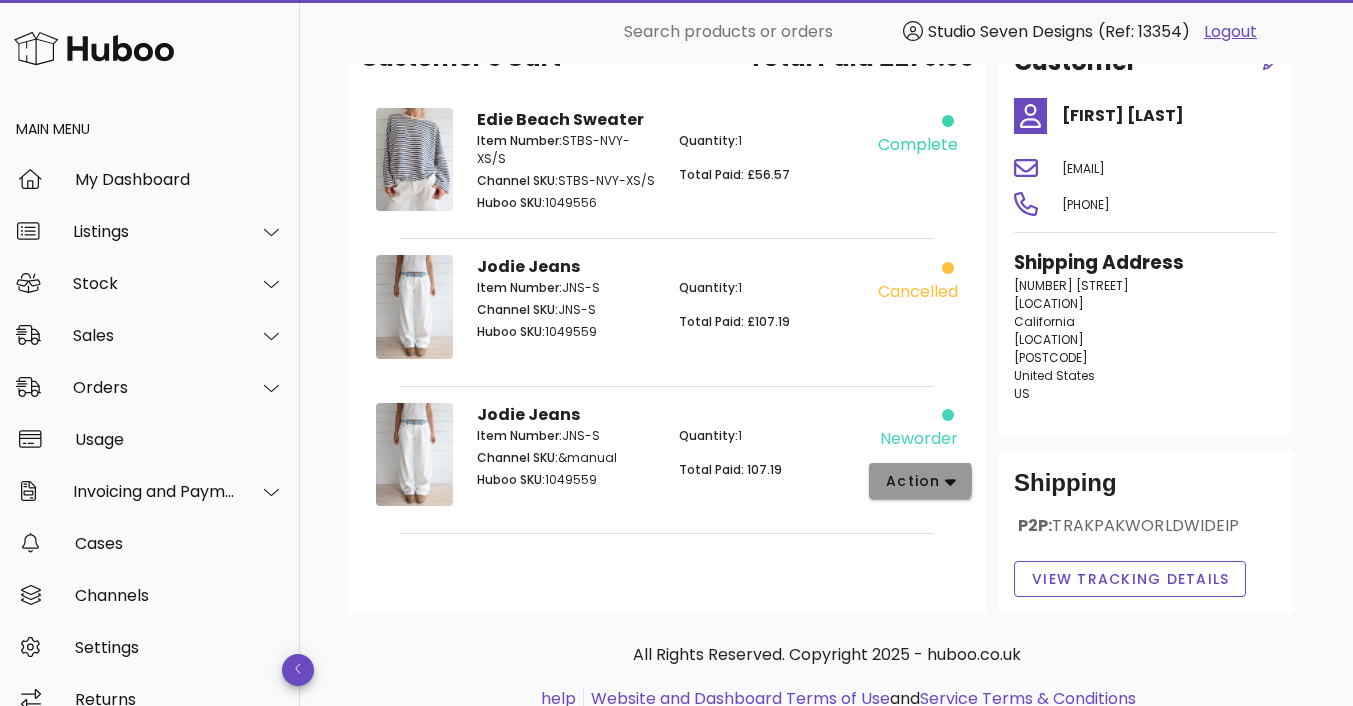 click 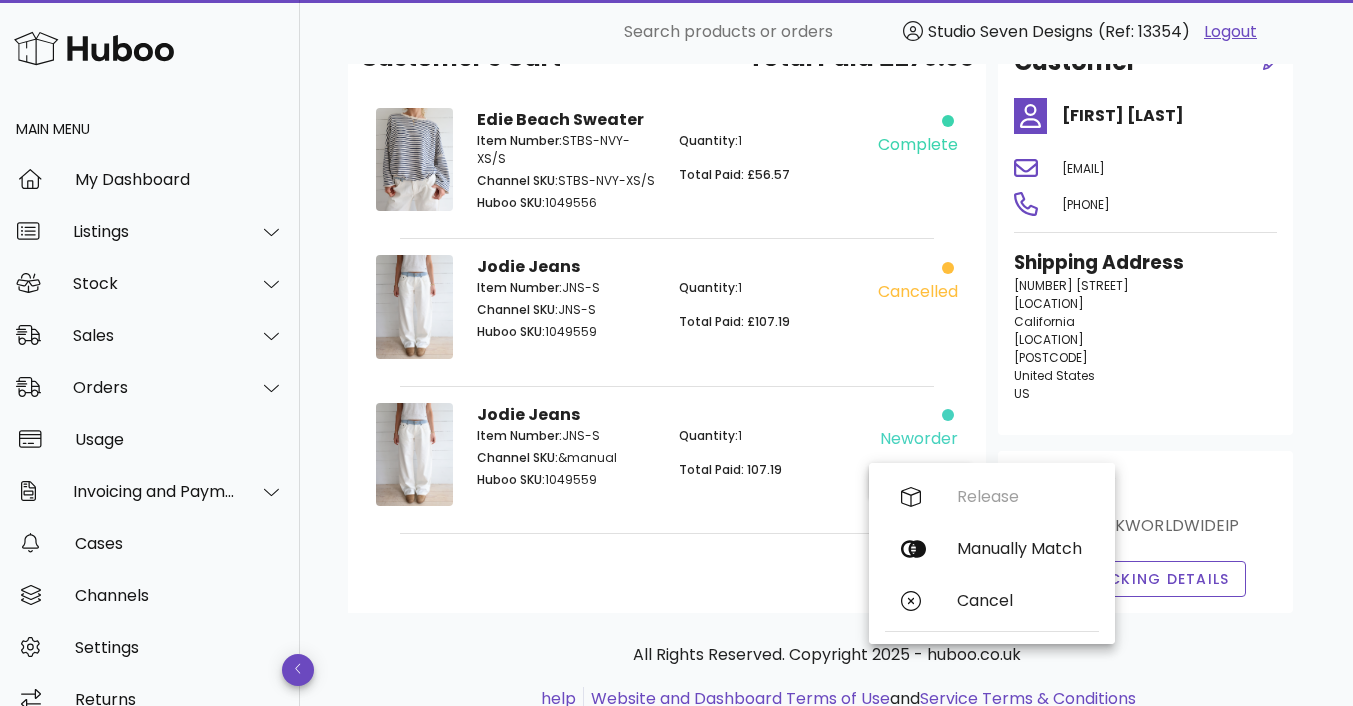 click on "Customer's Cart Total Paid £270.95 Edie Beach Sweater Item Number:  STBS-NVY-XS/S  Channel SKU:  STBS-NVY-XS/S  Huboo SKU:  1049556  Quantity:  1 Total Paid: £56.57  complete  Jodie Jeans Item Number:  JNS-S  Channel SKU:  JNS-S  Huboo SKU:  1049559  Quantity:  1 Total Paid: £107.19  cancelled  Jodie Jeans Item Number:  JNS-S  Channel SKU:  &manual  Huboo SKU:  1049559  Quantity:  1 Total Paid: 107.19  neworder  action" at bounding box center [667, 320] 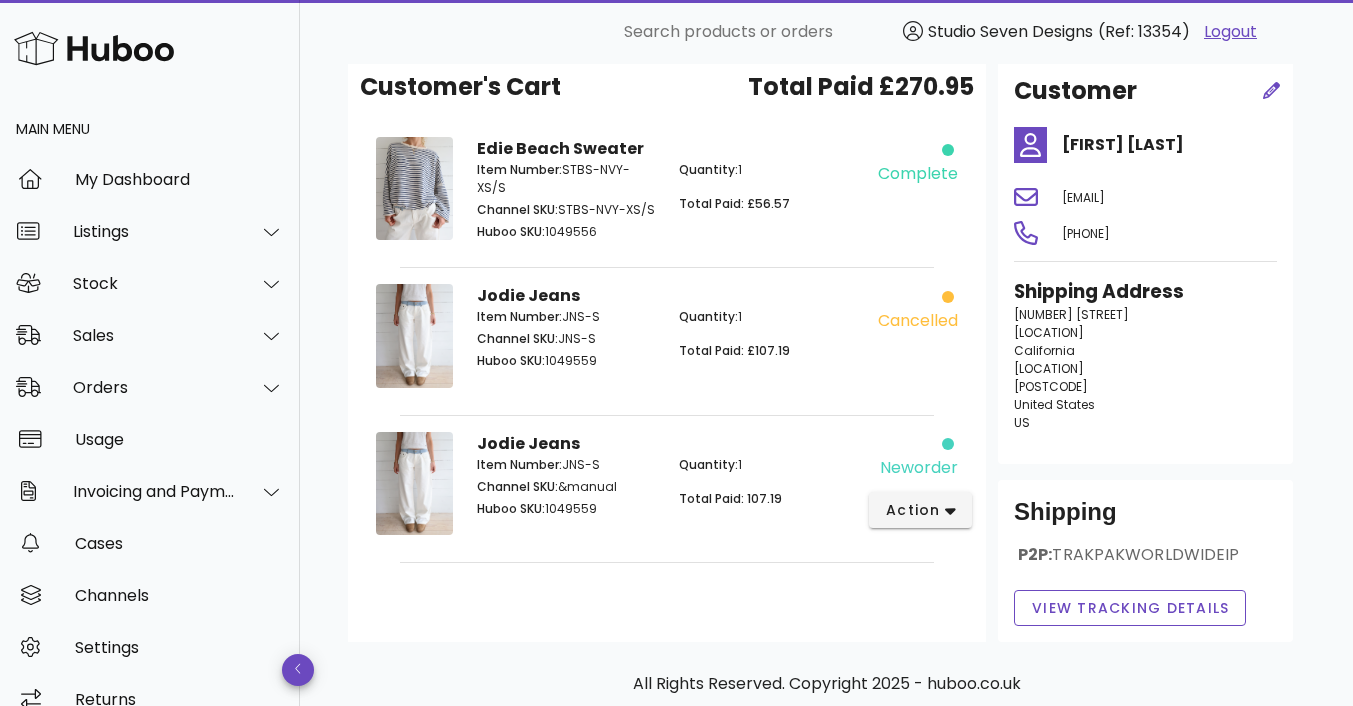 scroll, scrollTop: 170, scrollLeft: 0, axis: vertical 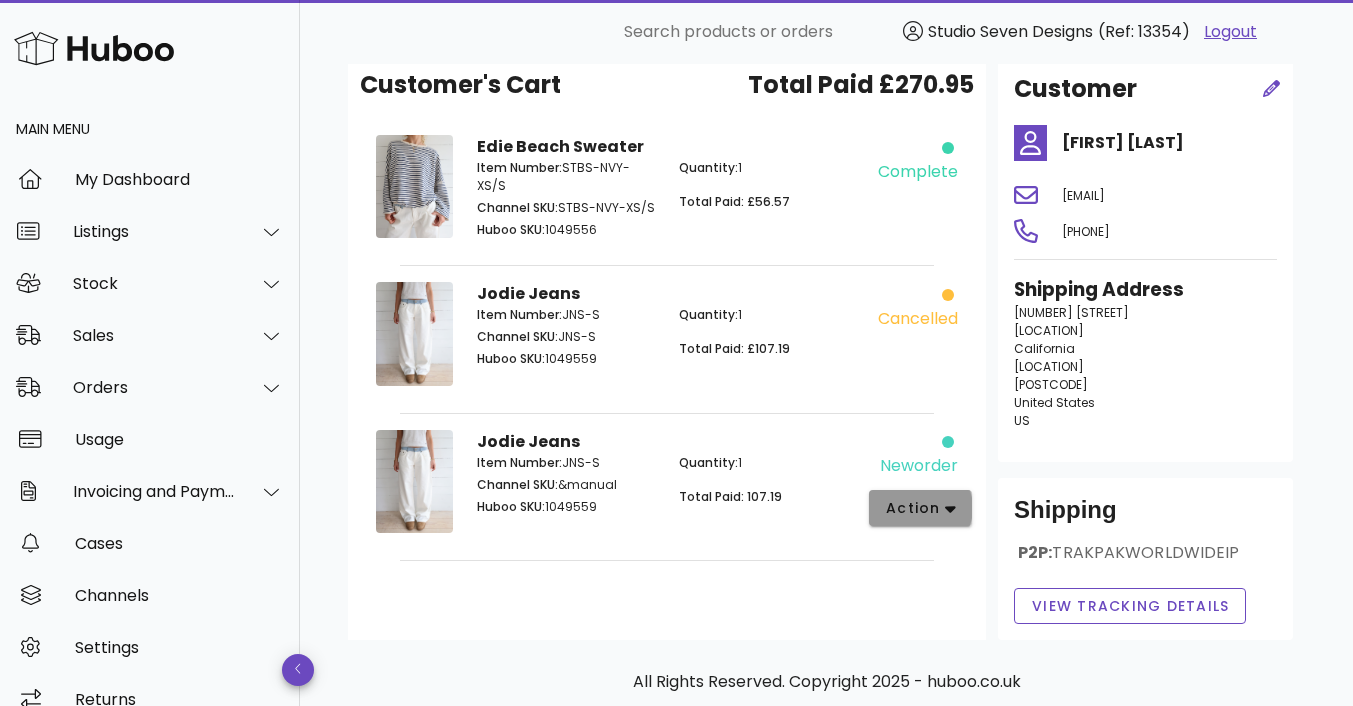 click on "action" at bounding box center [920, 508] 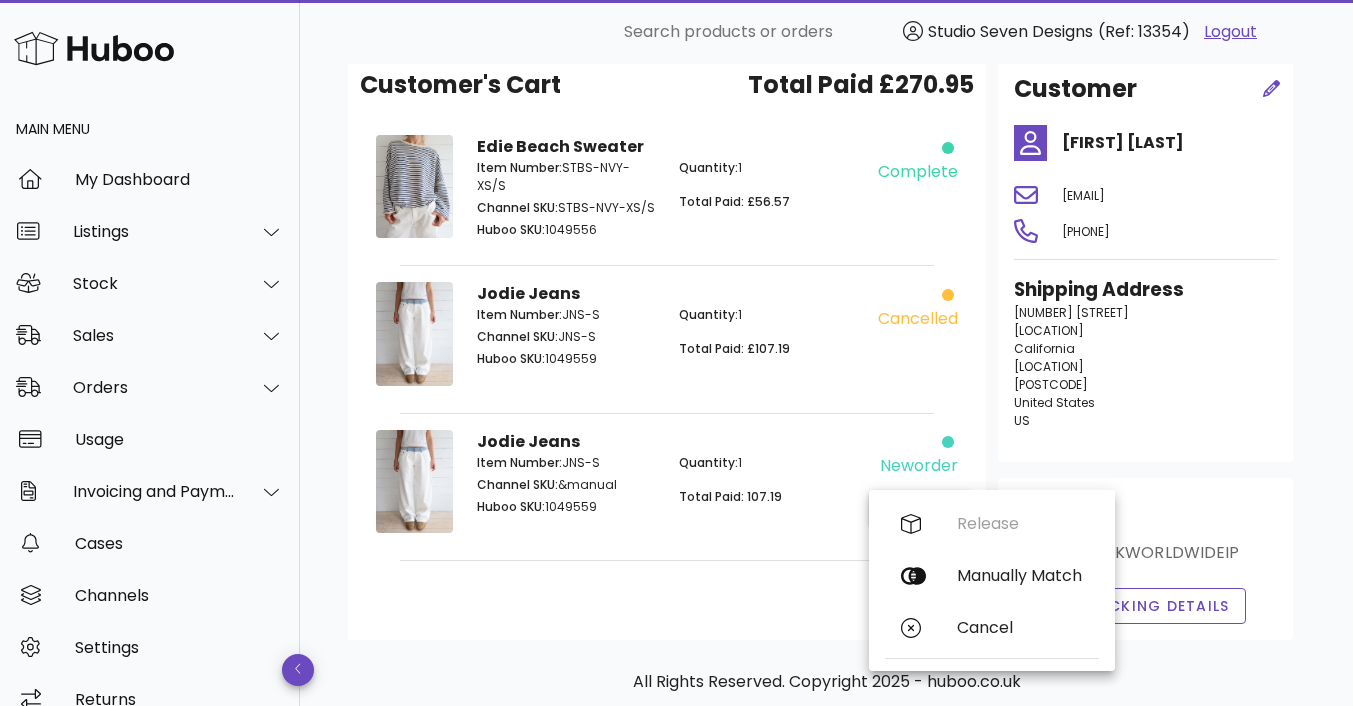 click on "Customer's Cart Total Paid £270.95 Edie Beach Sweater Item Number:  STBS-NVY-XS/S  Channel SKU:  STBS-NVY-XS/S  Huboo SKU:  1049556  Quantity:  1 Total Paid: £56.57  complete  Jodie Jeans Item Number:  JNS-S  Channel SKU:  JNS-S  Huboo SKU:  1049559  Quantity:  1 Total Paid: £107.19  cancelled  Jodie Jeans Item Number:  JNS-S  Channel SKU:  &manual  Huboo SKU:  1049559  Quantity:  1 Total Paid: 107.19  neworder  action" at bounding box center [667, 347] 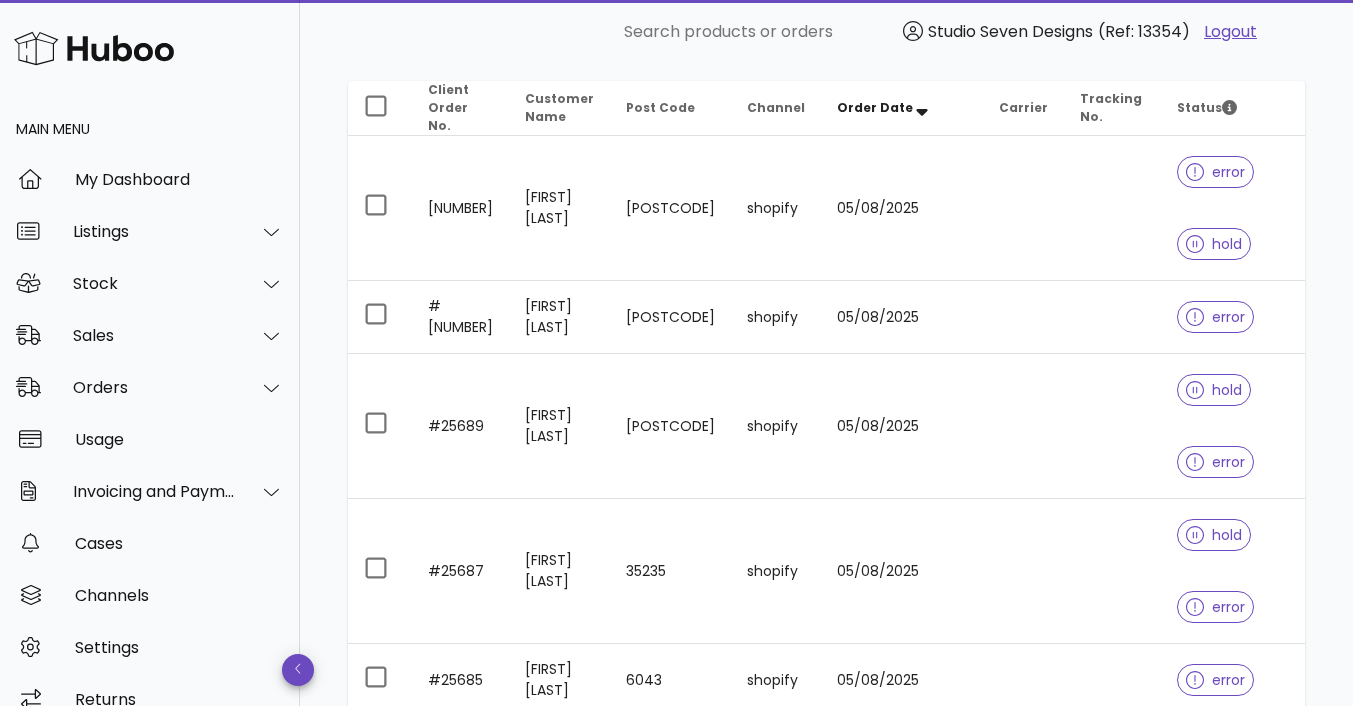 scroll, scrollTop: 0, scrollLeft: 0, axis: both 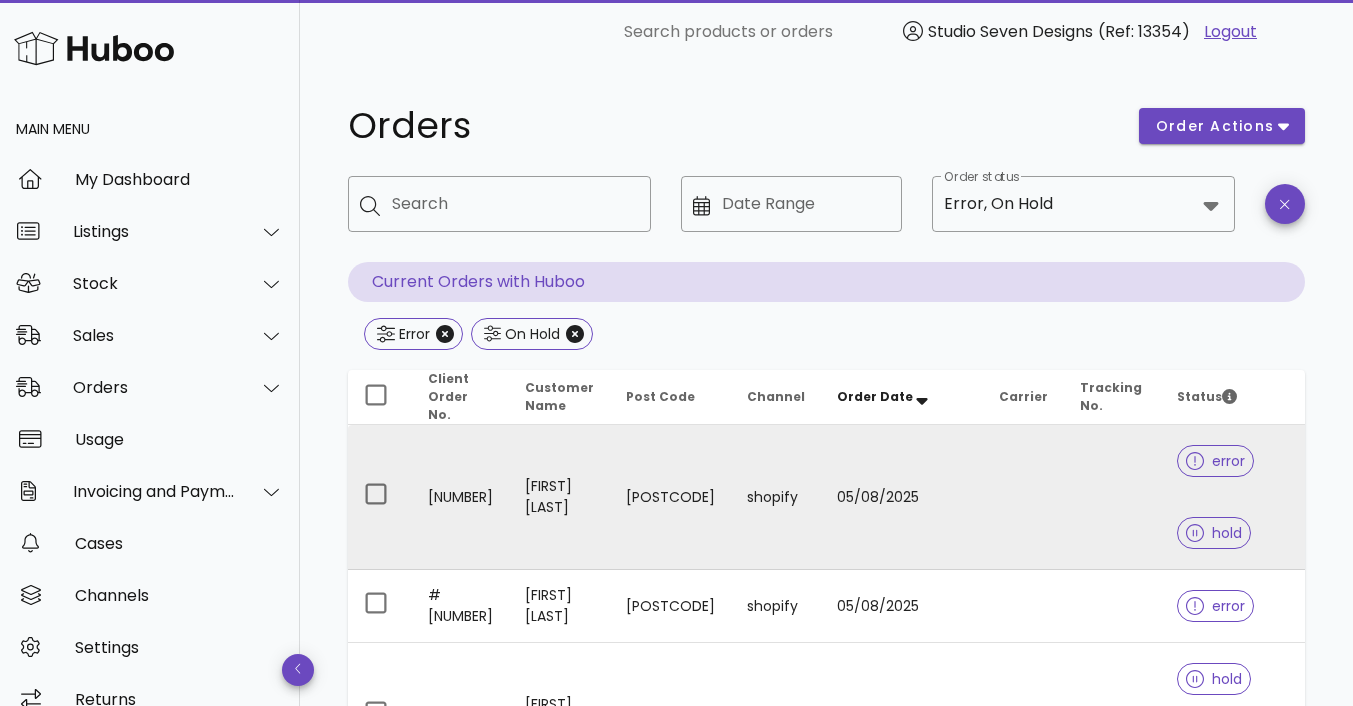 click at bounding box center [1112, 497] 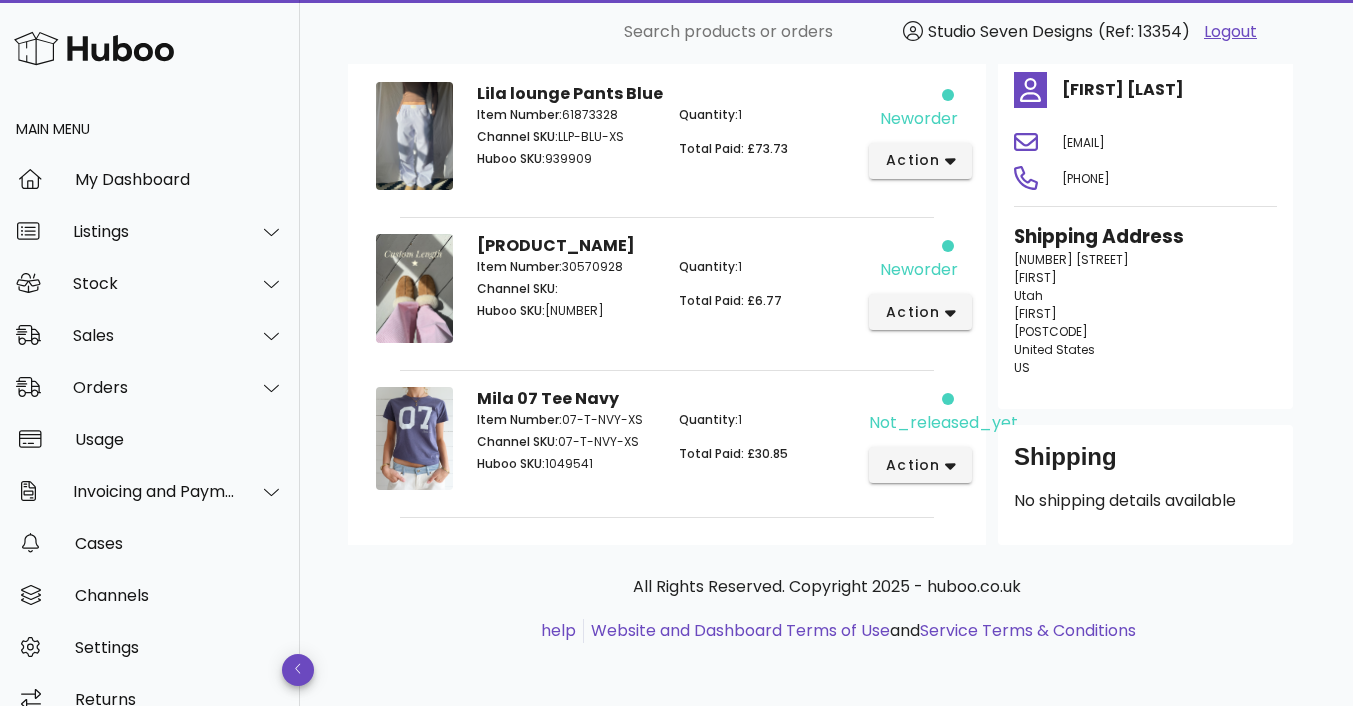 scroll, scrollTop: 224, scrollLeft: 0, axis: vertical 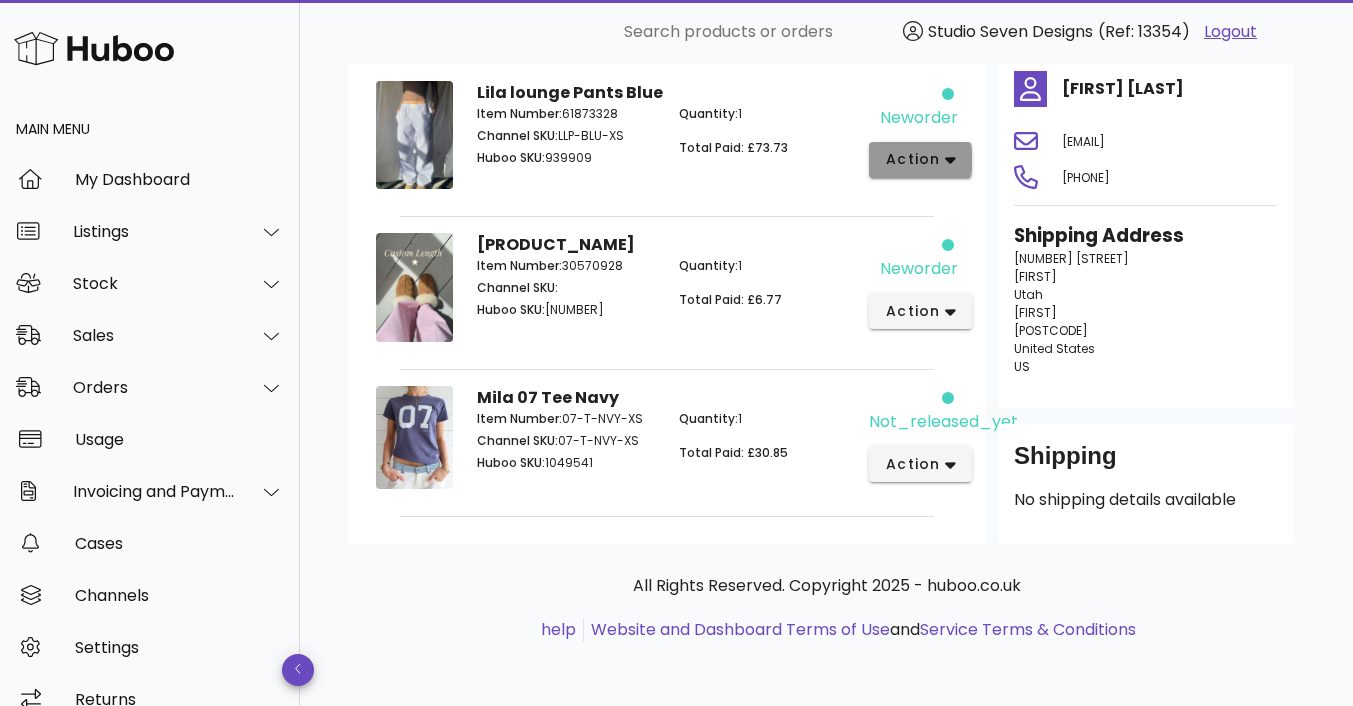 click on "action" at bounding box center [920, 160] 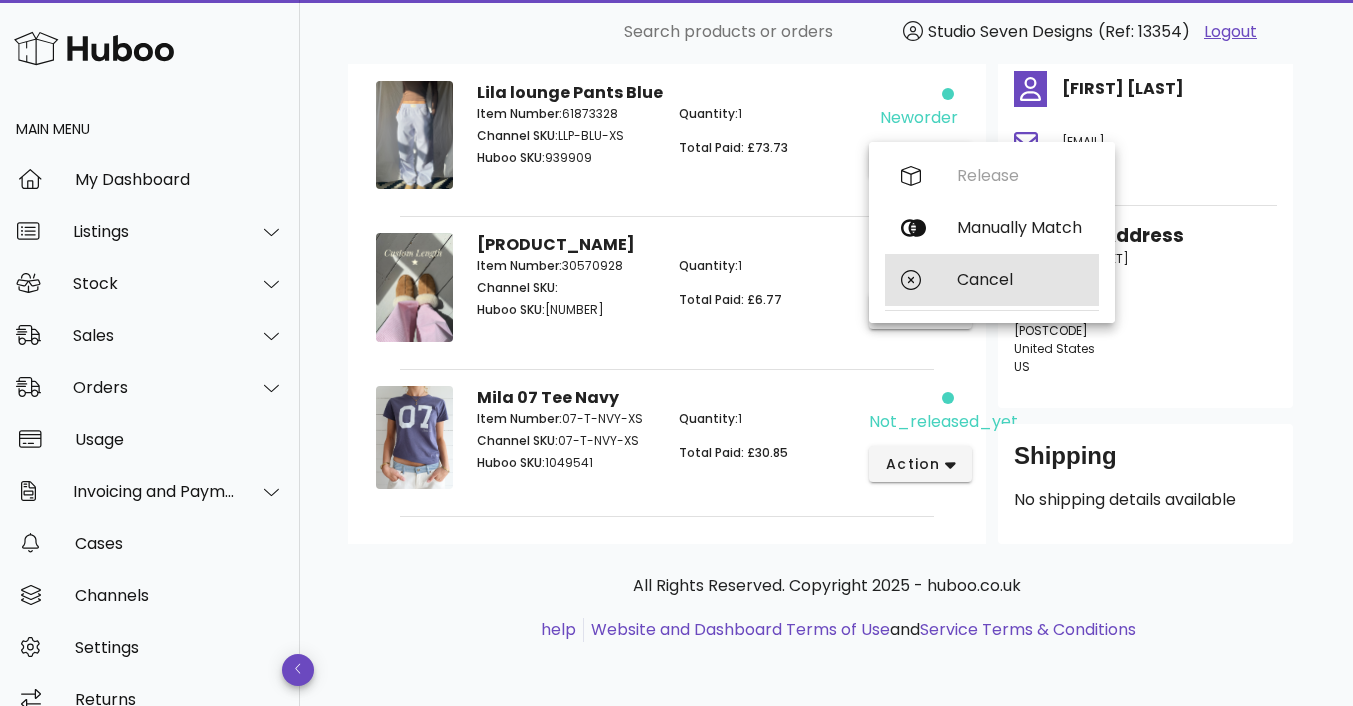 click on "Cancel" at bounding box center [1020, 279] 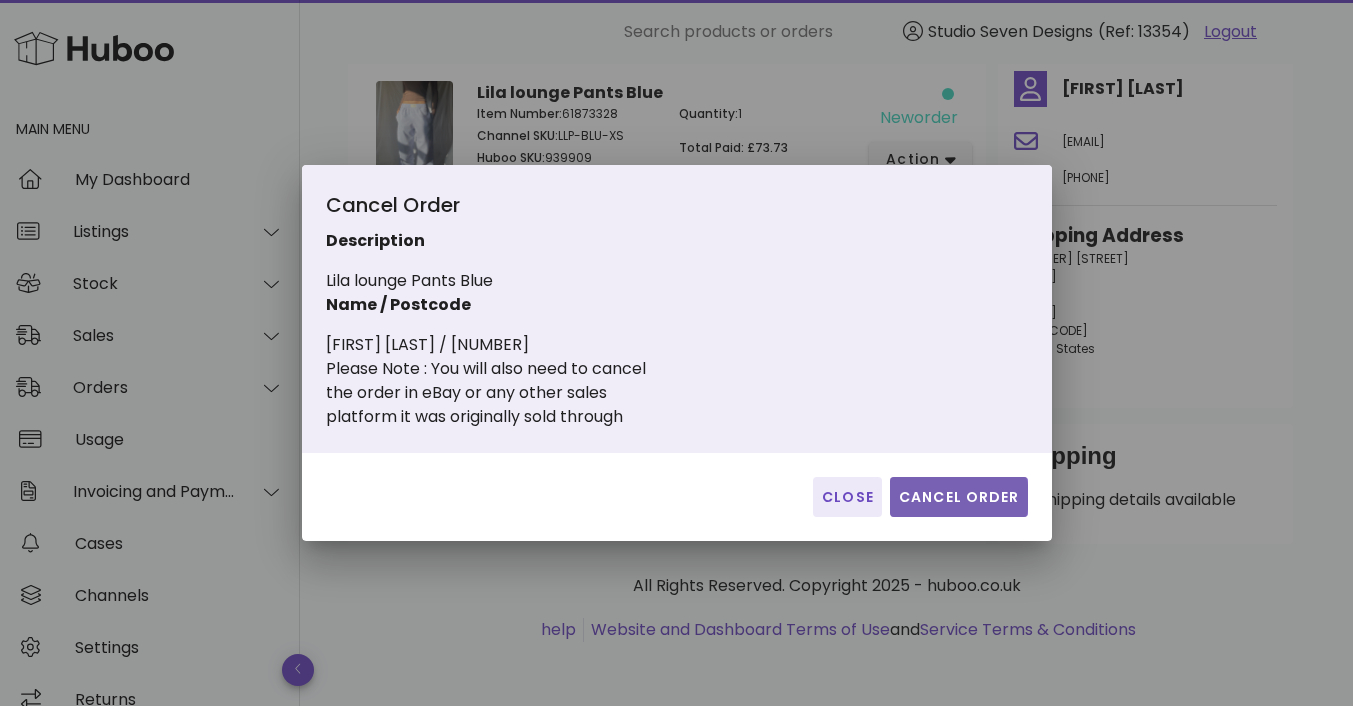 click on "Cancel Order" at bounding box center [959, 497] 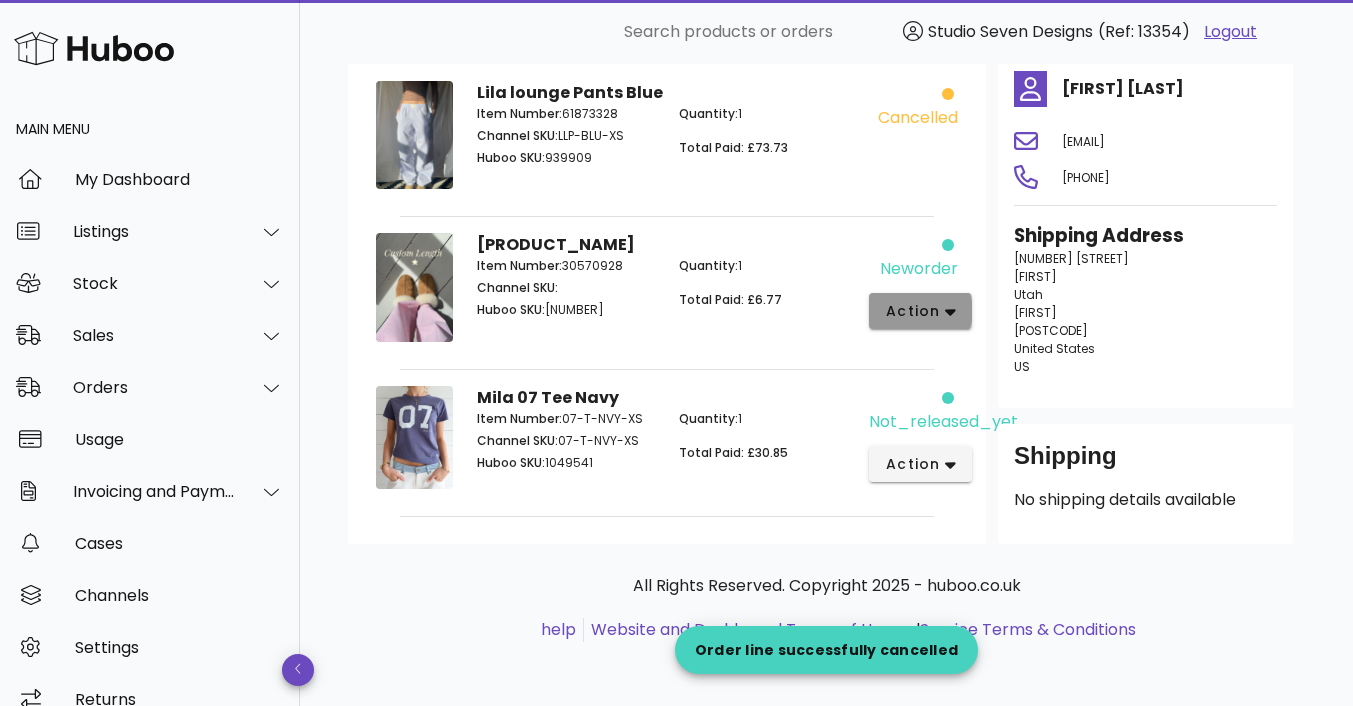 click 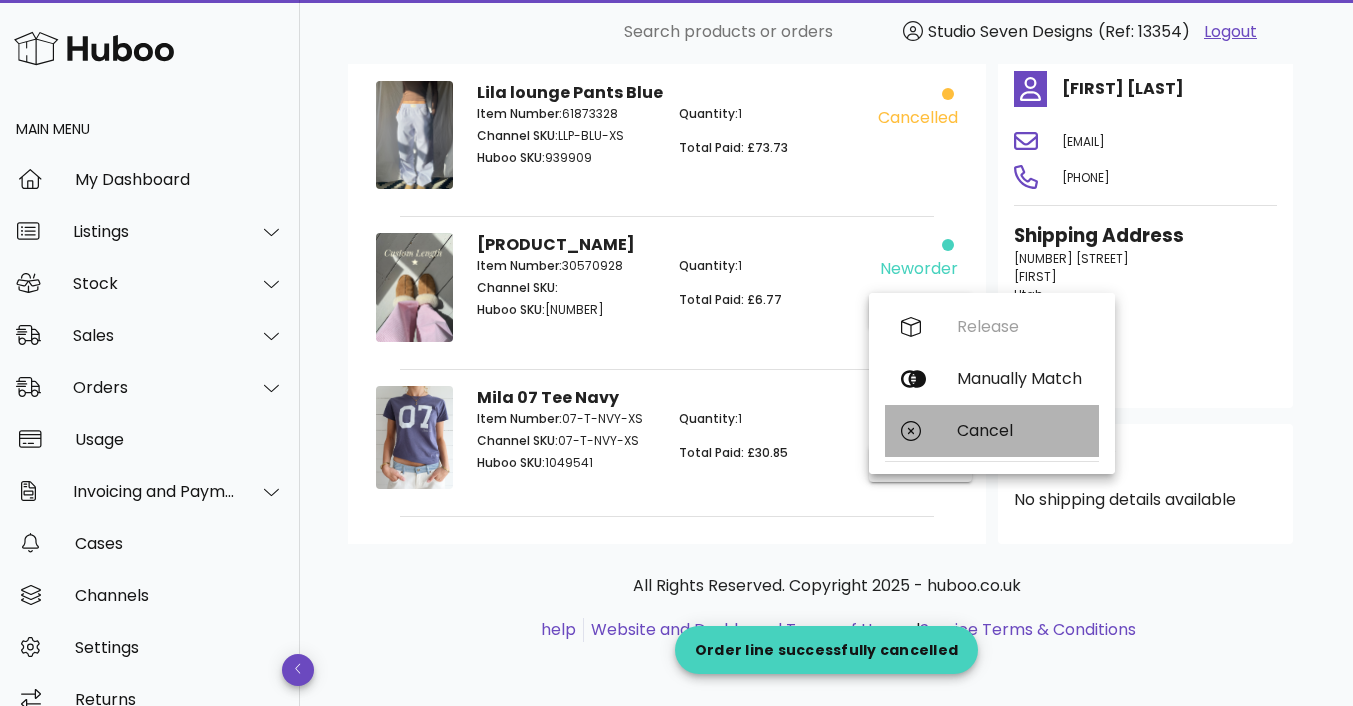 click on "Cancel" at bounding box center (1020, 430) 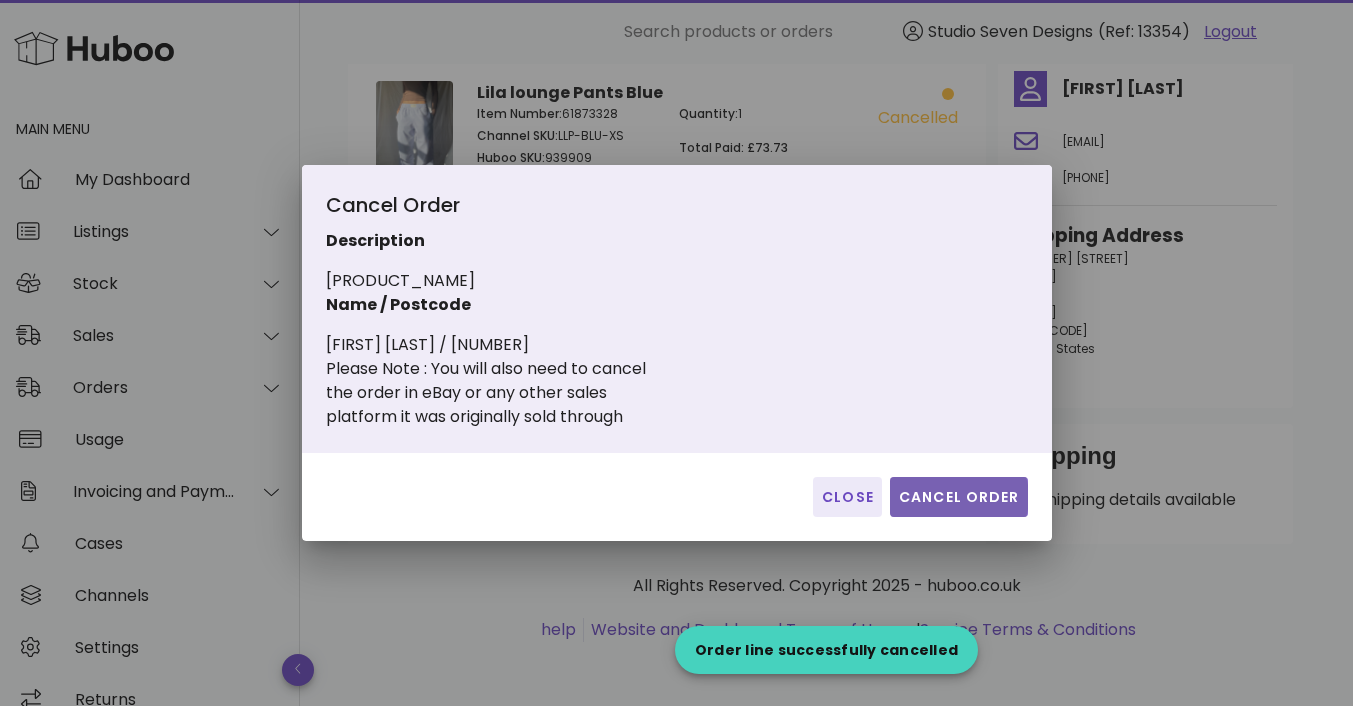 click on "Cancel Order" at bounding box center (959, 497) 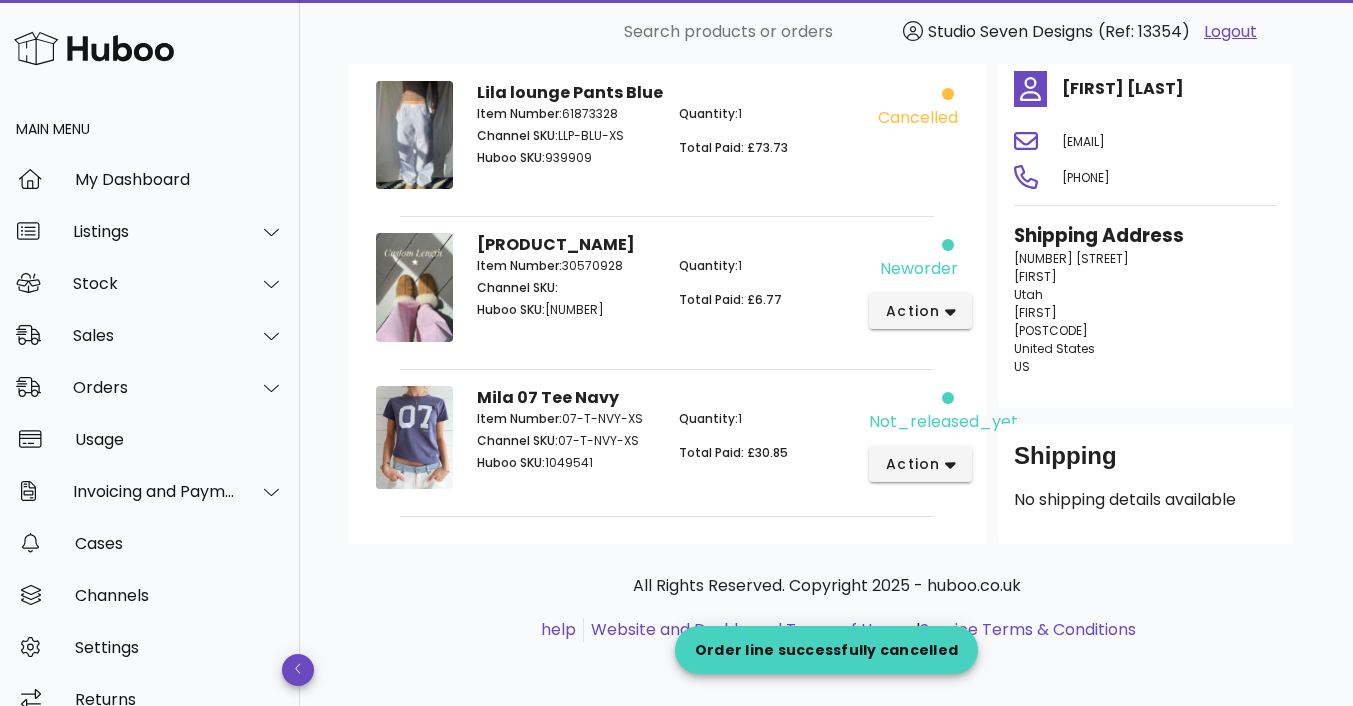 scroll, scrollTop: 155, scrollLeft: 0, axis: vertical 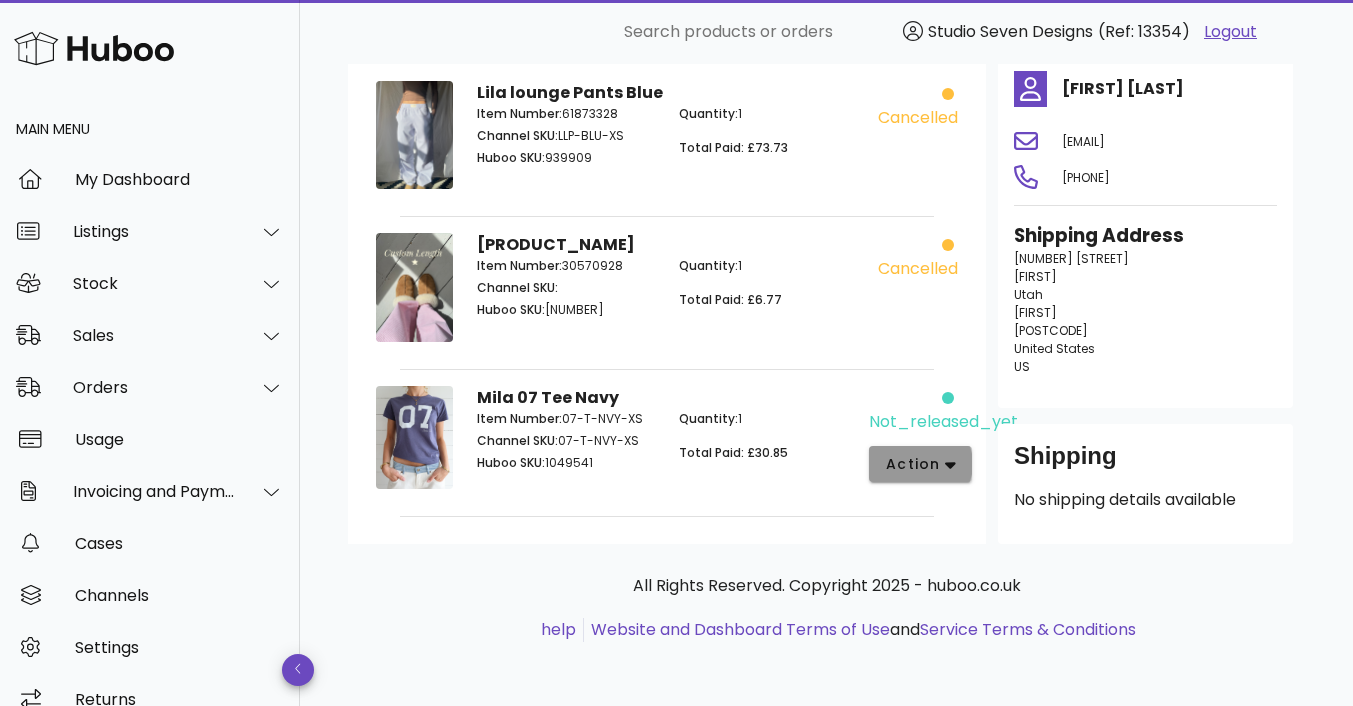 click on "action" at bounding box center (920, 464) 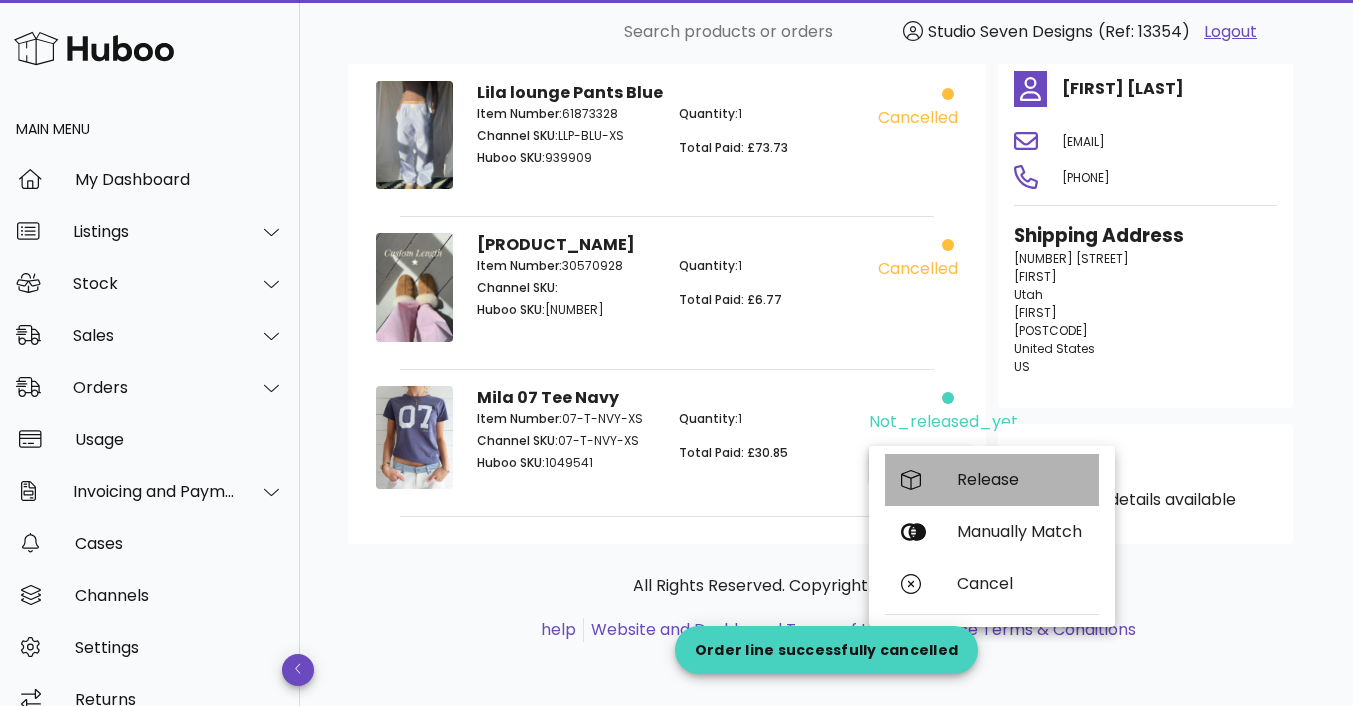 click on "Release" at bounding box center (1020, 479) 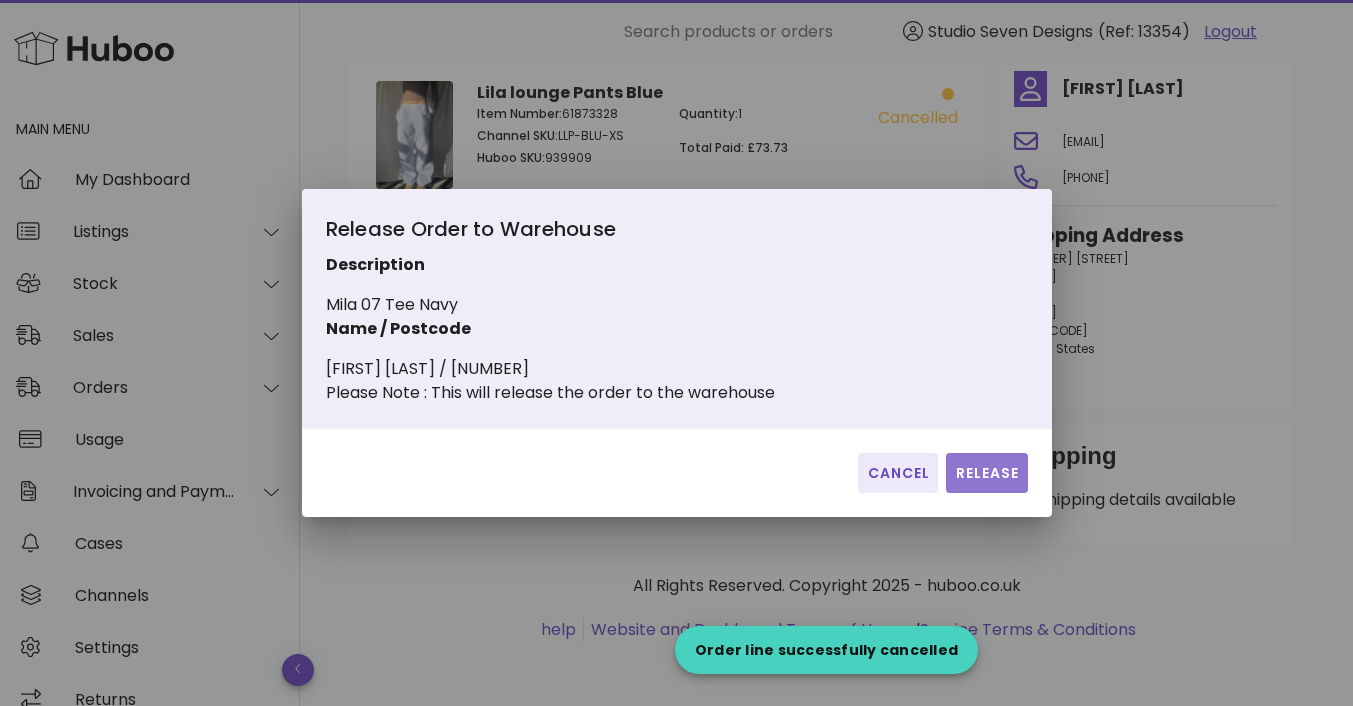 click on "Release" at bounding box center [986, 473] 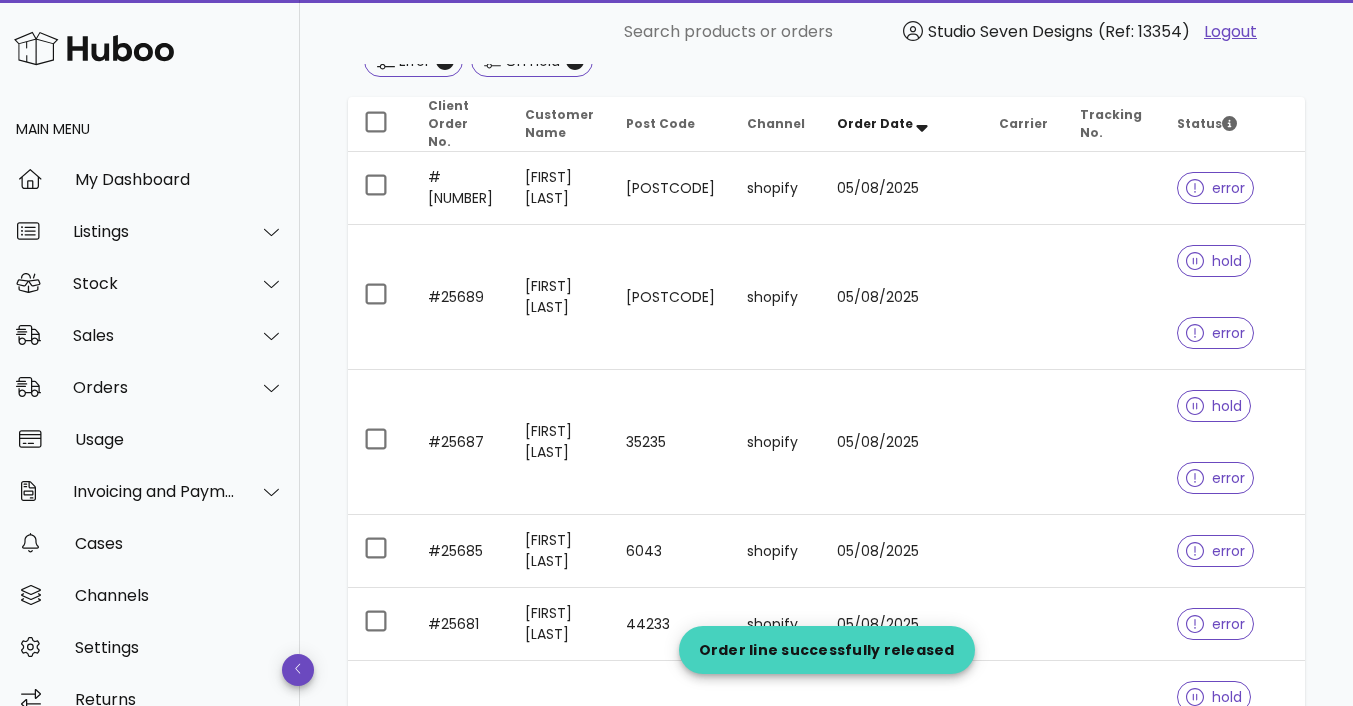 scroll, scrollTop: 277, scrollLeft: 0, axis: vertical 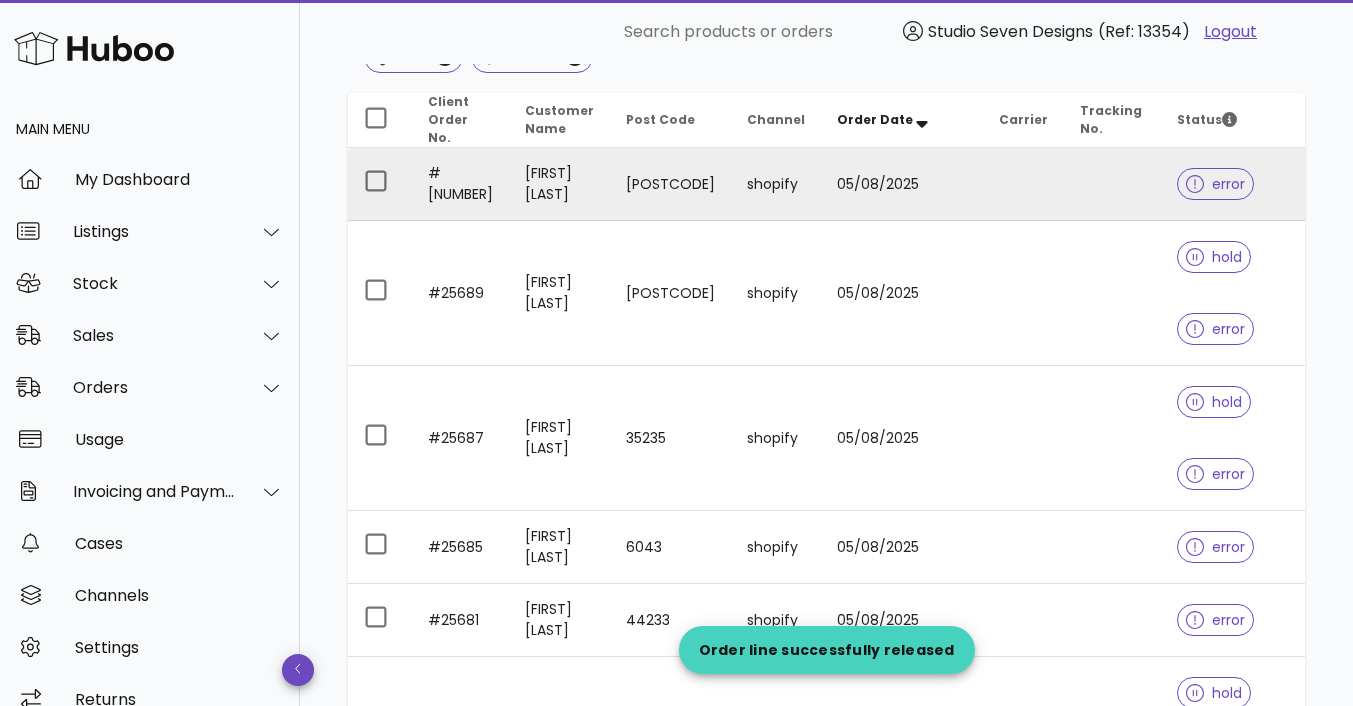 click at bounding box center [1112, 184] 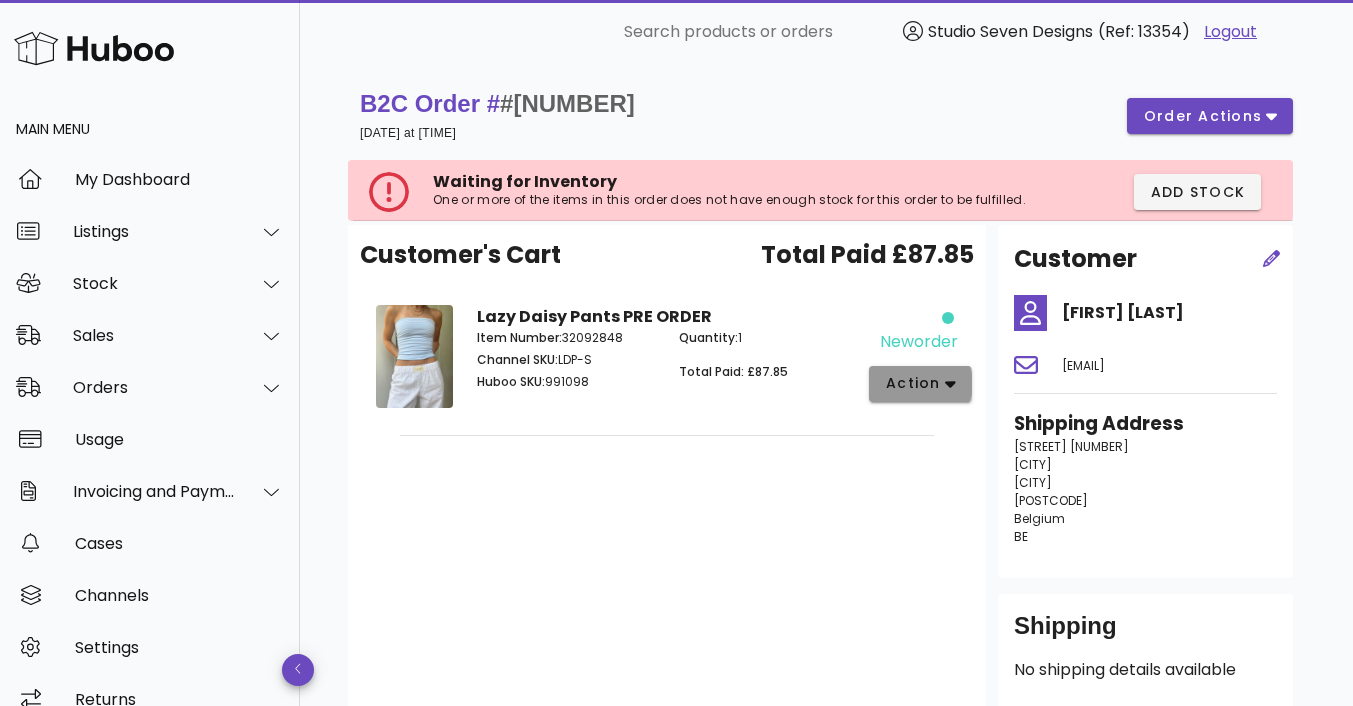 click 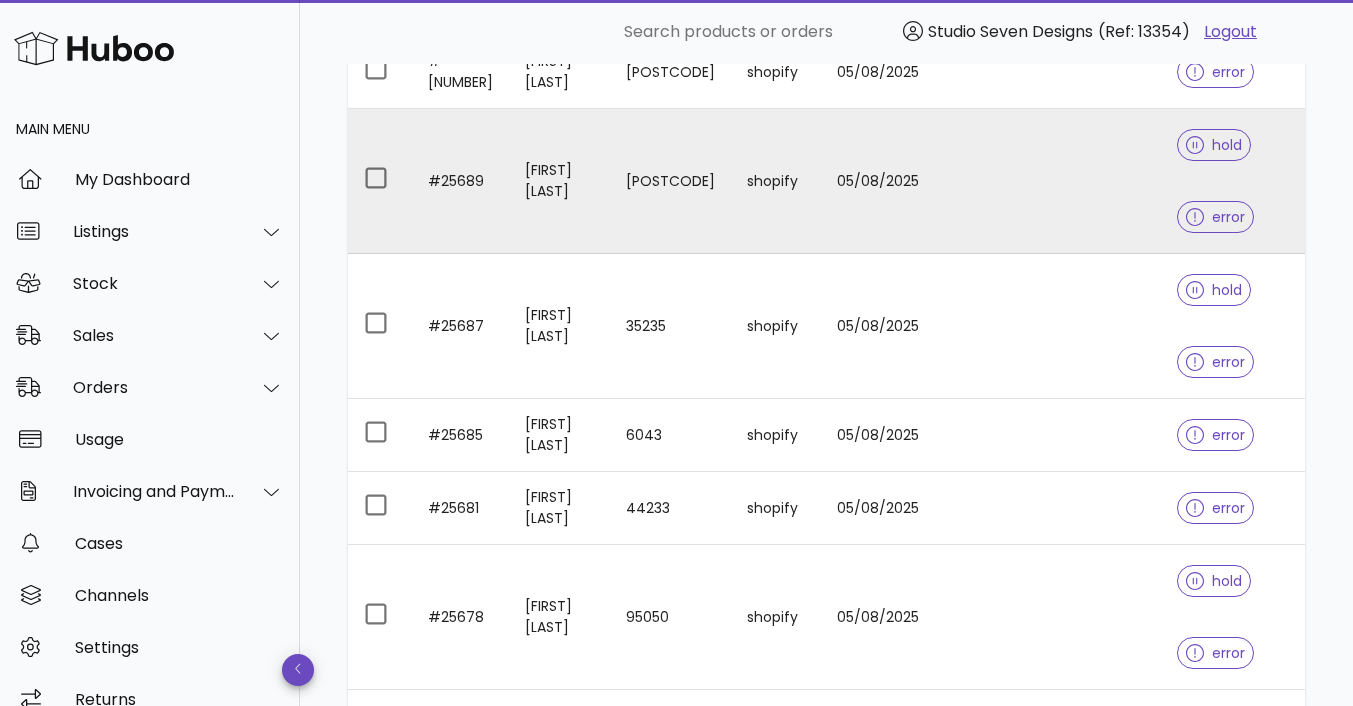 scroll, scrollTop: 390, scrollLeft: 0, axis: vertical 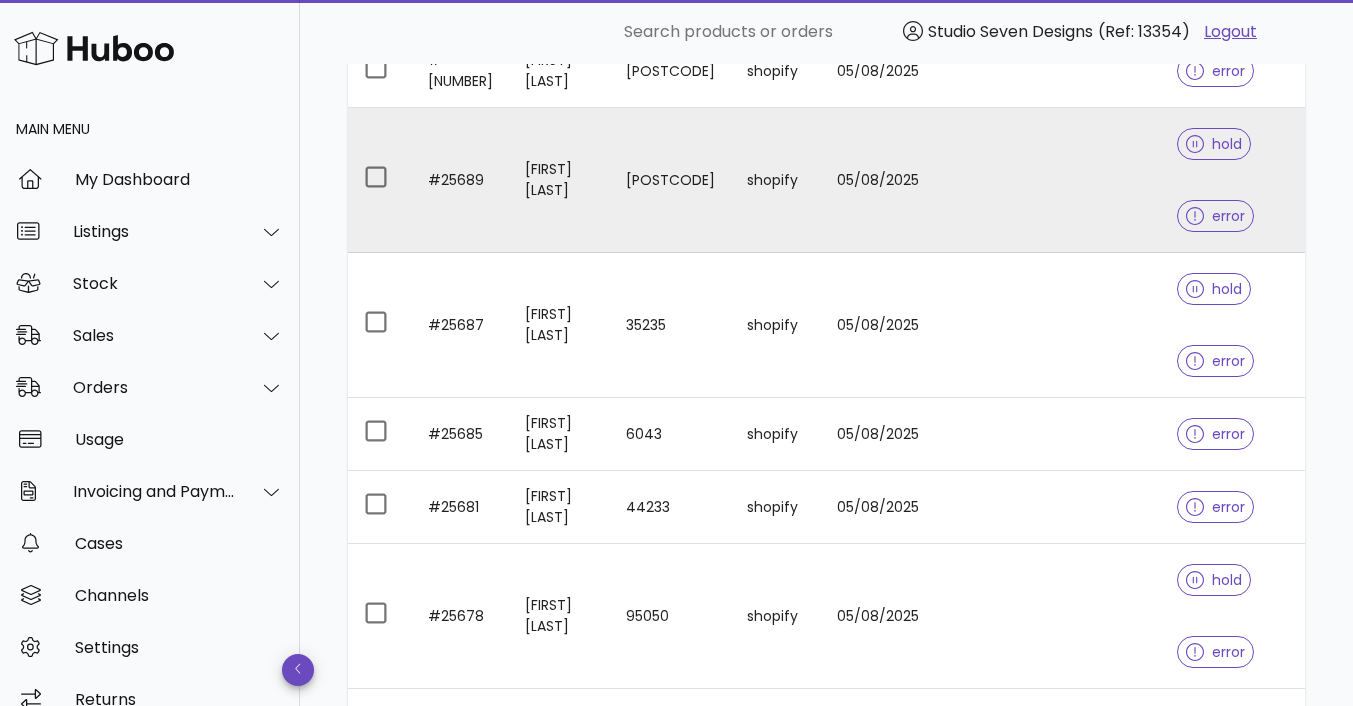 click at bounding box center (1112, 180) 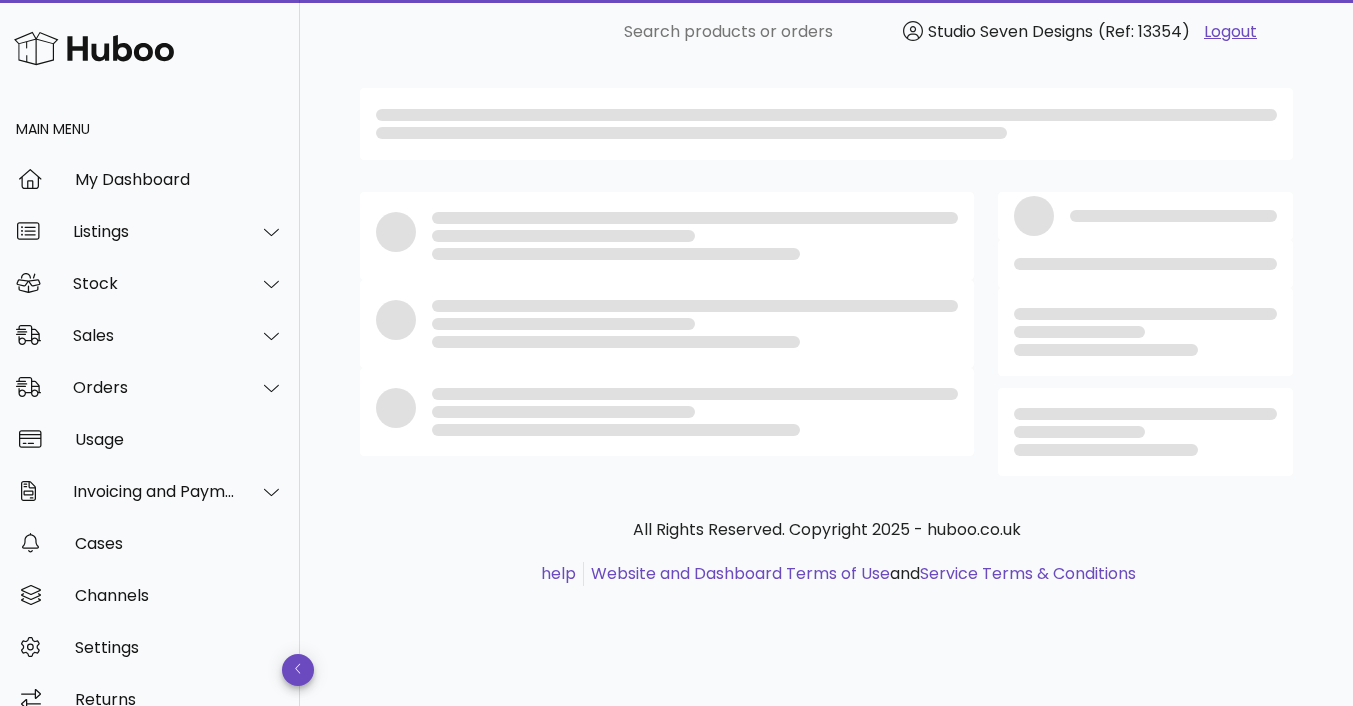 scroll, scrollTop: 0, scrollLeft: 0, axis: both 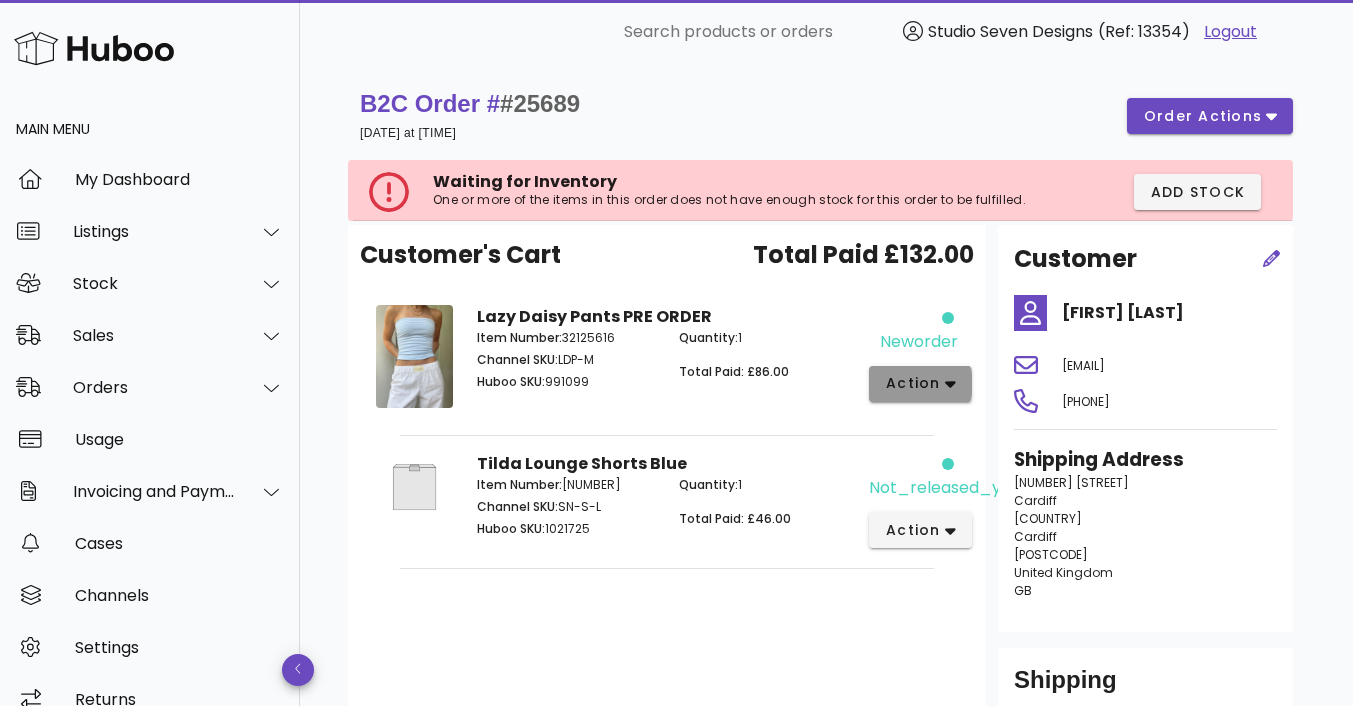 click 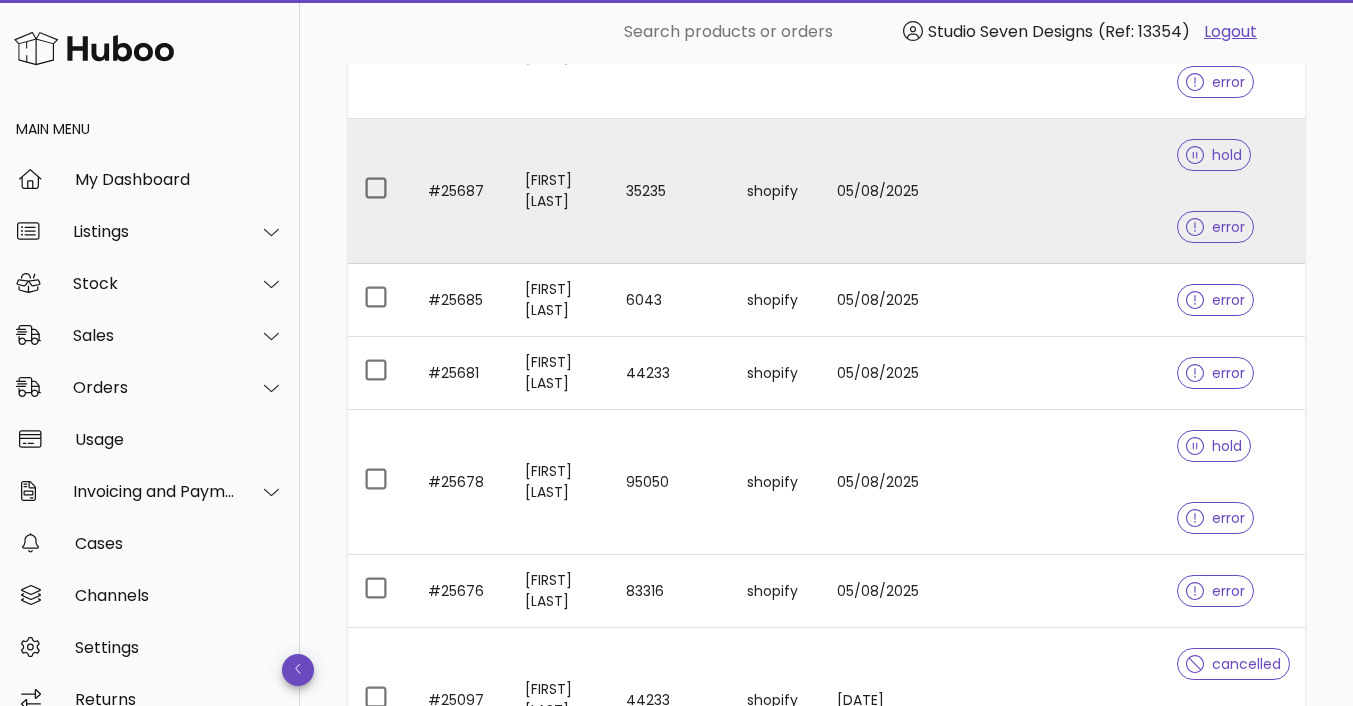 scroll, scrollTop: 529, scrollLeft: 0, axis: vertical 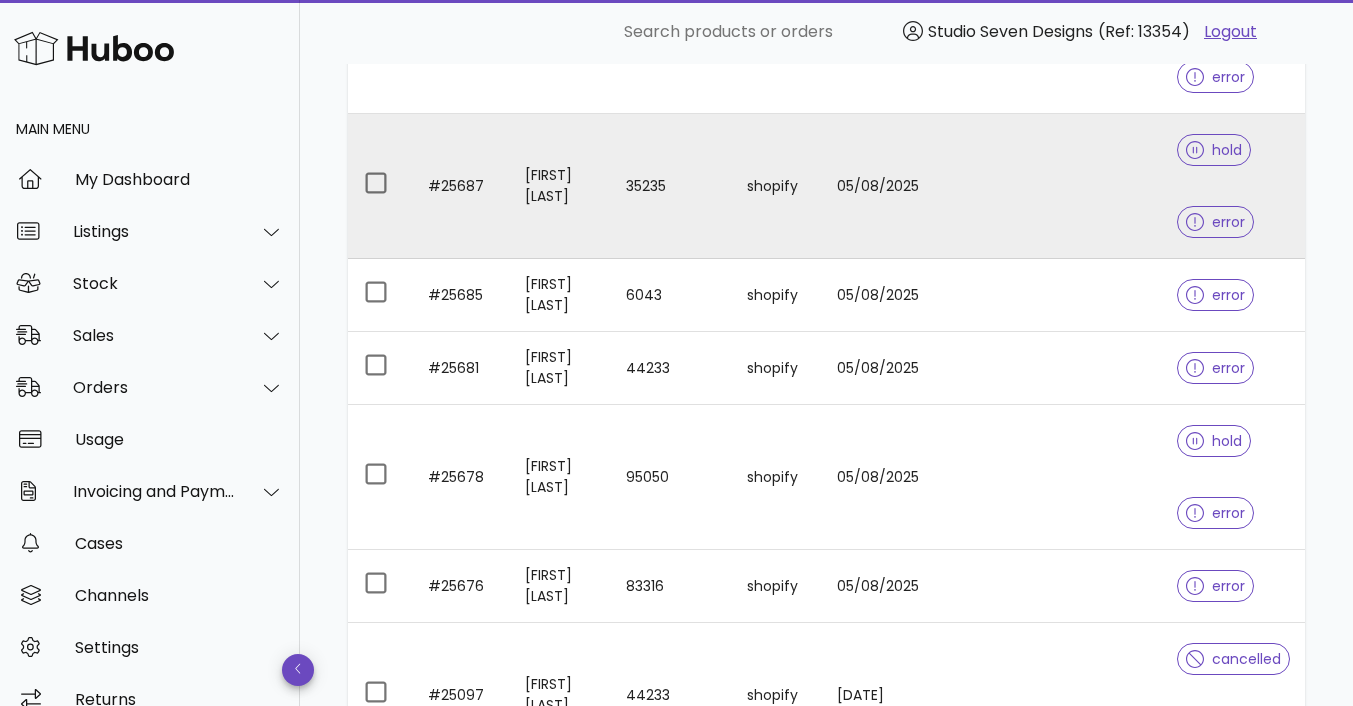click at bounding box center [1112, 186] 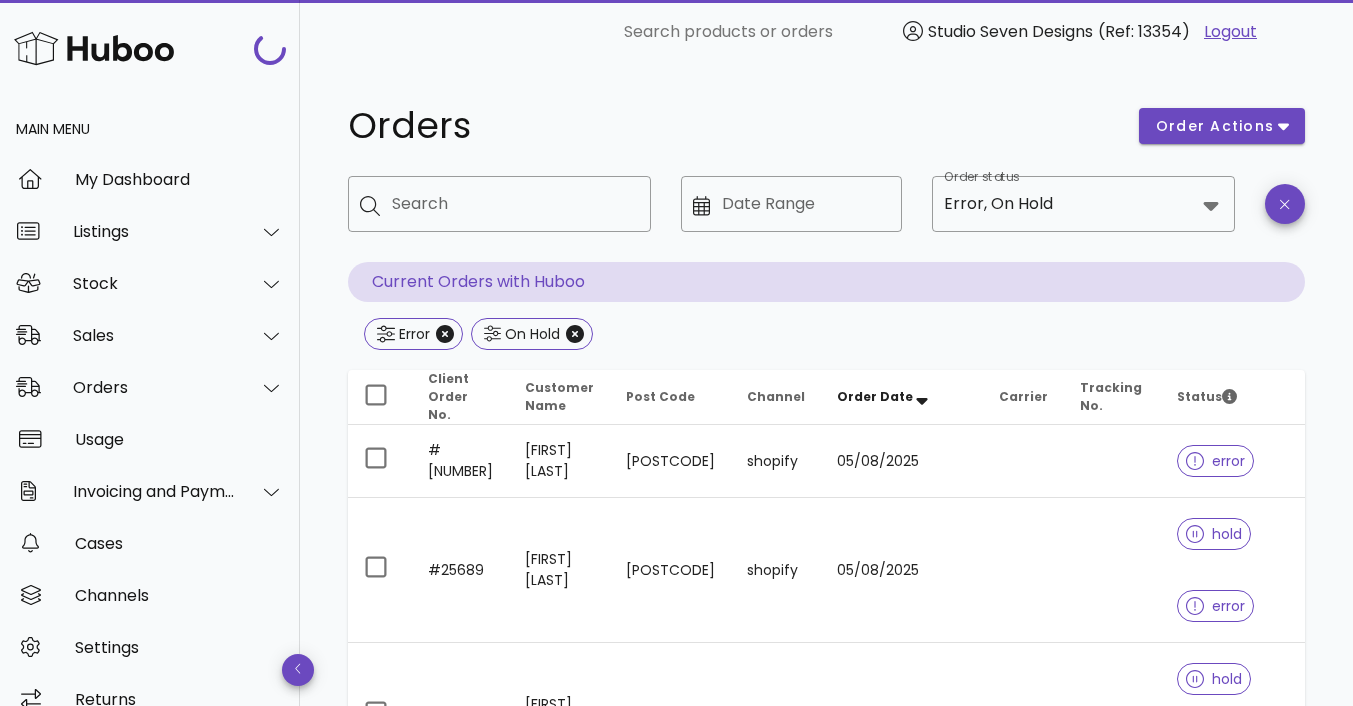 scroll, scrollTop: 529, scrollLeft: 0, axis: vertical 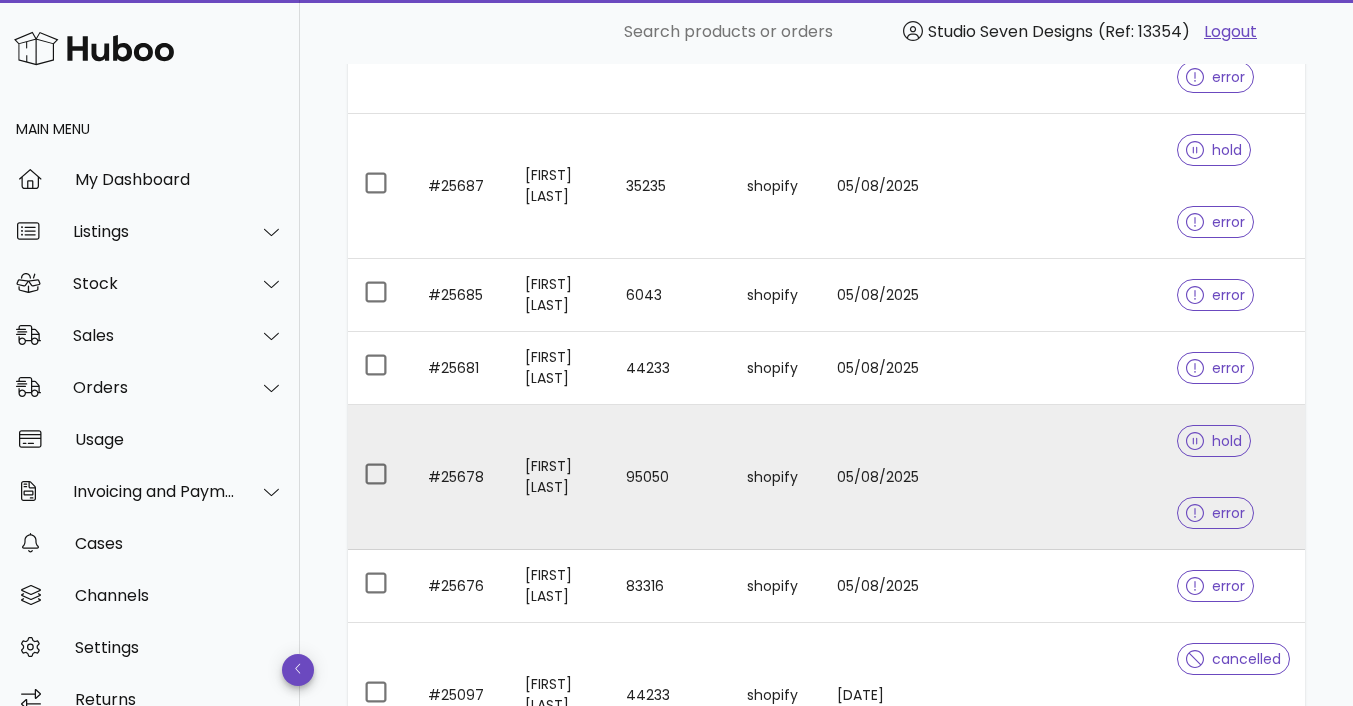 click at bounding box center (1112, 477) 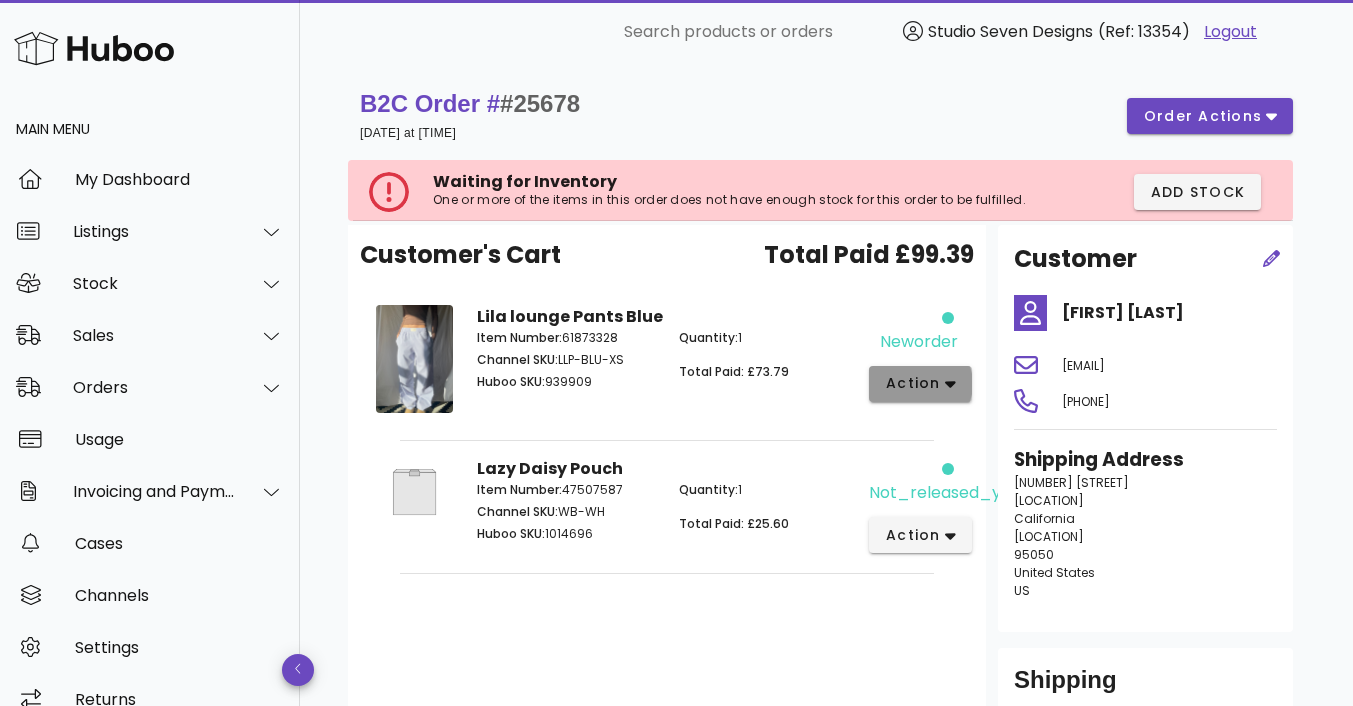 click 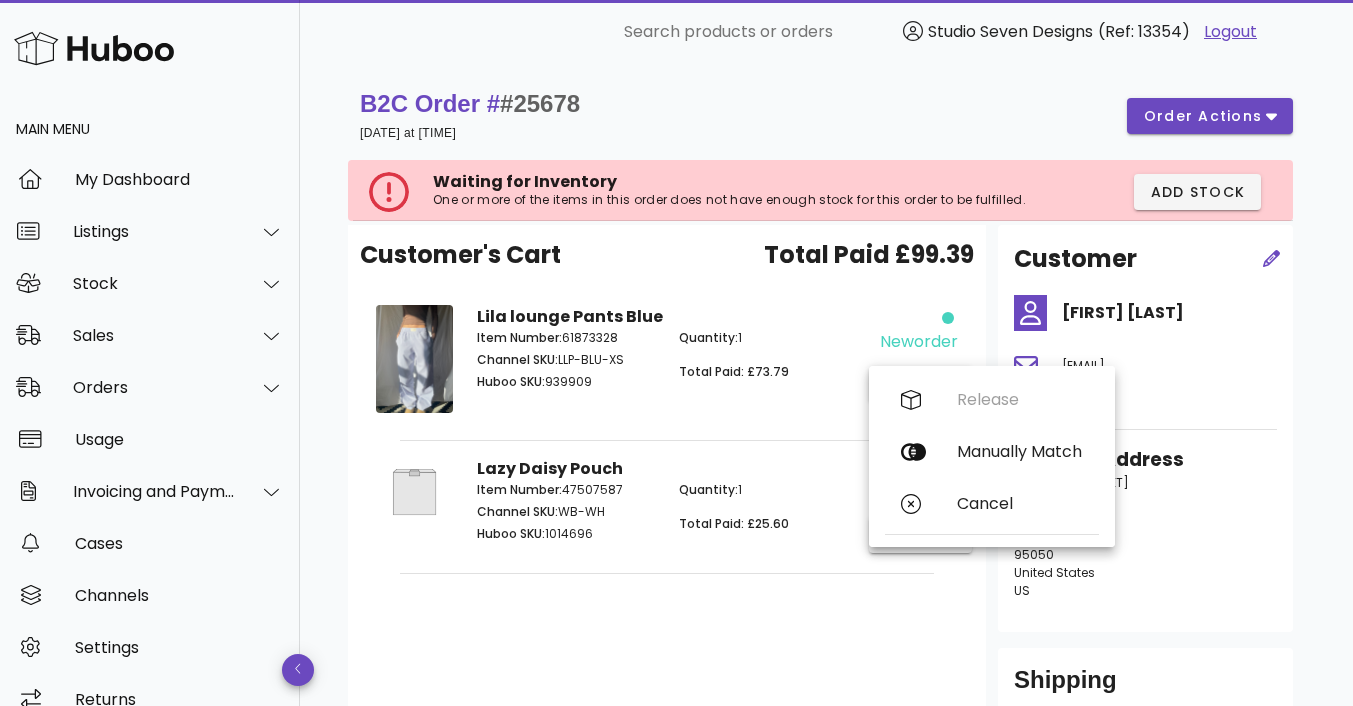 click on "Lila lounge Pants Blue Item Number:  61873328  Channel SKU:  LLP-BLU-XS  Huboo SKU:  939909  Quantity:  1 Total Paid: £73.79" at bounding box center (667, 362) 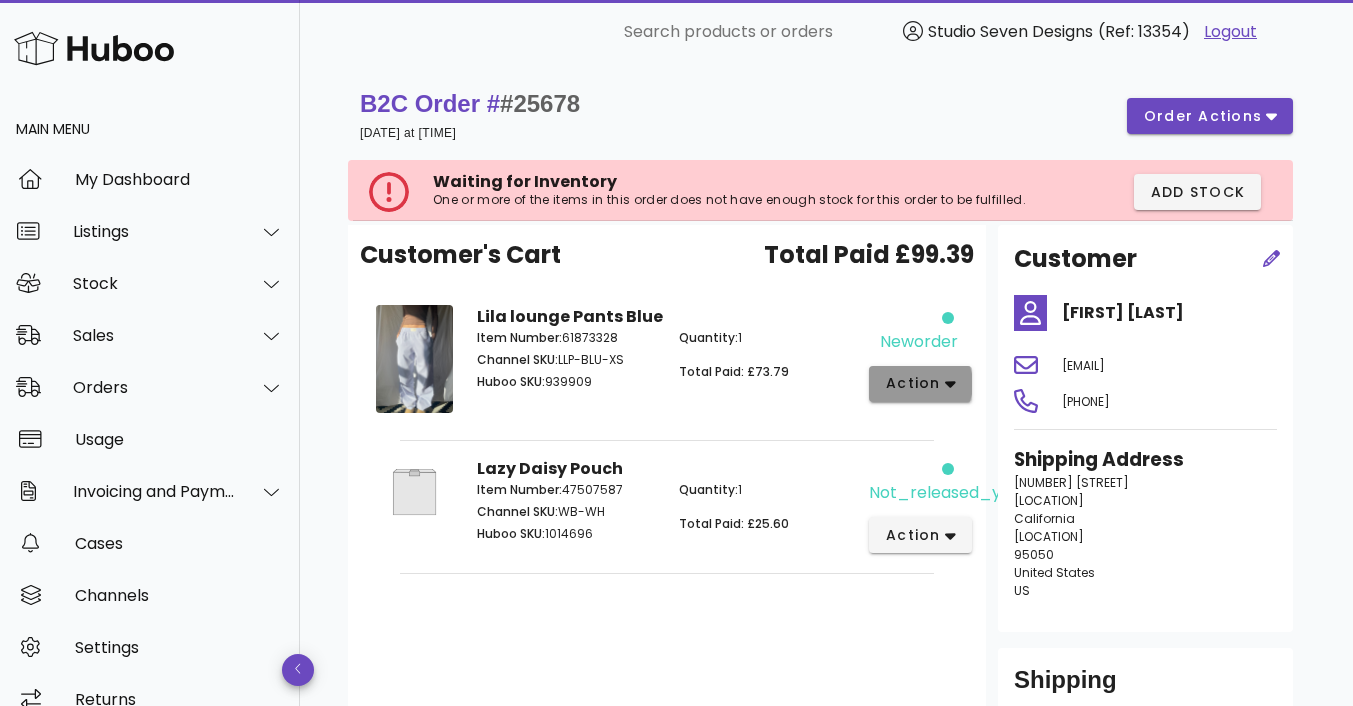 click on "action" at bounding box center [913, 383] 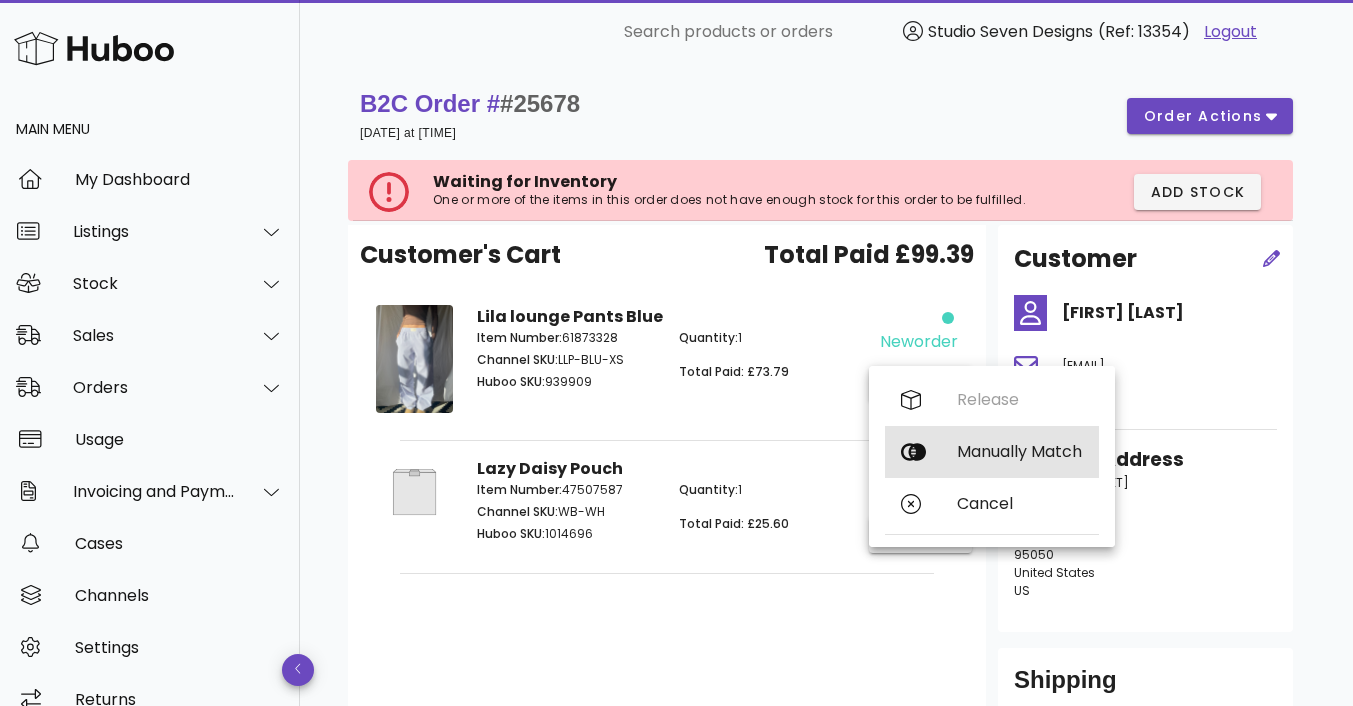 click on "Manually Match" at bounding box center [1020, 451] 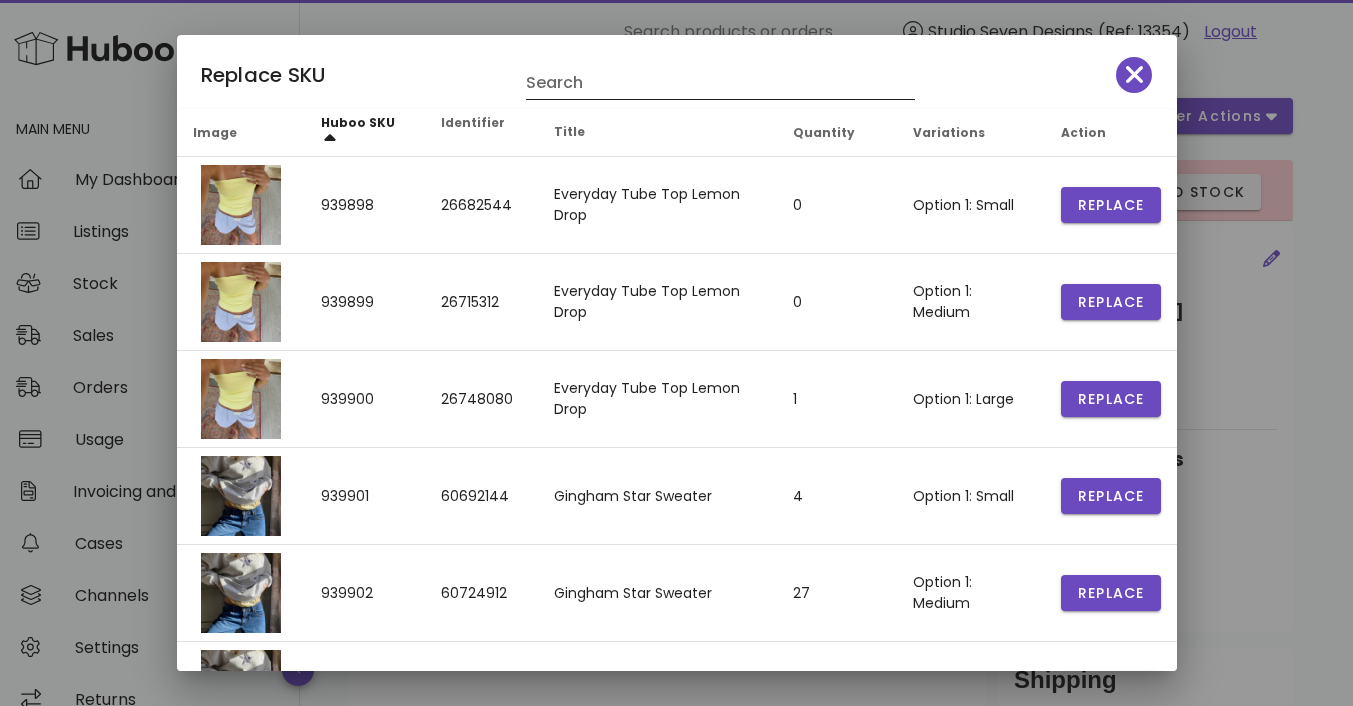 click on "Search" at bounding box center (720, 83) 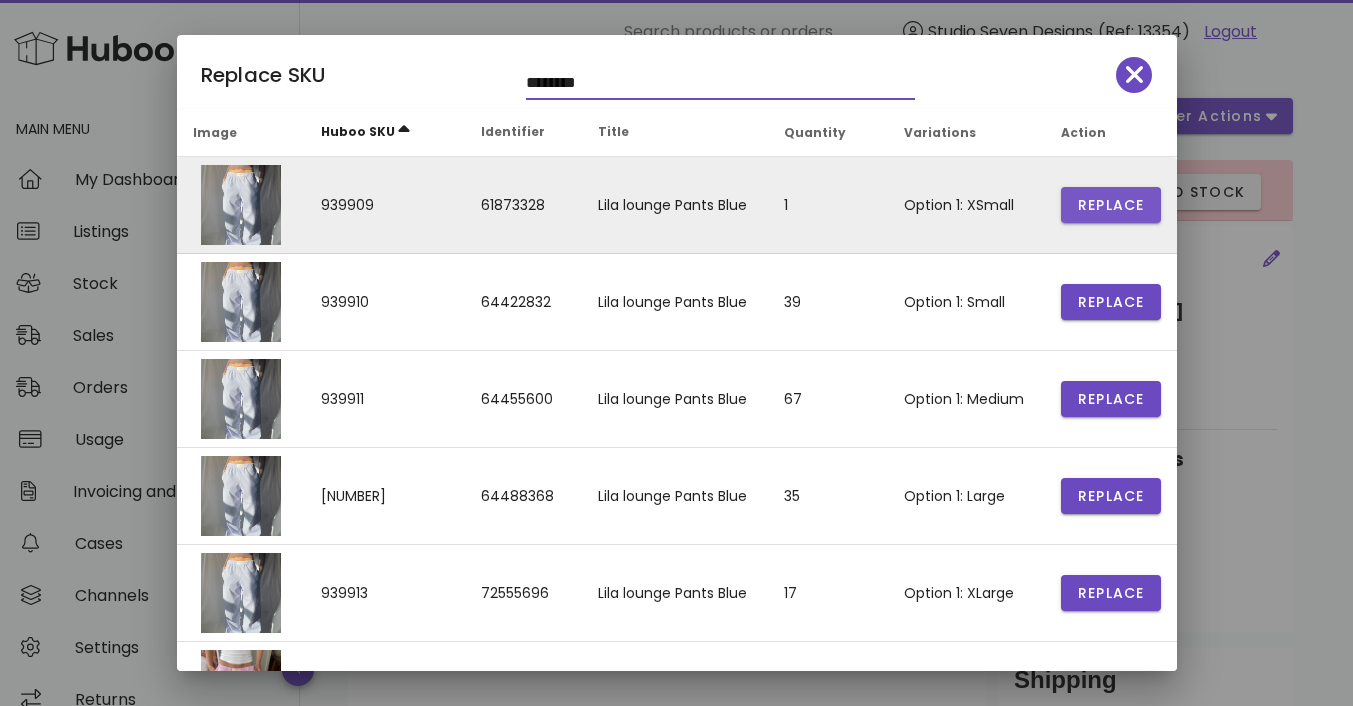 type on "********" 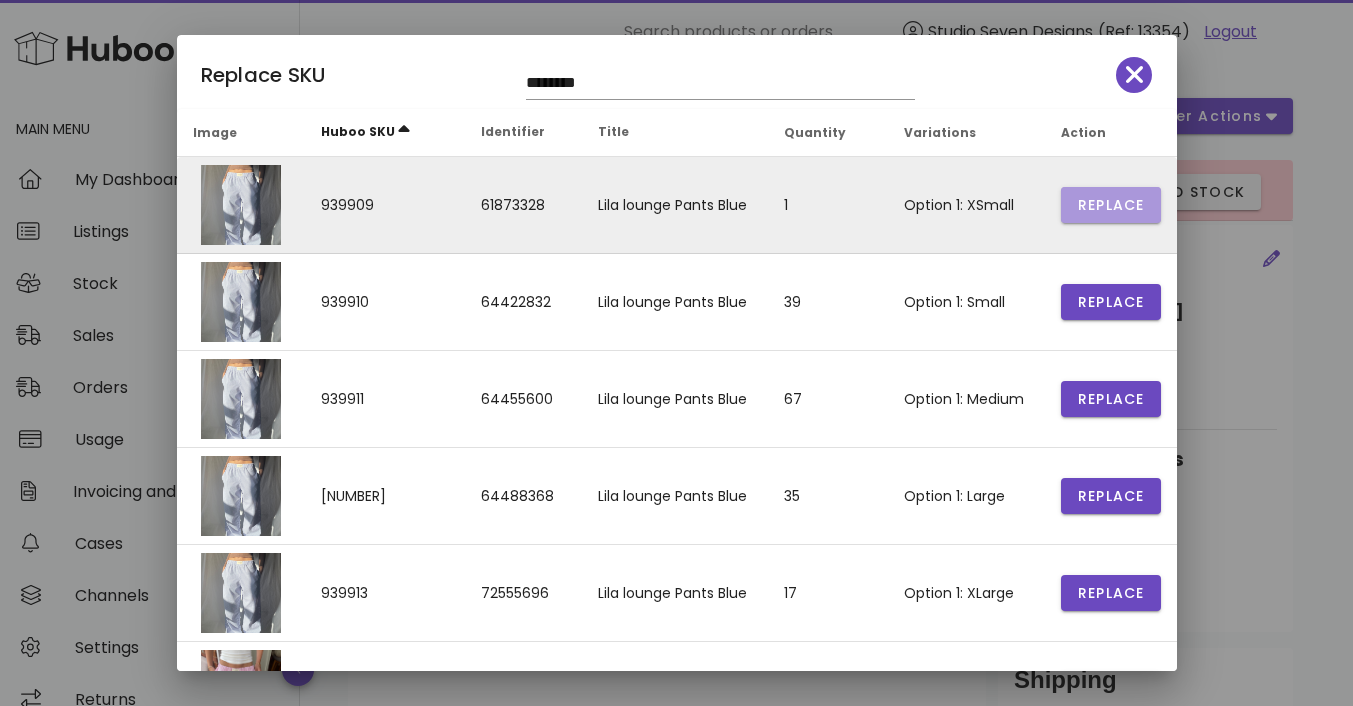 click on "Replace" at bounding box center (1111, 205) 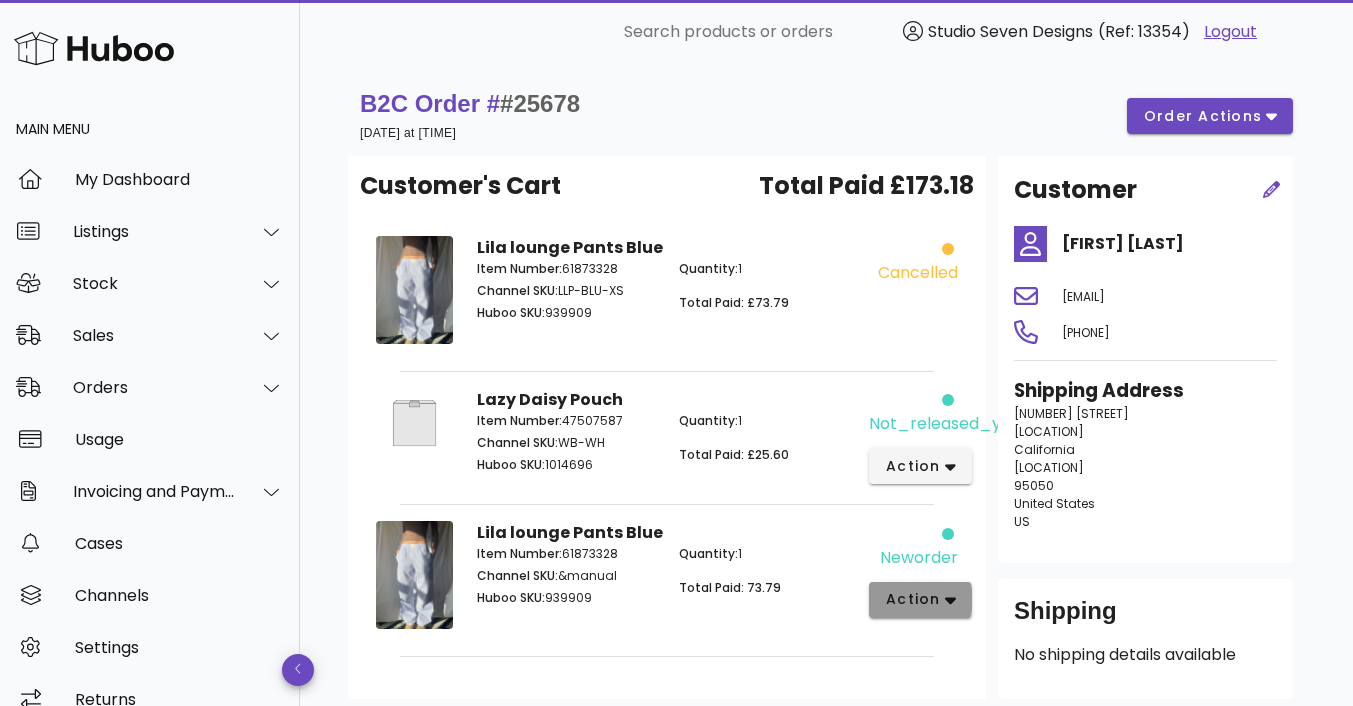 click on "action" at bounding box center [920, 599] 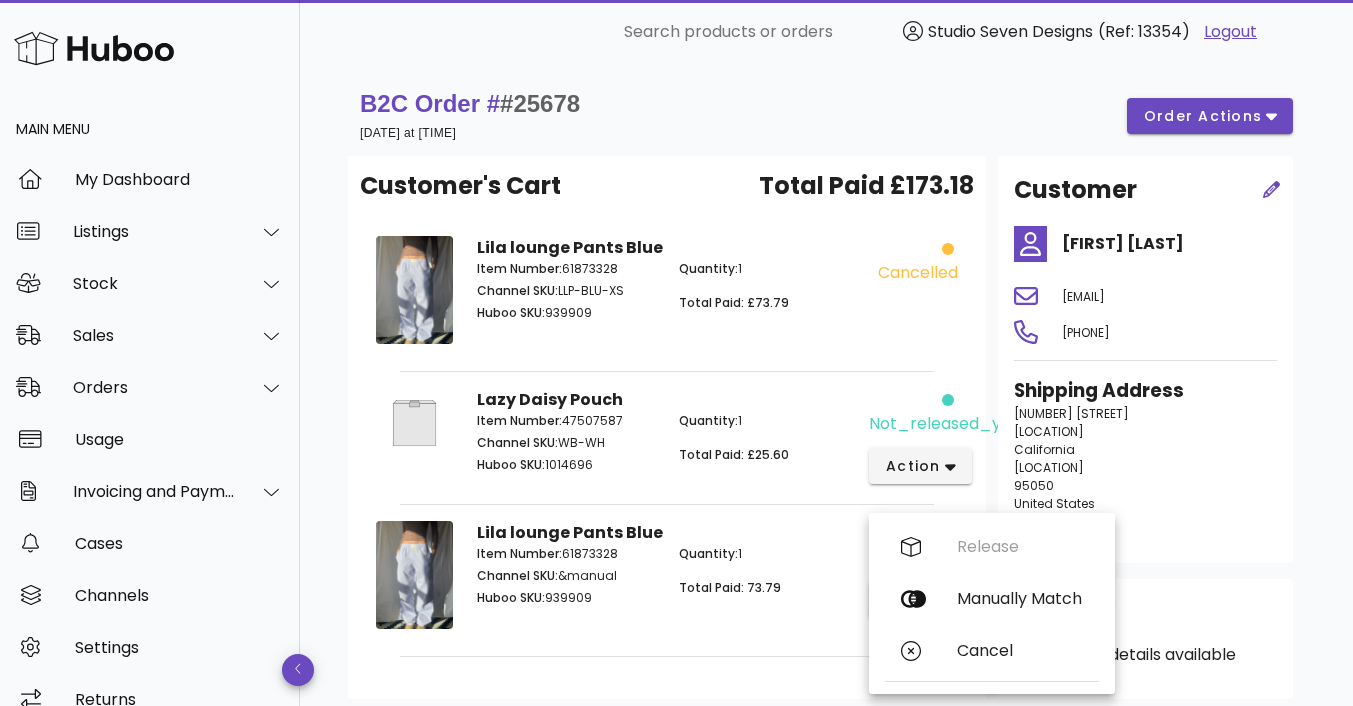 click on "Quantity:  1 Total Paid: £25.60" at bounding box center [768, 446] 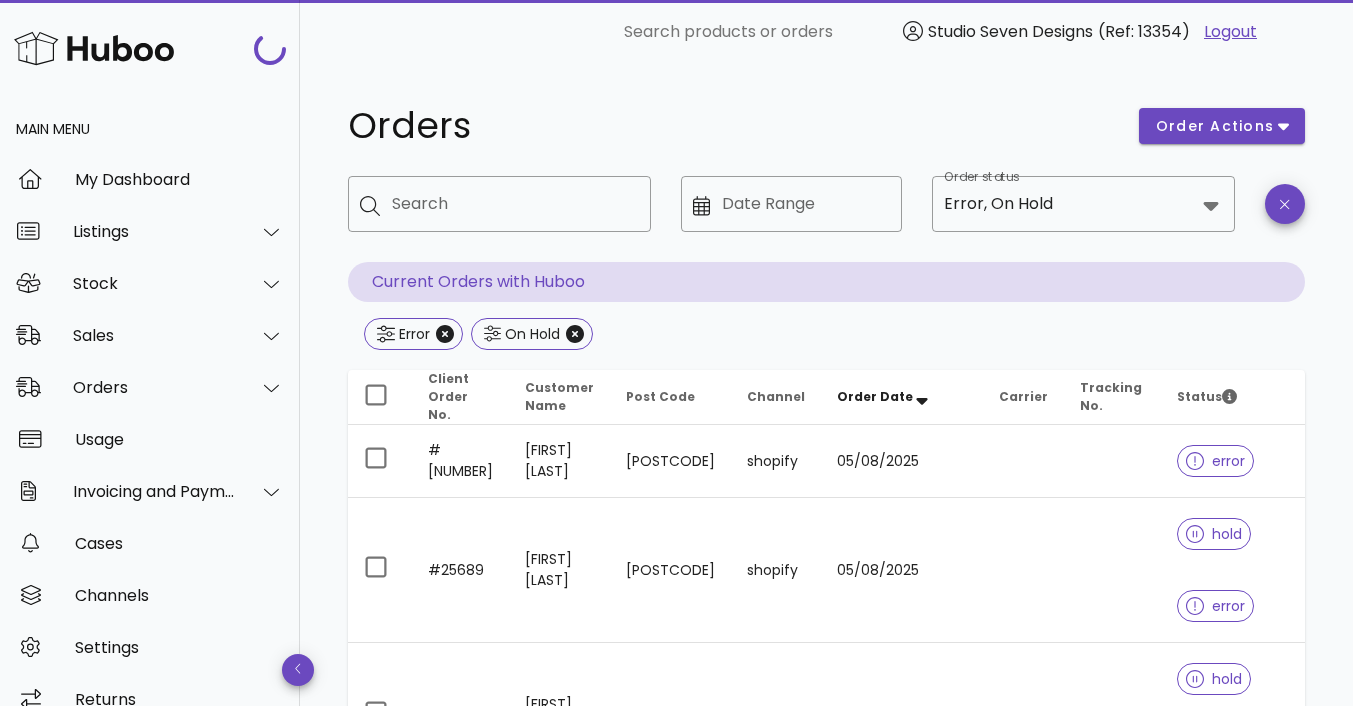 scroll, scrollTop: 529, scrollLeft: 0, axis: vertical 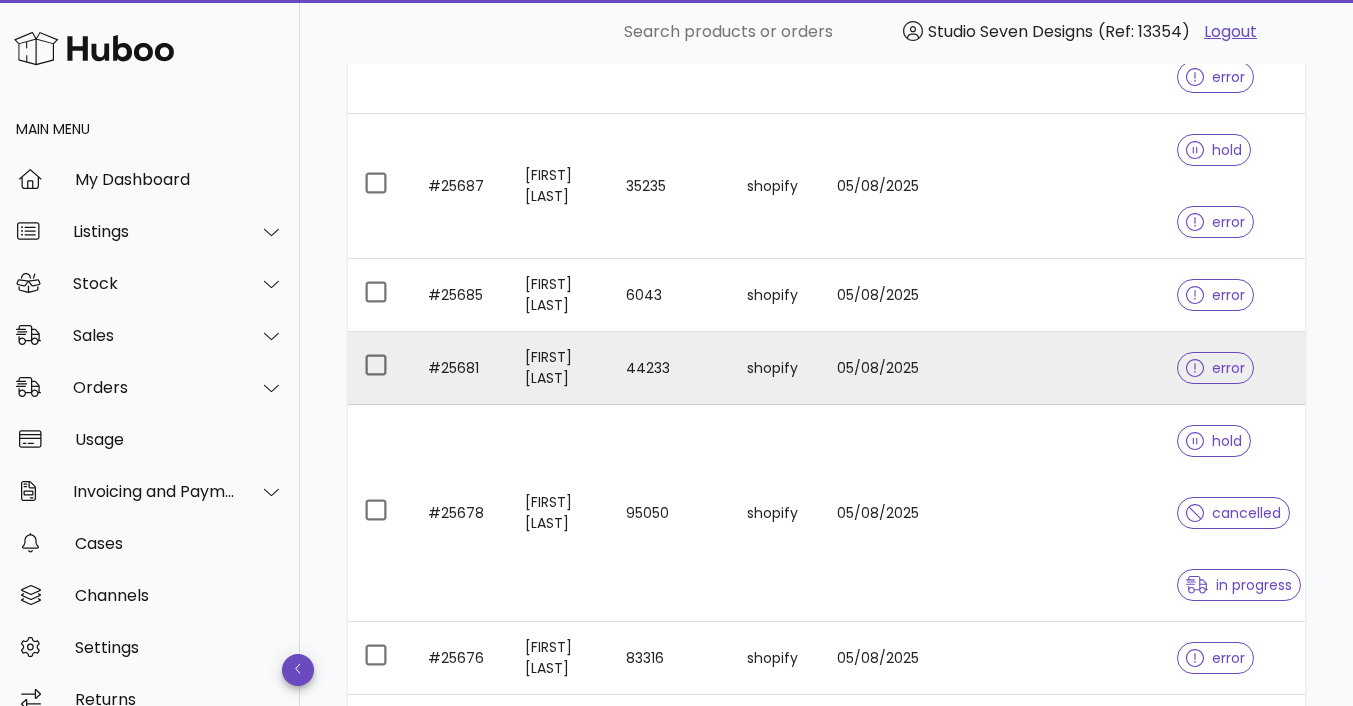 click at bounding box center (1112, 368) 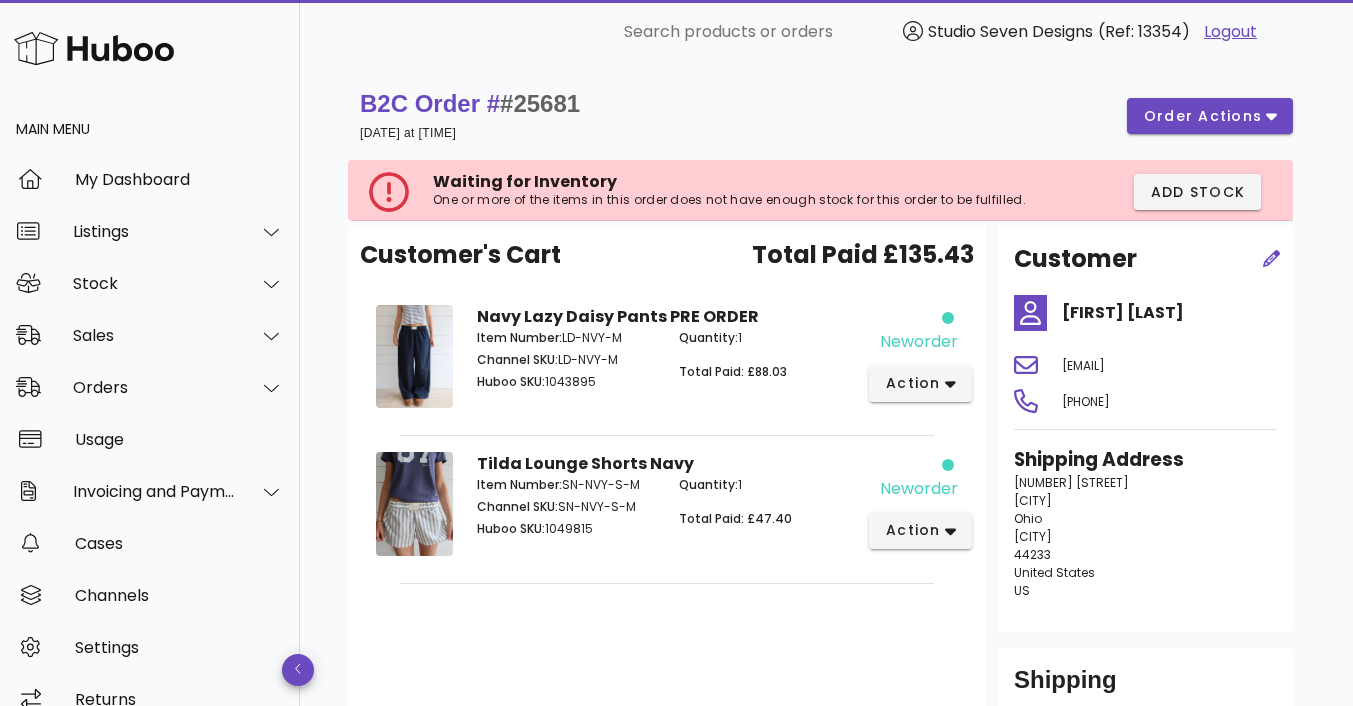 scroll, scrollTop: 529, scrollLeft: 0, axis: vertical 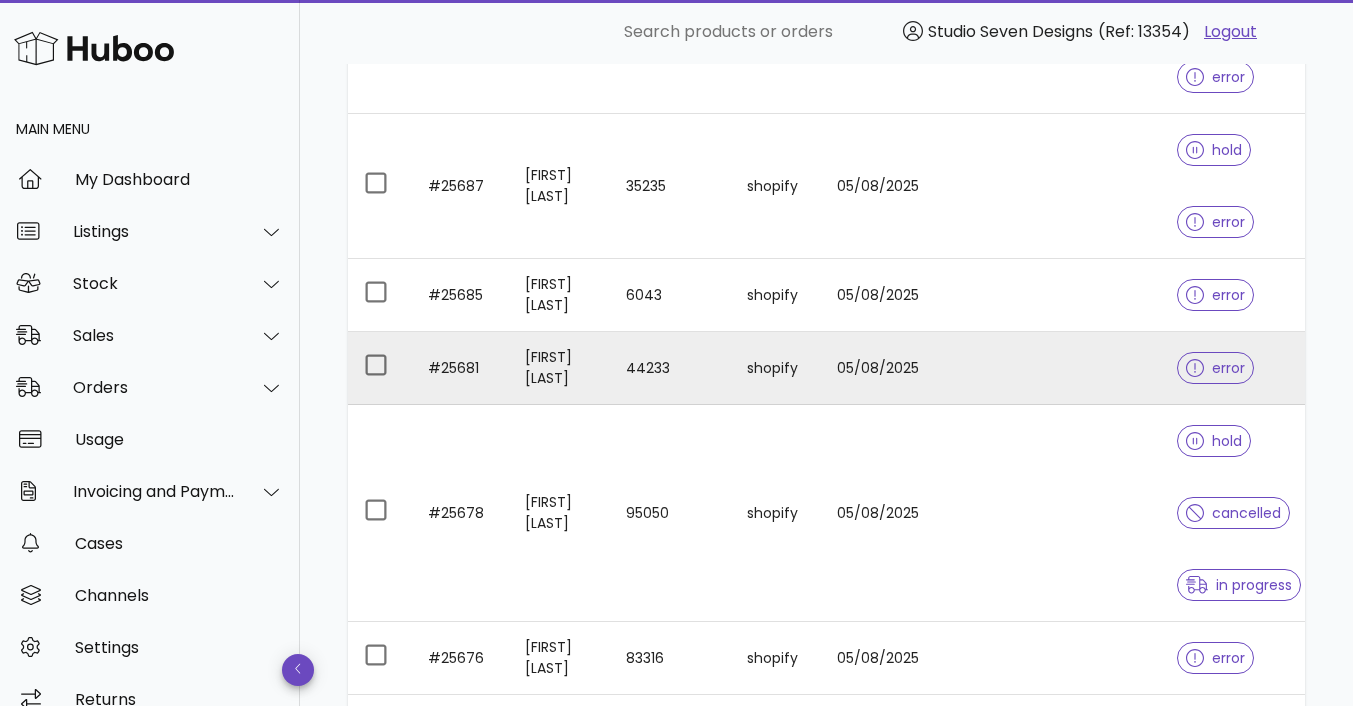 click at bounding box center (1112, 368) 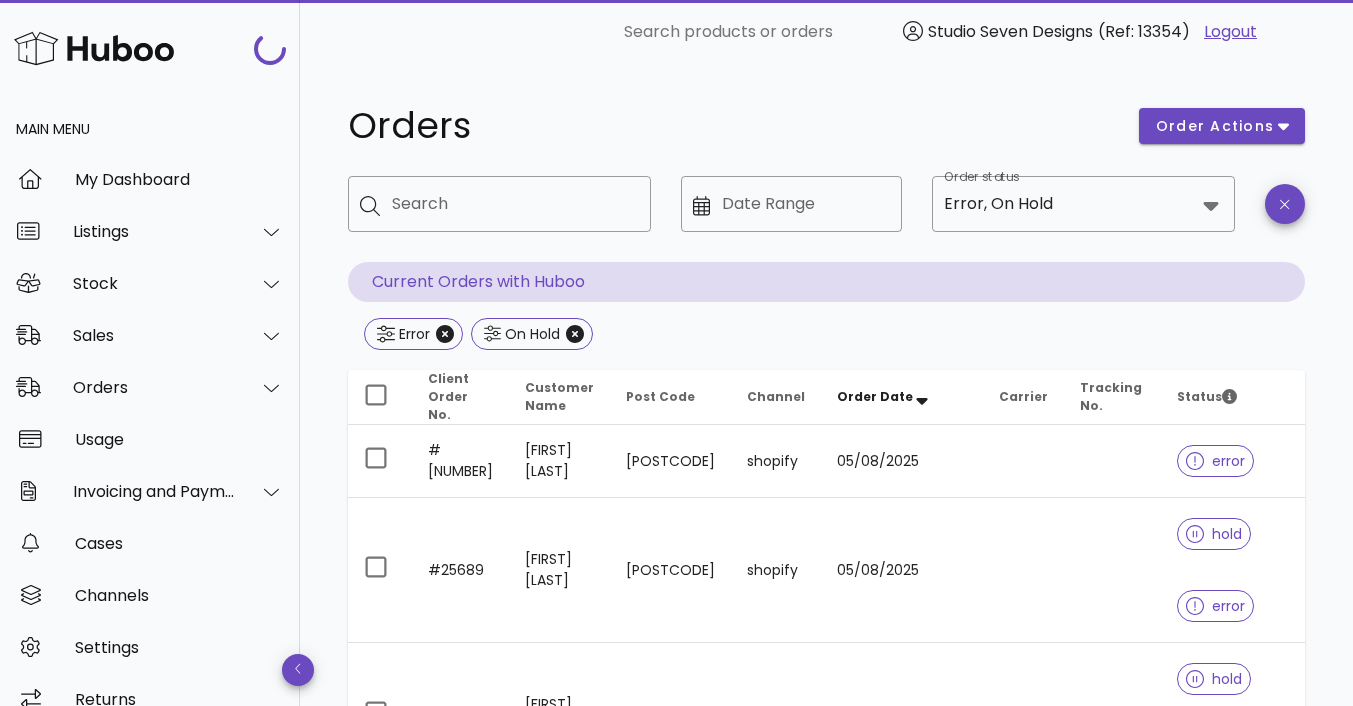 scroll, scrollTop: 529, scrollLeft: 0, axis: vertical 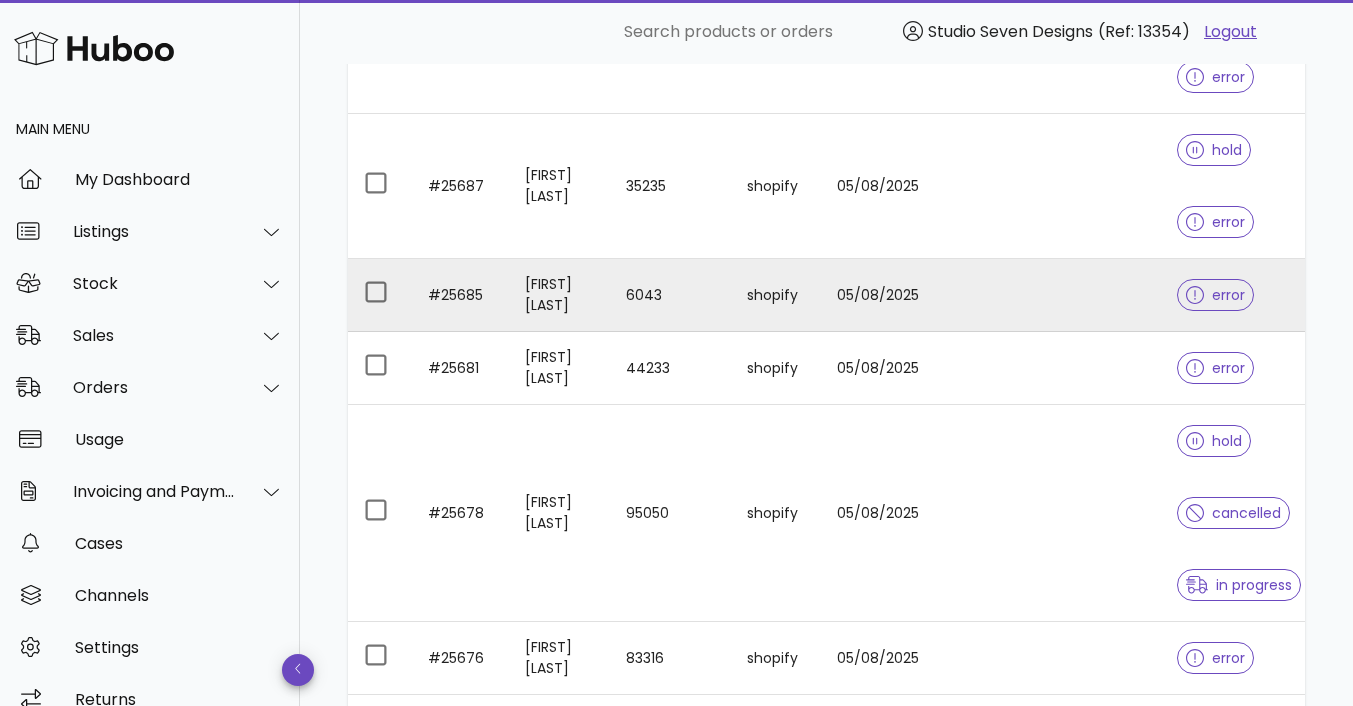 click at bounding box center (1112, 295) 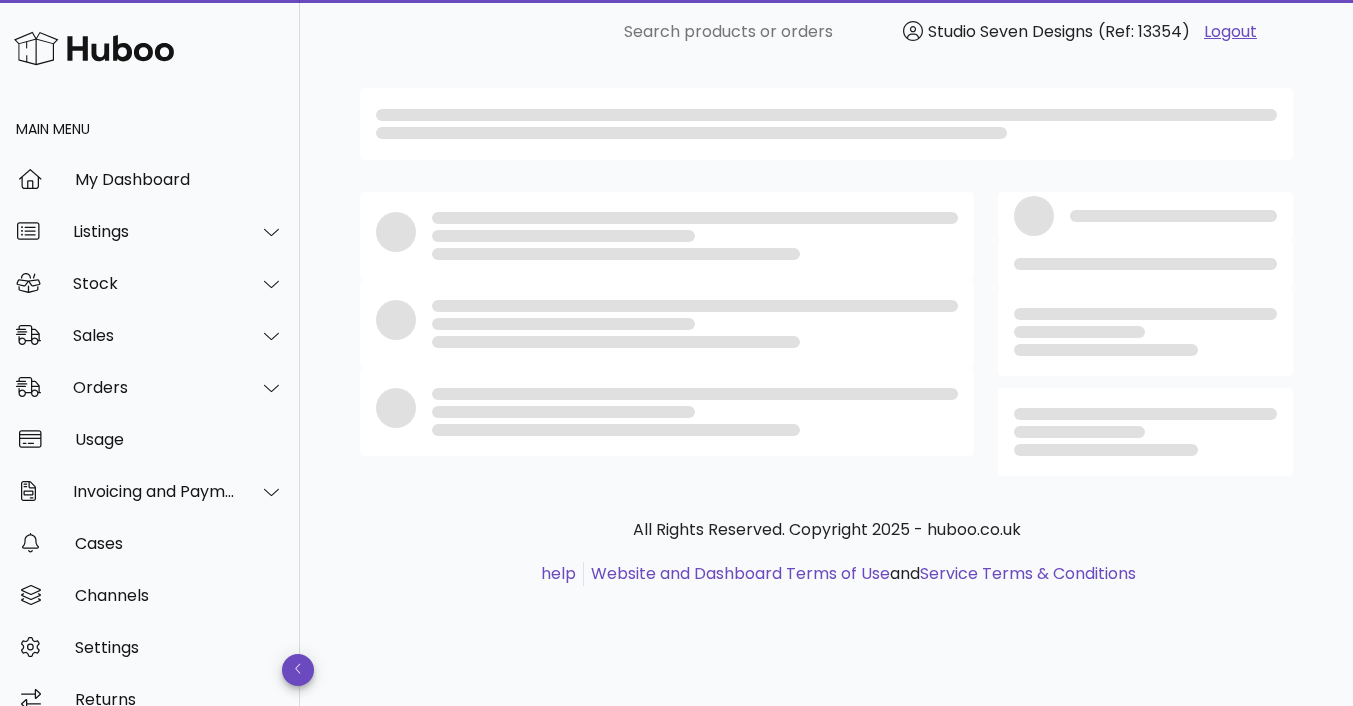 scroll, scrollTop: 0, scrollLeft: 0, axis: both 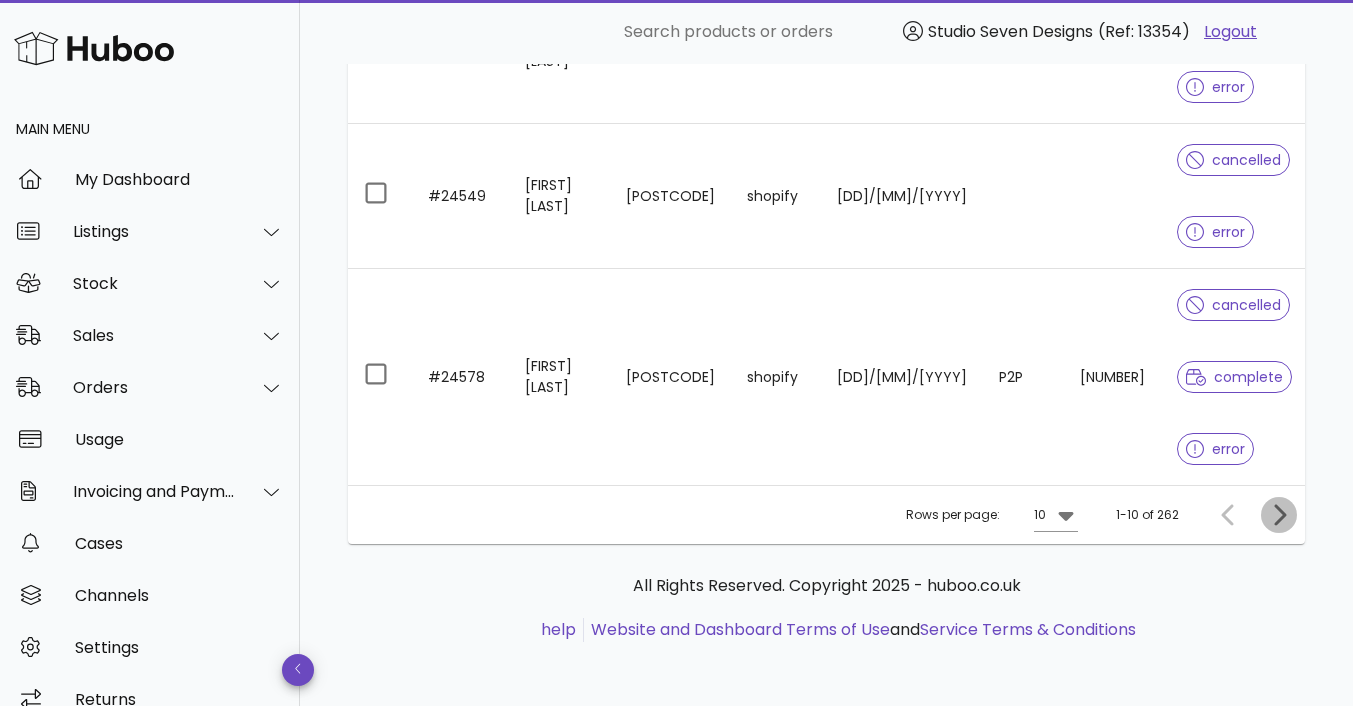click 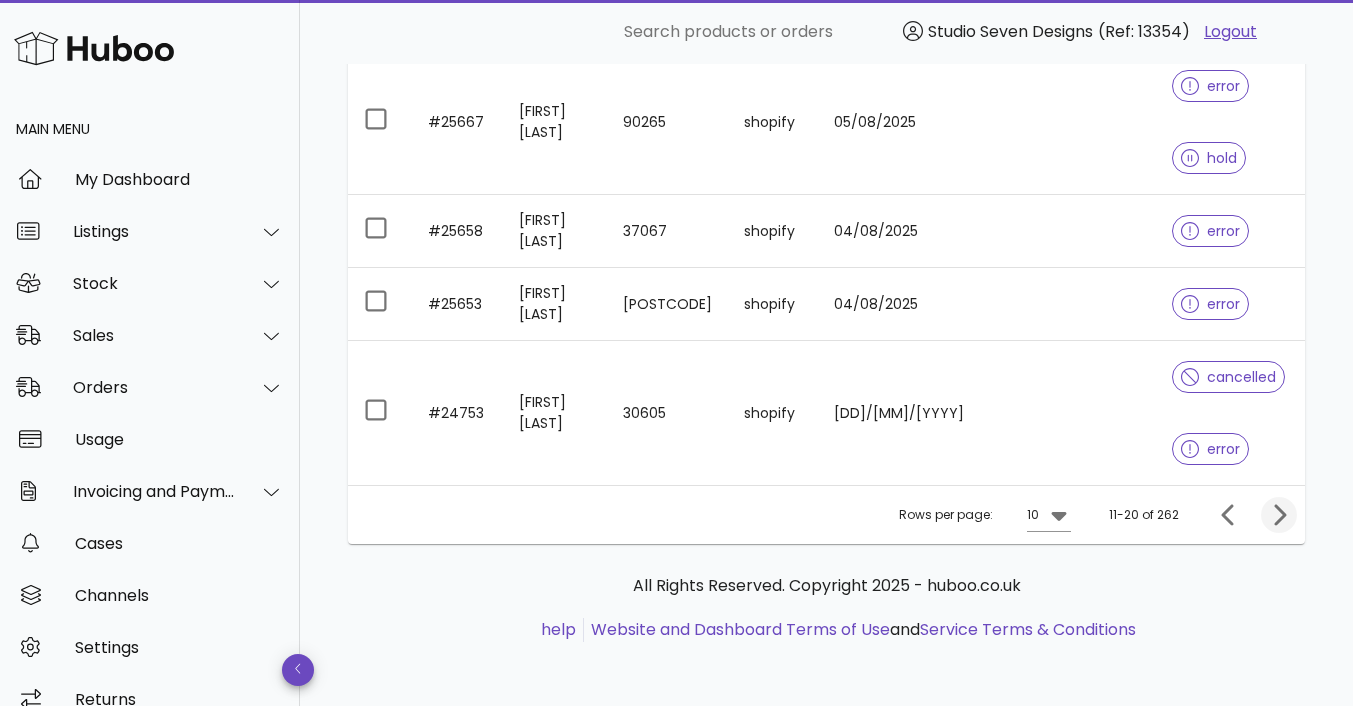 scroll, scrollTop: 734, scrollLeft: 0, axis: vertical 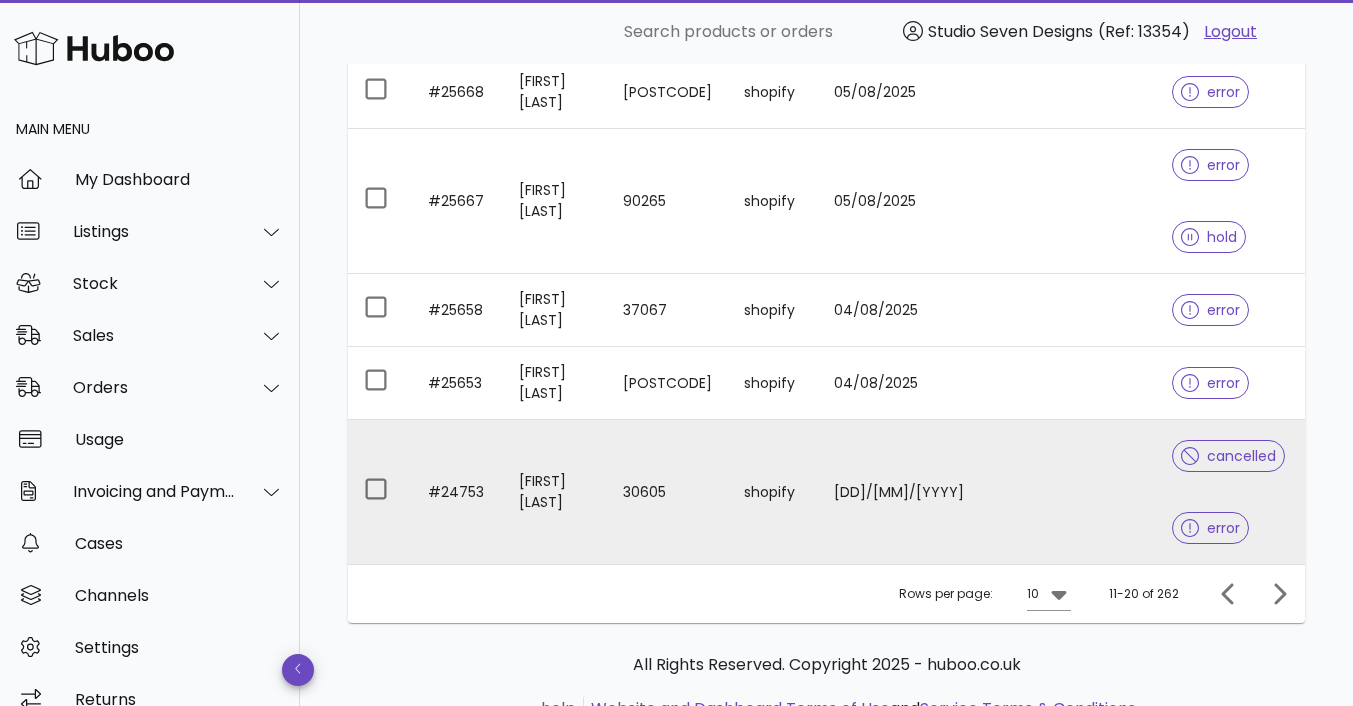 click at bounding box center [1108, 492] 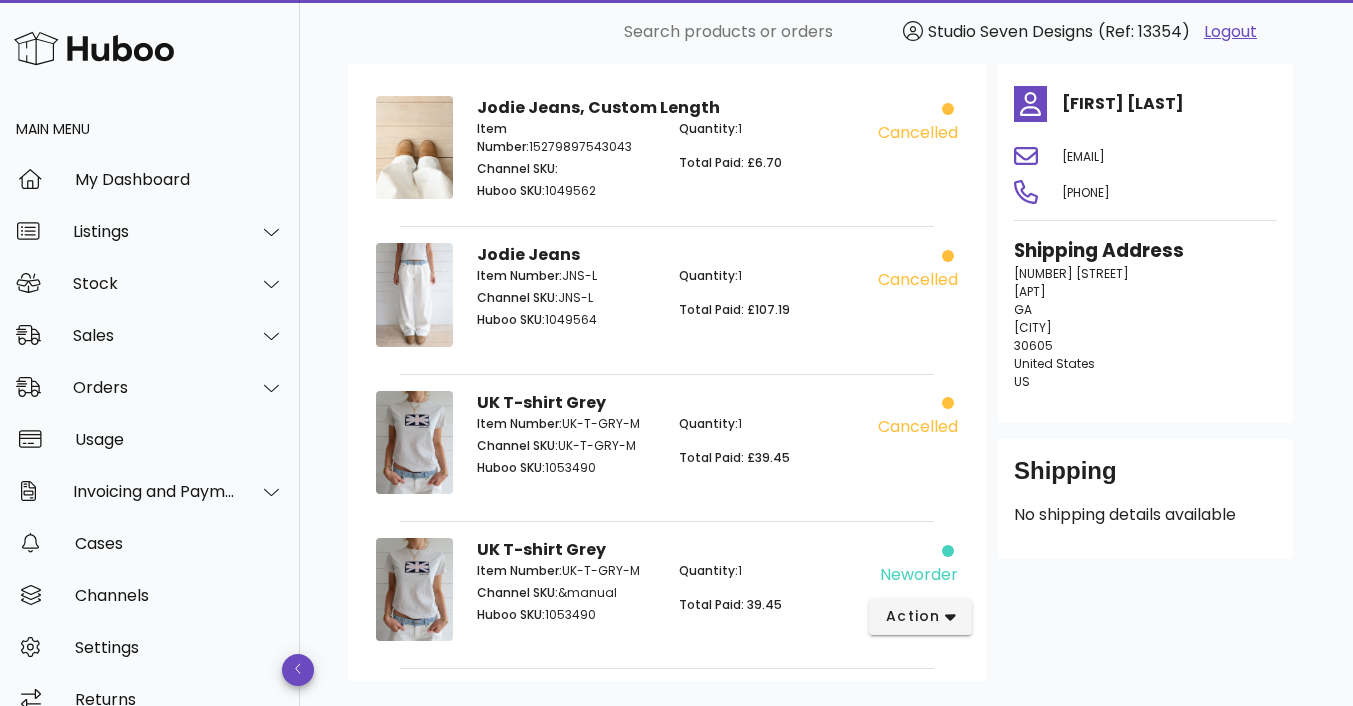 scroll, scrollTop: 437, scrollLeft: 0, axis: vertical 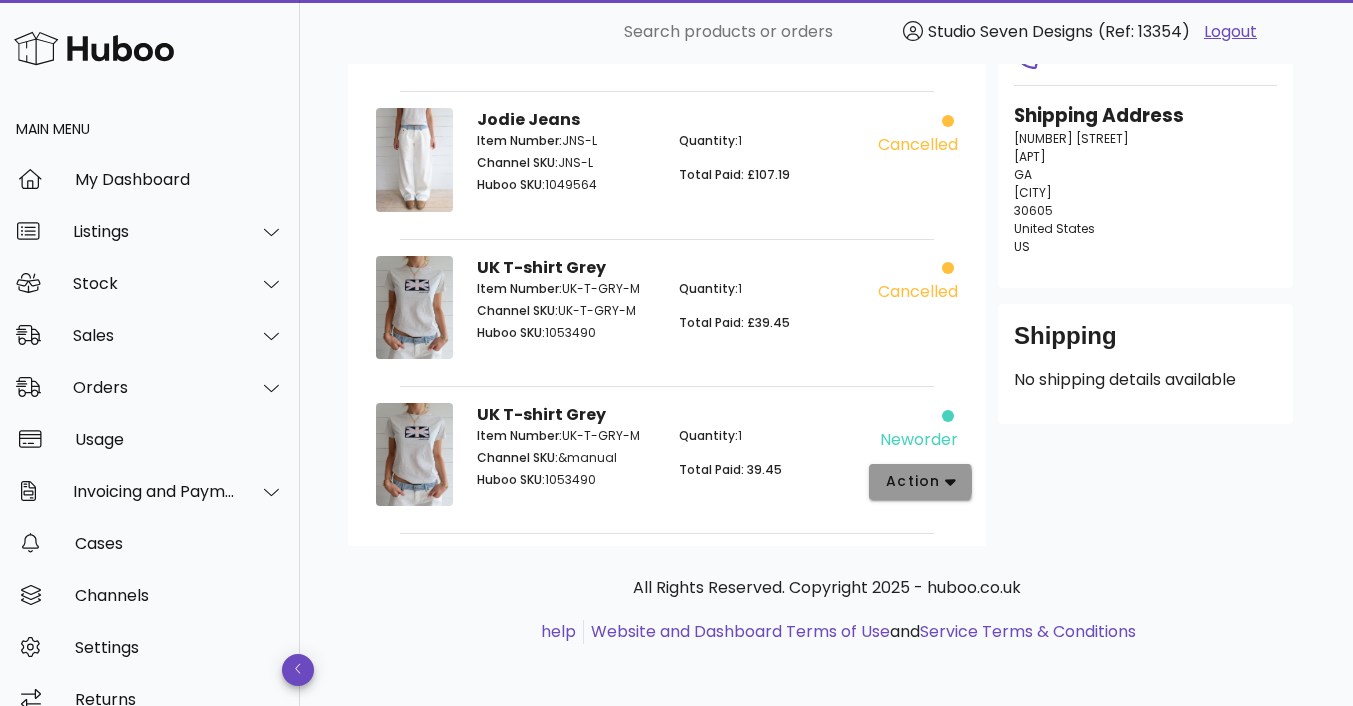 click on "action" at bounding box center (920, 482) 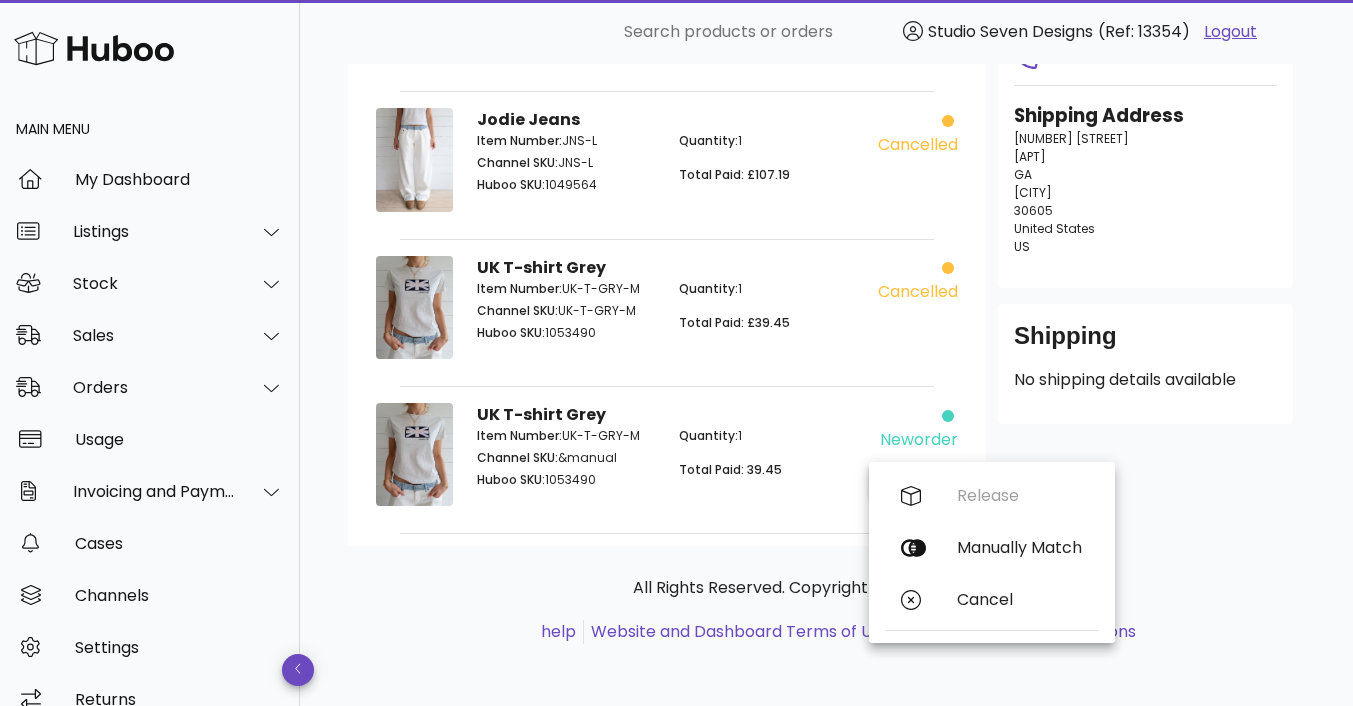 click on "Quantity:  1 Total Paid: 39.45" at bounding box center [768, 461] 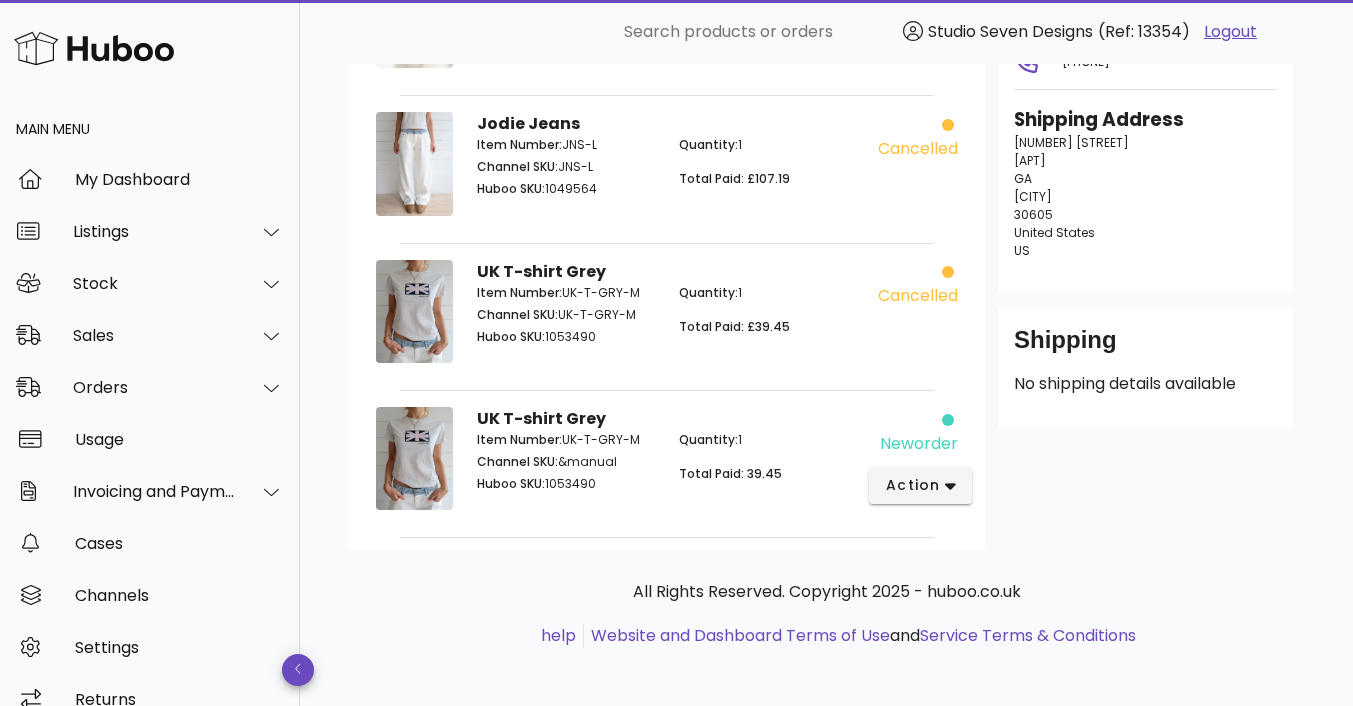 scroll, scrollTop: 437, scrollLeft: 0, axis: vertical 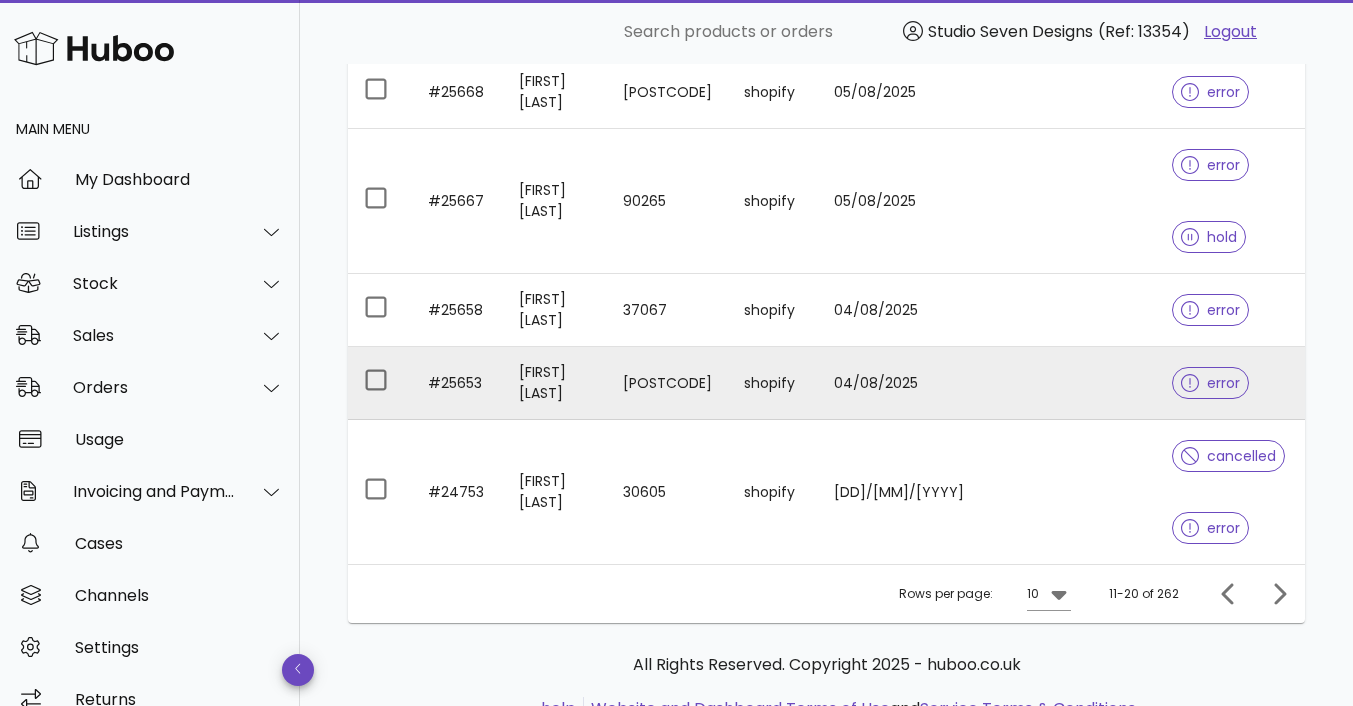 click at bounding box center [1108, 383] 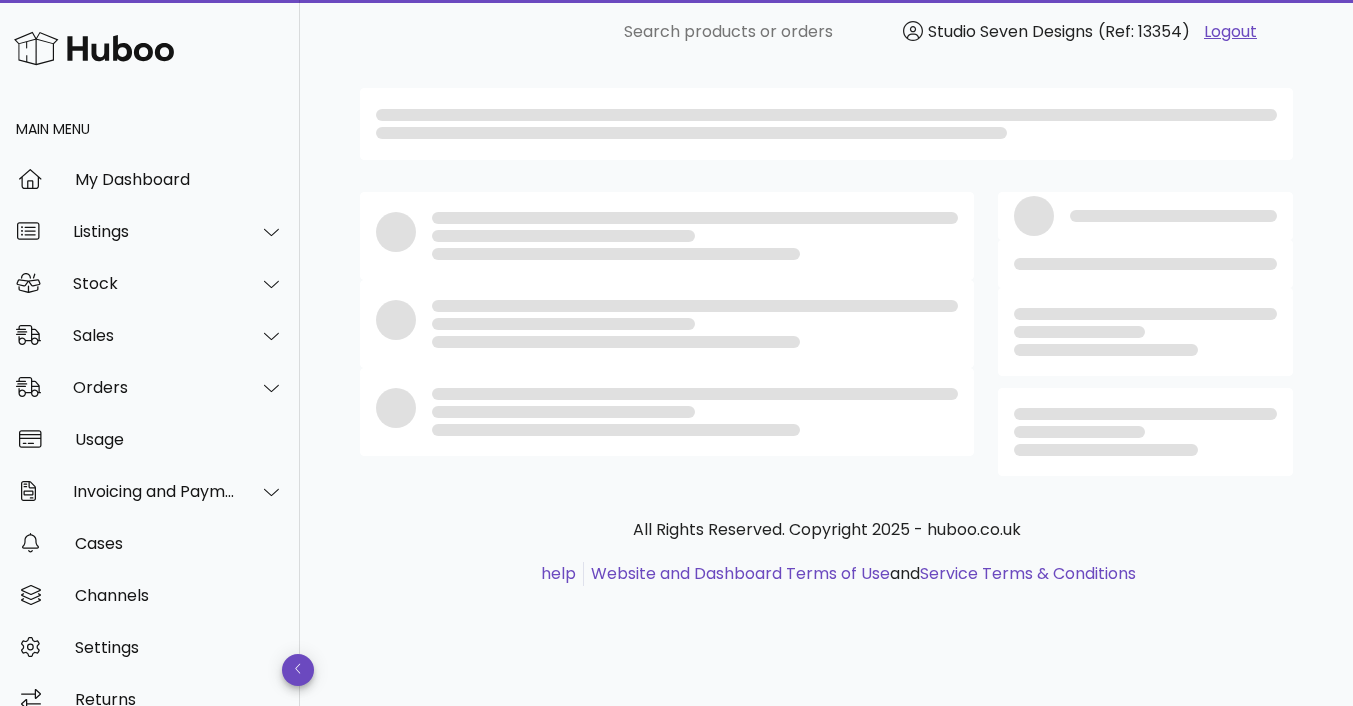 scroll, scrollTop: 0, scrollLeft: 0, axis: both 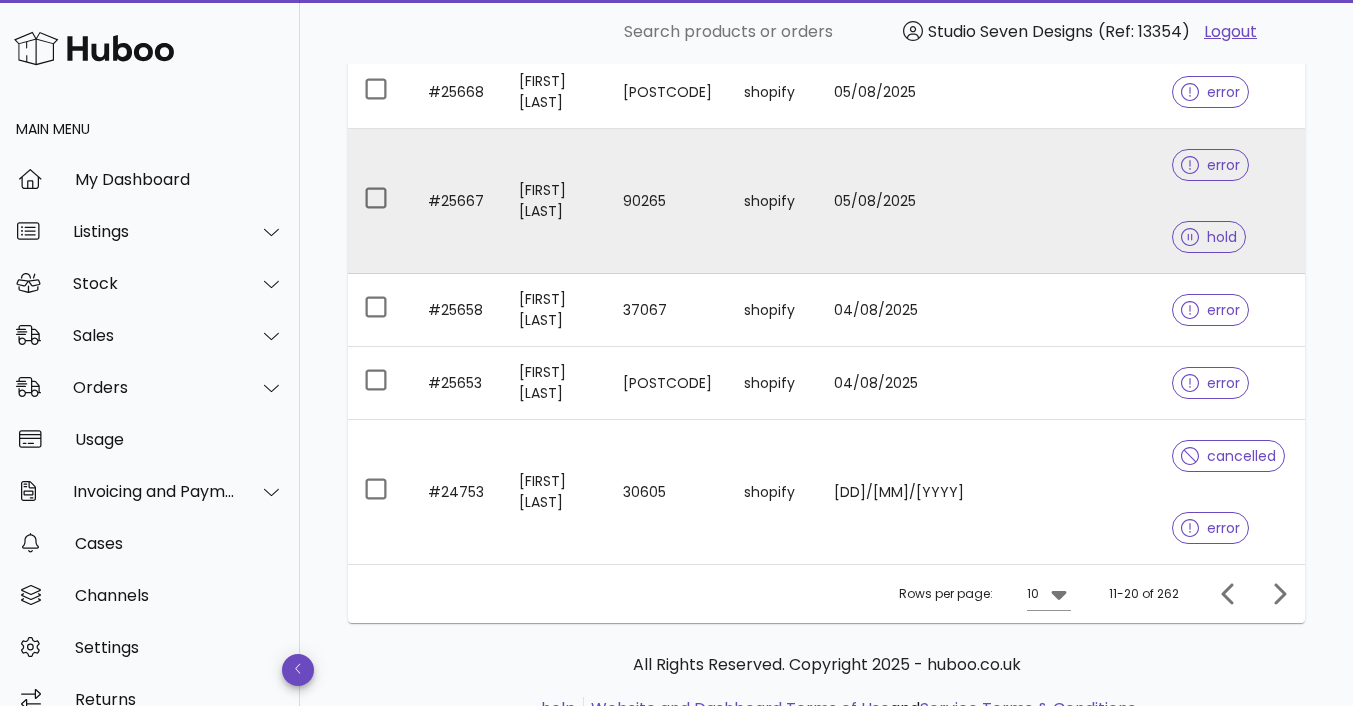click at bounding box center (1108, 201) 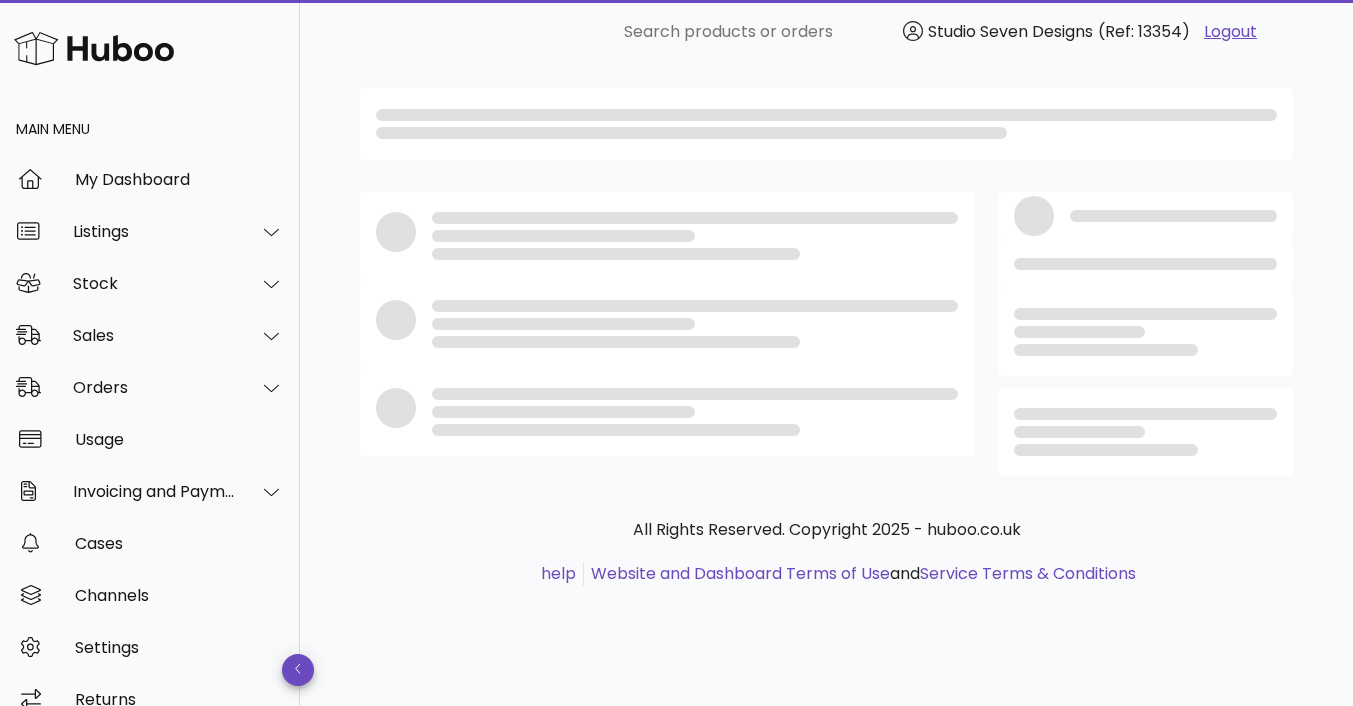scroll, scrollTop: 0, scrollLeft: 0, axis: both 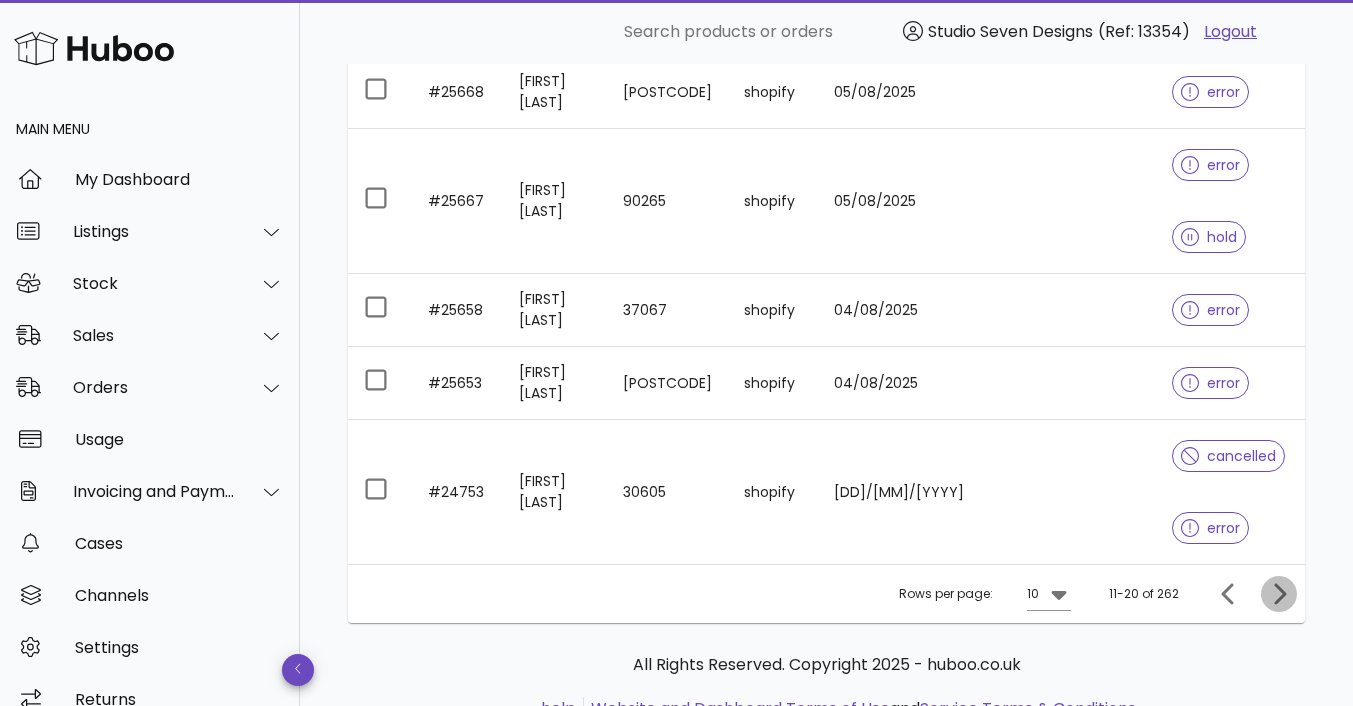 click 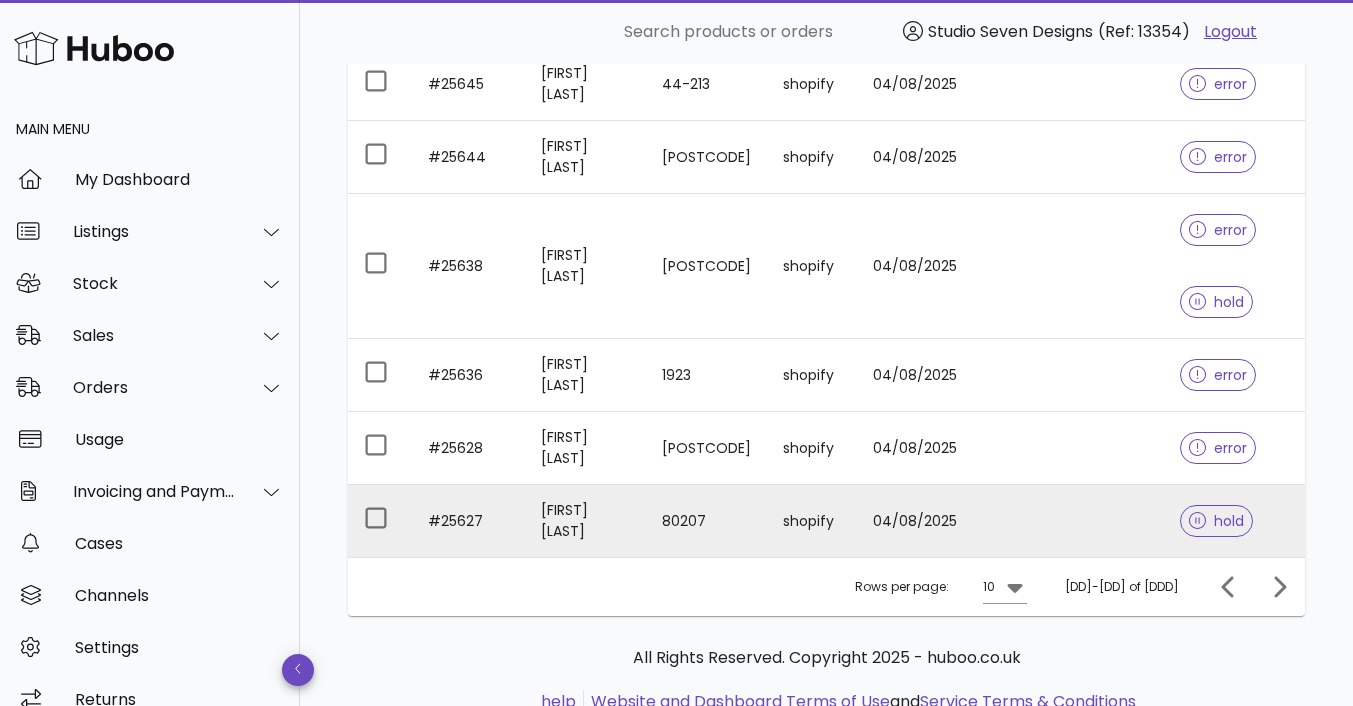 click at bounding box center (1111, 521) 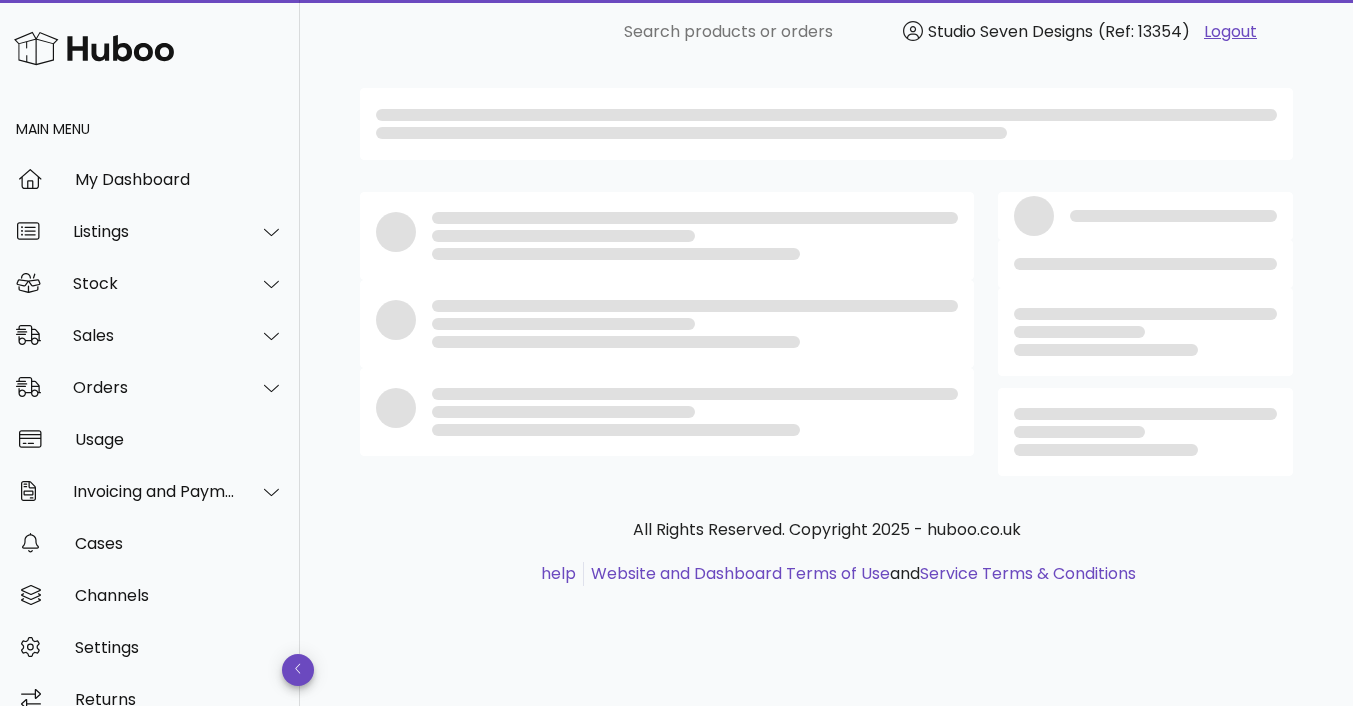 scroll, scrollTop: 0, scrollLeft: 0, axis: both 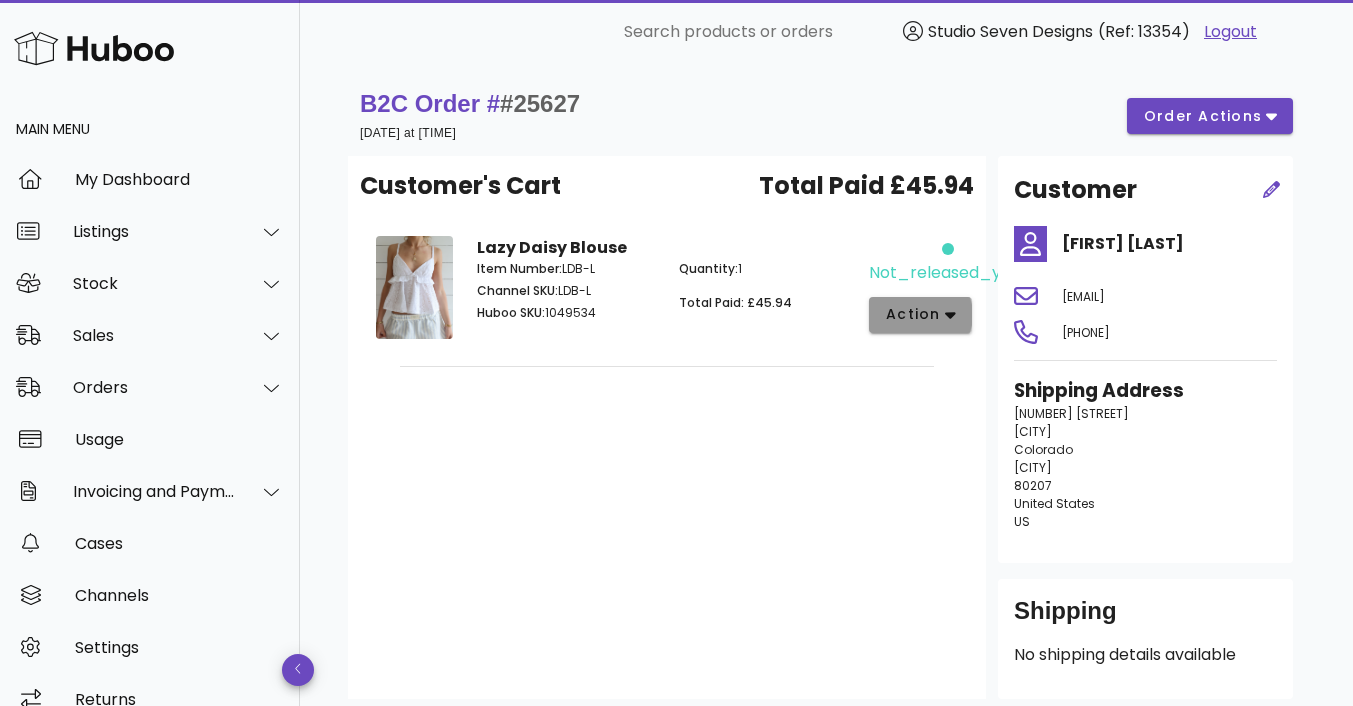click 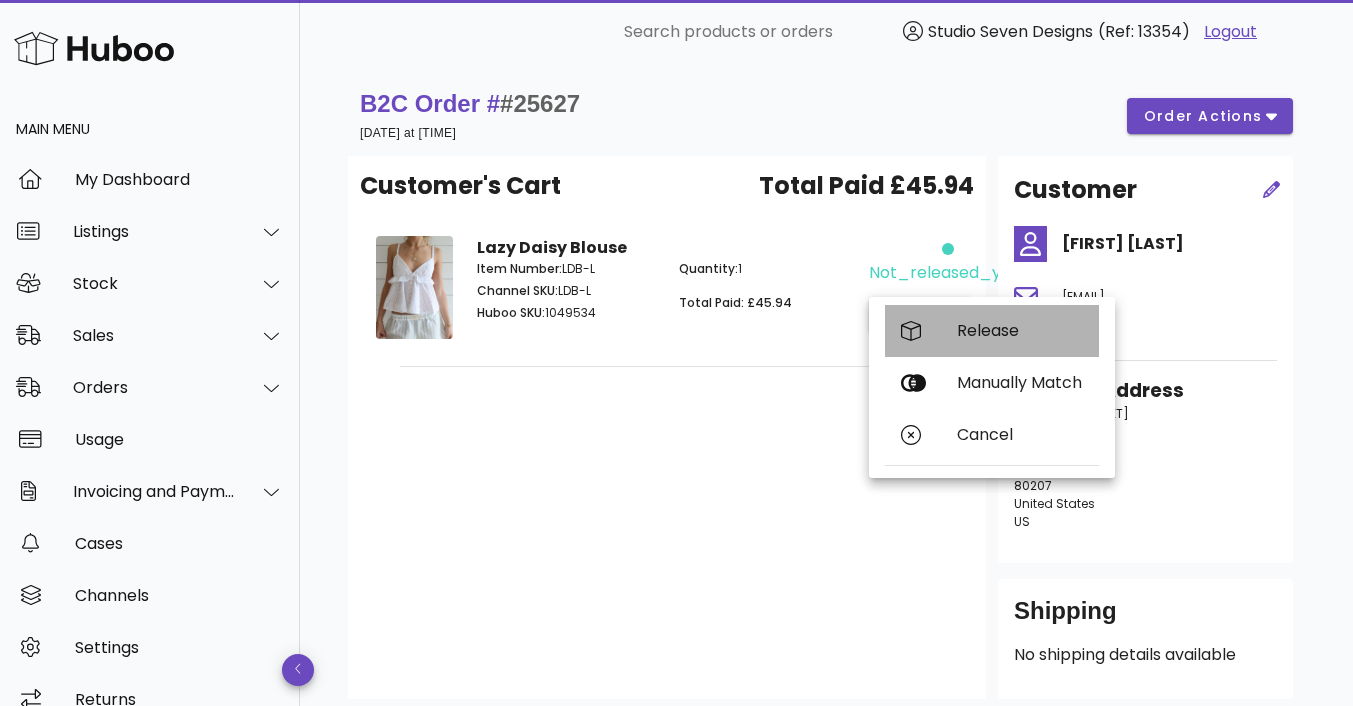 click on "Release" at bounding box center [992, 331] 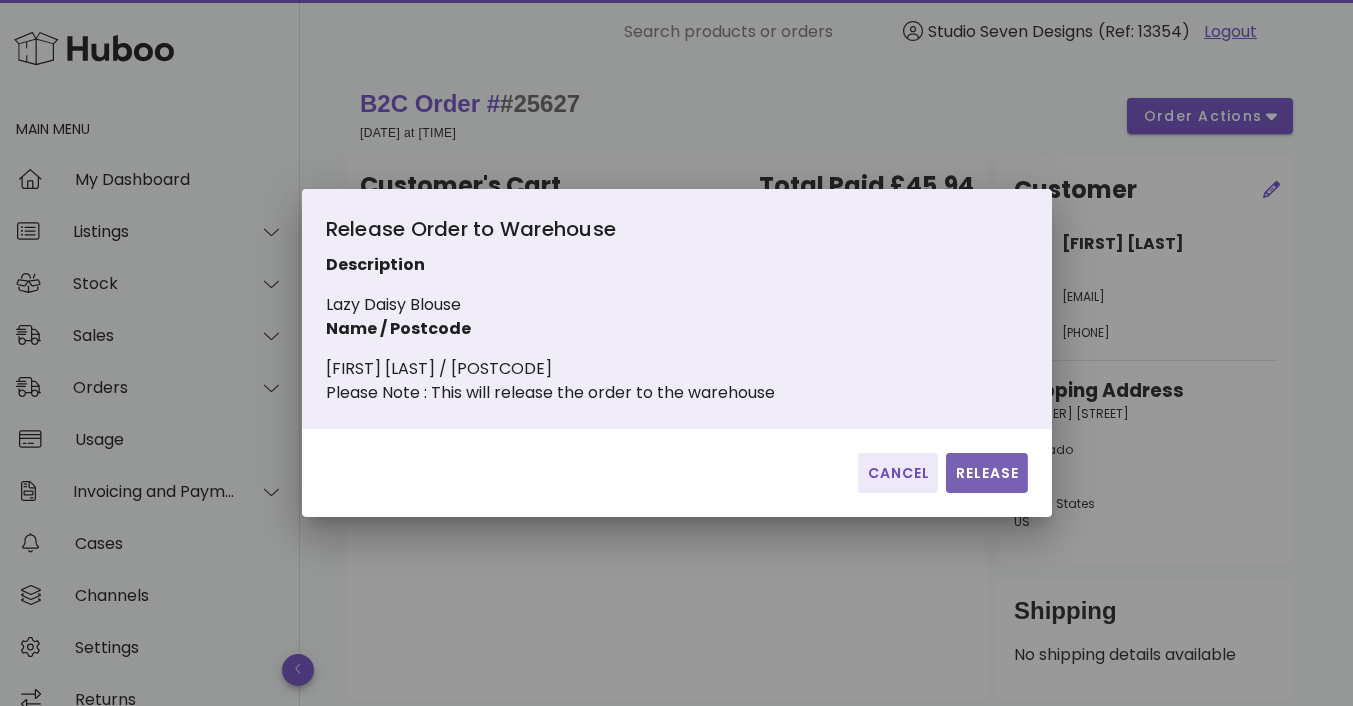click on "Release" at bounding box center [986, 473] 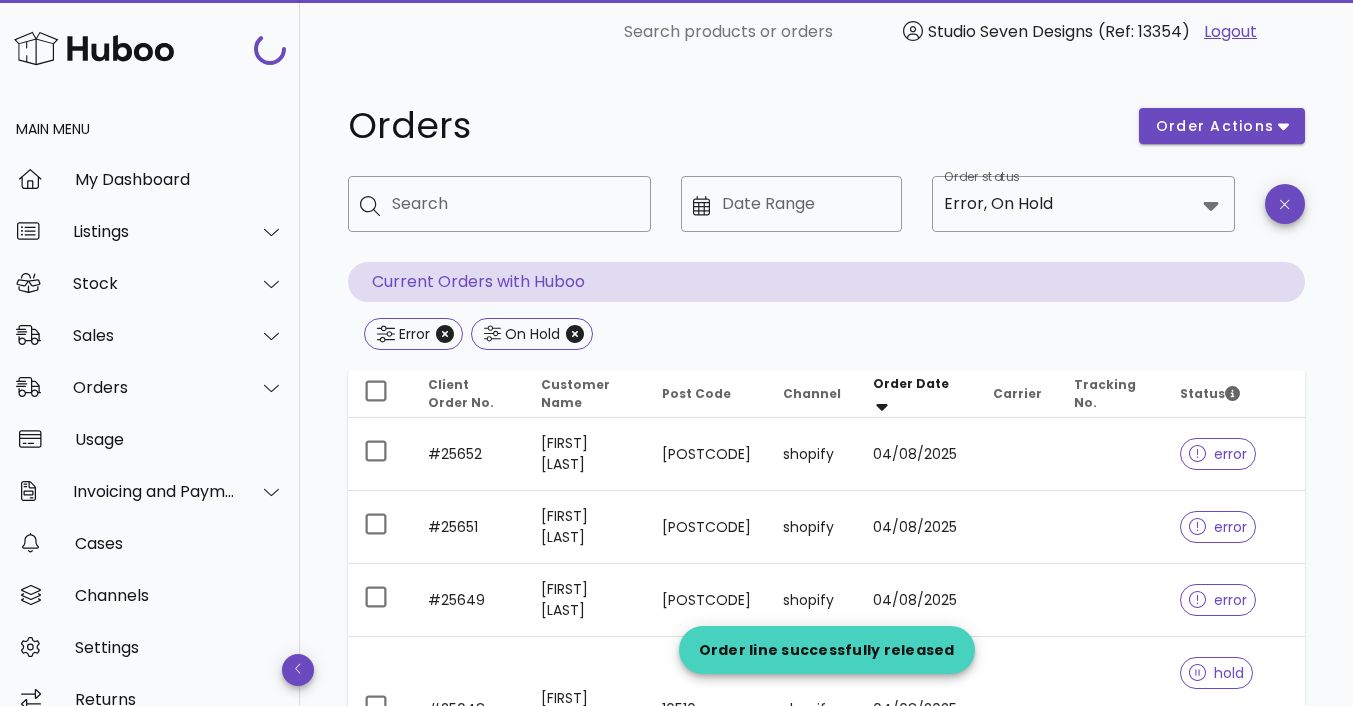 scroll, scrollTop: 734, scrollLeft: 0, axis: vertical 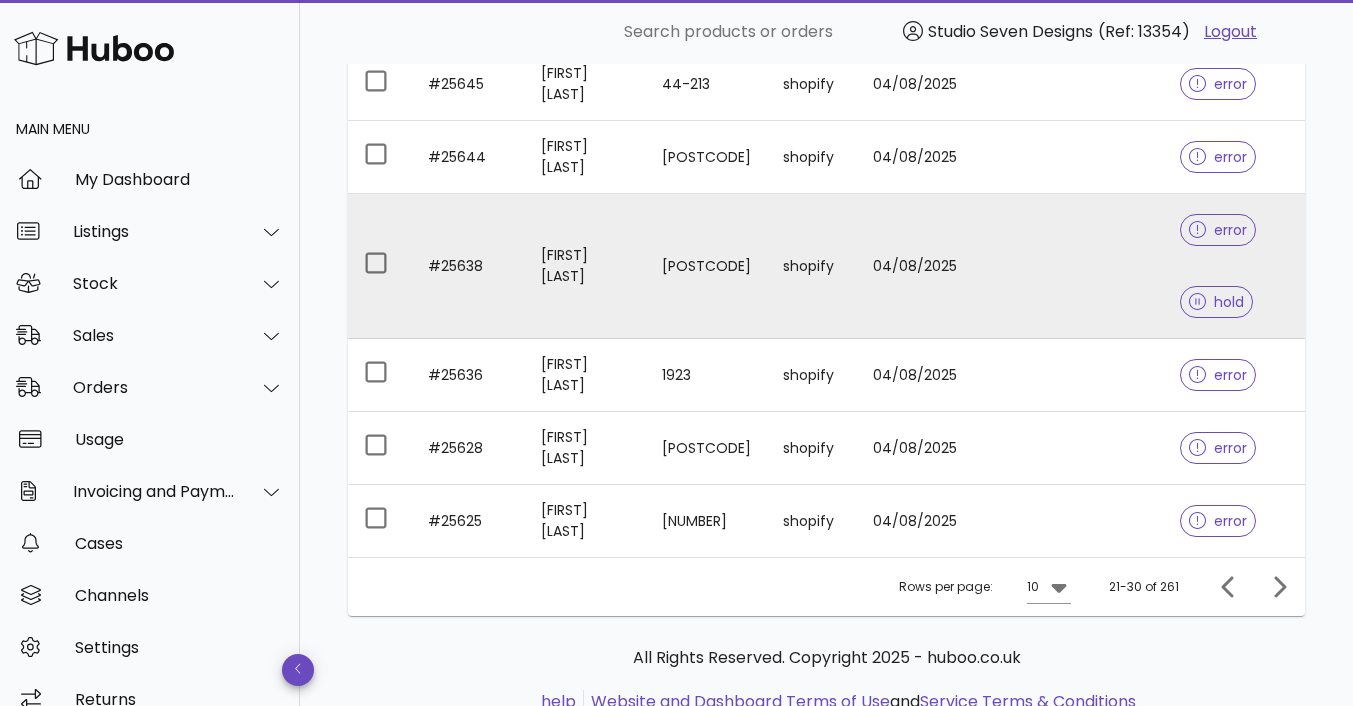 click at bounding box center (1111, 266) 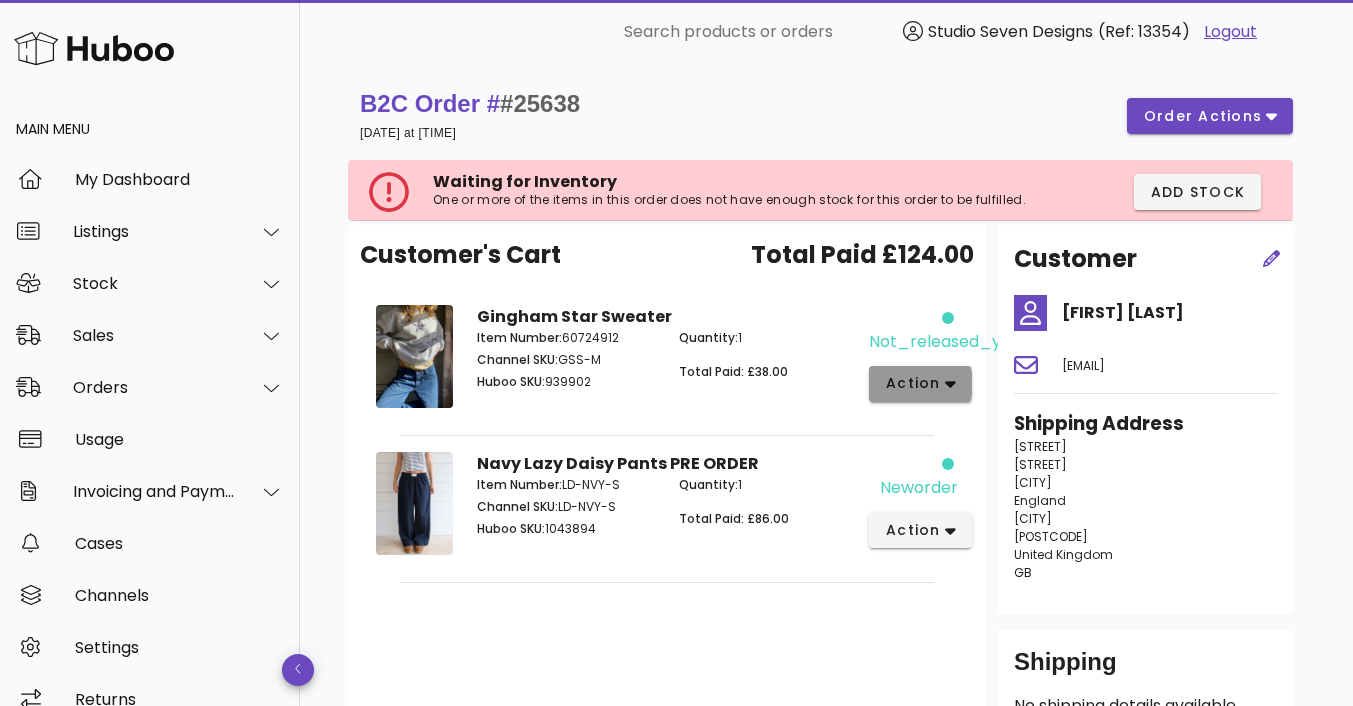 click 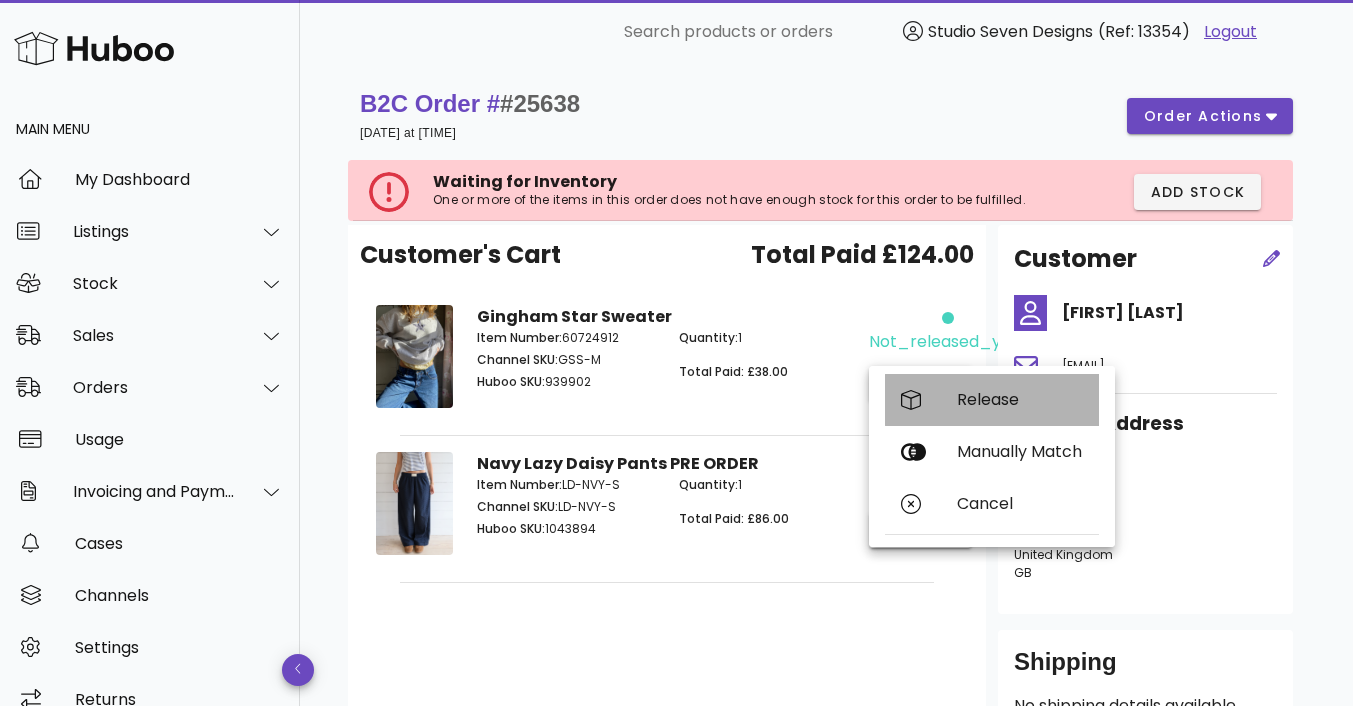 click on "Release" at bounding box center (1020, 399) 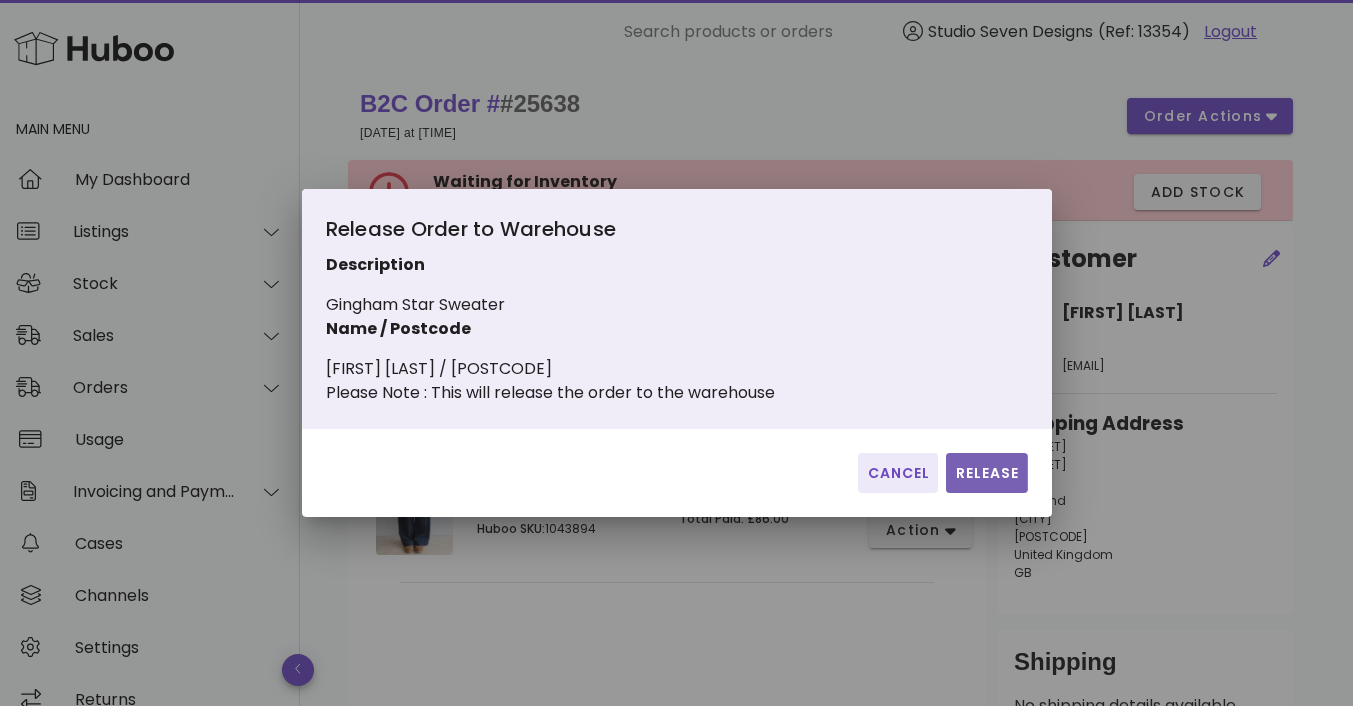 click on "Release" at bounding box center (986, 473) 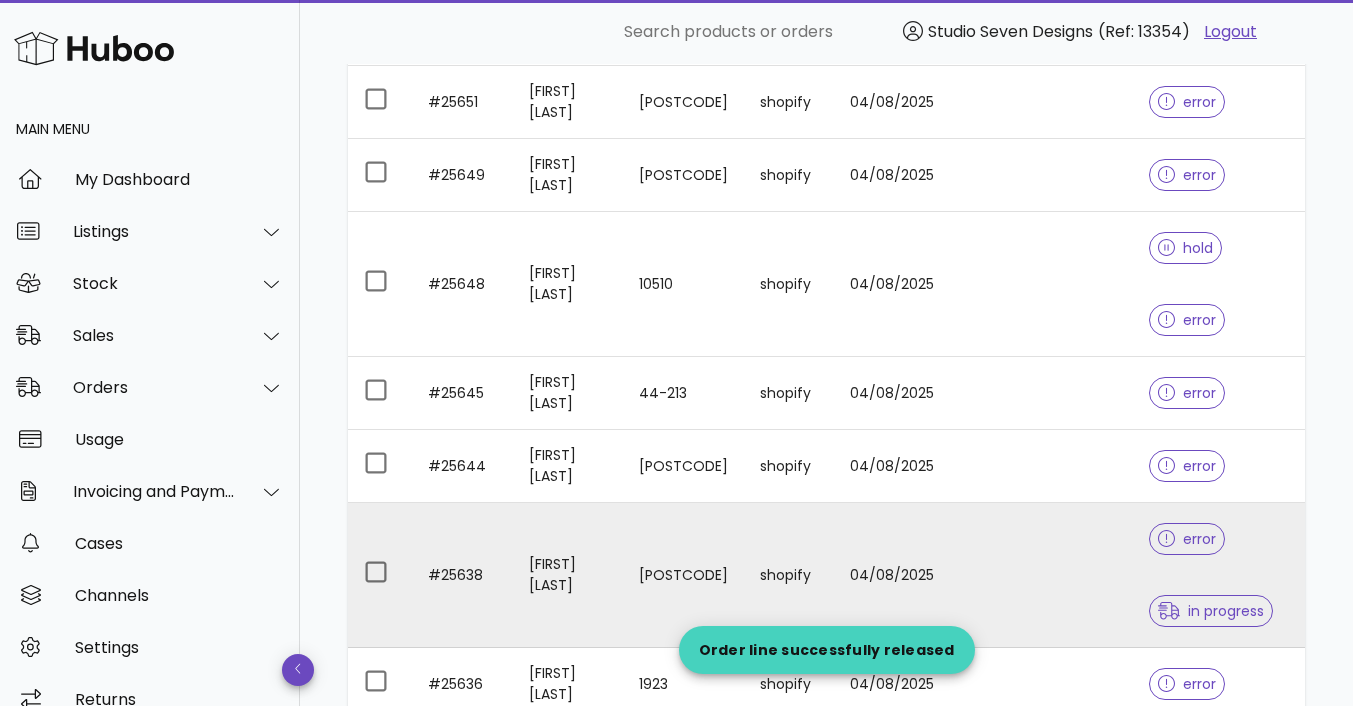 scroll, scrollTop: 424, scrollLeft: 0, axis: vertical 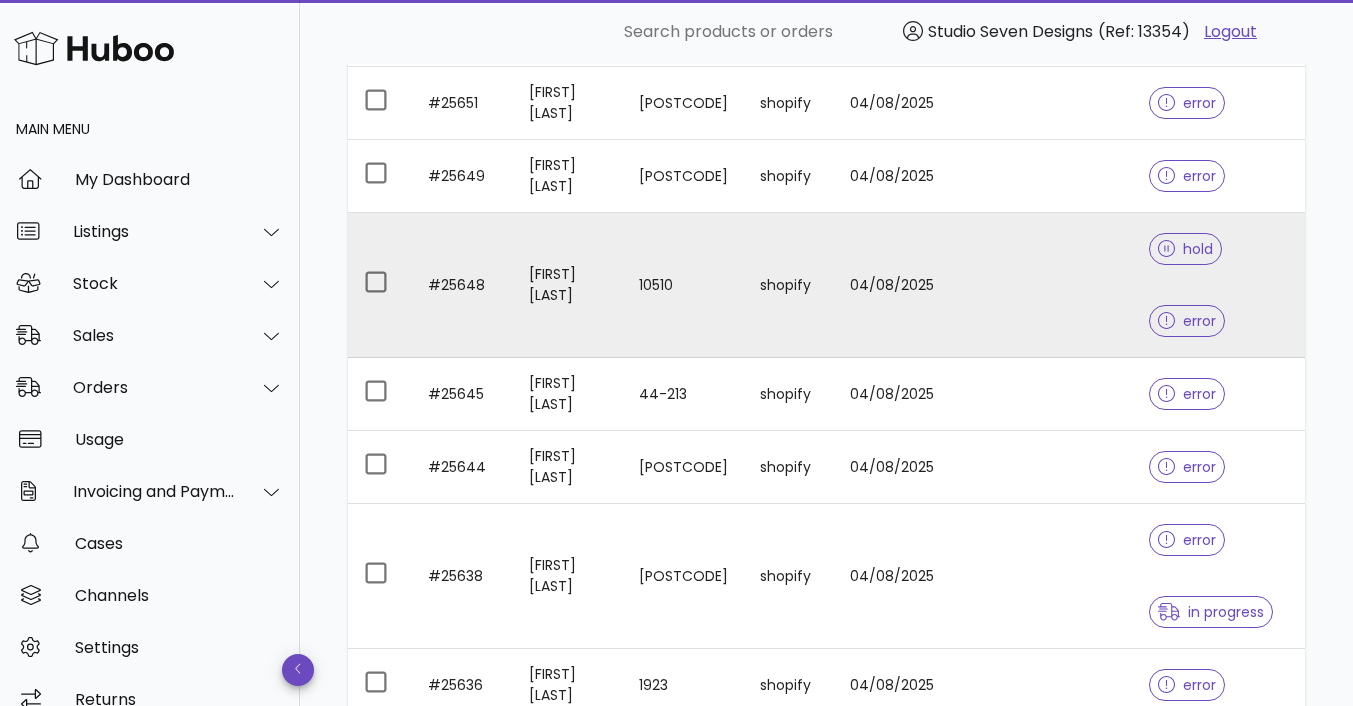 click at bounding box center (1083, 285) 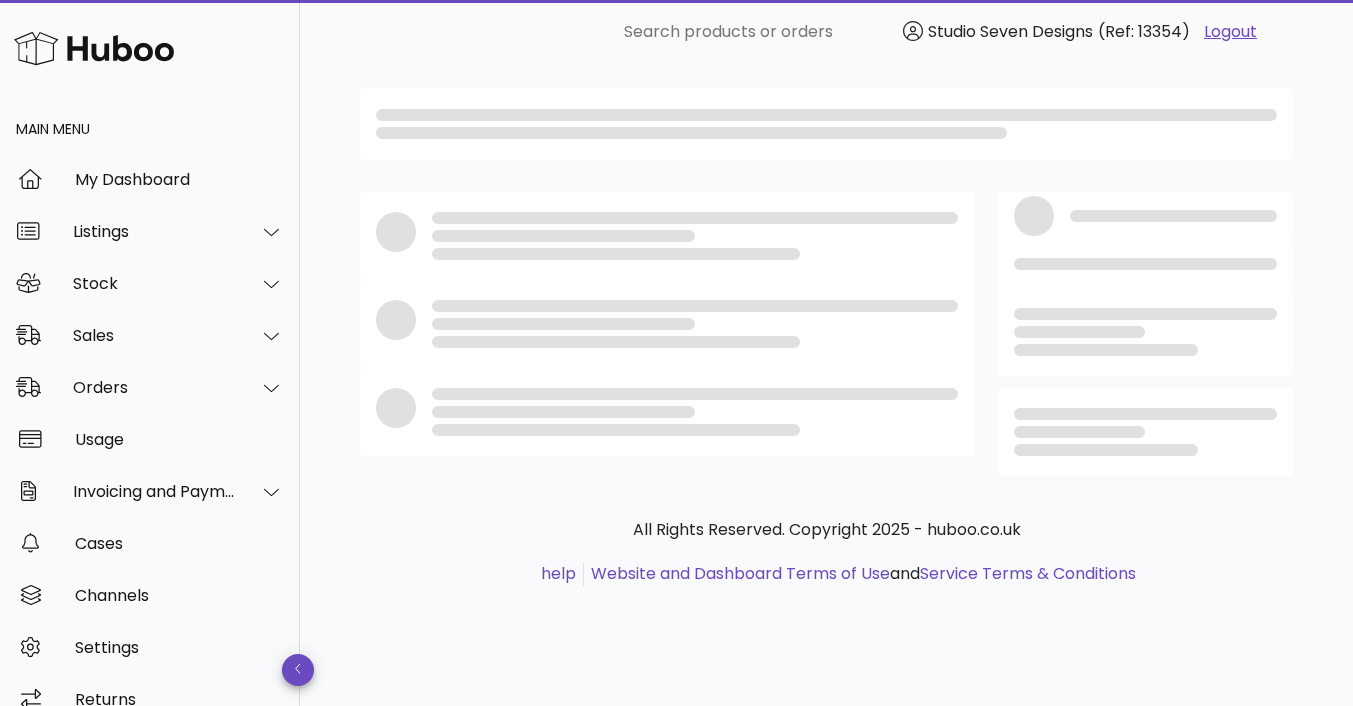 scroll, scrollTop: 0, scrollLeft: 0, axis: both 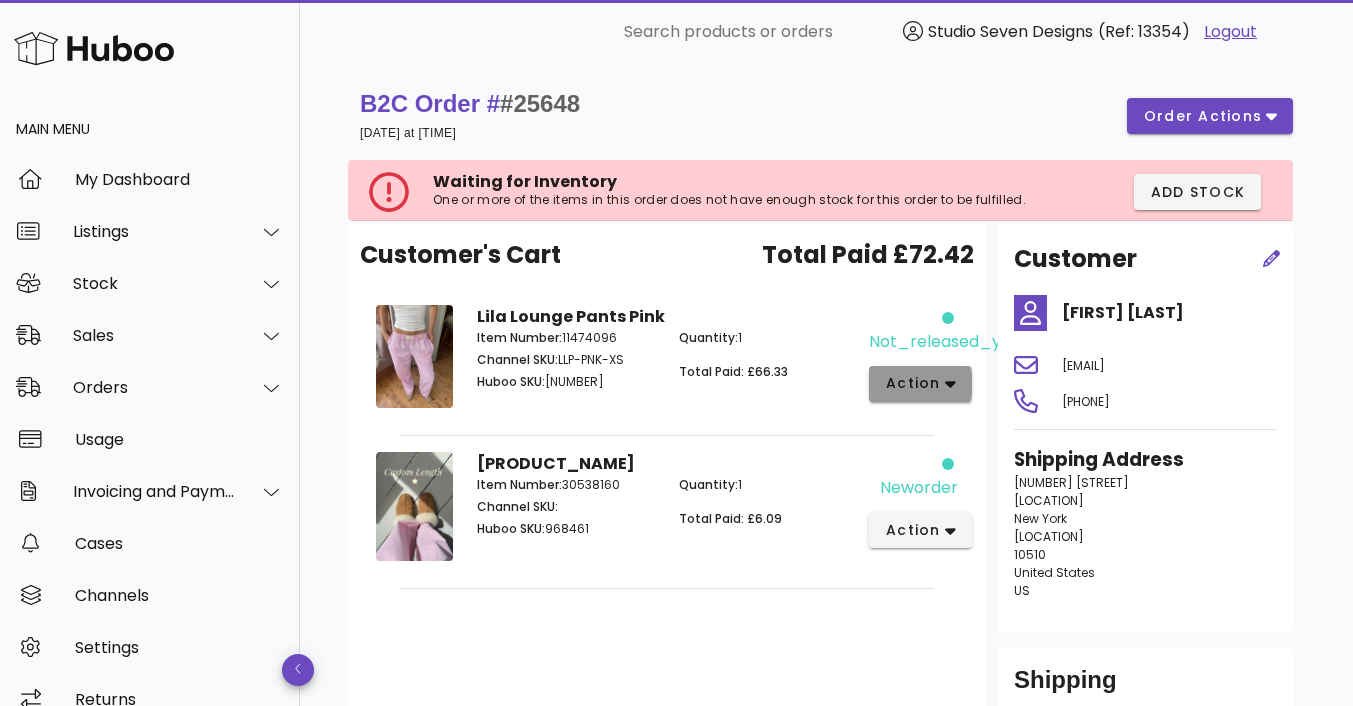 click 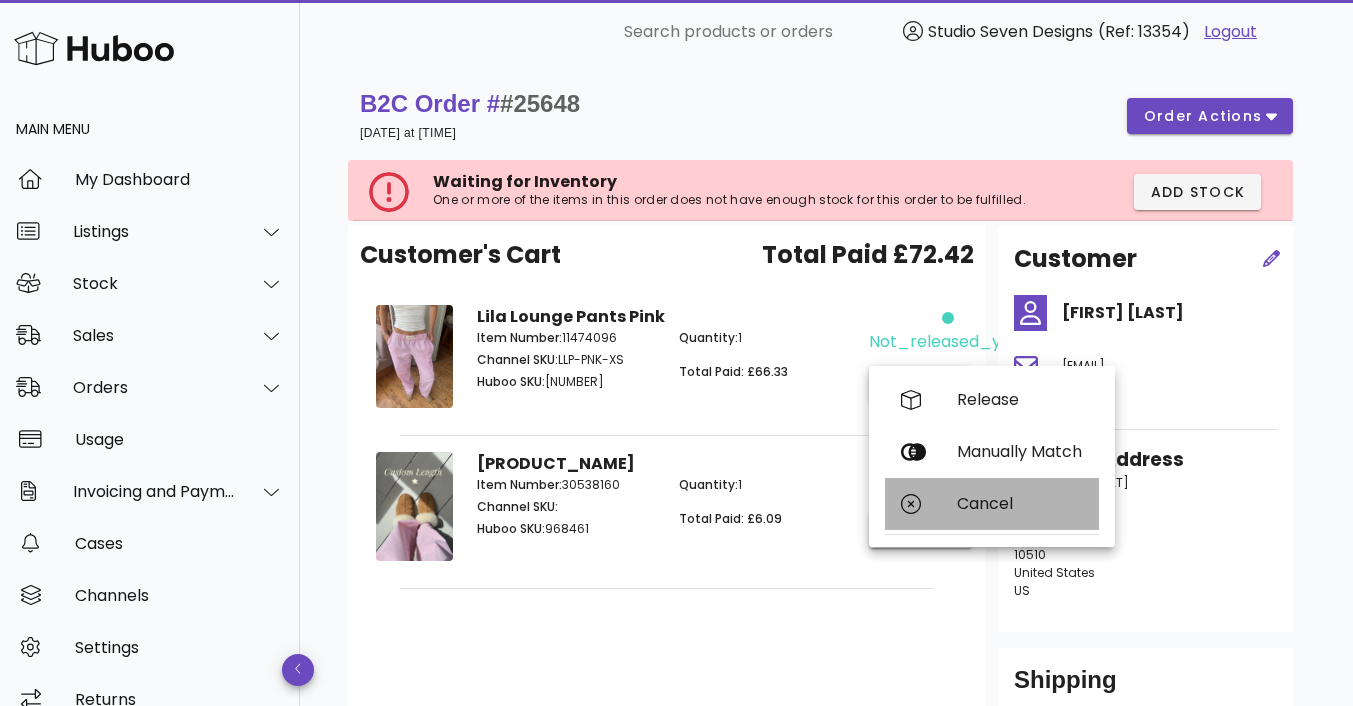 click on "Cancel" at bounding box center (1020, 503) 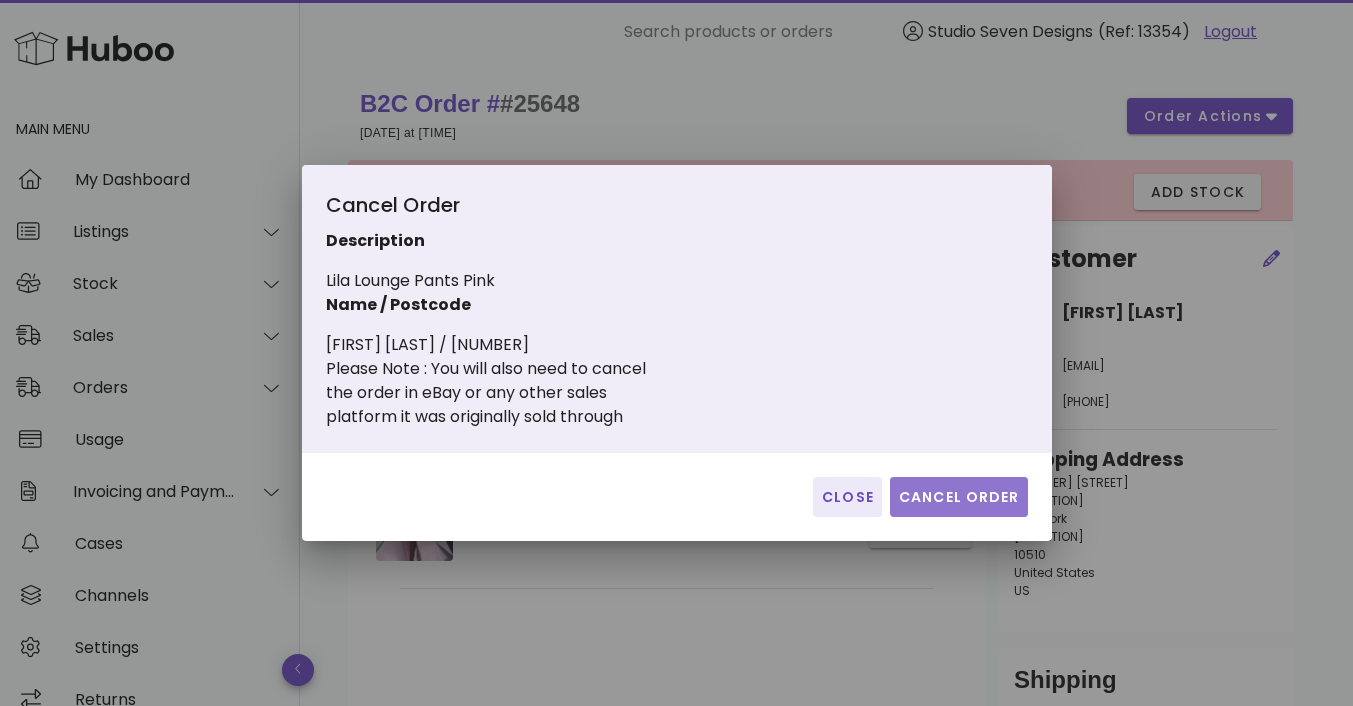 click on "Cancel Order" at bounding box center [959, 497] 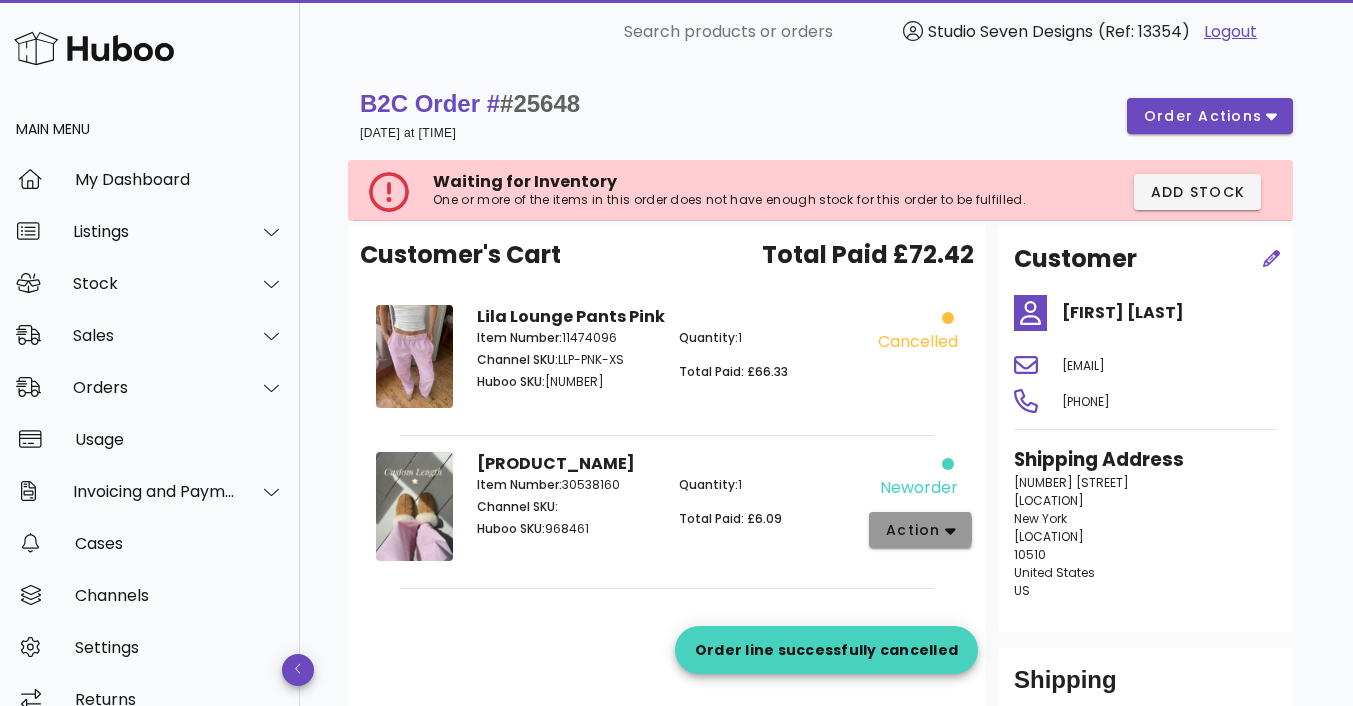 click on "action" at bounding box center [920, 530] 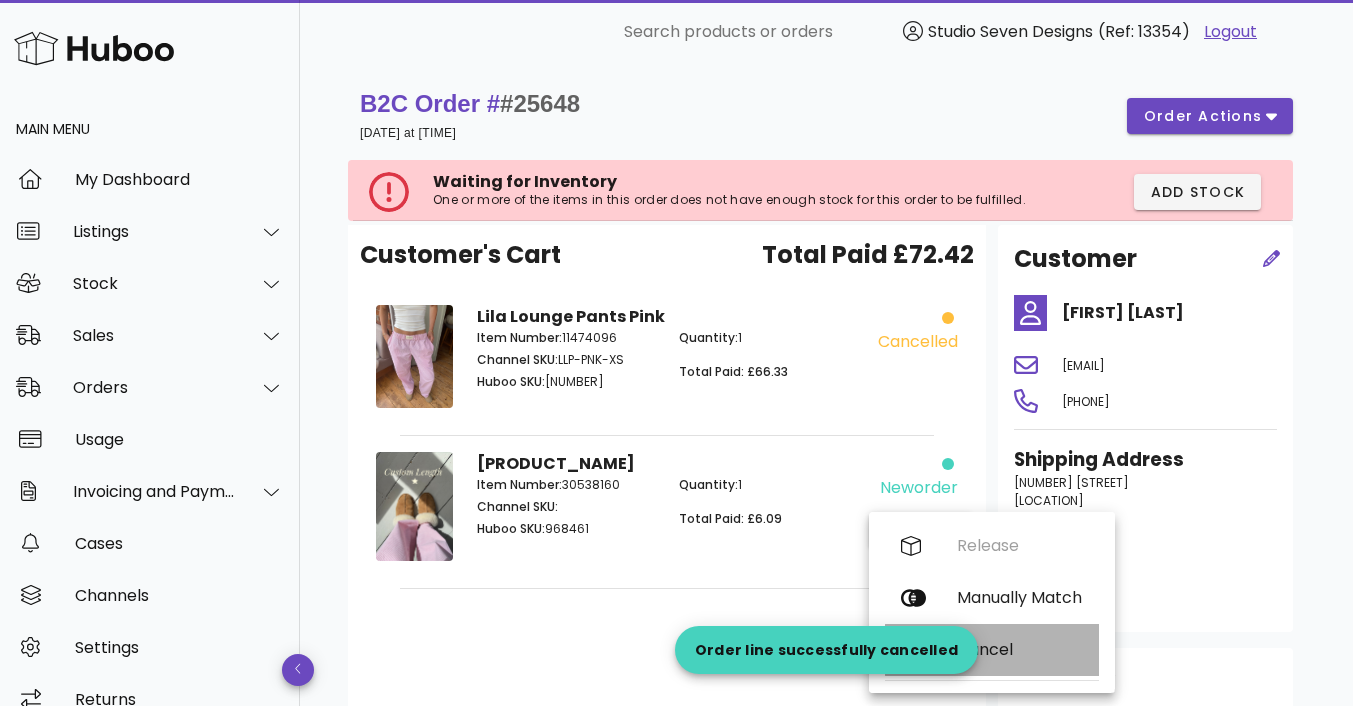 click on "Cancel" at bounding box center [992, 650] 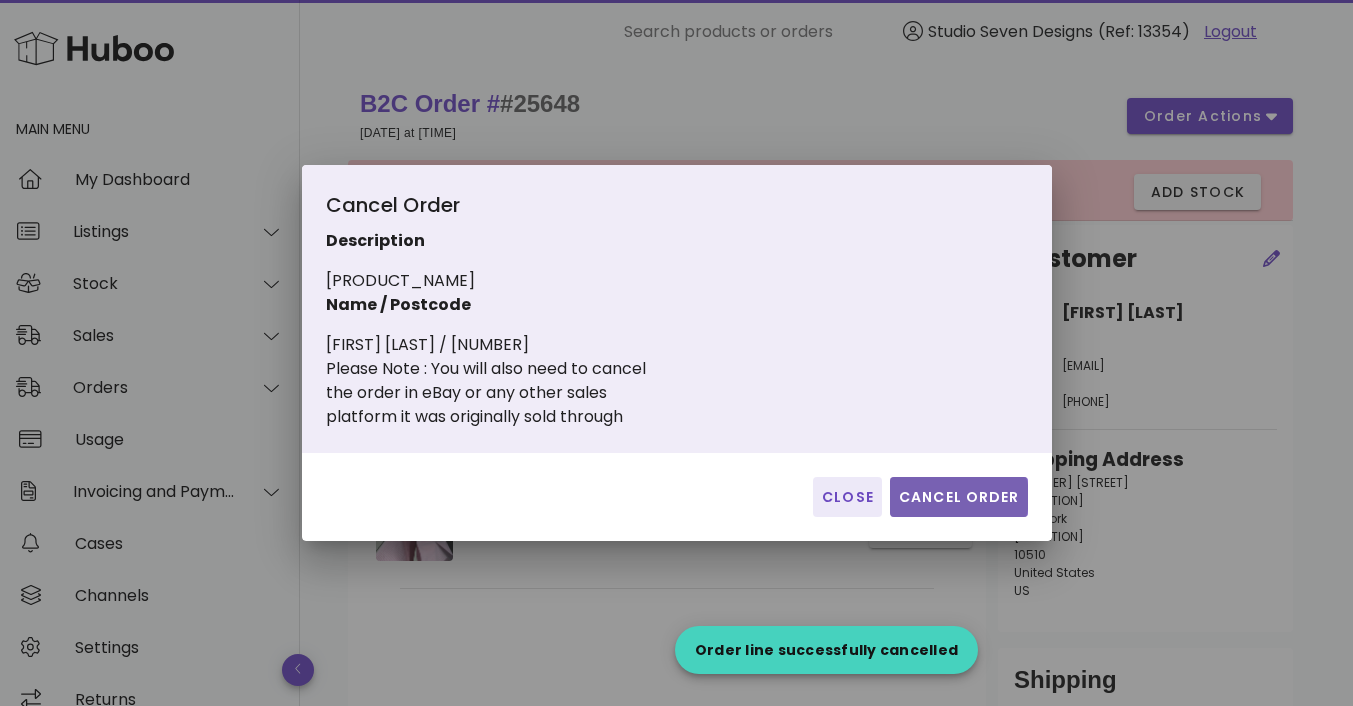 click on "Cancel Order" at bounding box center (959, 497) 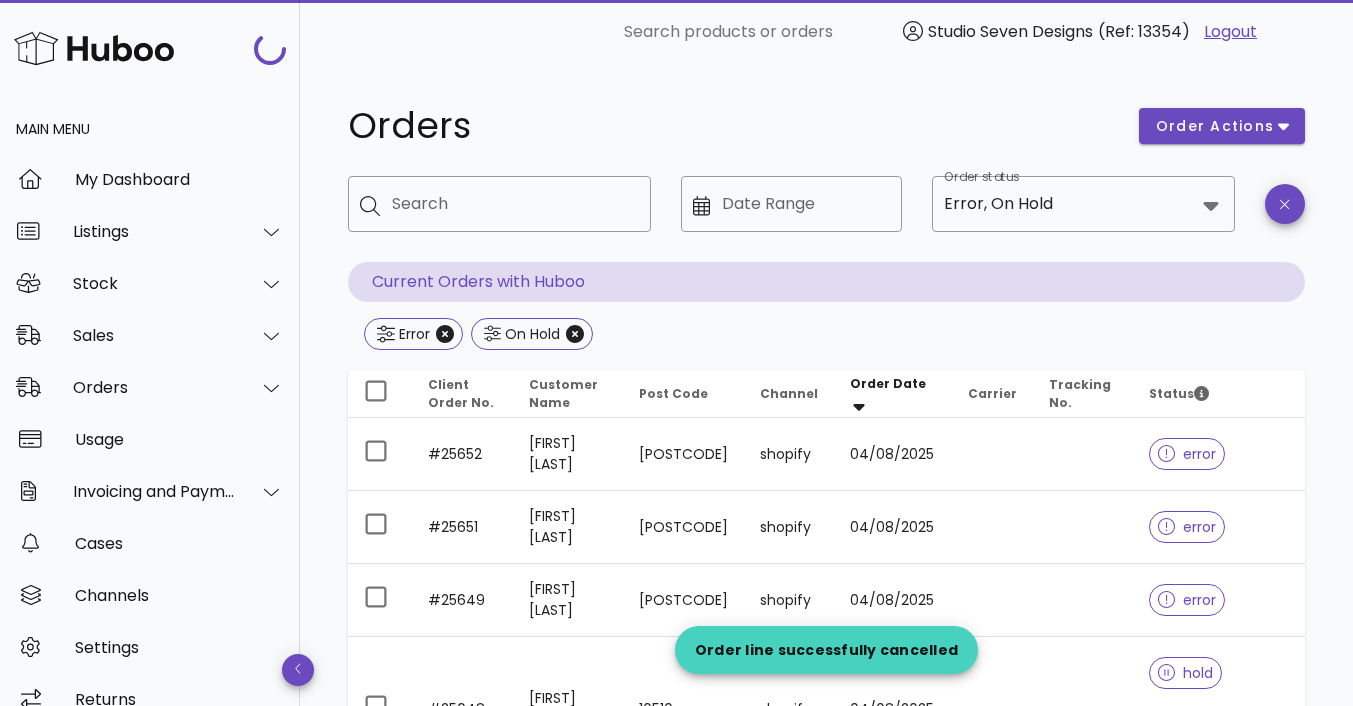 scroll, scrollTop: 424, scrollLeft: 0, axis: vertical 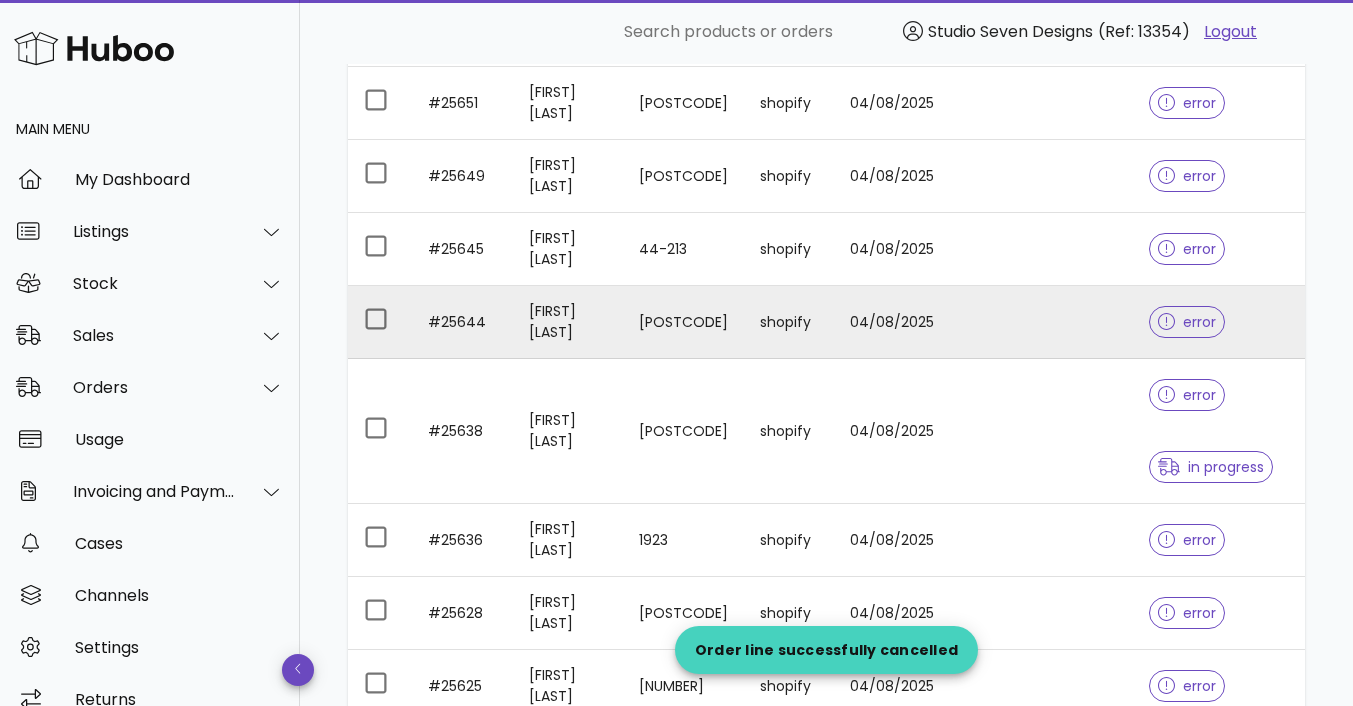 click at bounding box center [1083, 322] 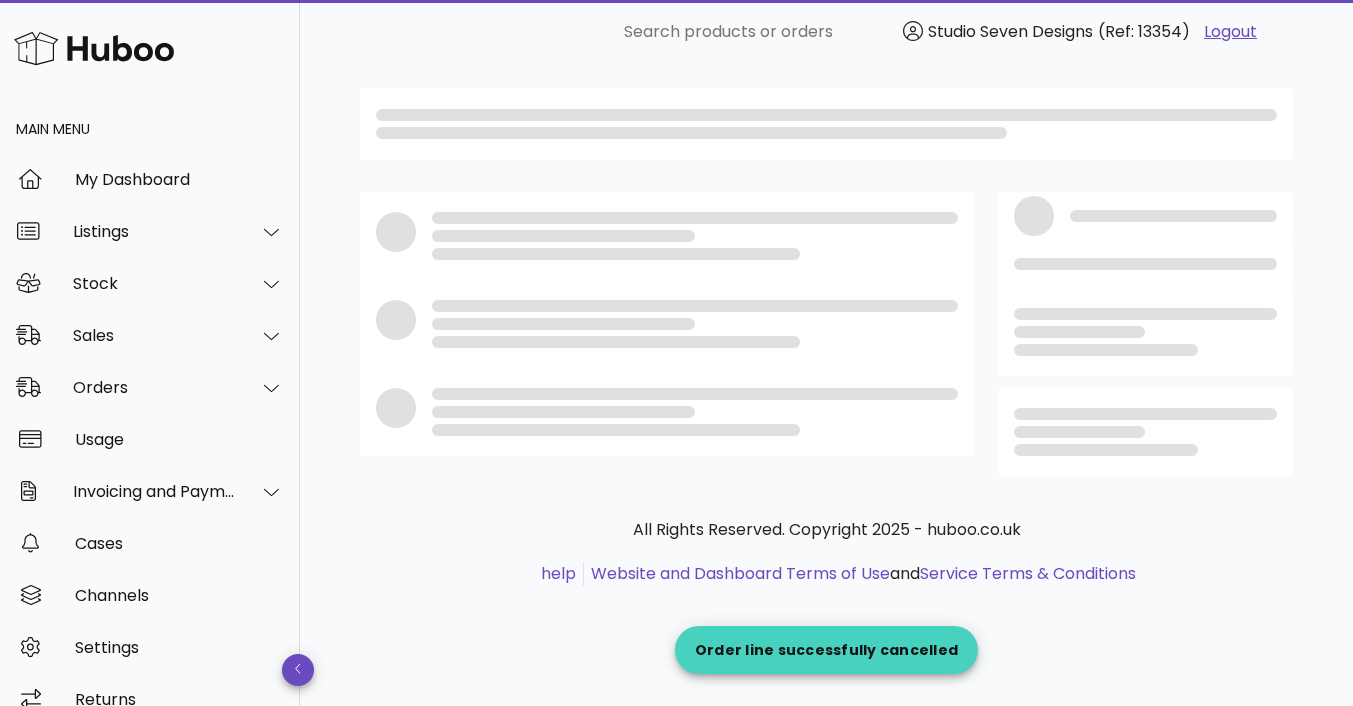 scroll, scrollTop: 0, scrollLeft: 0, axis: both 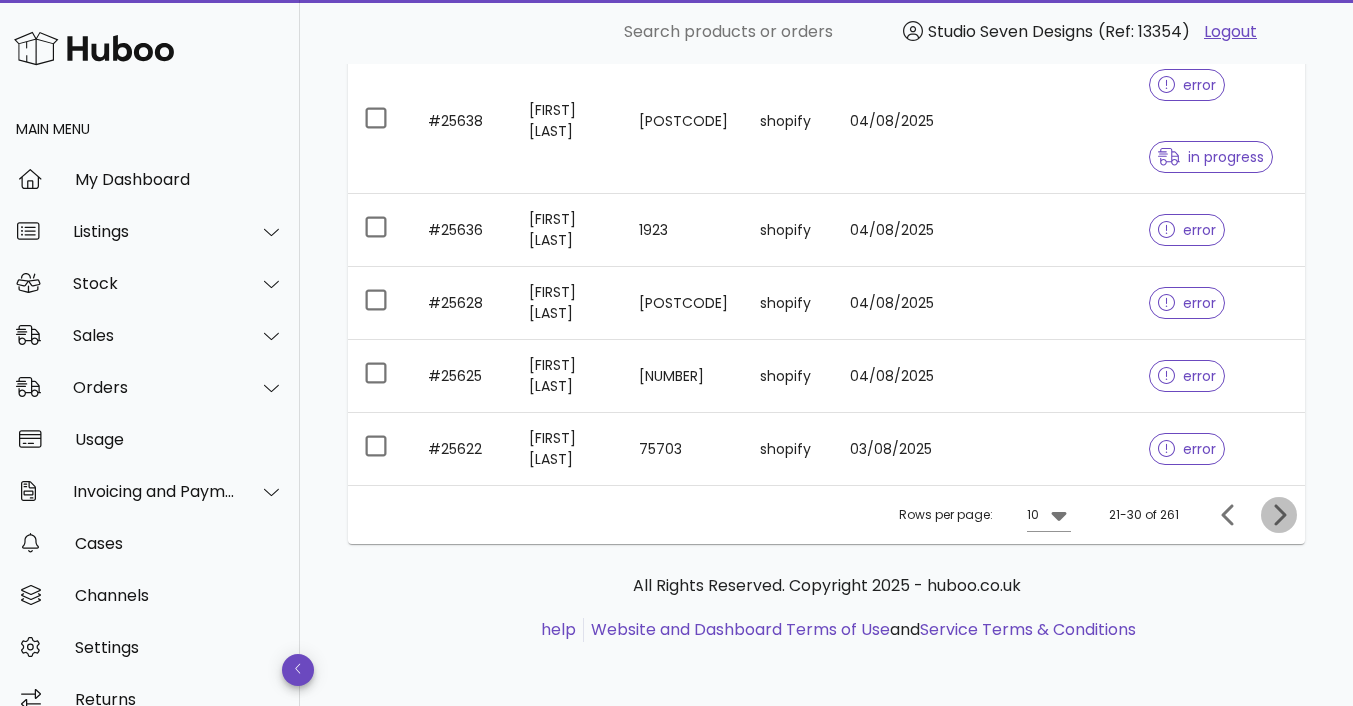 click 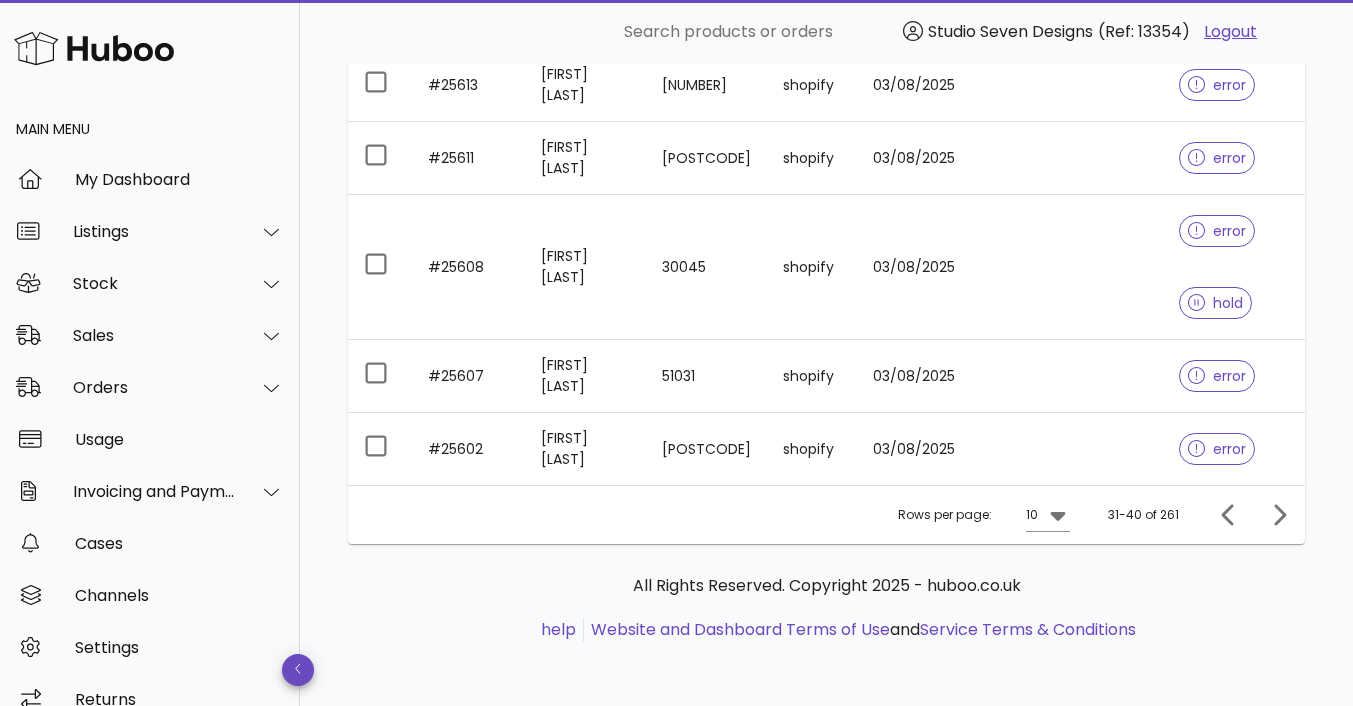 scroll, scrollTop: 804, scrollLeft: 0, axis: vertical 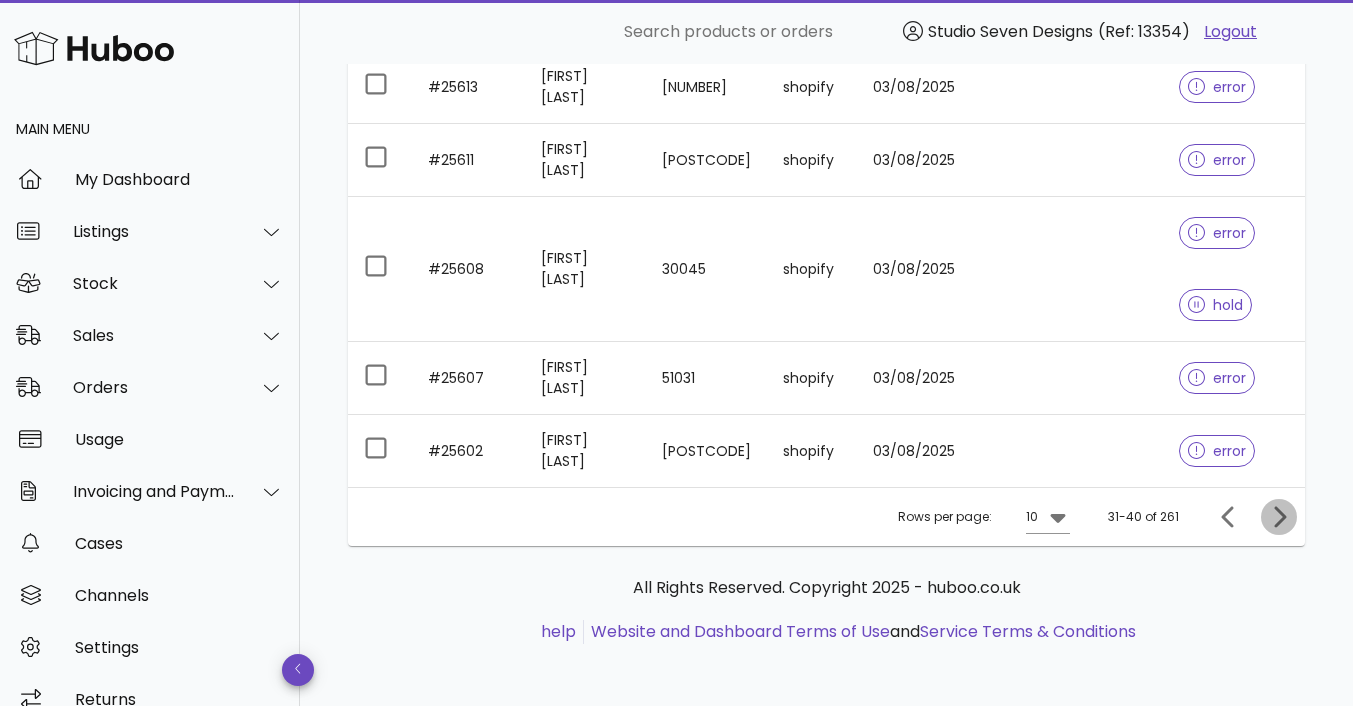 click 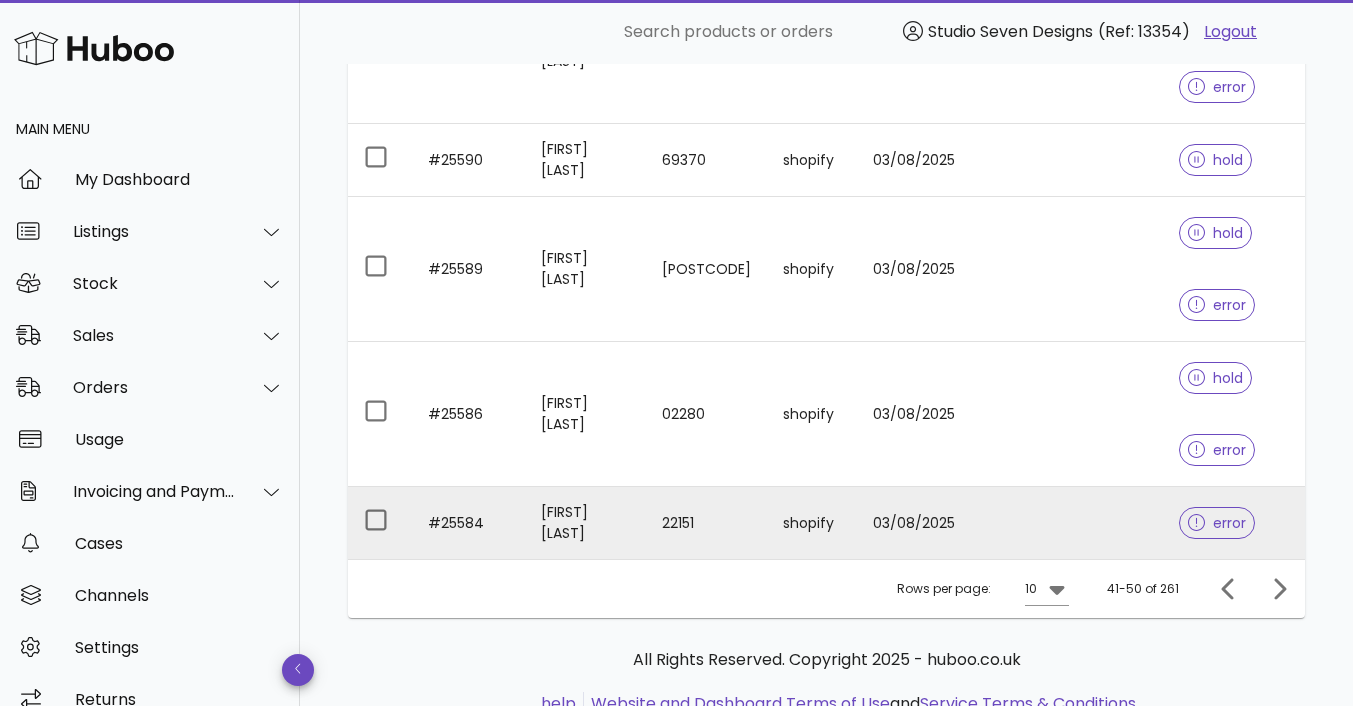 click at bounding box center (1110, 523) 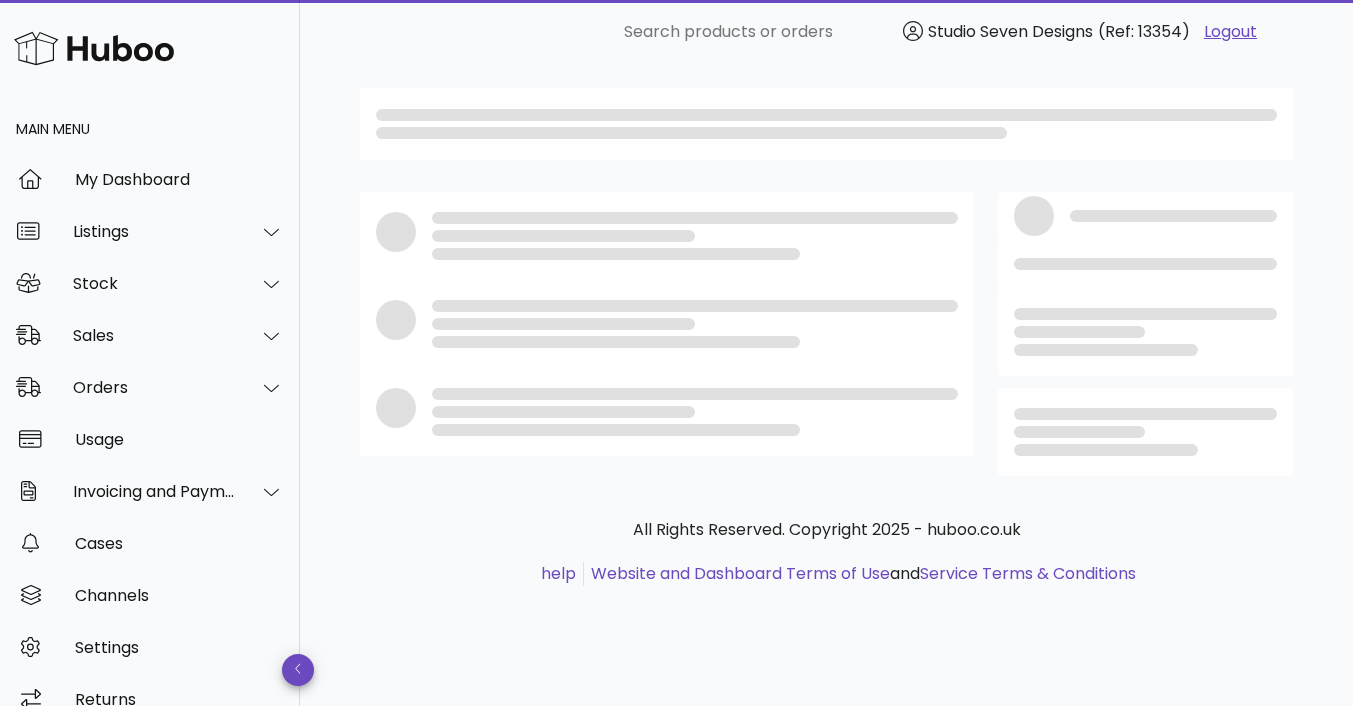 scroll, scrollTop: 0, scrollLeft: 0, axis: both 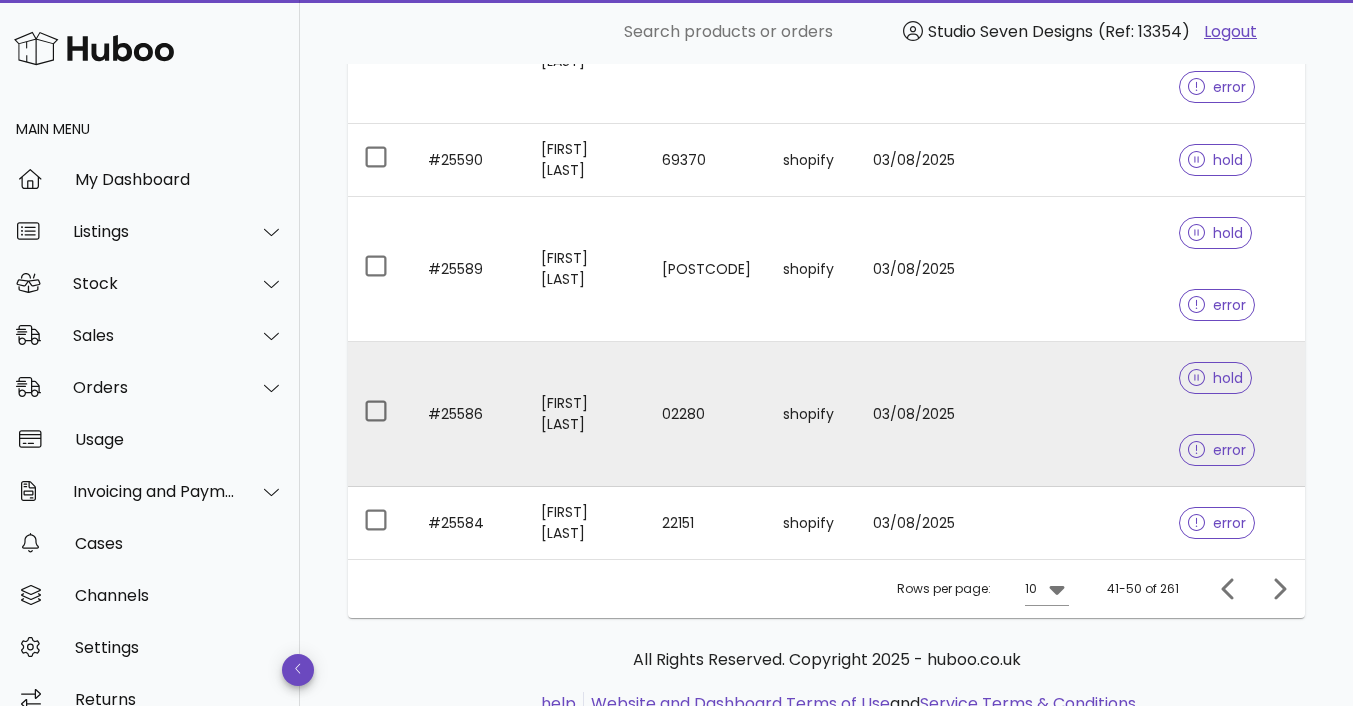 click at bounding box center [1110, 414] 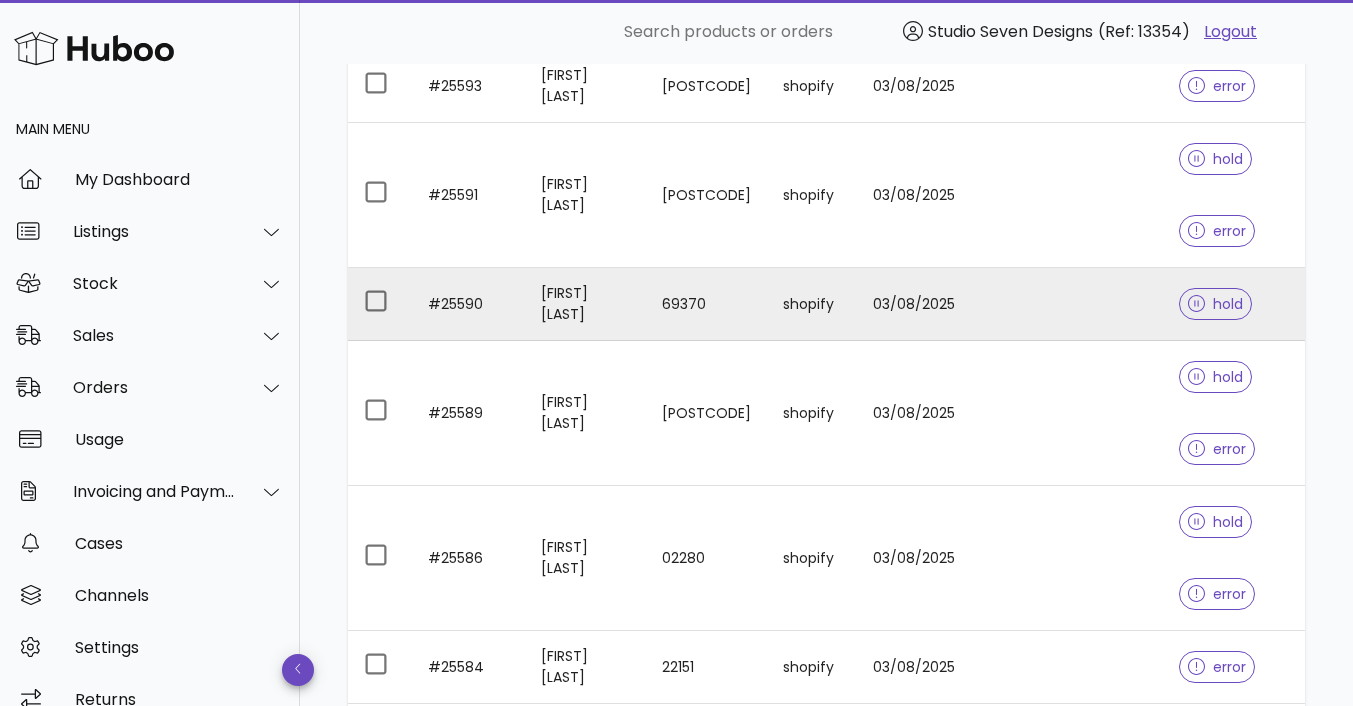 scroll, scrollTop: 646, scrollLeft: 0, axis: vertical 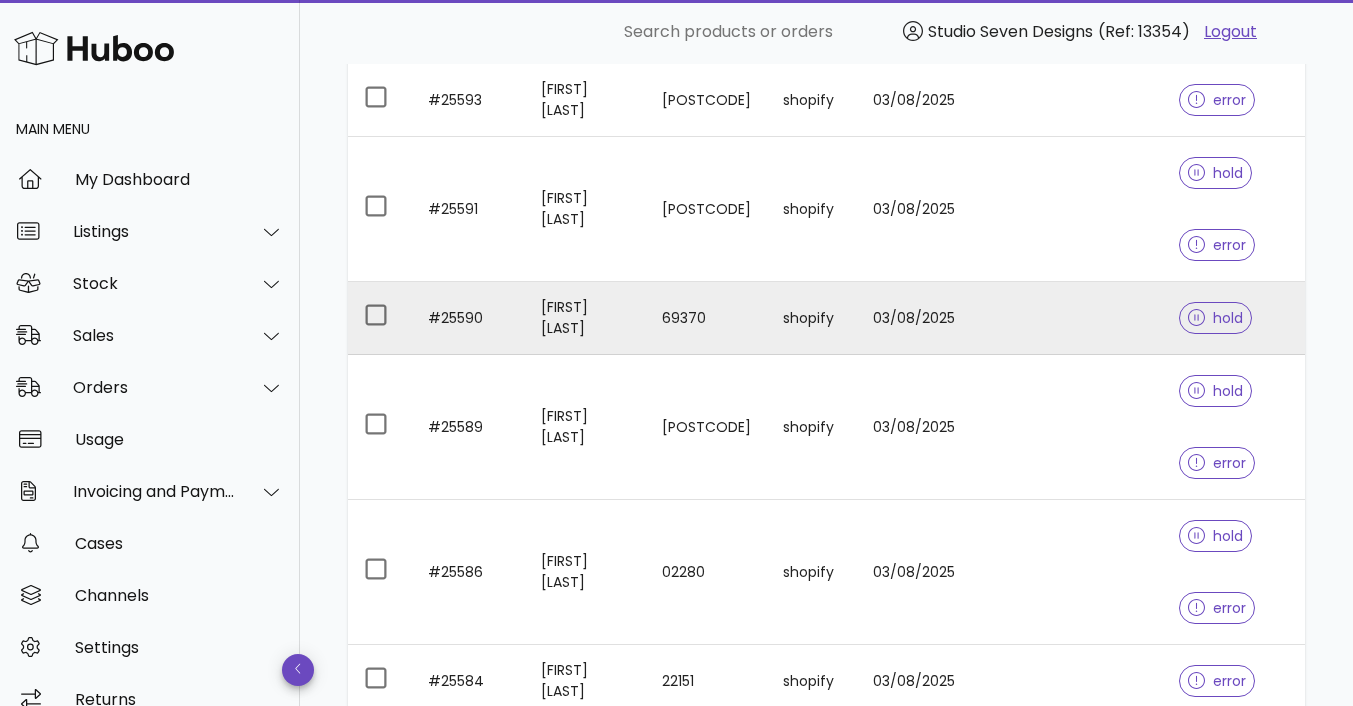 click at bounding box center (1110, 318) 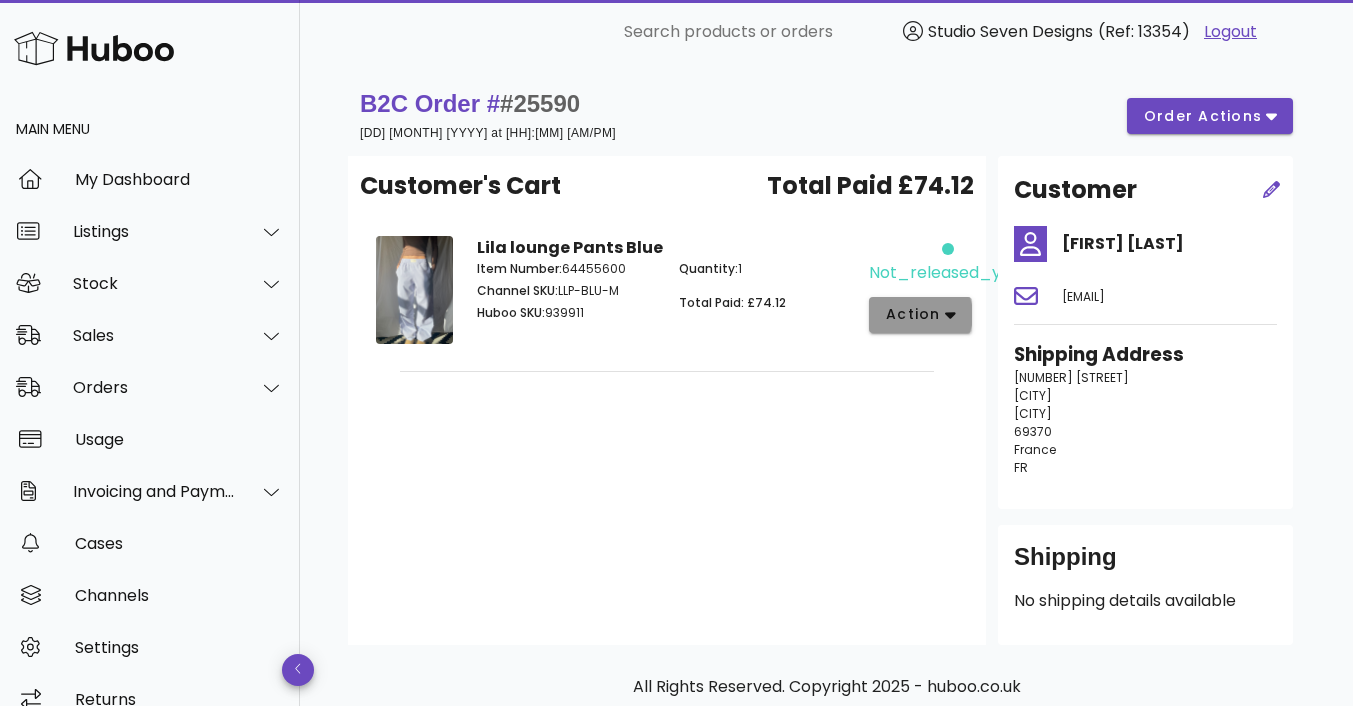 click on "action" at bounding box center [920, 315] 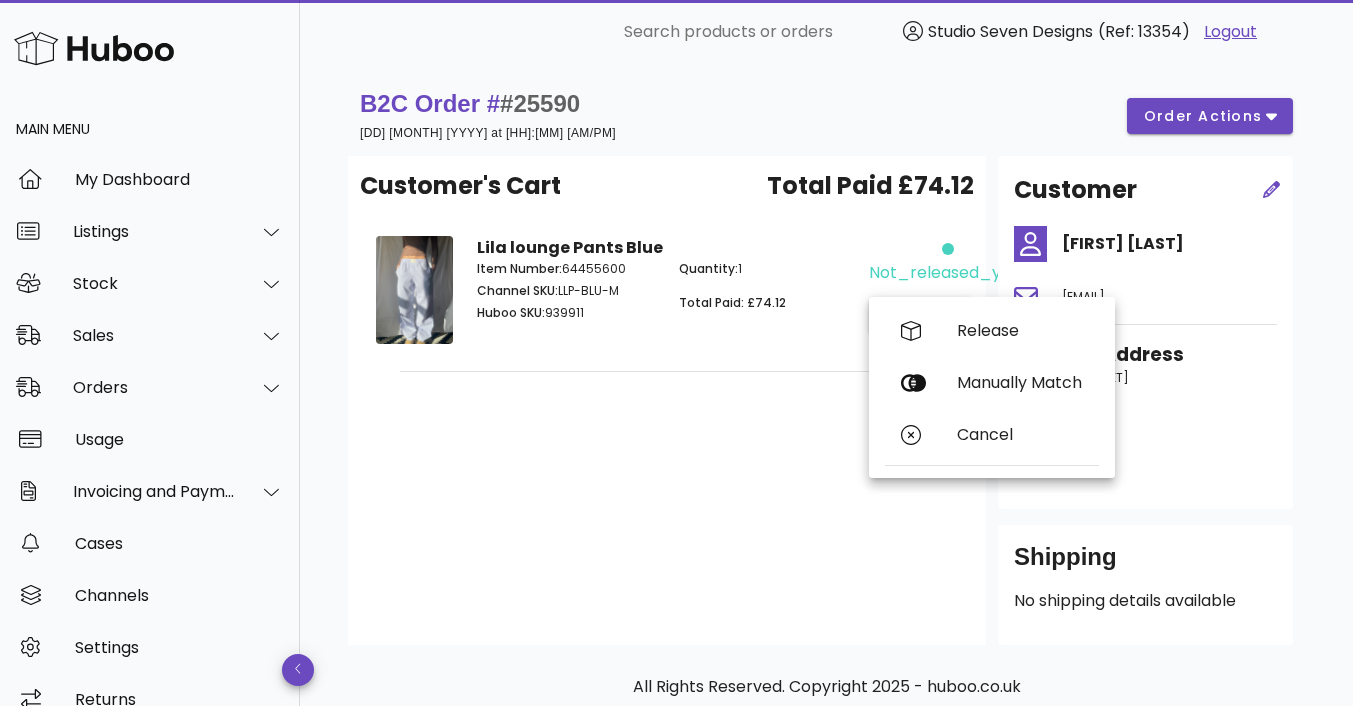 click on "Customer's Cart Total Paid £74.12 Lila lounge Pants Blue Item Number:  64455600  Channel SKU:  LLP-BLU-M  Huboo SKU:  939911  Quantity:  1 Total Paid: £74.12  not_released_yet  action" at bounding box center (667, 400) 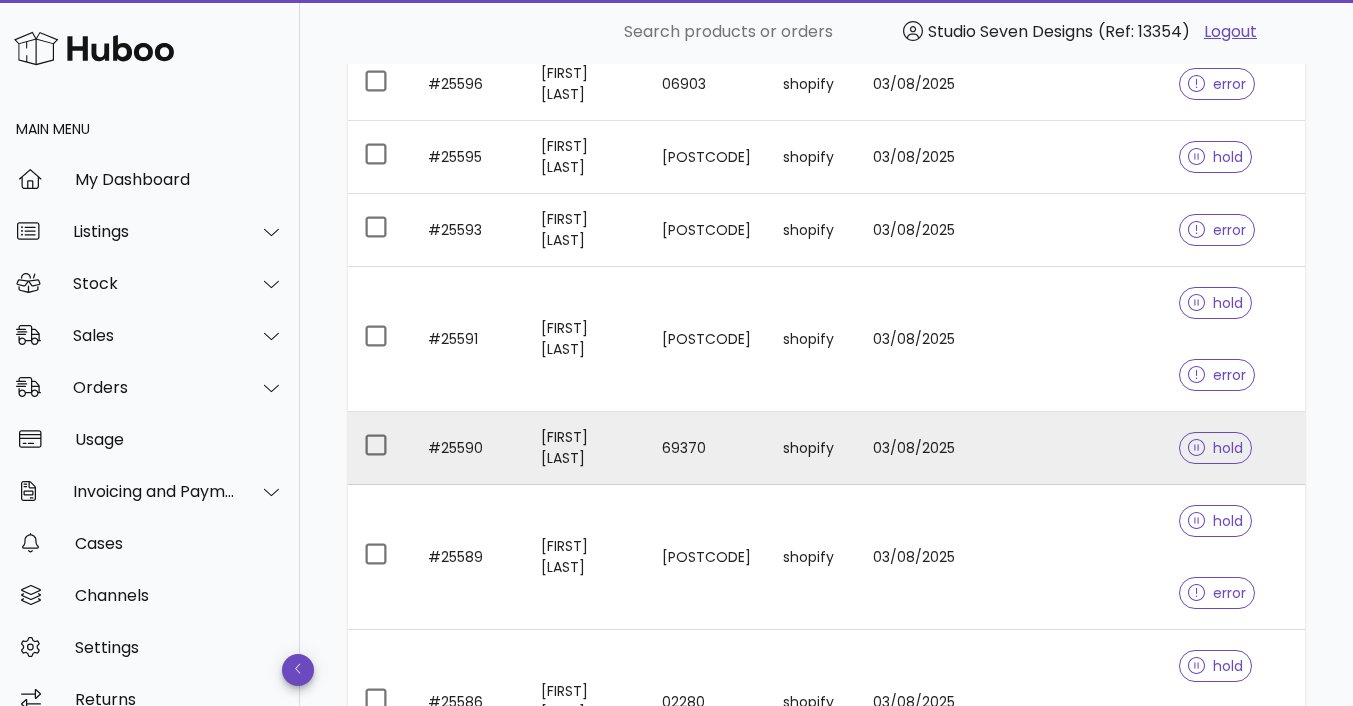 scroll, scrollTop: 512, scrollLeft: 0, axis: vertical 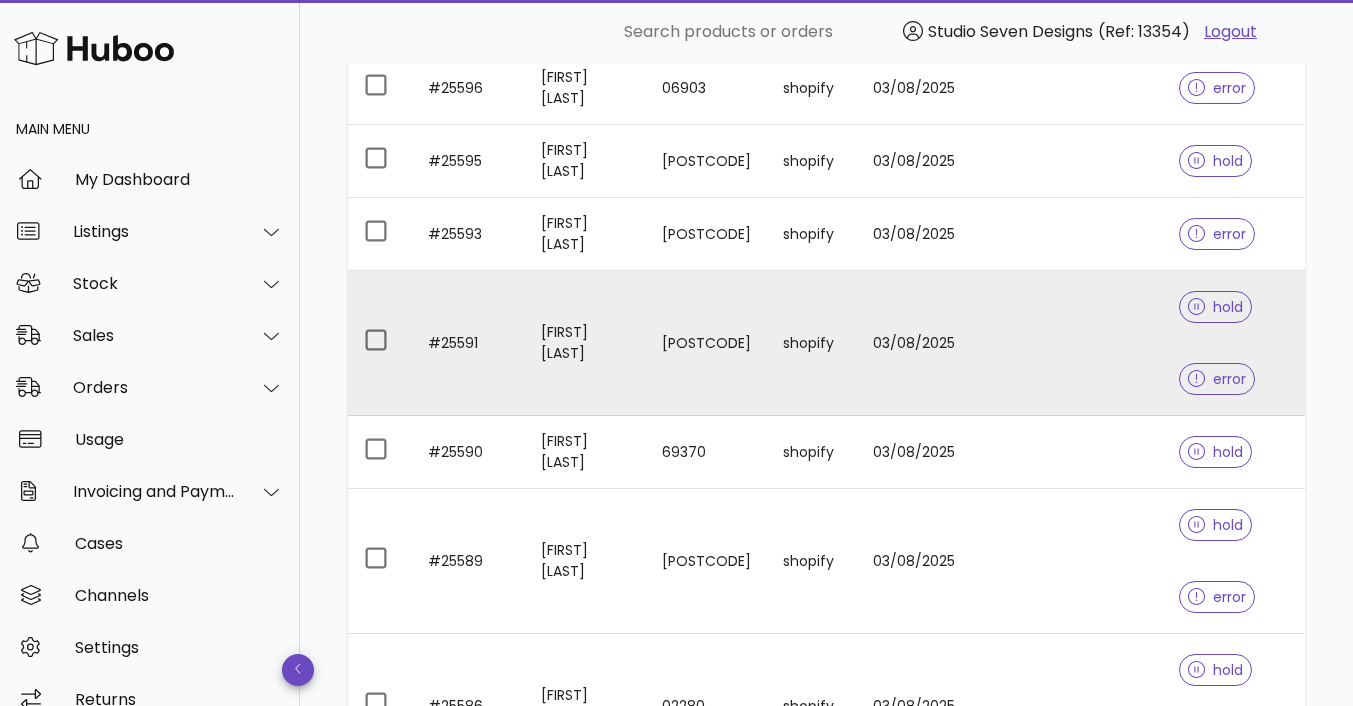 click at bounding box center [1016, 343] 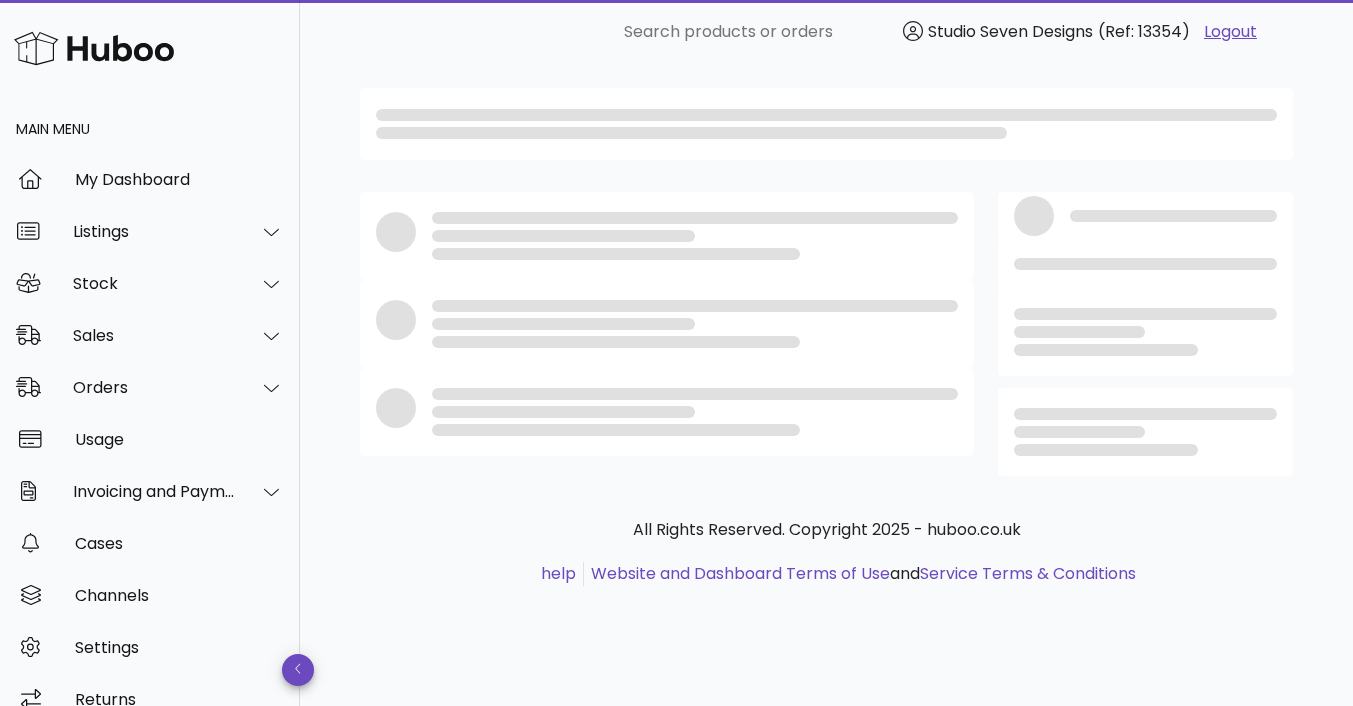 scroll, scrollTop: 0, scrollLeft: 0, axis: both 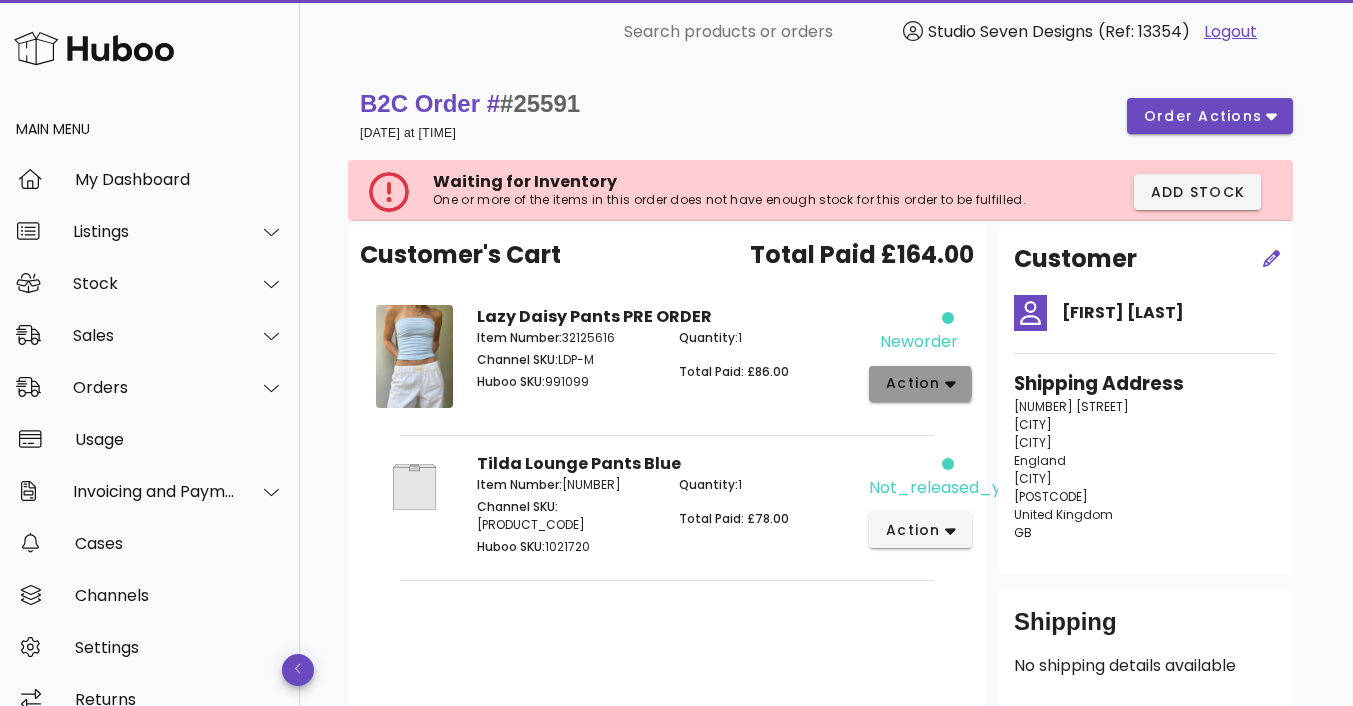 click on "action" at bounding box center (920, 384) 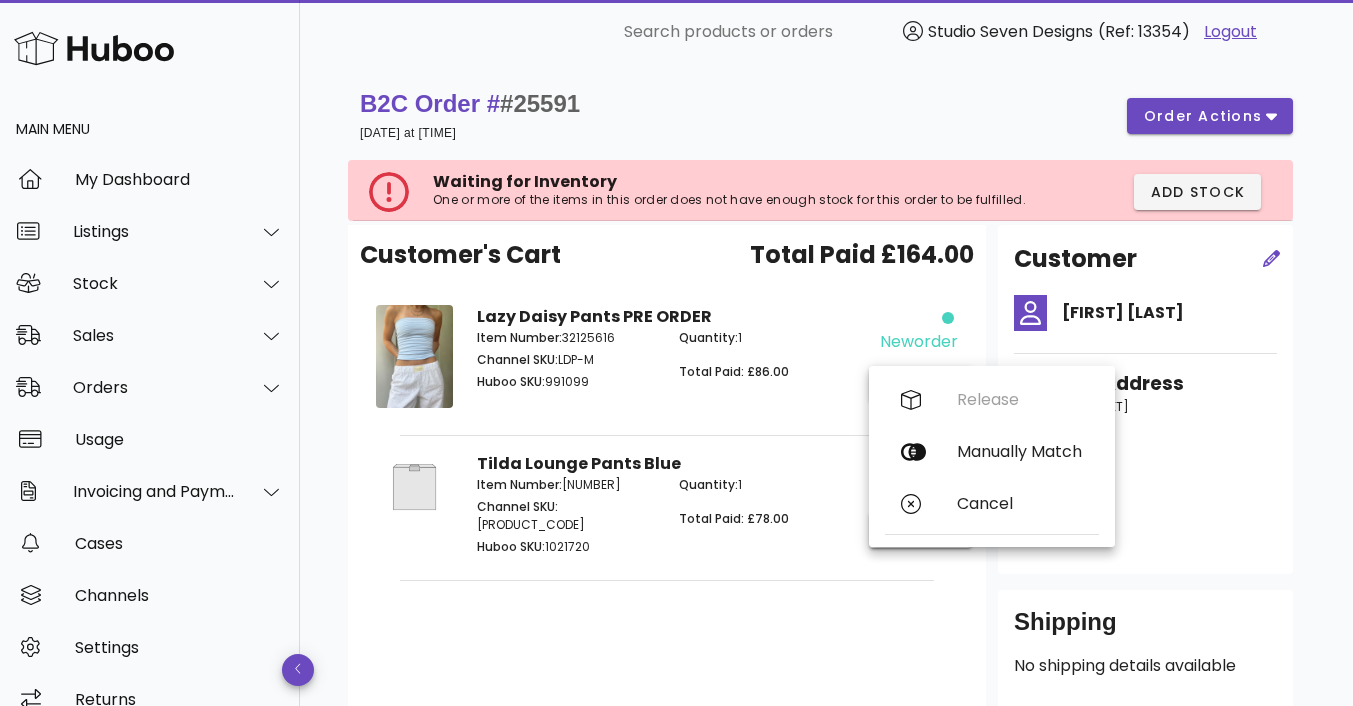 click on "Quantity:  1 Total Paid: £86.00" at bounding box center (768, 363) 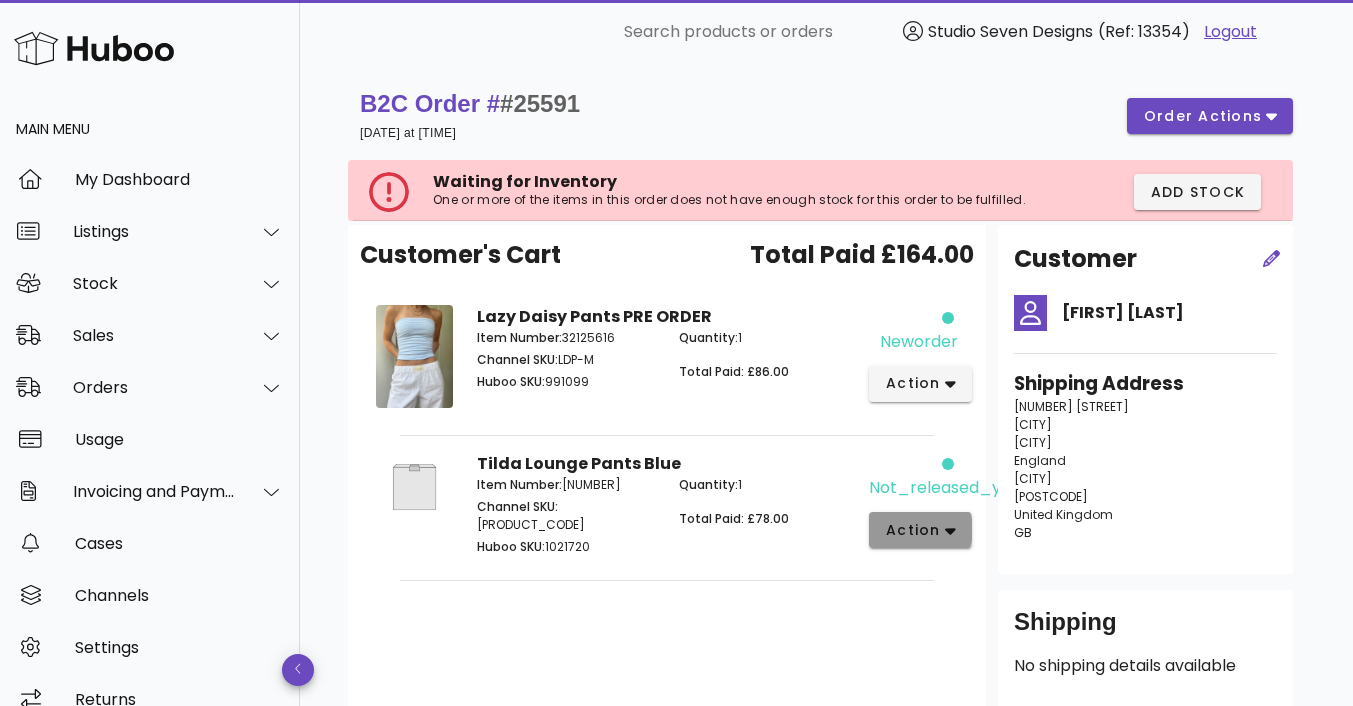 click 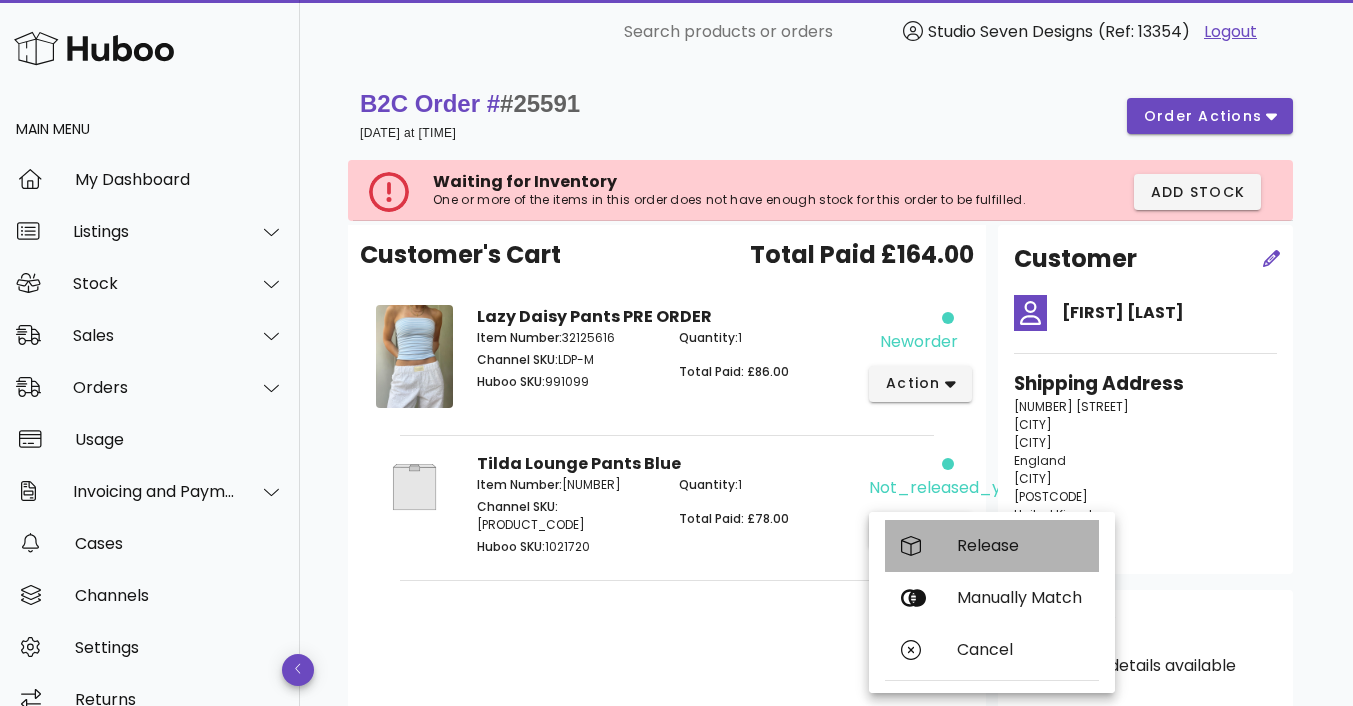 click on "Release" at bounding box center (1020, 545) 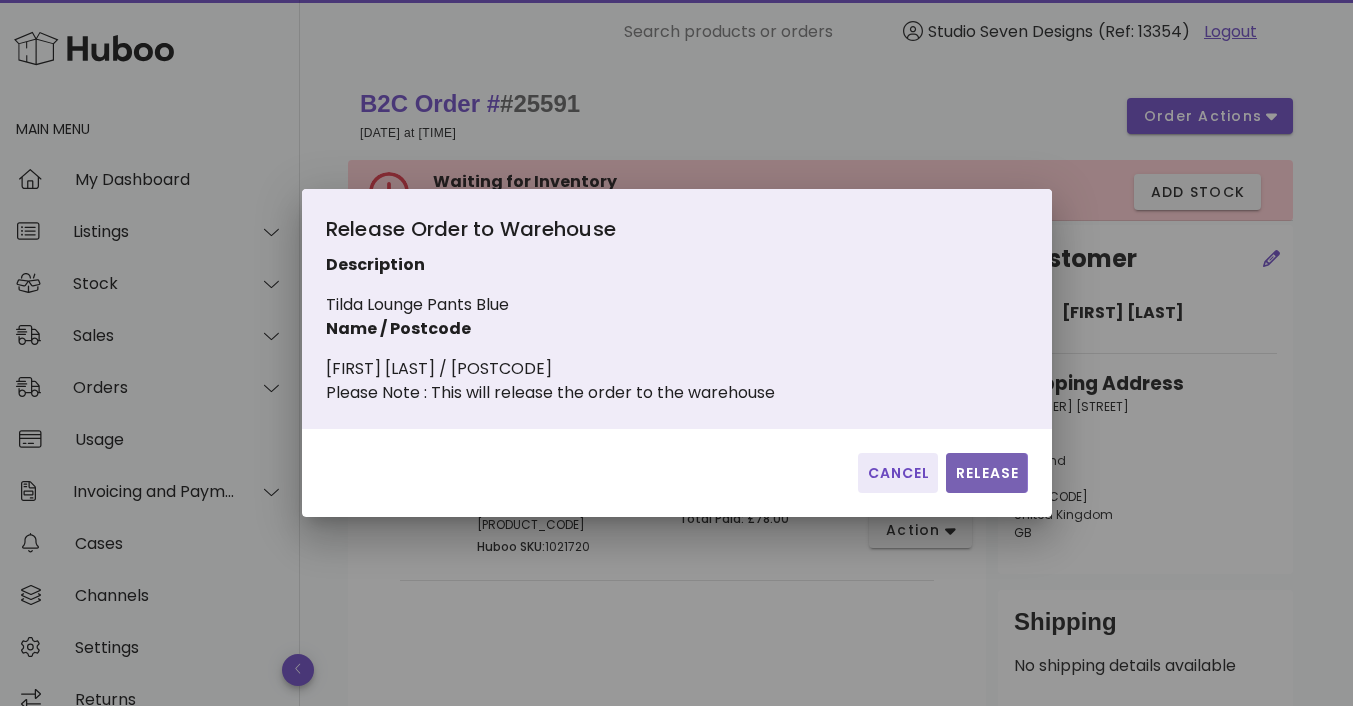 click on "Release" at bounding box center [986, 473] 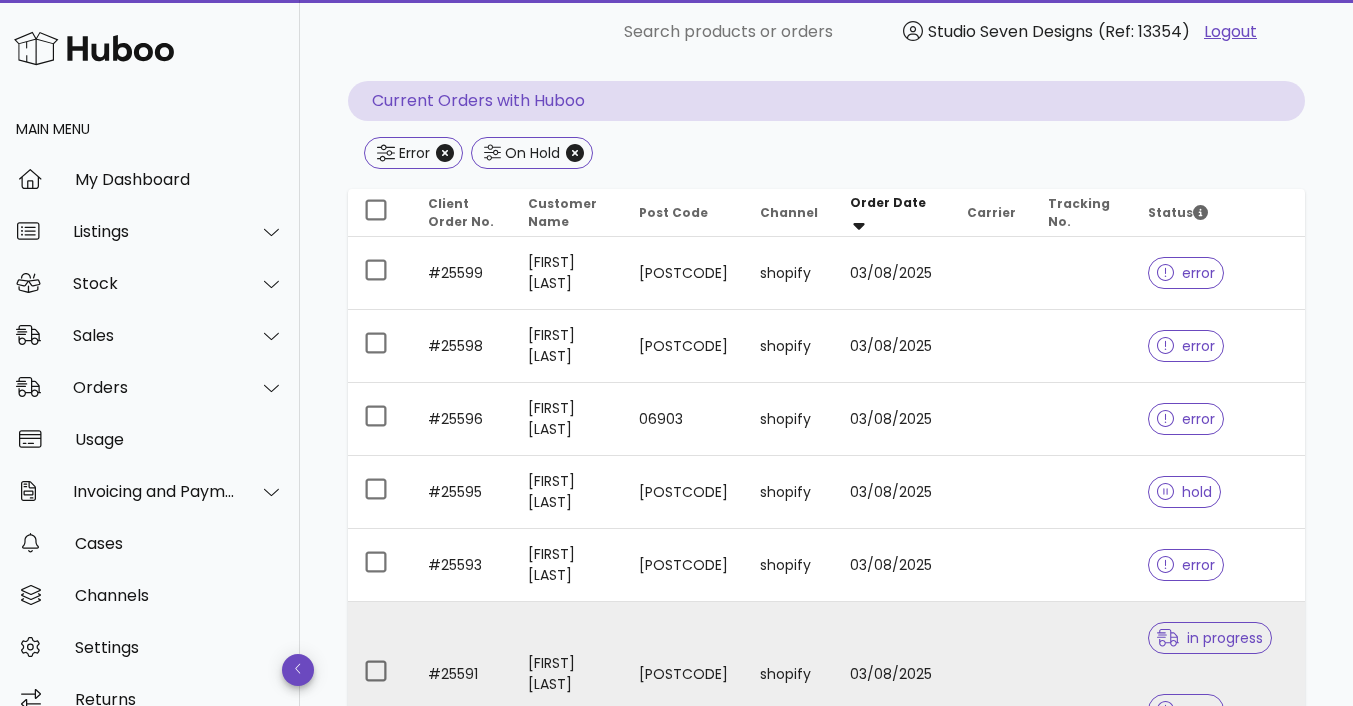 scroll, scrollTop: 180, scrollLeft: 0, axis: vertical 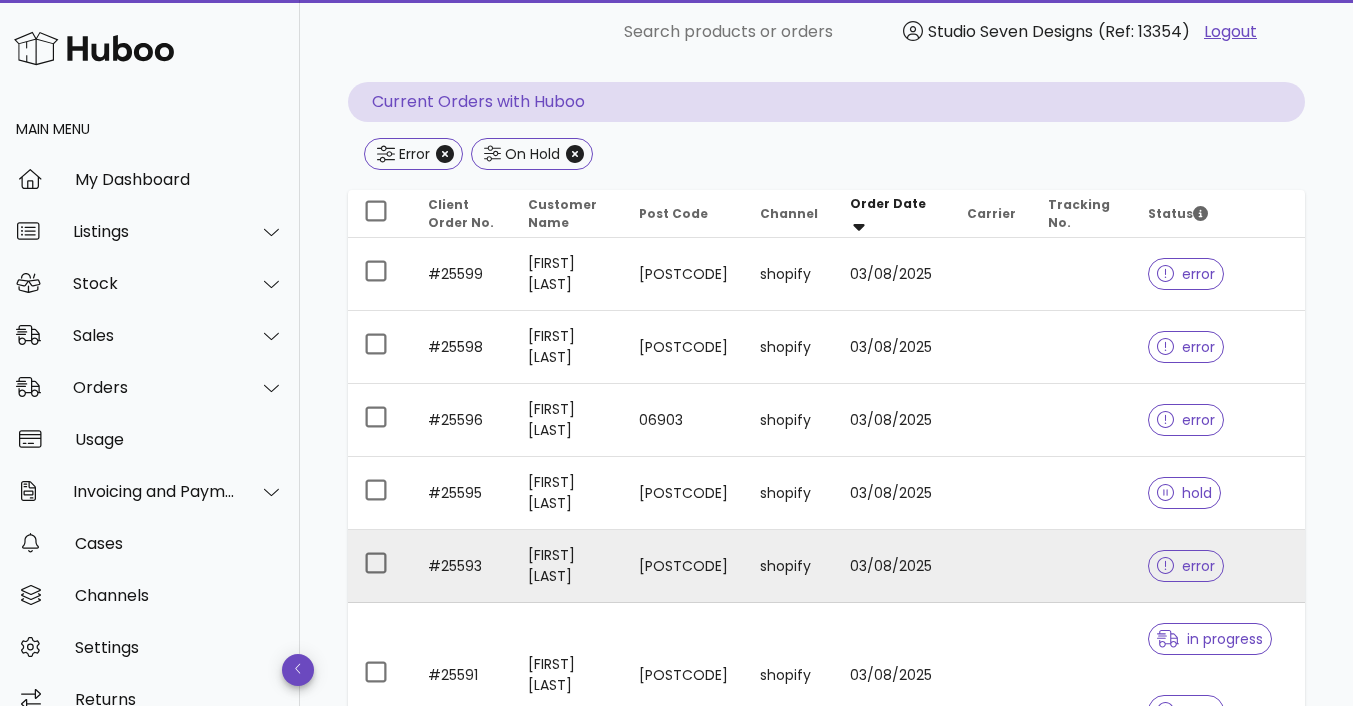 click at bounding box center (1082, 566) 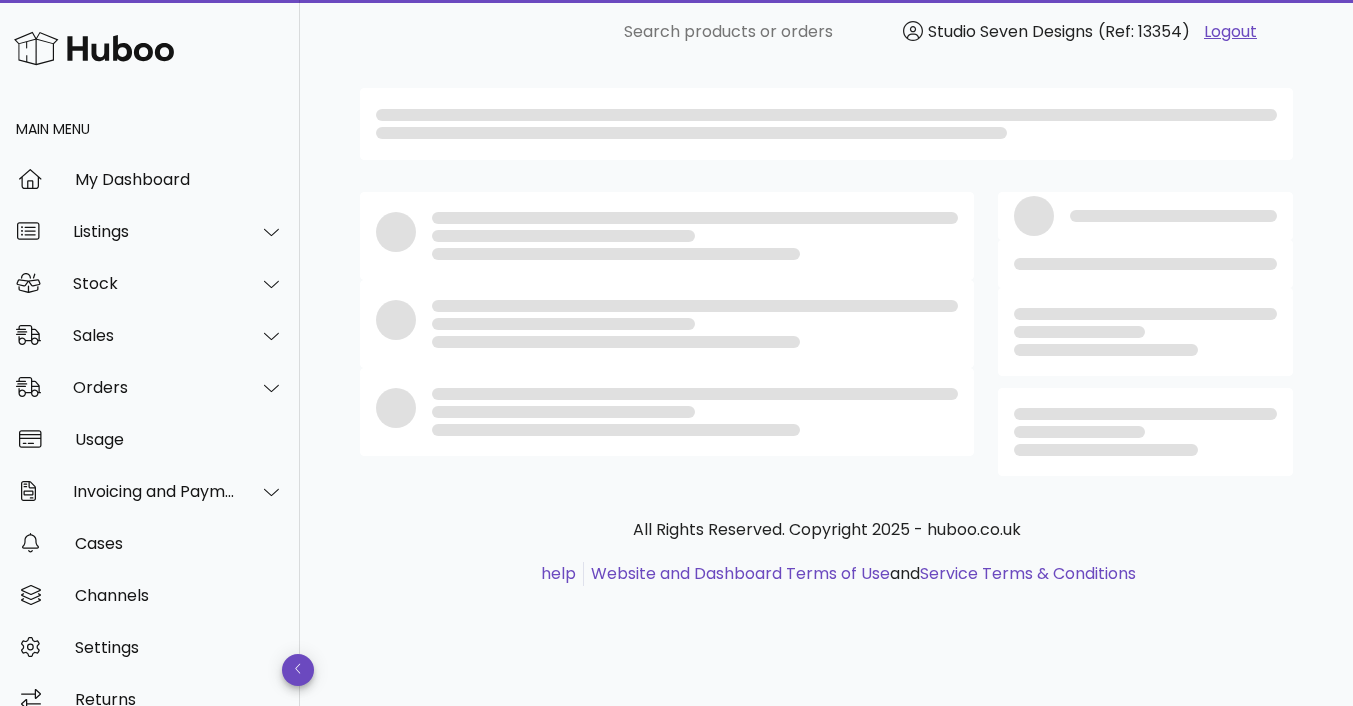 scroll, scrollTop: 0, scrollLeft: 0, axis: both 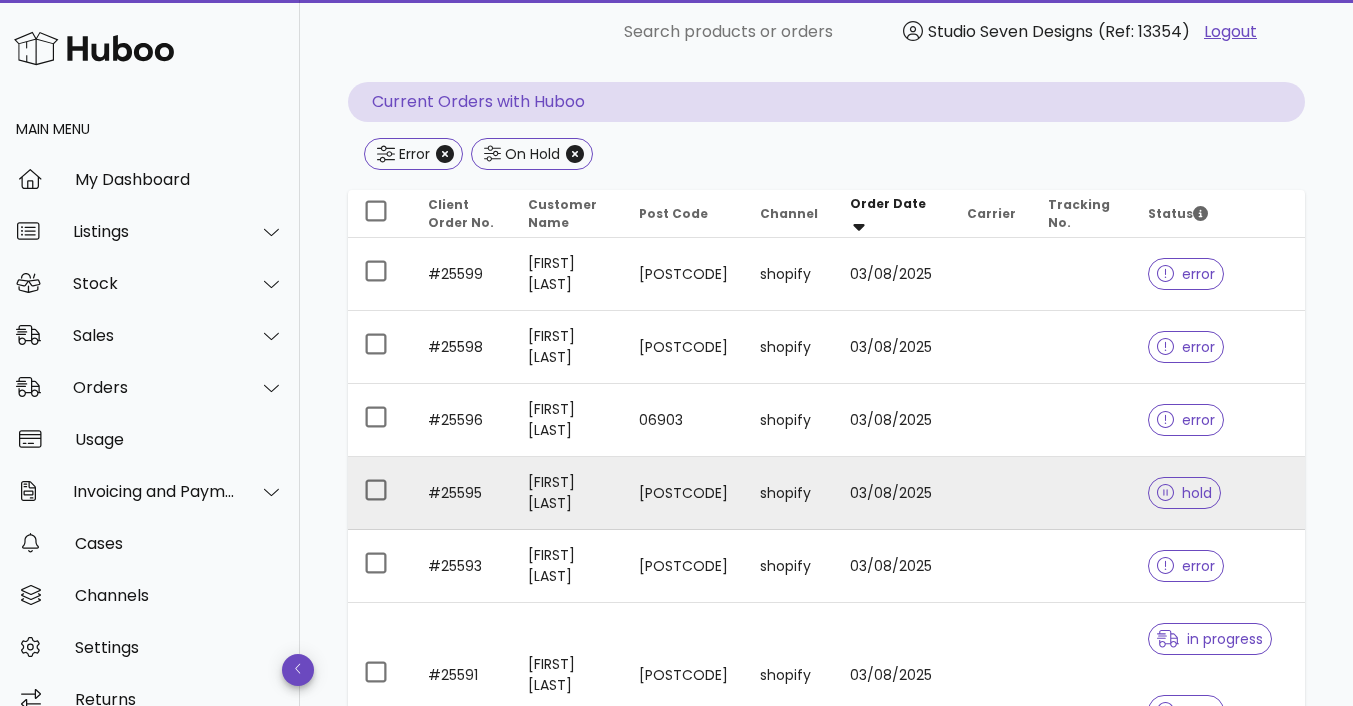 click at bounding box center (1082, 493) 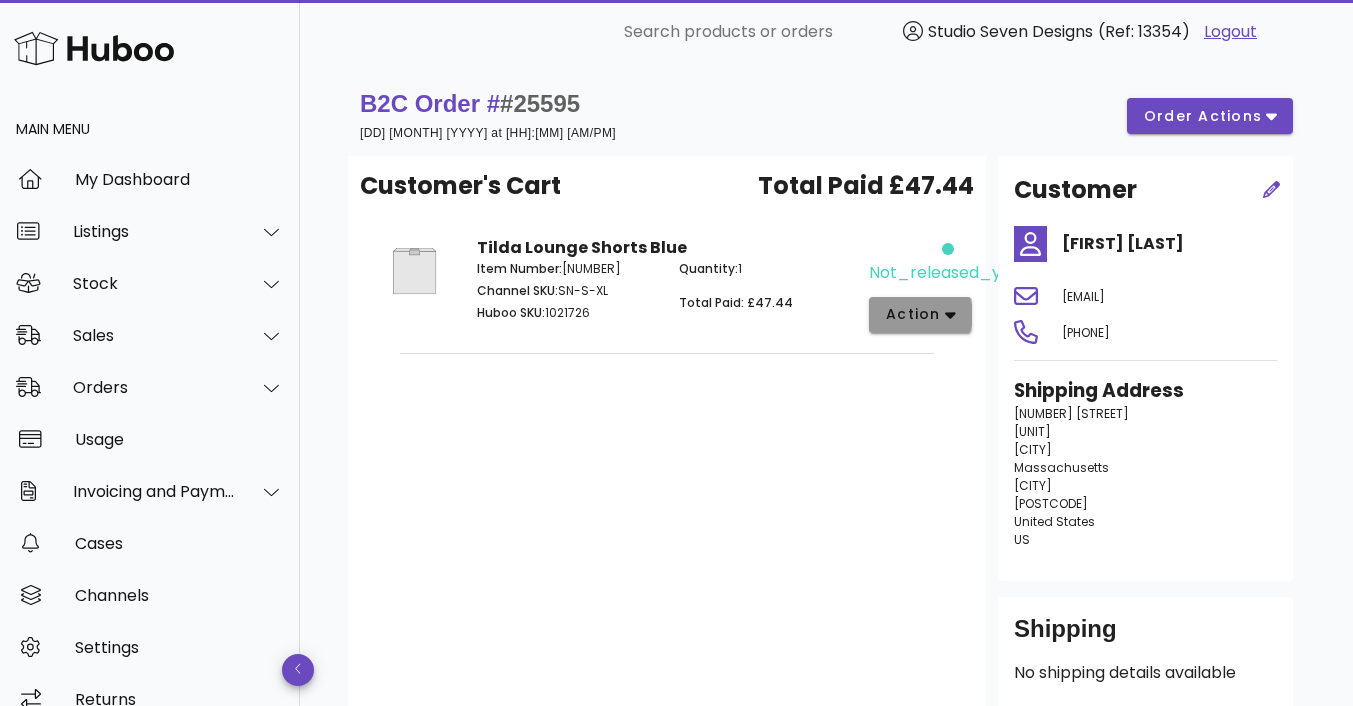 click 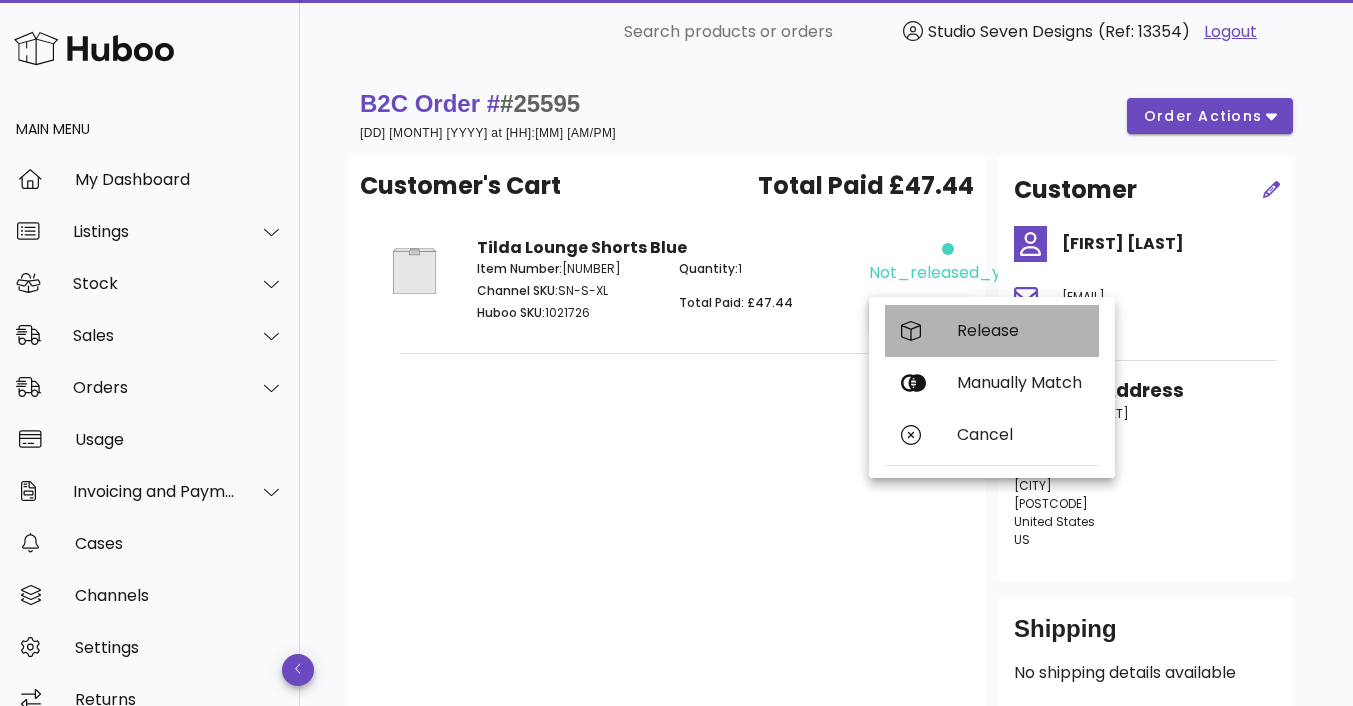 click on "Release" at bounding box center (1020, 330) 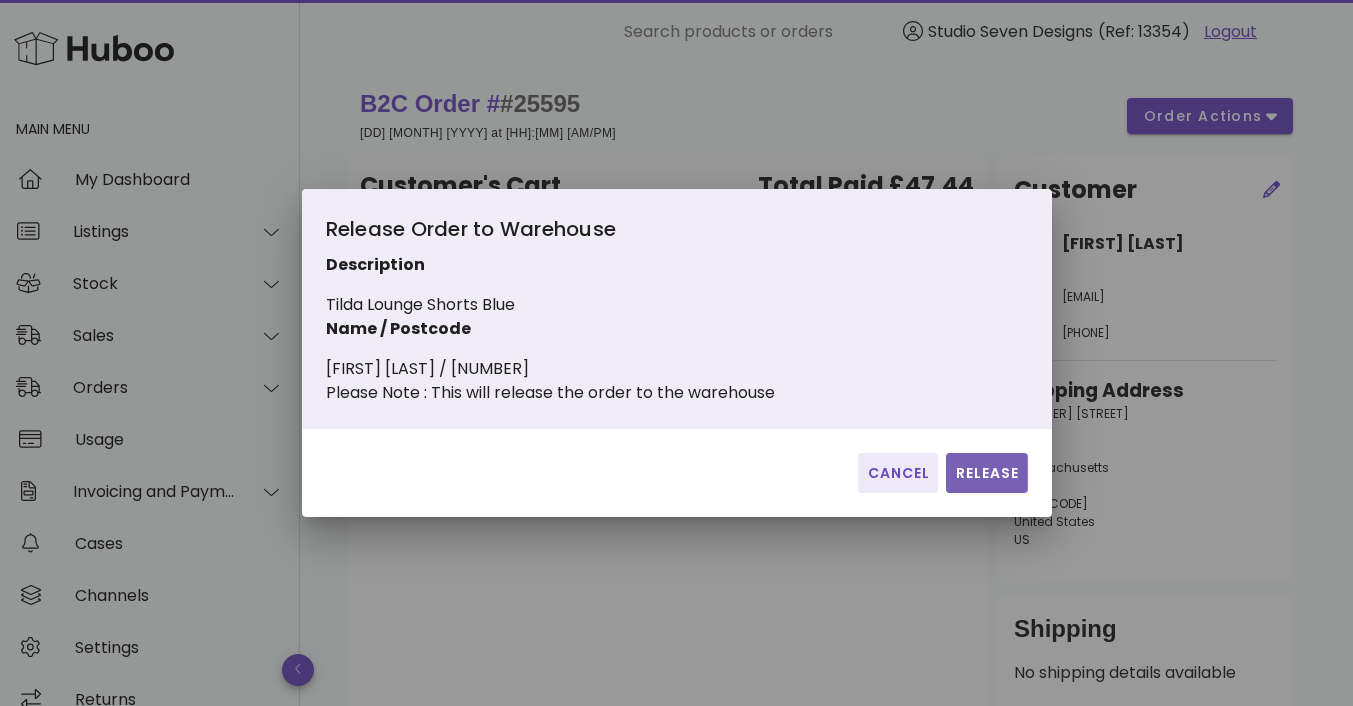 click on "Release" at bounding box center (986, 473) 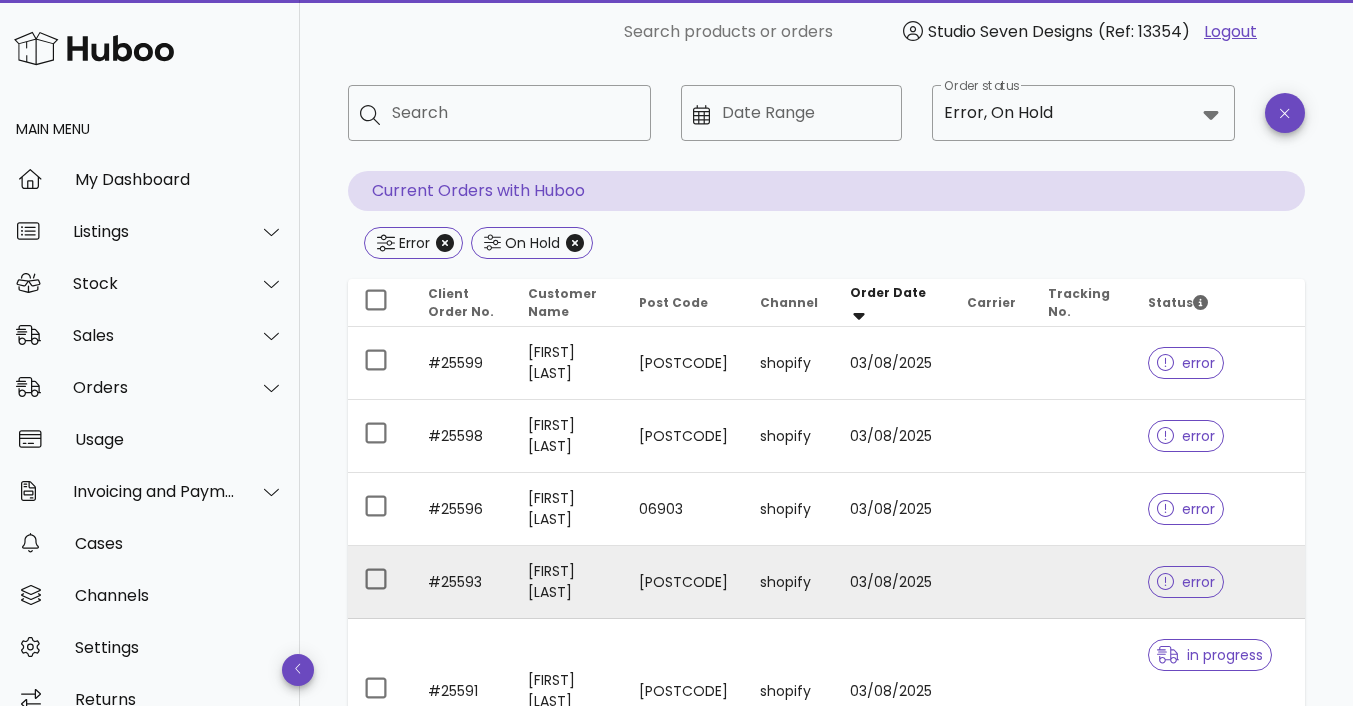 scroll, scrollTop: 90, scrollLeft: 0, axis: vertical 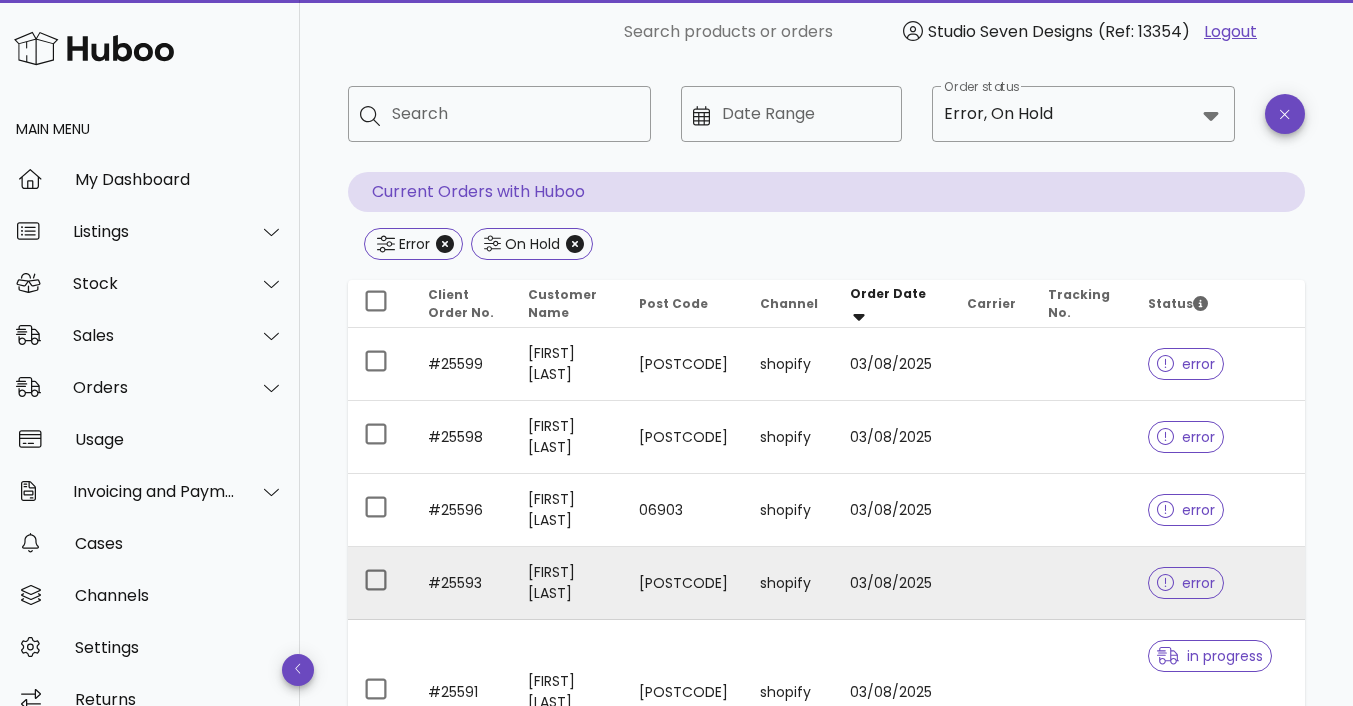 click at bounding box center [1082, 583] 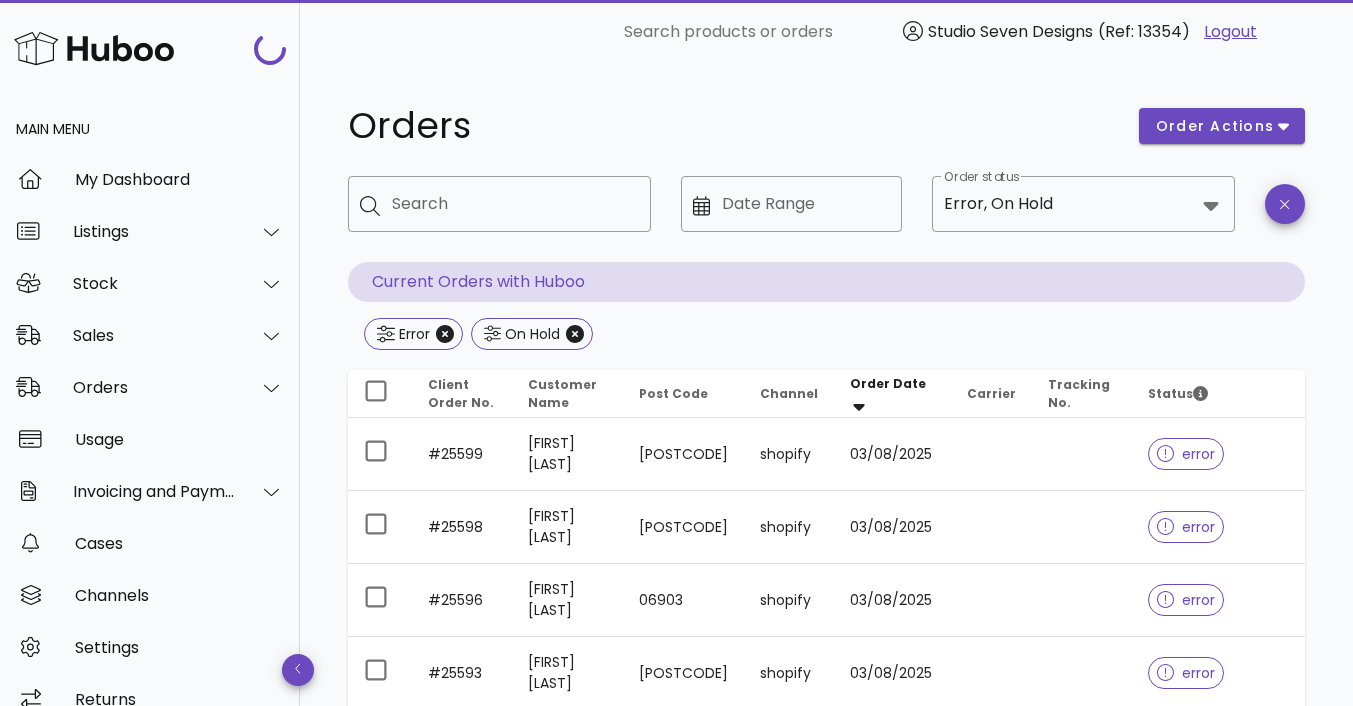 scroll, scrollTop: 90, scrollLeft: 0, axis: vertical 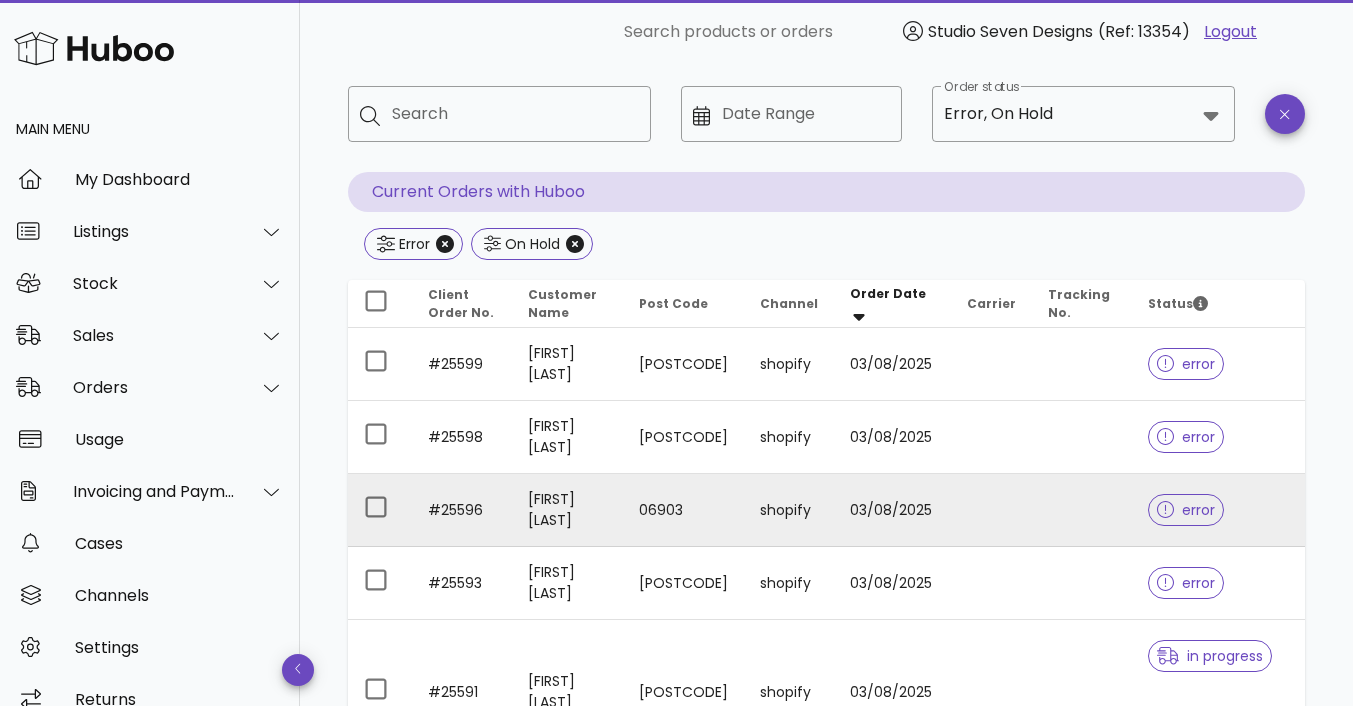 click at bounding box center (1082, 510) 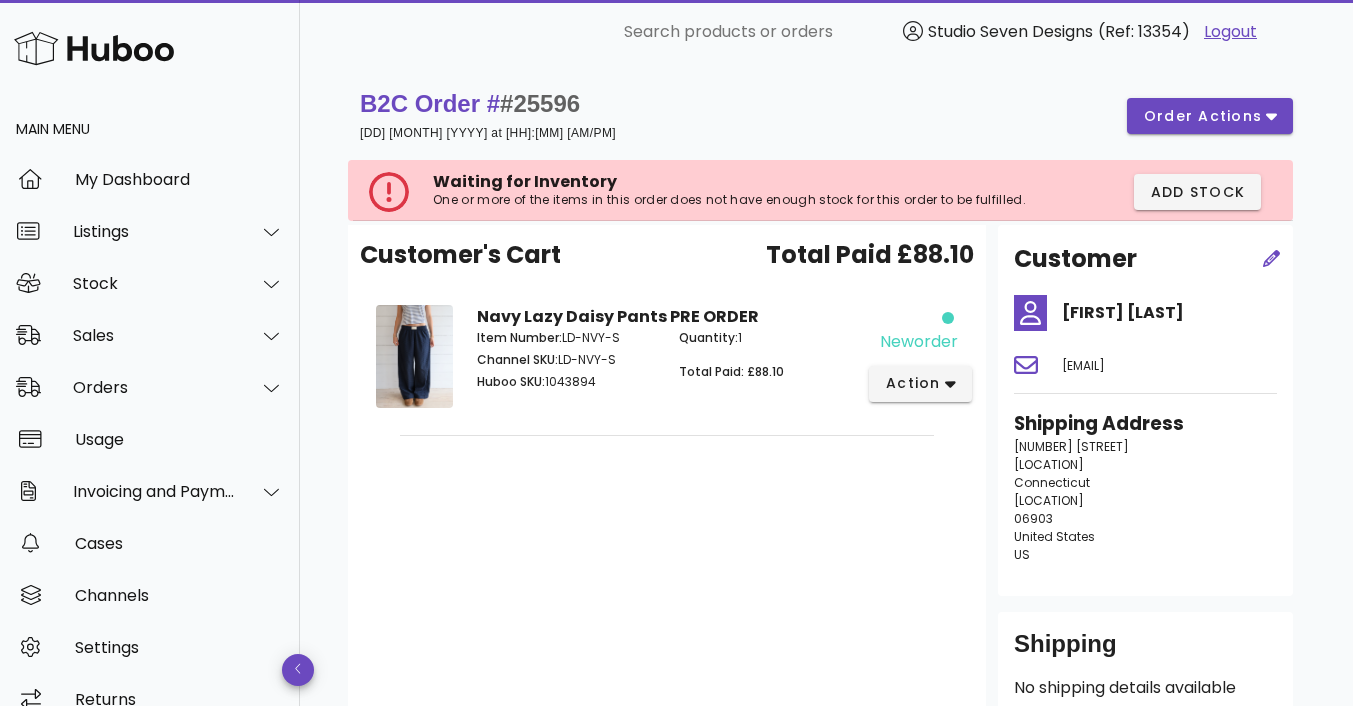 scroll, scrollTop: 90, scrollLeft: 0, axis: vertical 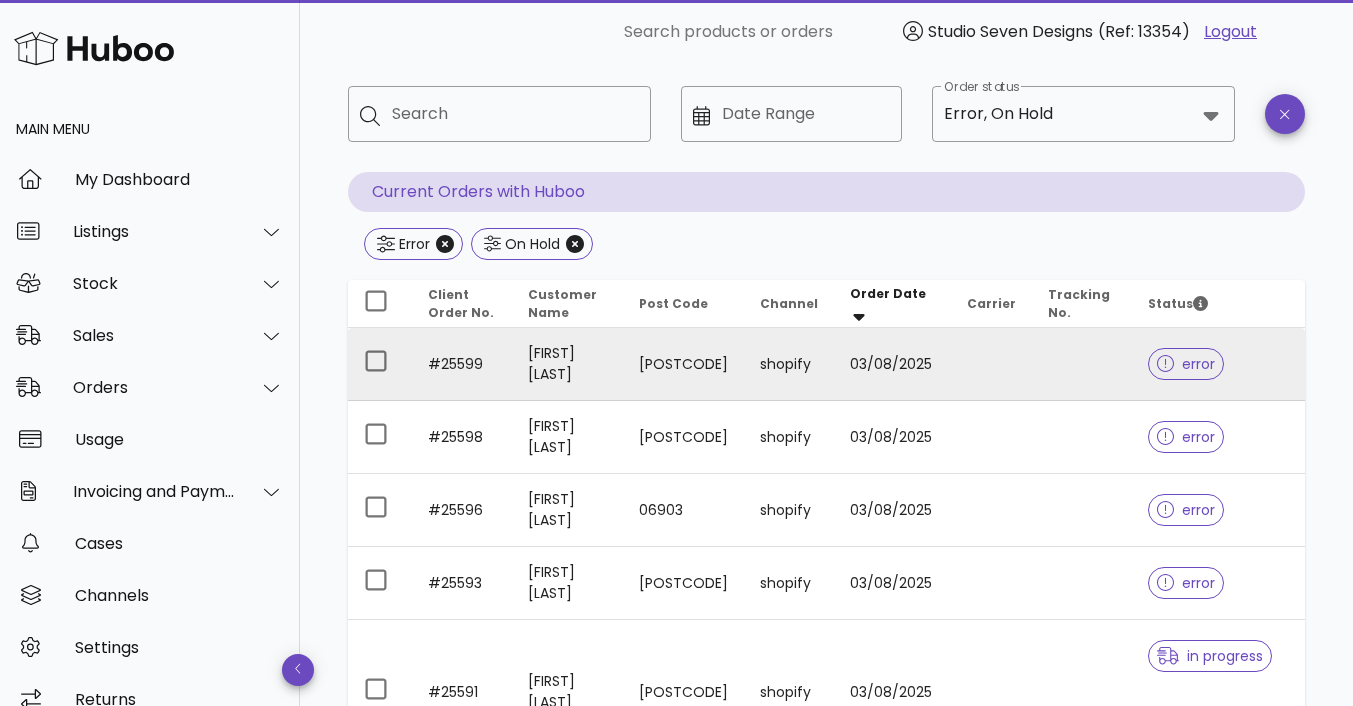 click at bounding box center [1082, 364] 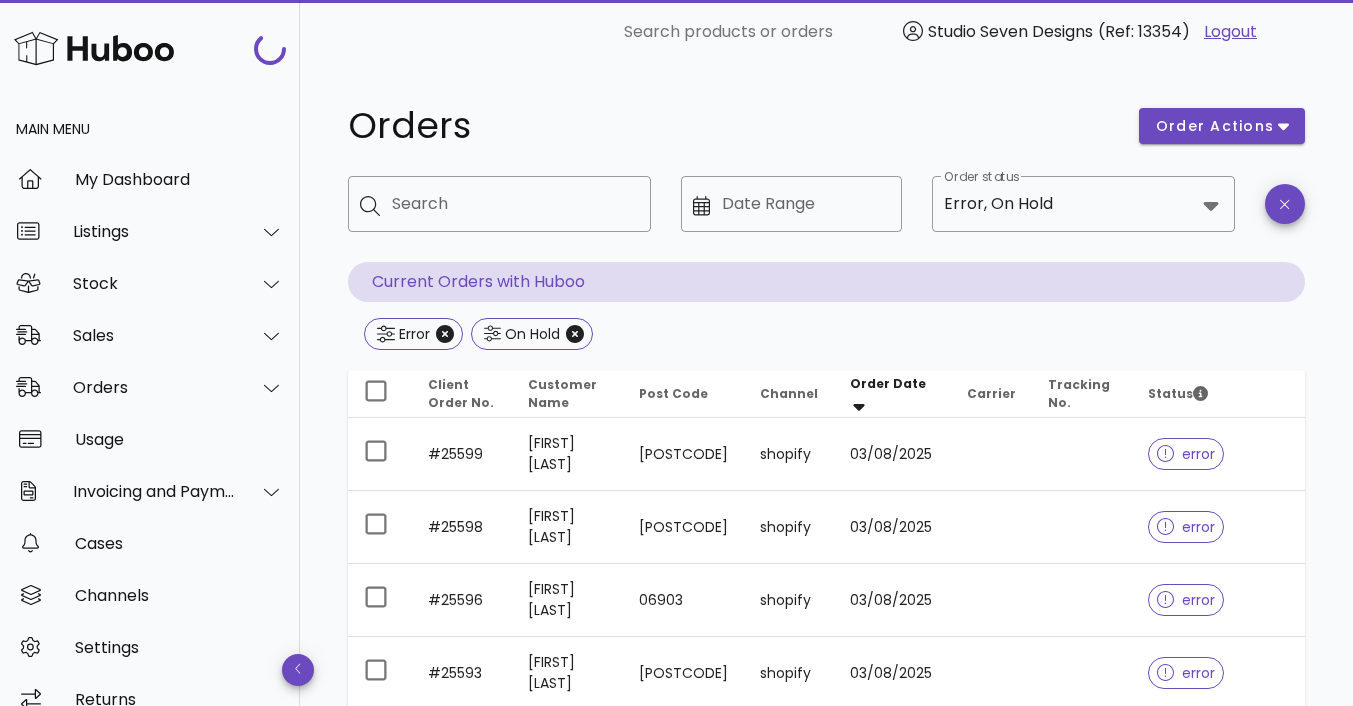 scroll, scrollTop: 90, scrollLeft: 0, axis: vertical 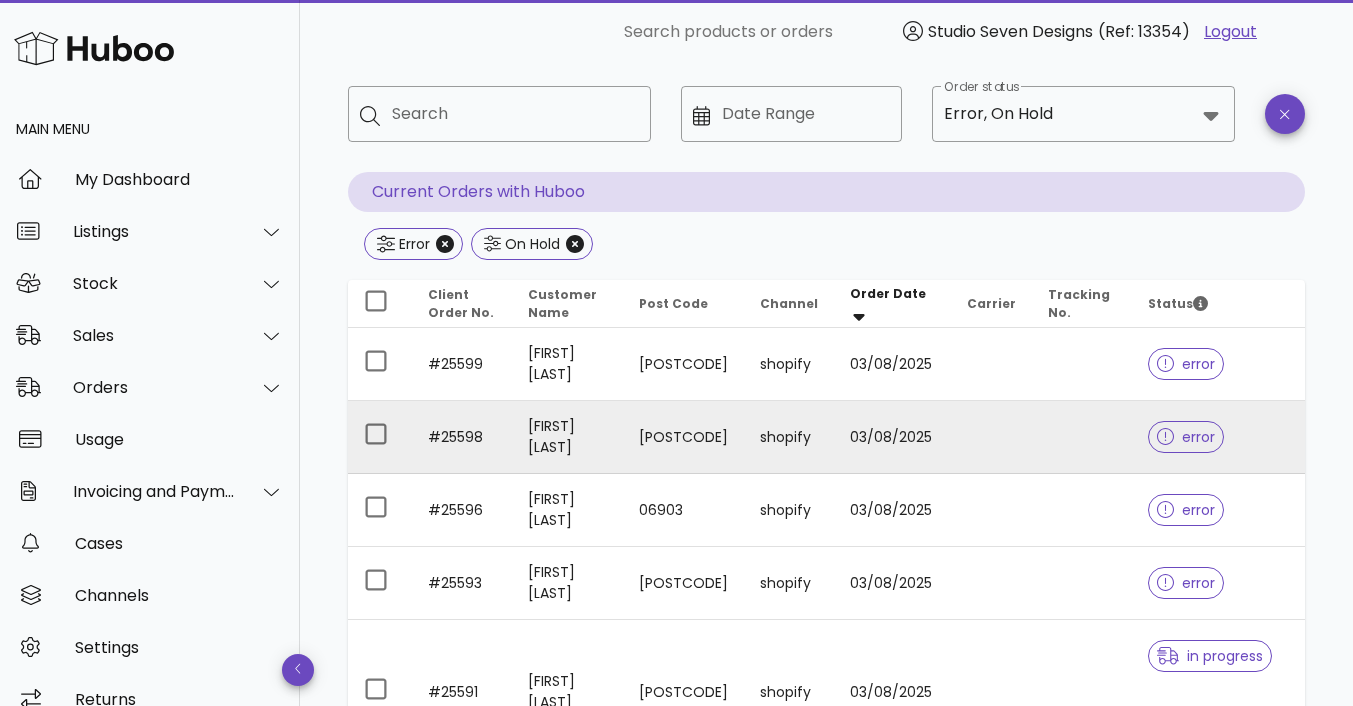 click at bounding box center [1082, 437] 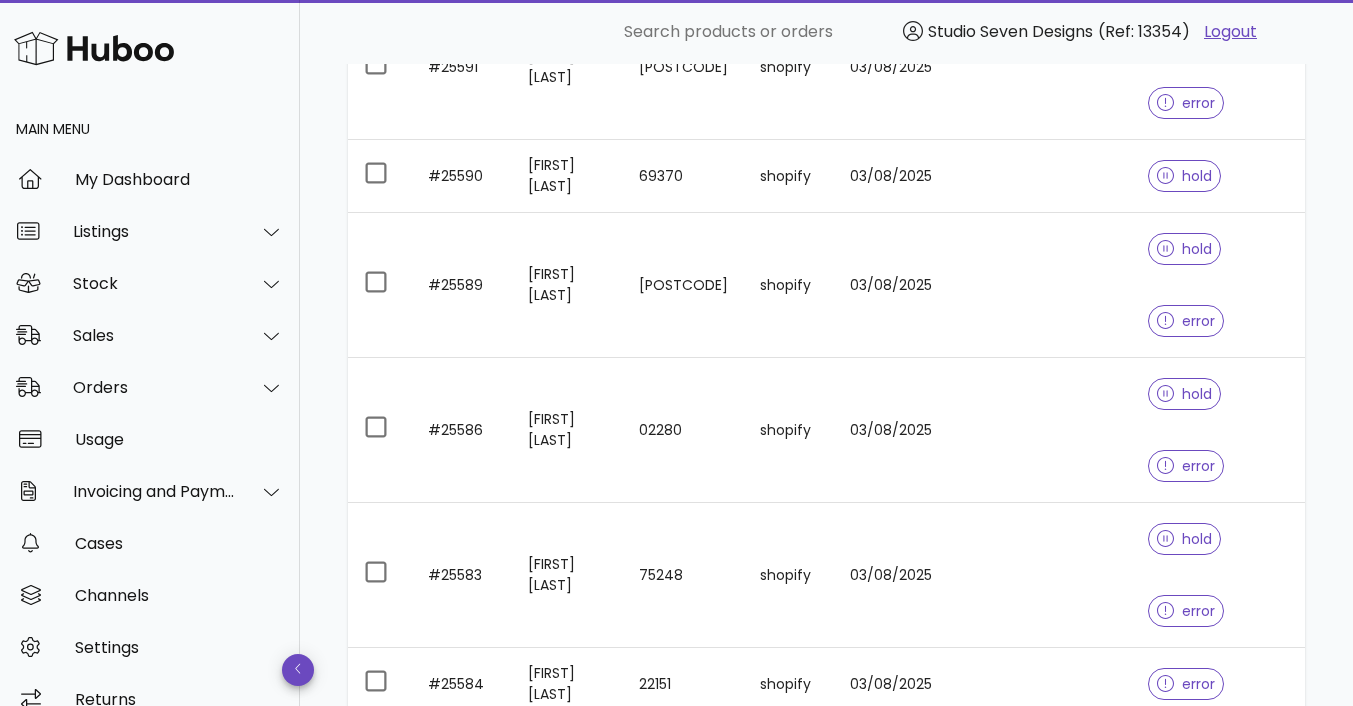 scroll, scrollTop: 734, scrollLeft: 0, axis: vertical 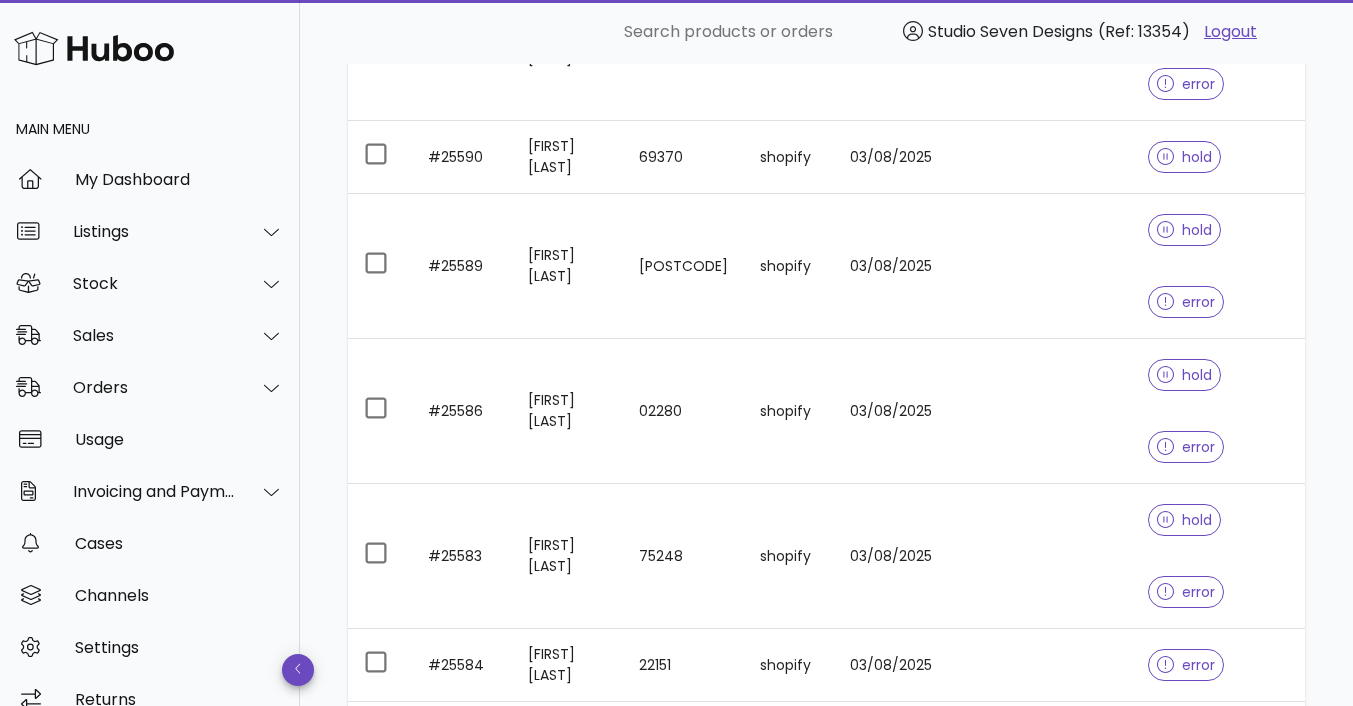 click 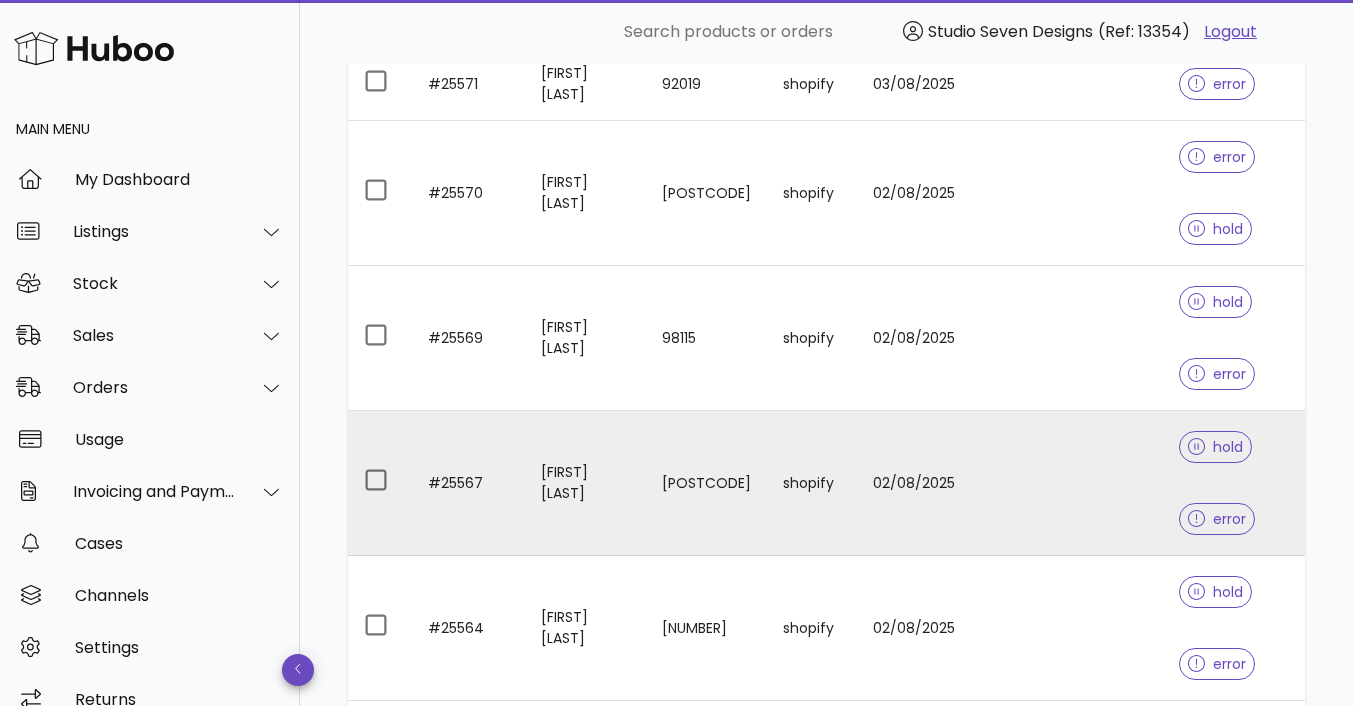 scroll, scrollTop: 1022, scrollLeft: 0, axis: vertical 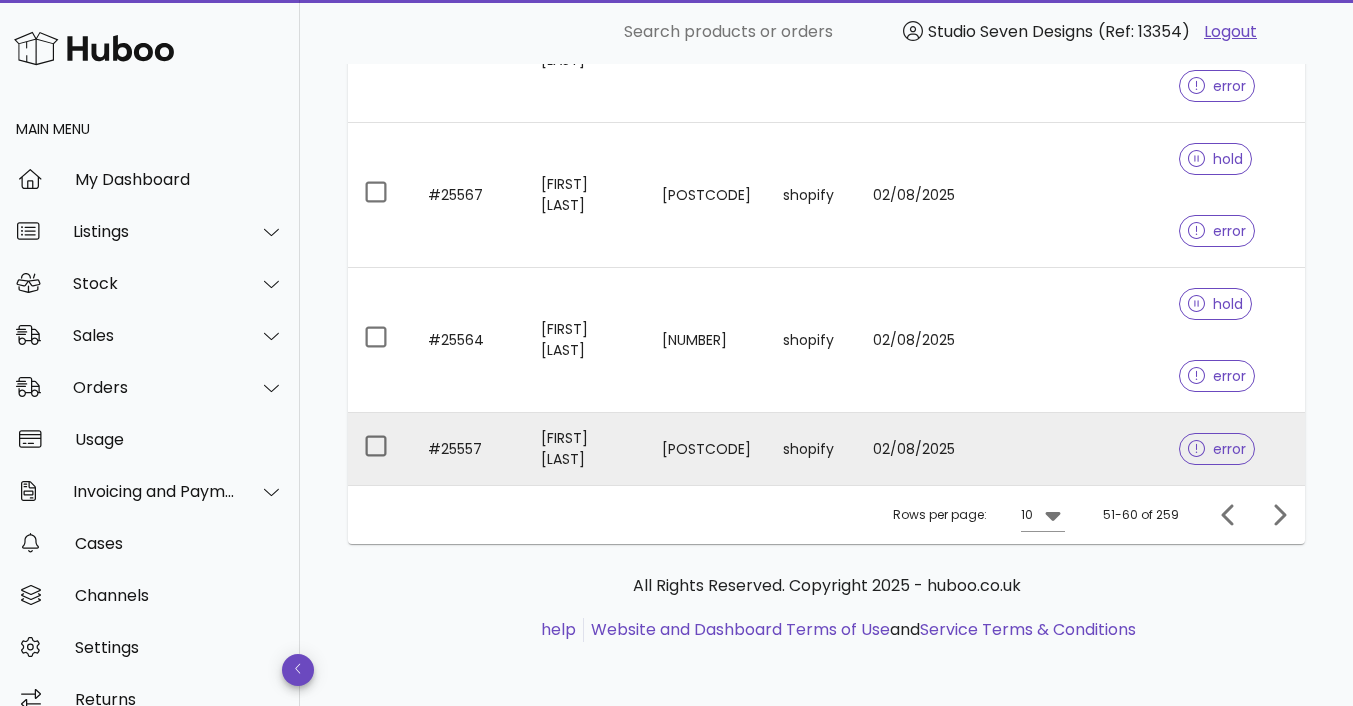 click at bounding box center (1110, 449) 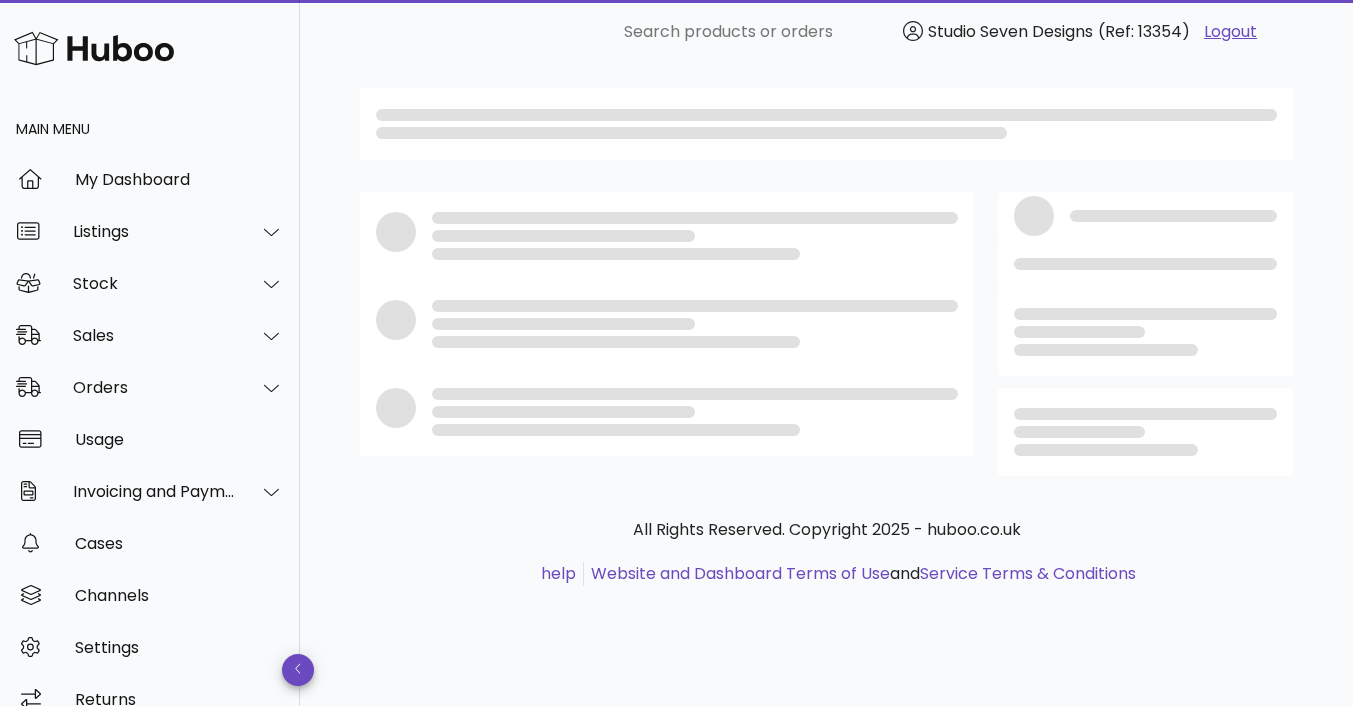 scroll, scrollTop: 0, scrollLeft: 0, axis: both 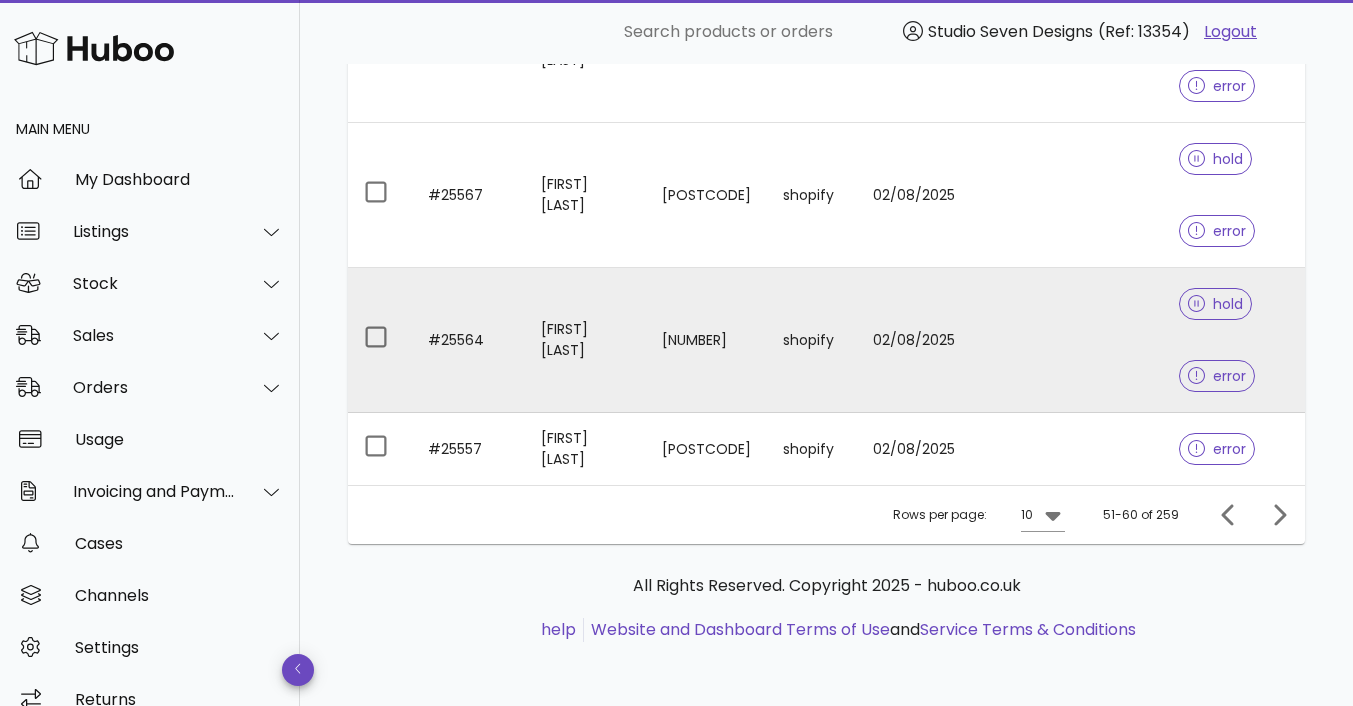 click on "02/08/2025" at bounding box center (916, 340) 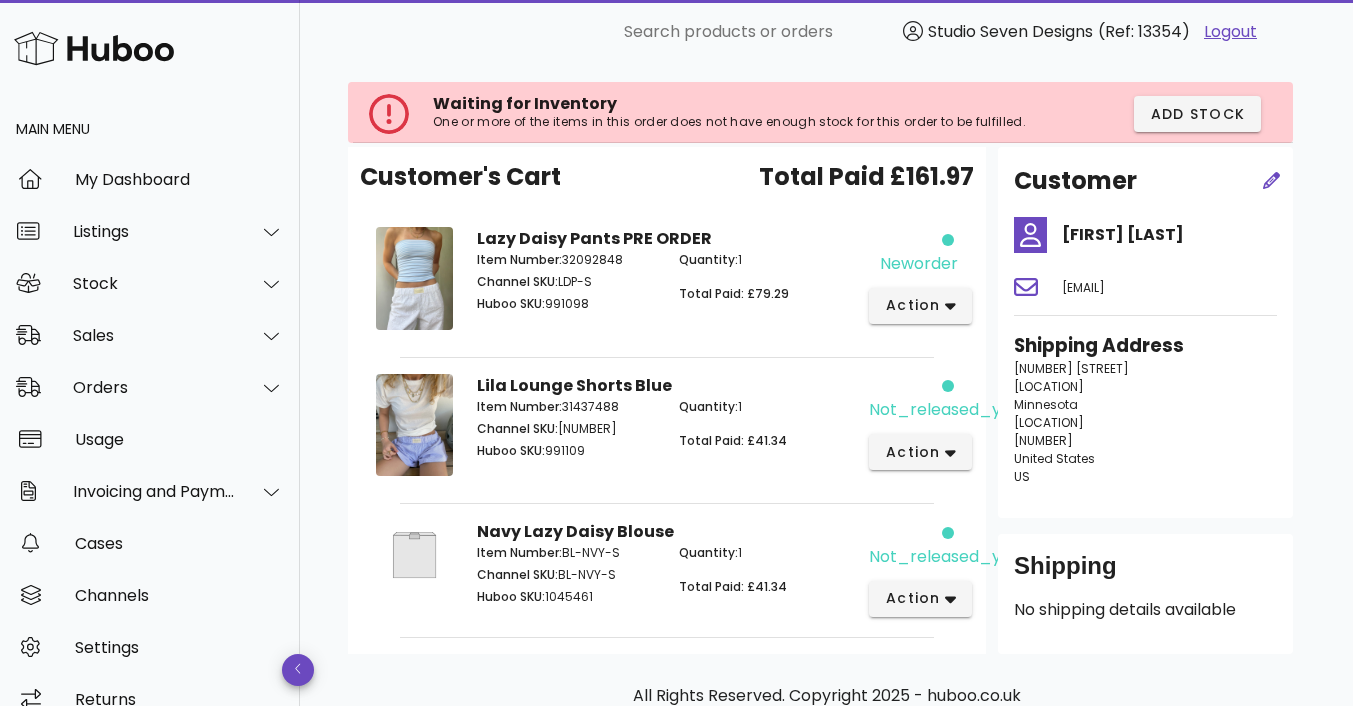 scroll, scrollTop: 76, scrollLeft: 0, axis: vertical 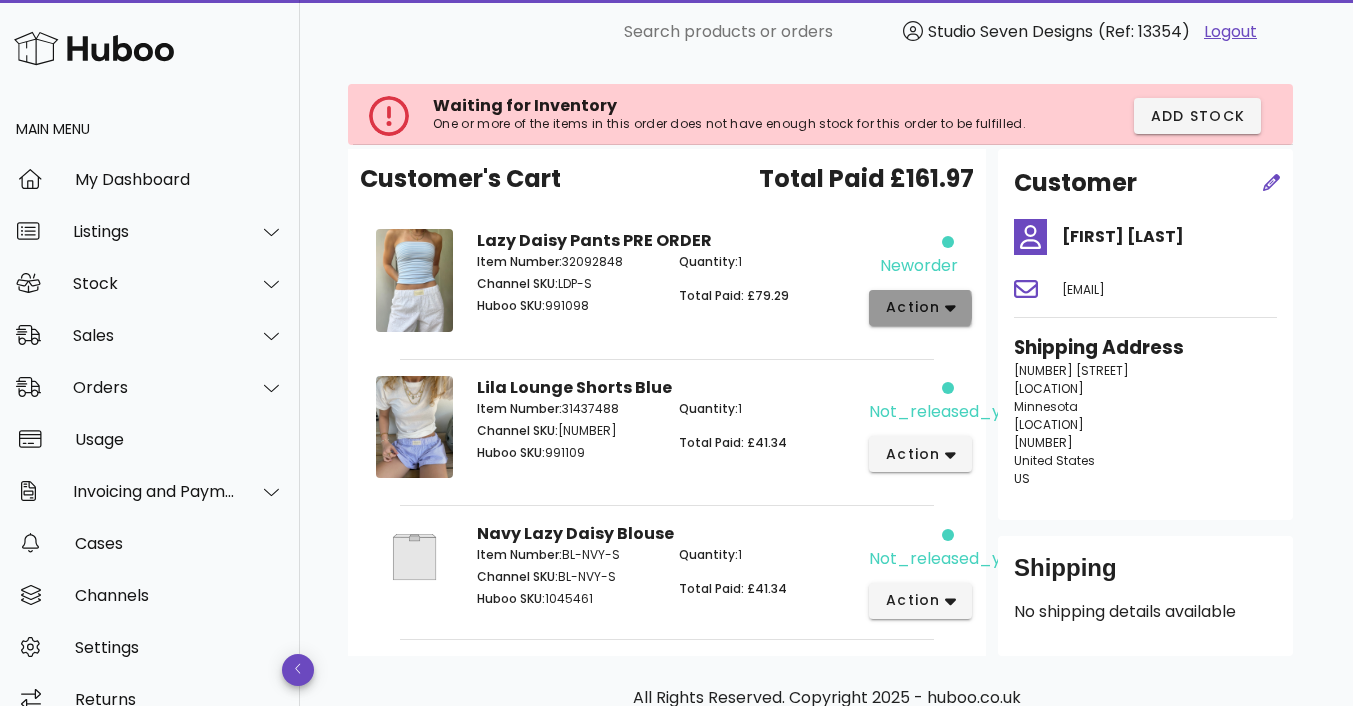 click 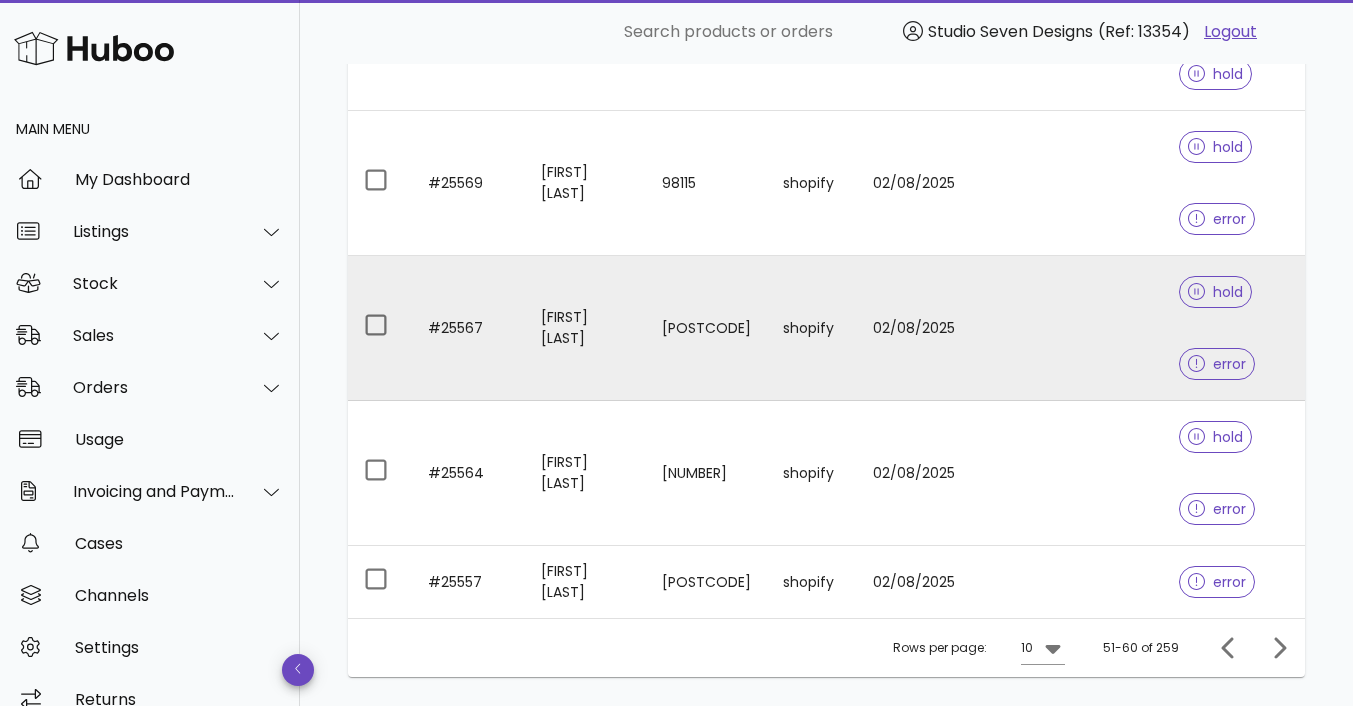 scroll, scrollTop: 849, scrollLeft: 0, axis: vertical 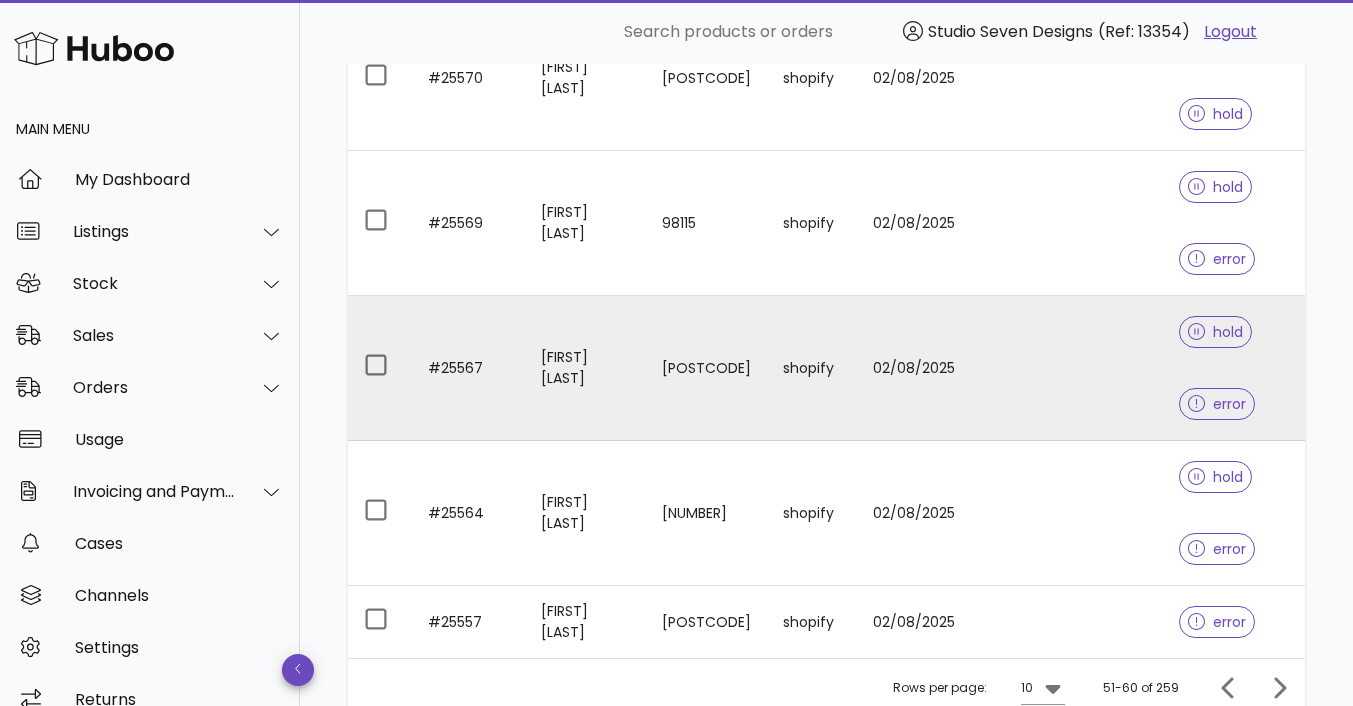click at bounding box center (1110, 368) 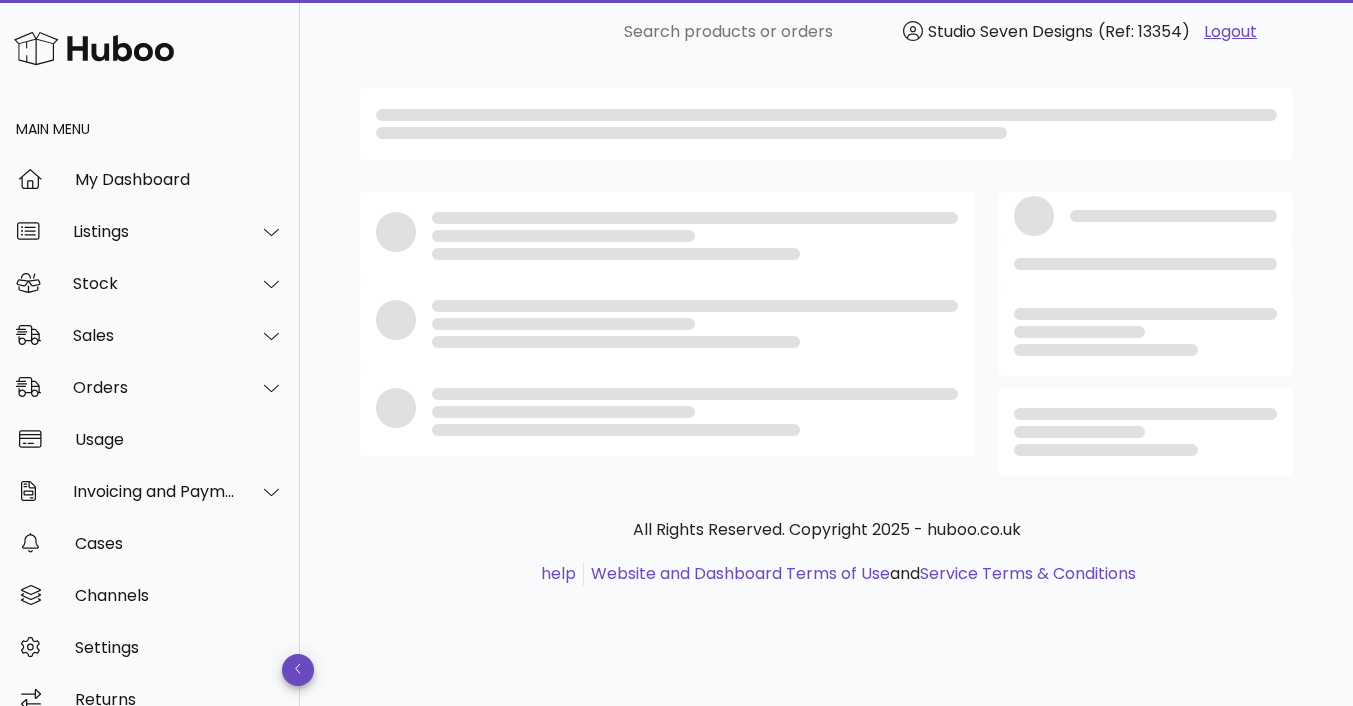 scroll, scrollTop: 0, scrollLeft: 0, axis: both 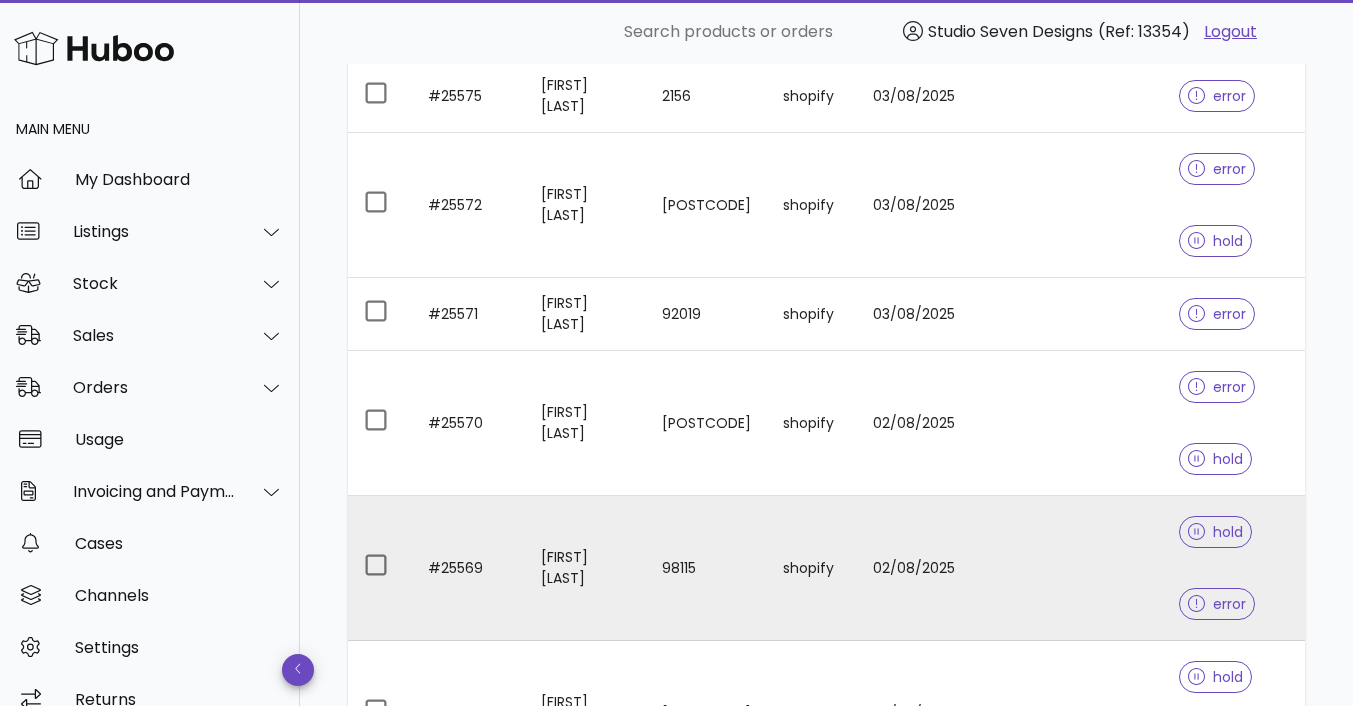 click at bounding box center (1110, 568) 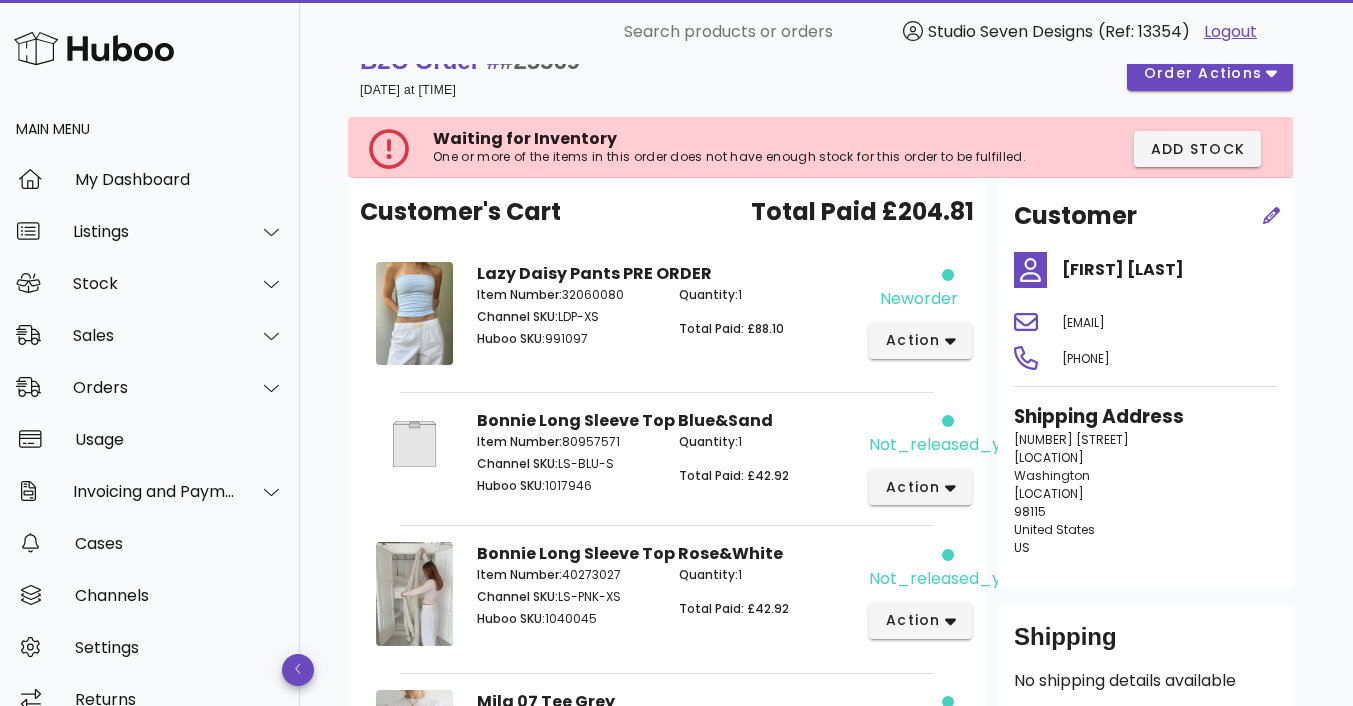scroll, scrollTop: 0, scrollLeft: 0, axis: both 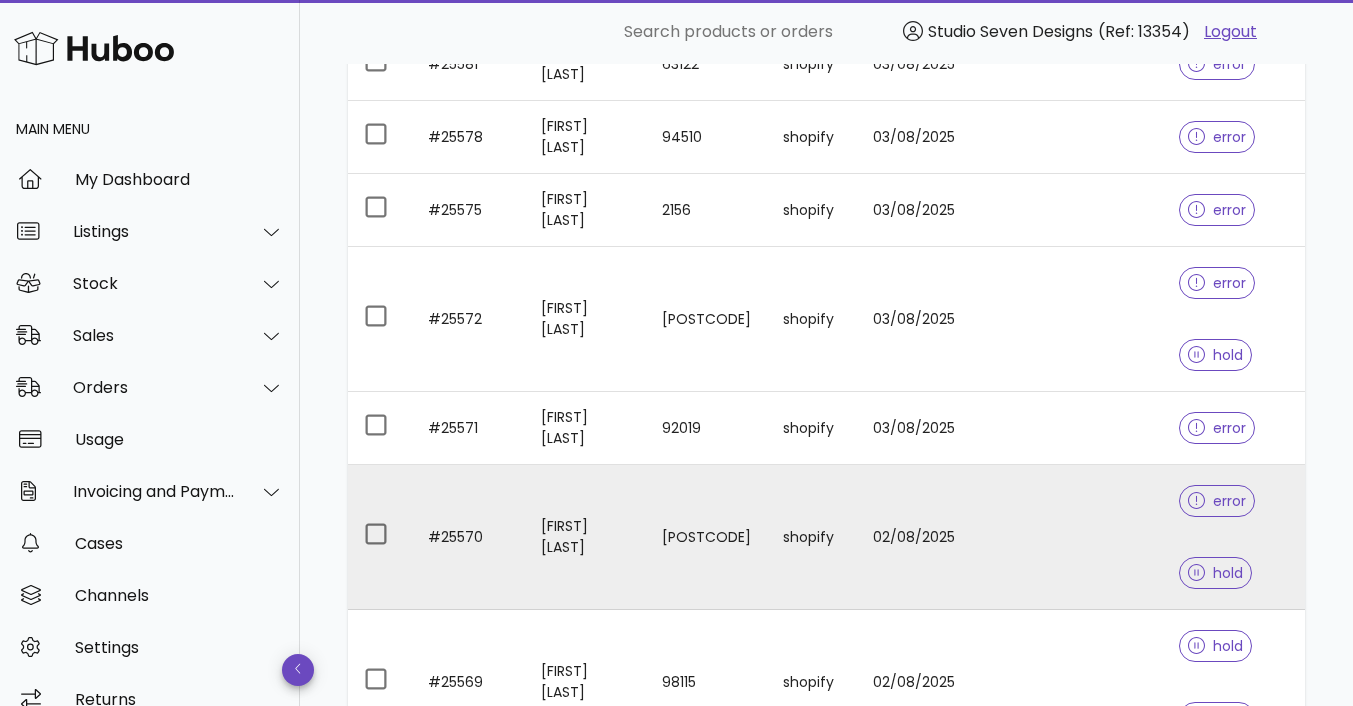 click at bounding box center (1110, 537) 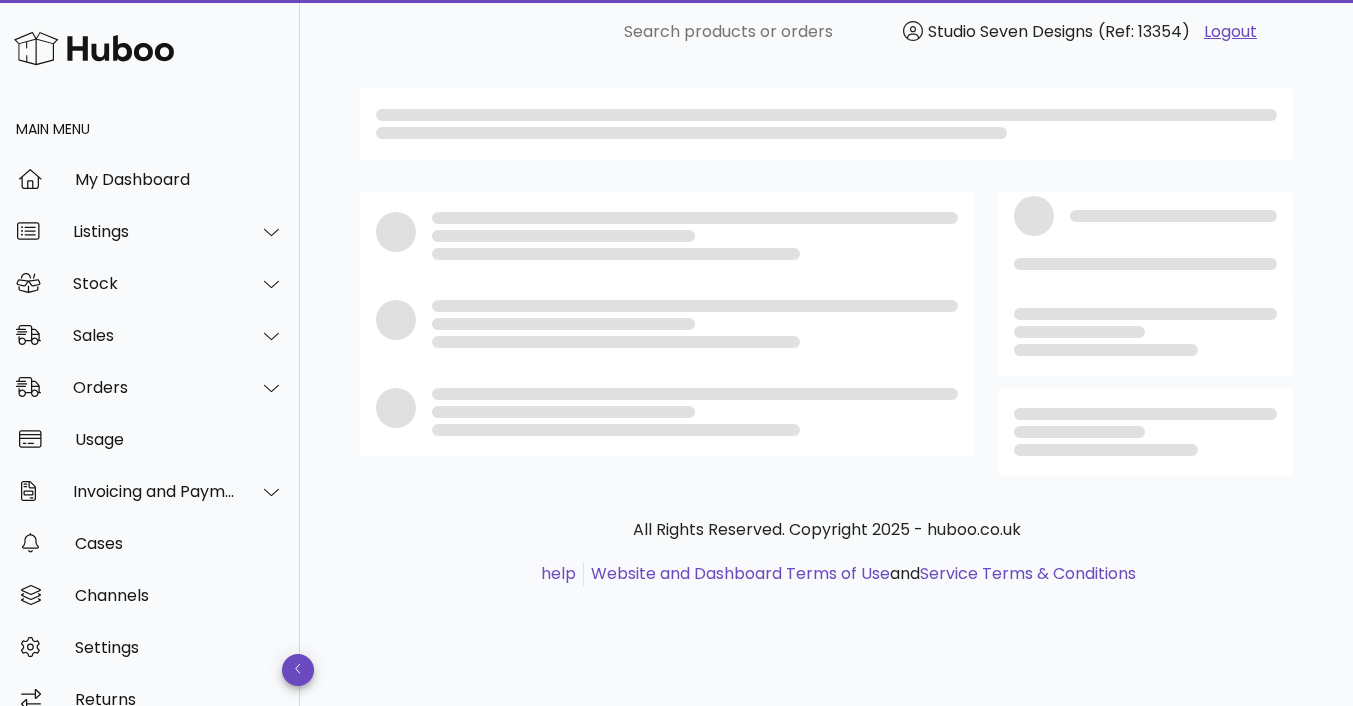 scroll, scrollTop: 0, scrollLeft: 0, axis: both 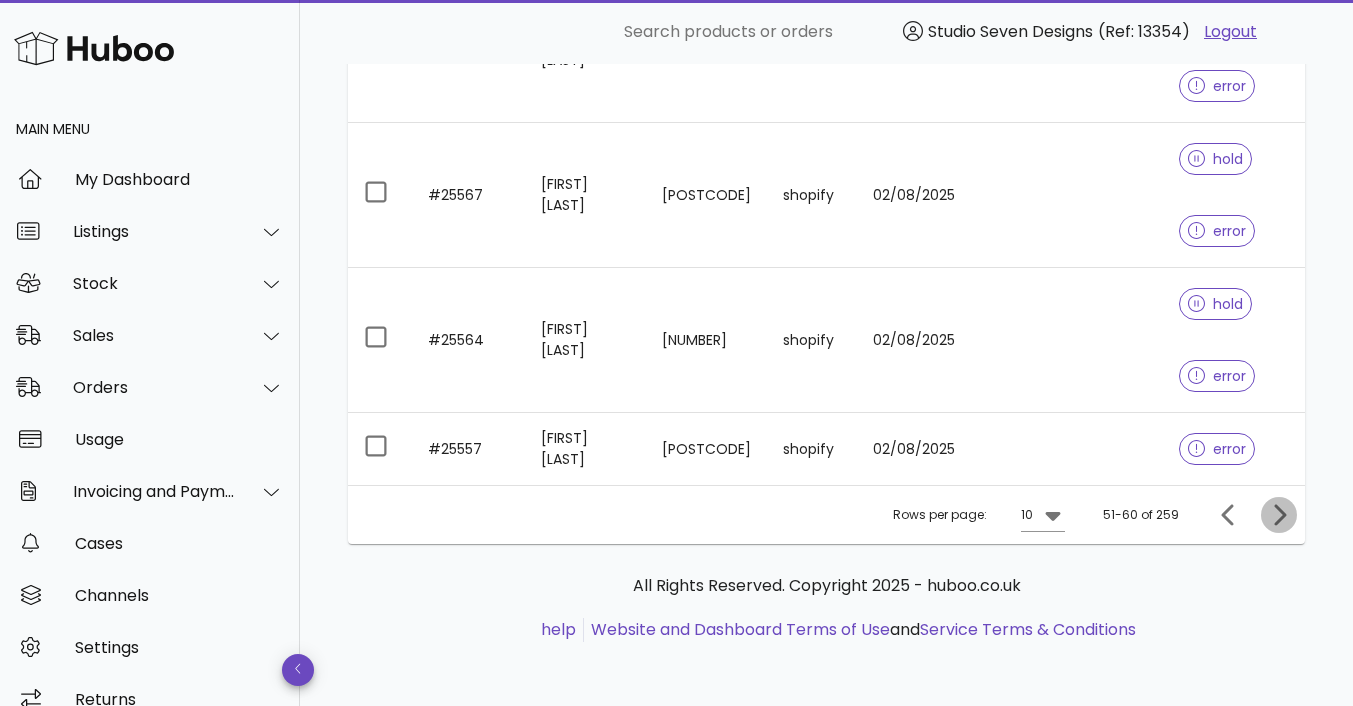 click 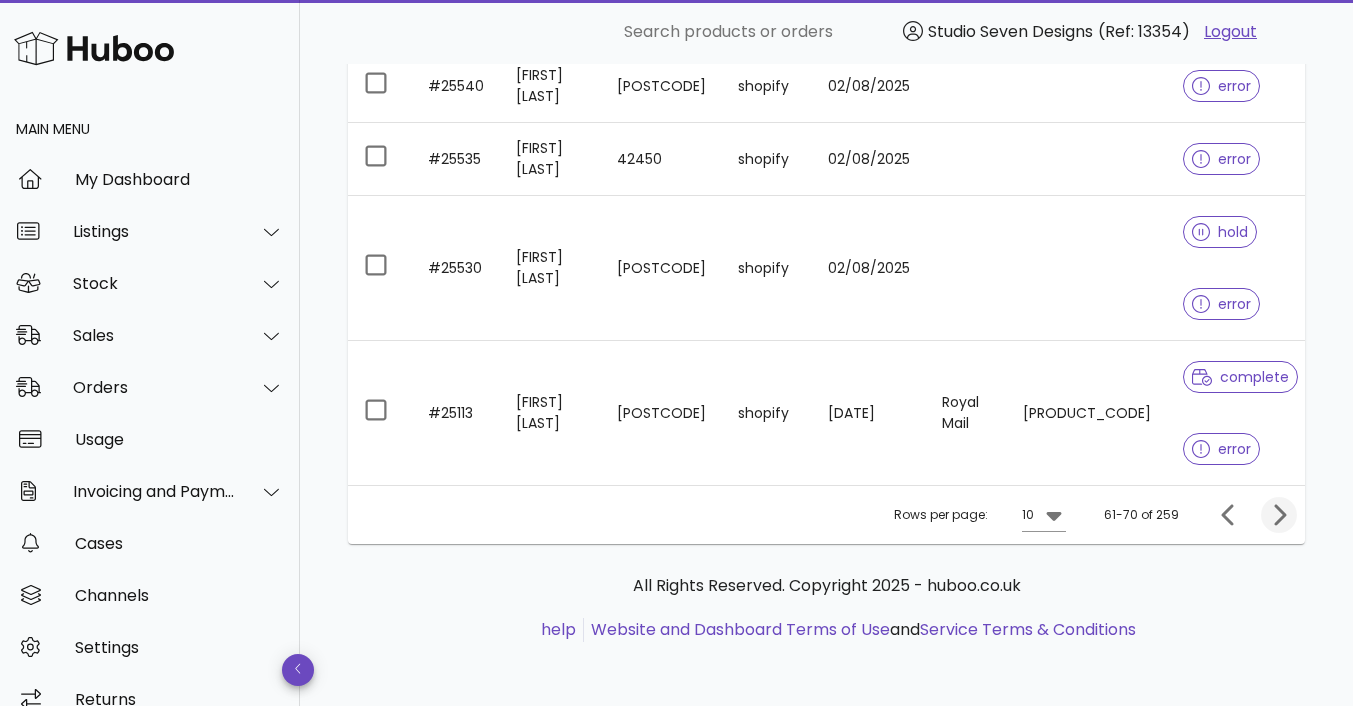 scroll, scrollTop: 806, scrollLeft: 0, axis: vertical 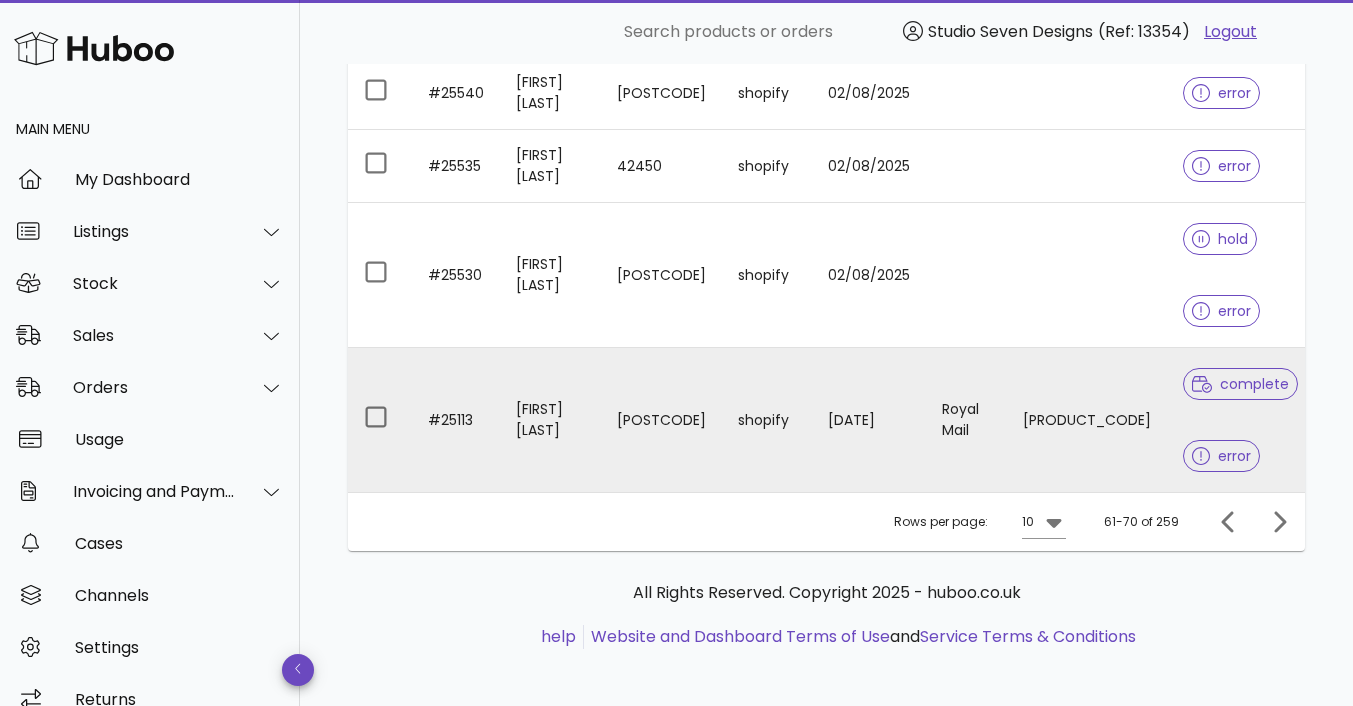 click on "OZ098512721GB" at bounding box center [1087, 420] 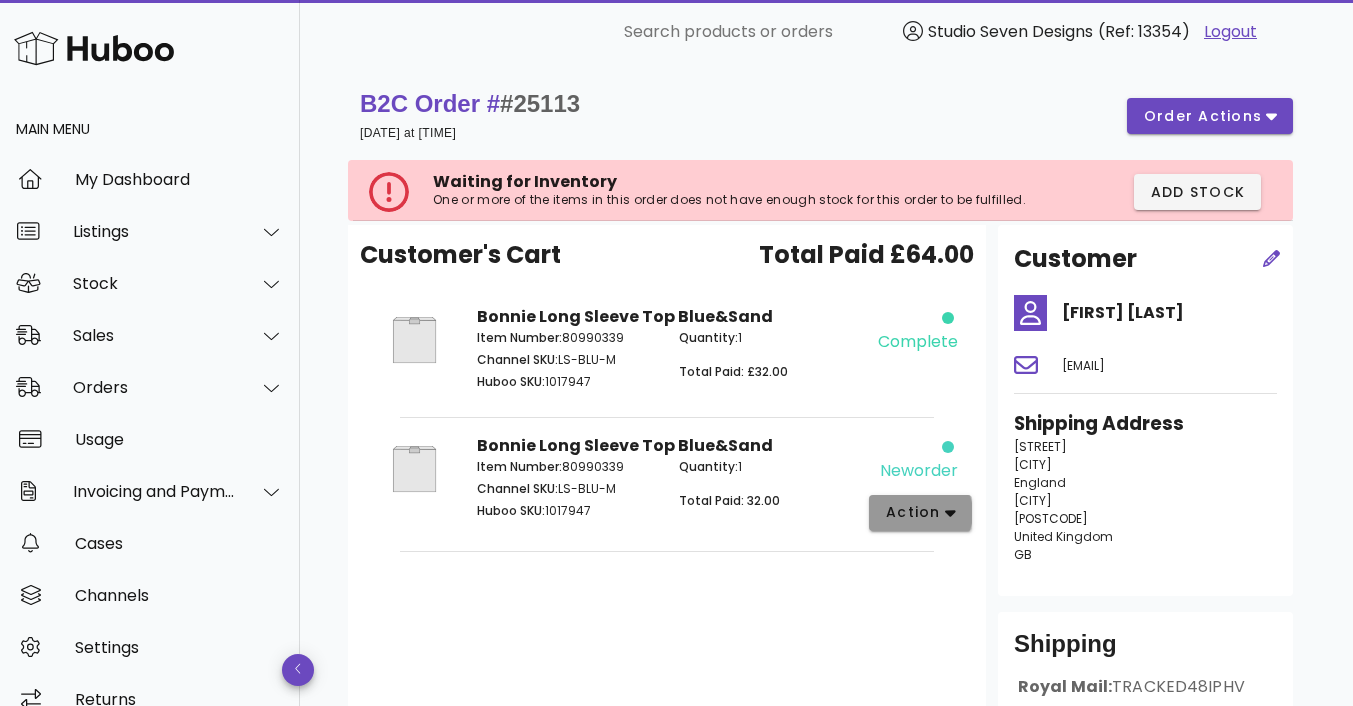 click 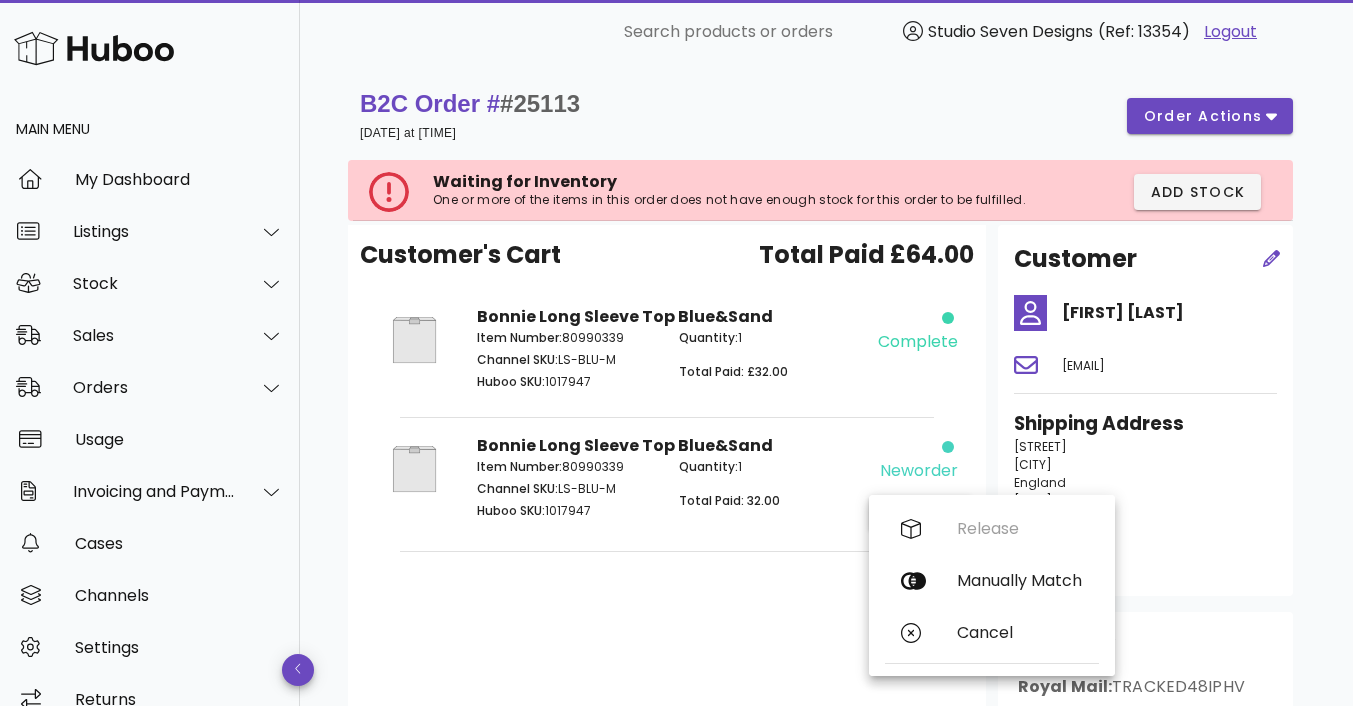 click on "Customer's Cart Total Paid £64.00 Bonnie Long Sleeve Top Blue&Sand Item Number:  80990339  Channel SKU:  LS-BLU-M  Huboo SKU:  1017947  Quantity:  1 Total Paid: £32.00  complete  Bonnie Long Sleeve Top Blue&Sand Item Number:  80990339  Channel SKU:  LS-BLU-M  Huboo SKU:  1017947  Quantity:  1 Total Paid: 32.00  neworder  action" at bounding box center (667, 499) 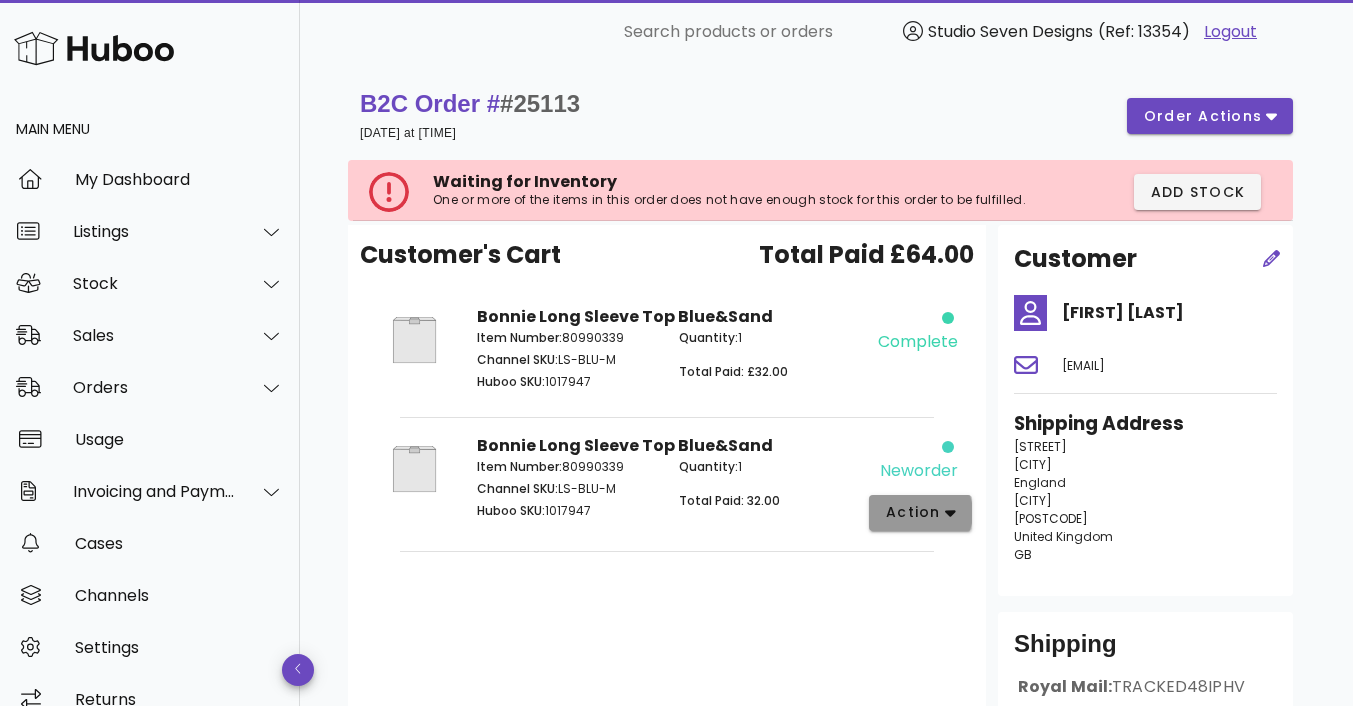 click on "action" at bounding box center [920, 513] 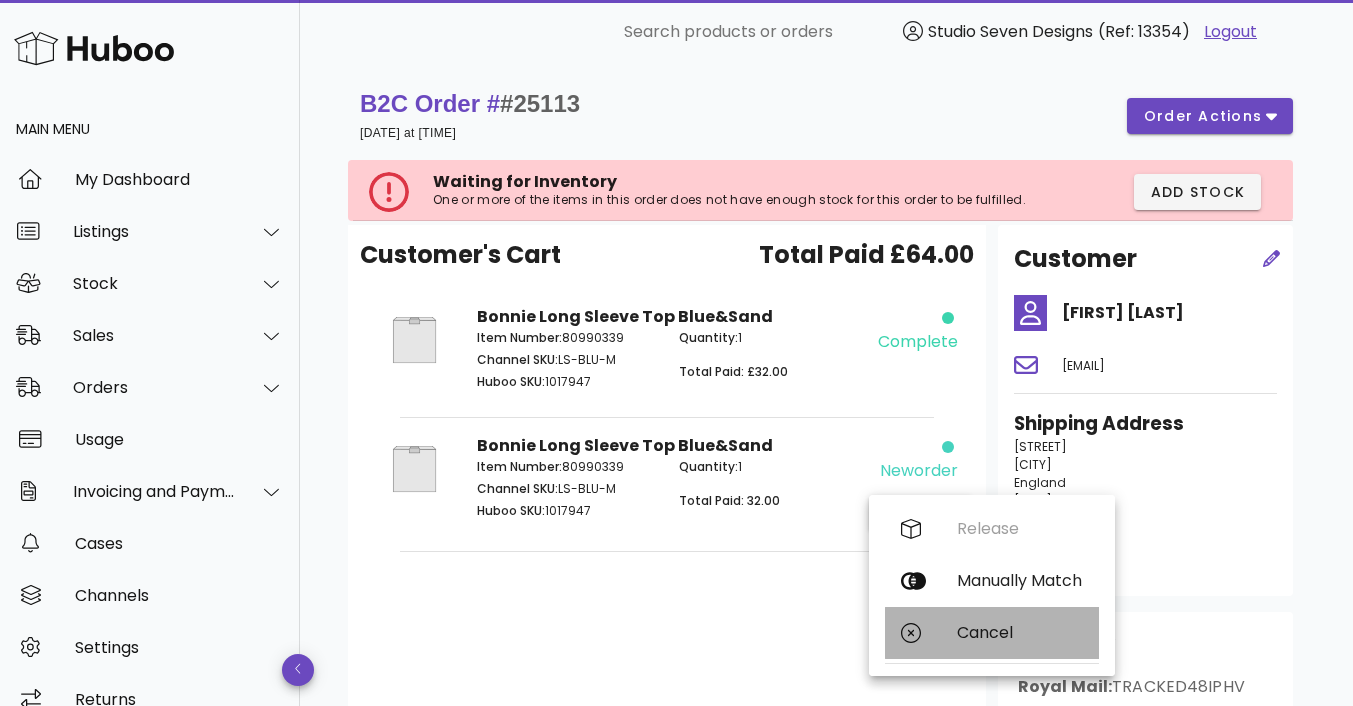 click on "Cancel" at bounding box center [1020, 632] 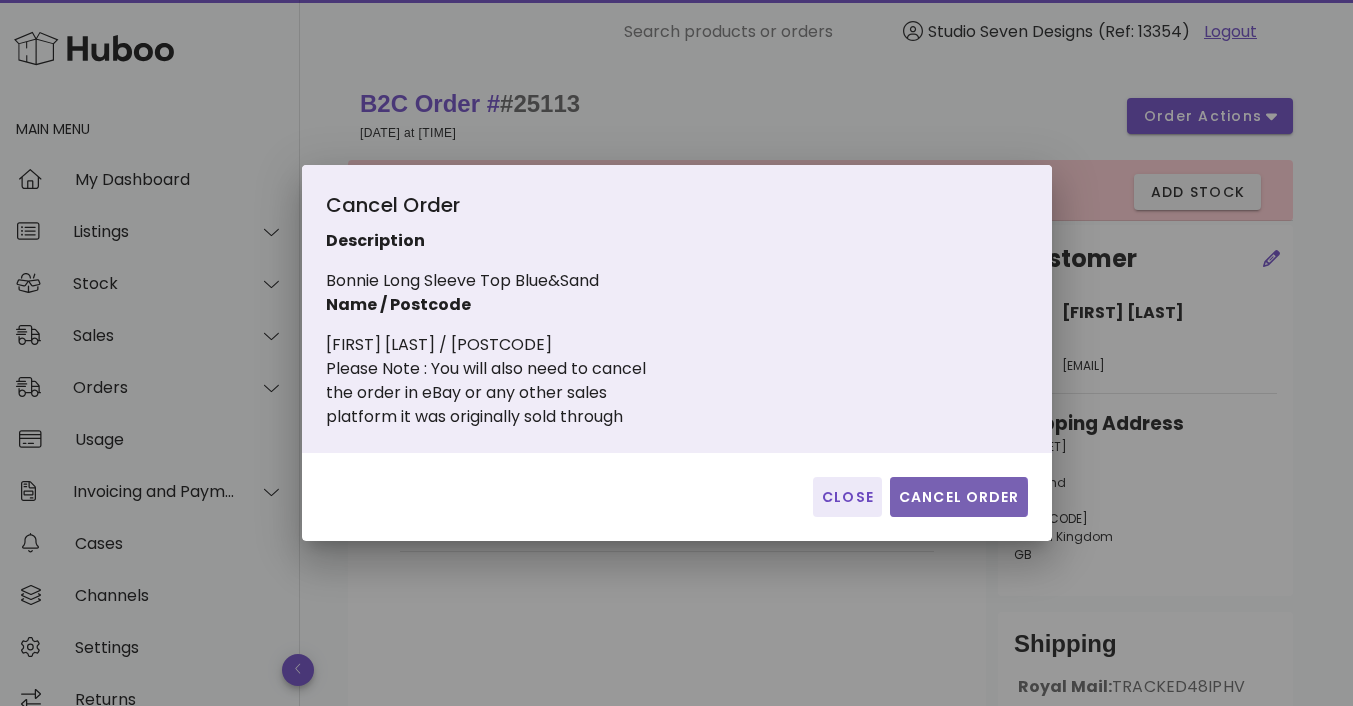 click on "Cancel Order" at bounding box center (959, 497) 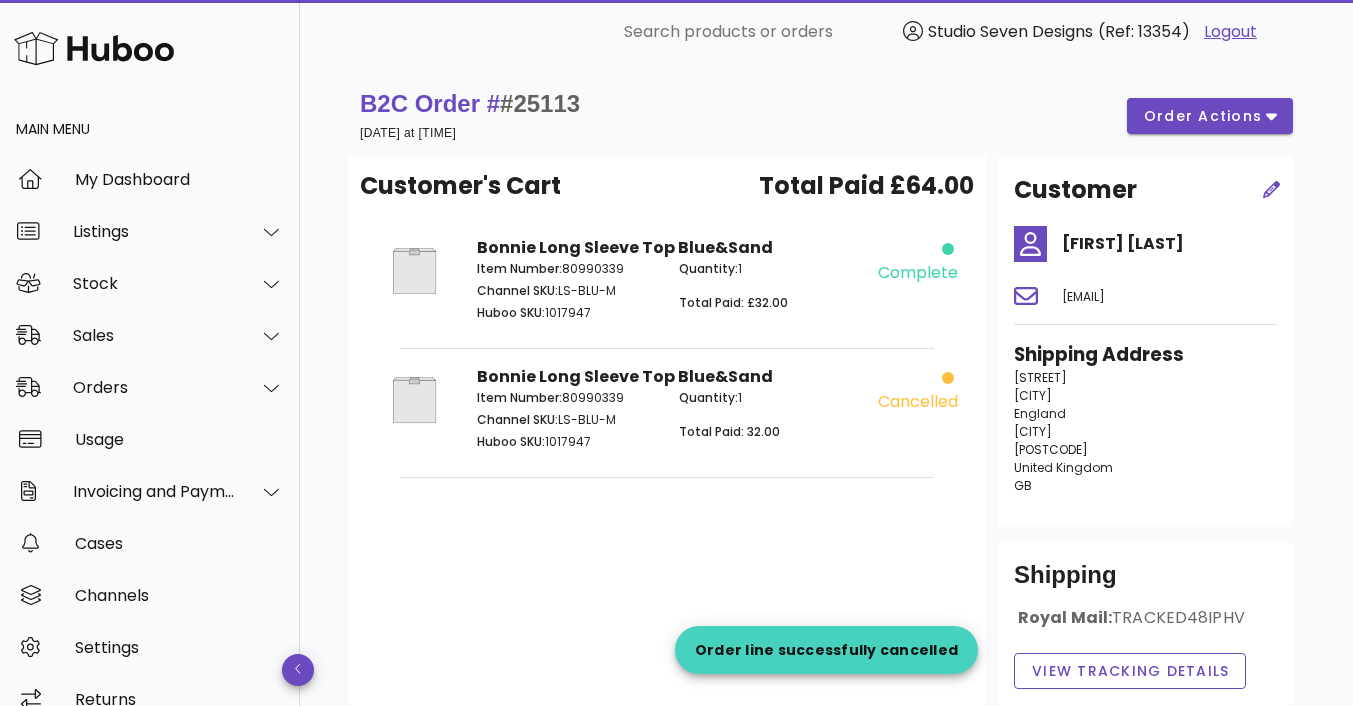 scroll, scrollTop: 806, scrollLeft: 0, axis: vertical 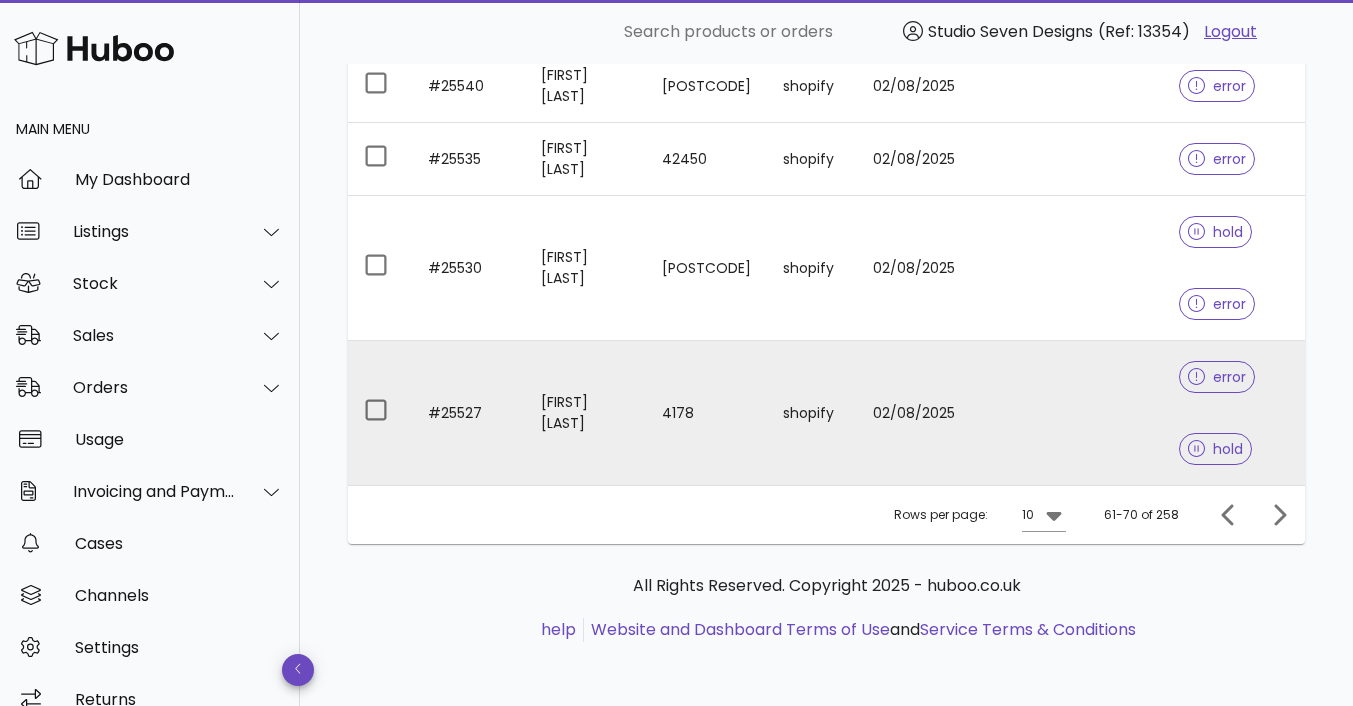 click at bounding box center (1110, 413) 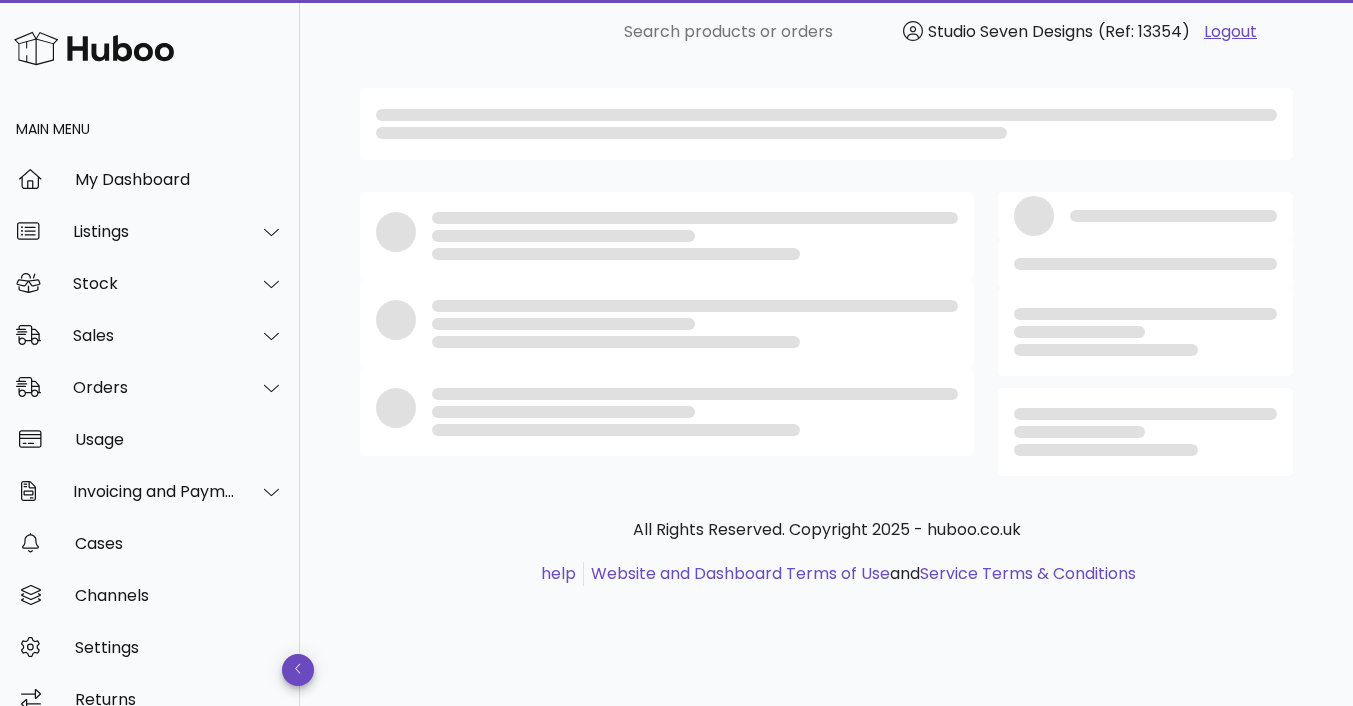 scroll, scrollTop: 0, scrollLeft: 0, axis: both 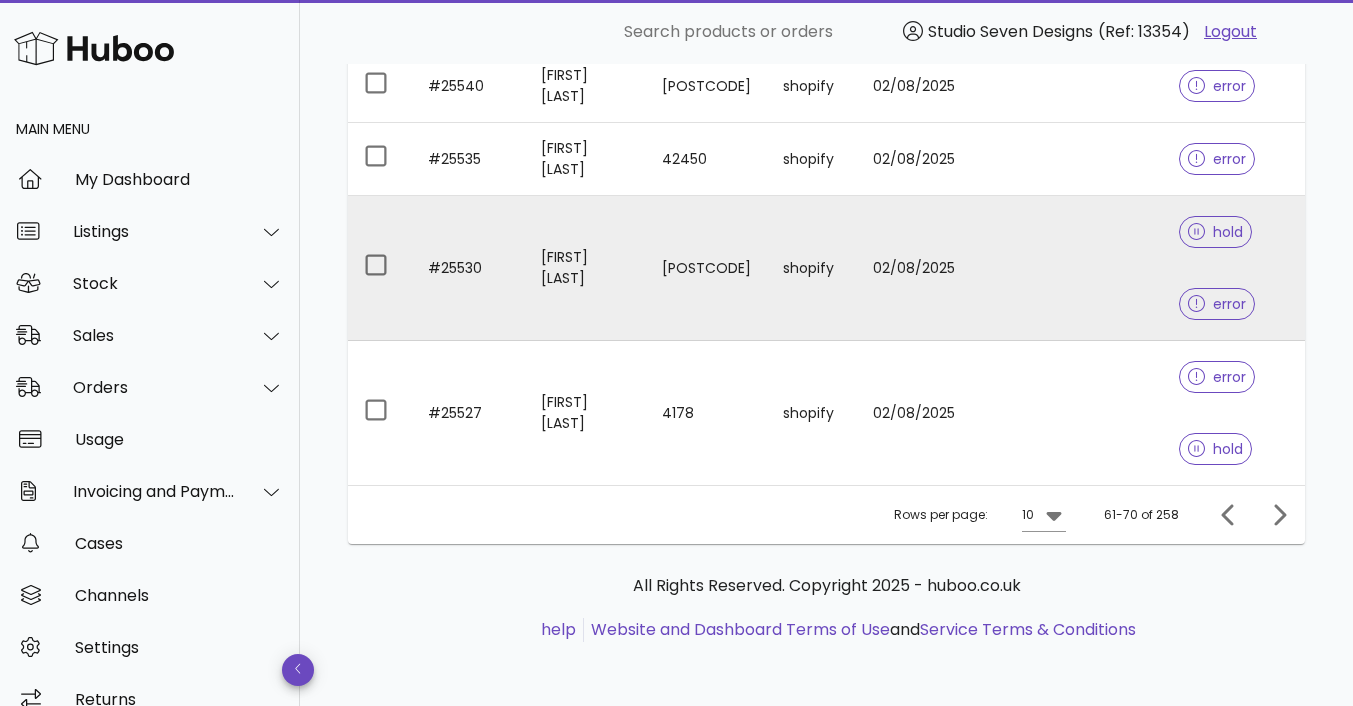 click at bounding box center (1110, 268) 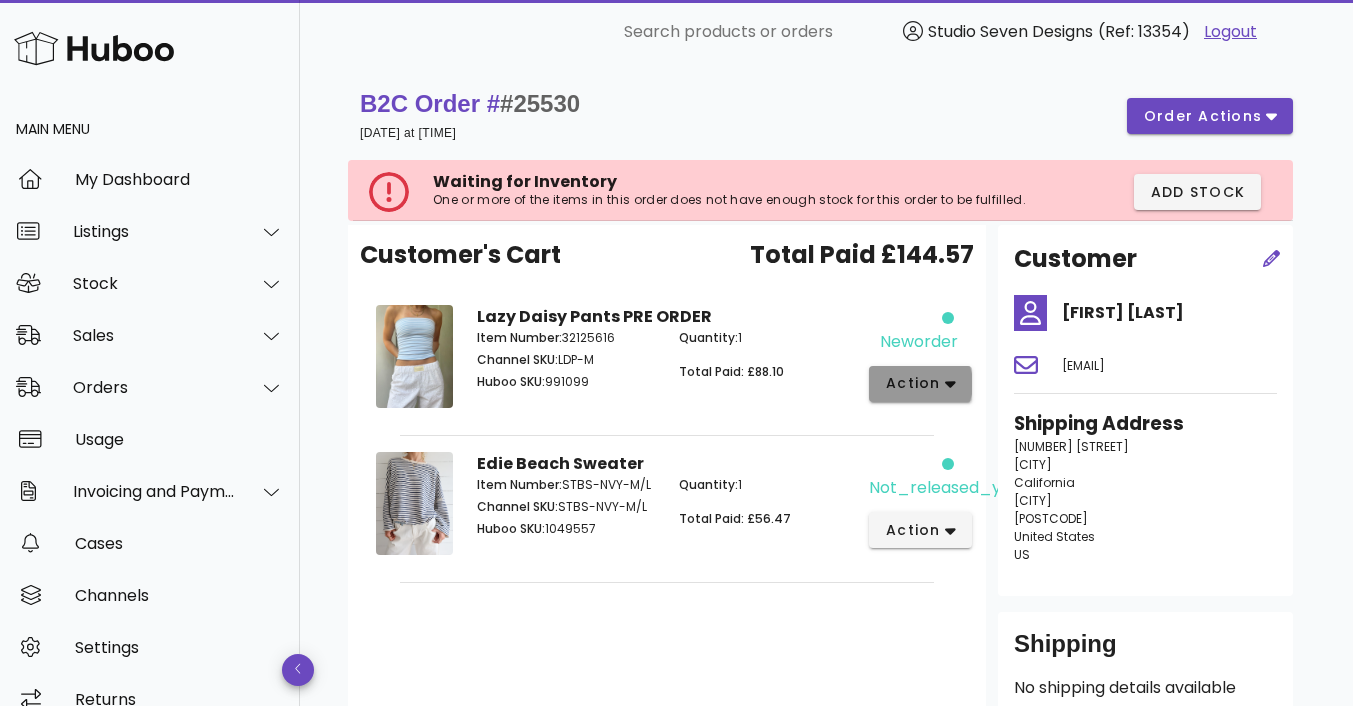 click 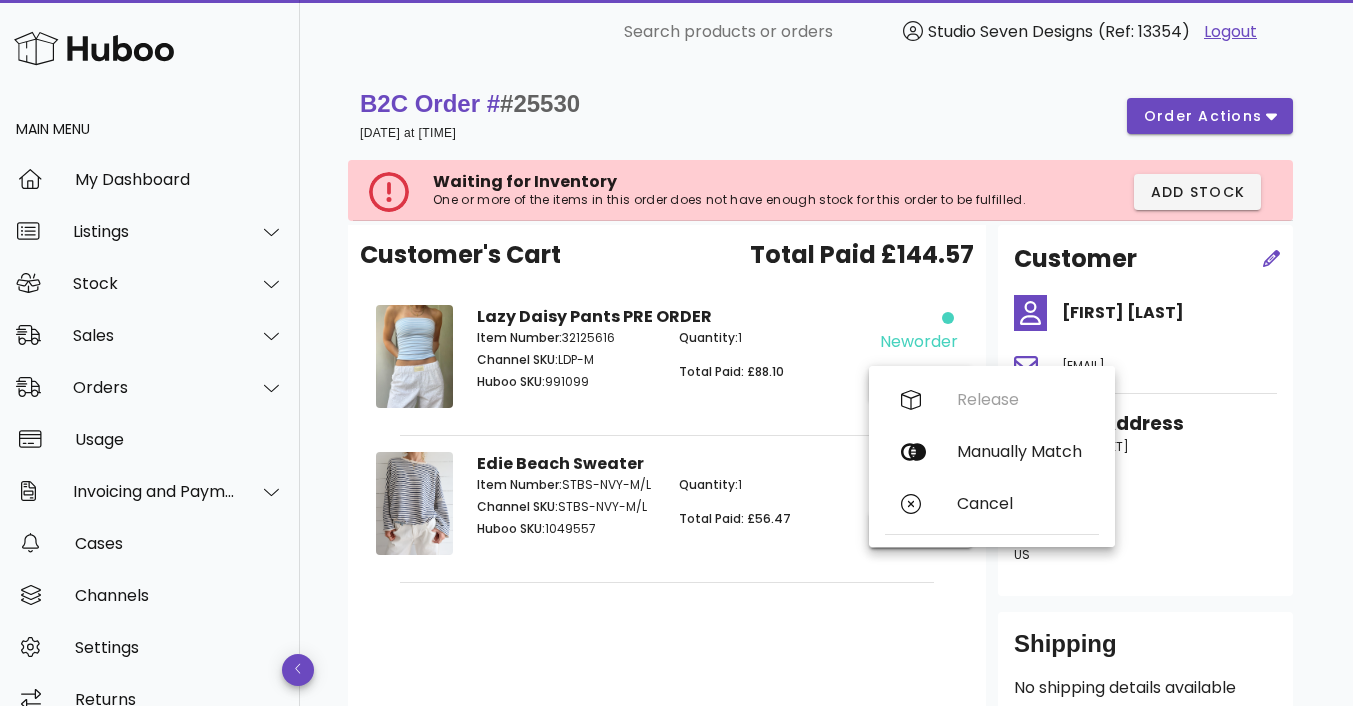 click on "Quantity:  1" at bounding box center (768, 338) 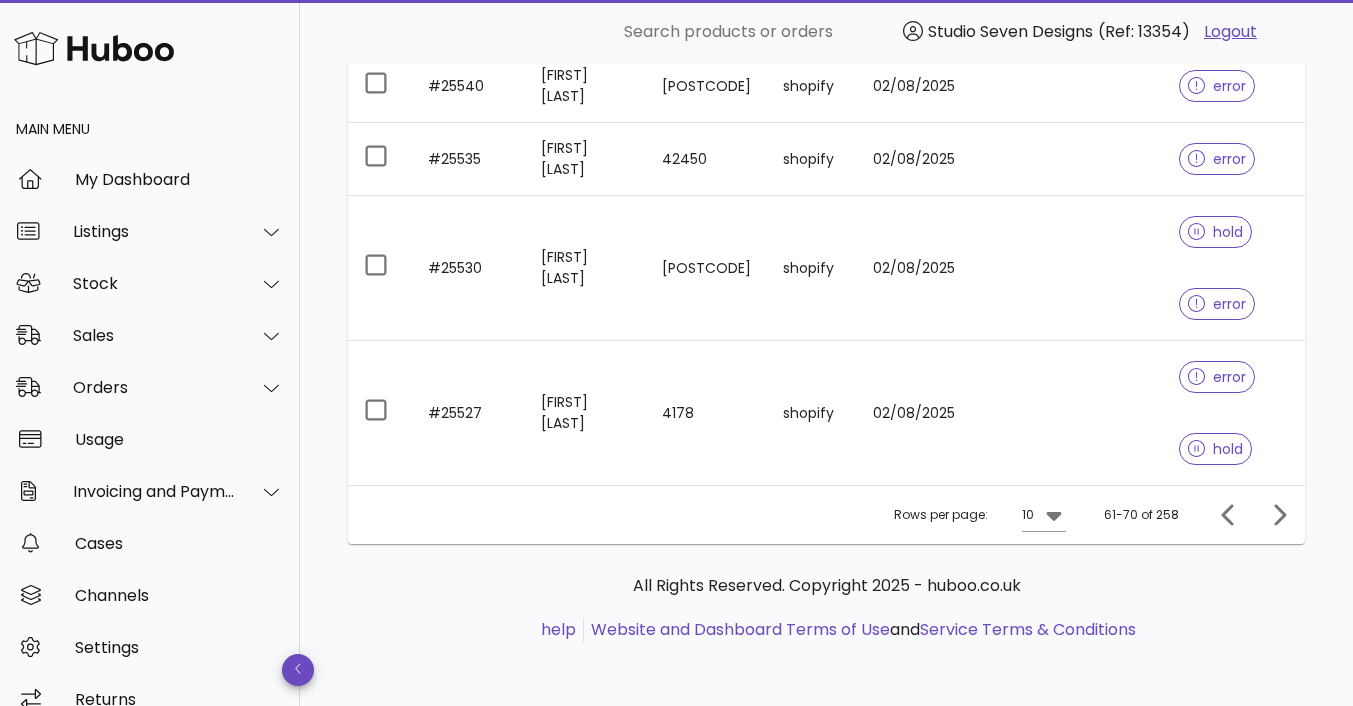 scroll, scrollTop: 804, scrollLeft: 0, axis: vertical 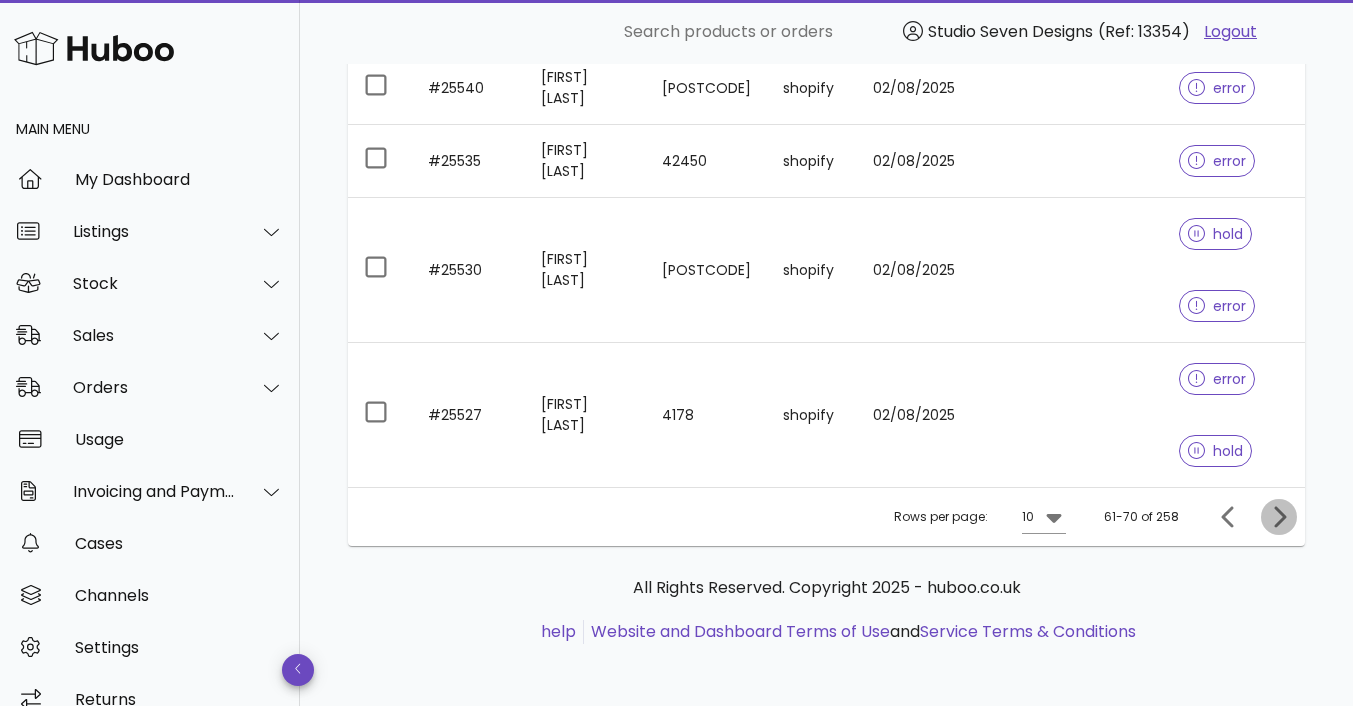 click 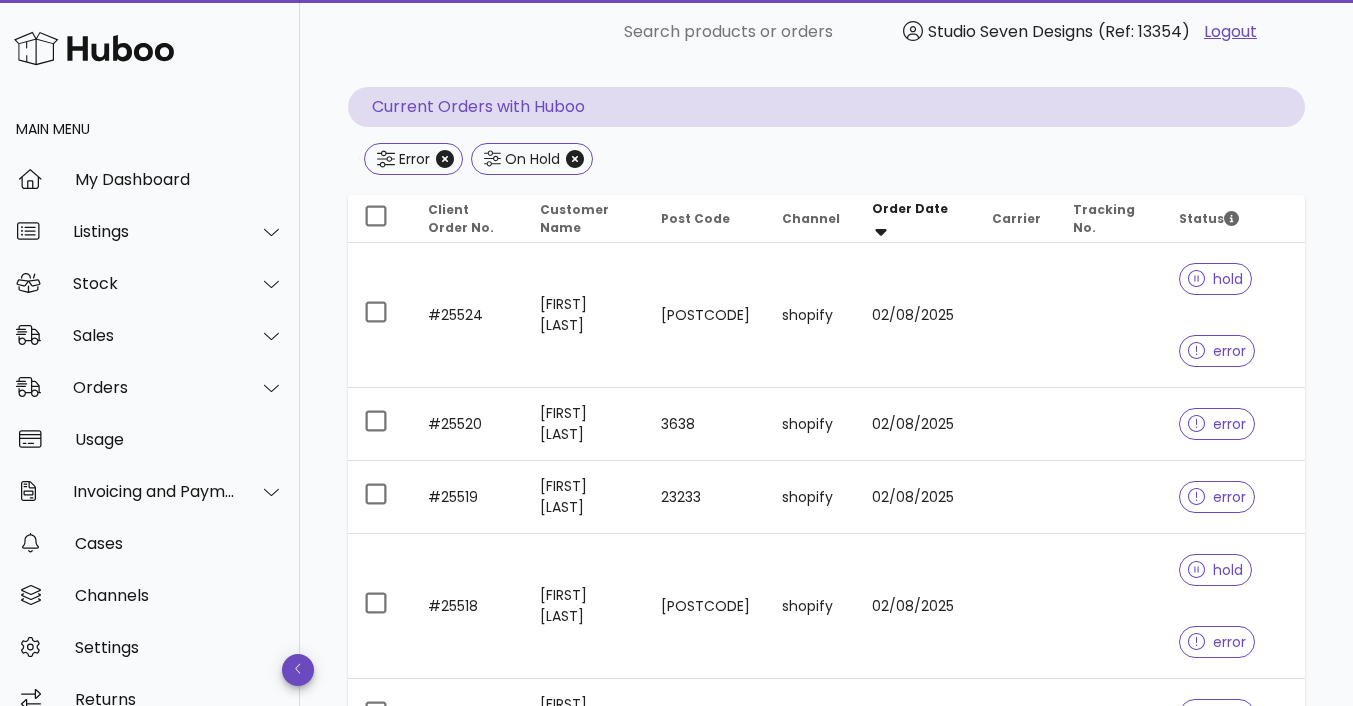 scroll, scrollTop: 0, scrollLeft: 0, axis: both 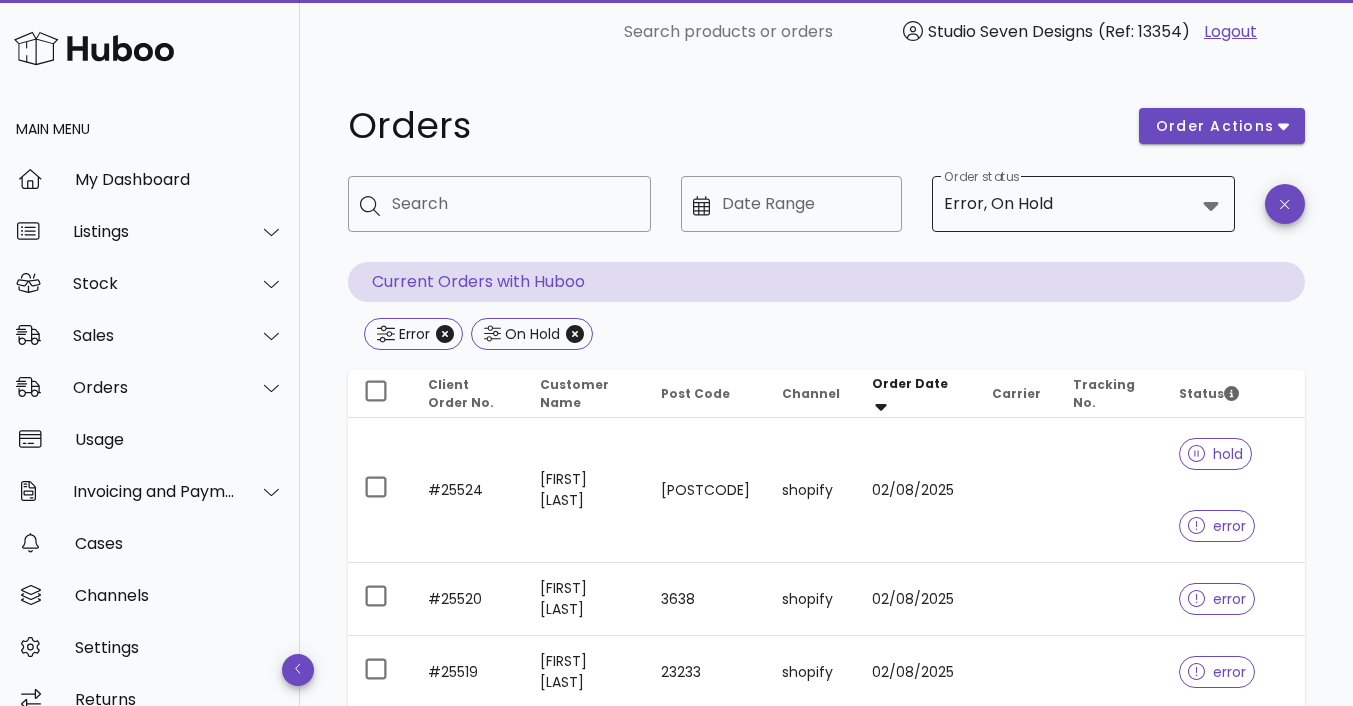 click 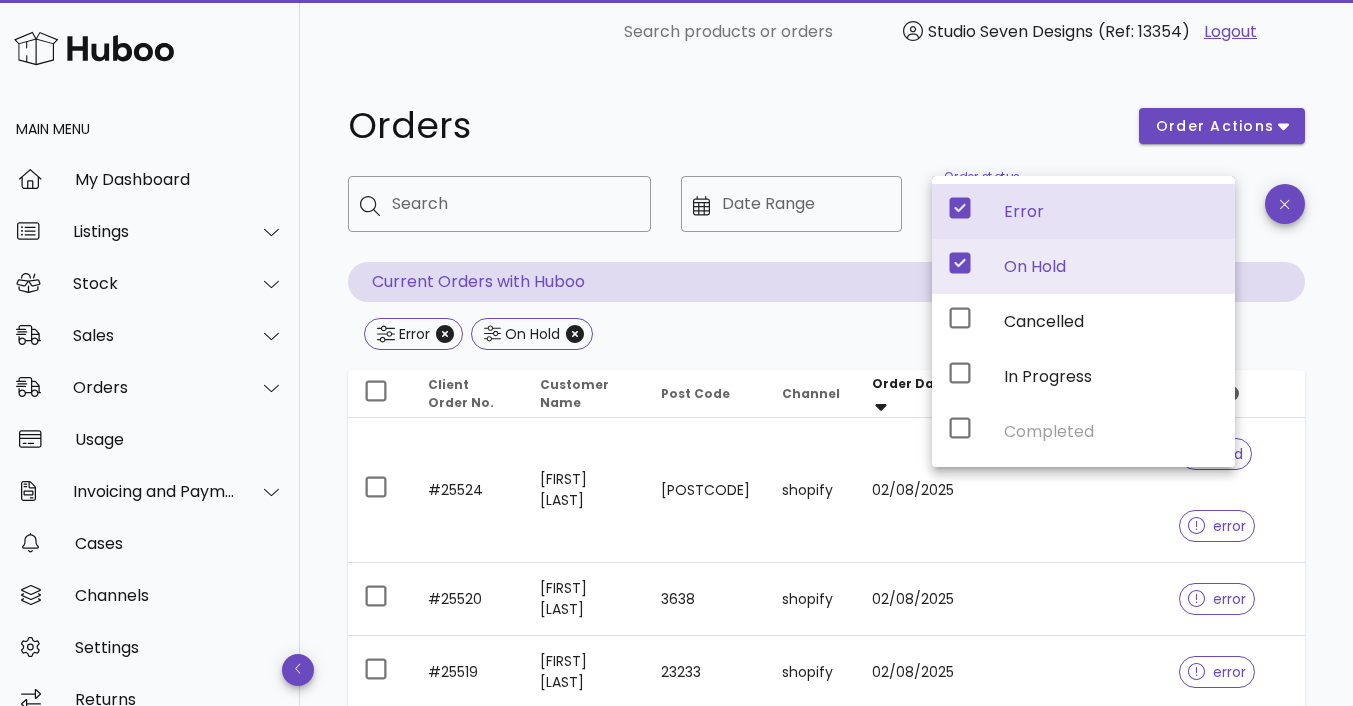 click 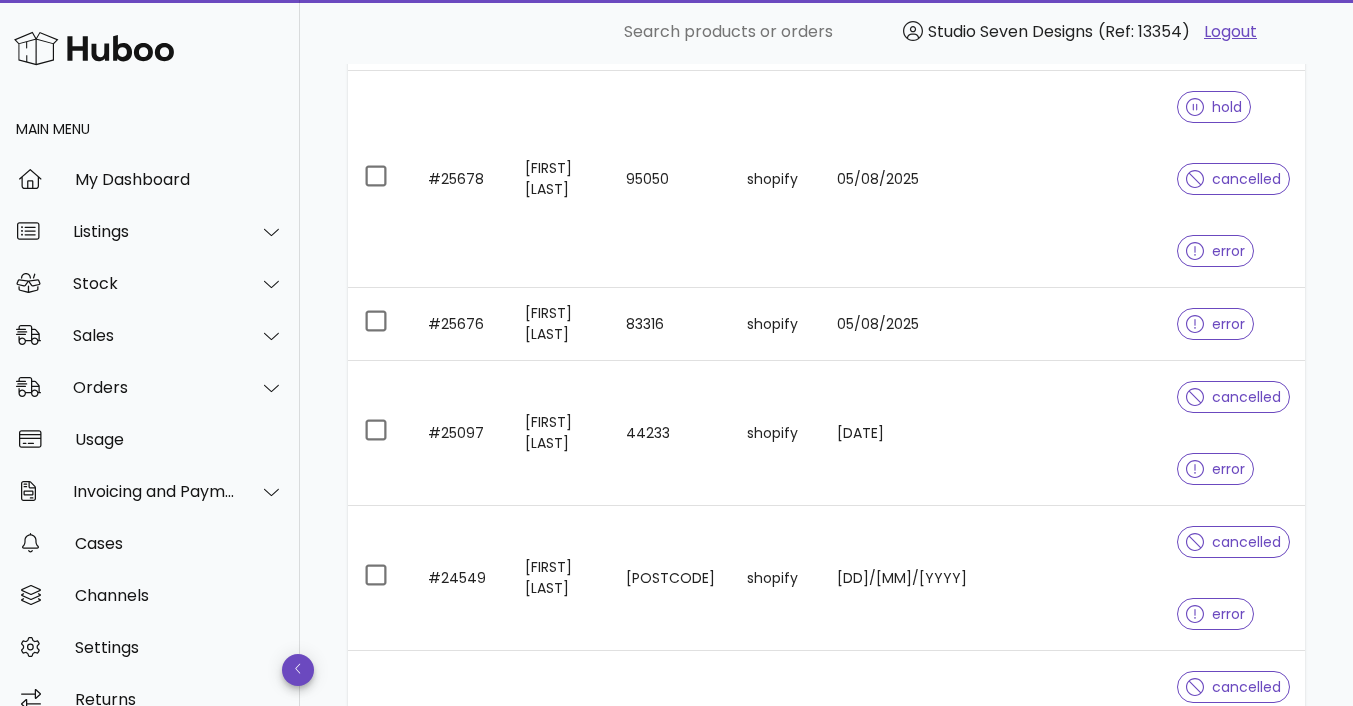 scroll, scrollTop: 1245, scrollLeft: 0, axis: vertical 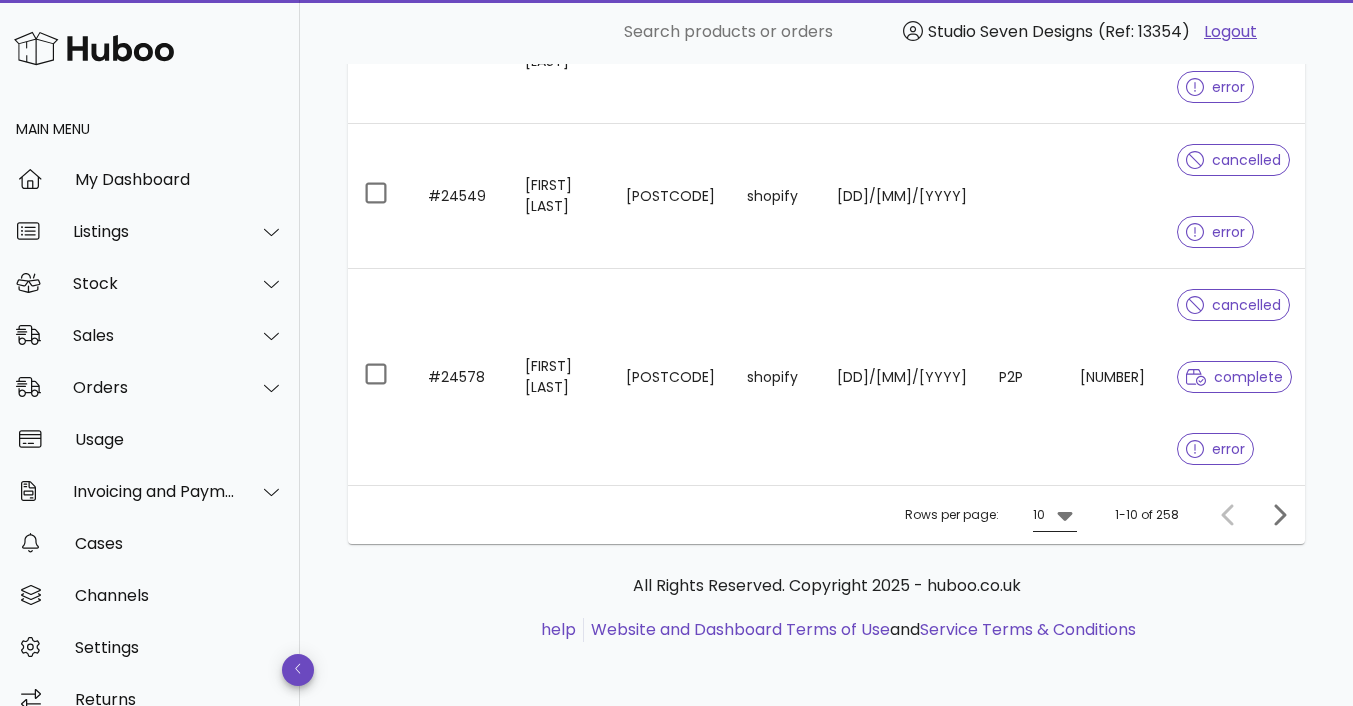 click 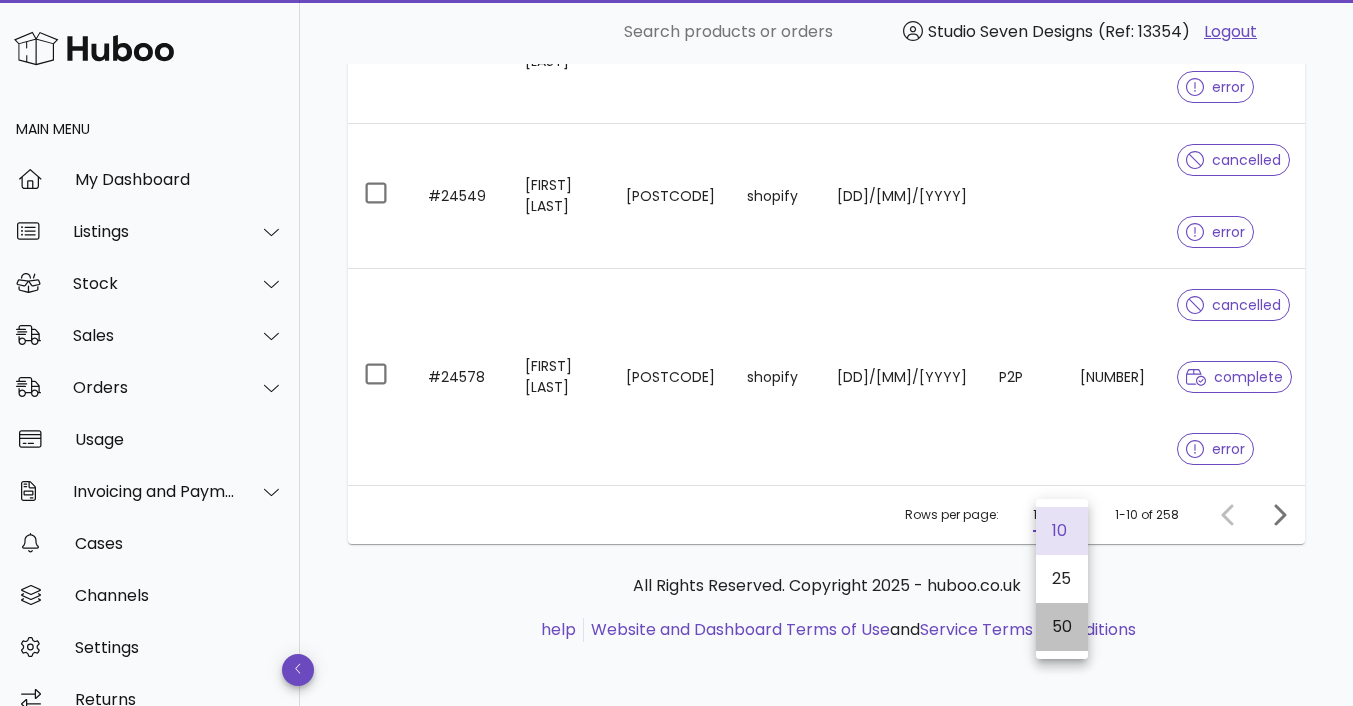 click on "50" at bounding box center (1062, 626) 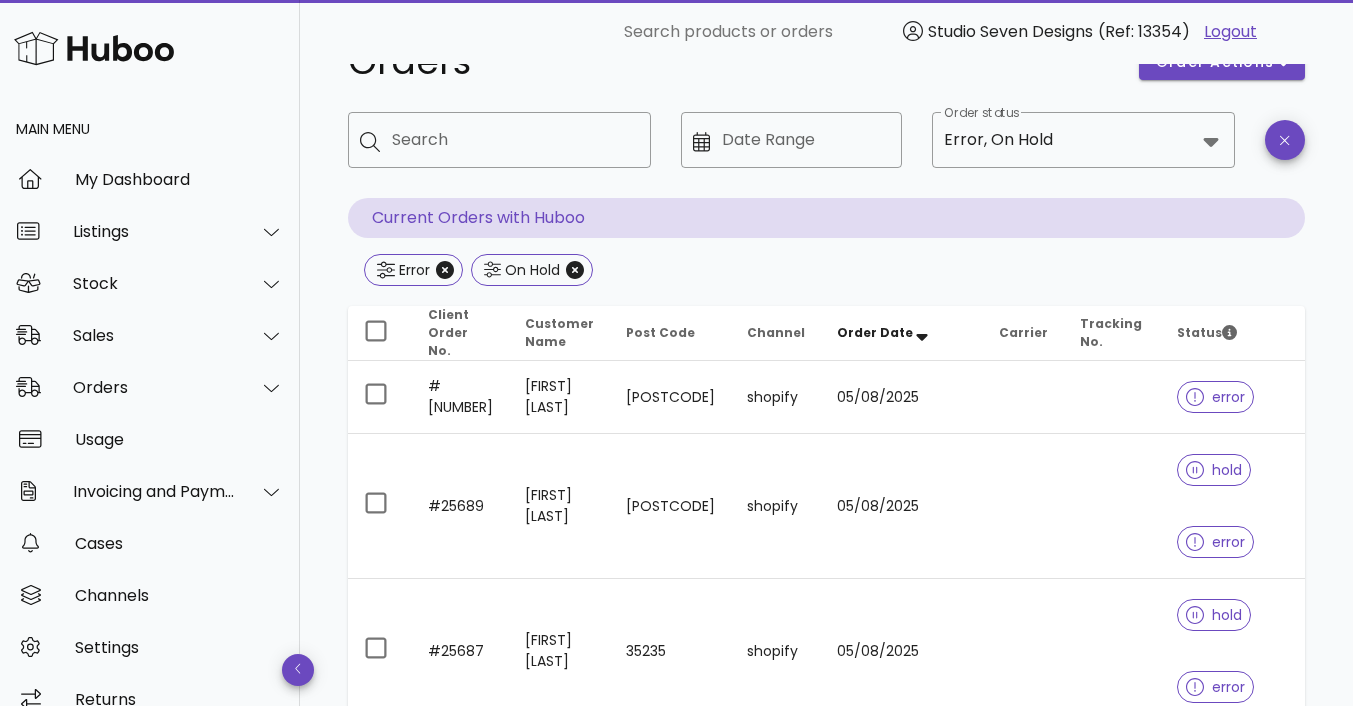 scroll, scrollTop: 0, scrollLeft: 0, axis: both 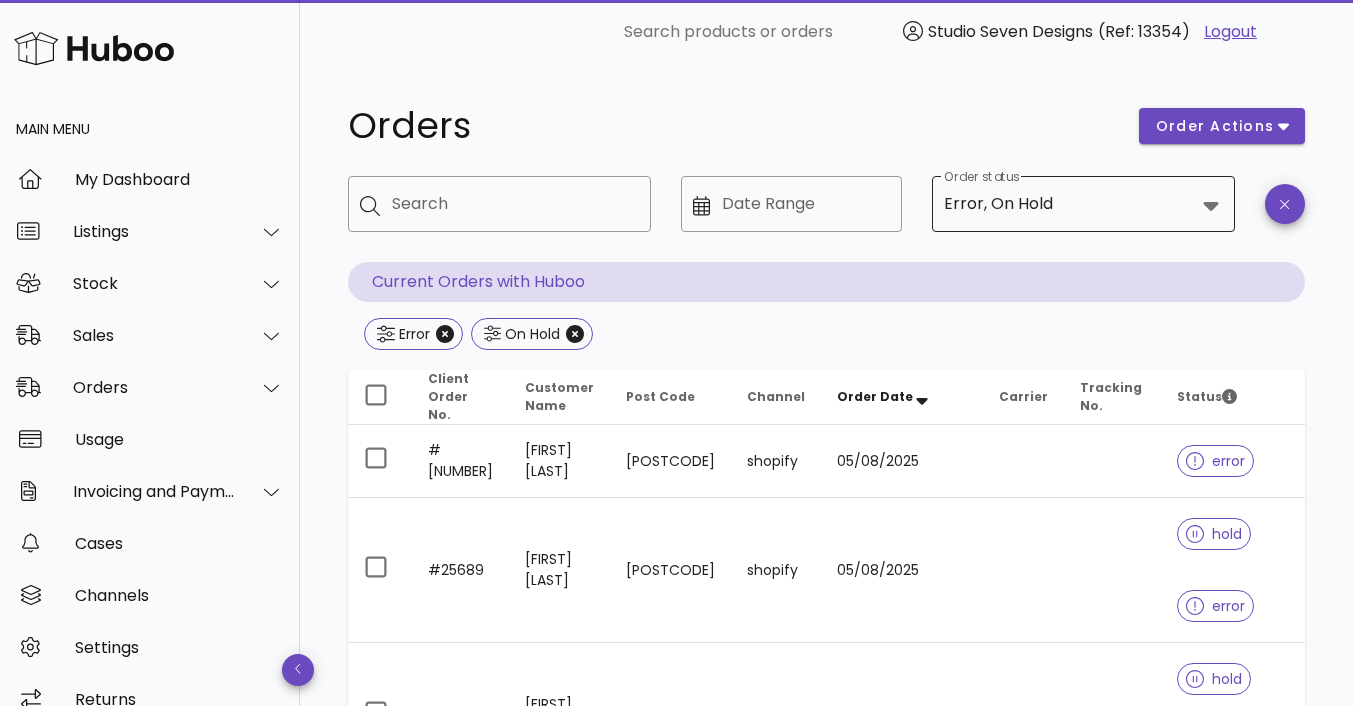 click 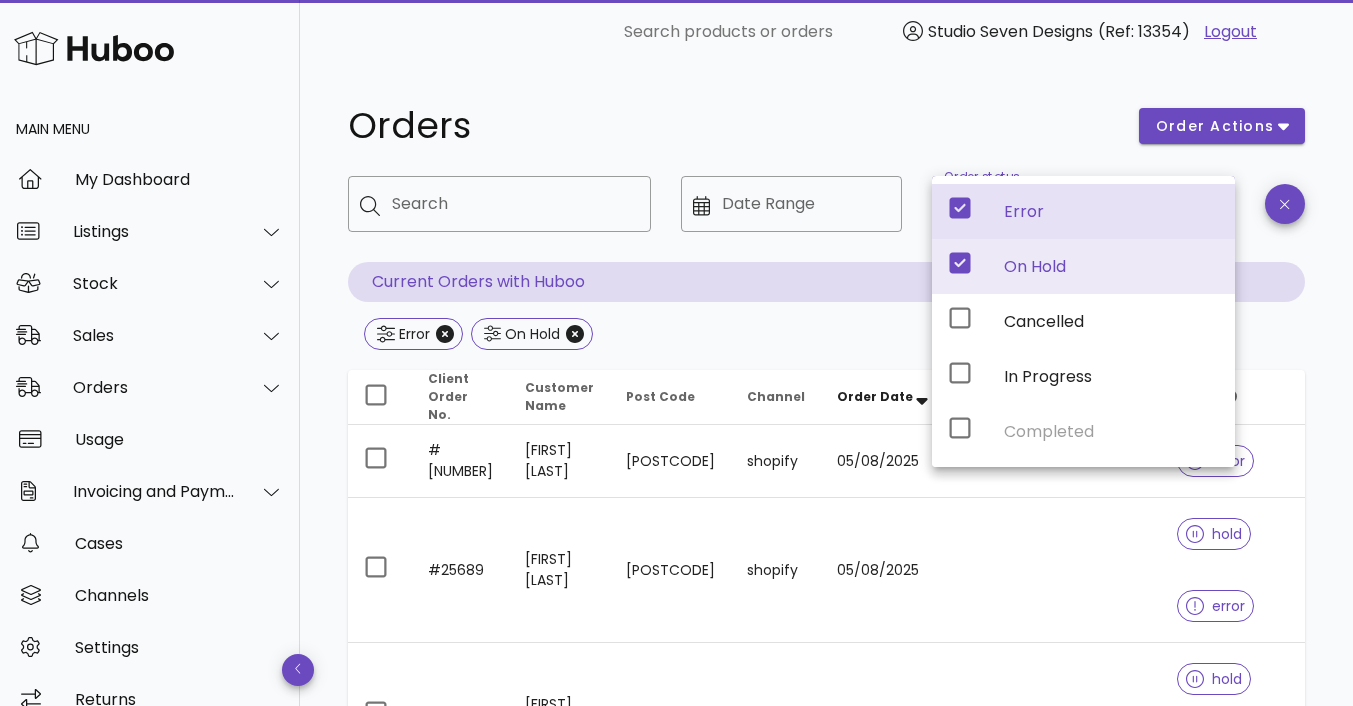 click 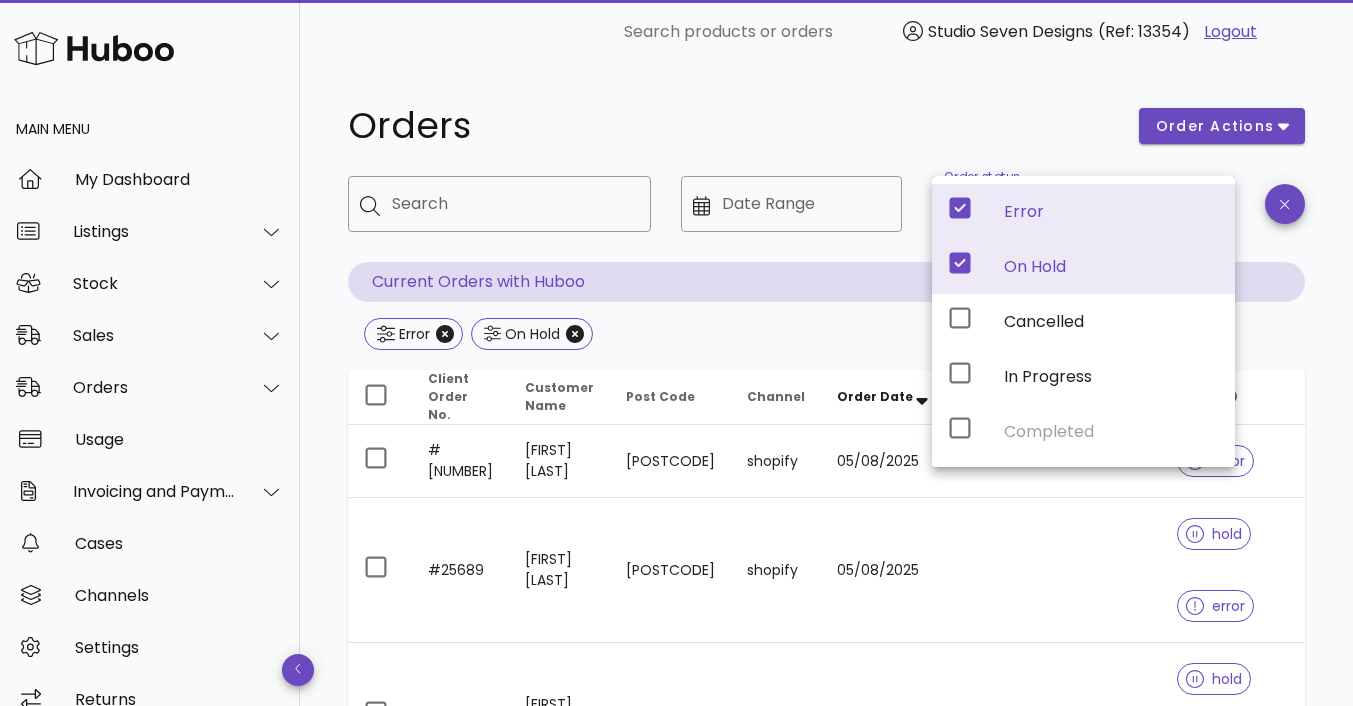 click 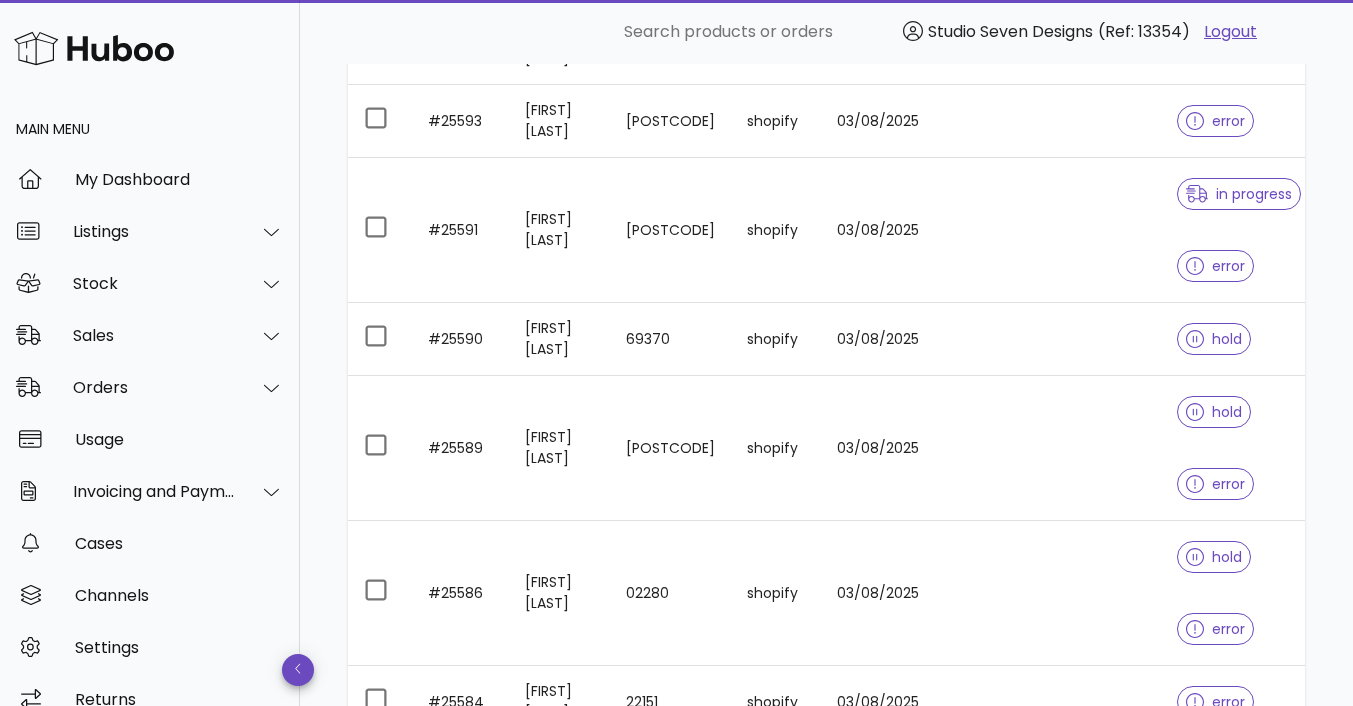 scroll, scrollTop: 3728, scrollLeft: 0, axis: vertical 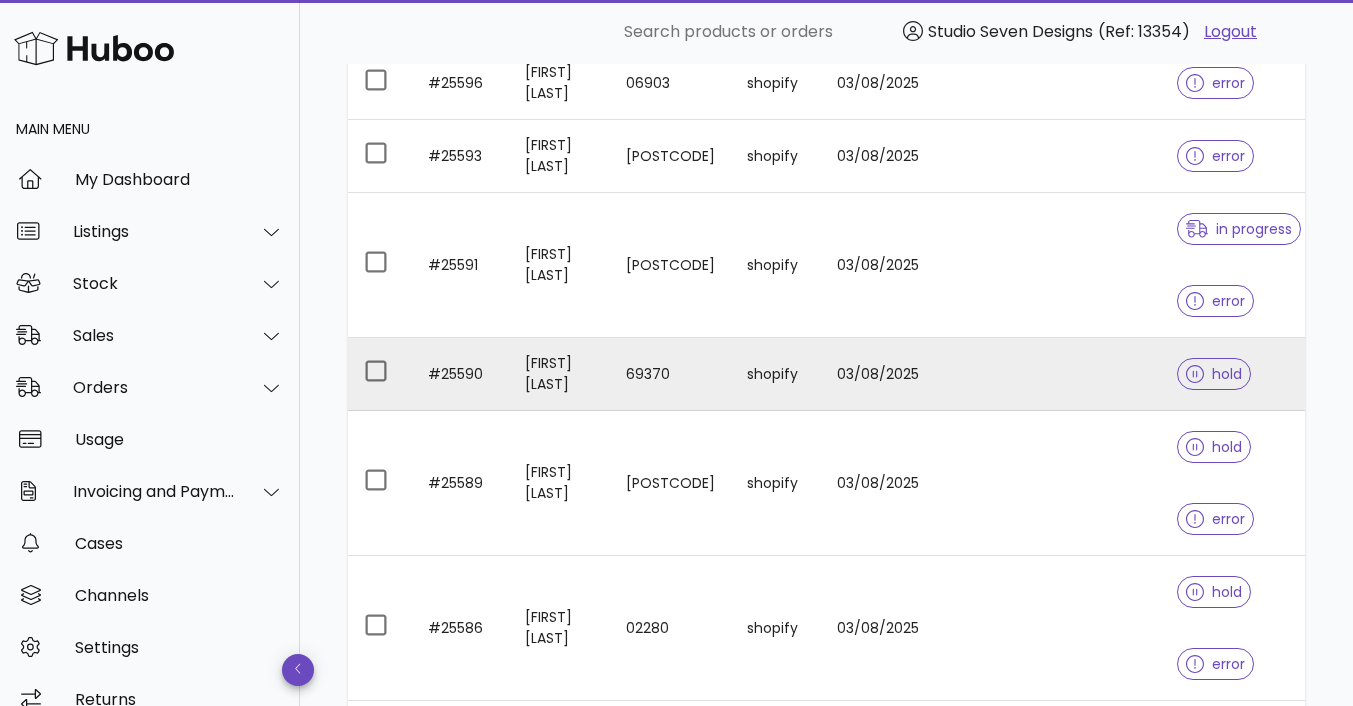 click at bounding box center [1112, 374] 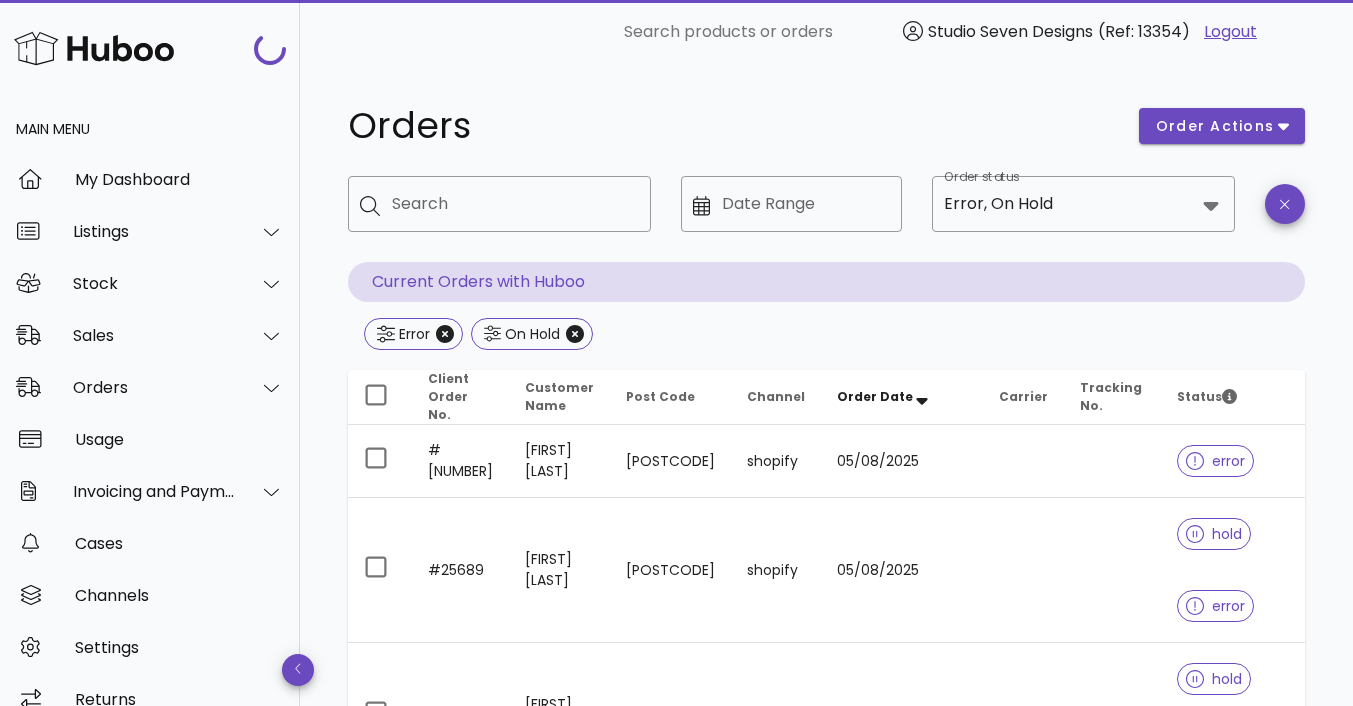 scroll, scrollTop: 3728, scrollLeft: 0, axis: vertical 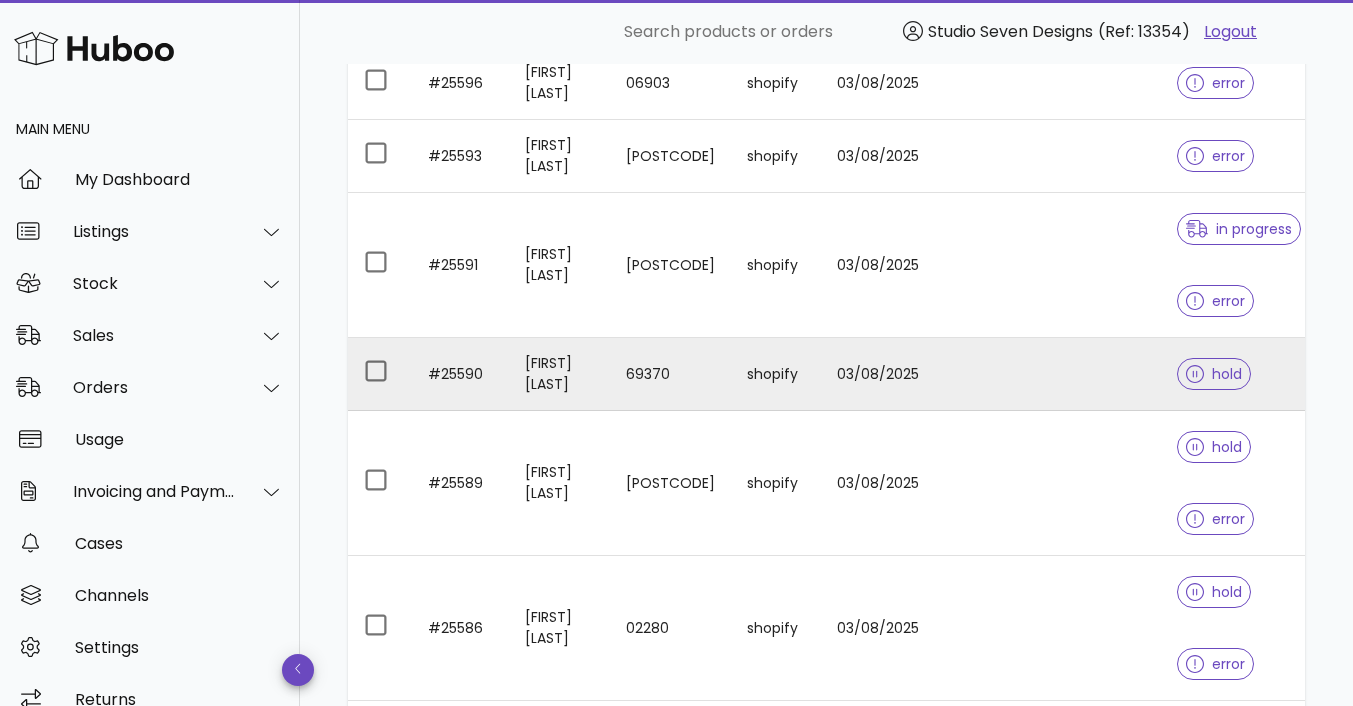 click at bounding box center [1112, 374] 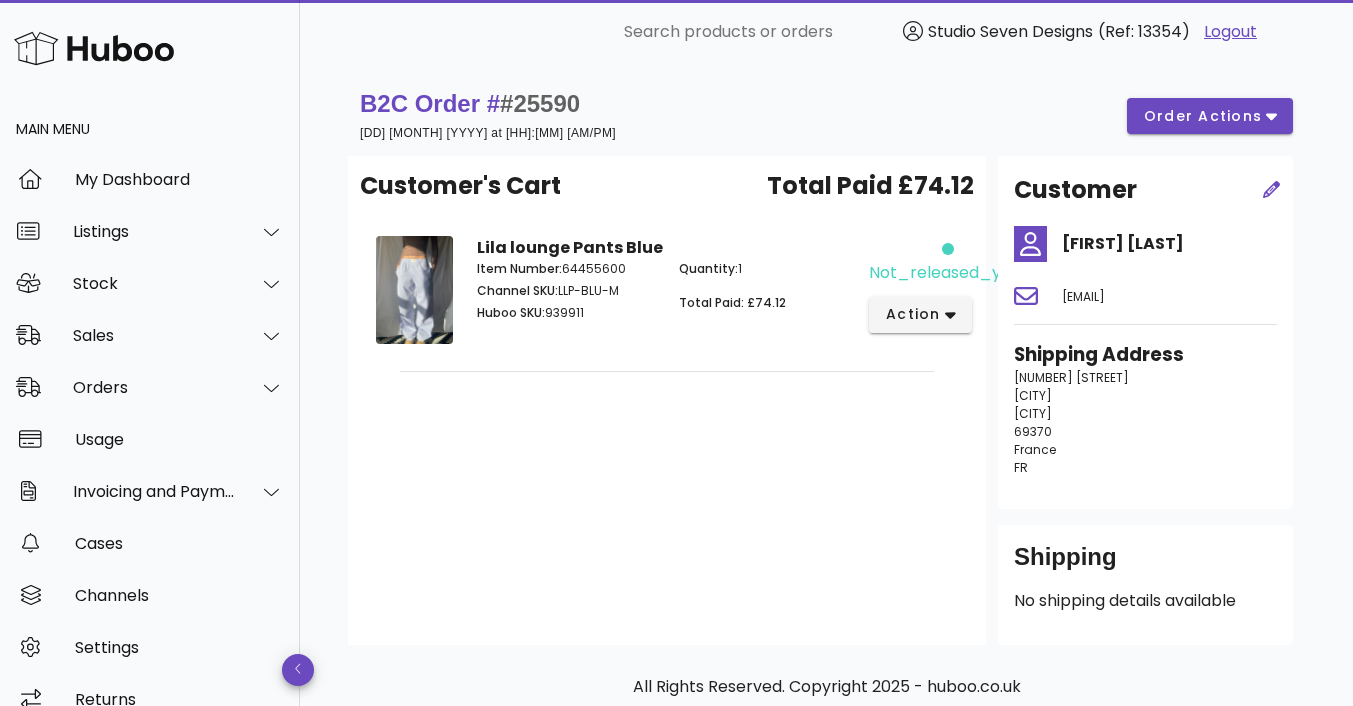 scroll, scrollTop: 101, scrollLeft: 0, axis: vertical 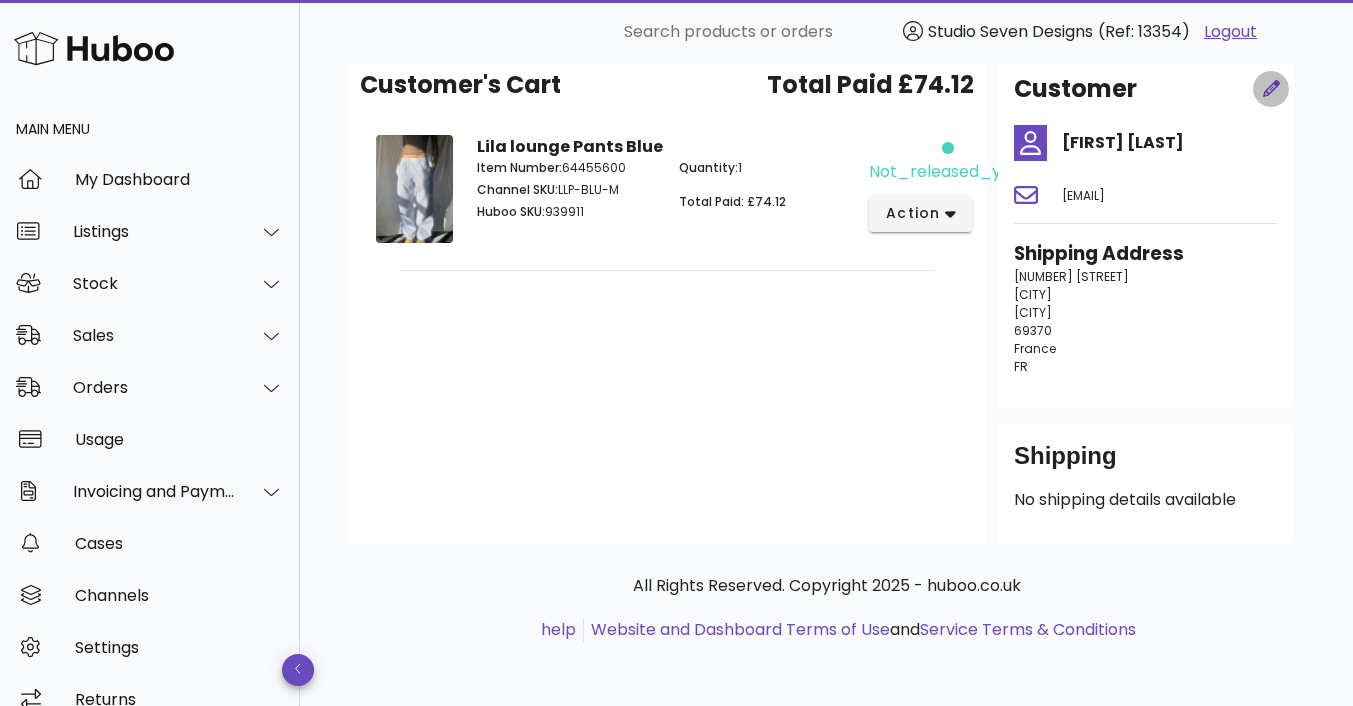 click 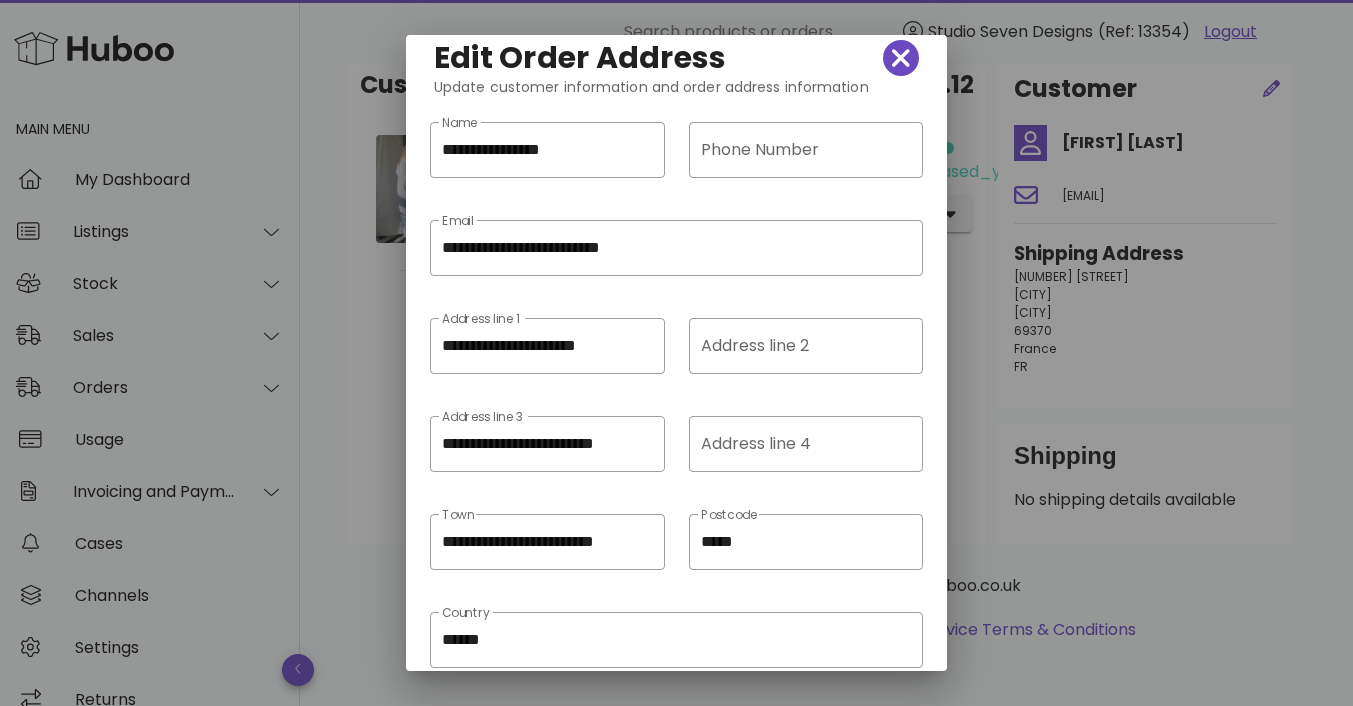 scroll, scrollTop: 118, scrollLeft: 0, axis: vertical 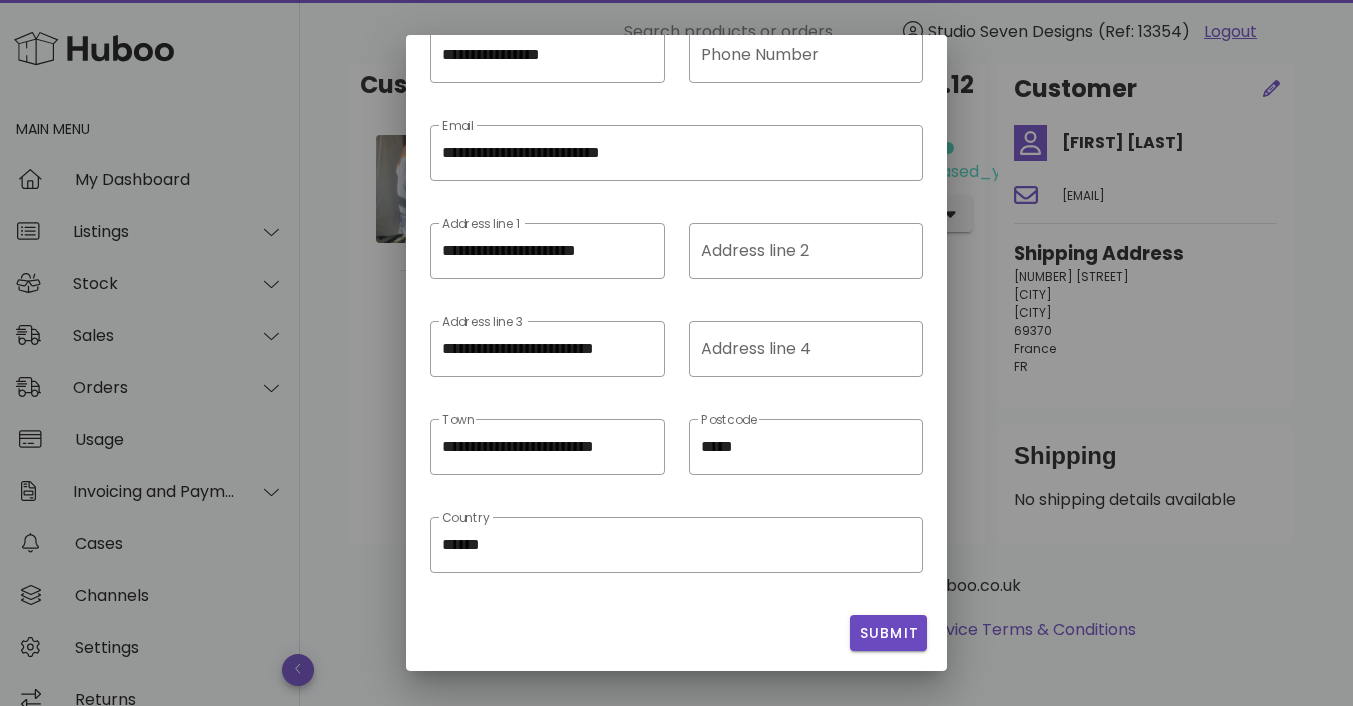 click at bounding box center [676, 353] 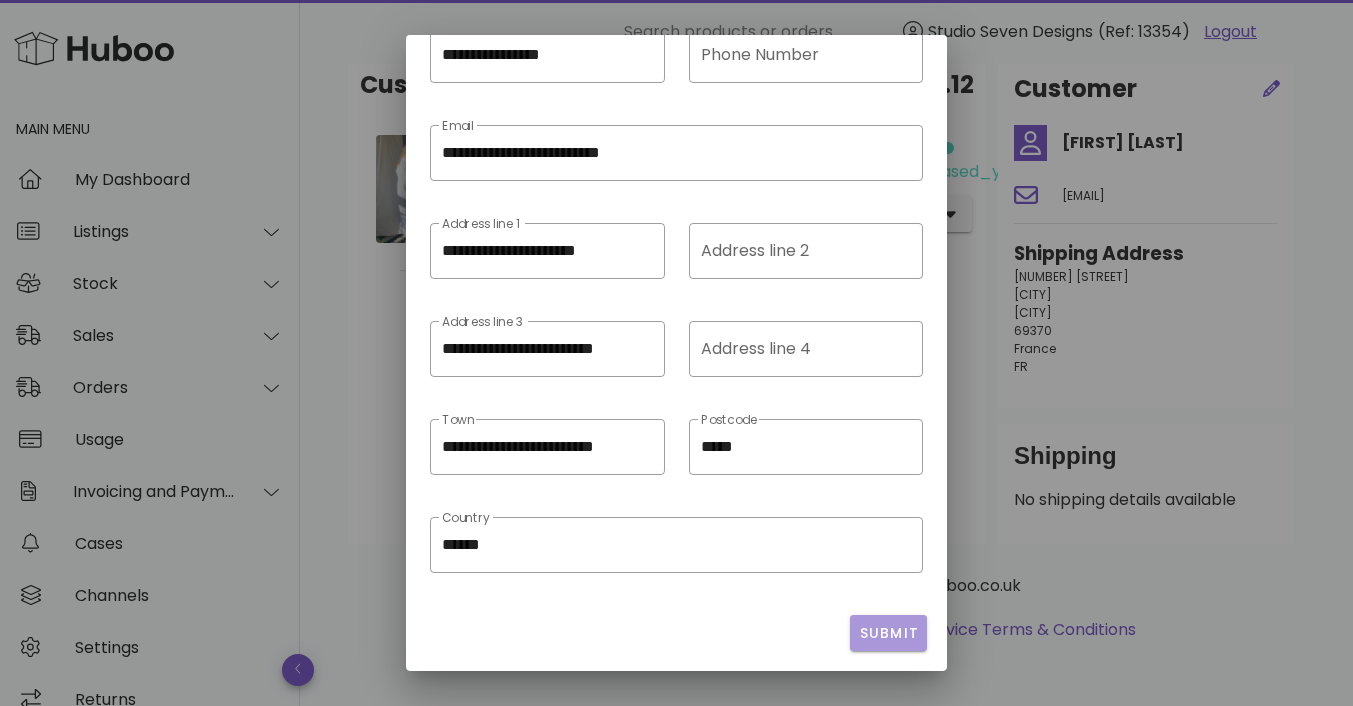click on "Submit" at bounding box center (888, 633) 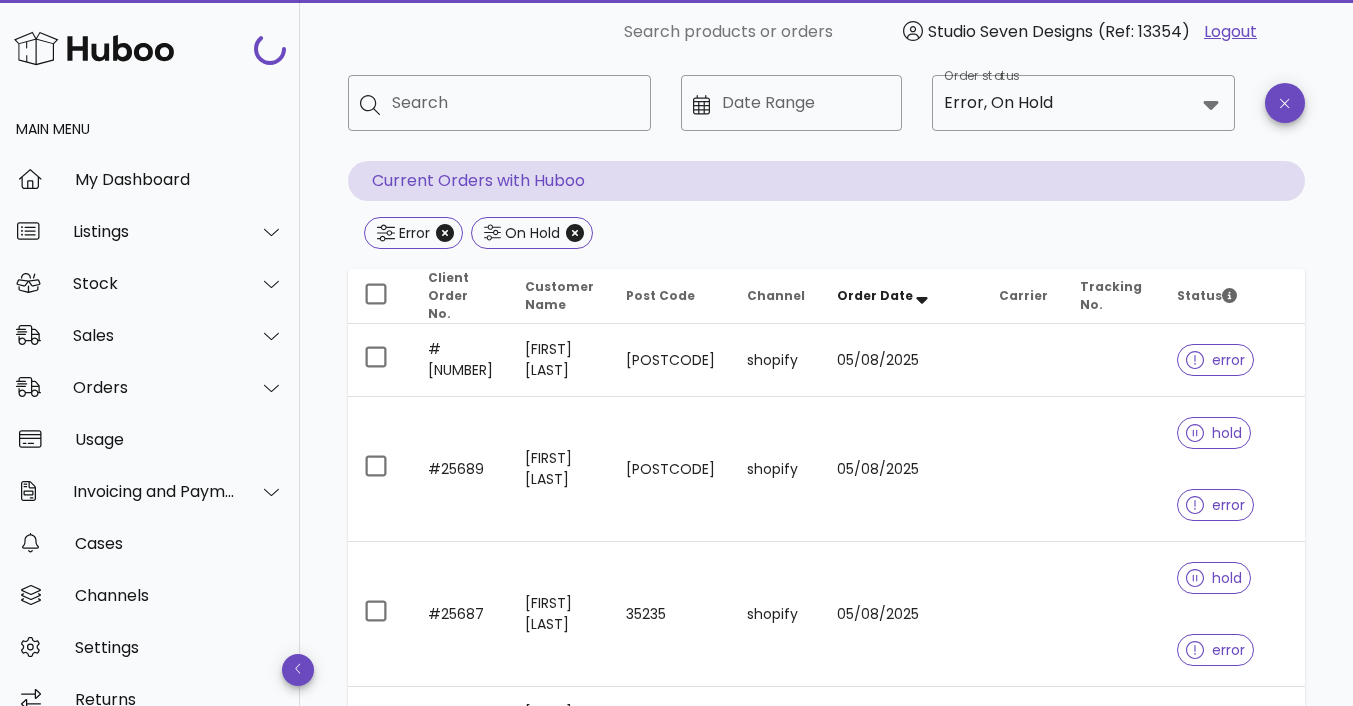 scroll, scrollTop: 3728, scrollLeft: 0, axis: vertical 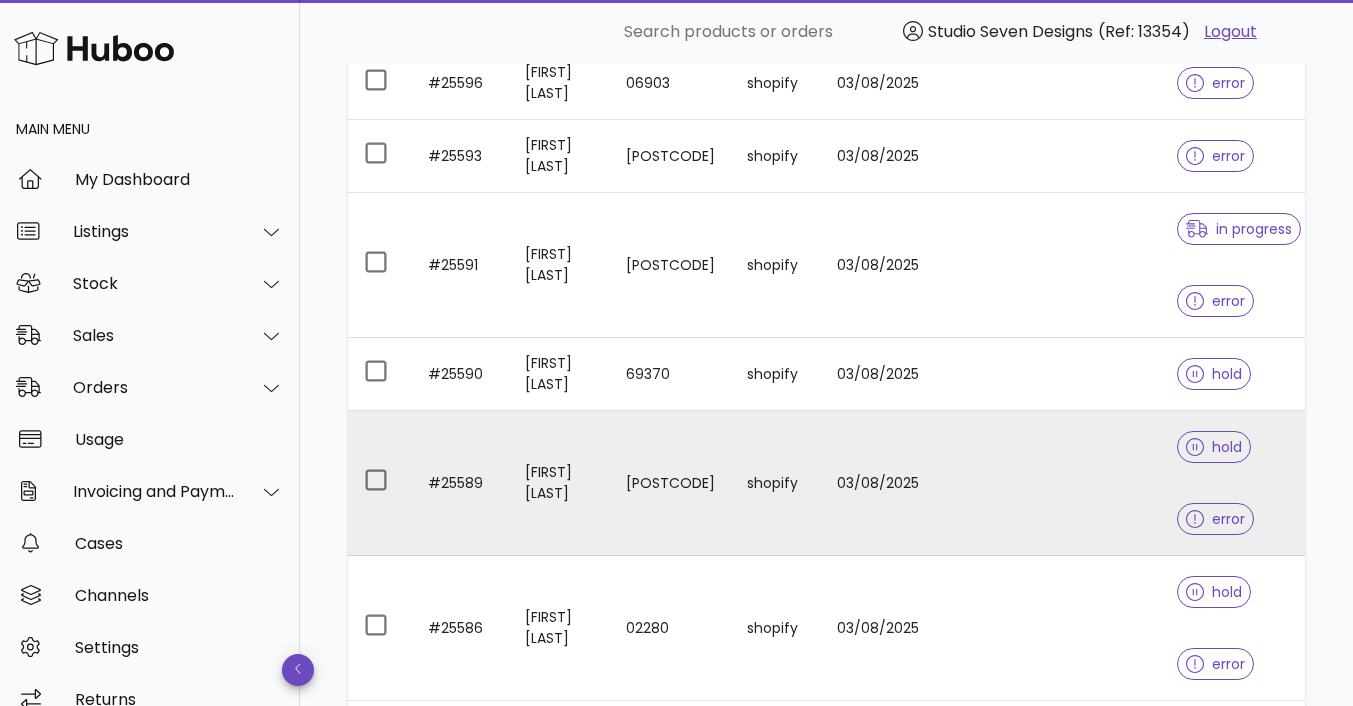 click at bounding box center (1112, 483) 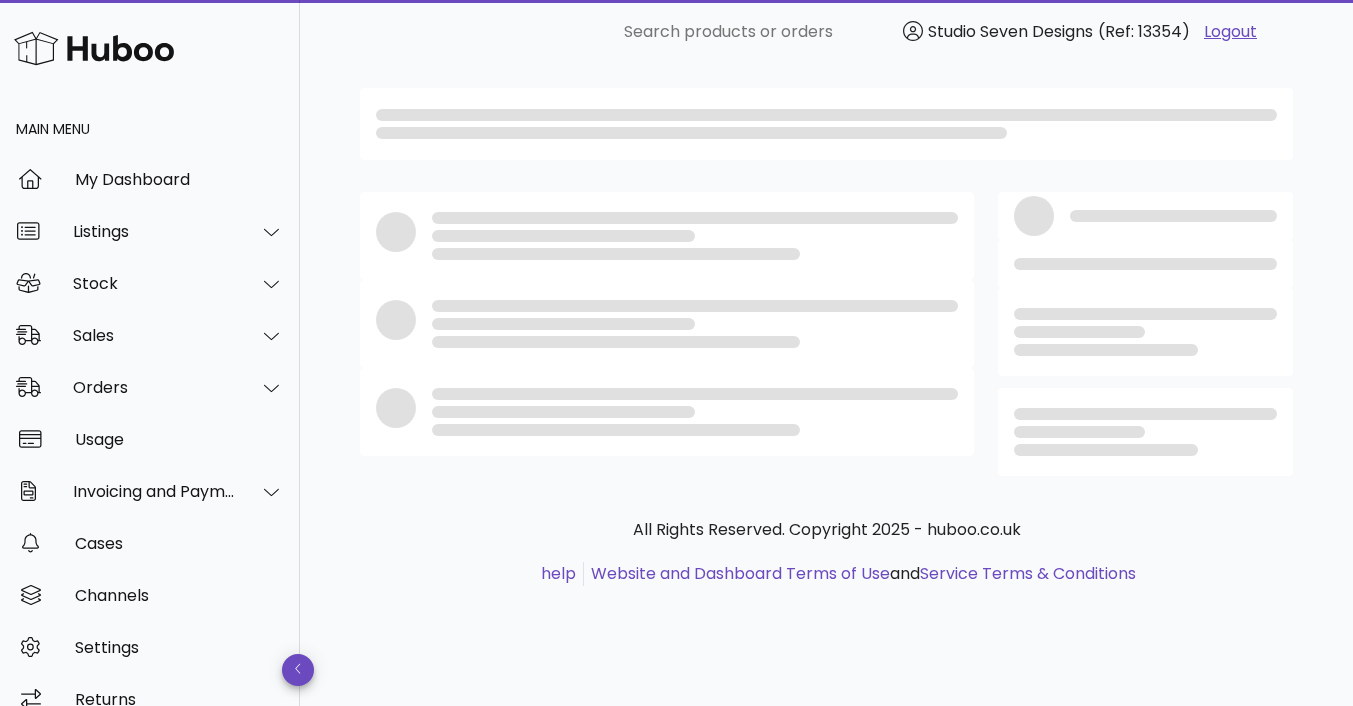 scroll, scrollTop: 0, scrollLeft: 0, axis: both 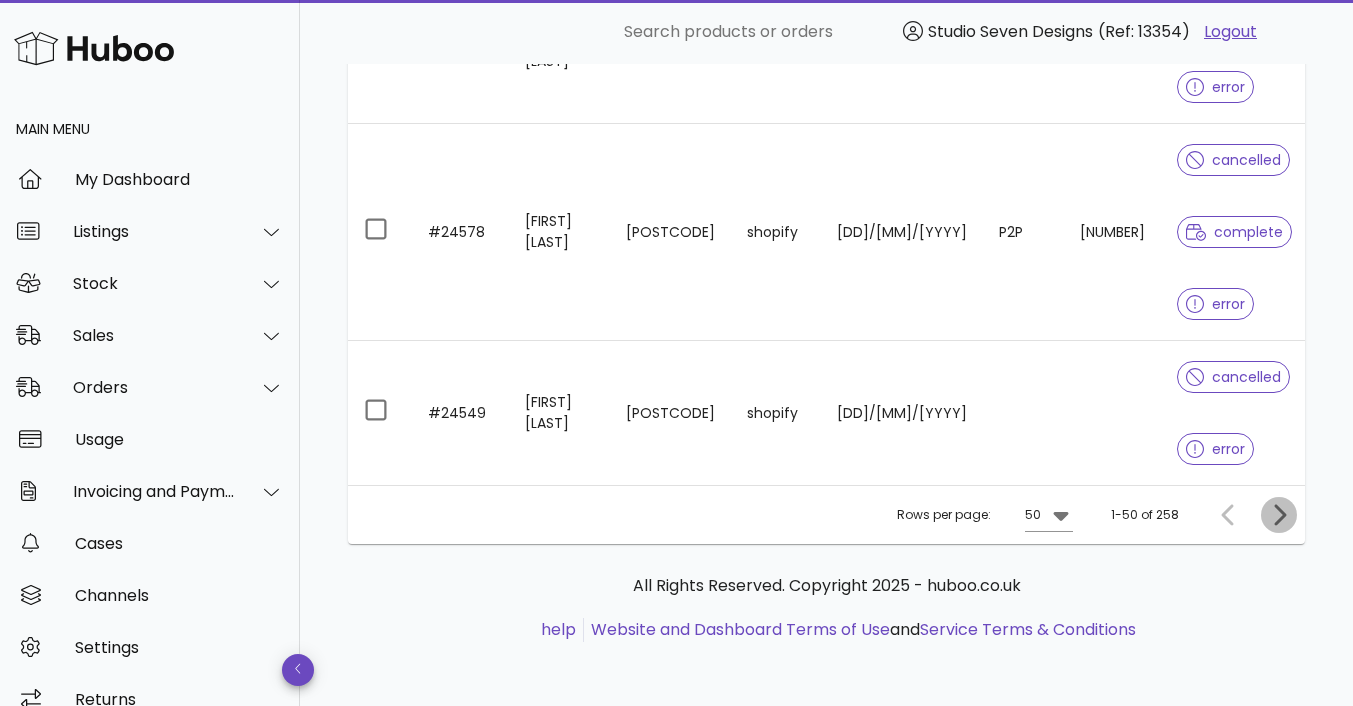 click 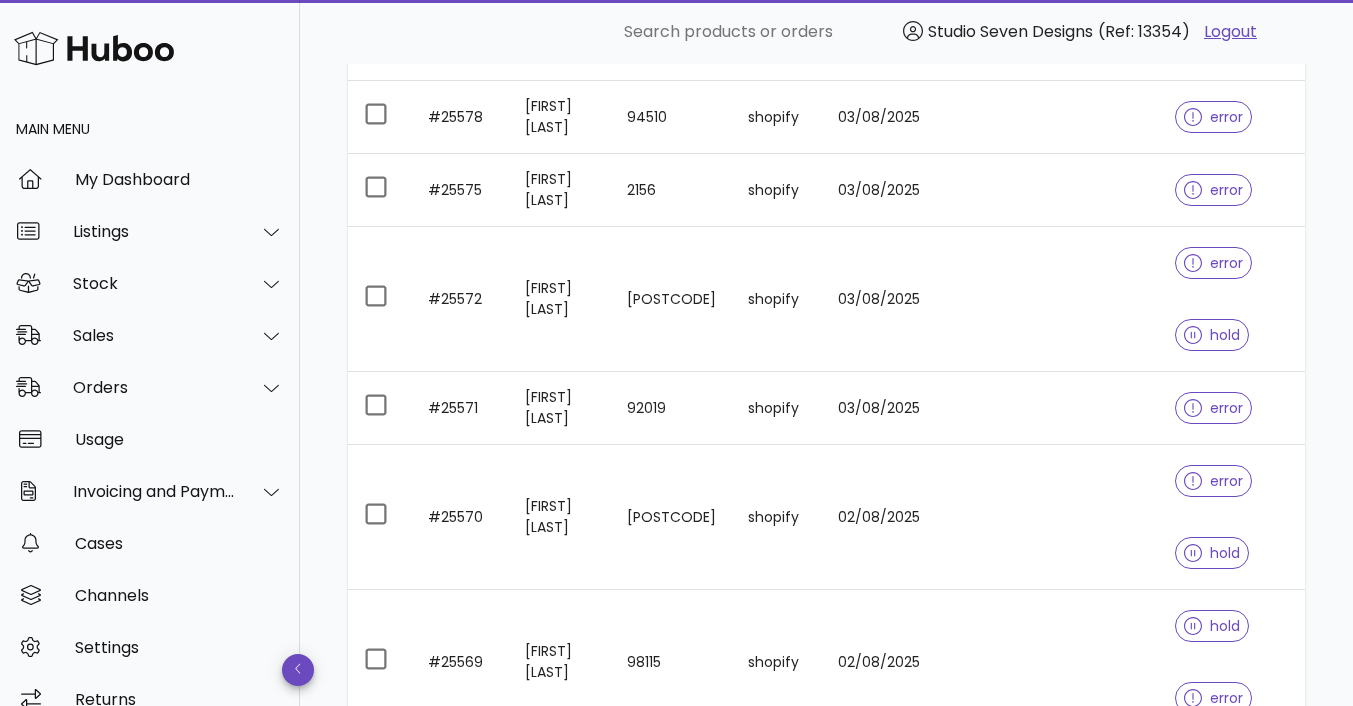 scroll, scrollTop: 487, scrollLeft: 0, axis: vertical 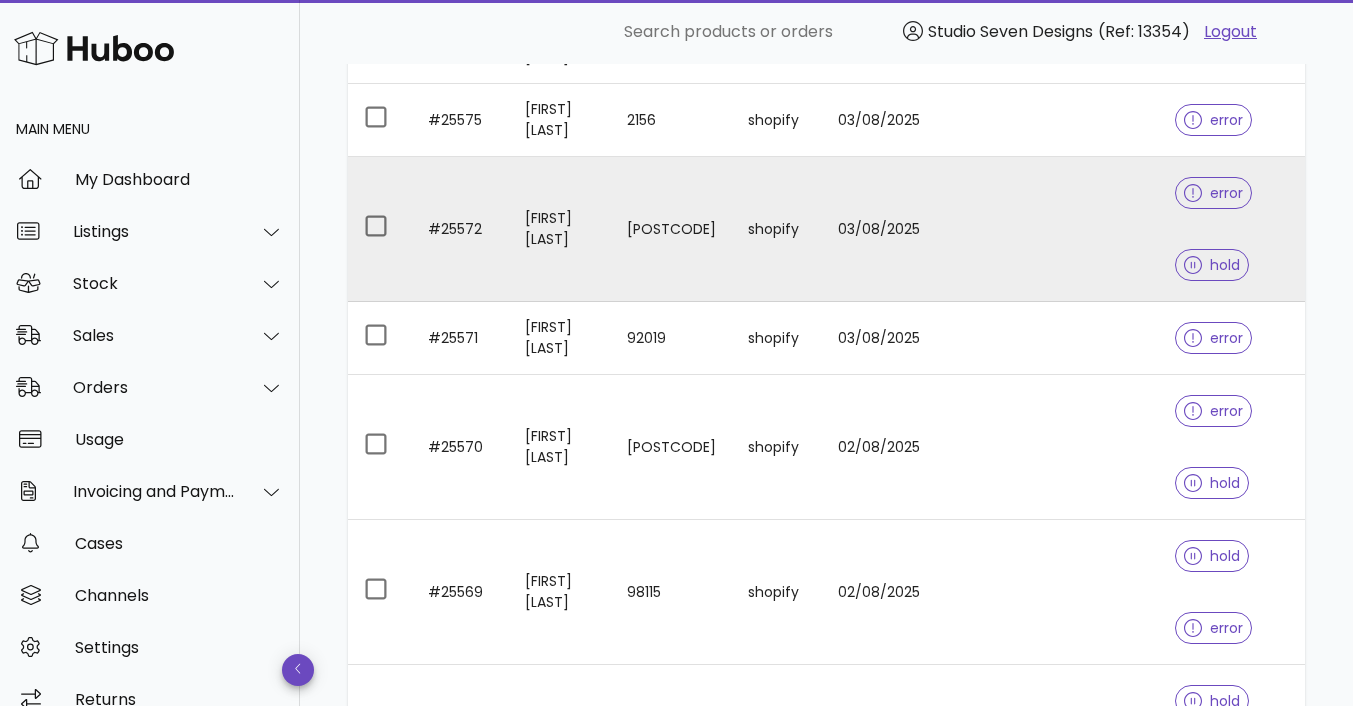 click at bounding box center [1112, 229] 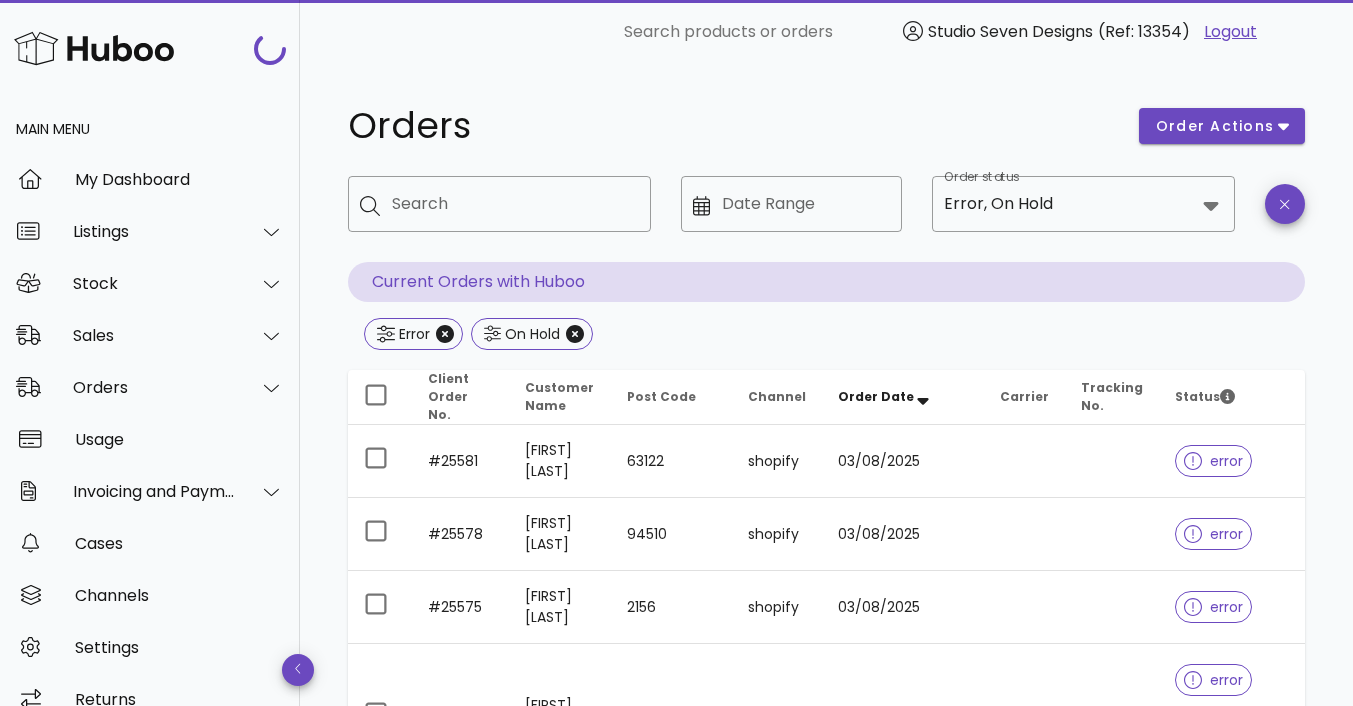 scroll, scrollTop: 487, scrollLeft: 0, axis: vertical 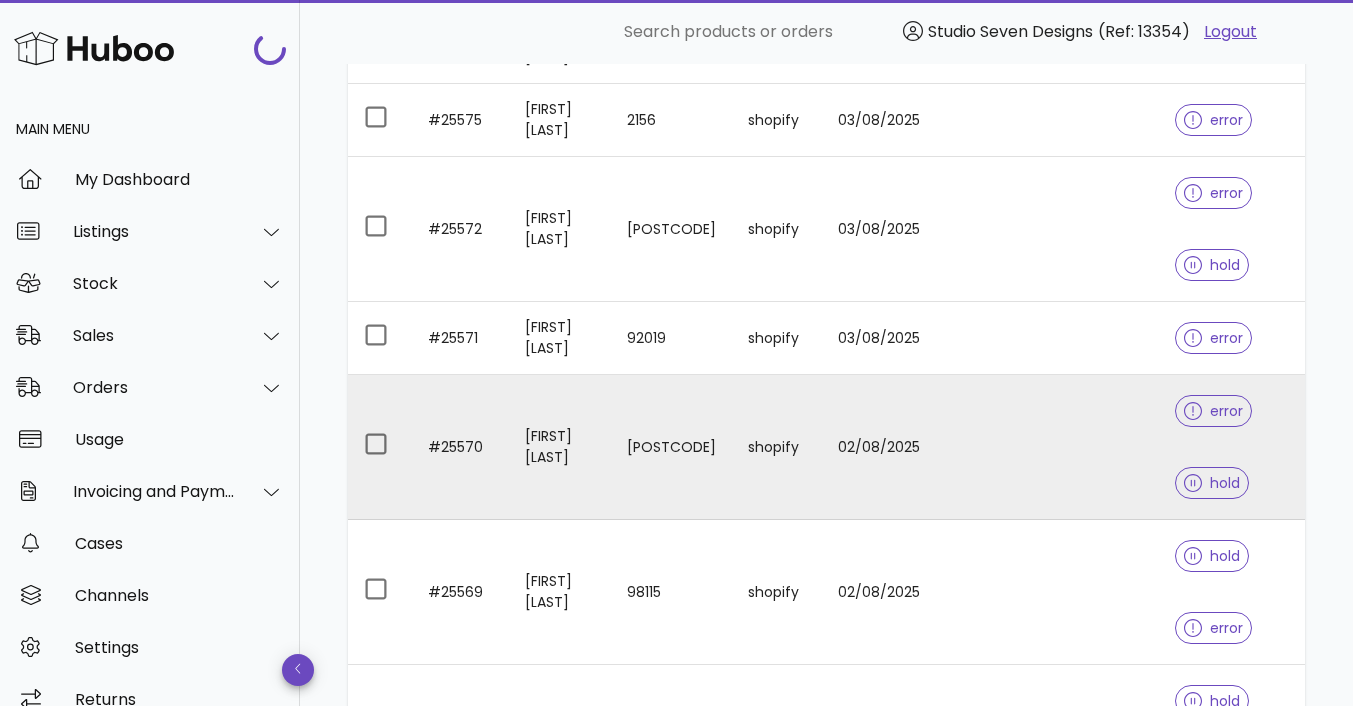 click at bounding box center (1112, 447) 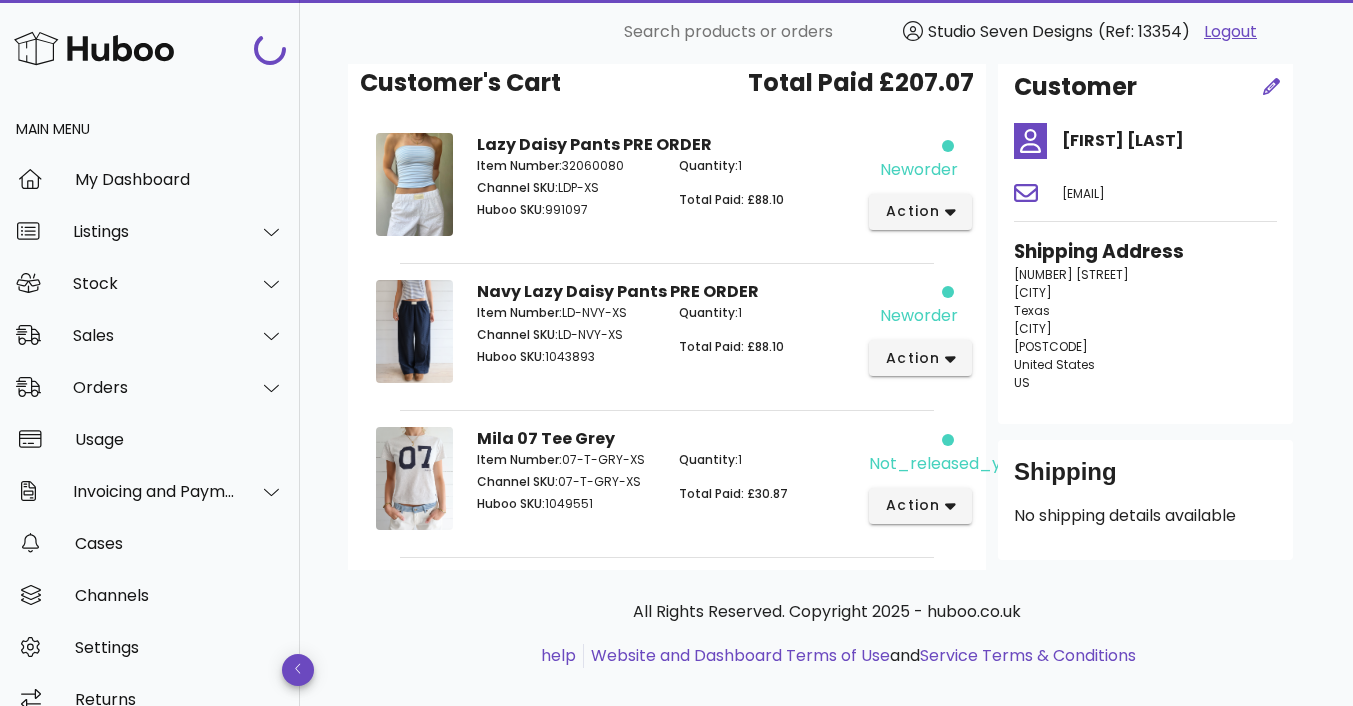 scroll, scrollTop: 197, scrollLeft: 0, axis: vertical 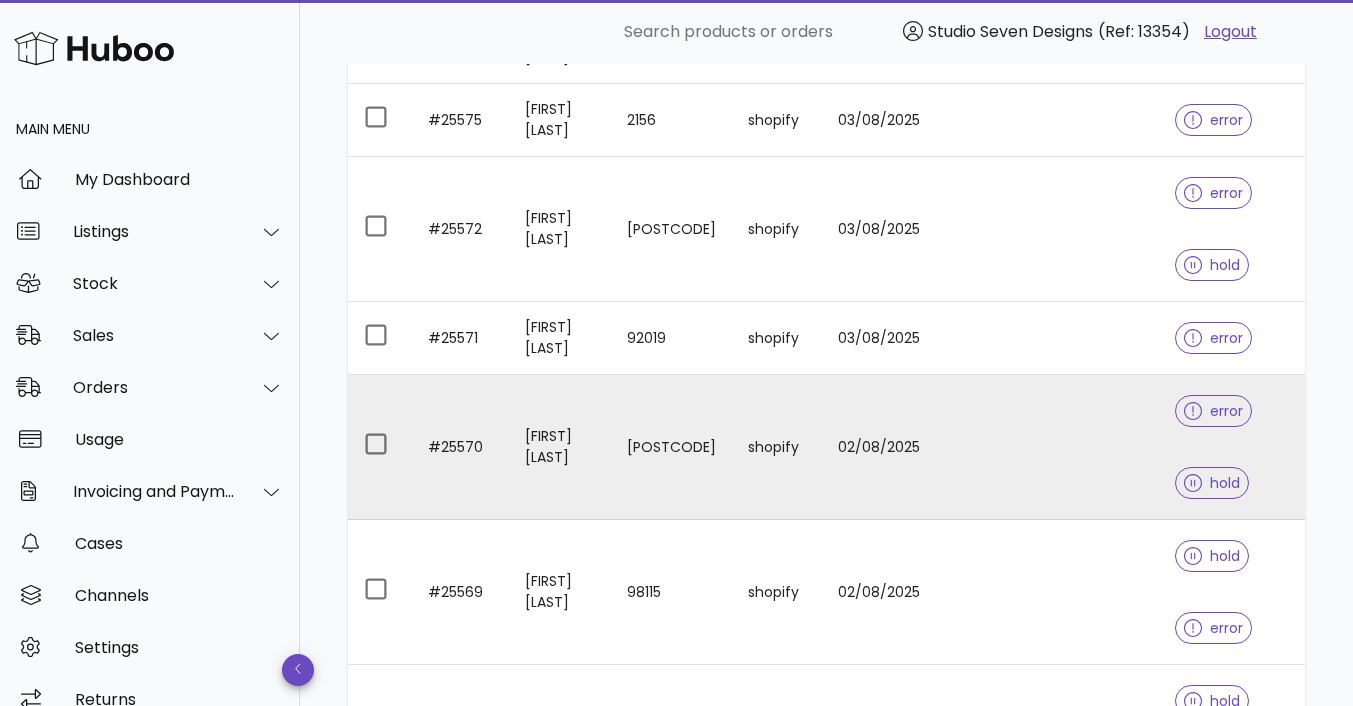 click at bounding box center (1112, 447) 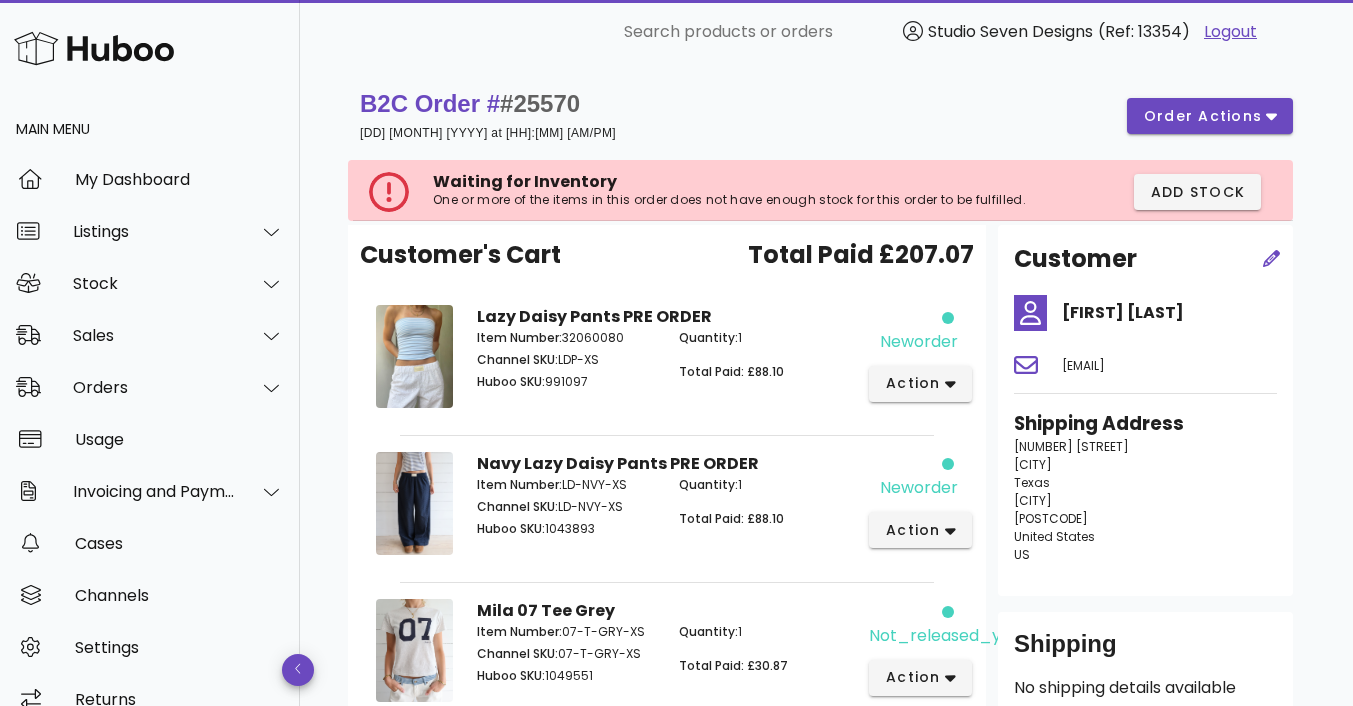 scroll, scrollTop: 197, scrollLeft: 0, axis: vertical 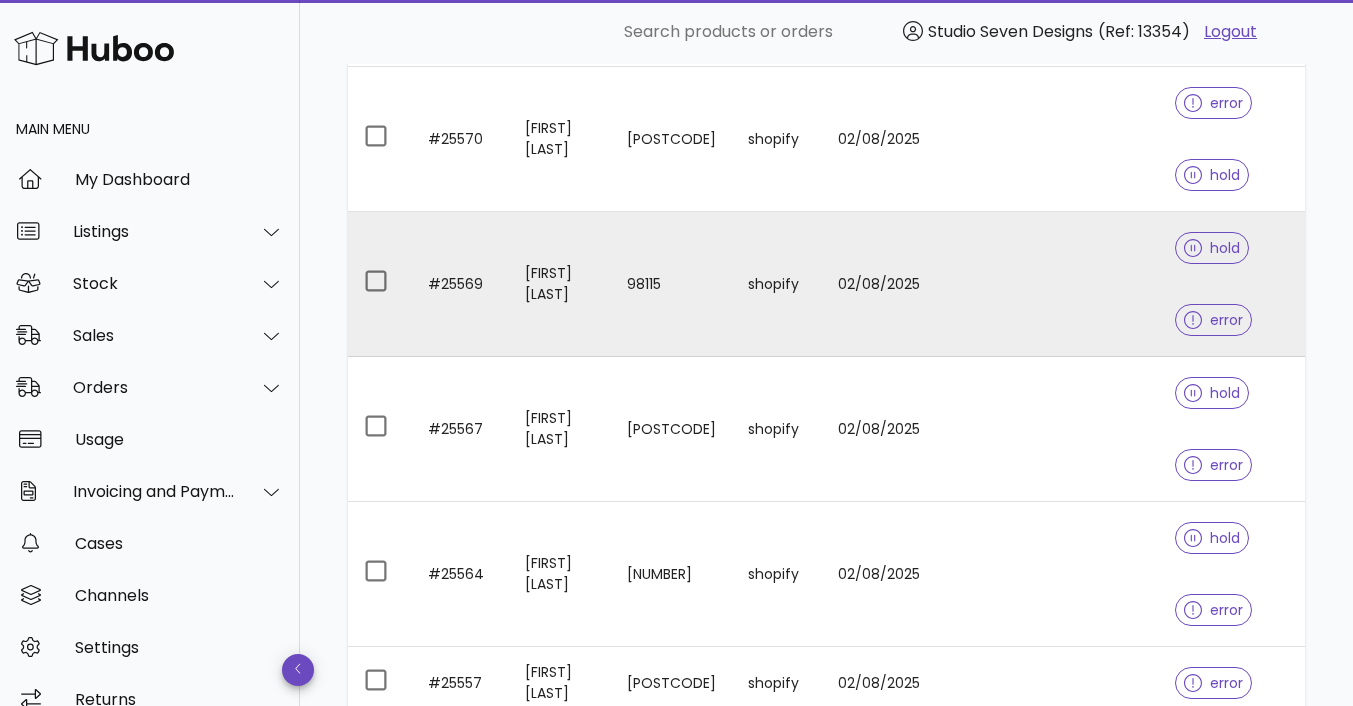 click at bounding box center [1112, 284] 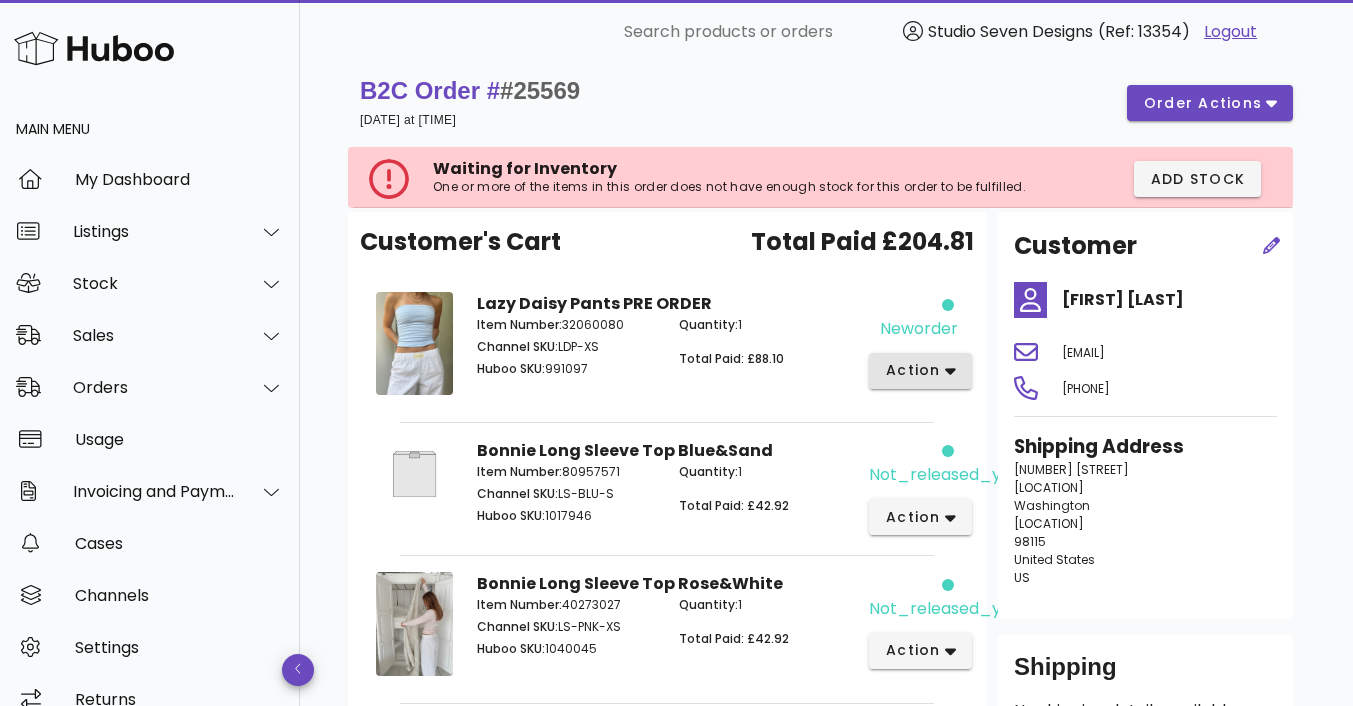 scroll, scrollTop: 254, scrollLeft: 0, axis: vertical 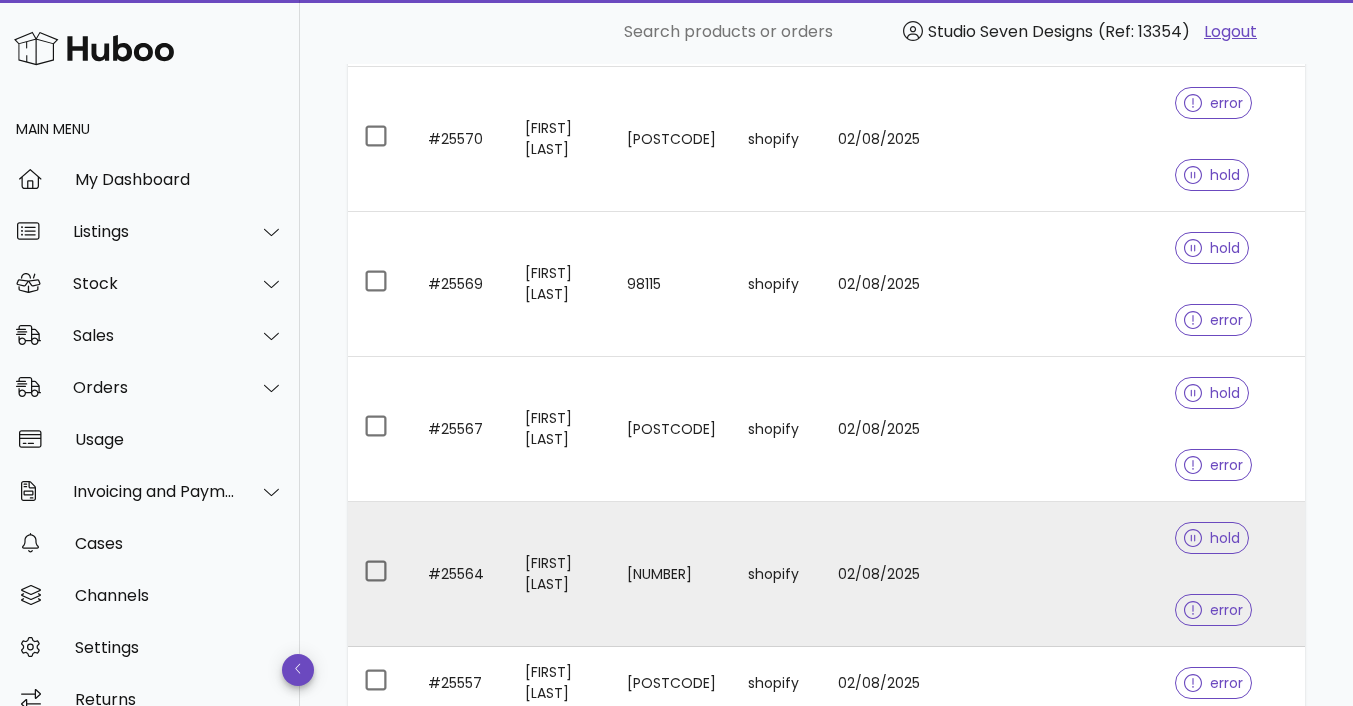 click at bounding box center (1024, 574) 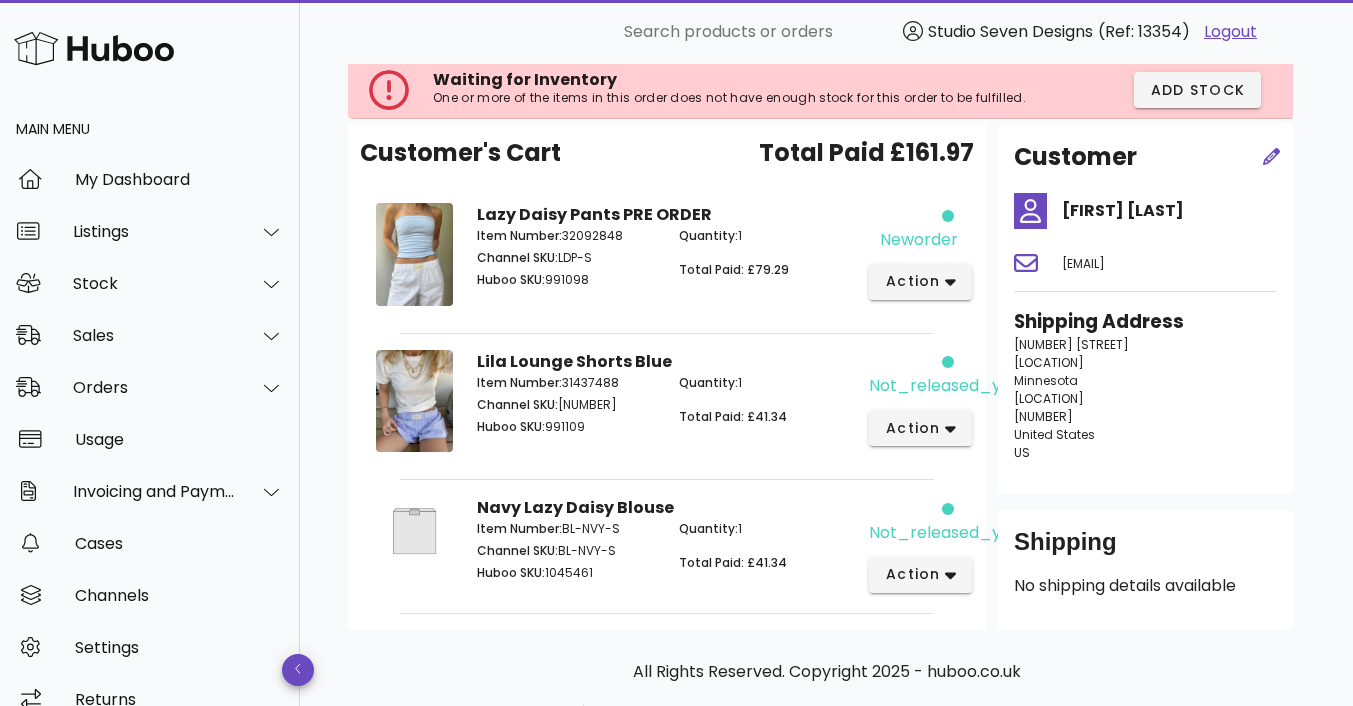 scroll, scrollTop: 188, scrollLeft: 0, axis: vertical 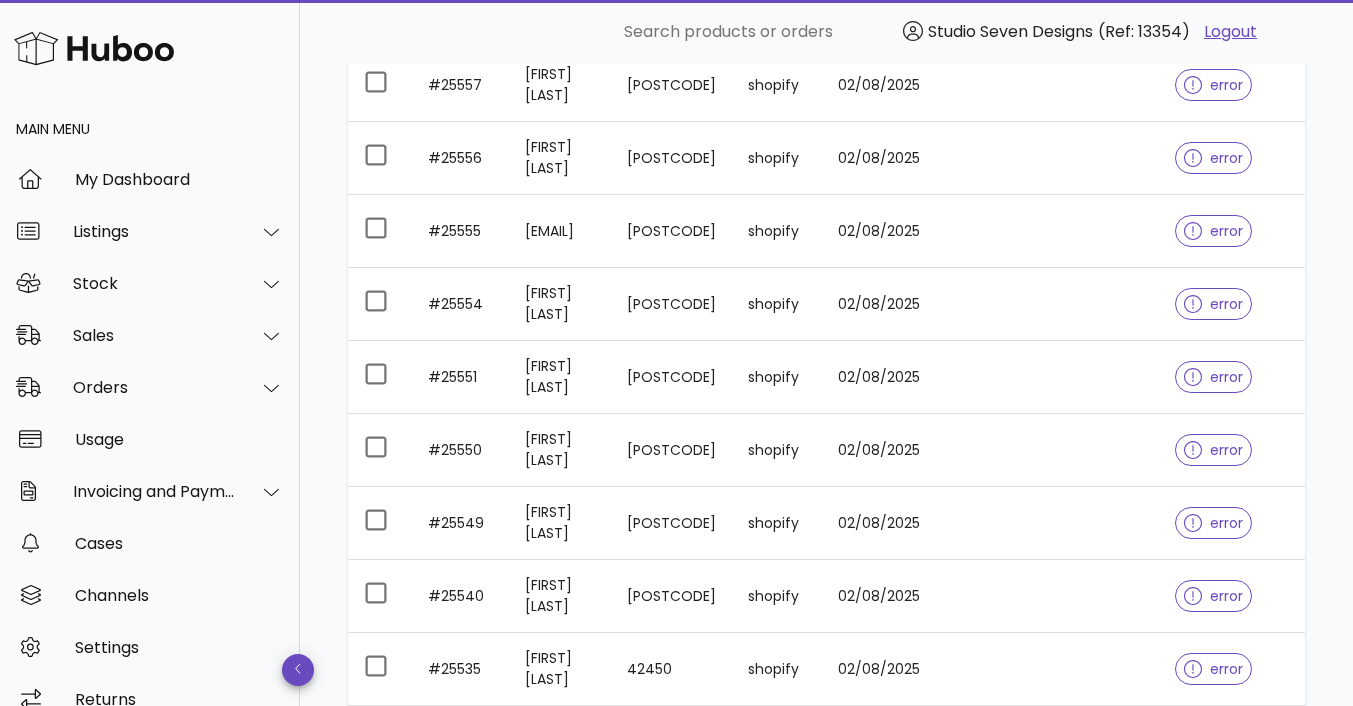 click at bounding box center (1112, 778) 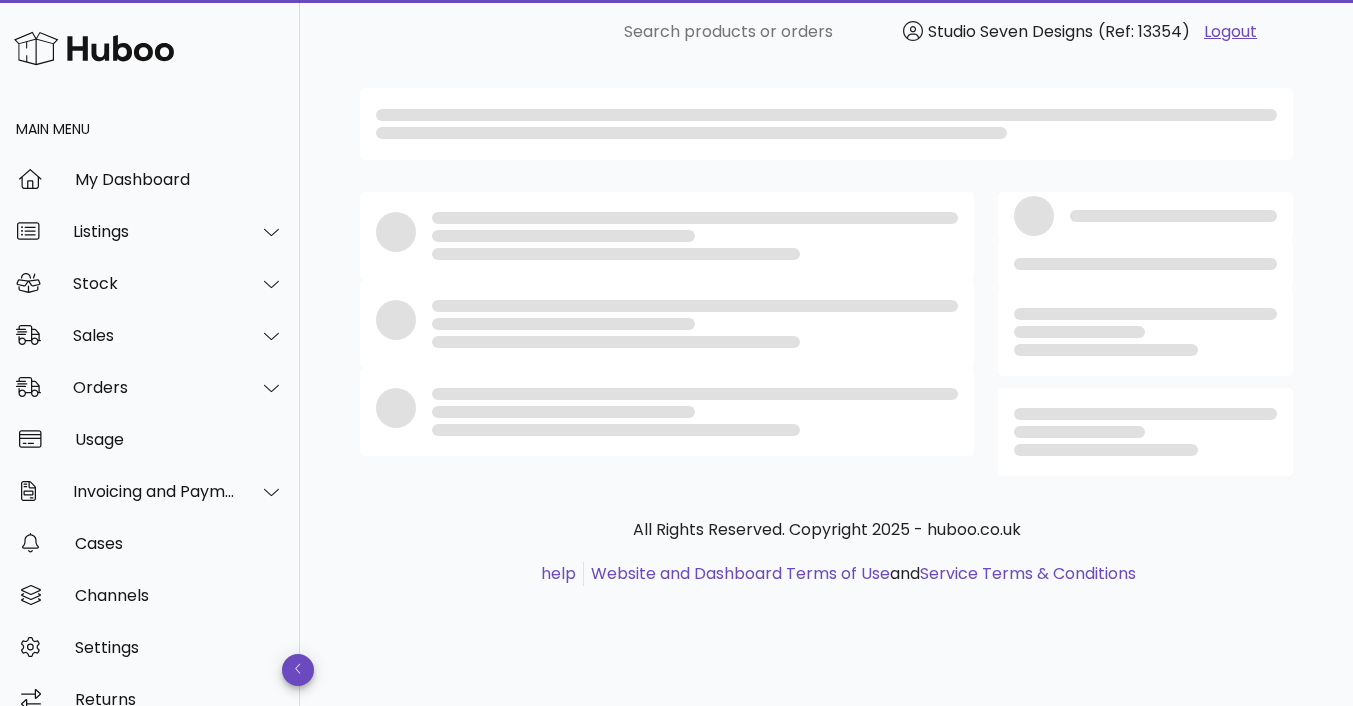 scroll, scrollTop: 0, scrollLeft: 0, axis: both 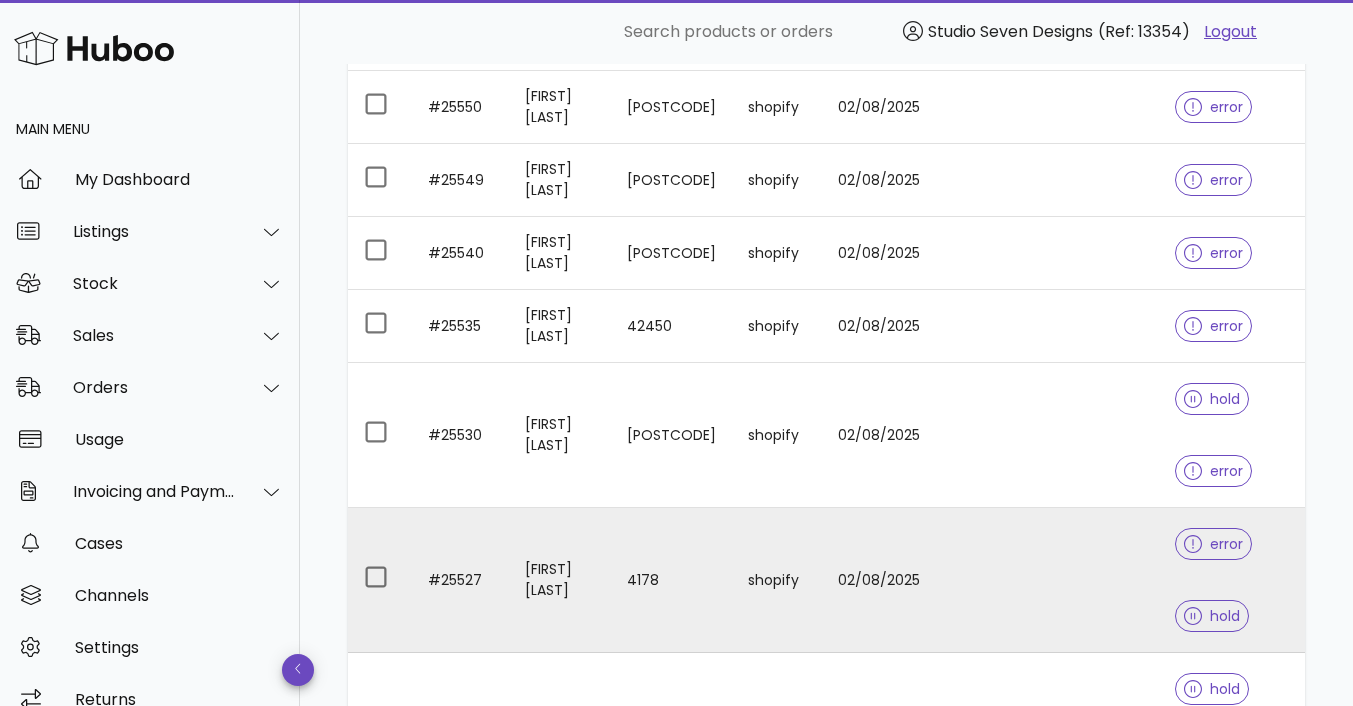 click at bounding box center [1112, 580] 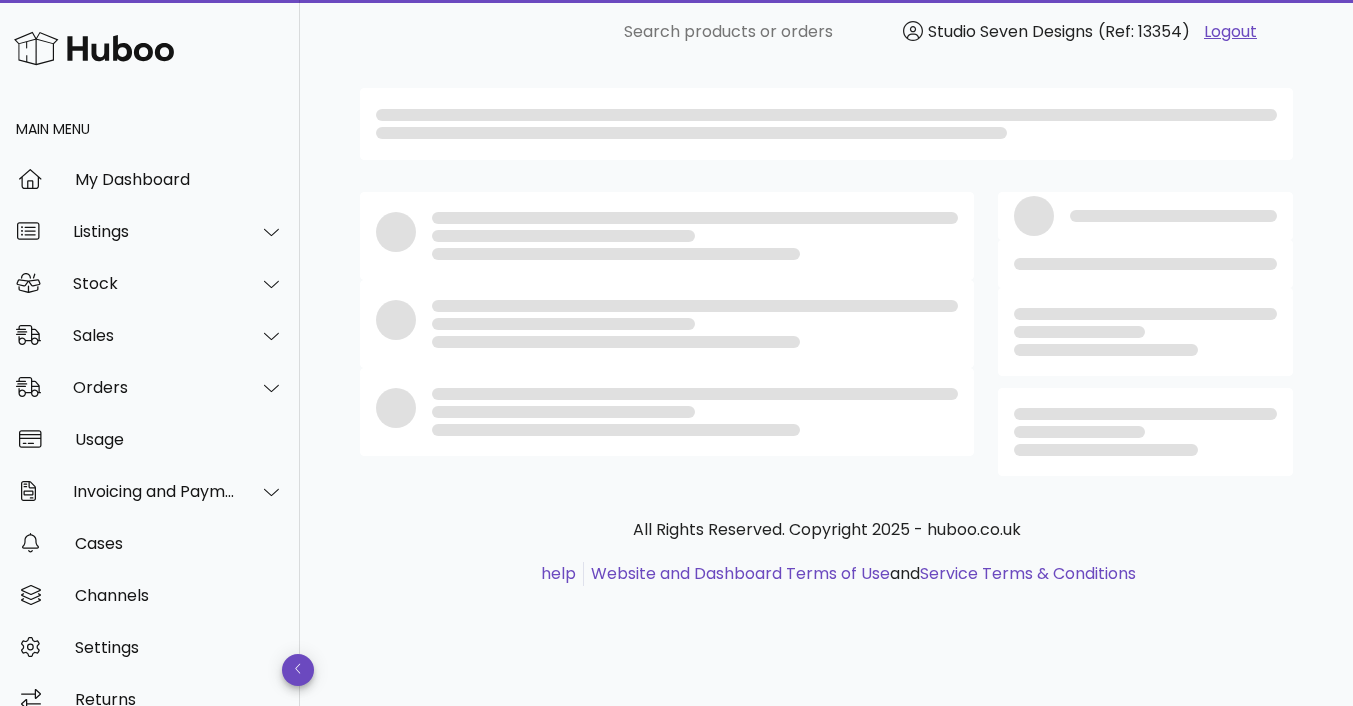 scroll, scrollTop: 0, scrollLeft: 0, axis: both 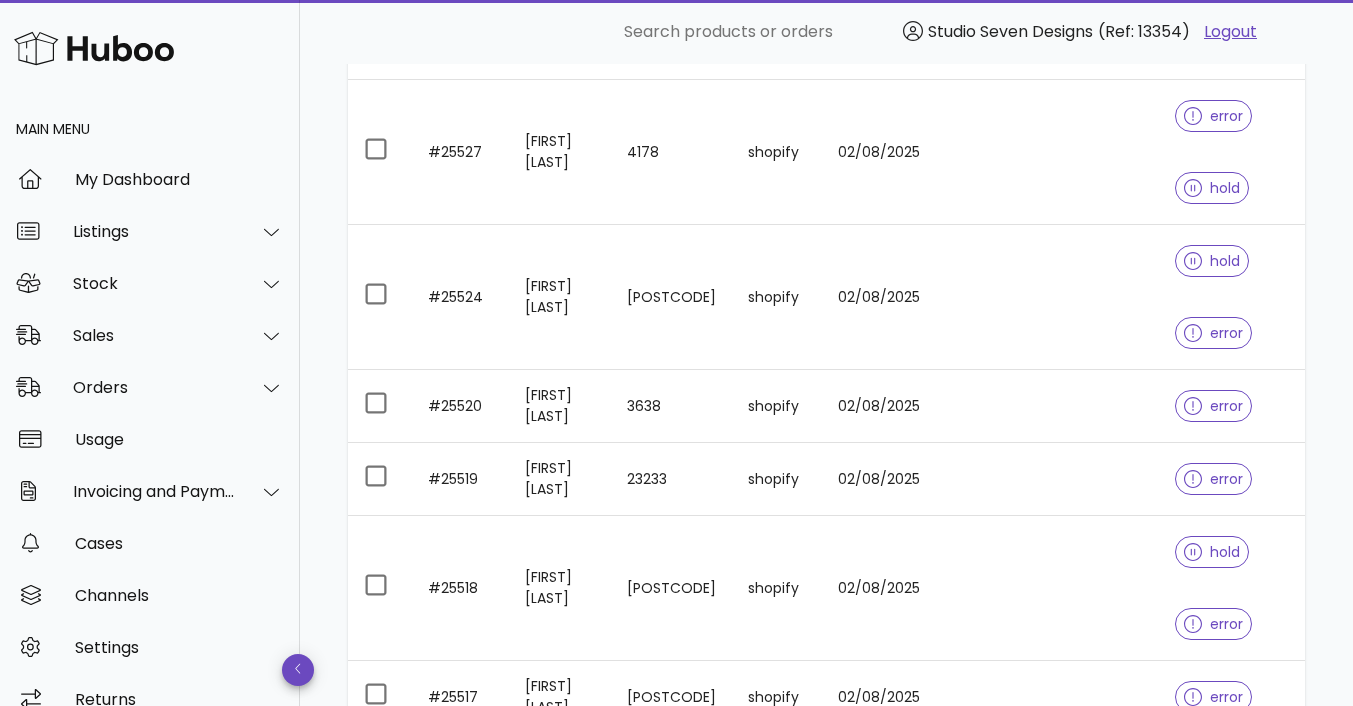 click at bounding box center [1112, 1025] 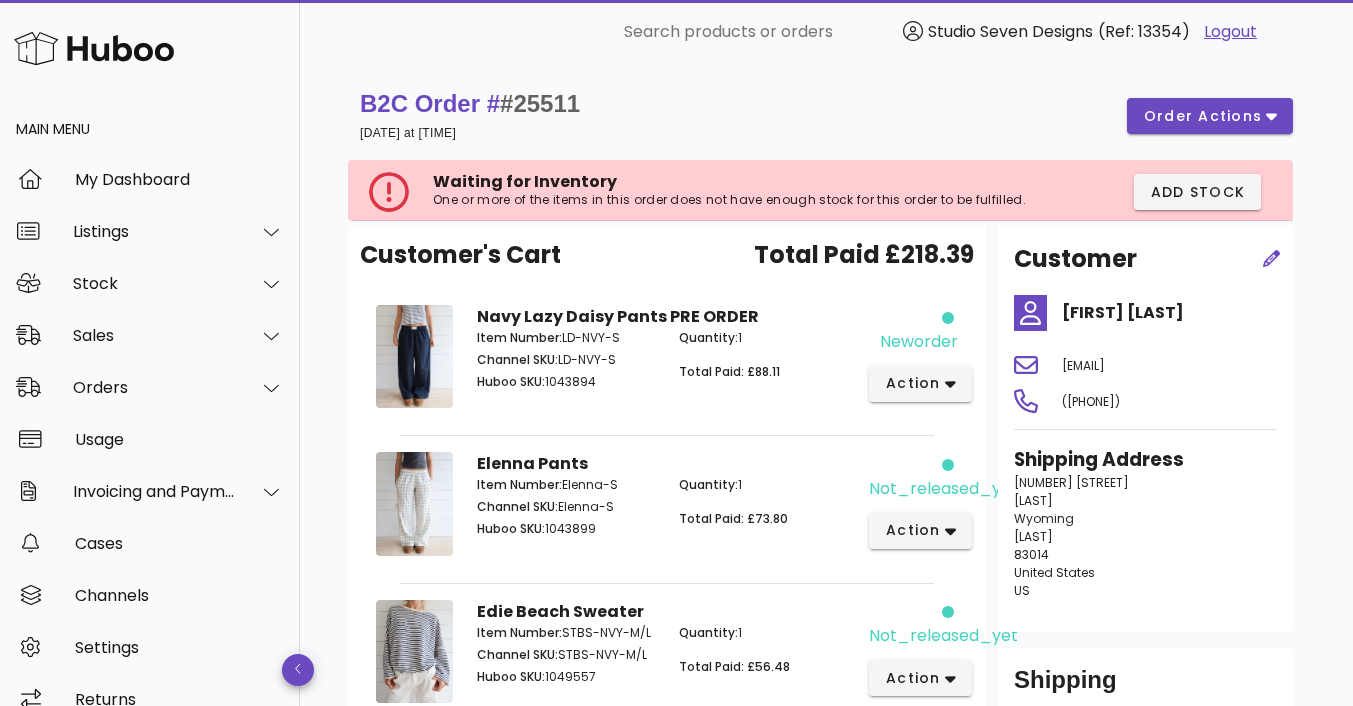 scroll, scrollTop: 224, scrollLeft: 0, axis: vertical 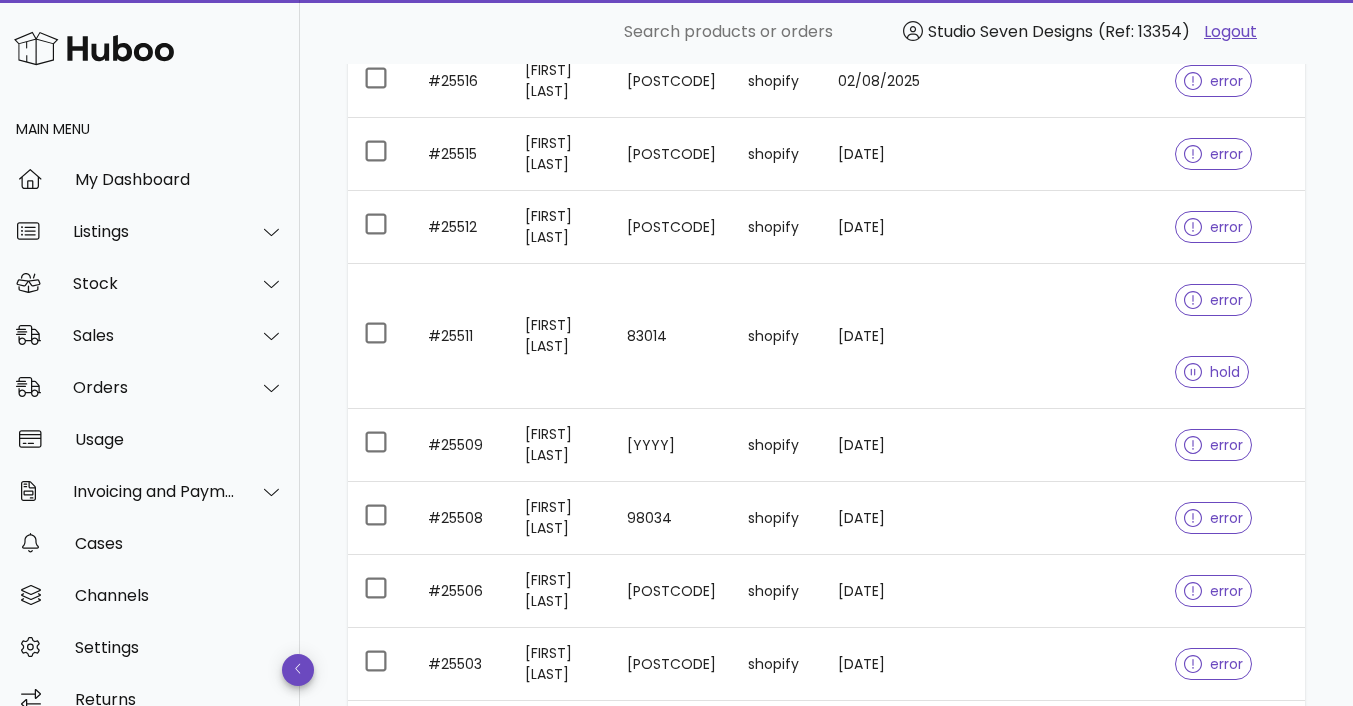 click at bounding box center (1112, 1065) 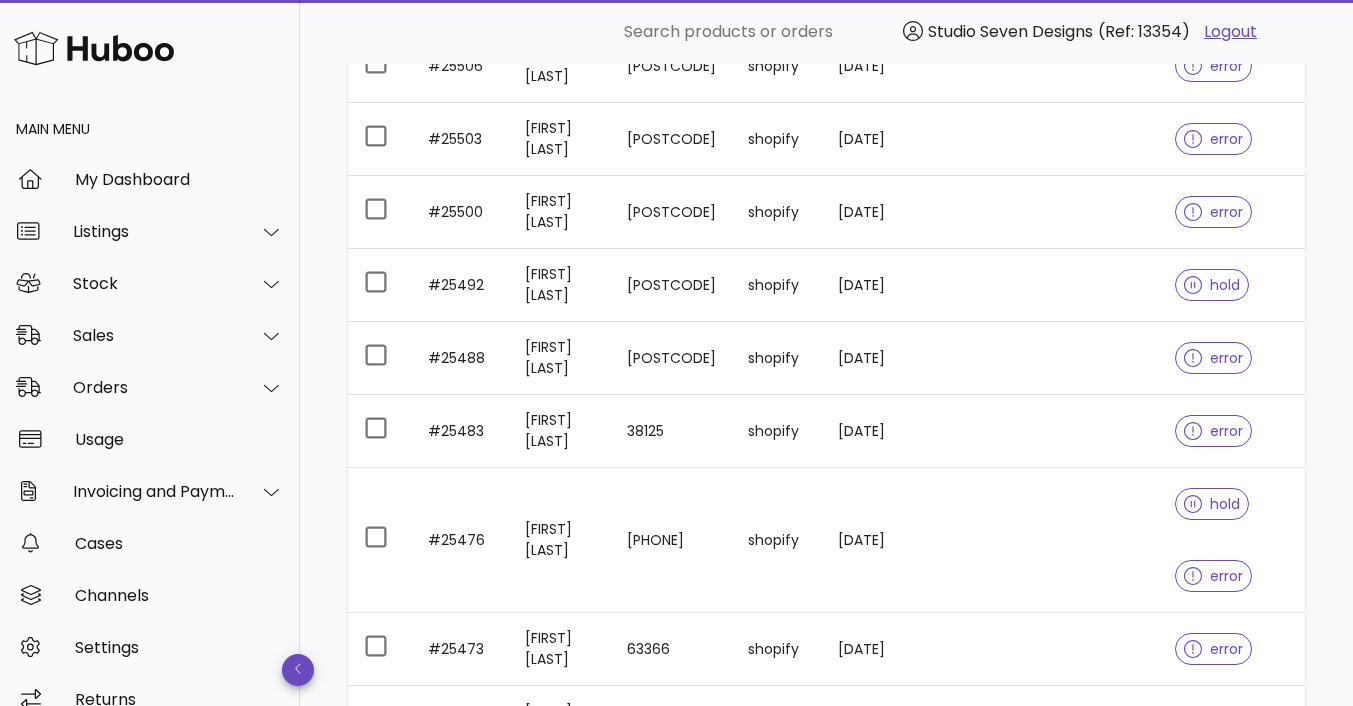 scroll, scrollTop: 3382, scrollLeft: 0, axis: vertical 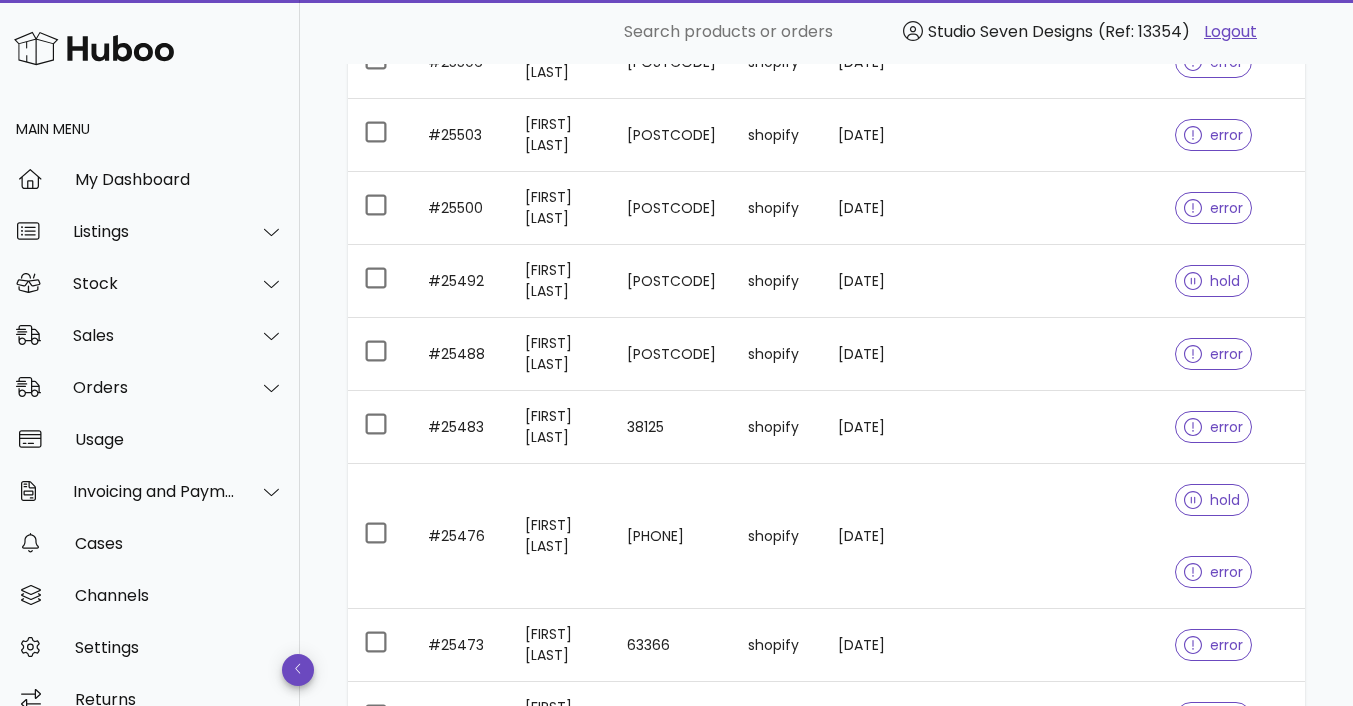click at bounding box center [1112, 1191] 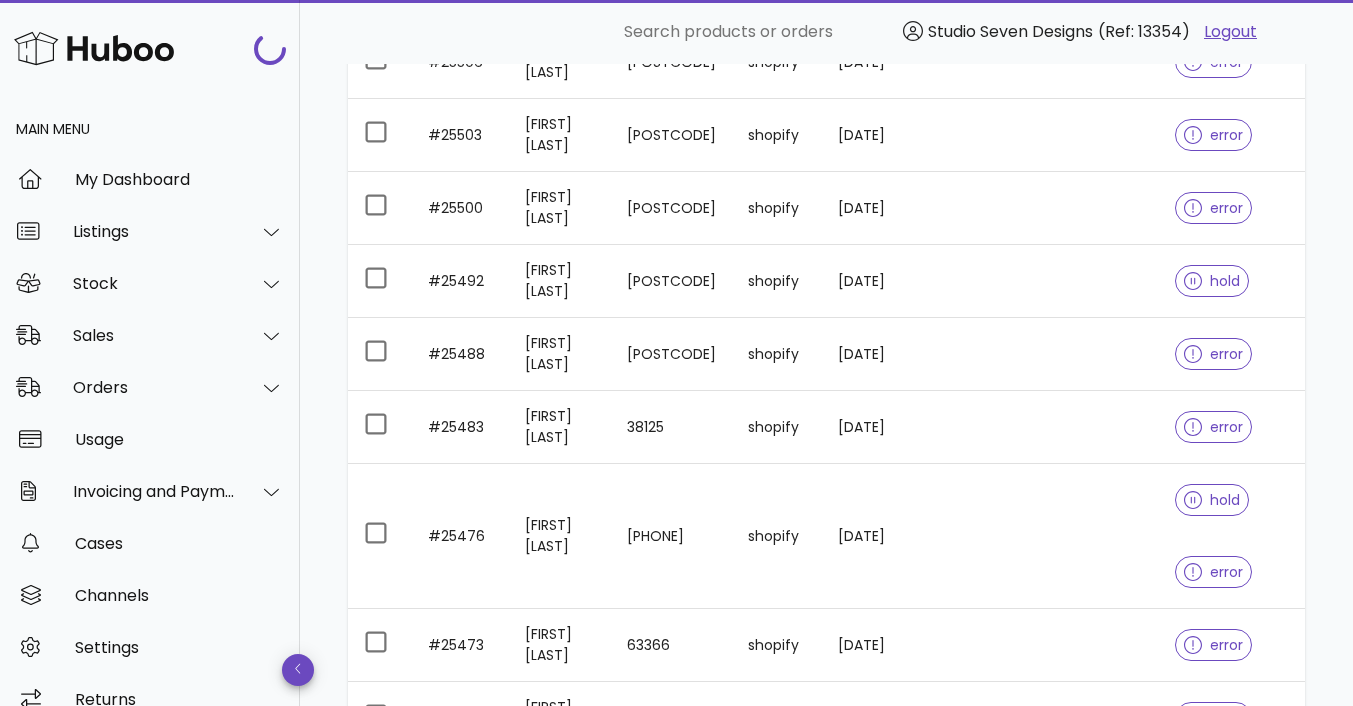 scroll, scrollTop: 3726, scrollLeft: 0, axis: vertical 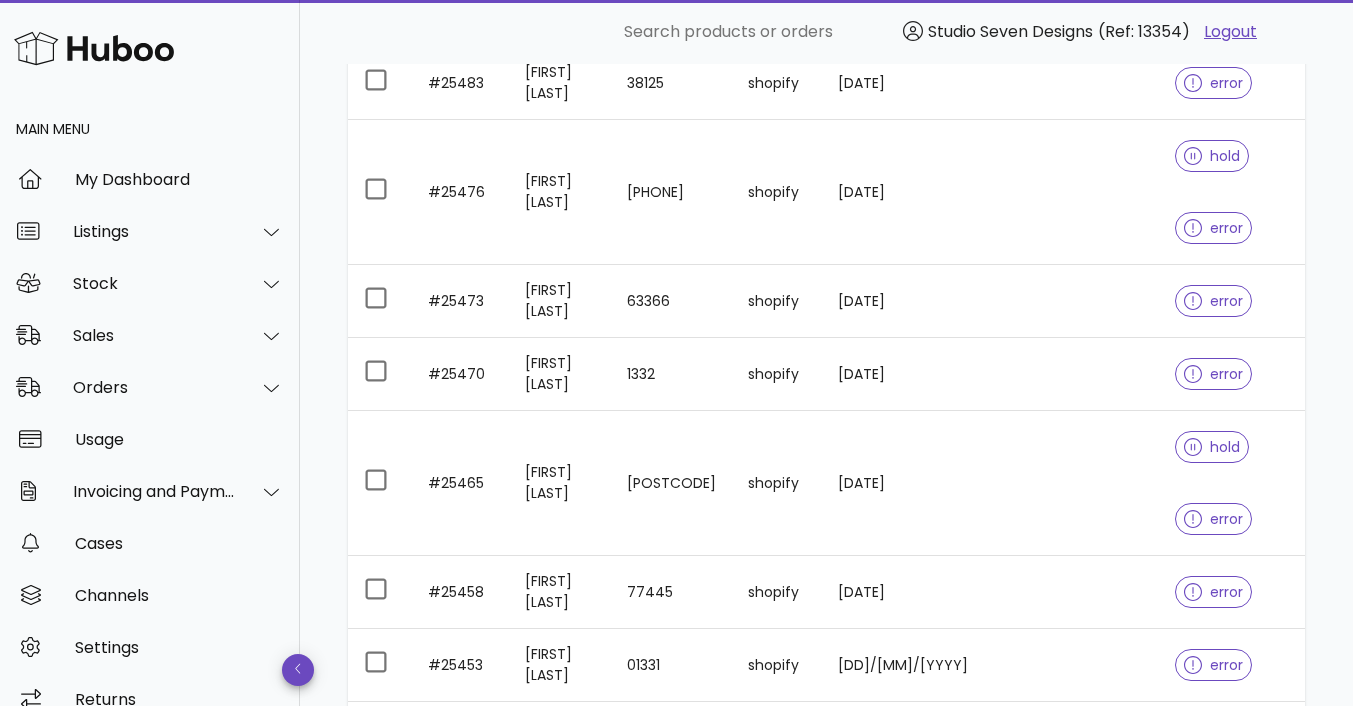 click at bounding box center (1112, 1464) 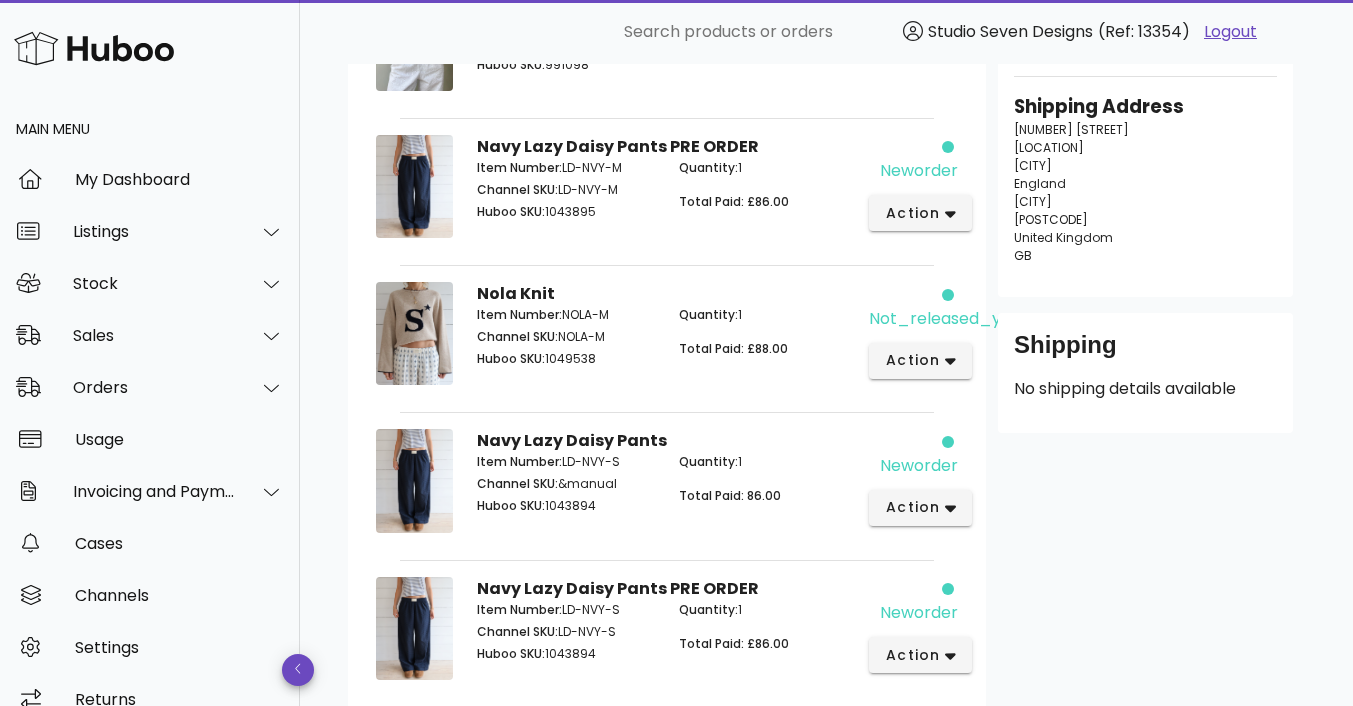 scroll, scrollTop: 337, scrollLeft: 0, axis: vertical 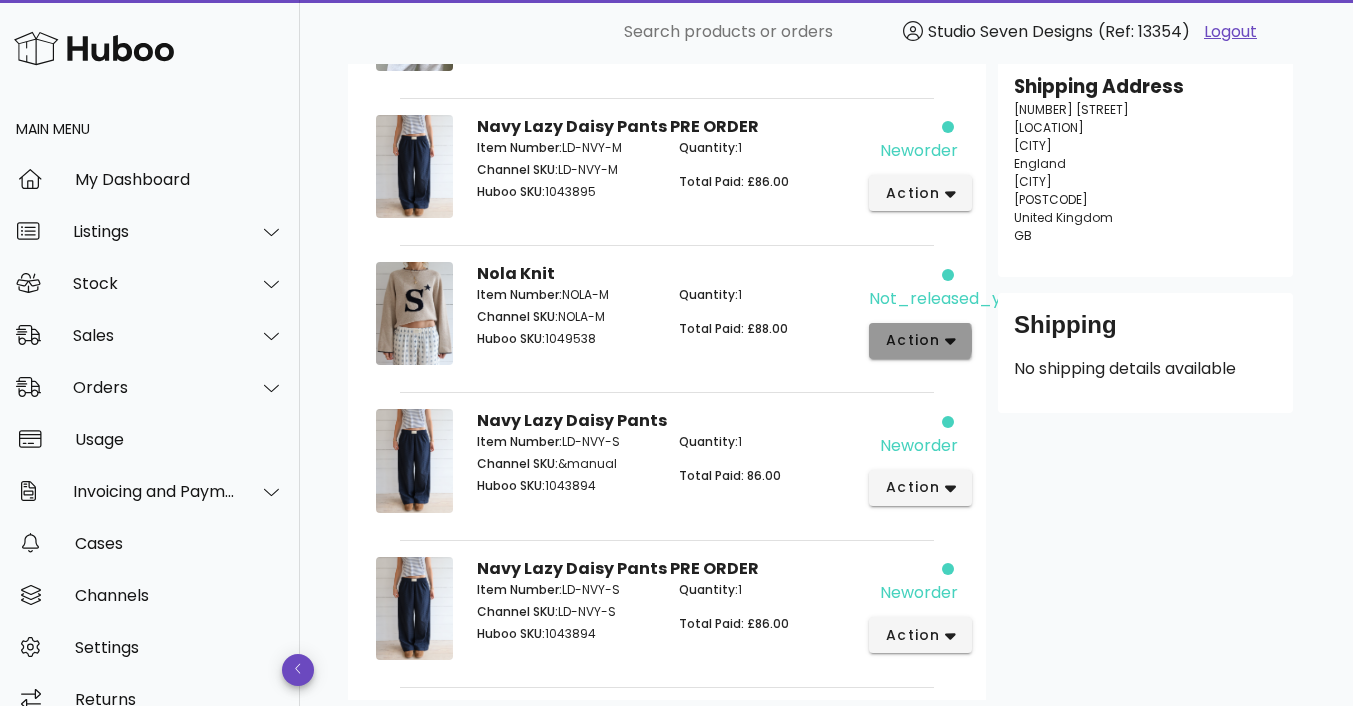 click 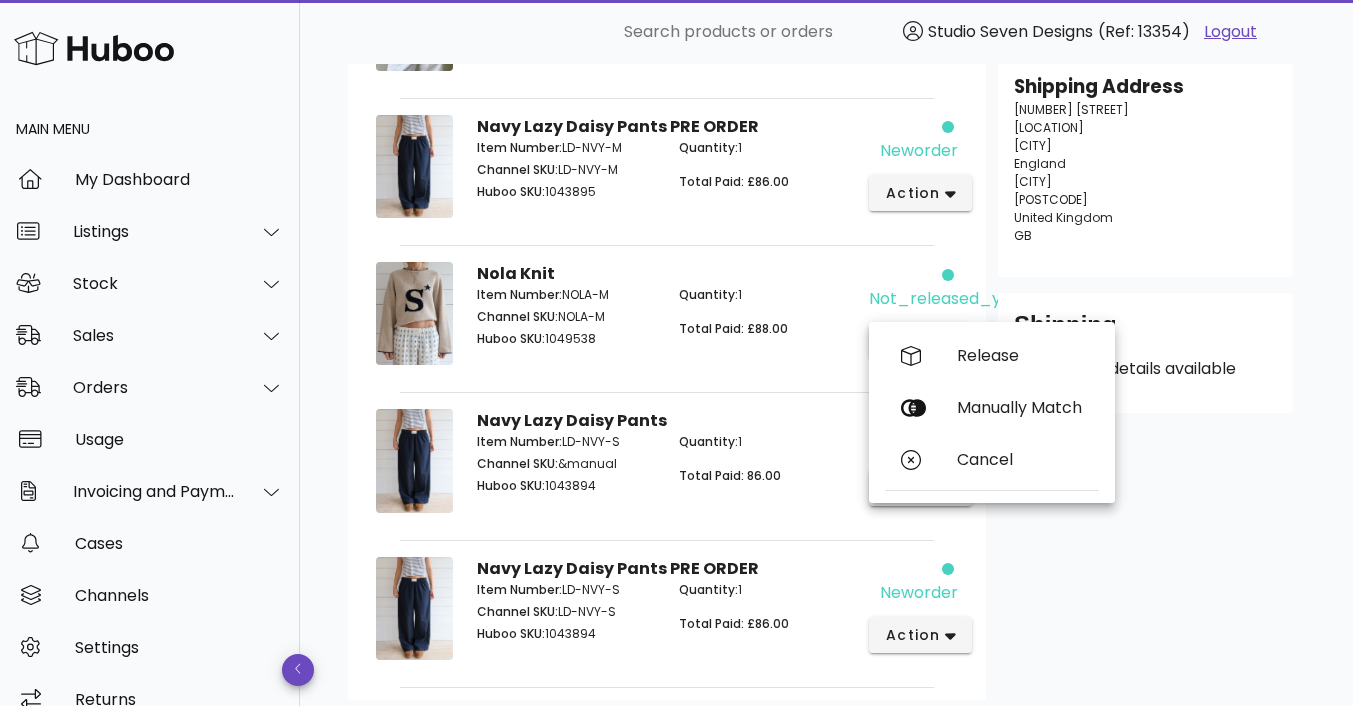 click on "Nola Knit Item Number:  NOLA-M  Channel SKU:  NOLA-M  Huboo SKU:  1049538  Quantity:  1 Total Paid: £88.00" at bounding box center [667, 317] 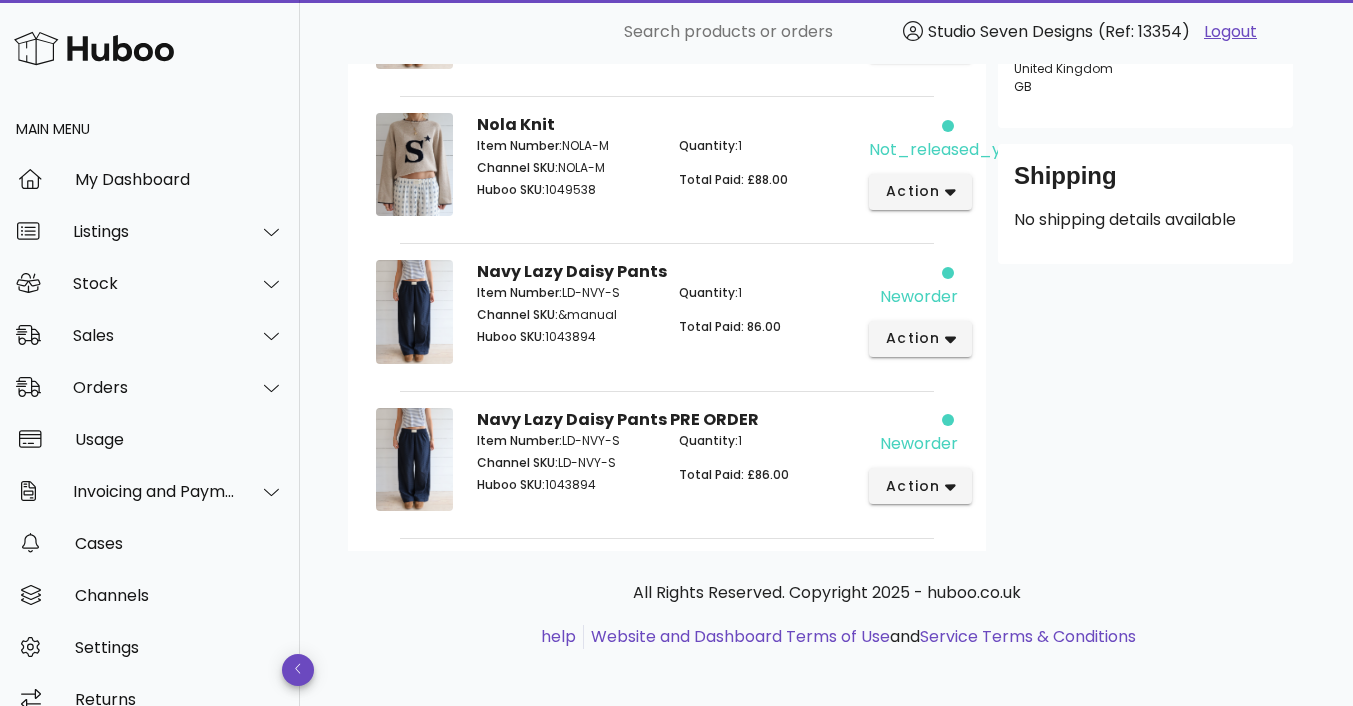 scroll, scrollTop: 490, scrollLeft: 0, axis: vertical 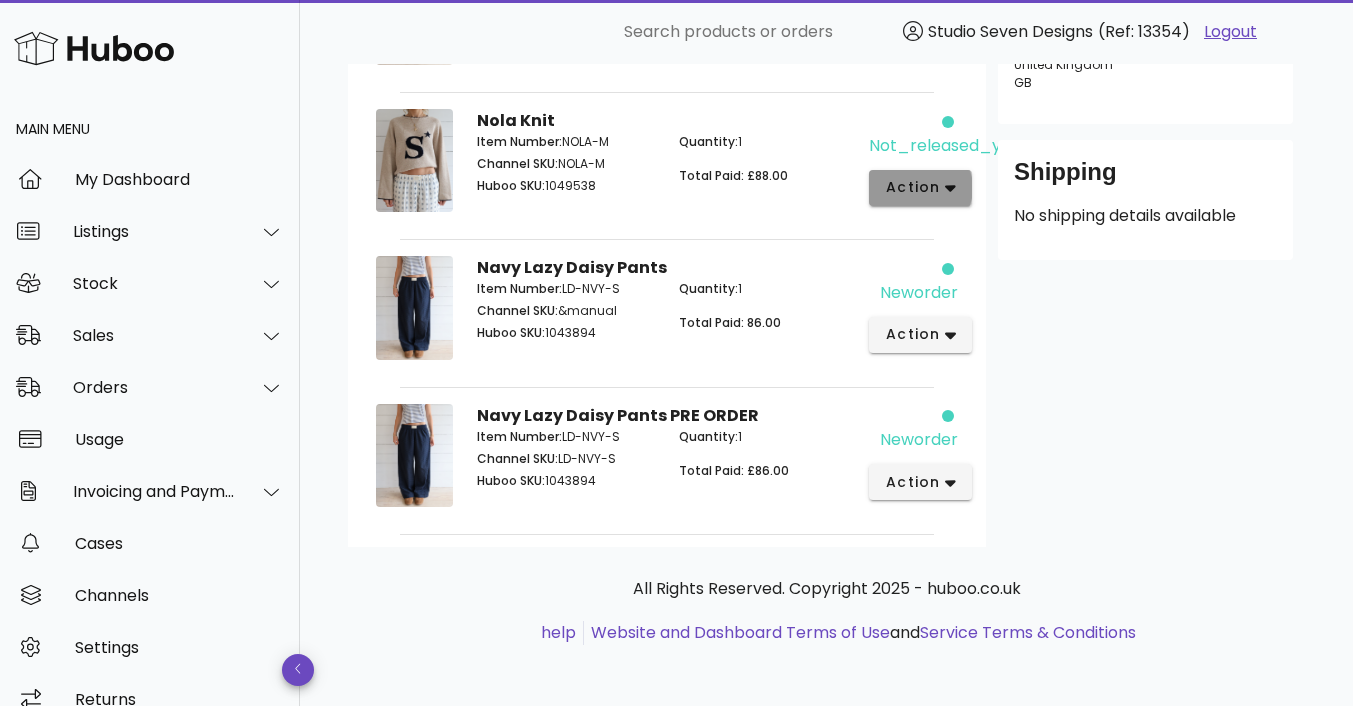 click 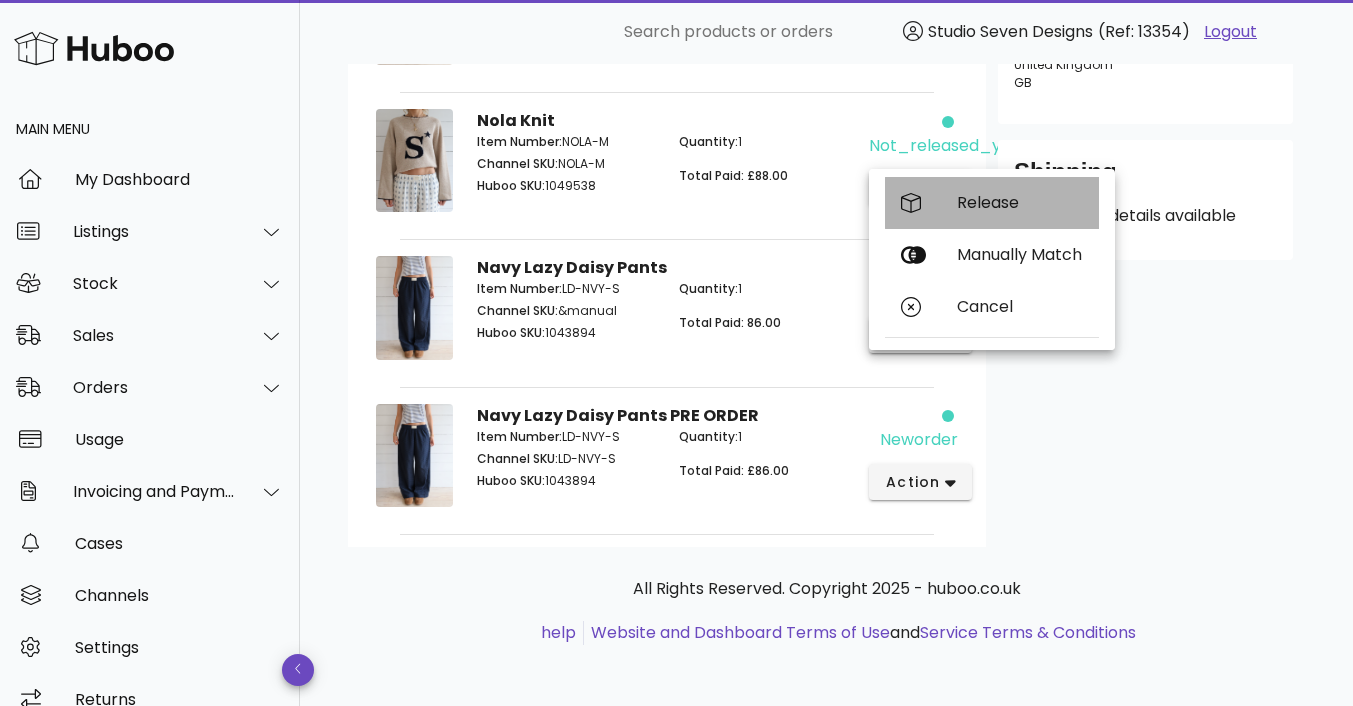 click on "Release" at bounding box center [992, 203] 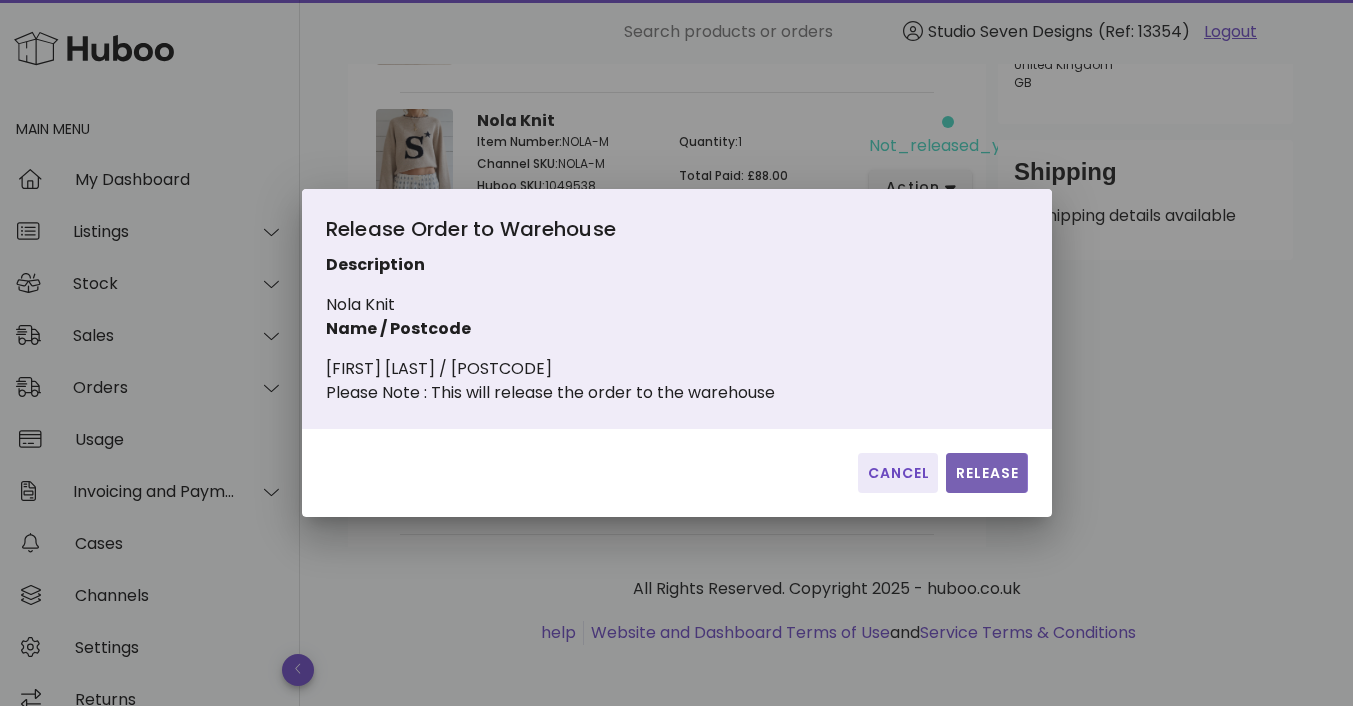 click on "Release" at bounding box center (986, 473) 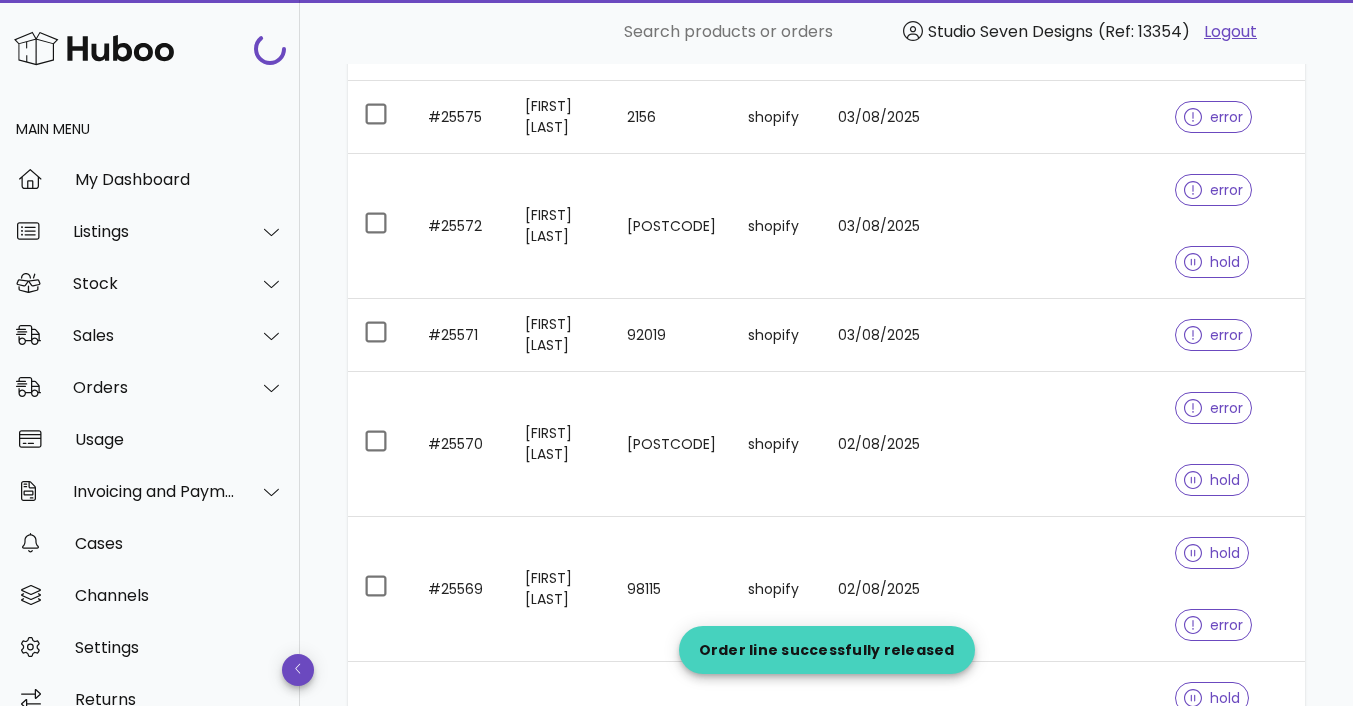 scroll, scrollTop: 3726, scrollLeft: 0, axis: vertical 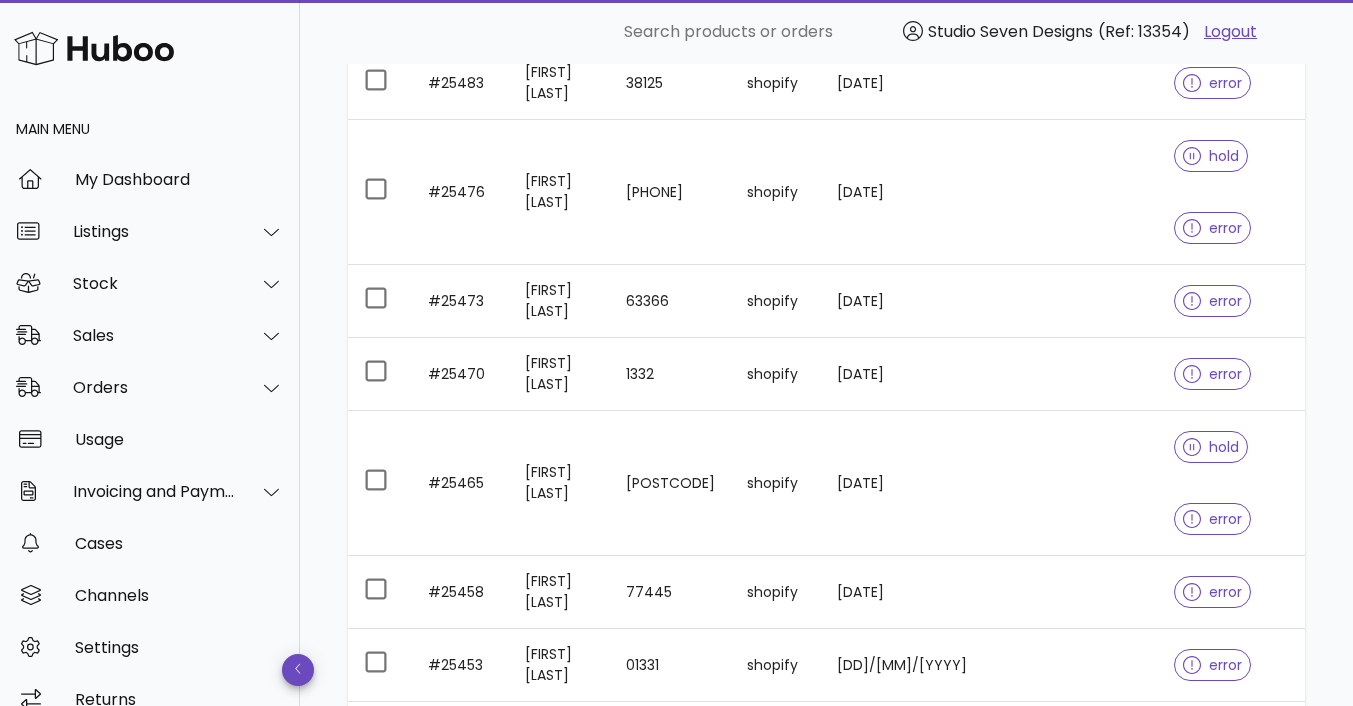 click 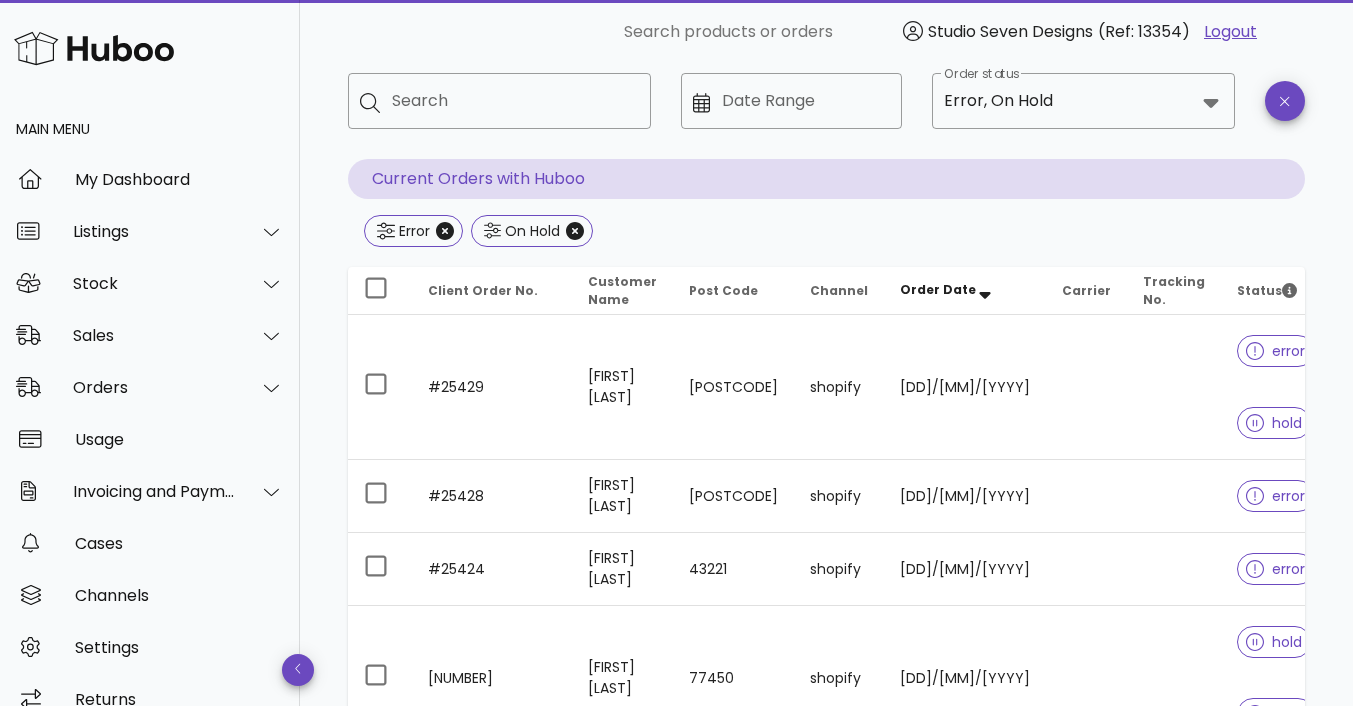 scroll, scrollTop: 96, scrollLeft: 0, axis: vertical 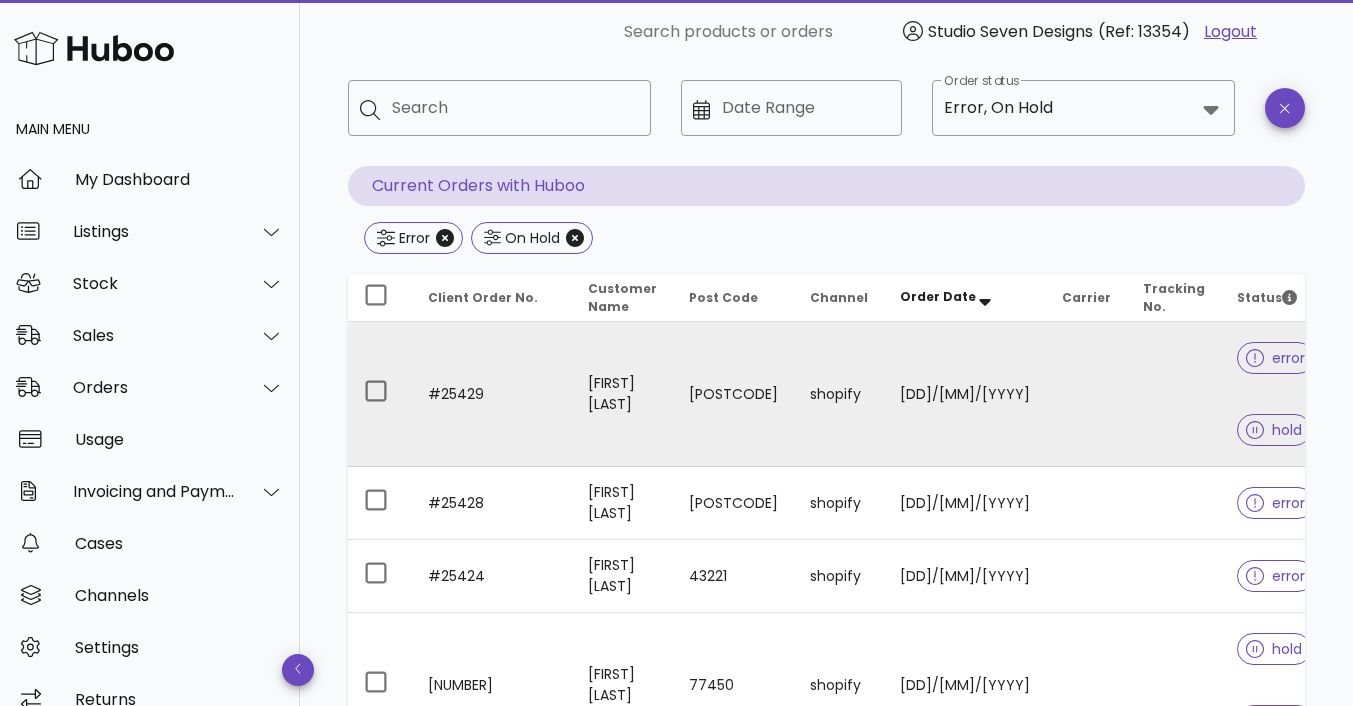 click at bounding box center [1174, 394] 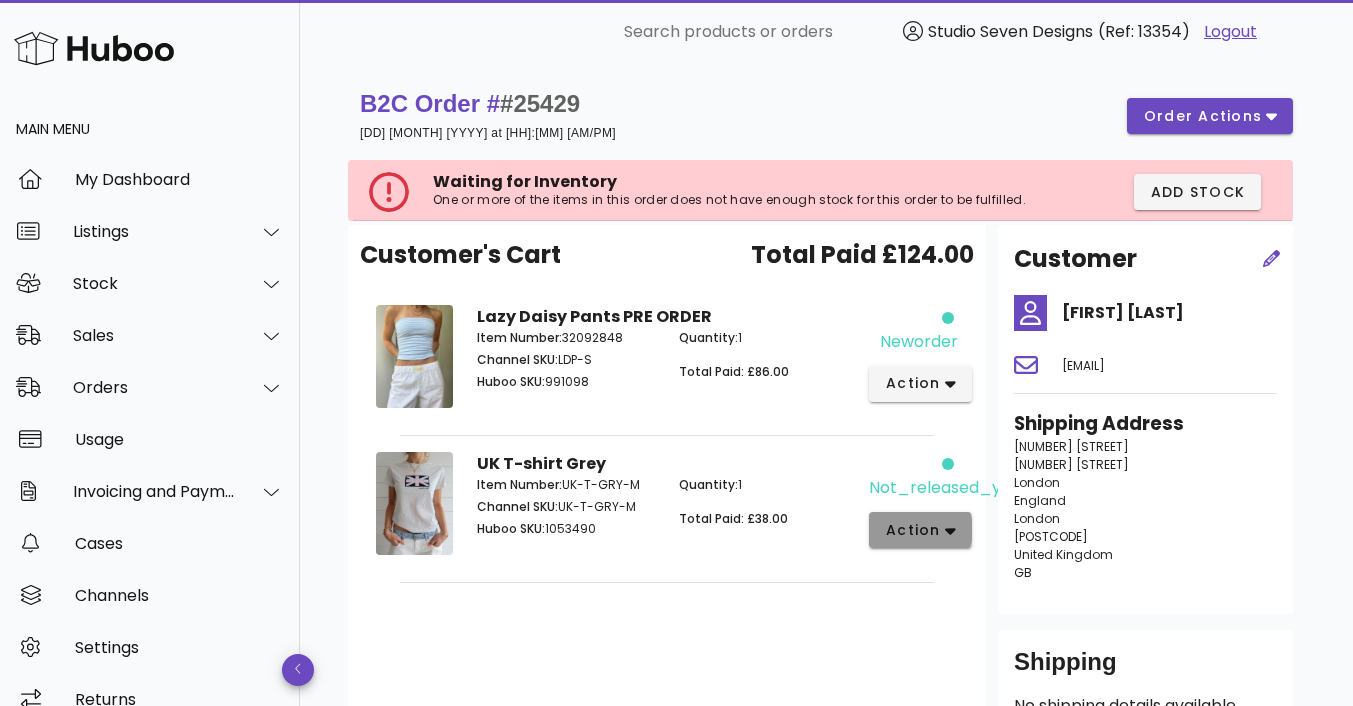 click 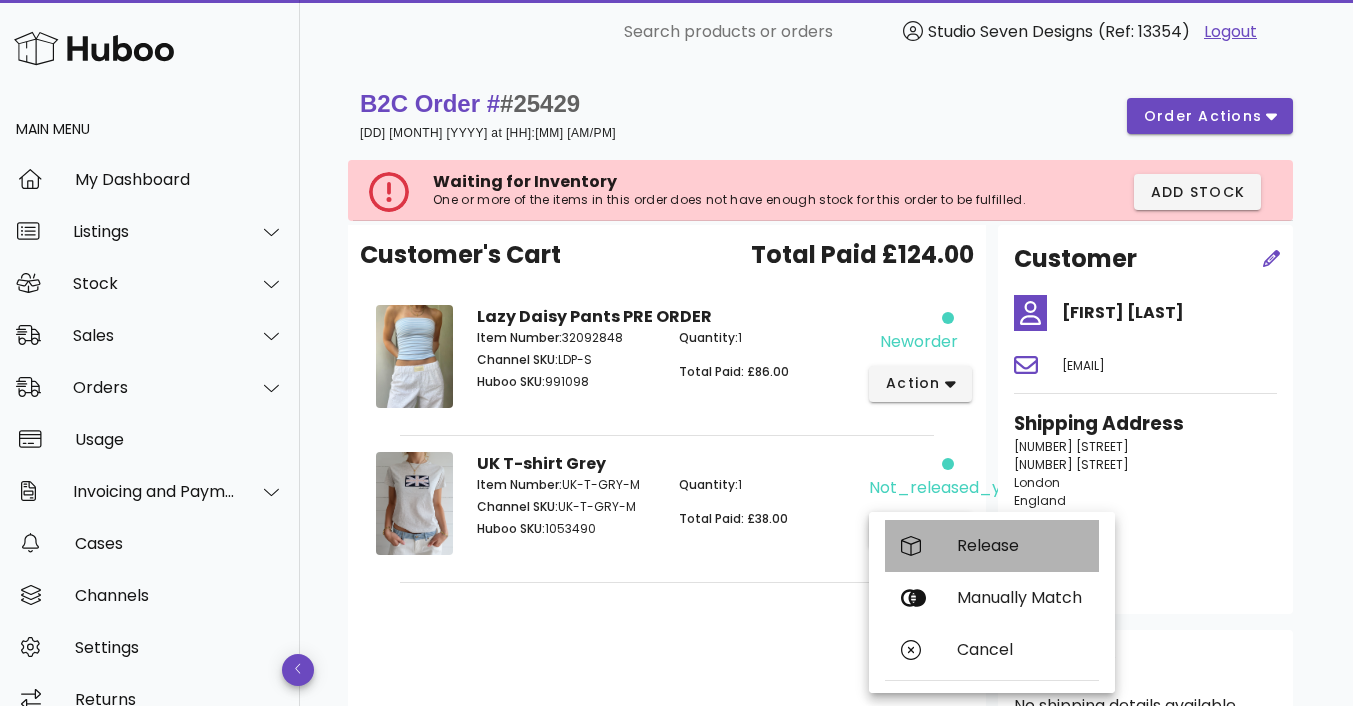 click on "Release" at bounding box center (1020, 545) 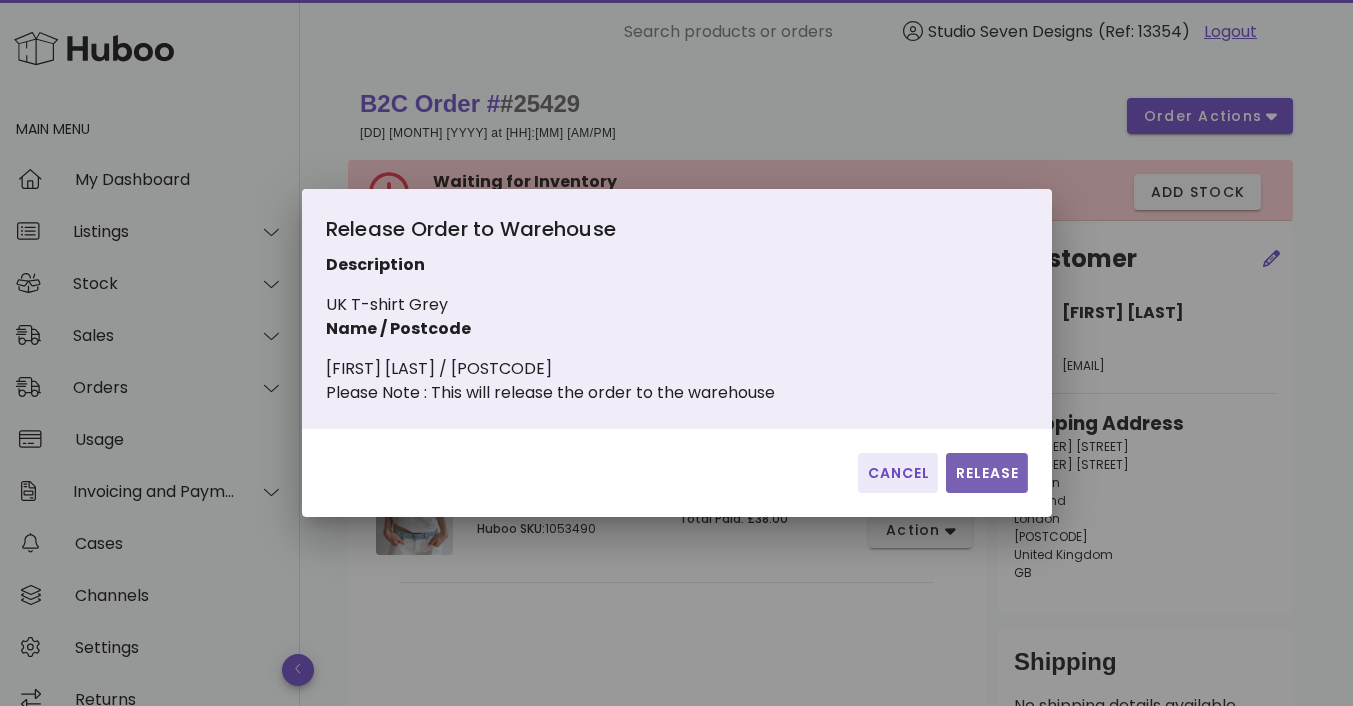 click on "Release" at bounding box center [986, 473] 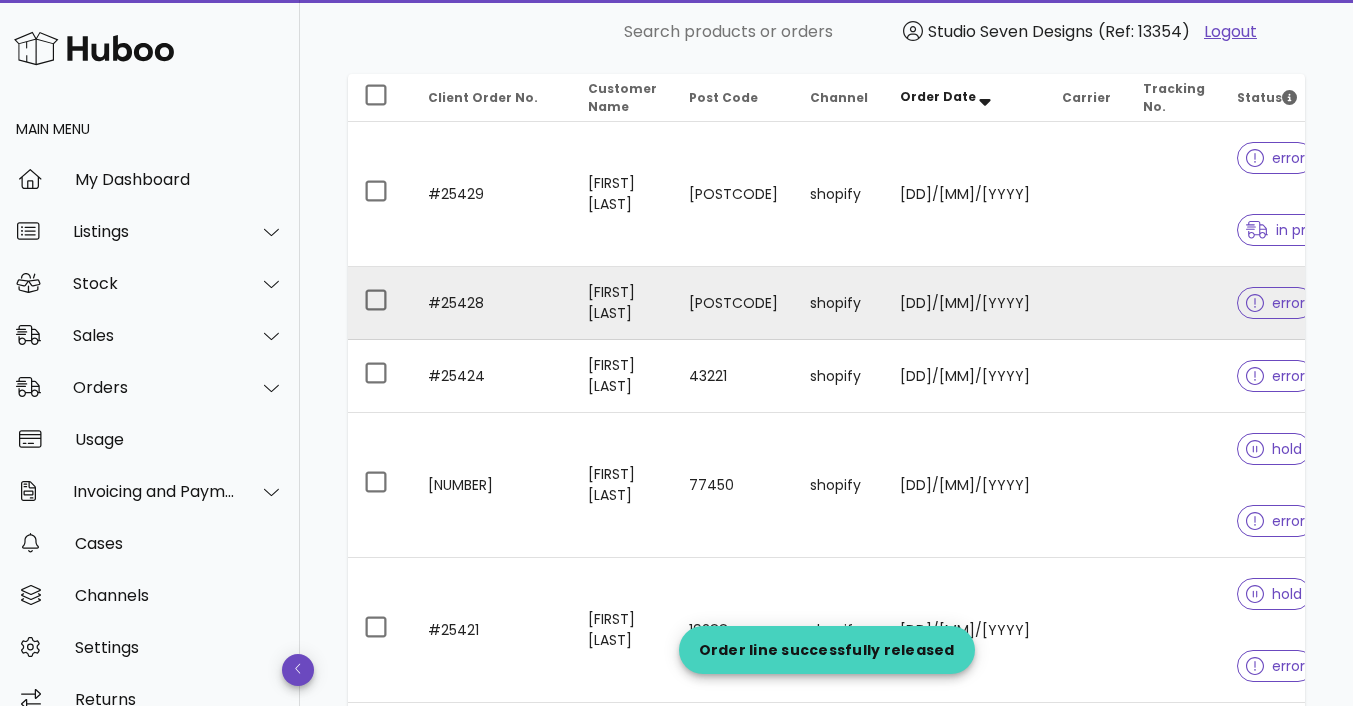 scroll, scrollTop: 297, scrollLeft: 0, axis: vertical 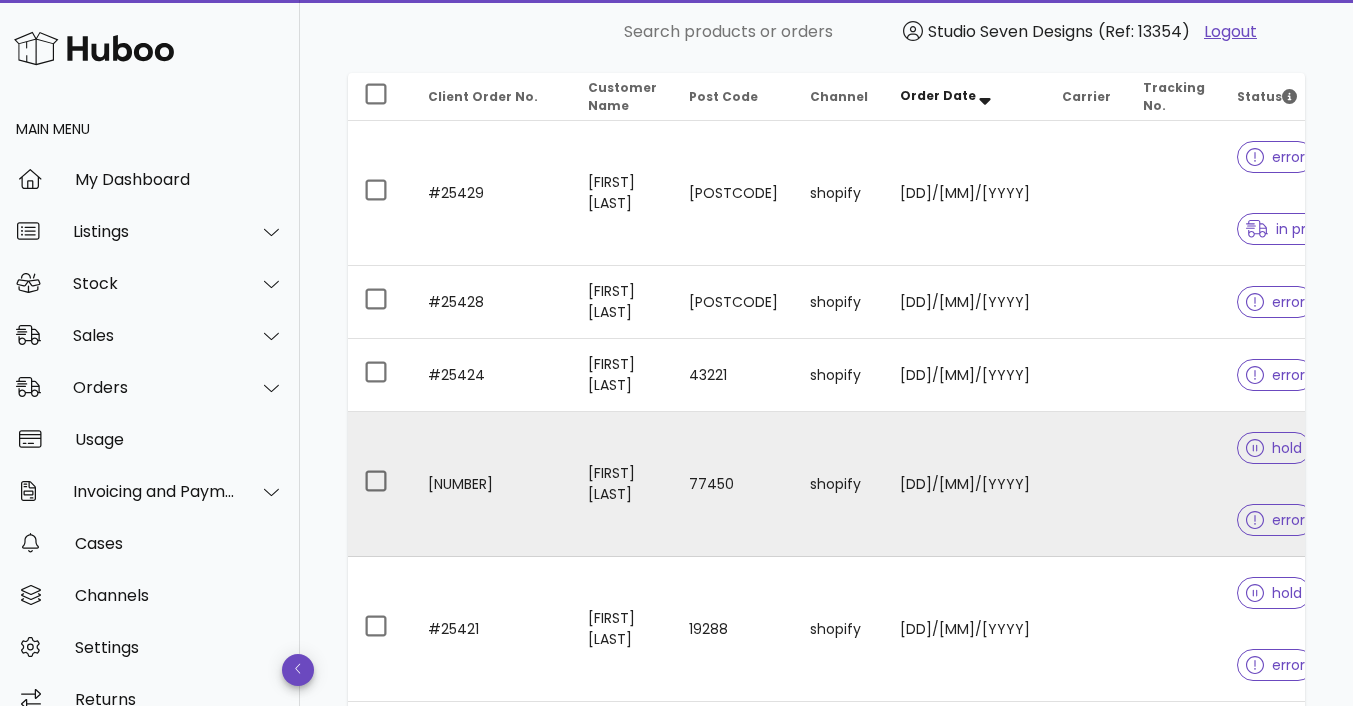click at bounding box center [1174, 484] 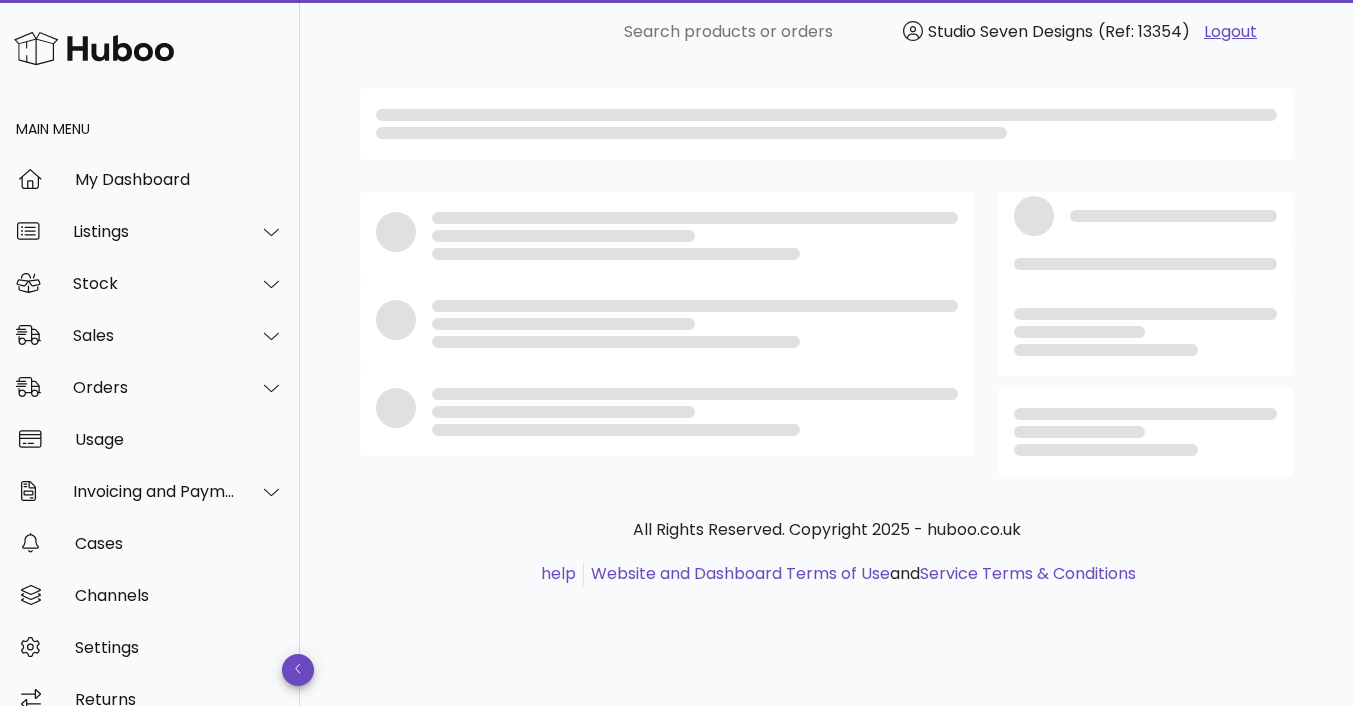 scroll, scrollTop: 0, scrollLeft: 0, axis: both 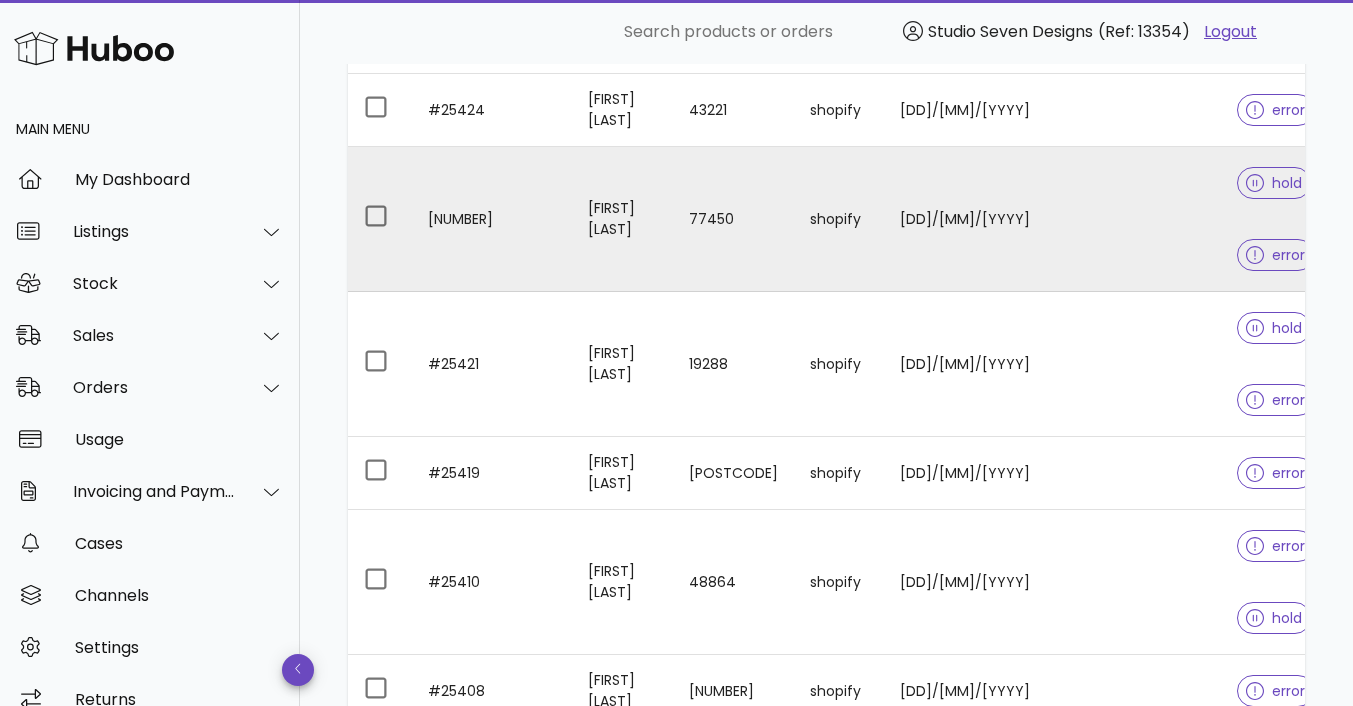 click at bounding box center [1086, 219] 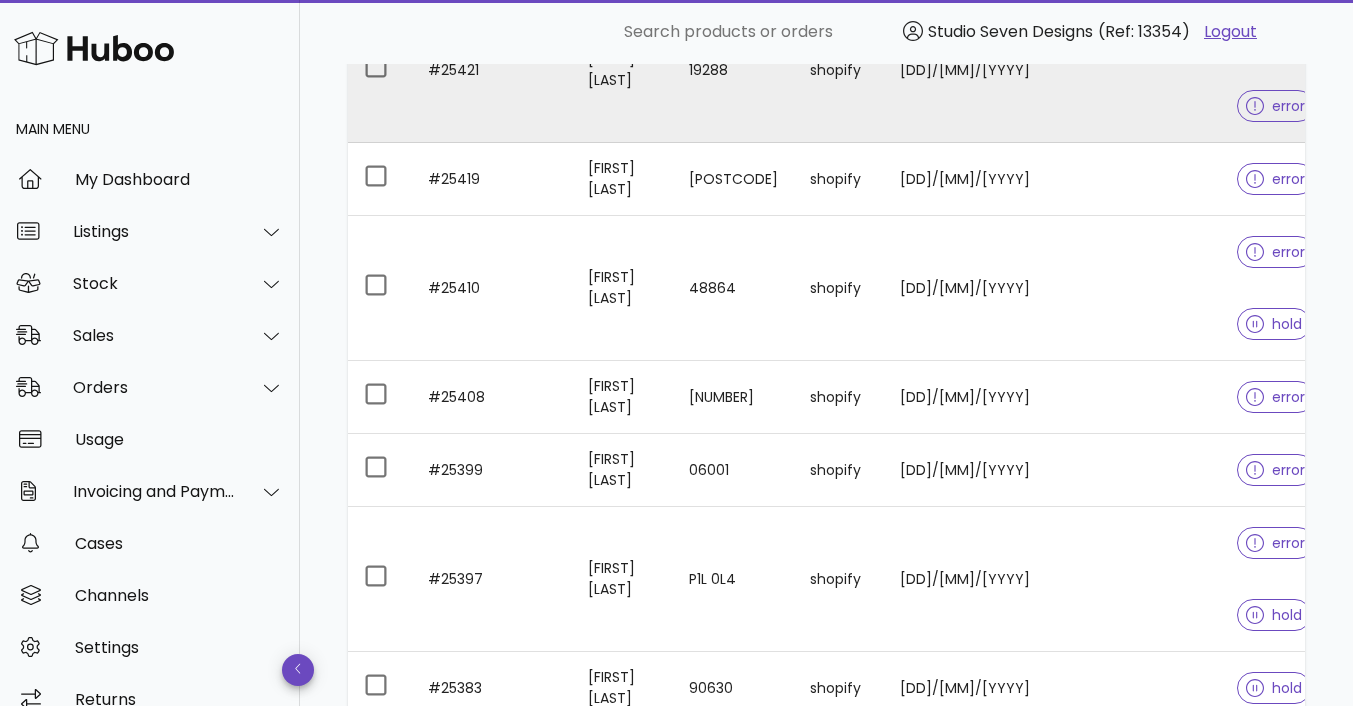 scroll, scrollTop: 855, scrollLeft: 0, axis: vertical 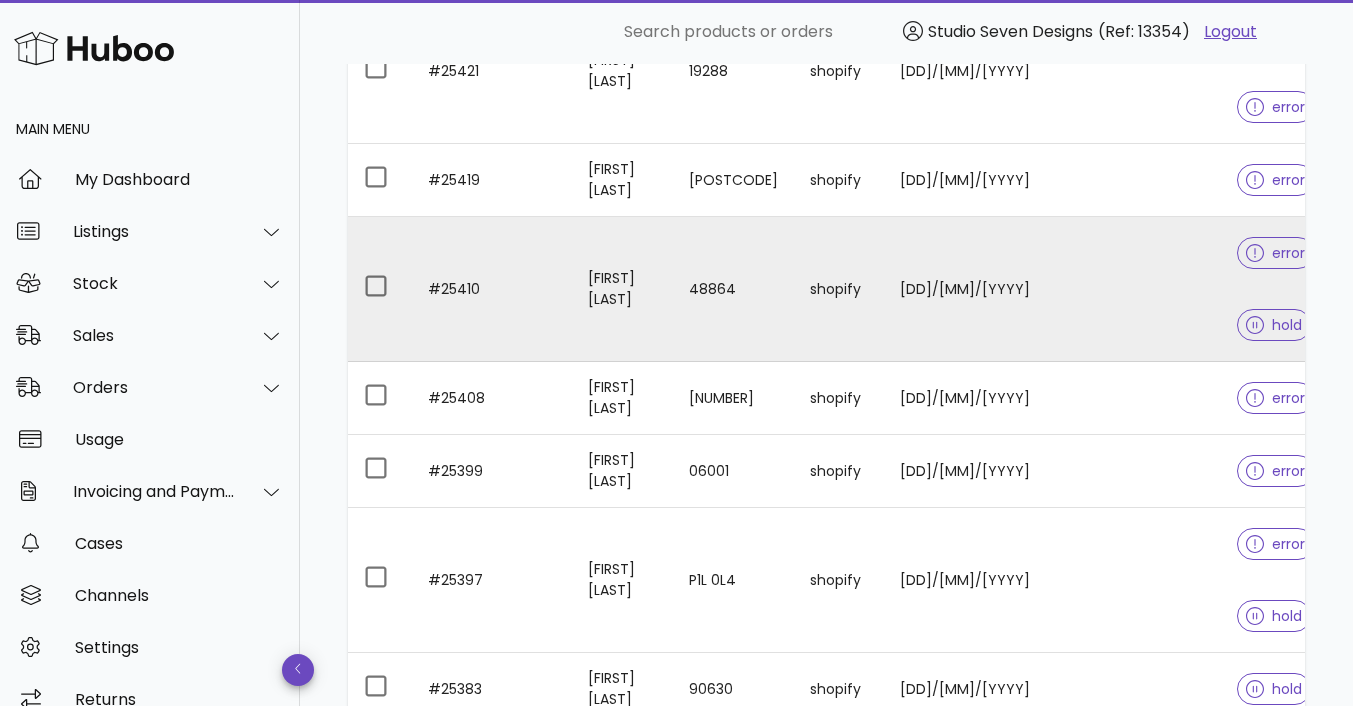 click at bounding box center [1174, 289] 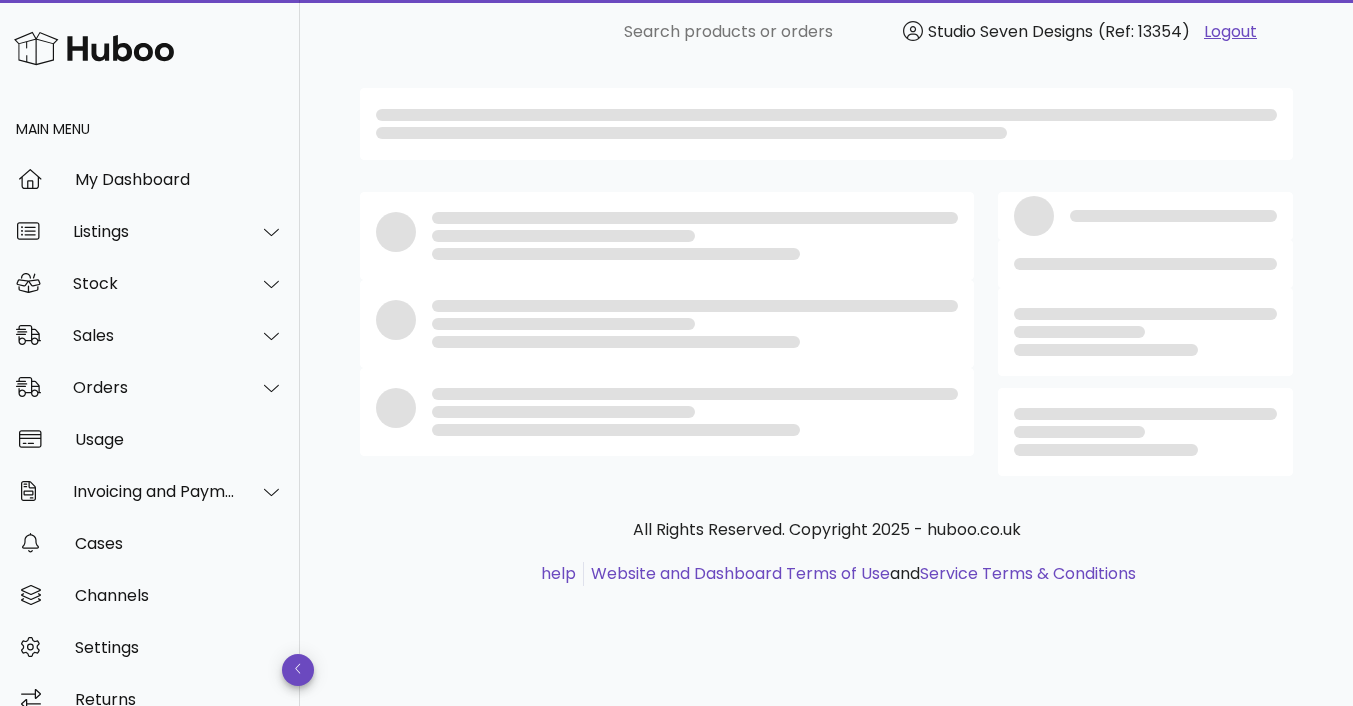 scroll, scrollTop: 0, scrollLeft: 0, axis: both 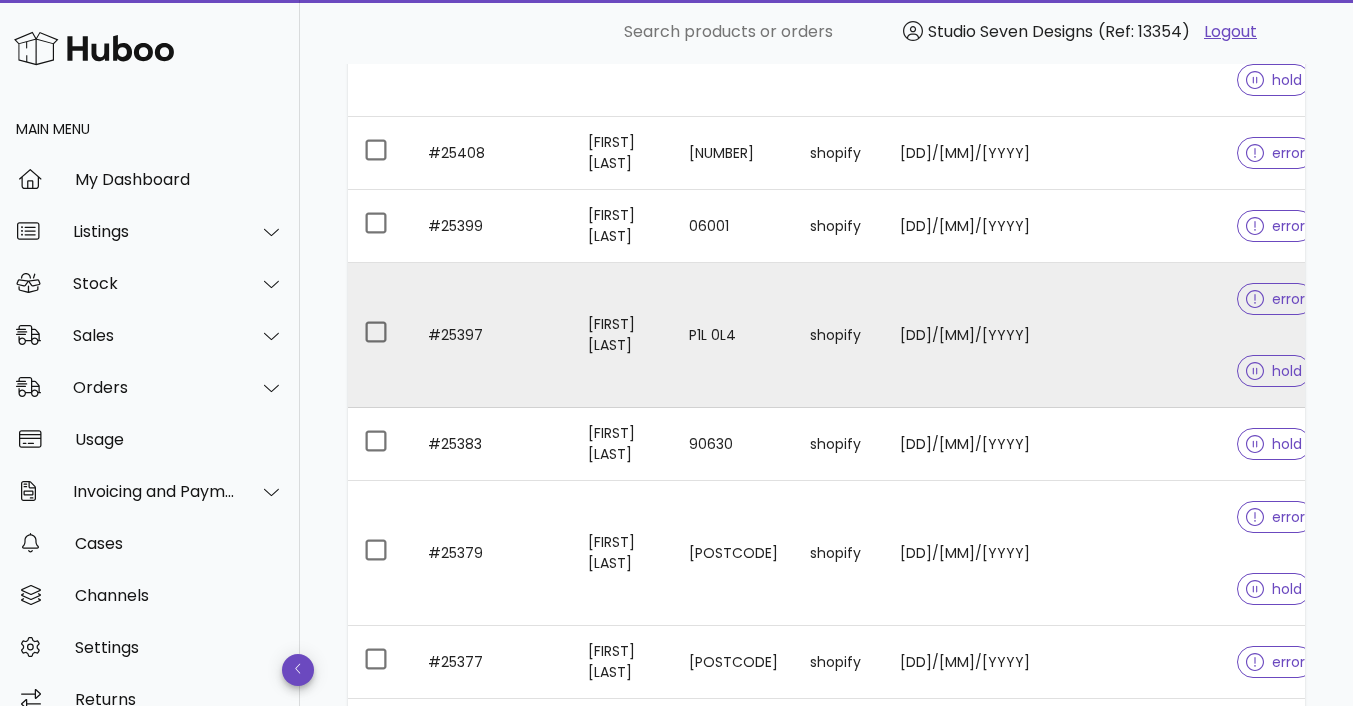 click at bounding box center (1174, 335) 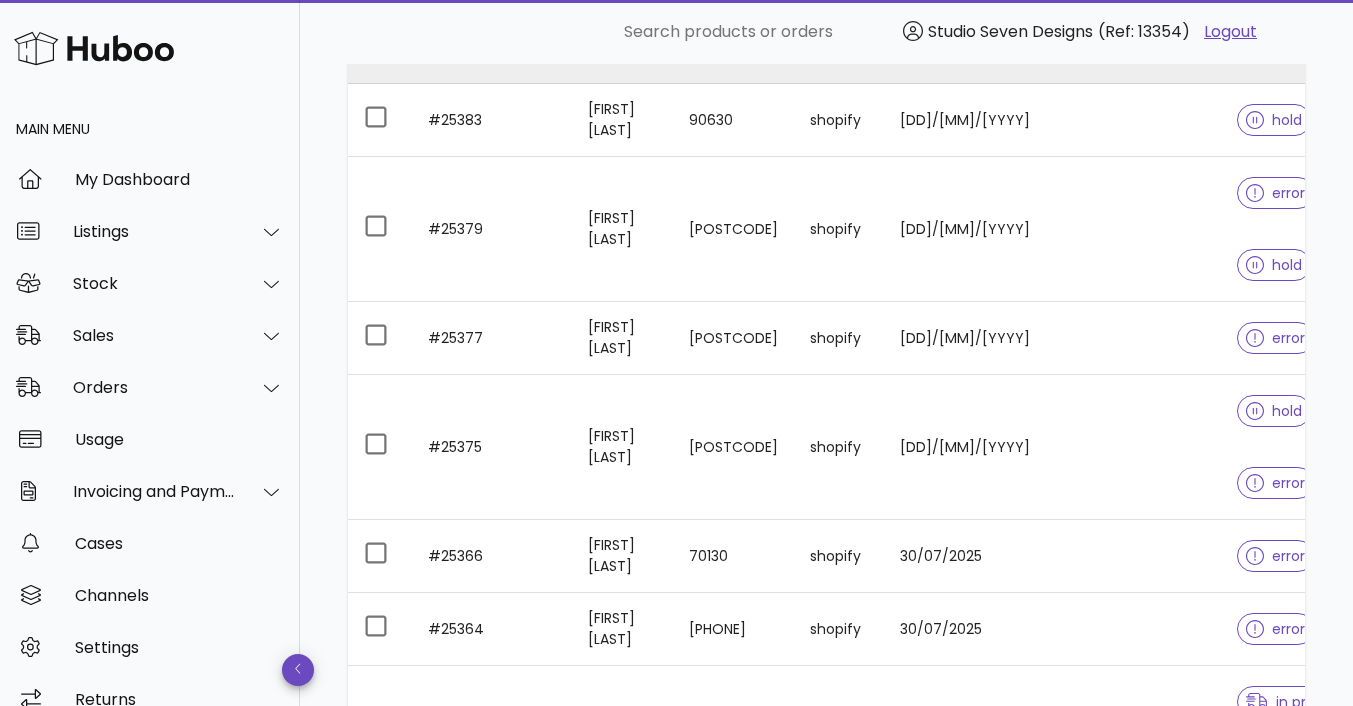 scroll, scrollTop: 1425, scrollLeft: 0, axis: vertical 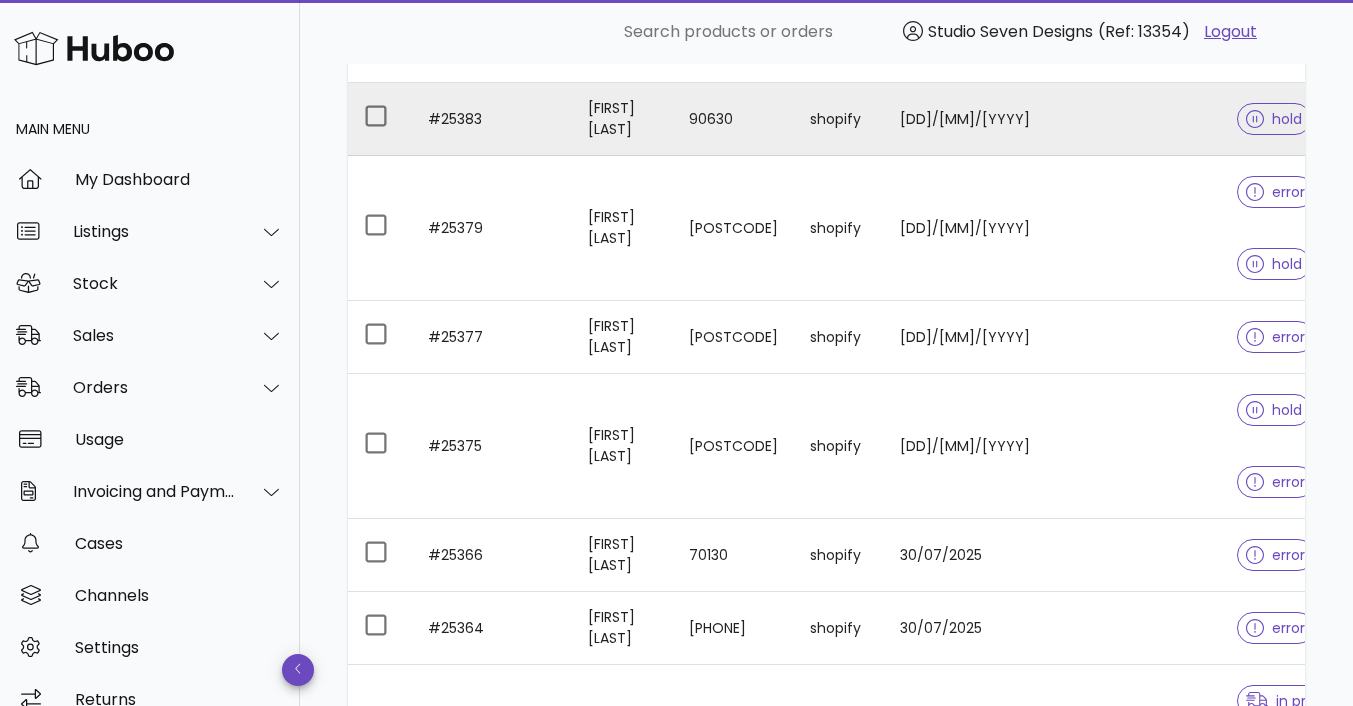 click at bounding box center [1174, 119] 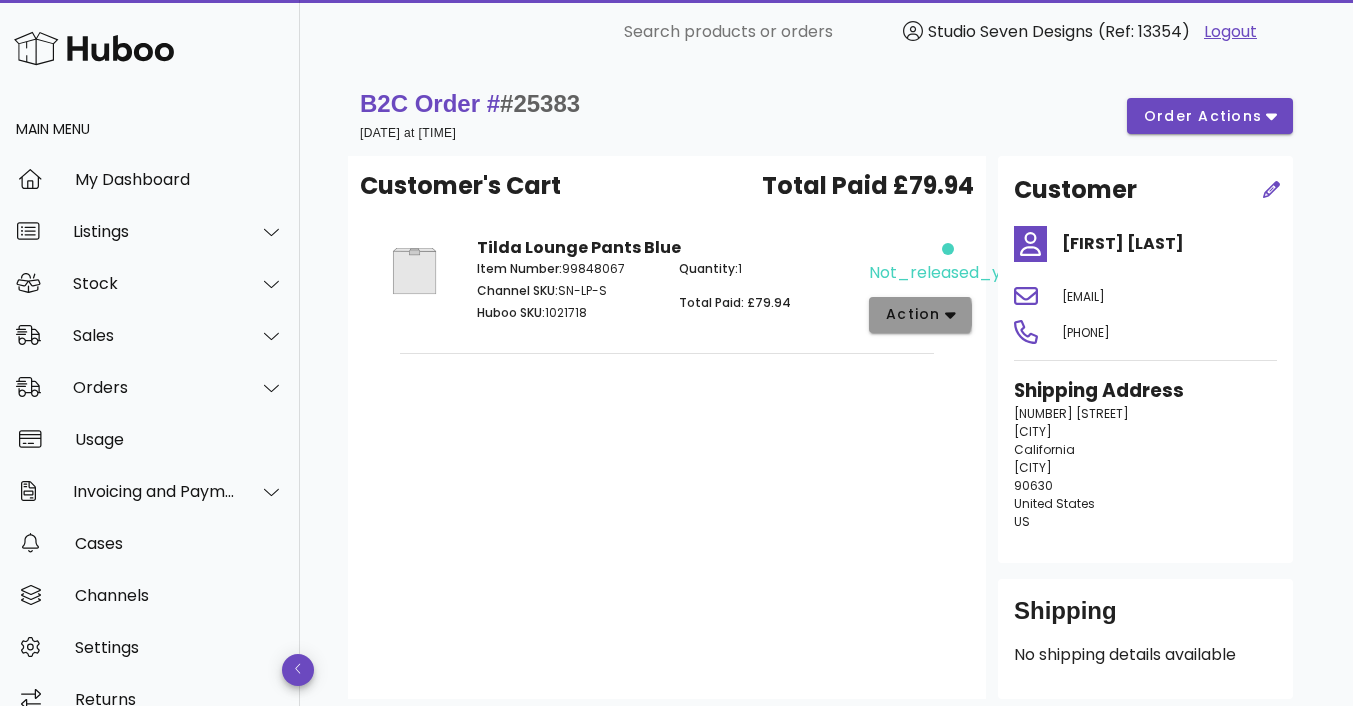 click 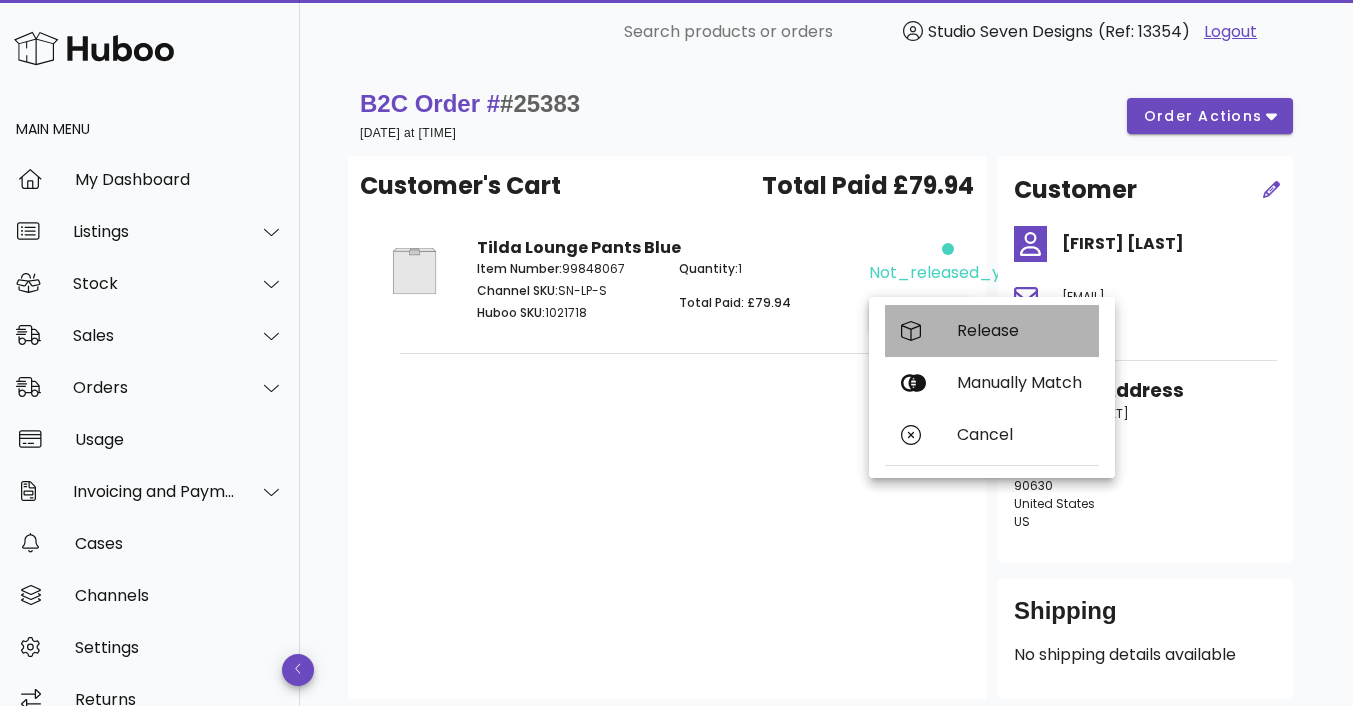 click on "Release" at bounding box center [1020, 330] 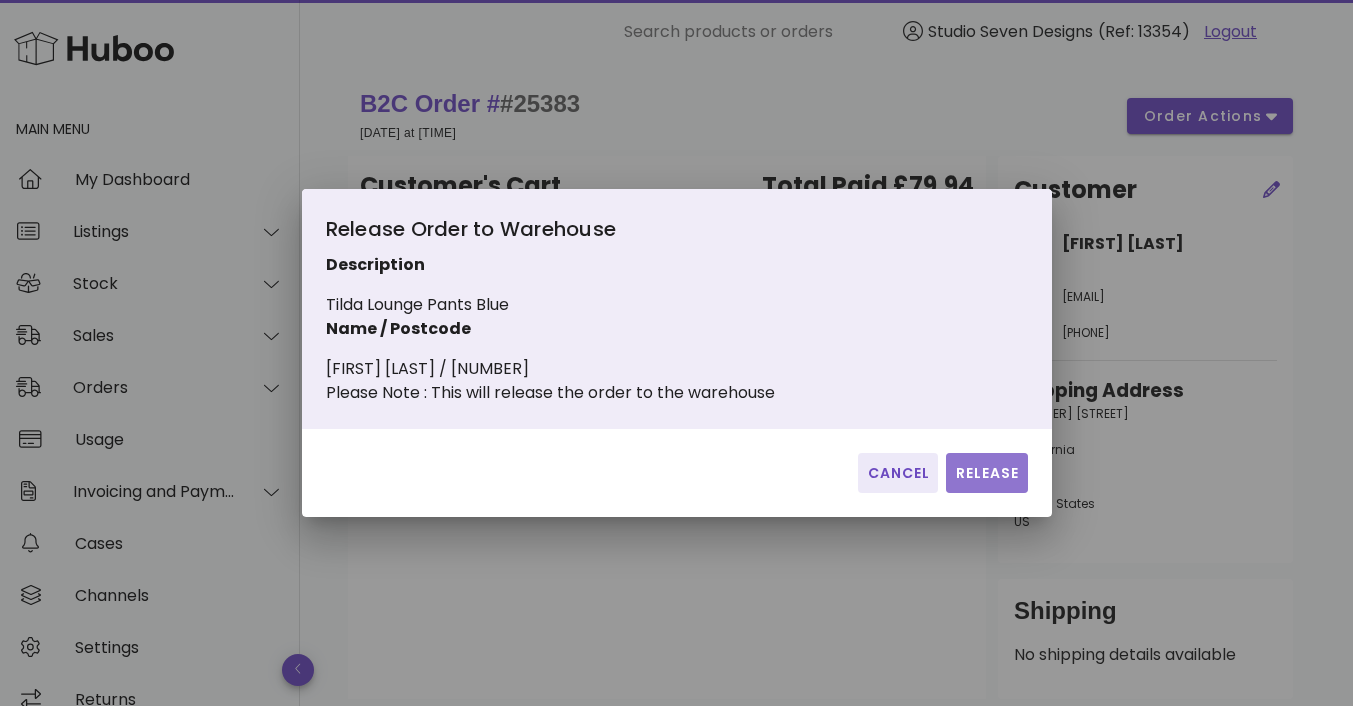 click on "Release" at bounding box center (986, 473) 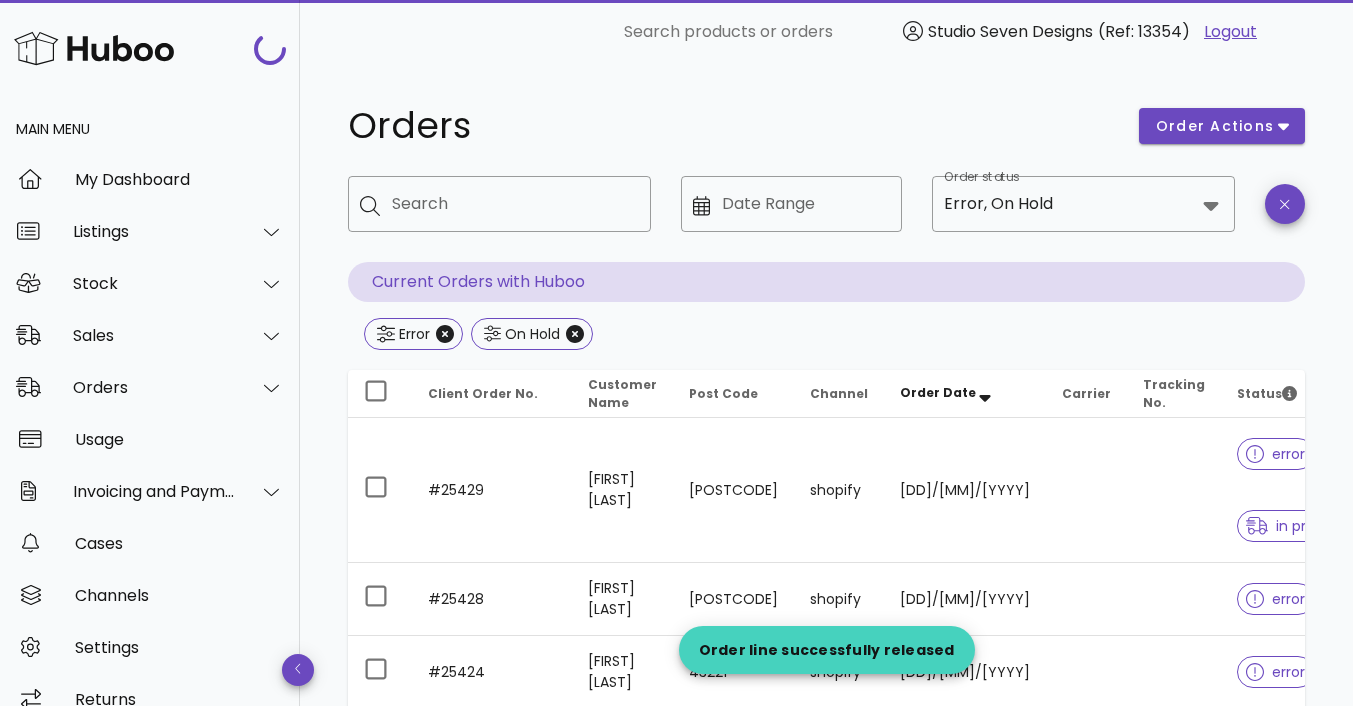 scroll, scrollTop: 1425, scrollLeft: 0, axis: vertical 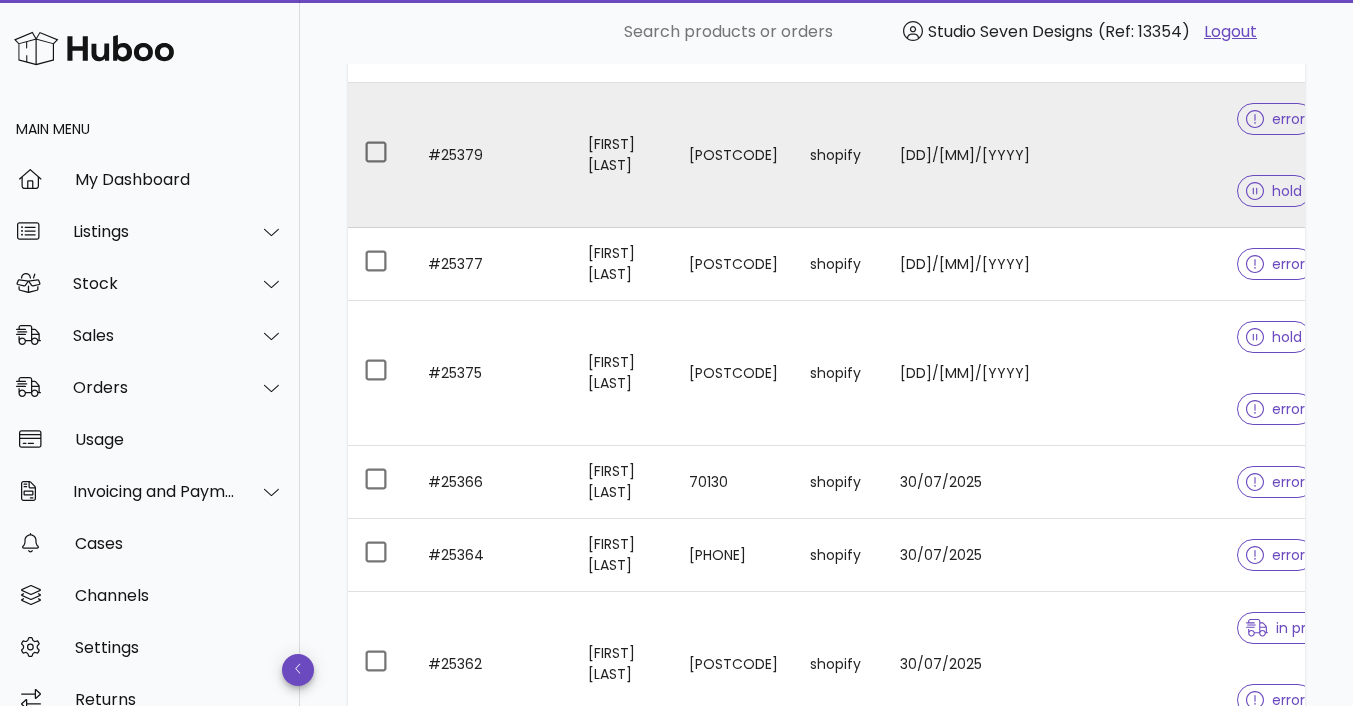 click at bounding box center (1174, 155) 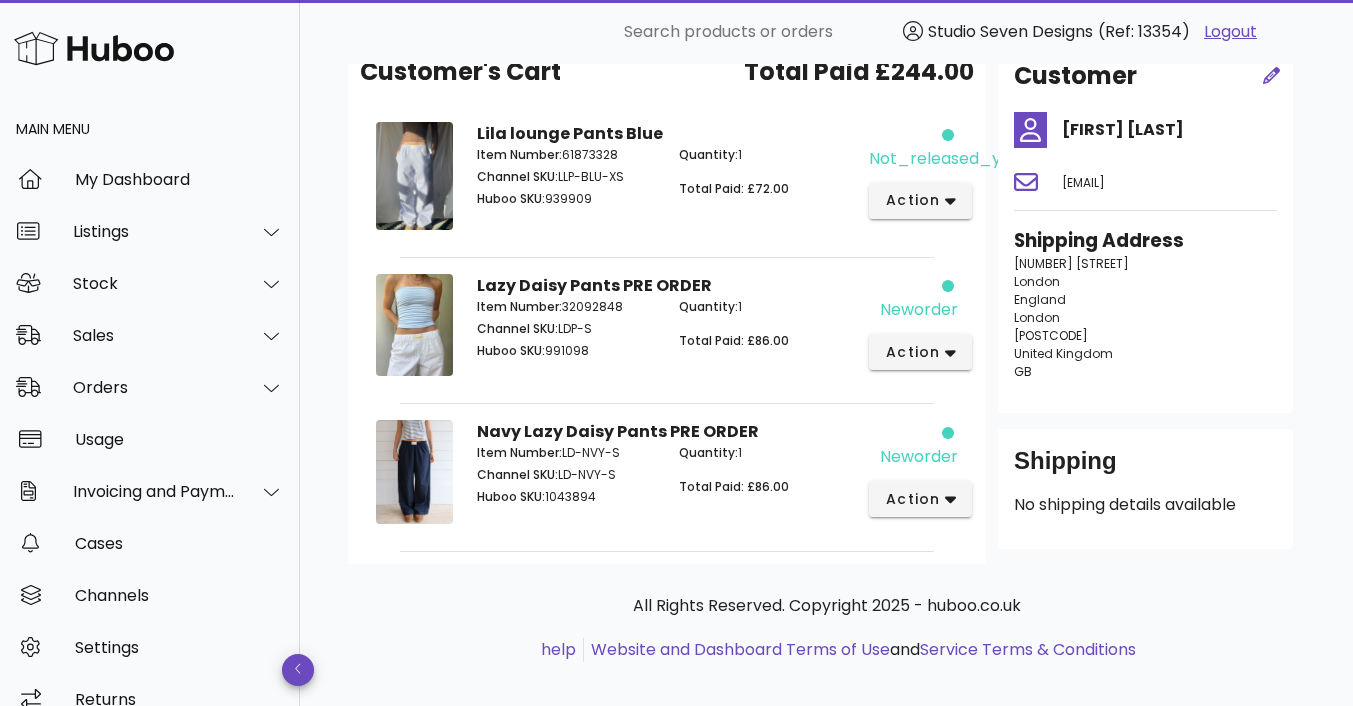 scroll, scrollTop: 201, scrollLeft: 0, axis: vertical 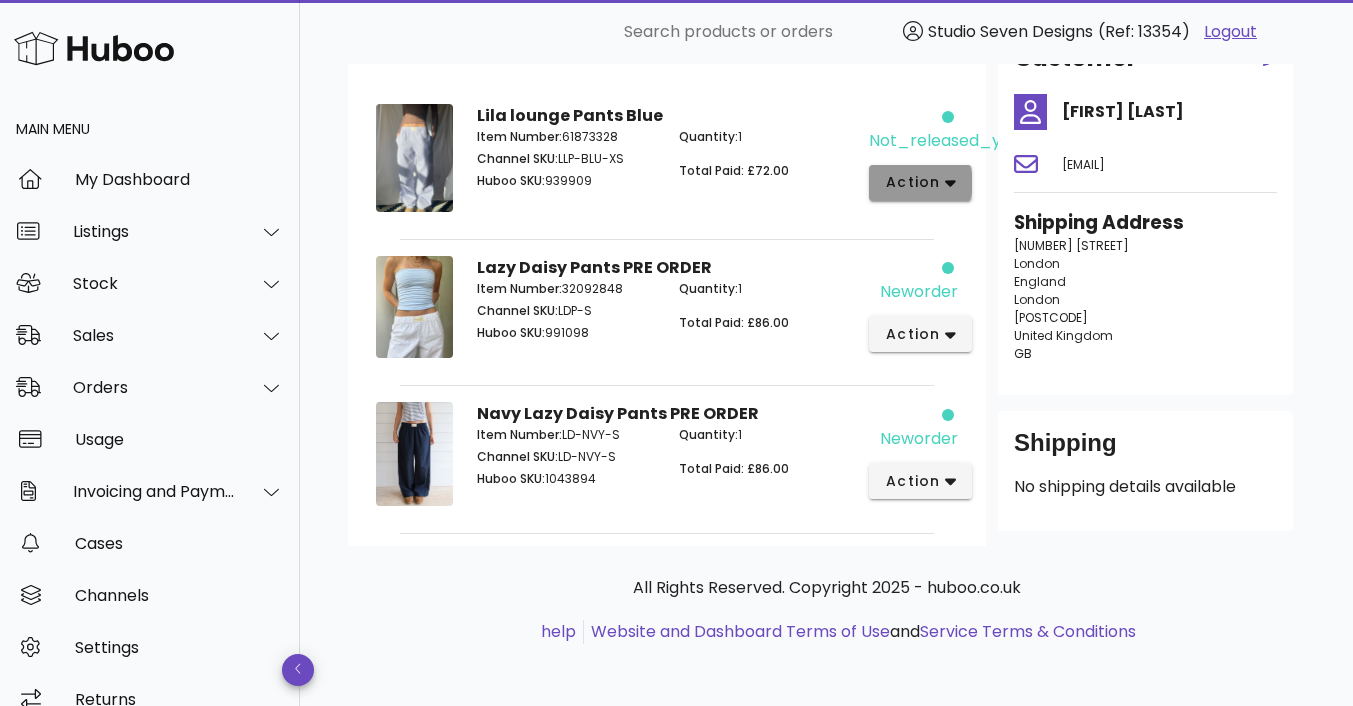 click 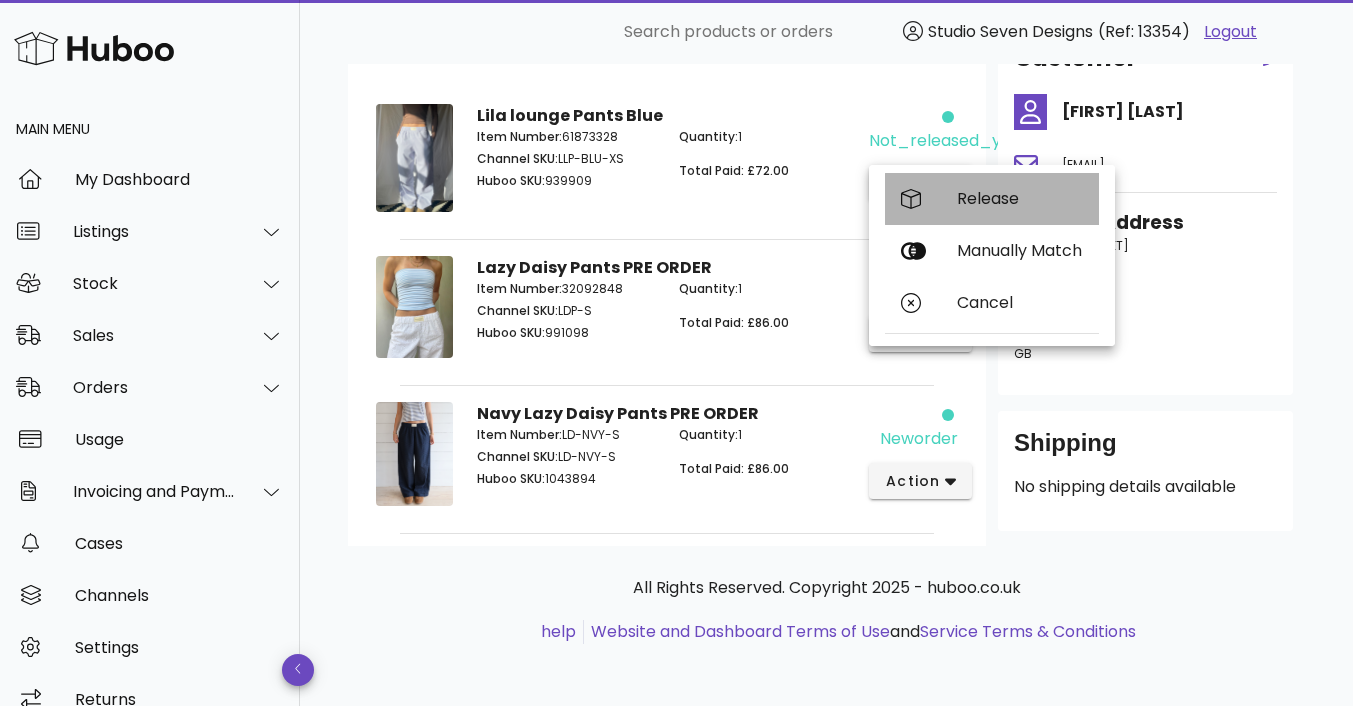 click on "Release" at bounding box center [1020, 198] 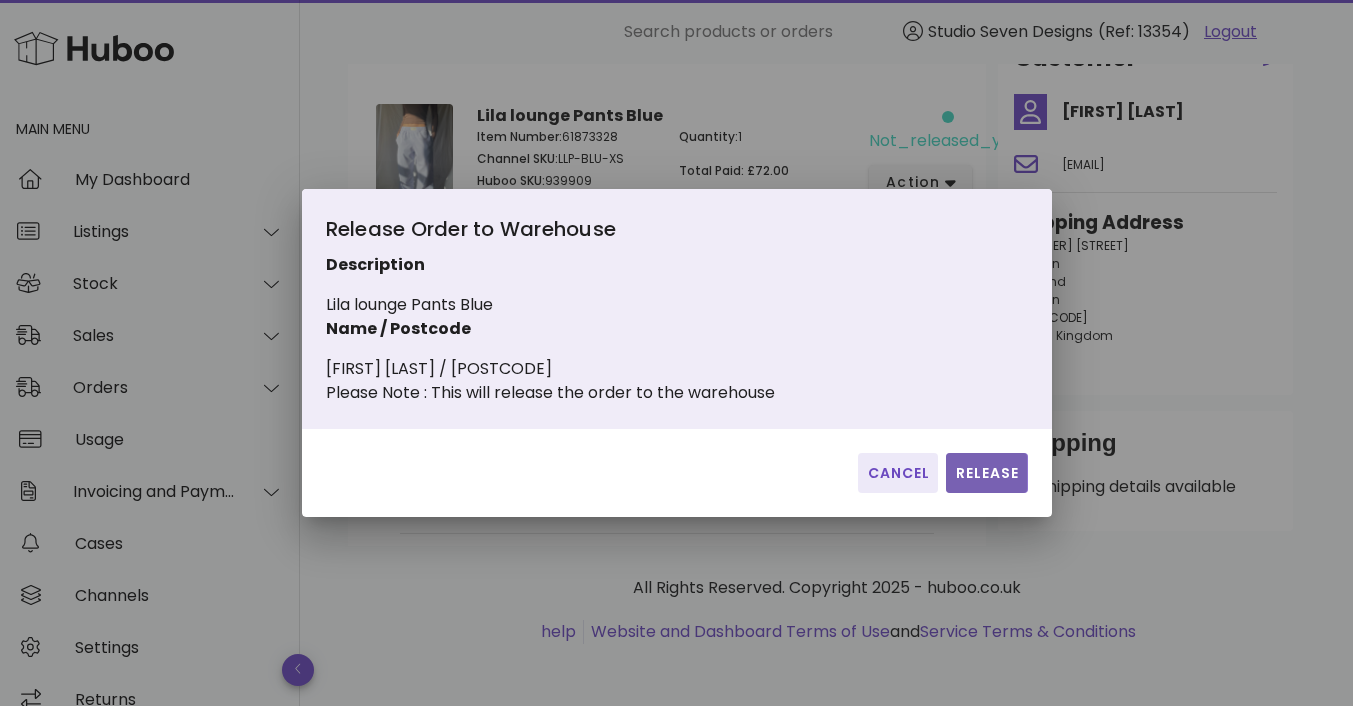 click on "Release" at bounding box center (986, 473) 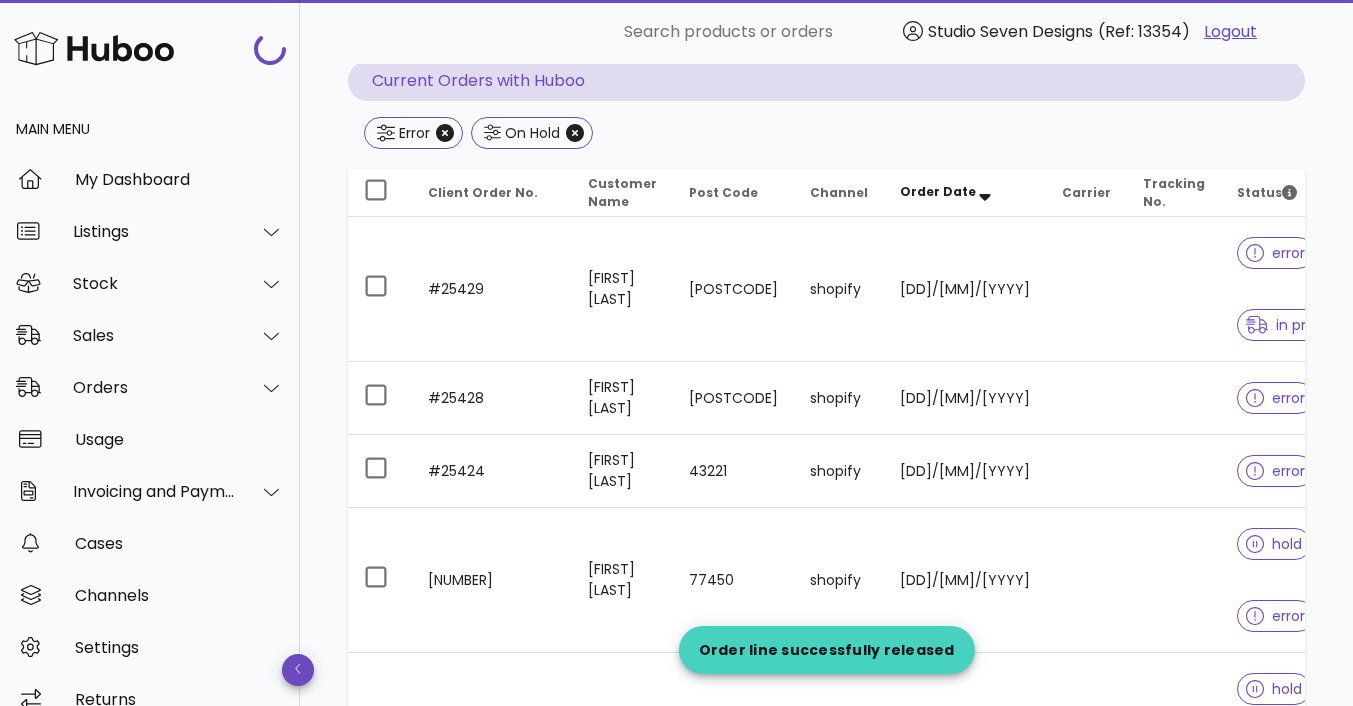 scroll, scrollTop: 1425, scrollLeft: 0, axis: vertical 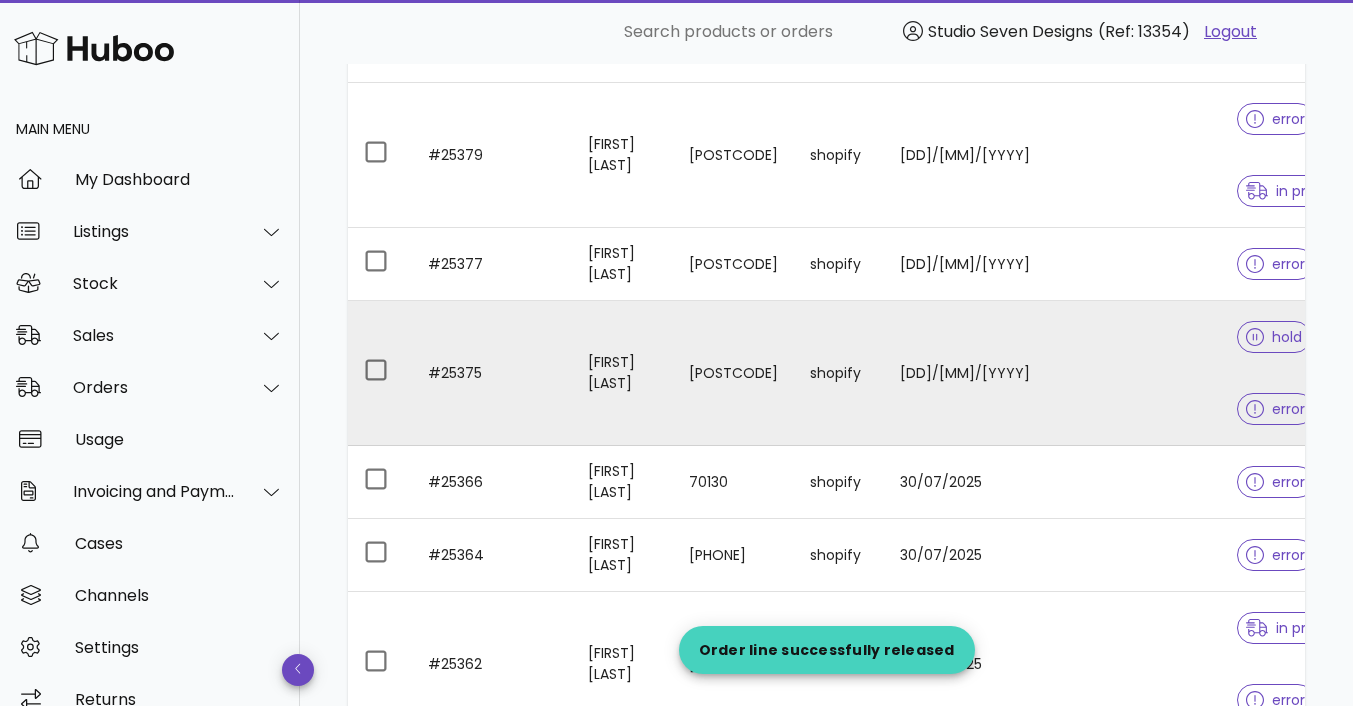 click at bounding box center [1174, 373] 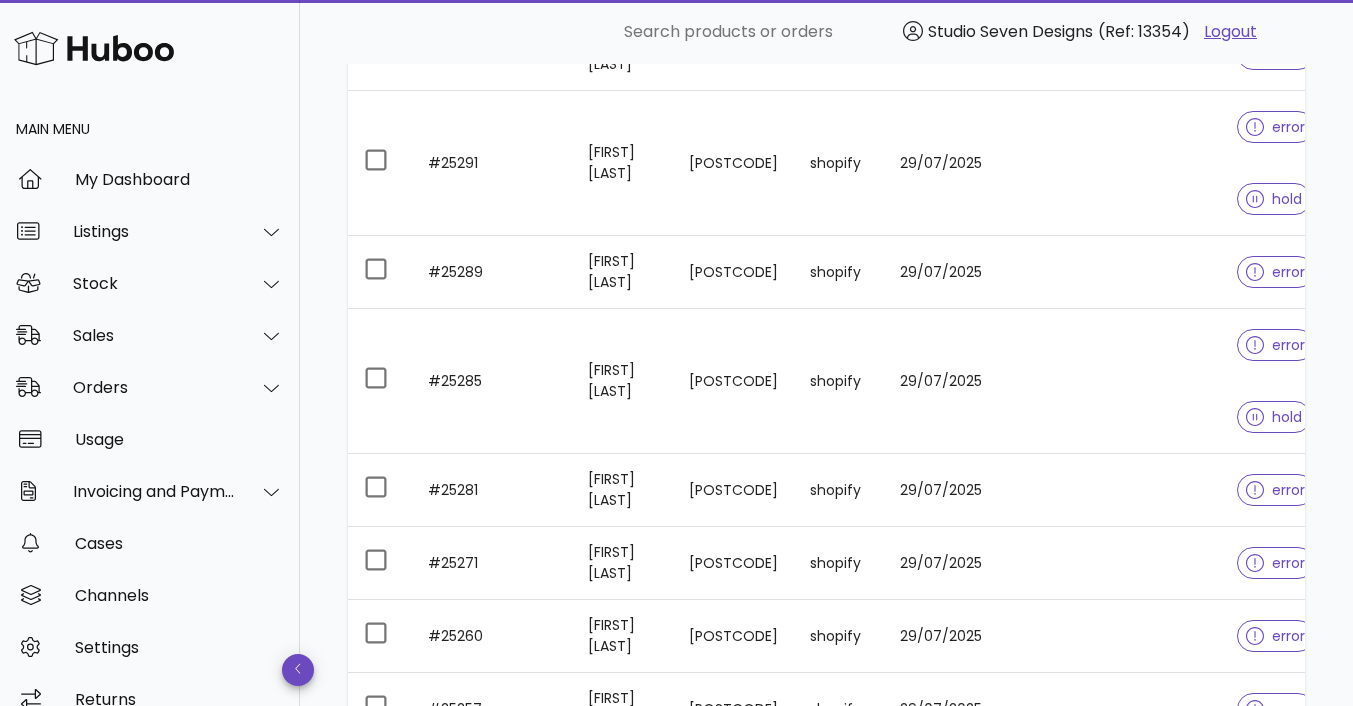 scroll, scrollTop: 3238, scrollLeft: 0, axis: vertical 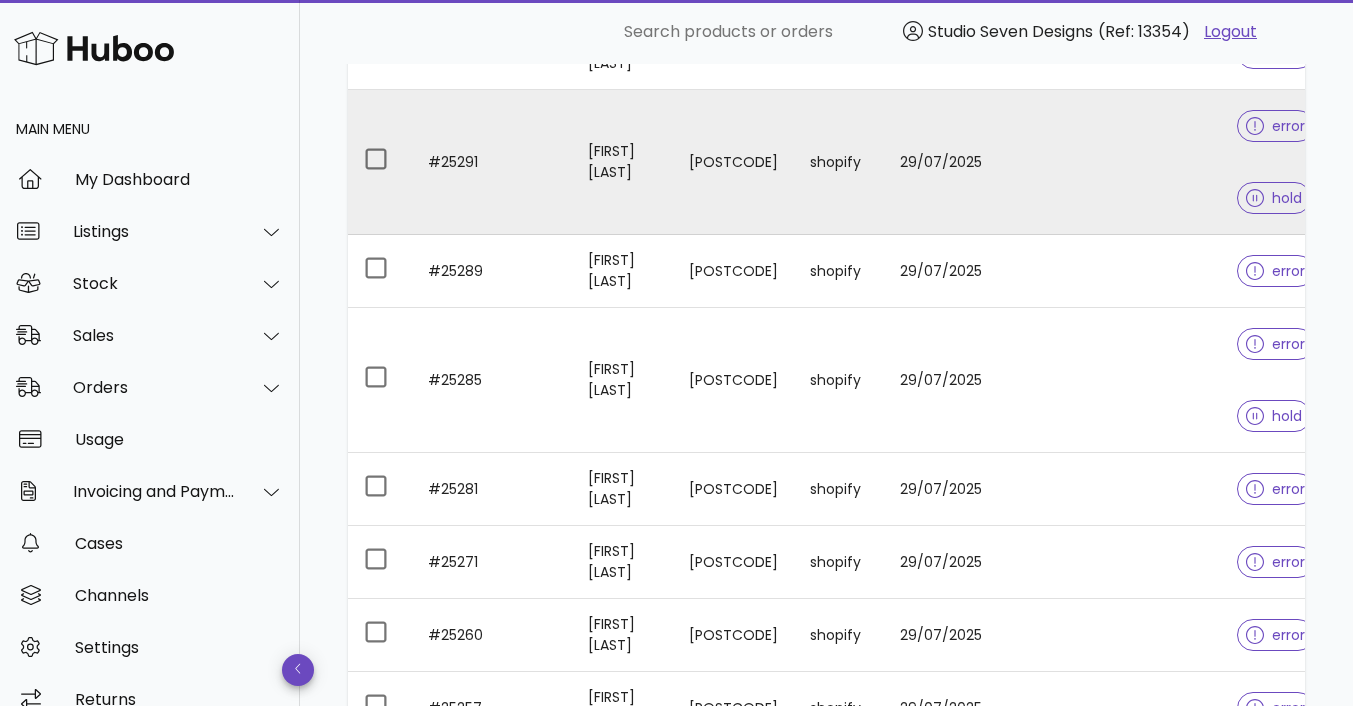 click at bounding box center [1174, 162] 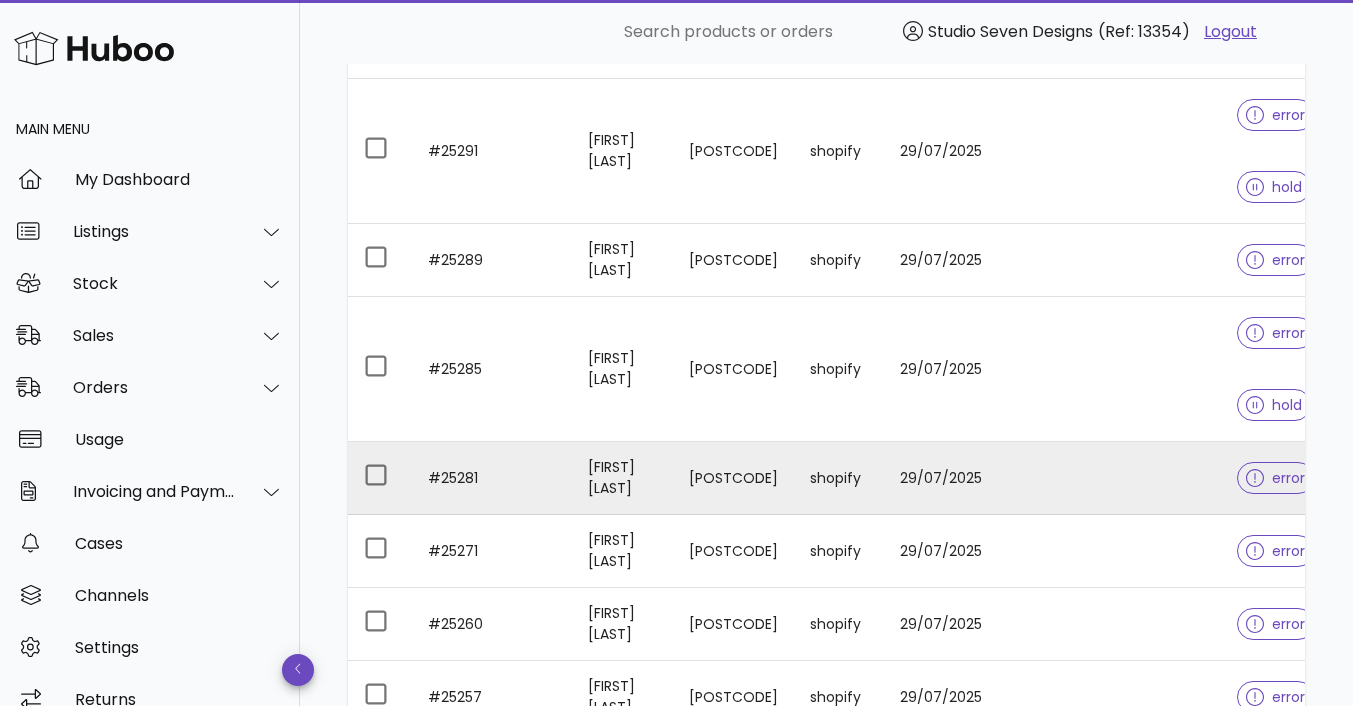 scroll, scrollTop: 3228, scrollLeft: 0, axis: vertical 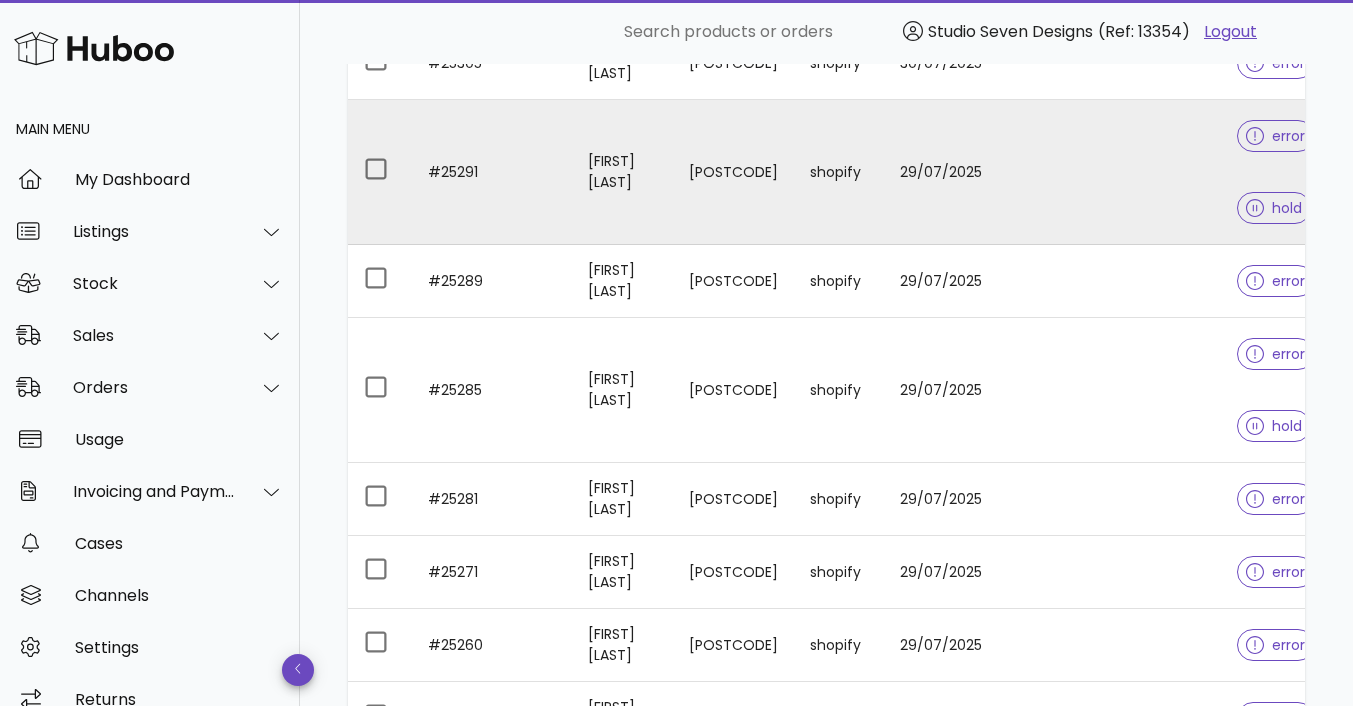 click at bounding box center [1174, 172] 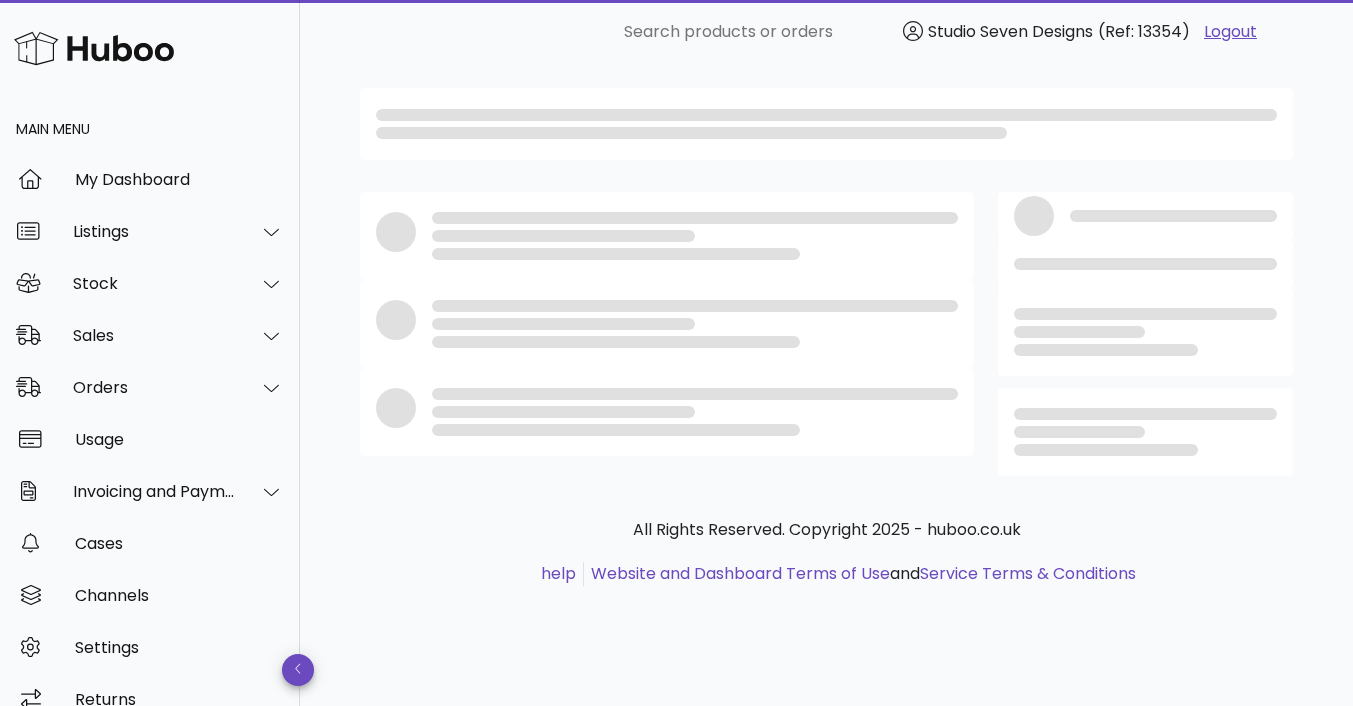 scroll, scrollTop: 0, scrollLeft: 0, axis: both 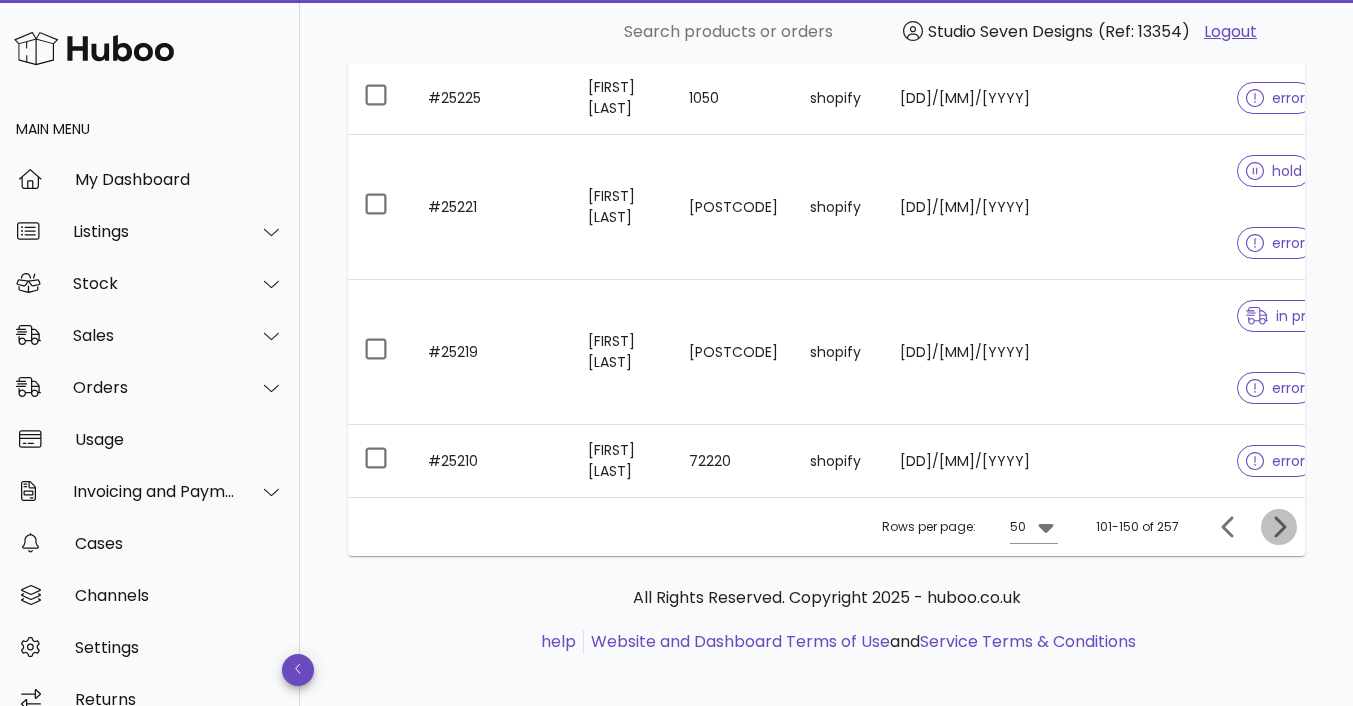 click 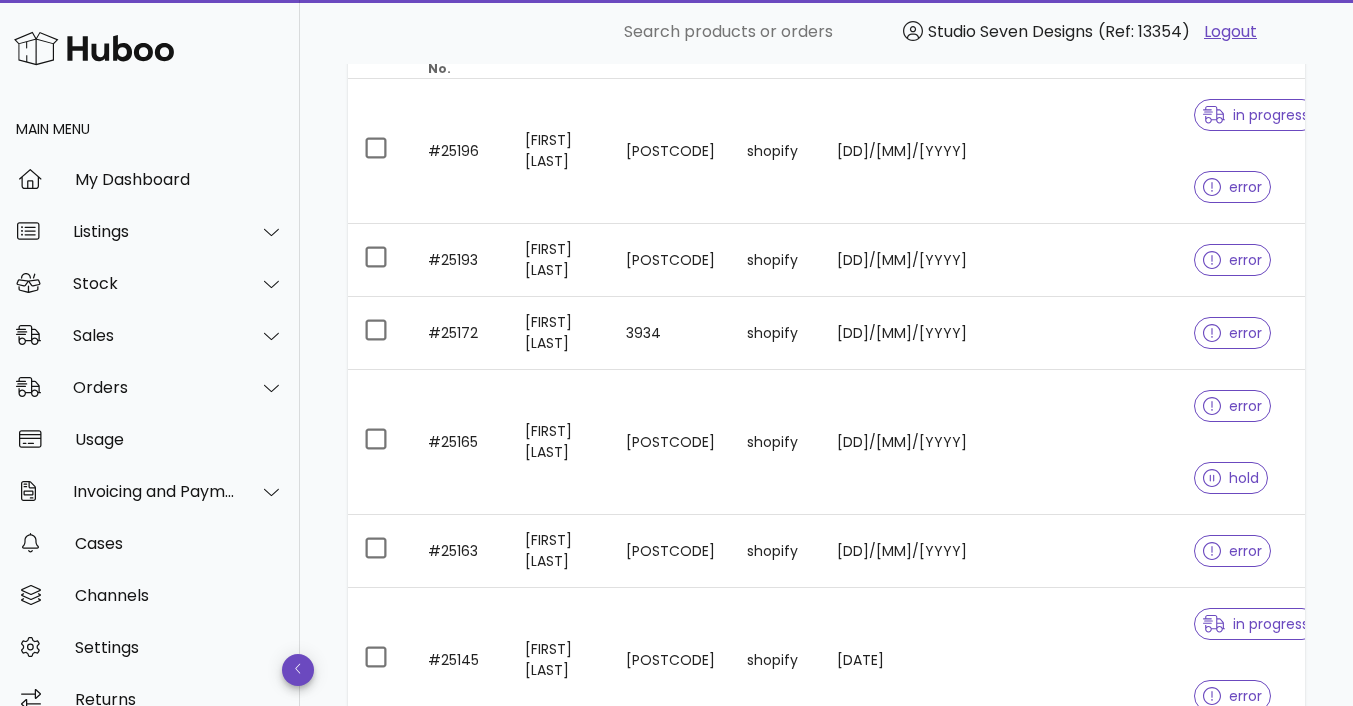 scroll, scrollTop: 345, scrollLeft: 0, axis: vertical 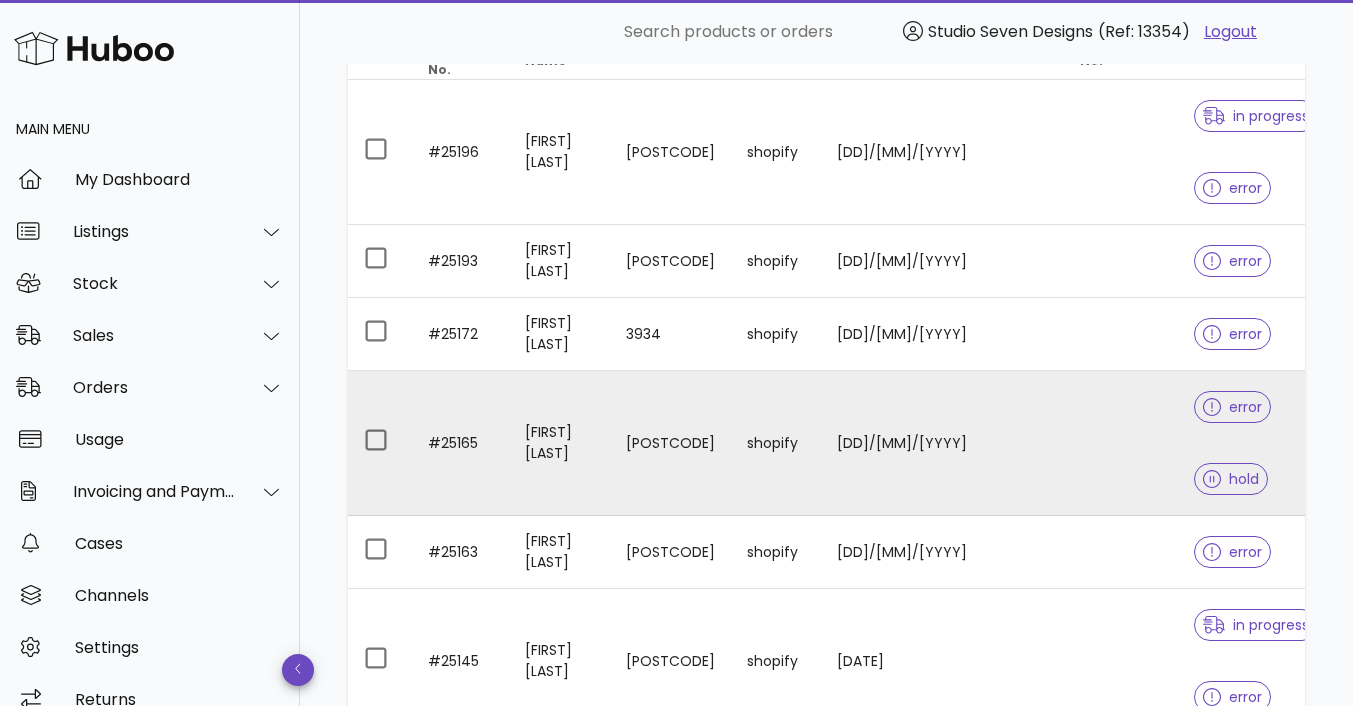 click at bounding box center (1121, 443) 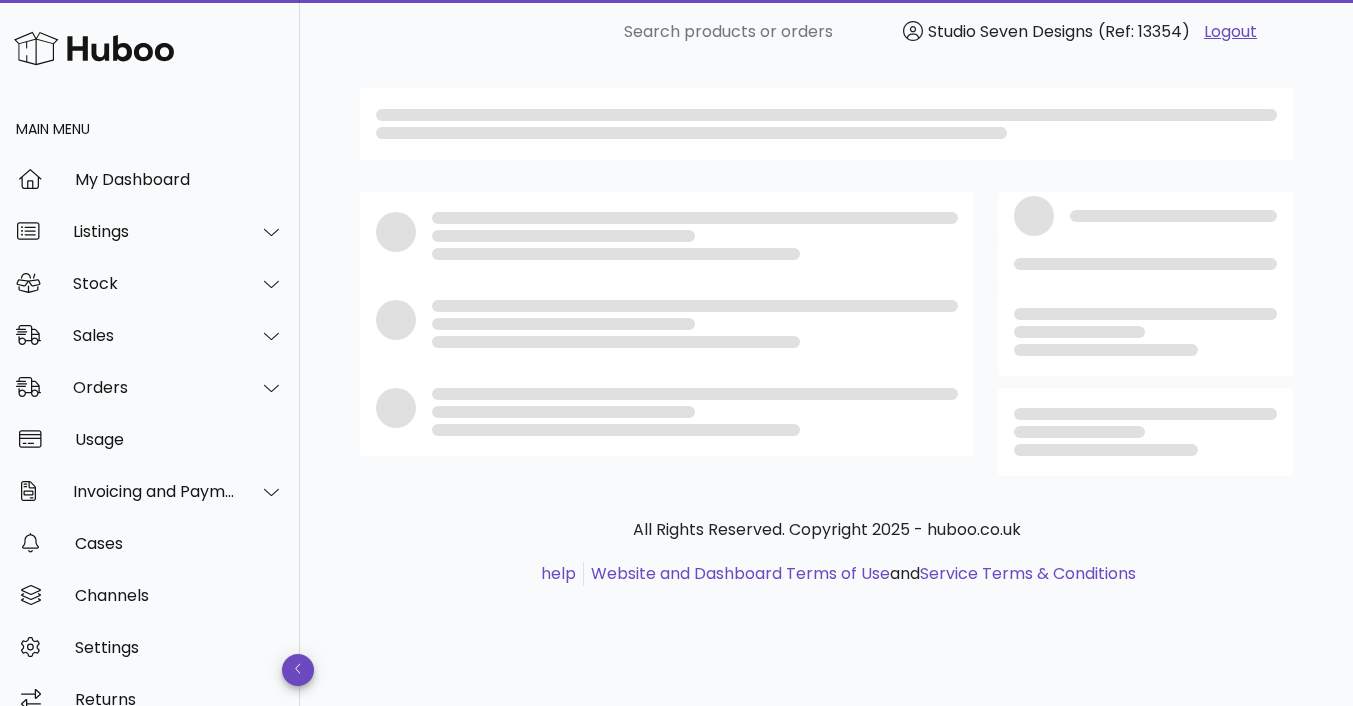 scroll, scrollTop: 0, scrollLeft: 0, axis: both 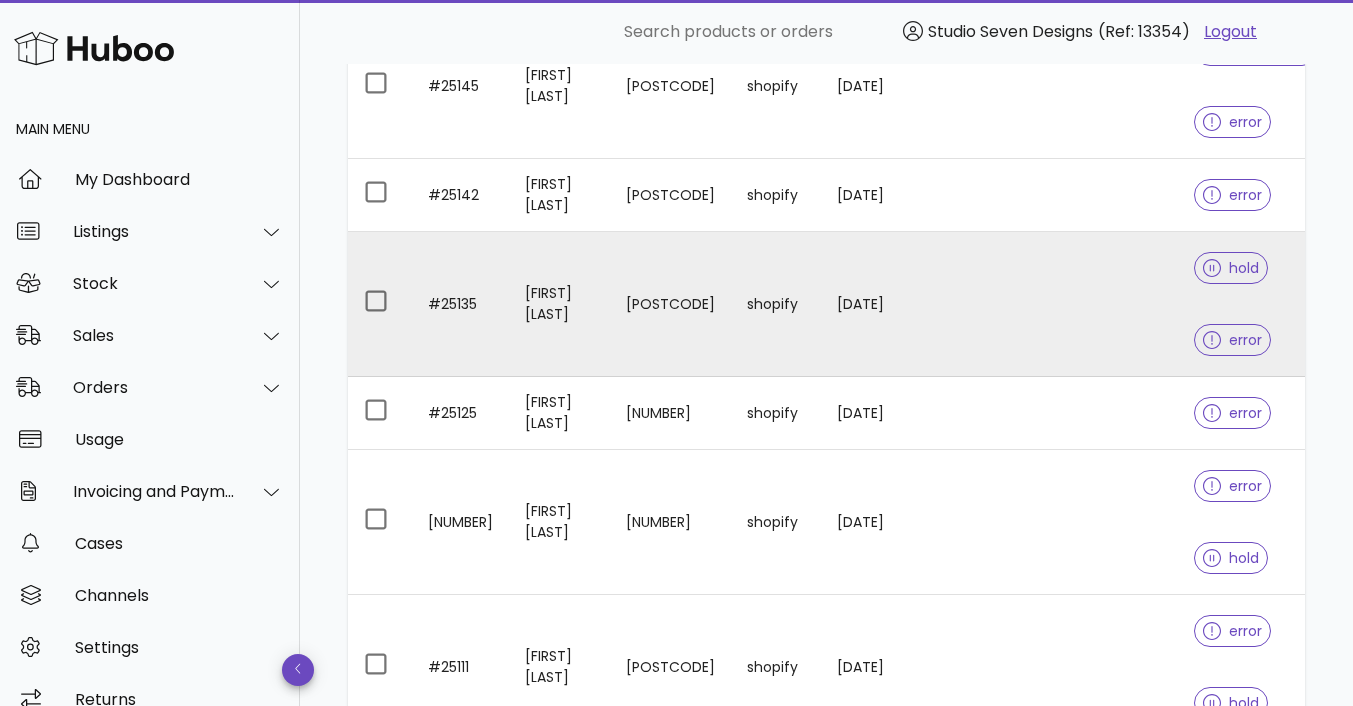 click at bounding box center [1121, 304] 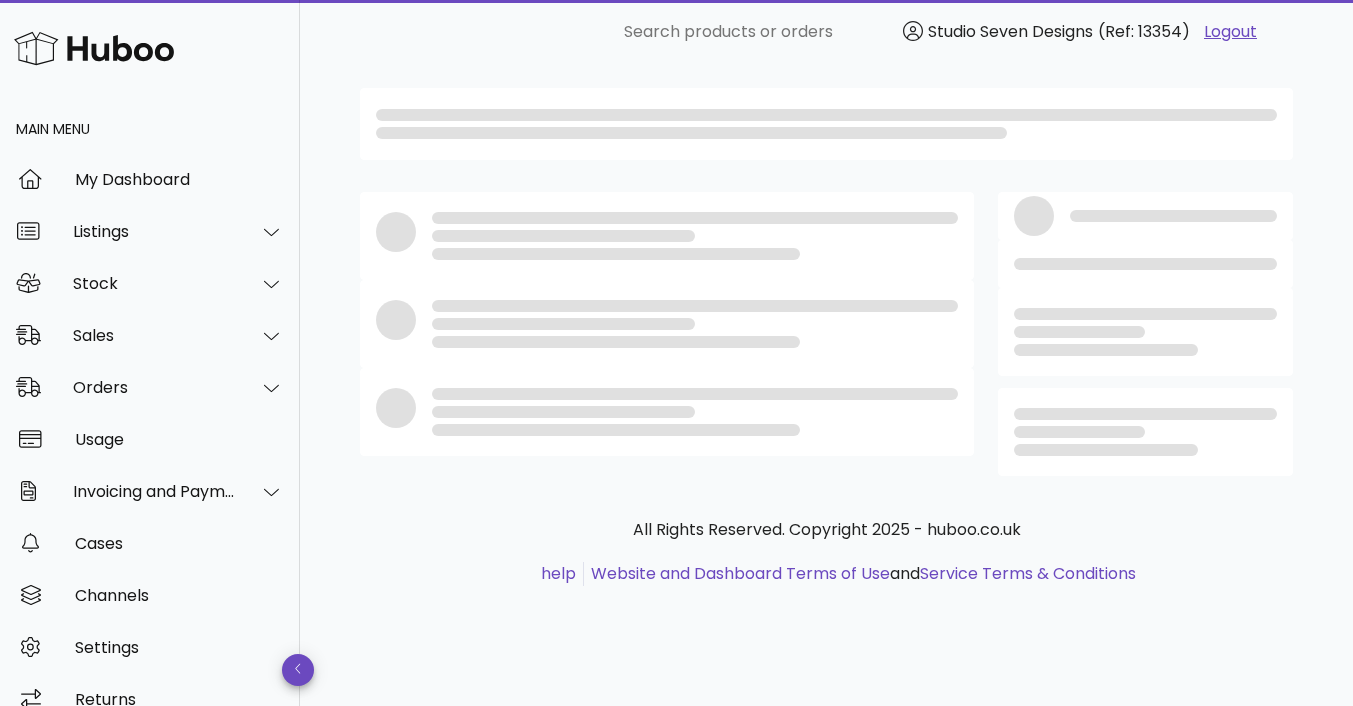 scroll, scrollTop: 0, scrollLeft: 0, axis: both 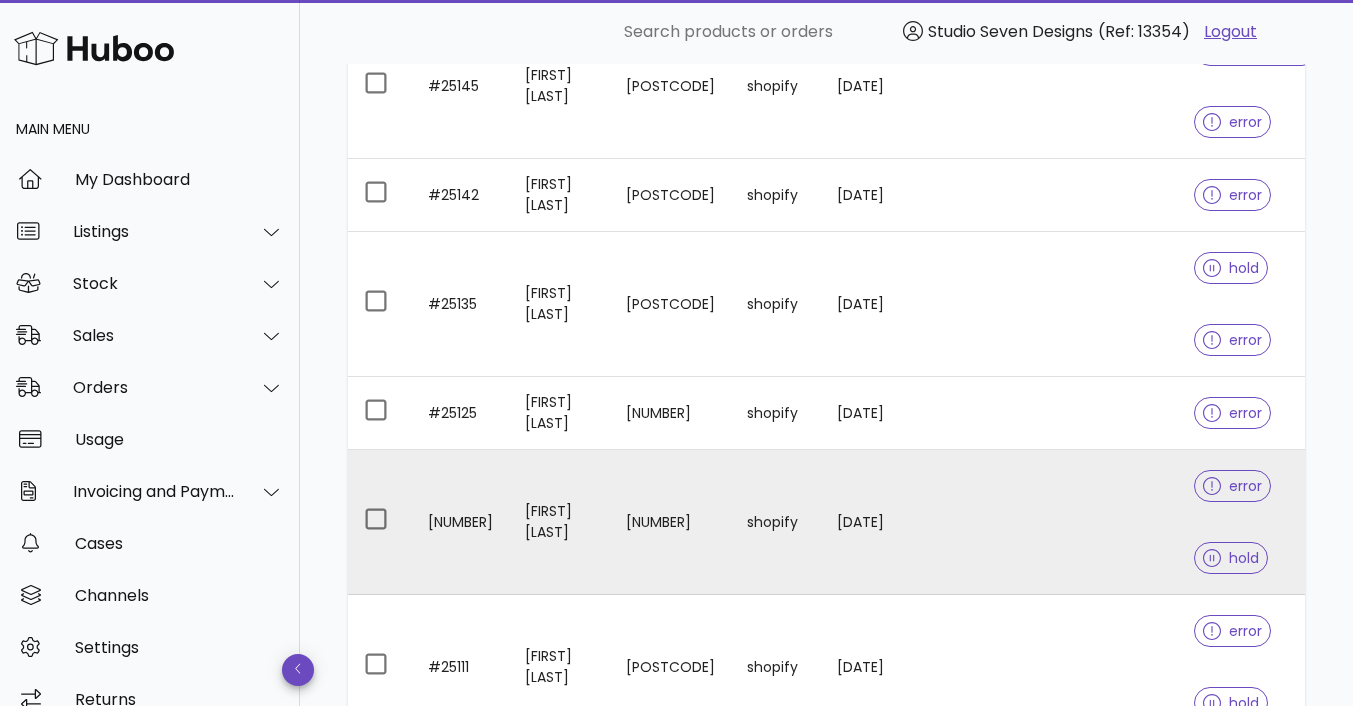 click at bounding box center (1121, 522) 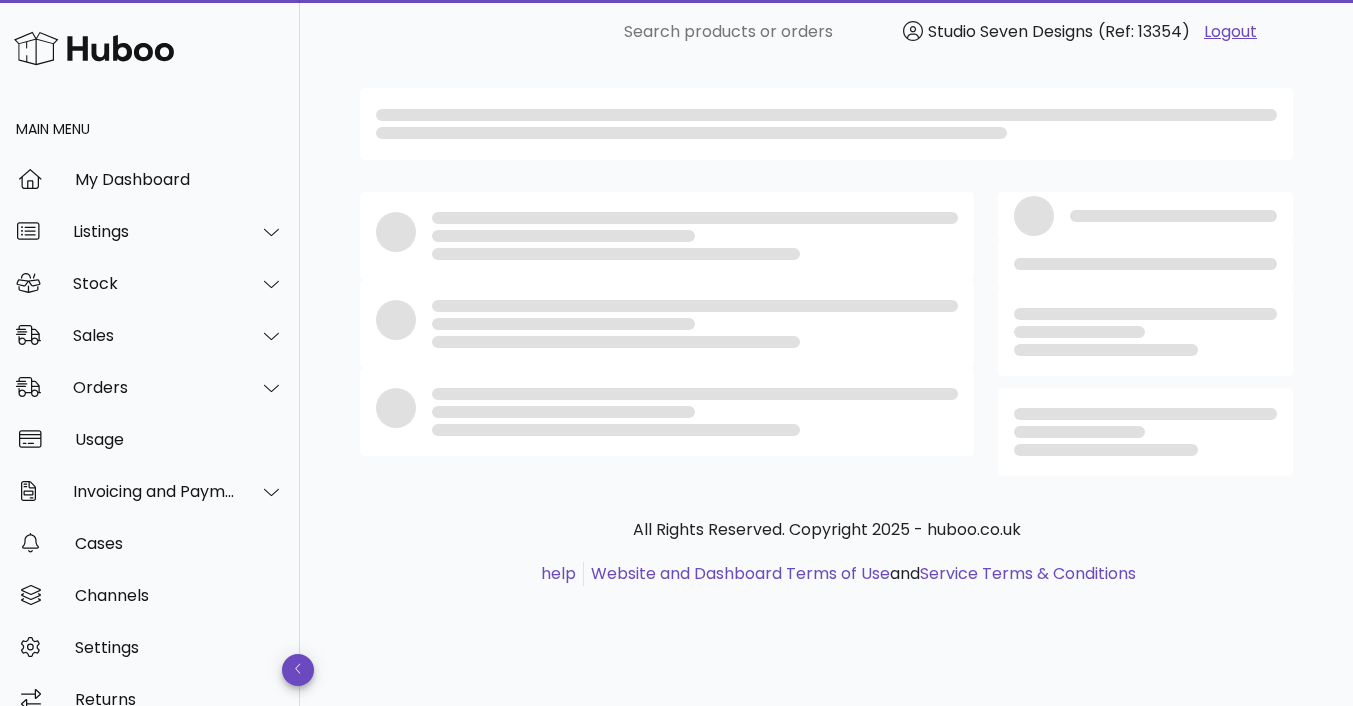 scroll, scrollTop: 0, scrollLeft: 0, axis: both 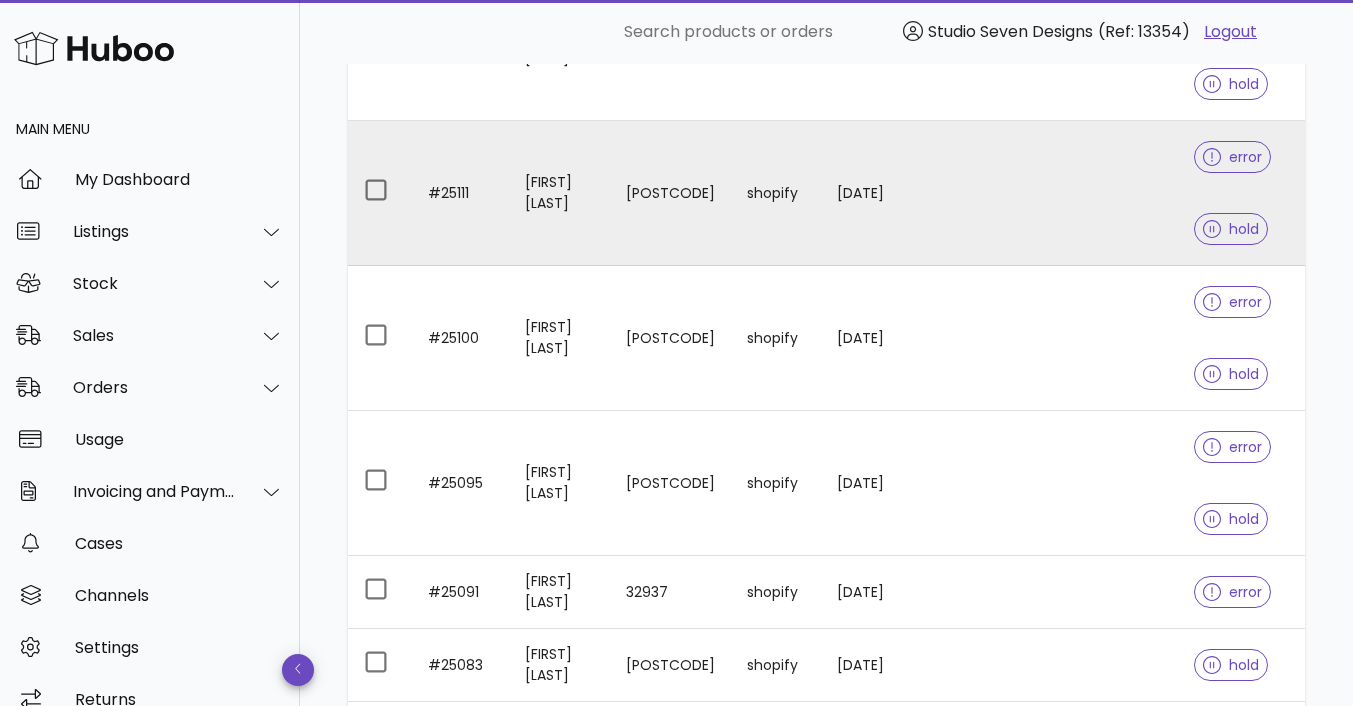 click at bounding box center [1121, 193] 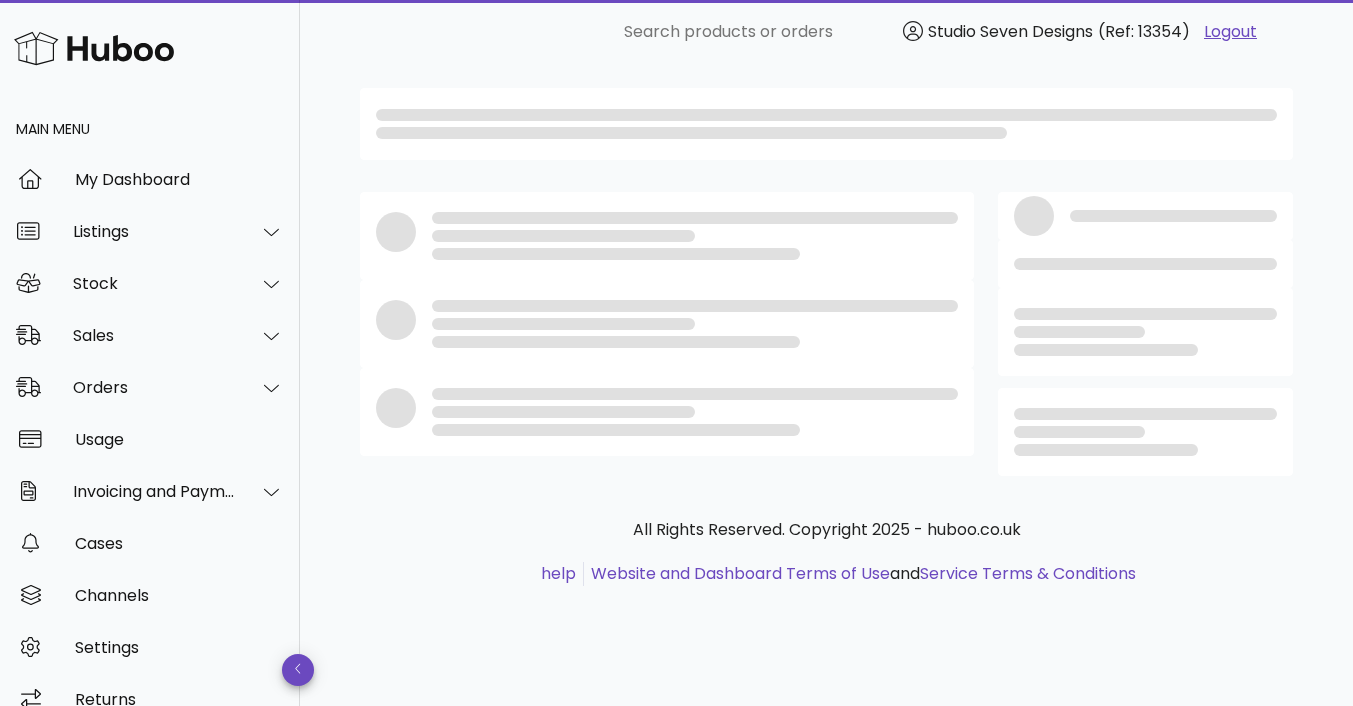 scroll, scrollTop: 0, scrollLeft: 0, axis: both 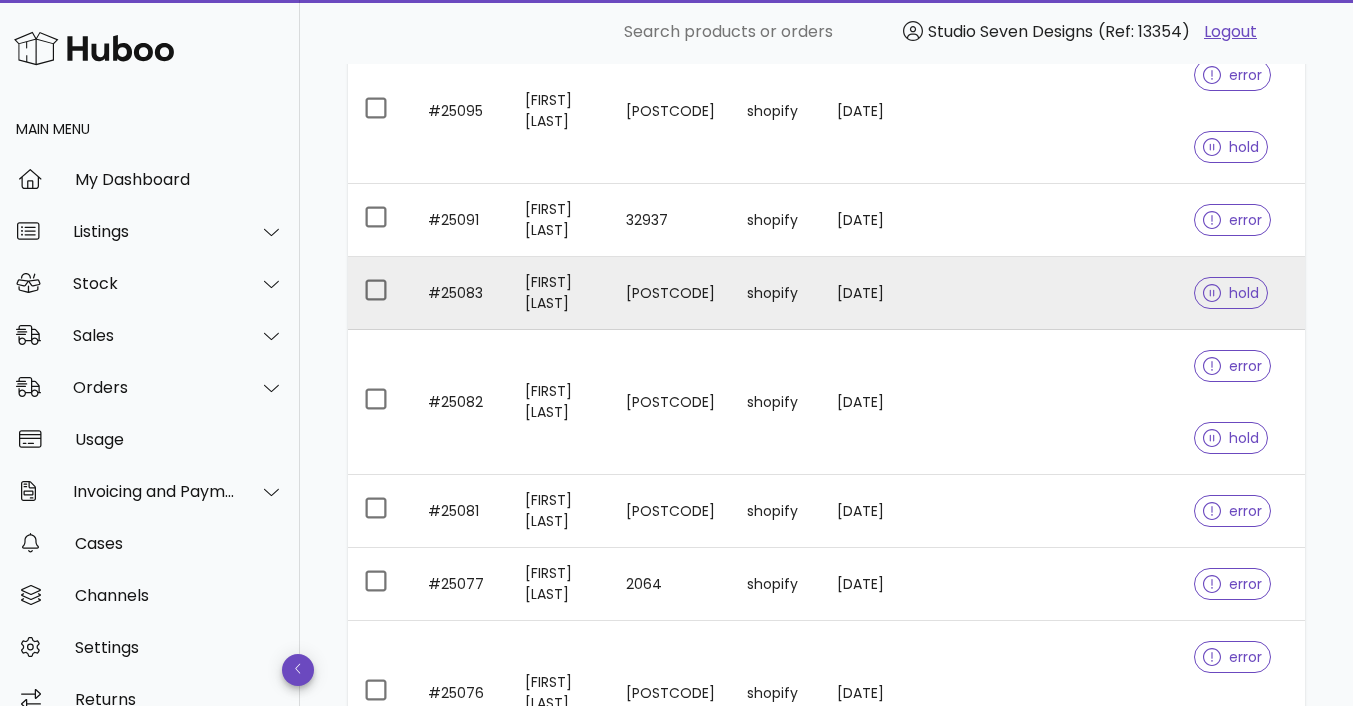 click at bounding box center (1121, 293) 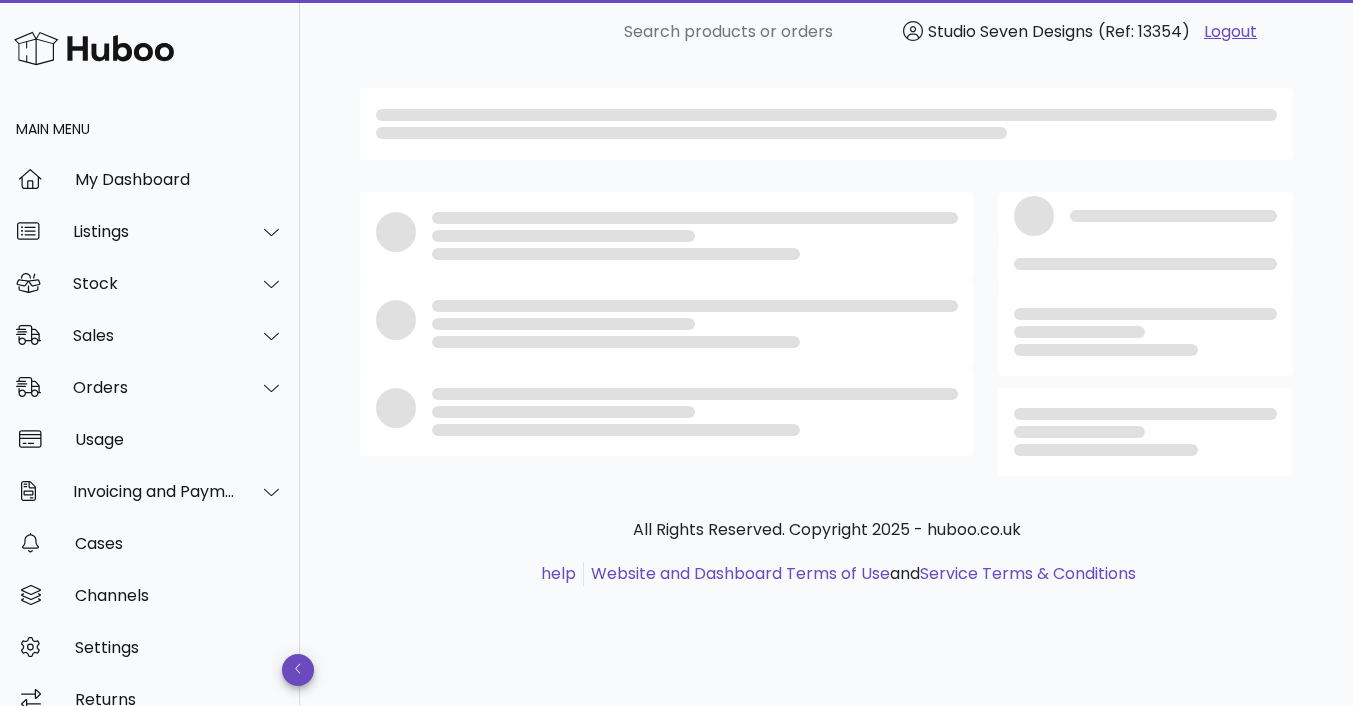 scroll, scrollTop: 0, scrollLeft: 0, axis: both 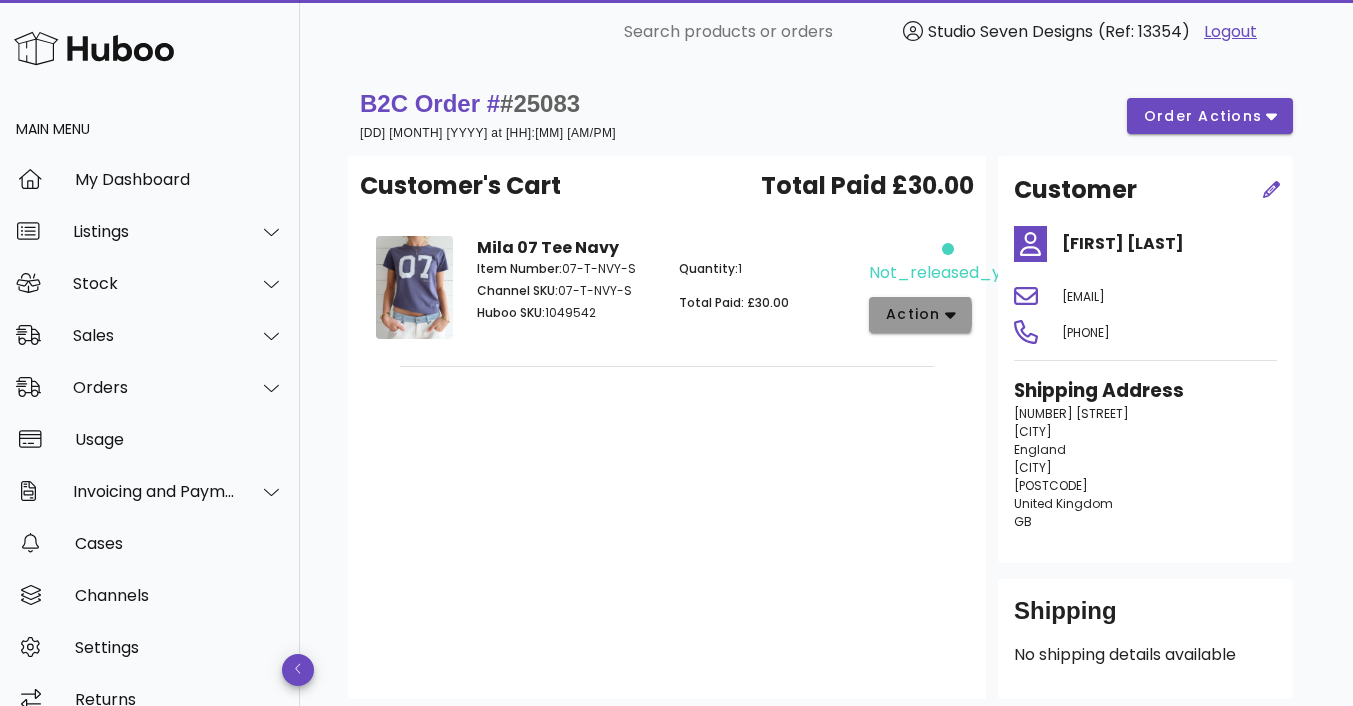 click on "action" at bounding box center (913, 314) 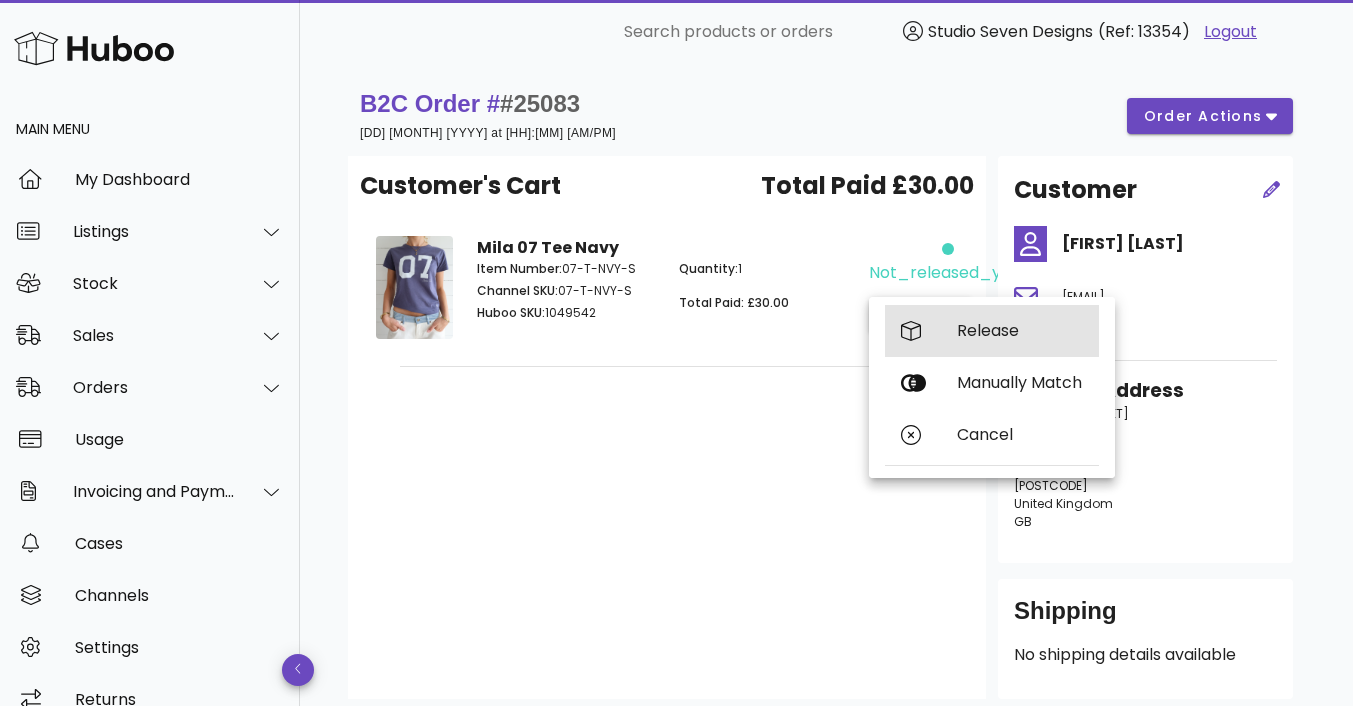 click on "Release" at bounding box center (1020, 330) 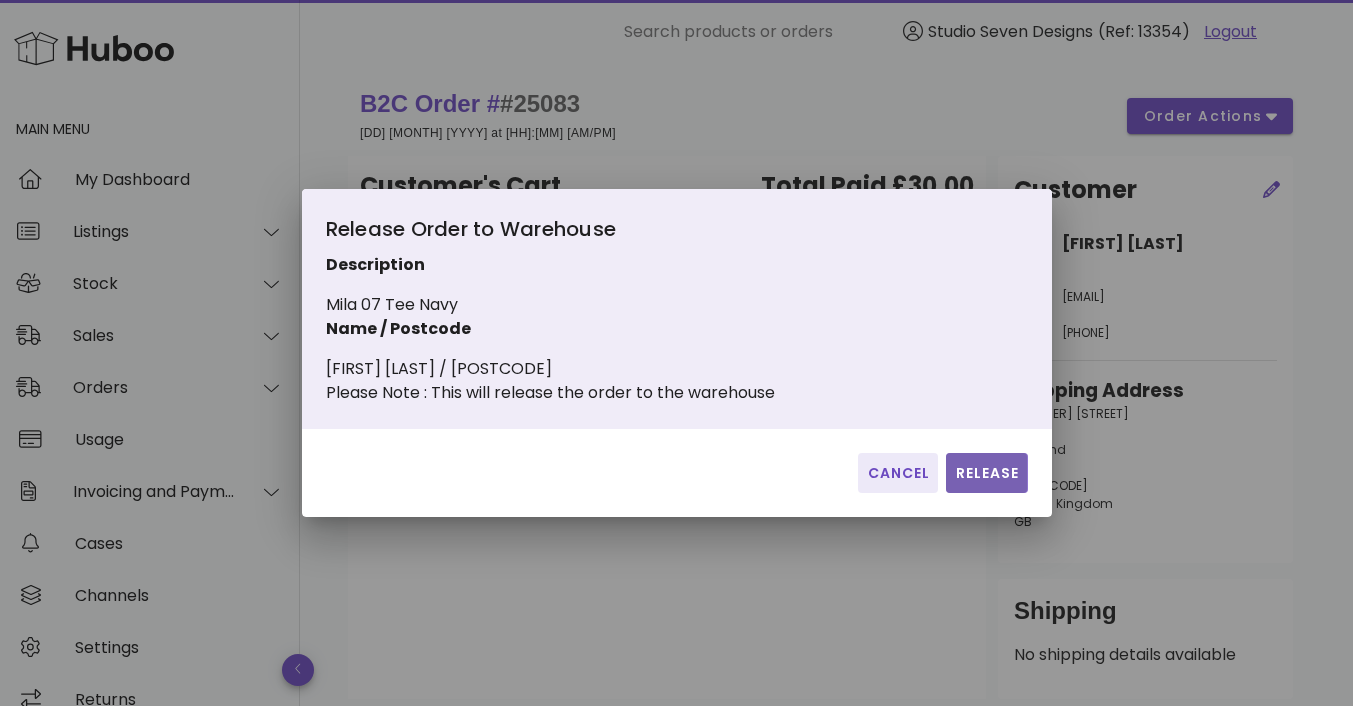 click on "Release" at bounding box center [986, 473] 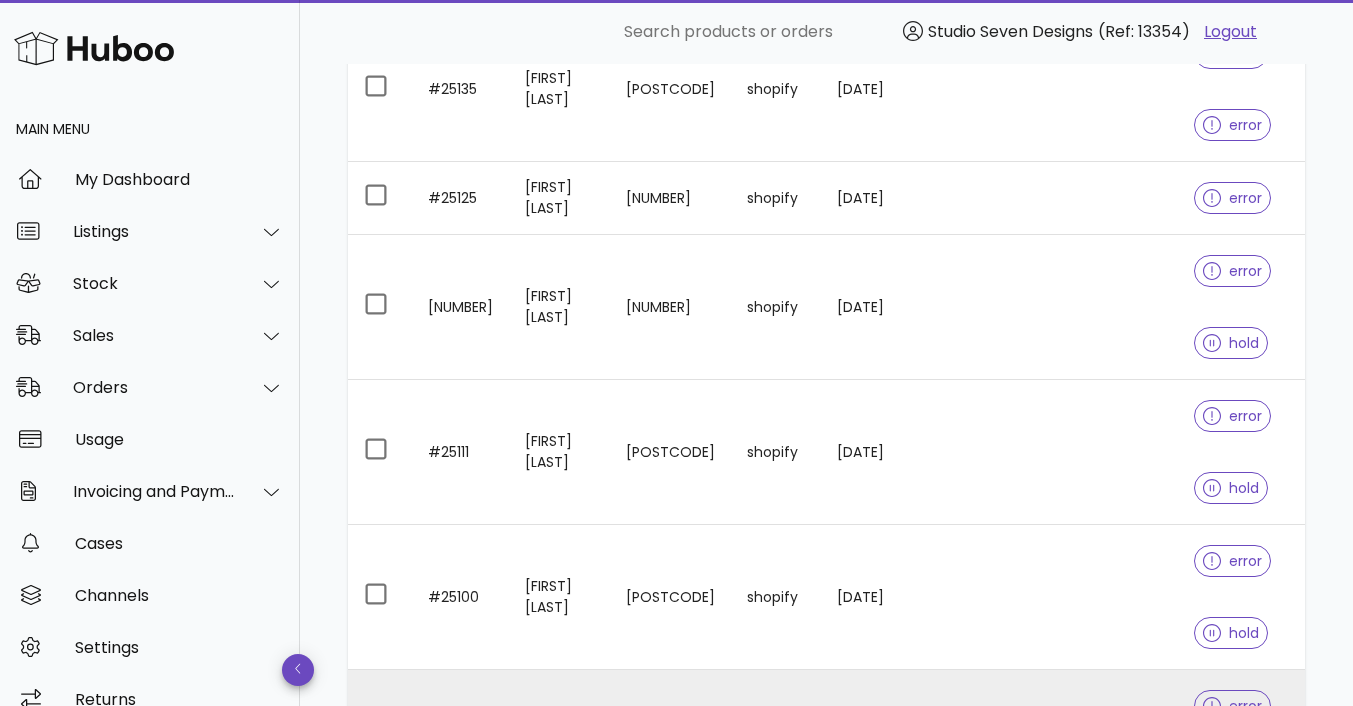 scroll, scrollTop: 1134, scrollLeft: 0, axis: vertical 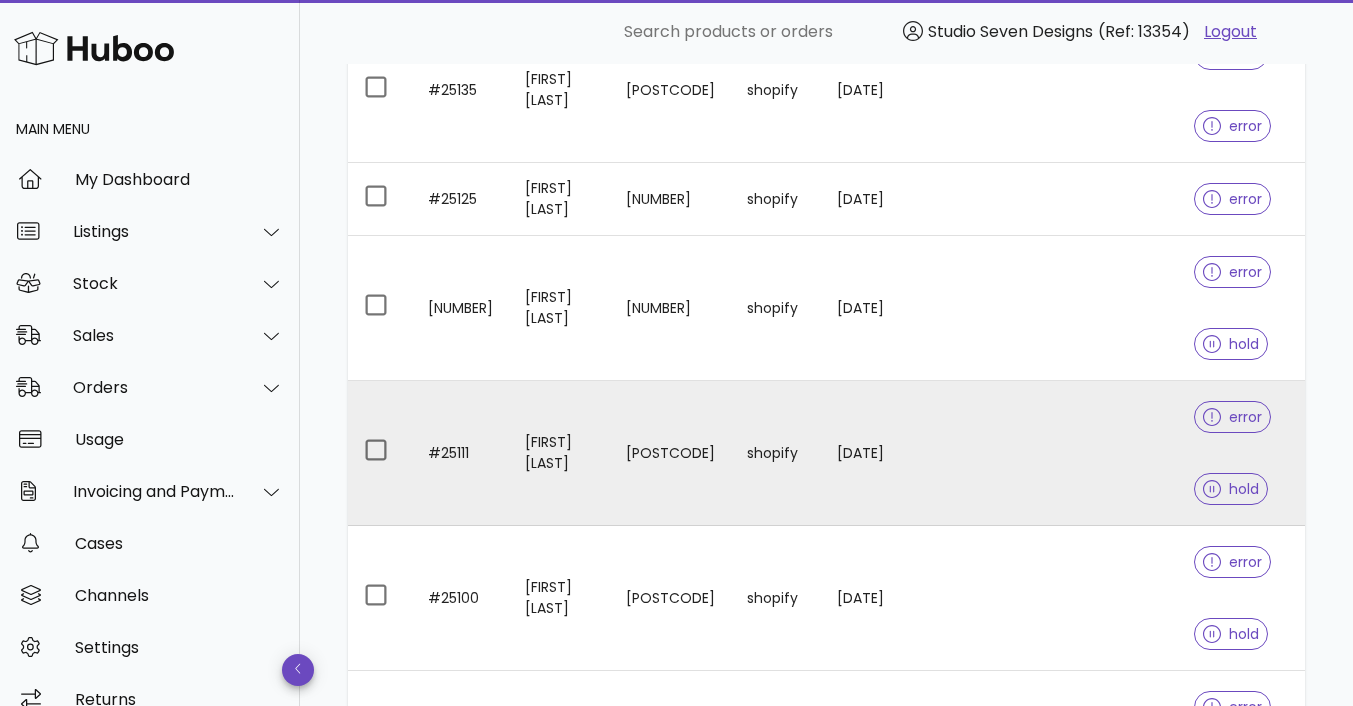 click at bounding box center (1121, 453) 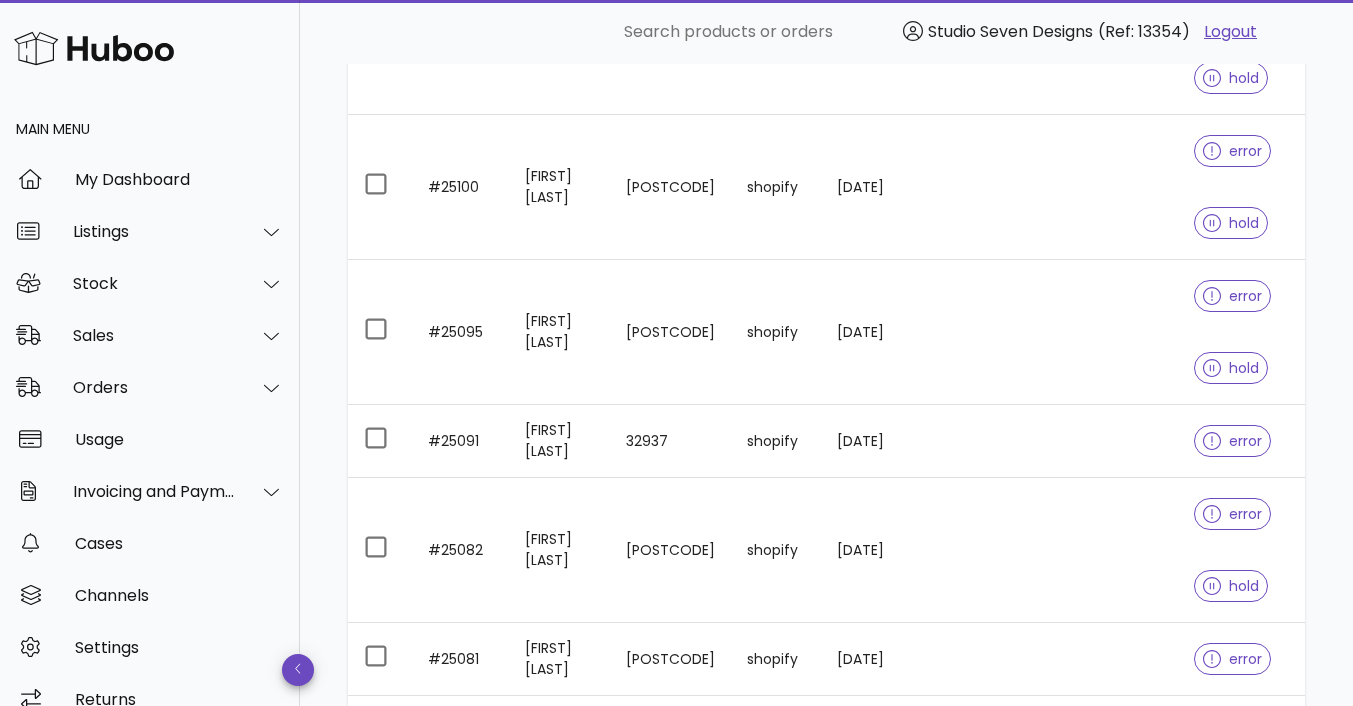scroll, scrollTop: 1548, scrollLeft: 0, axis: vertical 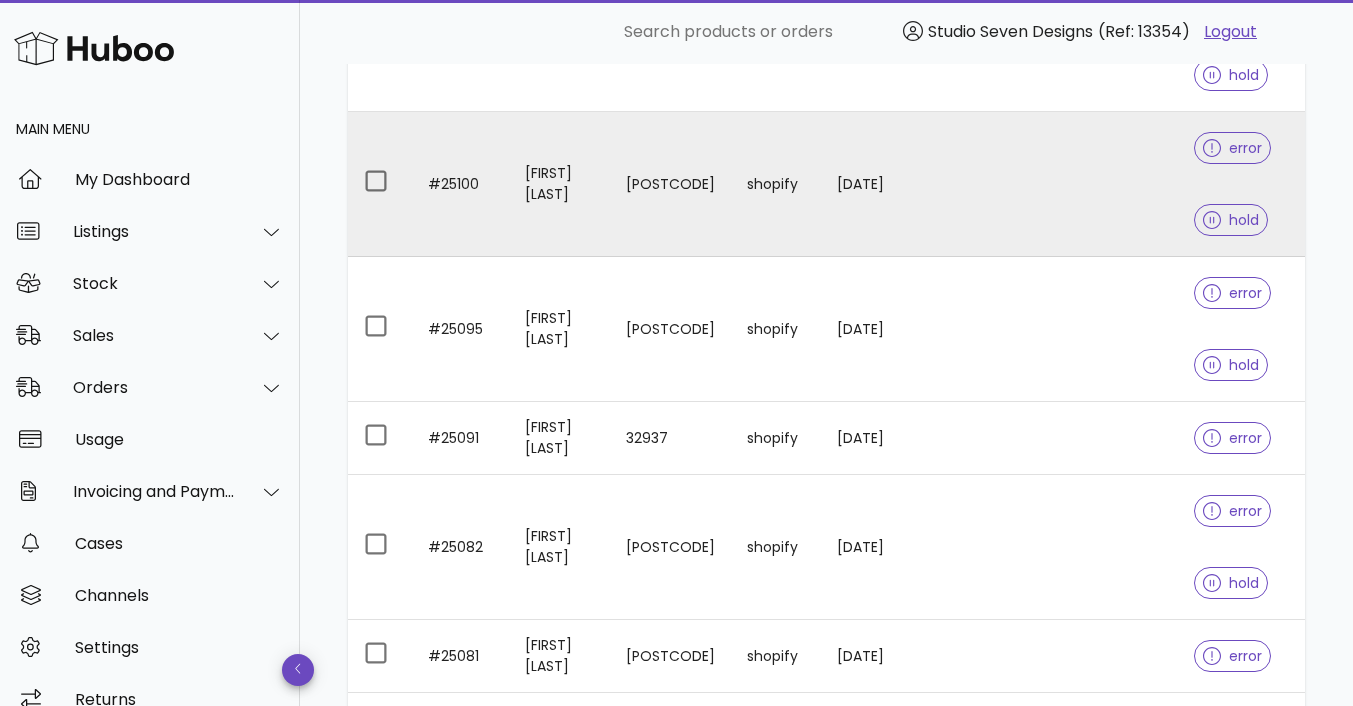 click at bounding box center [1121, 184] 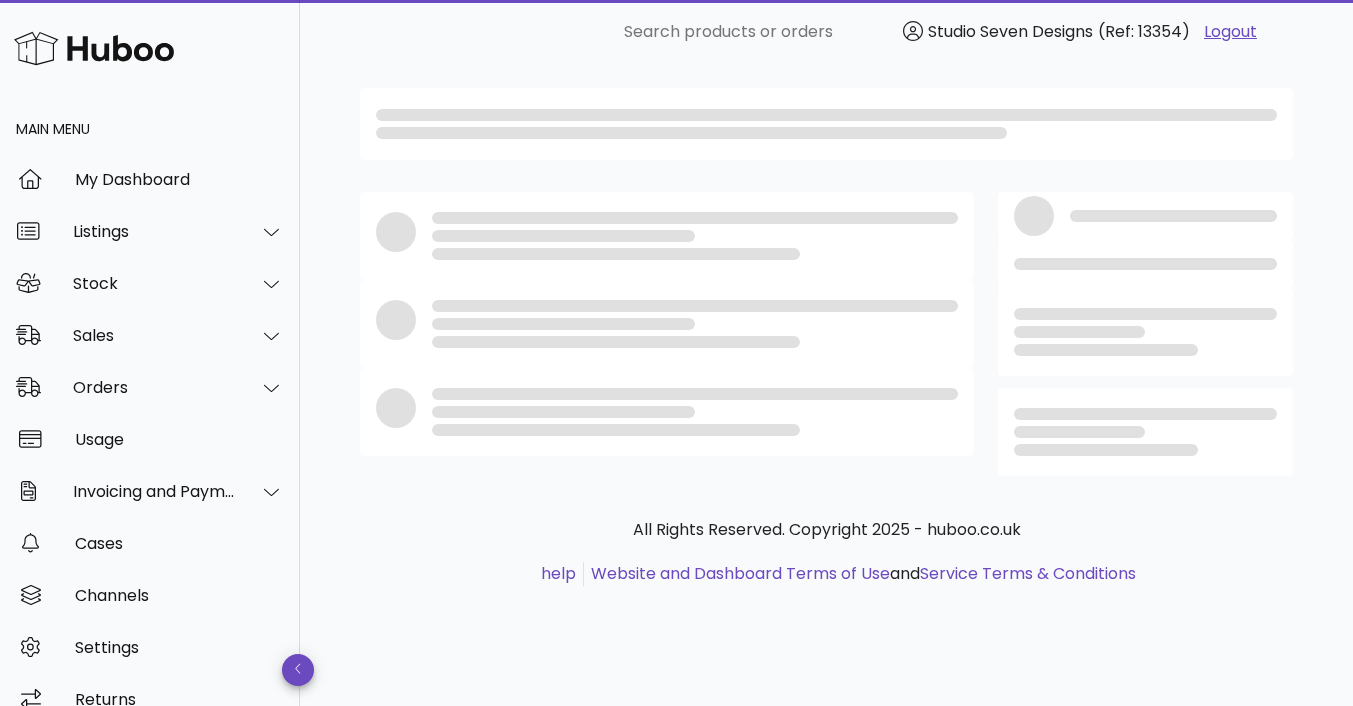 scroll, scrollTop: 0, scrollLeft: 0, axis: both 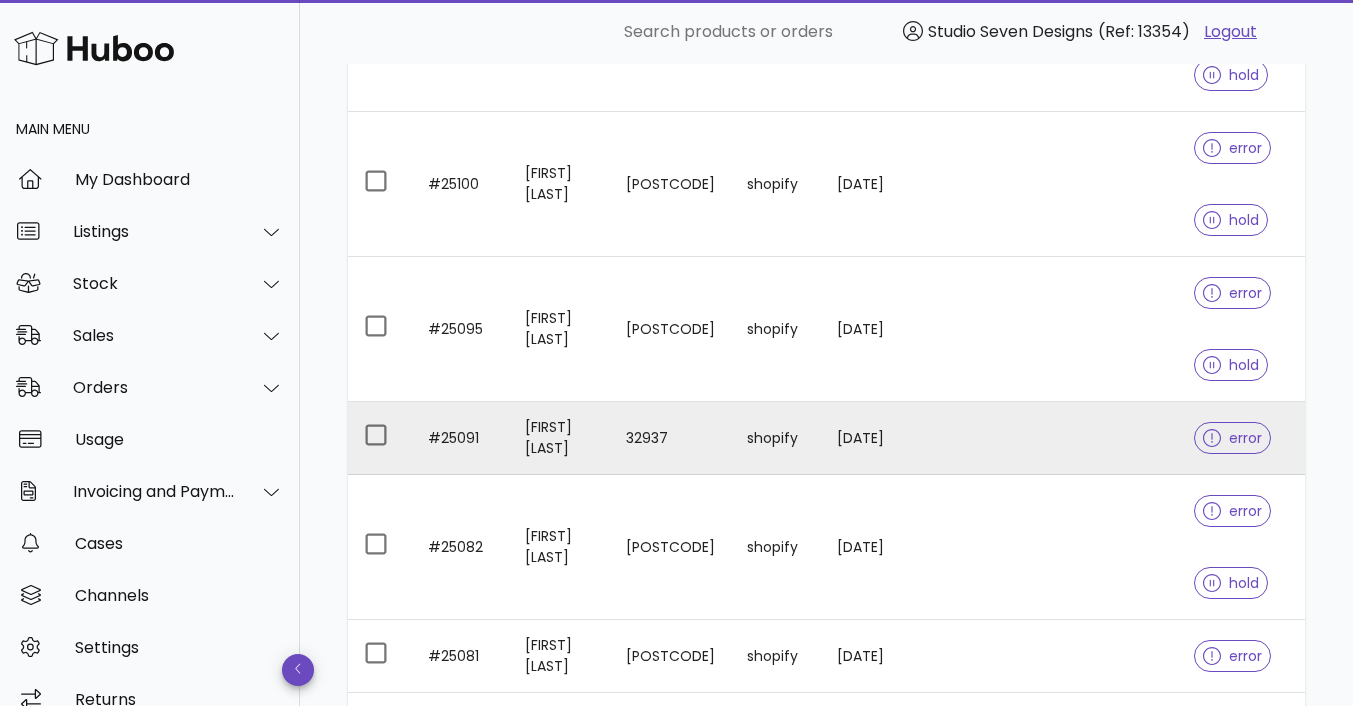 click at bounding box center [1121, 438] 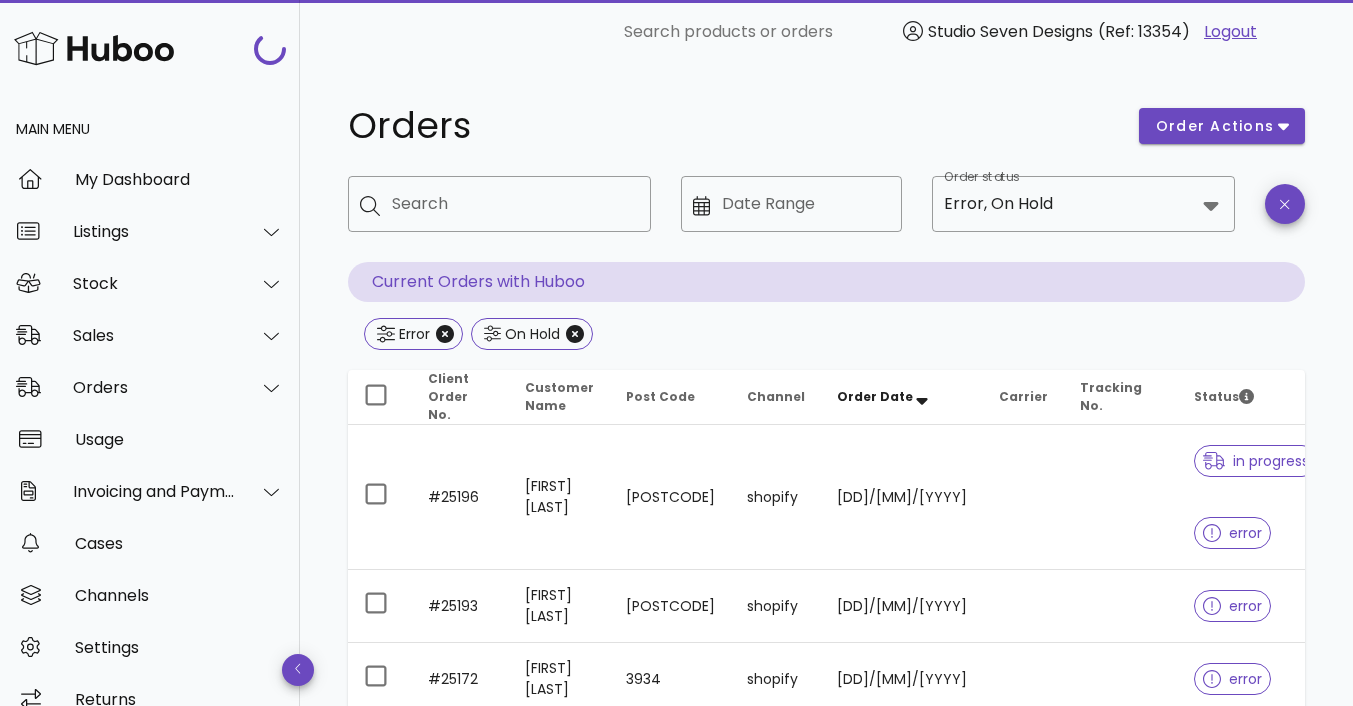 scroll, scrollTop: 1548, scrollLeft: 0, axis: vertical 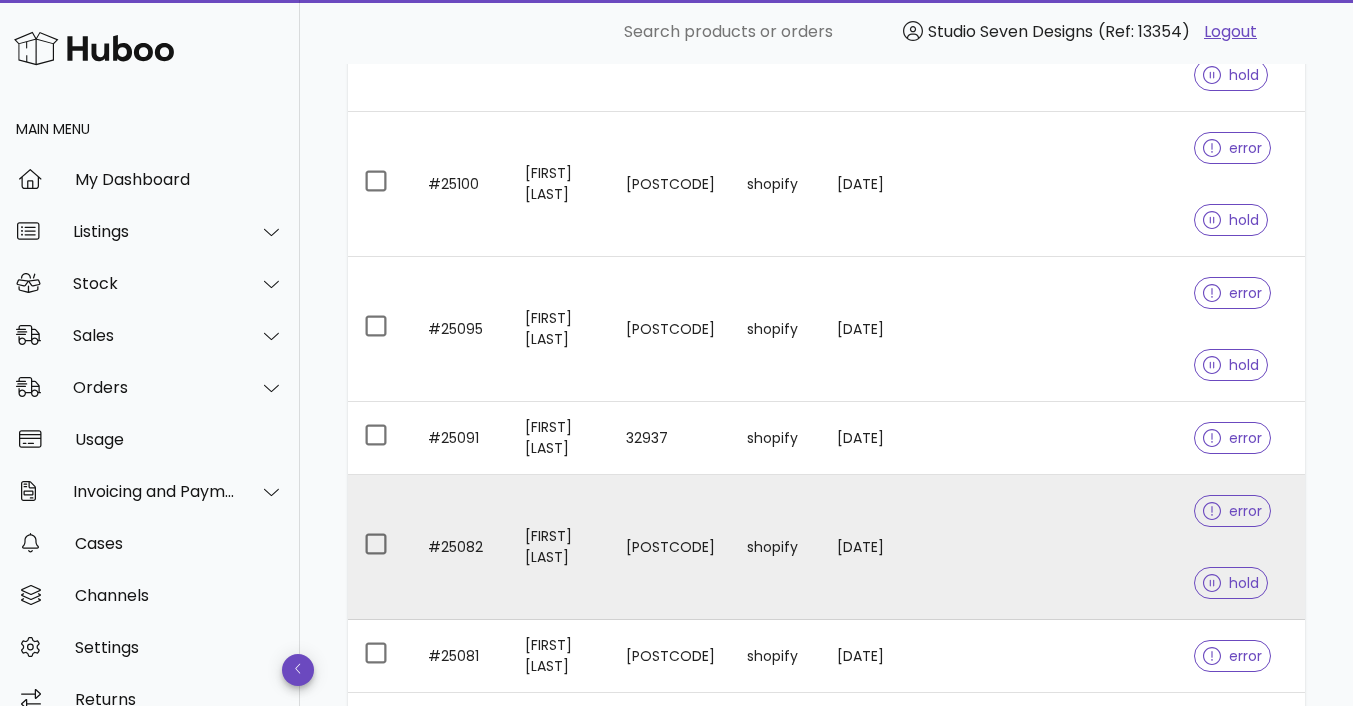 click at bounding box center [1121, 547] 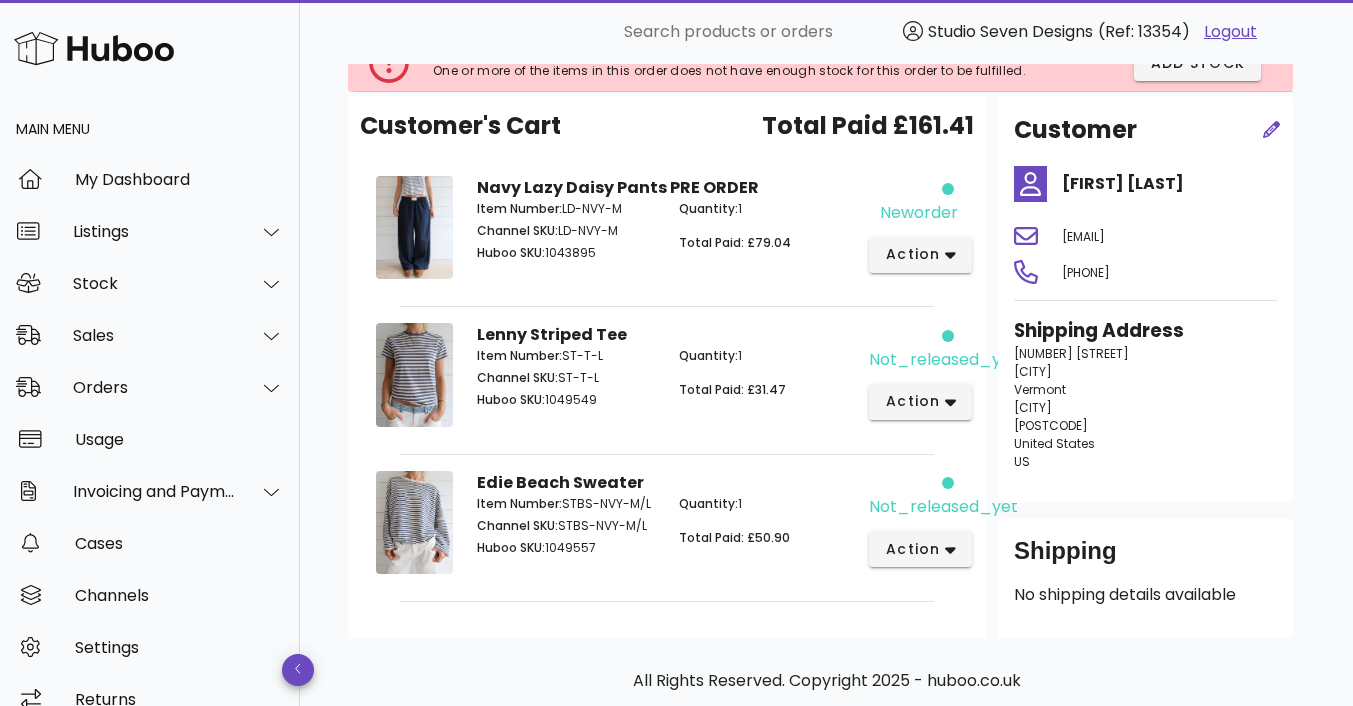 scroll, scrollTop: 130, scrollLeft: 0, axis: vertical 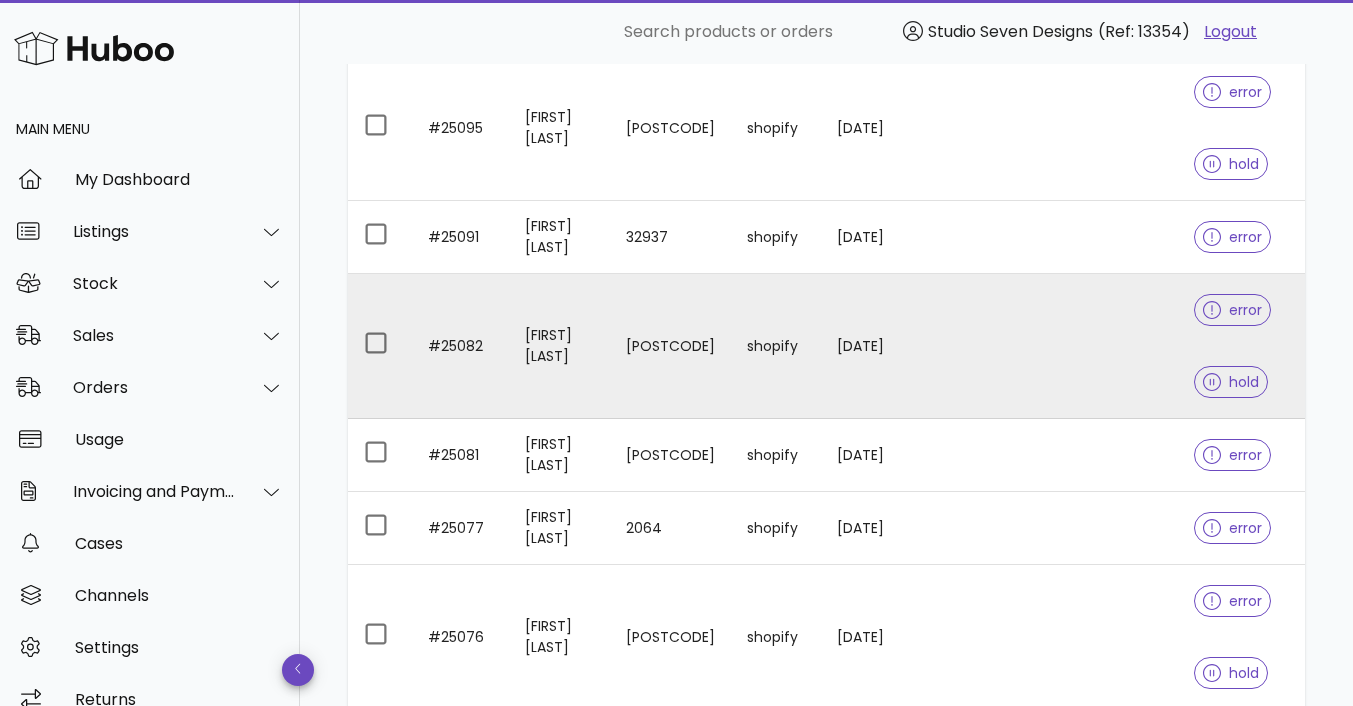 click at bounding box center [1121, 346] 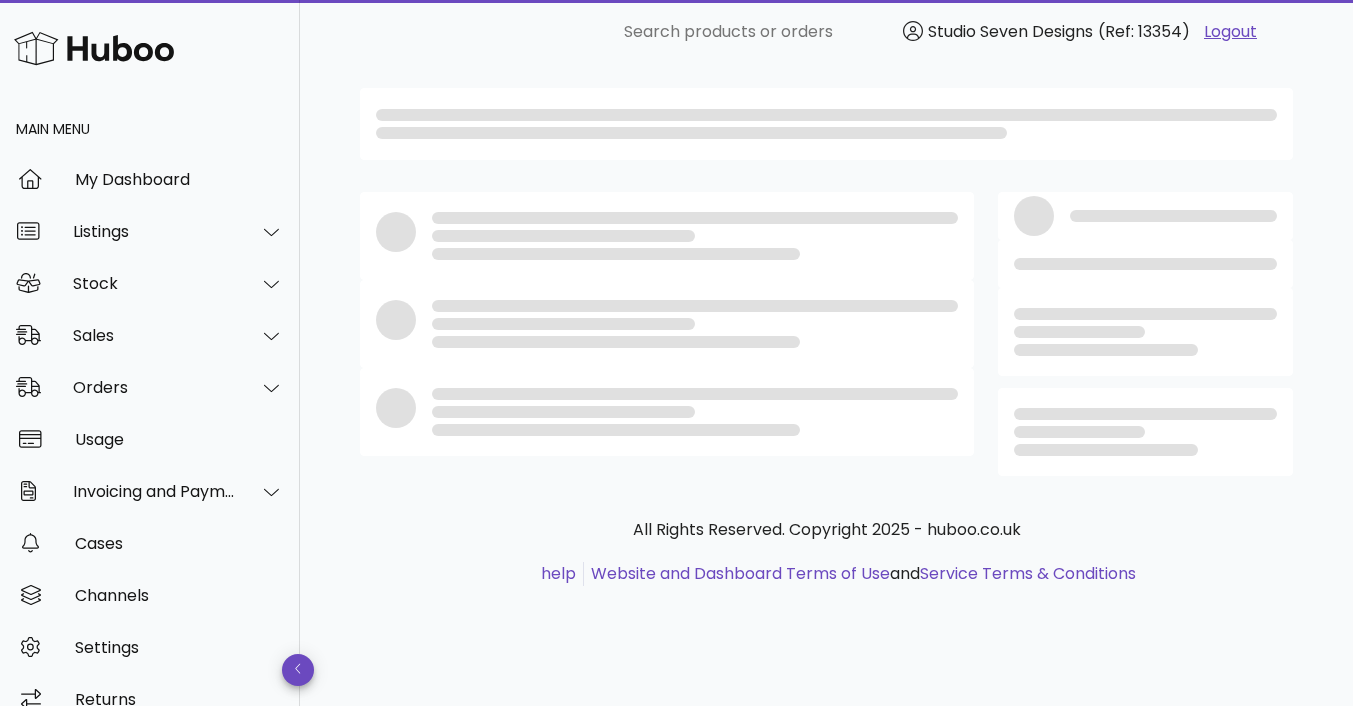 scroll, scrollTop: 0, scrollLeft: 0, axis: both 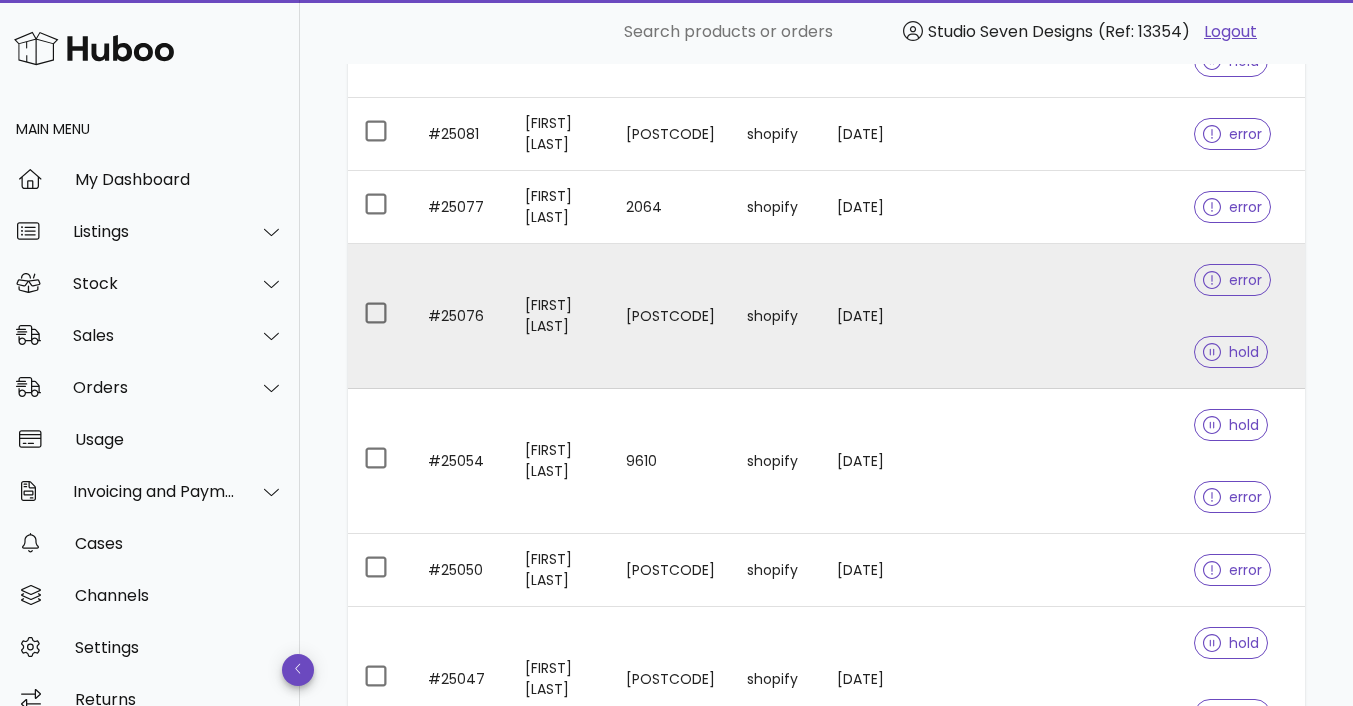 click at bounding box center (1121, 316) 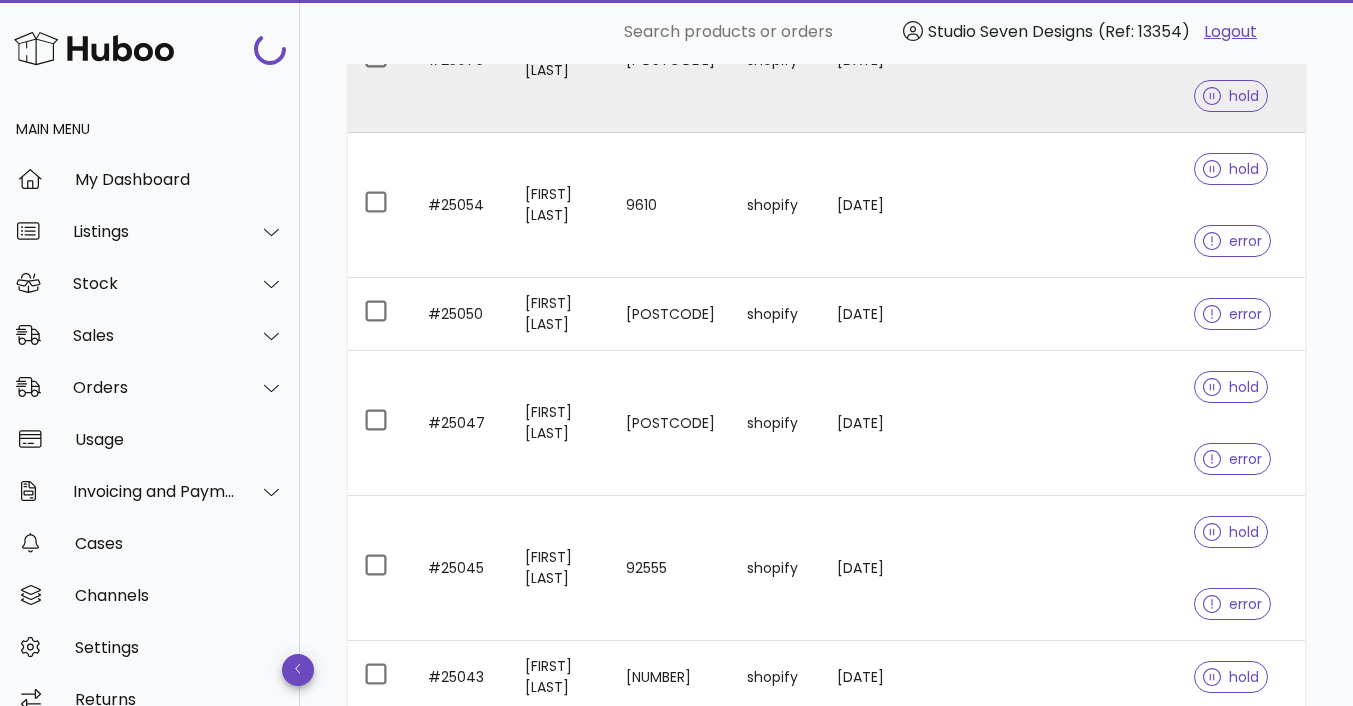 scroll, scrollTop: 2327, scrollLeft: 0, axis: vertical 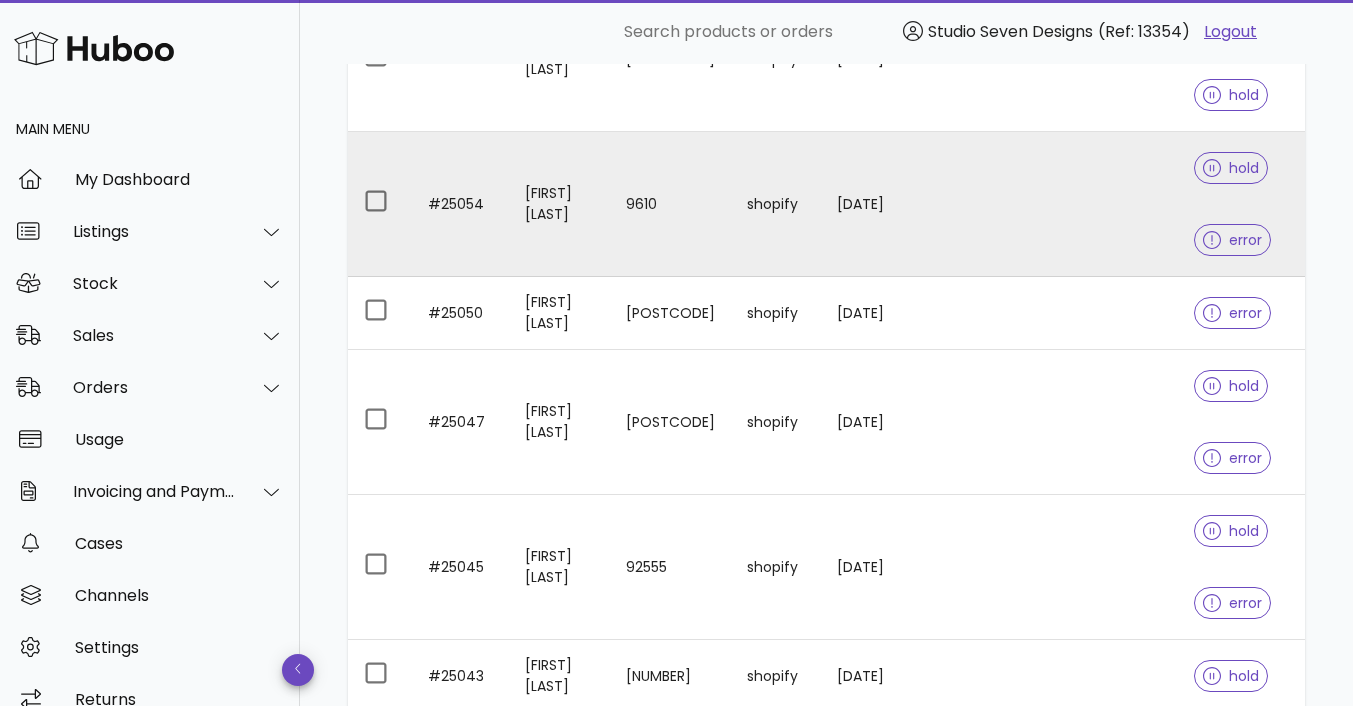 click at bounding box center [1121, 204] 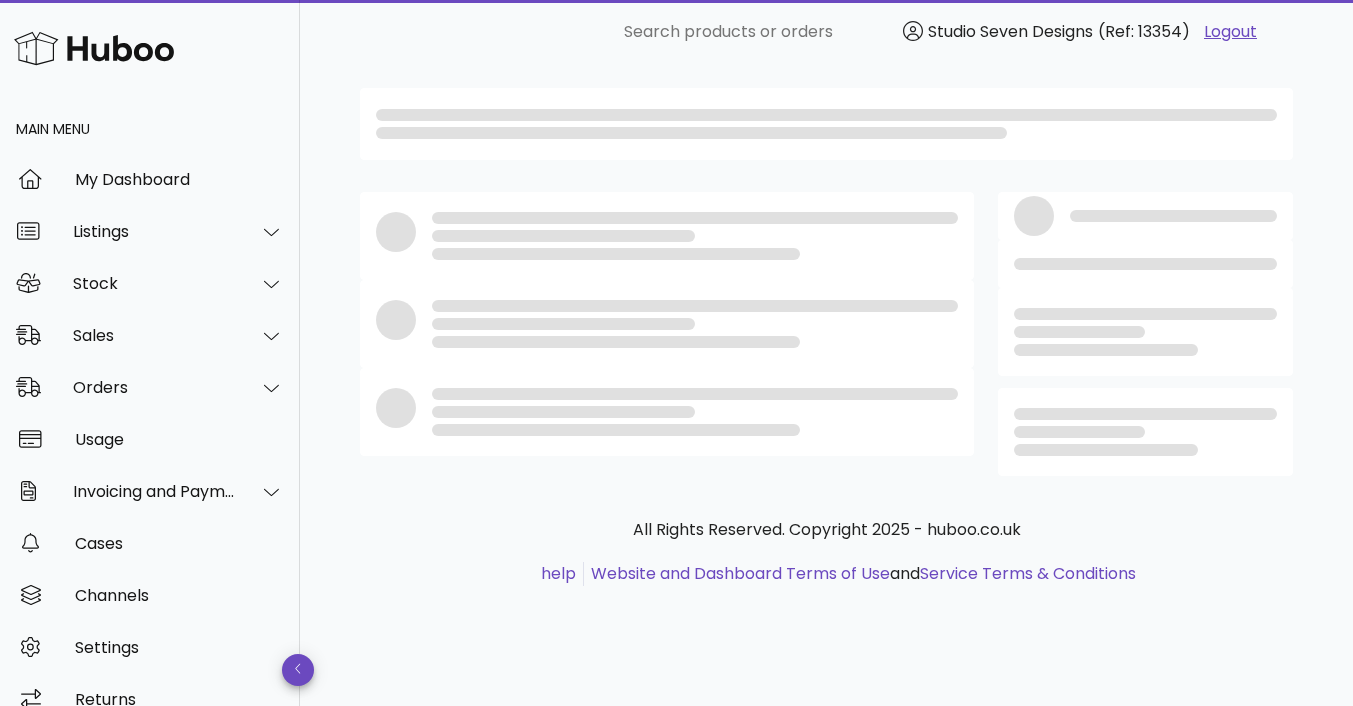 scroll, scrollTop: 0, scrollLeft: 0, axis: both 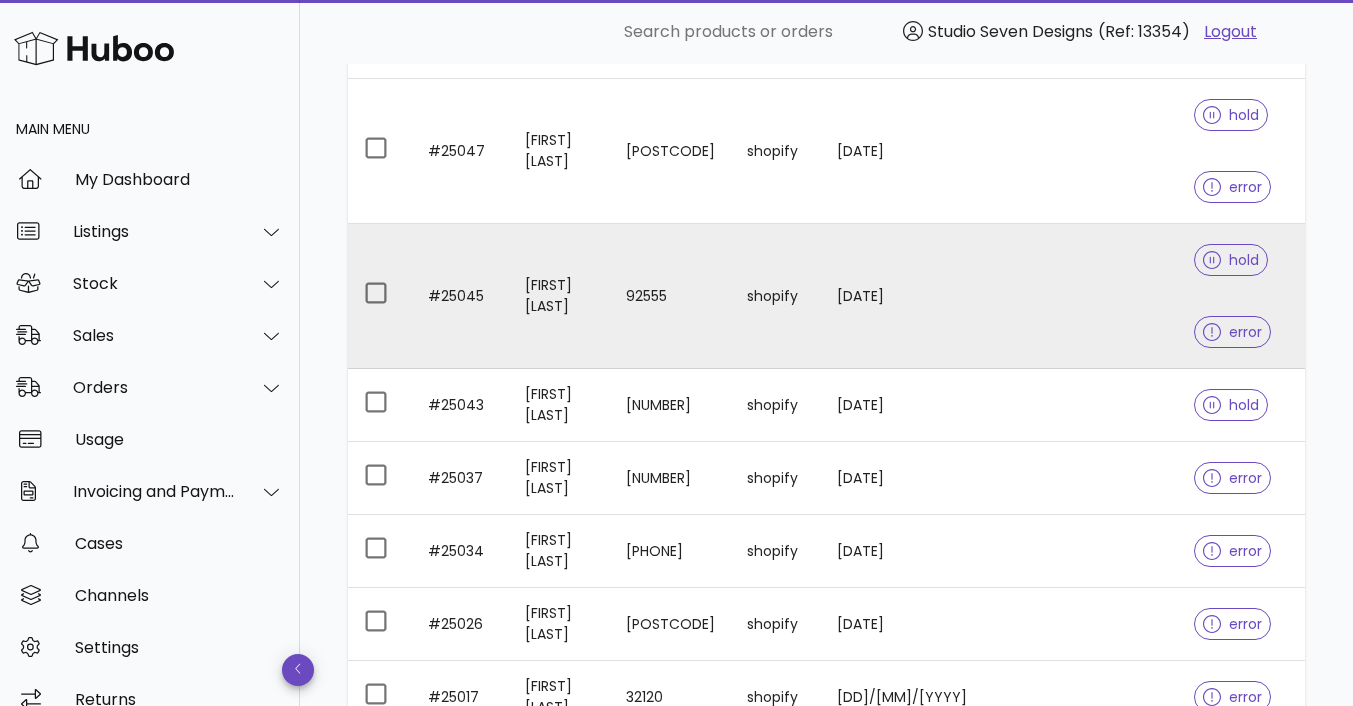 click at bounding box center [1121, 296] 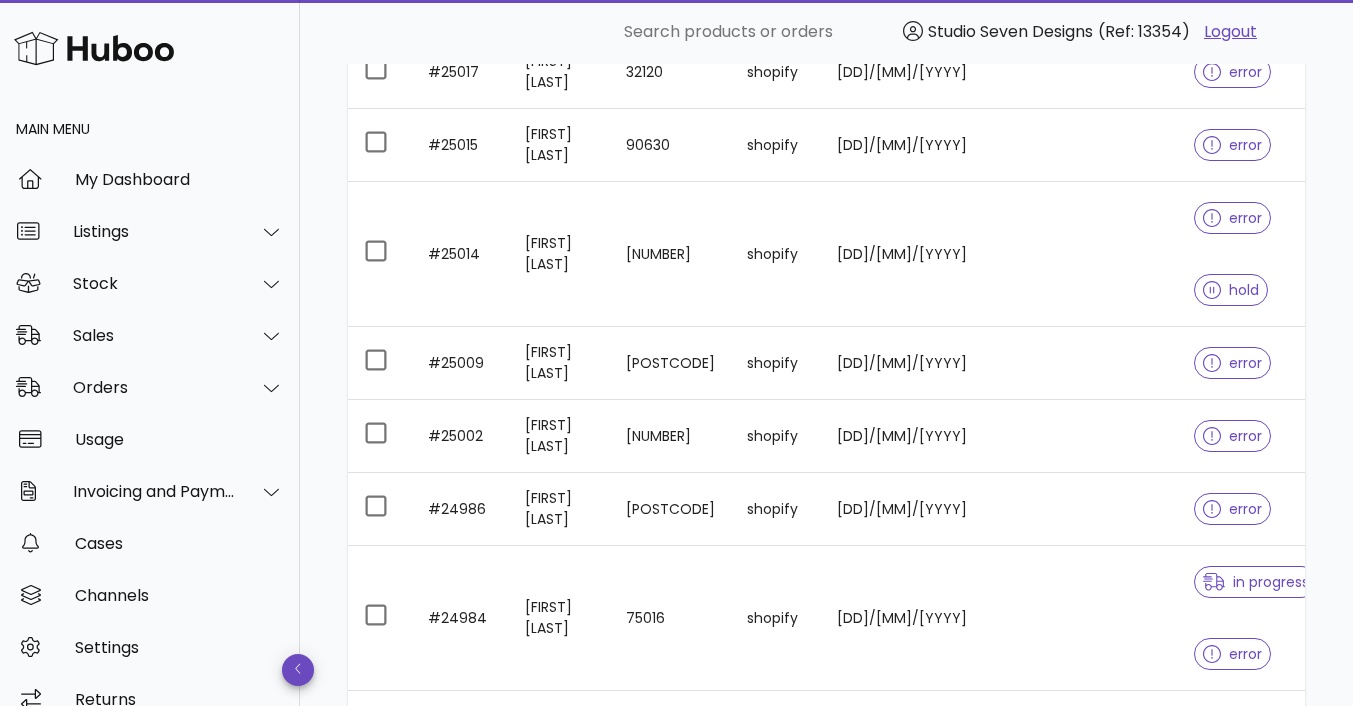 scroll, scrollTop: 3224, scrollLeft: 0, axis: vertical 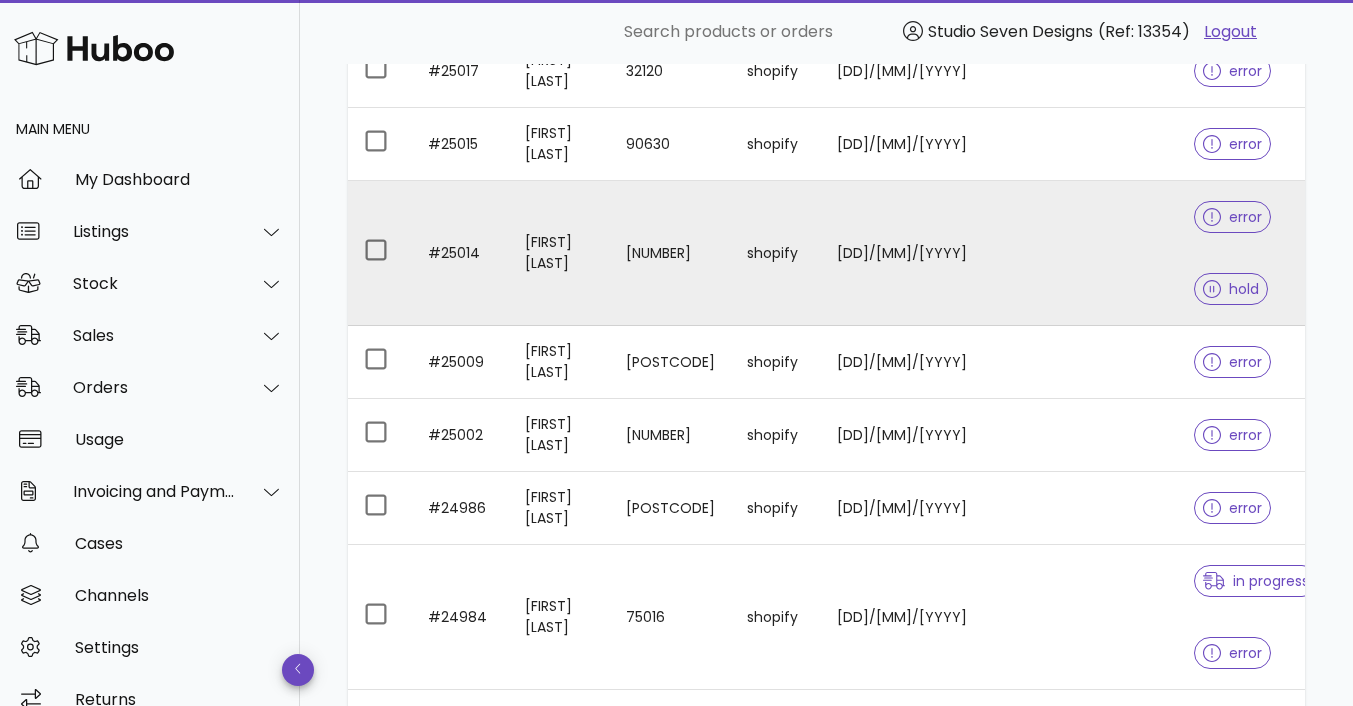 click at bounding box center (1121, 253) 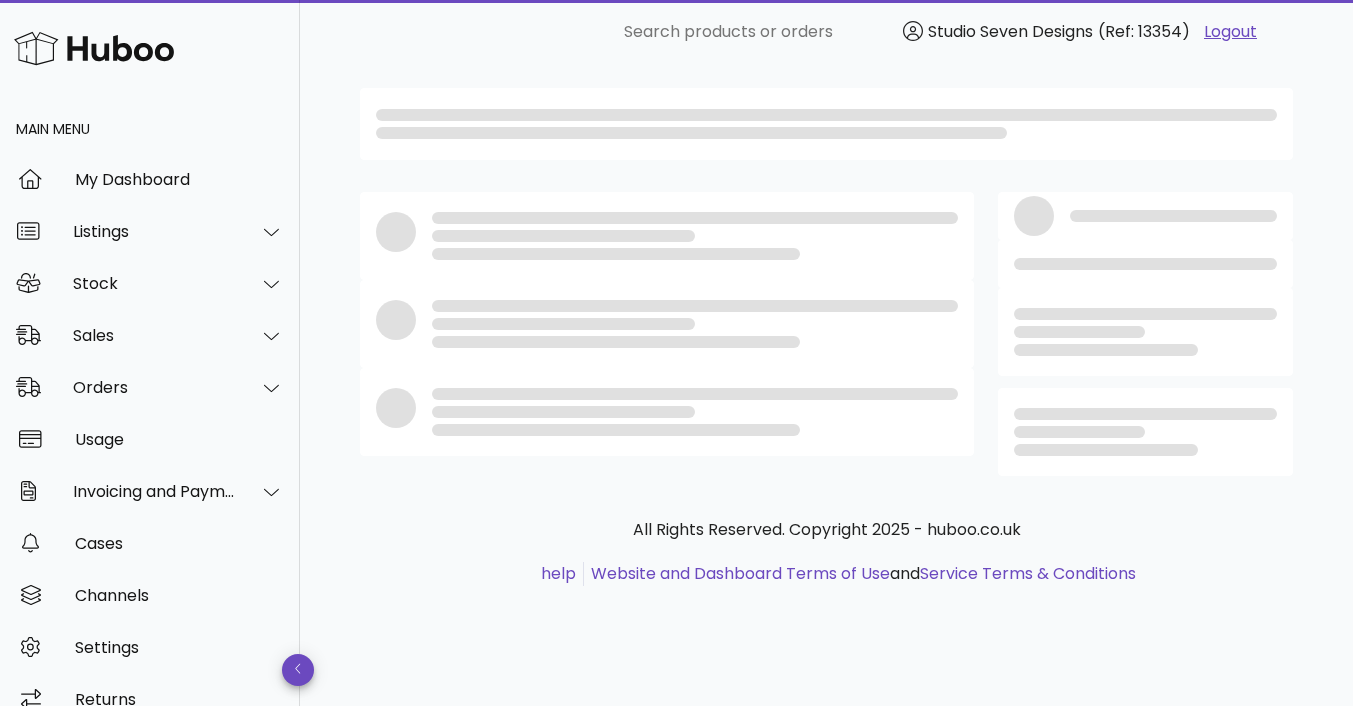 scroll, scrollTop: 0, scrollLeft: 0, axis: both 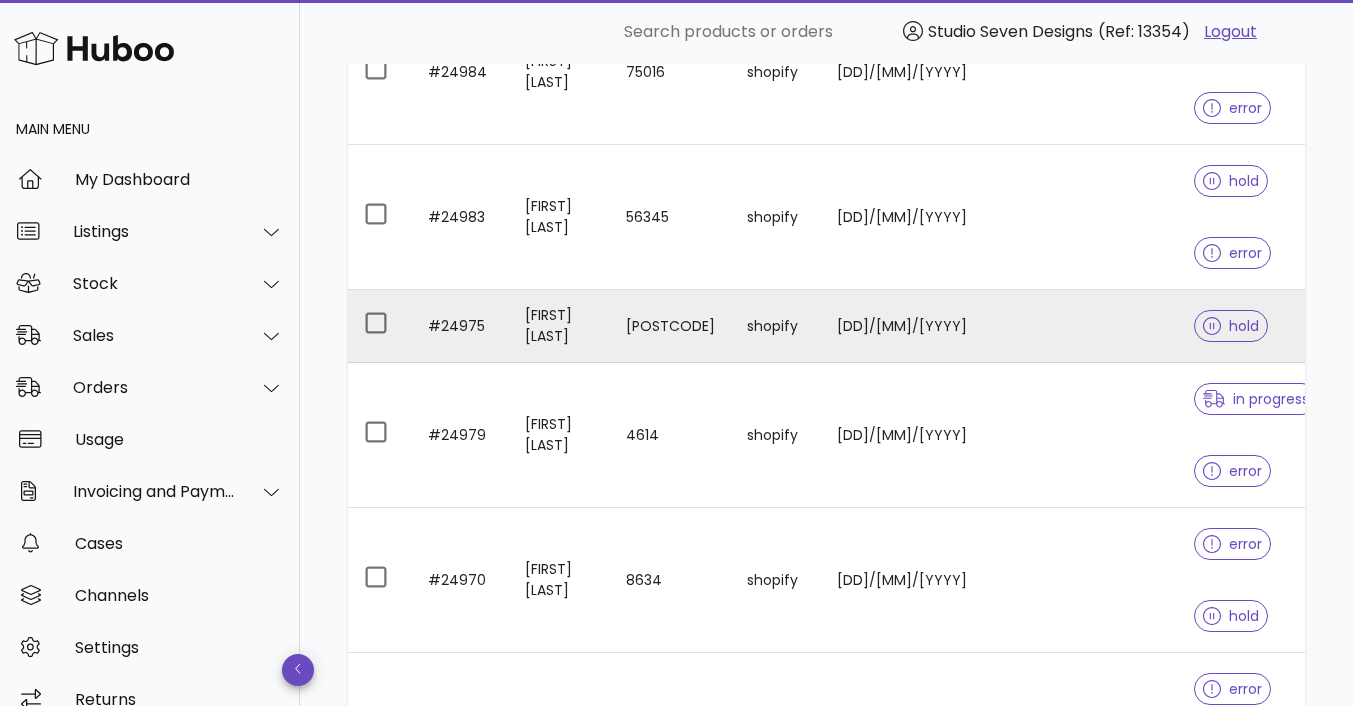 click at bounding box center [1121, 326] 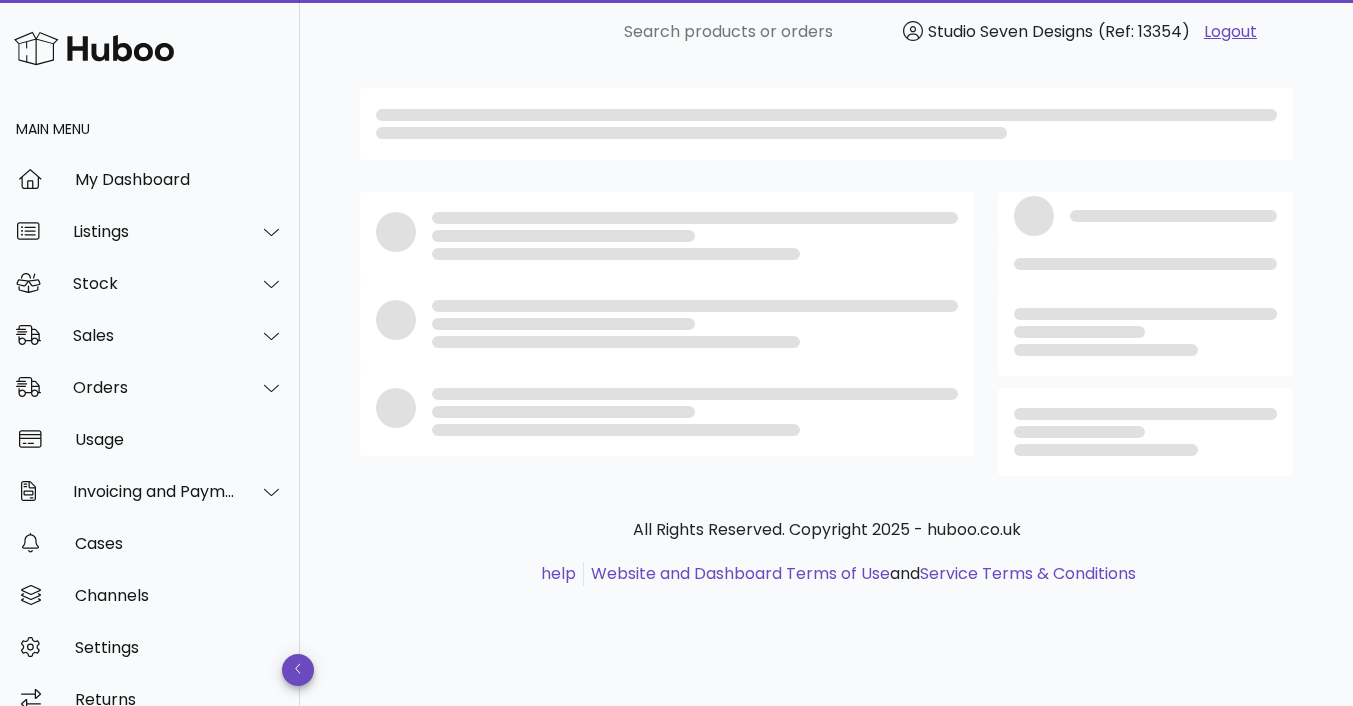 scroll, scrollTop: 0, scrollLeft: 0, axis: both 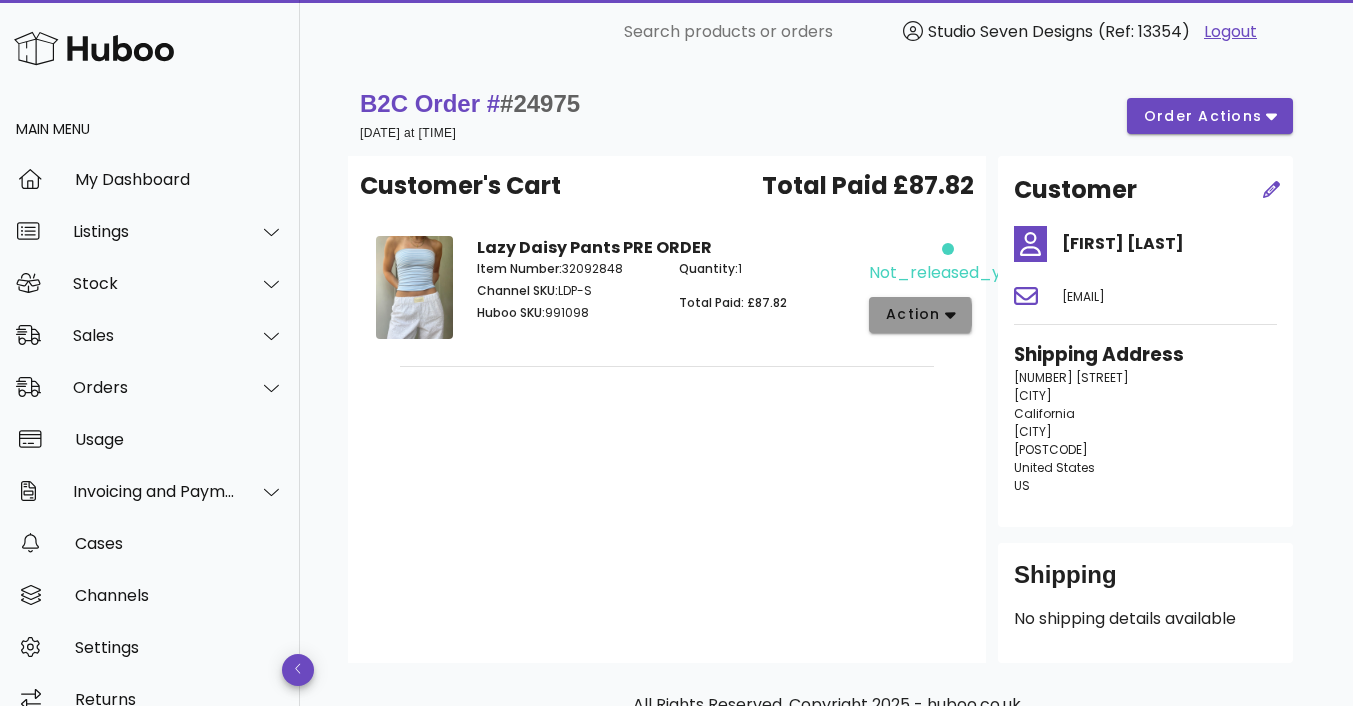 click 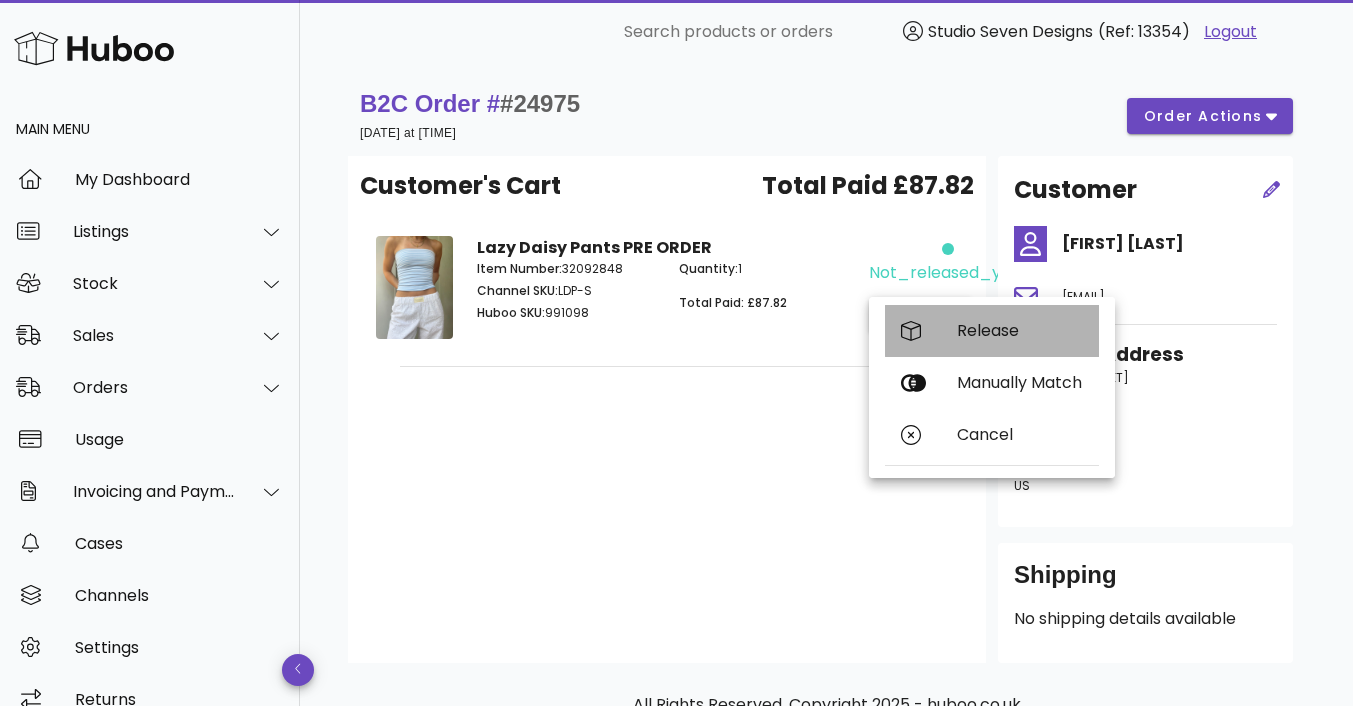 click on "Release" at bounding box center (1020, 330) 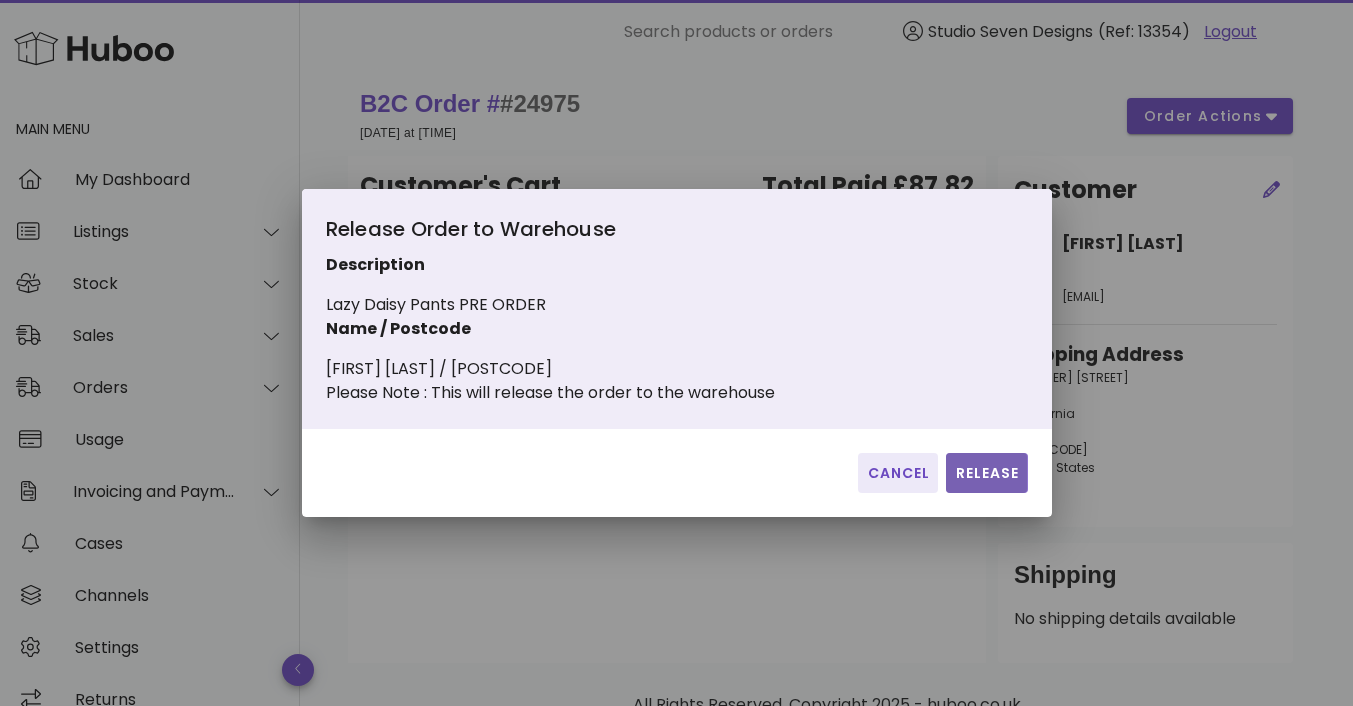 click on "Release" at bounding box center [986, 473] 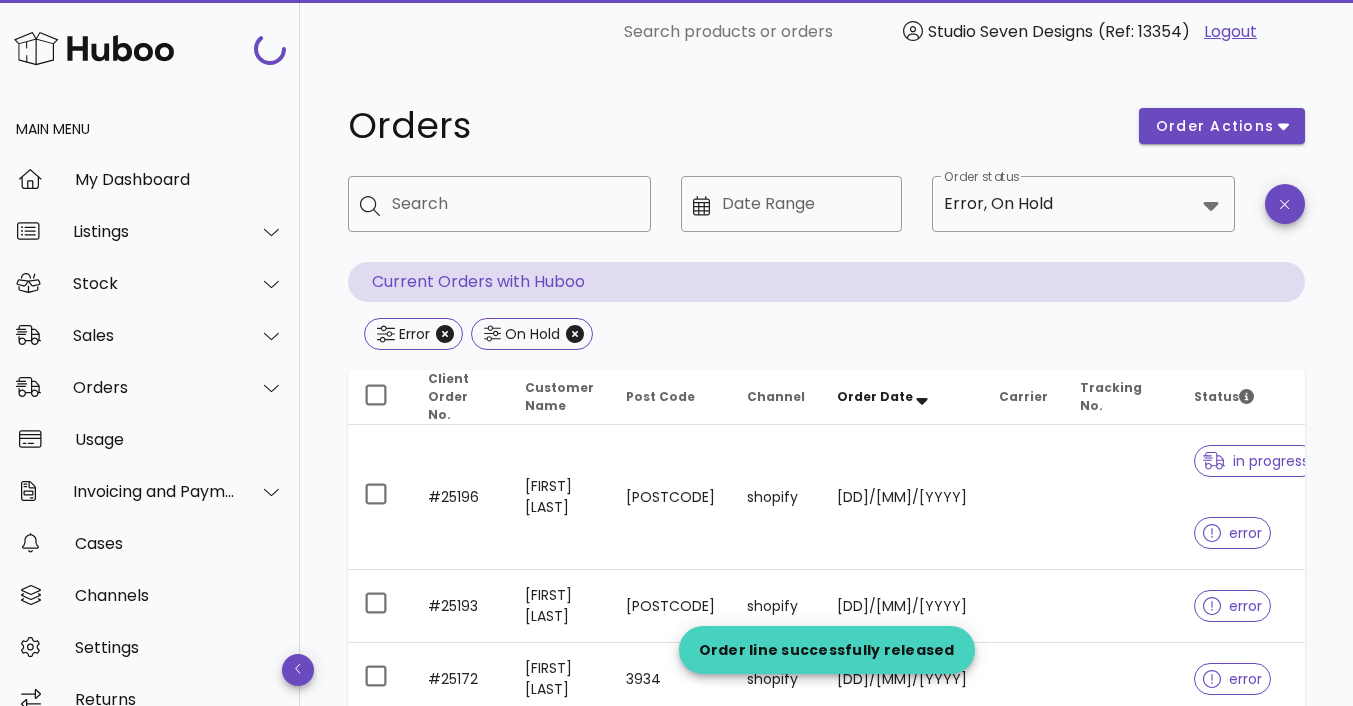 scroll, scrollTop: 3769, scrollLeft: 0, axis: vertical 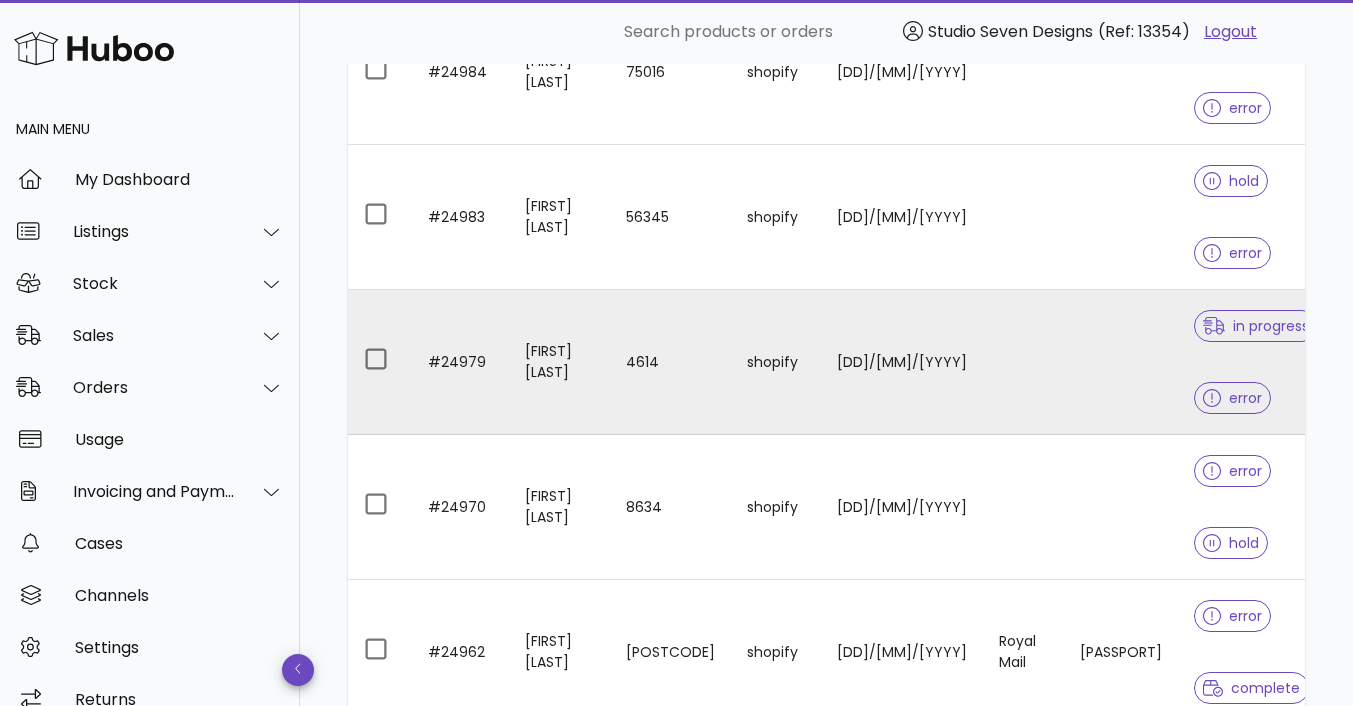 click at bounding box center [1121, 362] 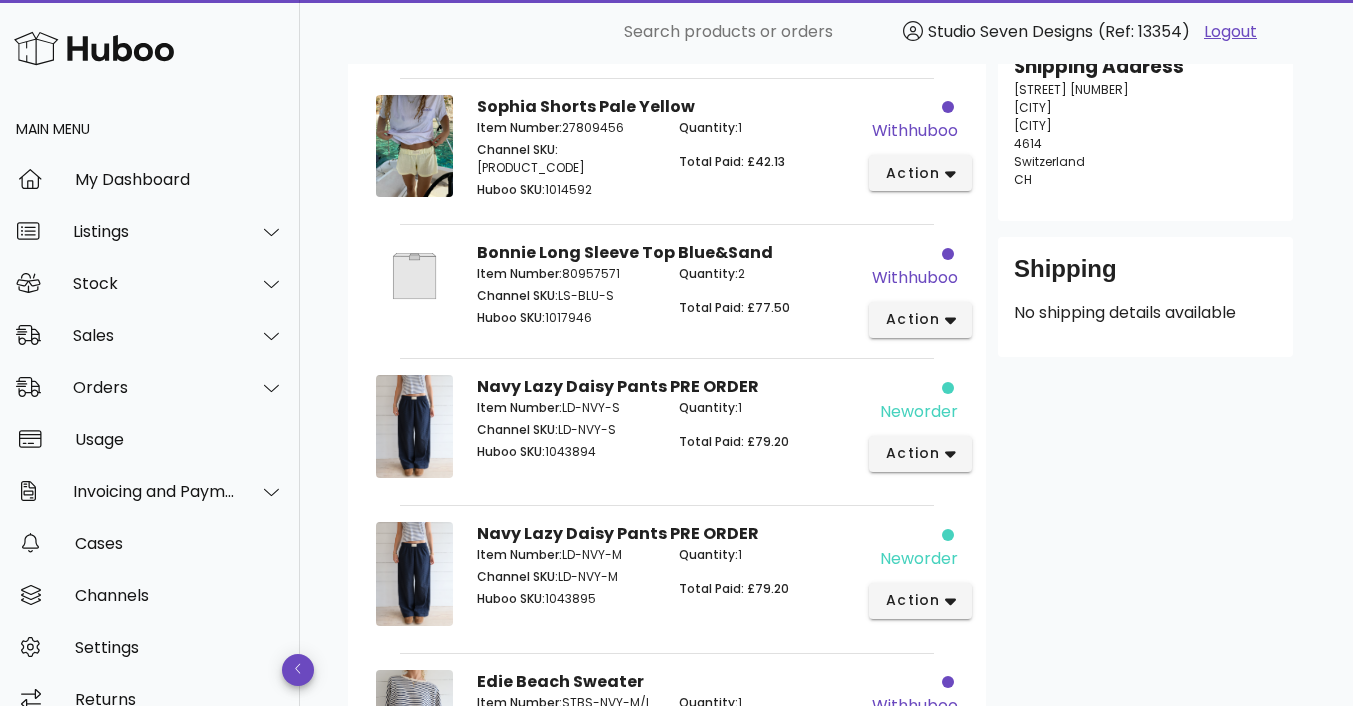 scroll, scrollTop: 553, scrollLeft: 0, axis: vertical 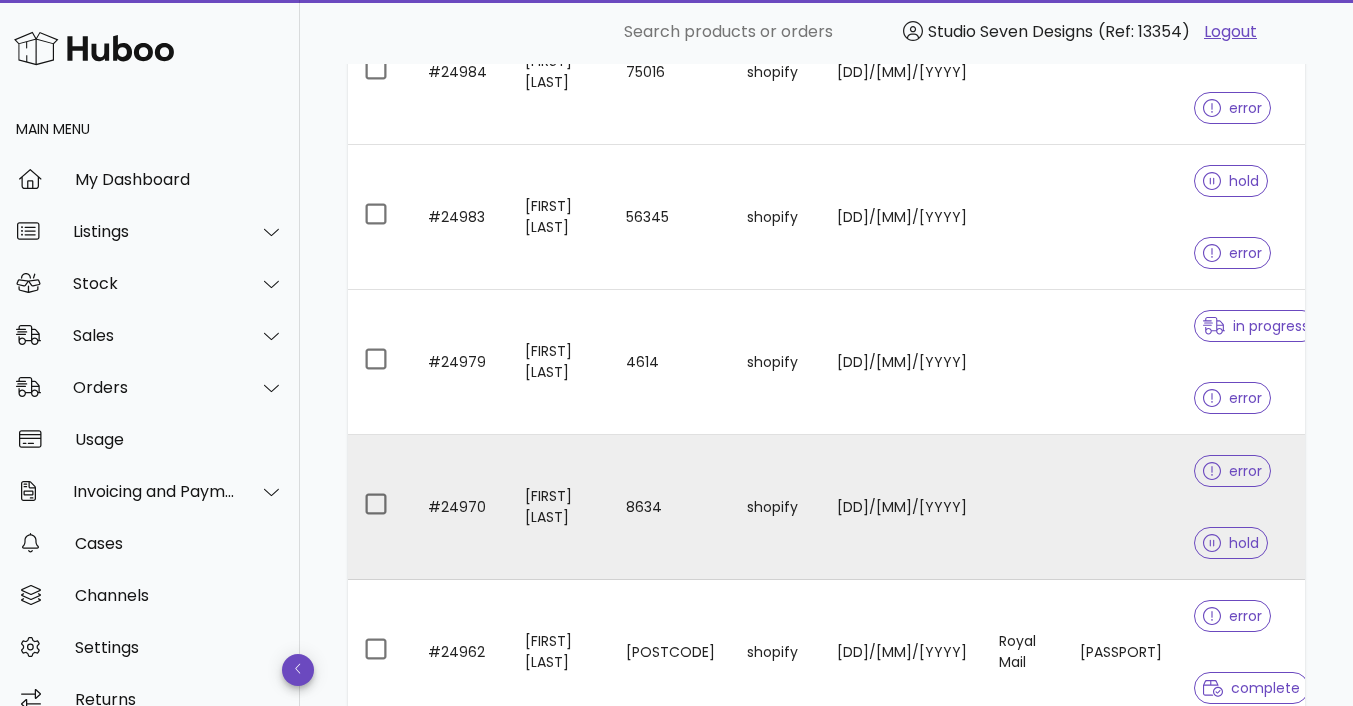 click at bounding box center [1121, 507] 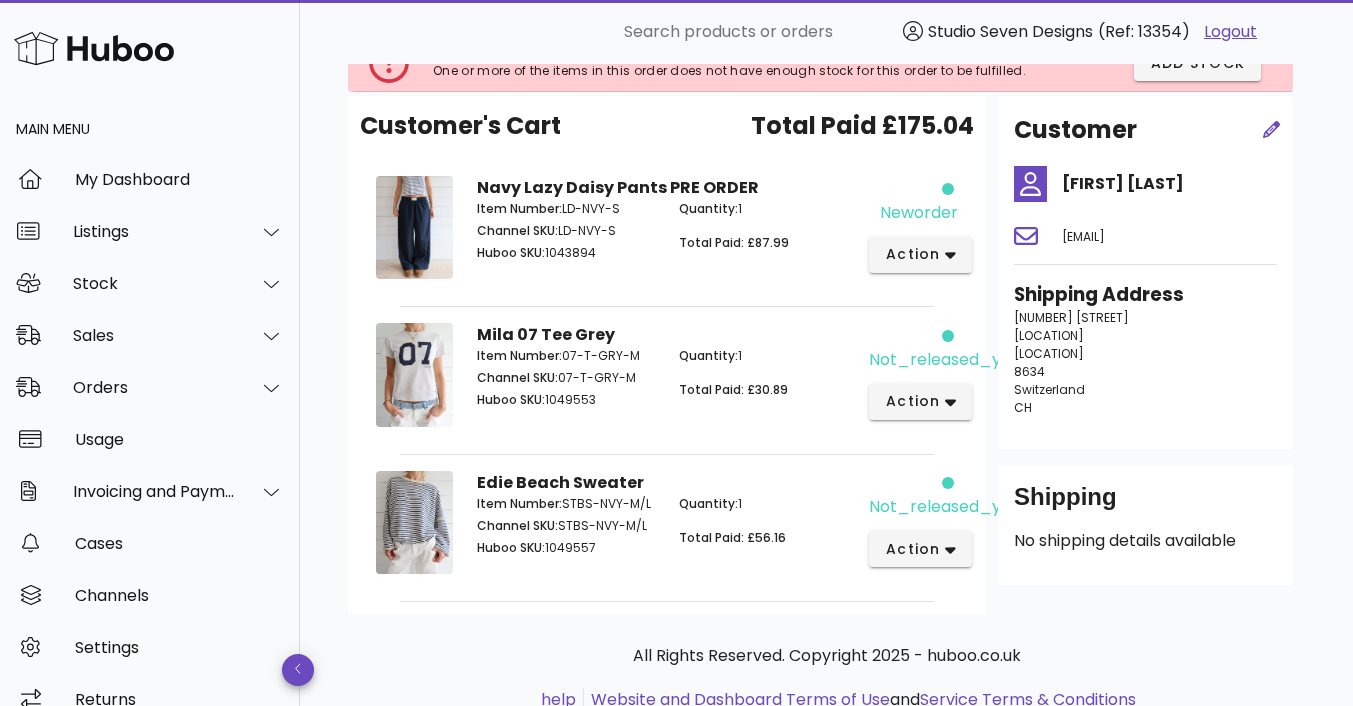 scroll, scrollTop: 197, scrollLeft: 0, axis: vertical 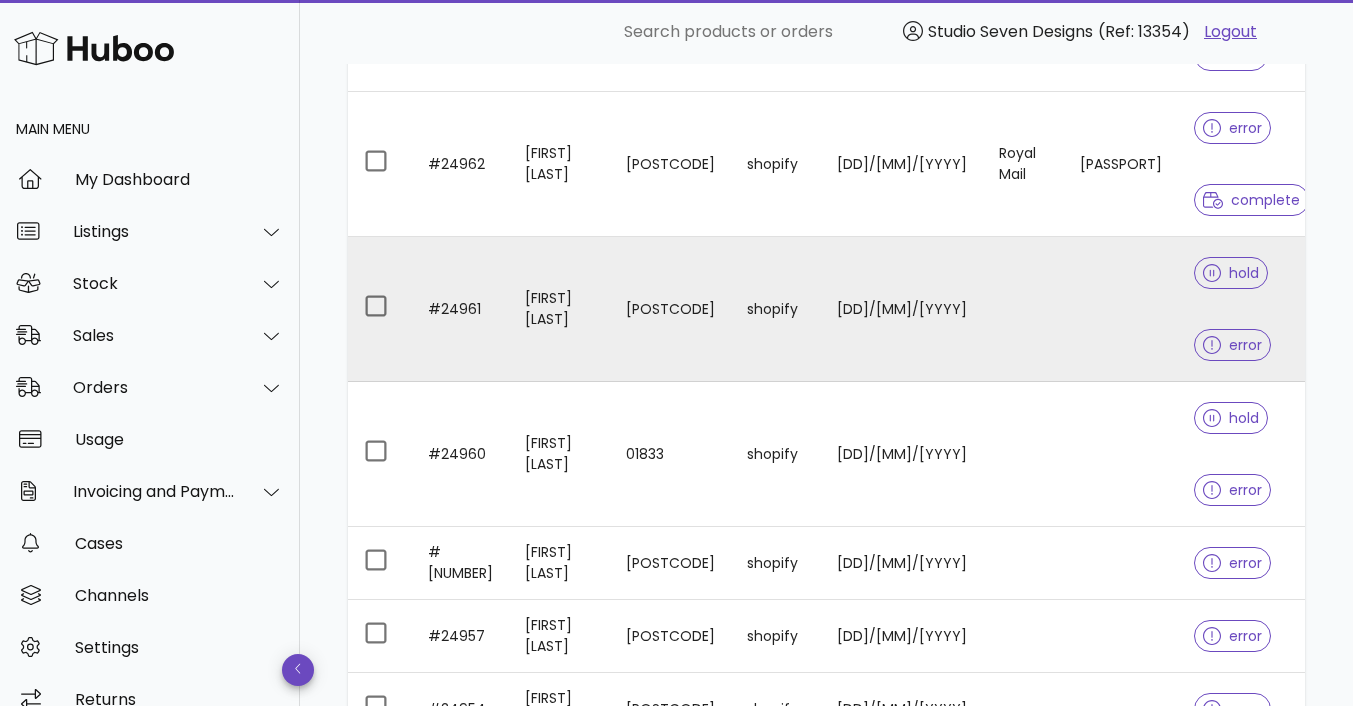 click at bounding box center [1121, 309] 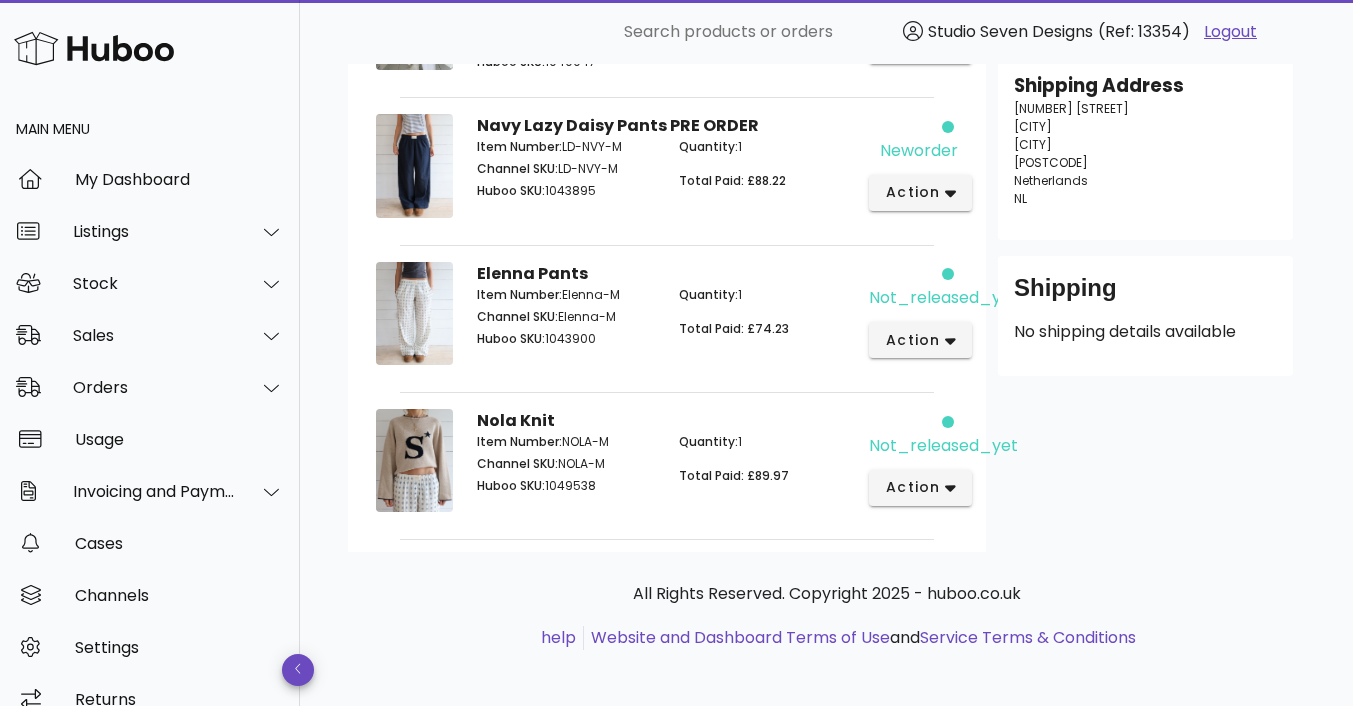scroll, scrollTop: 341, scrollLeft: 0, axis: vertical 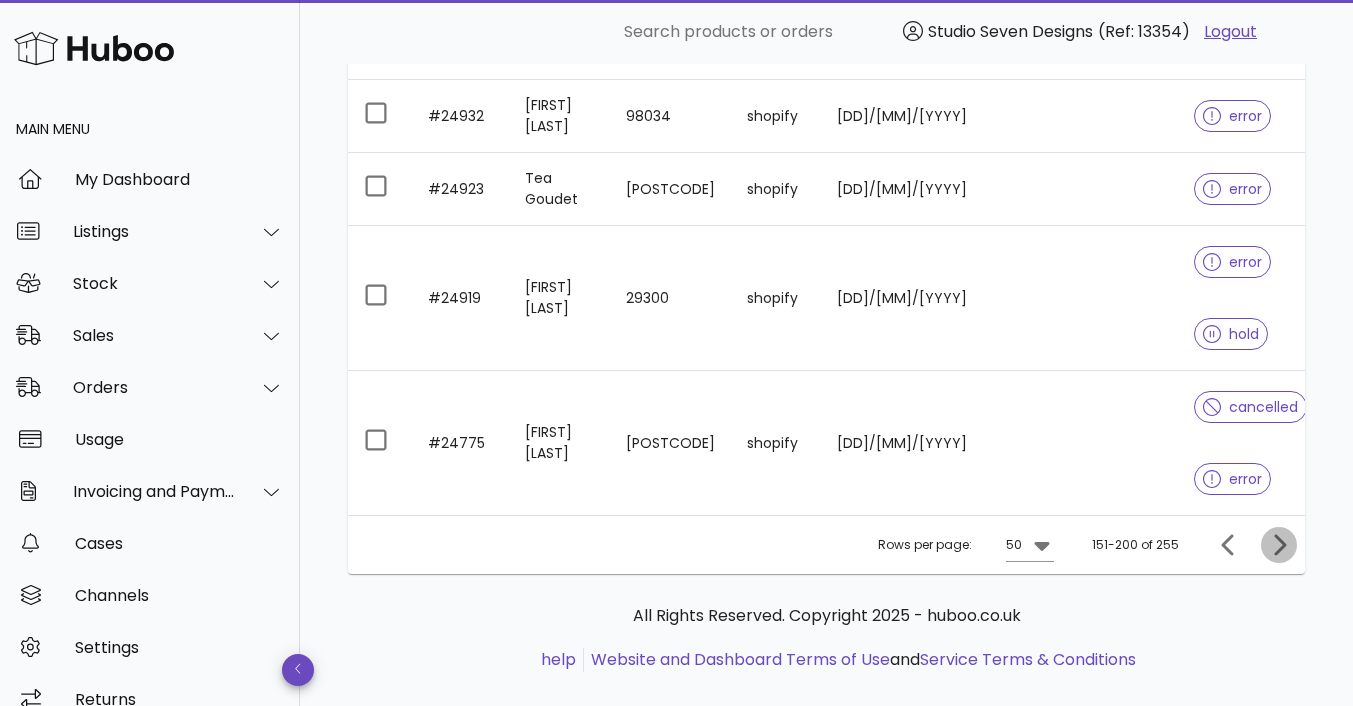 click 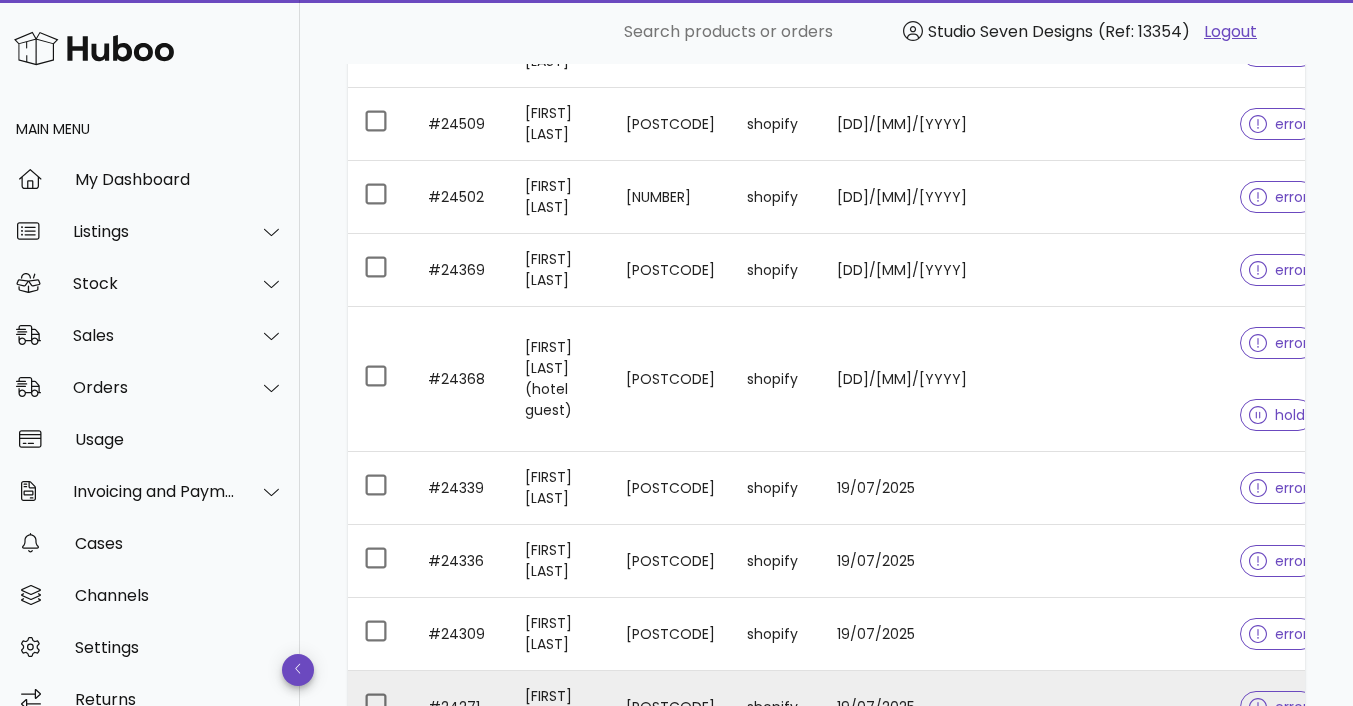 scroll, scrollTop: 4409, scrollLeft: 0, axis: vertical 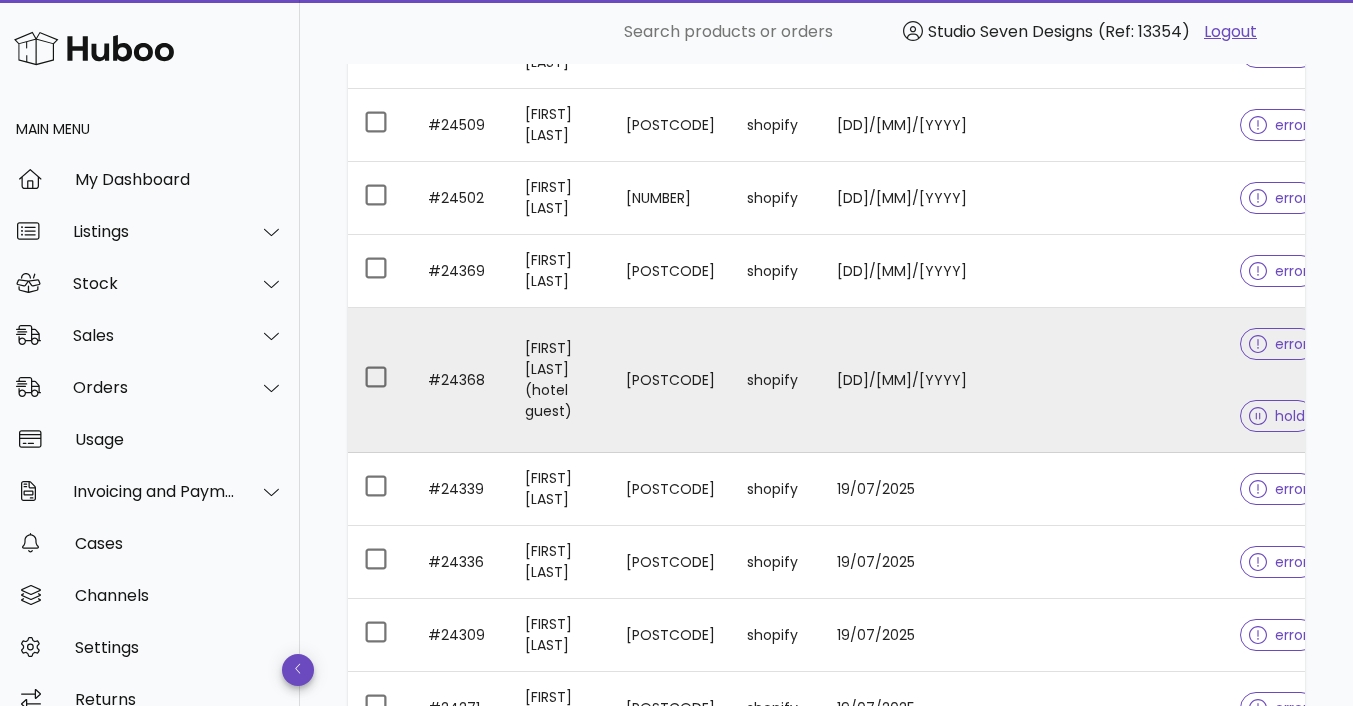 click at bounding box center (1144, 380) 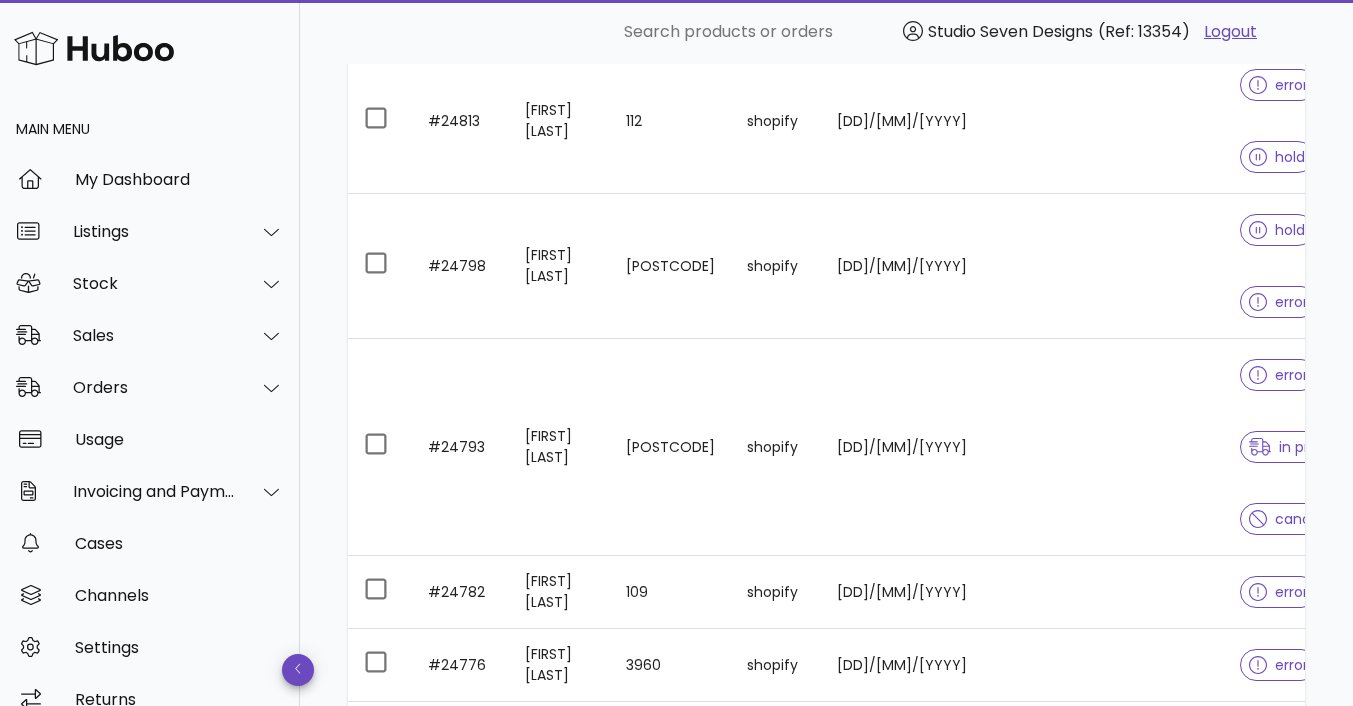 scroll, scrollTop: 2339, scrollLeft: 0, axis: vertical 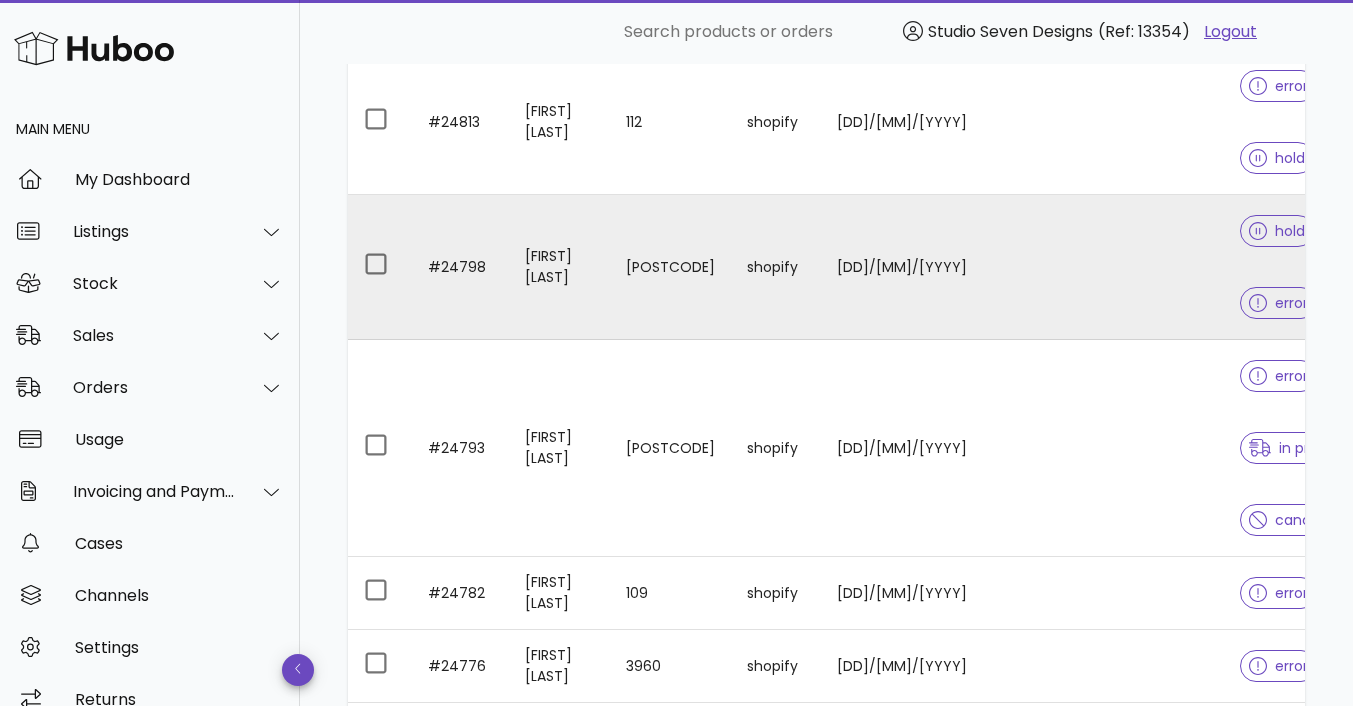 click at bounding box center (1144, 267) 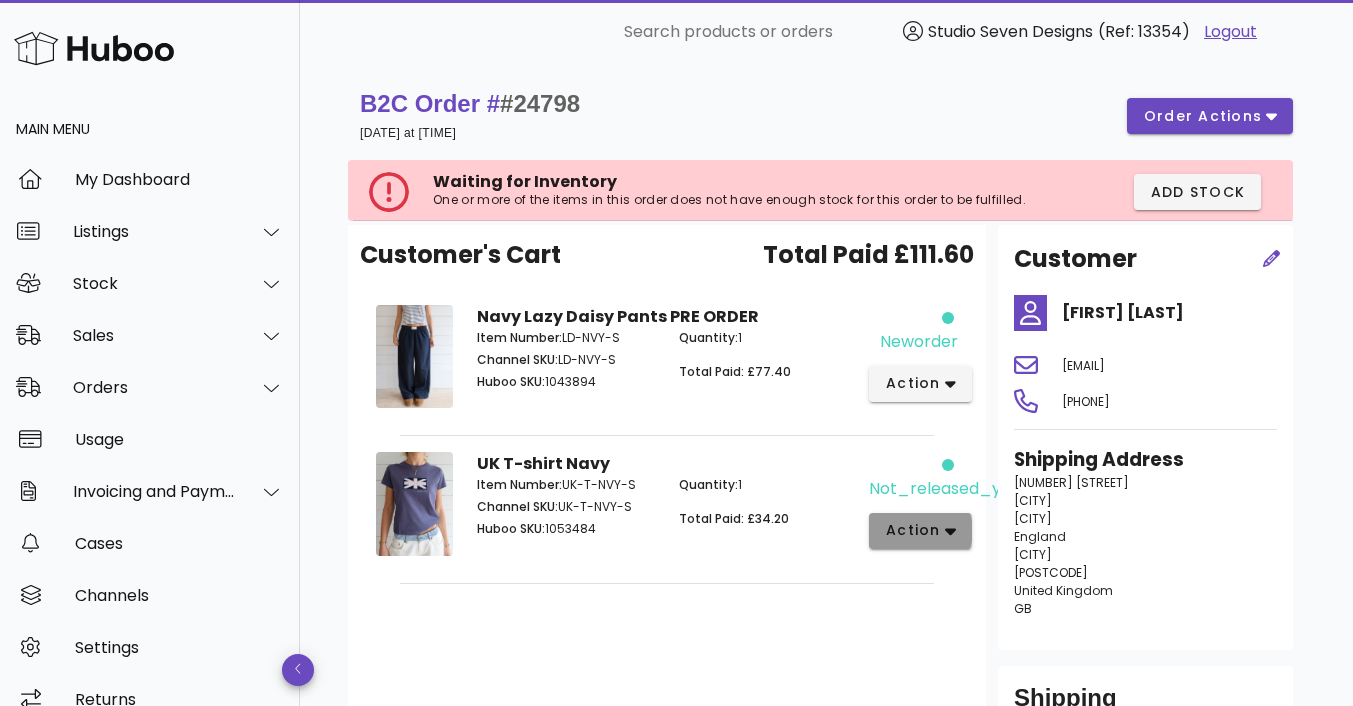 click on "action" at bounding box center [920, 530] 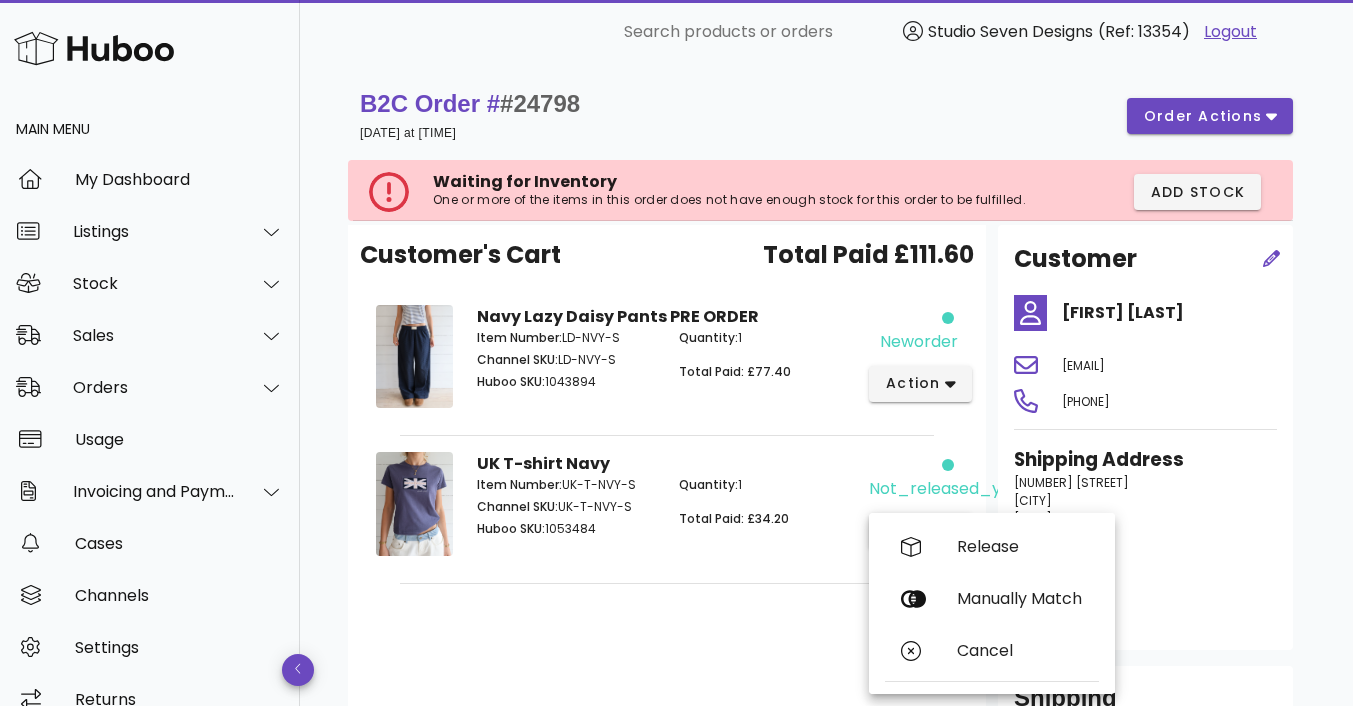 click on "Customer's Cart Total Paid £111.60 Navy Lazy Daisy Pants PRE ORDER Item Number:  LD-NVY-S  Channel SKU:  LD-NVY-S  Huboo SKU:  1043894  Quantity:  1 Total Paid: £77.40  neworder  action UK T-shirt Navy Item Number:  UK-T-NVY-S  Channel SKU:  UK-T-NVY-S  Huboo SKU:  1053484  Quantity:  1 Total Paid: £34.20  not_released_yet  action" at bounding box center (667, 505) 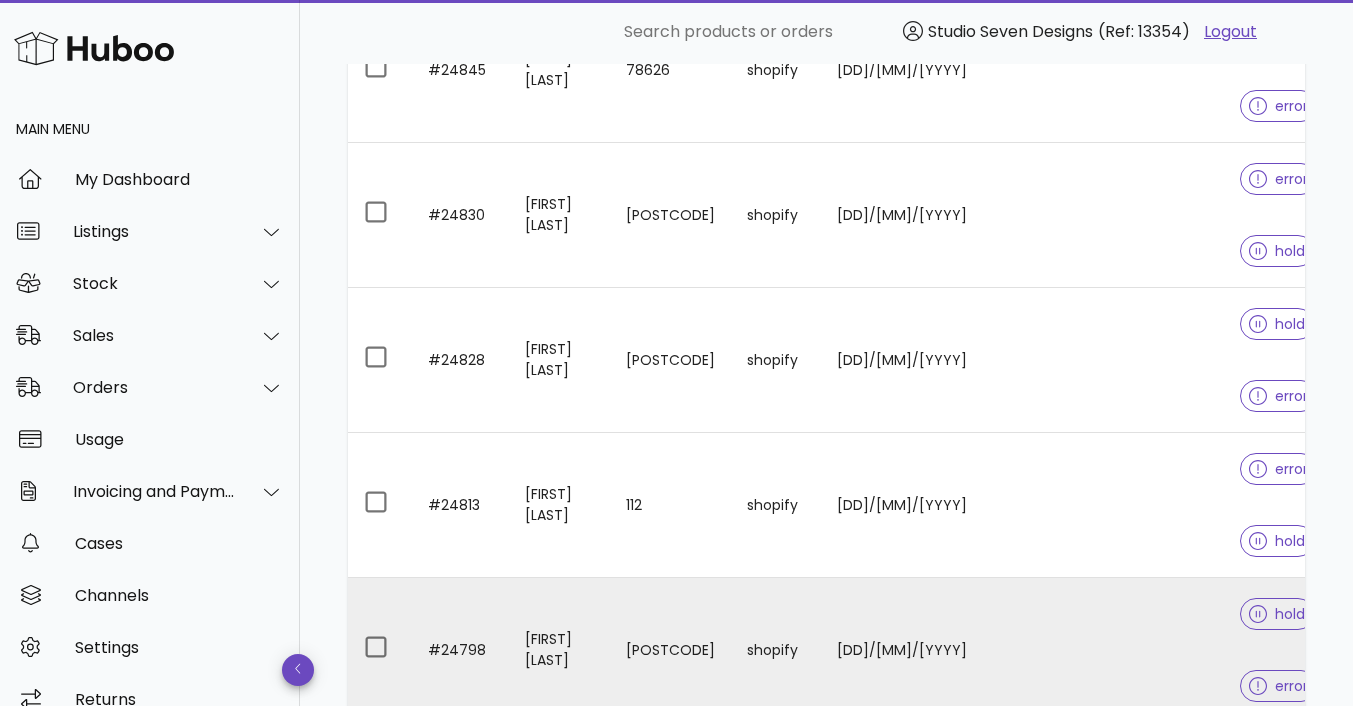scroll, scrollTop: 1955, scrollLeft: 0, axis: vertical 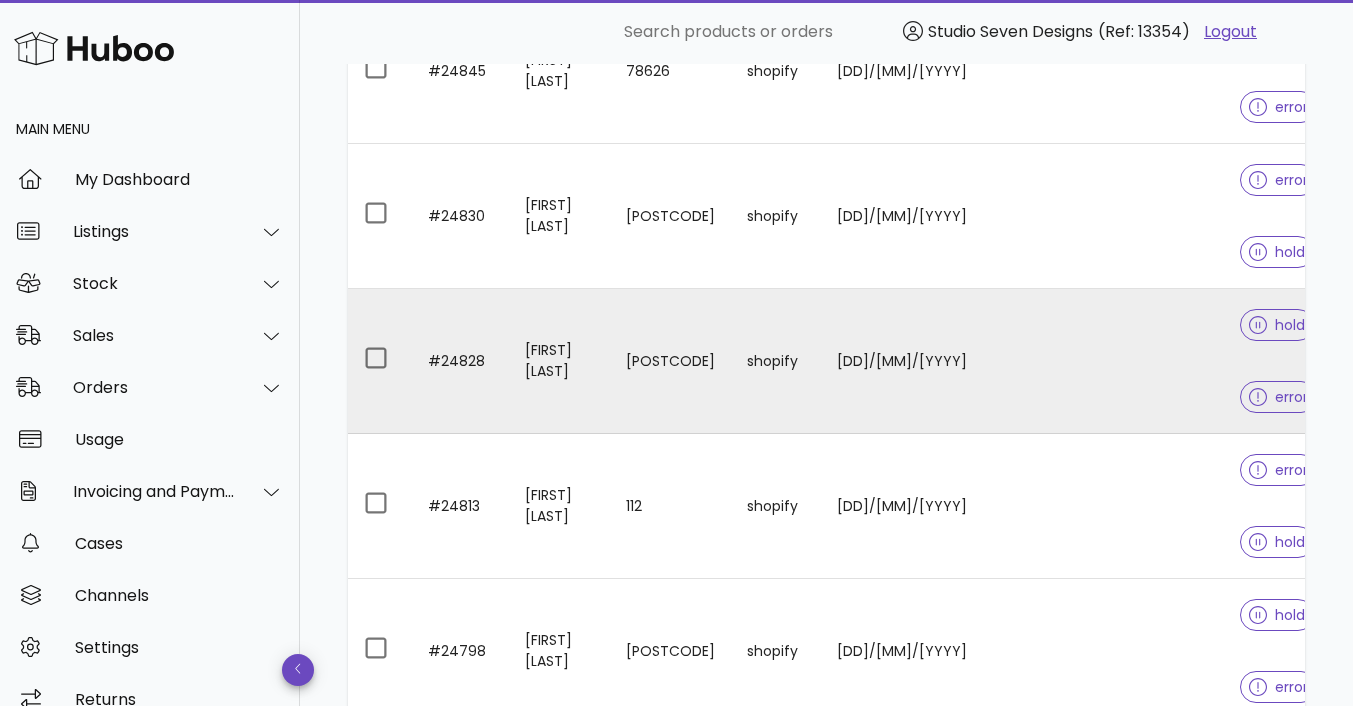 click at bounding box center [1144, 361] 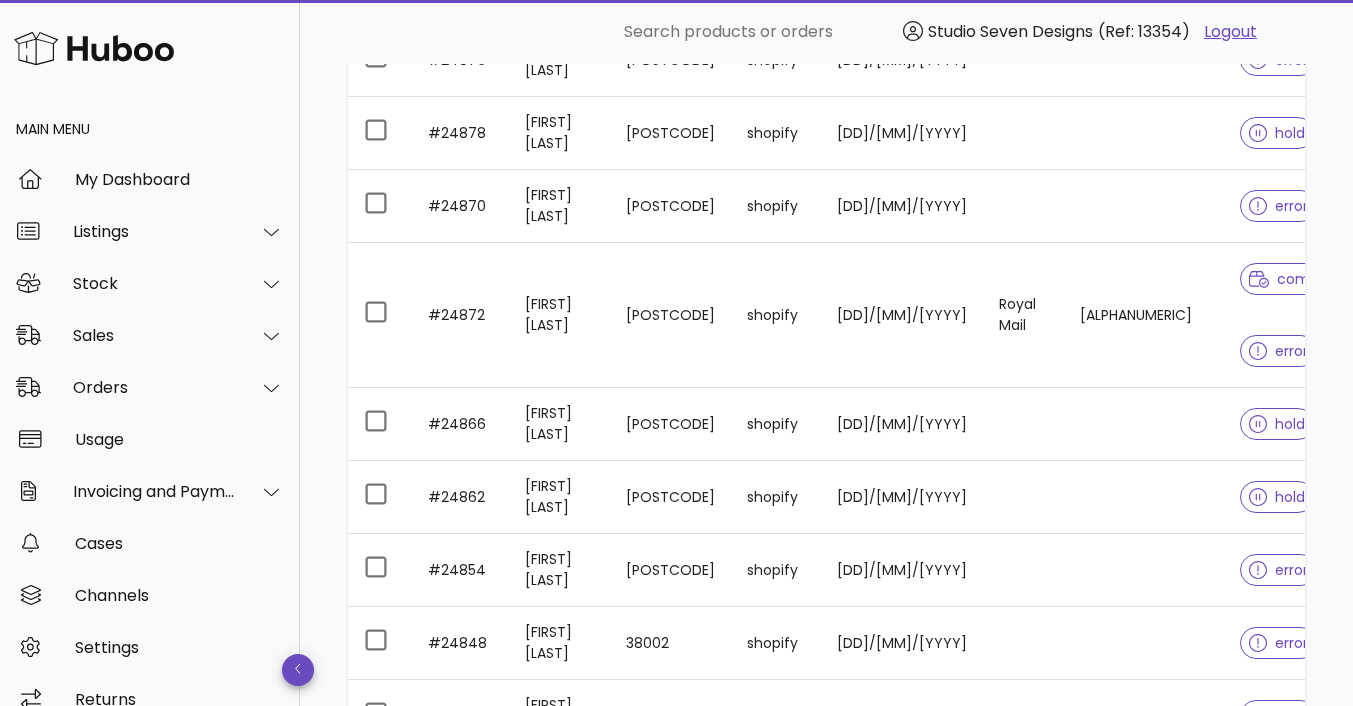 scroll, scrollTop: 1185, scrollLeft: 0, axis: vertical 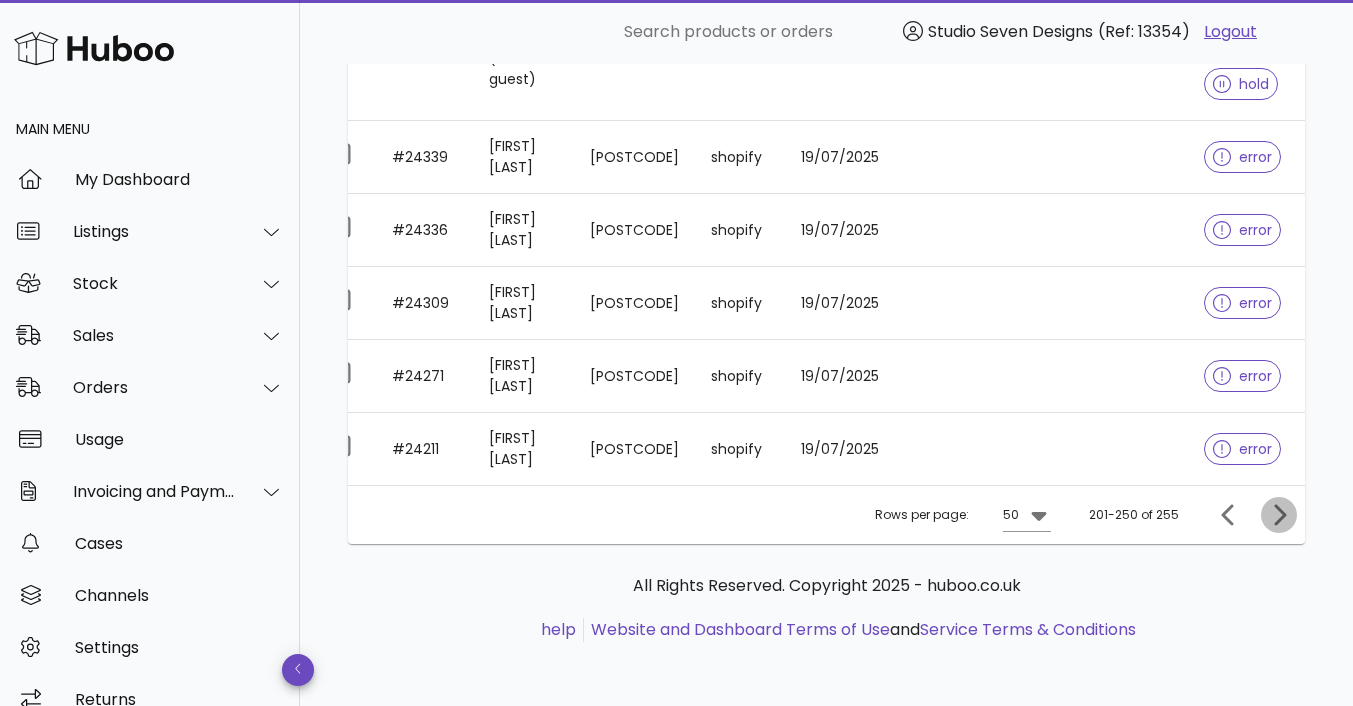 click 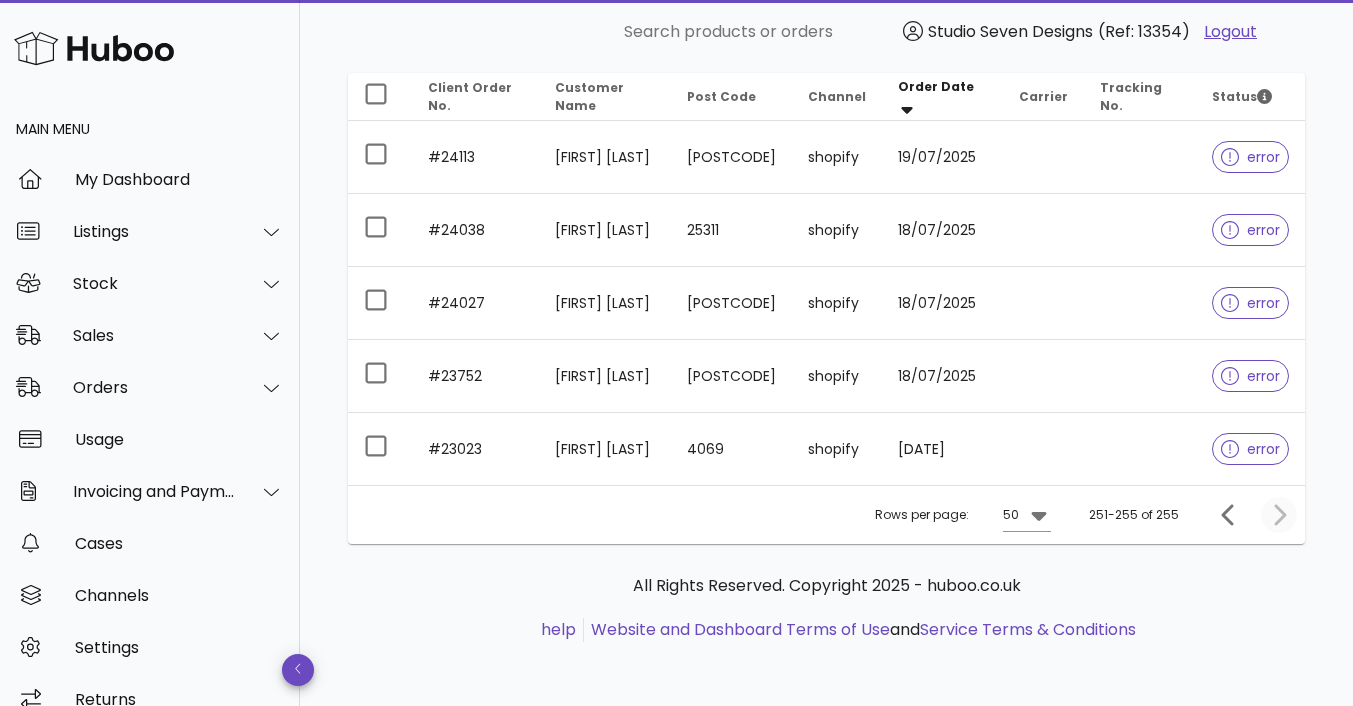 scroll, scrollTop: 297, scrollLeft: 0, axis: vertical 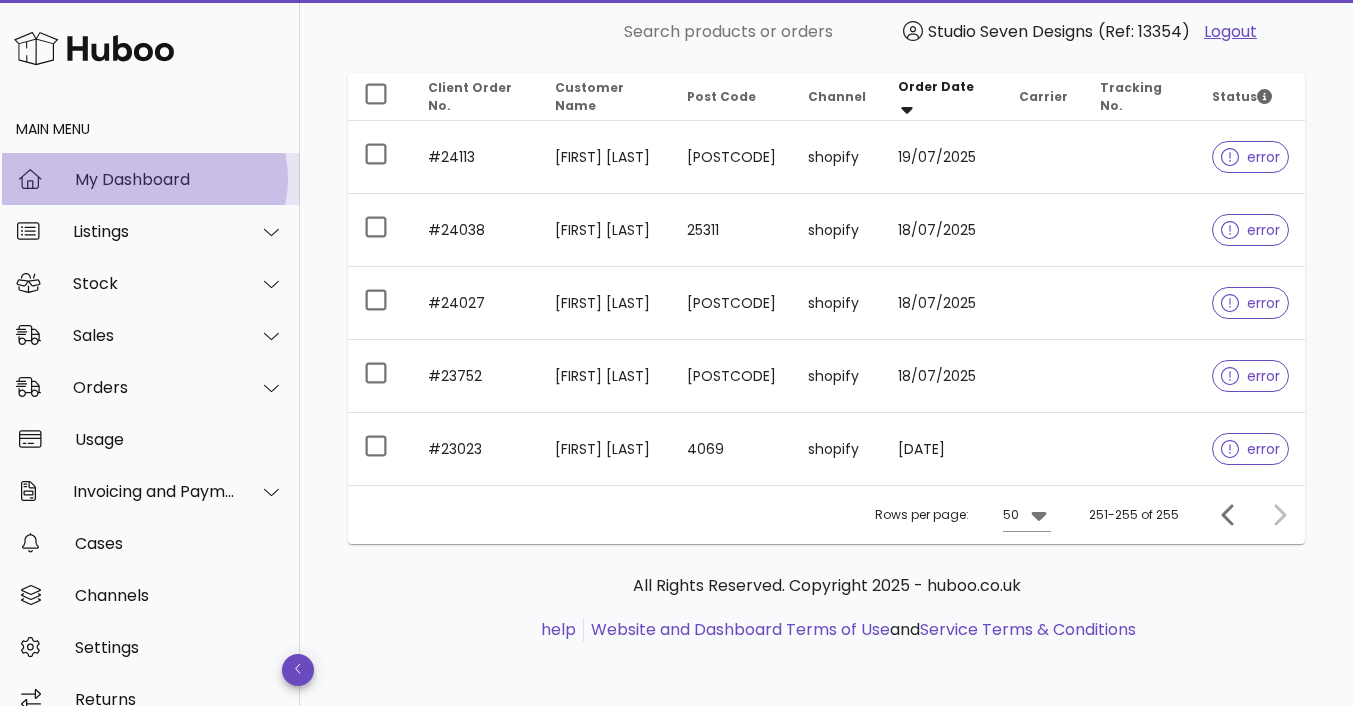 click on "My Dashboard" at bounding box center (179, 179) 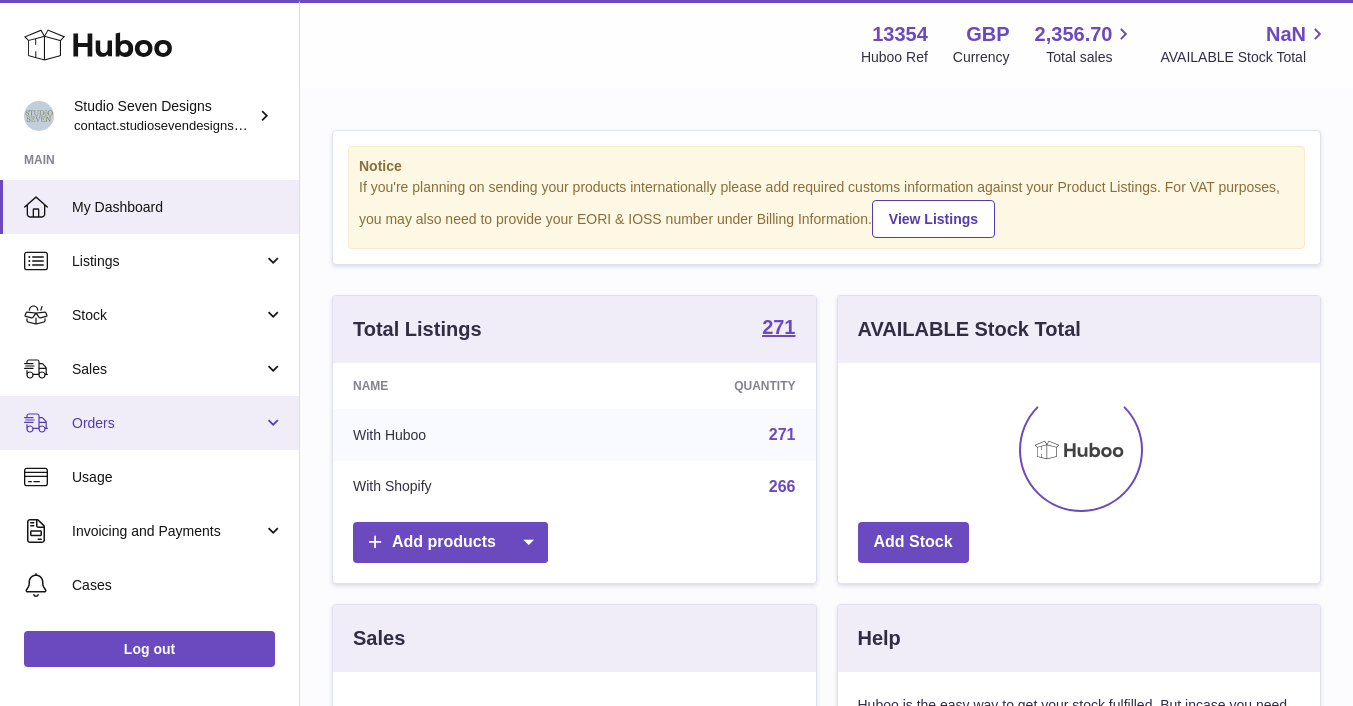 scroll, scrollTop: 0, scrollLeft: 0, axis: both 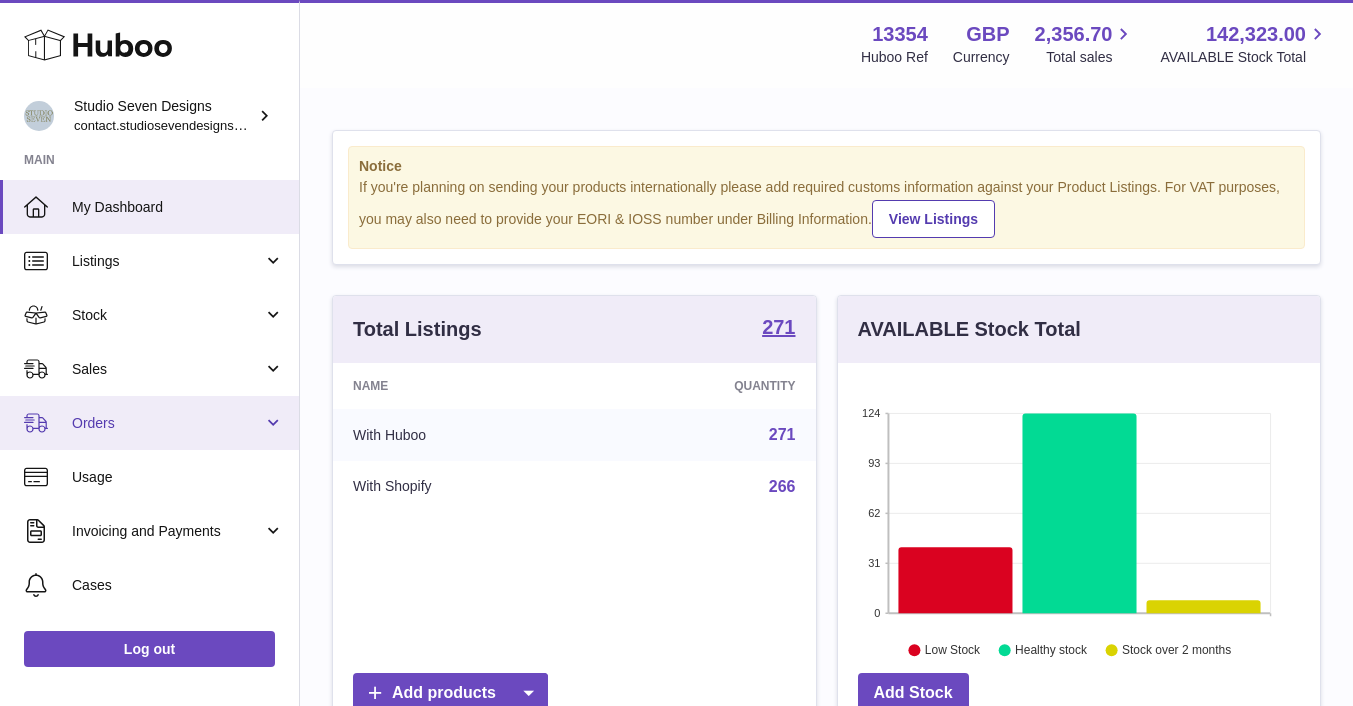 click on "Orders" at bounding box center (167, 423) 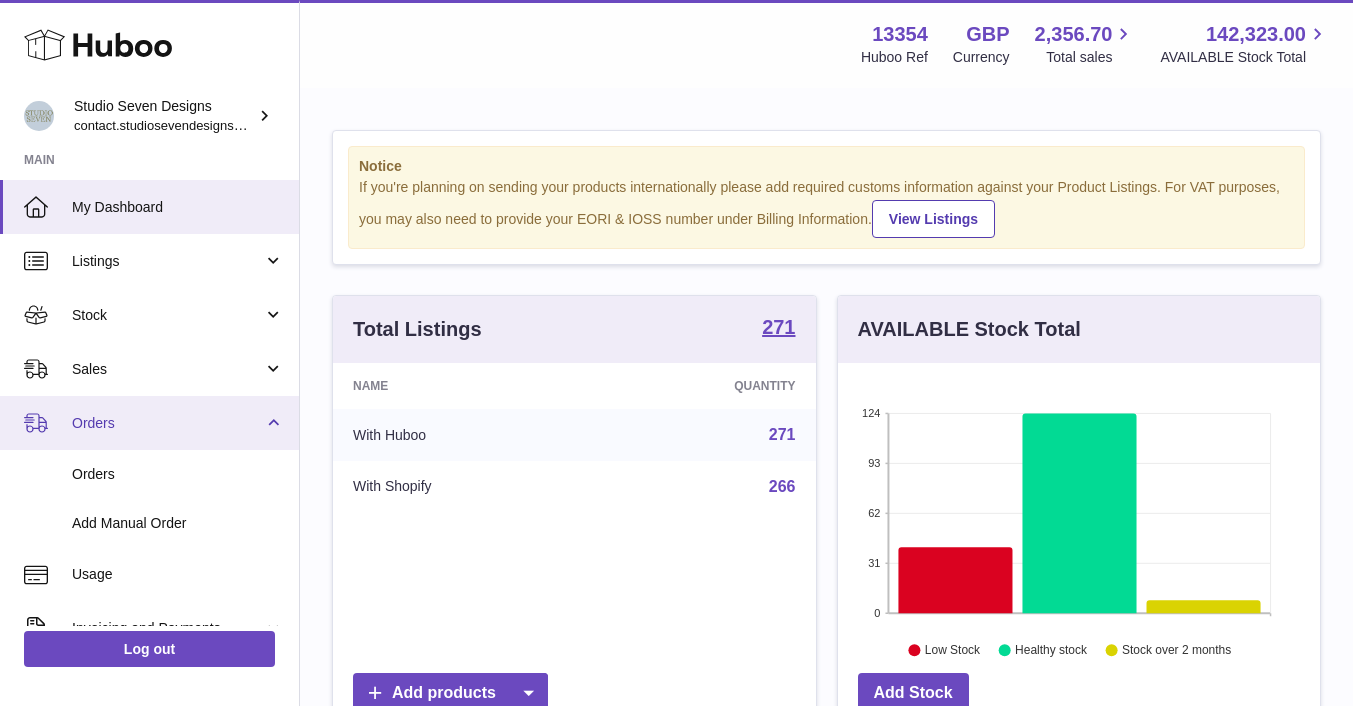 click on "Orders" at bounding box center (167, 423) 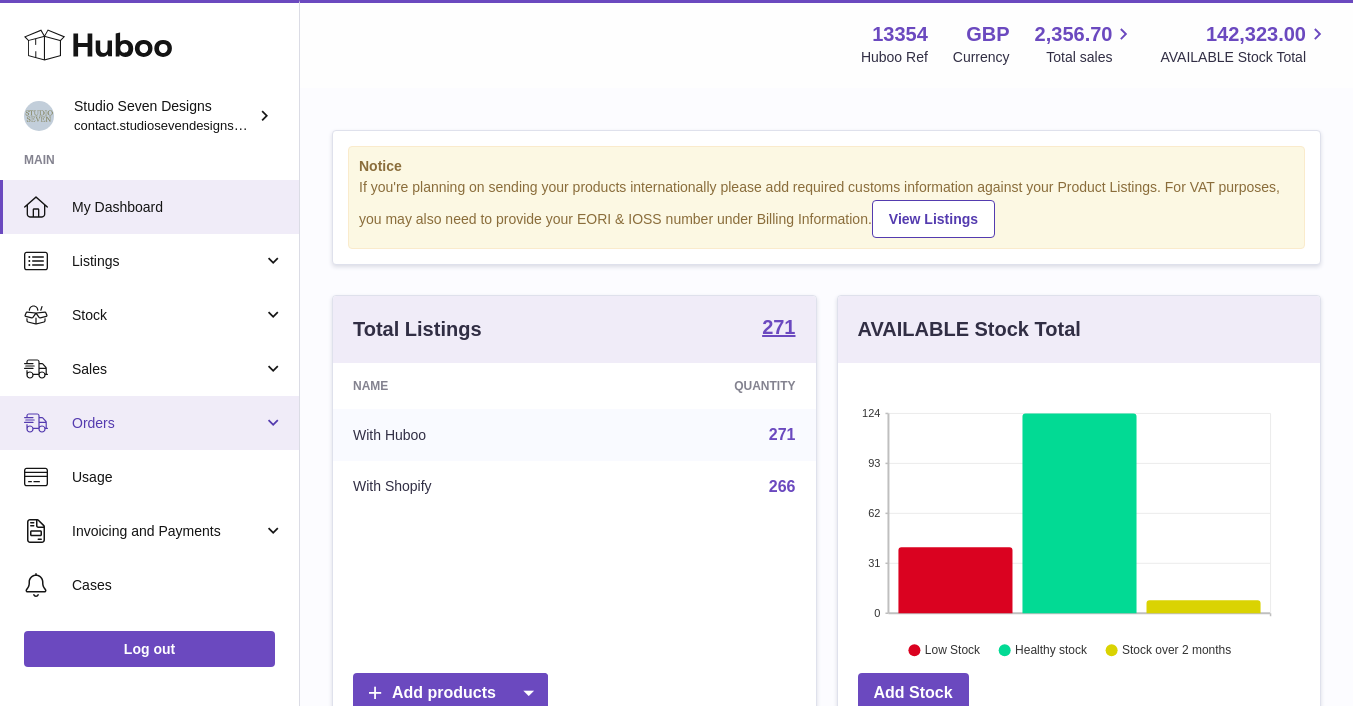 click on "Orders" at bounding box center [167, 423] 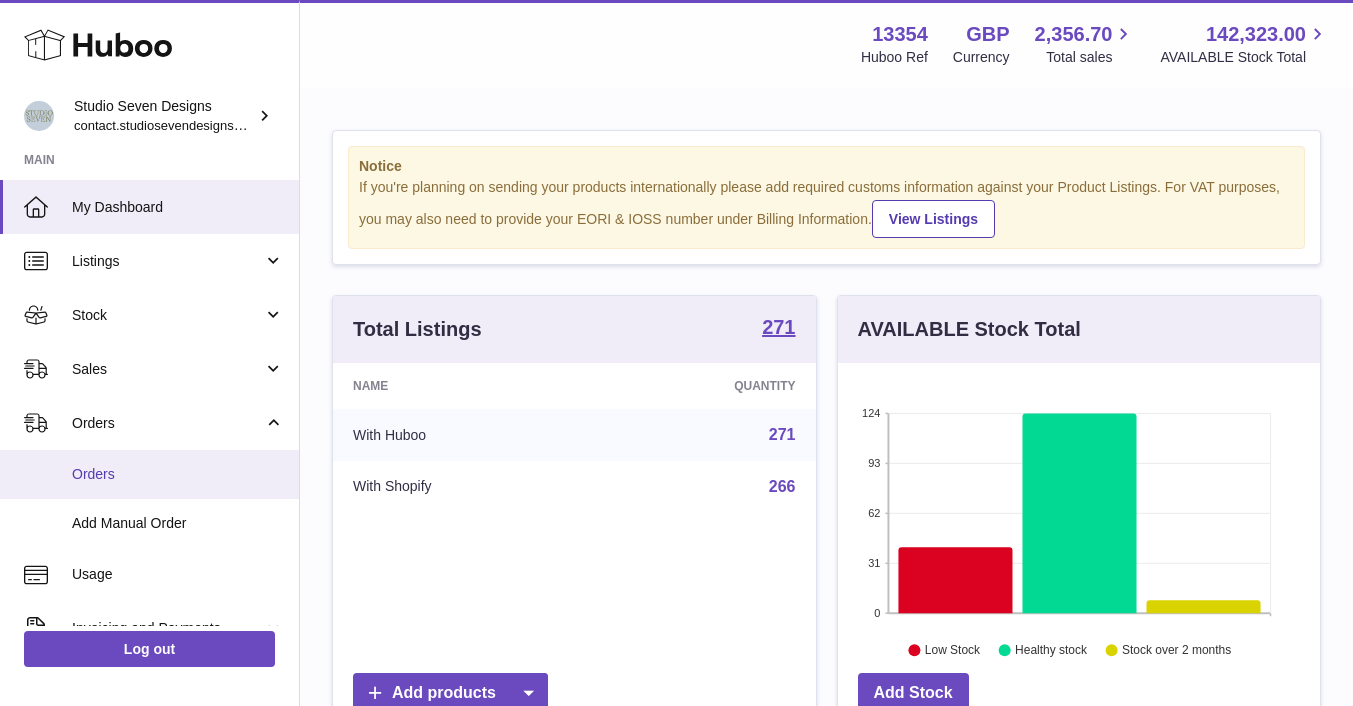 click on "Orders" at bounding box center (178, 474) 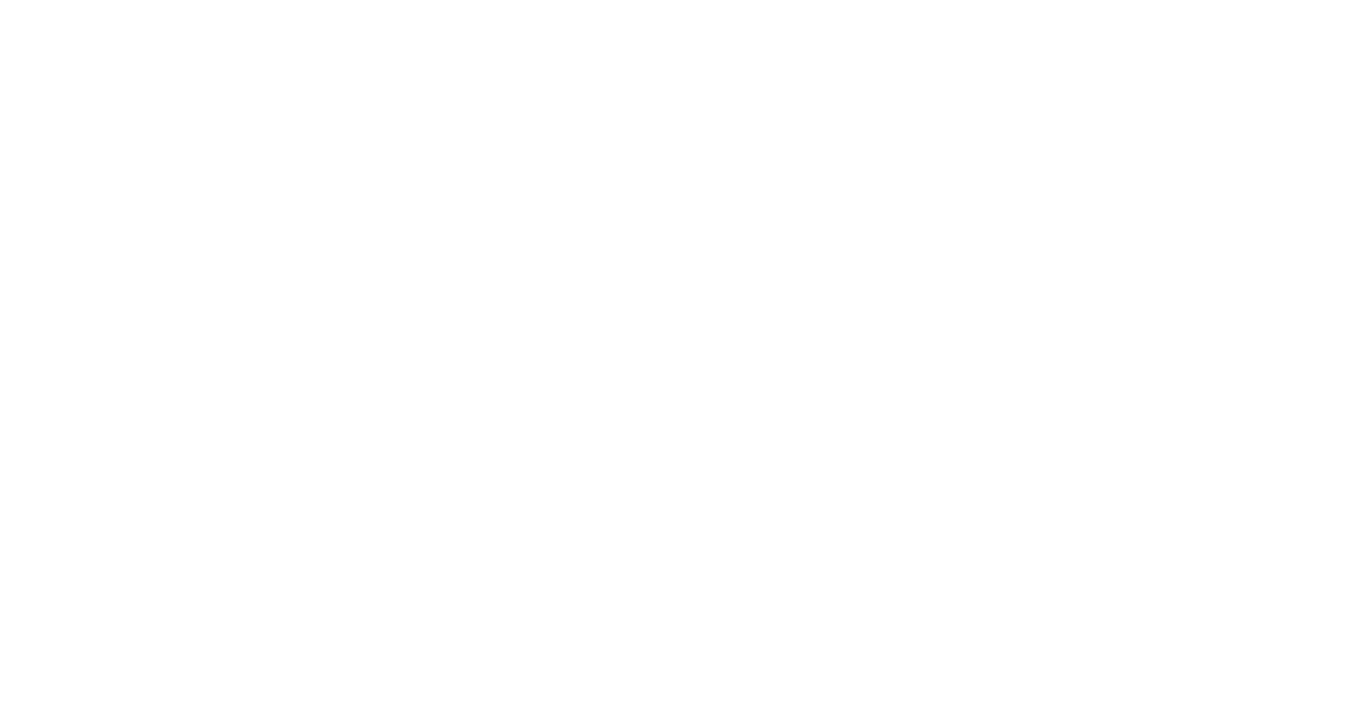 scroll, scrollTop: 0, scrollLeft: 0, axis: both 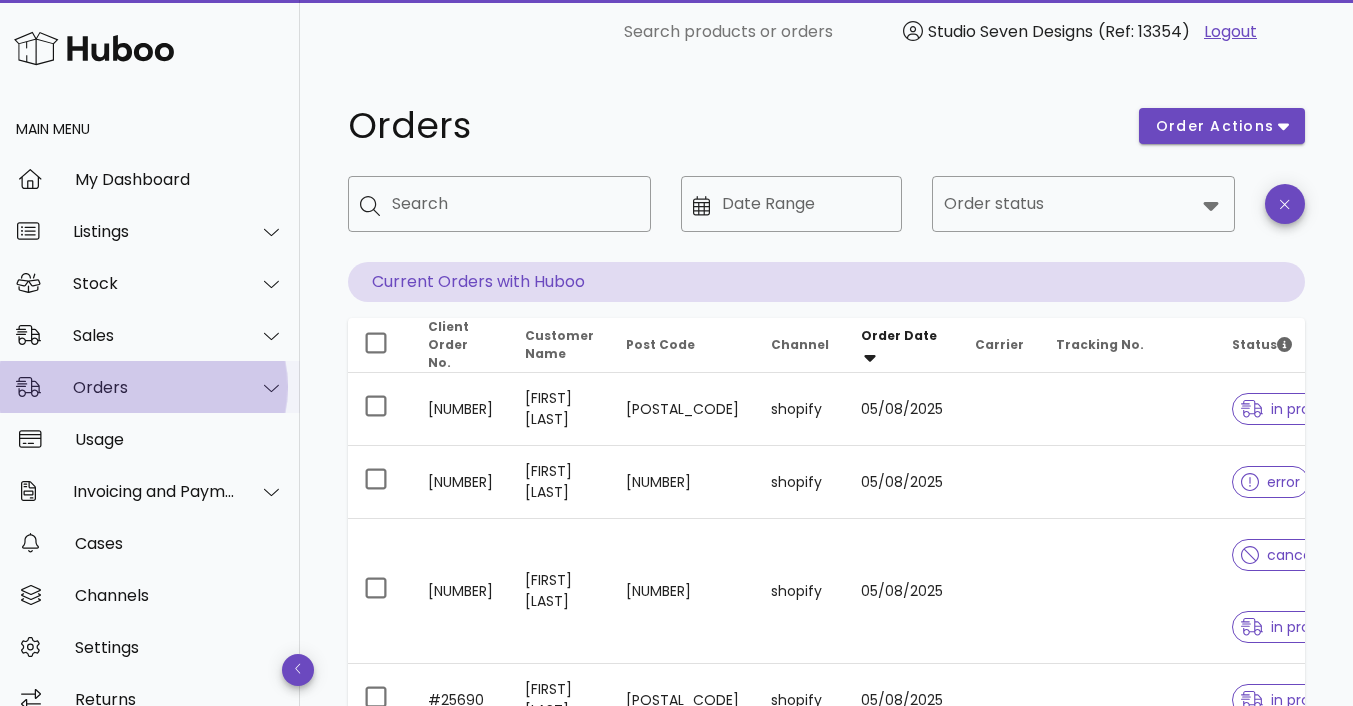 click on "Orders" at bounding box center [154, 387] 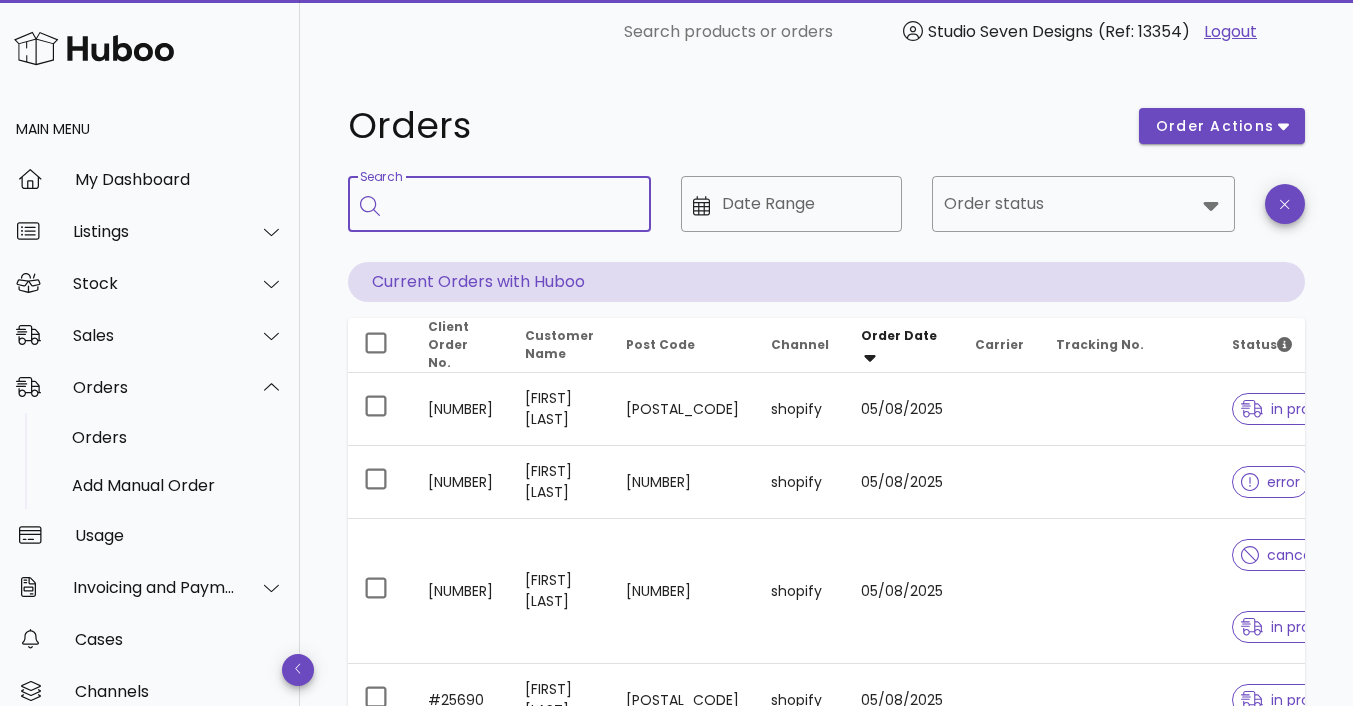 click on "Search" at bounding box center [513, 204] 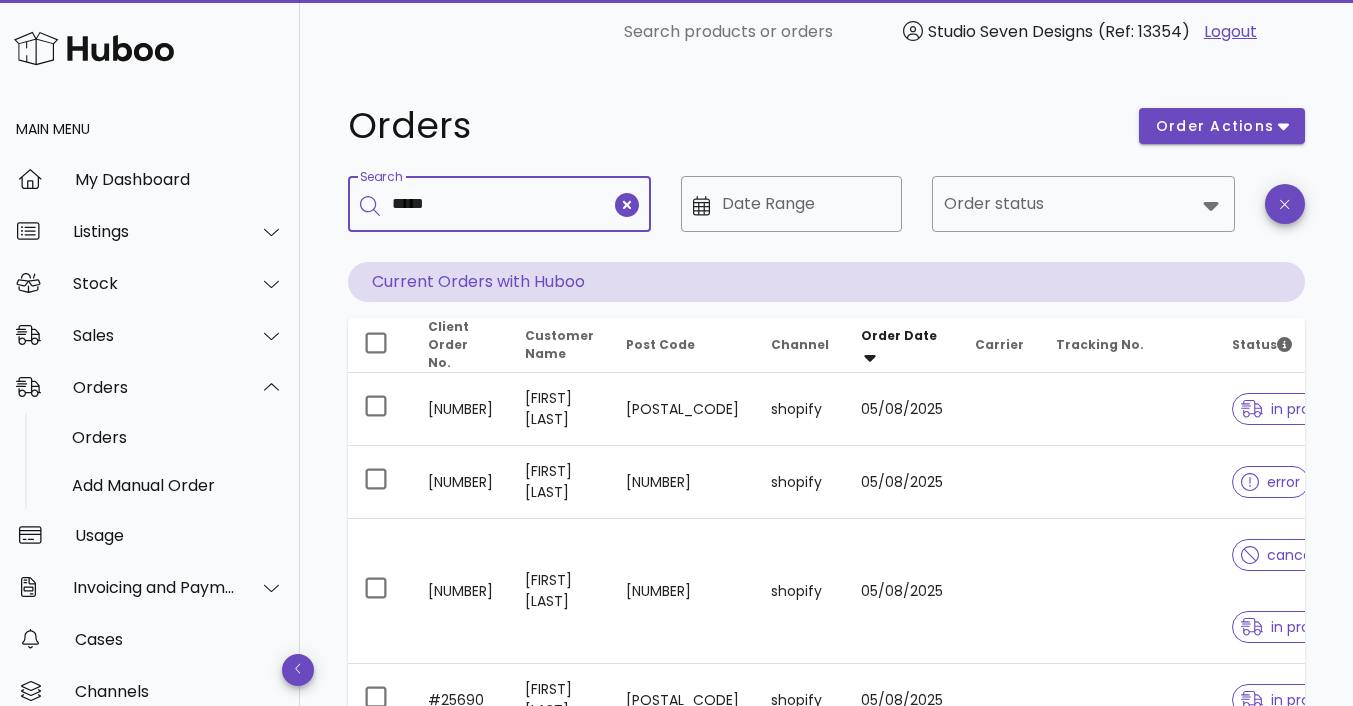 type on "*****" 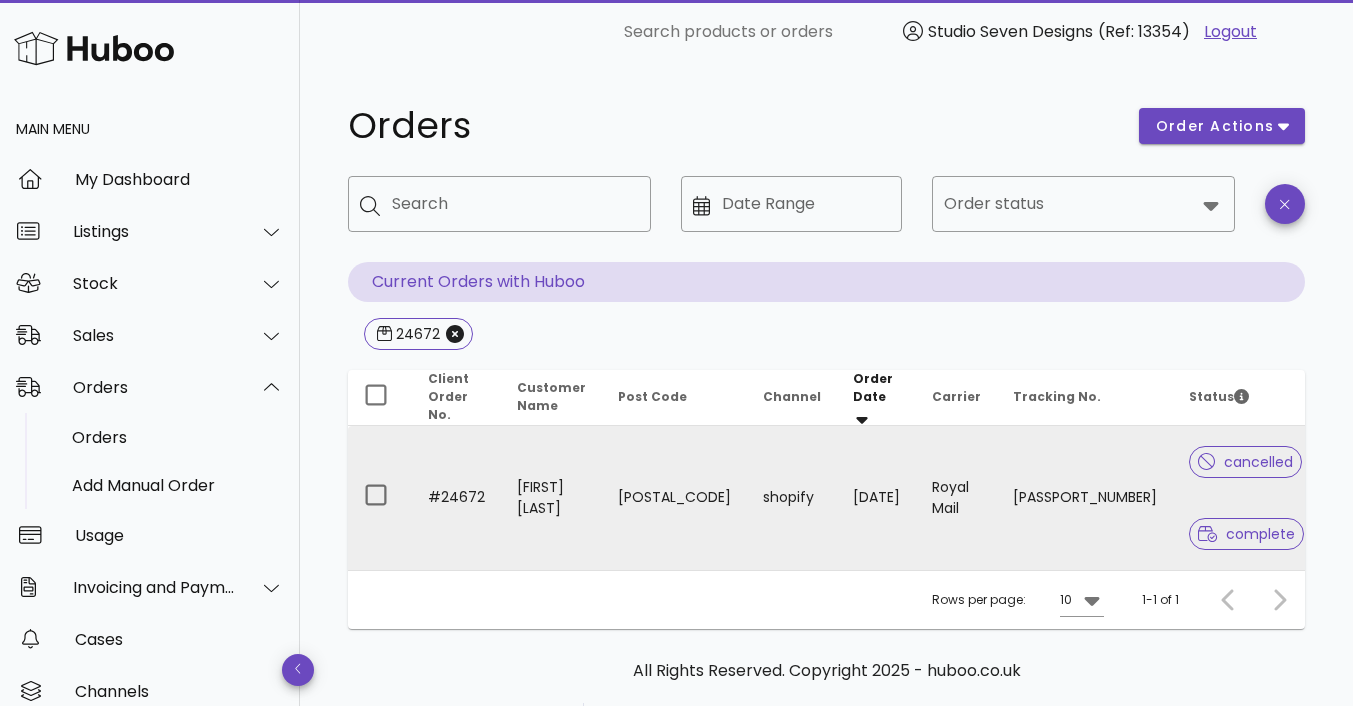 click on "[DATE]" at bounding box center [876, 498] 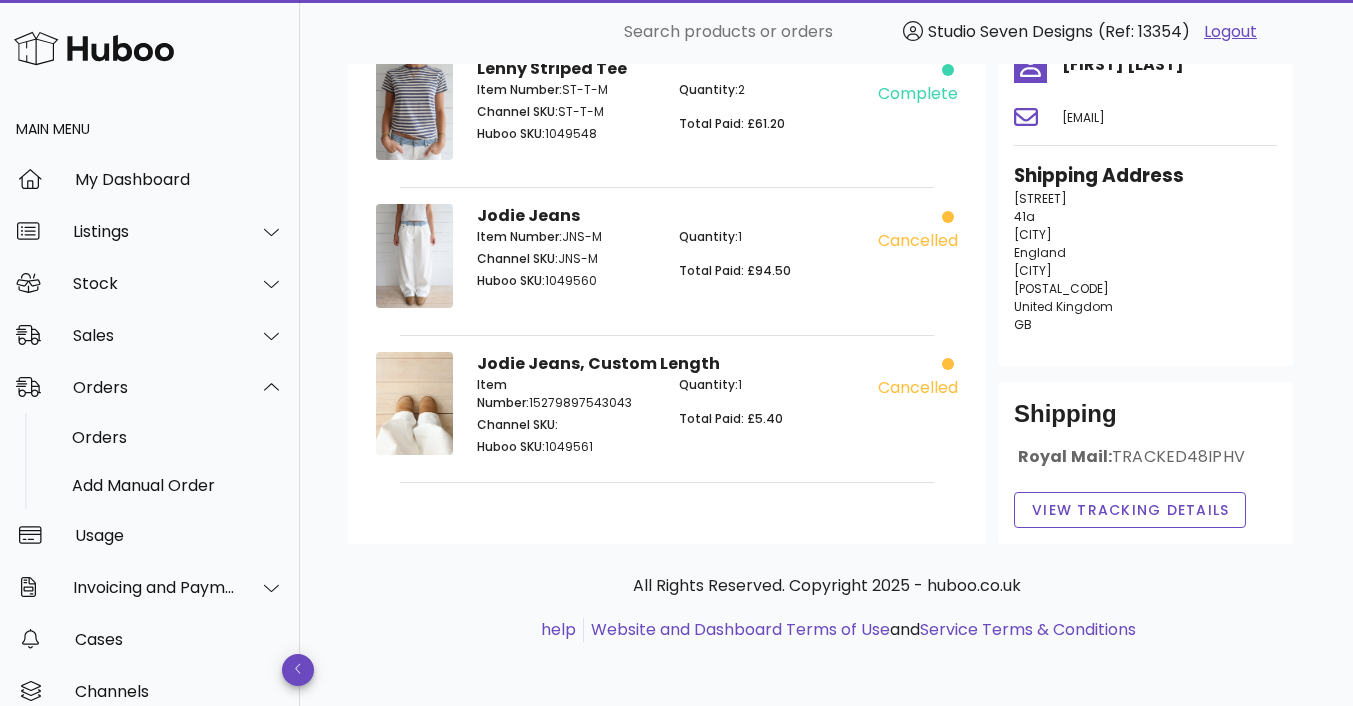 scroll, scrollTop: 0, scrollLeft: 0, axis: both 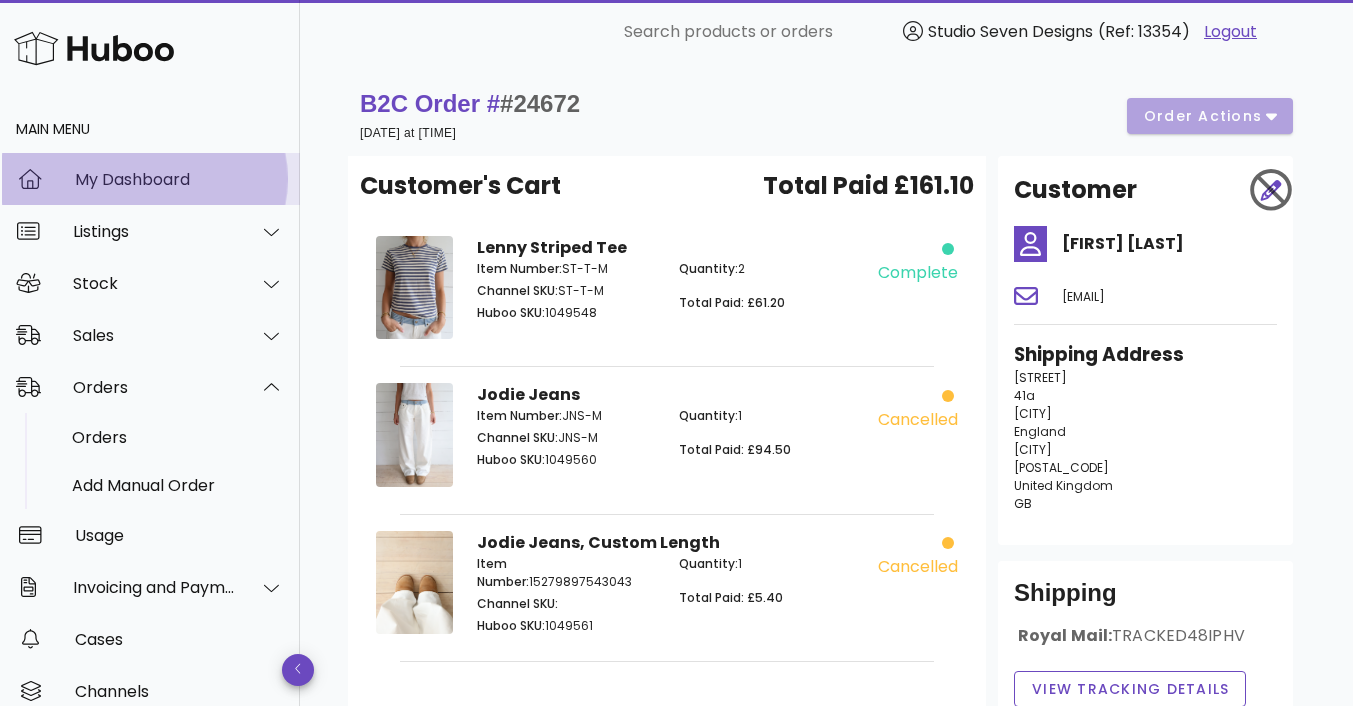 click on "My Dashboard" at bounding box center [179, 179] 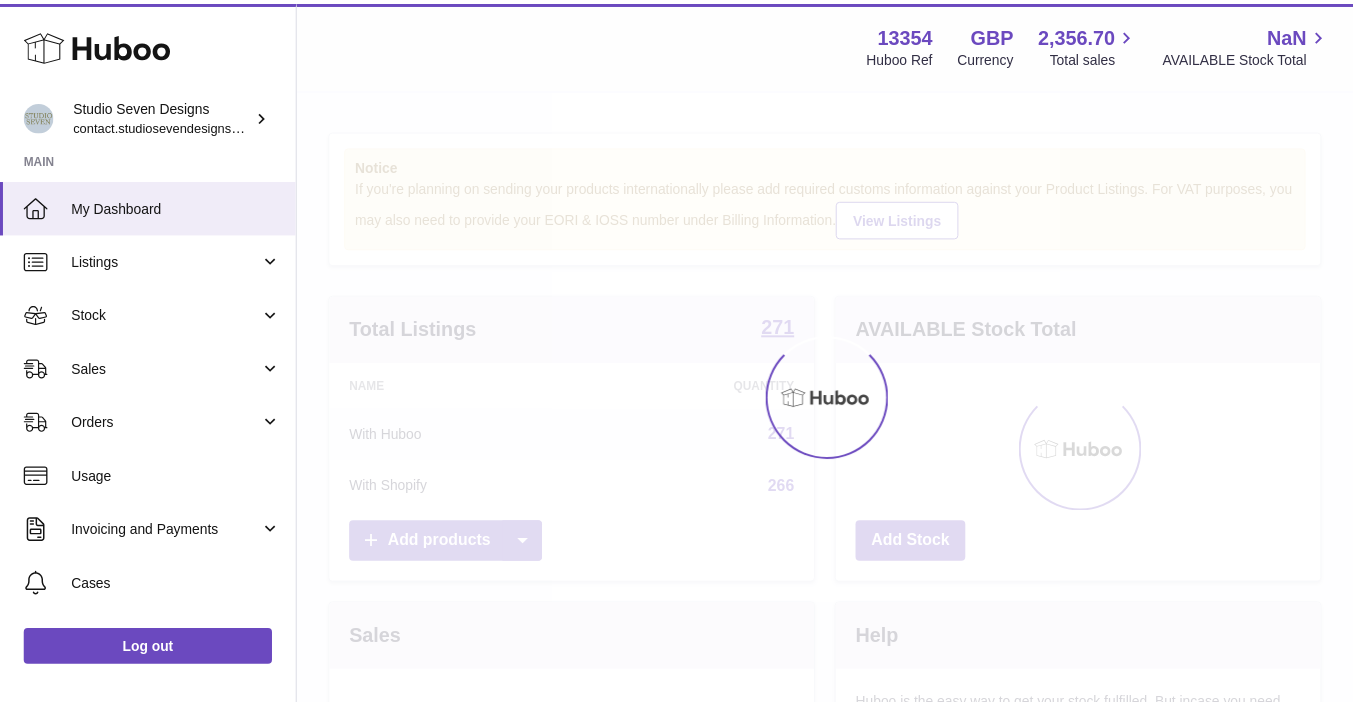 scroll, scrollTop: 0, scrollLeft: 0, axis: both 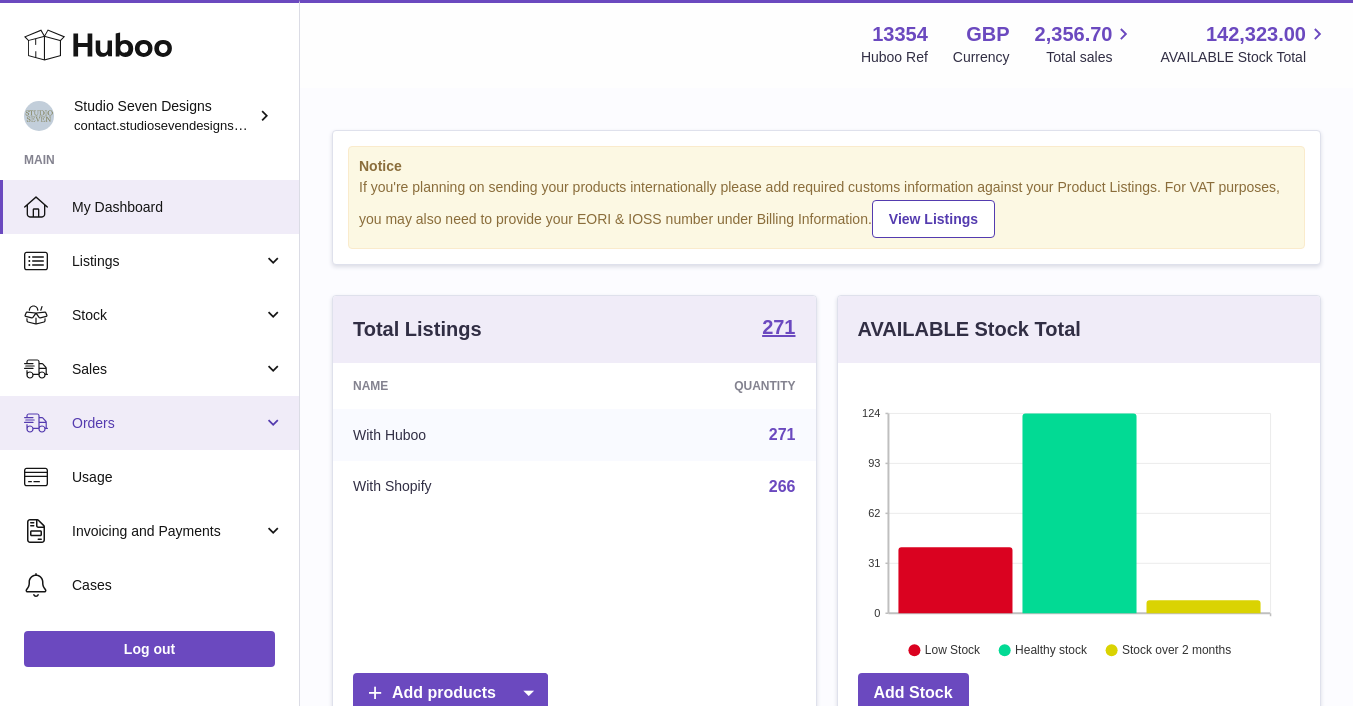 click on "Orders" at bounding box center [149, 423] 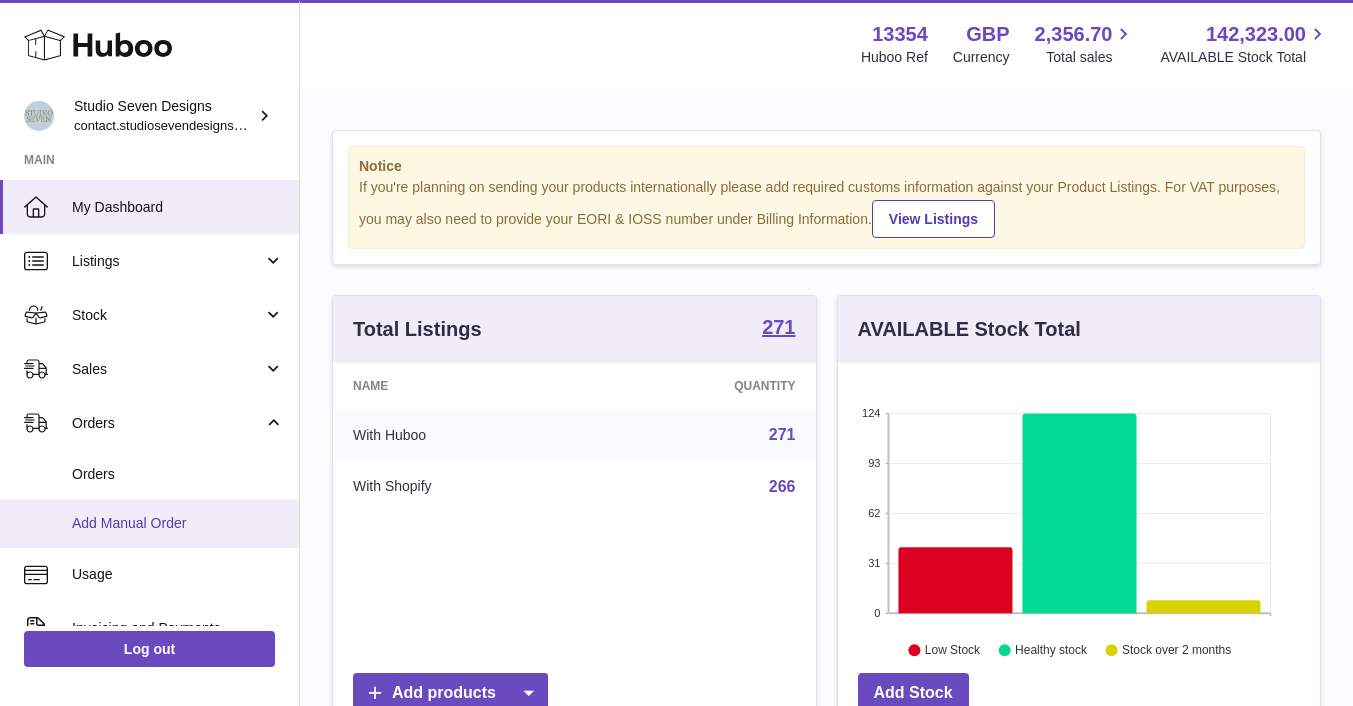 click on "Add Manual Order" at bounding box center [178, 523] 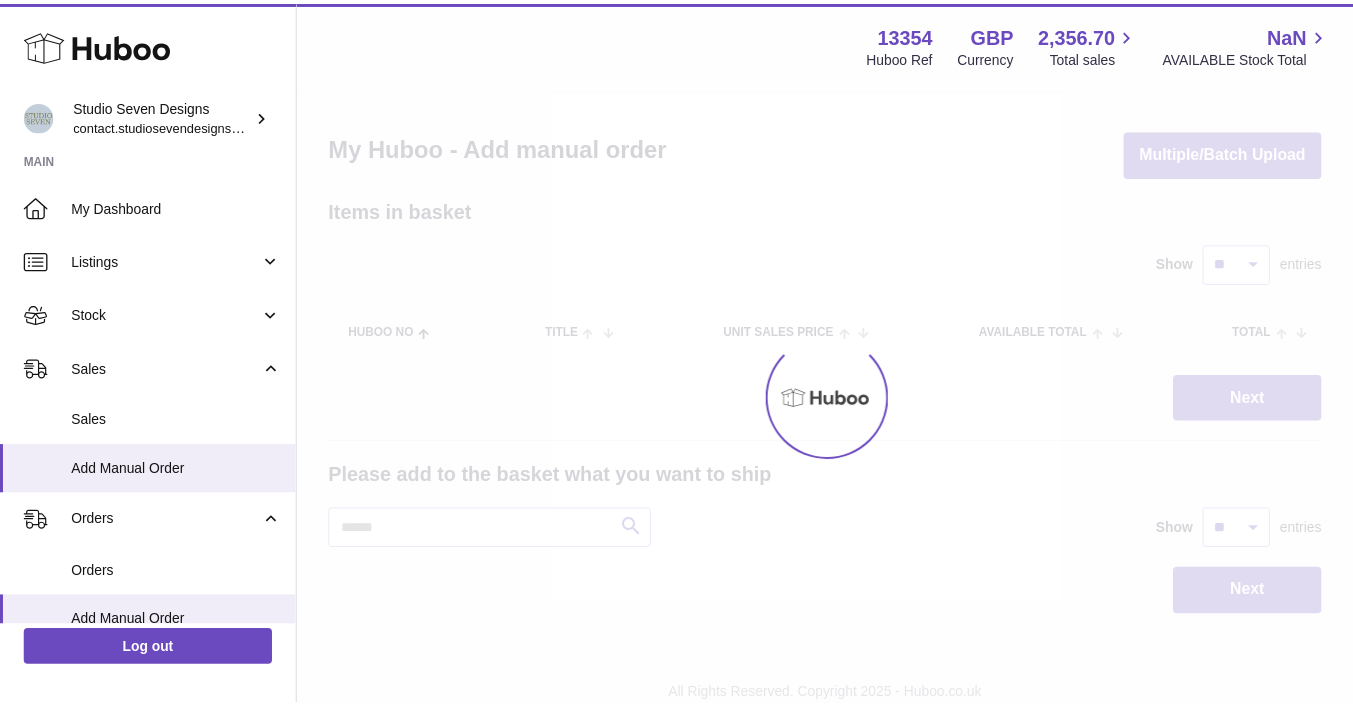 scroll, scrollTop: 0, scrollLeft: 0, axis: both 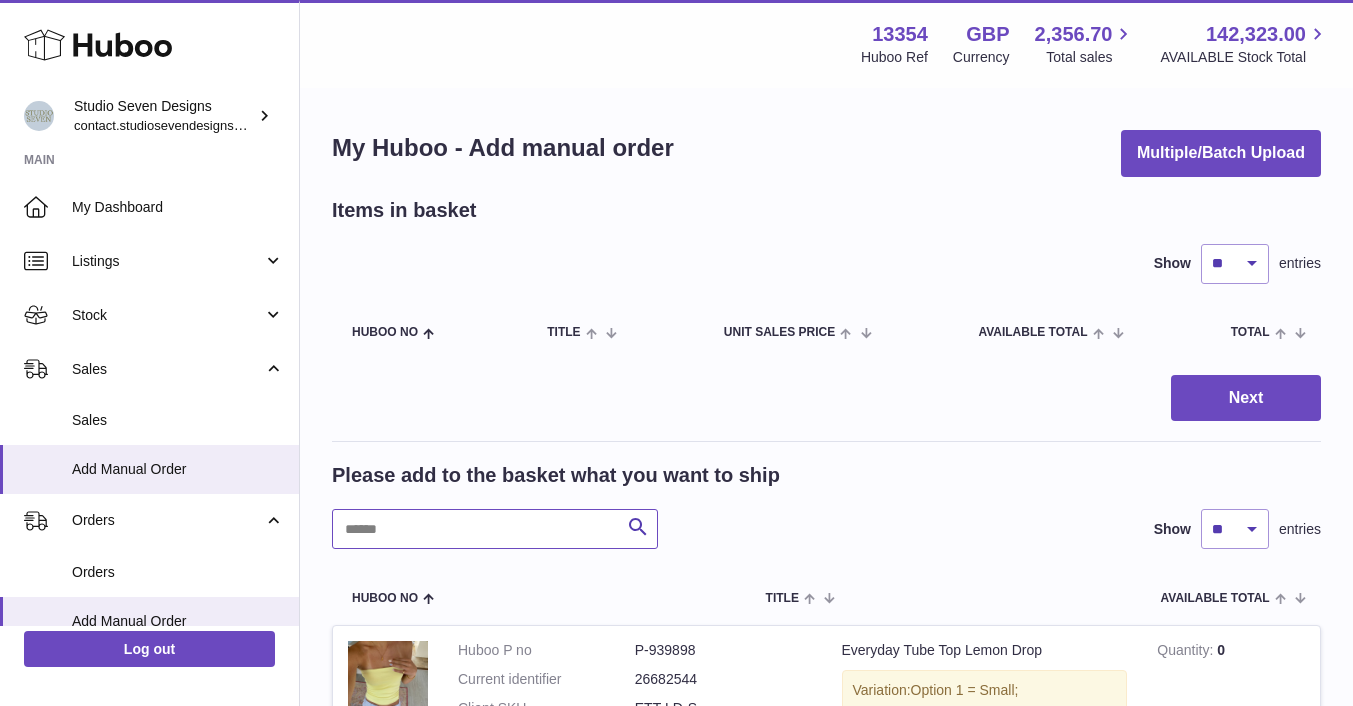 click at bounding box center [495, 529] 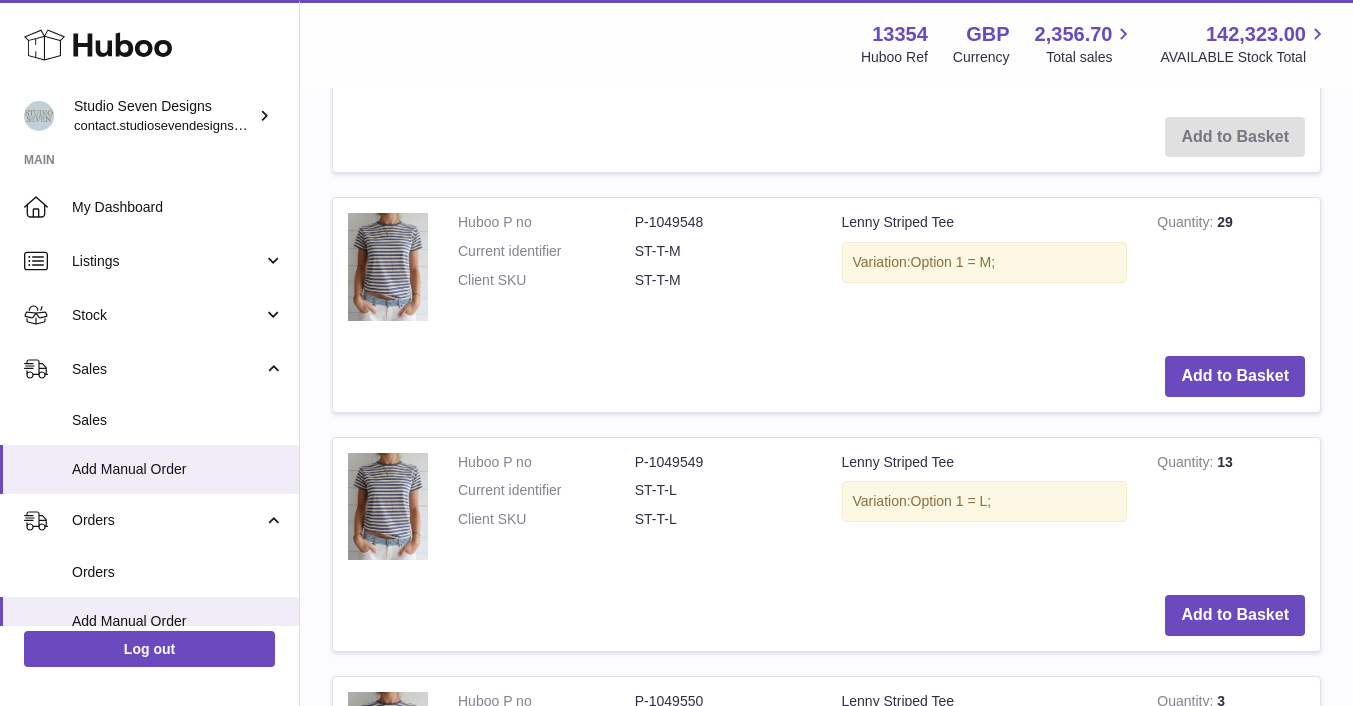 scroll, scrollTop: 909, scrollLeft: 0, axis: vertical 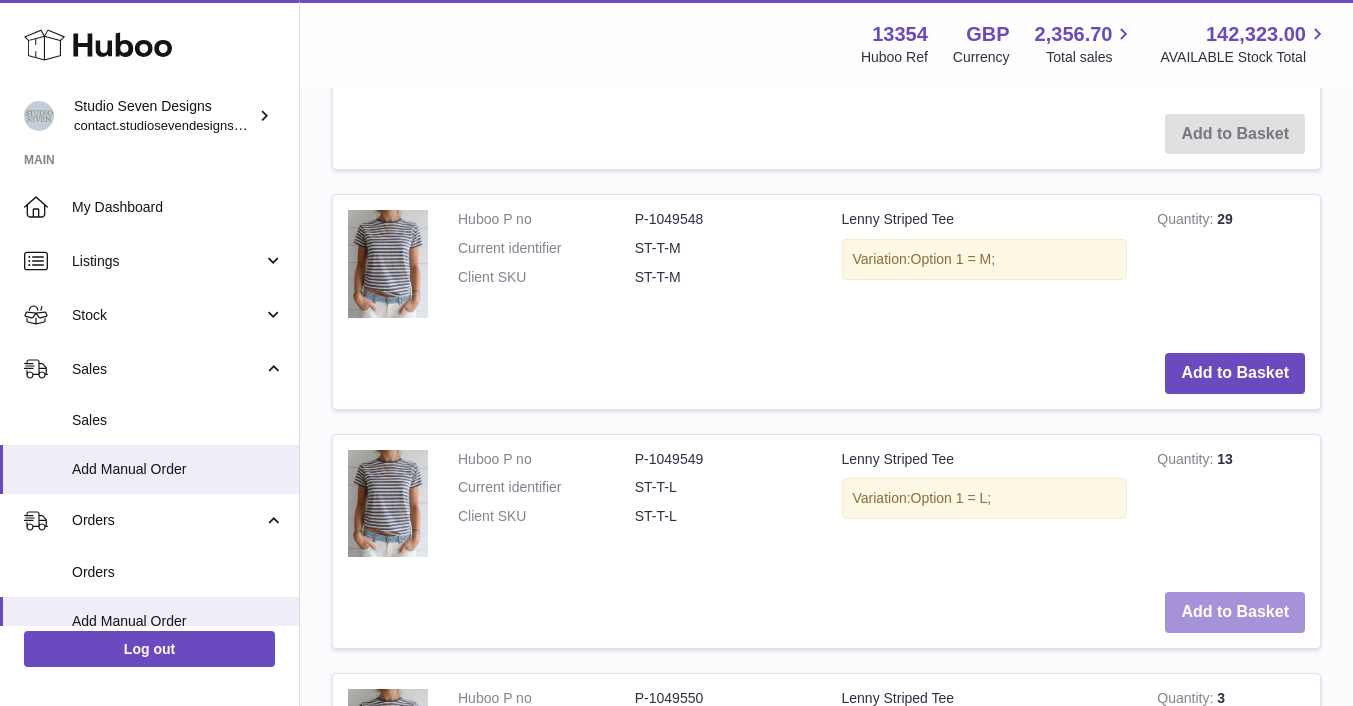 type on "*****" 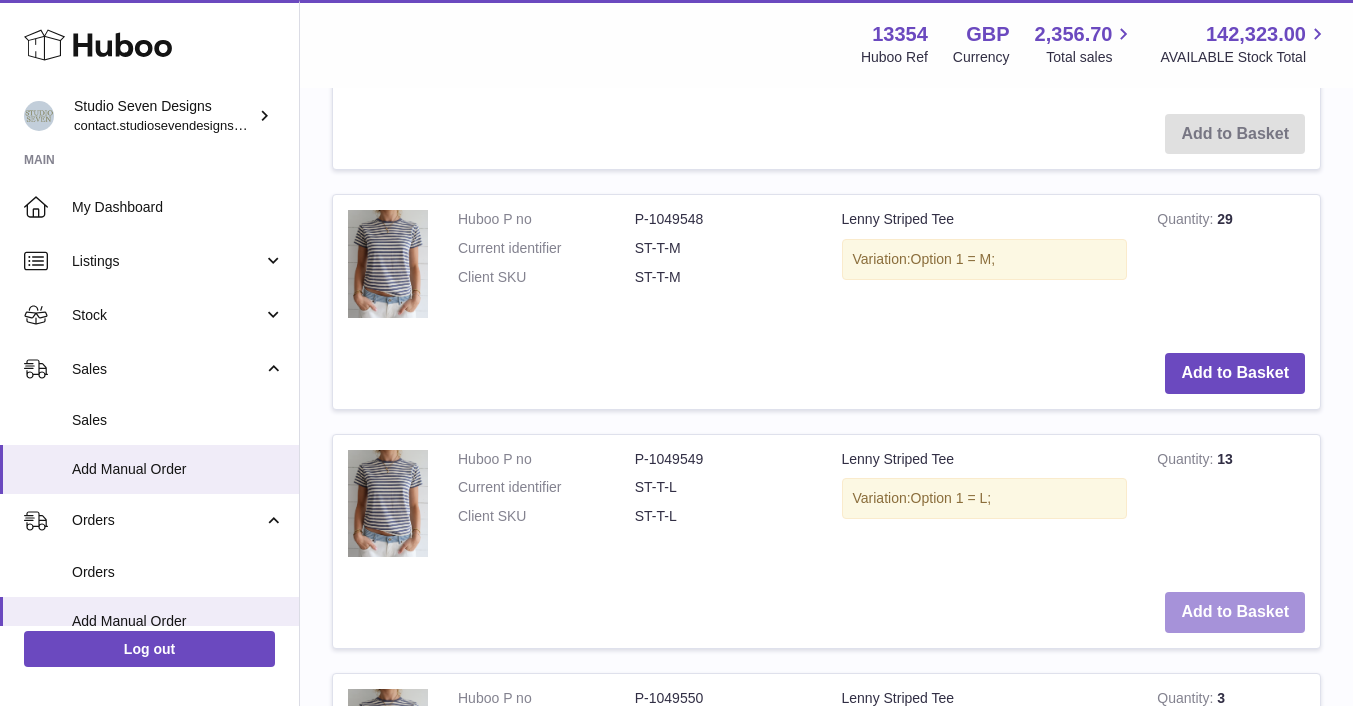 click on "Add to Basket" at bounding box center [1235, 612] 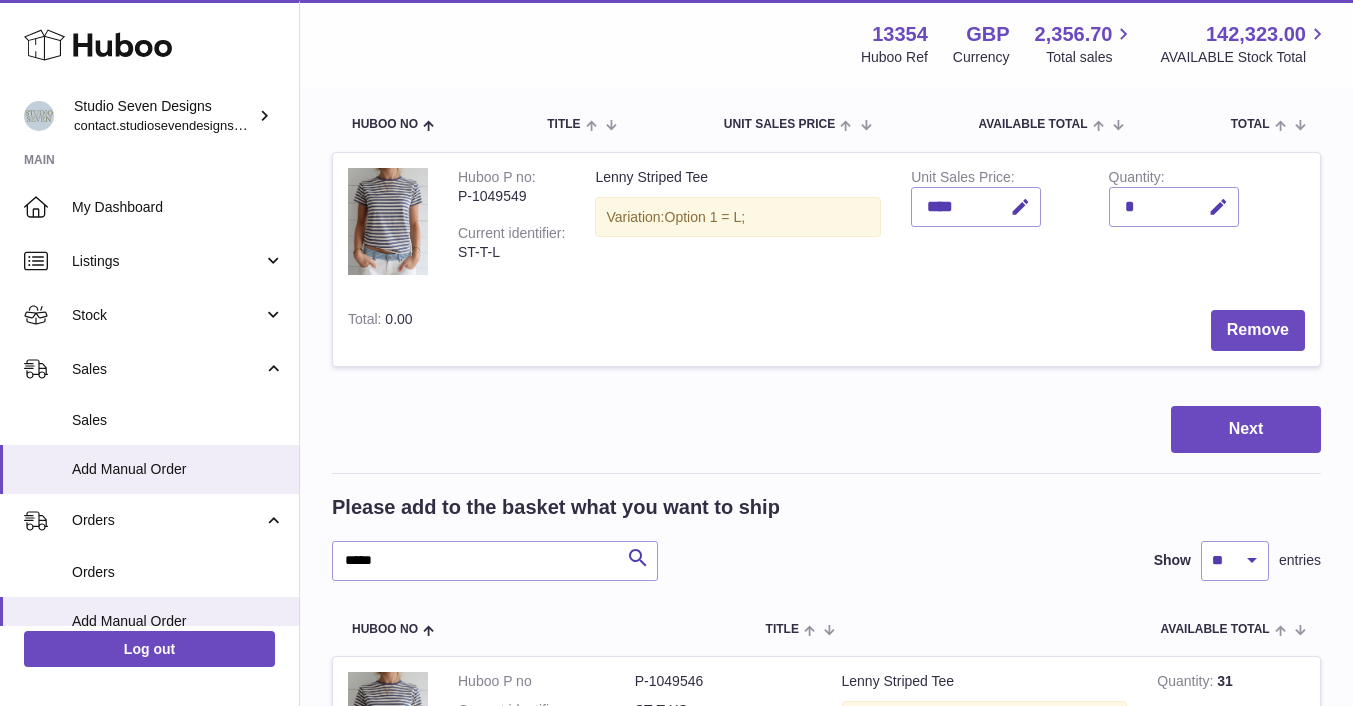 scroll, scrollTop: 0, scrollLeft: 0, axis: both 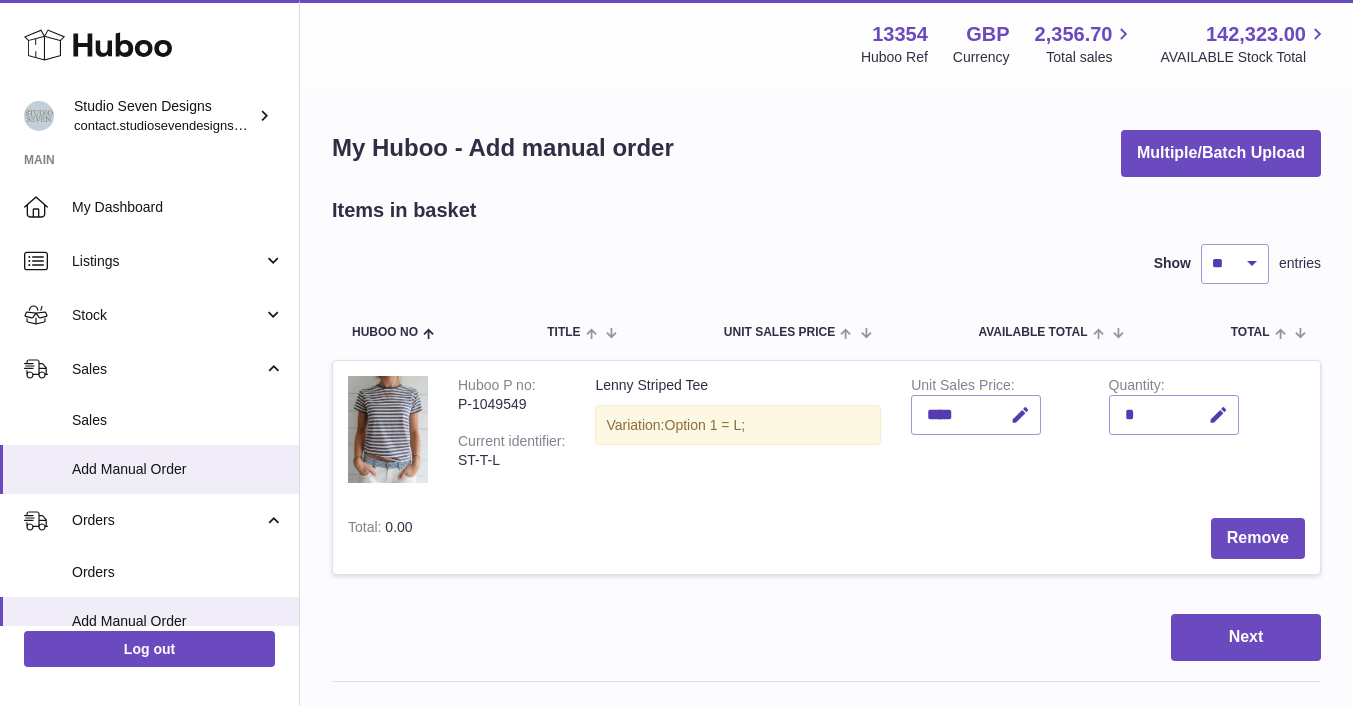click on "*" at bounding box center (1174, 415) 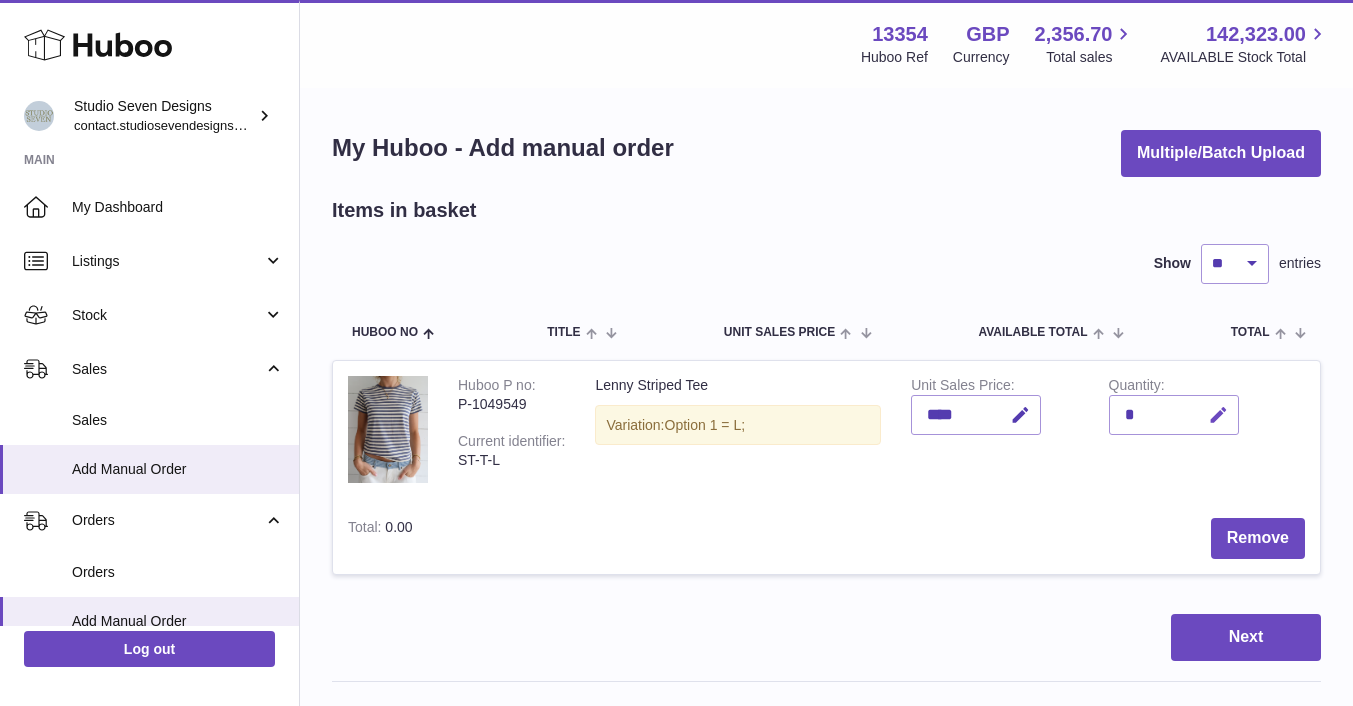 click at bounding box center (1218, 415) 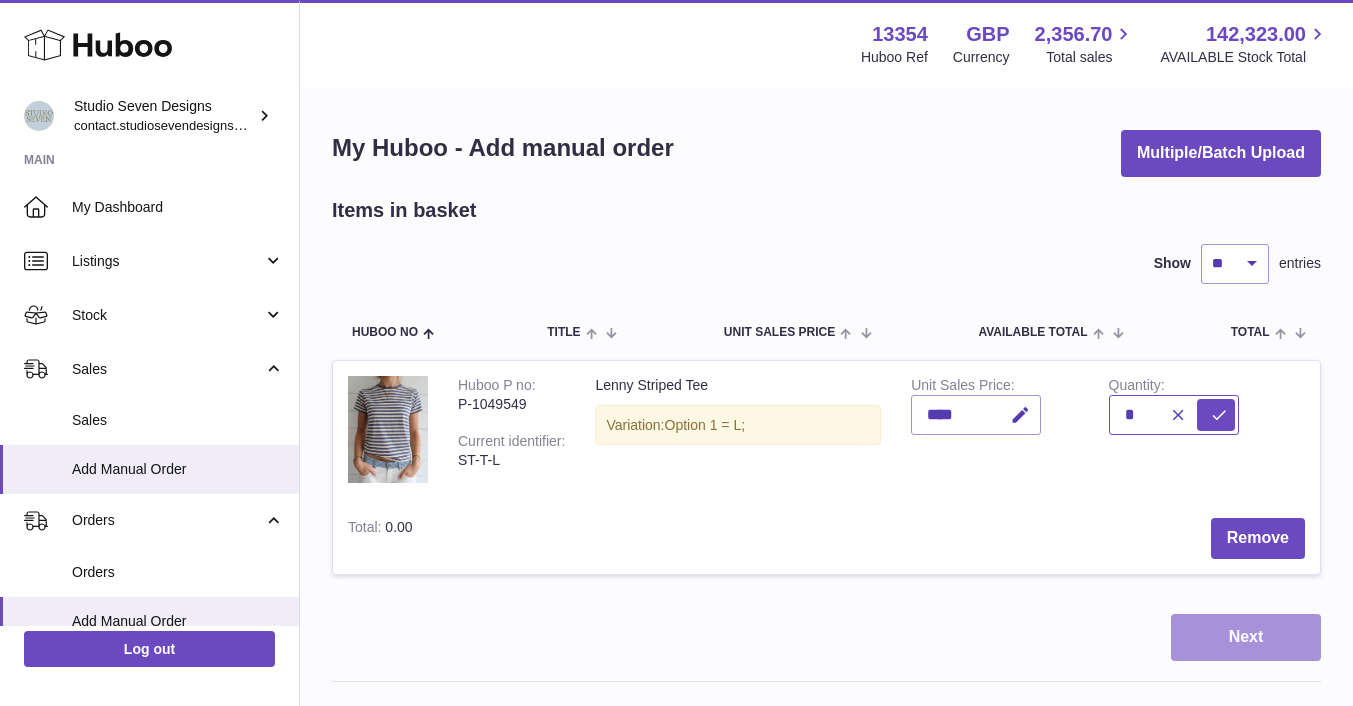 type on "*" 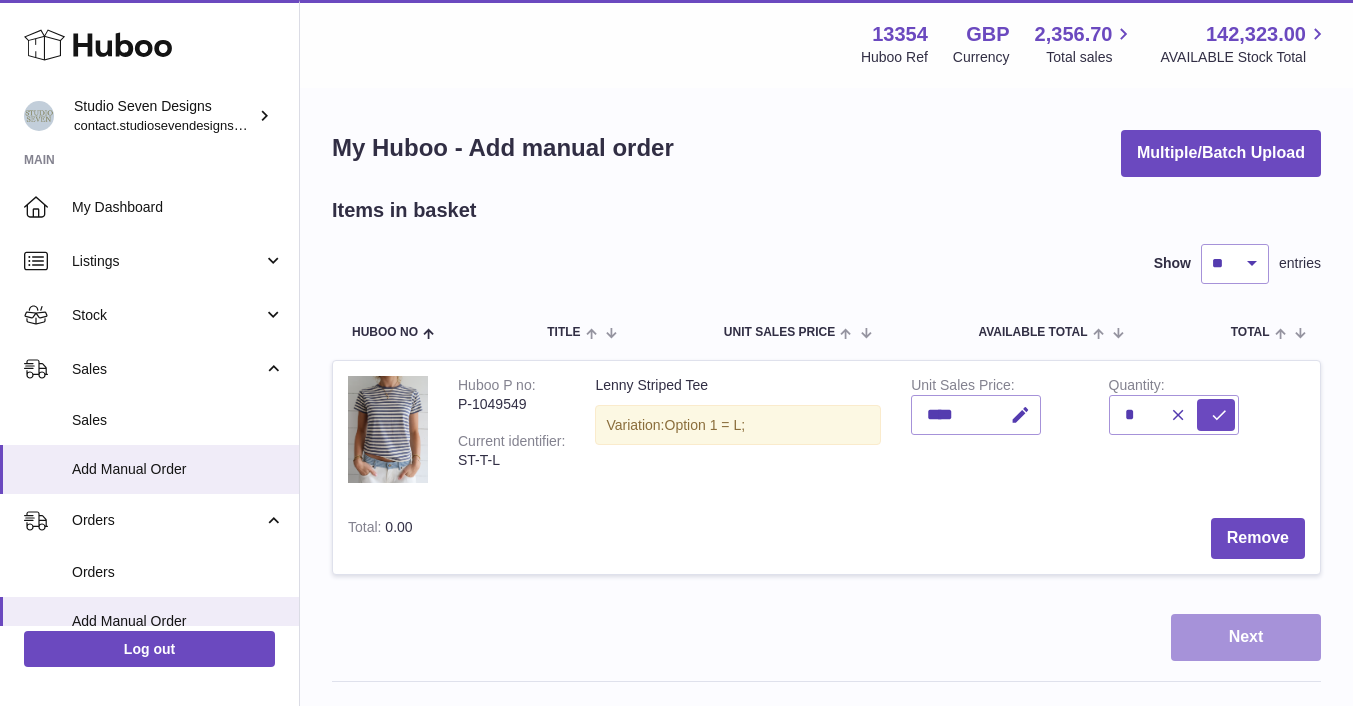 click on "Next" at bounding box center [1246, 637] 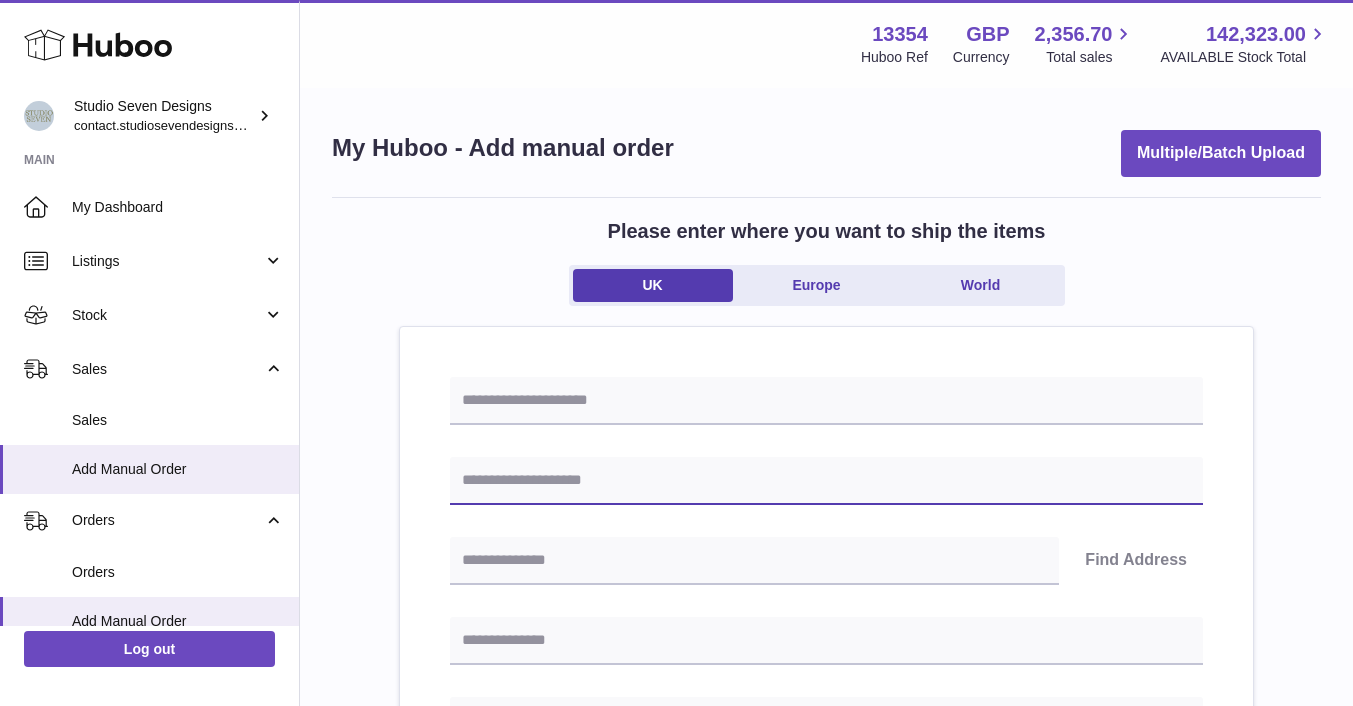 click at bounding box center (826, 481) 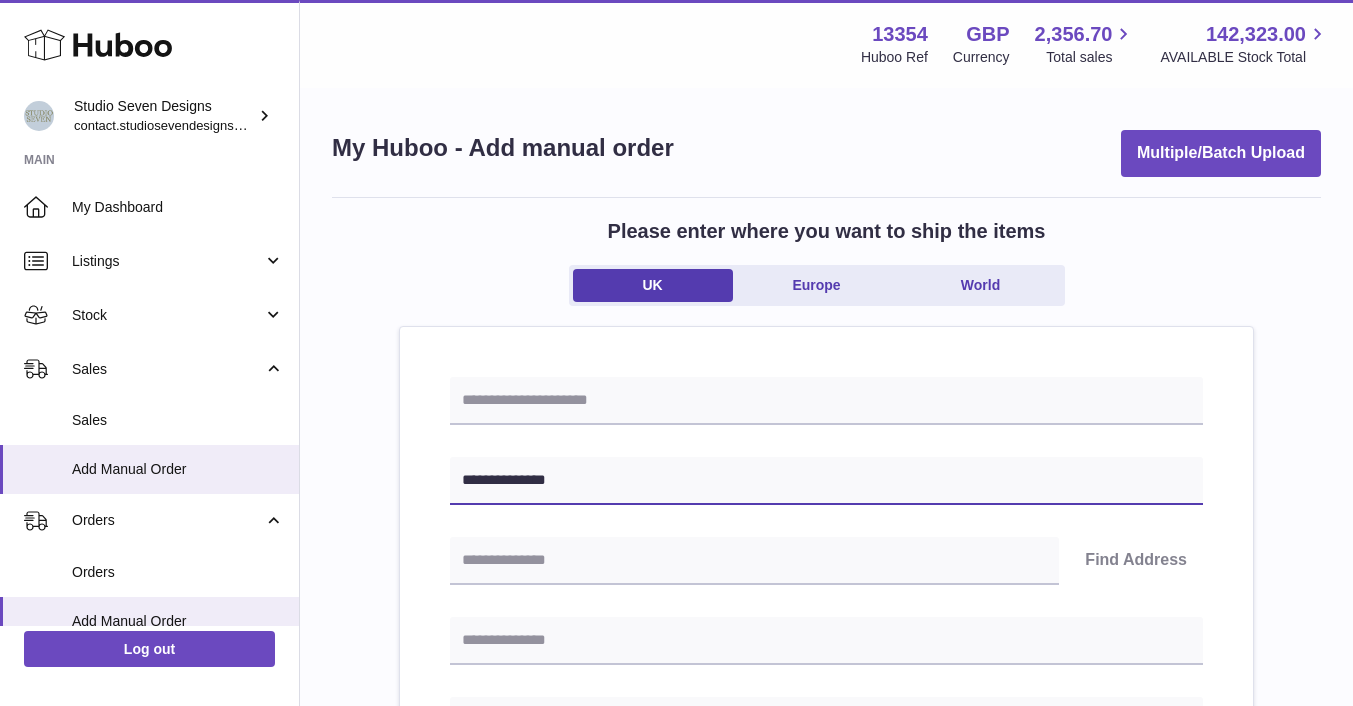 type on "**********" 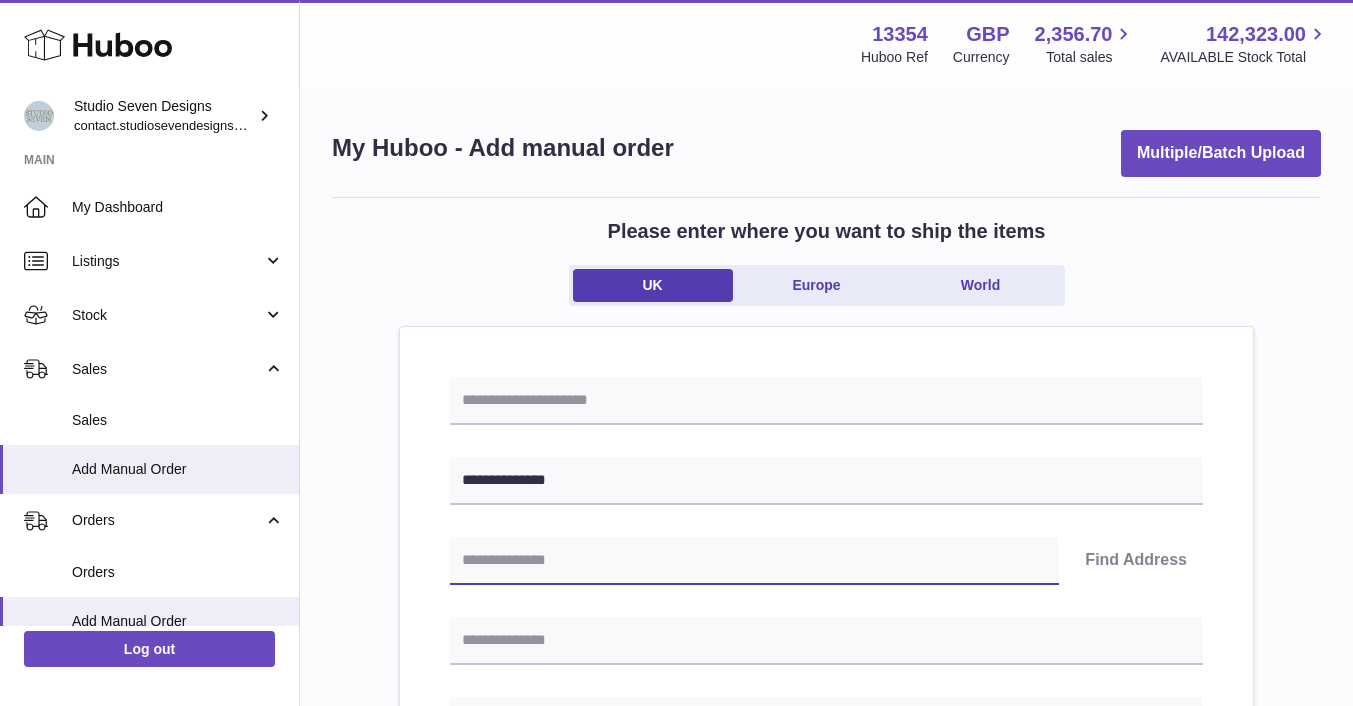 click at bounding box center [754, 561] 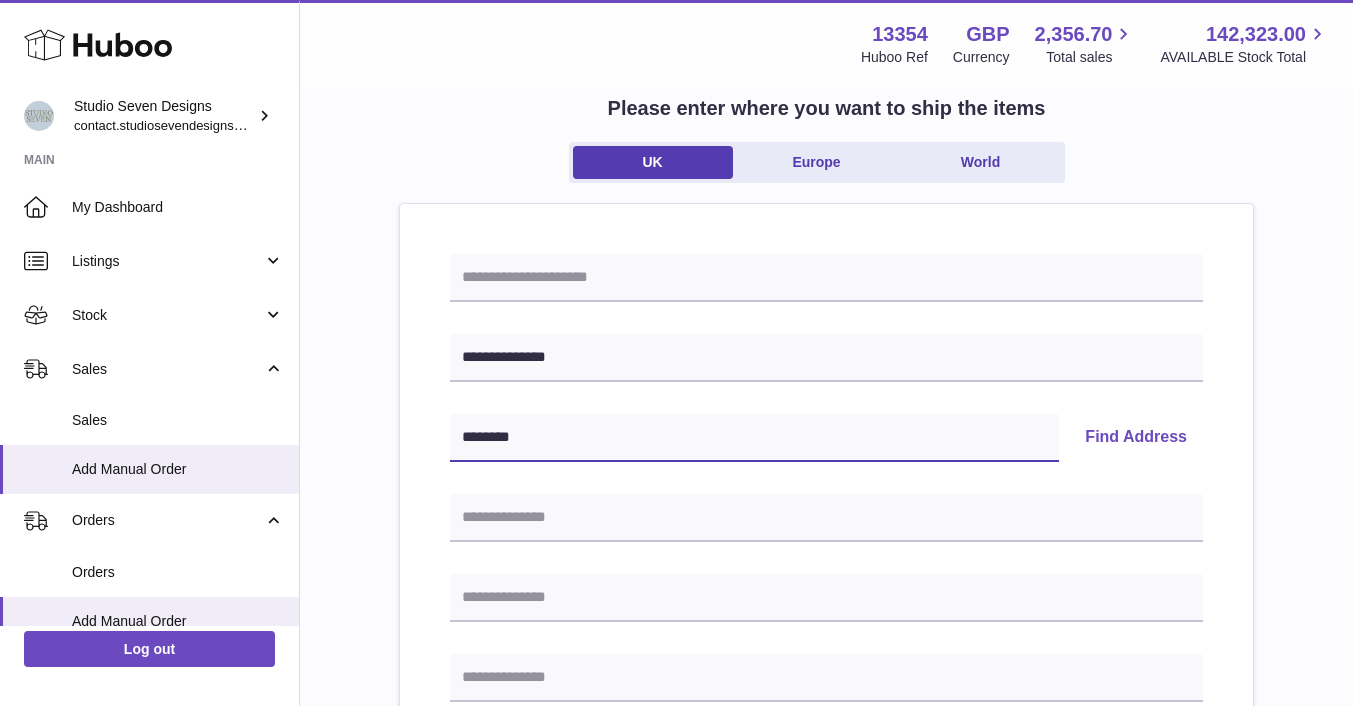 scroll, scrollTop: 124, scrollLeft: 0, axis: vertical 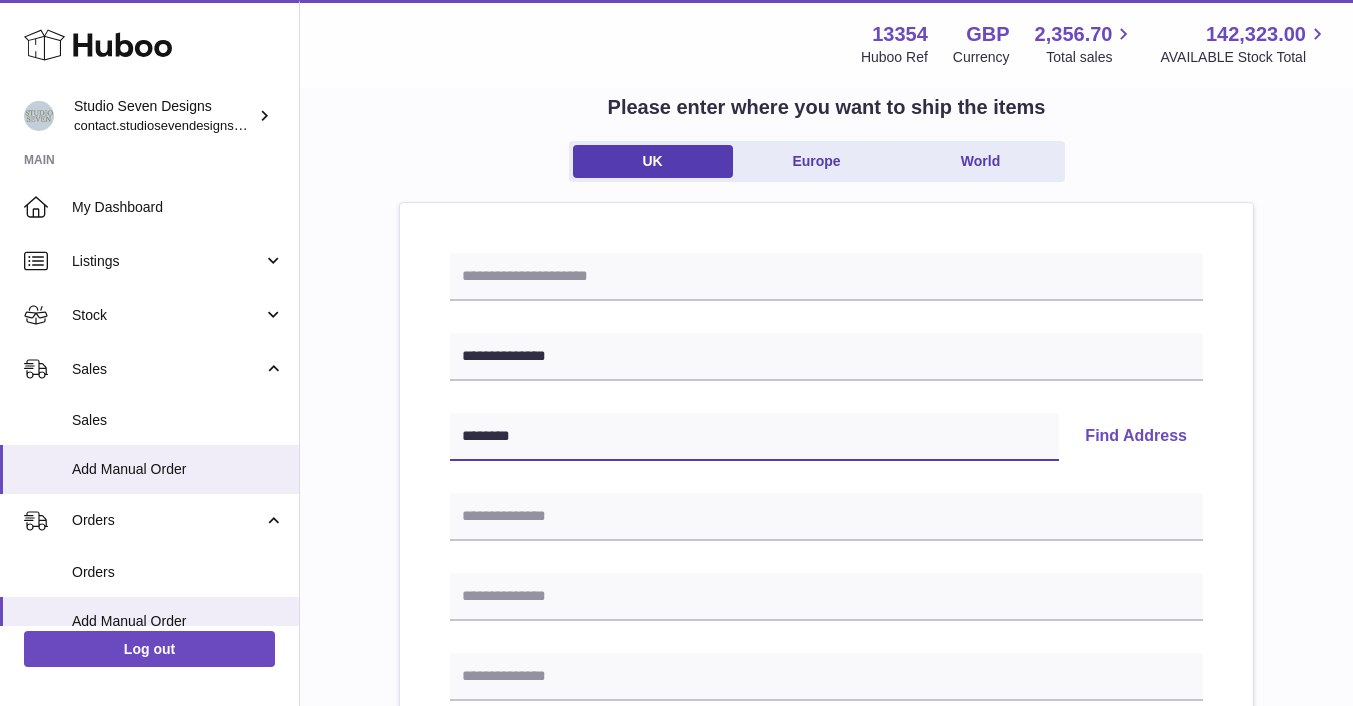 type on "********" 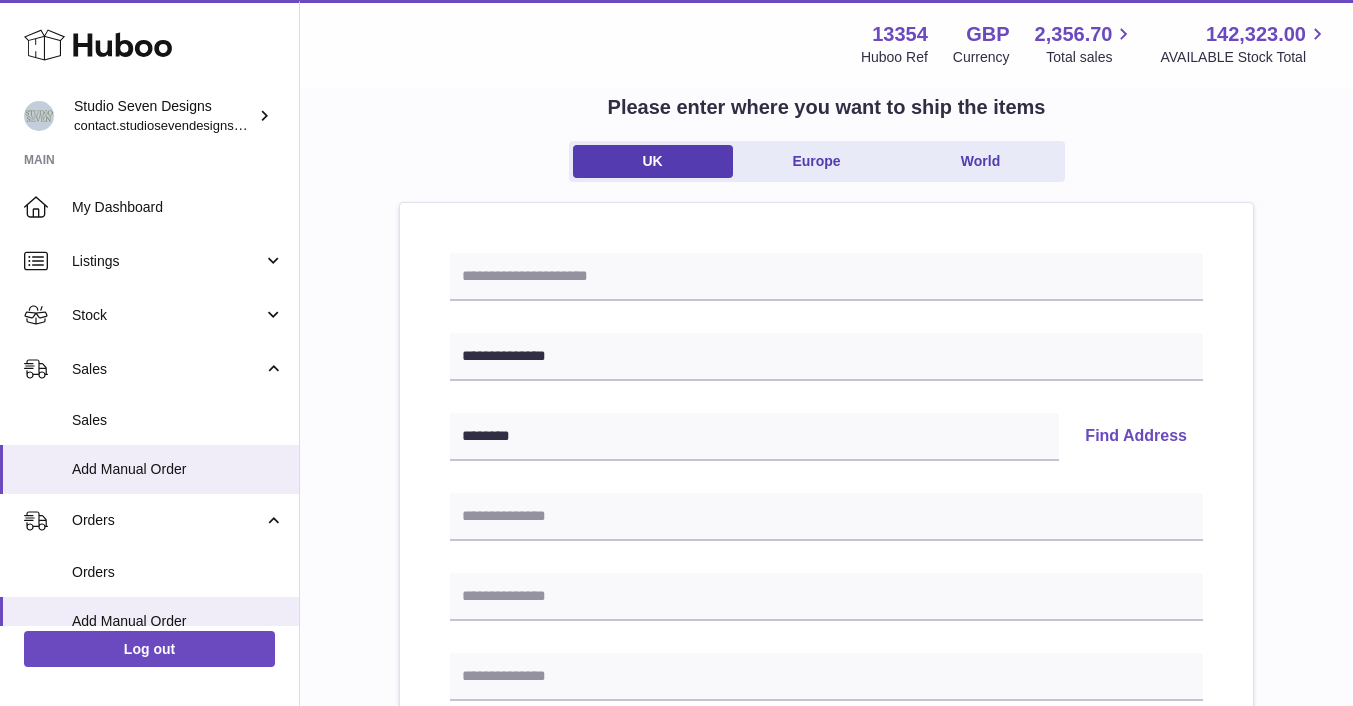 click on "Find Address" at bounding box center (1136, 437) 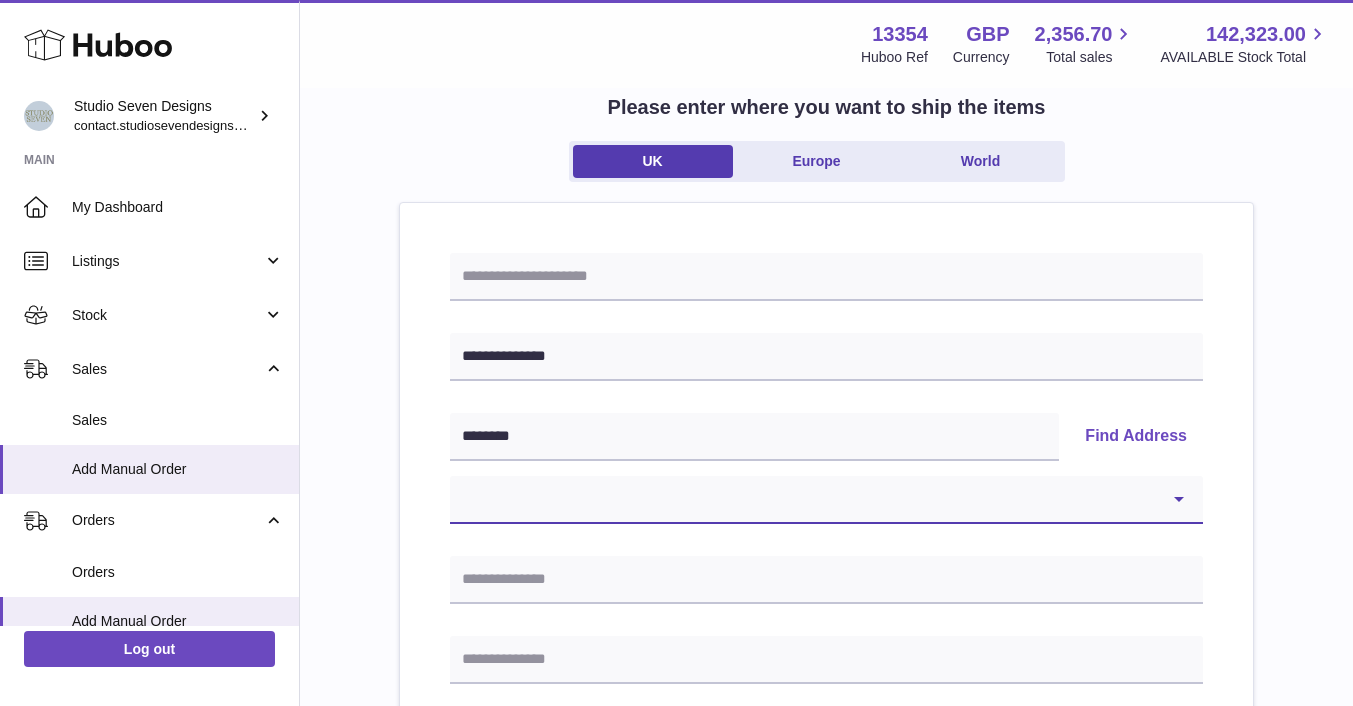 click on "**********" at bounding box center (826, 500) 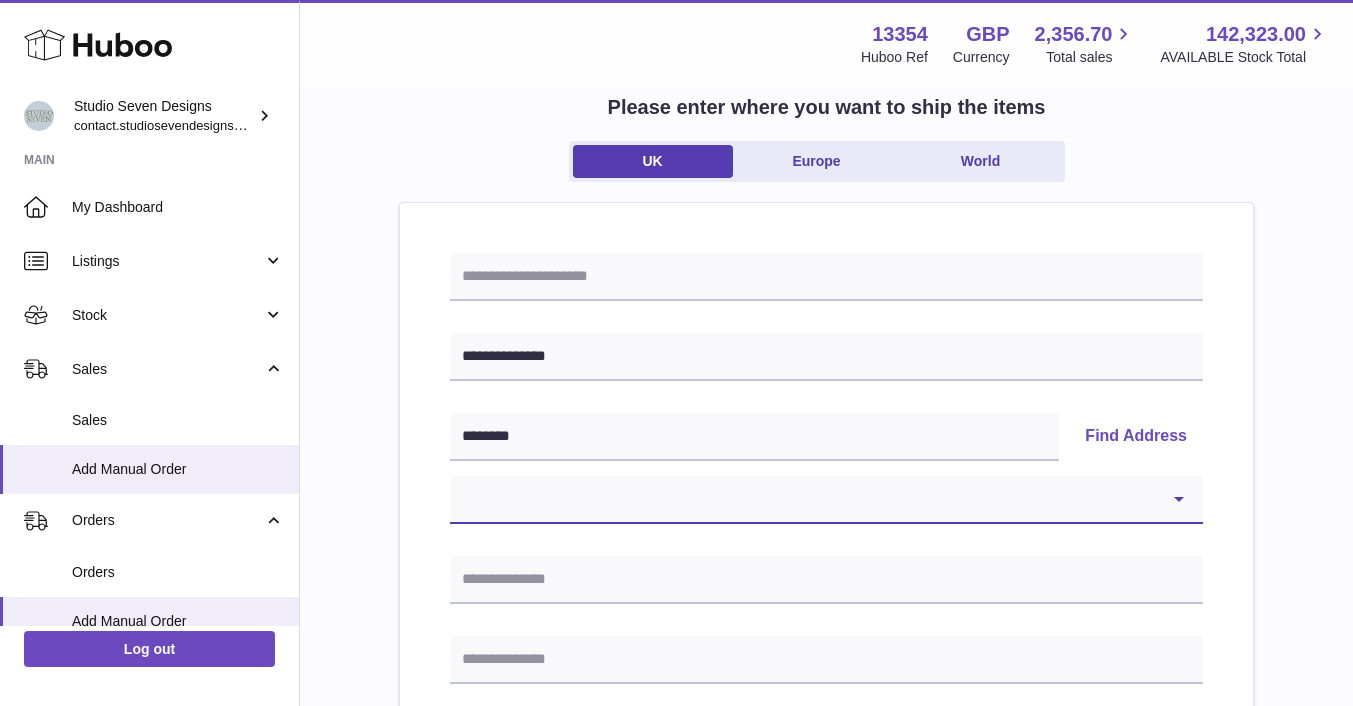 select on "**" 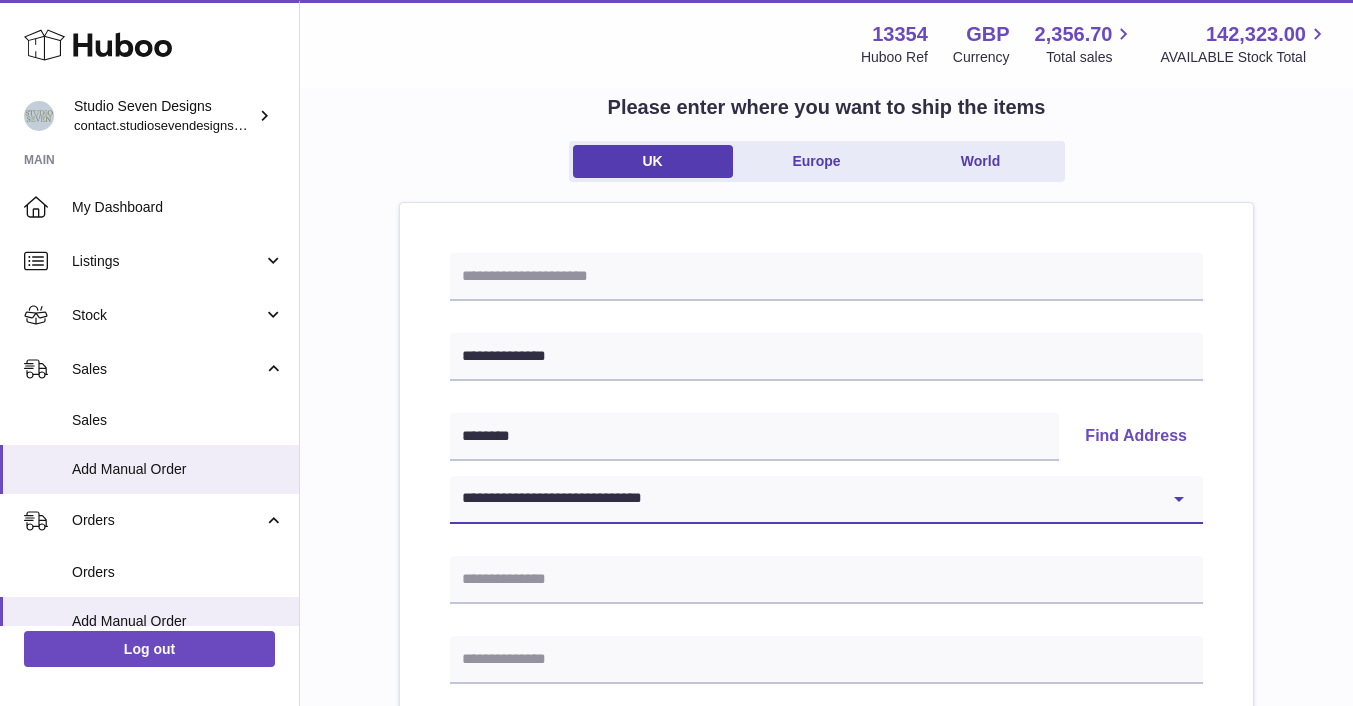 click on "**********" at bounding box center (826, 500) 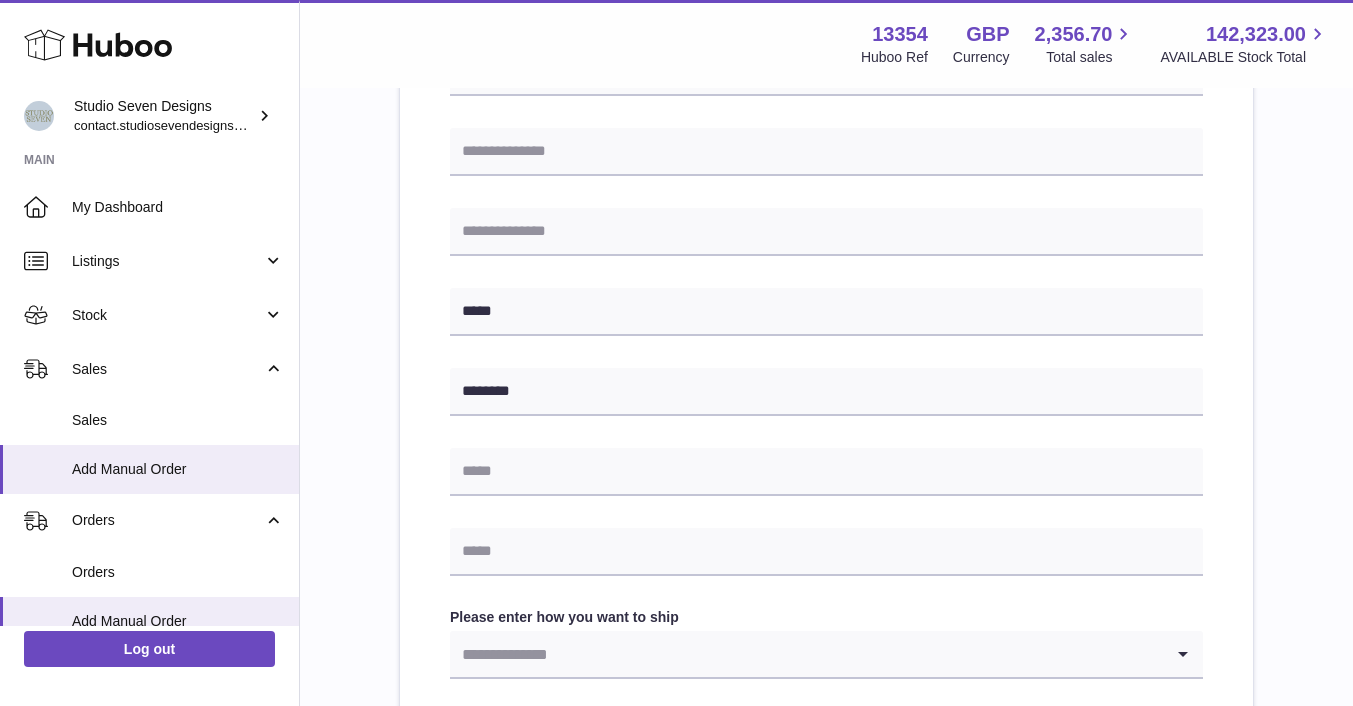 scroll, scrollTop: 633, scrollLeft: 0, axis: vertical 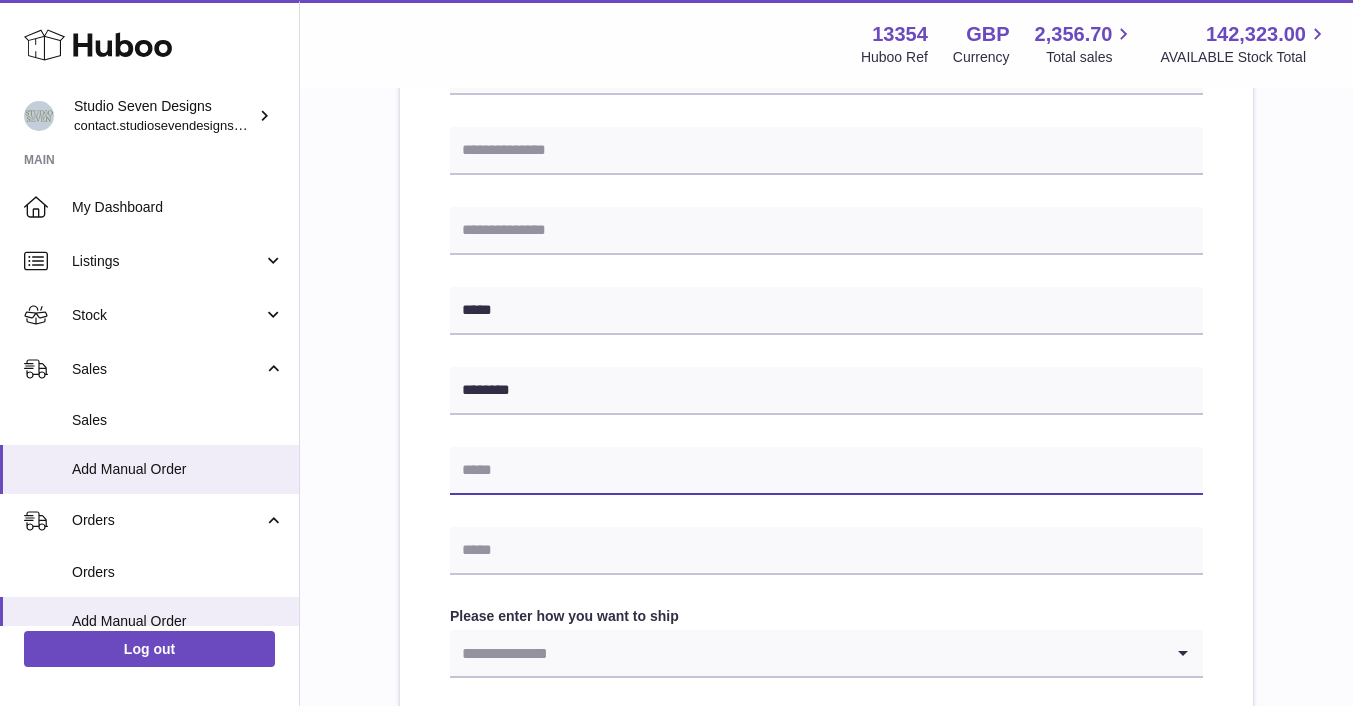 click at bounding box center [826, 471] 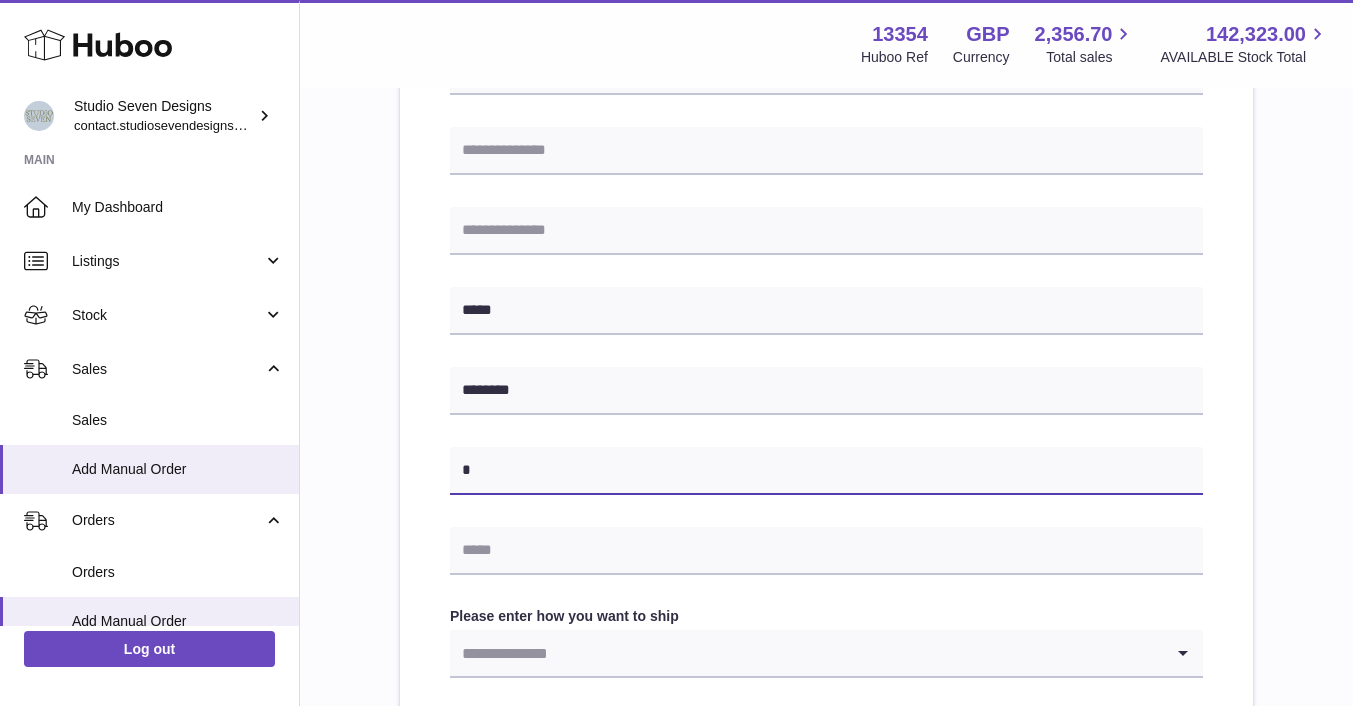type on "**********" 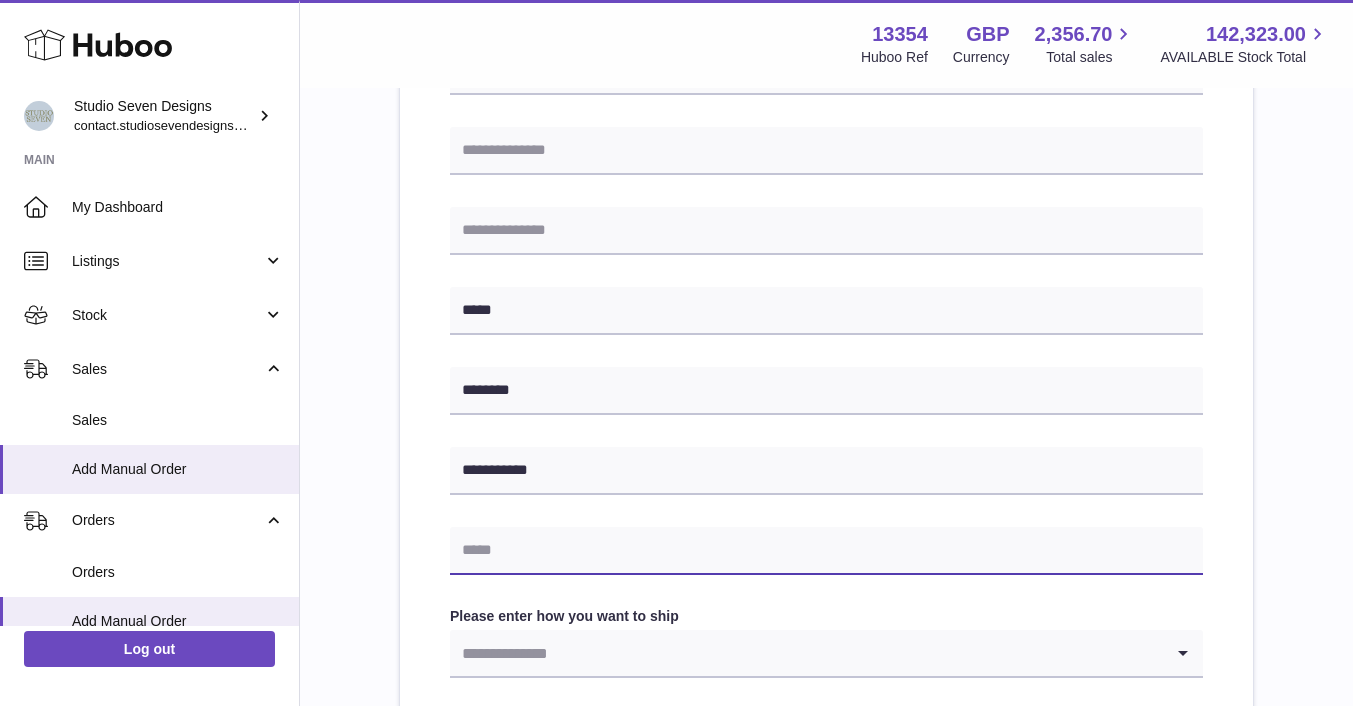 click at bounding box center (826, 551) 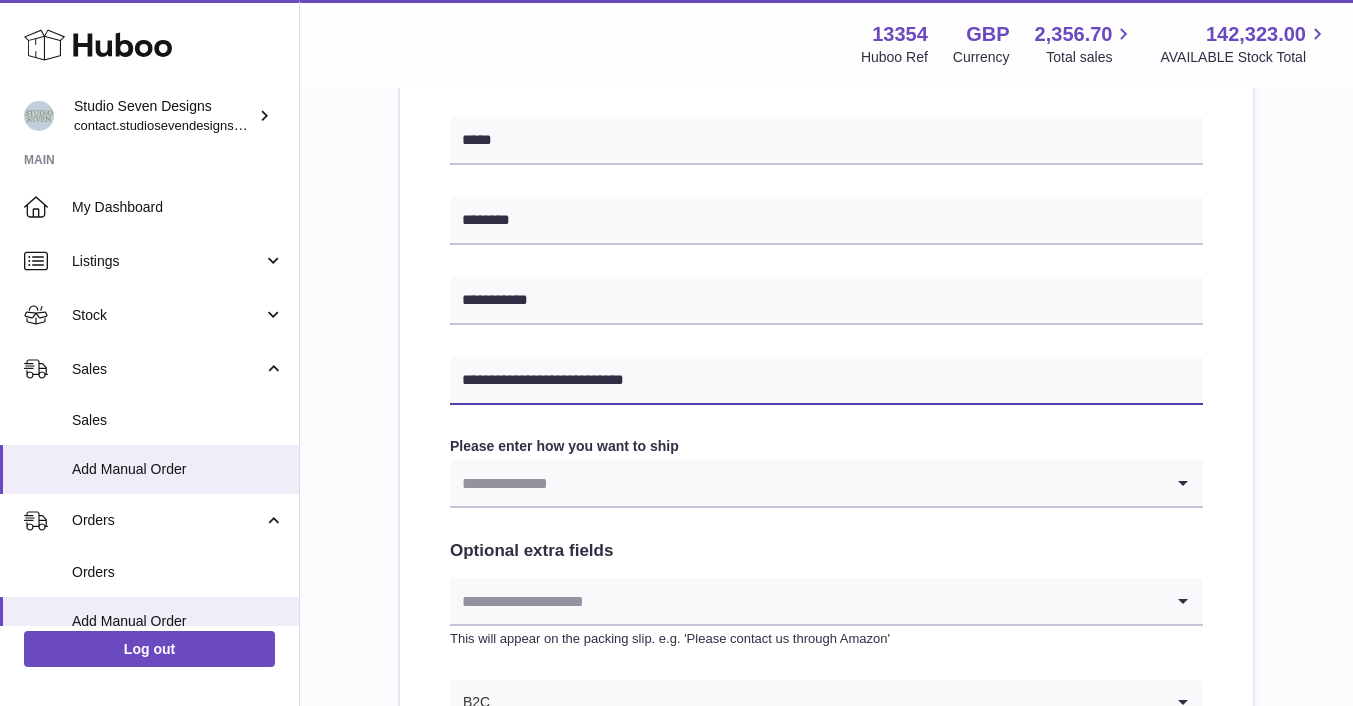 scroll, scrollTop: 806, scrollLeft: 0, axis: vertical 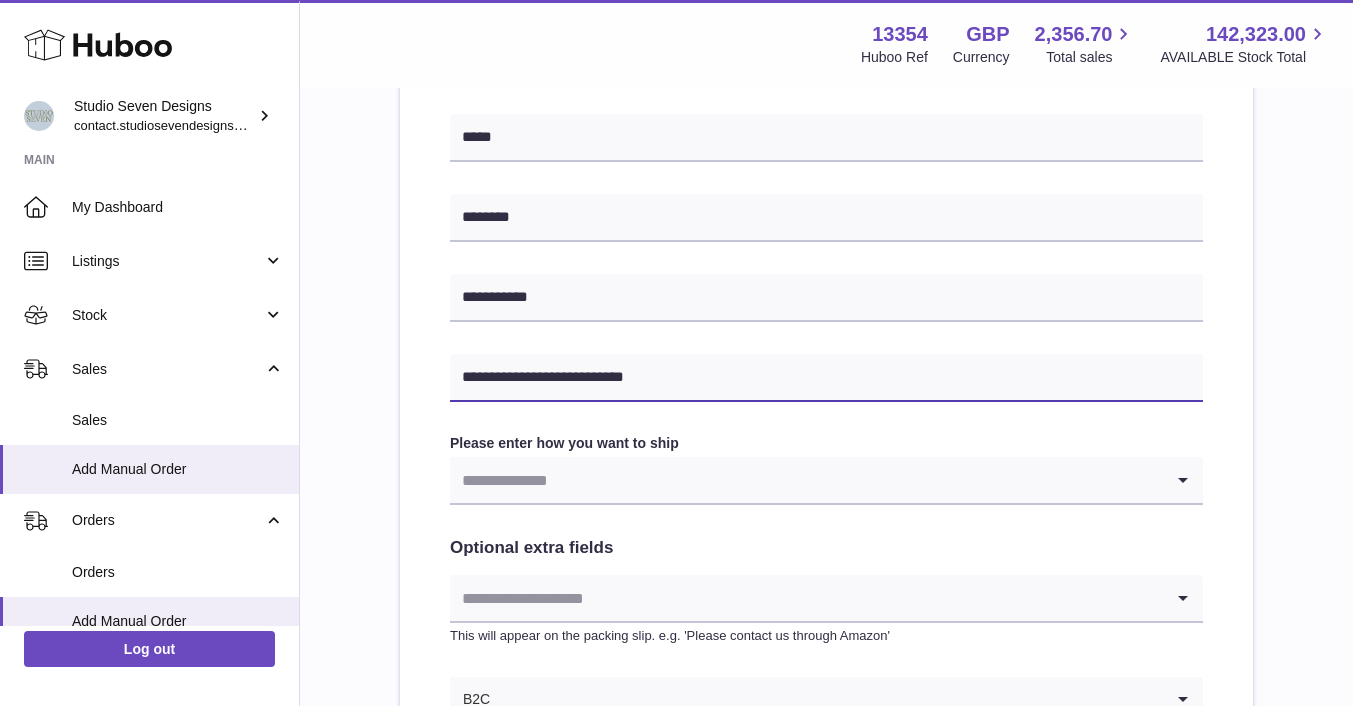 type on "**********" 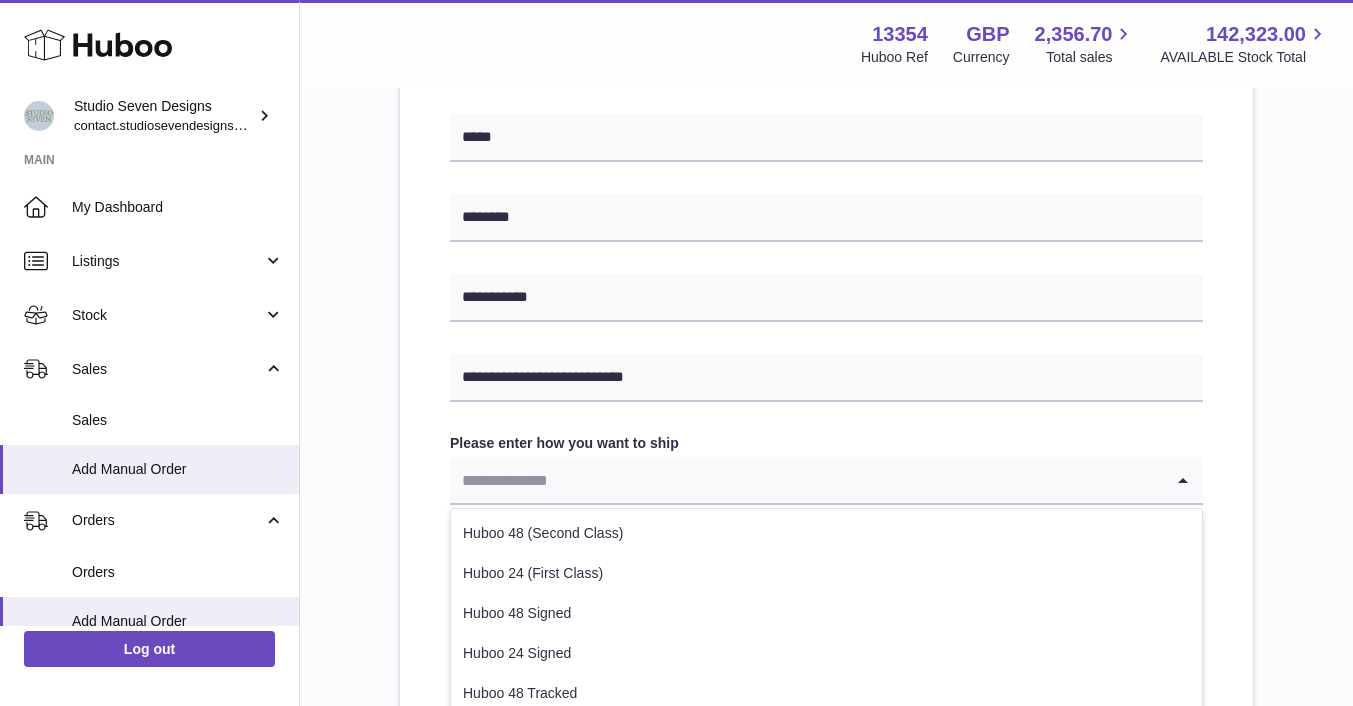 click at bounding box center [806, 480] 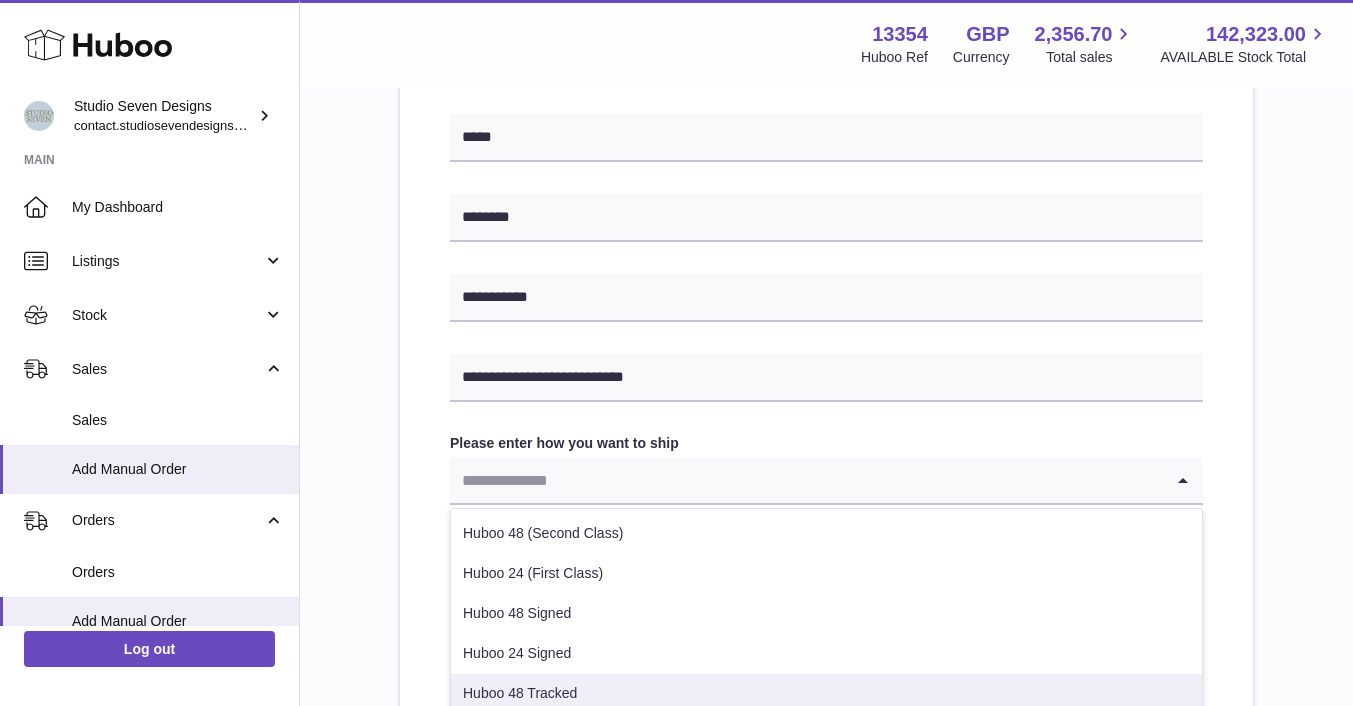click on "Huboo 48 Tracked" at bounding box center (826, 694) 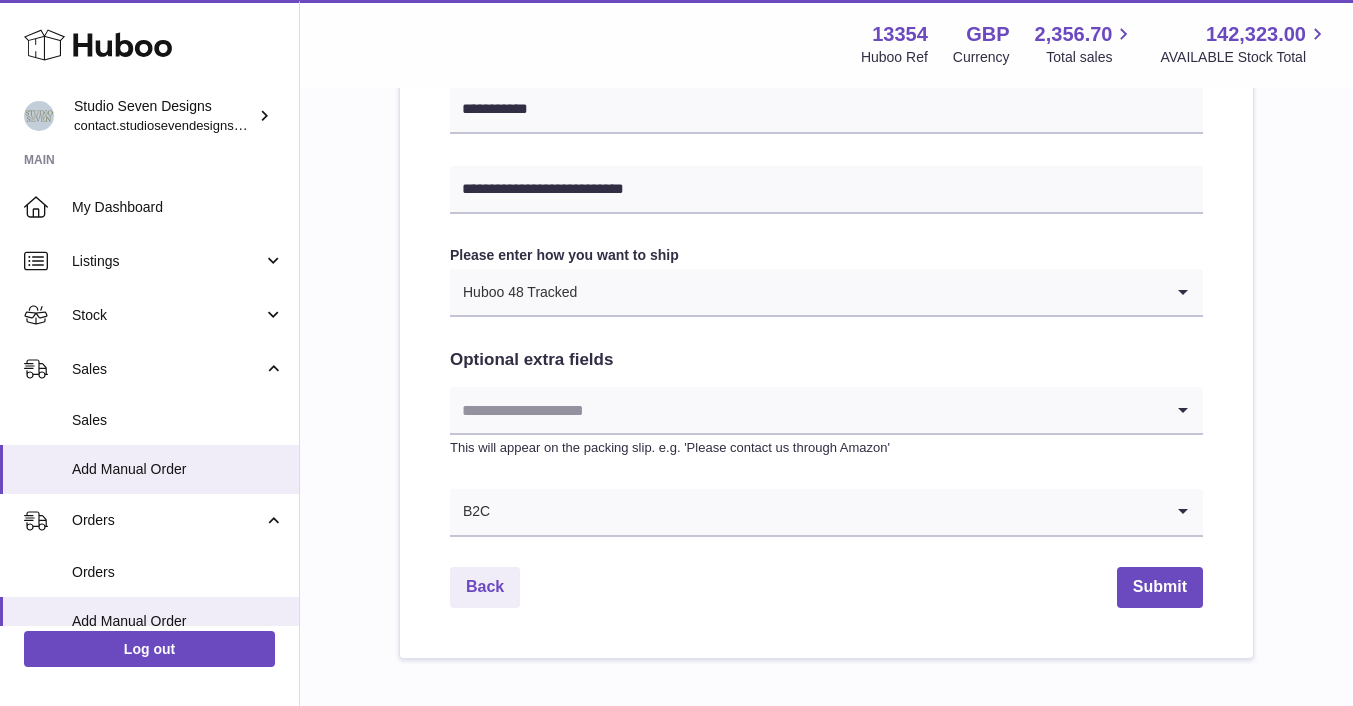 scroll, scrollTop: 996, scrollLeft: 0, axis: vertical 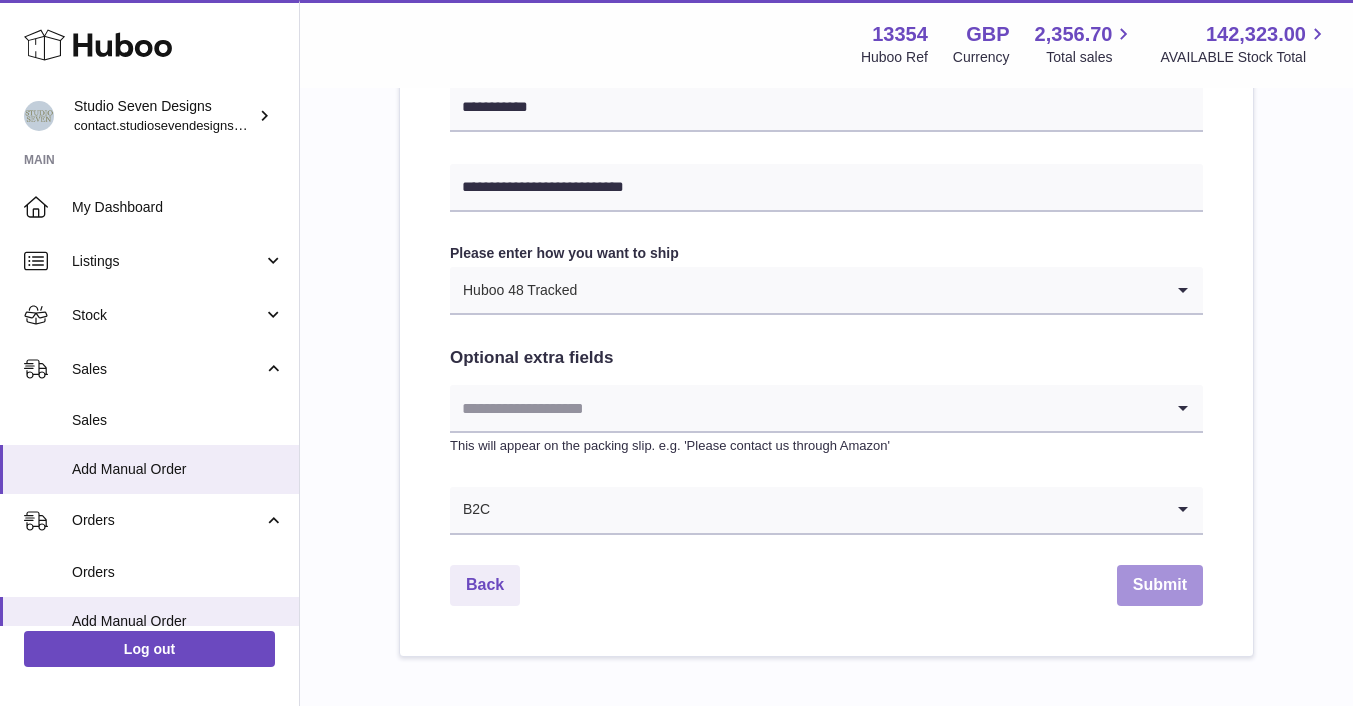 click on "Submit" at bounding box center (1160, 585) 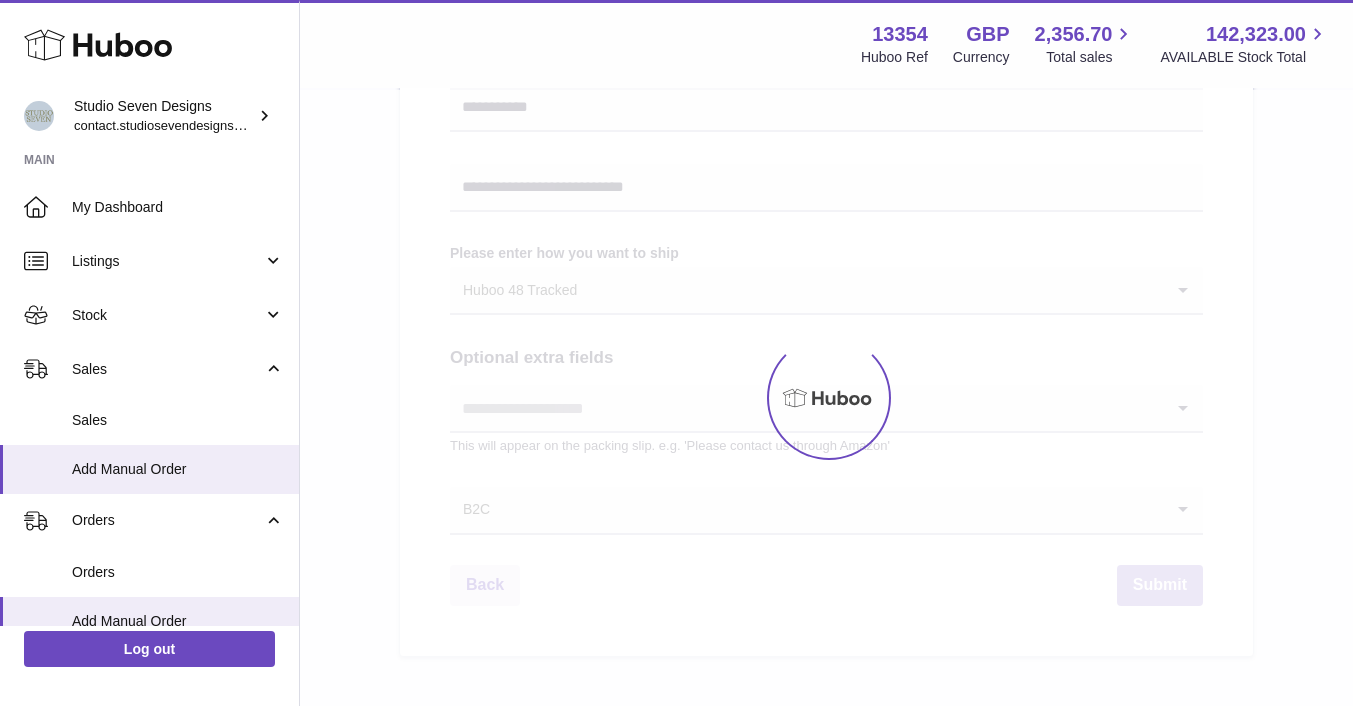 scroll, scrollTop: 0, scrollLeft: 0, axis: both 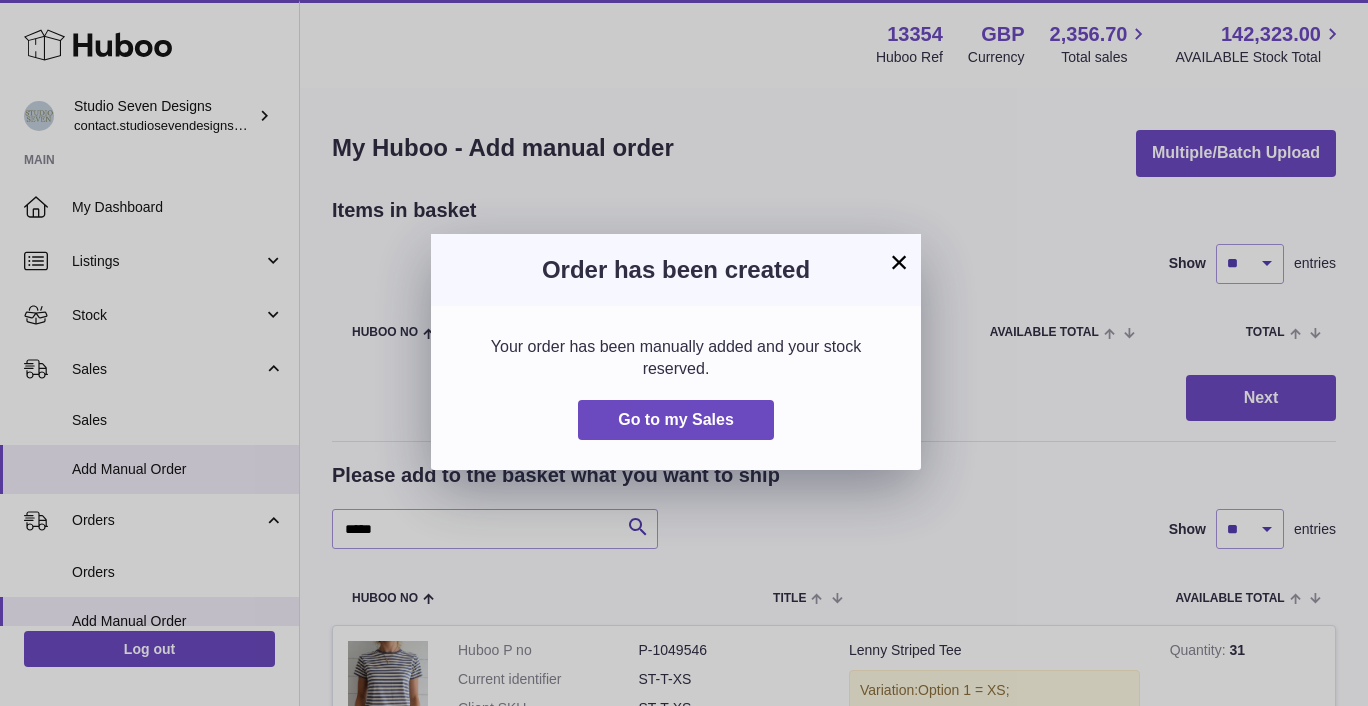 click on "×" at bounding box center [899, 262] 